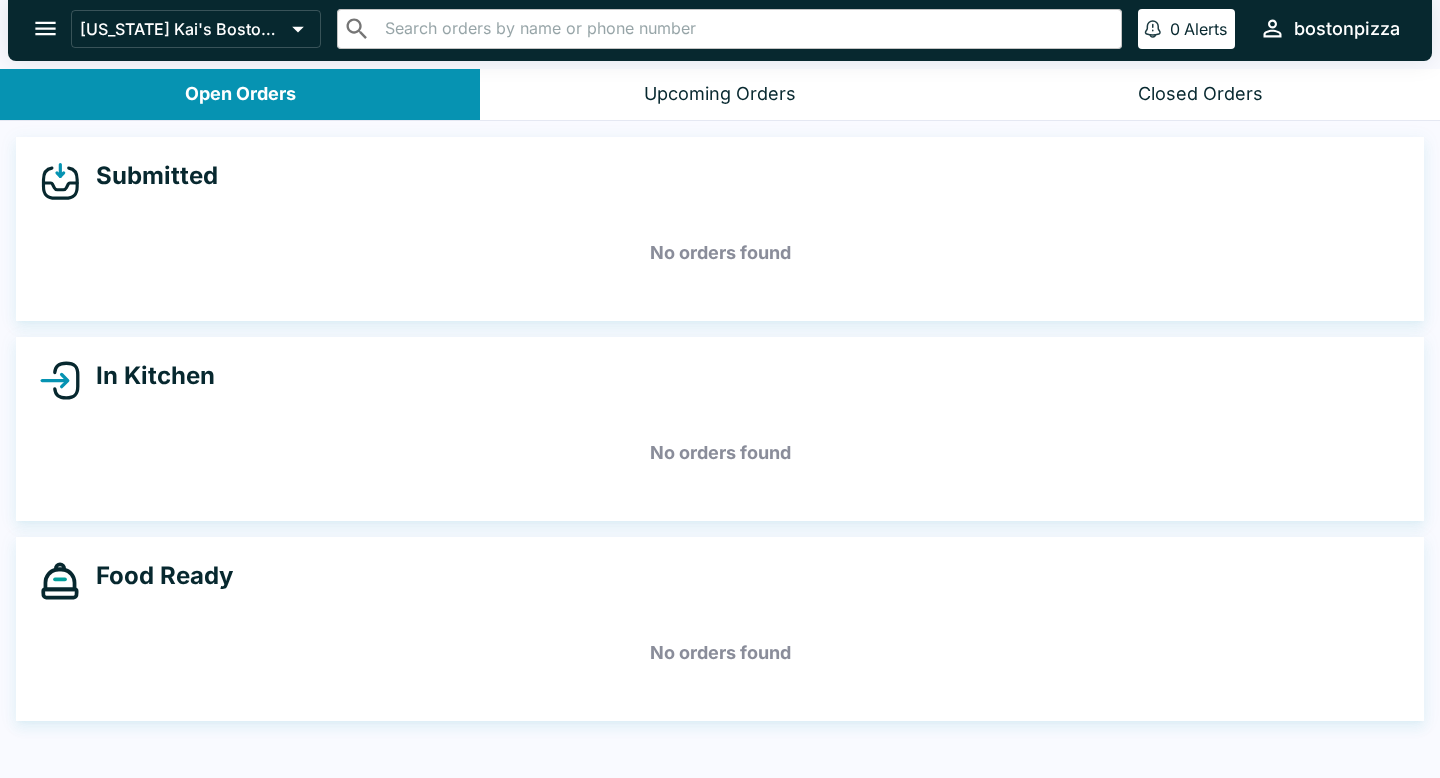 scroll, scrollTop: 0, scrollLeft: 0, axis: both 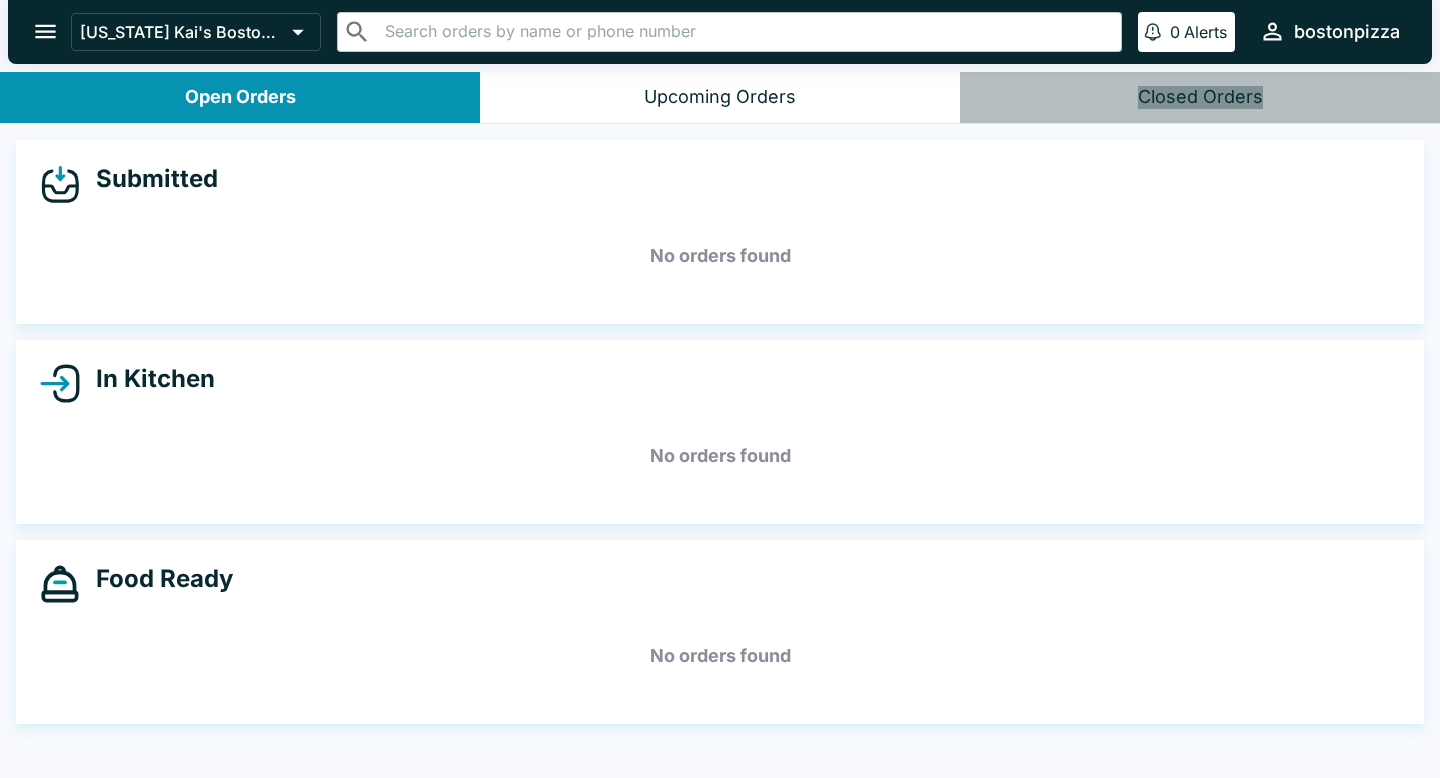 click on "Closed Orders" at bounding box center [1200, 97] 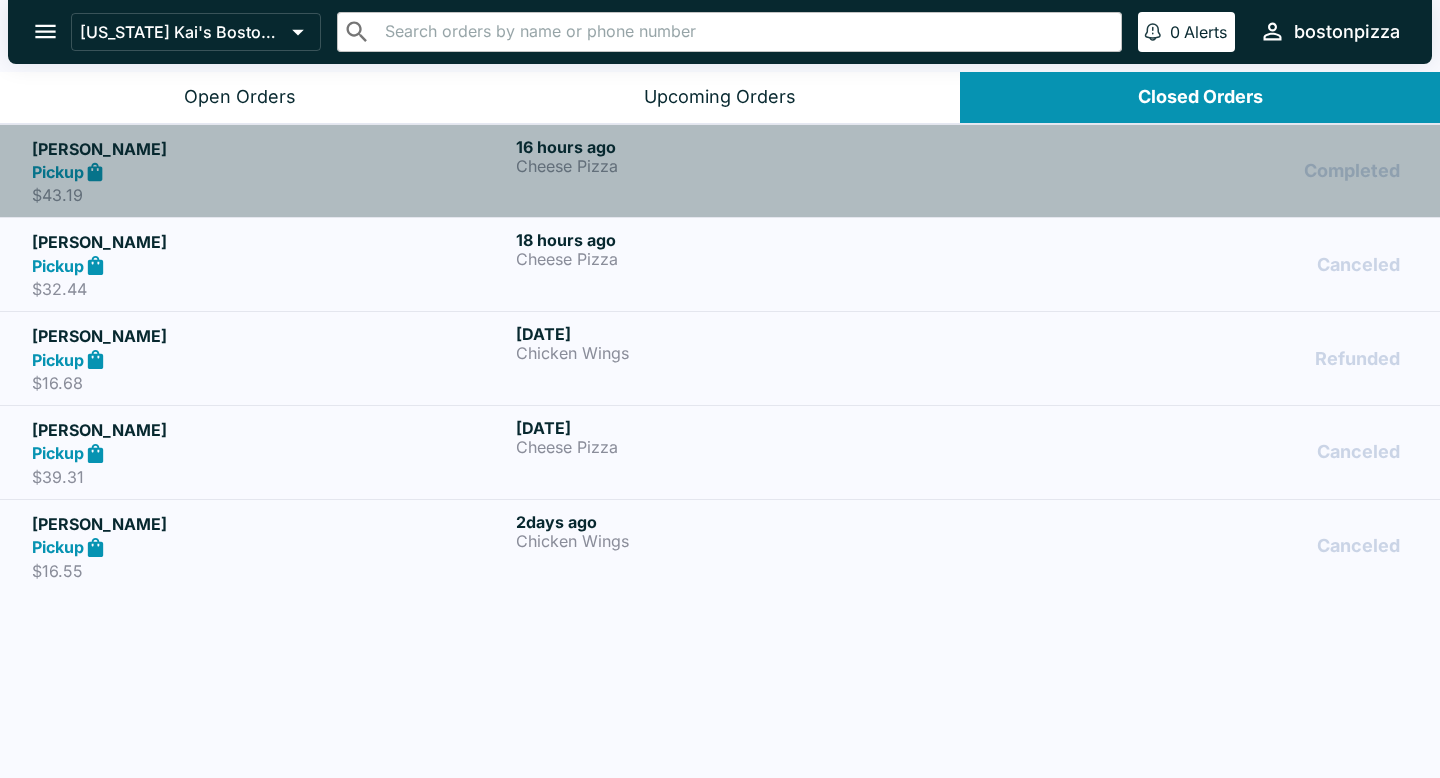 click on "Charise Shigeta" at bounding box center (270, 149) 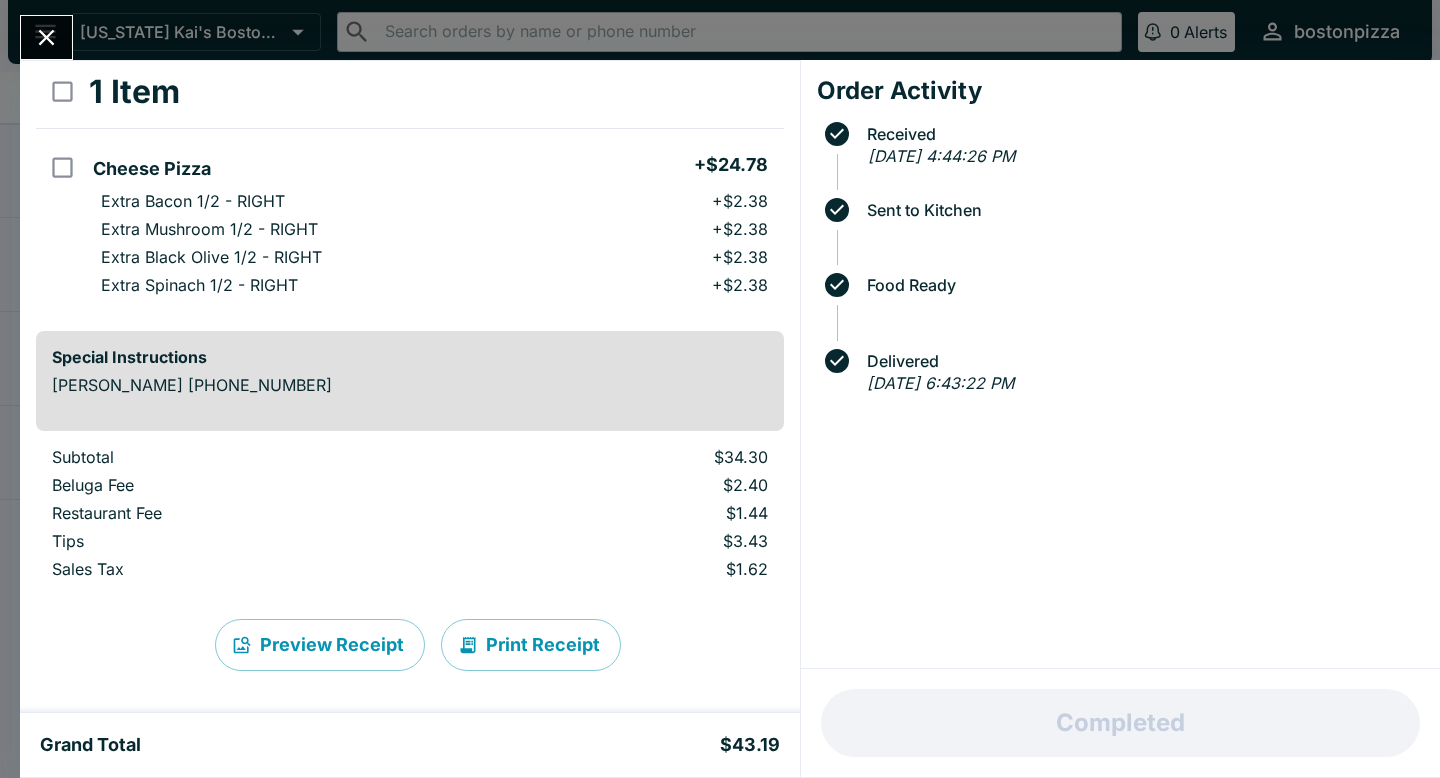 scroll, scrollTop: 112, scrollLeft: 0, axis: vertical 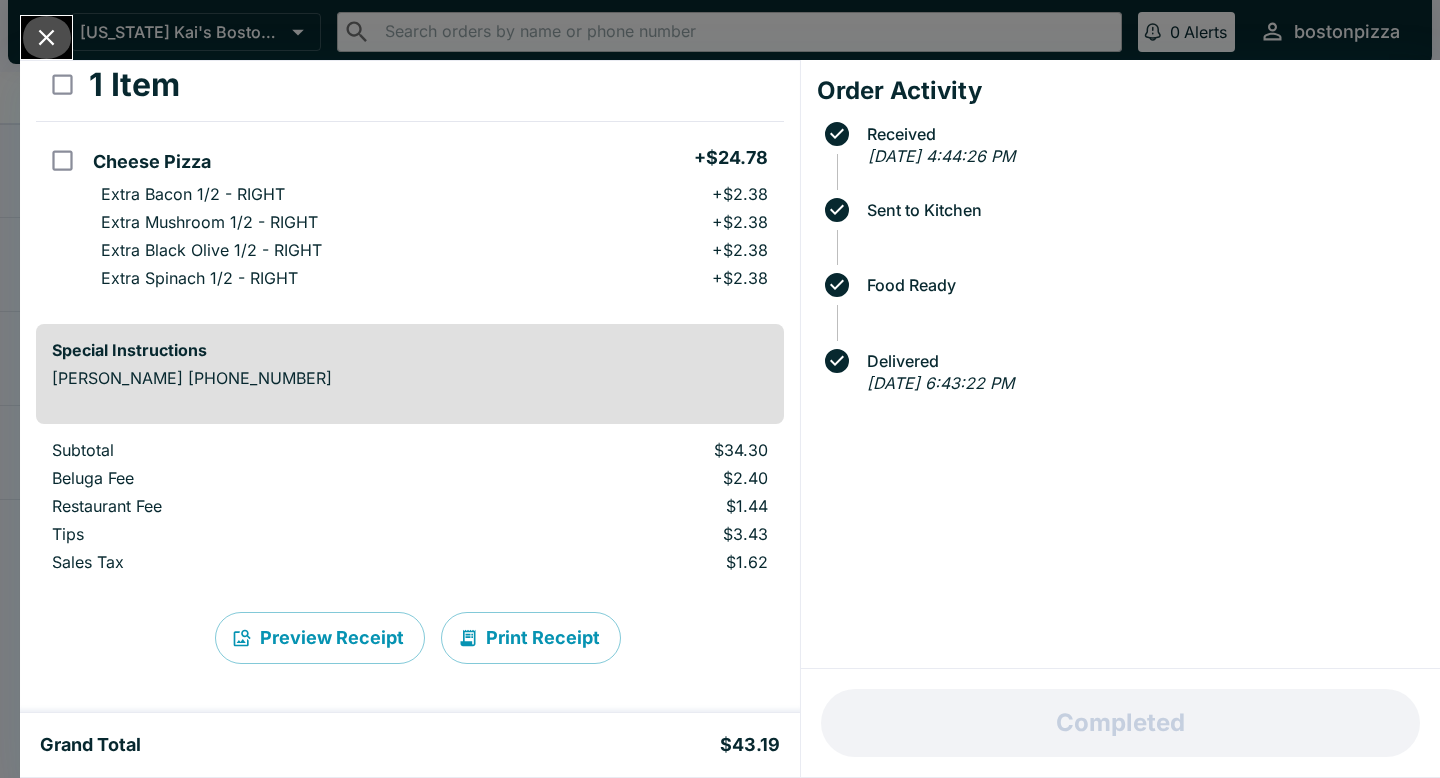 click 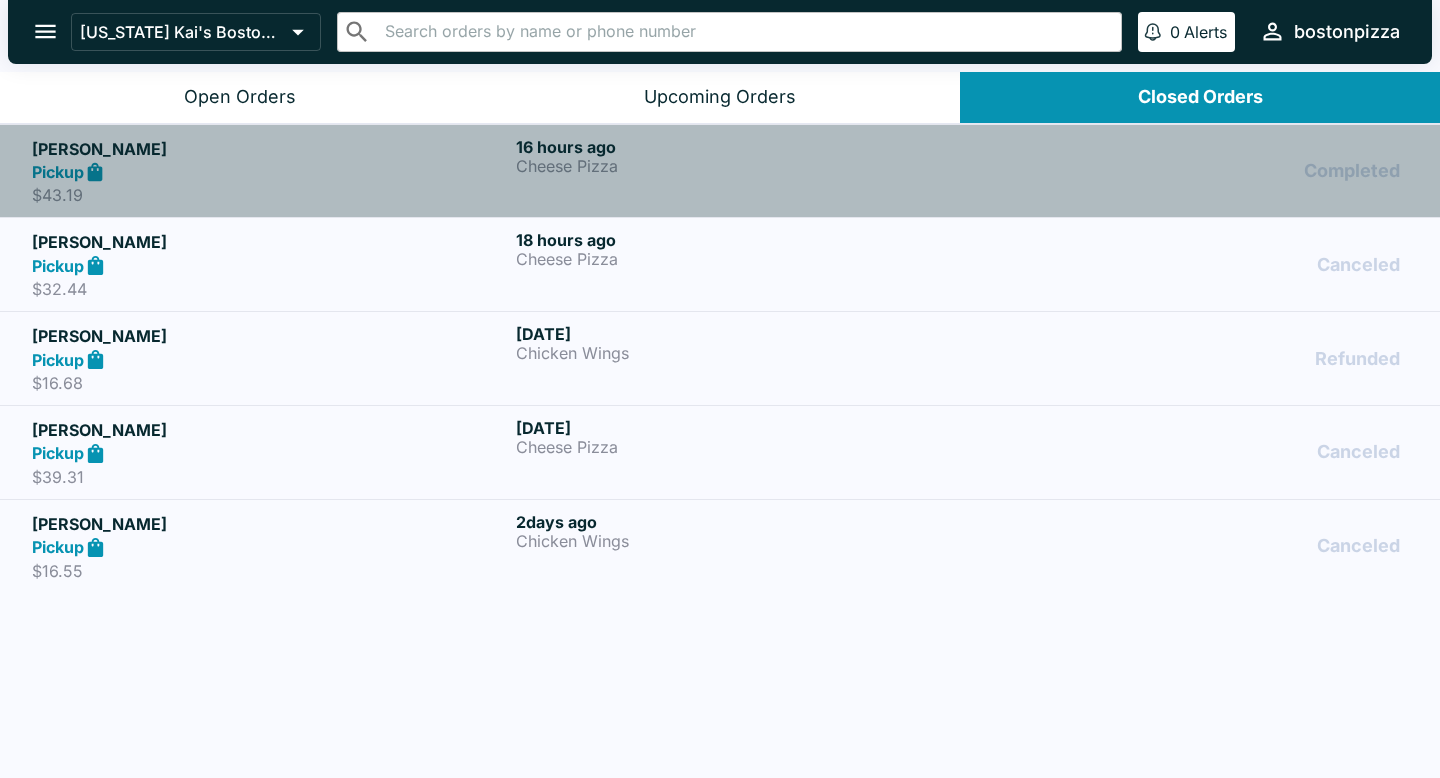 click on "$43.19" at bounding box center [270, 195] 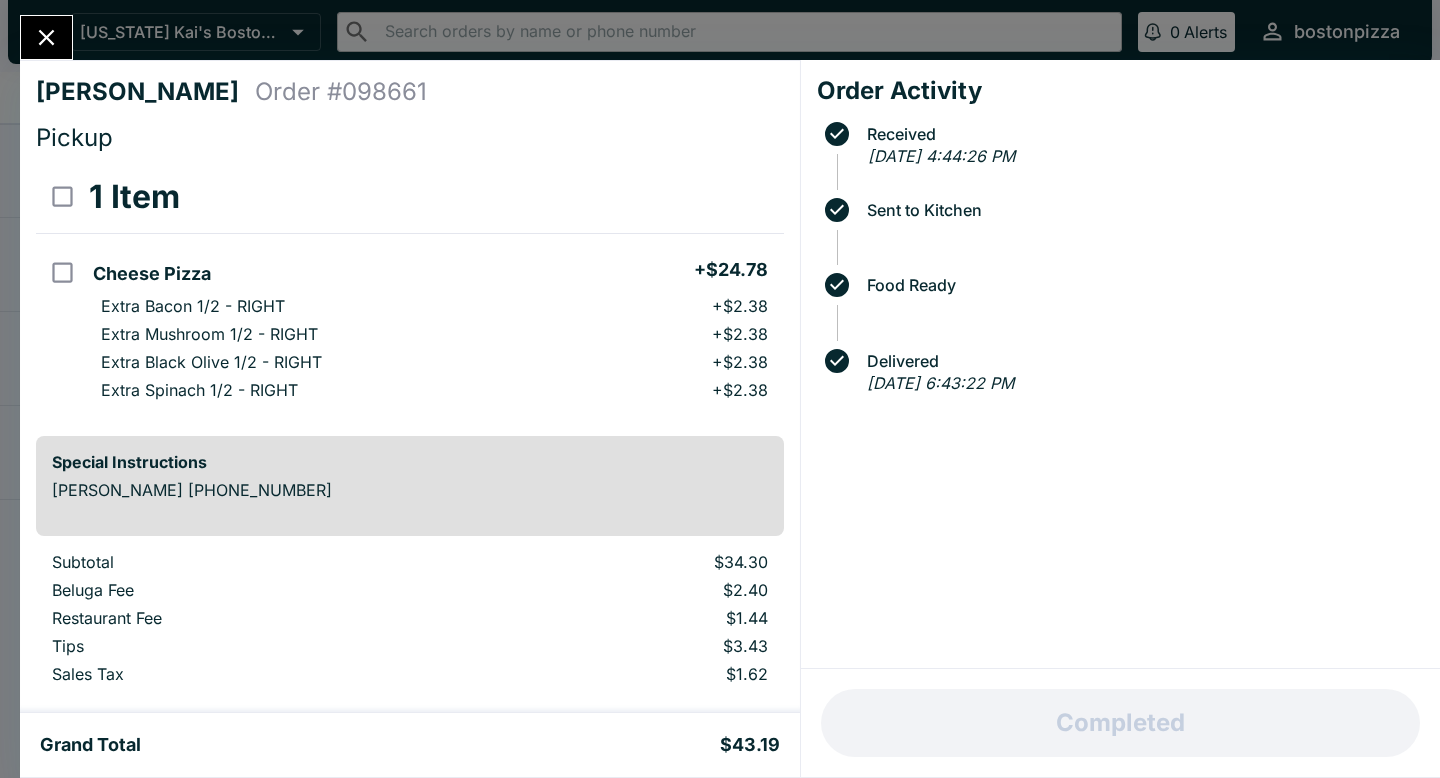 click 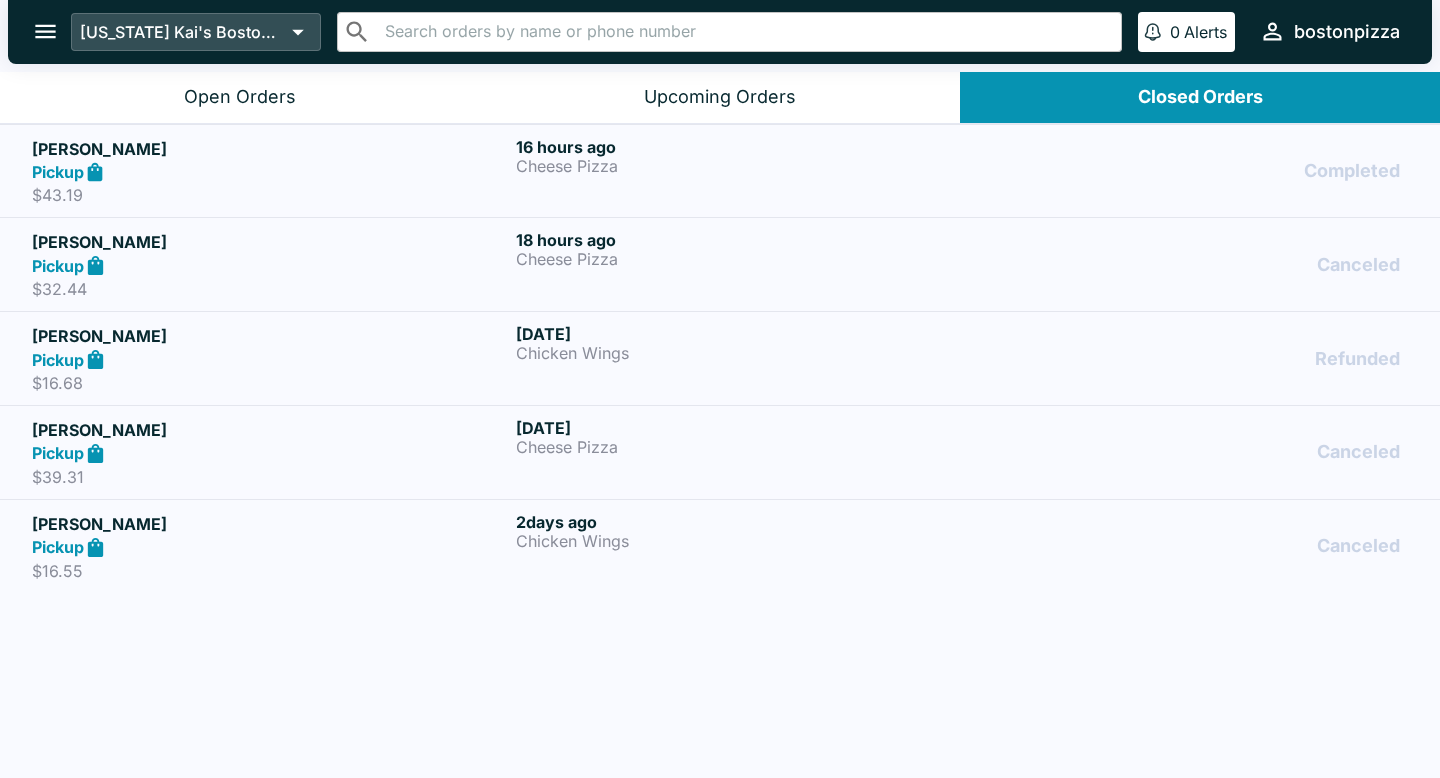 click on "[US_STATE] Kai's Boston Pizza" at bounding box center (182, 32) 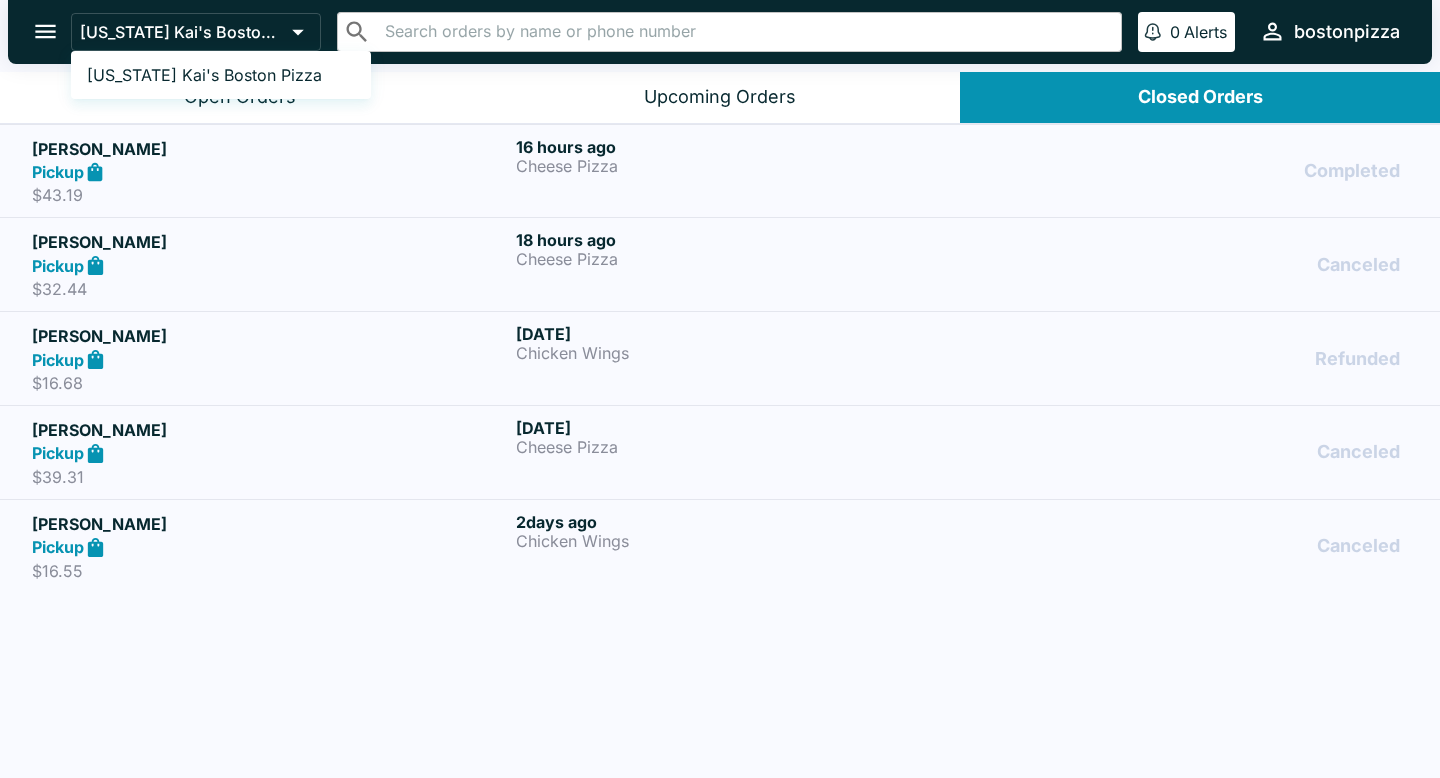 click at bounding box center [720, 389] 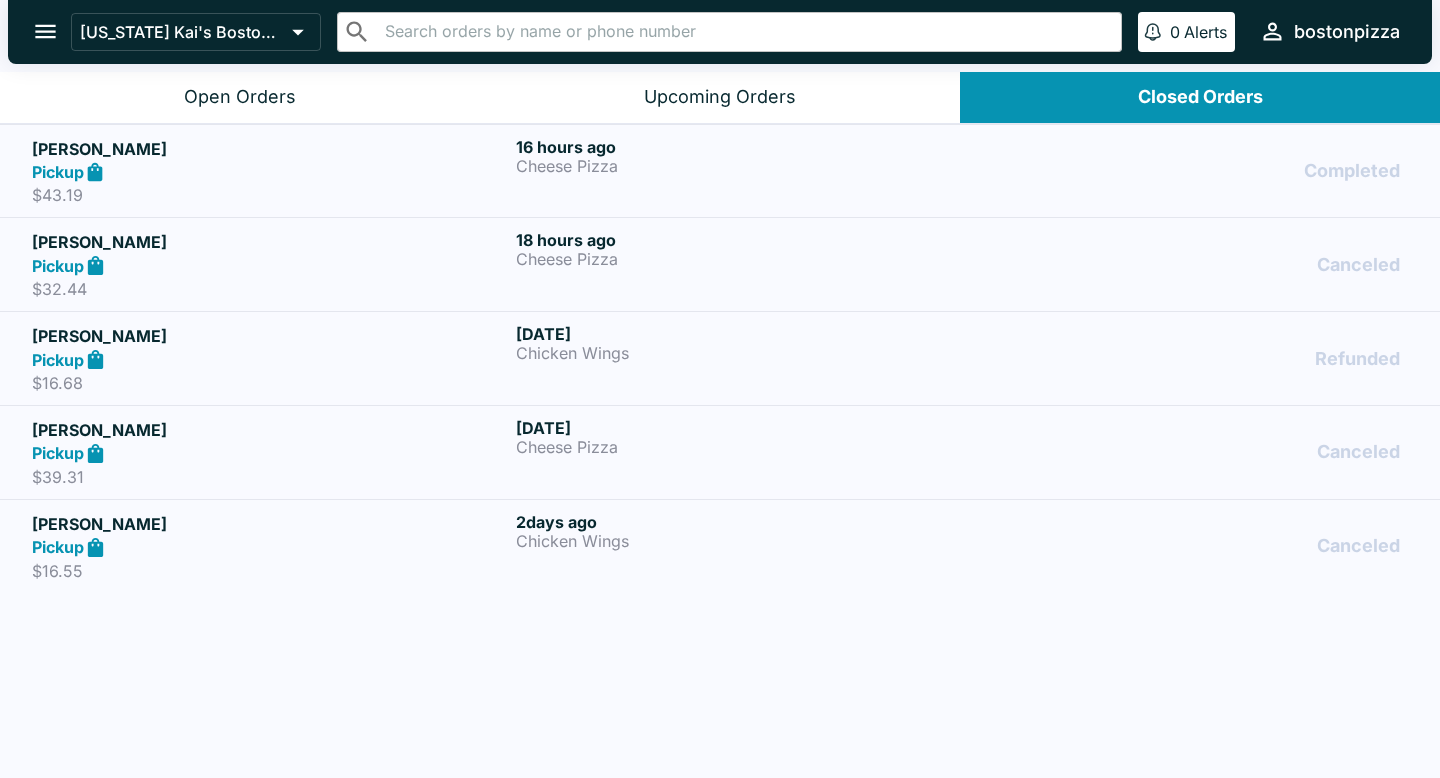 click on "Open Orders" at bounding box center [240, 97] 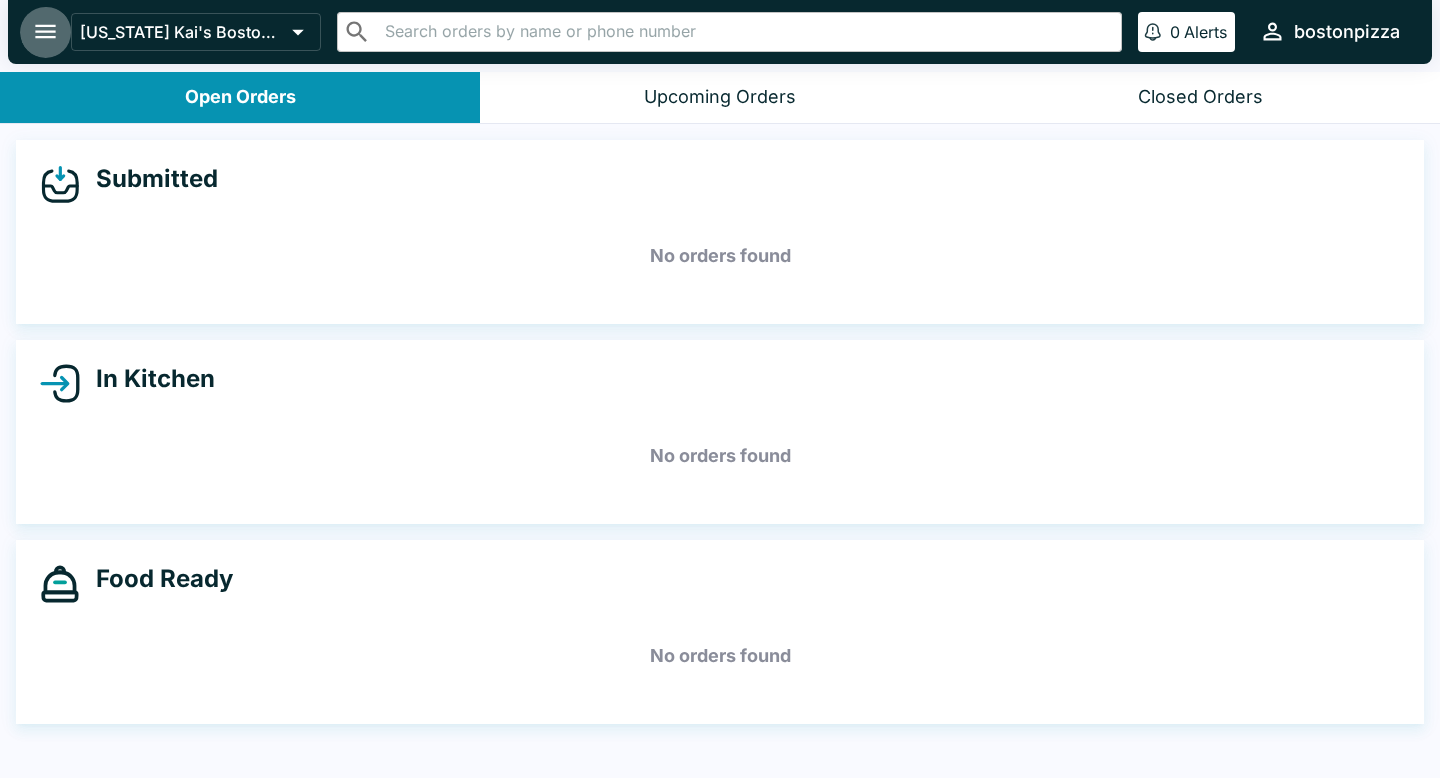 click 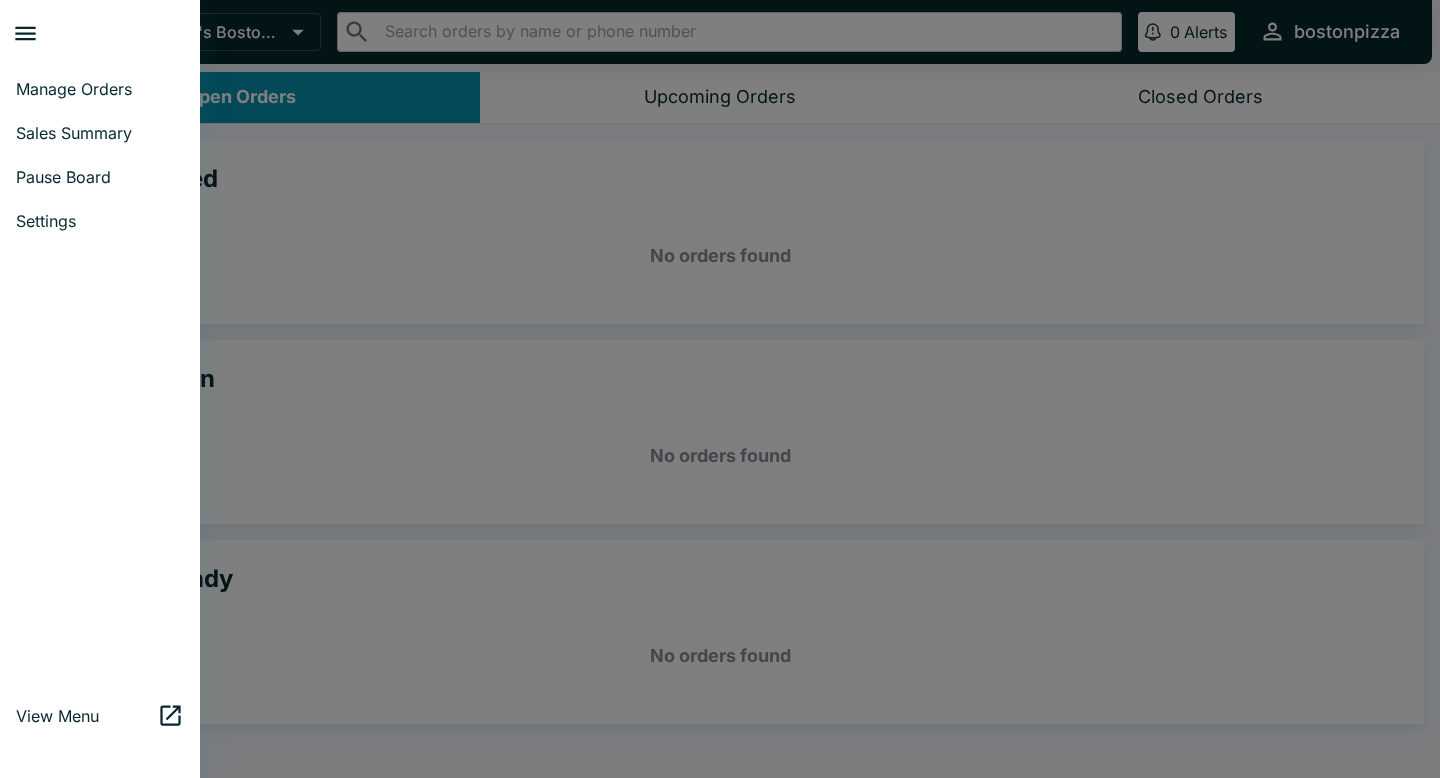 click at bounding box center (720, 389) 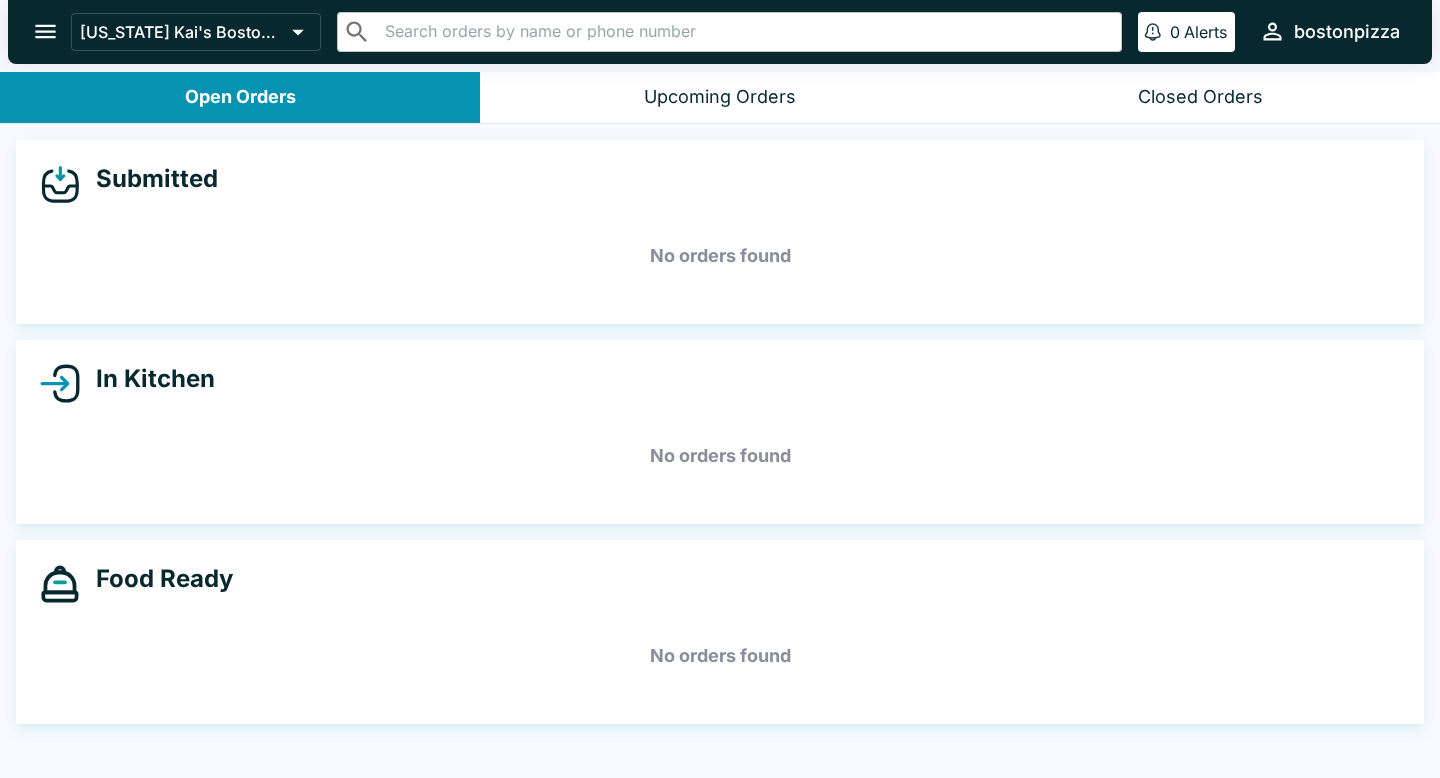 click on "Closed Orders" at bounding box center (1200, 97) 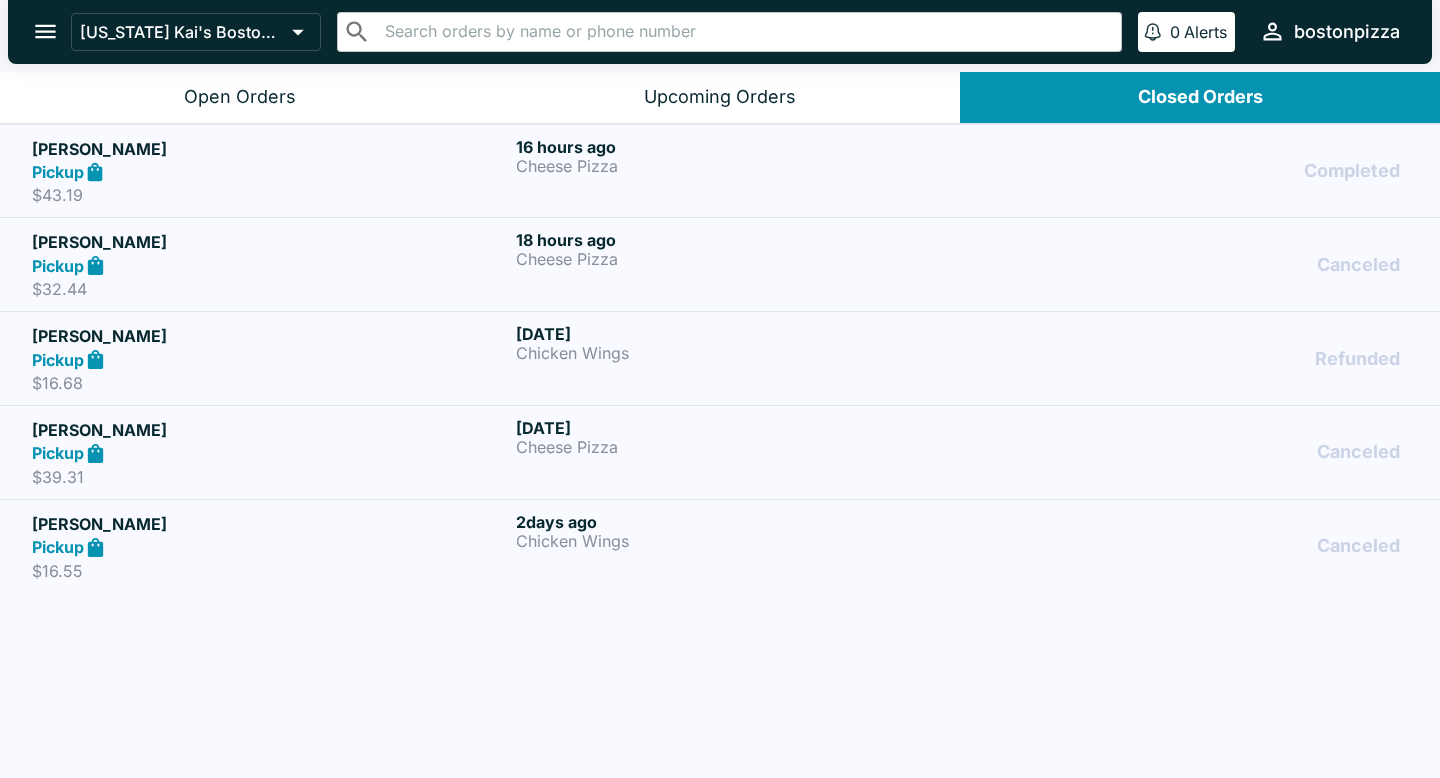 click on "Open Orders" at bounding box center [240, 97] 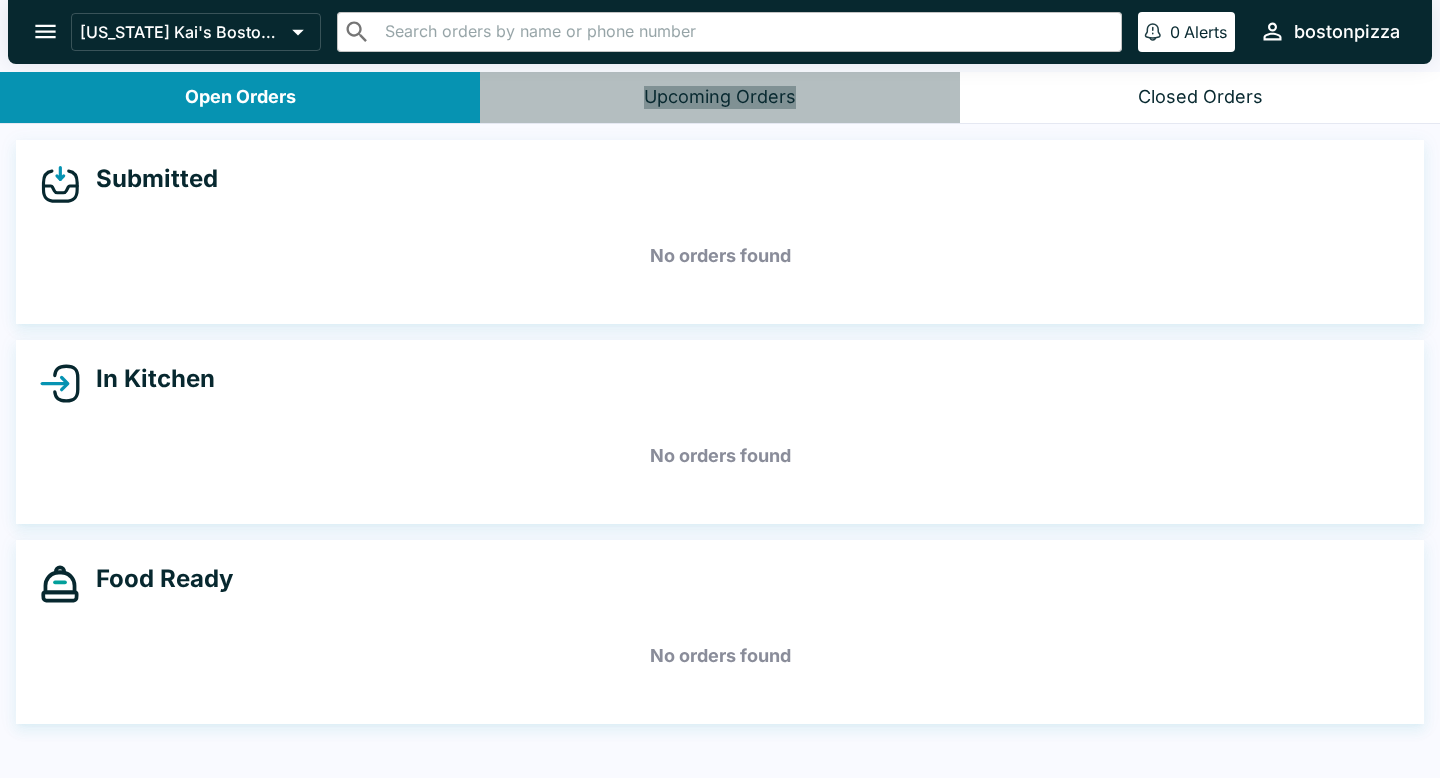 click on "Upcoming Orders" at bounding box center (720, 97) 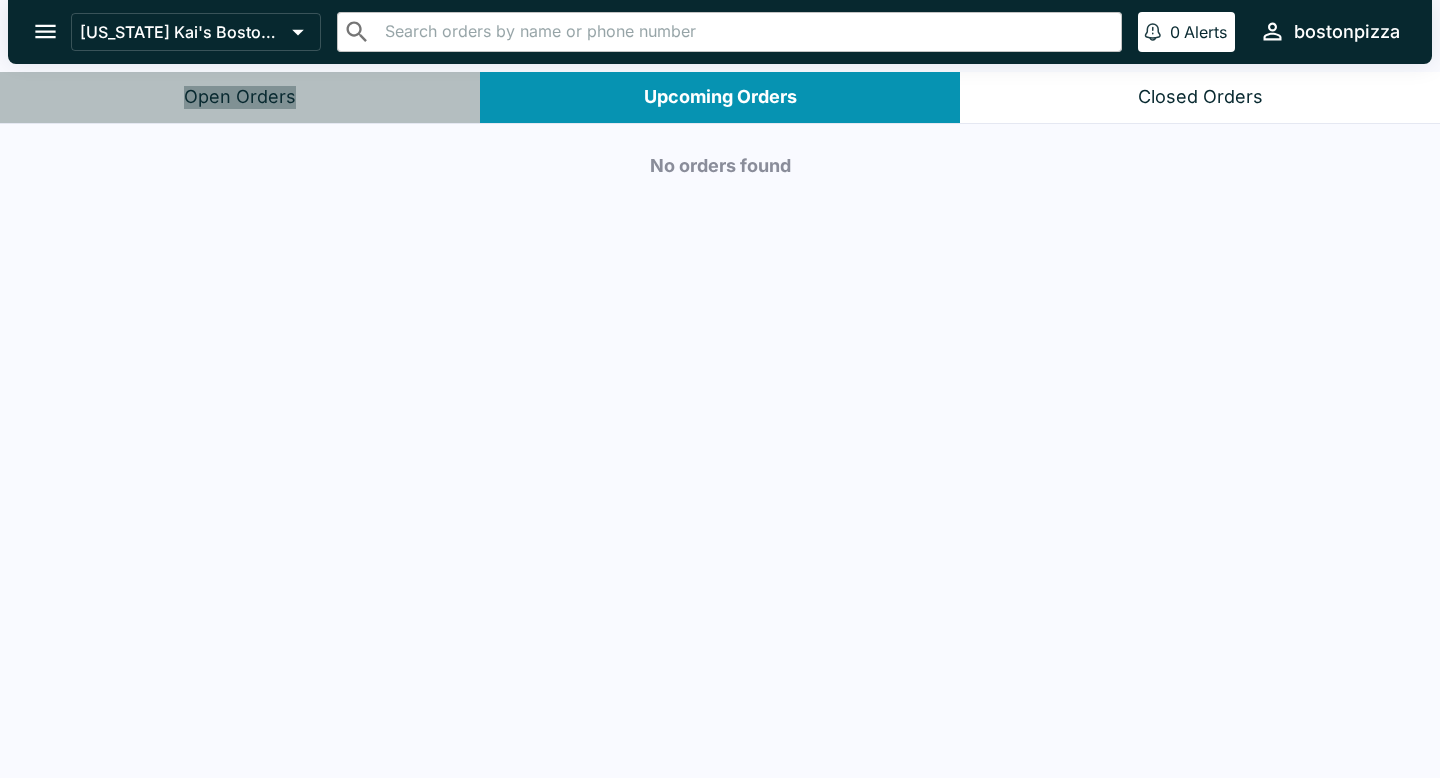 click on "Open Orders" at bounding box center [240, 97] 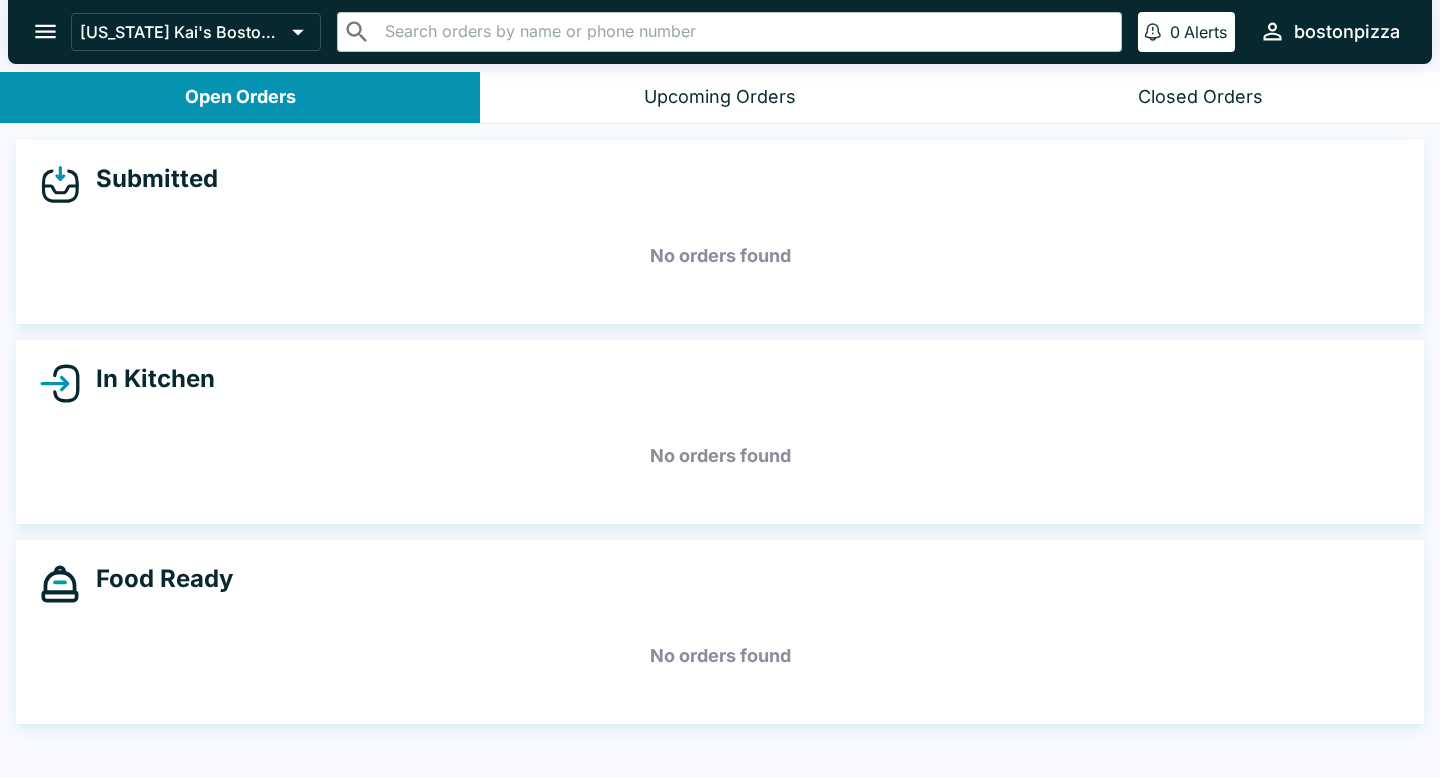 click 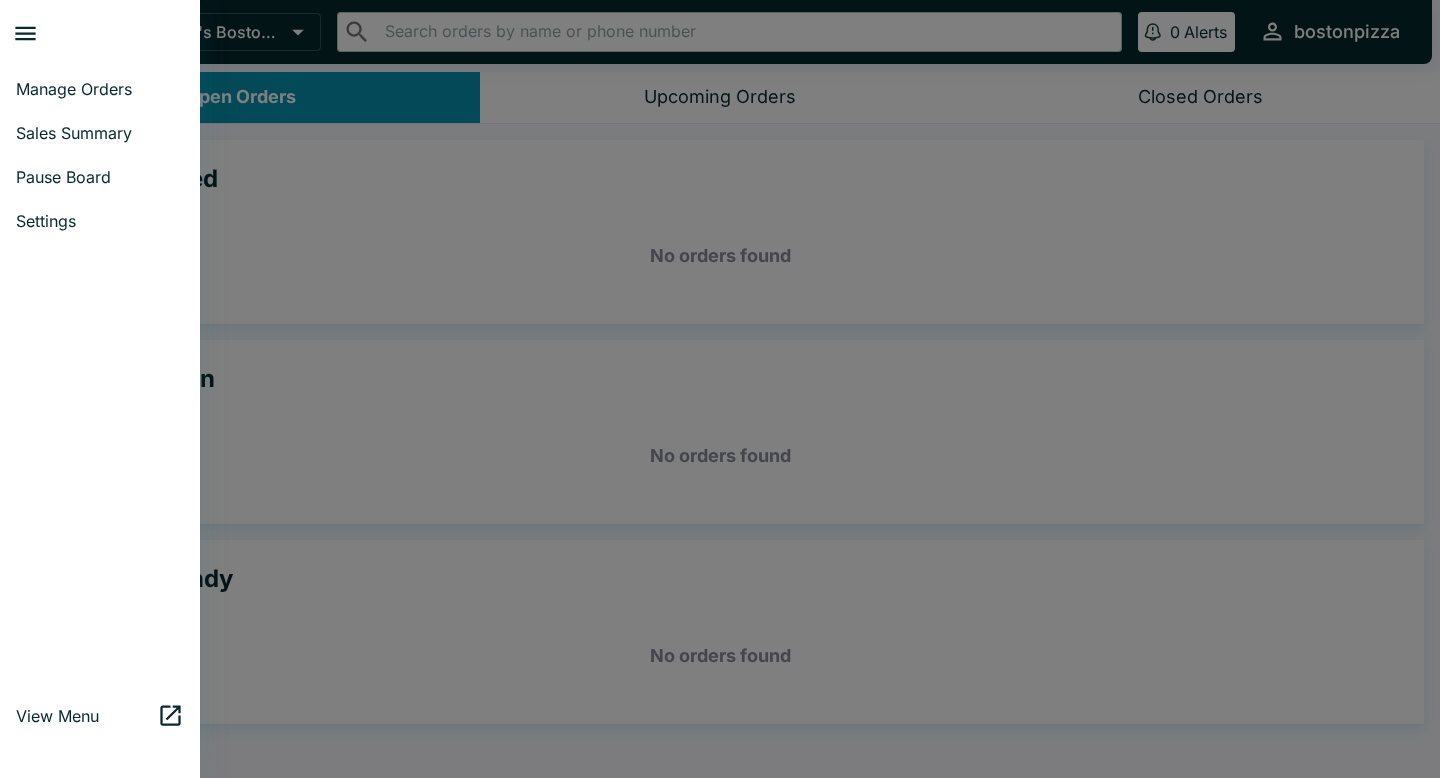 click on "Manage Orders" at bounding box center (100, 89) 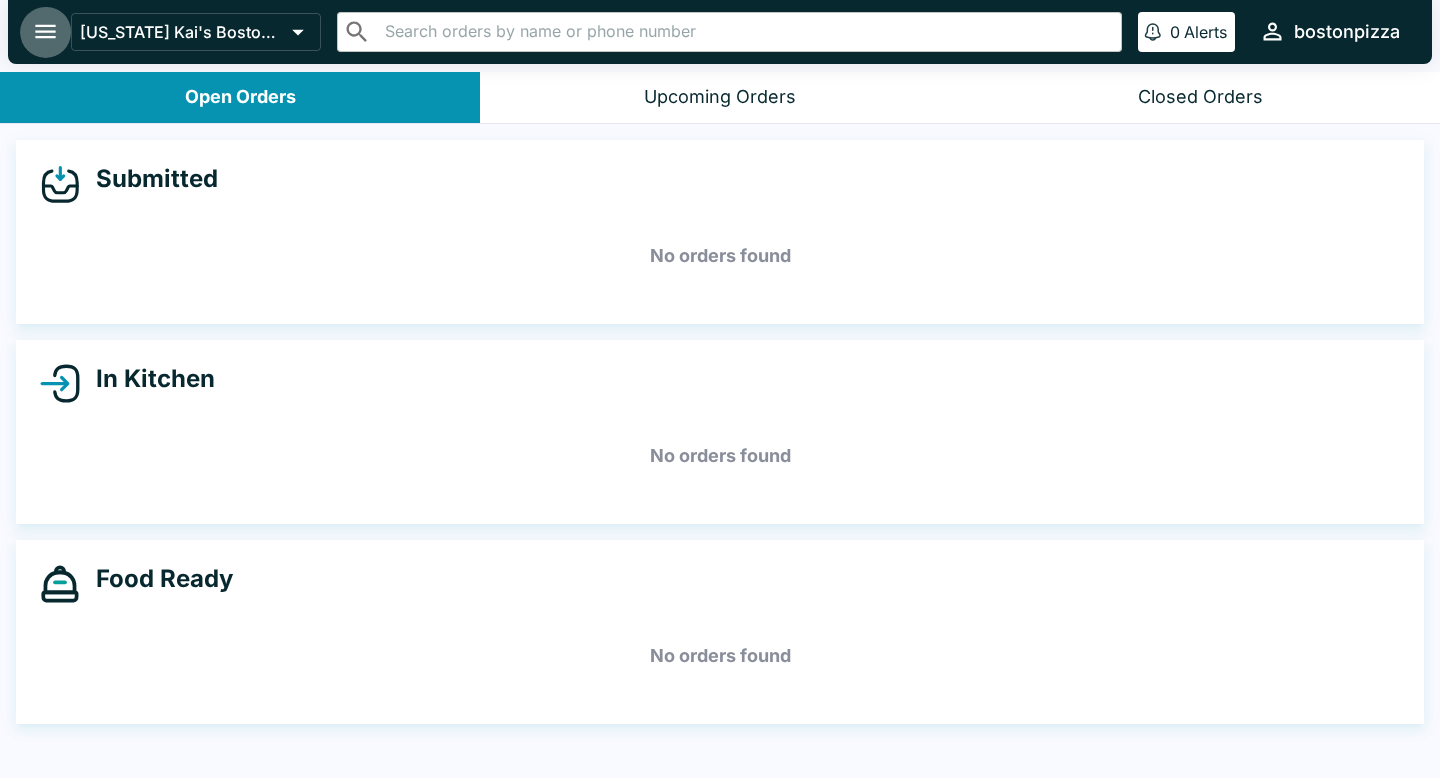 click 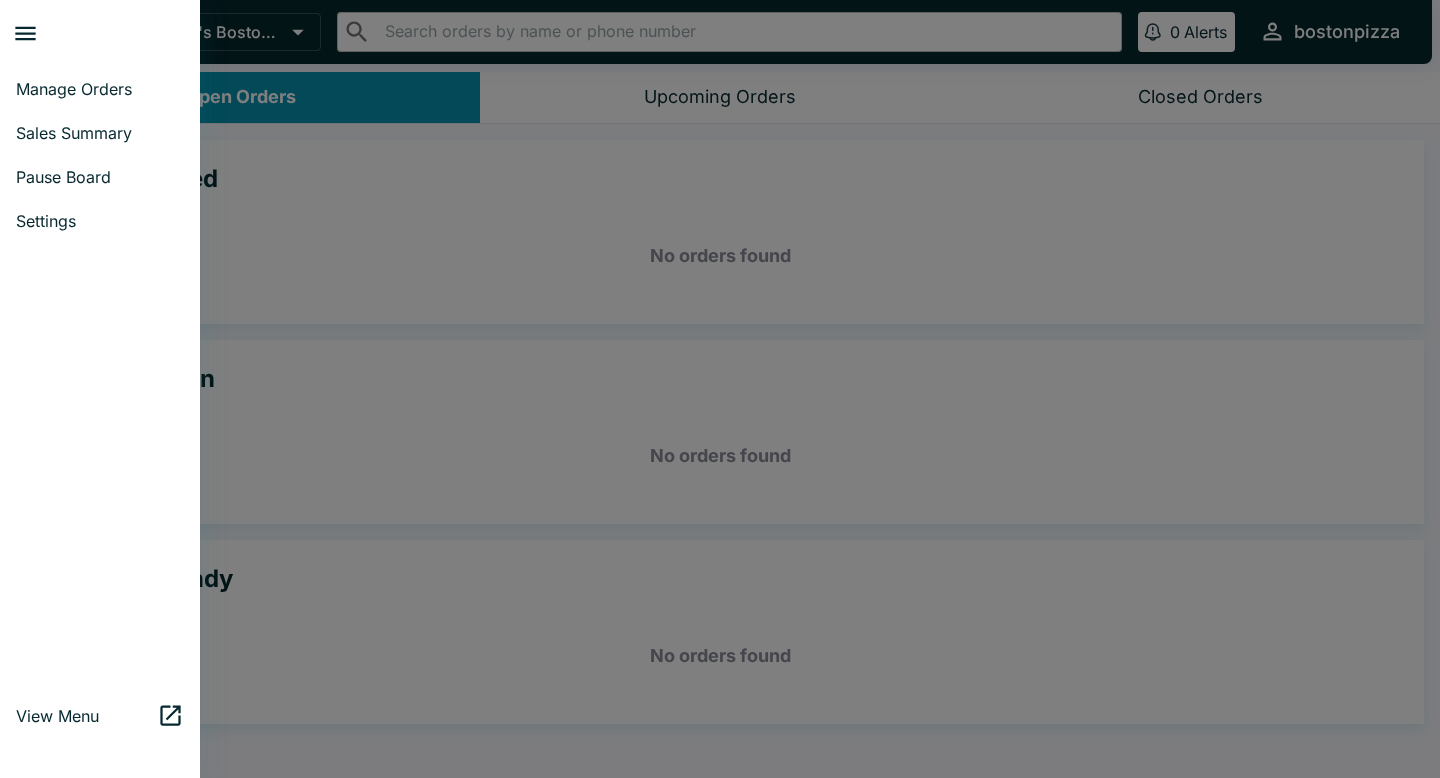 click at bounding box center [720, 389] 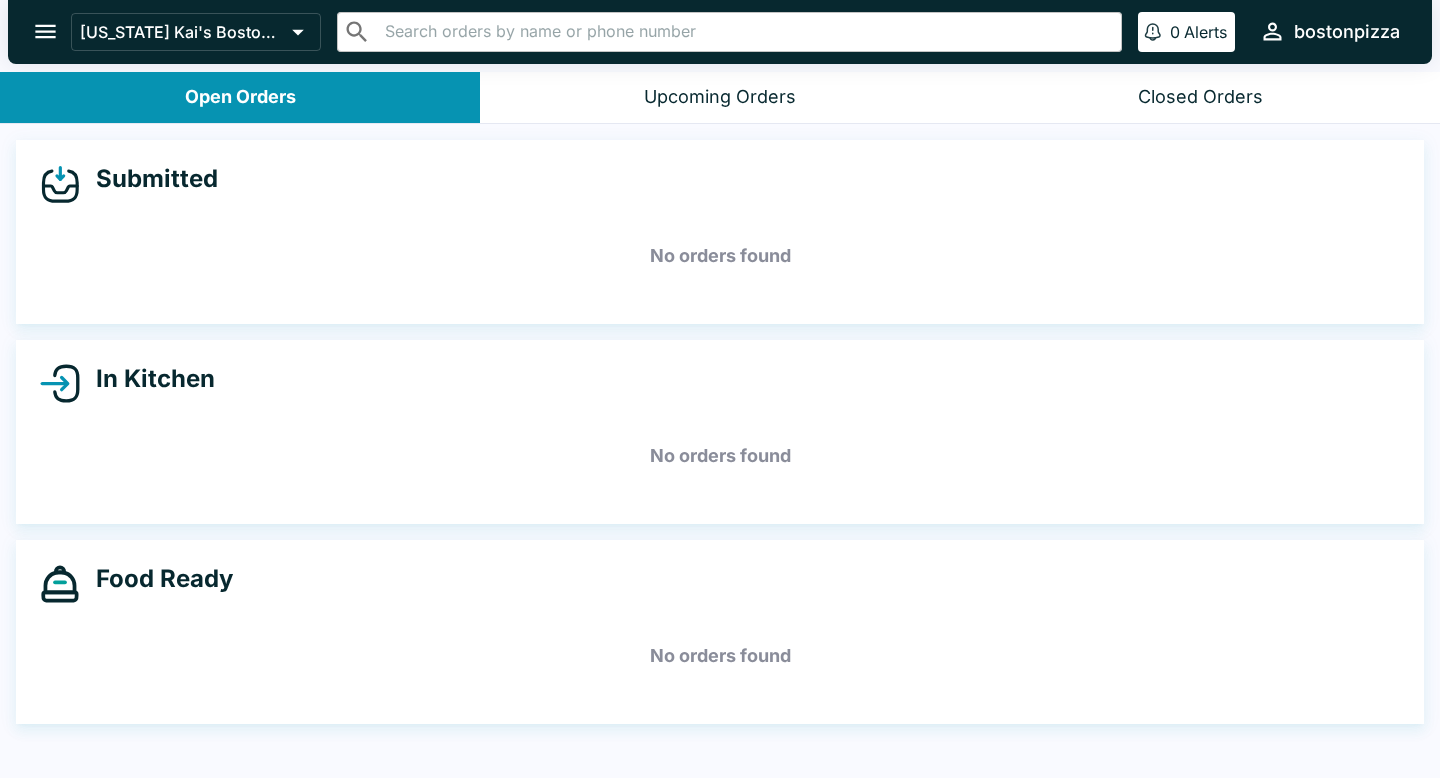 click on "Submitted" at bounding box center (149, 179) 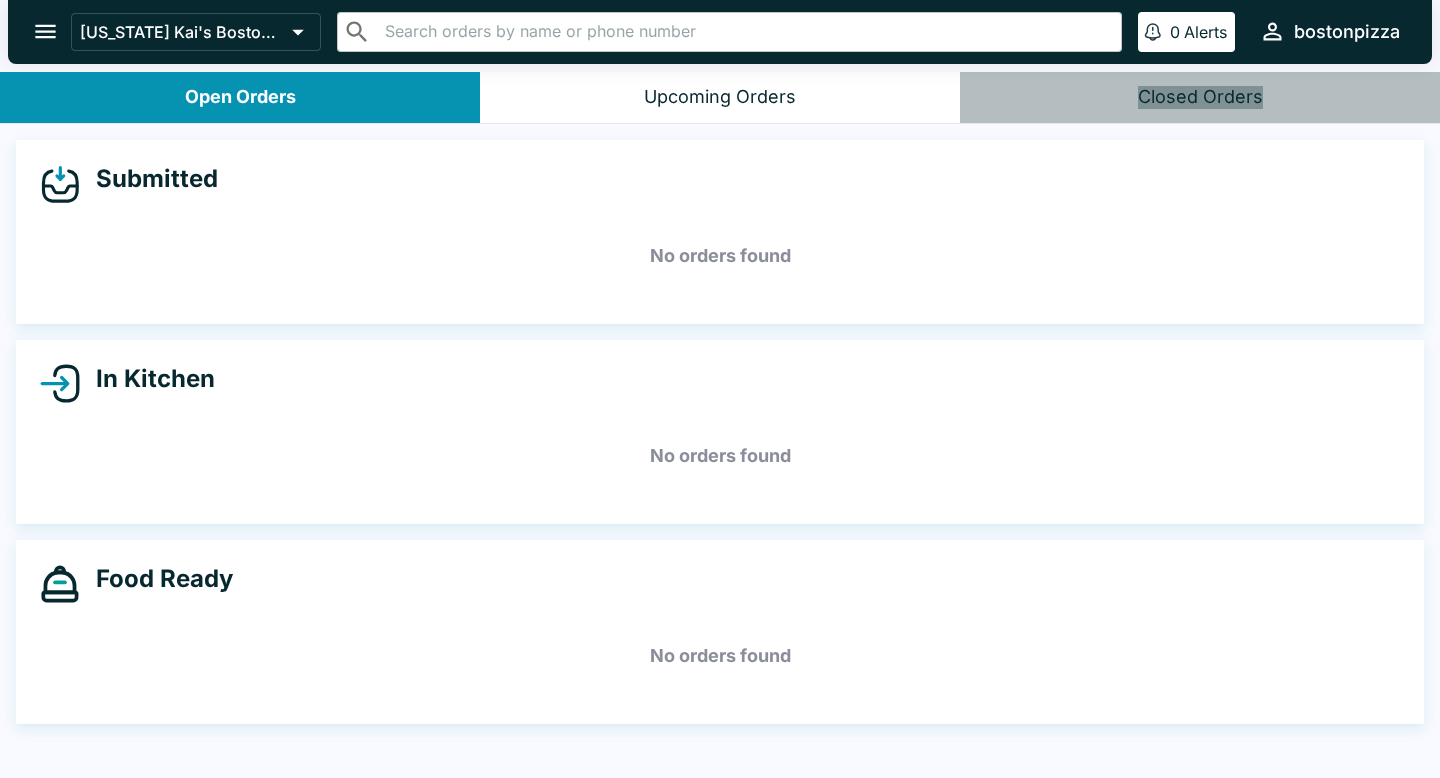 click on "Closed Orders" at bounding box center (1200, 97) 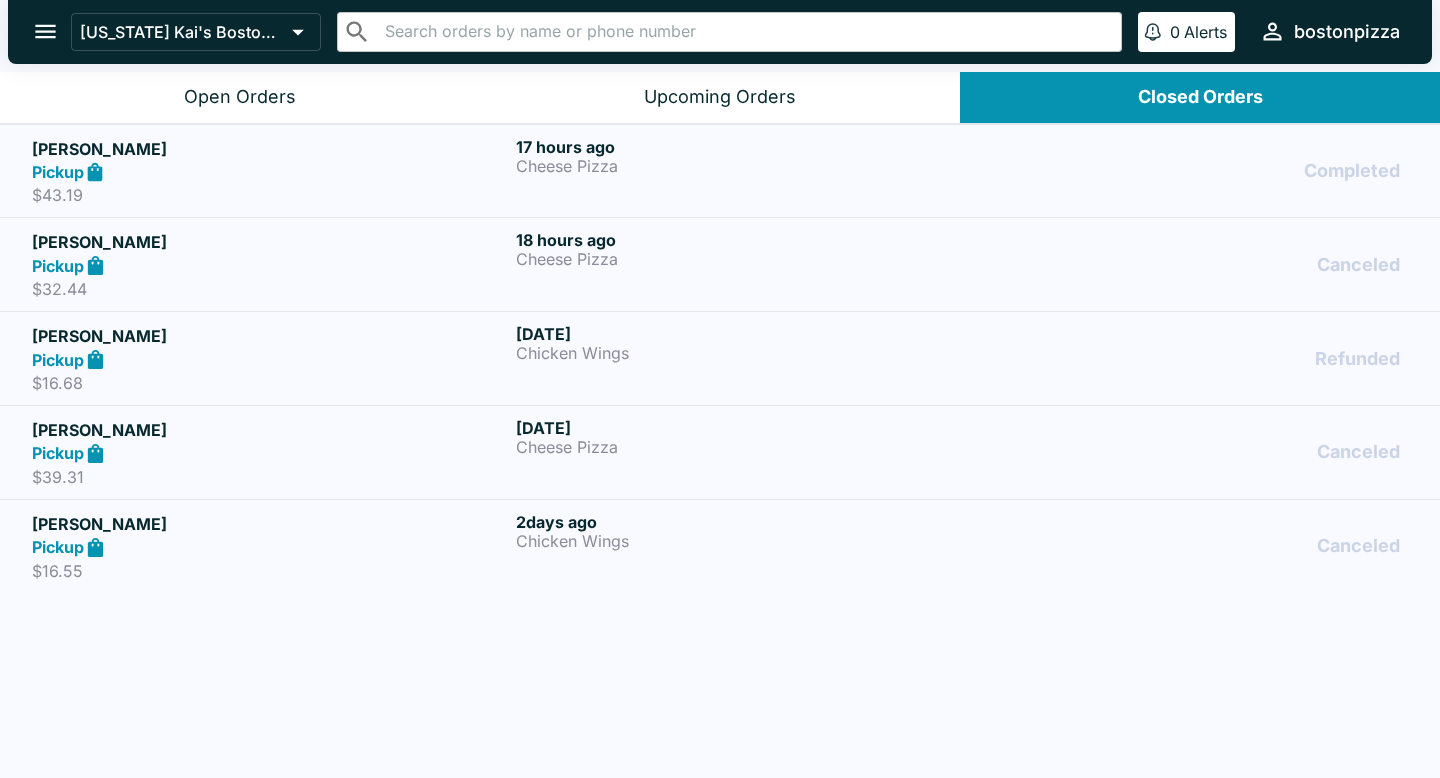 click on "Charise Shigeta" at bounding box center [270, 149] 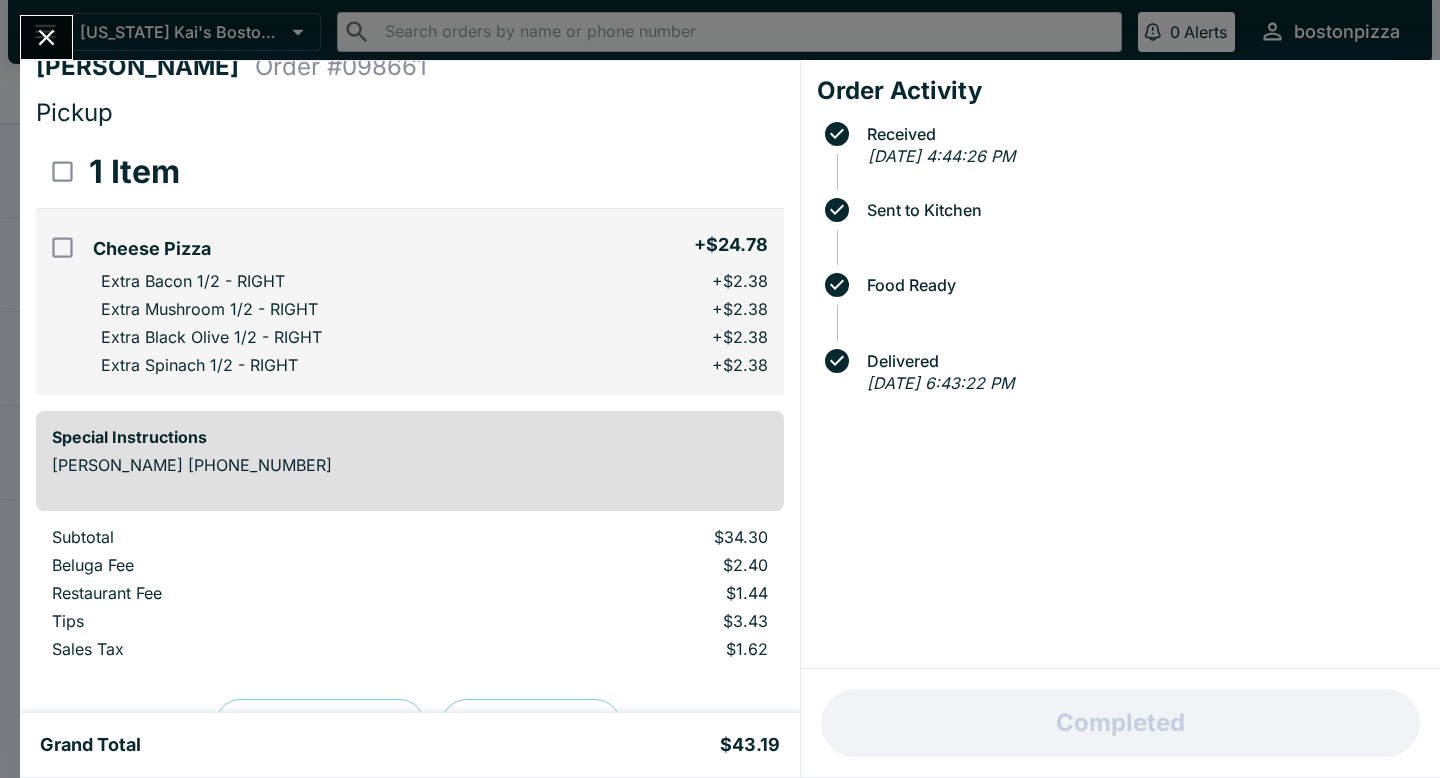 scroll, scrollTop: 22, scrollLeft: 0, axis: vertical 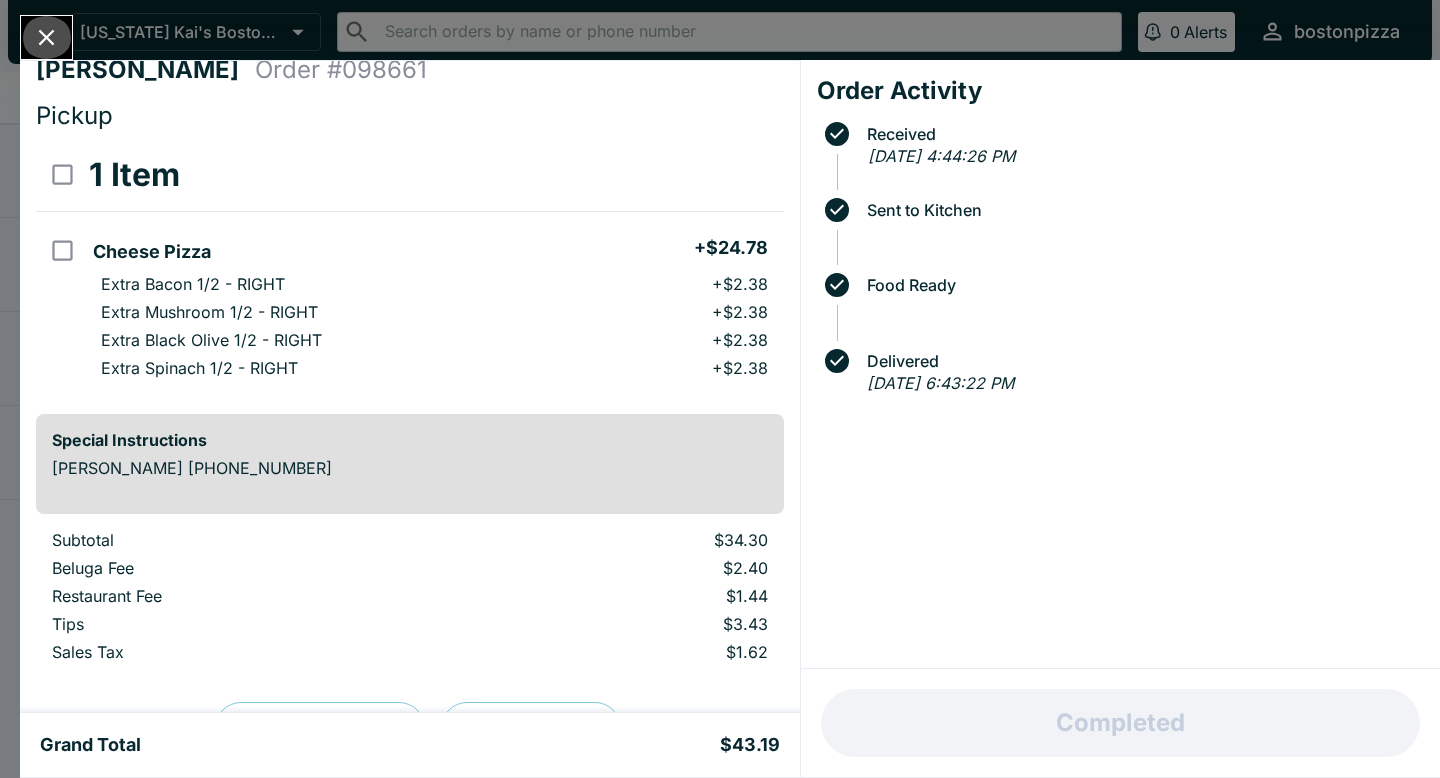 click 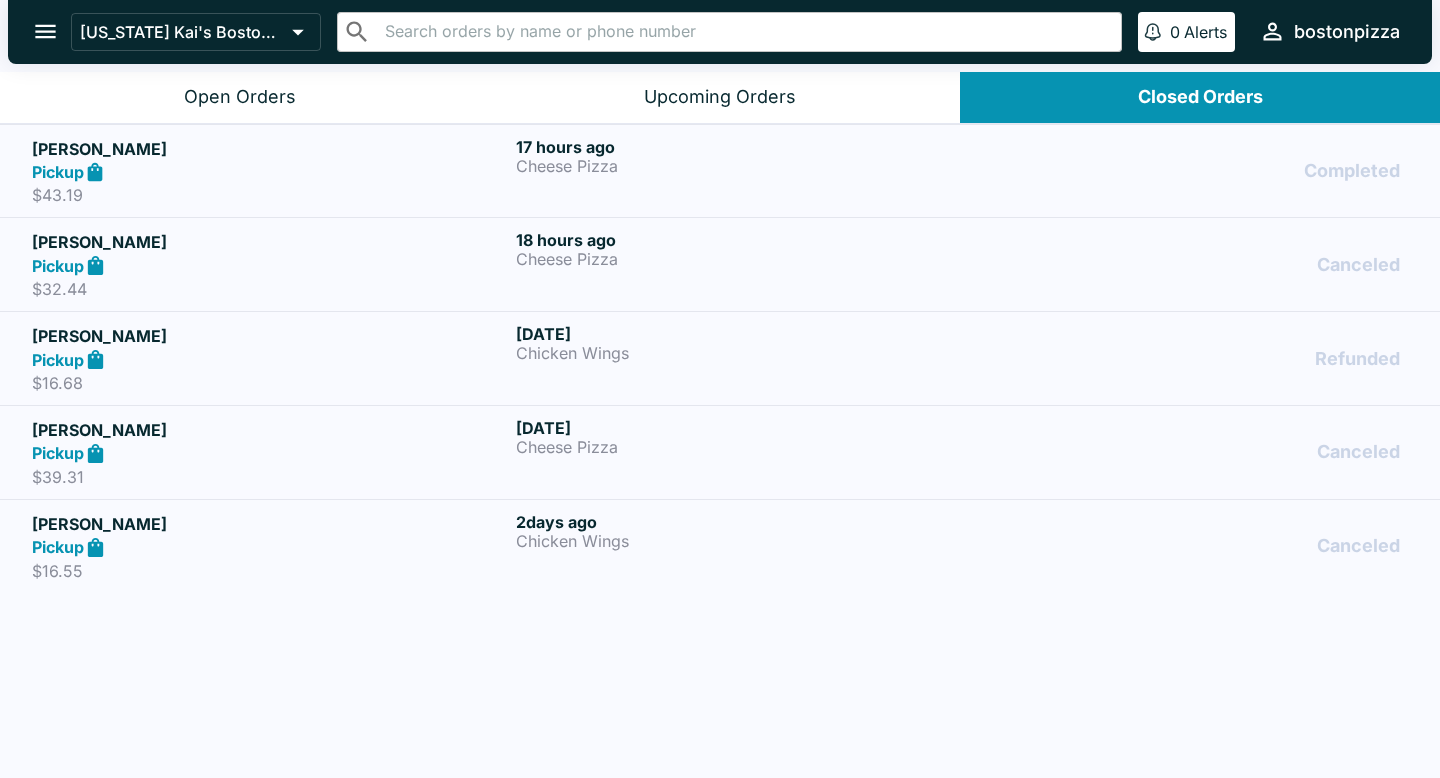 click 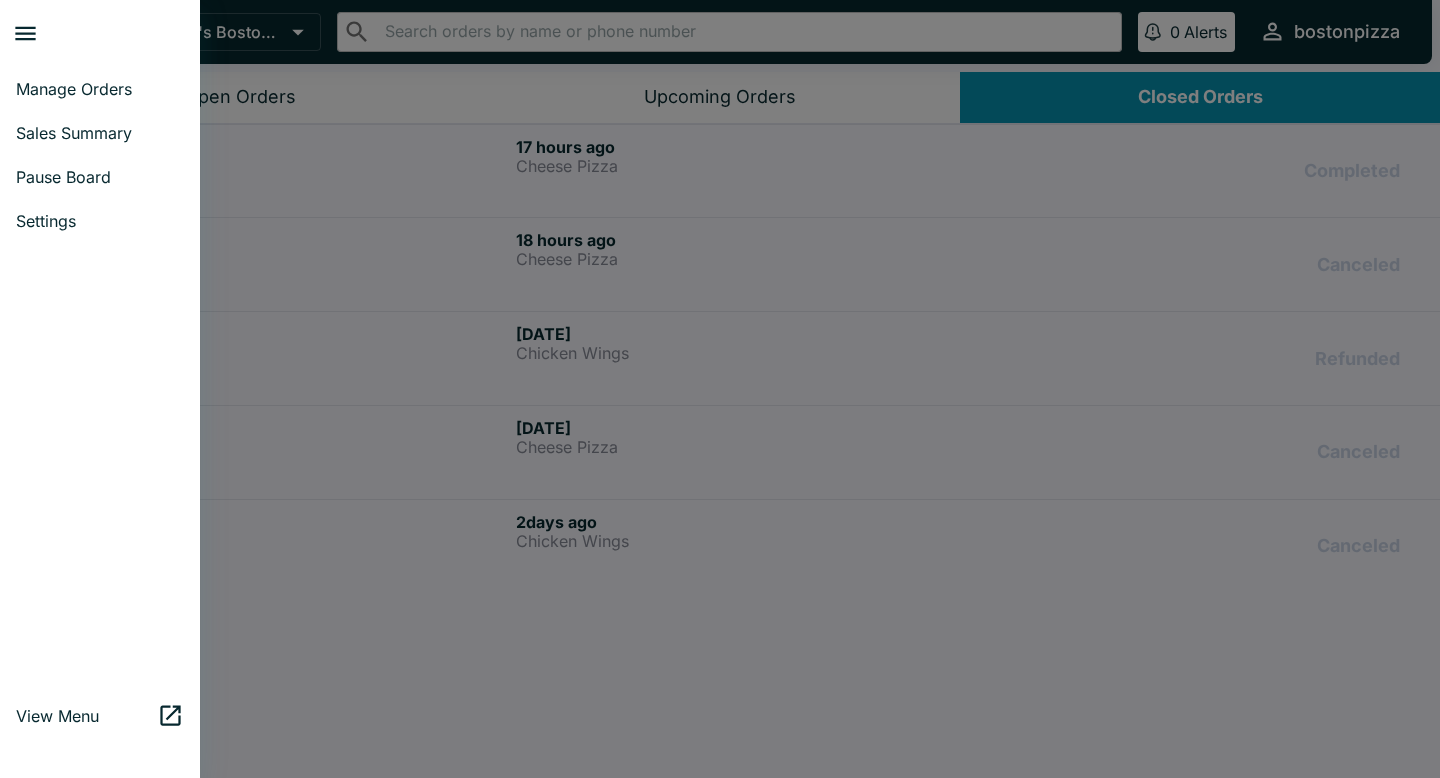 click on "Sales Summary" at bounding box center (100, 133) 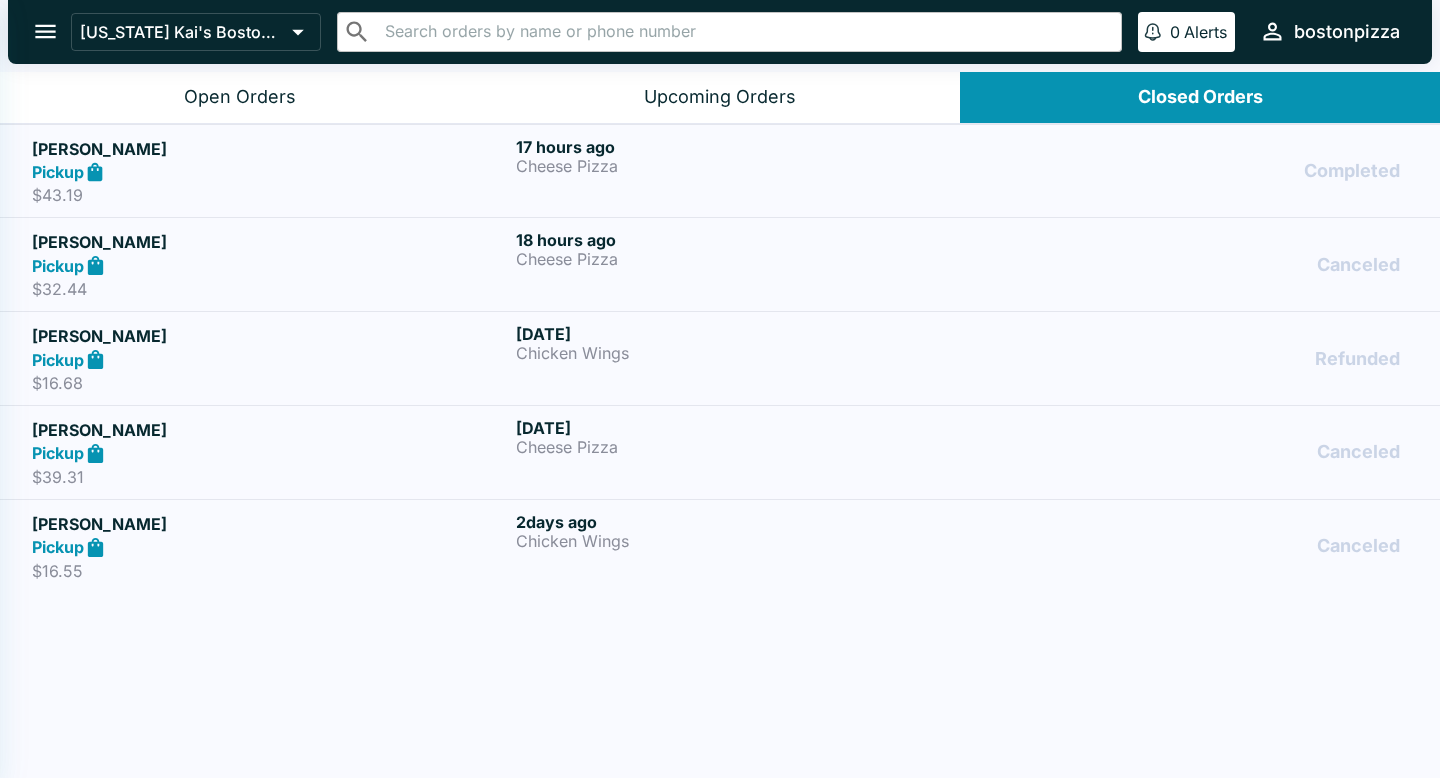 select on "03:00" 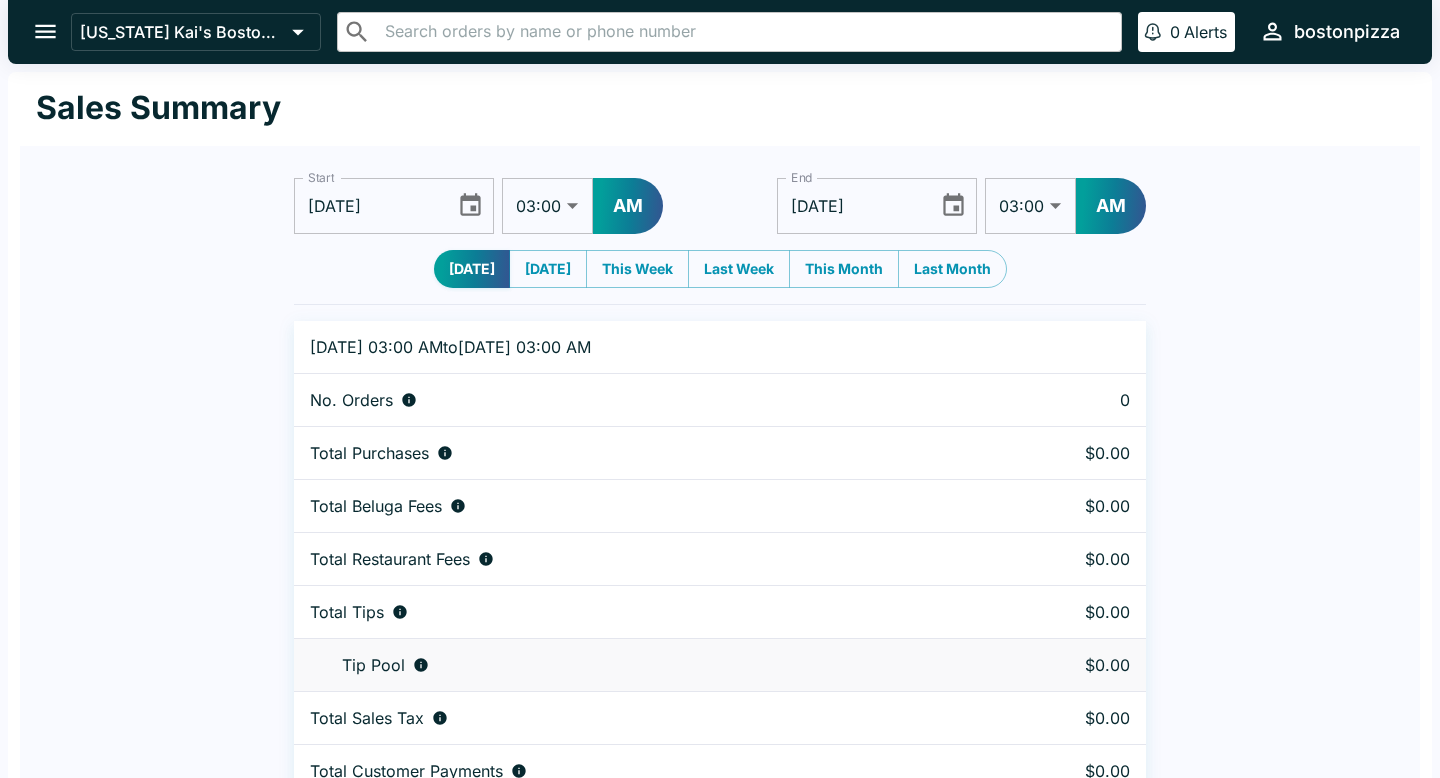 scroll, scrollTop: 31, scrollLeft: 0, axis: vertical 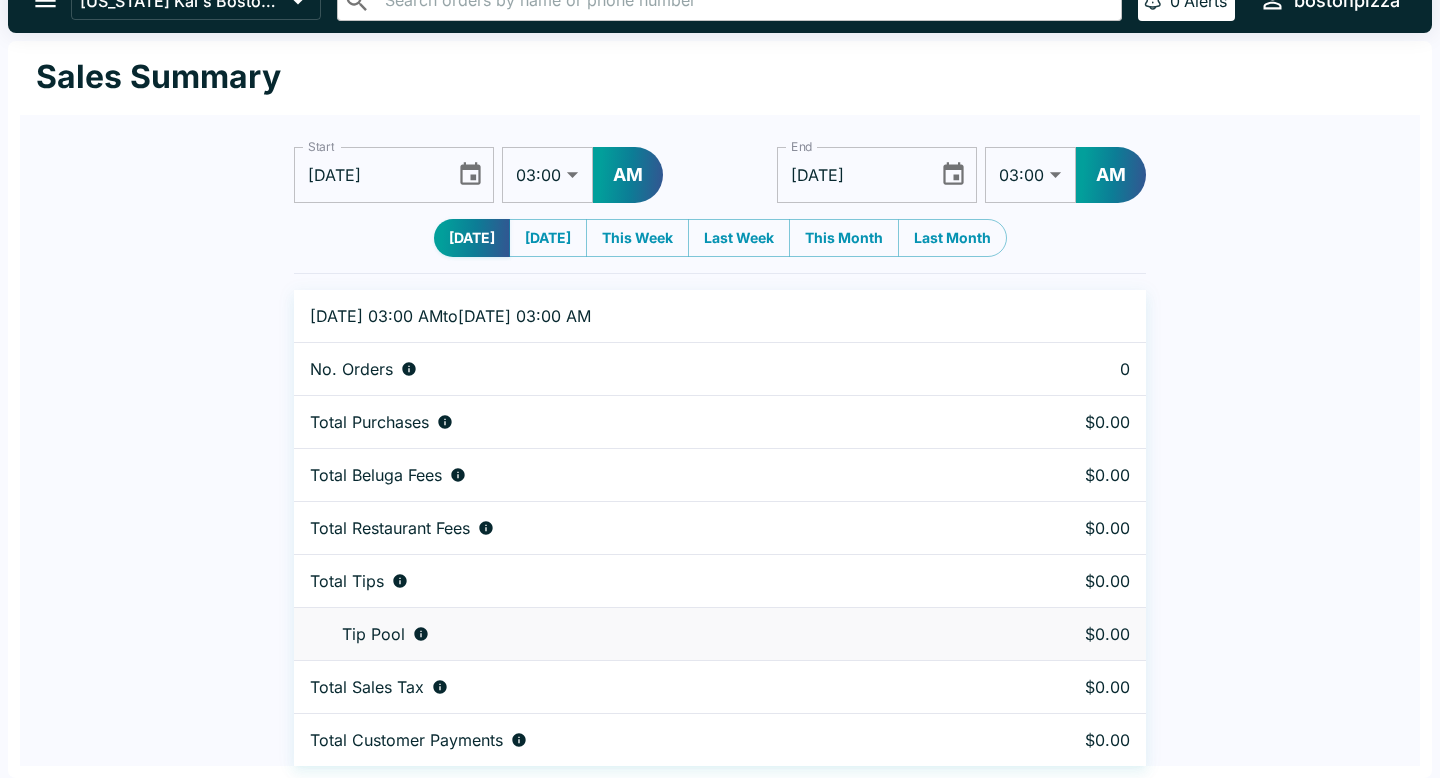 click on "01:00 01:30 02:00 02:30 03:00 03:30 04:00 04:30 05:00 05:30 06:00 06:30 07:00 07:30 08:00 08:30 09:00 09:30 10:00 10:30 11:00 11:30 12:00 12:30" at bounding box center (547, 175) 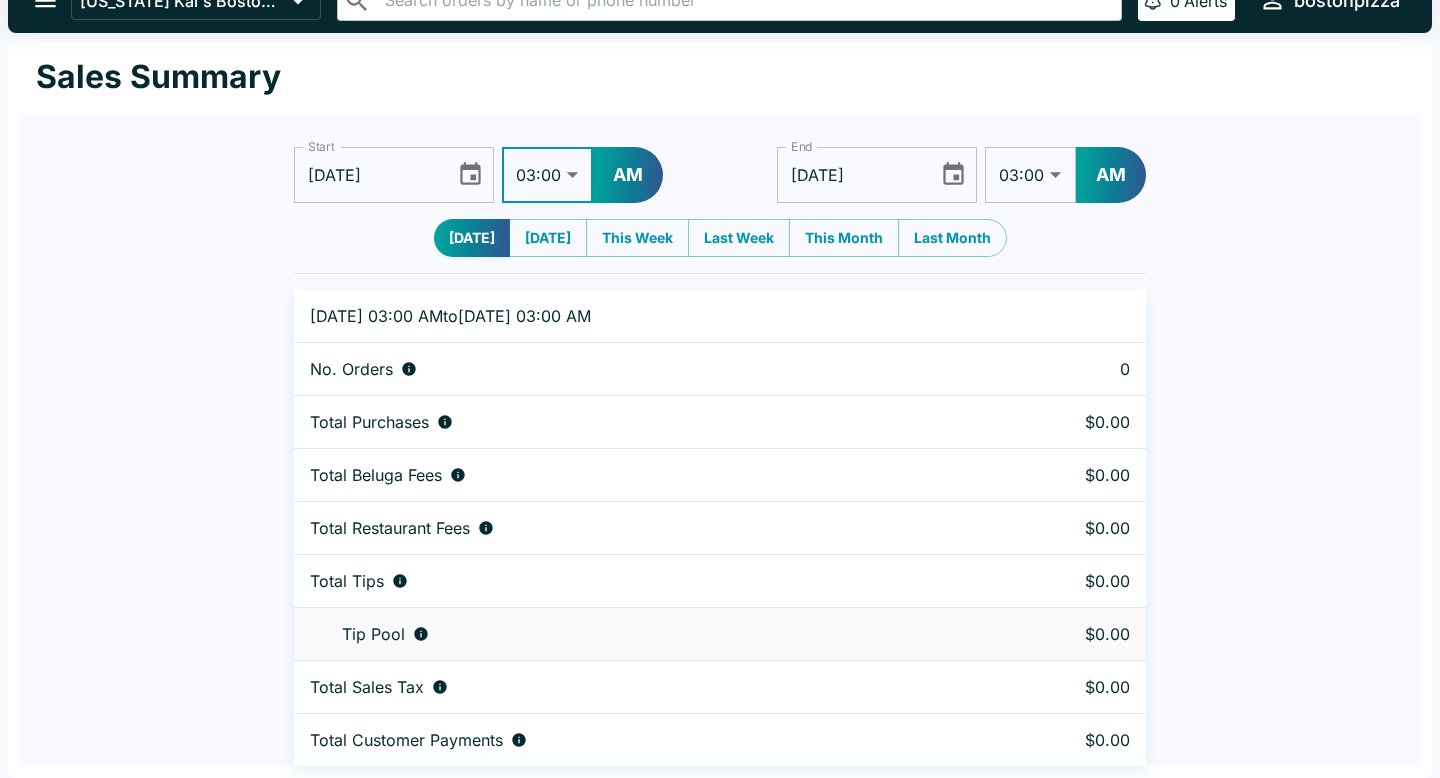 select on "11:00" 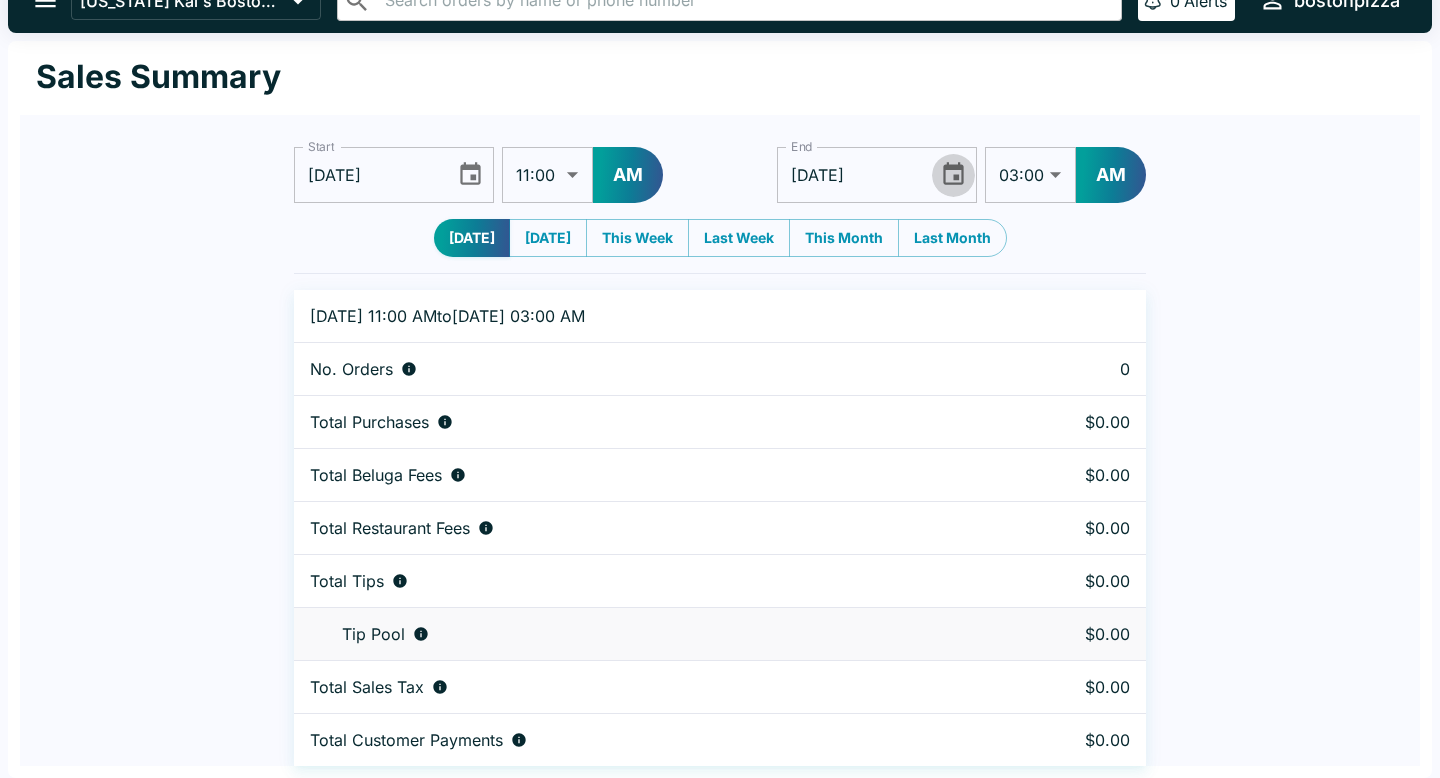 click 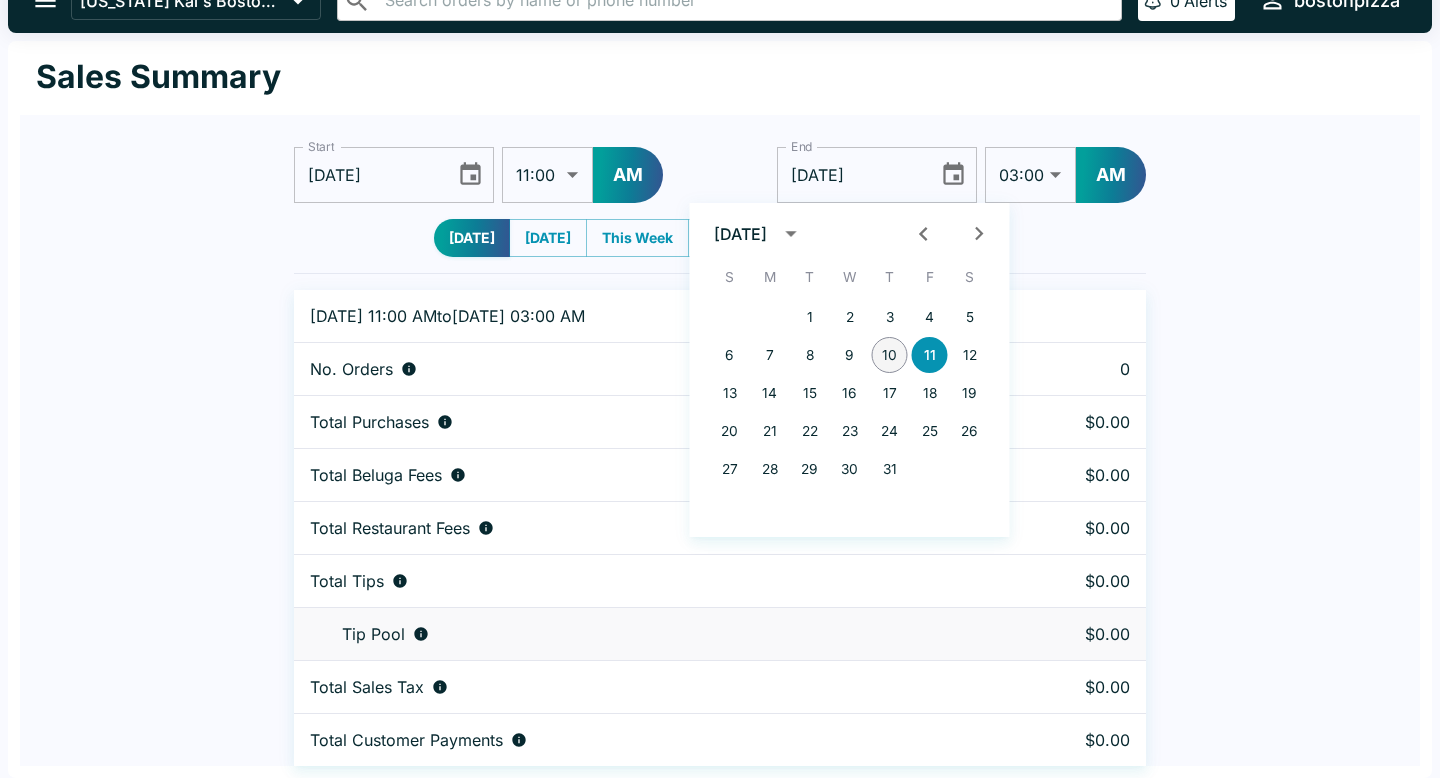 click on "10" at bounding box center (890, 355) 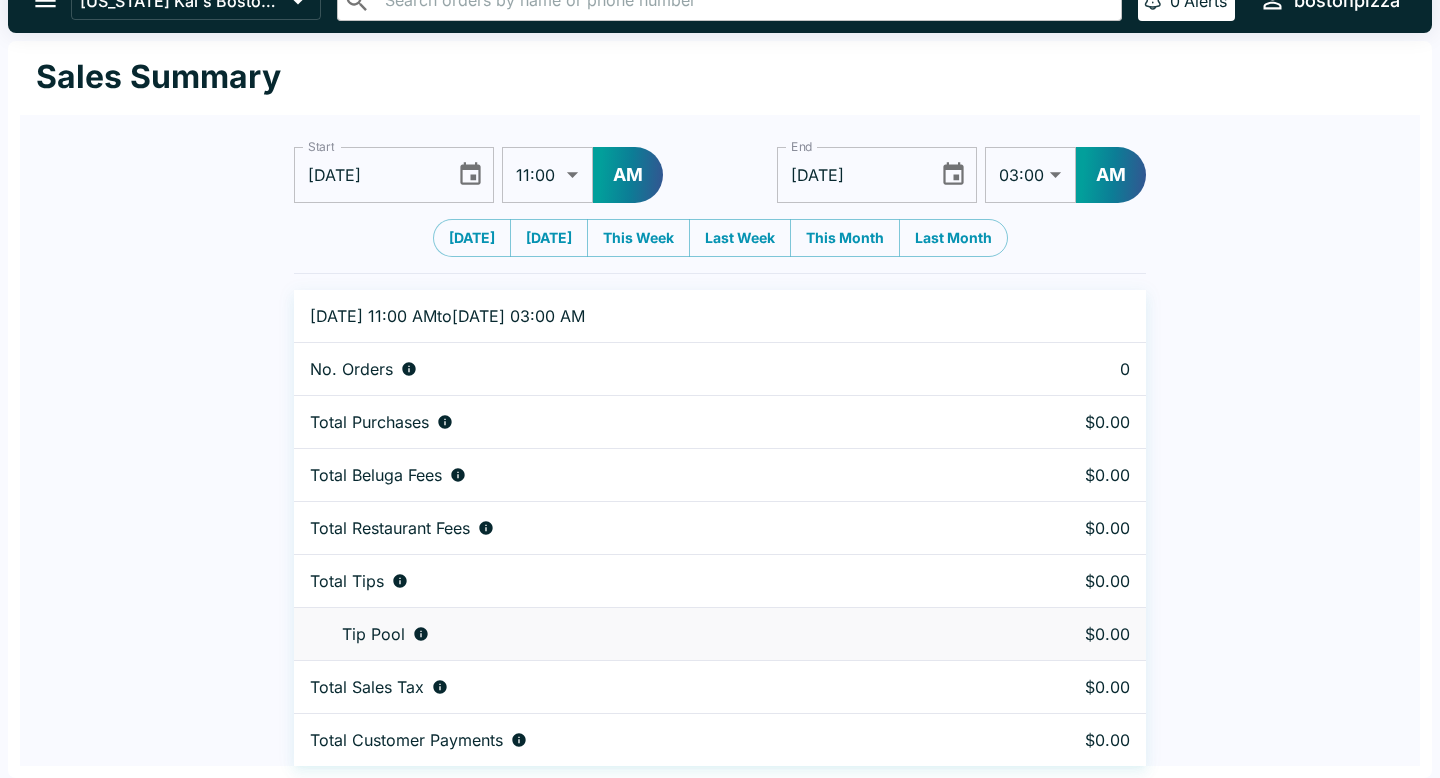 click on "01:00 01:30 02:00 02:30 03:00 03:30 04:00 04:30 05:00 05:30 06:00 06:30 07:00 07:30 08:00 08:30 09:00 09:30 10:00 10:30 11:00 11:30 12:00 12:30" at bounding box center (1030, 175) 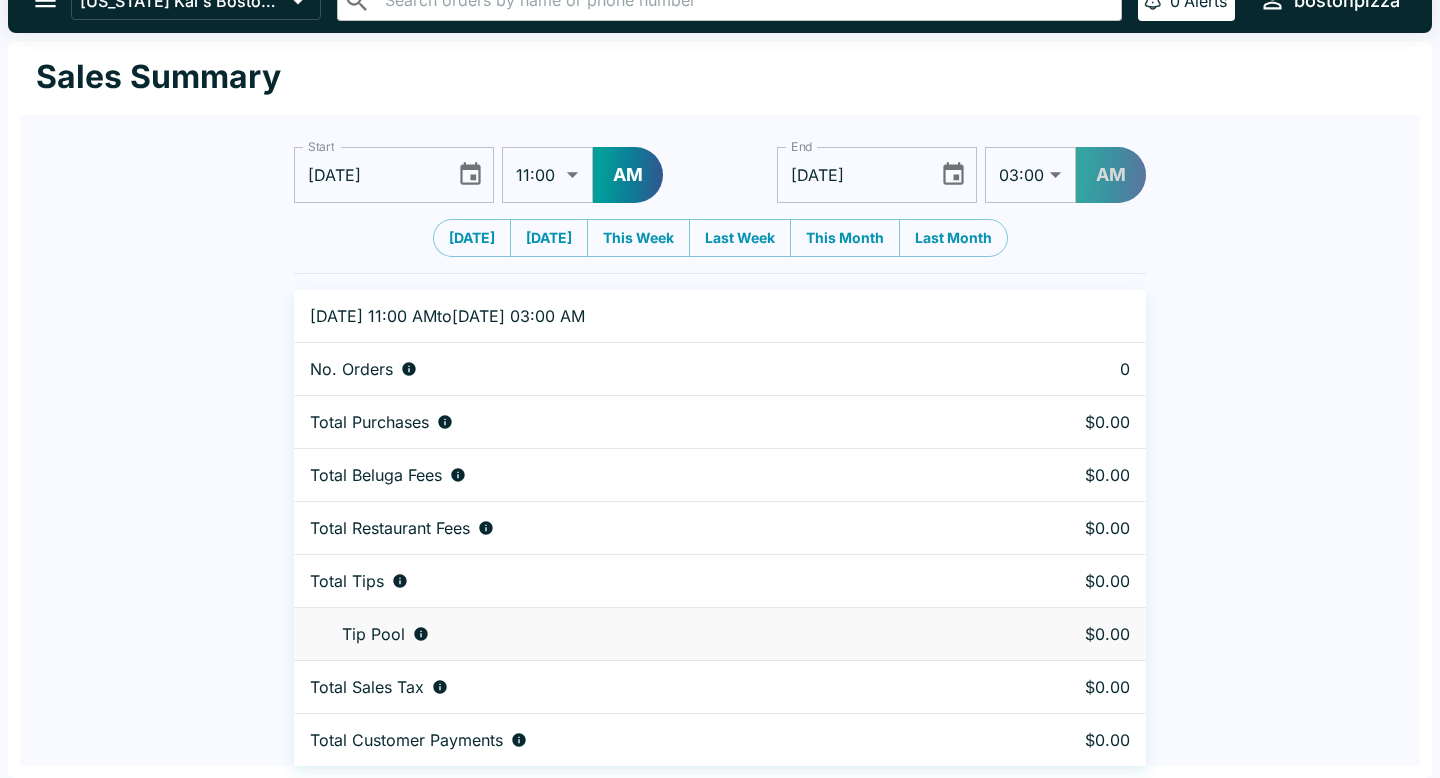 click on "AM" at bounding box center [1111, 175] 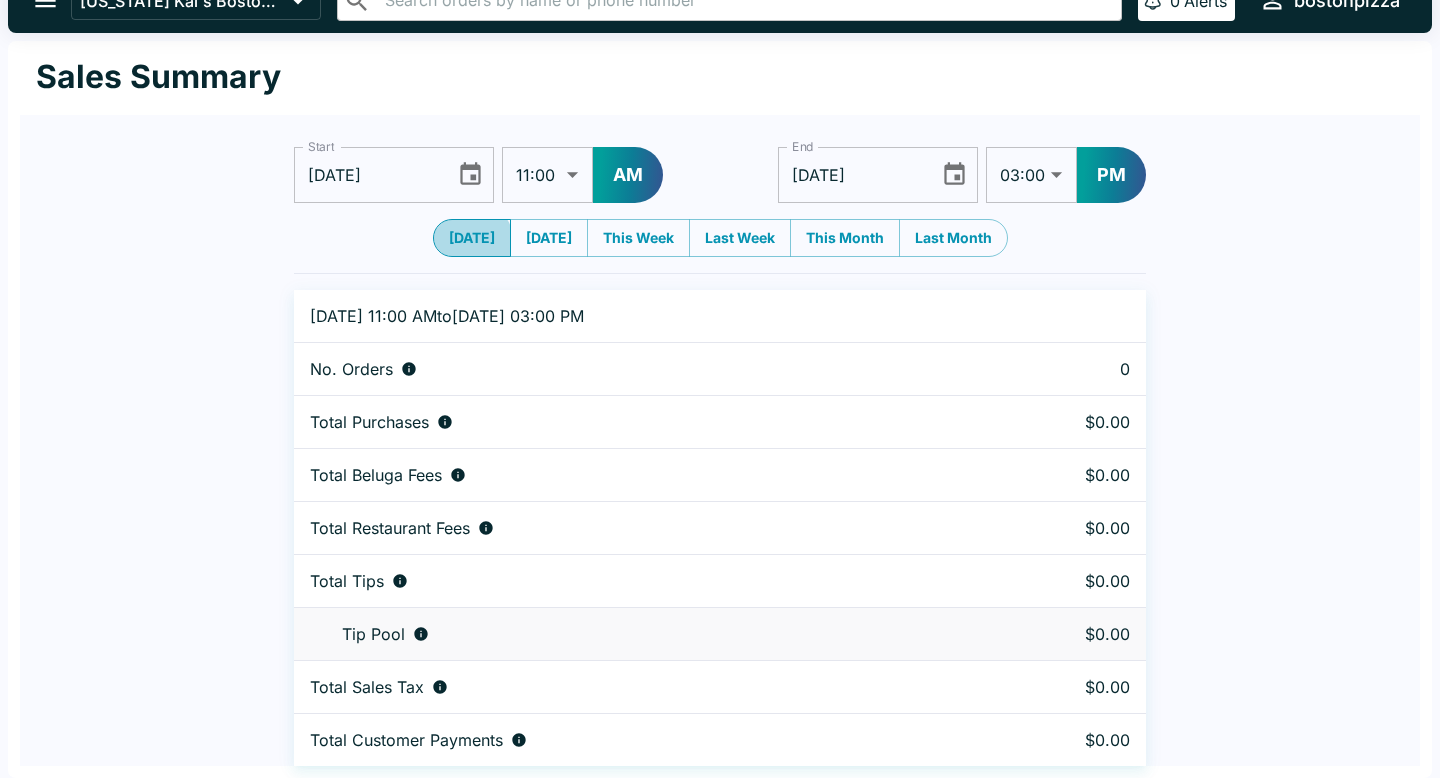 click on "Today" at bounding box center (472, 238) 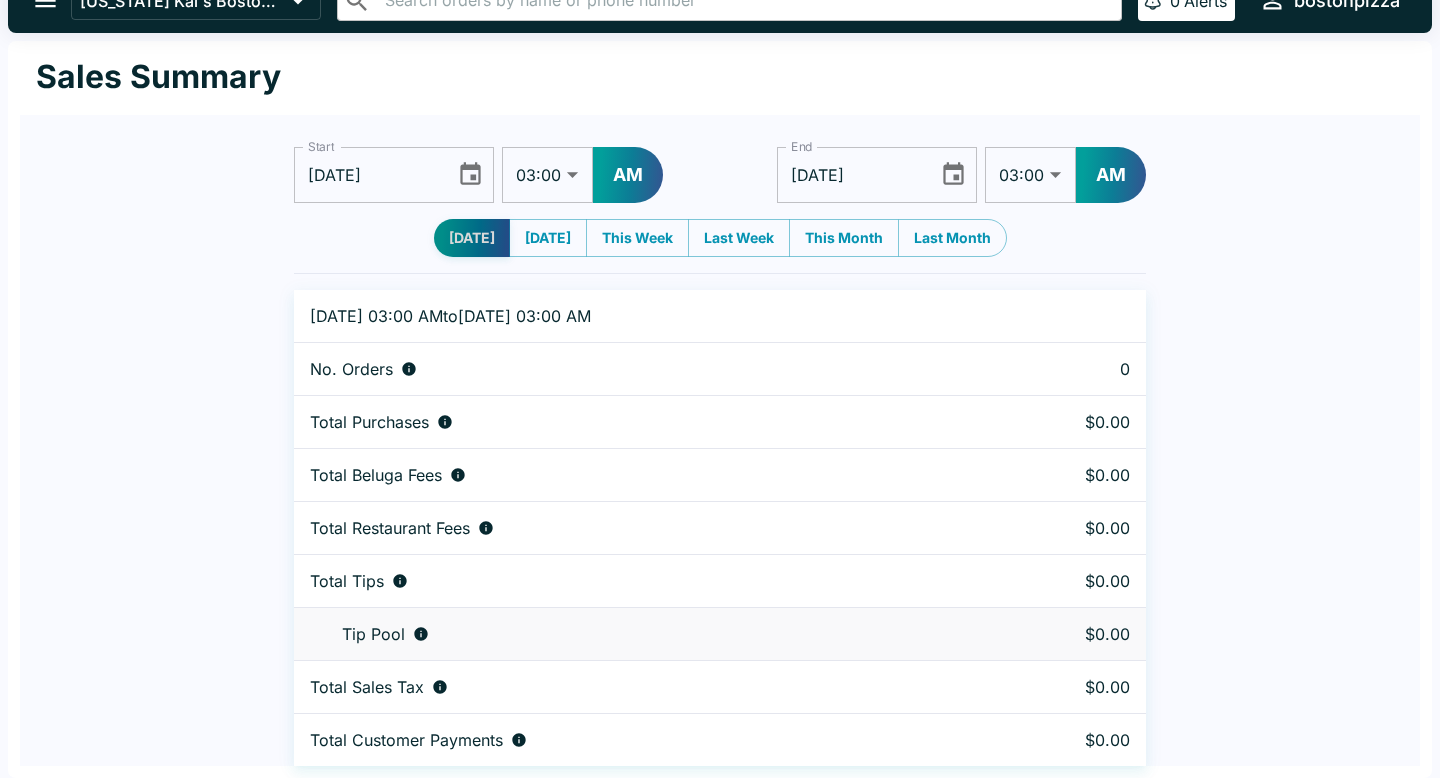 click on "Today" at bounding box center [472, 238] 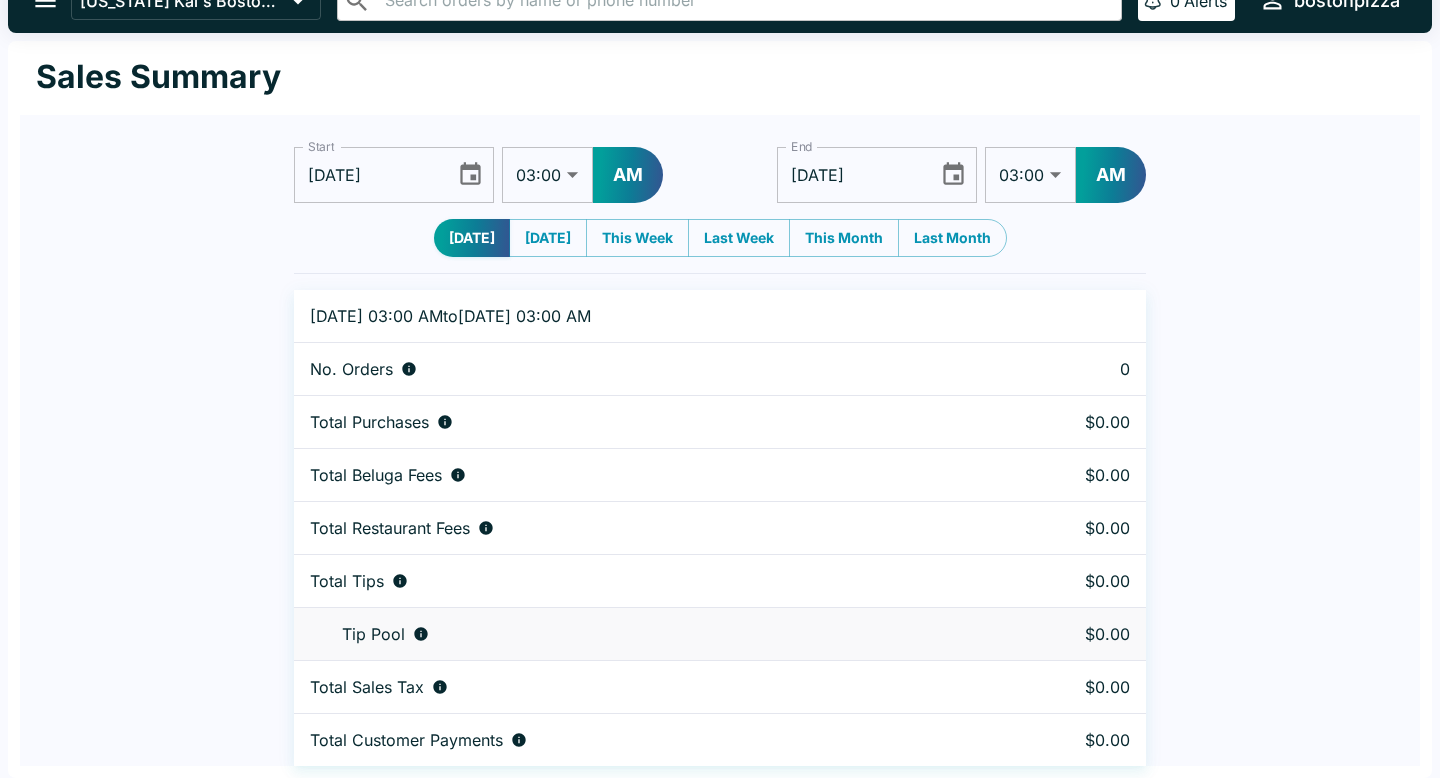 click on "01:00 01:30 02:00 02:30 03:00 03:30 04:00 04:30 05:00 05:30 06:00 06:30 07:00 07:30 08:00 08:30 09:00 09:30 10:00 10:30 11:00 11:30 12:00 12:30" at bounding box center (547, 175) 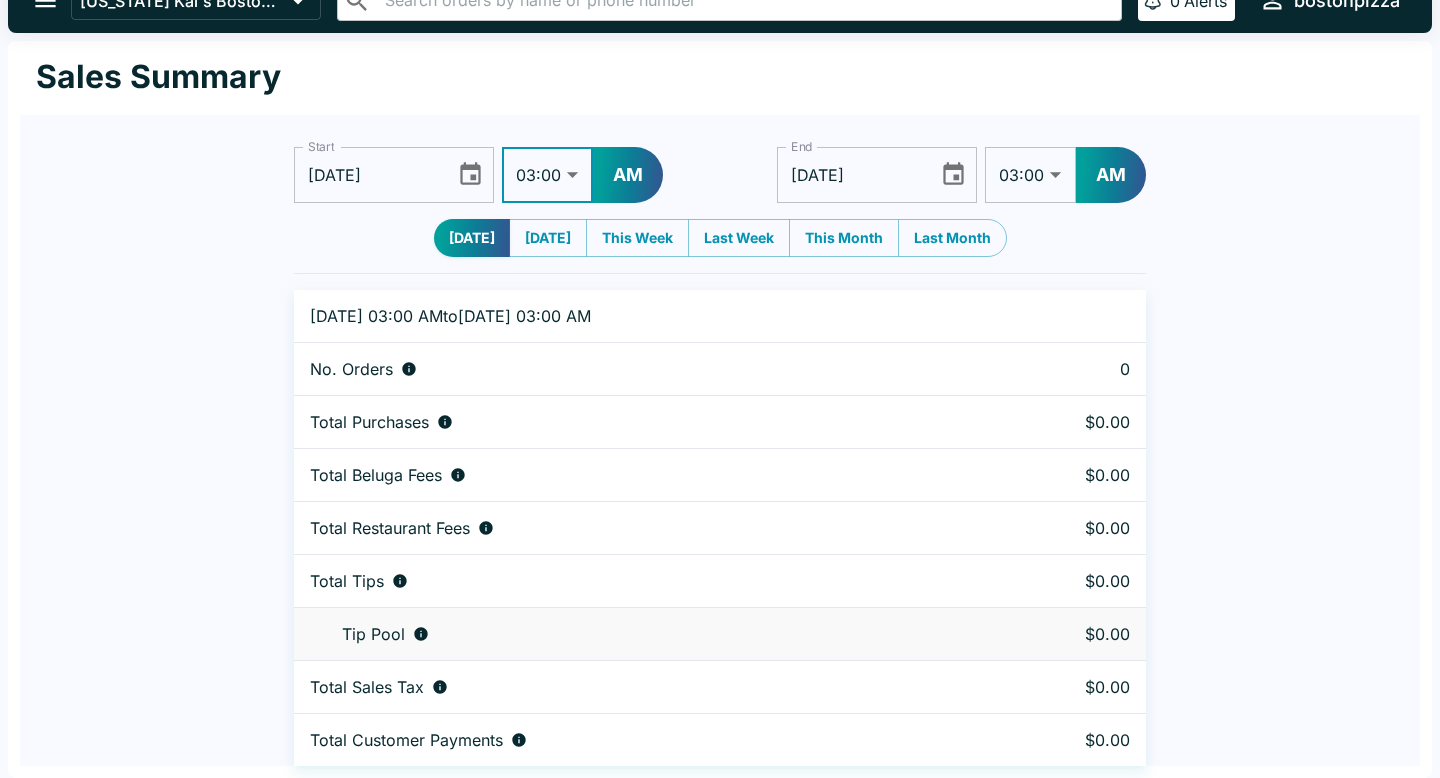 select on "11:00" 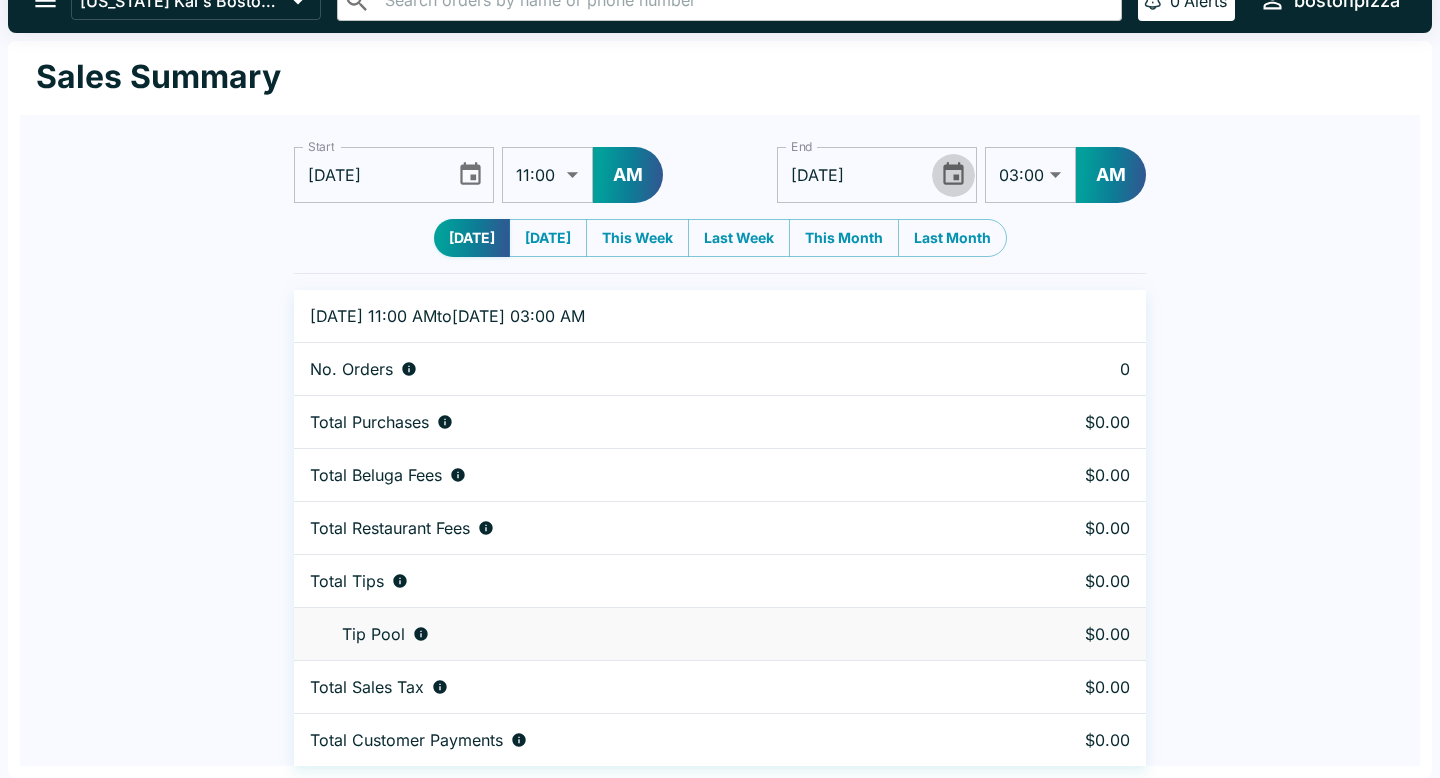 click at bounding box center [953, 174] 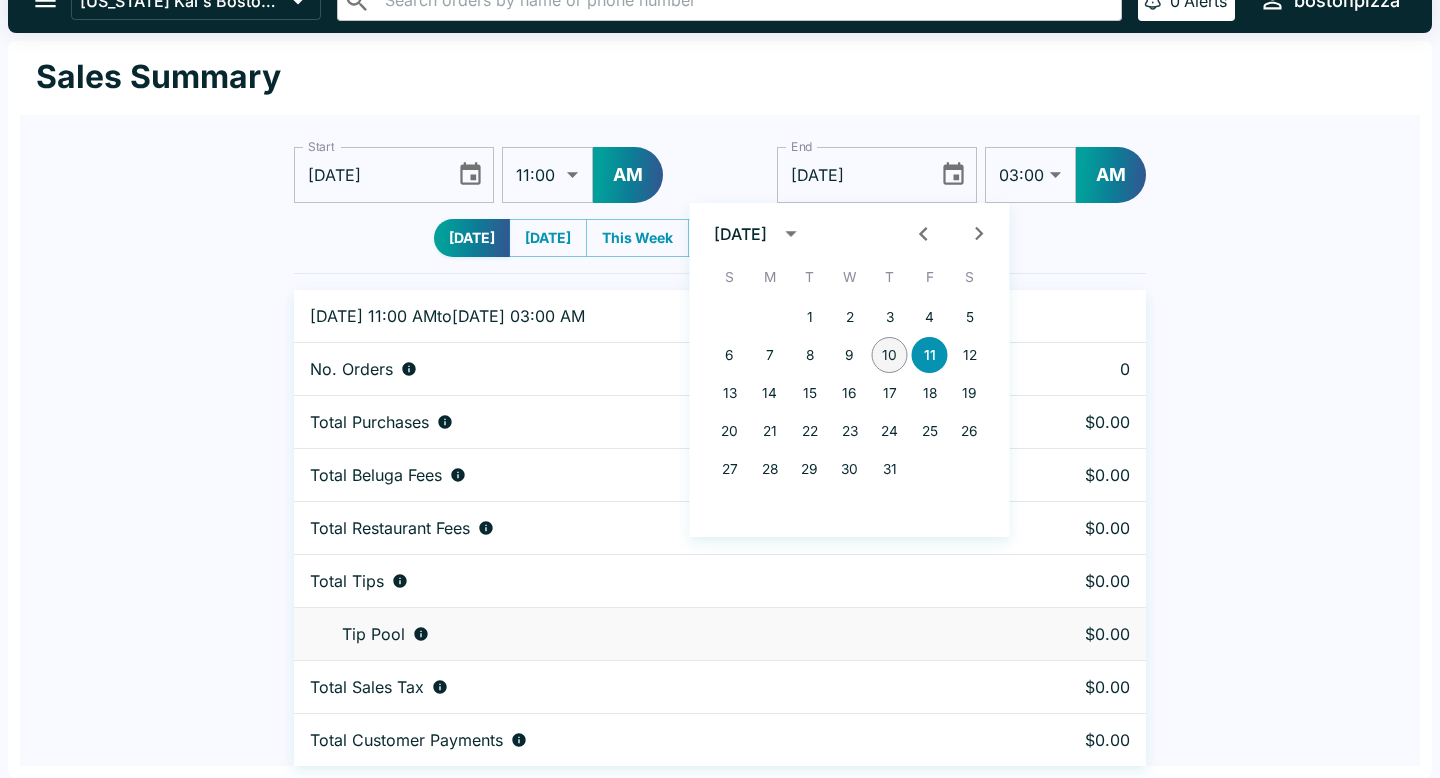 click on "10" at bounding box center [890, 355] 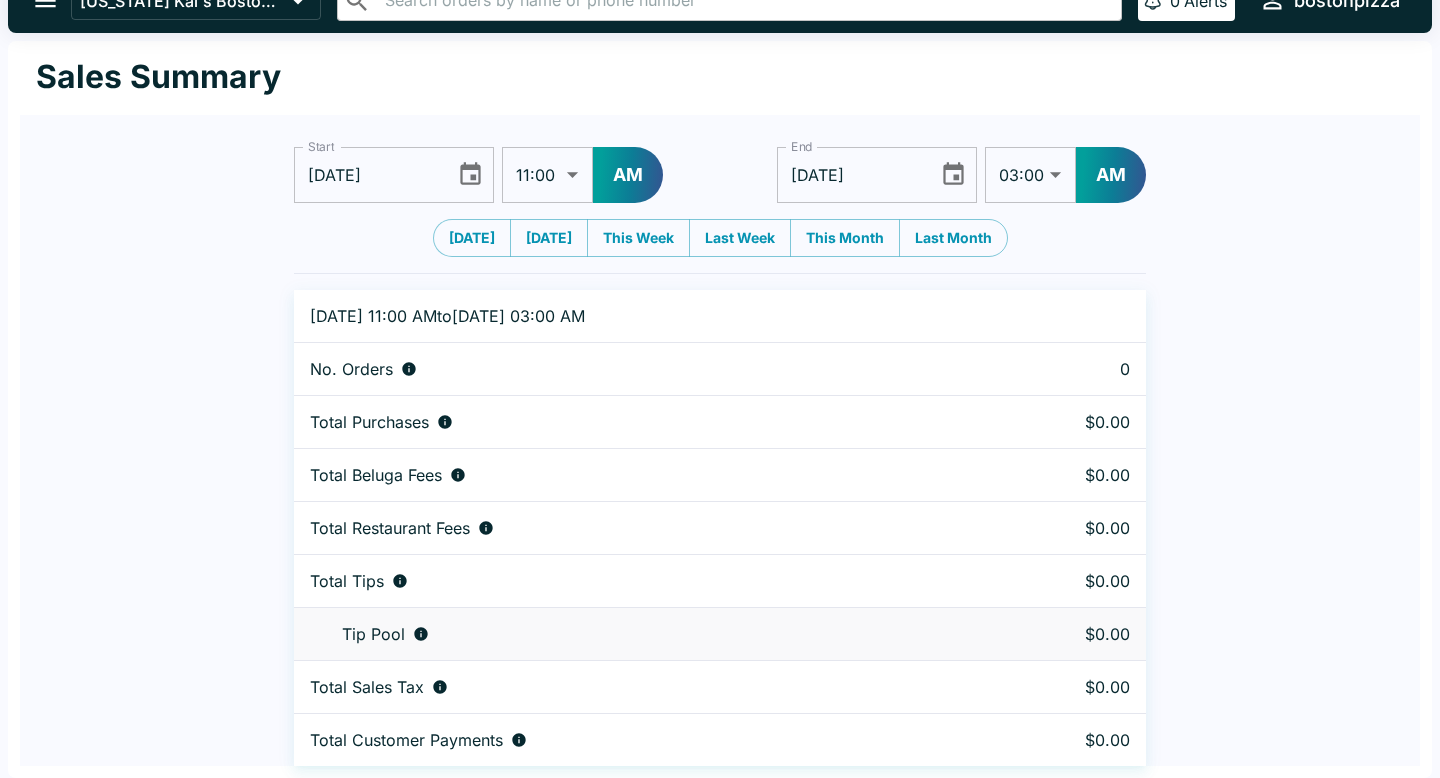 type on "07/10/2025" 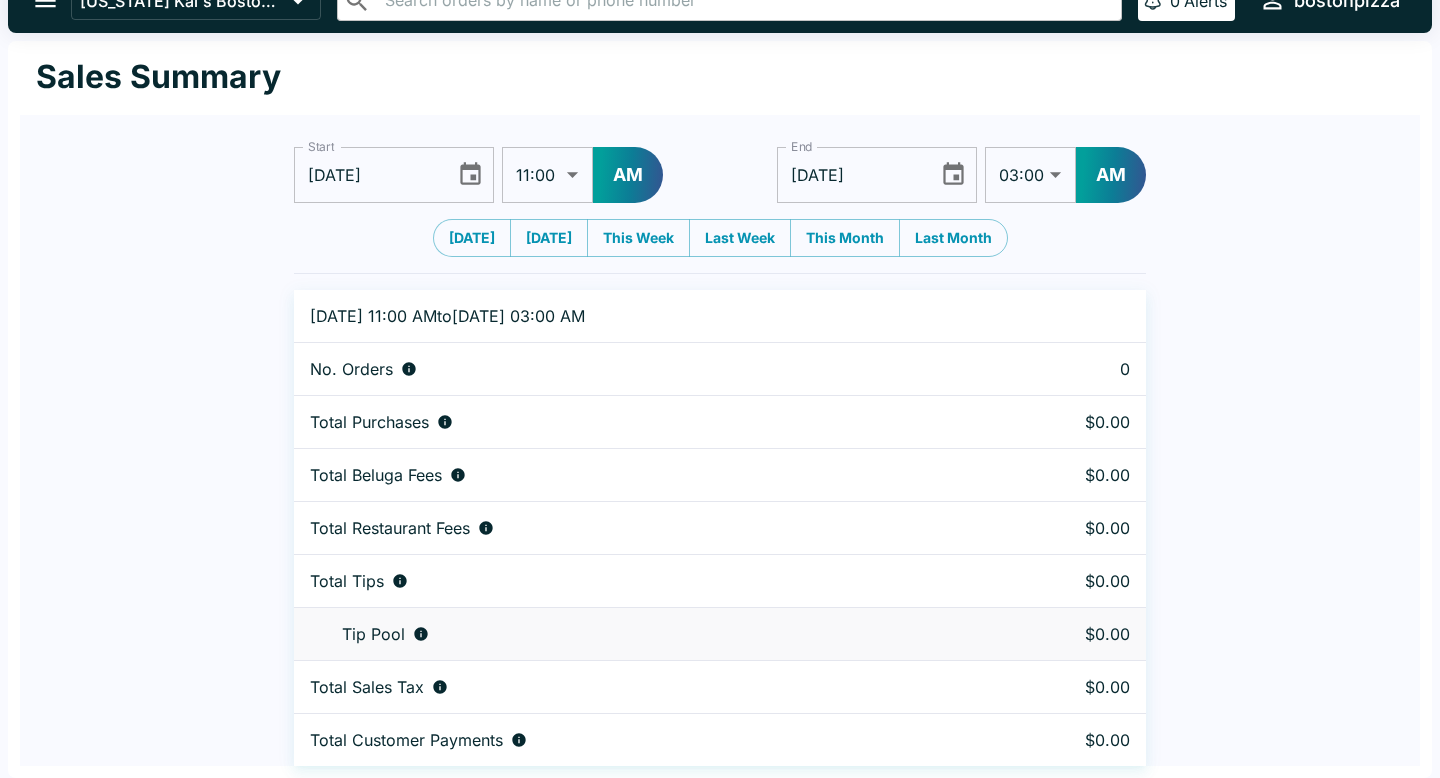 click on "01:00 01:30 02:00 02:30 03:00 03:30 04:00 04:30 05:00 05:30 06:00 06:30 07:00 07:30 08:00 08:30 09:00 09:30 10:00 10:30 11:00 11:30 12:00 12:30" at bounding box center (1030, 175) 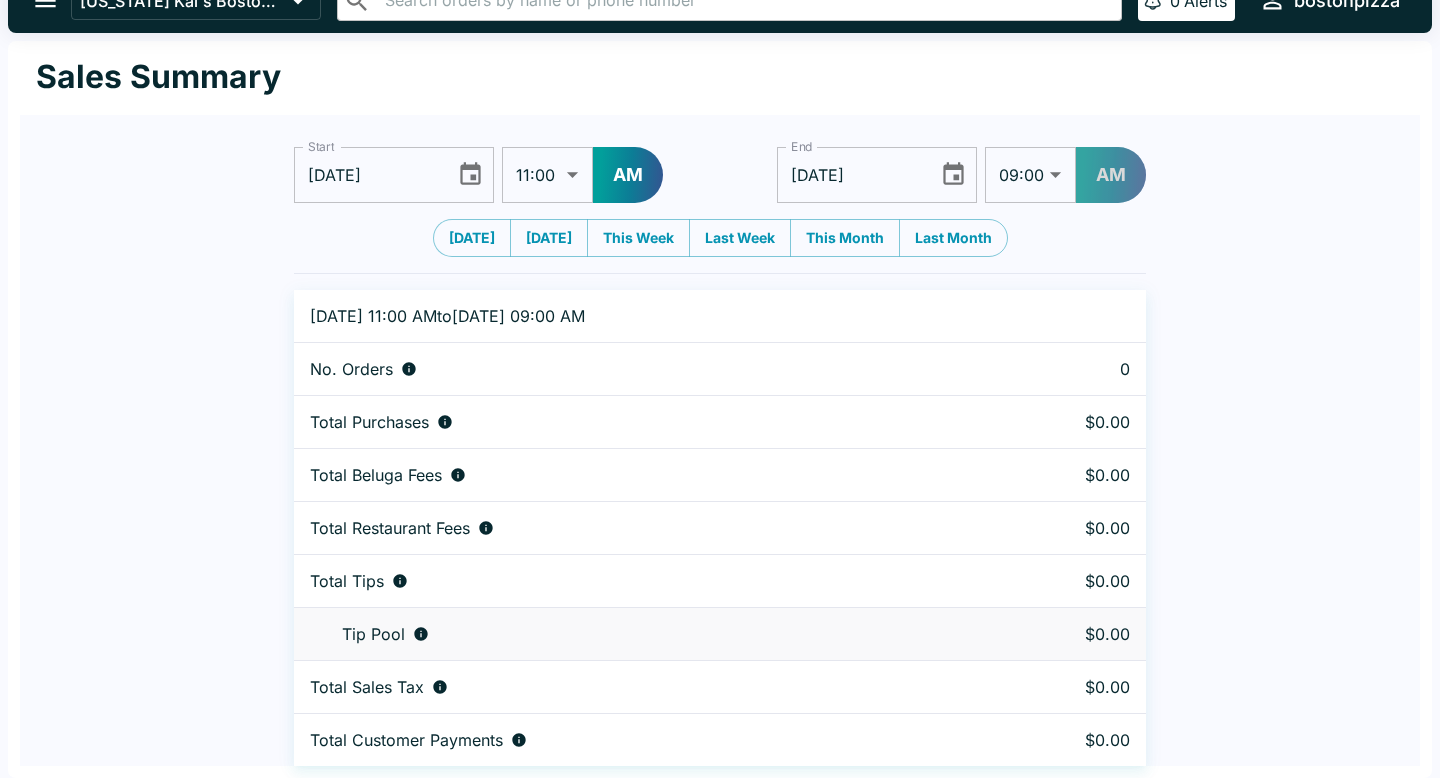 click on "AM" at bounding box center [1111, 175] 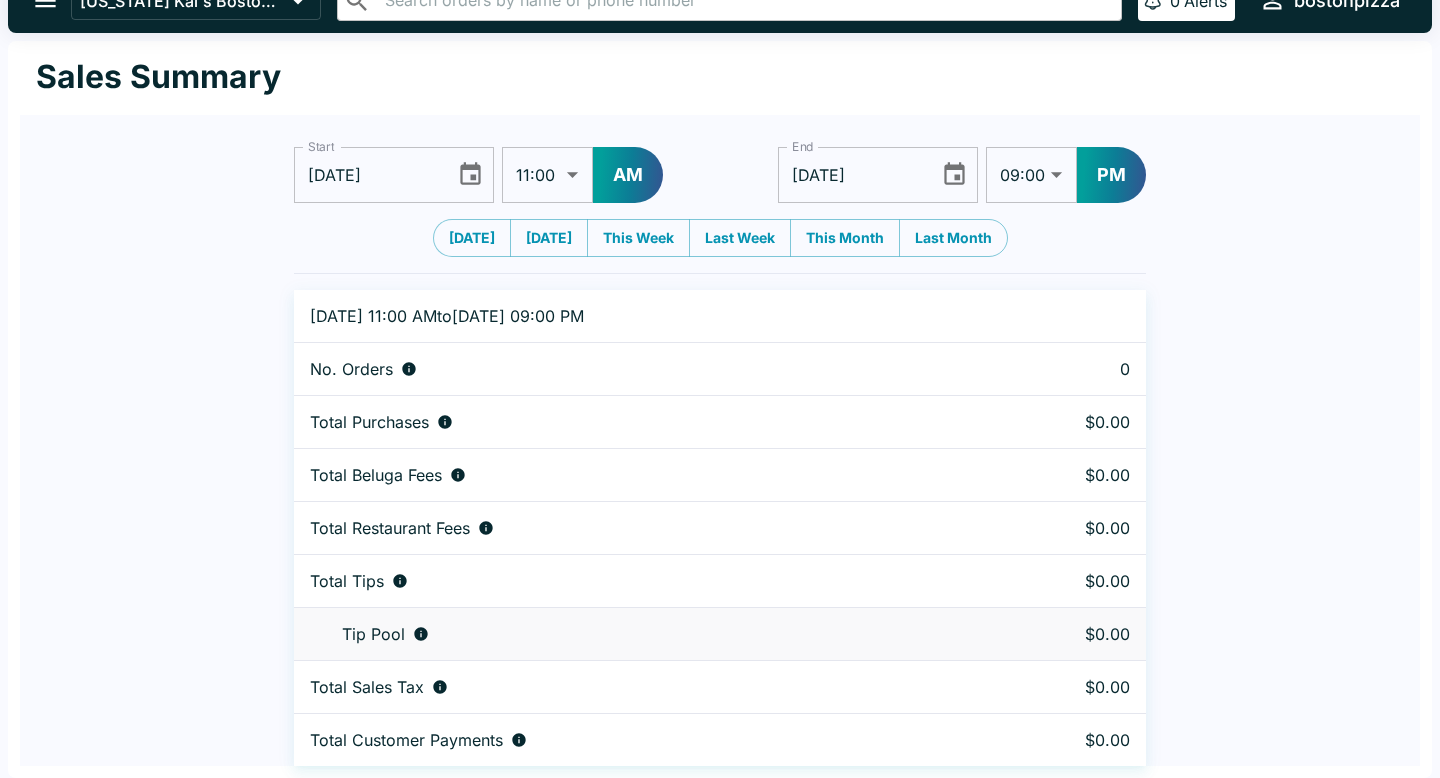 click on "01:00 01:30 02:00 02:30 03:00 03:30 04:00 04:30 05:00 05:30 06:00 06:30 07:00 07:30 08:00 08:30 09:00 09:30 10:00 10:30 11:00 11:30 12:00 12:30" at bounding box center (1031, 175) 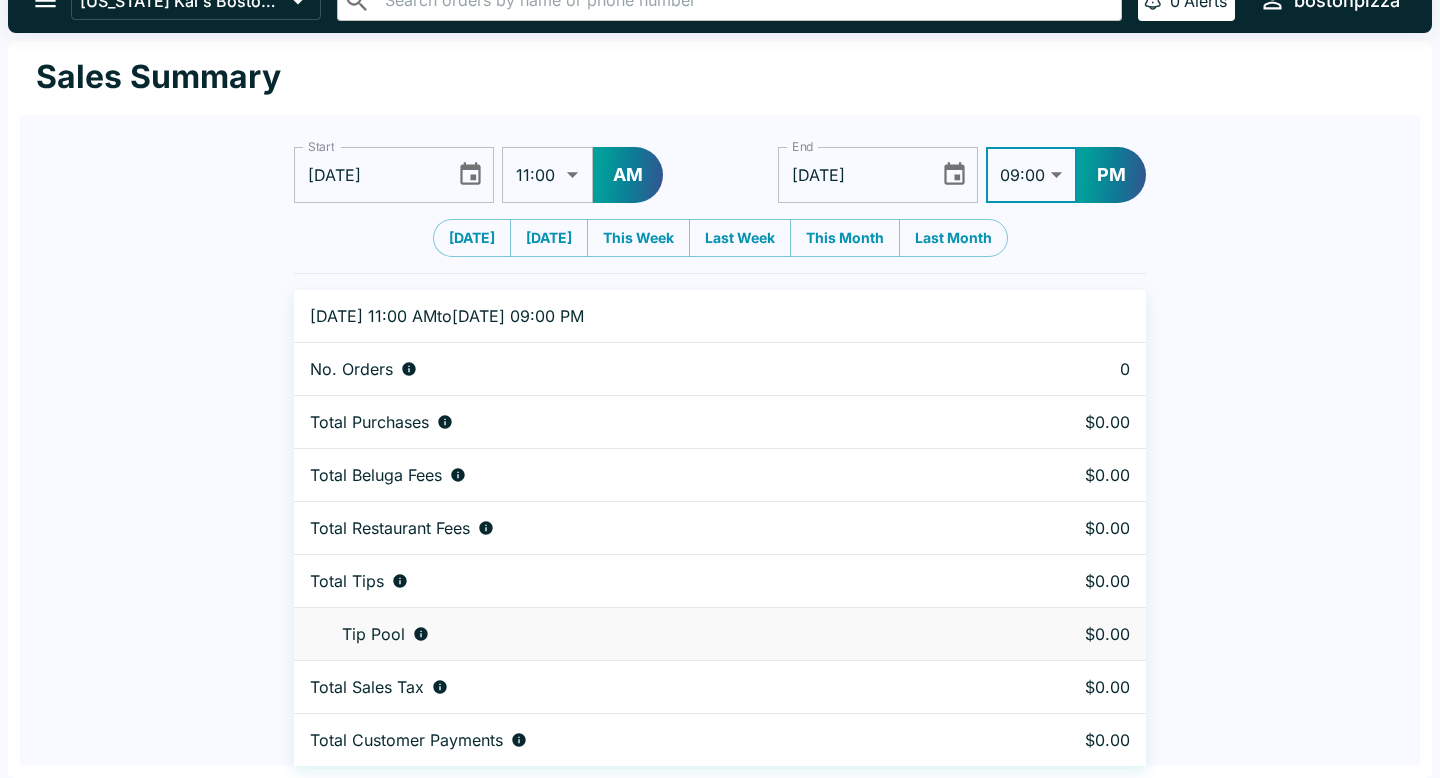 select on "03:00" 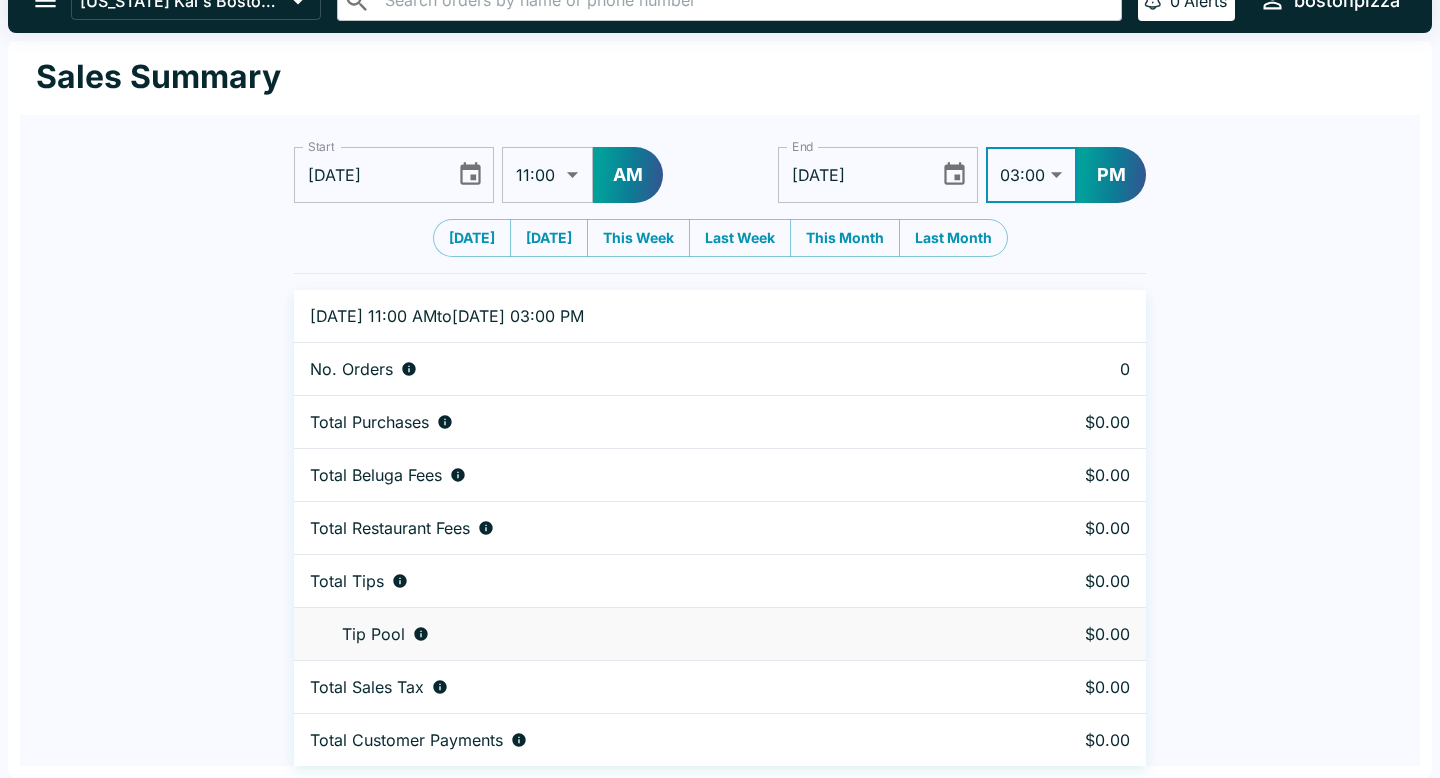 click on "Start 07/10/2025 Start 01:00 01:30 02:00 02:30 03:00 03:30 04:00 04:30 05:00 05:30 06:00 06:30 07:00 07:30 08:00 08:30 09:00 09:30 10:00 10:30 11:00 11:30 12:00 12:30 ​ AM End 07/10/2025 End 01:00 01:30 02:00 02:30 03:00 03:30 04:00 04:30 05:00 05:30 06:00 06:30 07:00 07:30 08:00 08:30 09:00 09:30 10:00 10:30 11:00 11:30 12:00 12:30 ​ PM Today Yesterday This Week Last Week This Month Last Month 07/10/25, 11:00 AM  to  07/10/25, 03:00 PM No. Orders 0 Total Purchases $0.00 Total Beluga Fees $0.00 Total Restaurant Fees $0.00 Total Tips $0.00 Tip Pool $0.00 Total Sales Tax $0.00 Total Customer Payments $0.00" at bounding box center (720, 440) 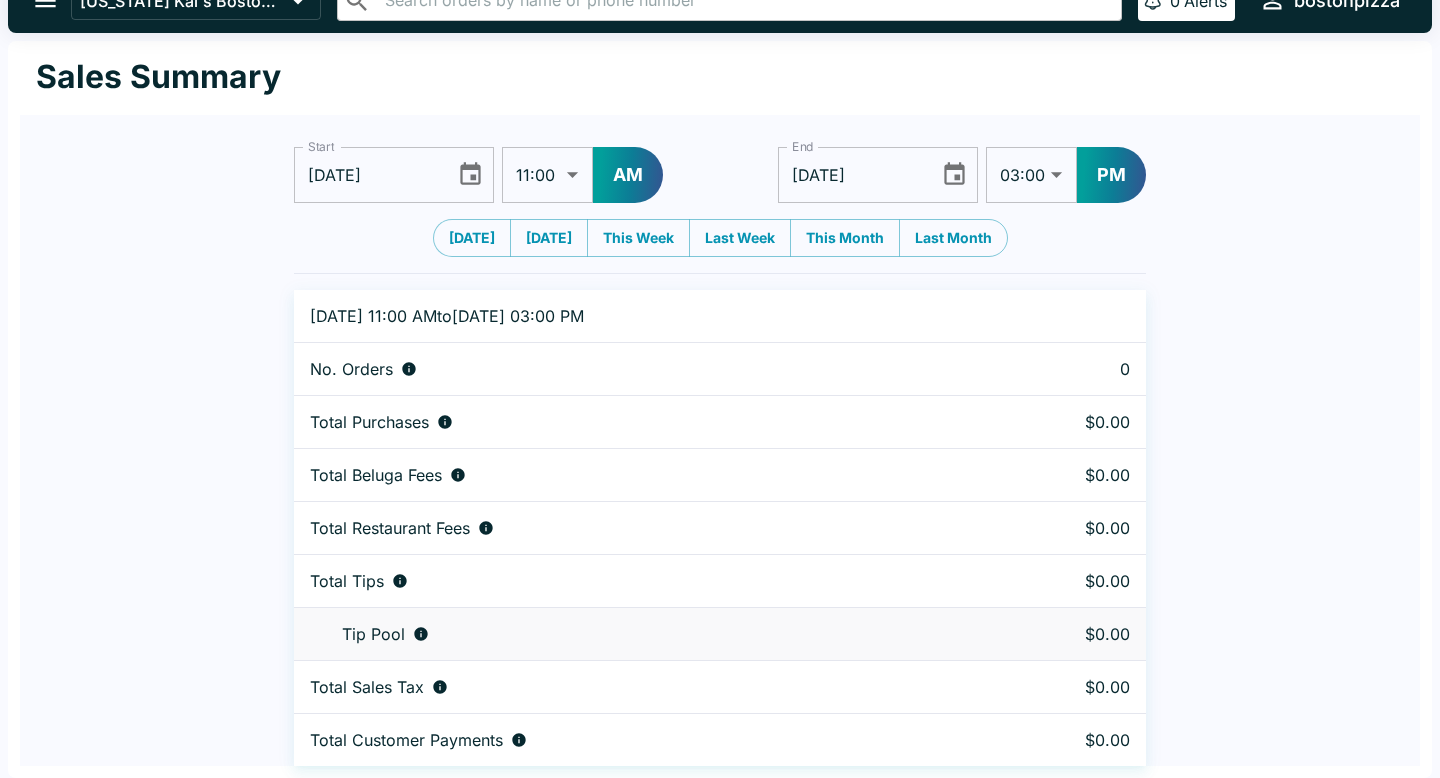 click on "01:00 01:30 02:00 02:30 03:00 03:30 04:00 04:30 05:00 05:30 06:00 06:30 07:00 07:30 08:00 08:30 09:00 09:30 10:00 10:30 11:00 11:30 12:00 12:30" at bounding box center [1031, 175] 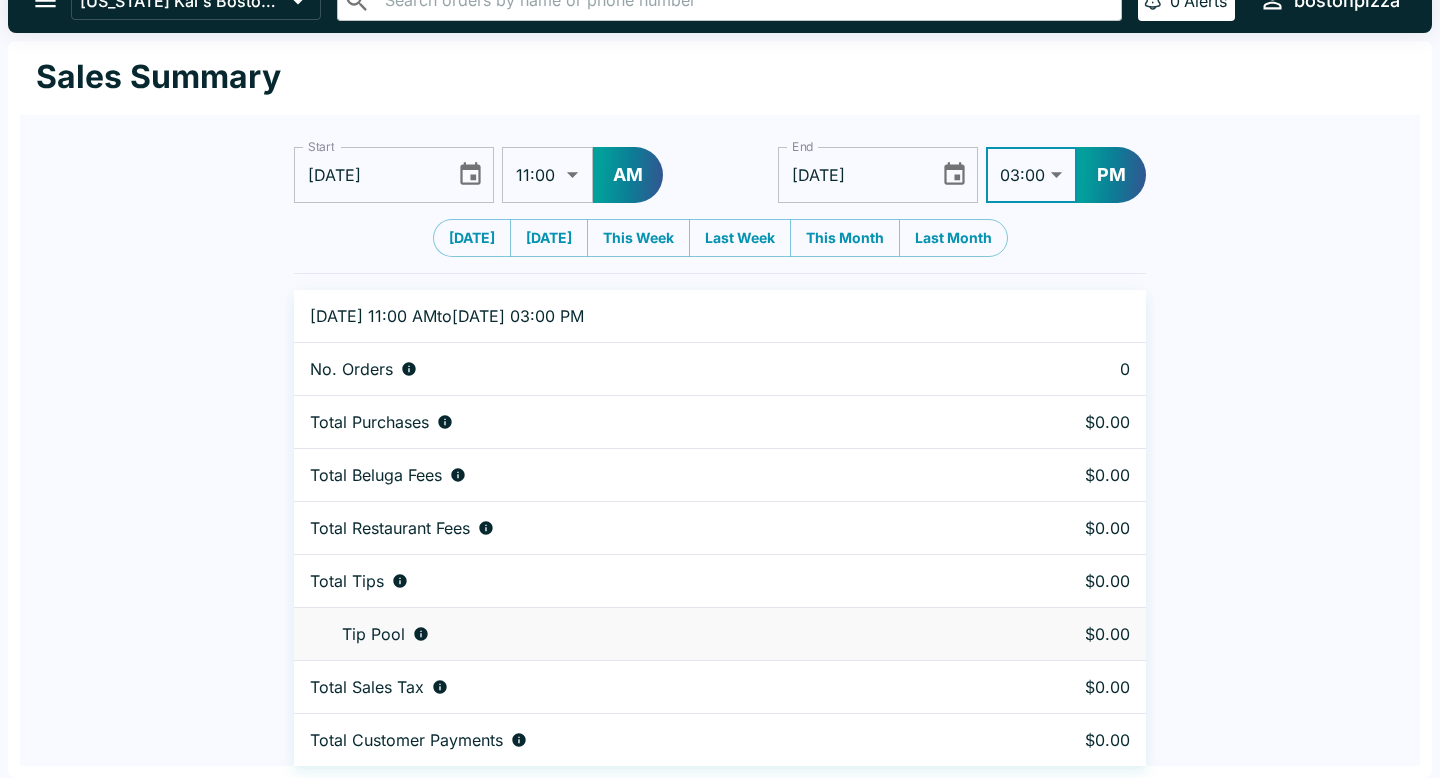 click 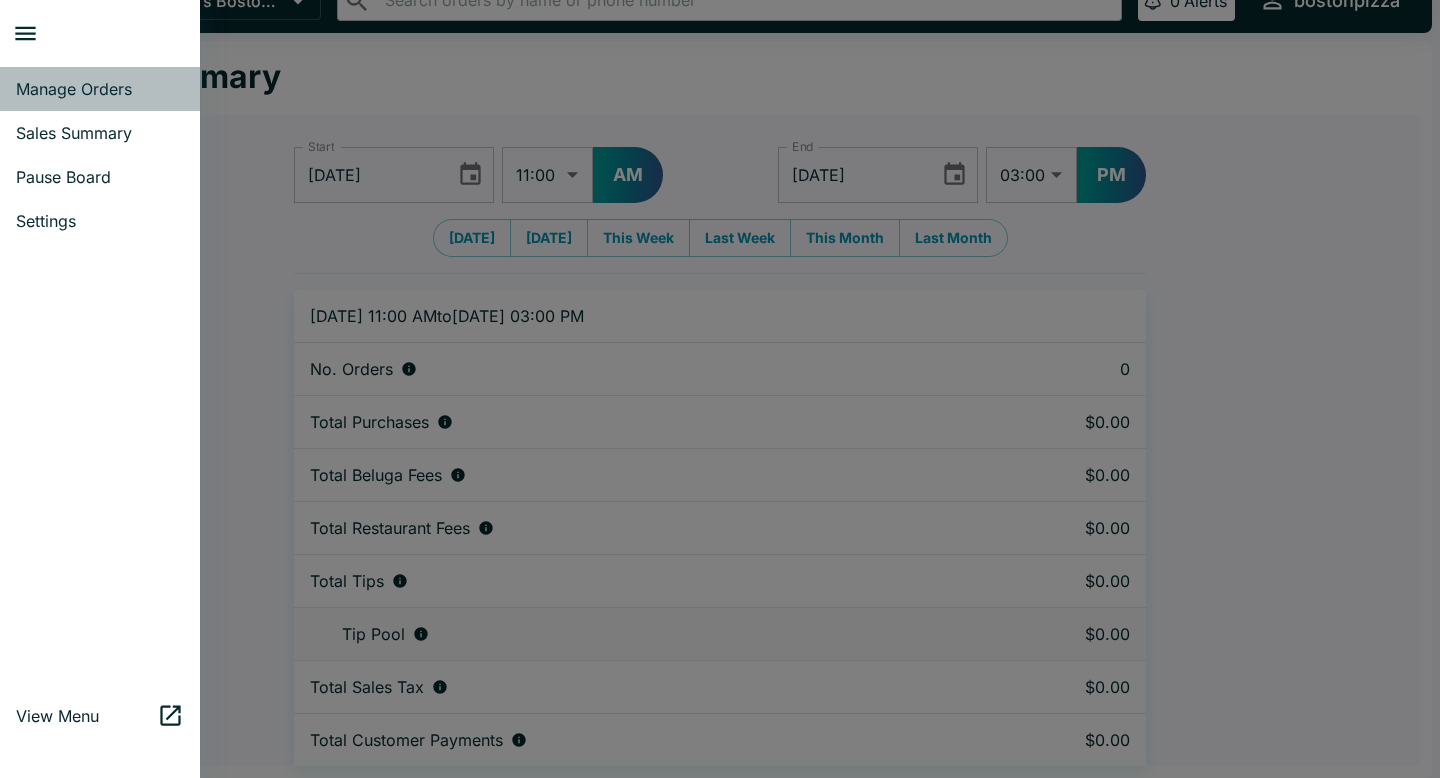 click on "Manage Orders" at bounding box center (100, 89) 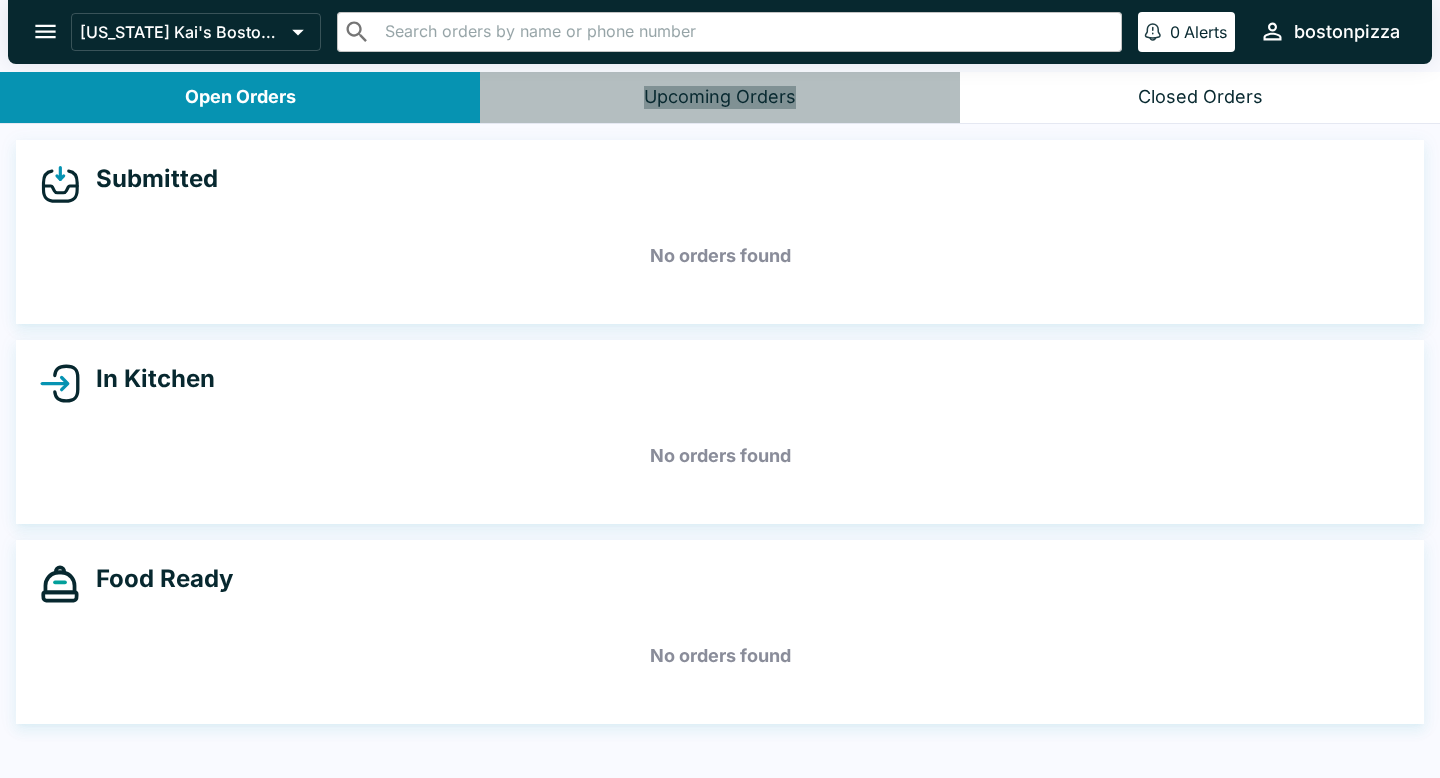 click on "Upcoming Orders" at bounding box center [720, 97] 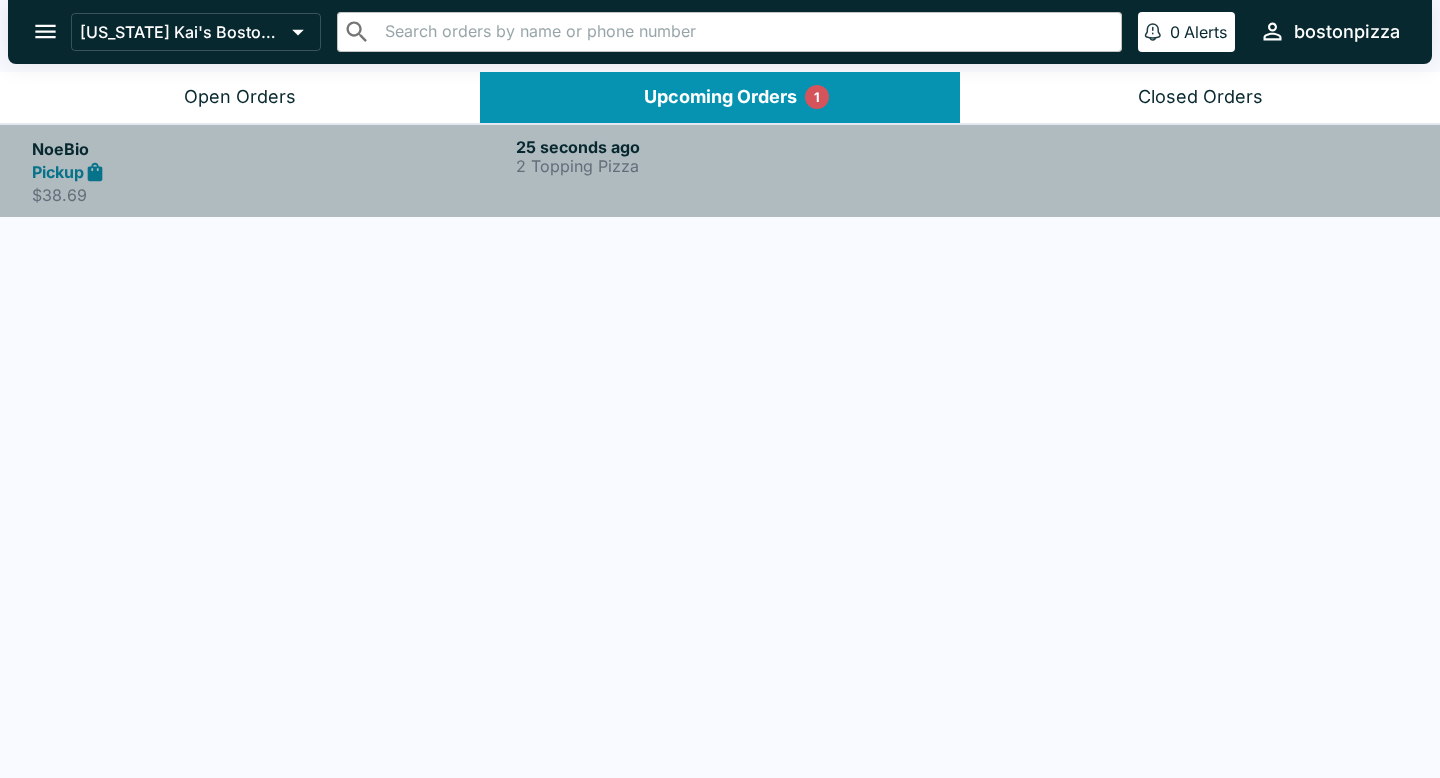 click on "2 Topping Pizza" at bounding box center [754, 166] 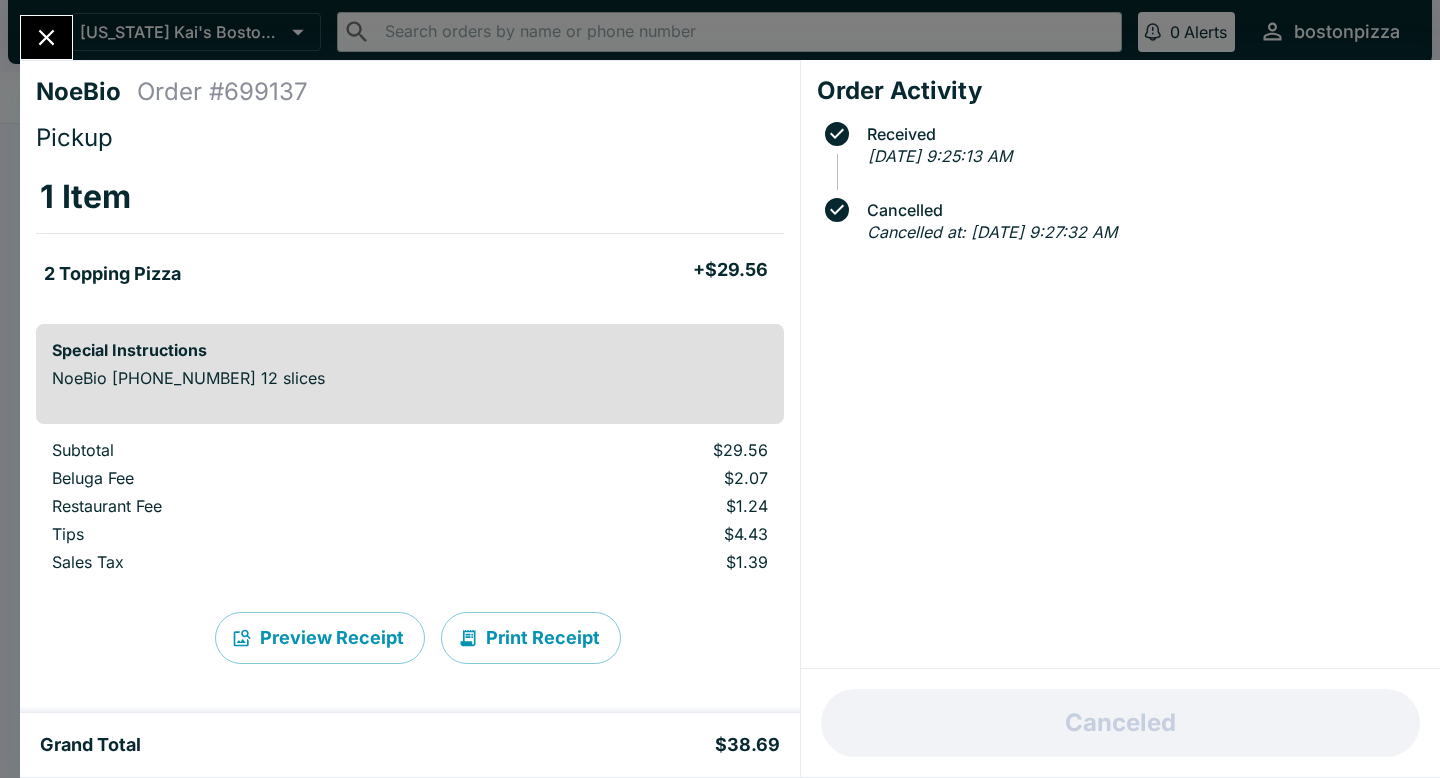 click 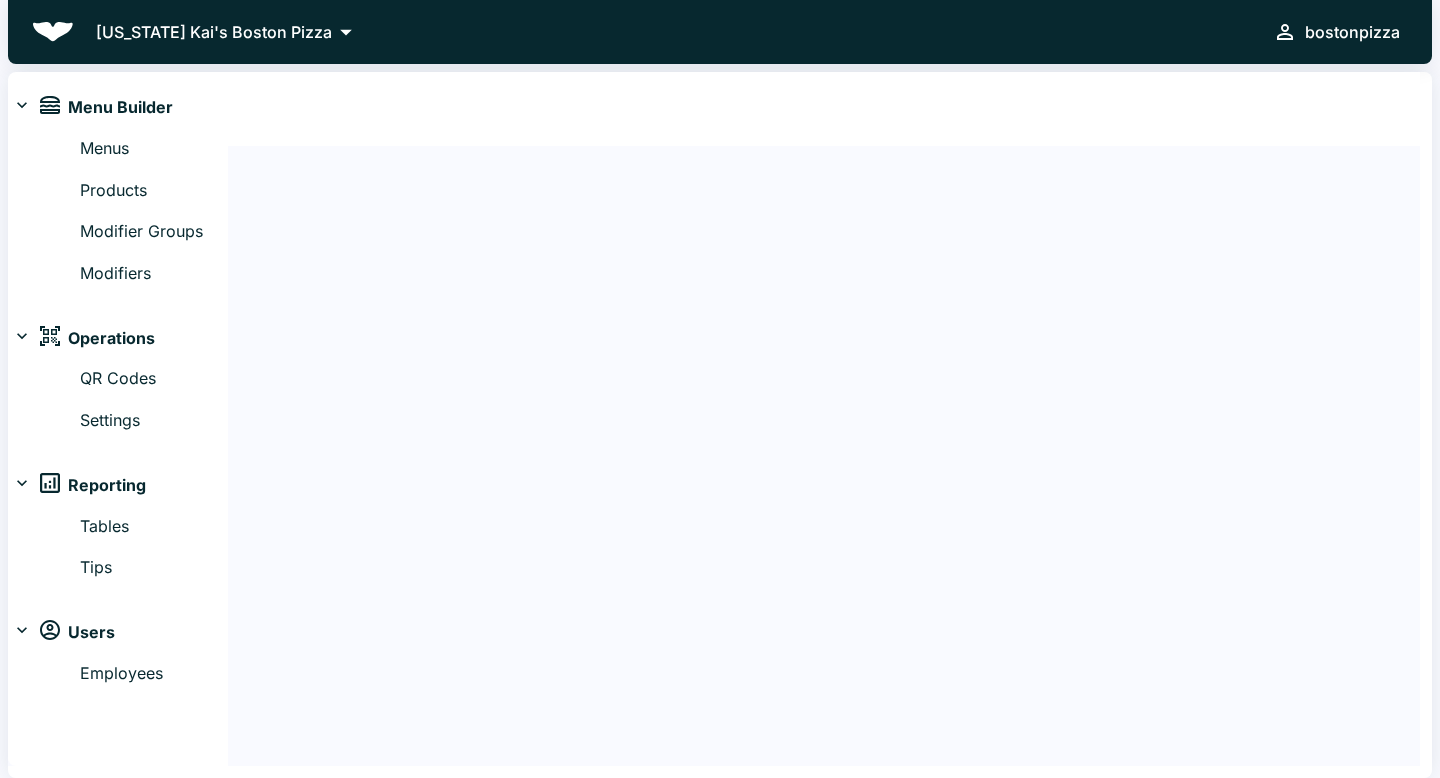 scroll, scrollTop: 0, scrollLeft: 0, axis: both 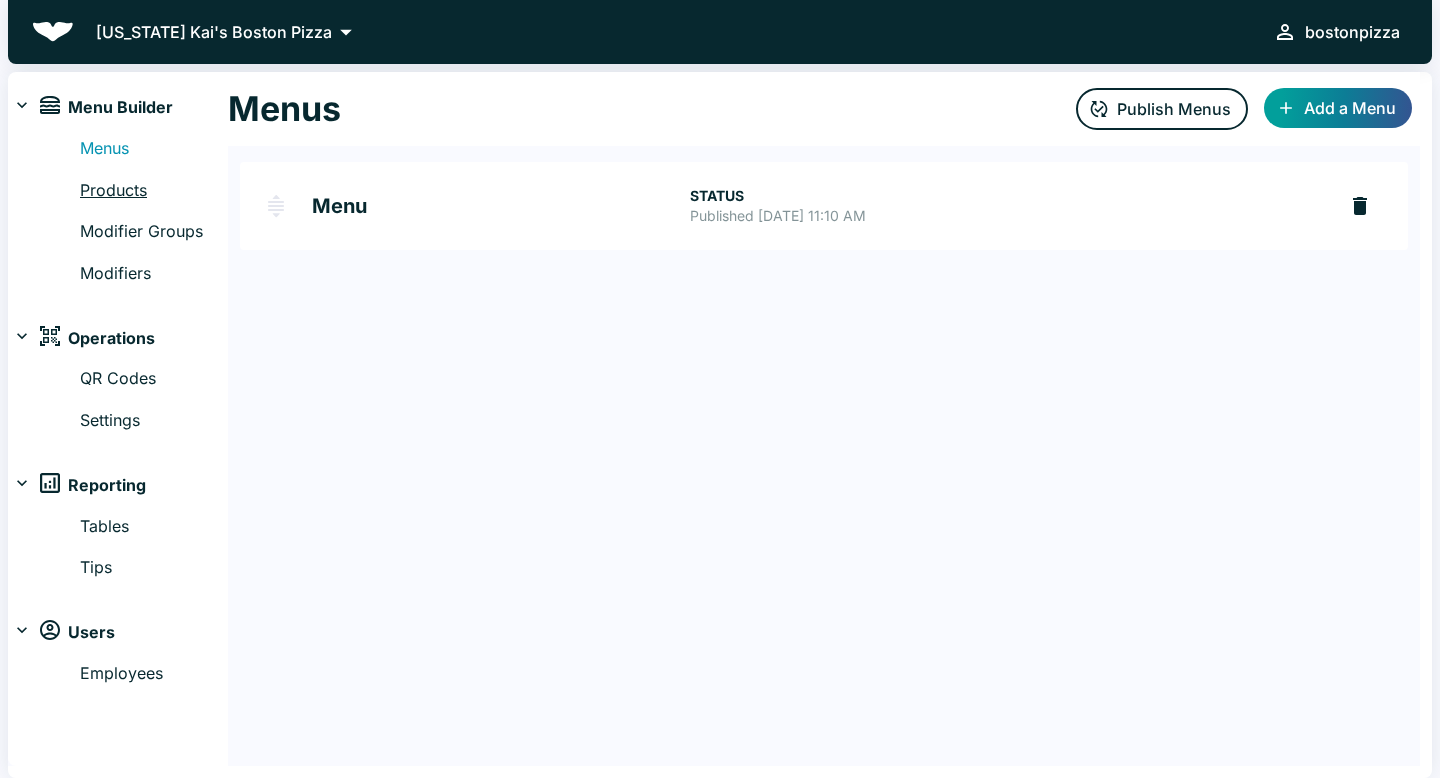 click on "Products" at bounding box center [154, 191] 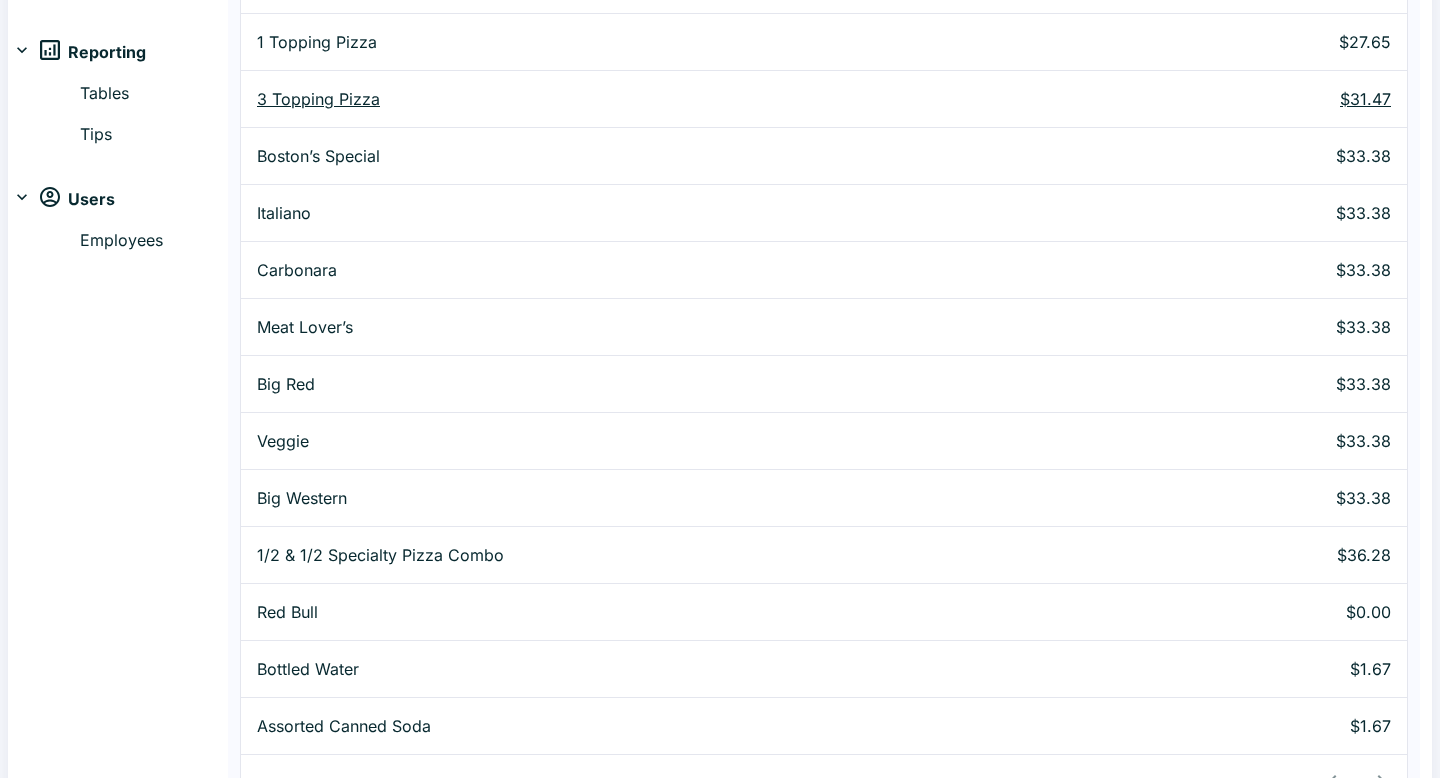scroll, scrollTop: 0, scrollLeft: 0, axis: both 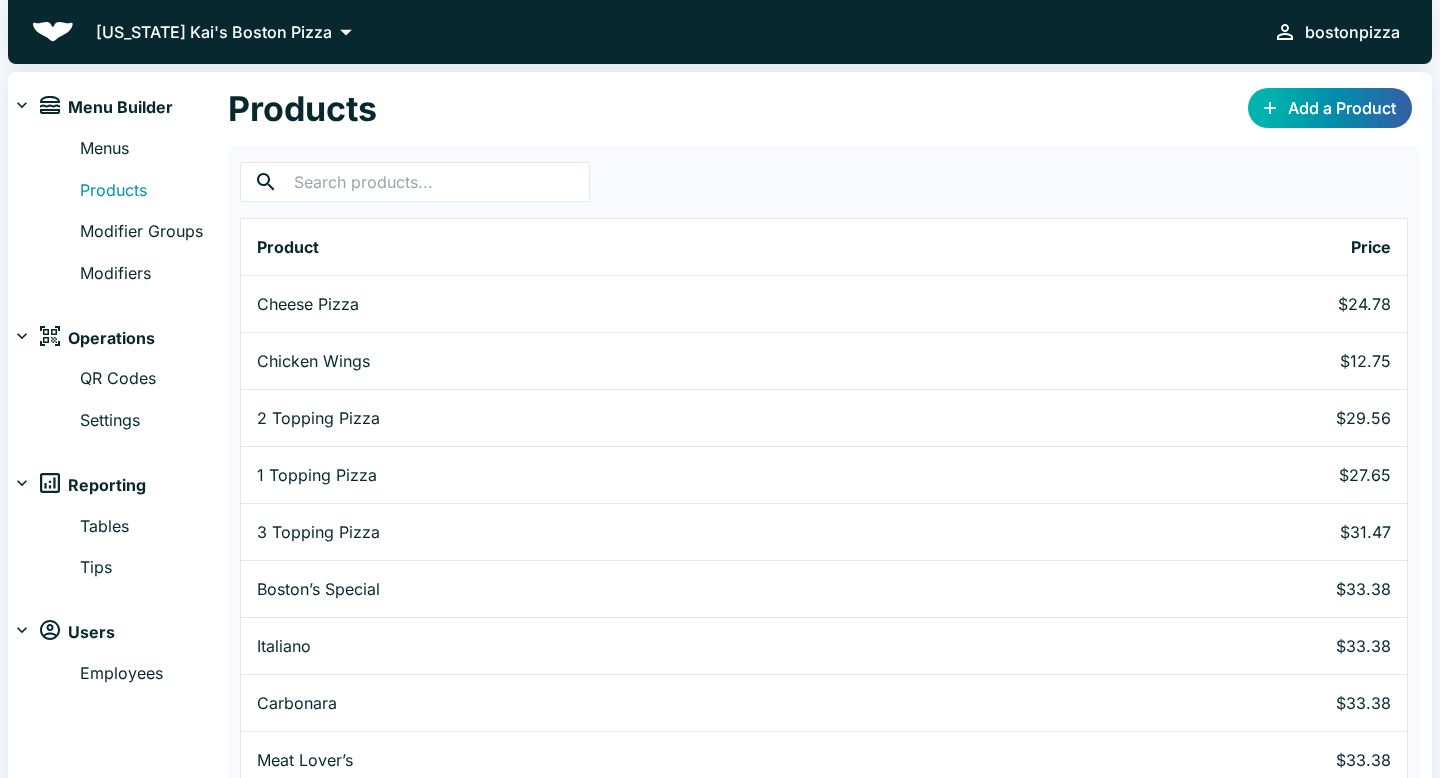 click on "Add a Product" at bounding box center (1330, 108) 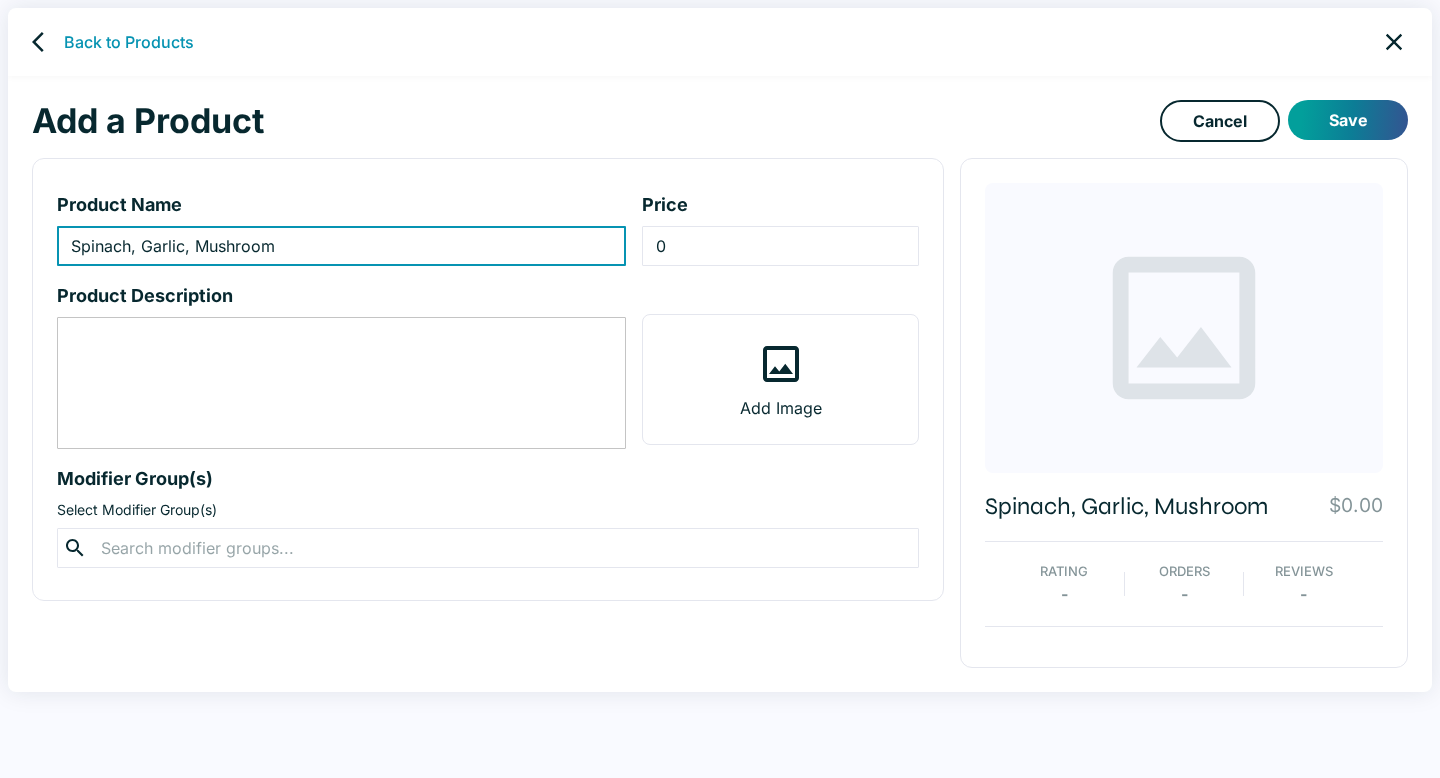 type on "Spinach, Garlic, Mushroom" 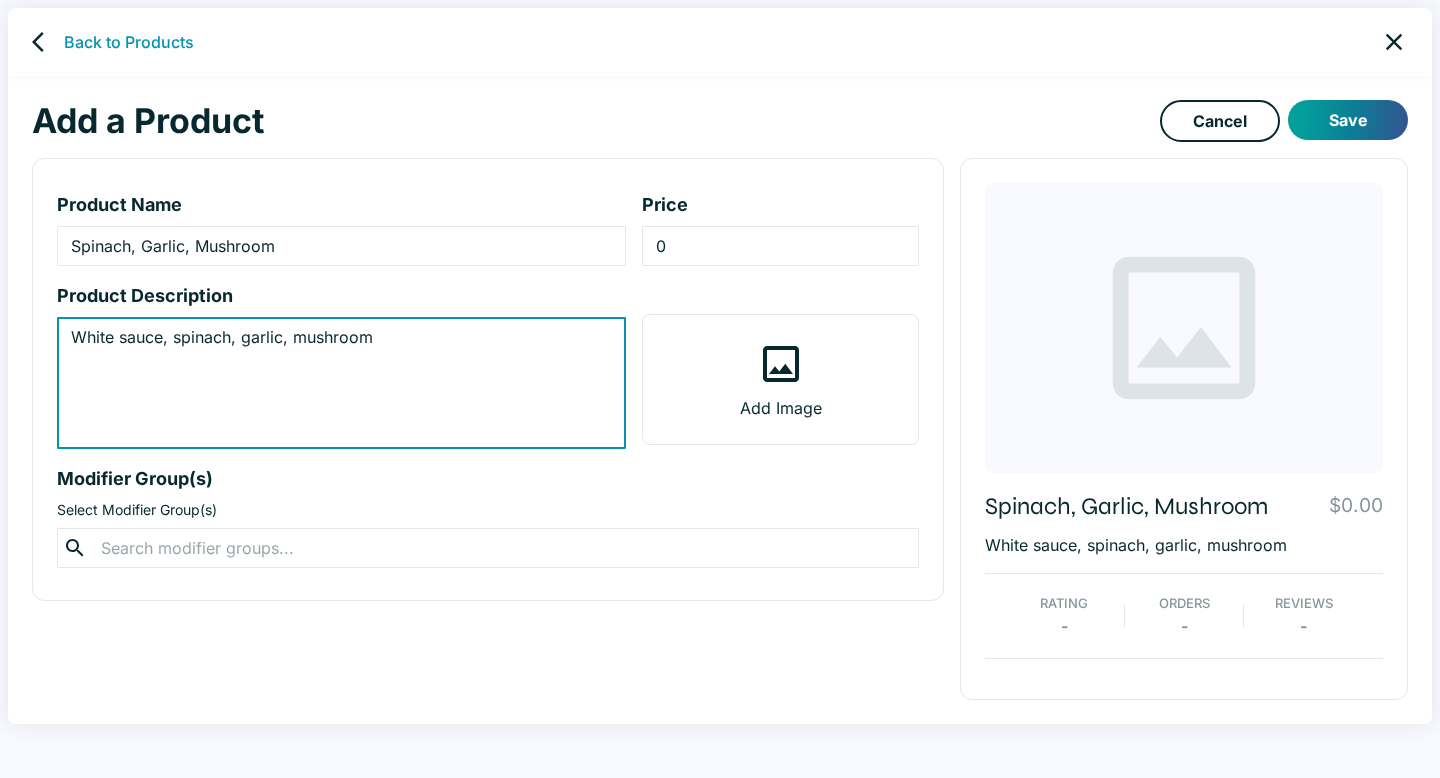 click on "White sauce, spinach, garlic, mushroom" at bounding box center [341, 383] 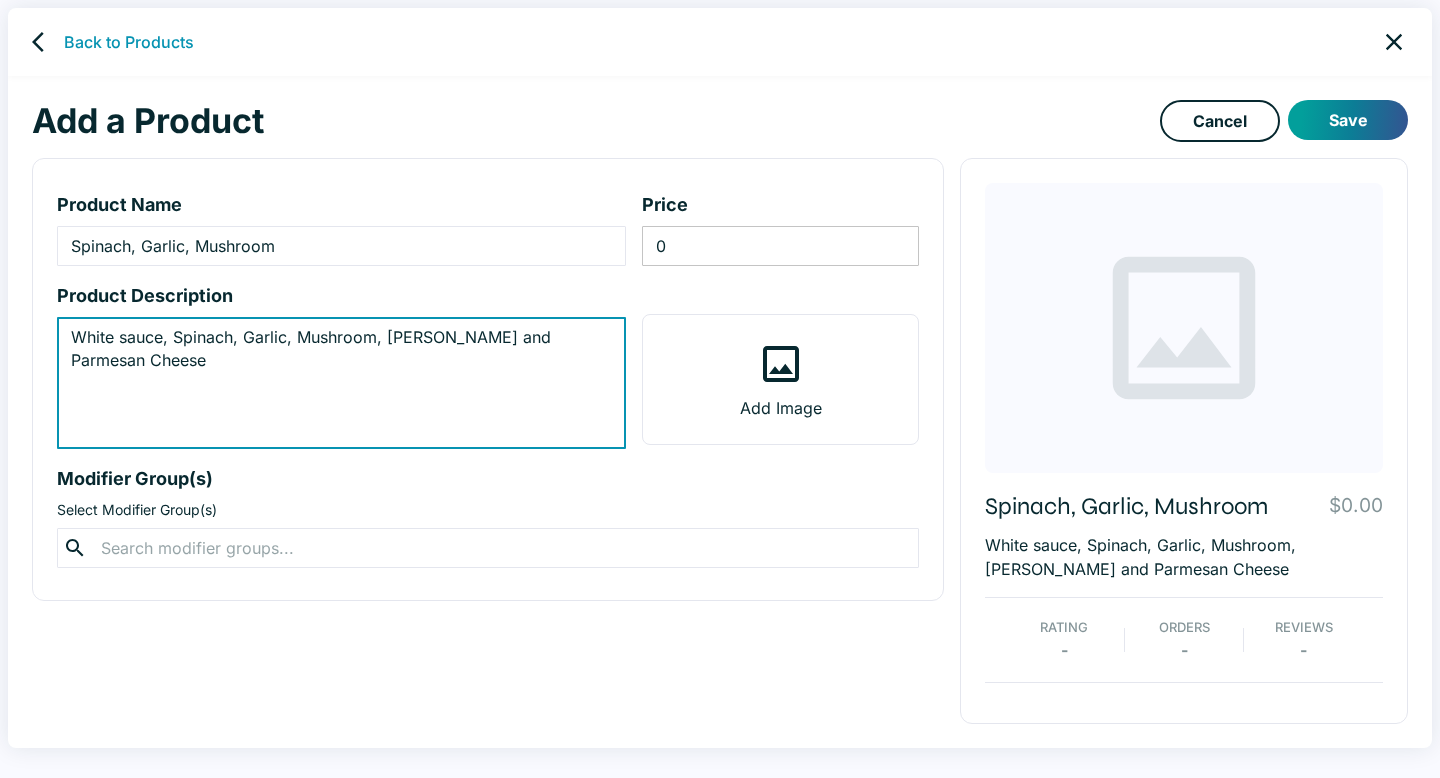 type on "White sauce, Spinach, Garlic, Mushroom, Romano and Parmesan Cheese" 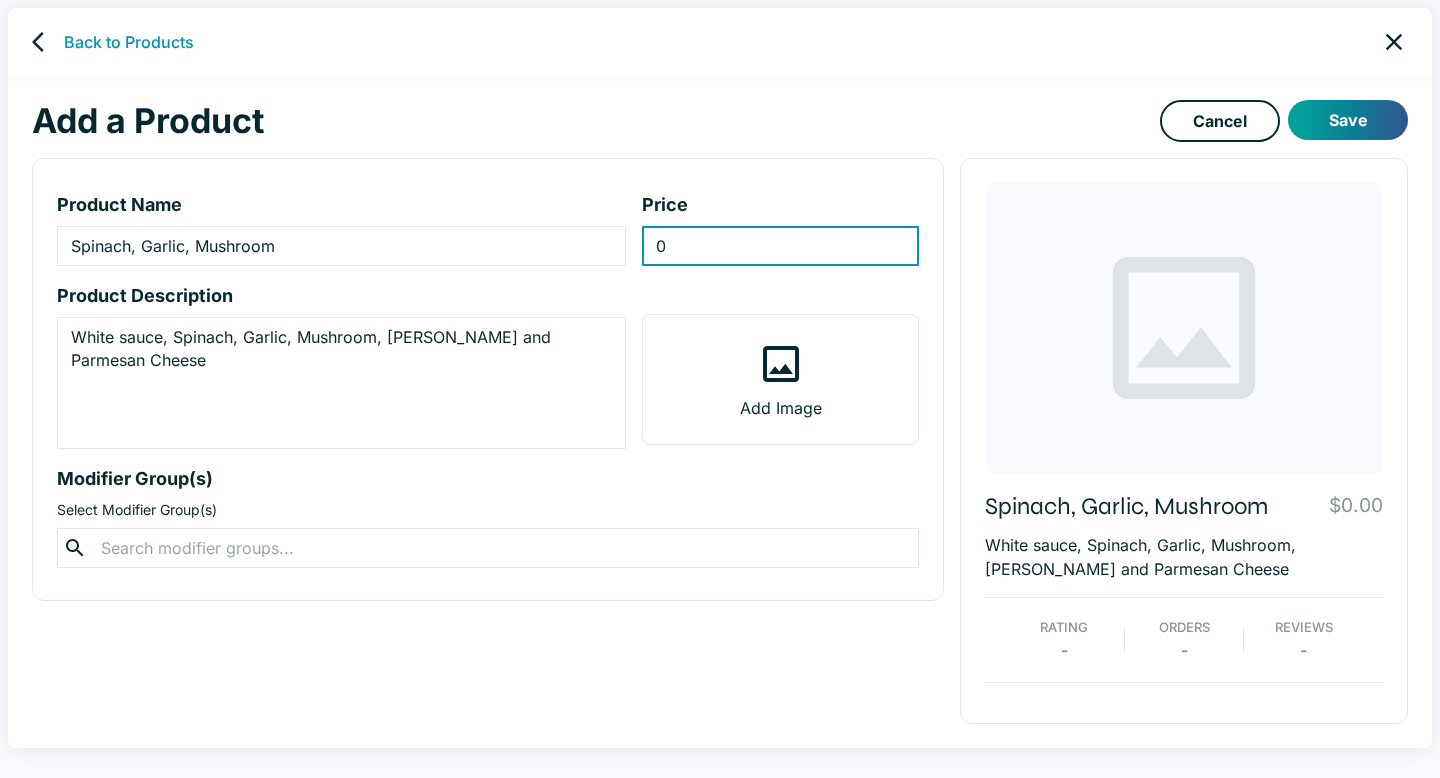 click on "0" at bounding box center [780, 246] 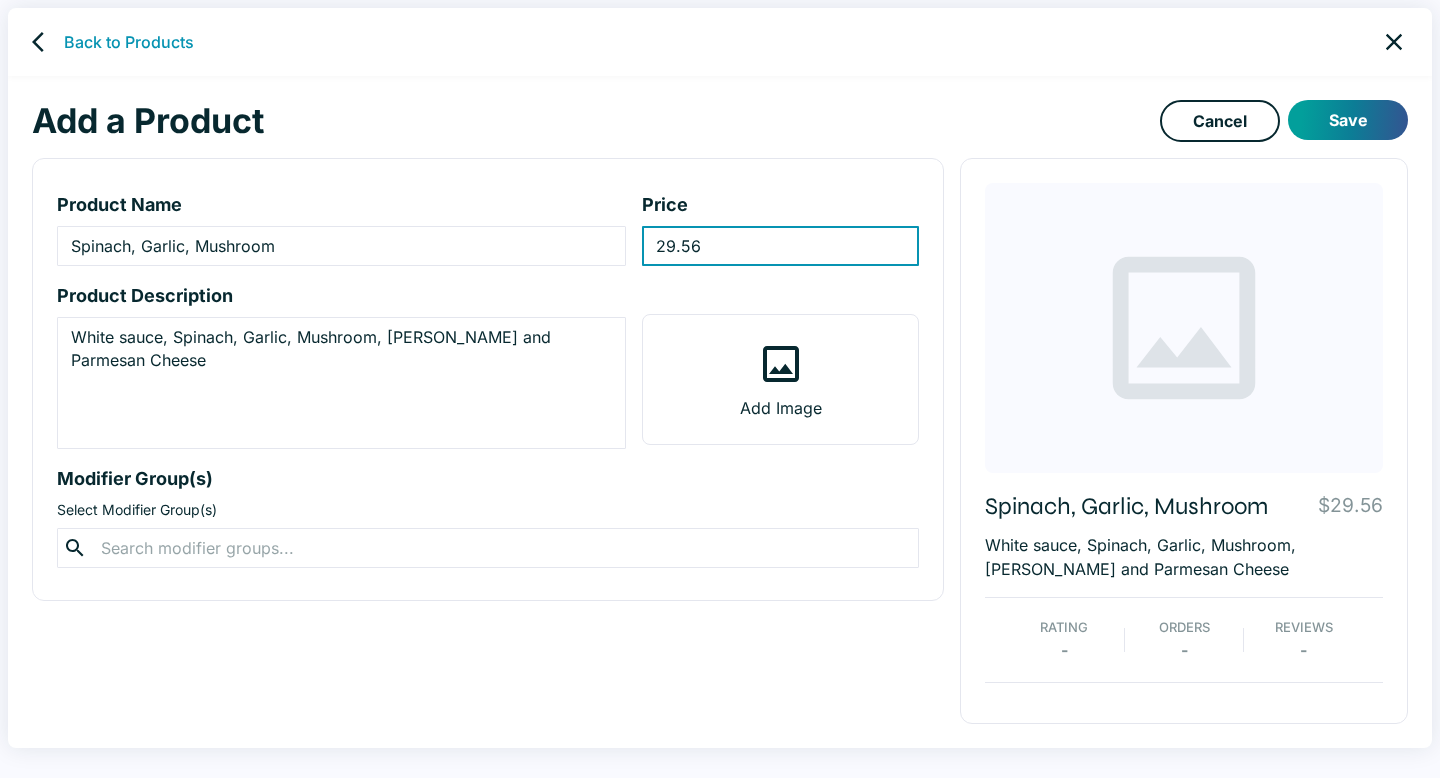 click on "29.56" at bounding box center [780, 246] 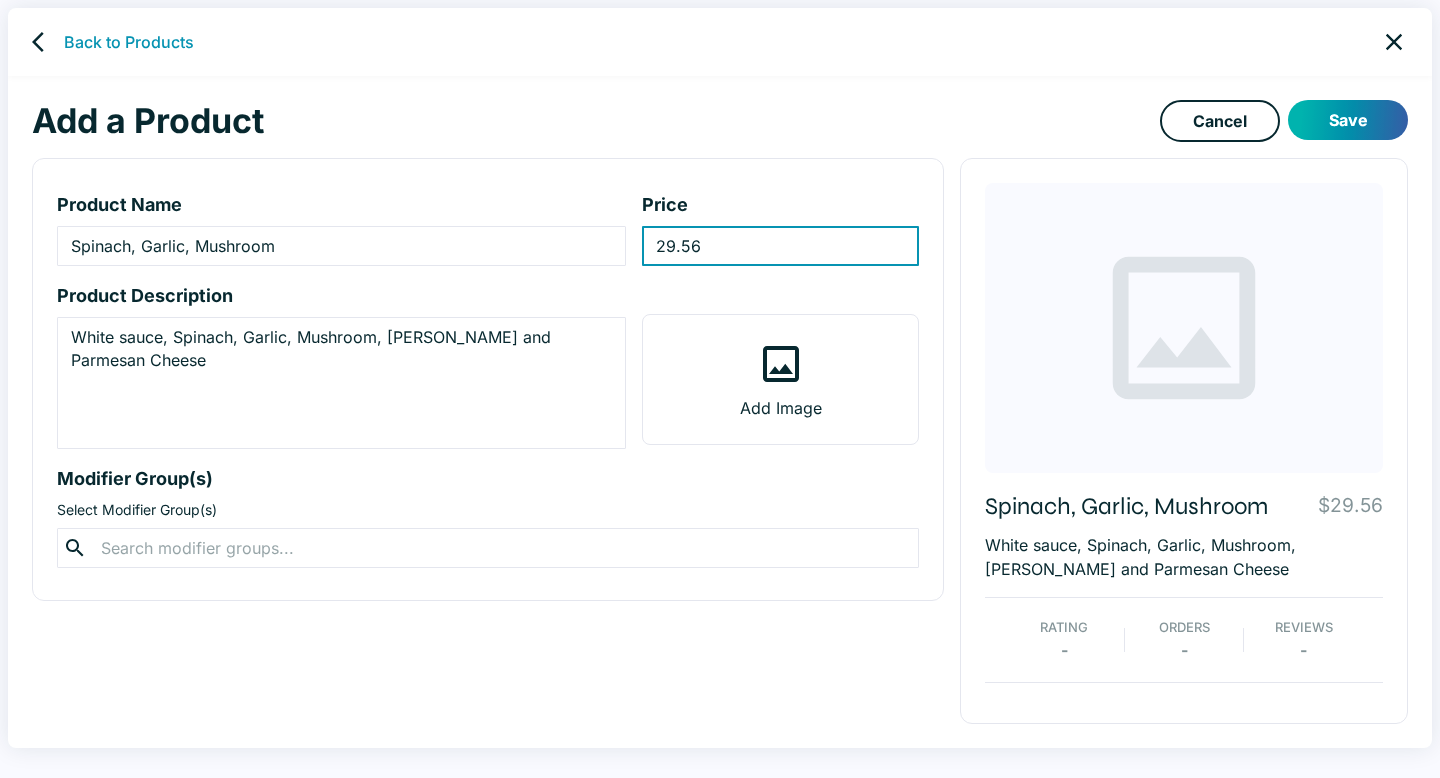 type on "29.56" 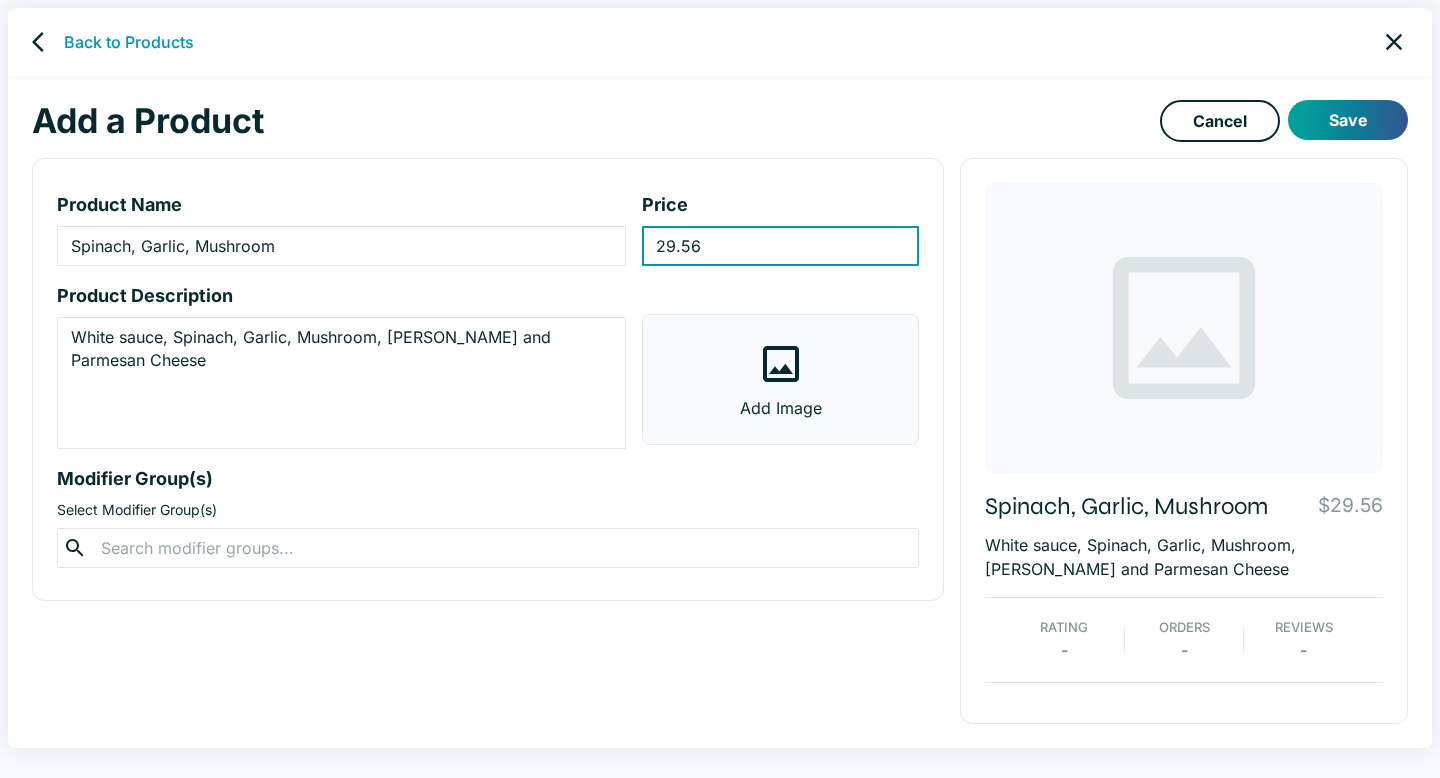 click on "Add Image" at bounding box center (780, 379) 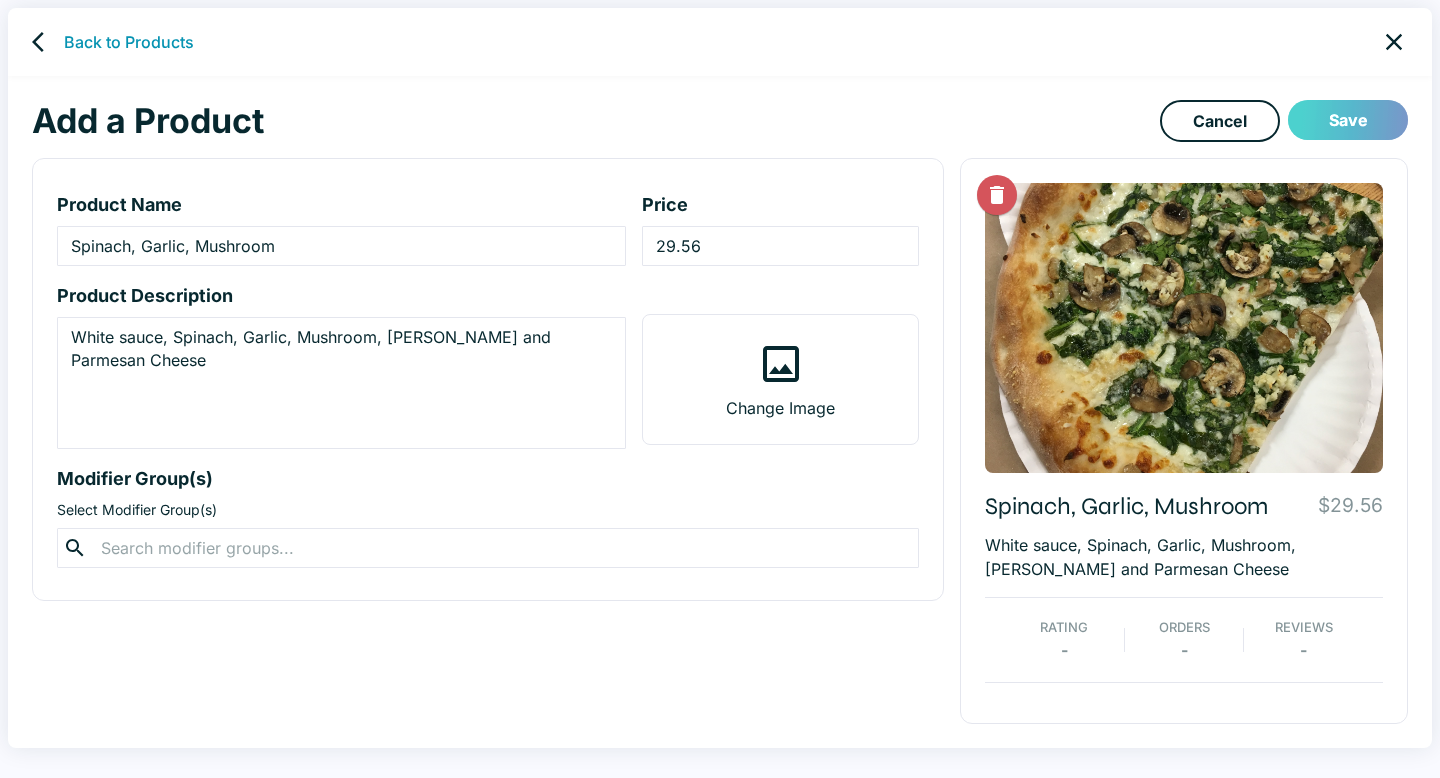 click on "Save" at bounding box center (1348, 120) 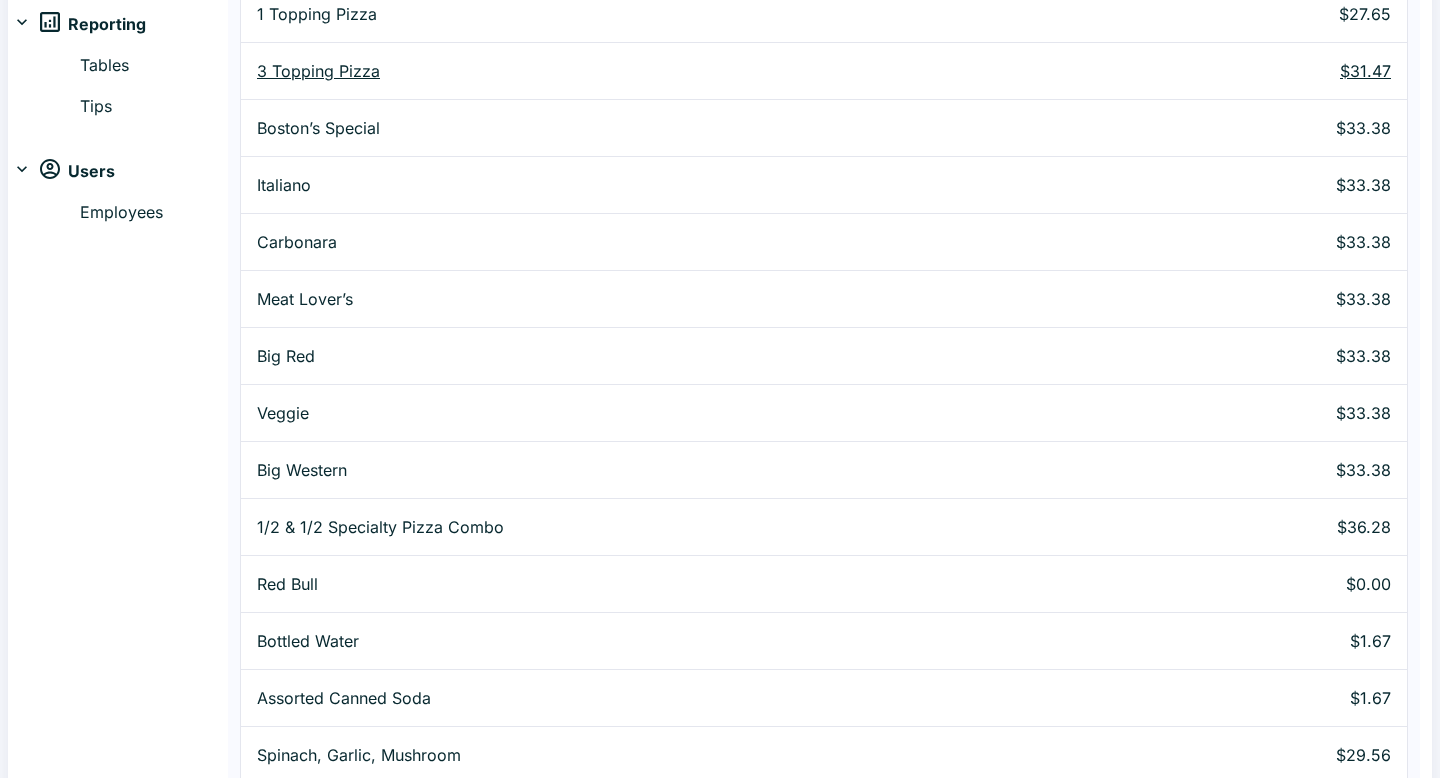 scroll, scrollTop: 548, scrollLeft: 0, axis: vertical 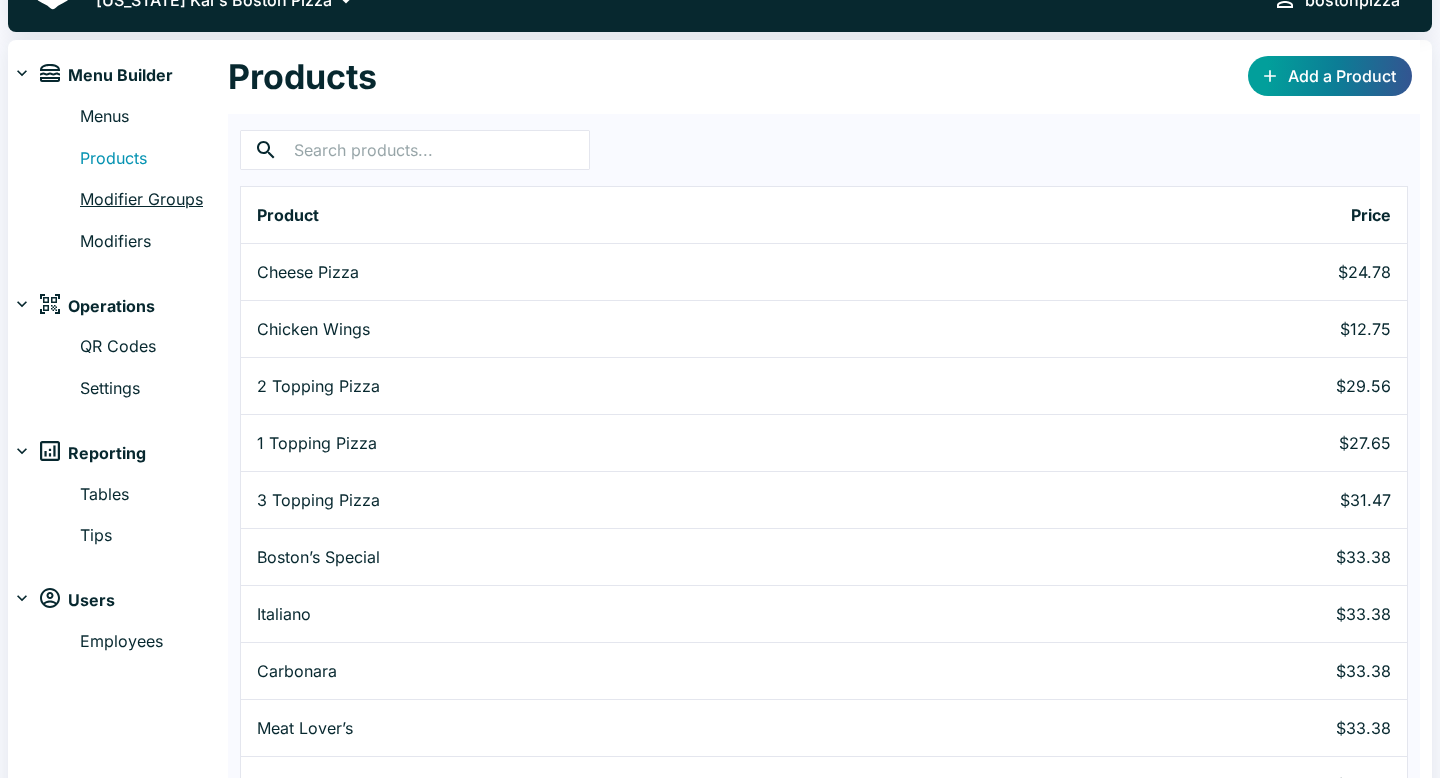 click on "Modifier Groups" at bounding box center (154, 200) 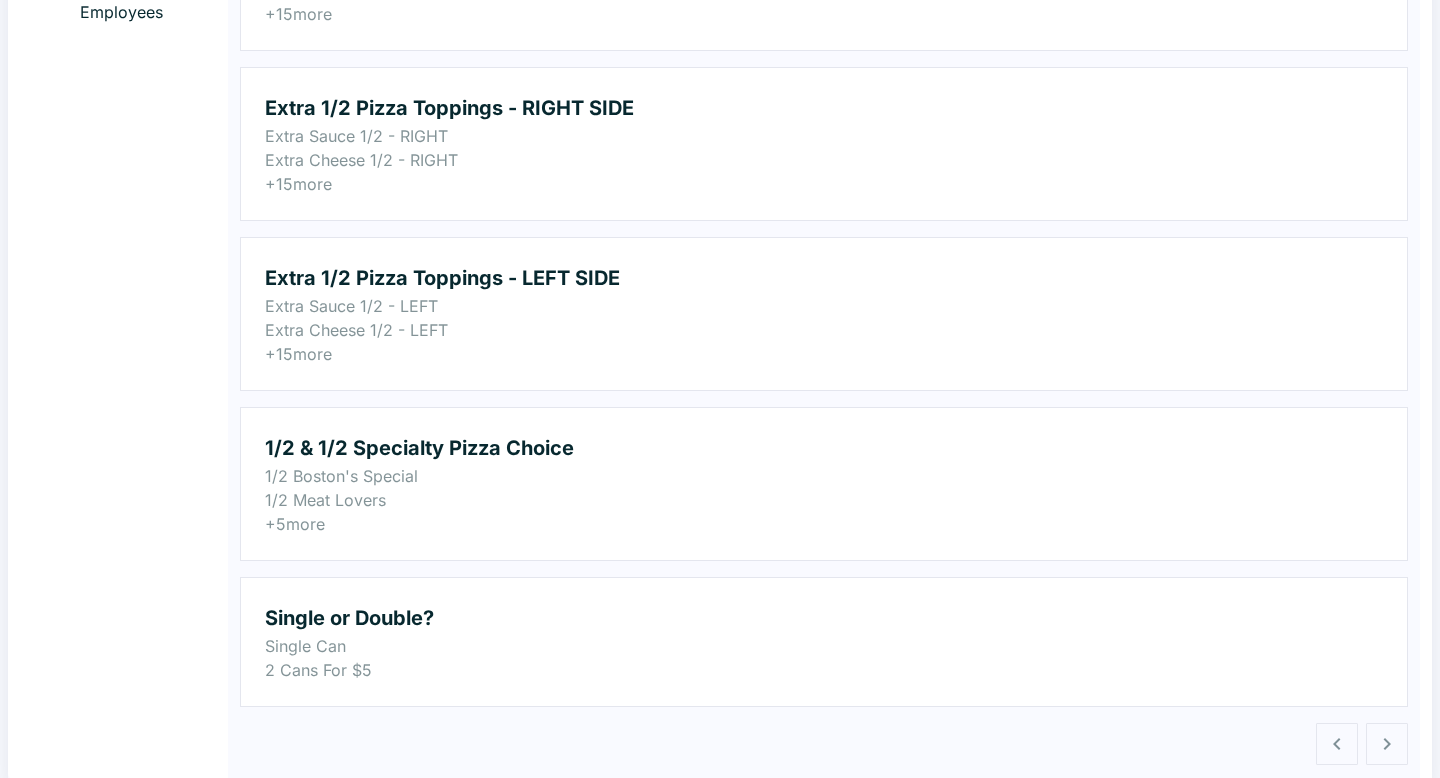 scroll, scrollTop: 676, scrollLeft: 0, axis: vertical 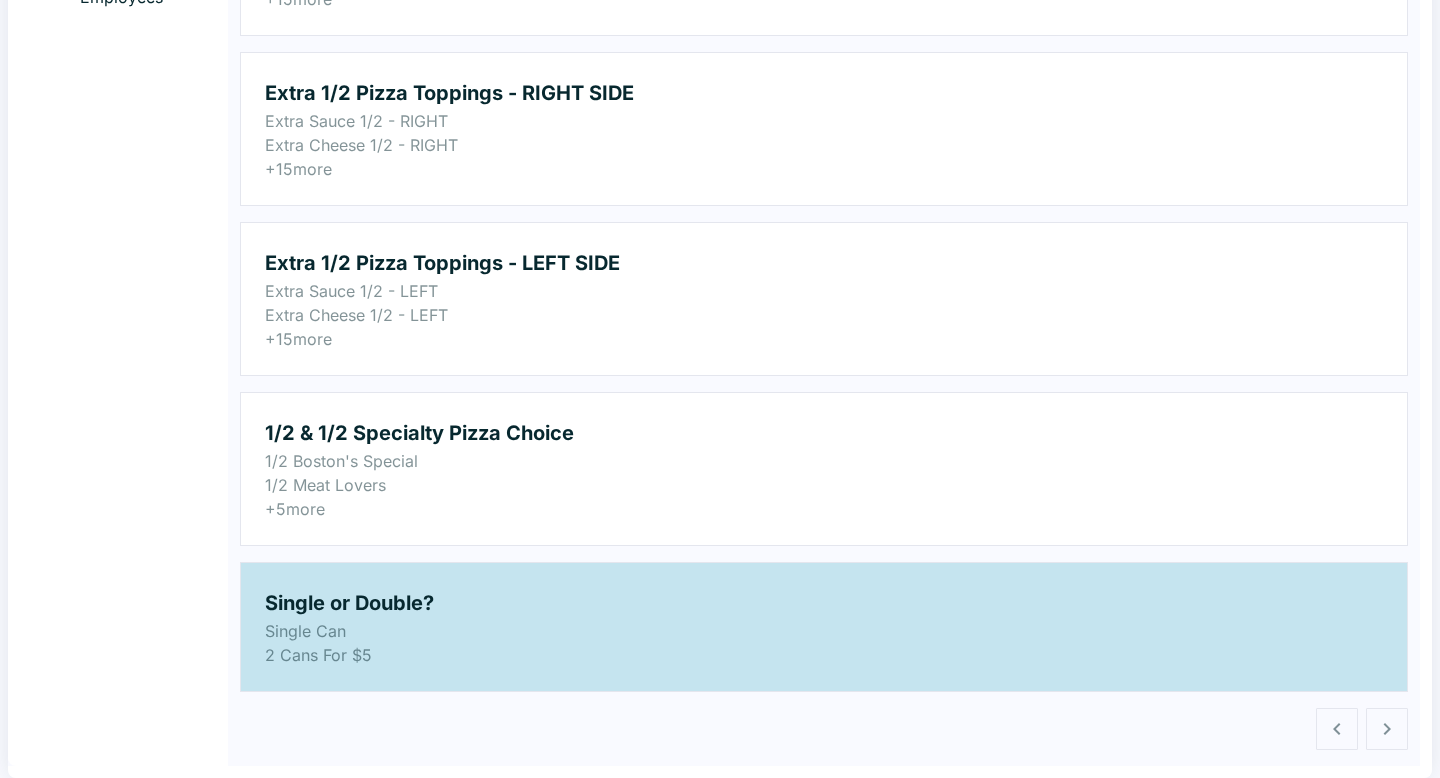 click on "Single or Double?" at bounding box center (824, 603) 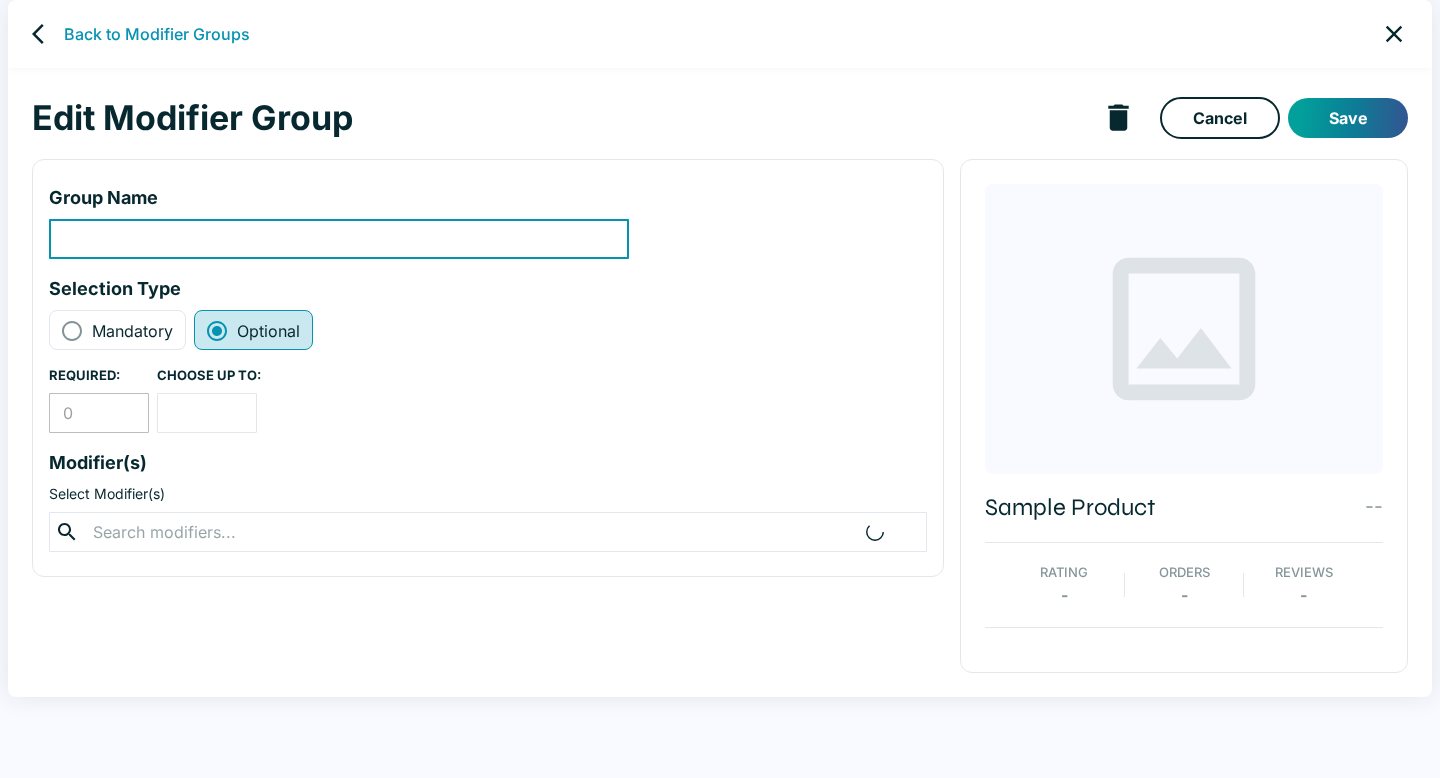 scroll, scrollTop: 0, scrollLeft: 0, axis: both 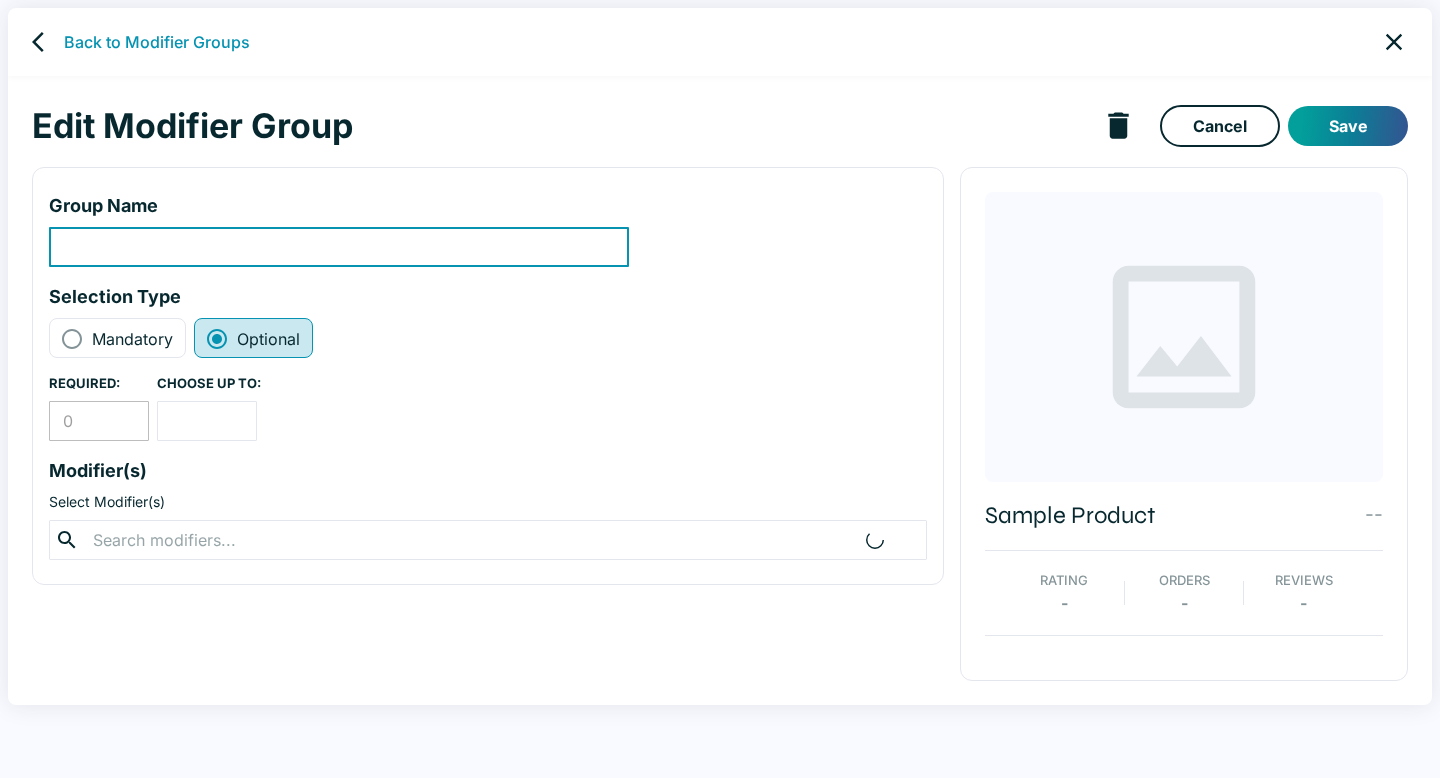 type on "Single or Double?" 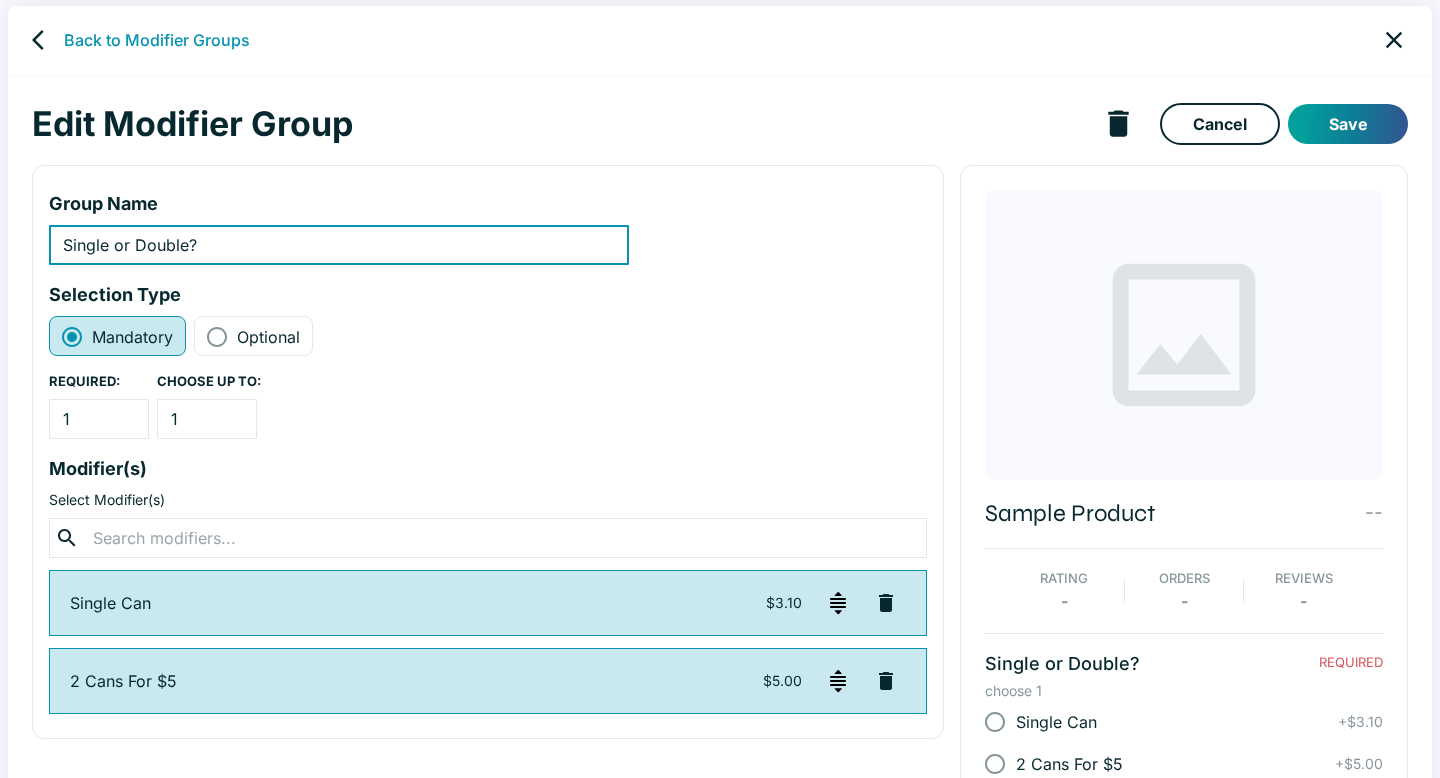 scroll, scrollTop: 0, scrollLeft: 0, axis: both 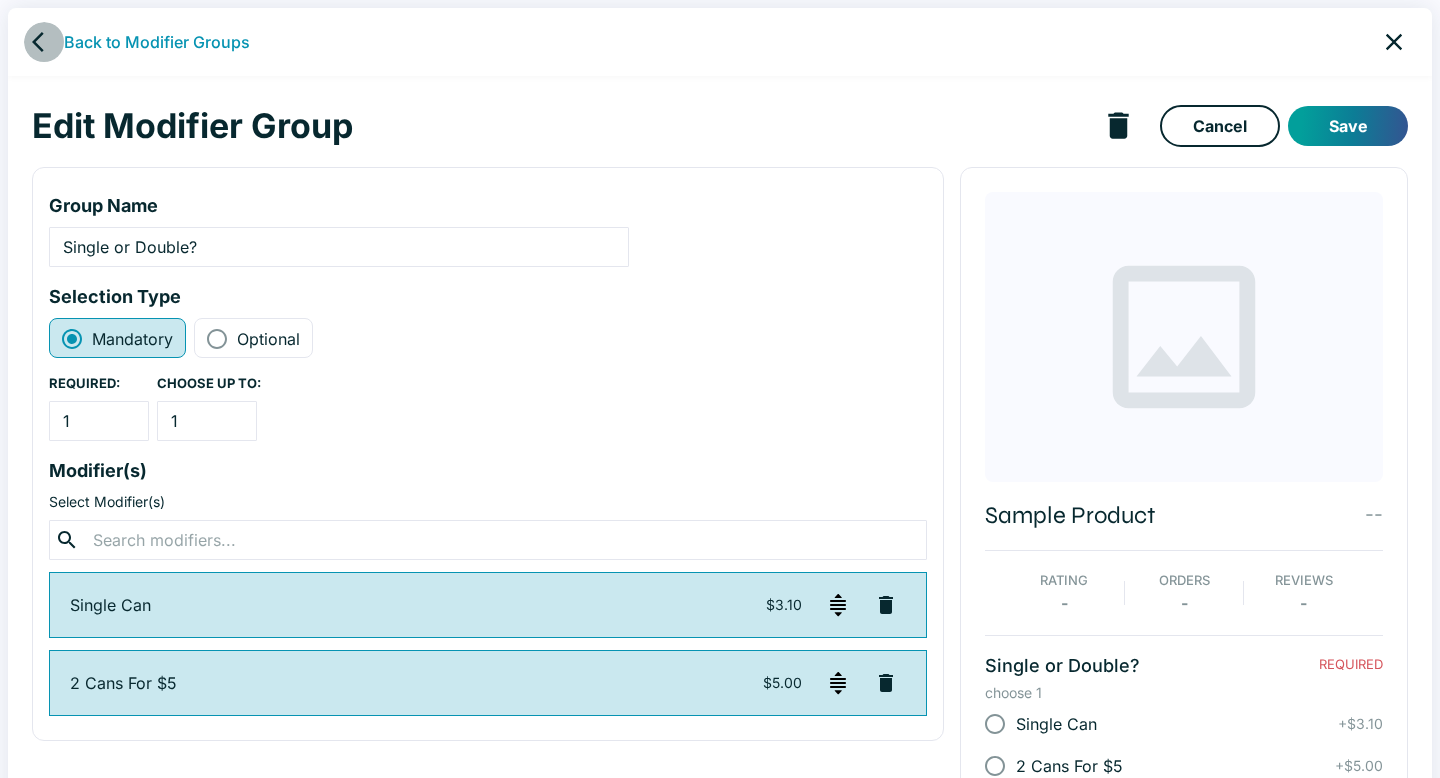 click 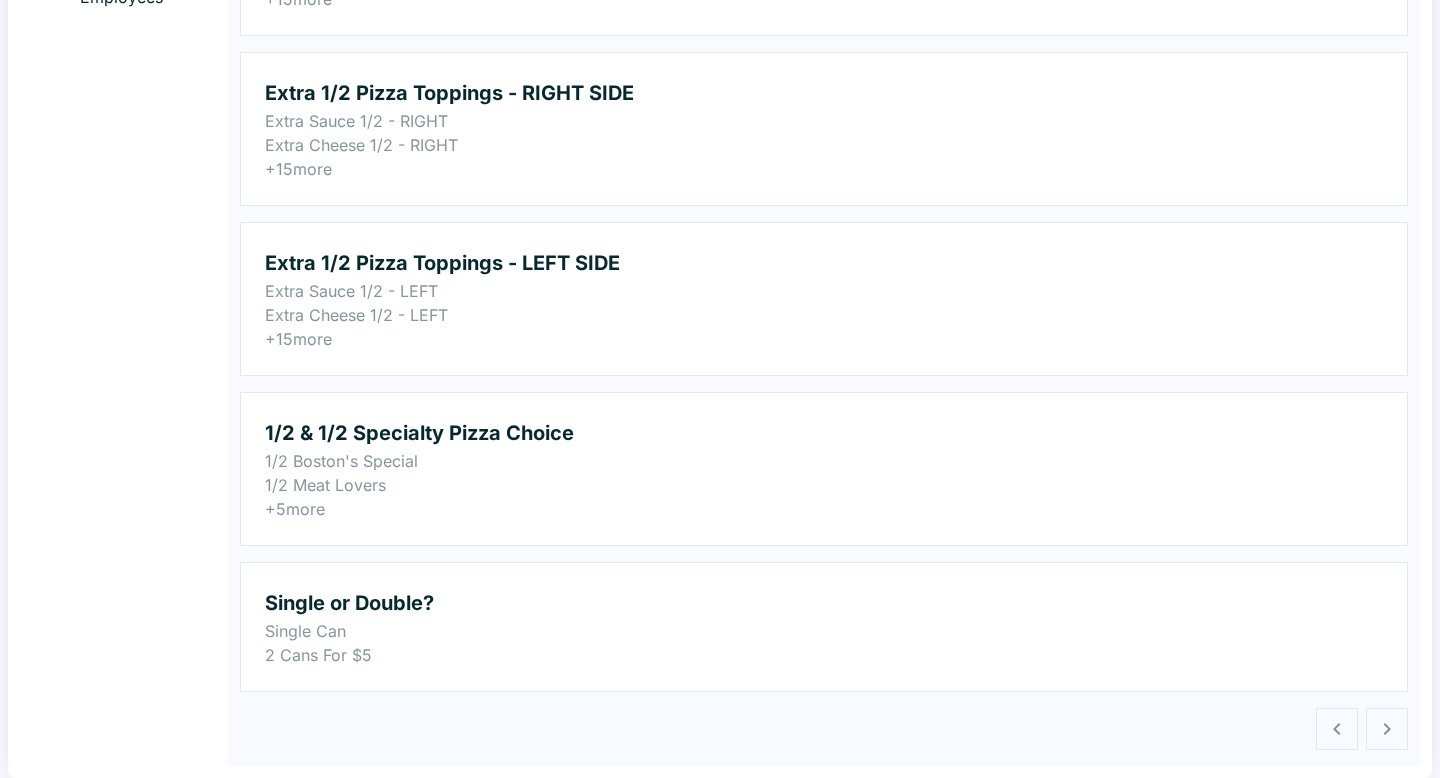scroll, scrollTop: 0, scrollLeft: 0, axis: both 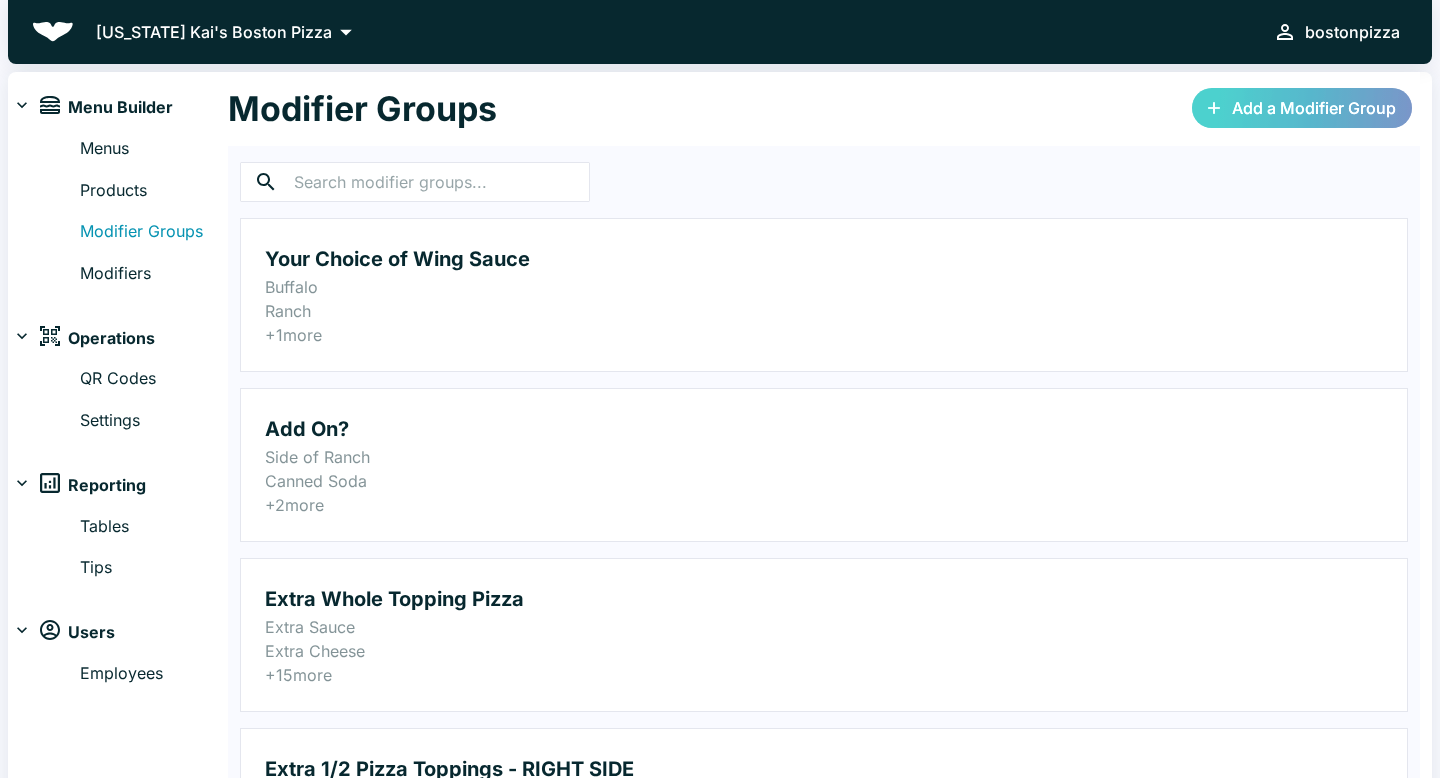 click on "Add a Modifier Group" at bounding box center [1302, 108] 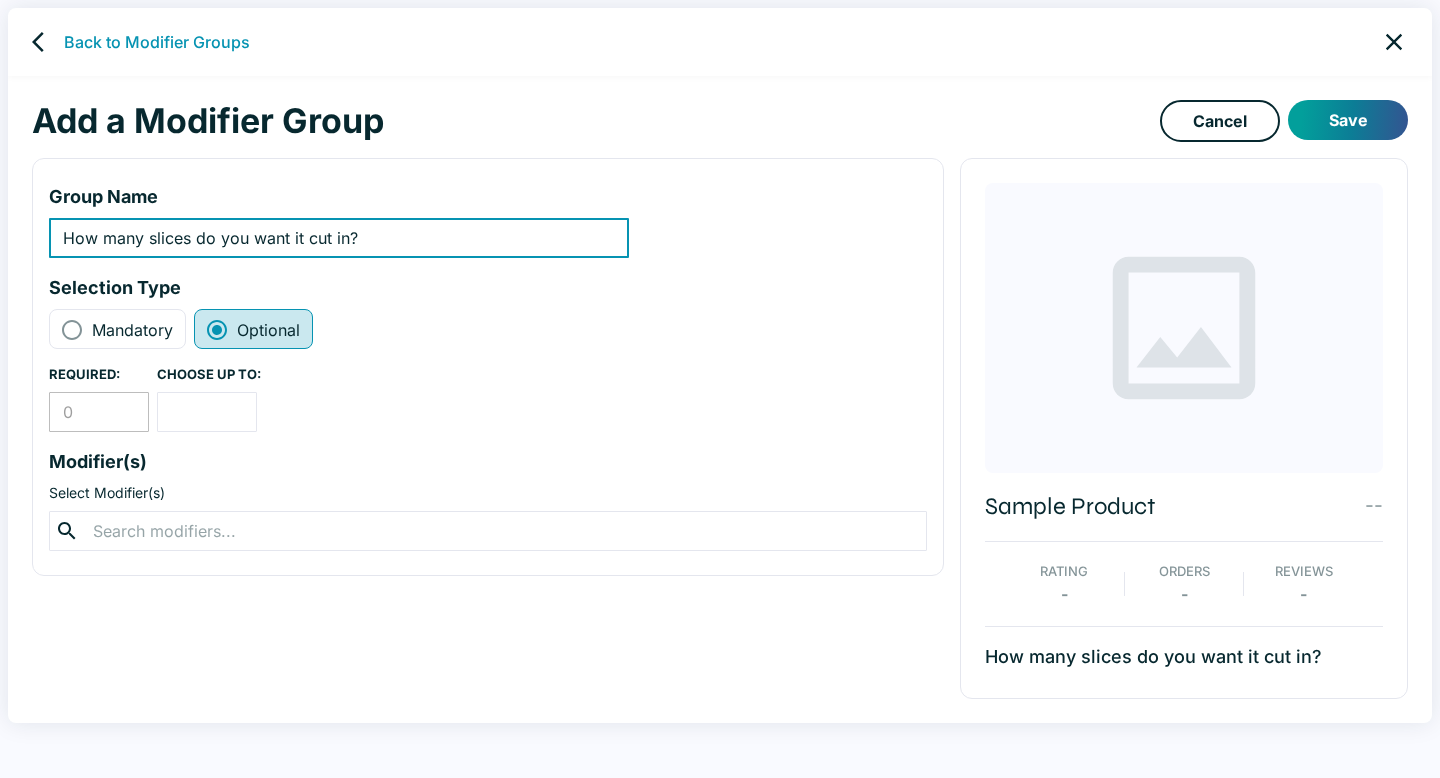 type on "How many slices do you want it cut in?" 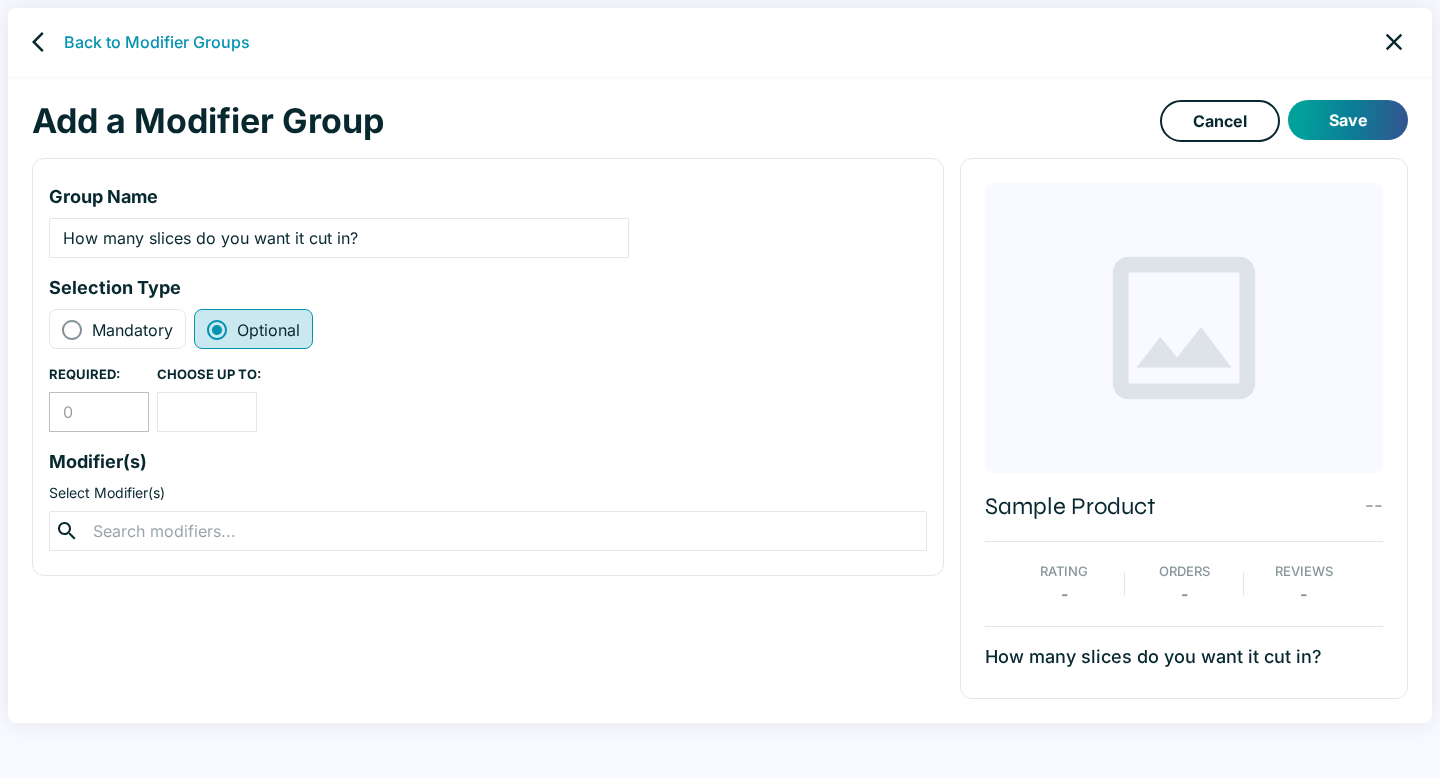 click on "Mandatory" at bounding box center (132, 330) 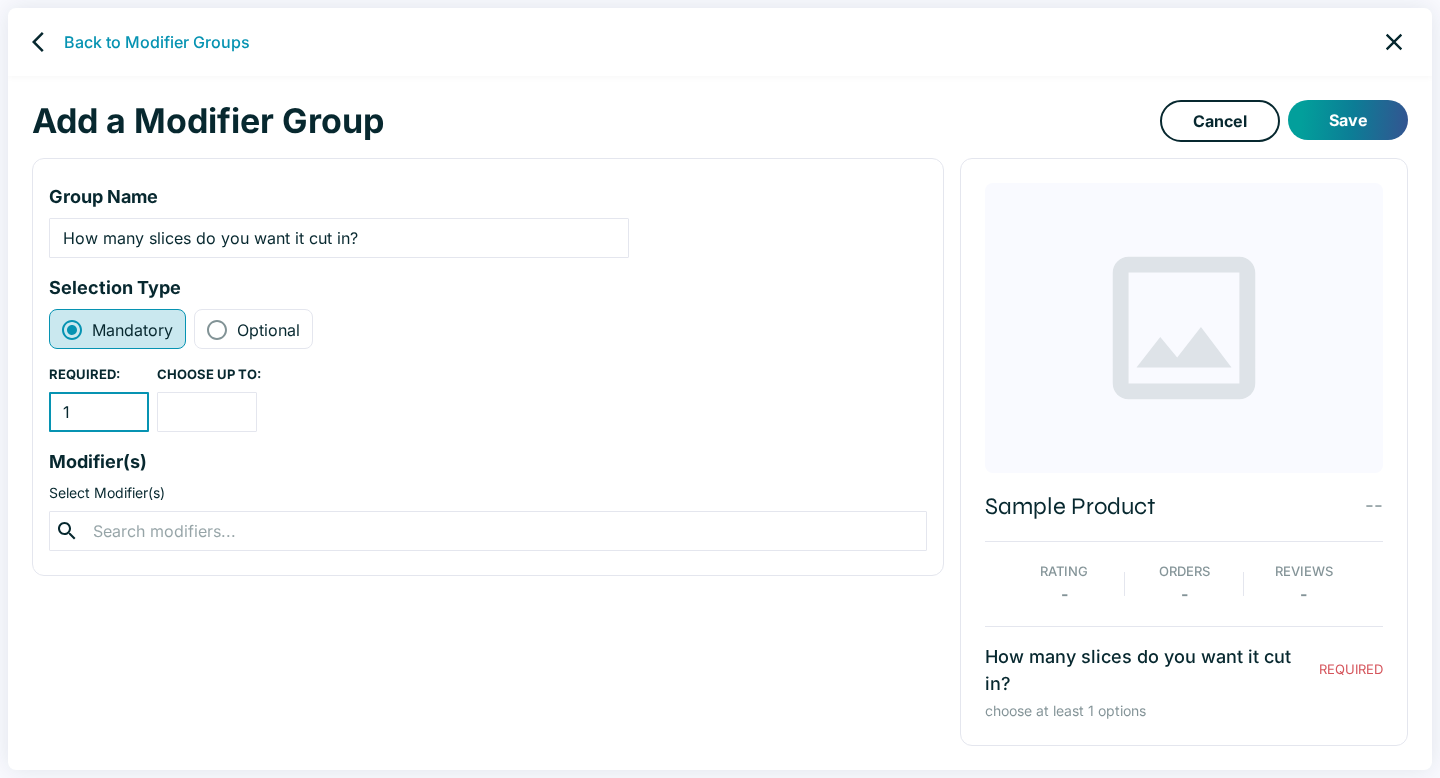click on "1" at bounding box center [99, 412] 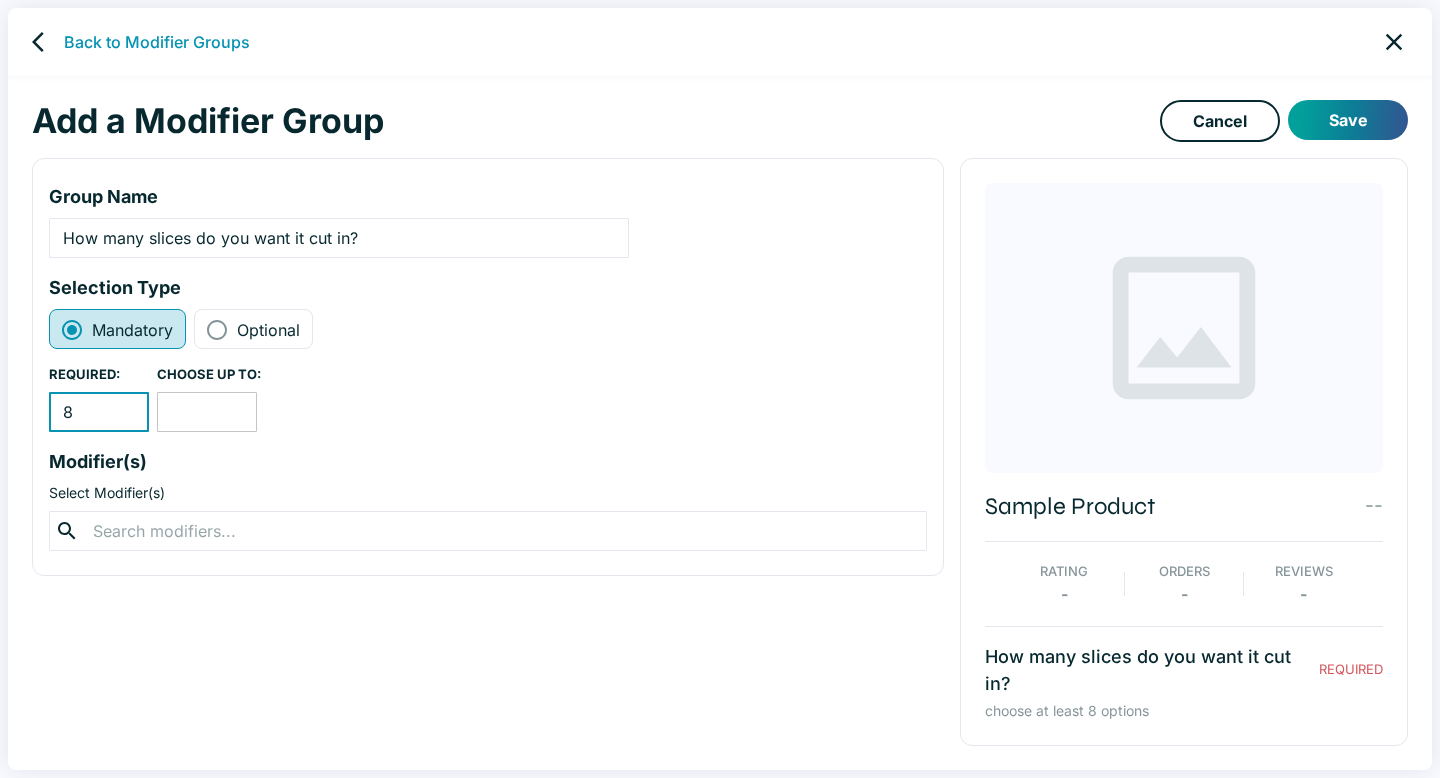 type on "8" 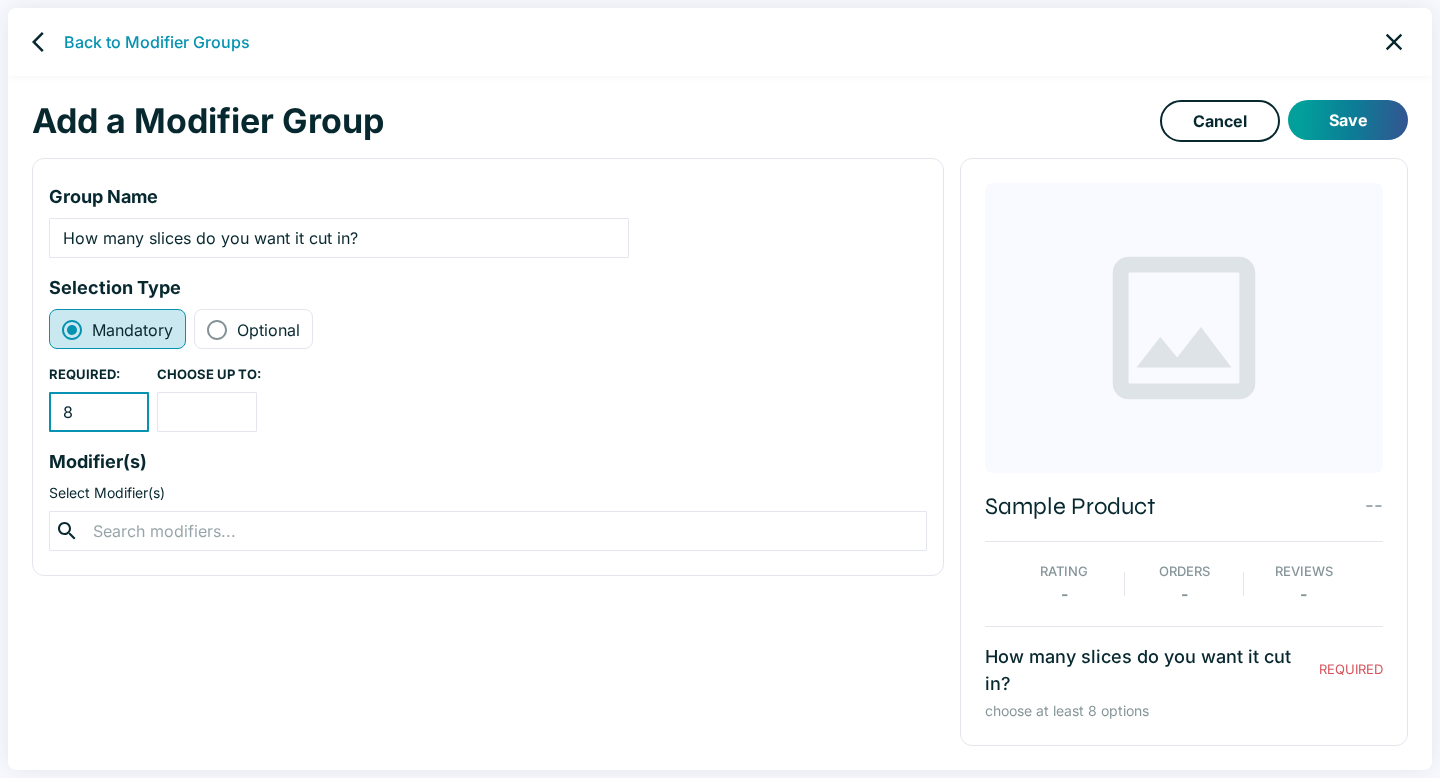 click on "8" at bounding box center [99, 412] 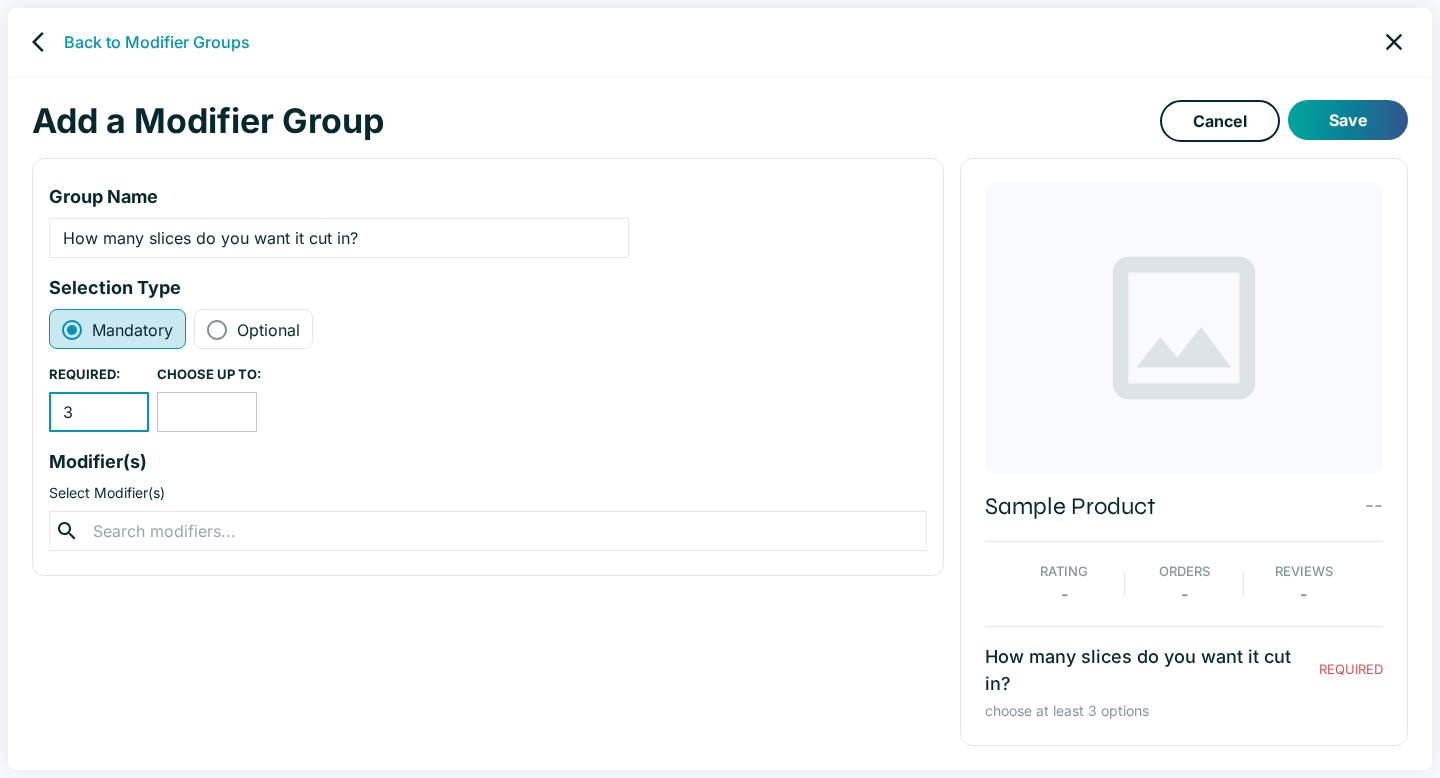type on "3" 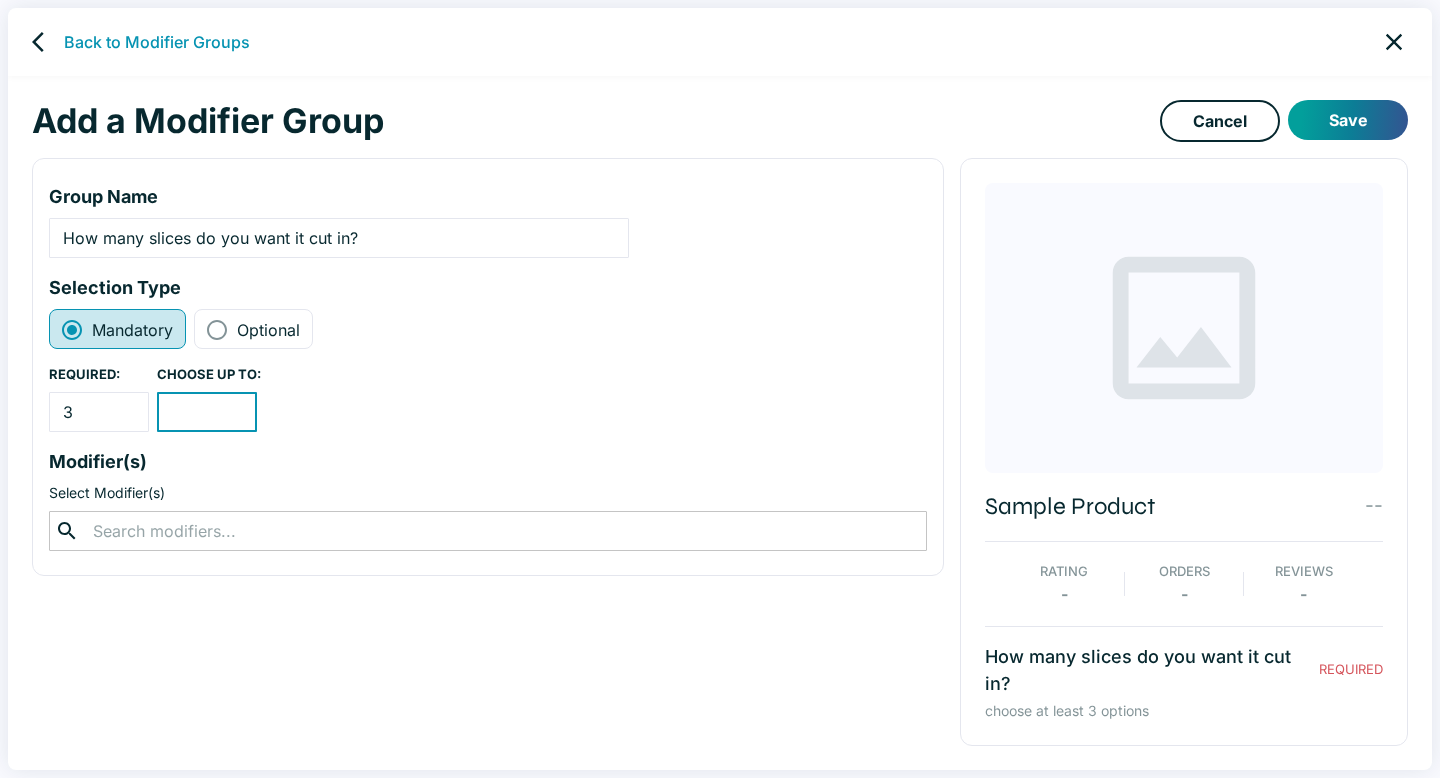 type on "8" 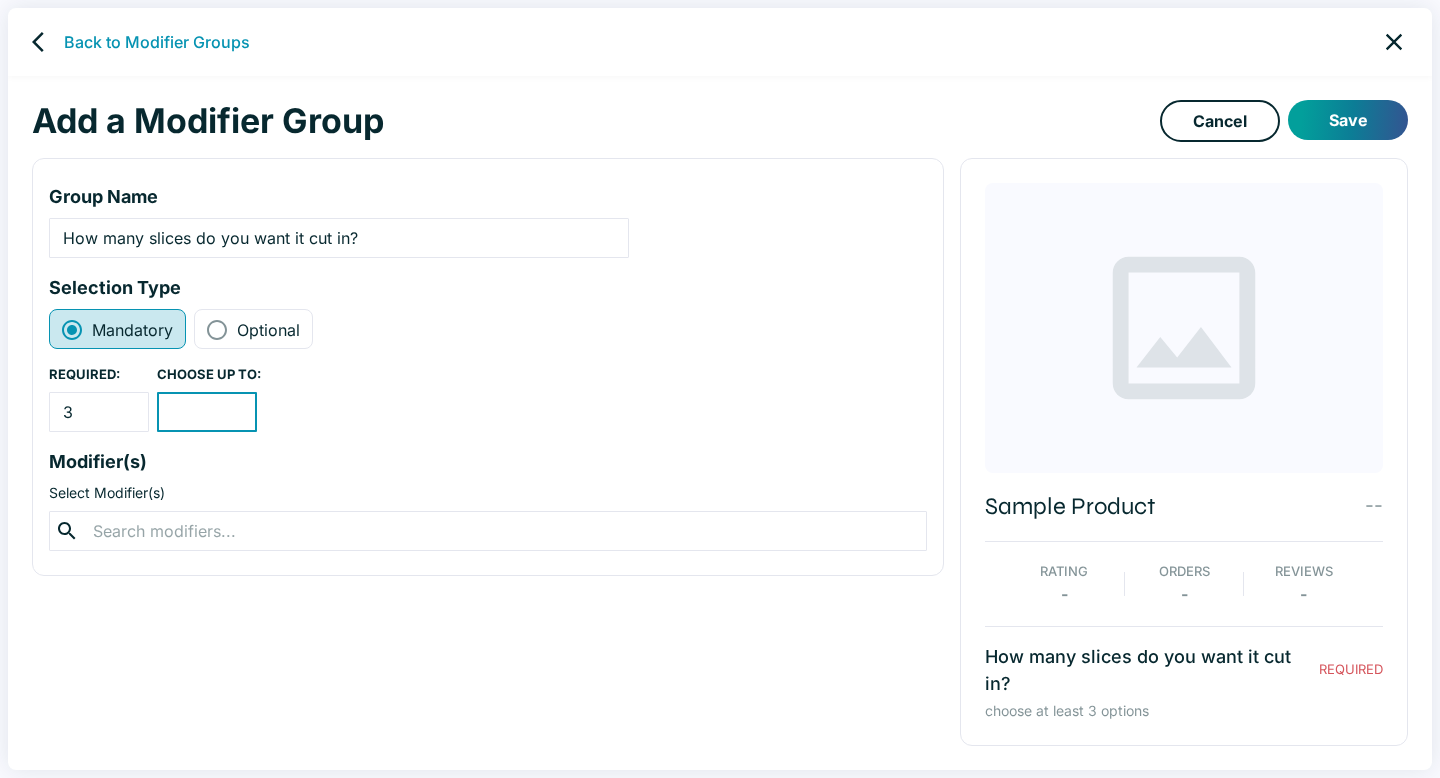 type on "8" 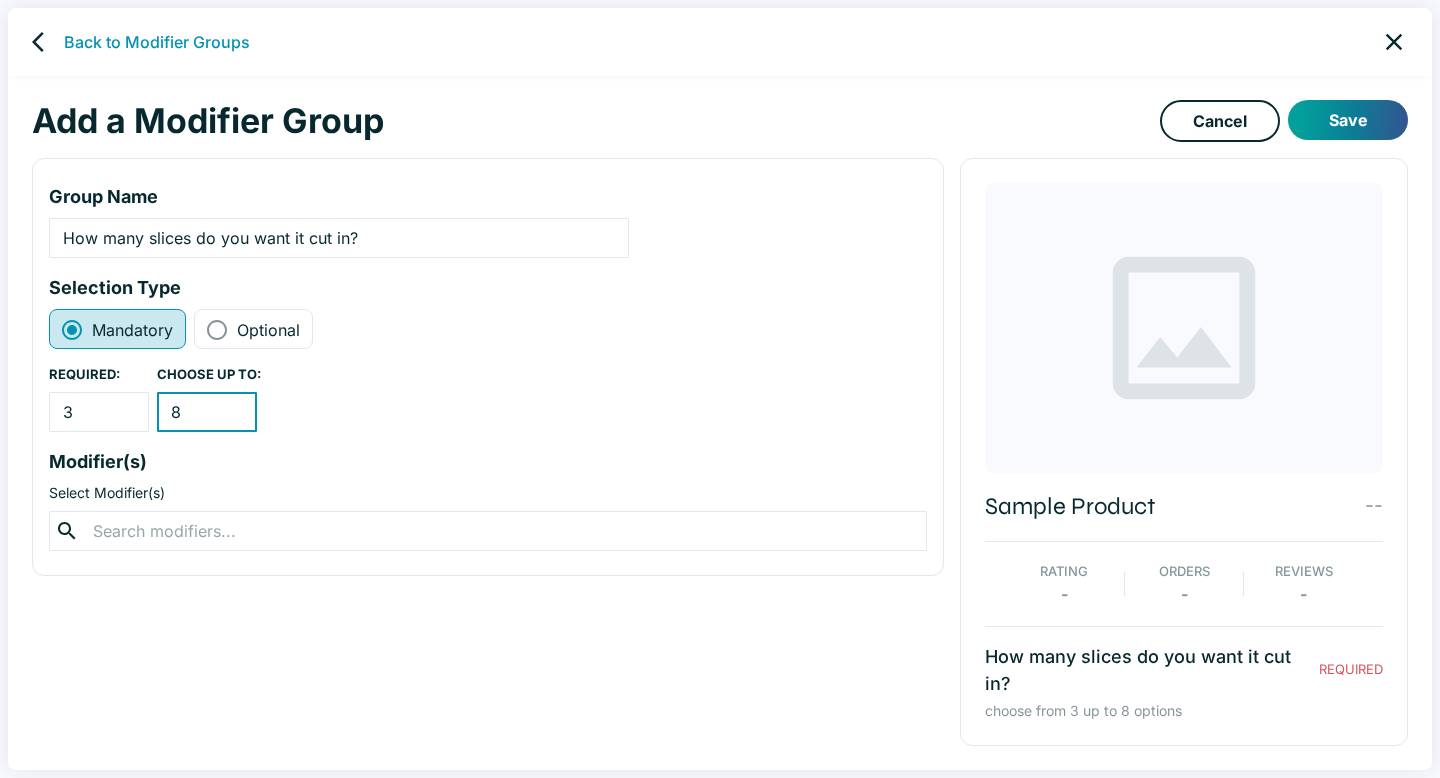 type 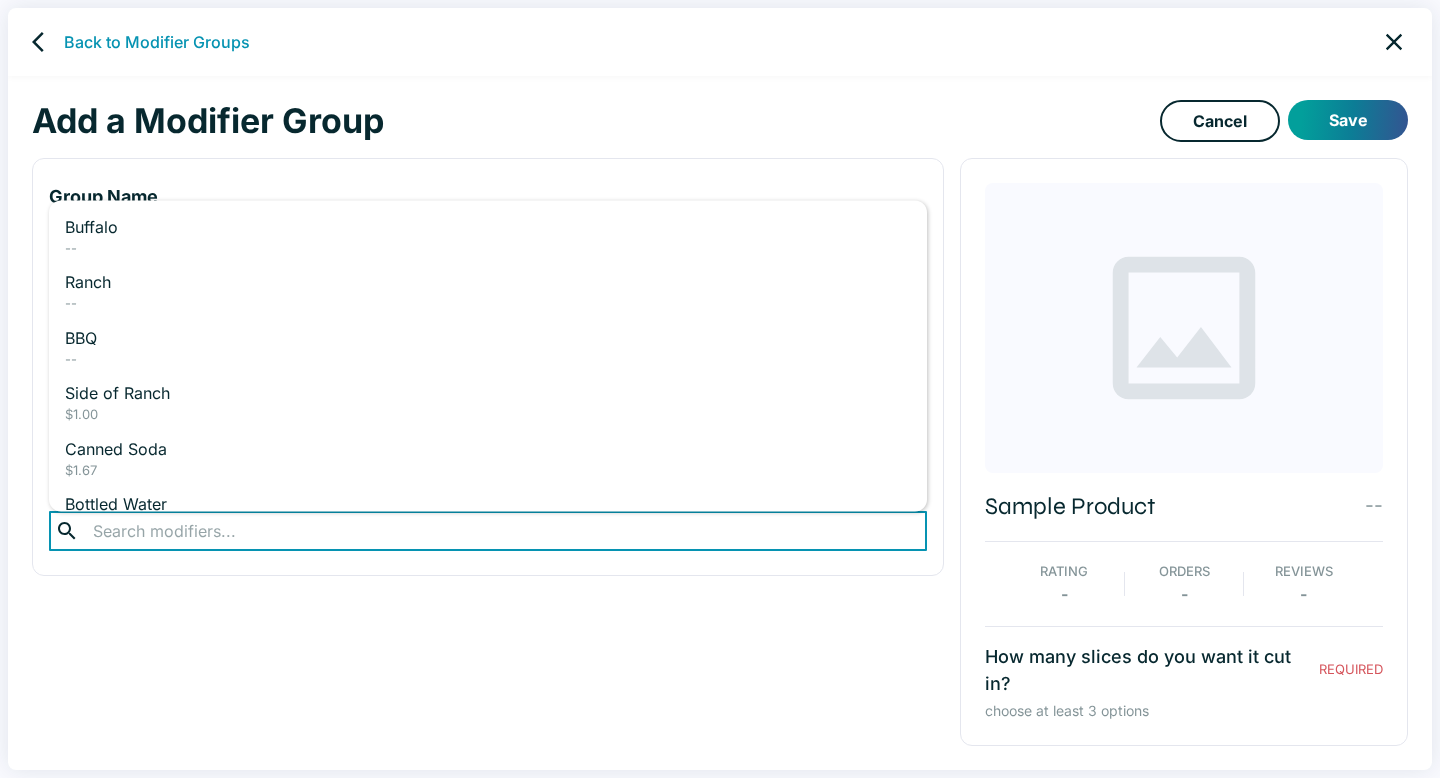 click at bounding box center [487, 531] 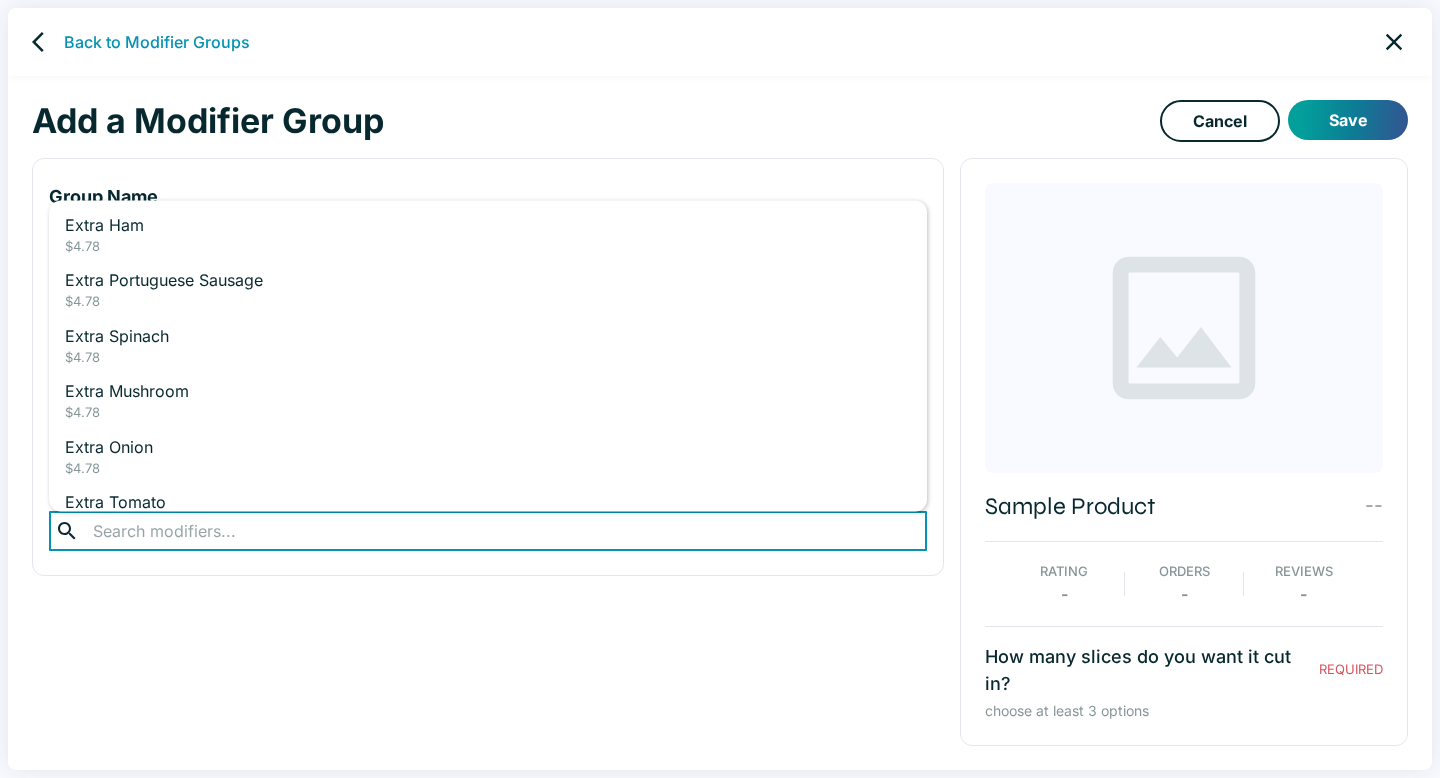 scroll, scrollTop: 815, scrollLeft: 0, axis: vertical 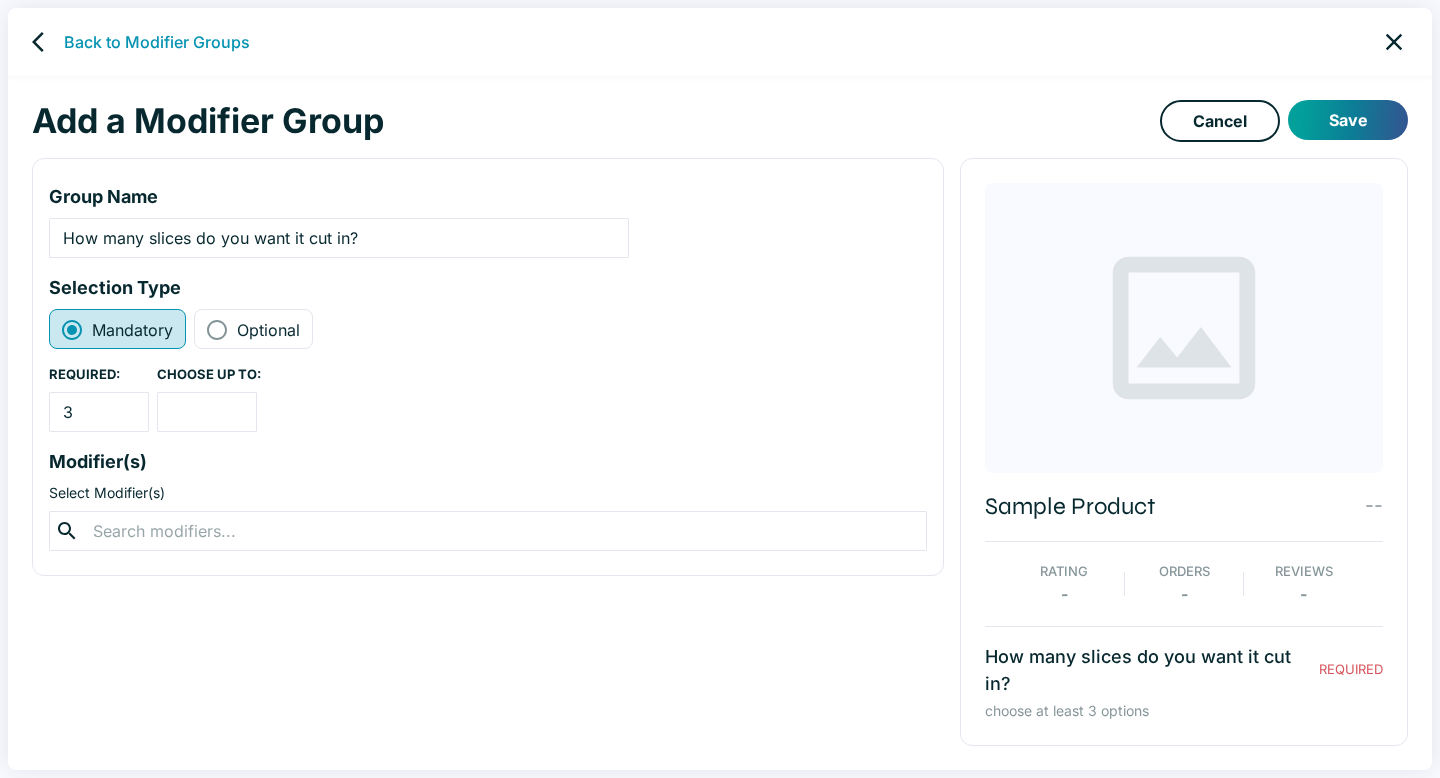 click on "Add a Modifier Group" at bounding box center [596, 121] 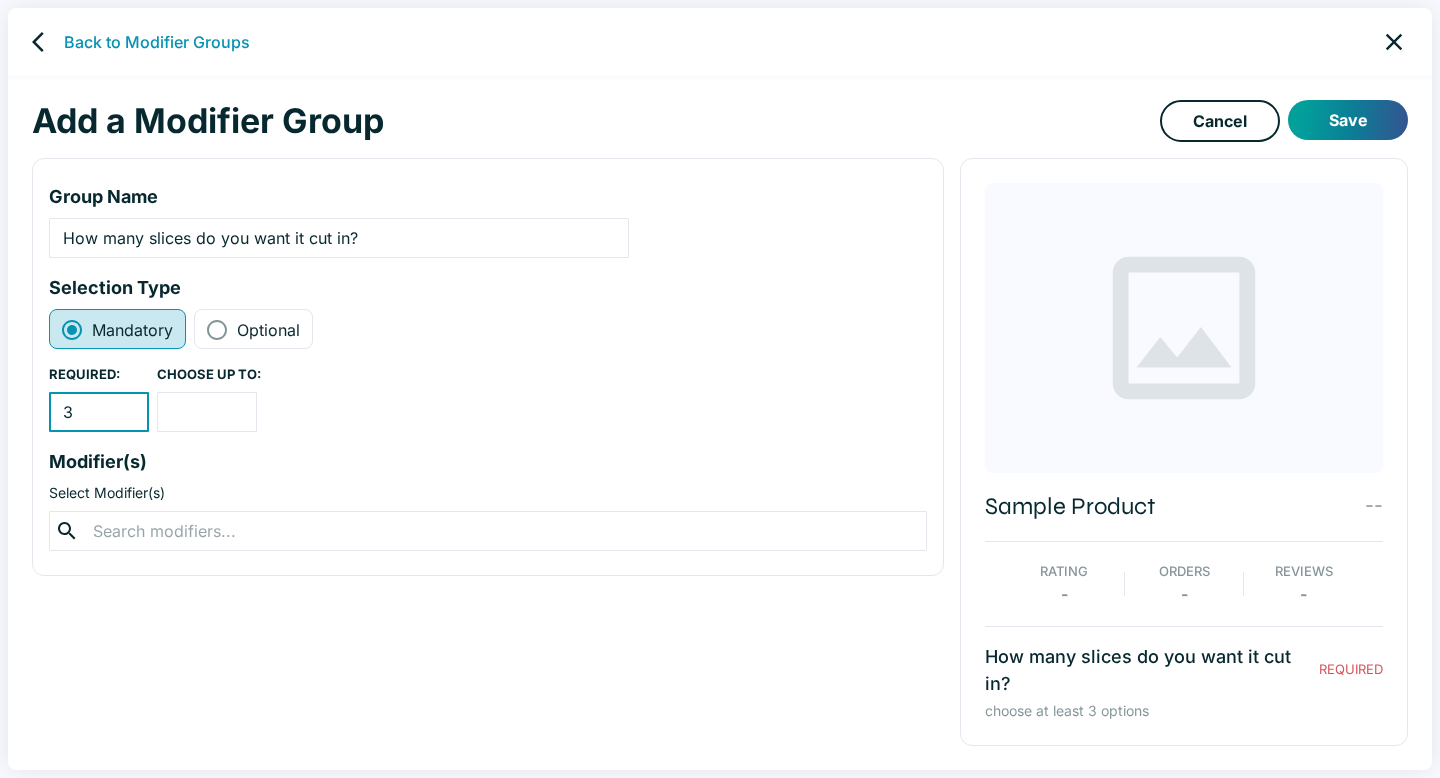 click on "3" at bounding box center [99, 412] 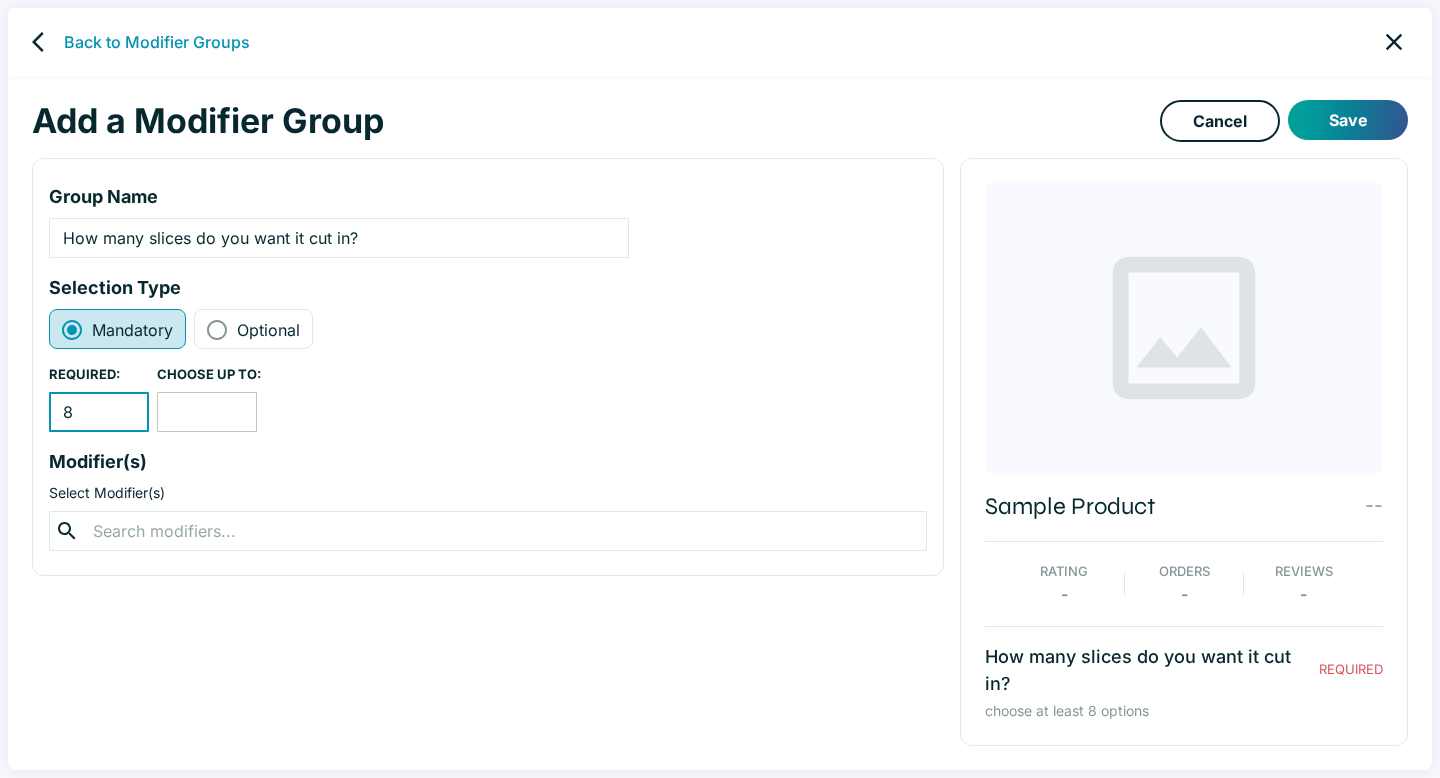 type on "8" 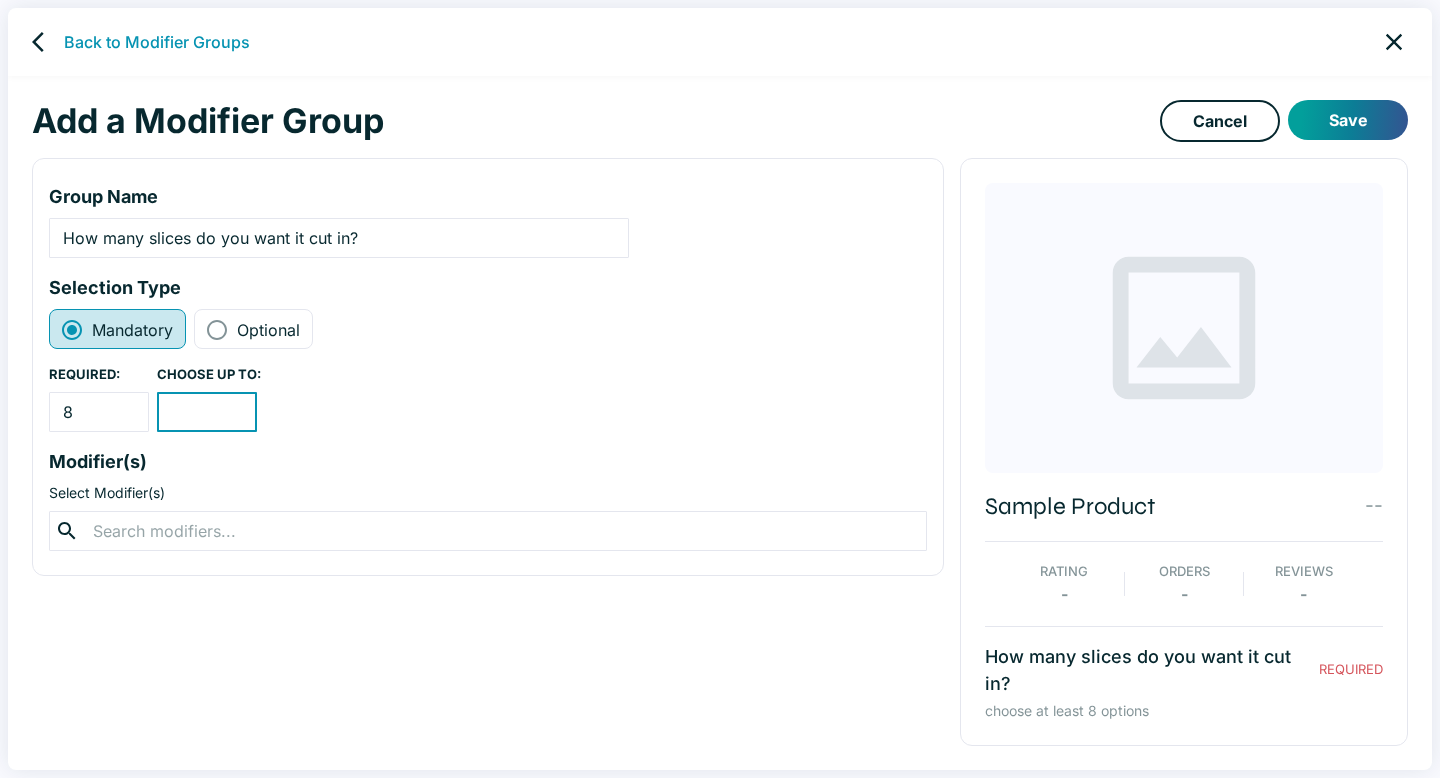 click at bounding box center [207, 412] 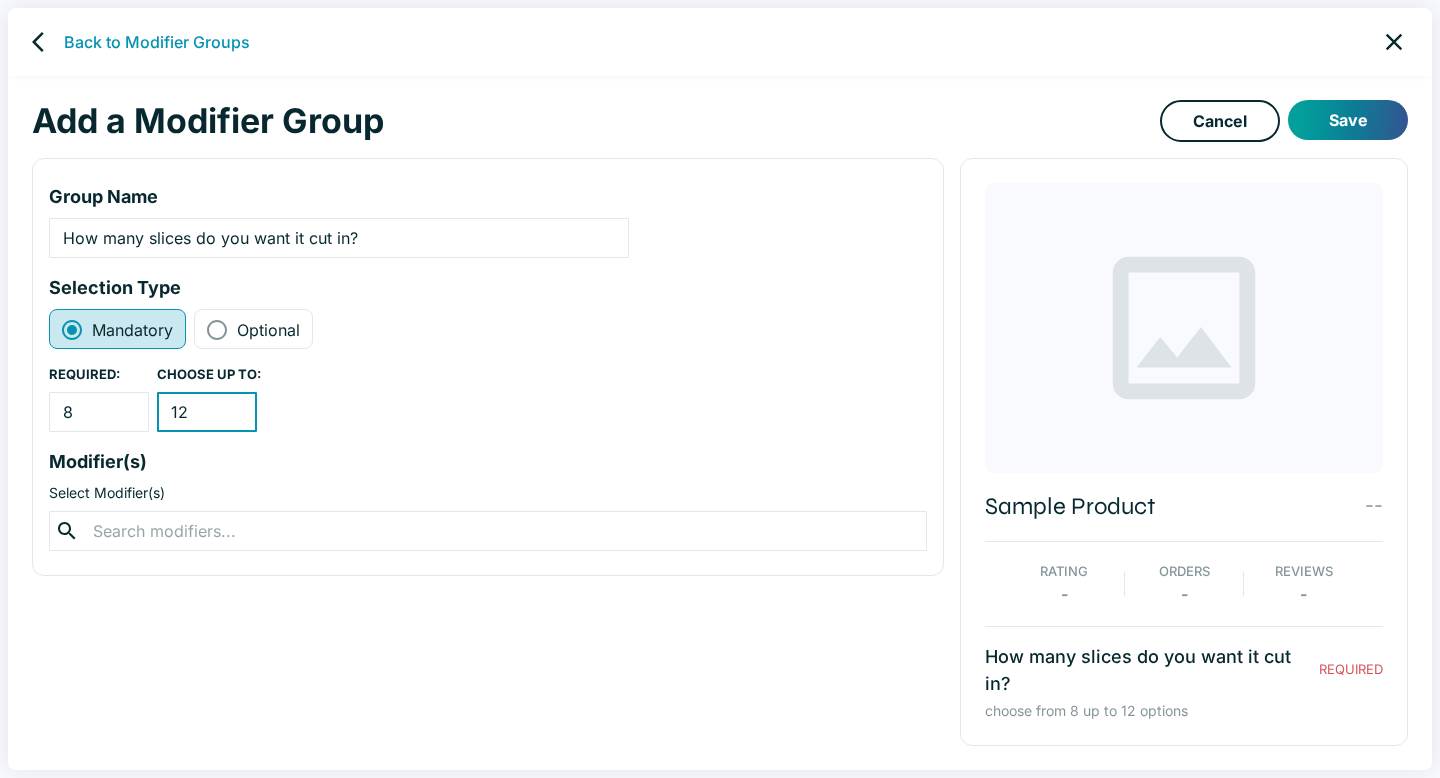 type on "1" 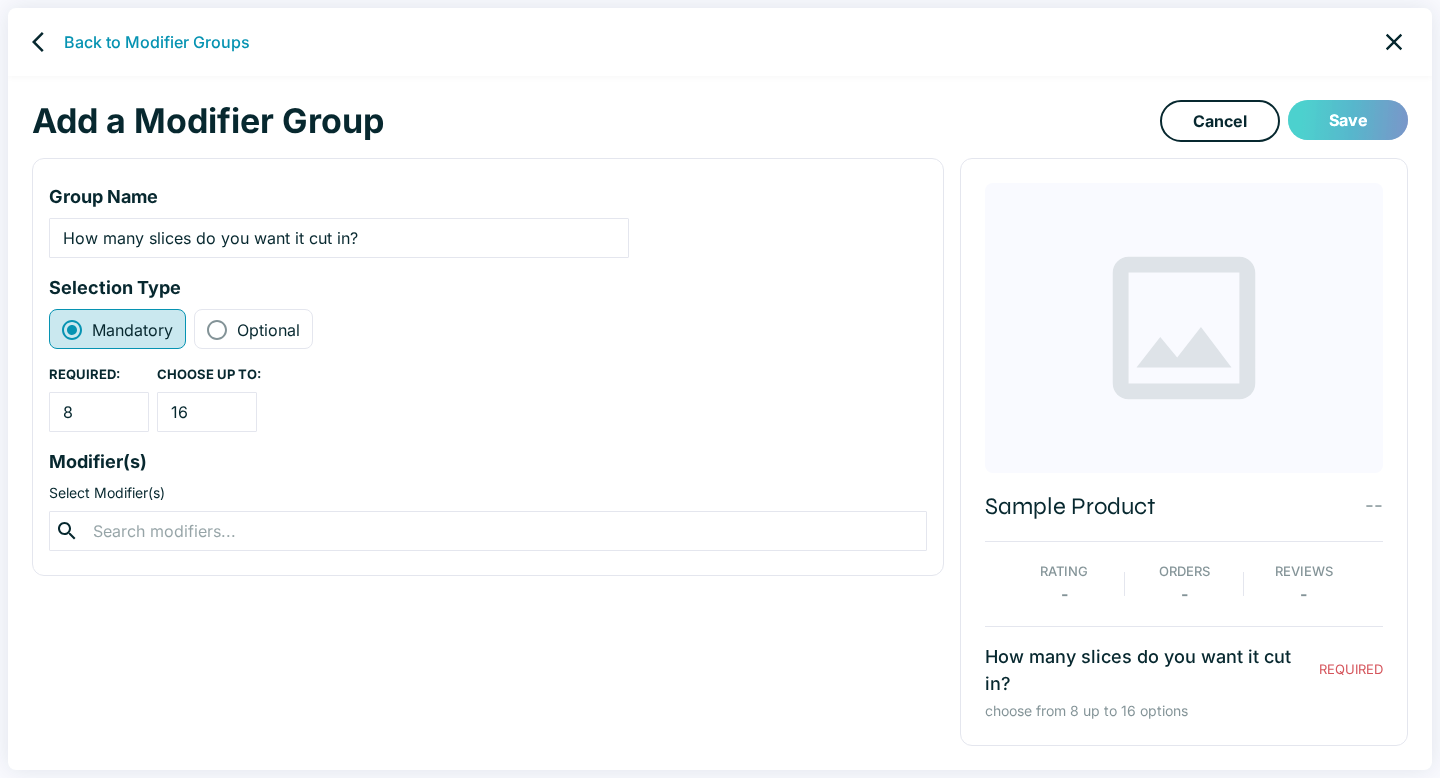 click on "Save" at bounding box center [1348, 120] 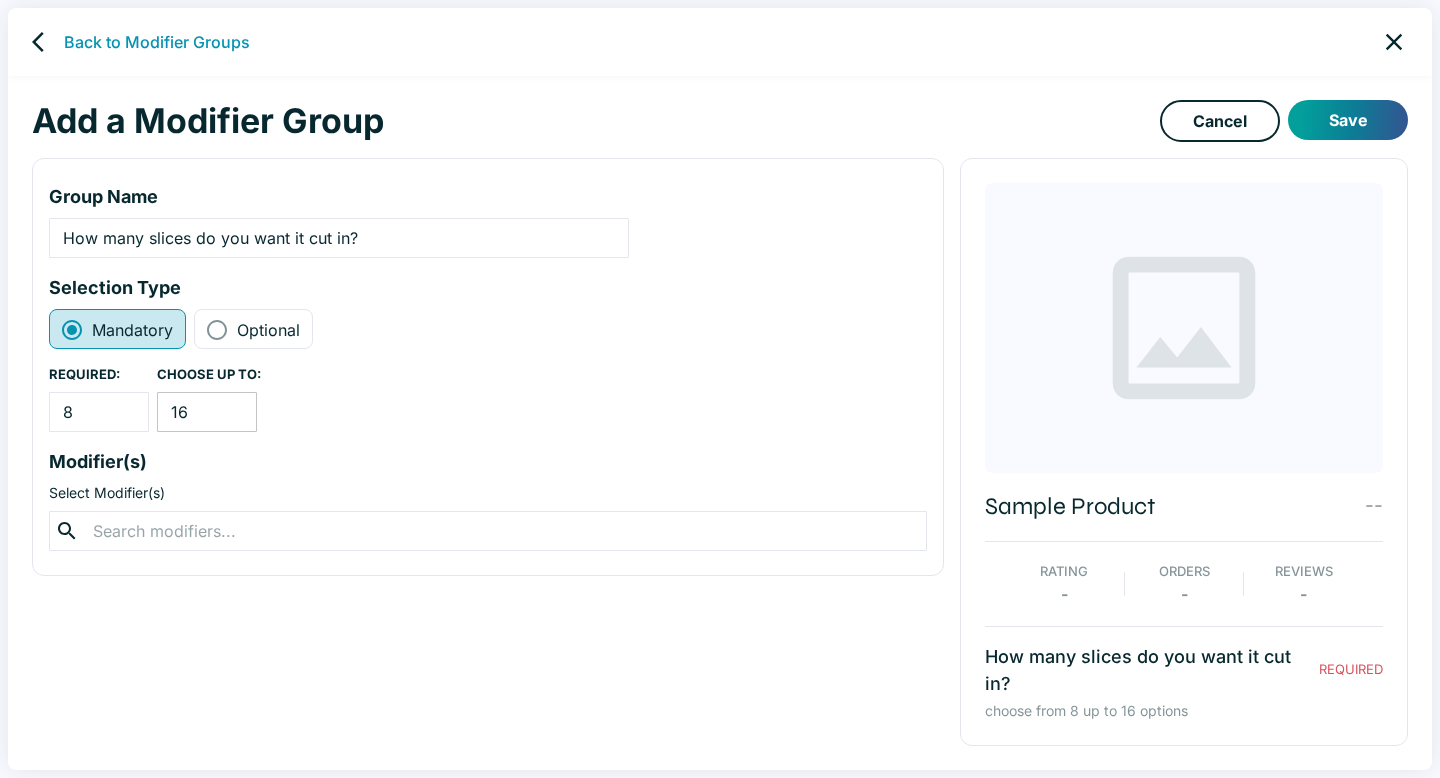 click on "16" at bounding box center (207, 412) 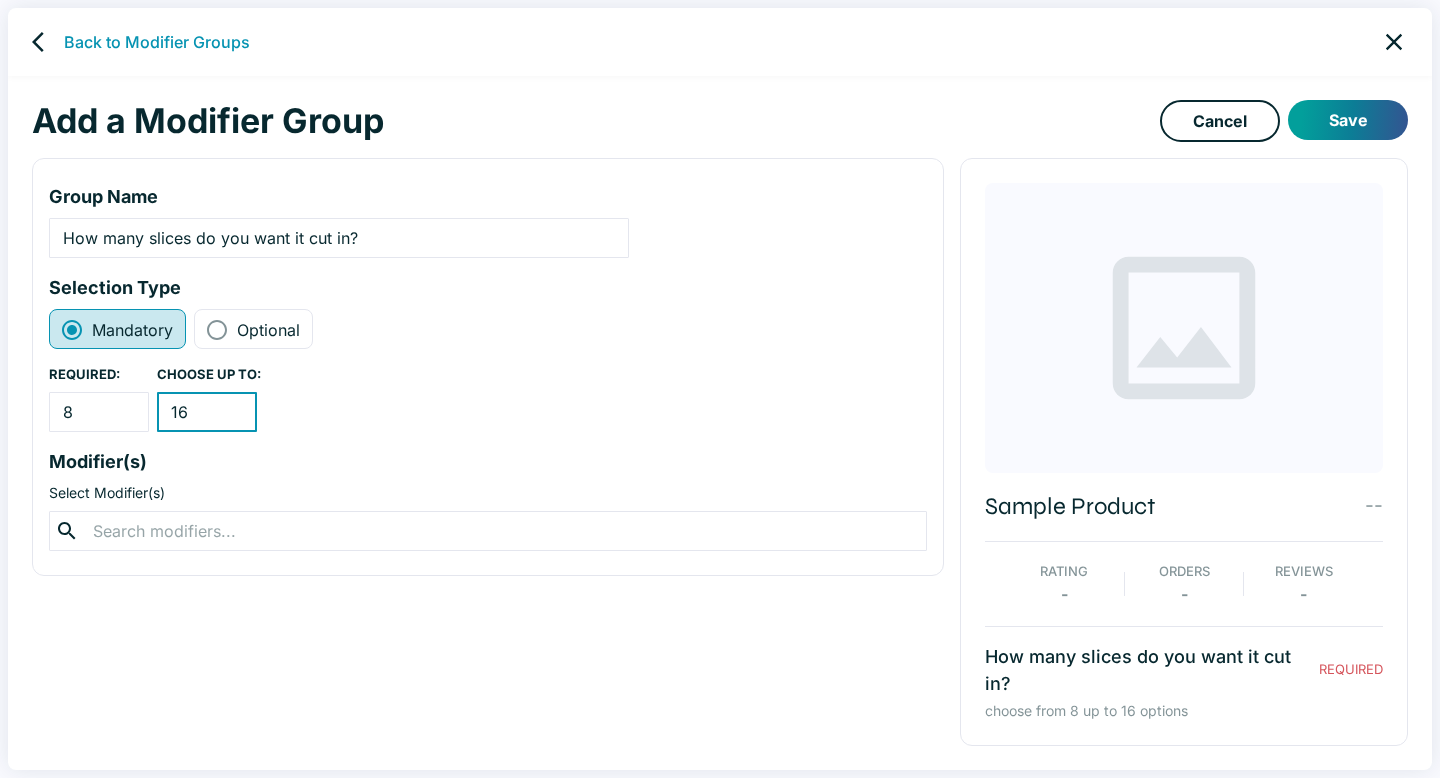type on "1" 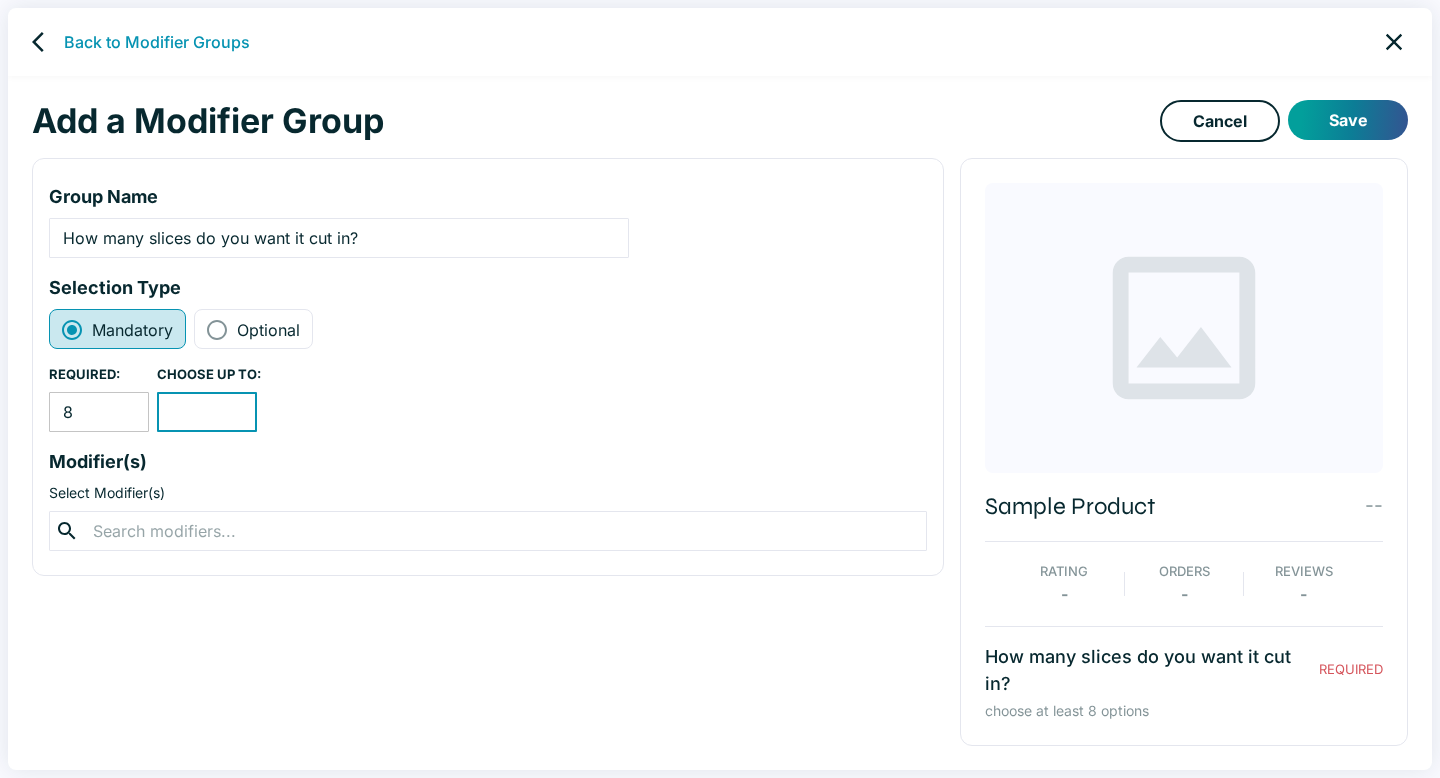 type 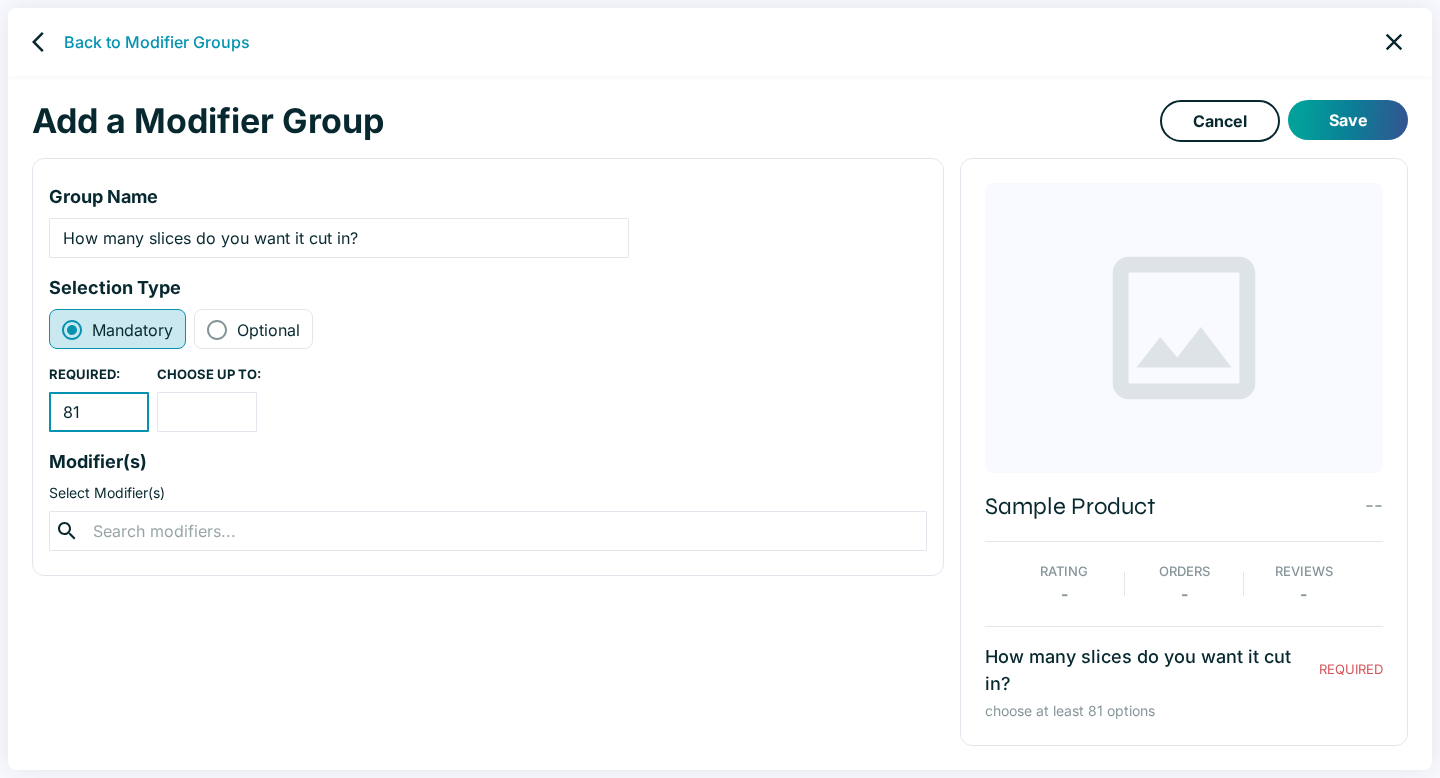 type on "8" 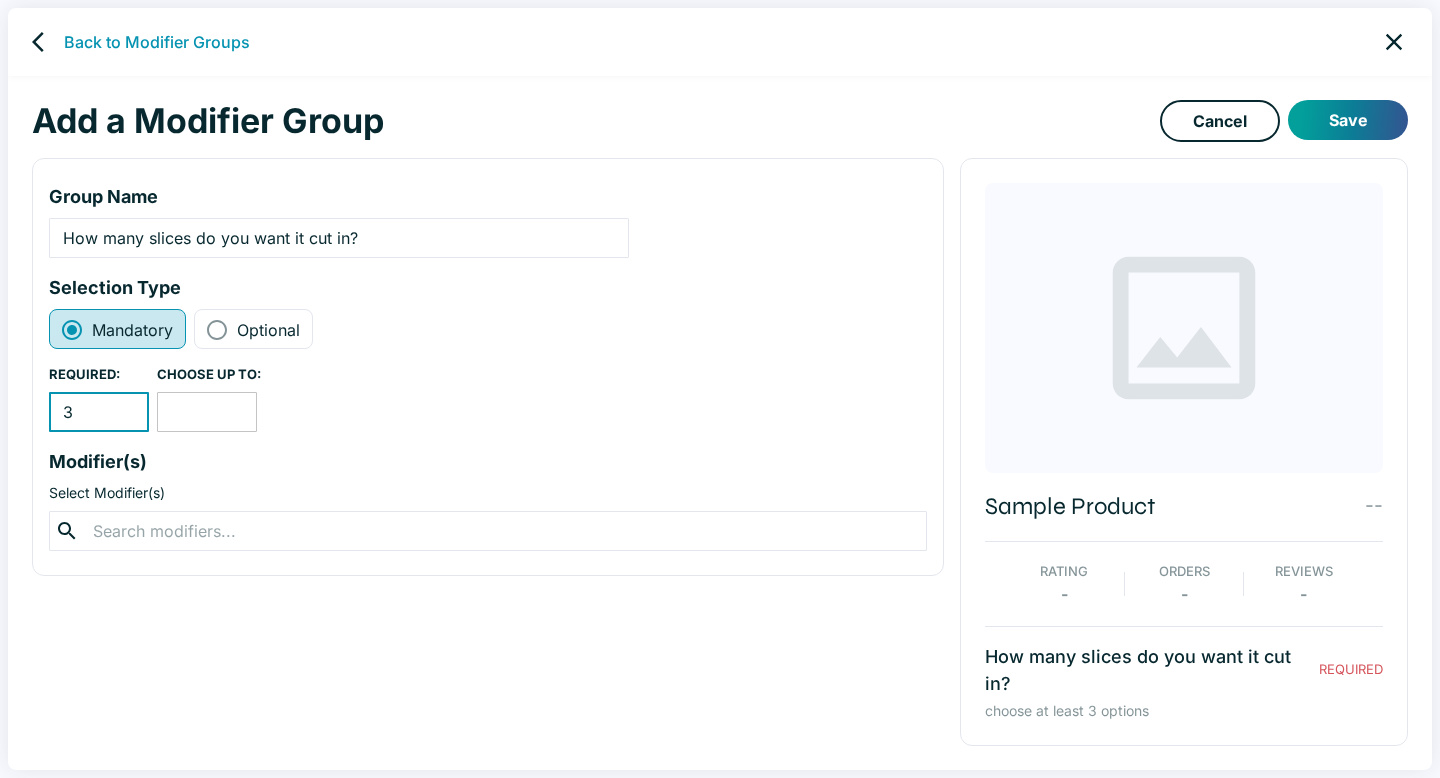 type on "3" 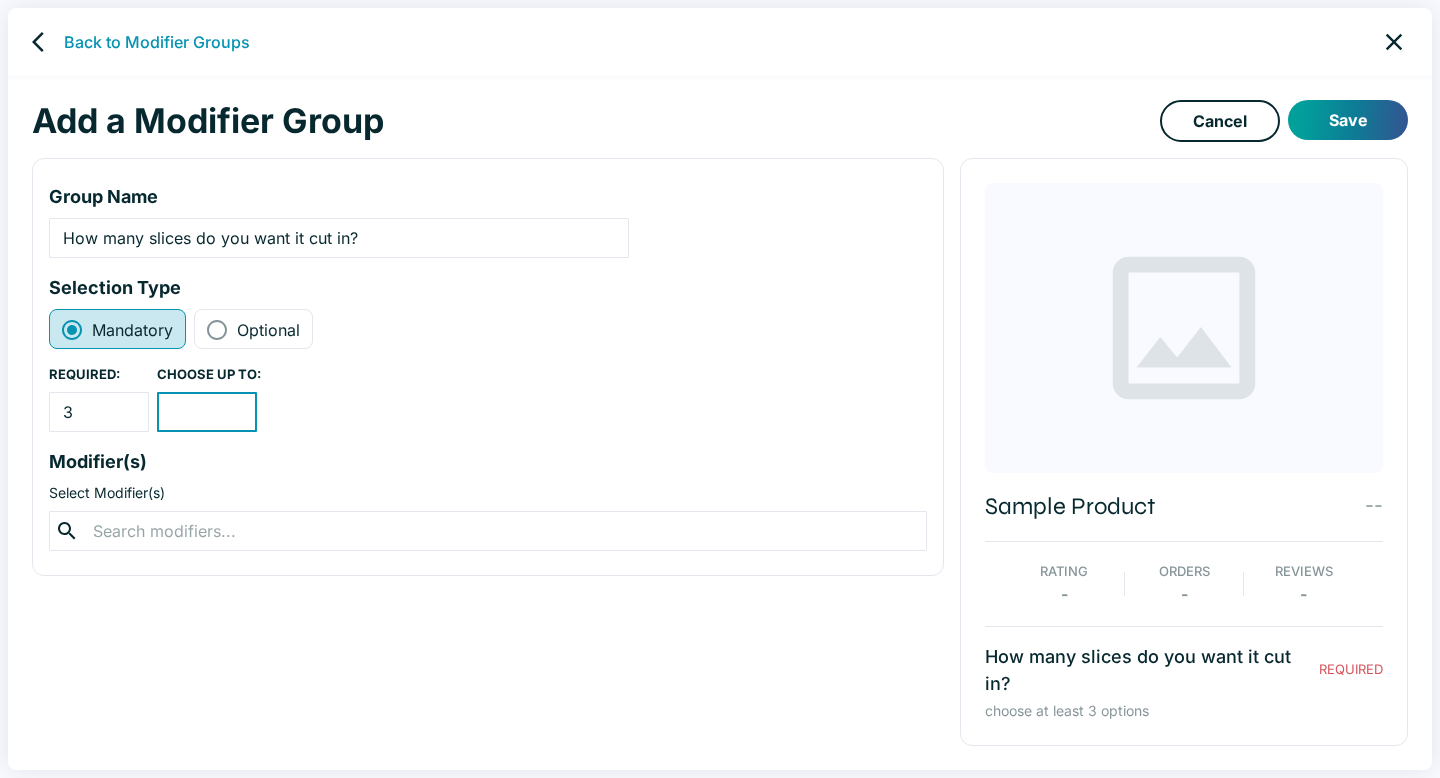 scroll, scrollTop: 8, scrollLeft: 0, axis: vertical 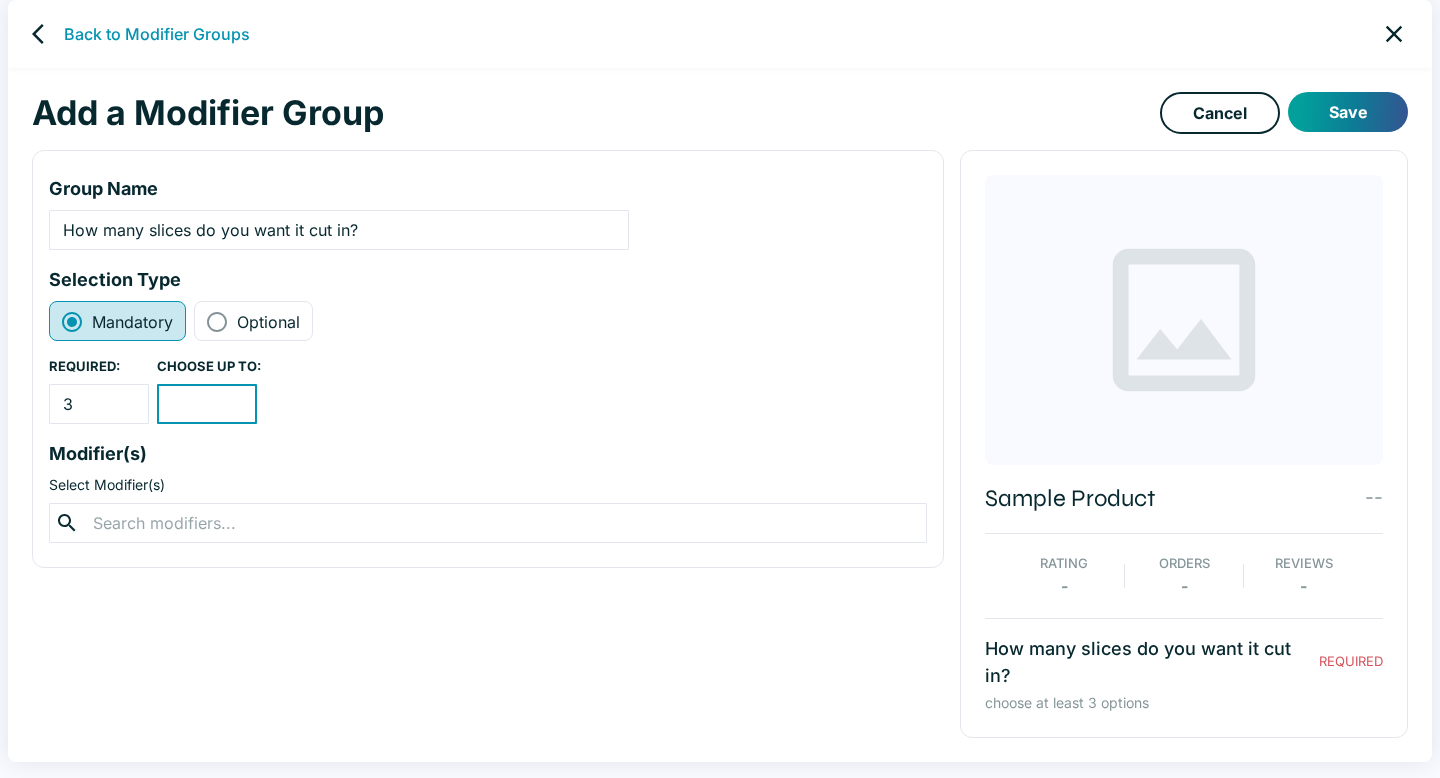 click on "choose at least 3 options" at bounding box center [1184, 703] 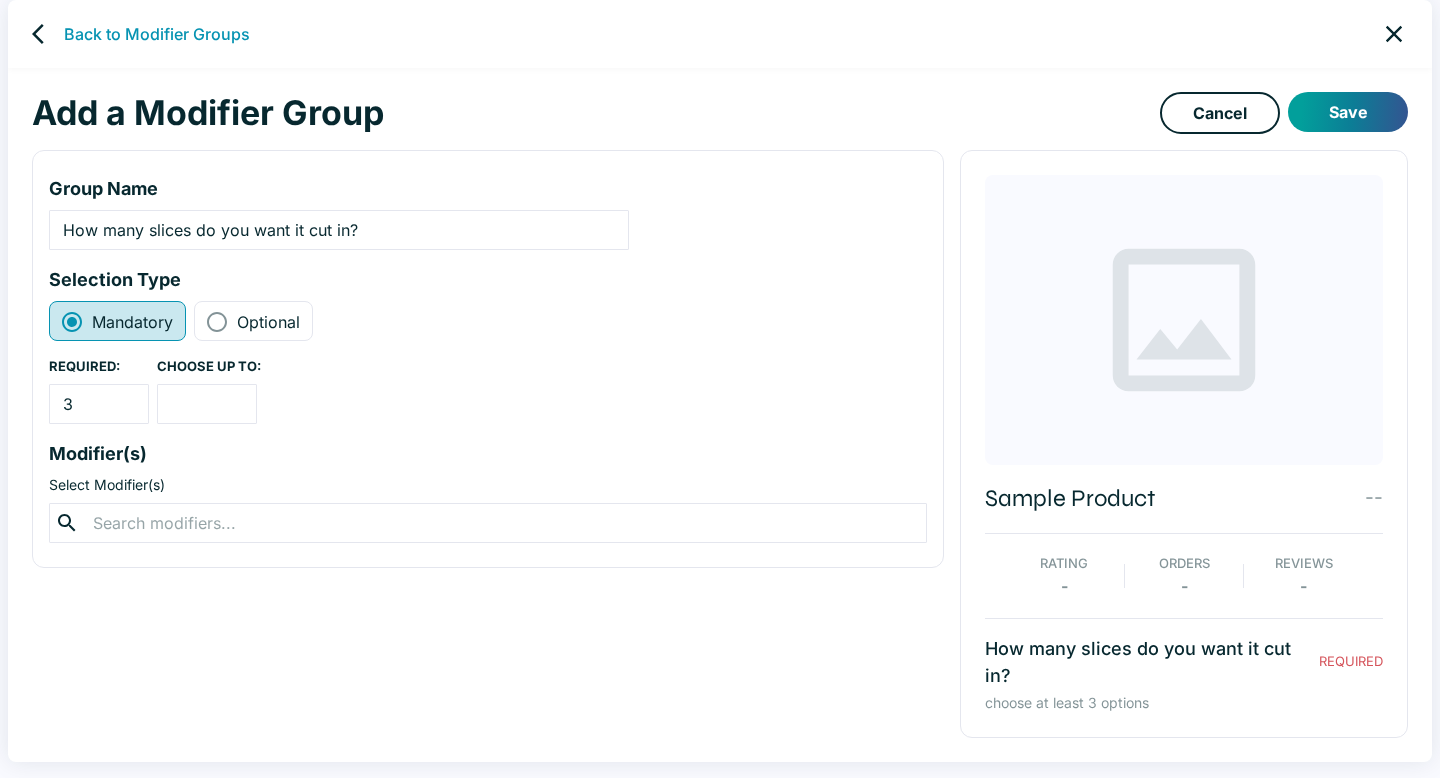 click on "REQUIRED" at bounding box center [1351, 662] 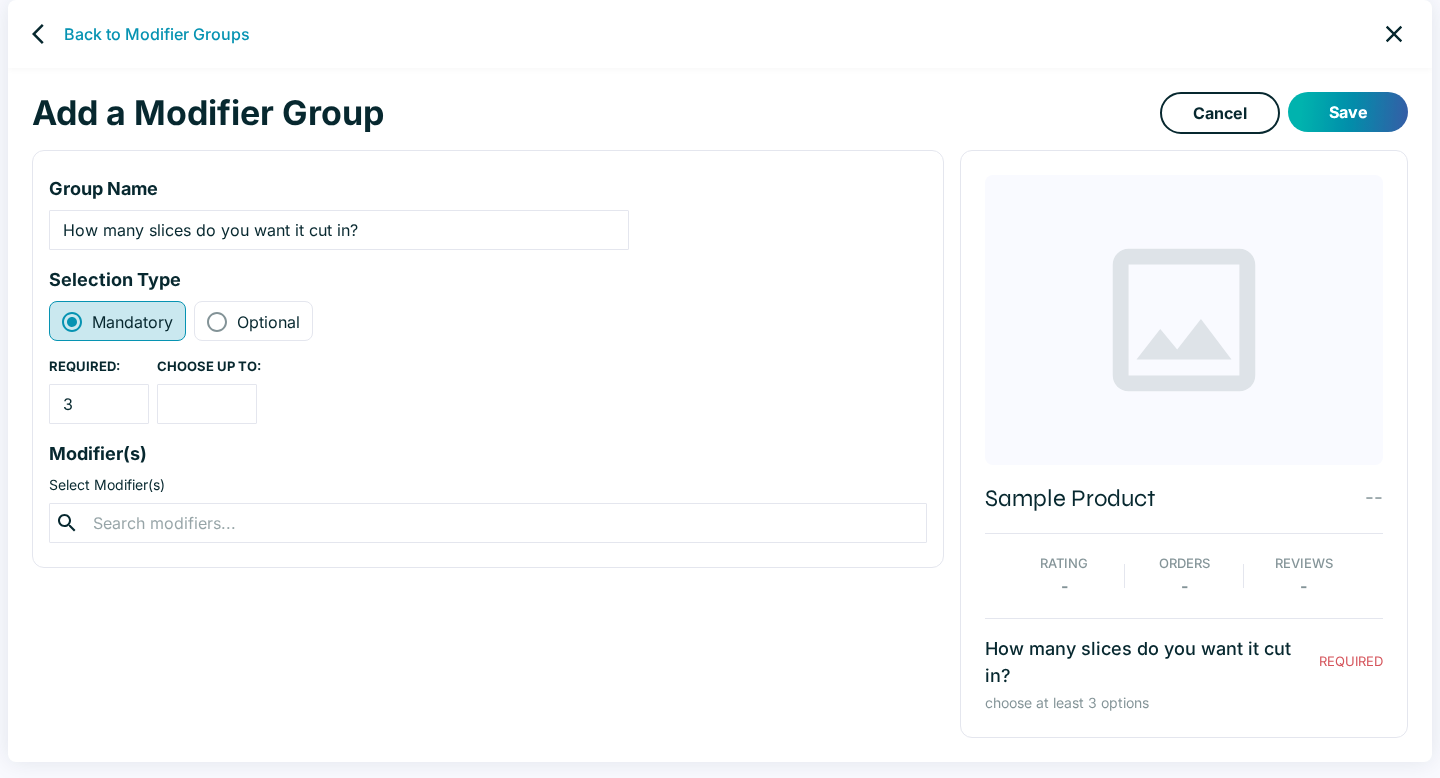 click on "Save" at bounding box center [1348, 112] 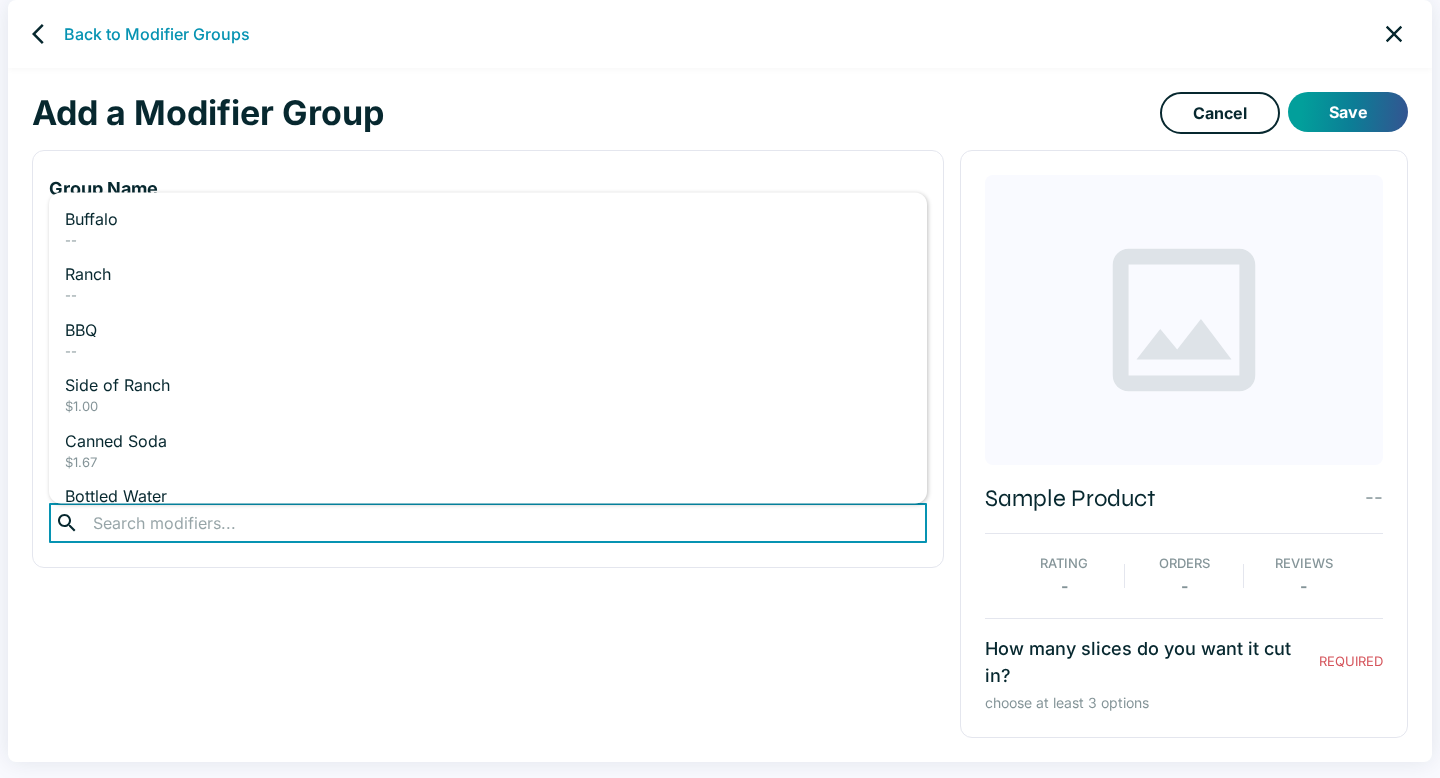click at bounding box center (487, 523) 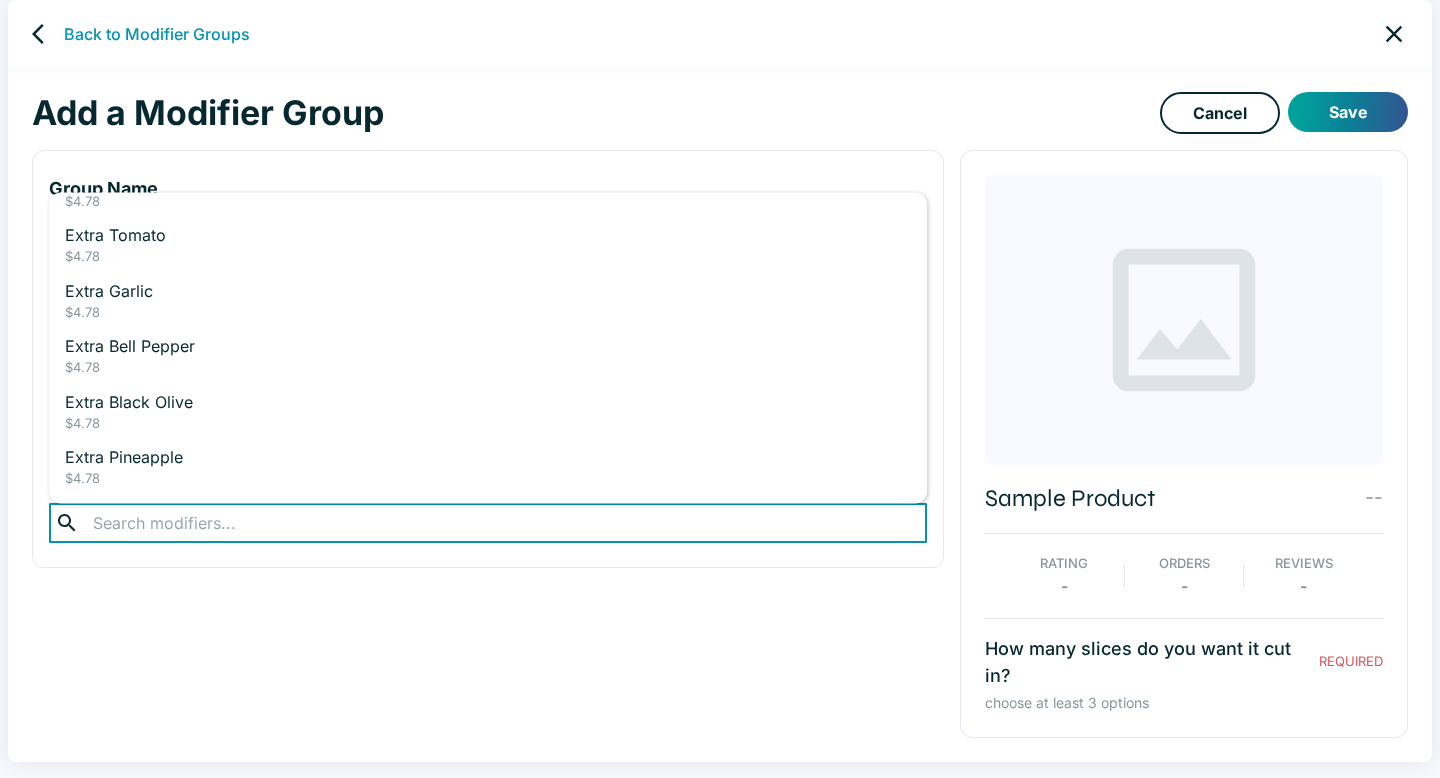 scroll, scrollTop: 0, scrollLeft: 0, axis: both 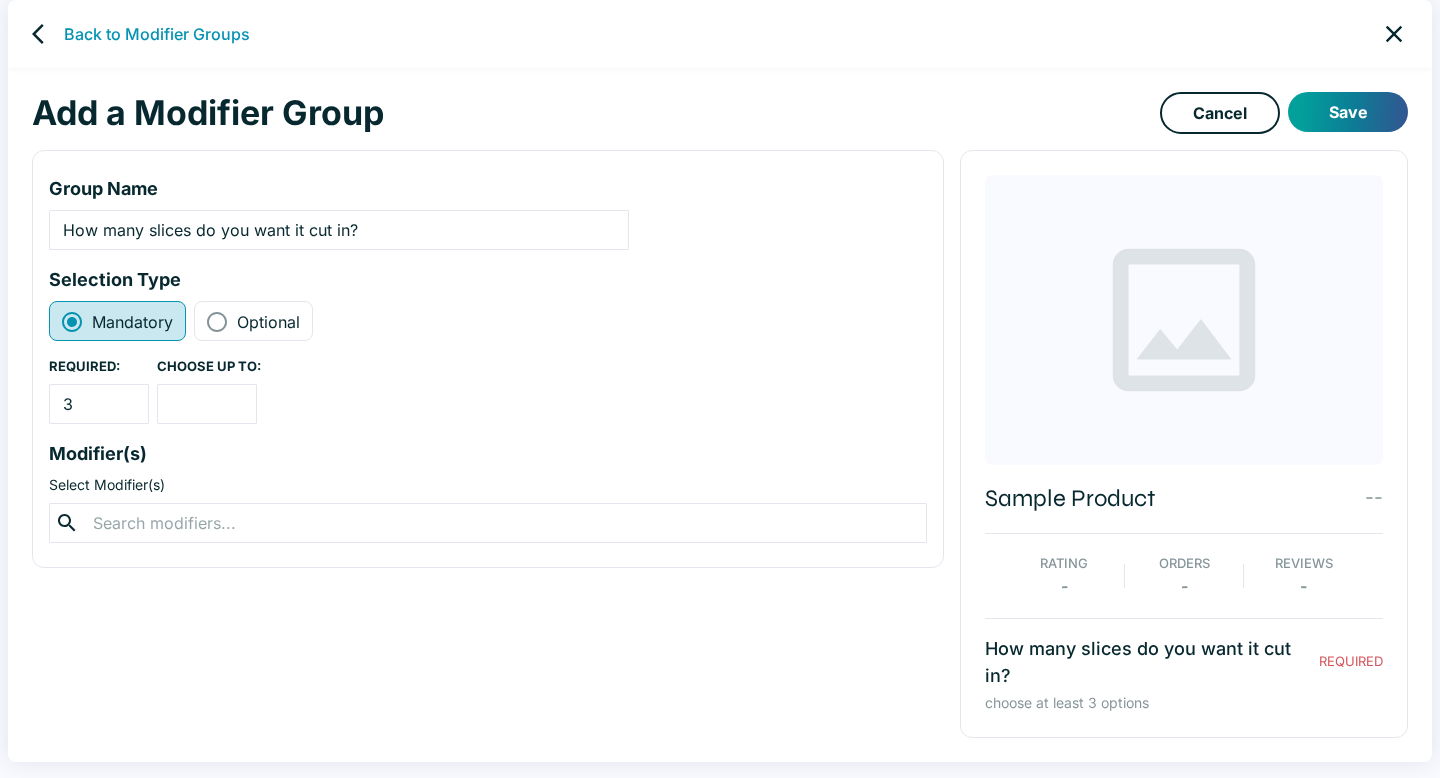 click on "Add a Modifier Group" at bounding box center (596, 113) 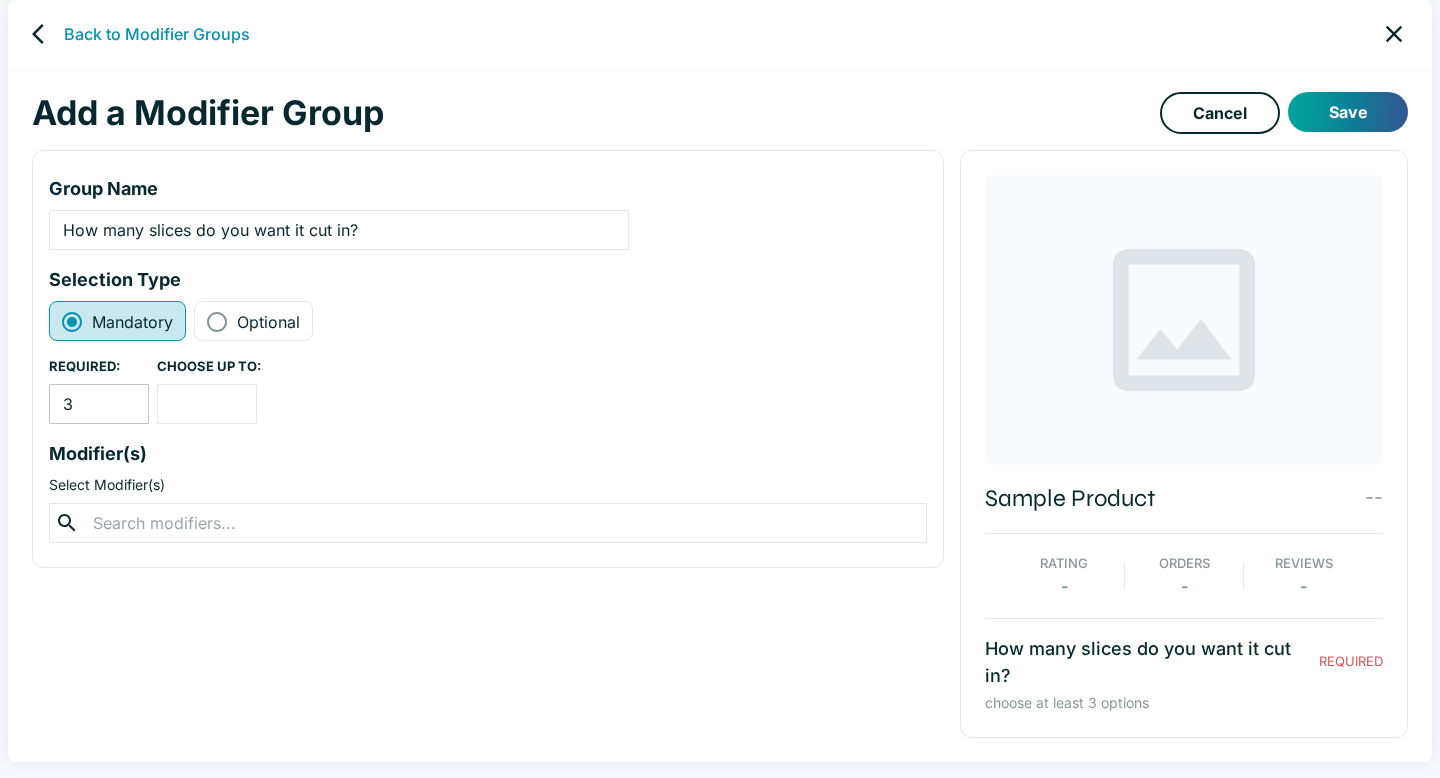 click on "3" at bounding box center (99, 404) 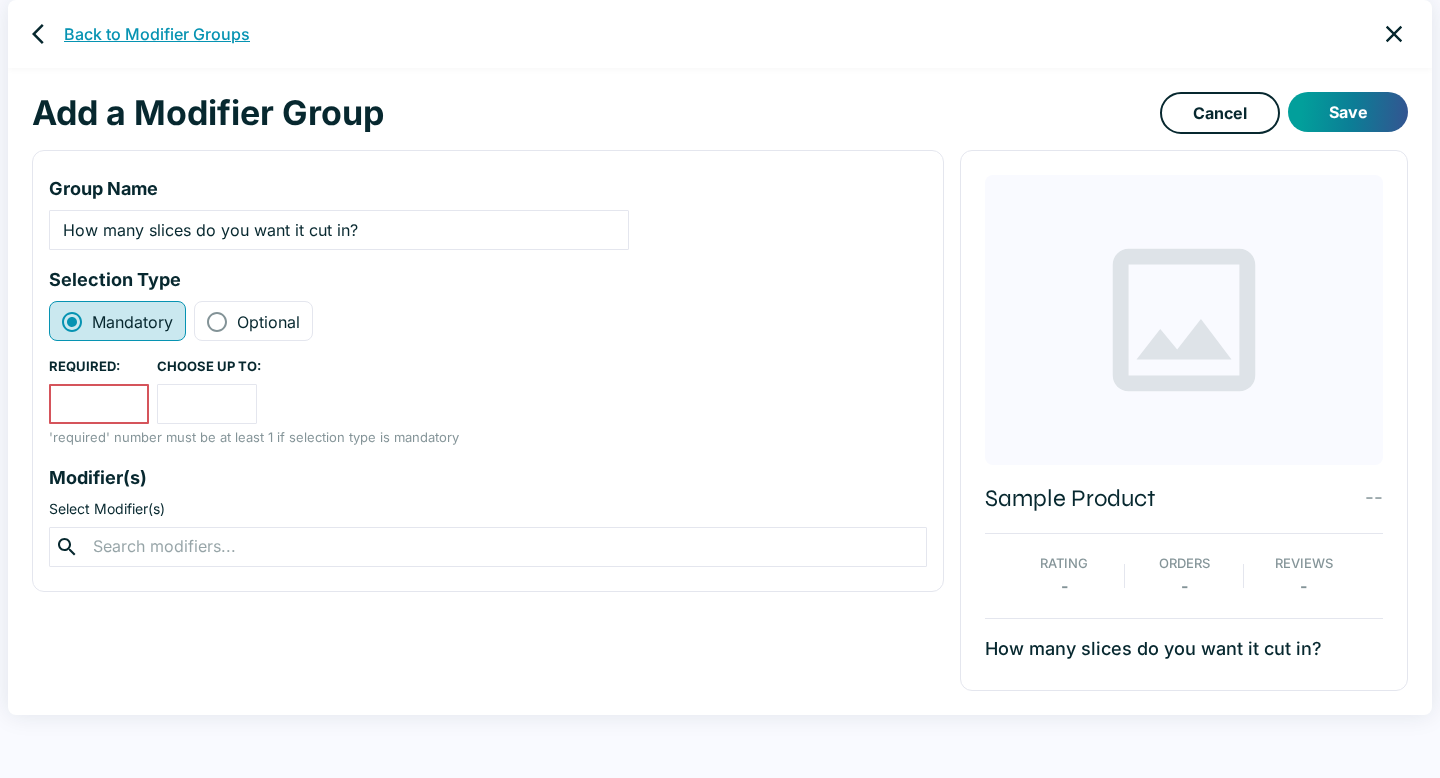 type 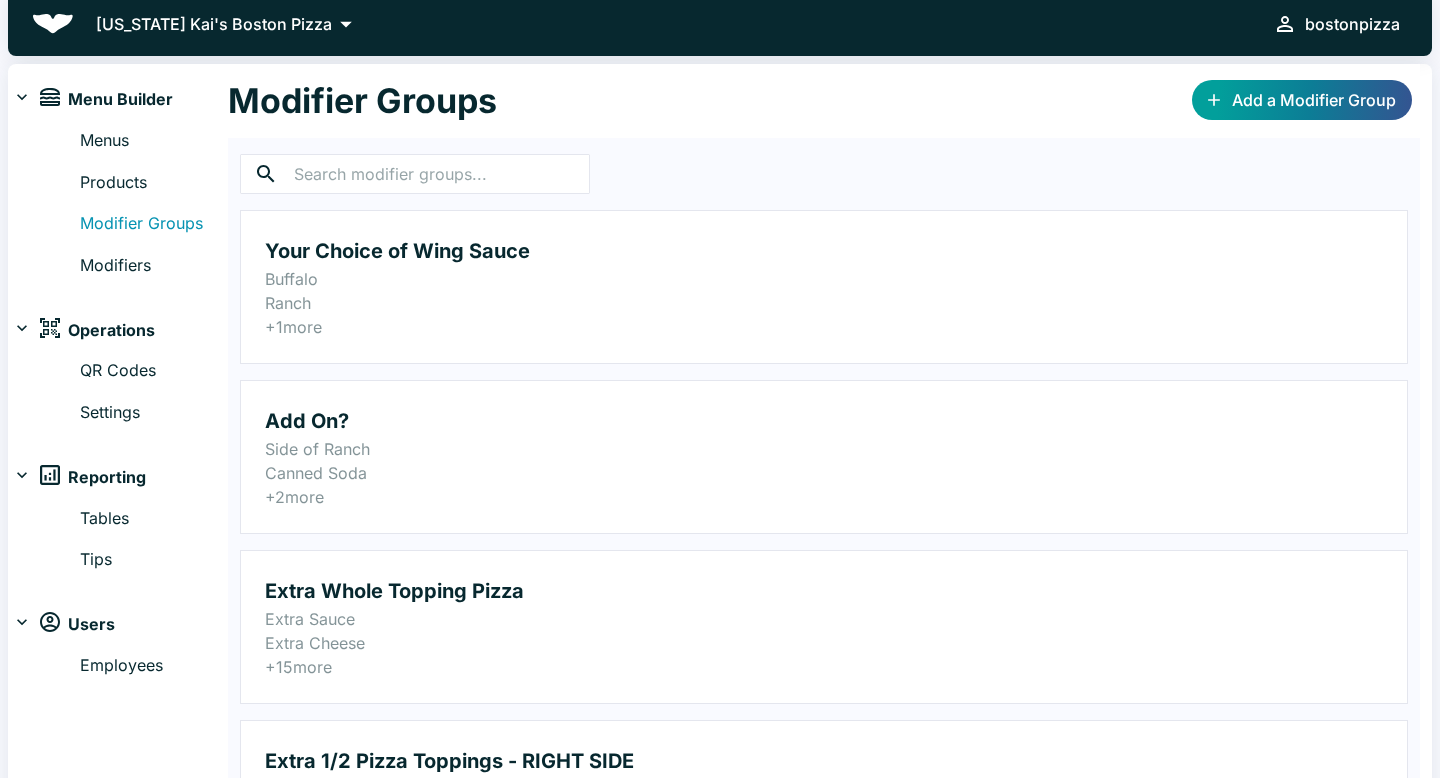 scroll, scrollTop: 0, scrollLeft: 0, axis: both 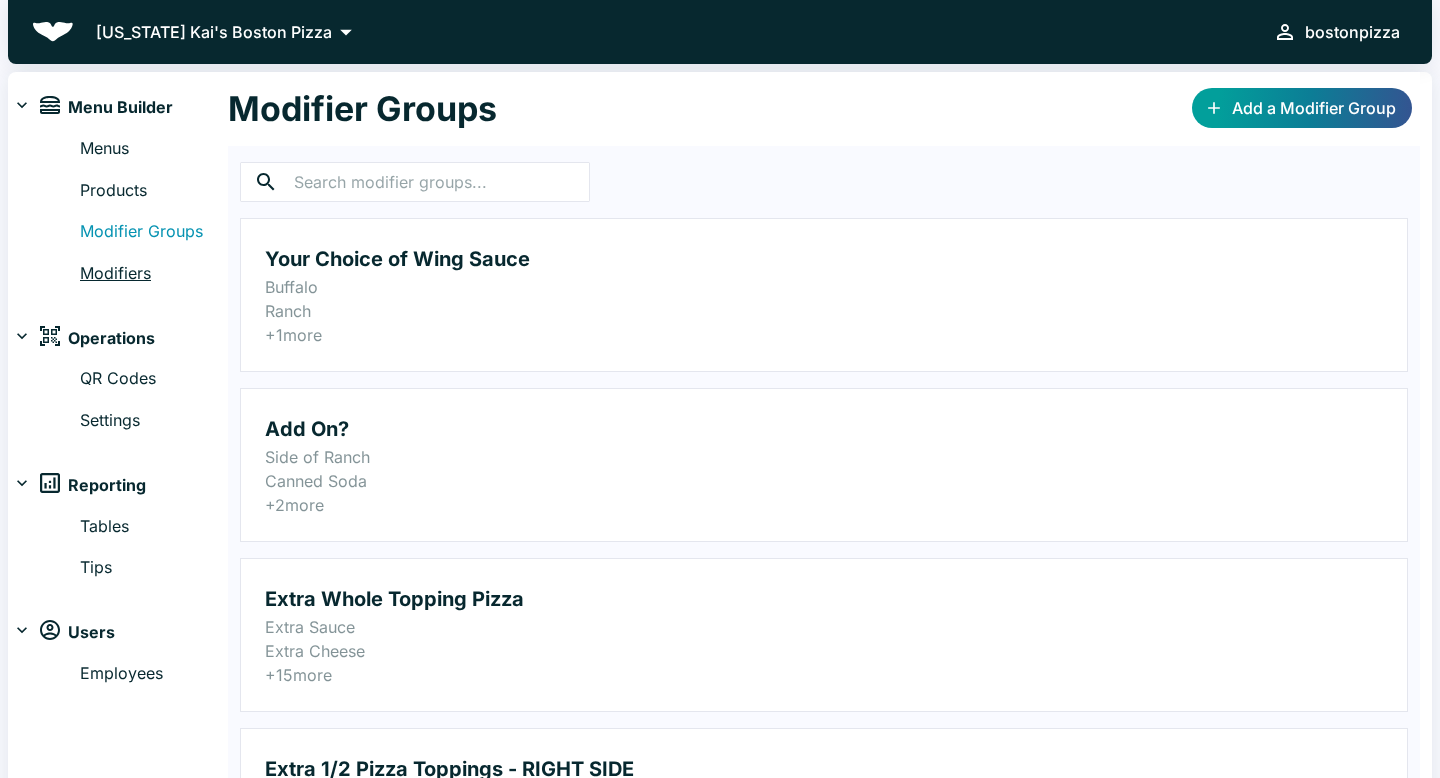 click on "Modifiers" at bounding box center [154, 274] 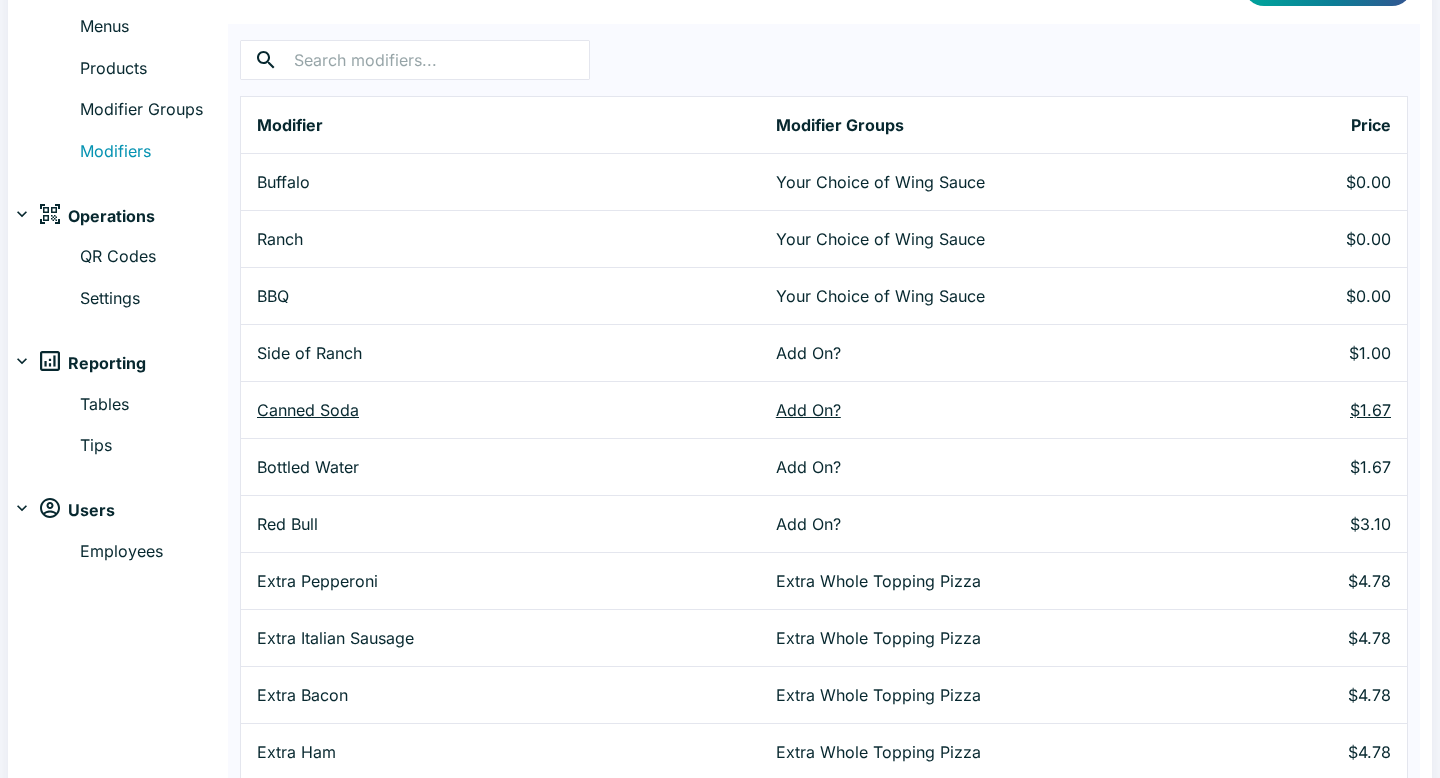 scroll, scrollTop: 0, scrollLeft: 0, axis: both 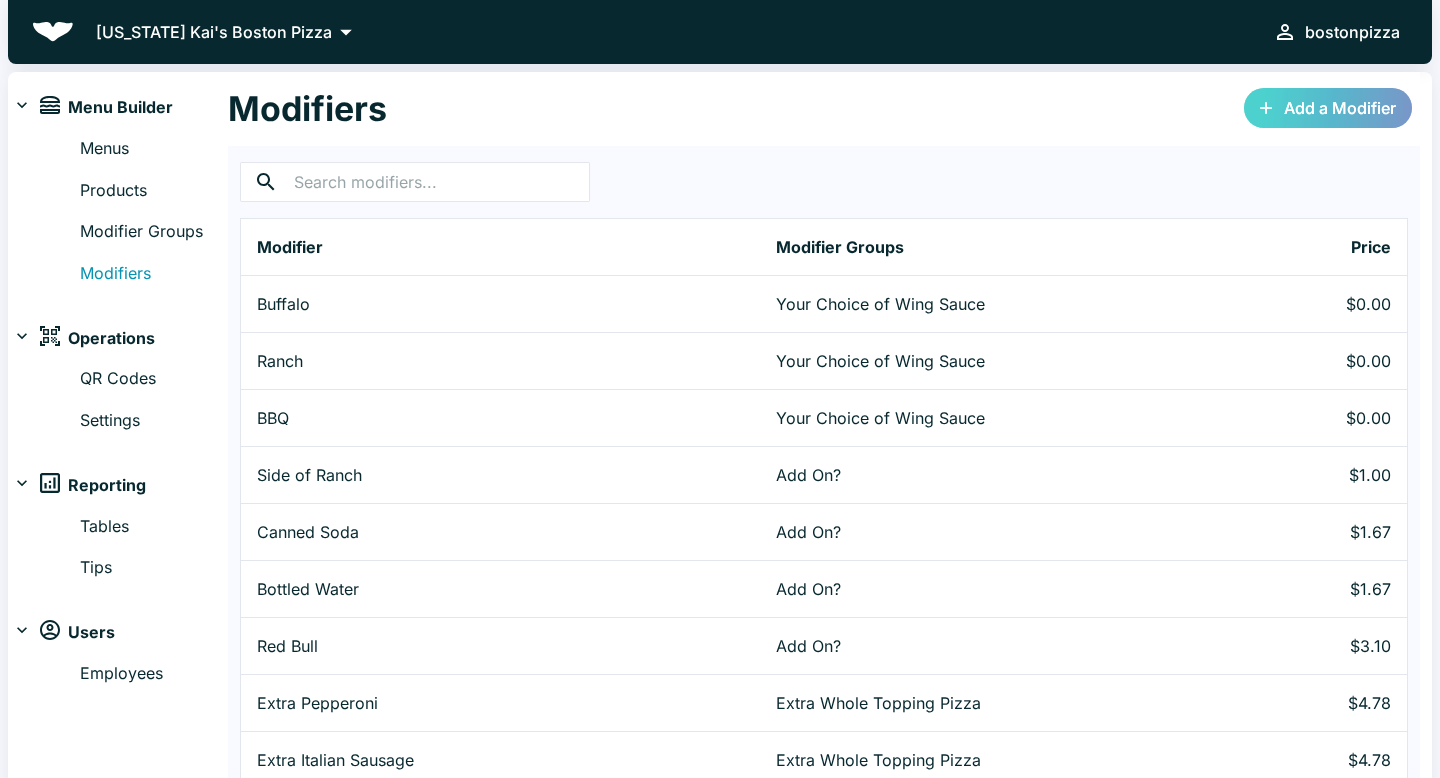 click on "Add a Modifier" at bounding box center [1328, 108] 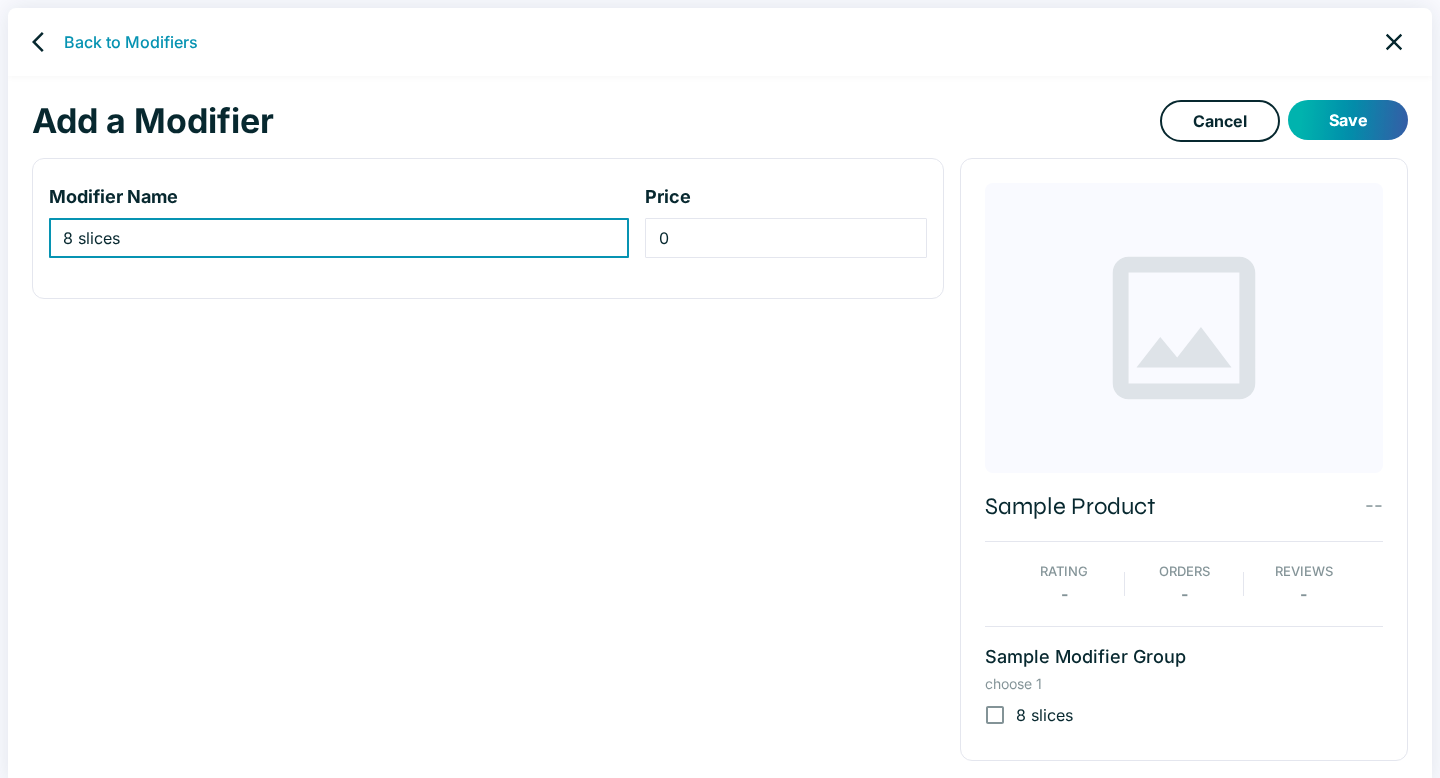 type on "8 slices" 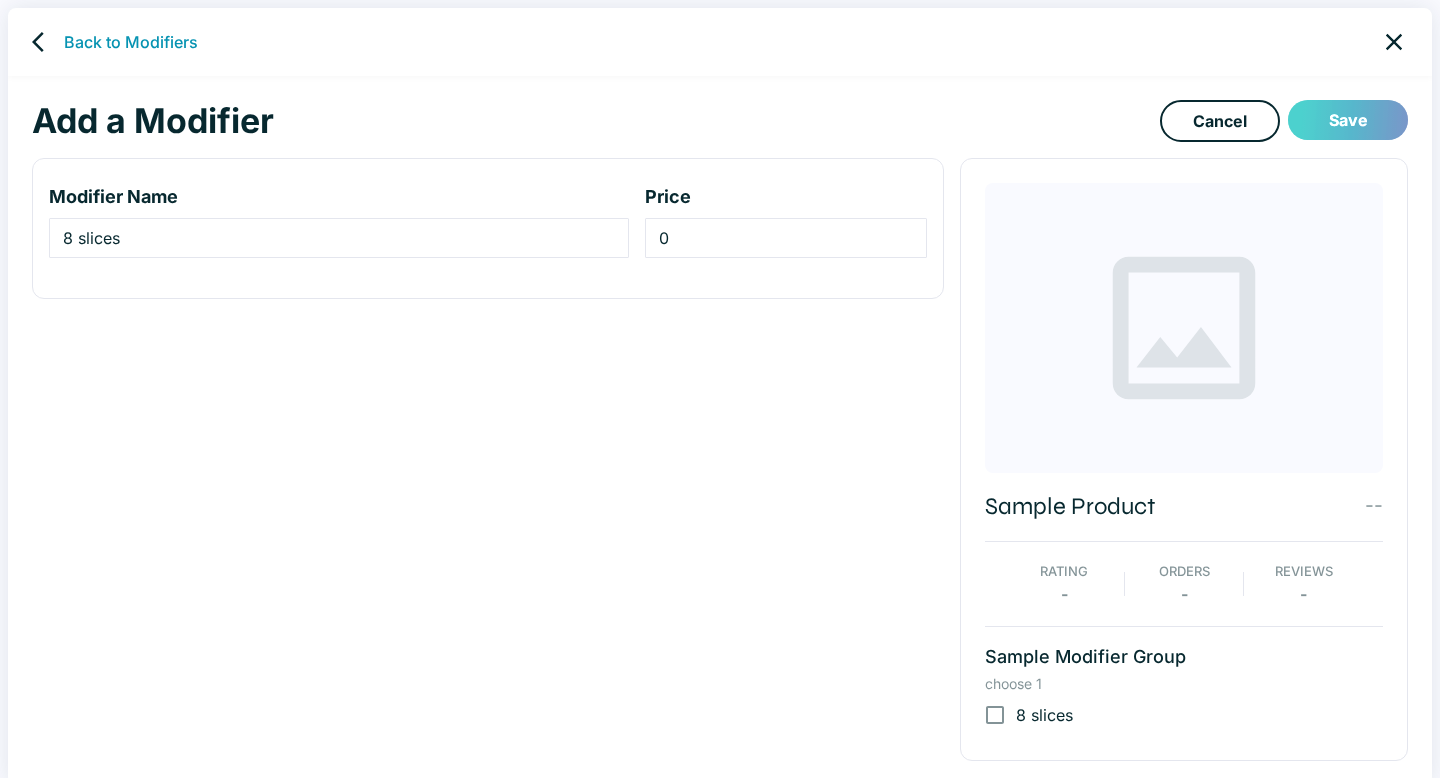 click on "Save" at bounding box center [1348, 120] 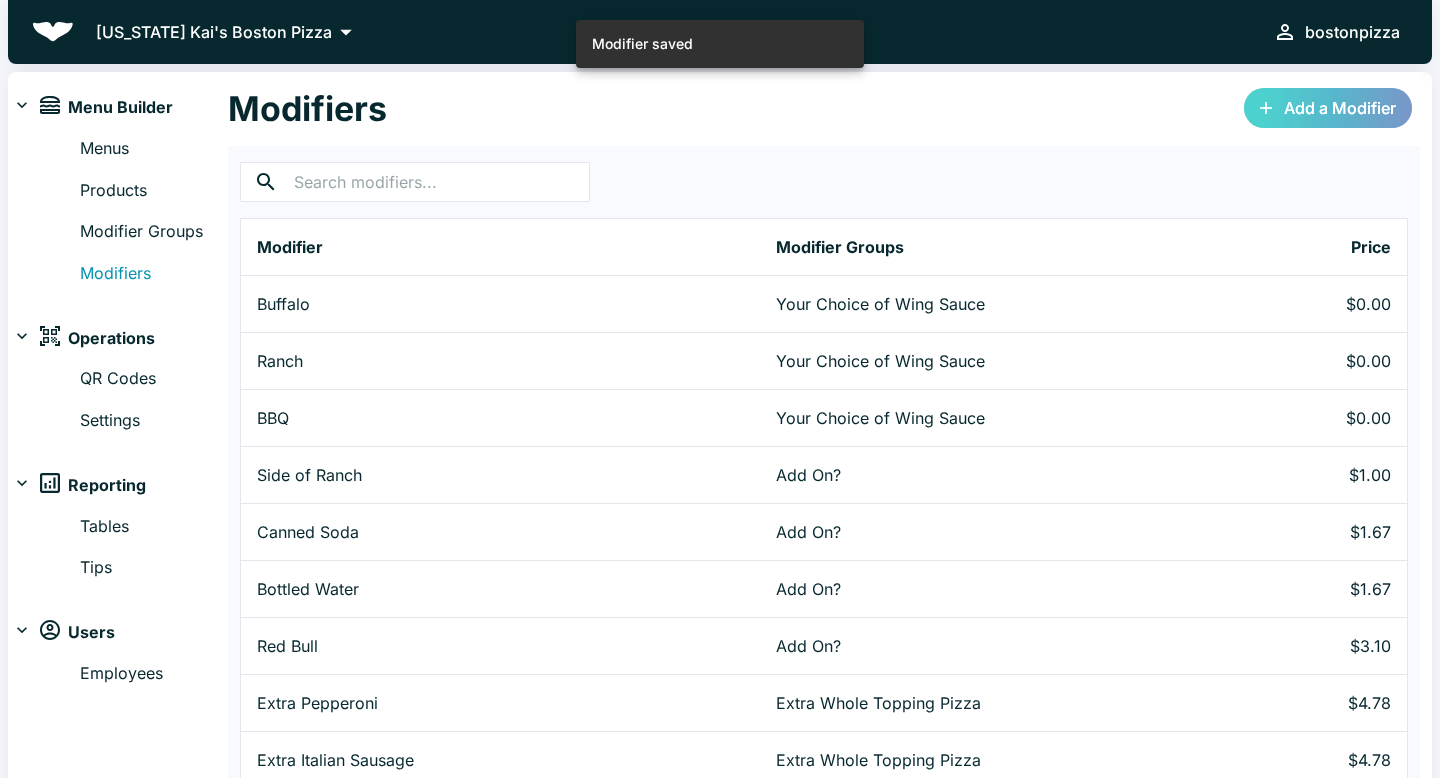 click on "Add a Modifier" at bounding box center (1328, 108) 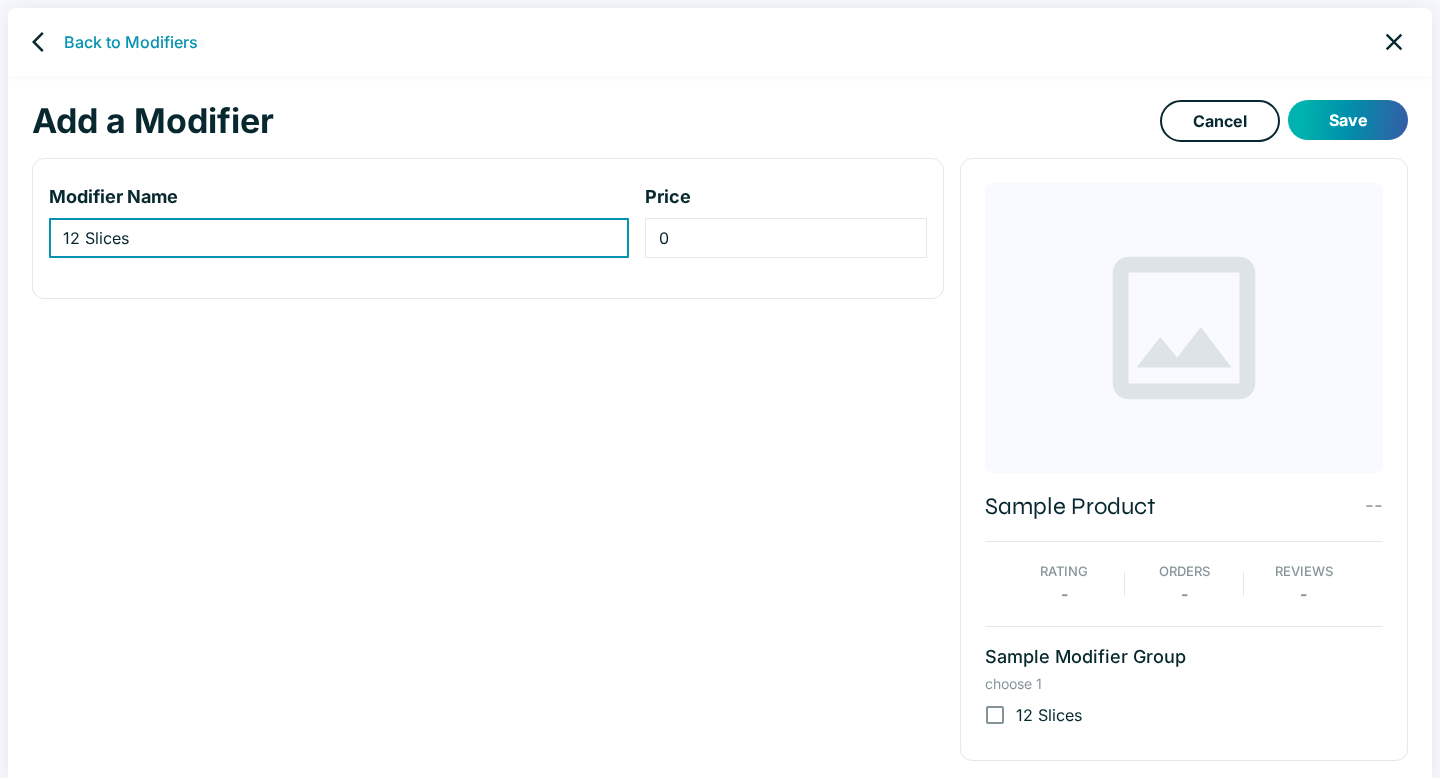 type on "12 Slices" 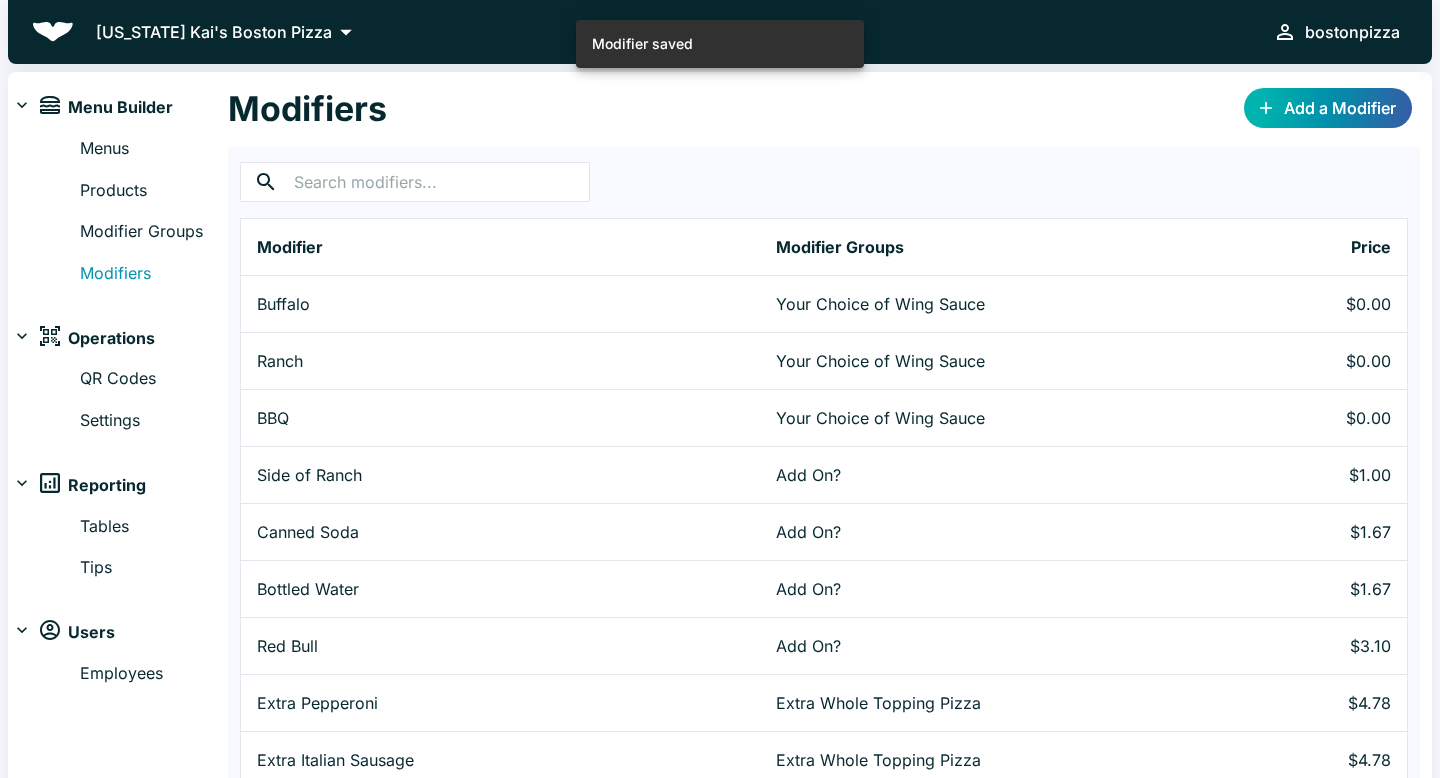 click on "Add a Modifier" at bounding box center (1328, 108) 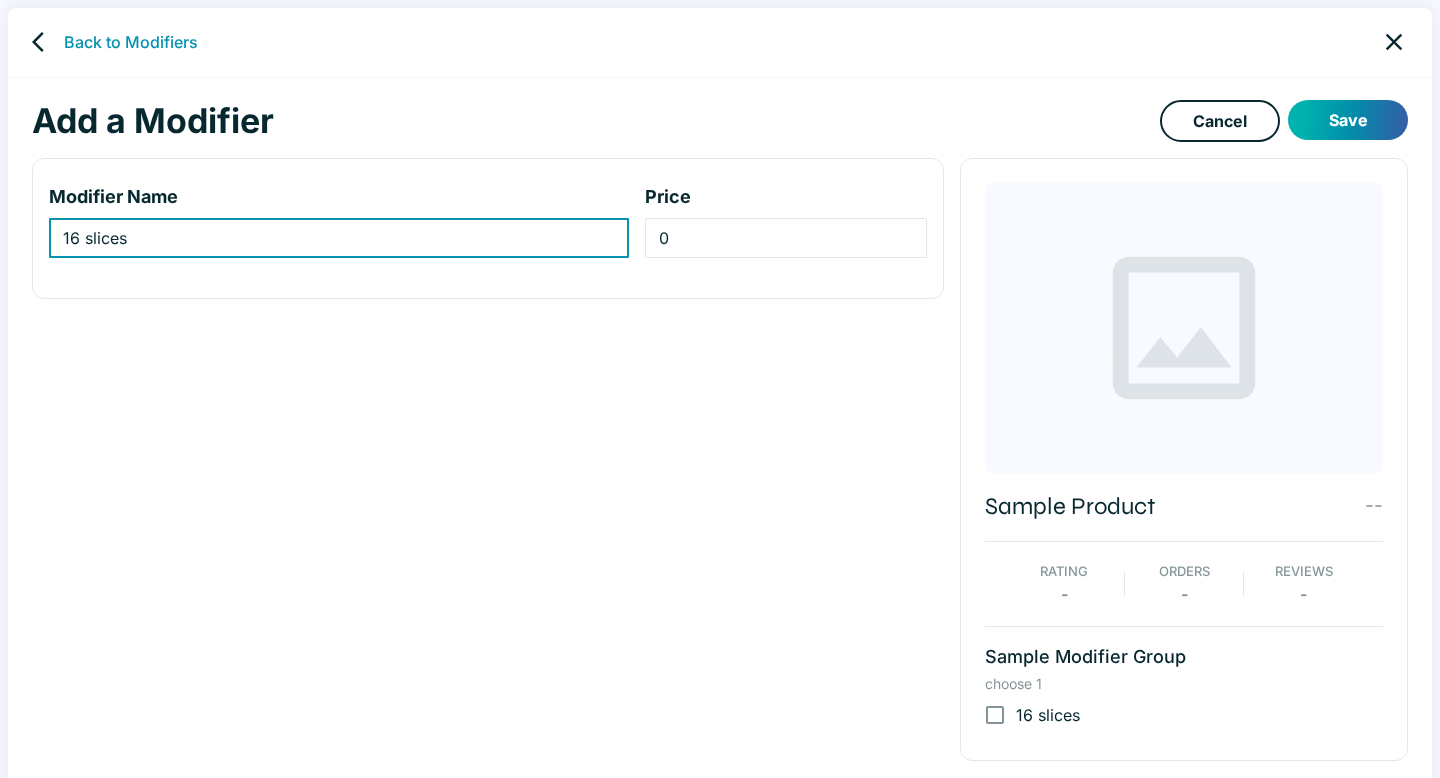 type on "16 slices" 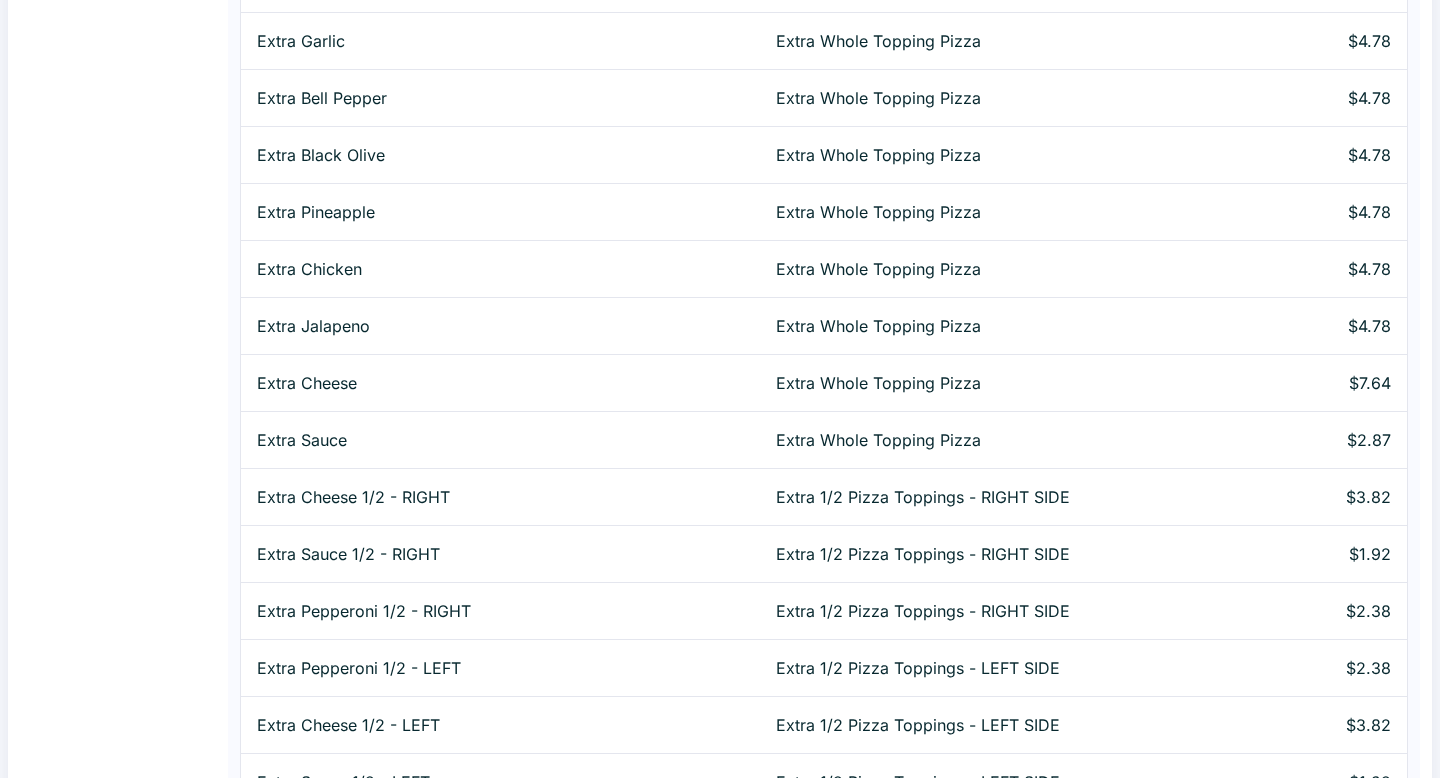 scroll, scrollTop: 1174, scrollLeft: 0, axis: vertical 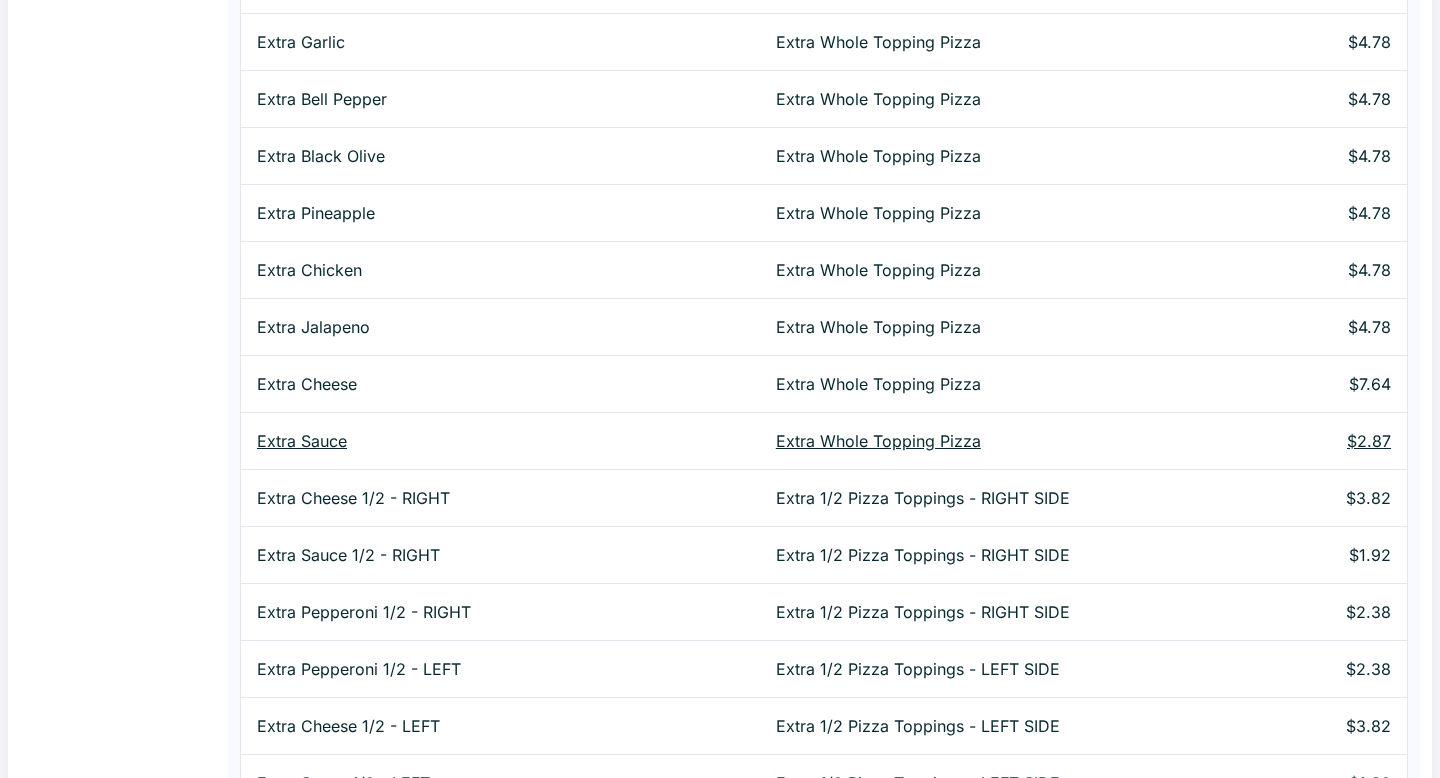 click on "Extra Sauce" at bounding box center [500, 441] 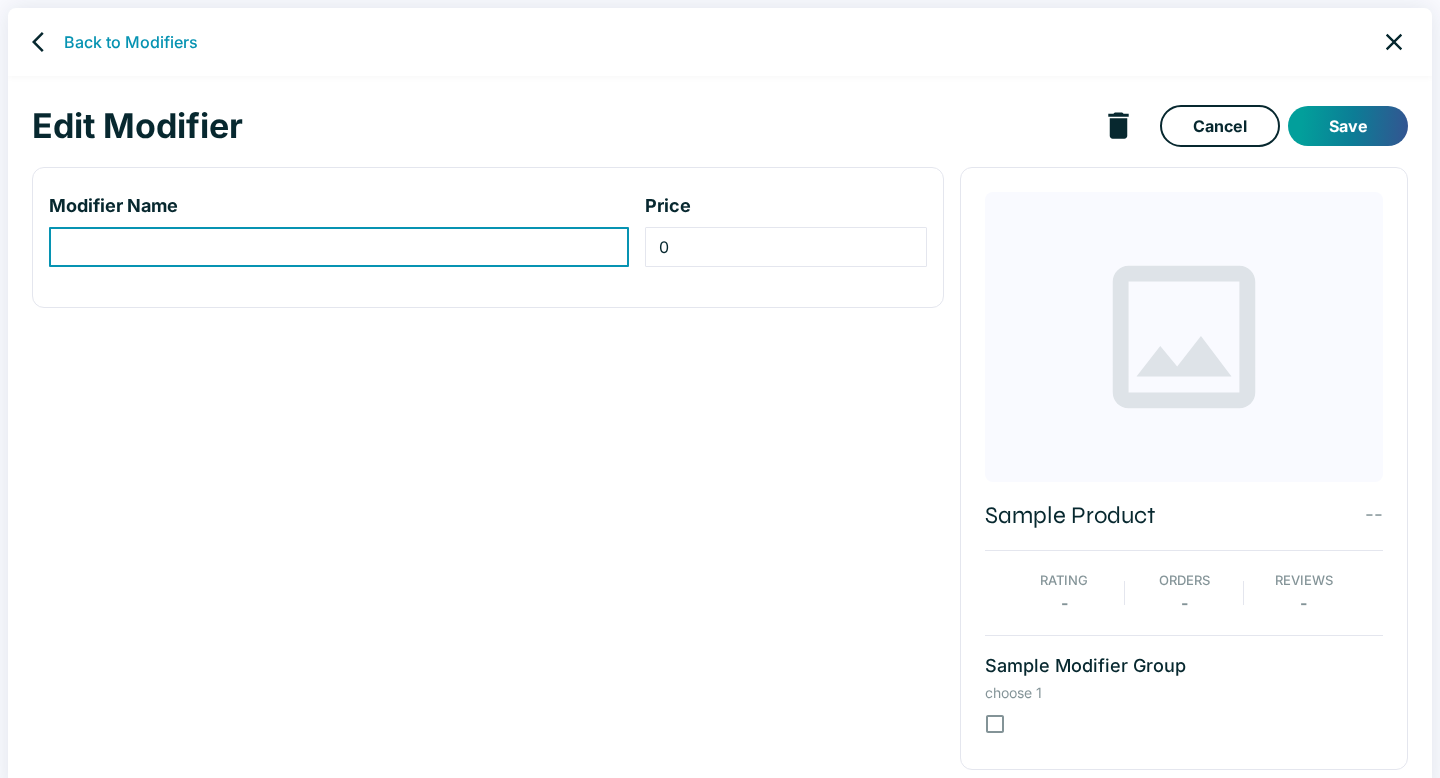 type on "Extra Sauce" 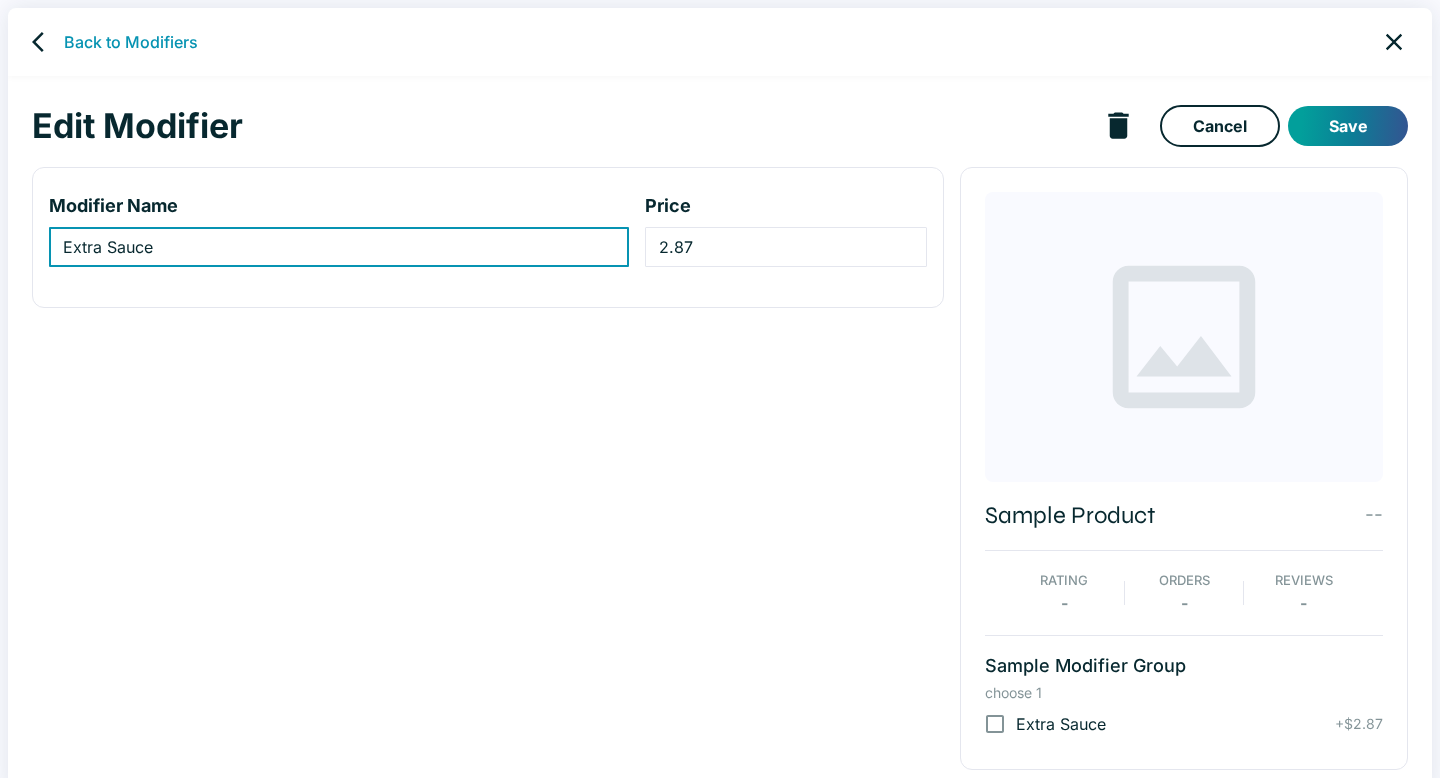 click on "Extra Sauce" at bounding box center (339, 247) 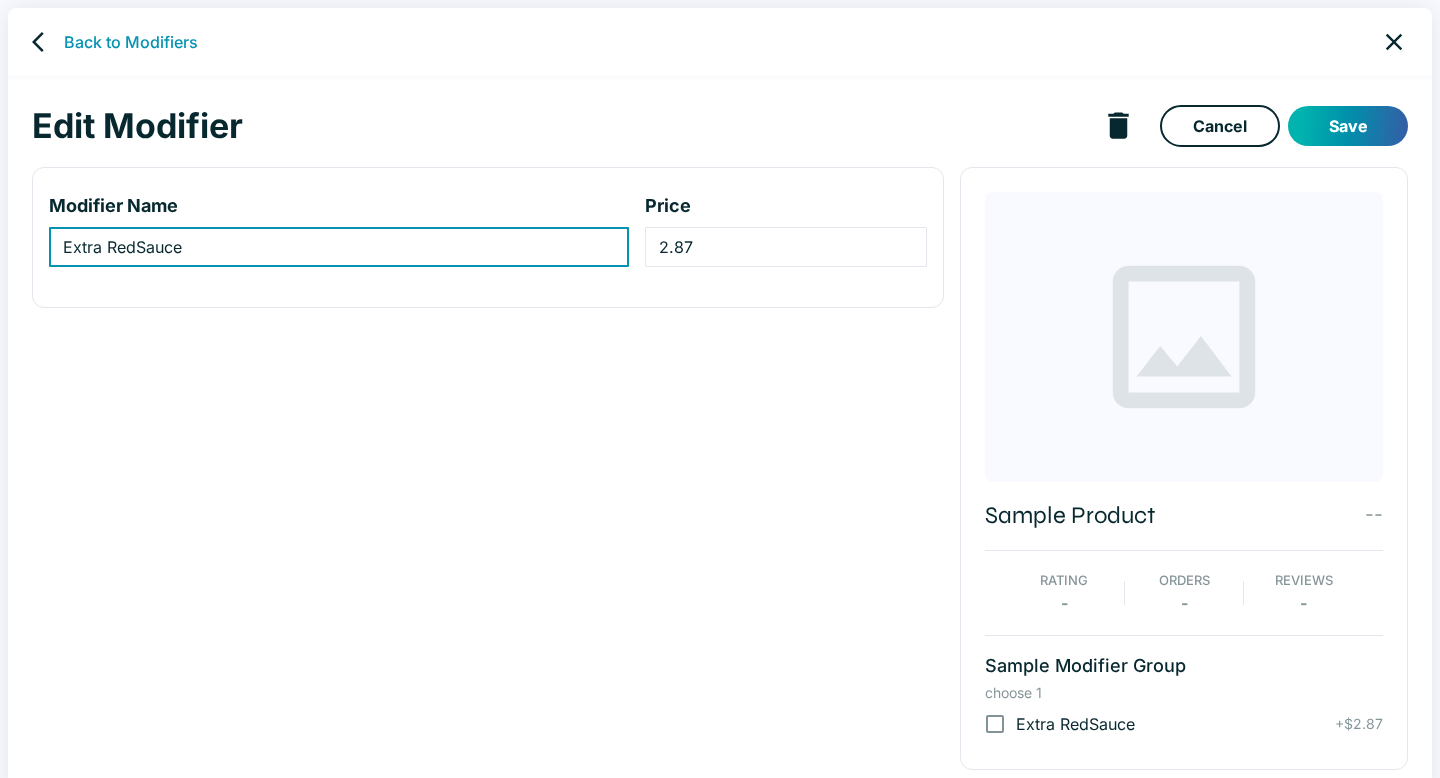 type on "Extra RedSauce" 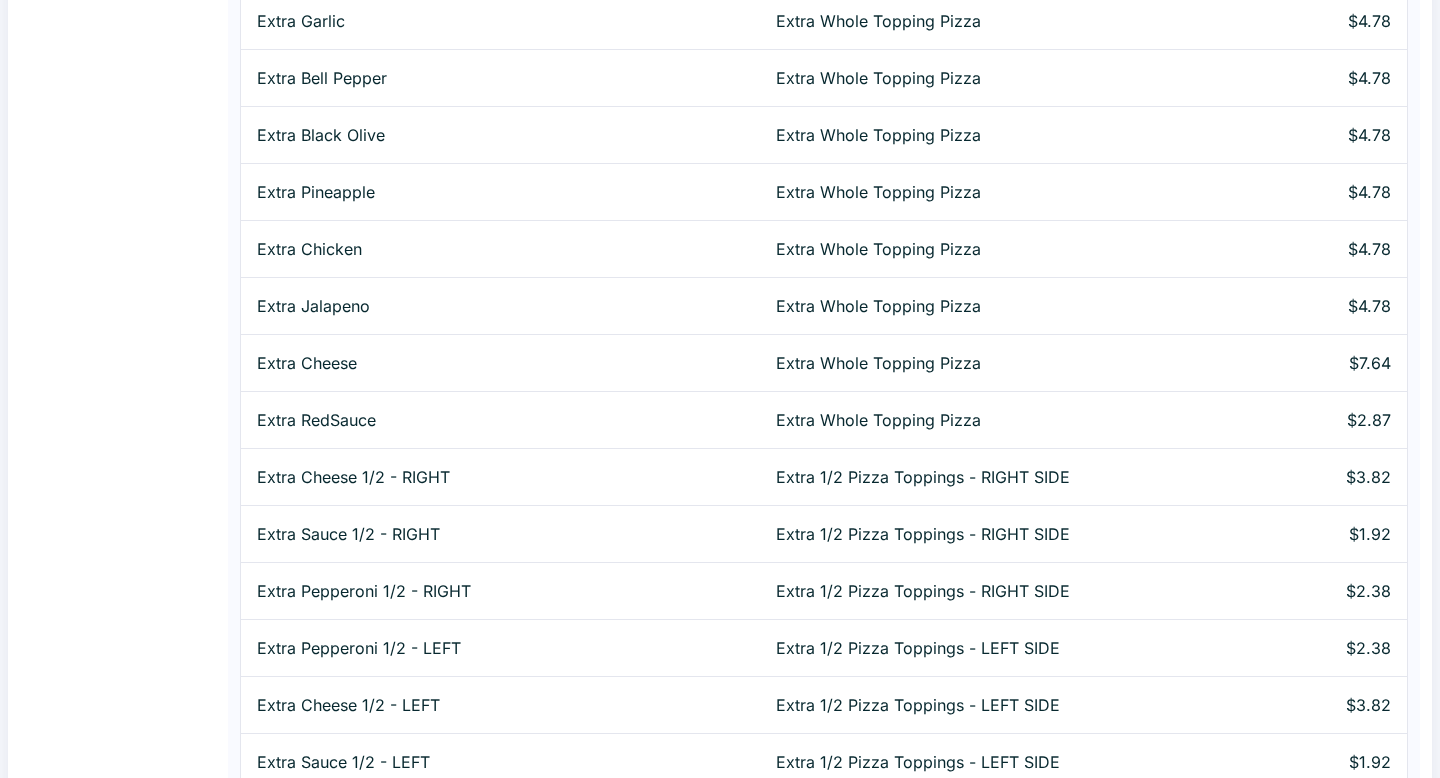 scroll, scrollTop: 1199, scrollLeft: 0, axis: vertical 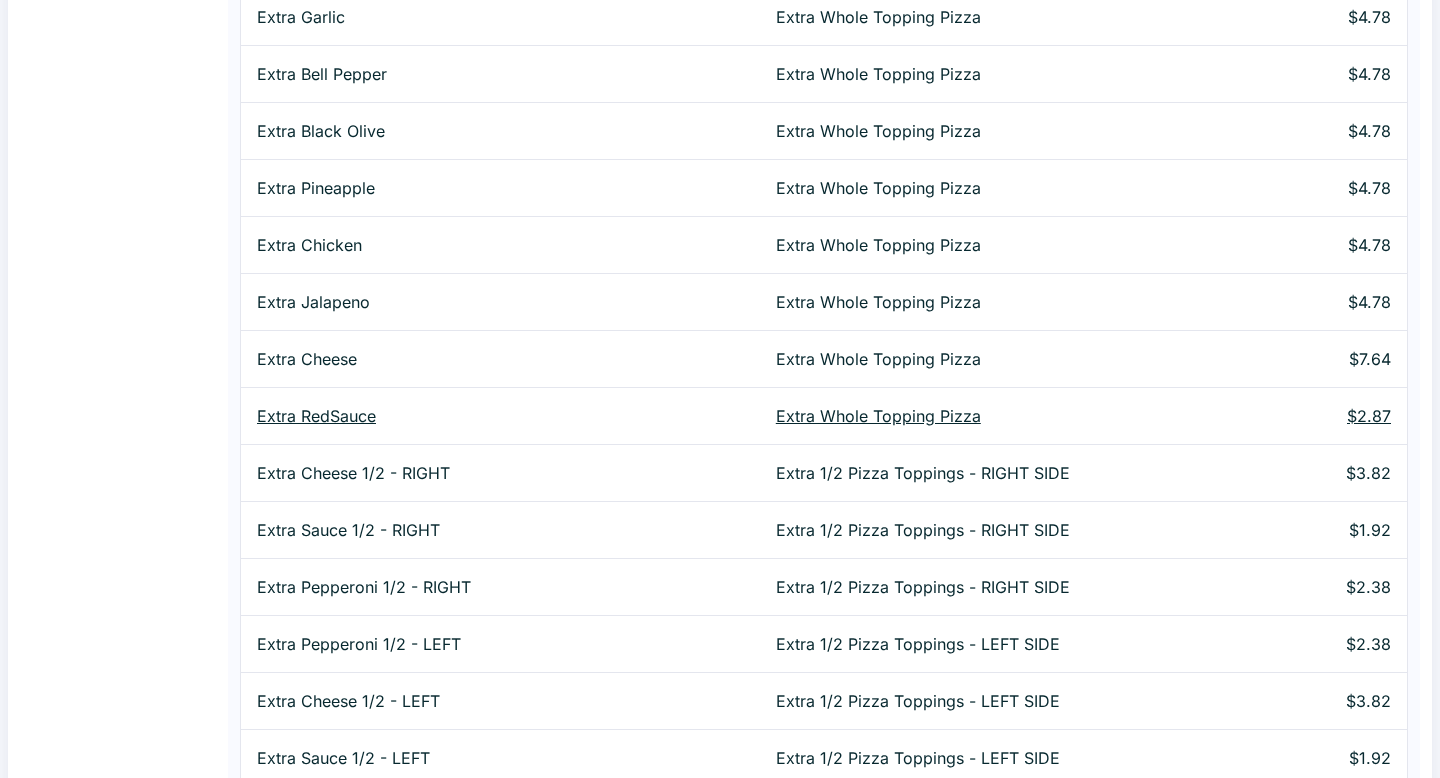 click on "Extra RedSauce" at bounding box center [500, 416] 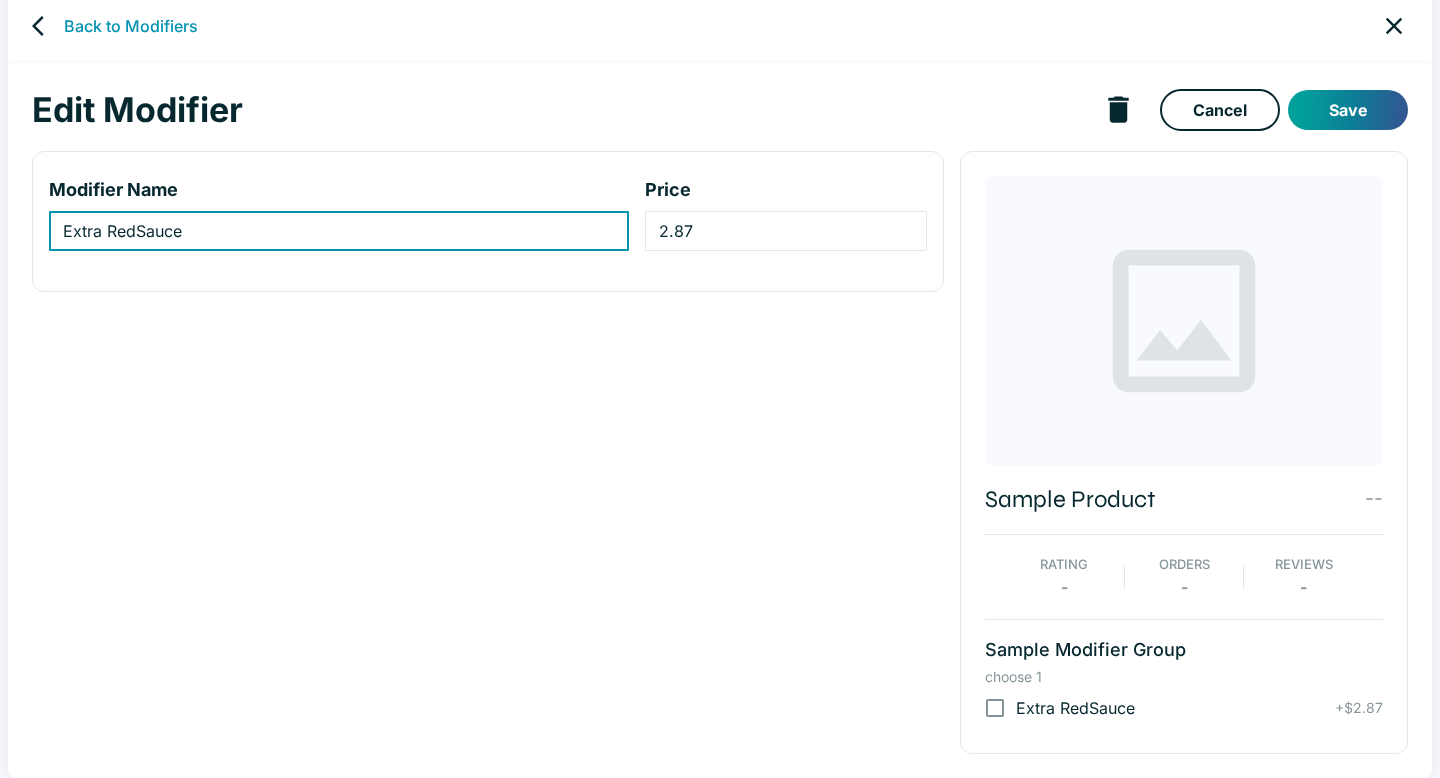 scroll, scrollTop: 0, scrollLeft: 0, axis: both 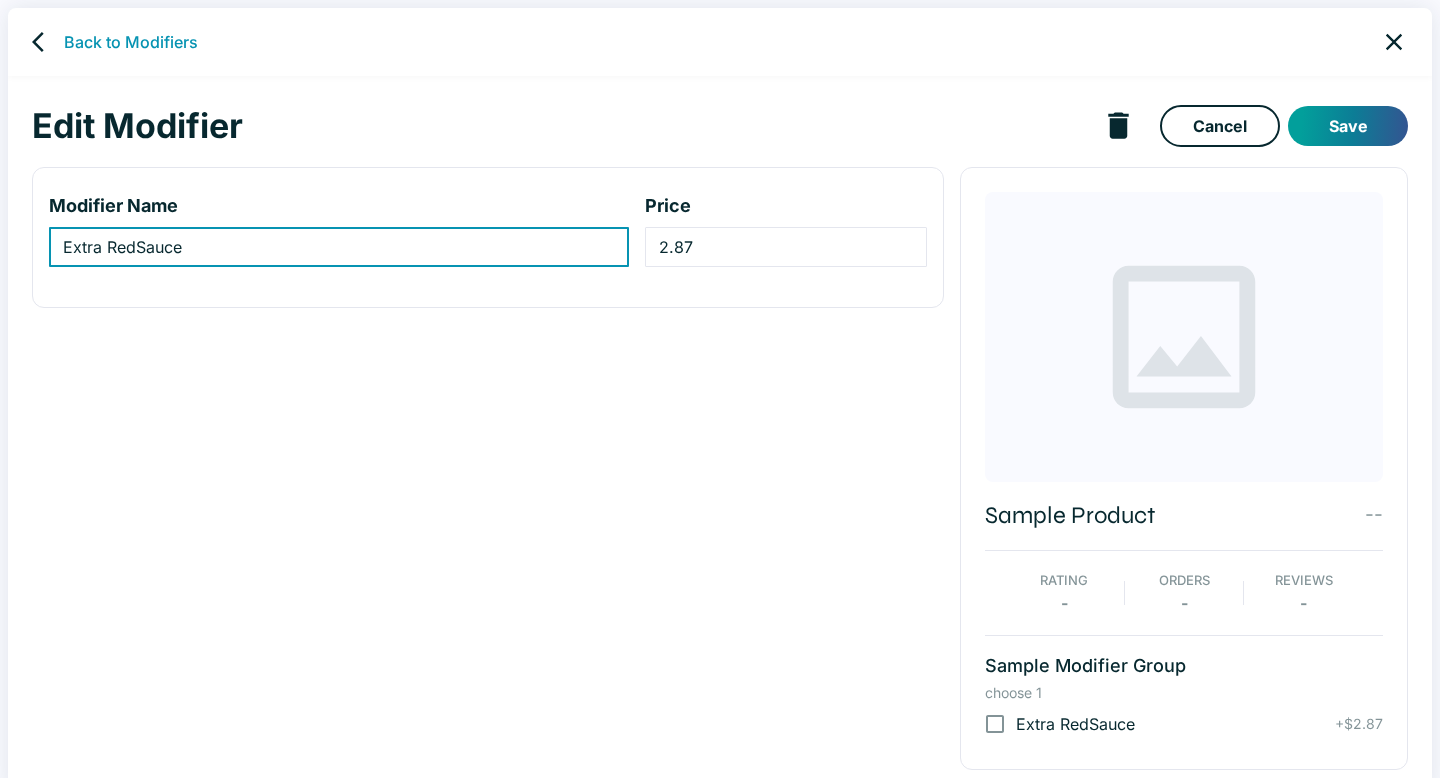 click on "Extra RedSauce" at bounding box center [339, 247] 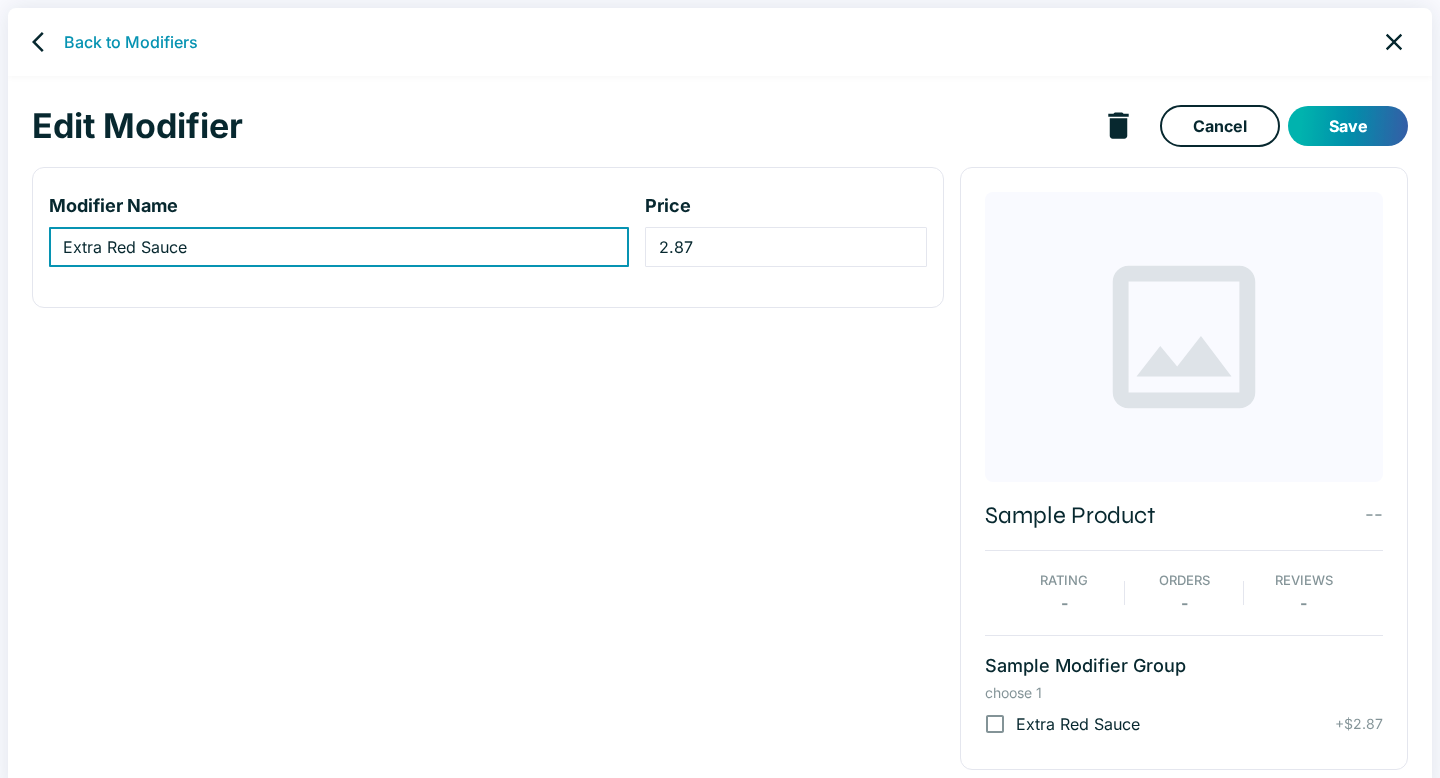 type on "Extra Red Sauce" 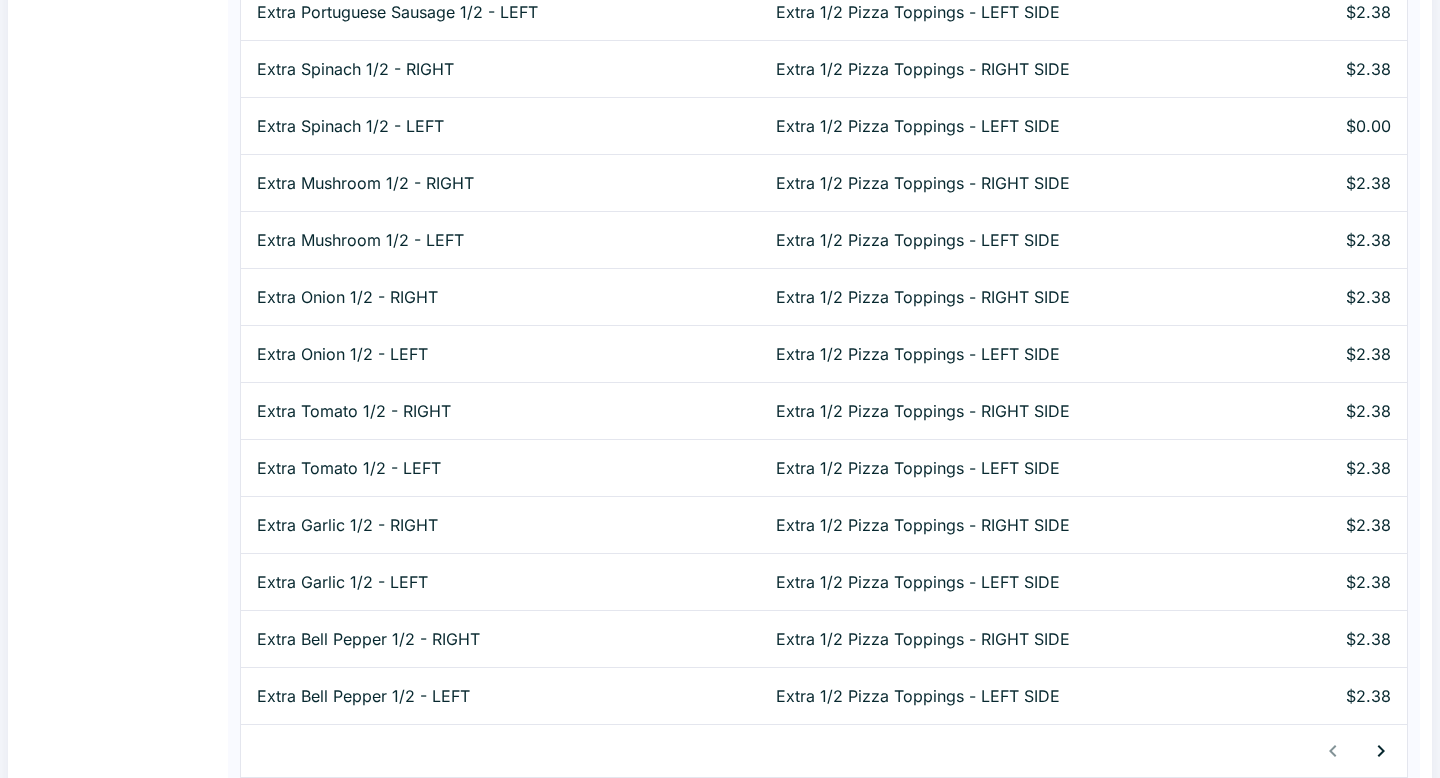 scroll, scrollTop: 2429, scrollLeft: 0, axis: vertical 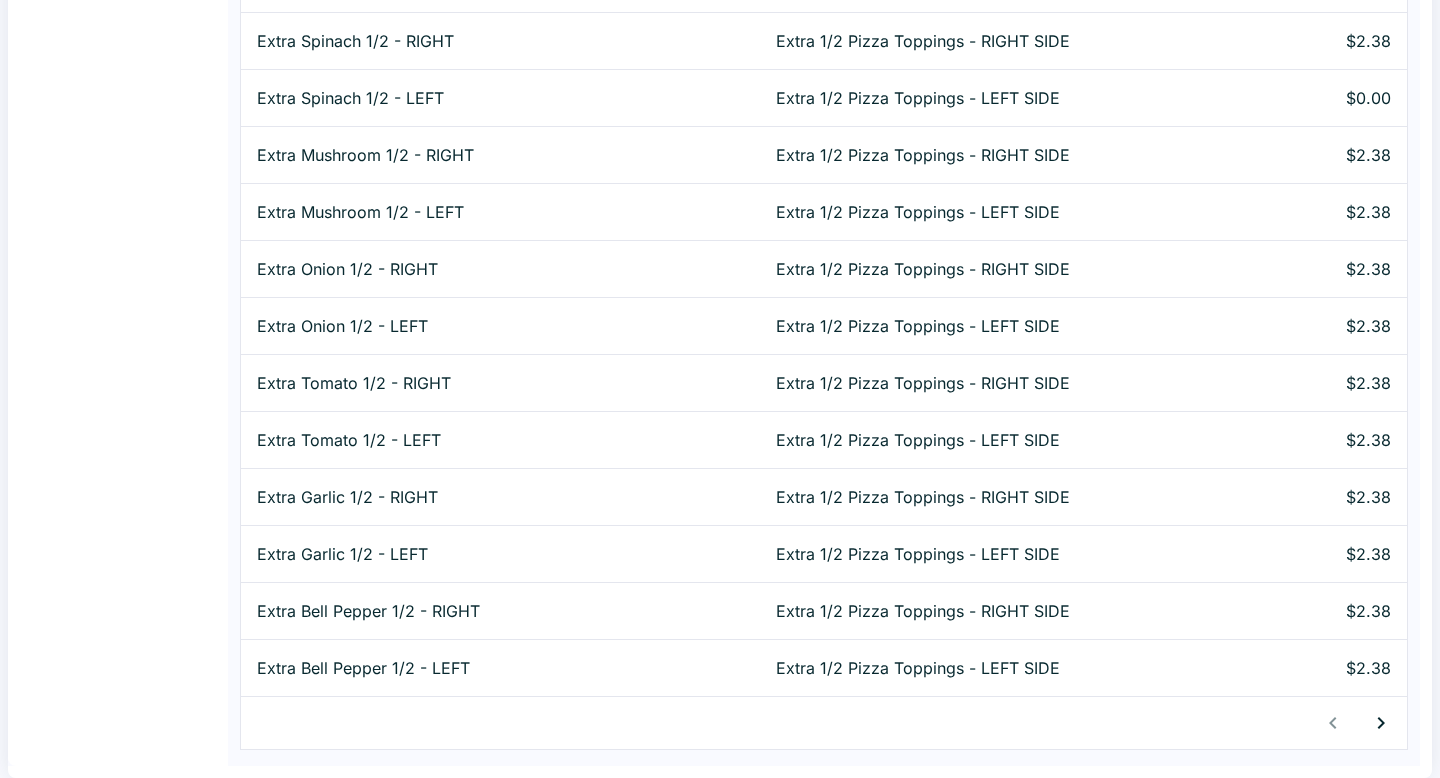 click 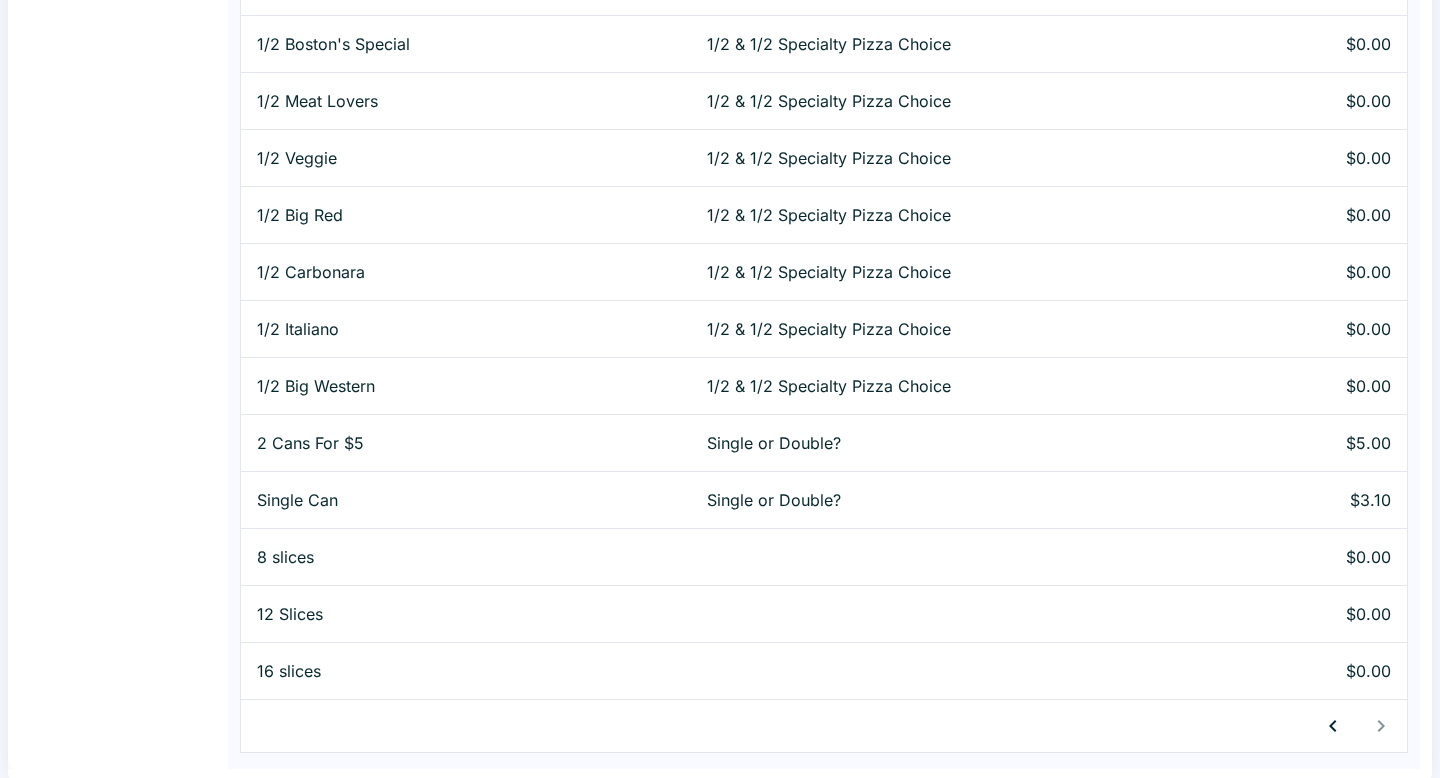 scroll, scrollTop: 719, scrollLeft: 0, axis: vertical 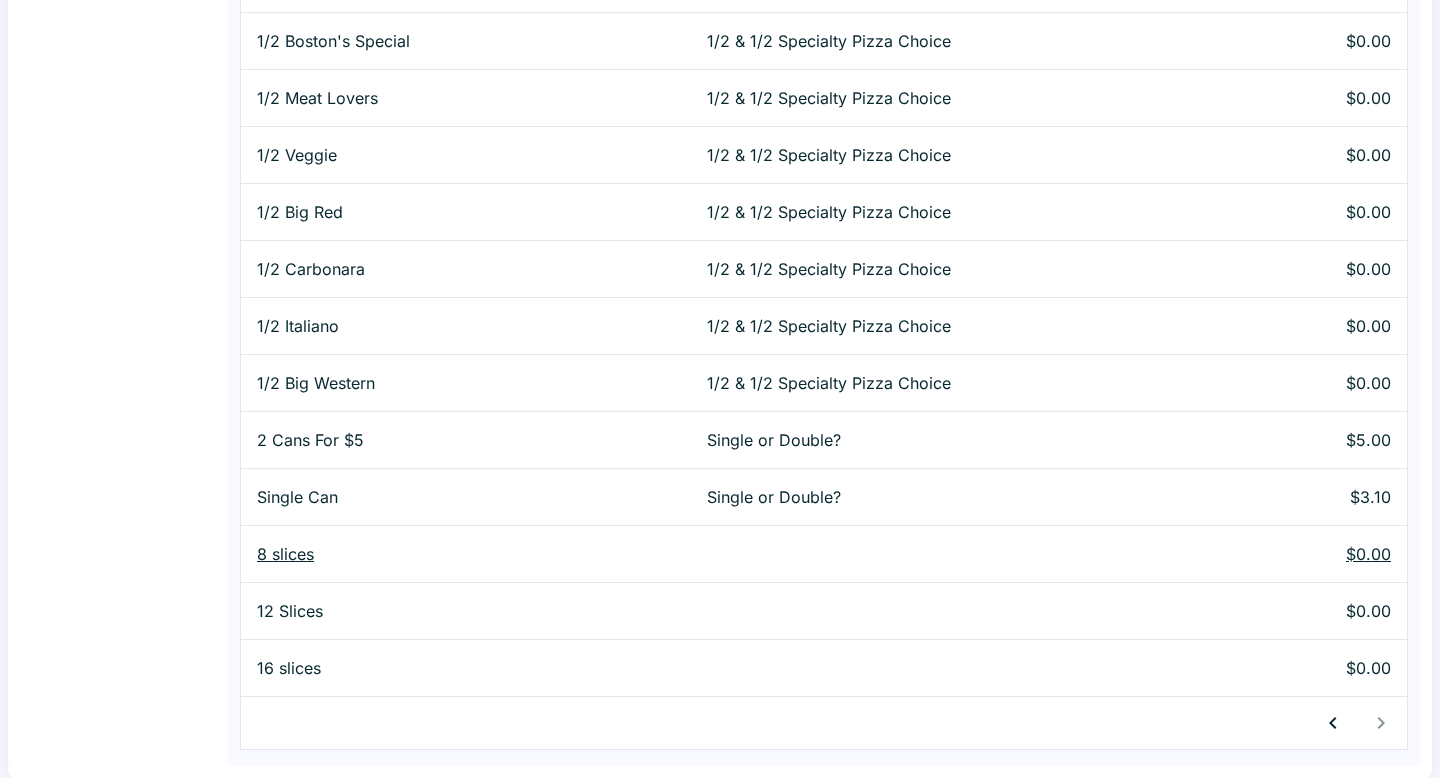 click on "8 slices" at bounding box center (466, 554) 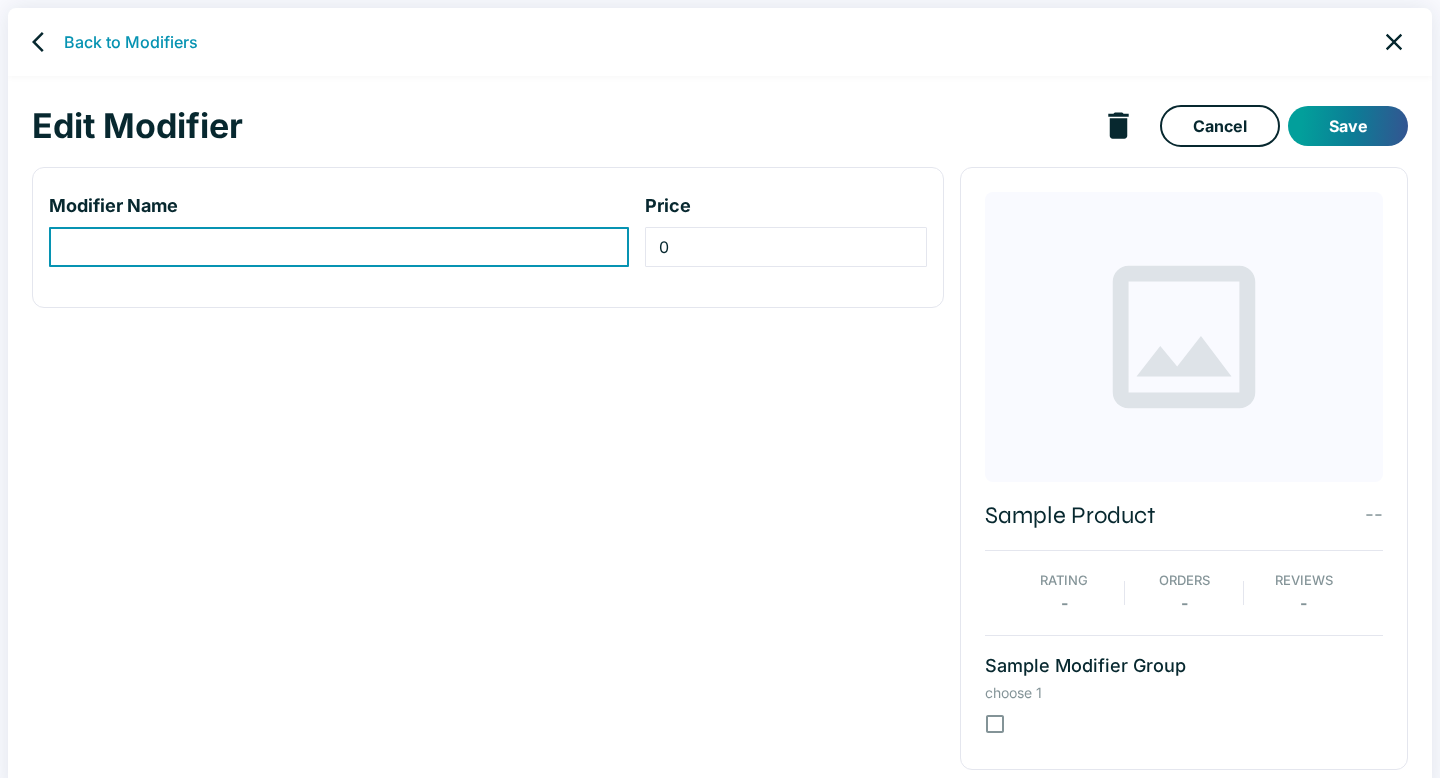 type on "8 slices" 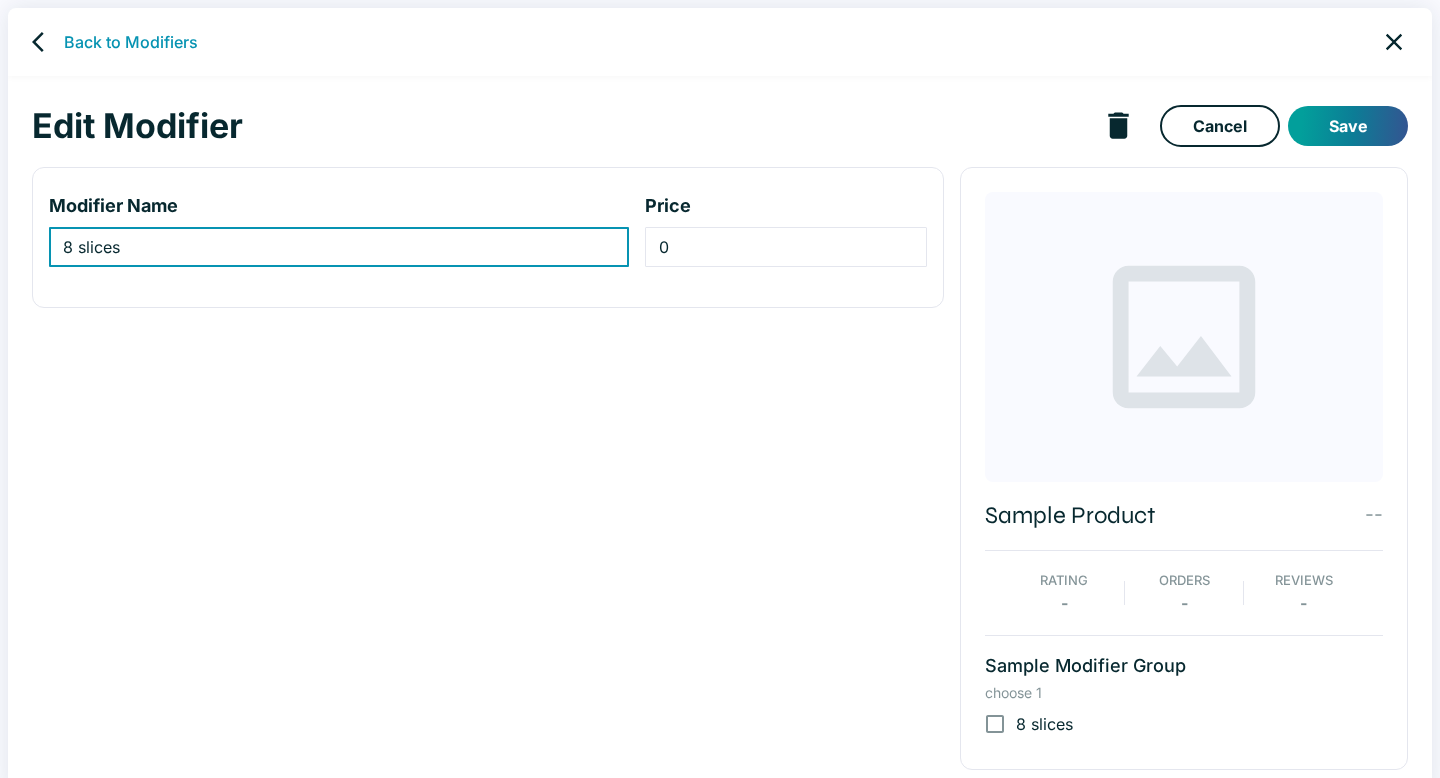 scroll, scrollTop: 15, scrollLeft: 0, axis: vertical 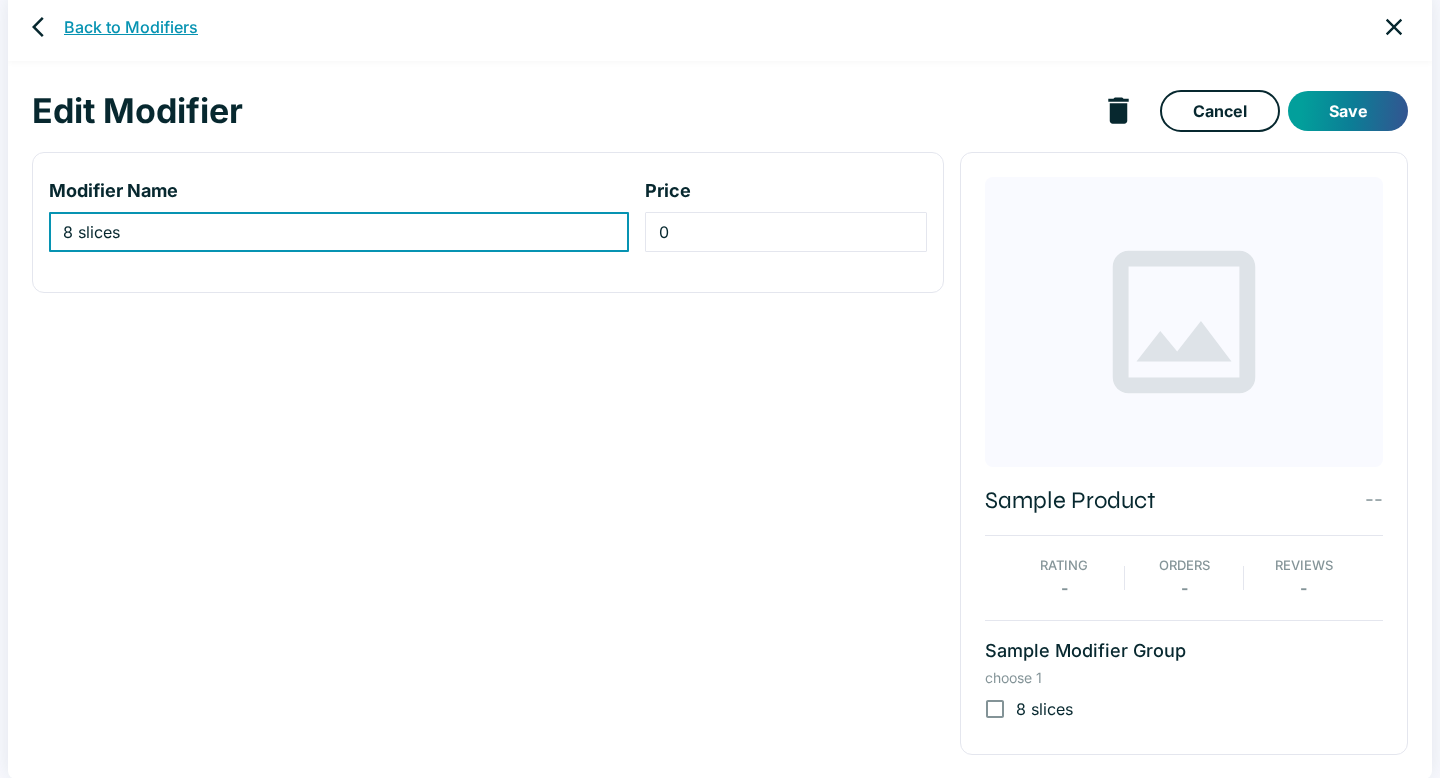 click on "Back to Modifiers" at bounding box center (131, 27) 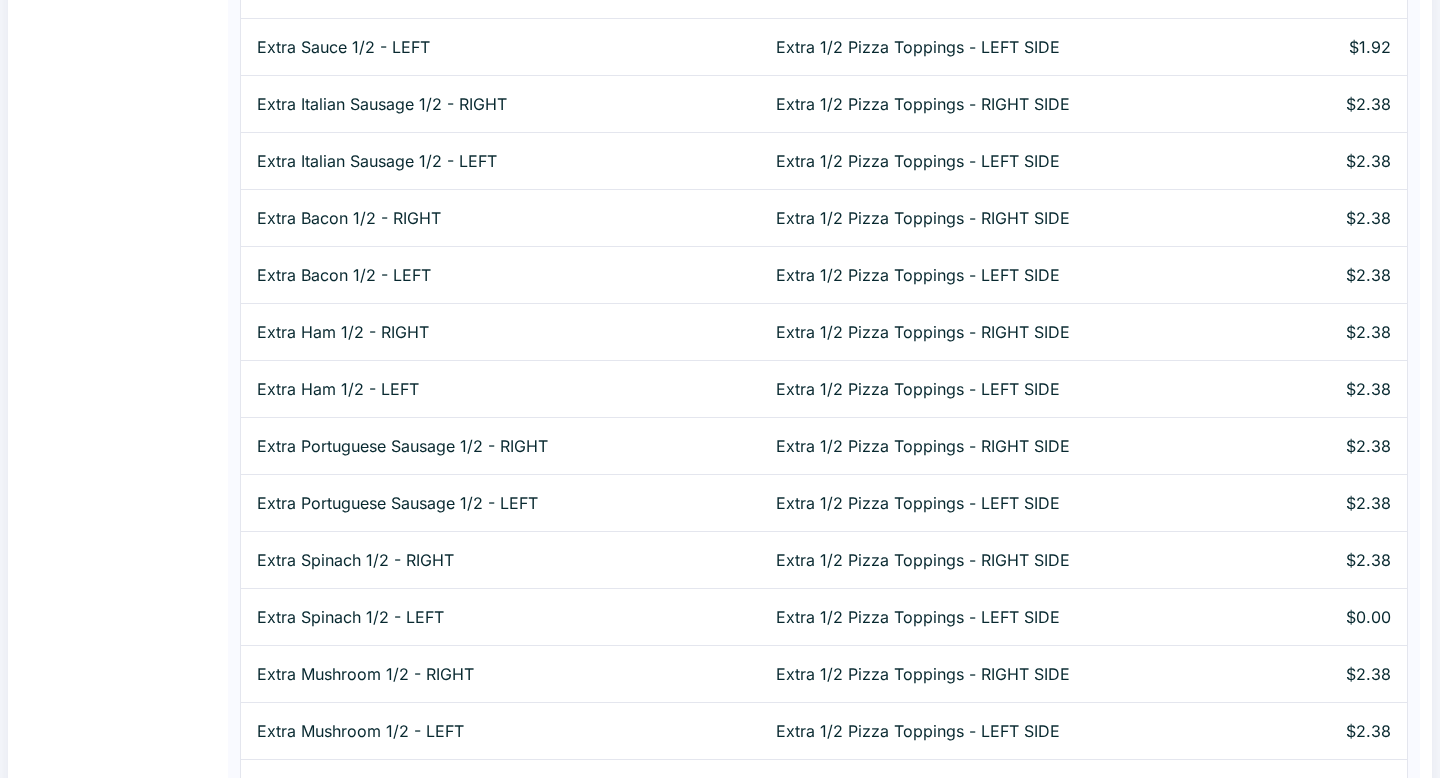 scroll, scrollTop: 2429, scrollLeft: 0, axis: vertical 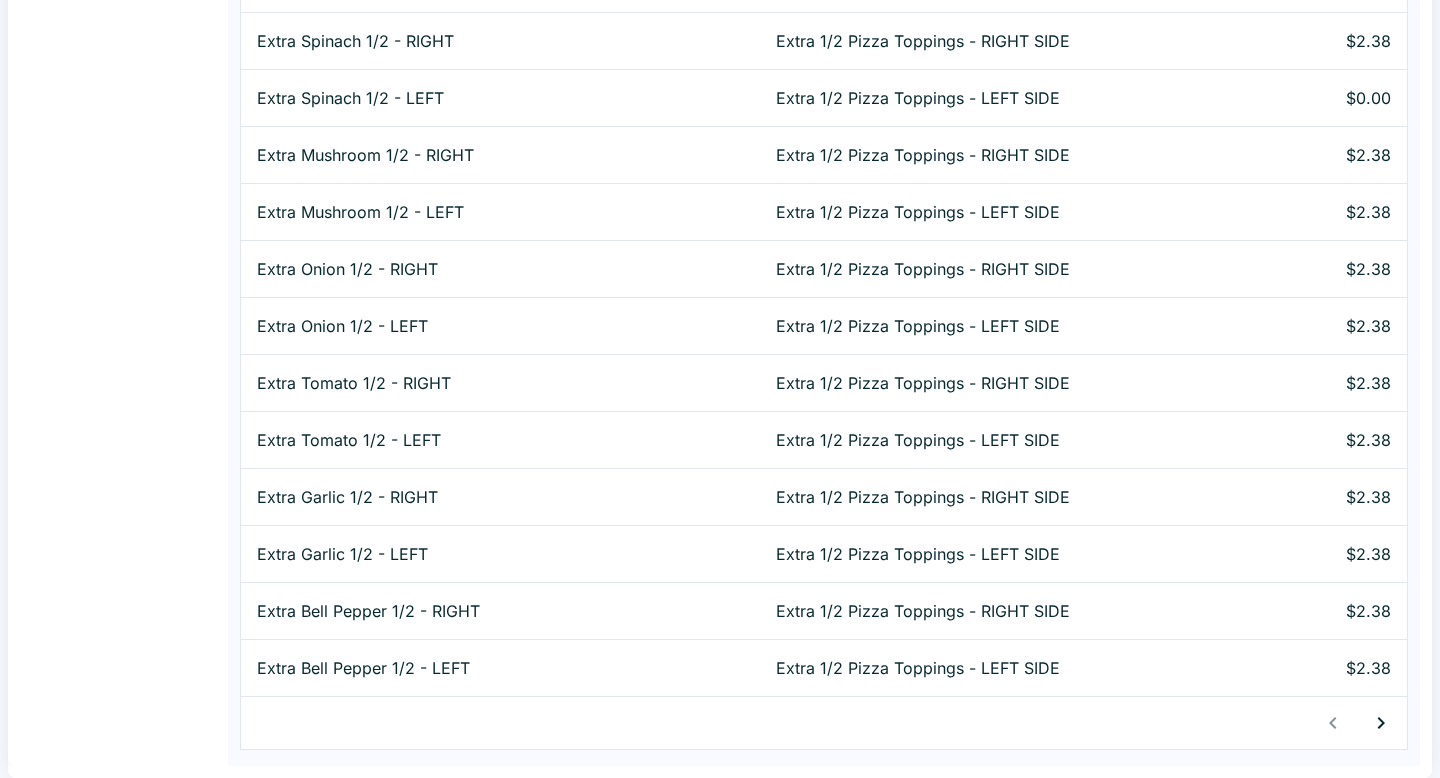 click 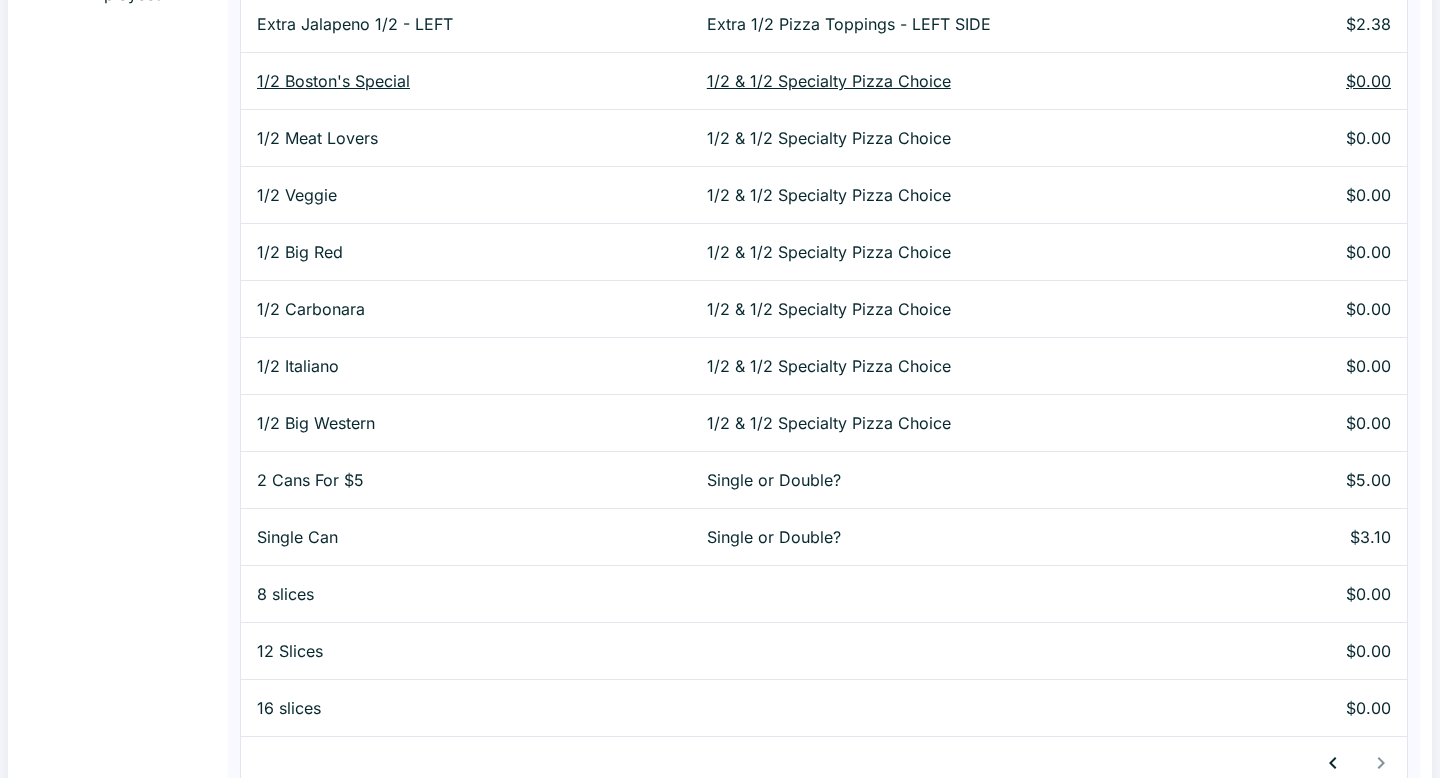 scroll, scrollTop: 719, scrollLeft: 0, axis: vertical 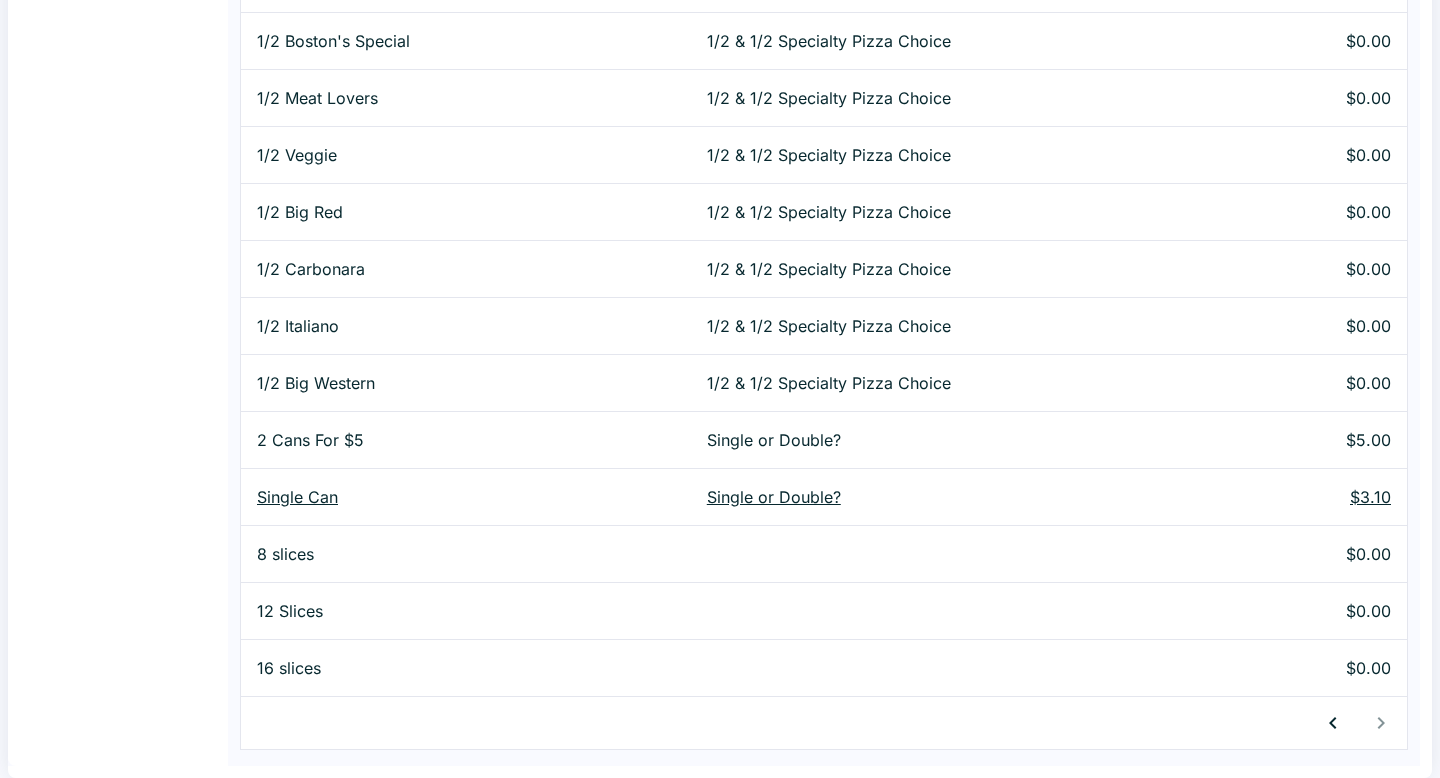 click on "Single Can" at bounding box center (466, 497) 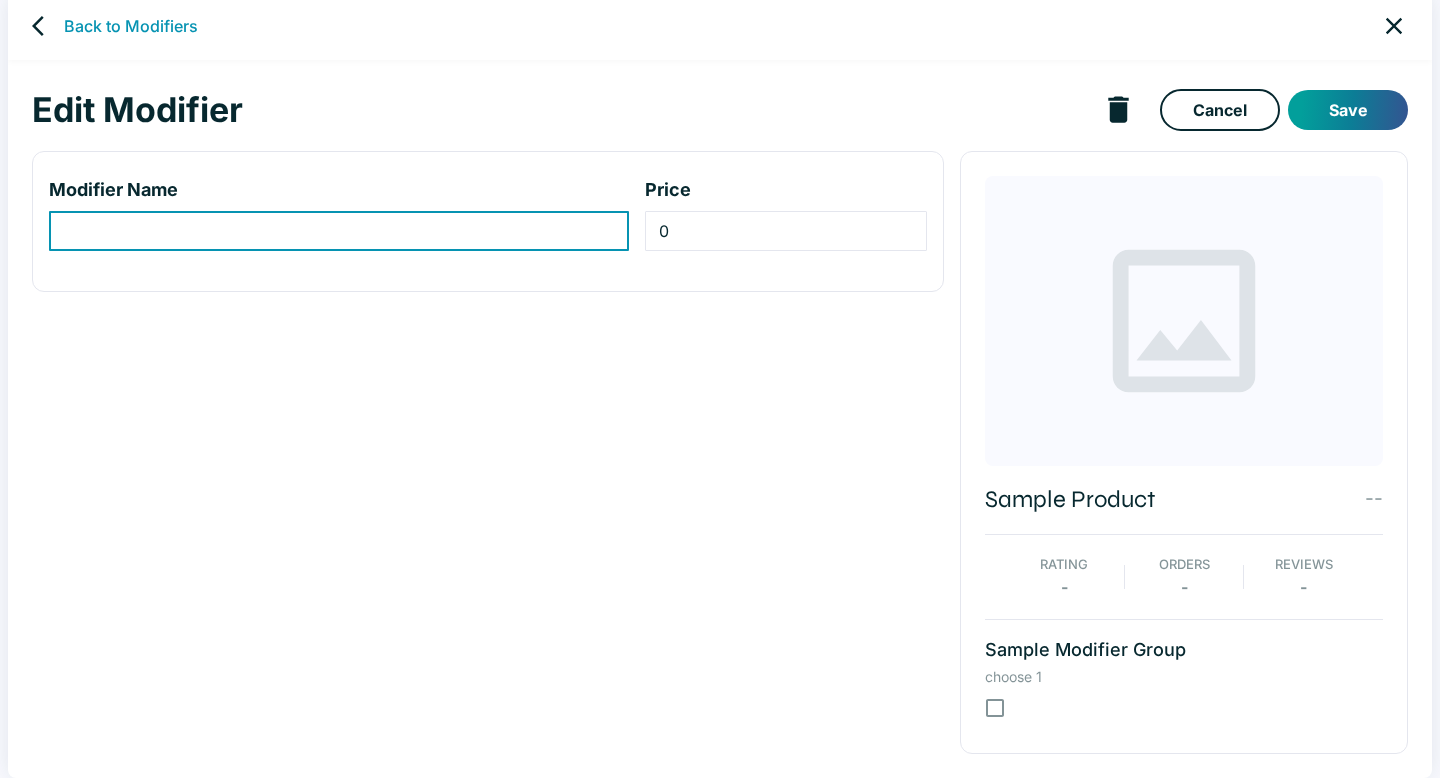 scroll, scrollTop: 0, scrollLeft: 0, axis: both 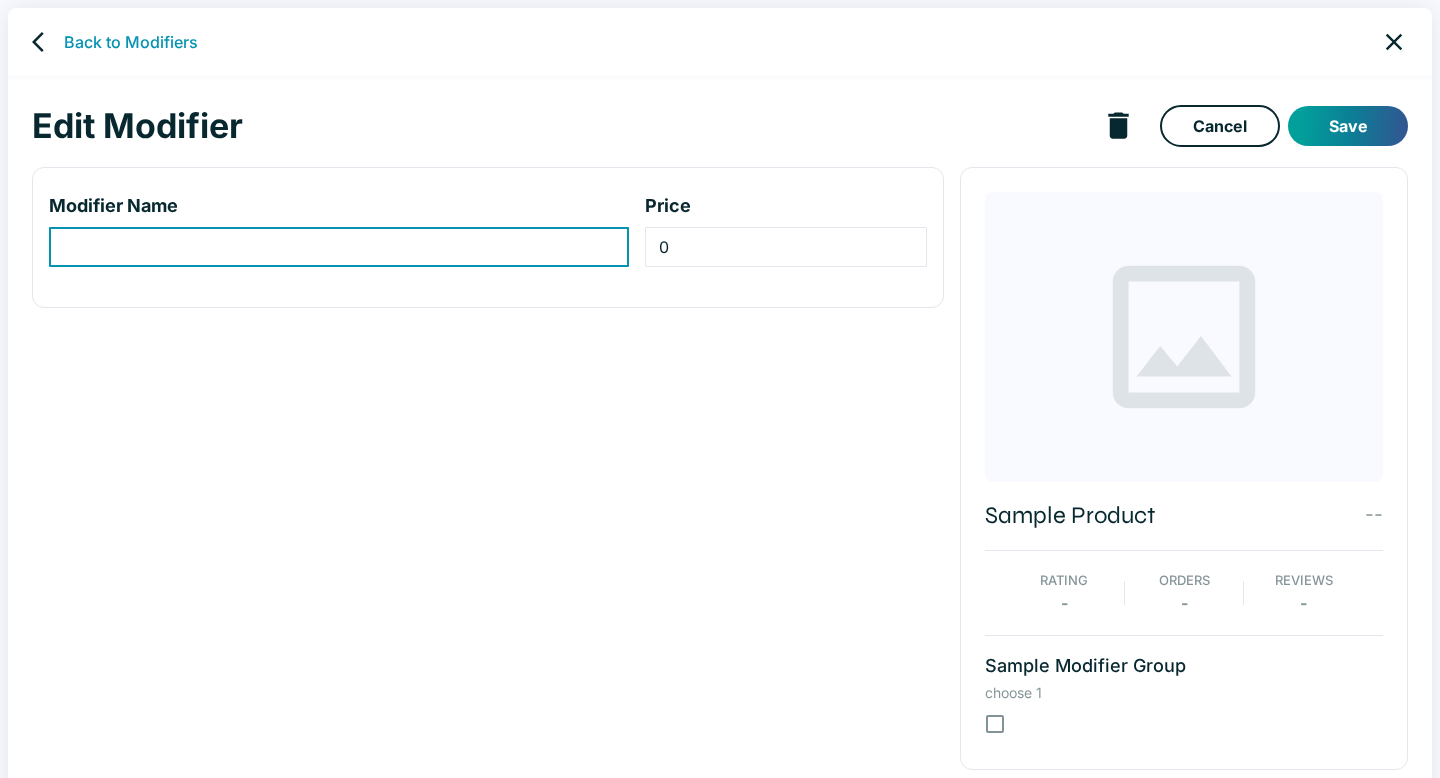 type on "Single Can" 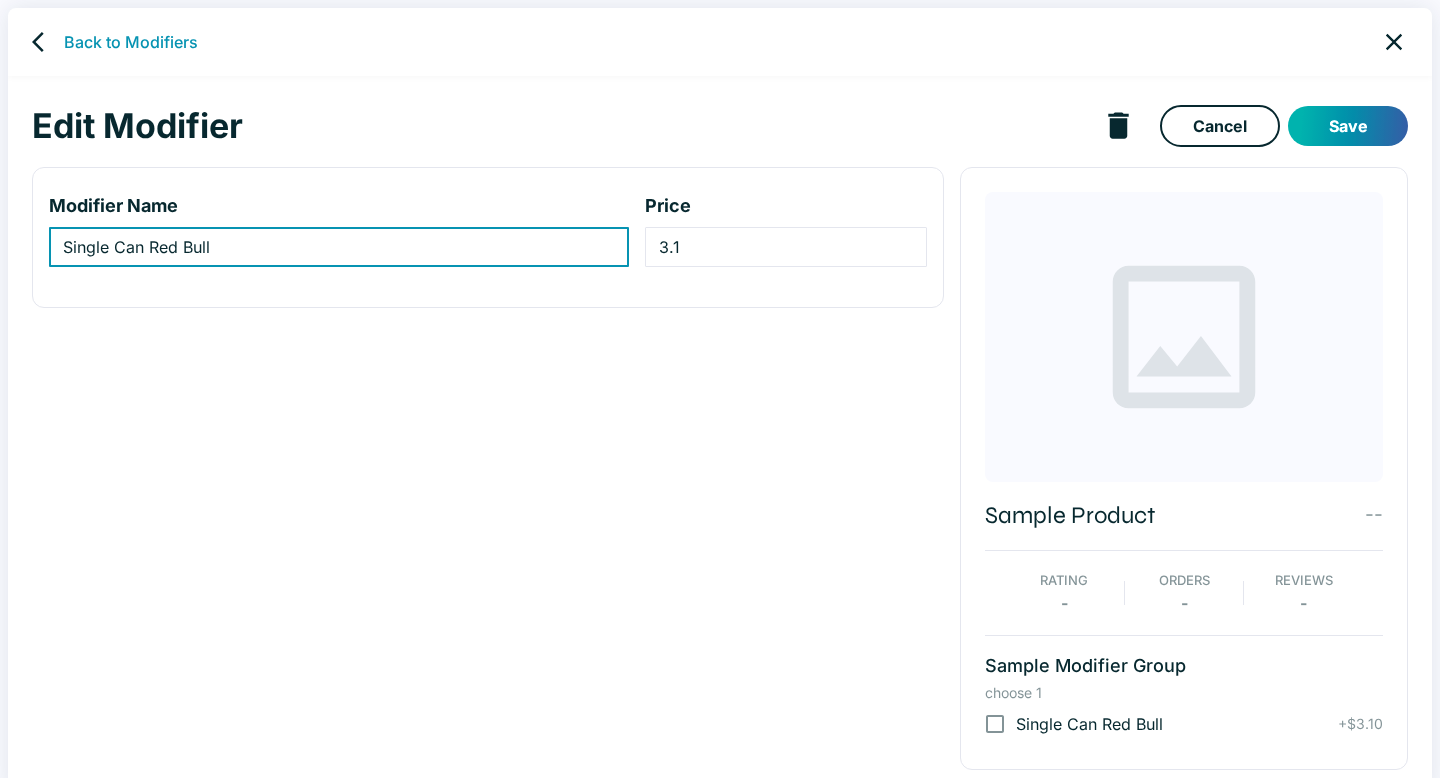 type on "Single Can Red Bull" 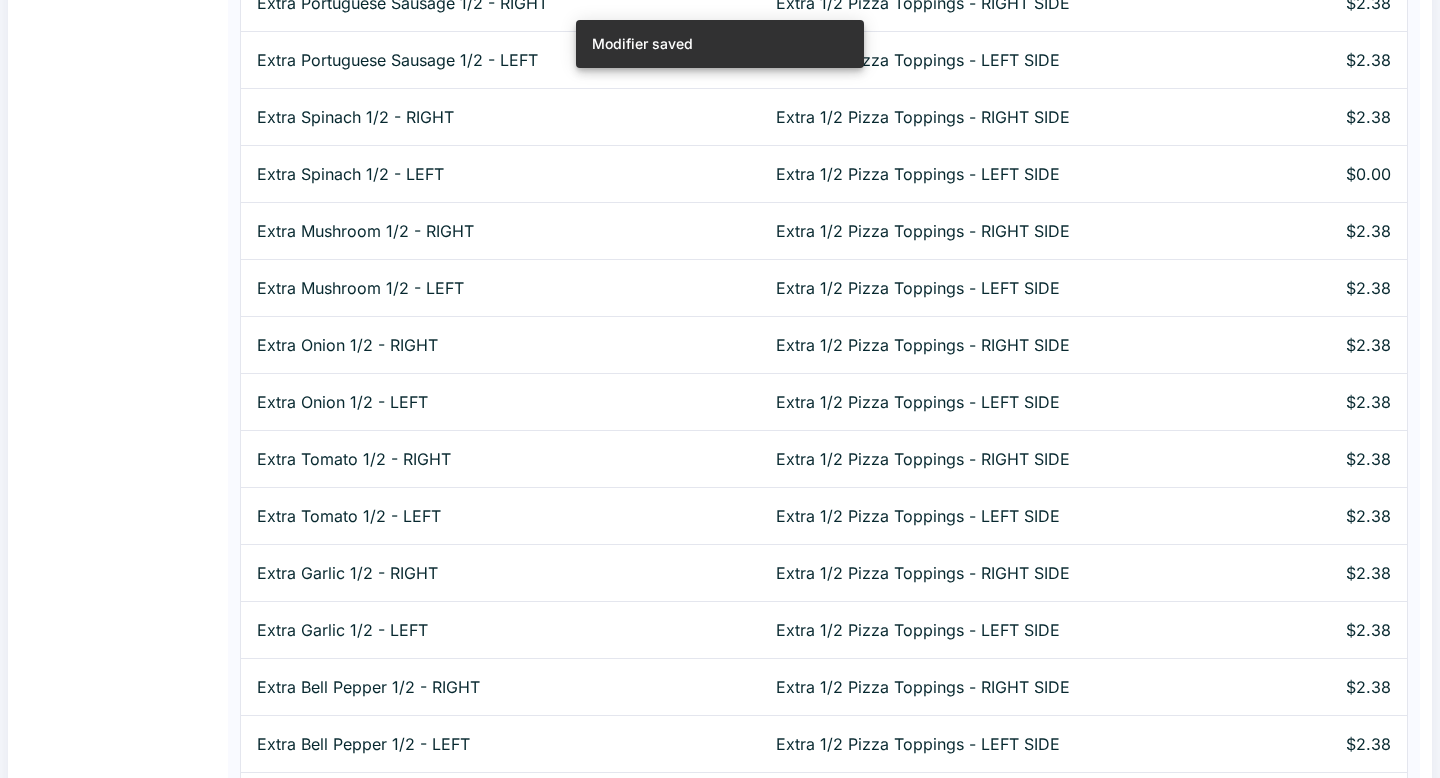 scroll, scrollTop: 2429, scrollLeft: 0, axis: vertical 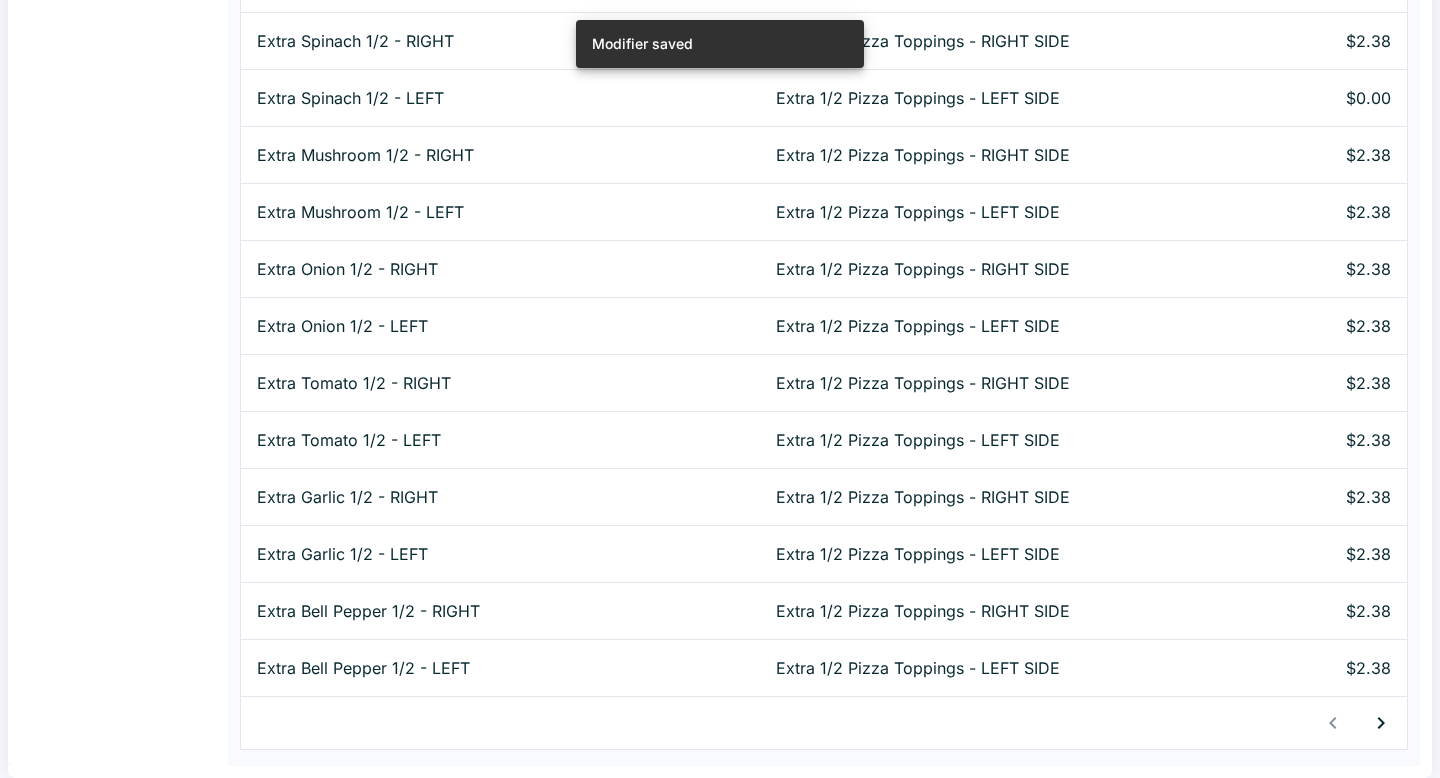 click 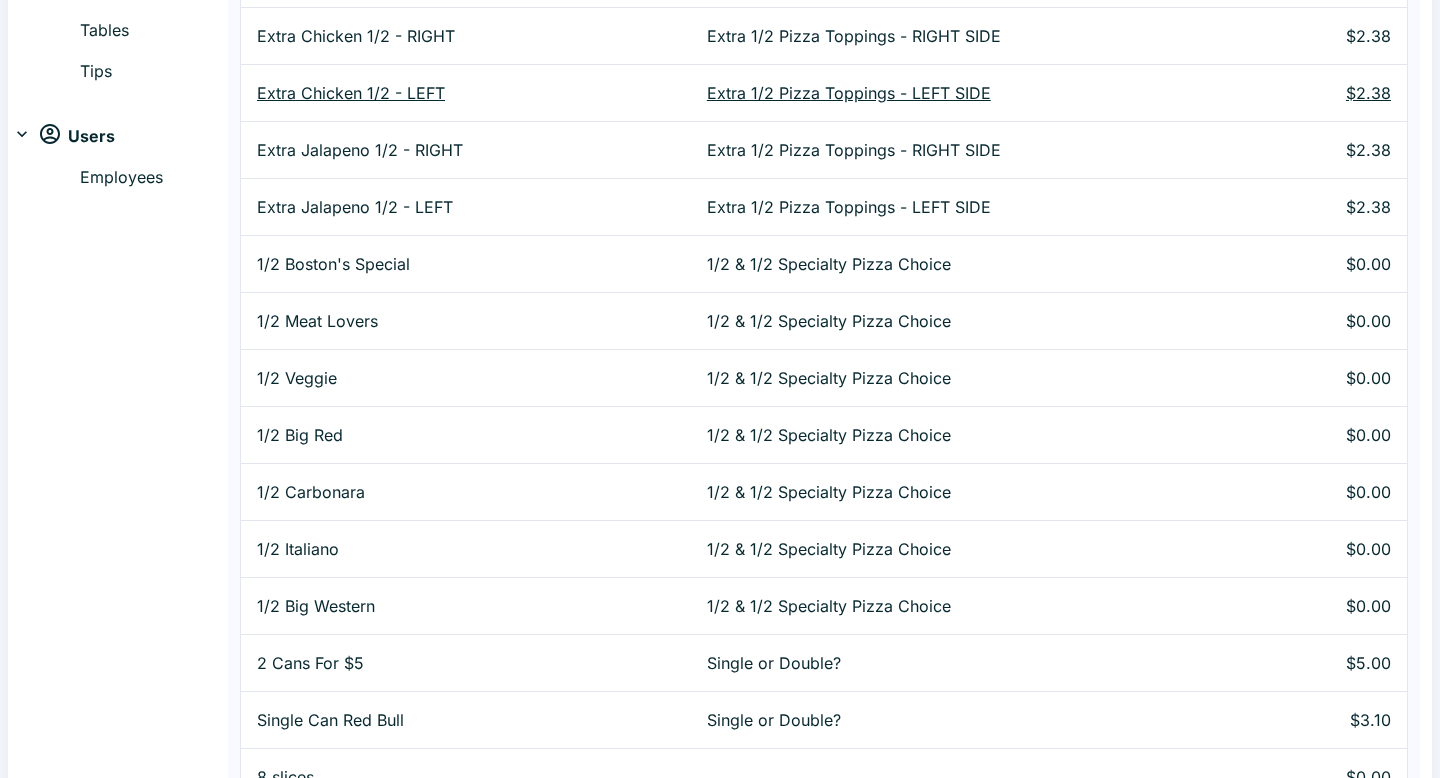 scroll, scrollTop: 719, scrollLeft: 0, axis: vertical 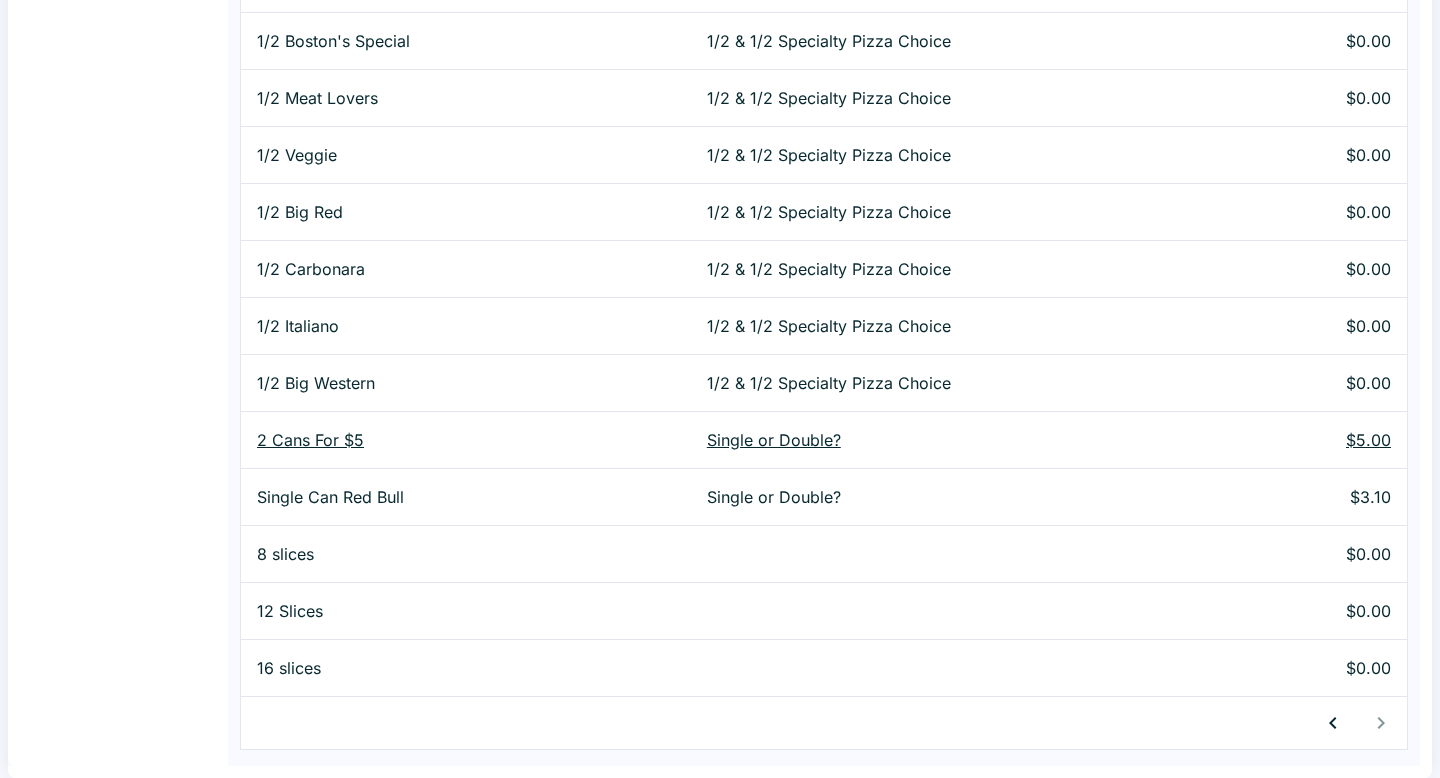 click on "2 Cans For $5" at bounding box center [466, 440] 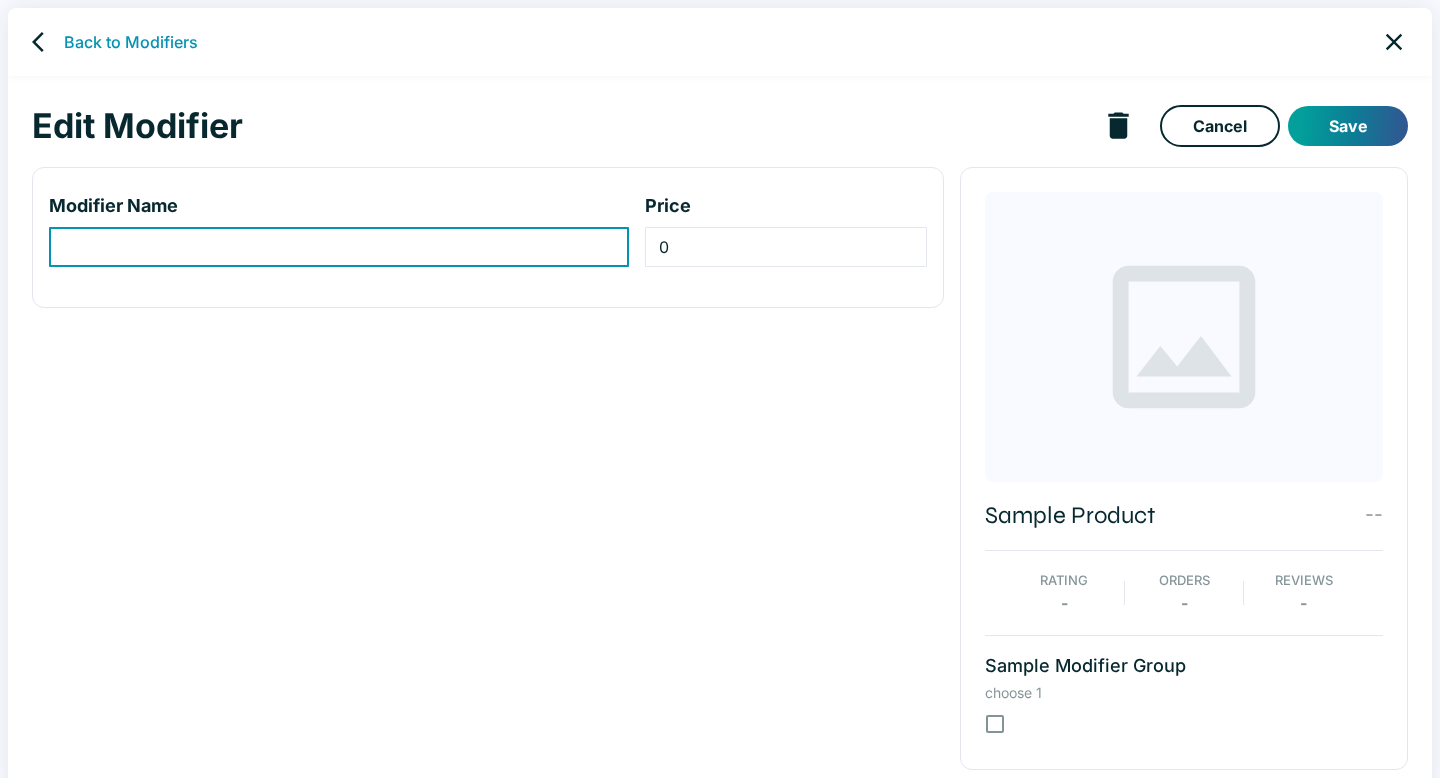 type on "2 Cans For $5" 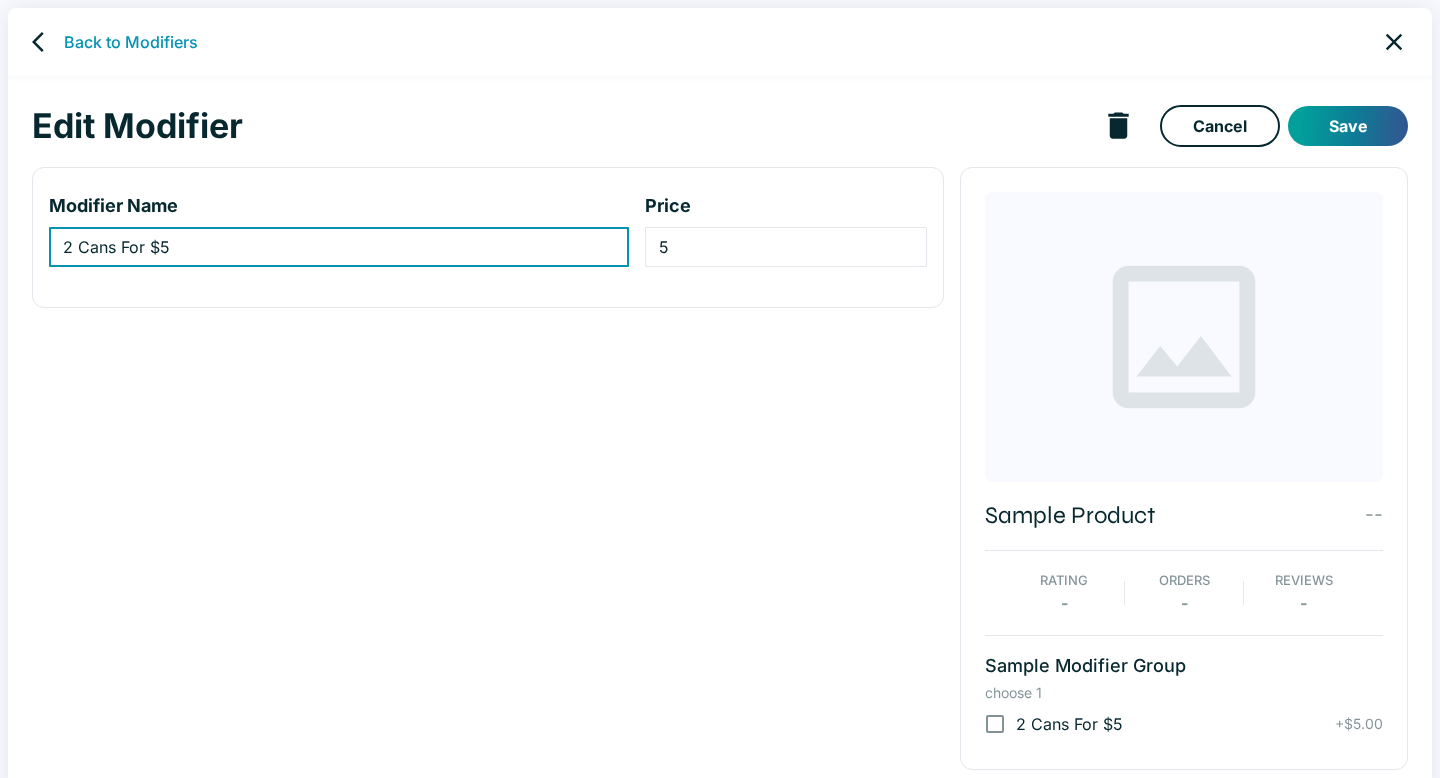 click on "2 Cans For $5" at bounding box center (339, 247) 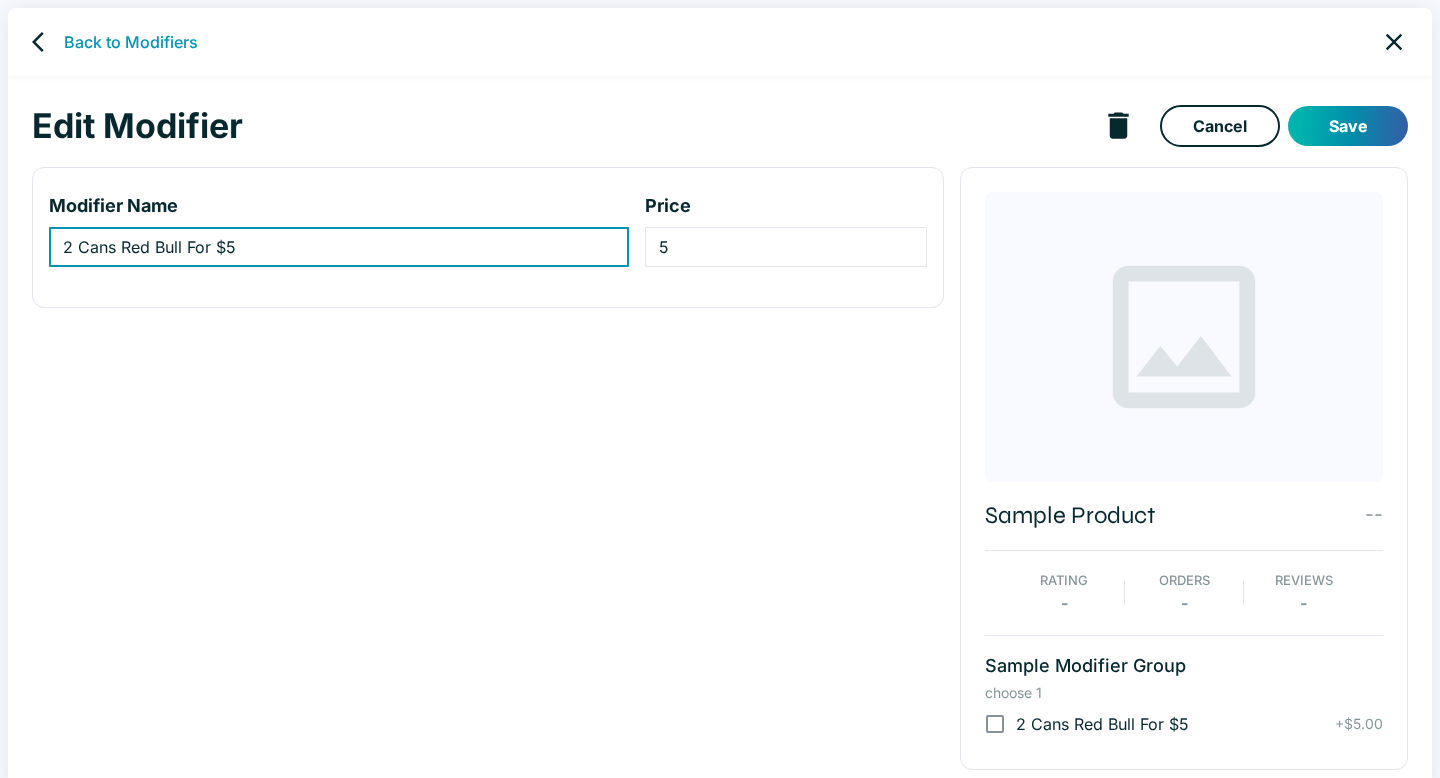 type on "2 Cans Red Bull For $5" 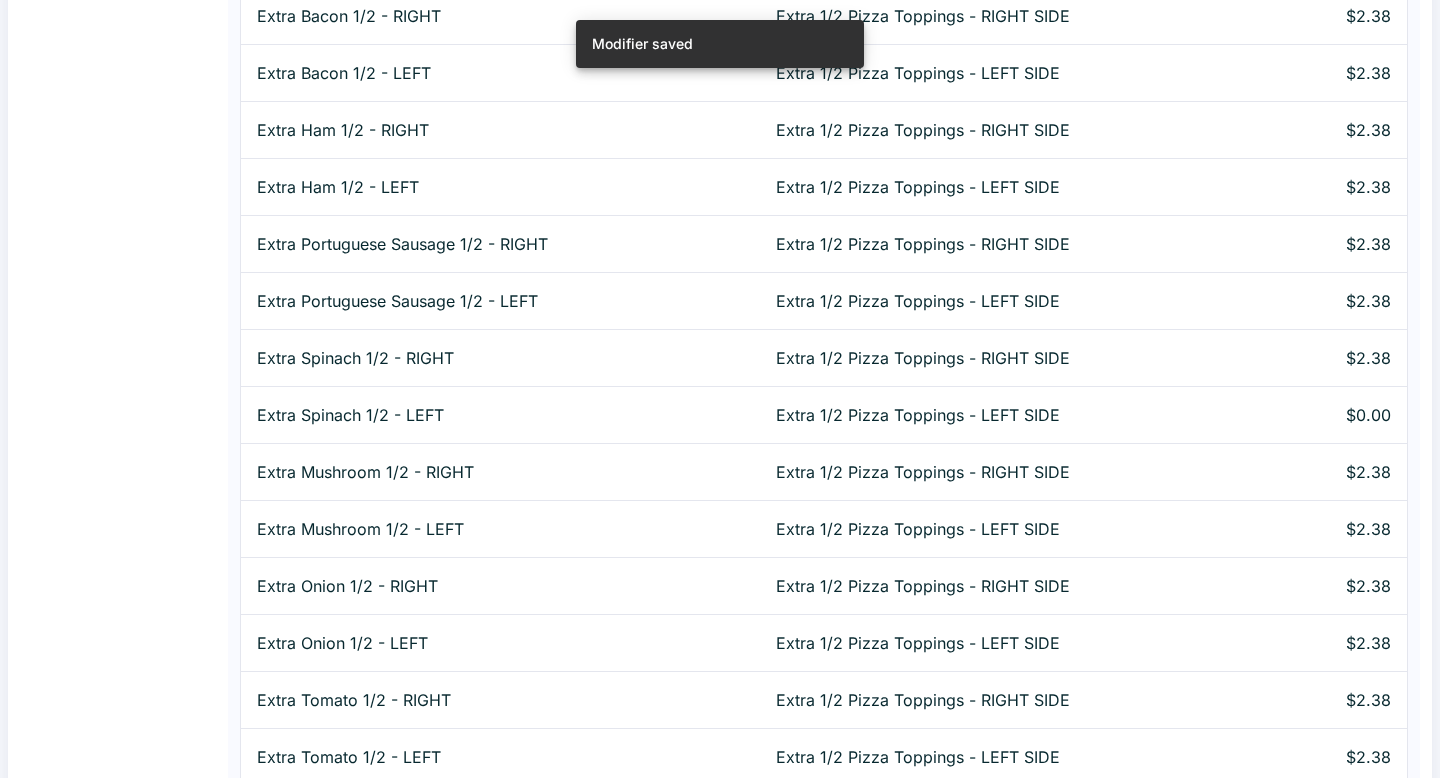 scroll, scrollTop: 2429, scrollLeft: 0, axis: vertical 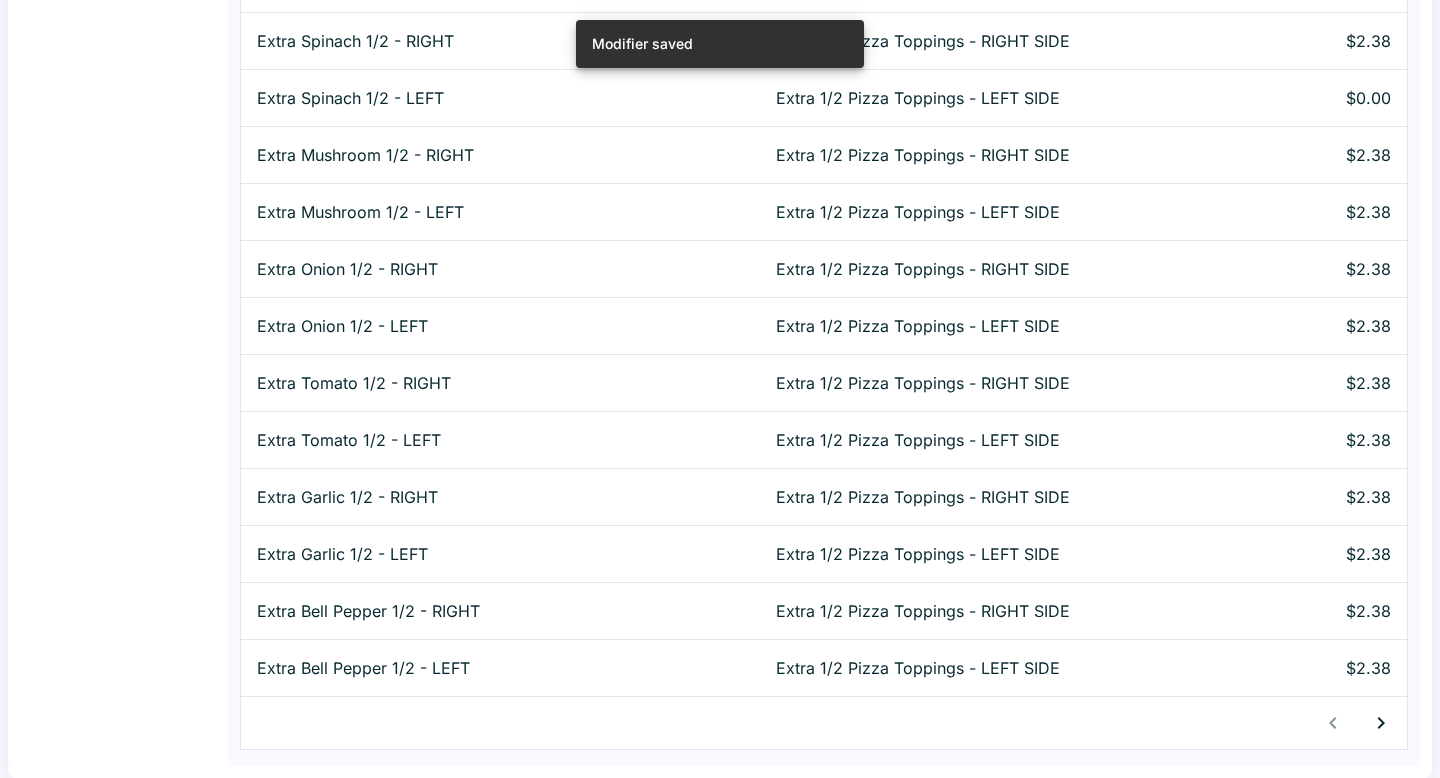 click 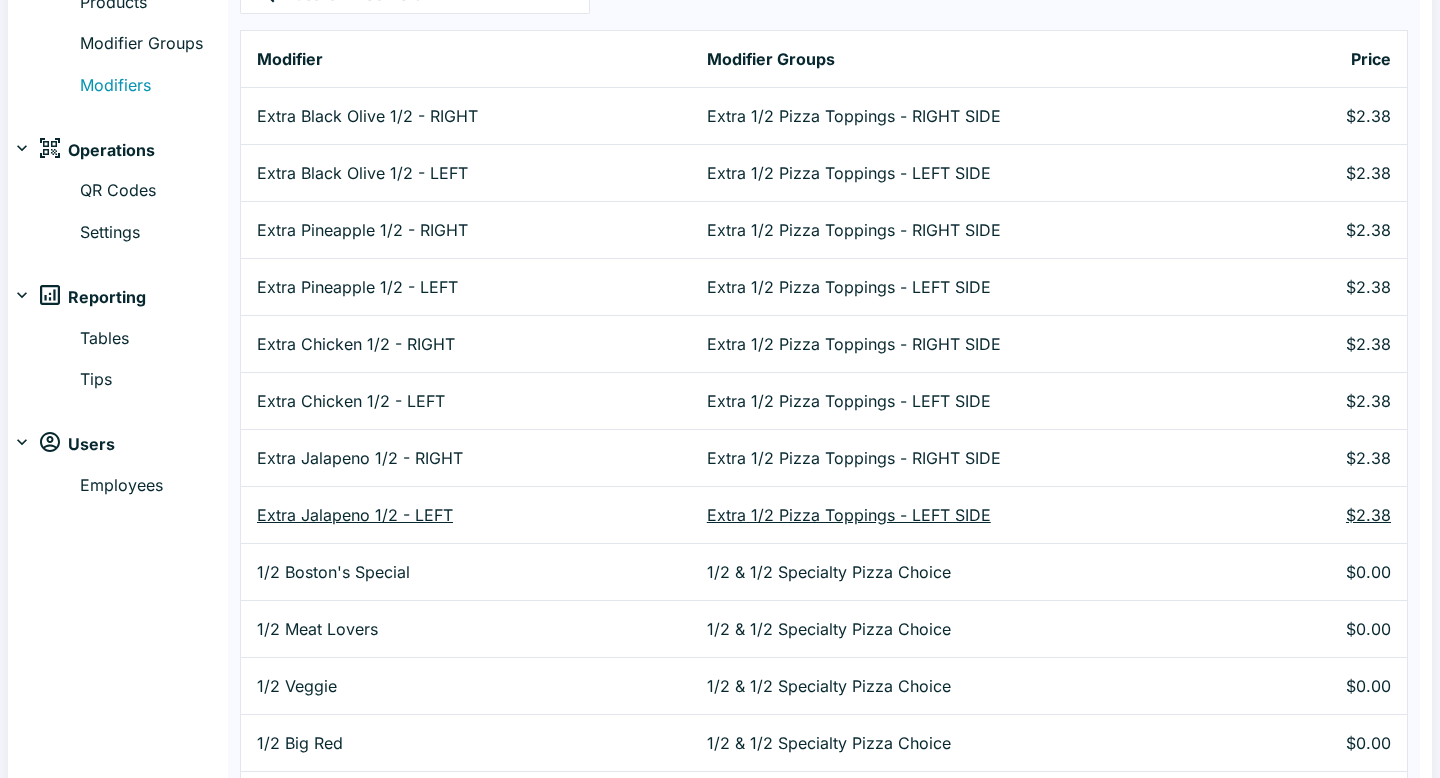 scroll, scrollTop: 0, scrollLeft: 0, axis: both 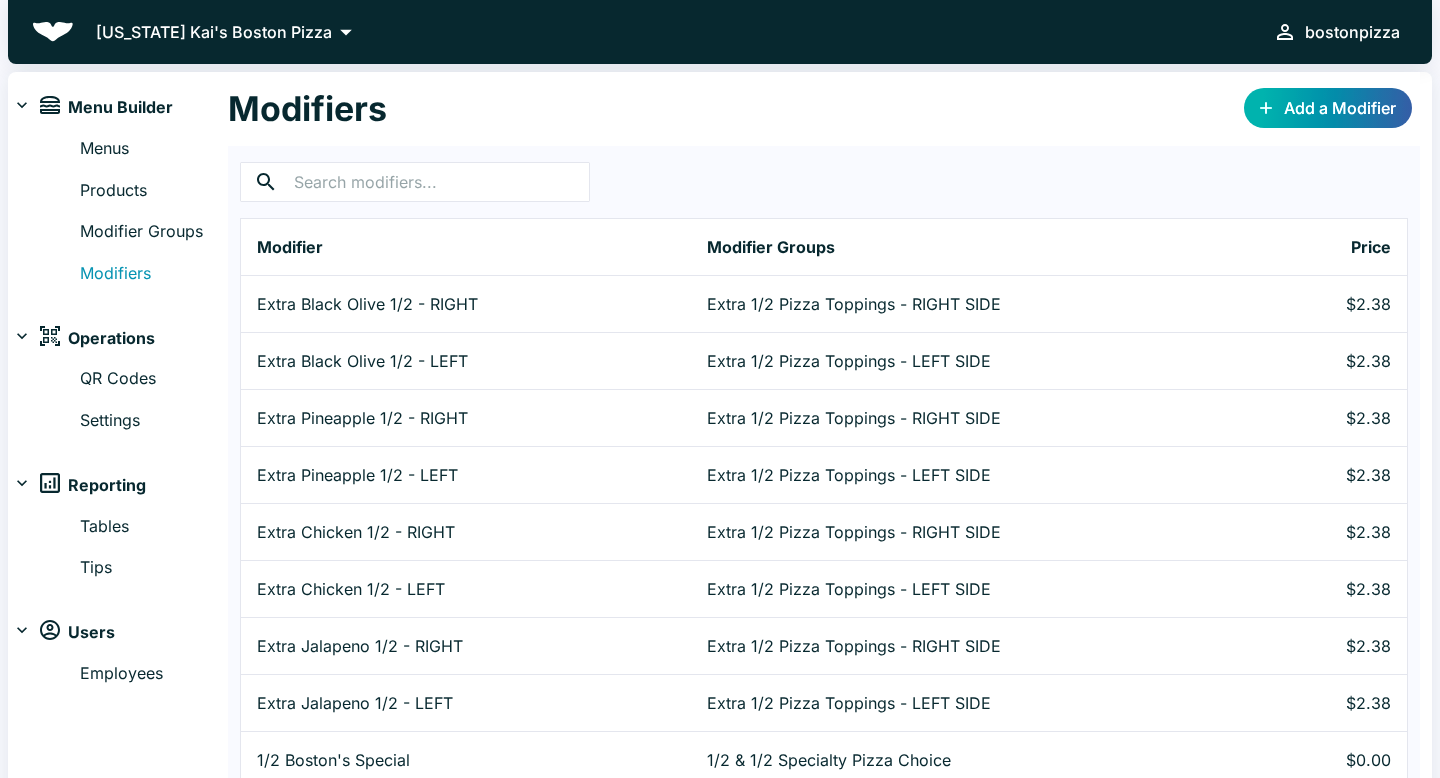 click on "Add a Modifier" at bounding box center [1328, 108] 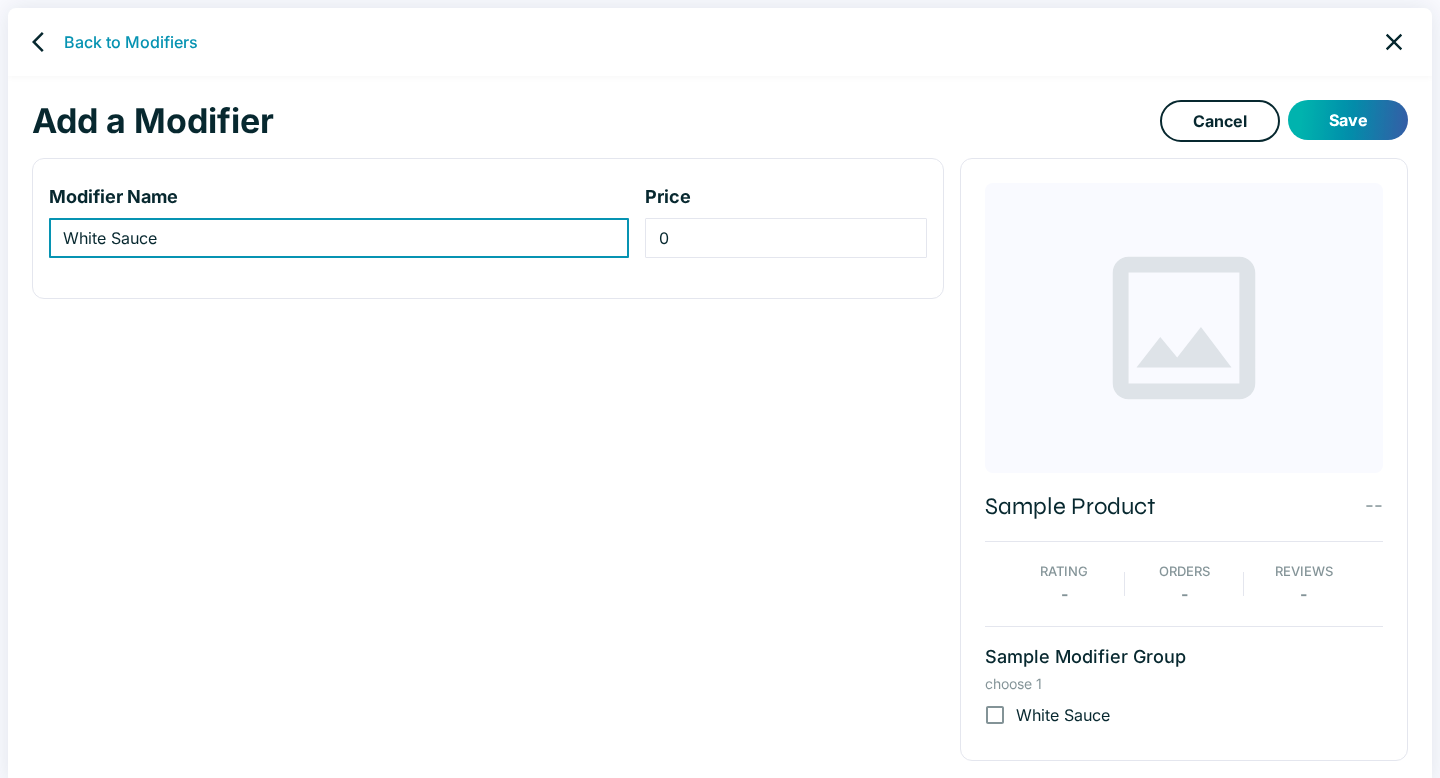 type on "White Sauce" 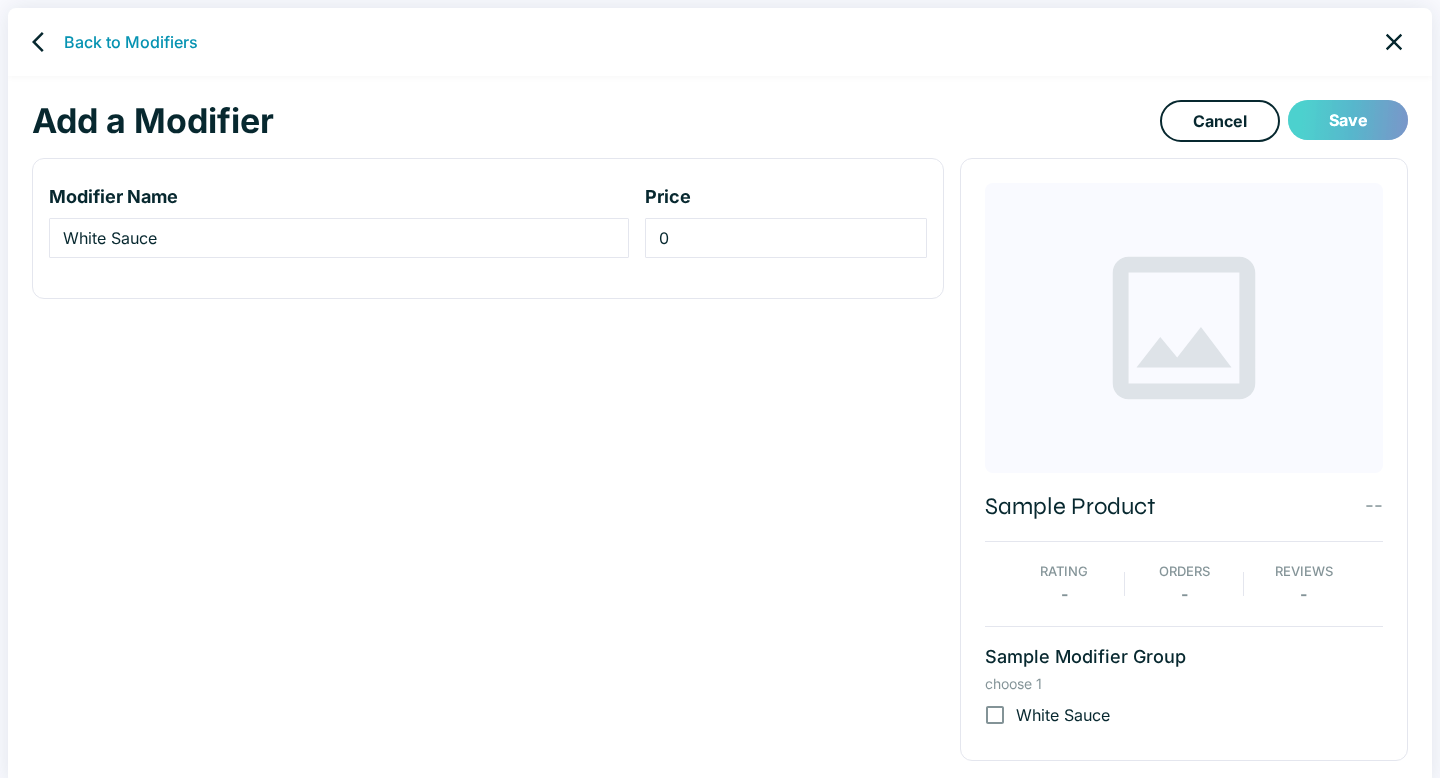 click on "Save" at bounding box center [1348, 120] 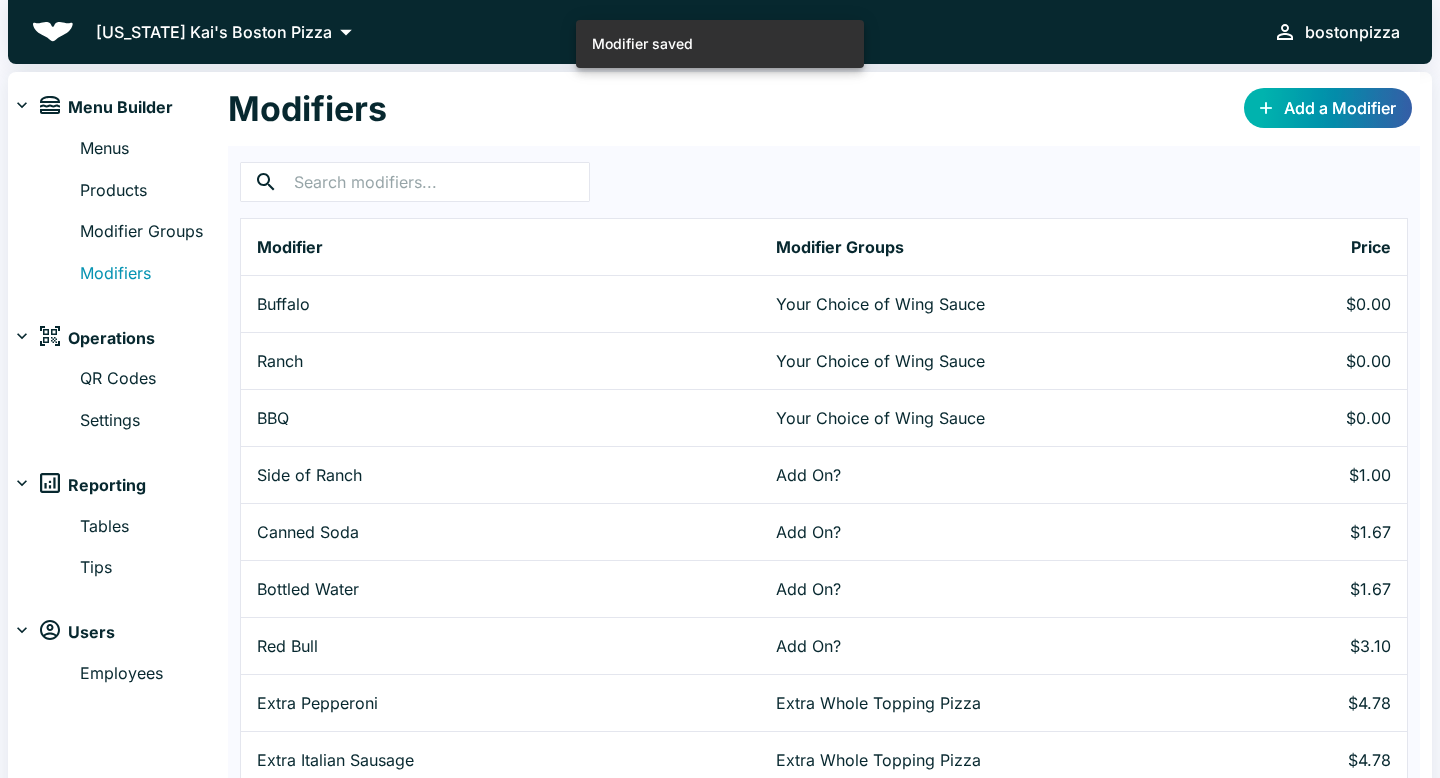click on "Add a Modifier" at bounding box center [1328, 108] 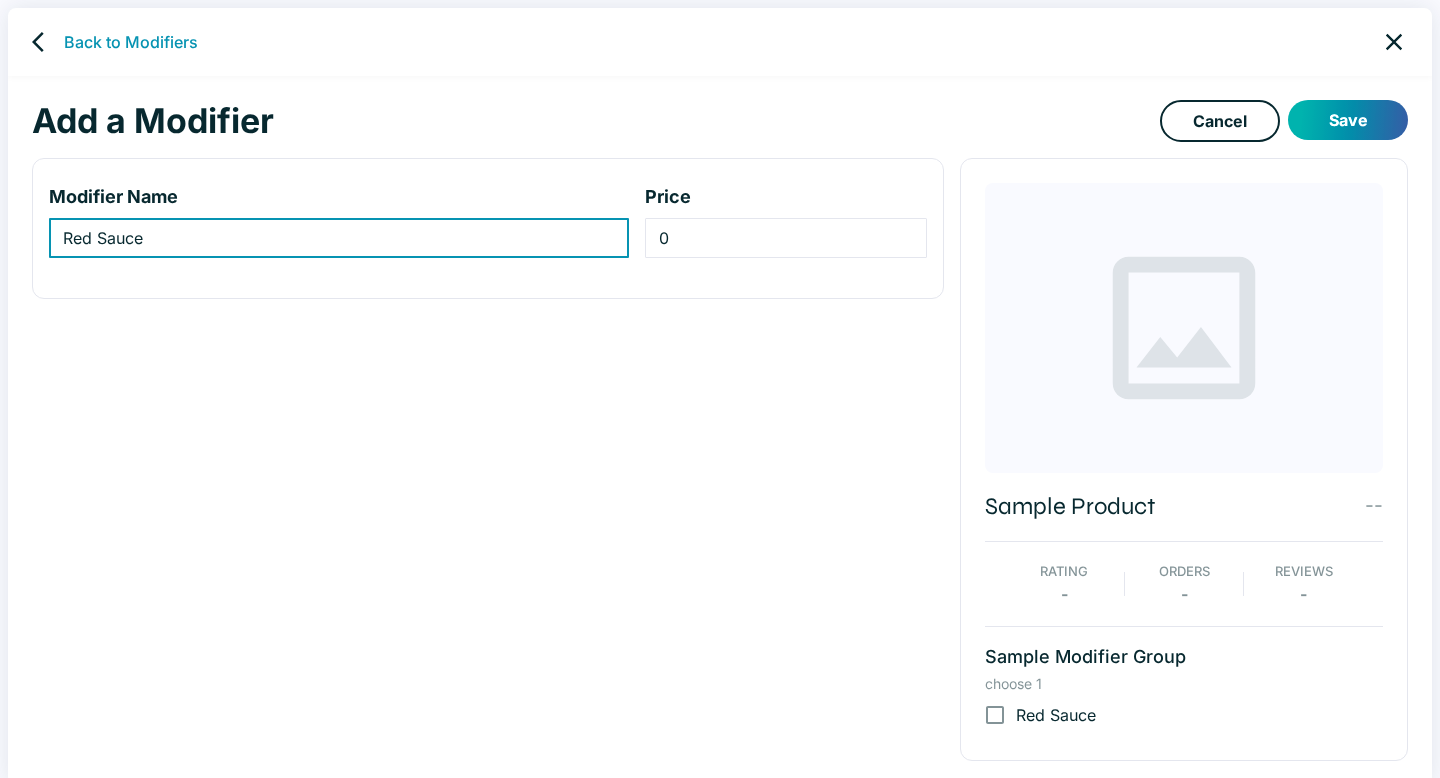 type on "Red Sauce" 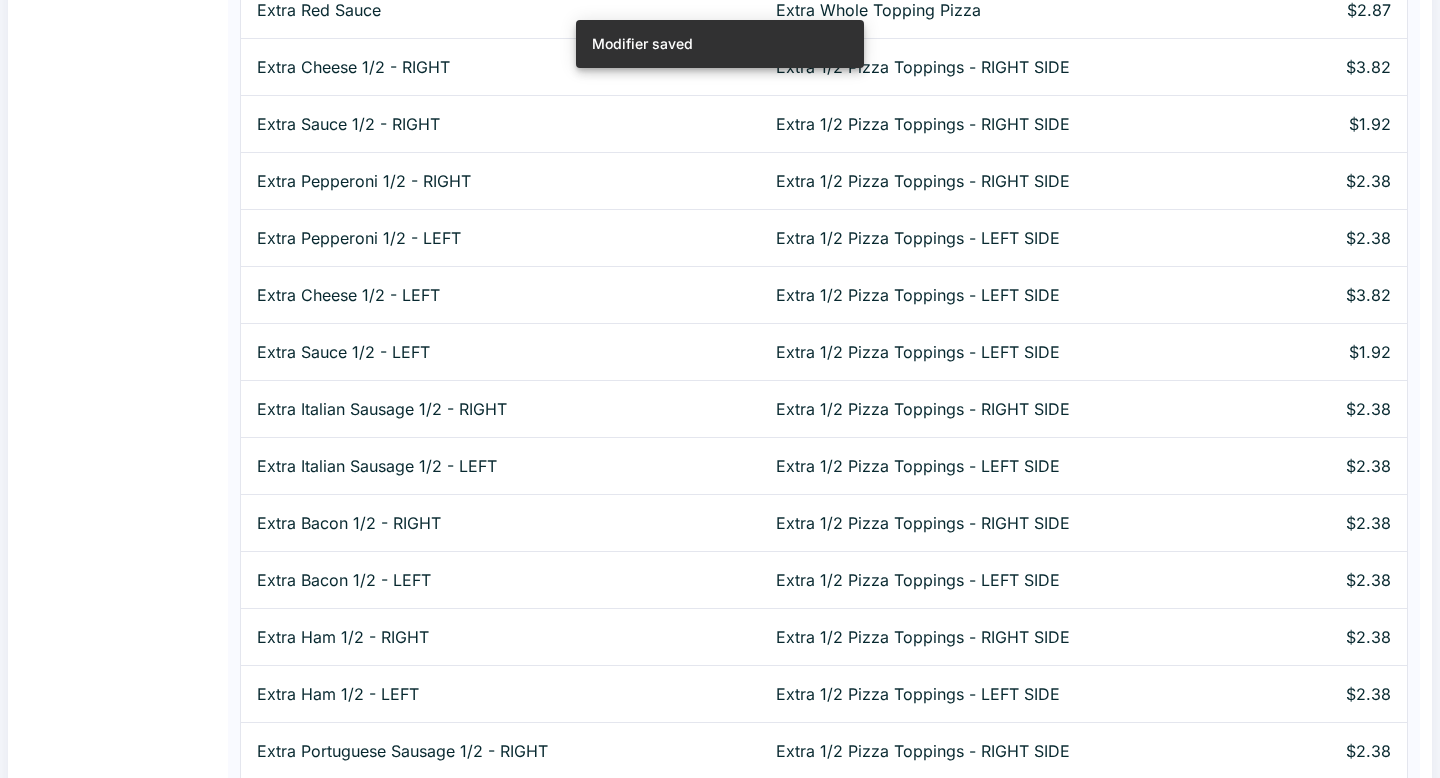 scroll, scrollTop: 2429, scrollLeft: 0, axis: vertical 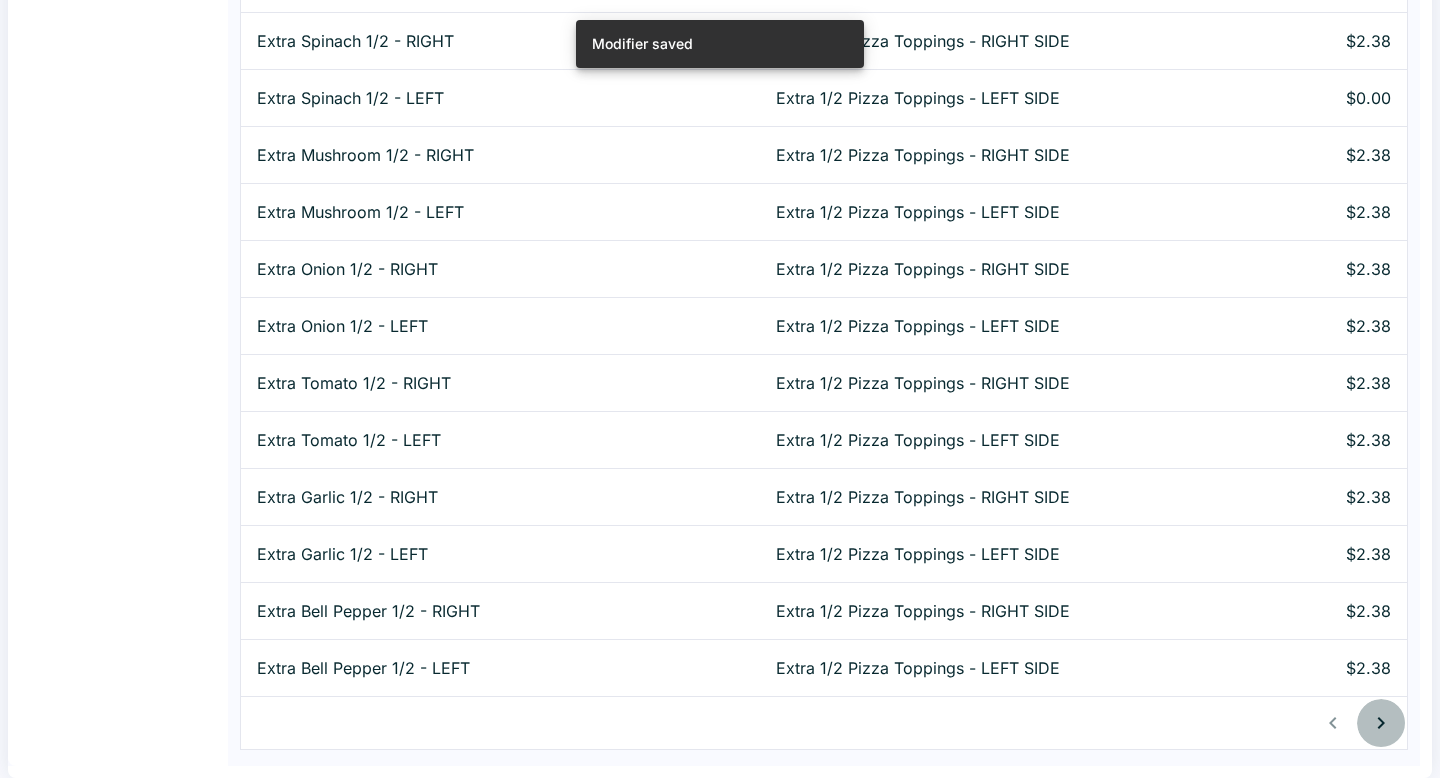 click 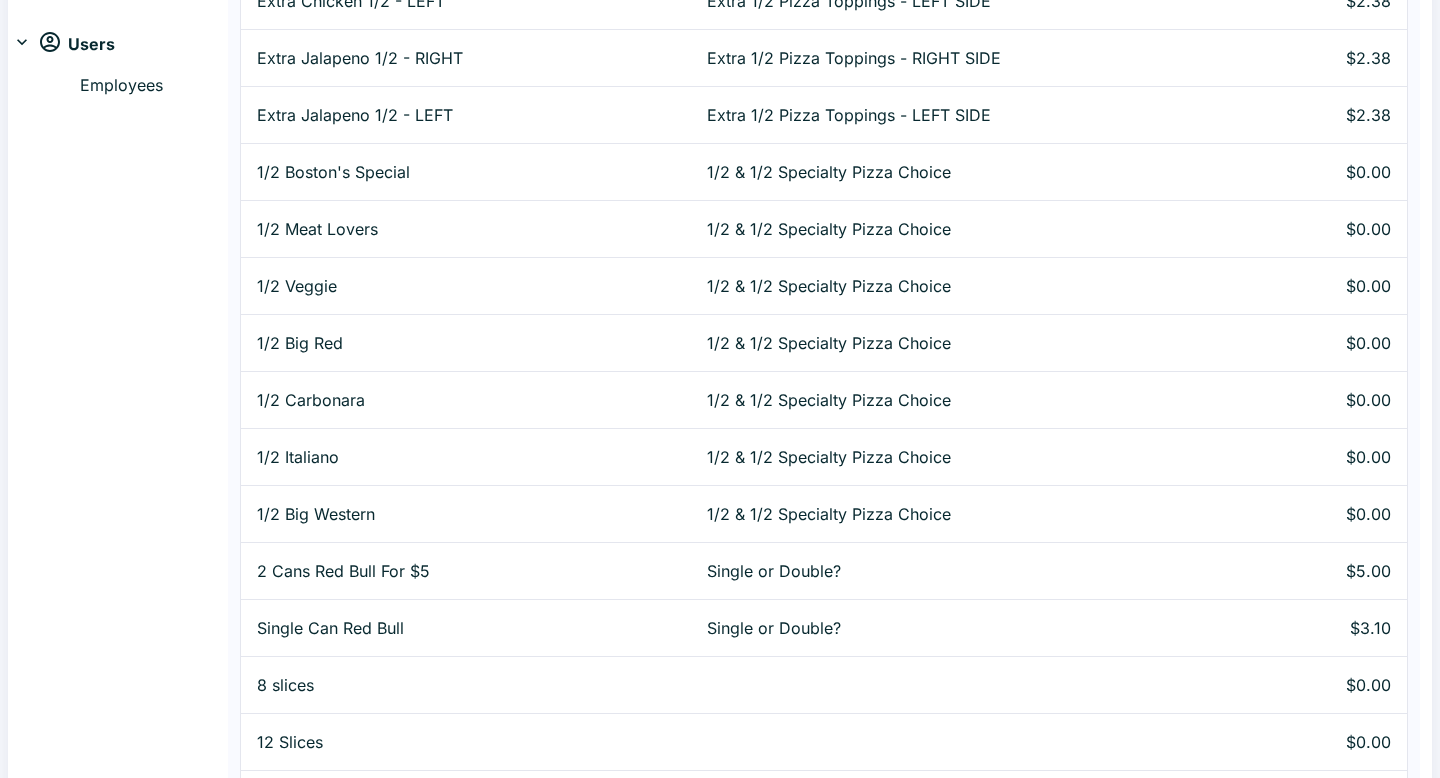 scroll, scrollTop: 0, scrollLeft: 0, axis: both 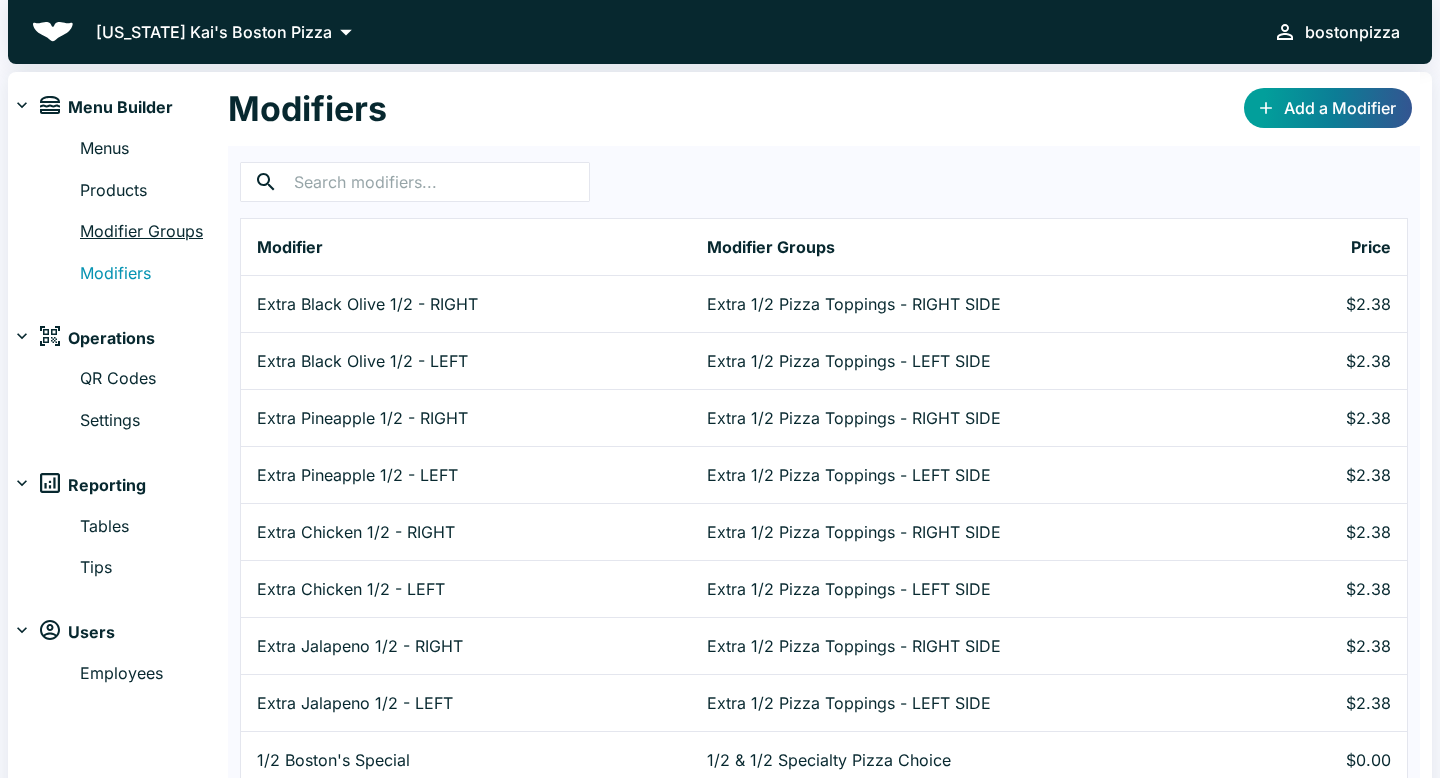 click on "Modifier Groups" at bounding box center [154, 232] 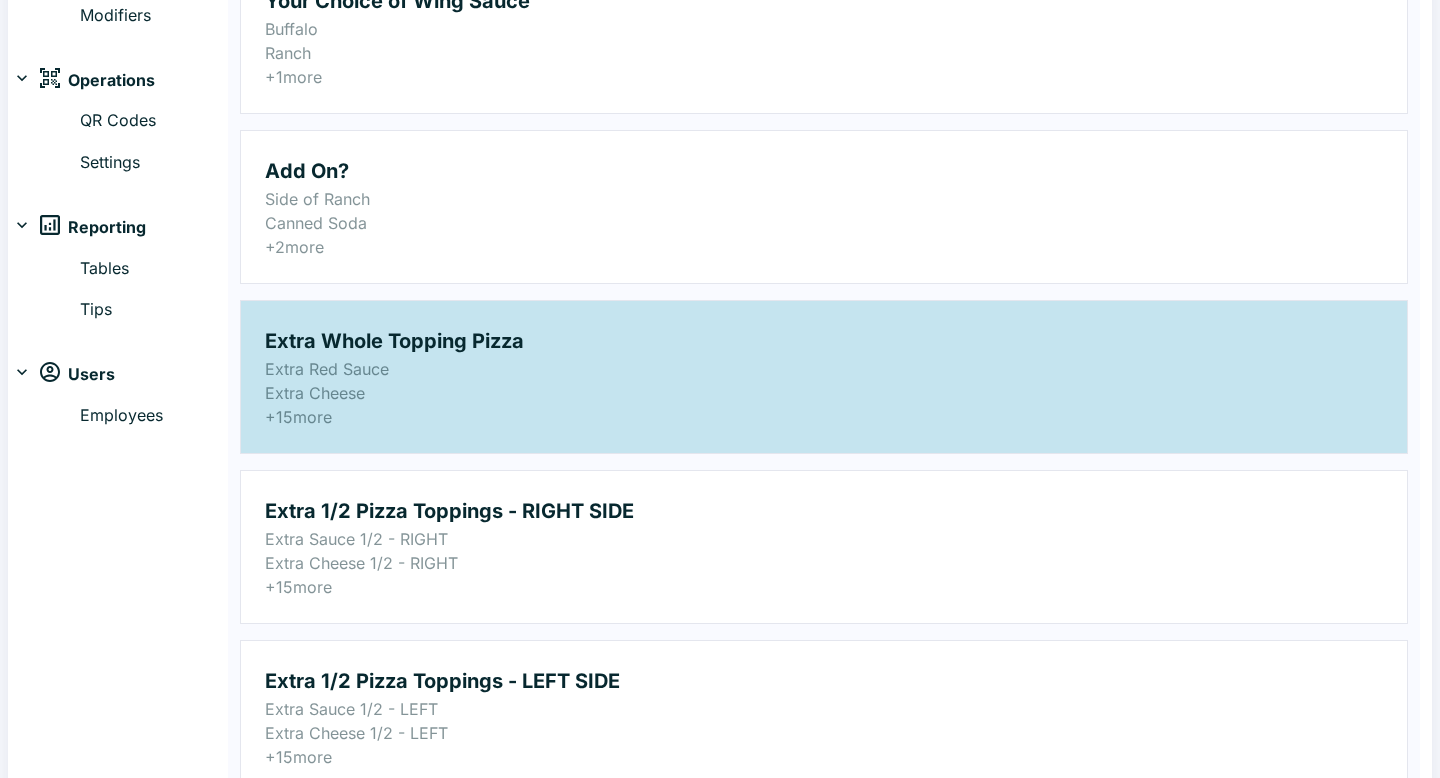 scroll, scrollTop: 0, scrollLeft: 0, axis: both 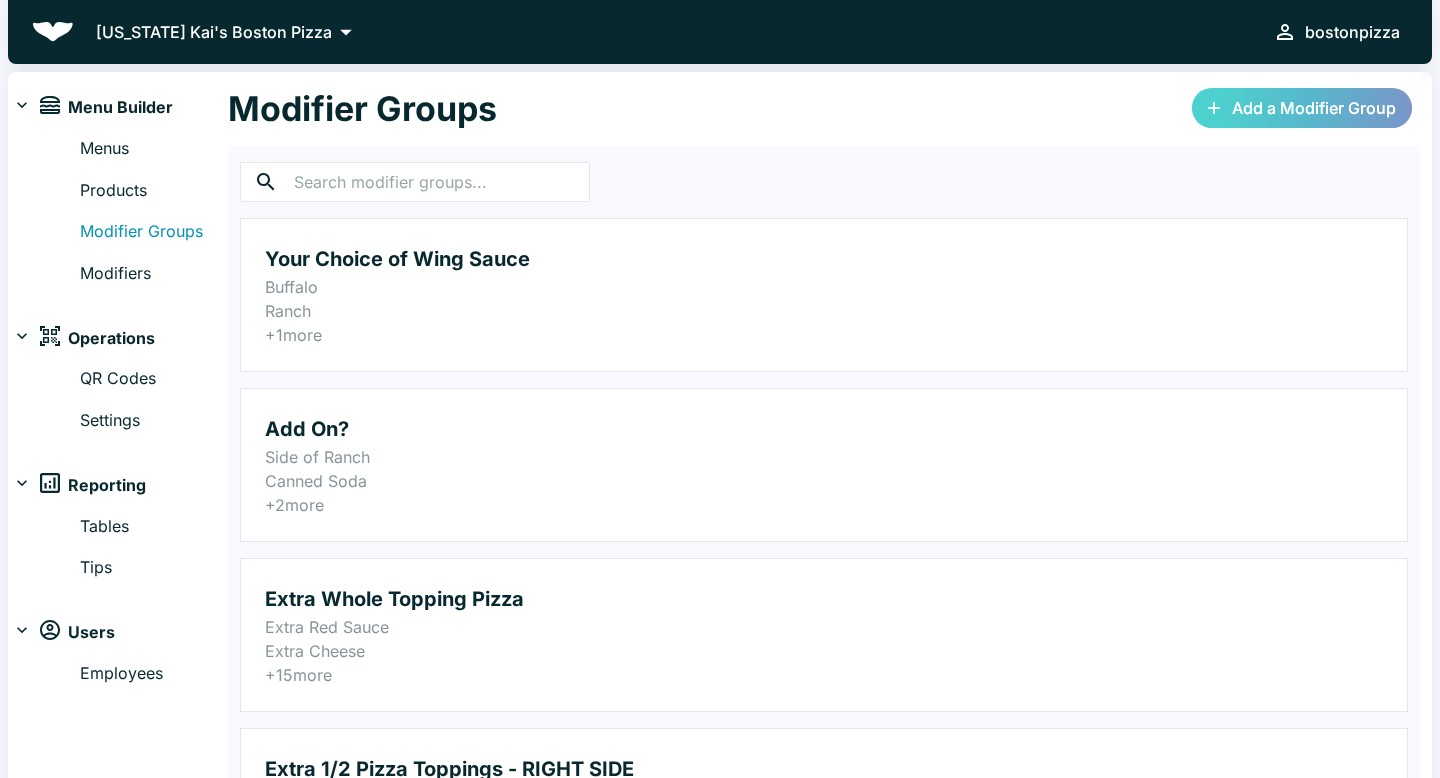 click on "Add a Modifier Group" at bounding box center (1302, 108) 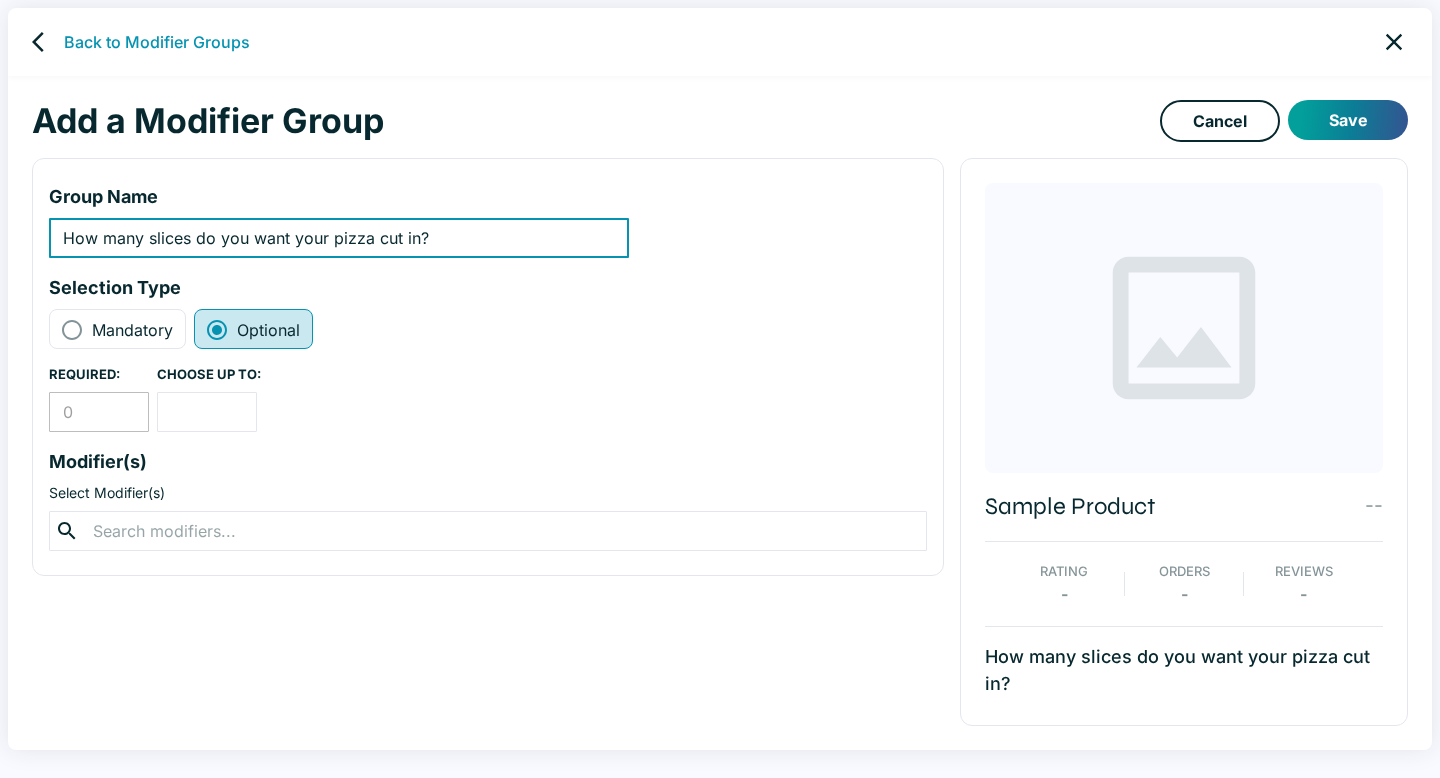 type on "How many slices do you want your pizza cut in?" 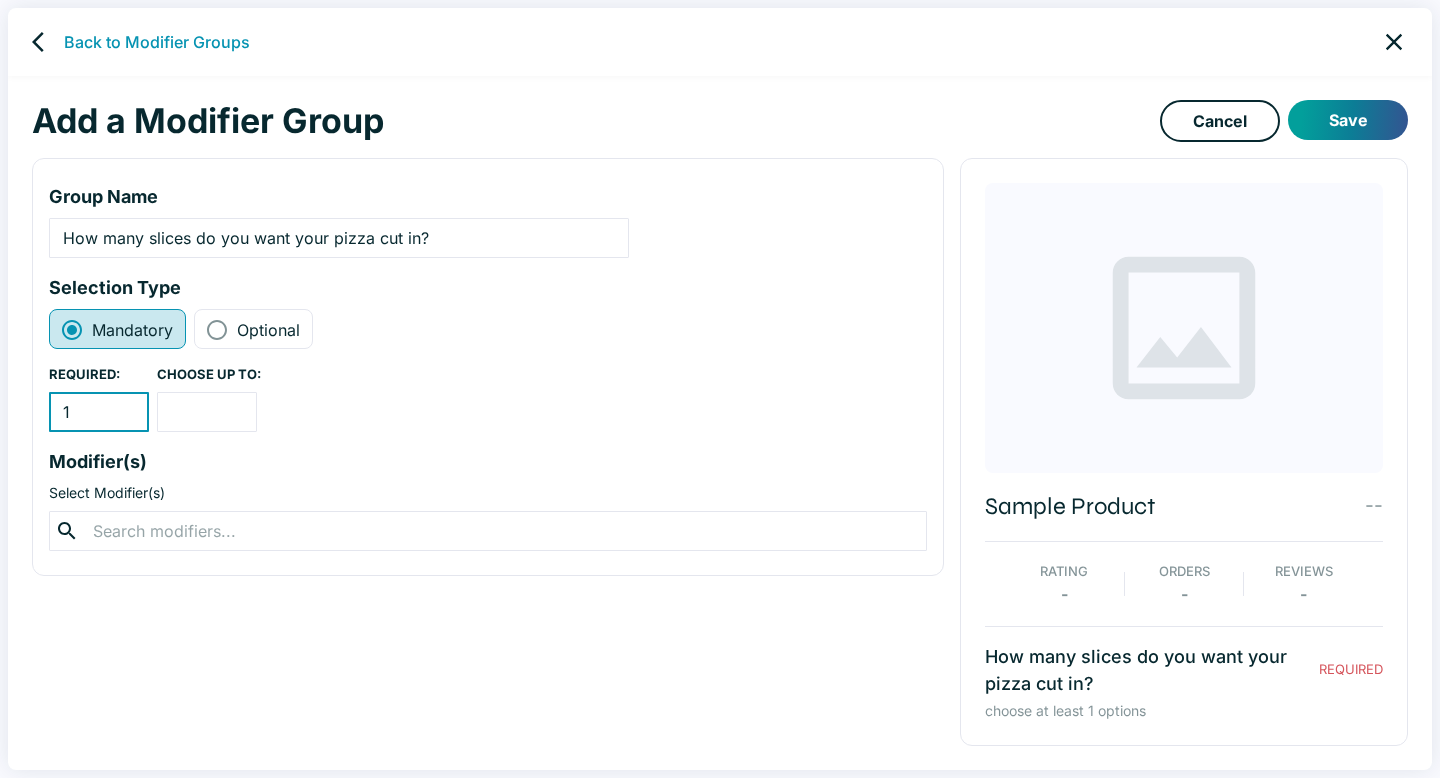 click on "1" at bounding box center [99, 412] 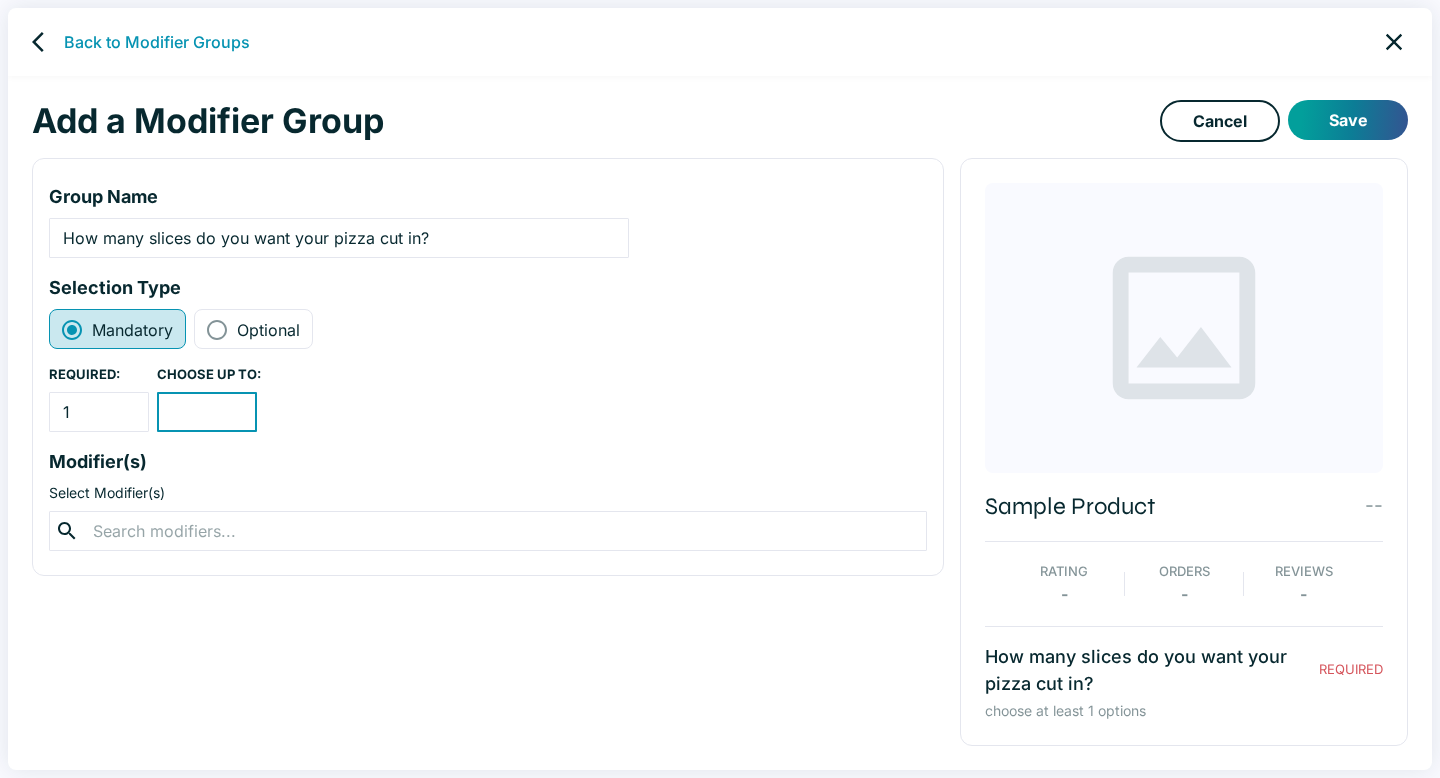 click at bounding box center [207, 412] 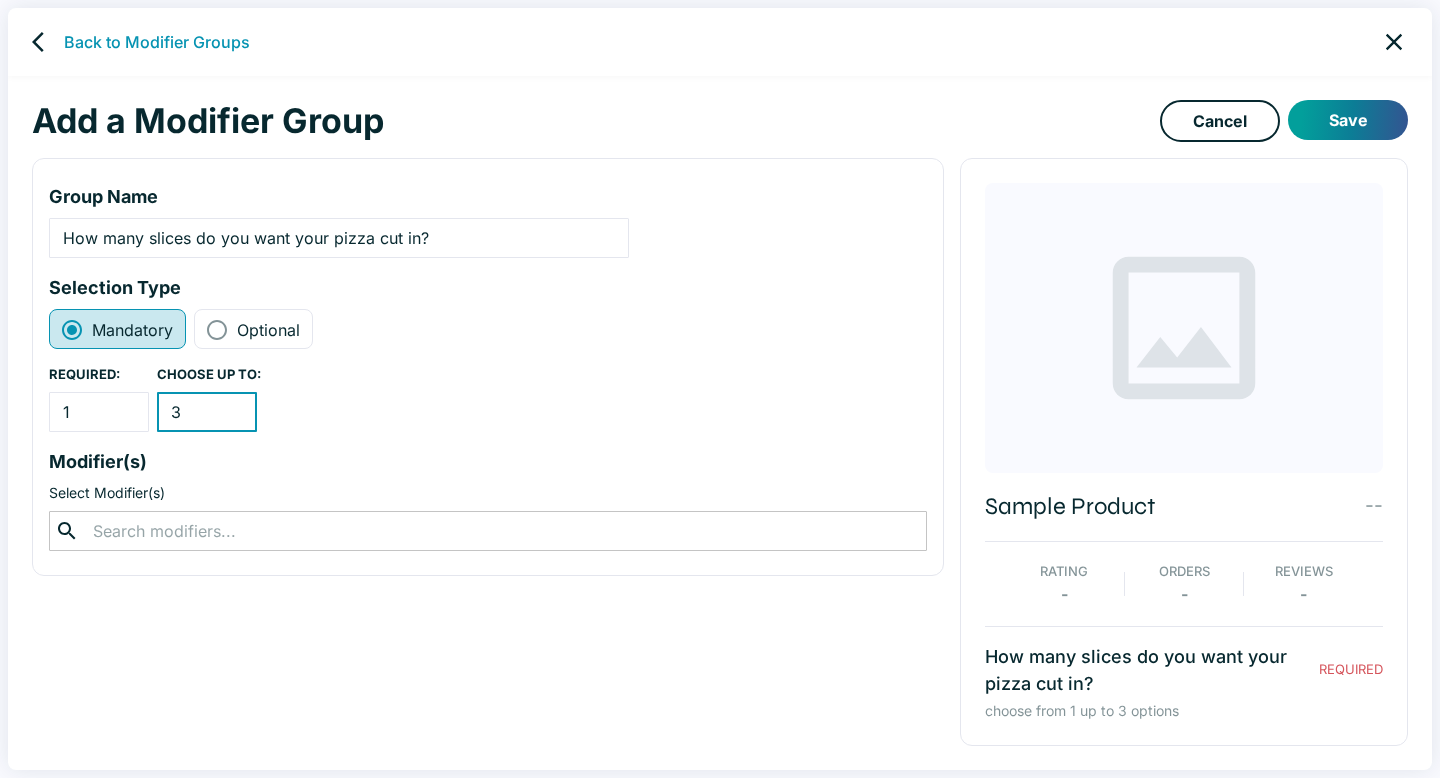 type on "3" 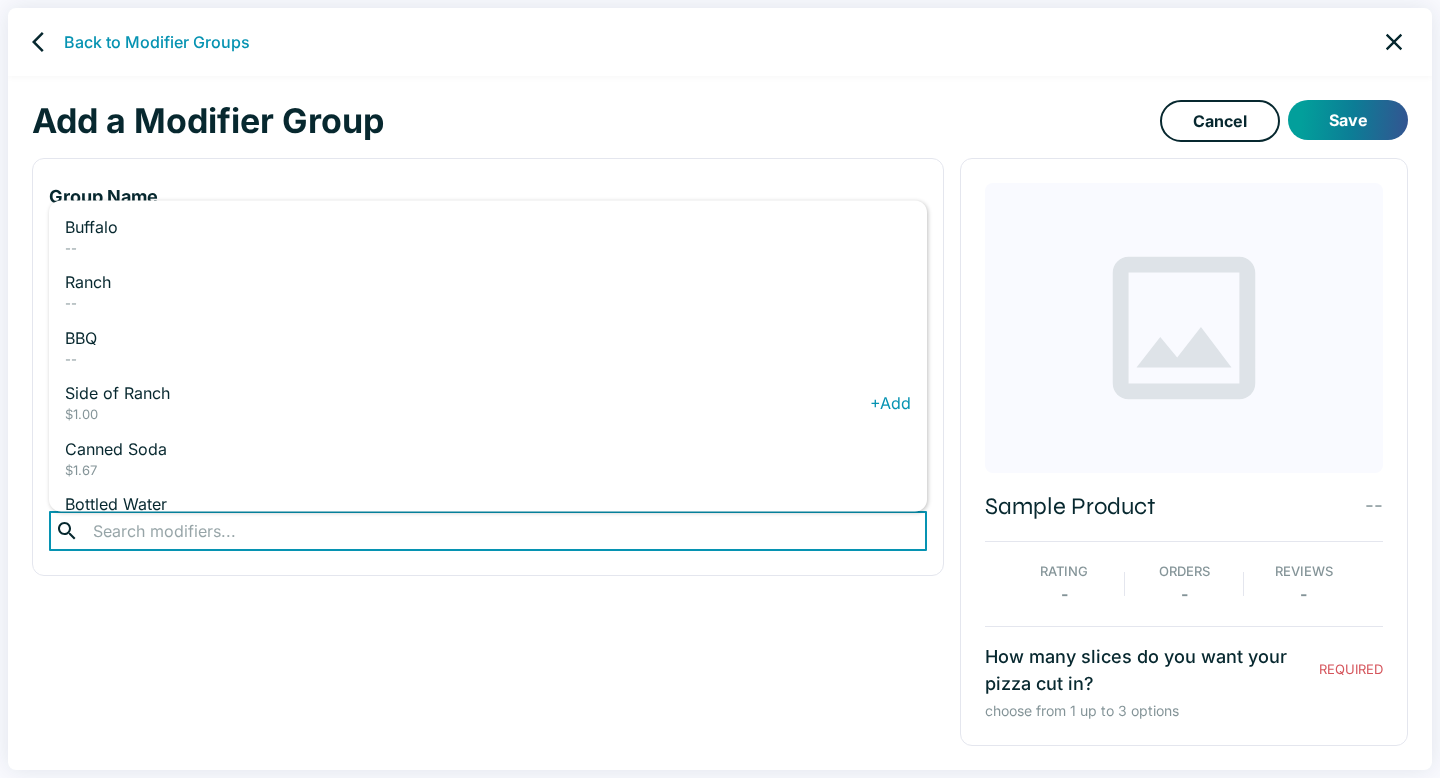 scroll, scrollTop: 815, scrollLeft: 0, axis: vertical 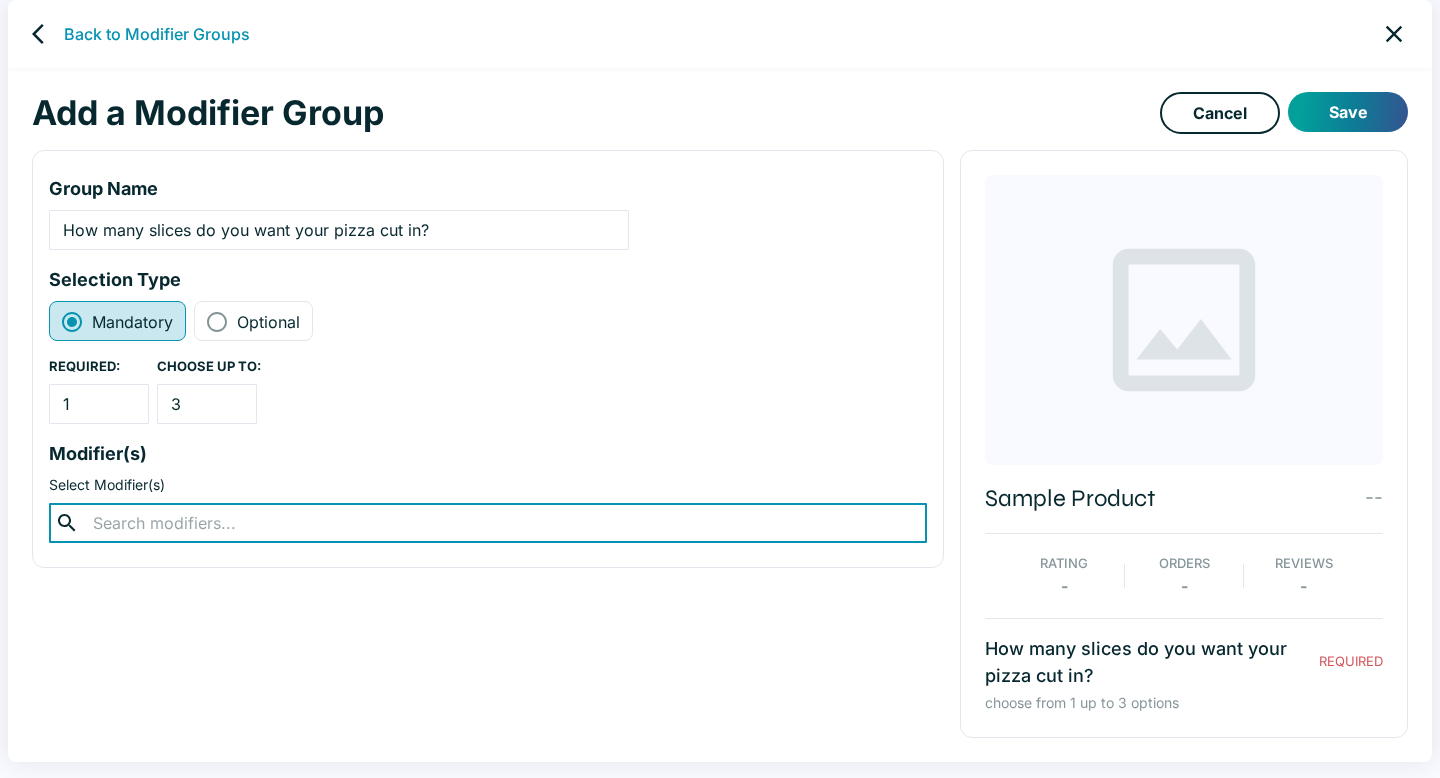 click at bounding box center (487, 523) 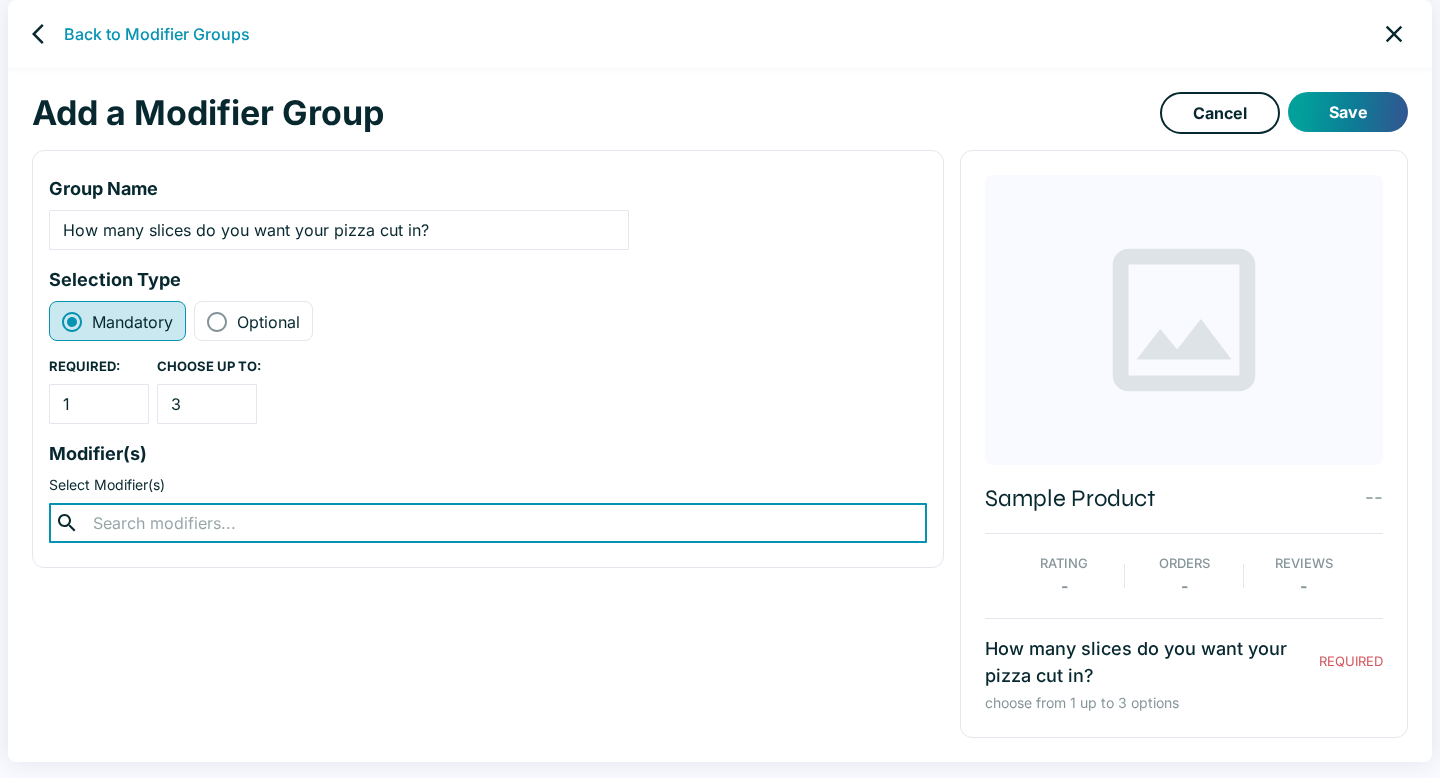 type on "8" 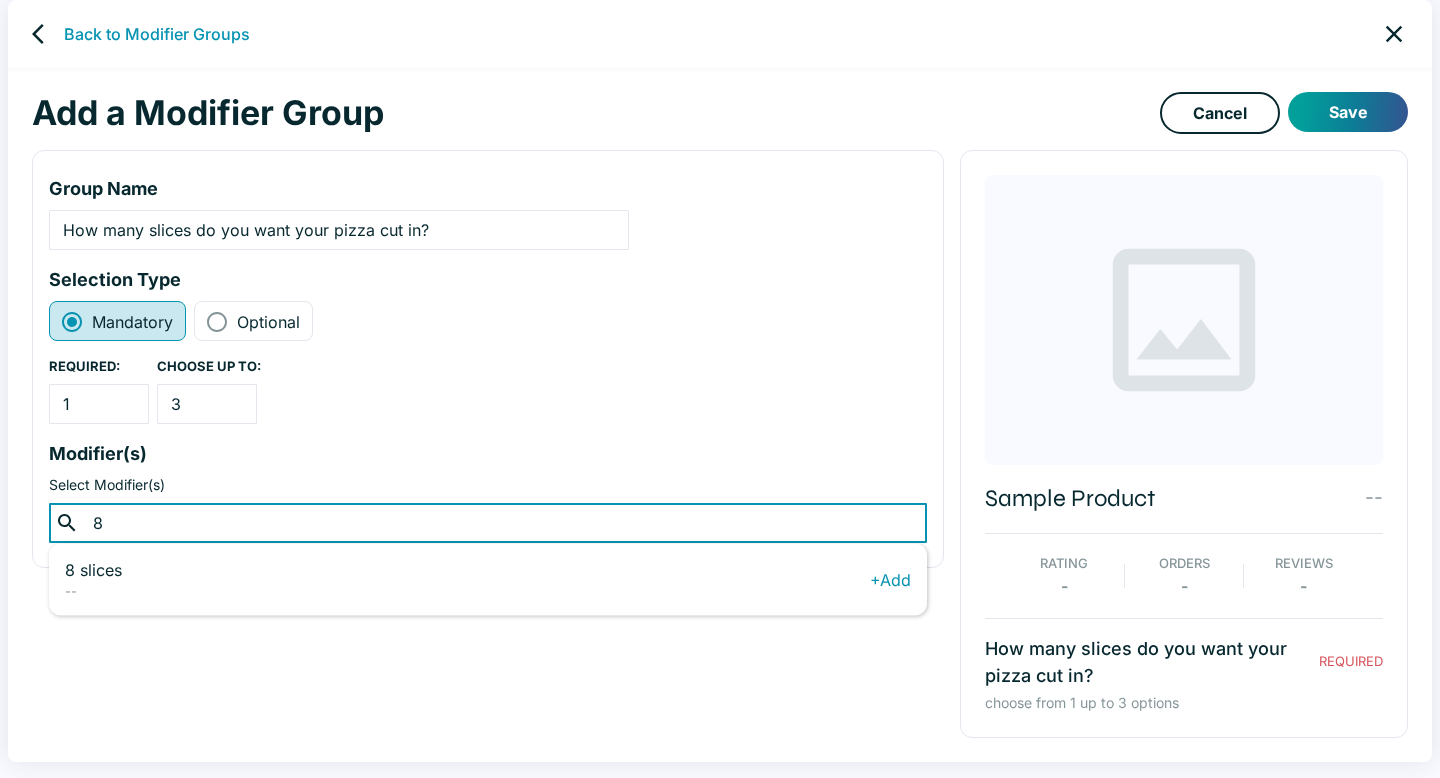 click on "8 slices" at bounding box center (467, 570) 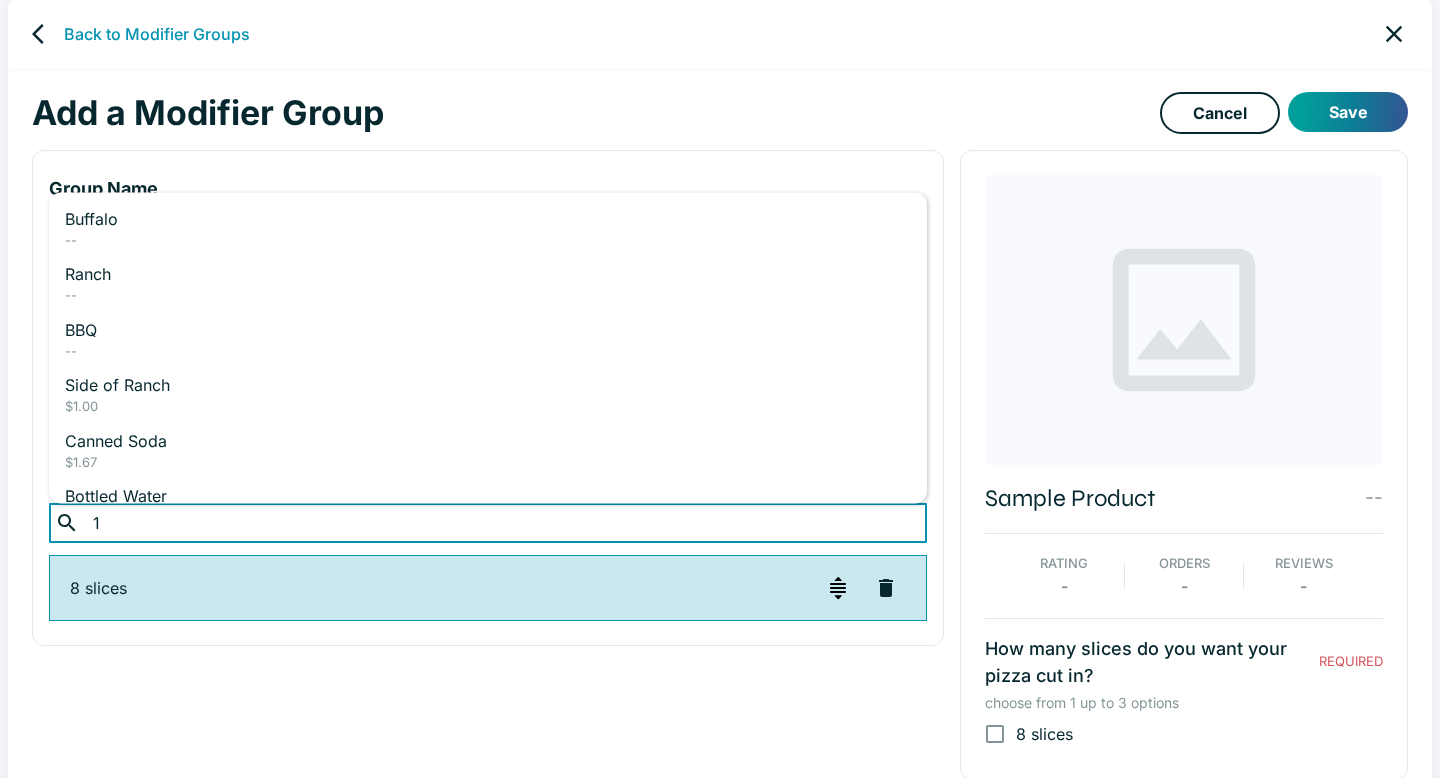 type on "12" 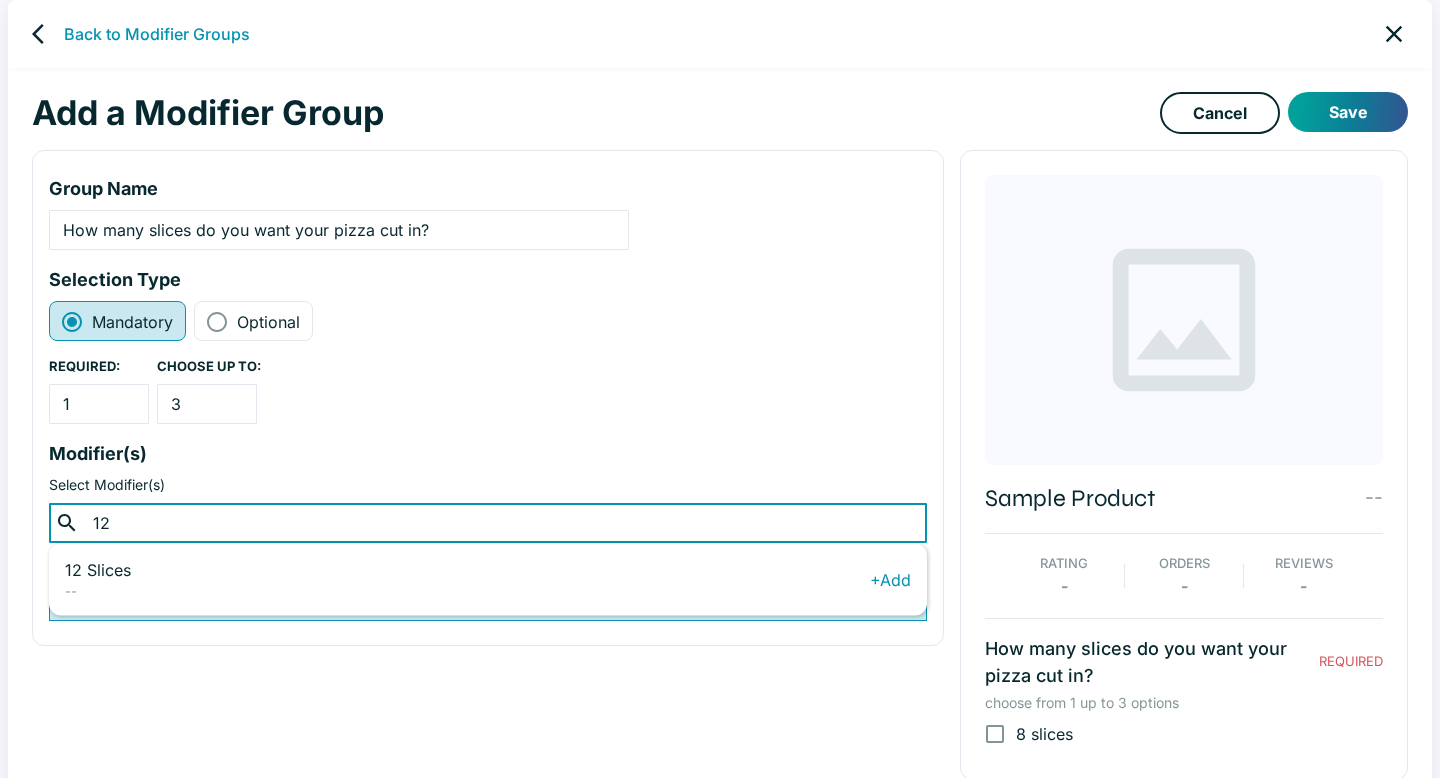 click on "12 Slices" at bounding box center [467, 570] 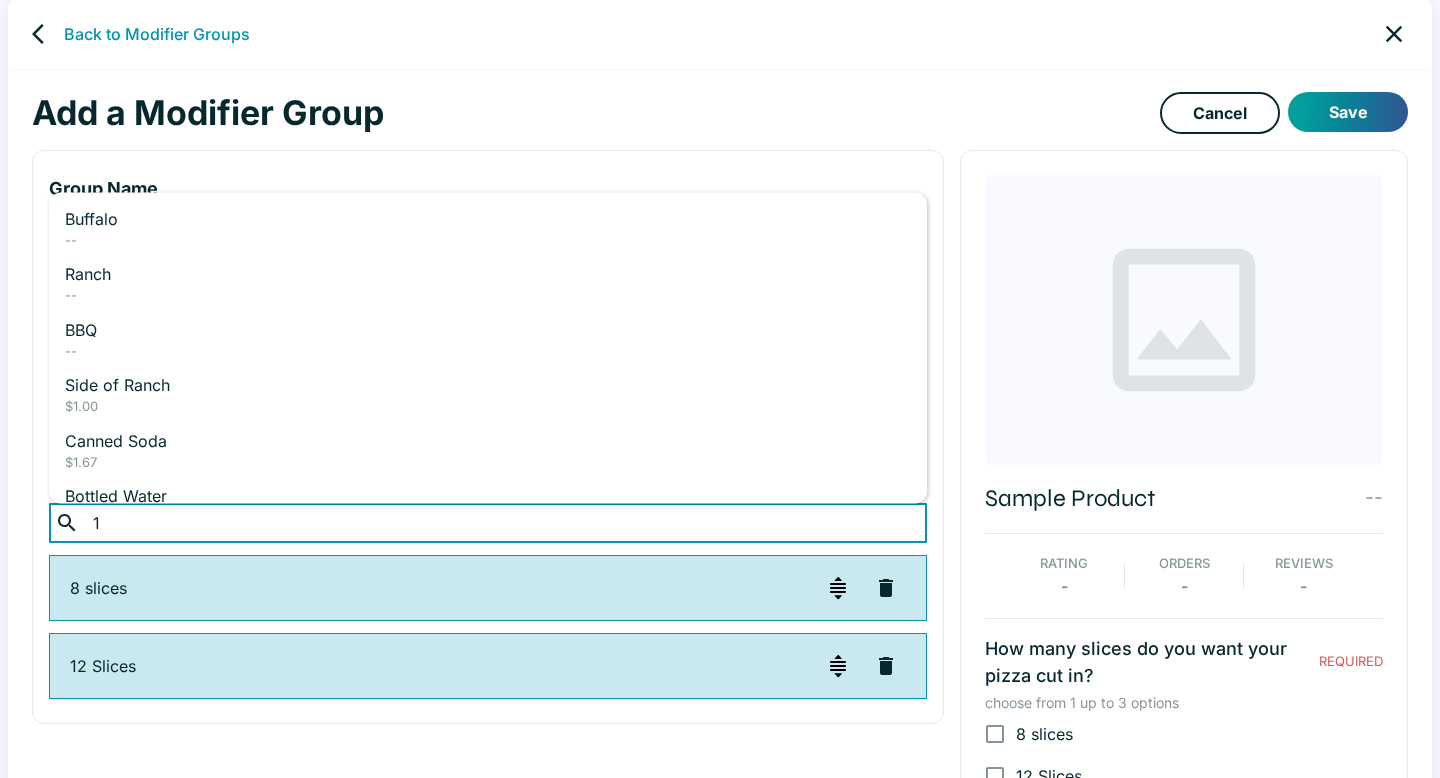 type on "16" 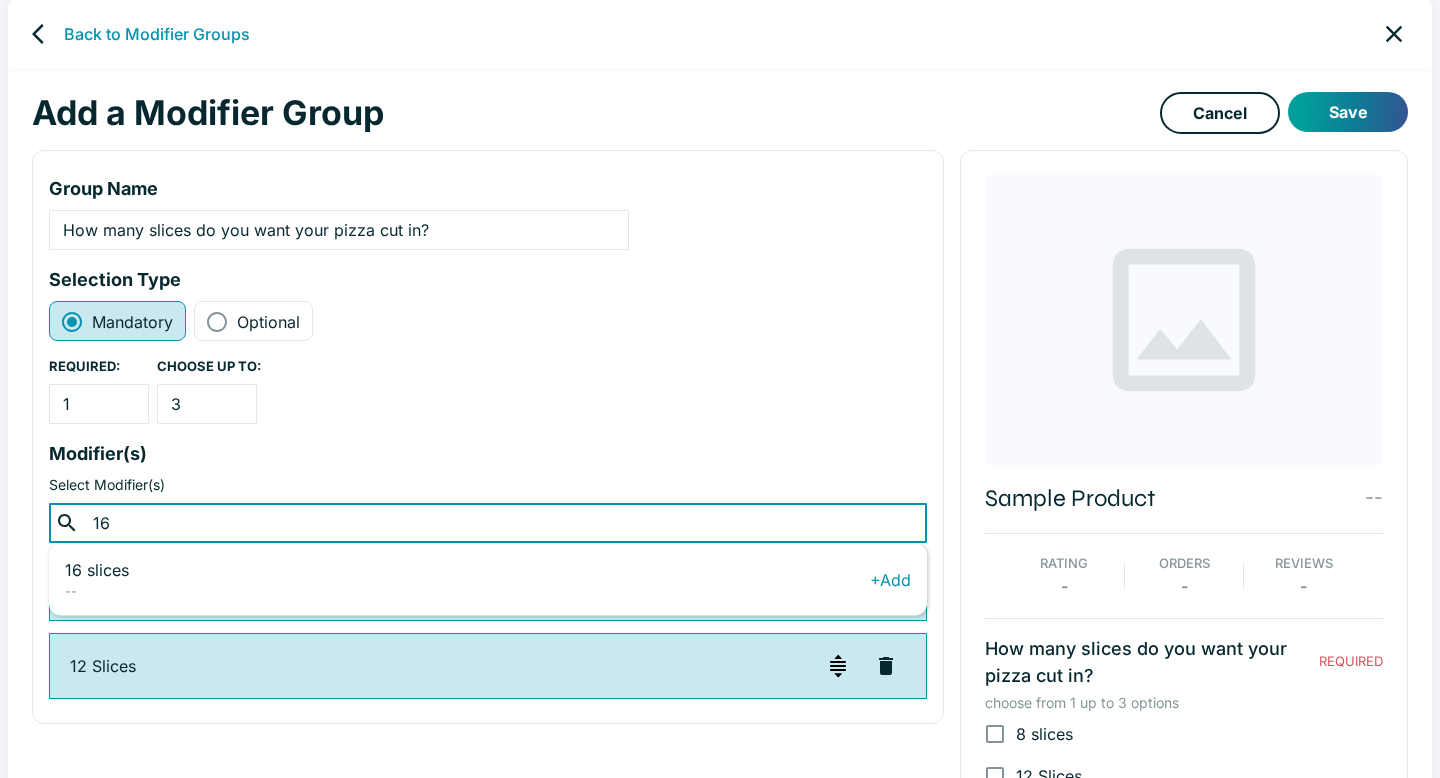 click on "16 slices" at bounding box center (467, 570) 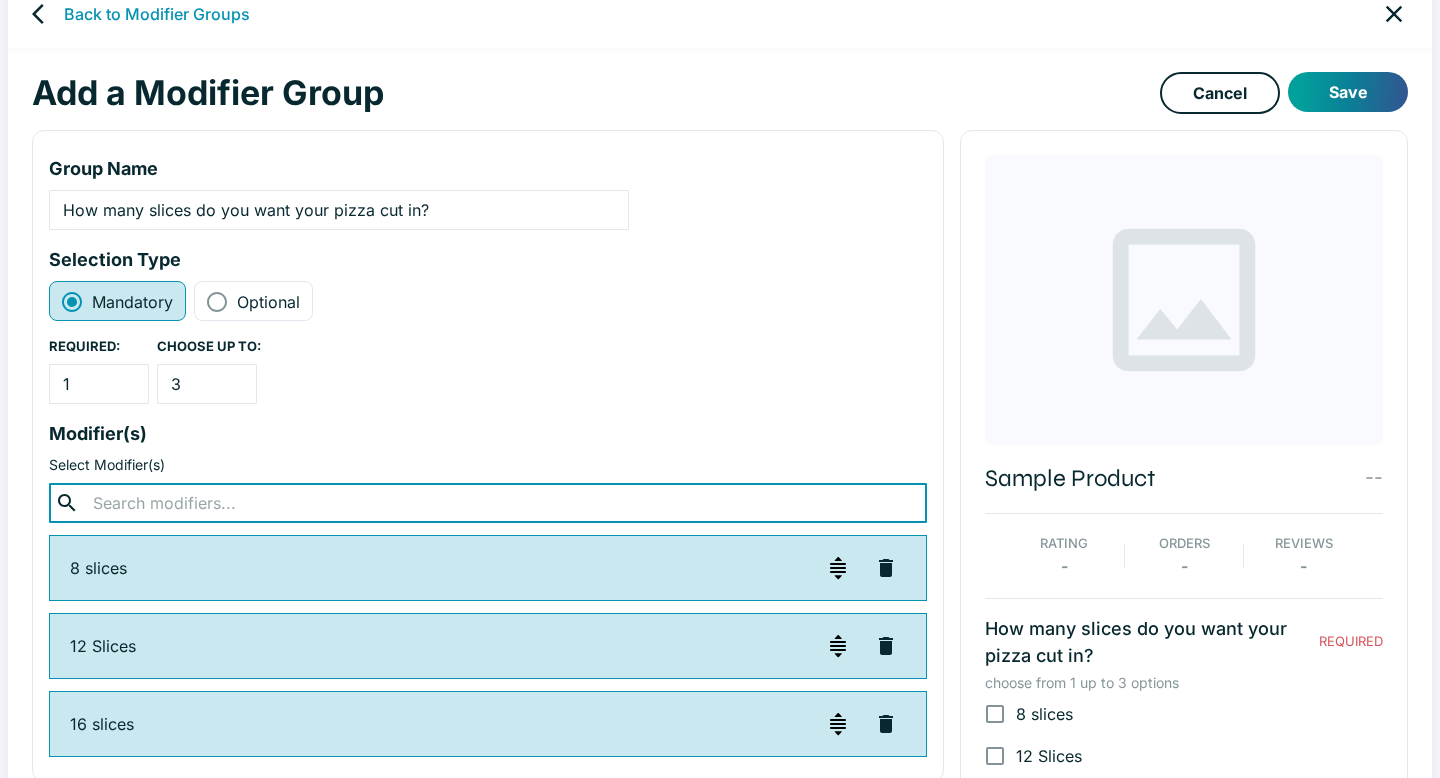 scroll, scrollTop: 0, scrollLeft: 0, axis: both 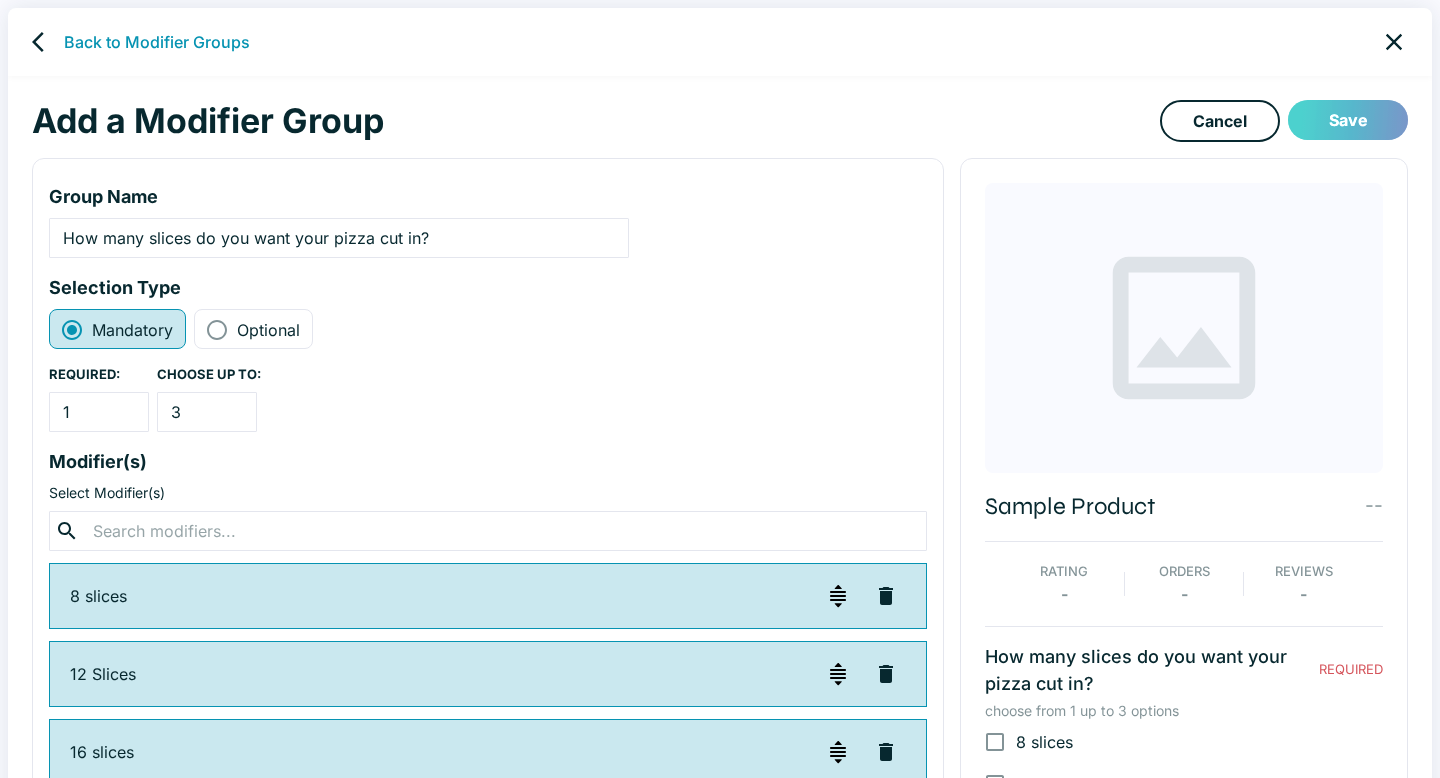 click on "Save" at bounding box center [1348, 120] 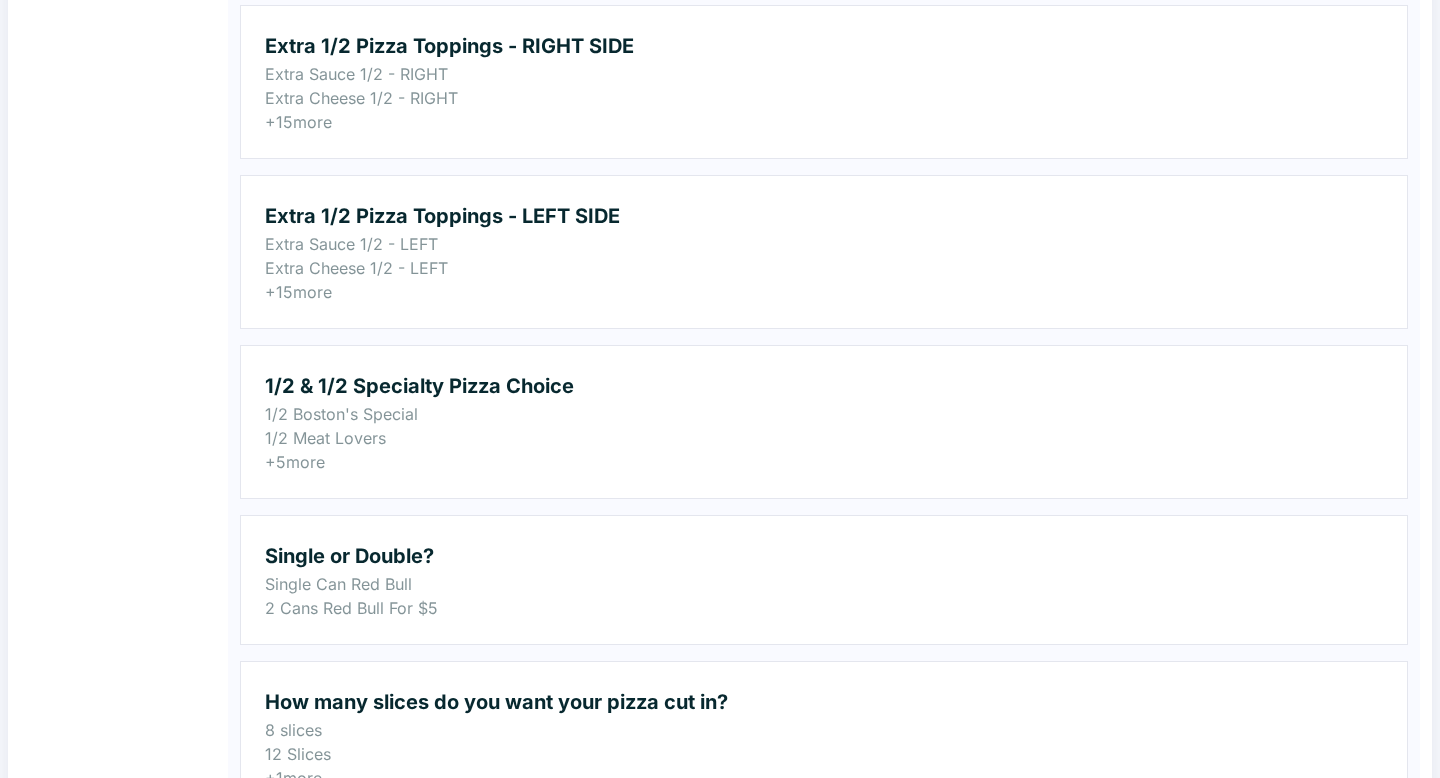 scroll, scrollTop: 0, scrollLeft: 0, axis: both 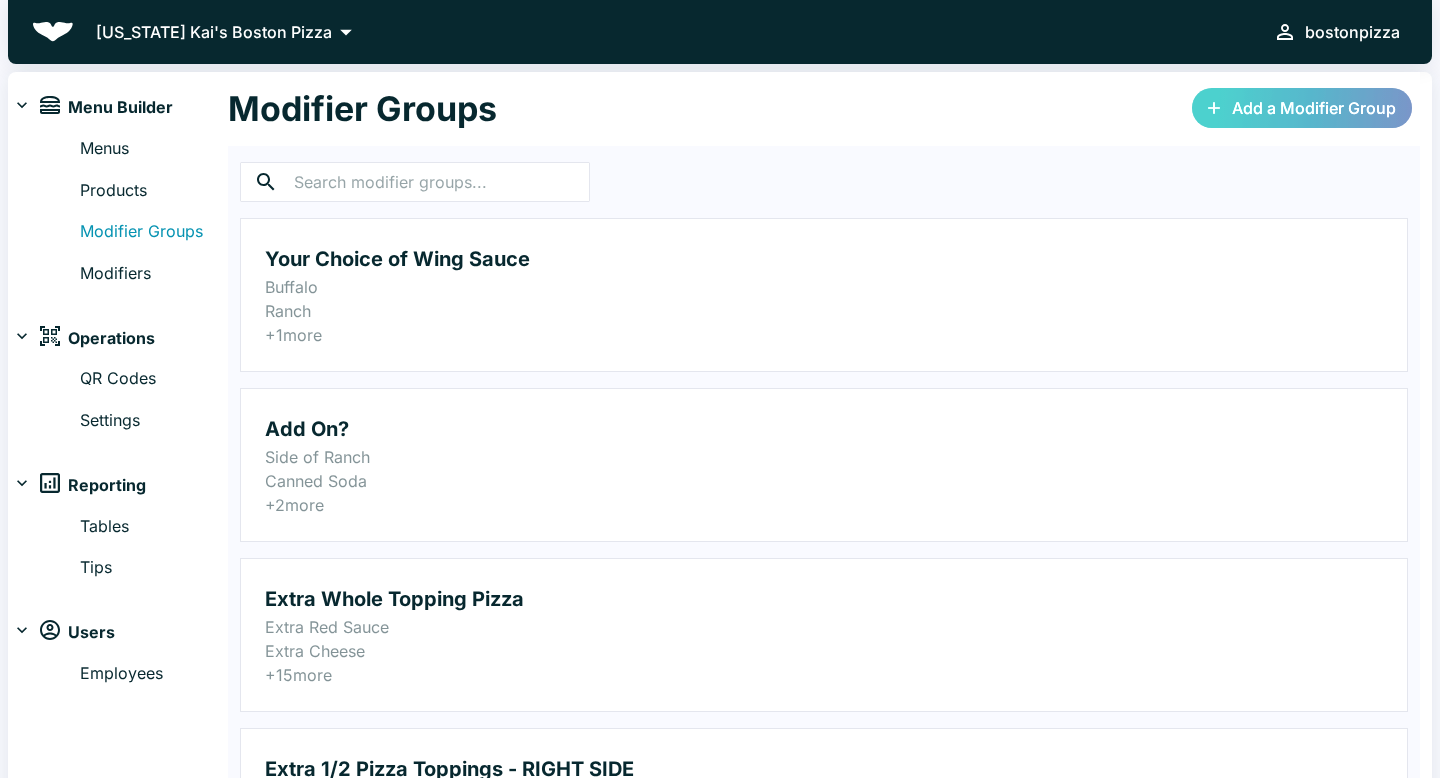 click on "Add a Modifier Group" at bounding box center [1302, 108] 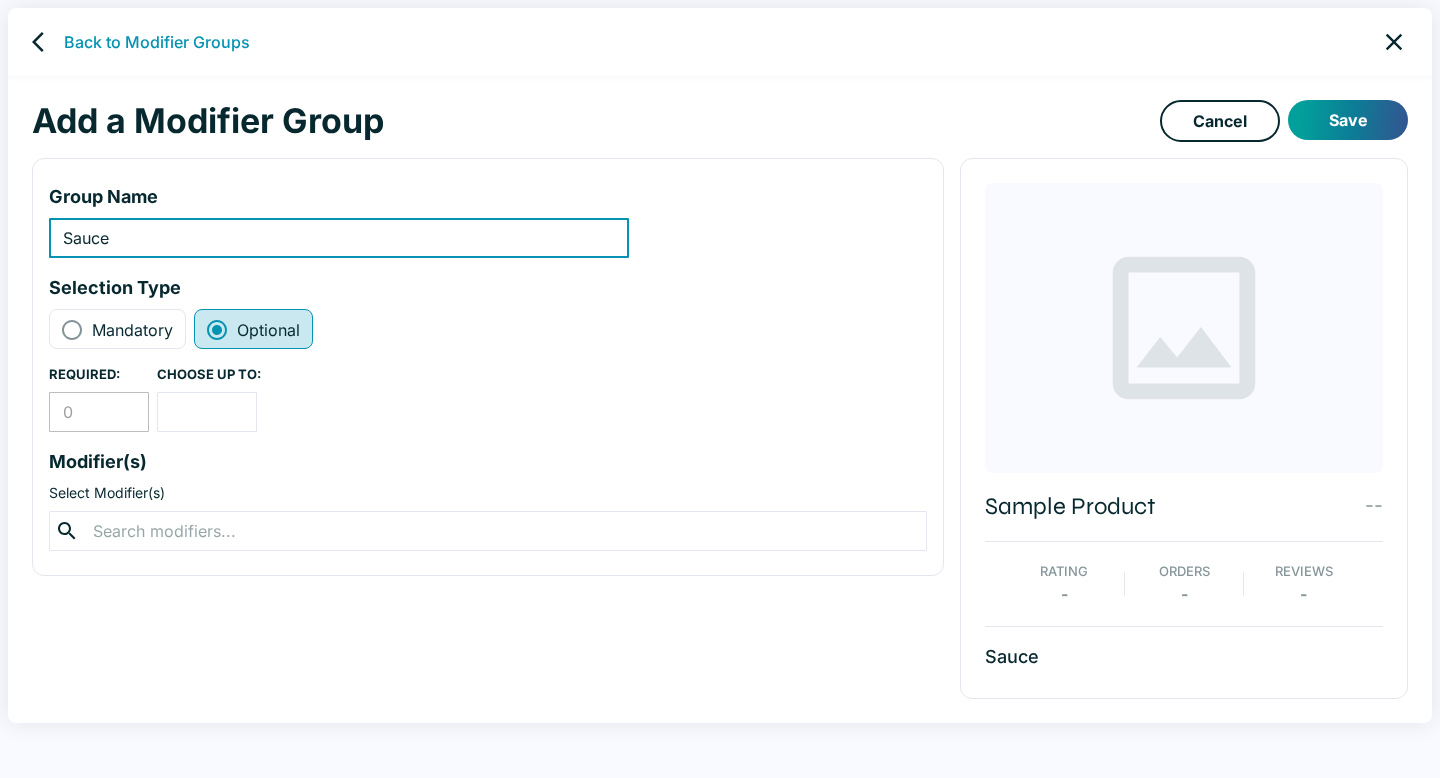 type on "Sauce" 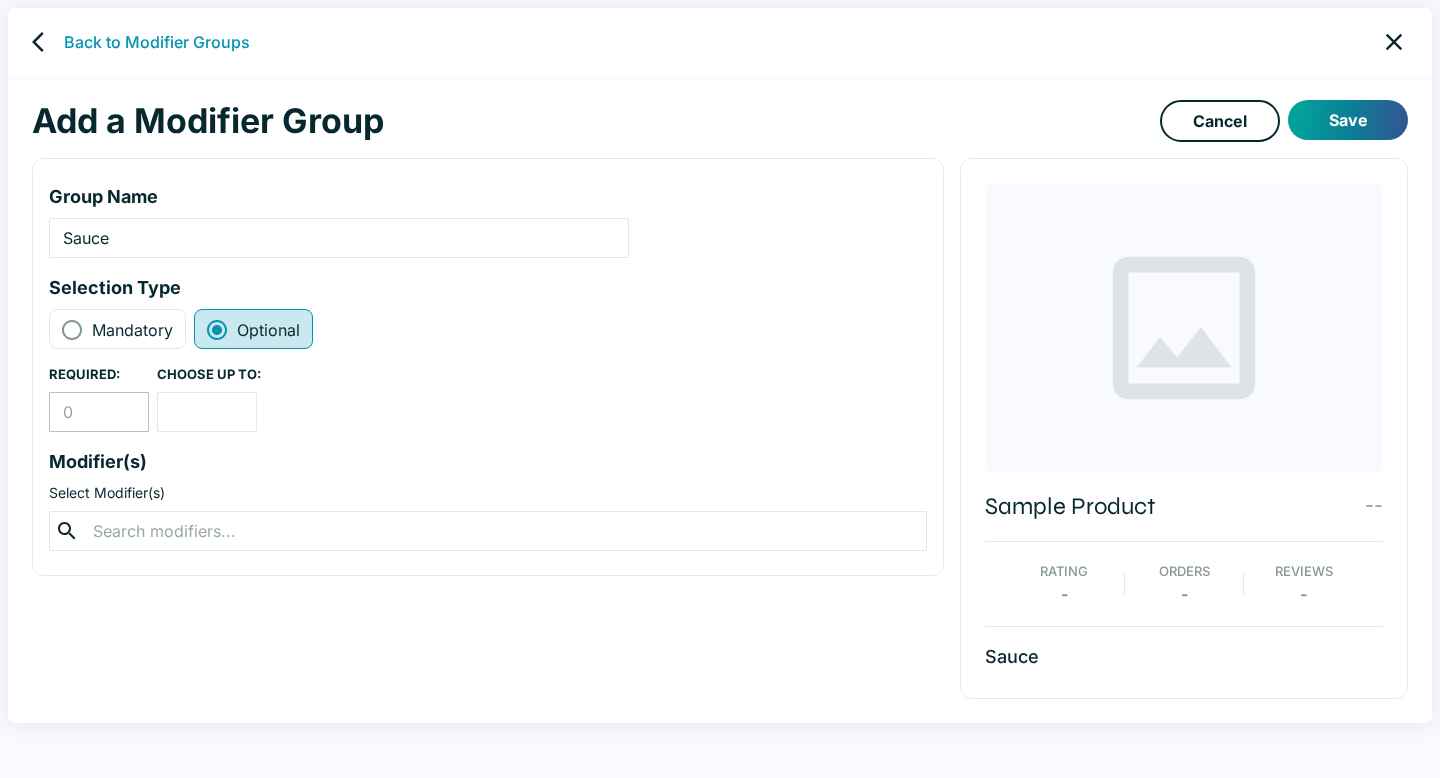click on "Mandatory" at bounding box center (132, 330) 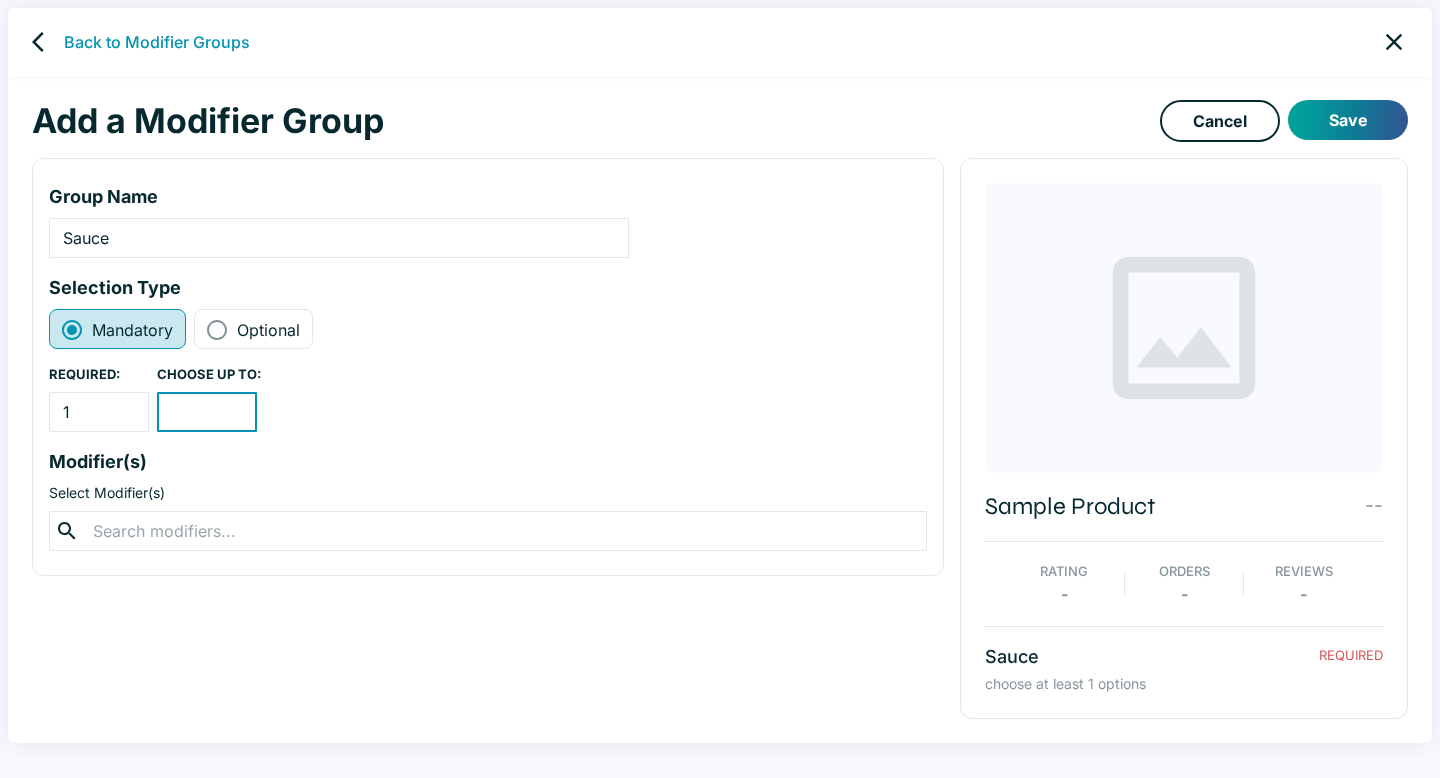 click at bounding box center (207, 412) 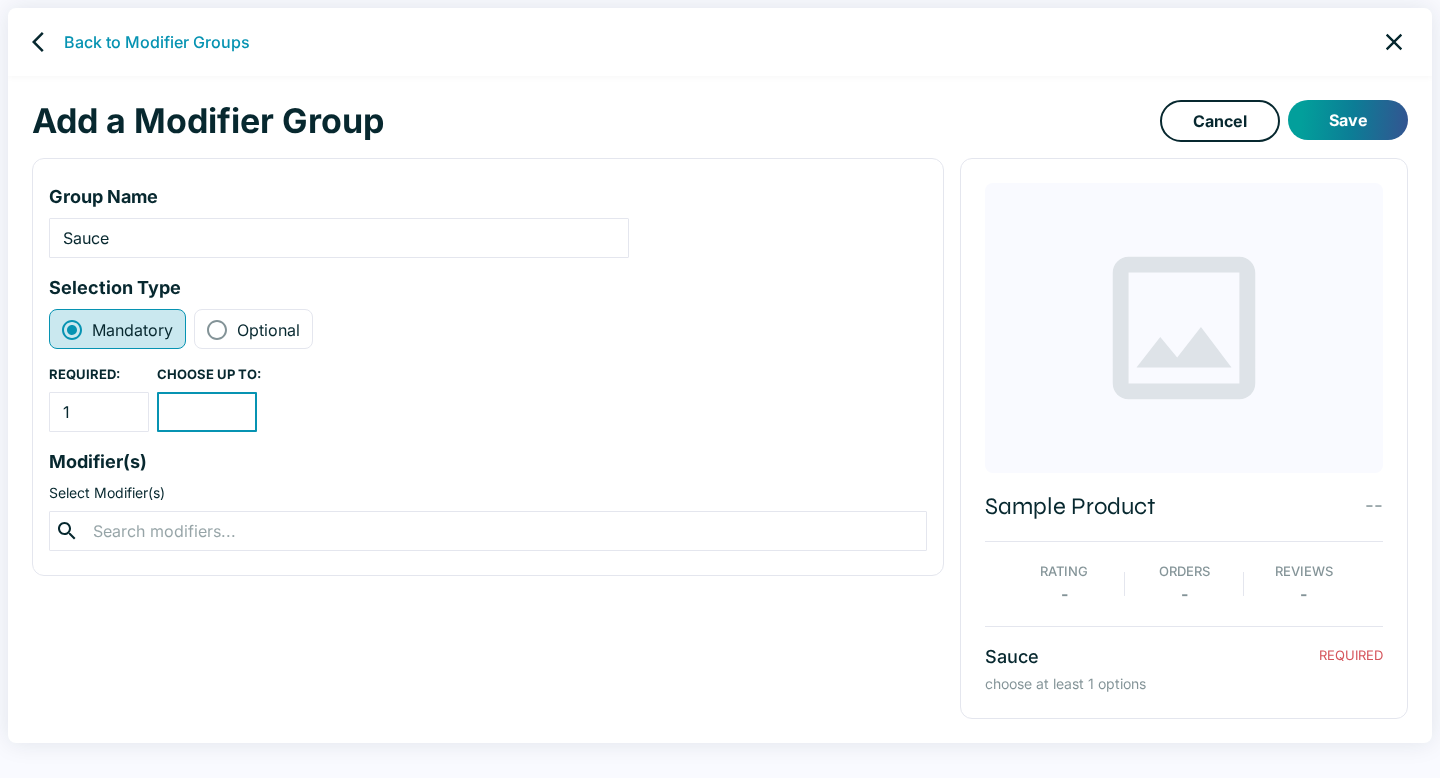 type on "4" 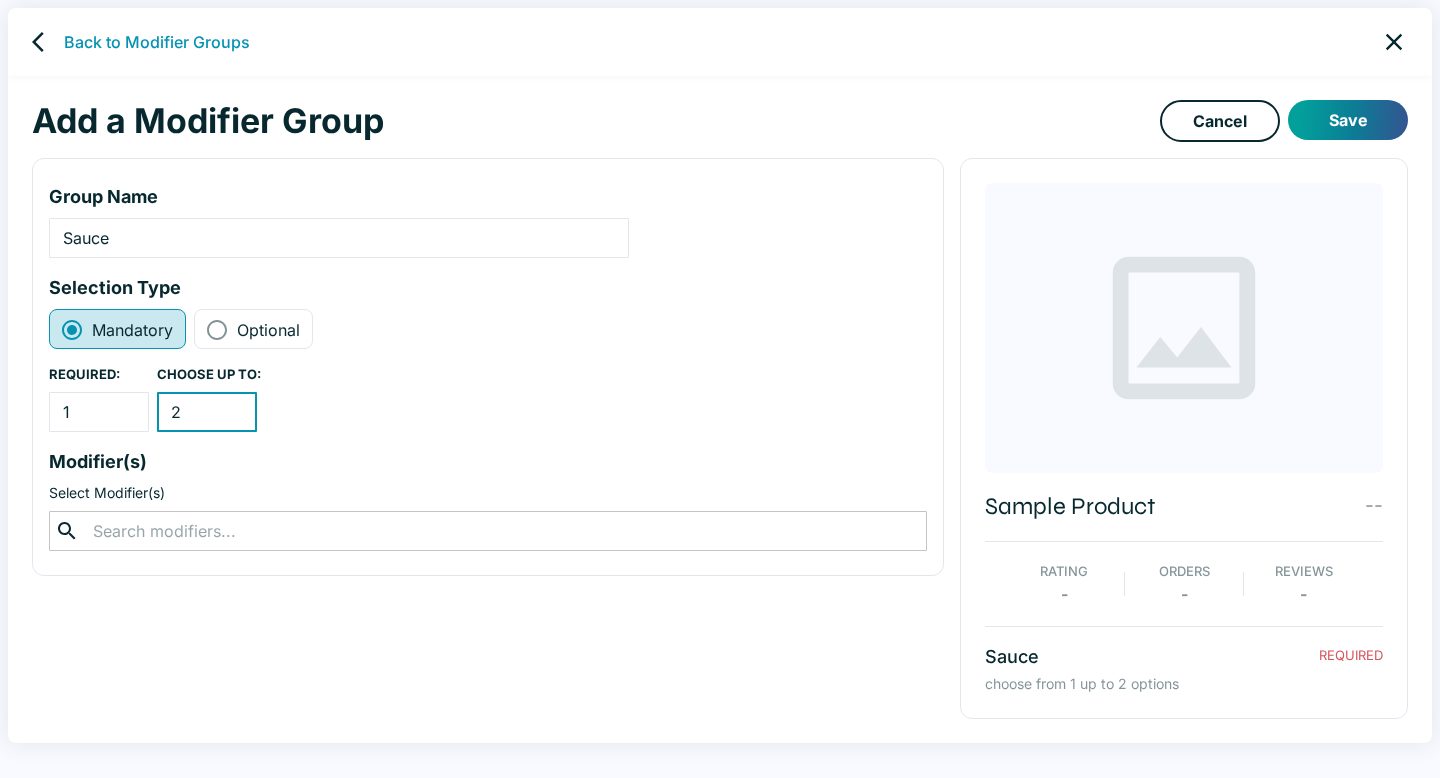 type on "2" 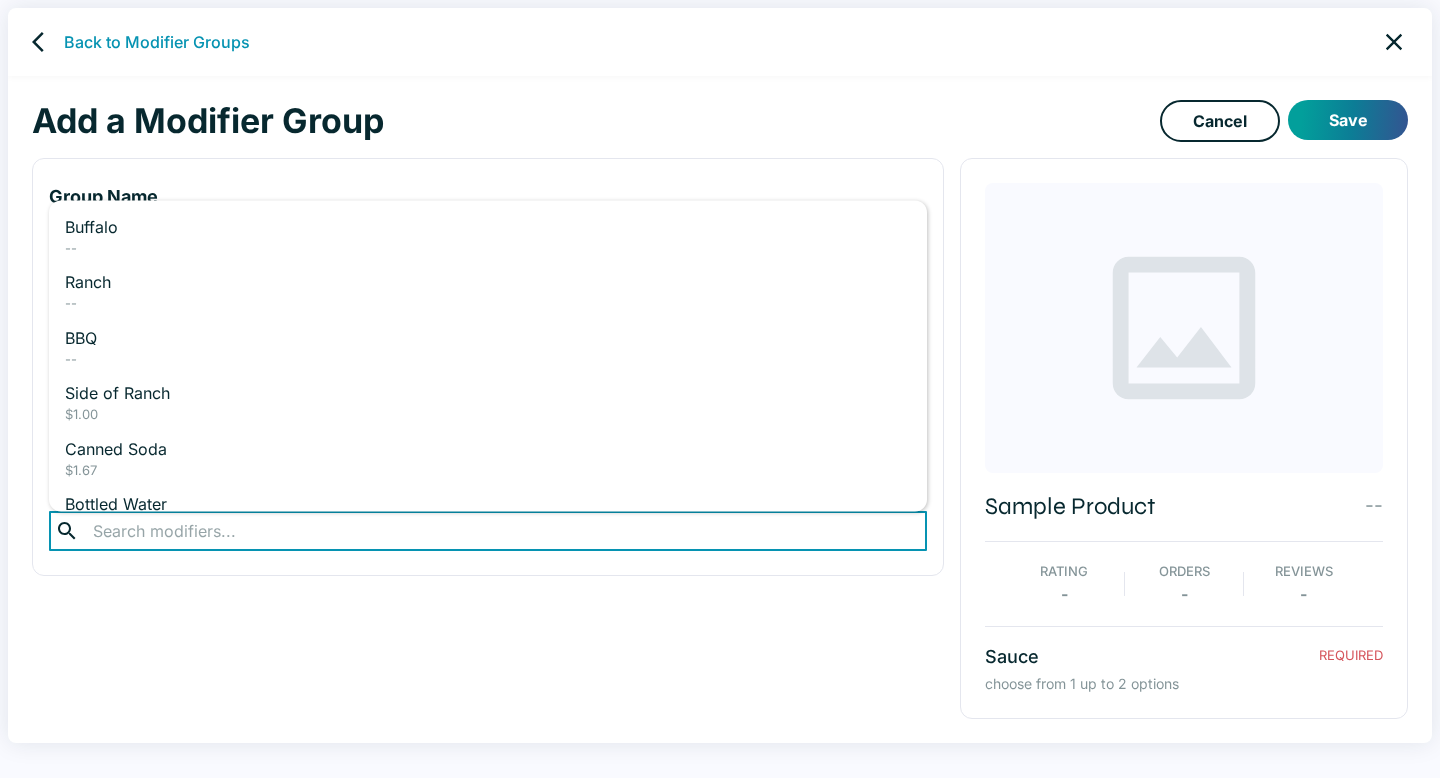 type on "e" 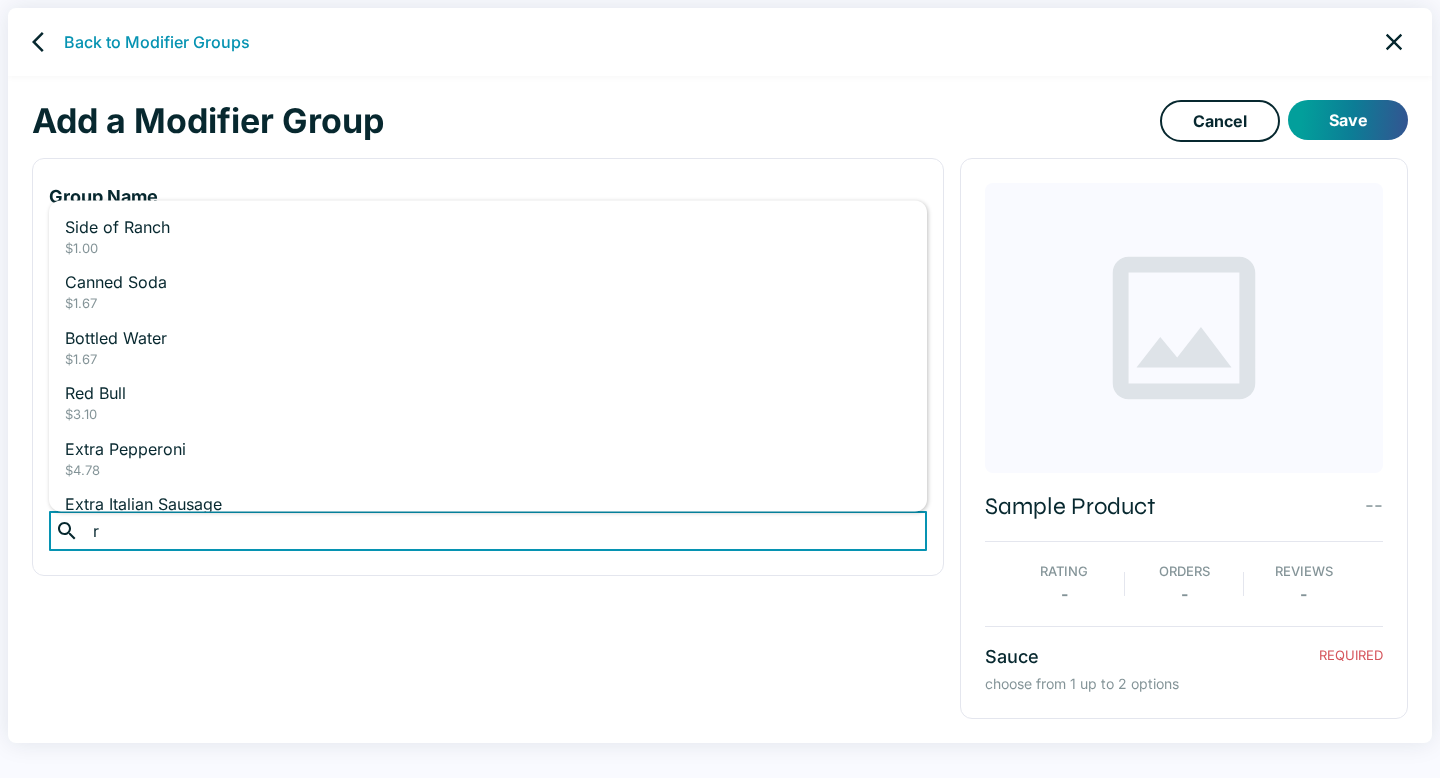 type on "re" 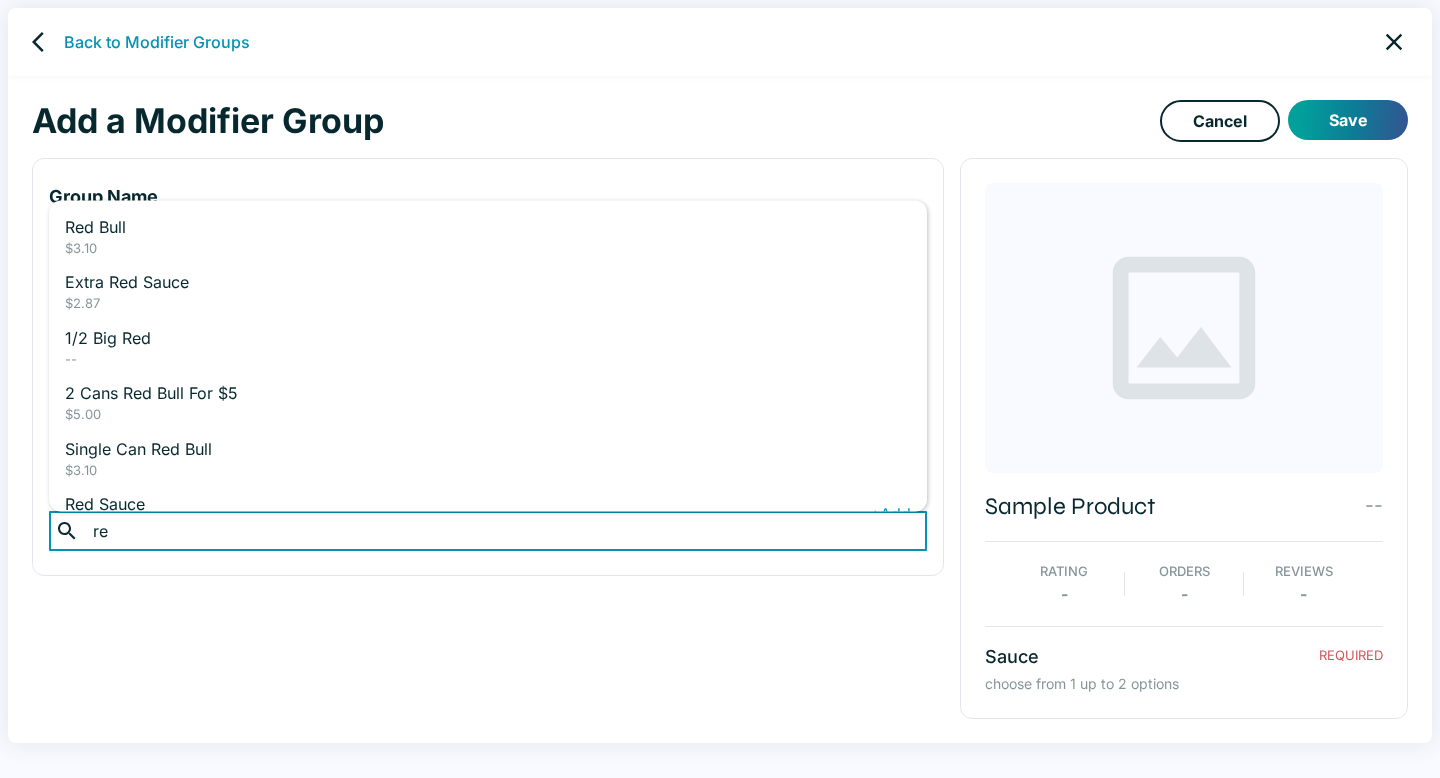 click on "Red Sauce" at bounding box center (467, 504) 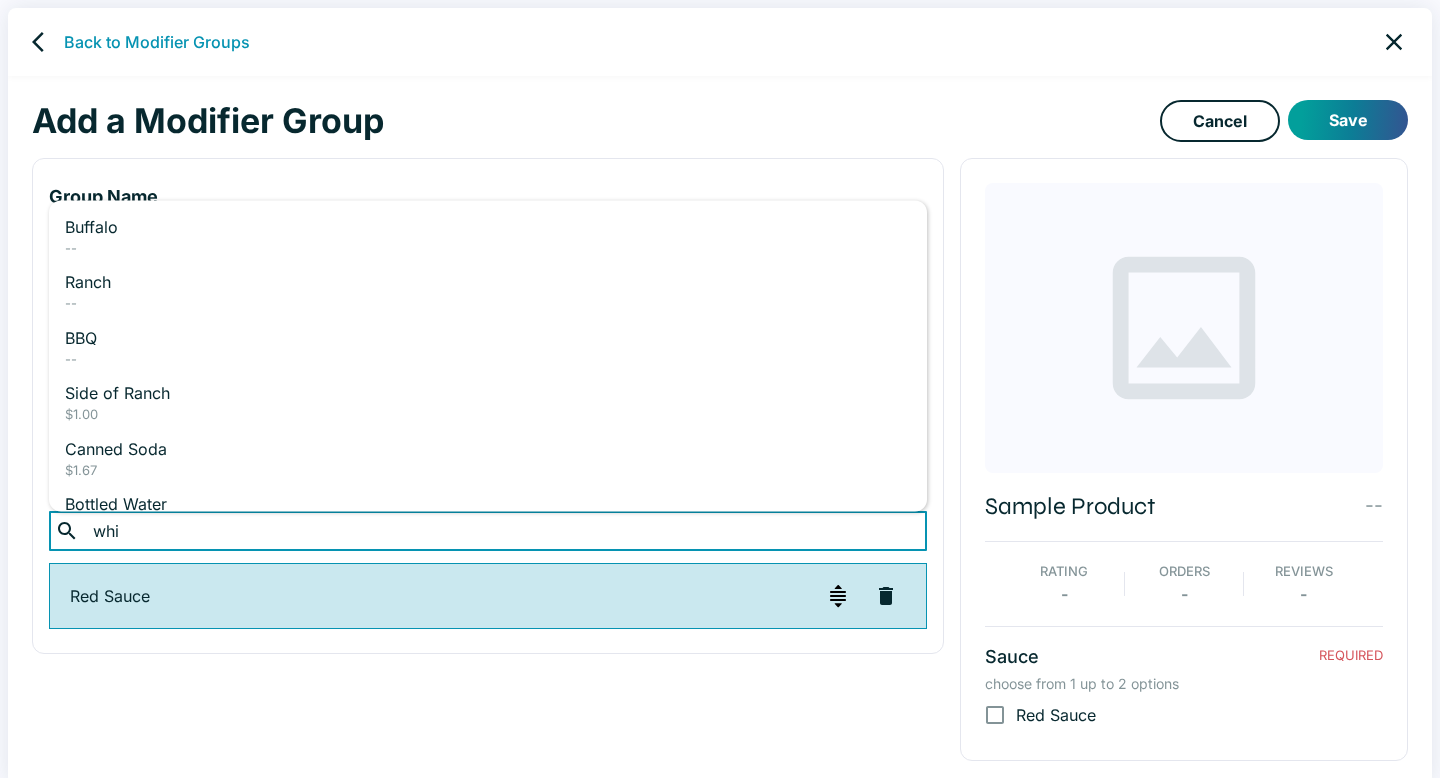 type on "whit" 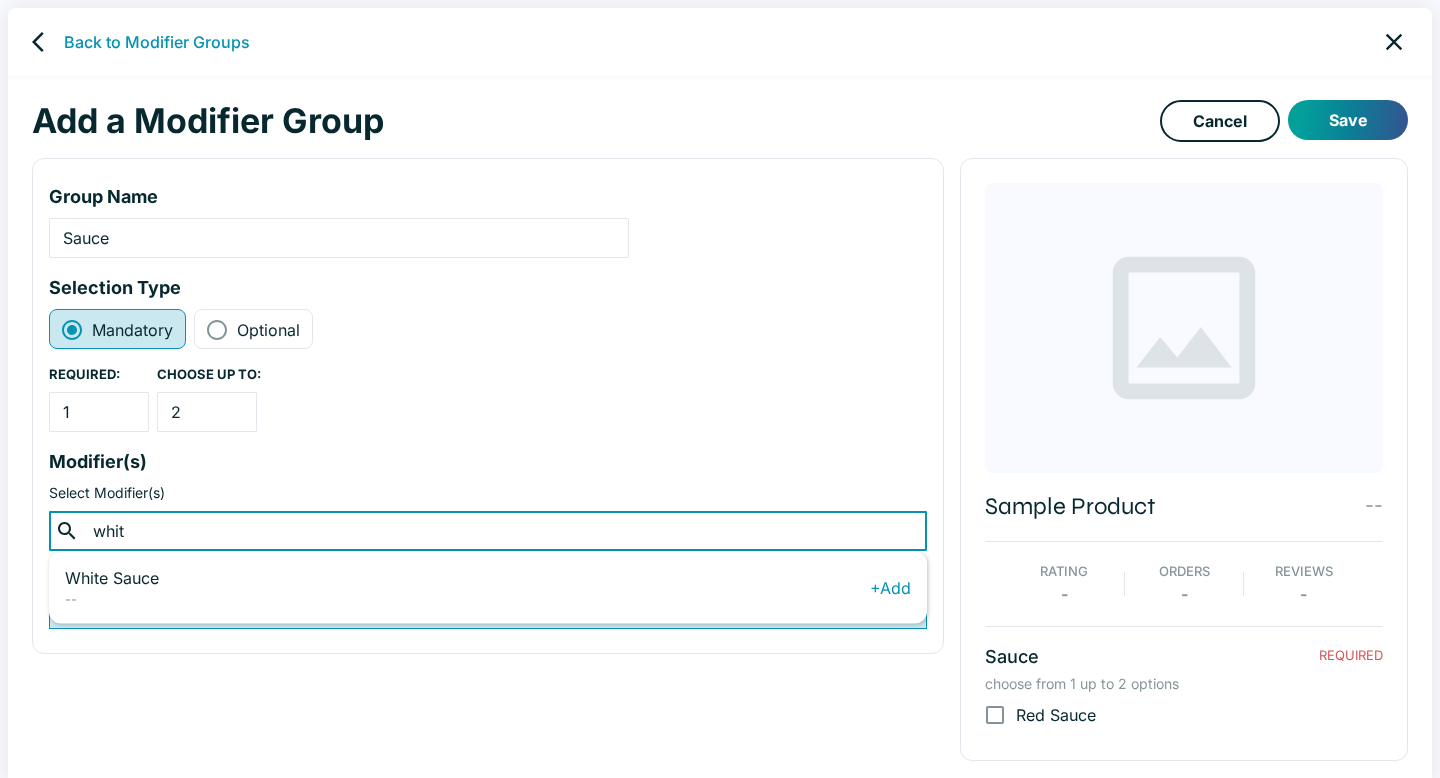 click on "White Sauce" at bounding box center (467, 578) 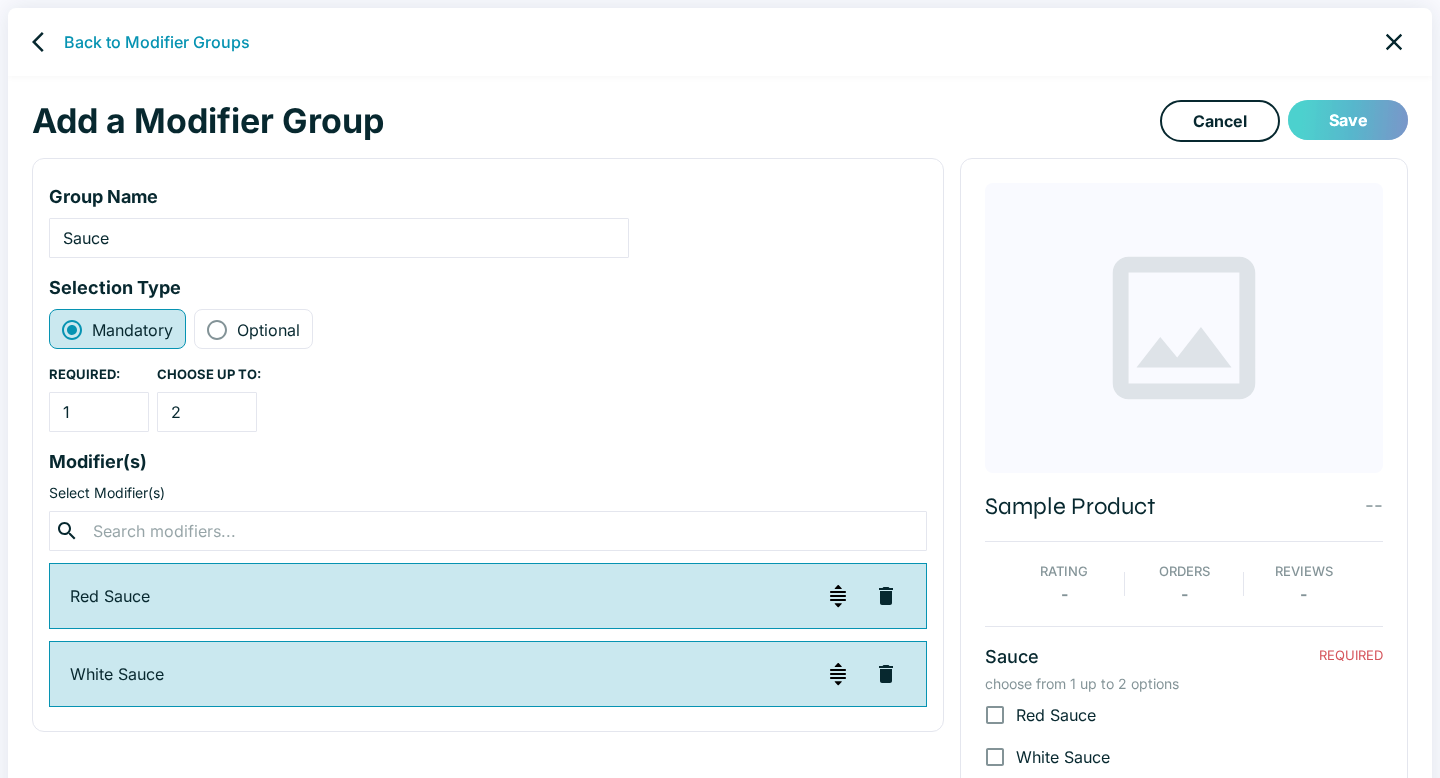click on "Save" at bounding box center (1348, 120) 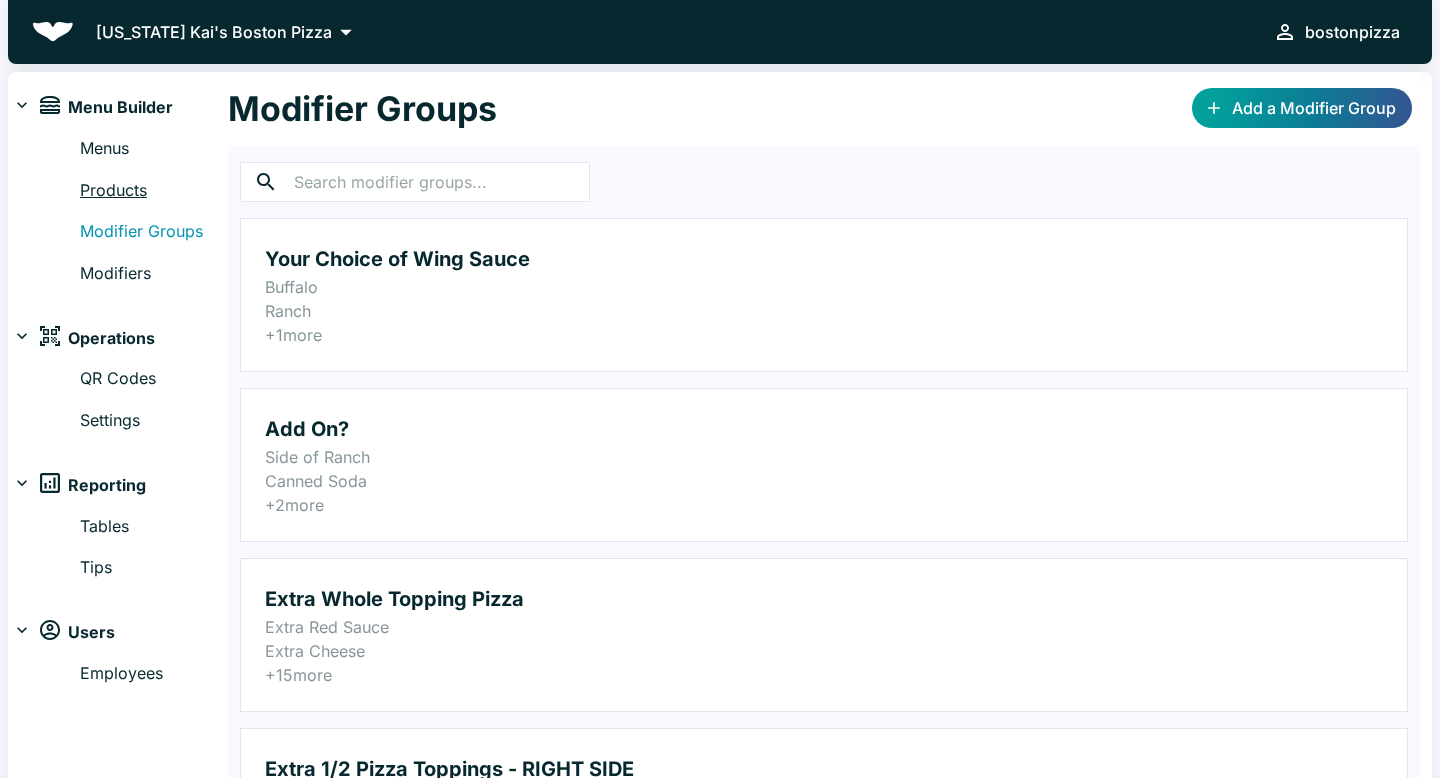 click on "Products" at bounding box center (154, 191) 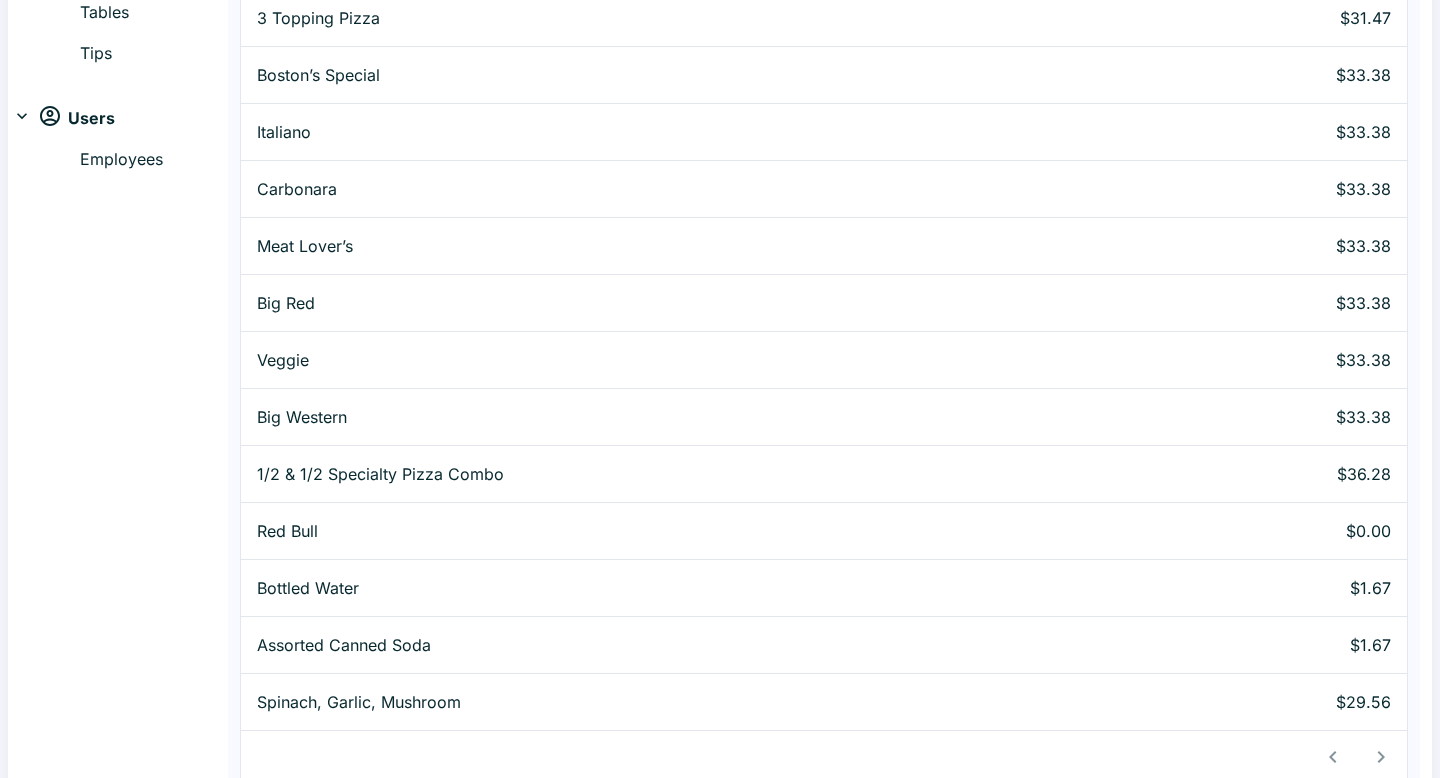 scroll, scrollTop: 548, scrollLeft: 0, axis: vertical 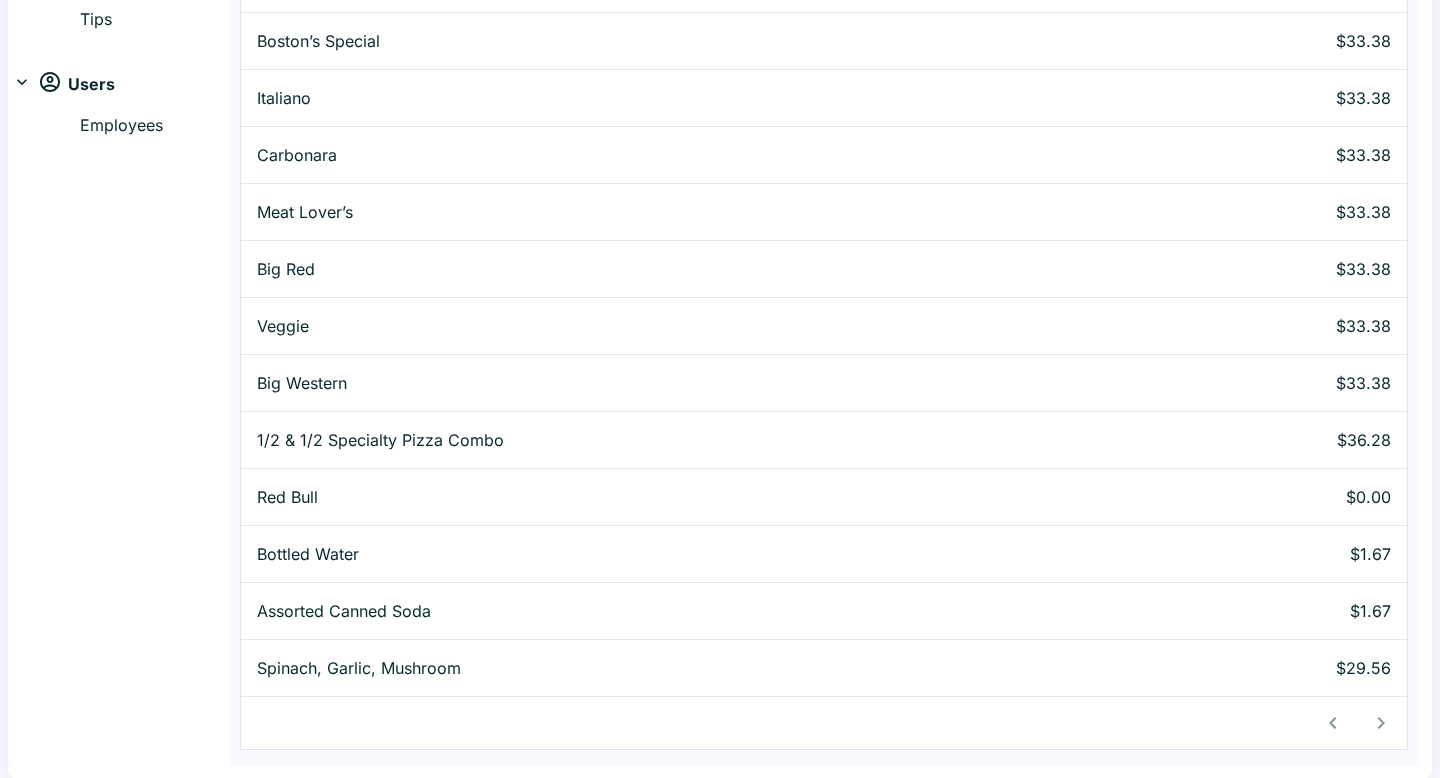 click at bounding box center [1357, 723] 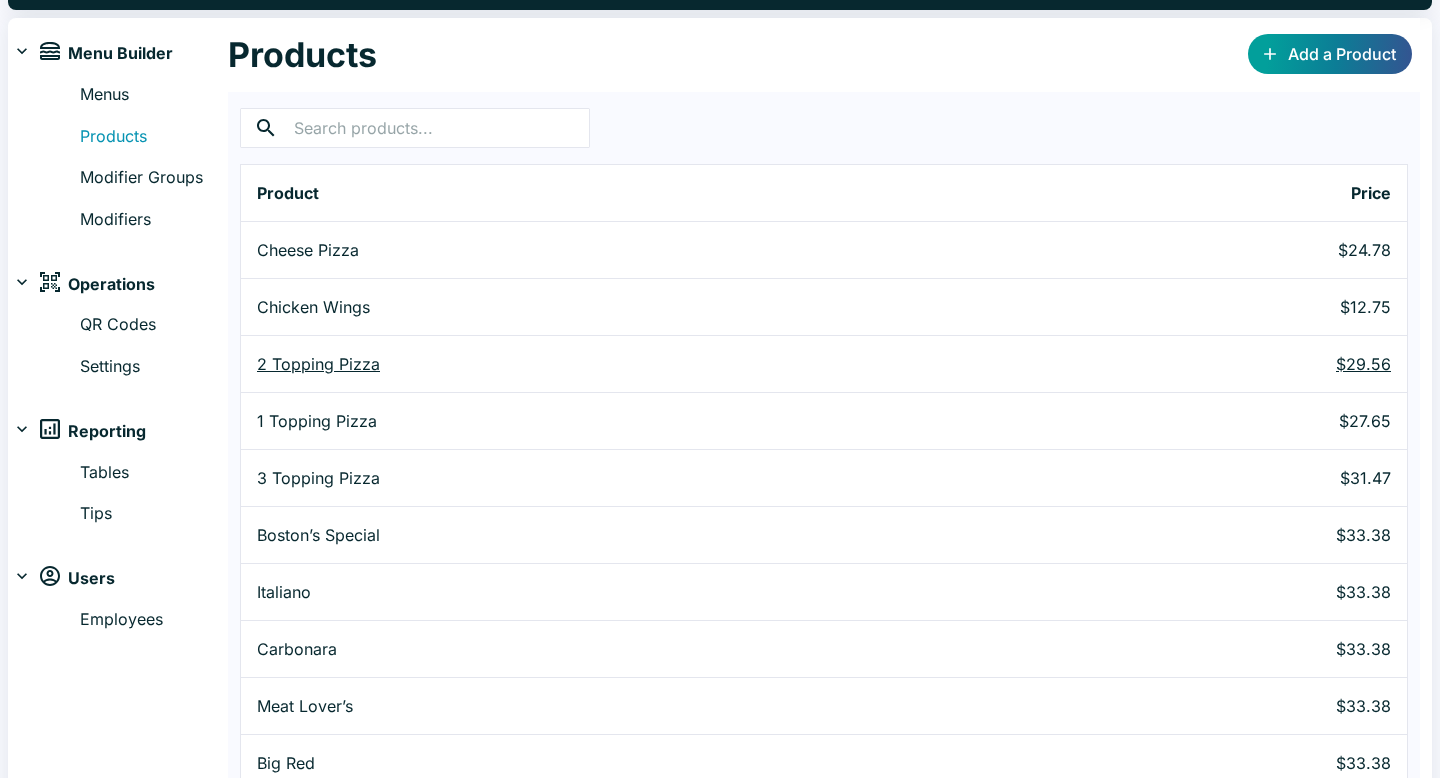 scroll, scrollTop: 0, scrollLeft: 0, axis: both 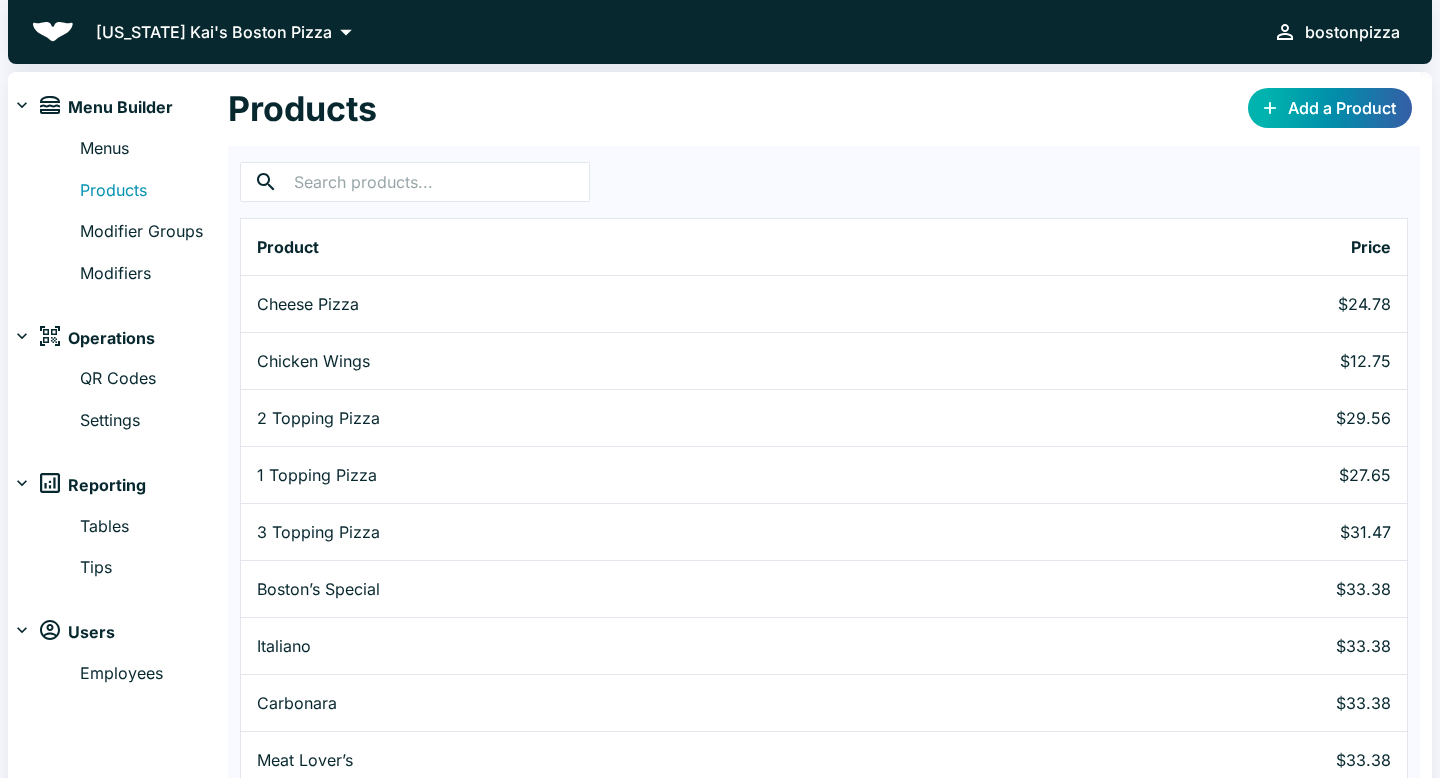 click on "Add a Product" at bounding box center [1330, 108] 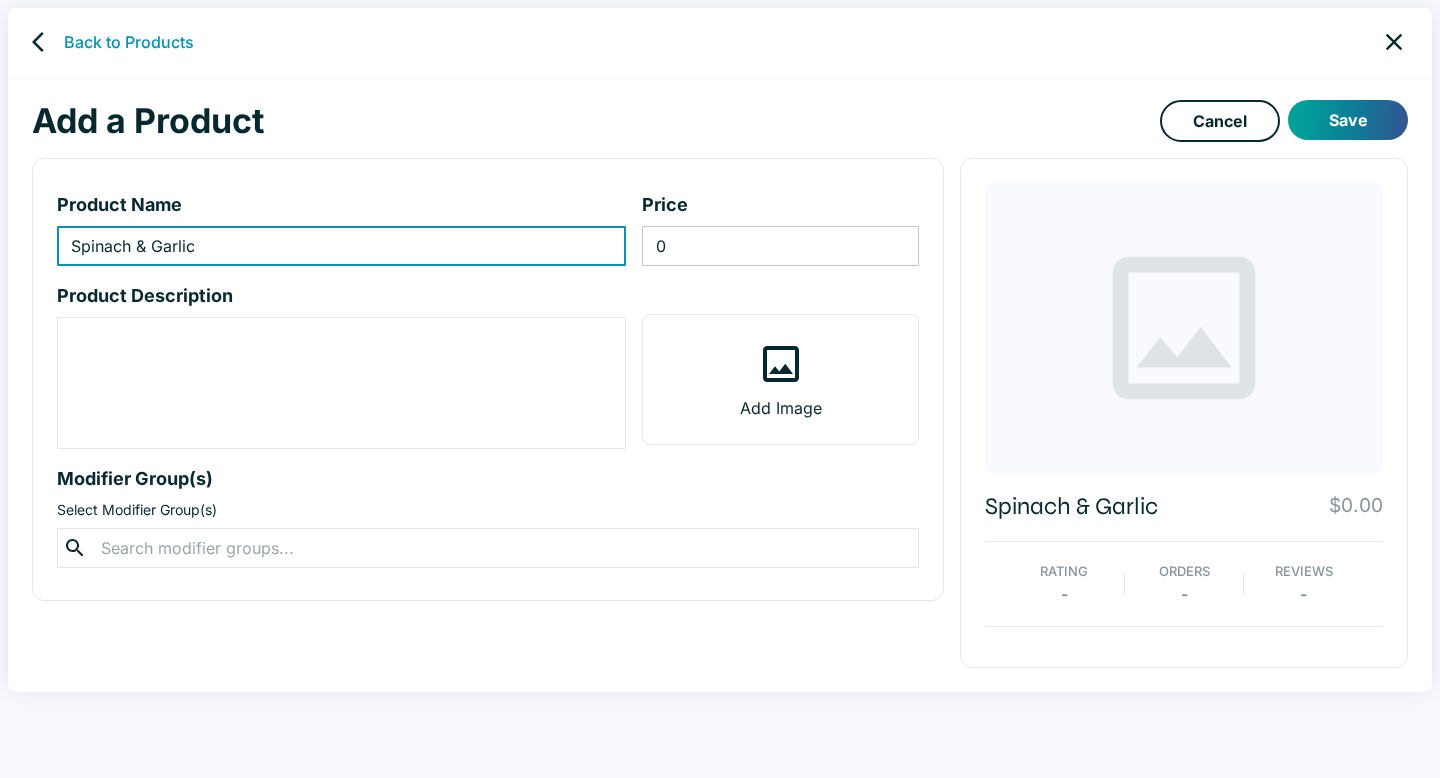 type on "Spinach & Garlic" 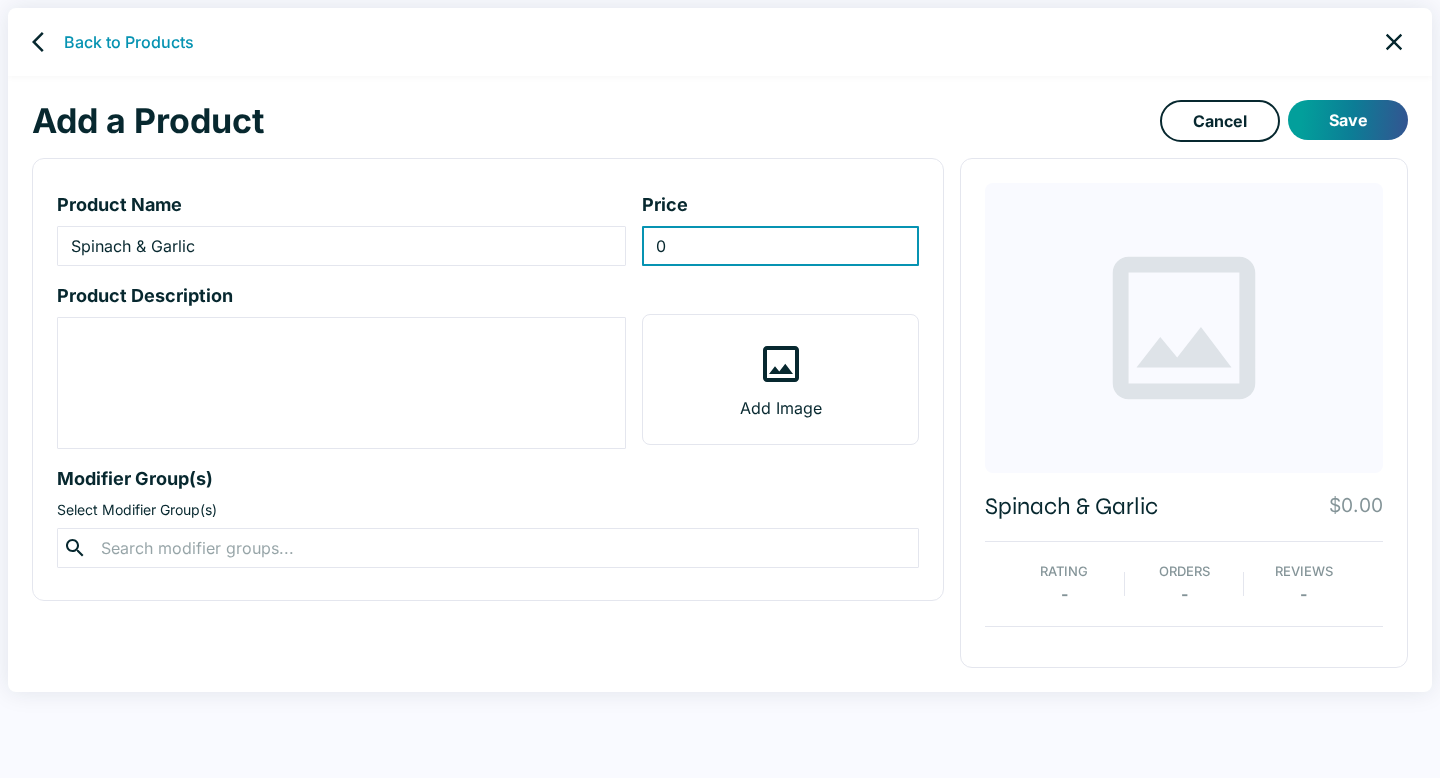 click on "0" at bounding box center [780, 246] 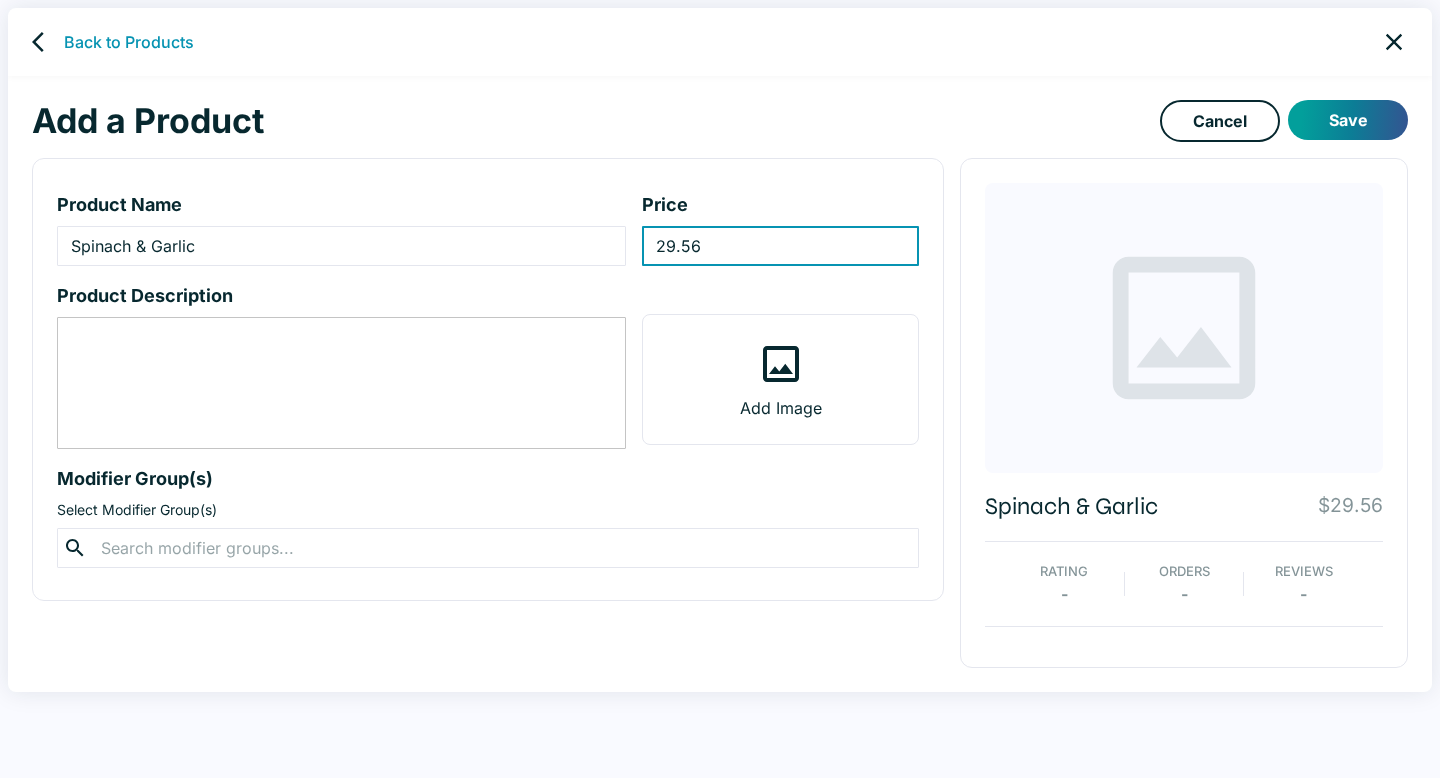 type on "29.56" 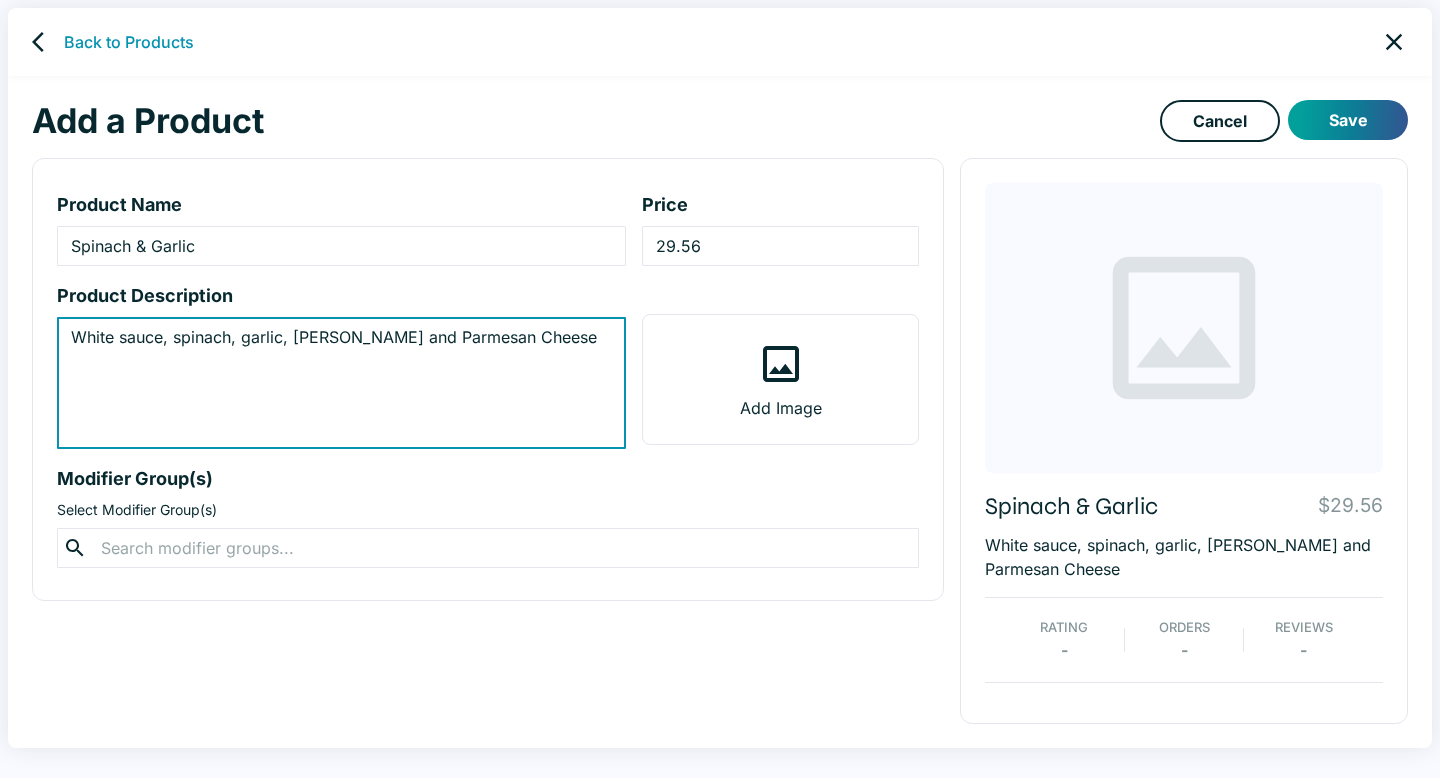 click on "White sauce, spinach, garlic, Romano and Parmesan Cheese" at bounding box center [341, 383] 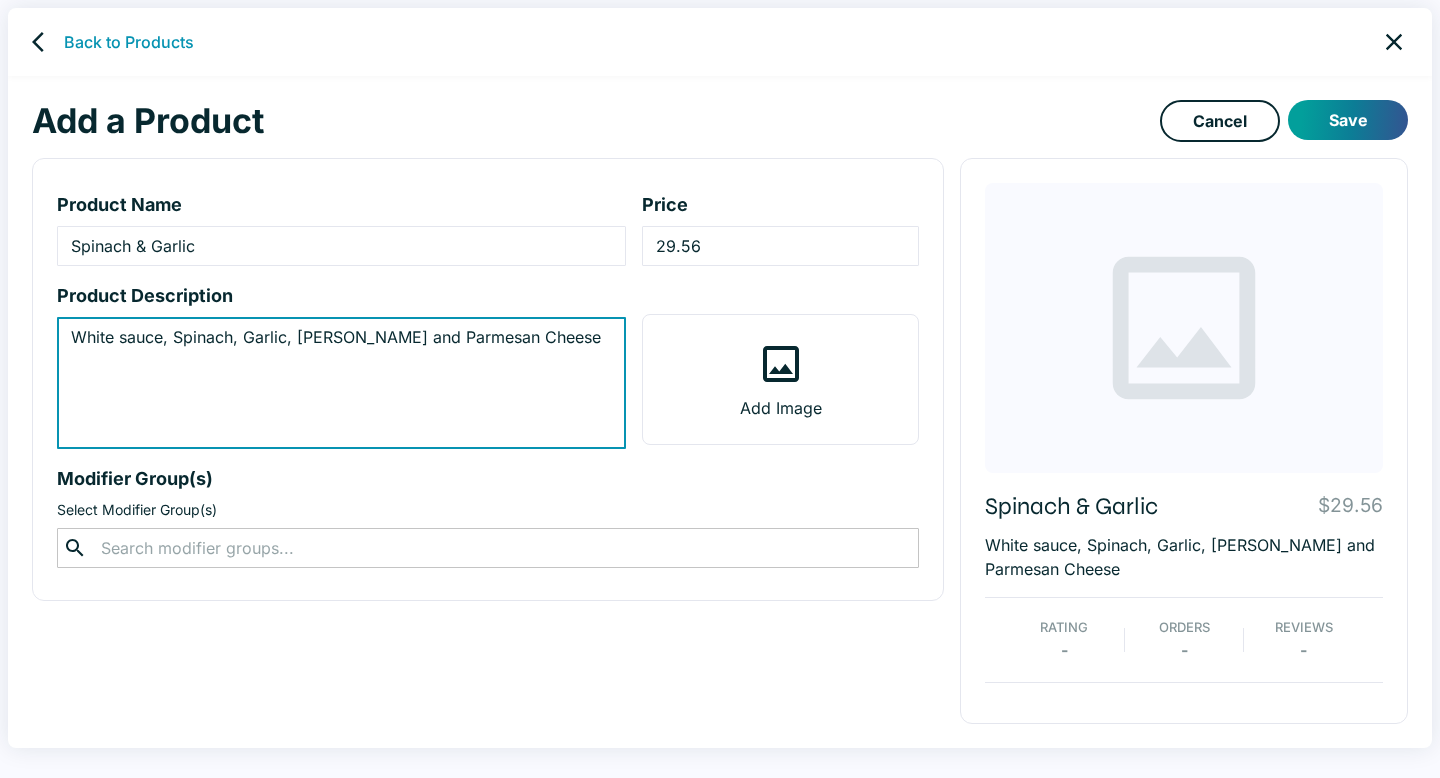 type on "White sauce, Spinach, Garlic, [PERSON_NAME] and Parmesan Cheese" 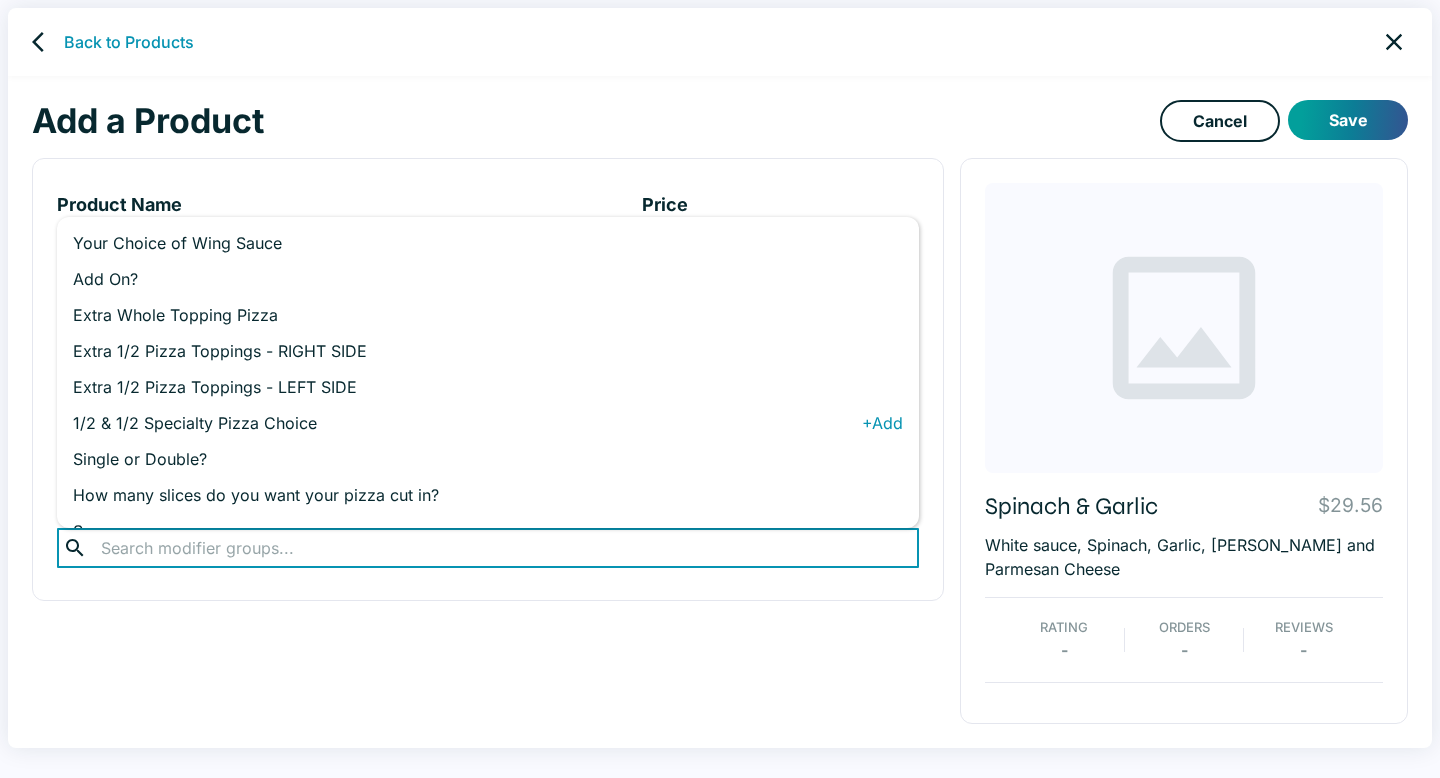scroll, scrollTop: 29, scrollLeft: 0, axis: vertical 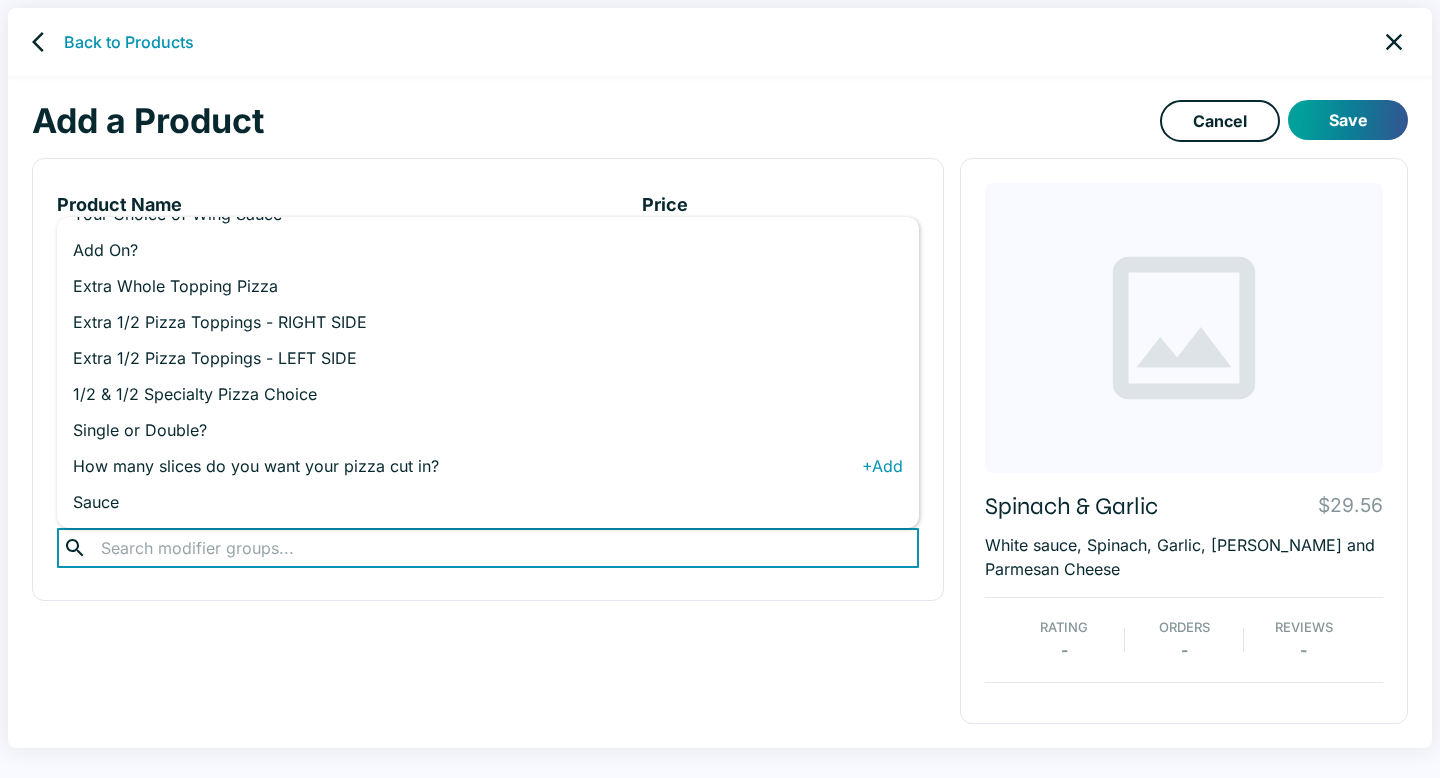 click on "How many slices do you want your pizza cut in?" at bounding box center (467, 466) 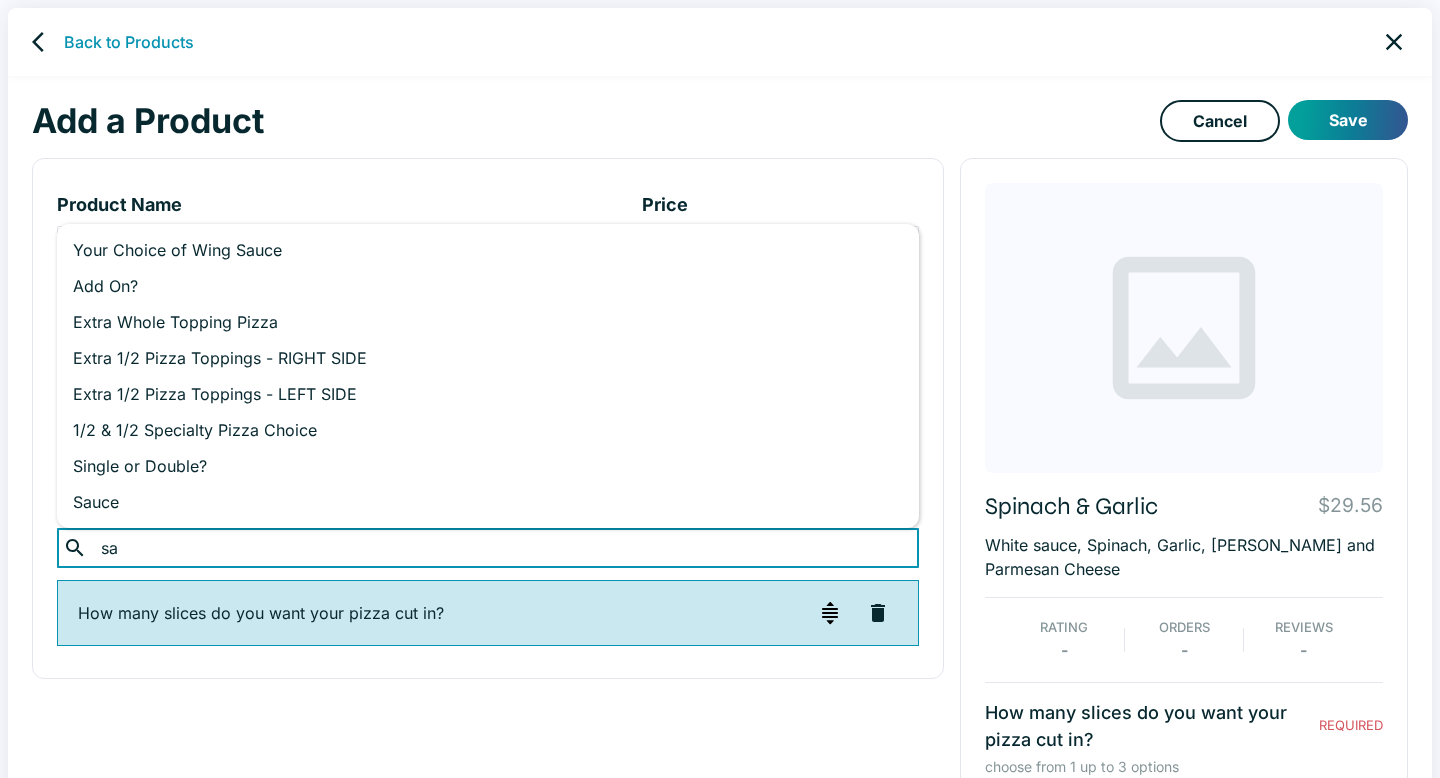 type on "sau" 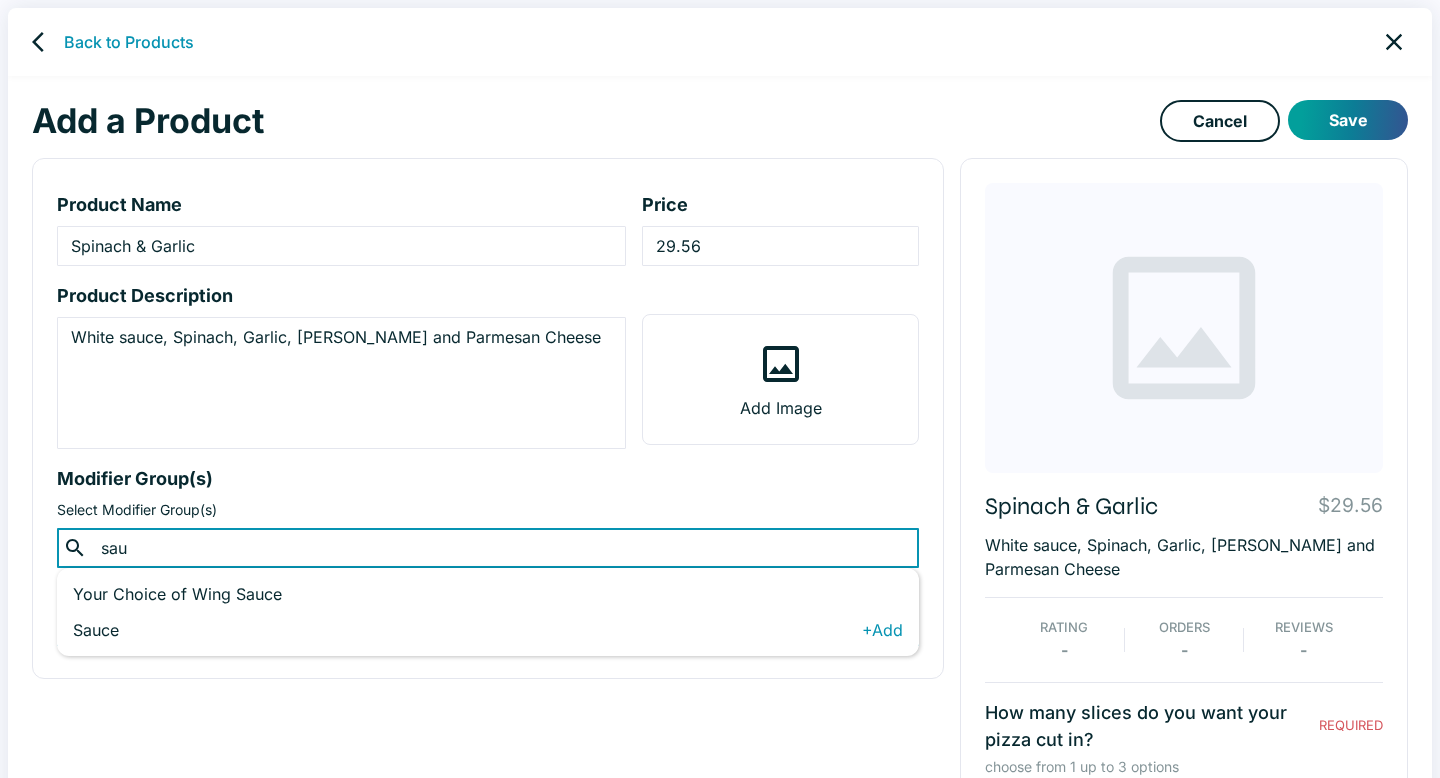 click on "Sauce" at bounding box center [467, 630] 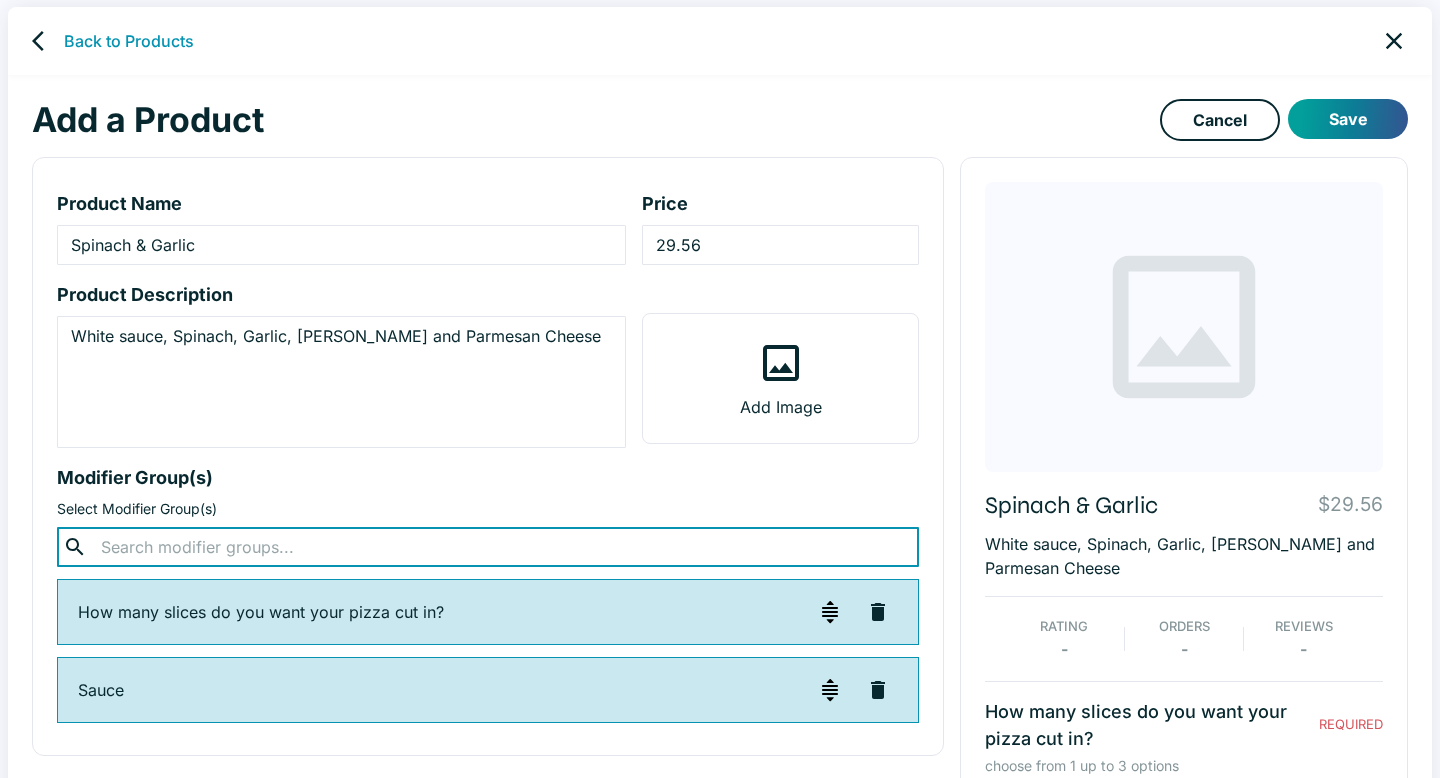 scroll, scrollTop: 0, scrollLeft: 0, axis: both 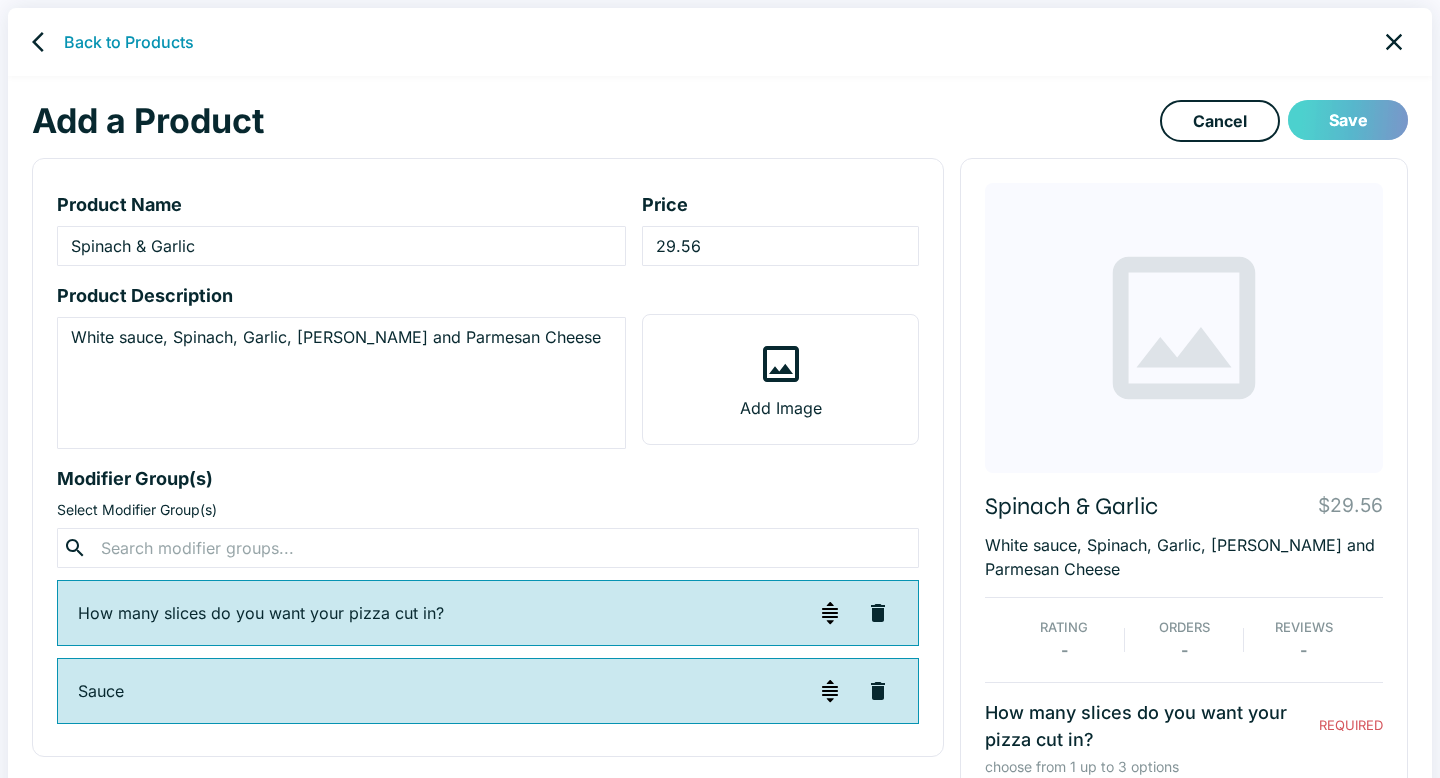 click on "Save" at bounding box center [1348, 120] 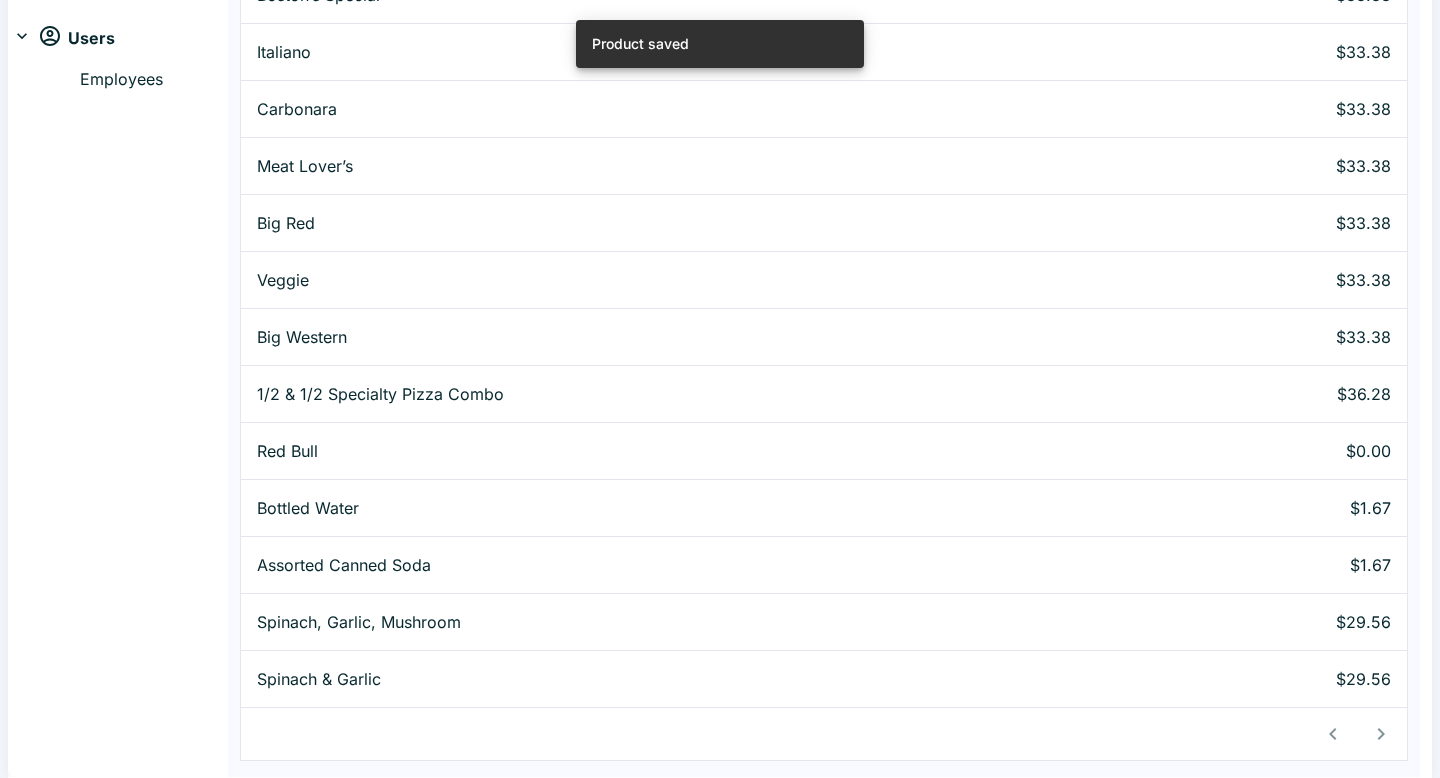 scroll, scrollTop: 605, scrollLeft: 0, axis: vertical 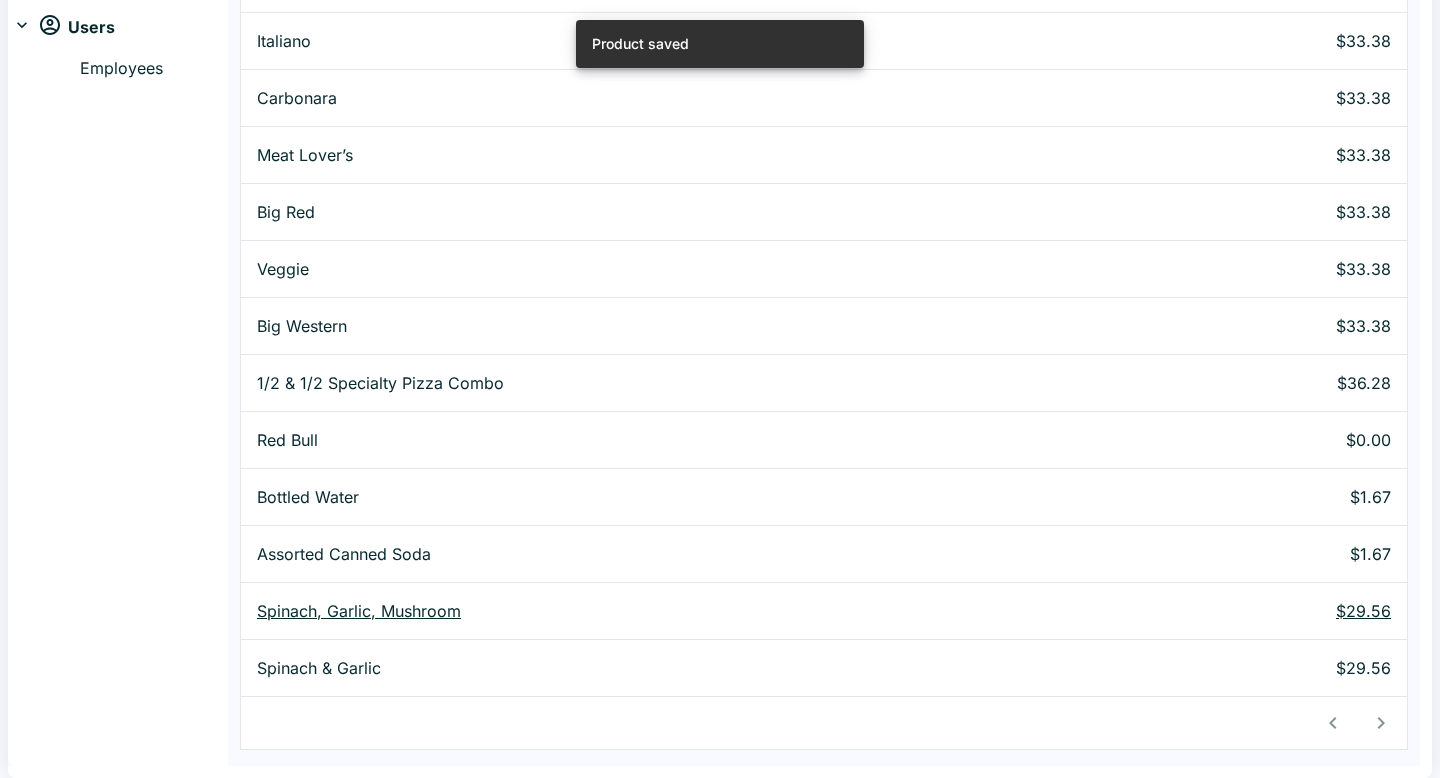 click on "Spinach, Garlic, Mushroom" at bounding box center [685, 611] 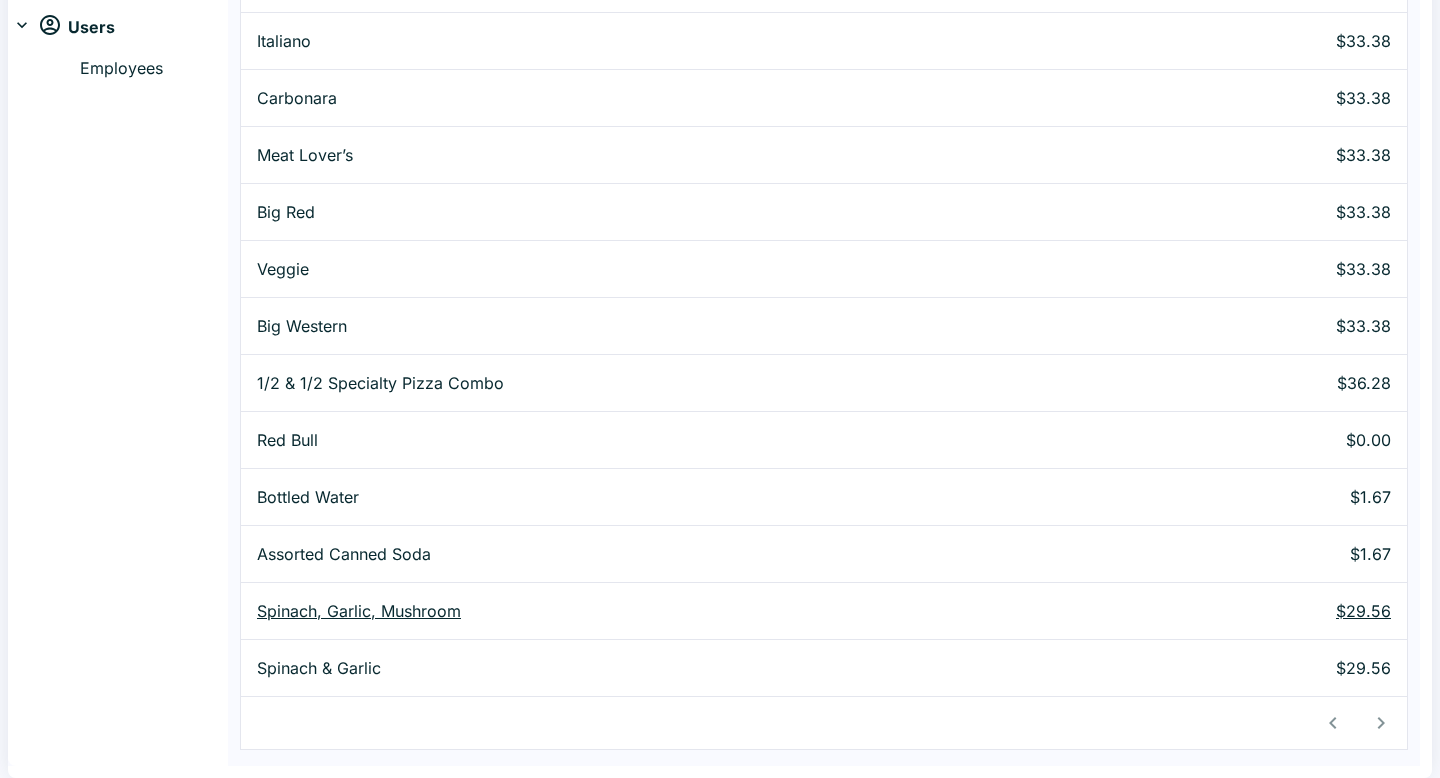 scroll, scrollTop: 0, scrollLeft: 0, axis: both 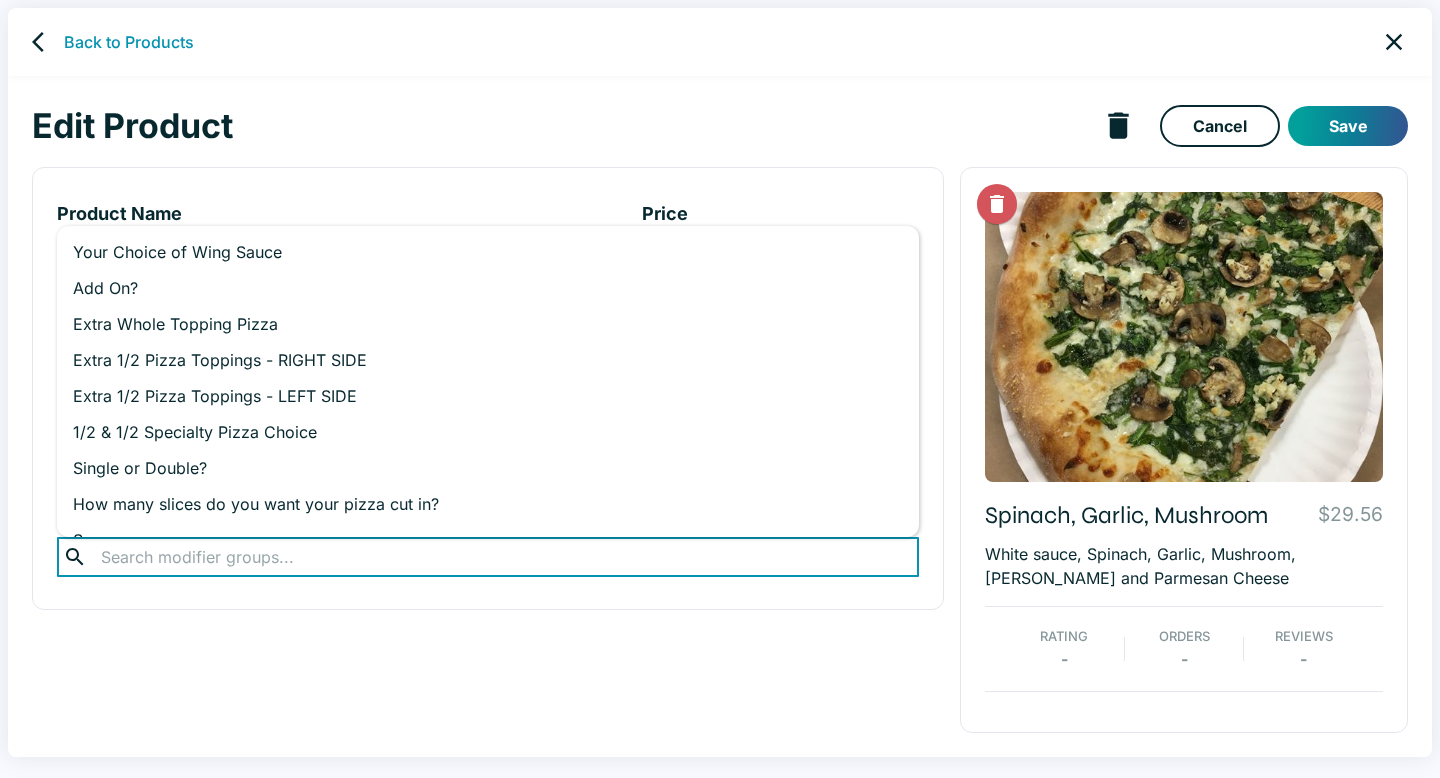 click at bounding box center (487, 557) 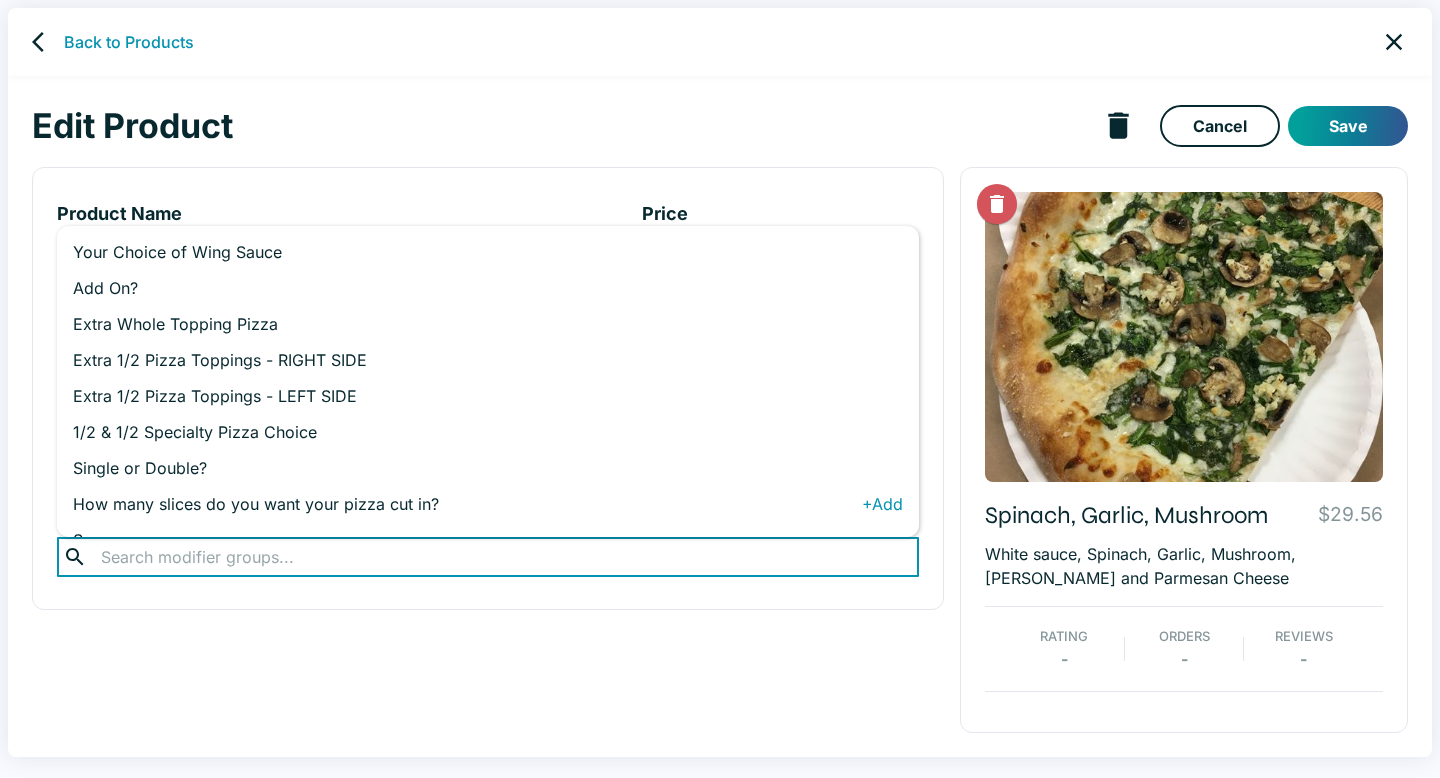 click on "How many slices do you want your pizza cut in?" at bounding box center (467, 504) 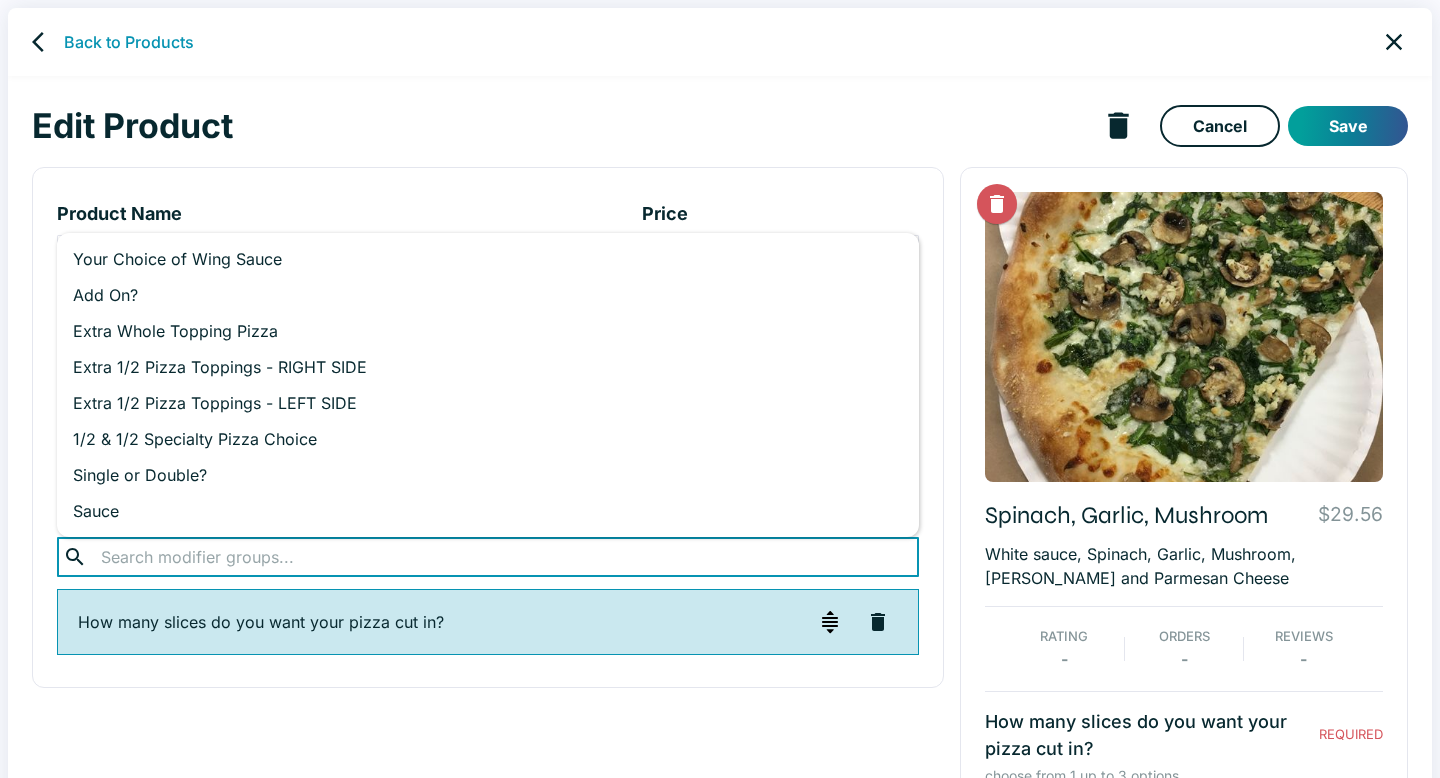 click at bounding box center (487, 557) 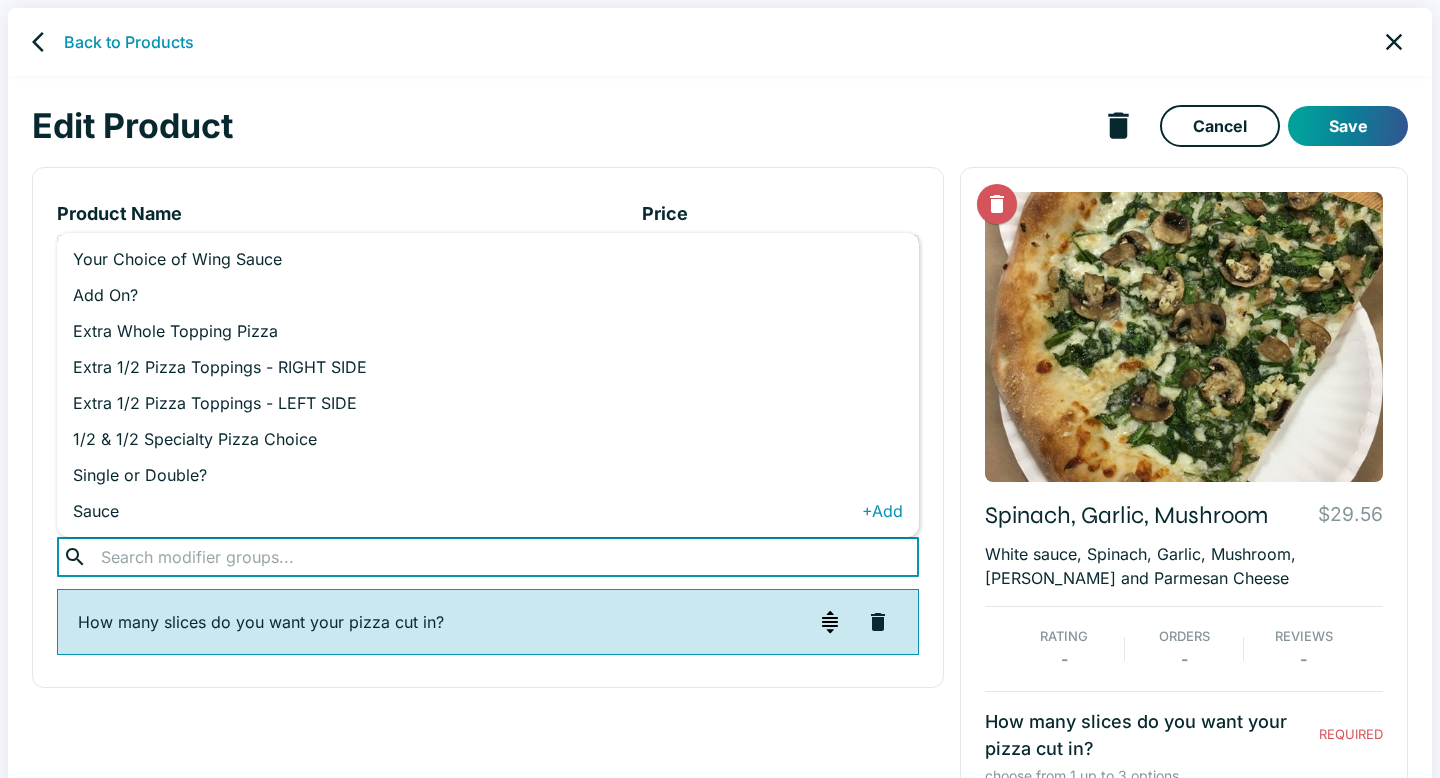 click on "Sauce +Add" at bounding box center [488, 511] 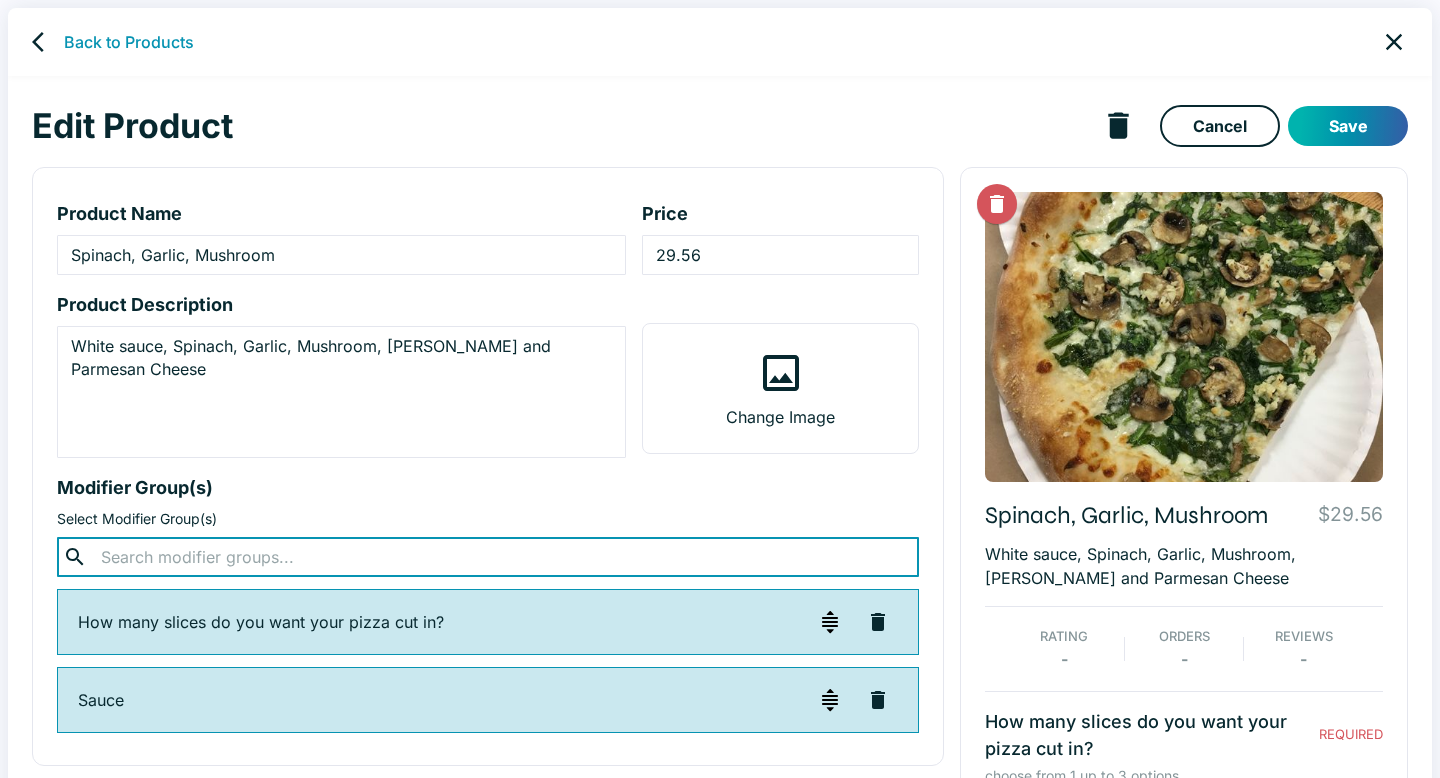 click on "Save" at bounding box center (1348, 126) 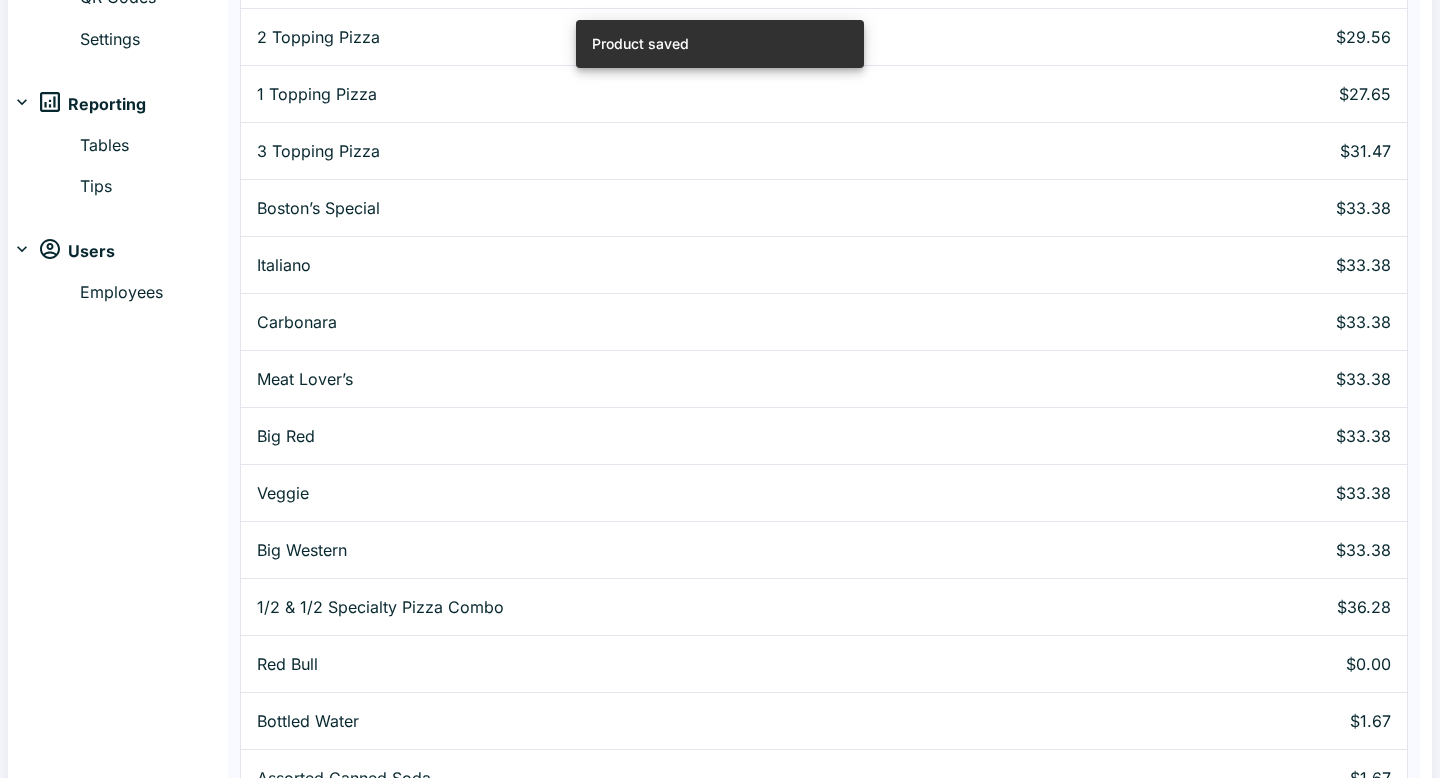 scroll, scrollTop: 605, scrollLeft: 0, axis: vertical 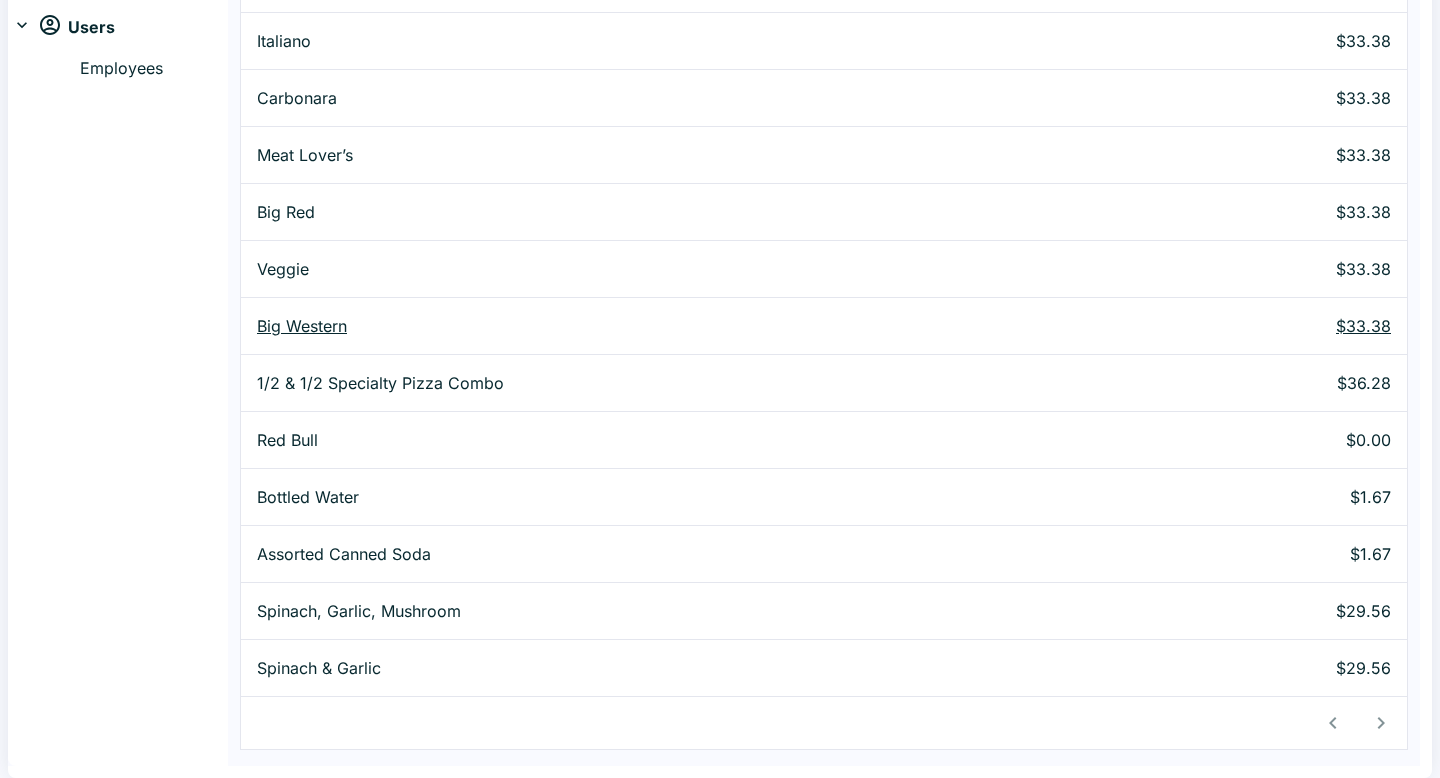 drag, startPoint x: 838, startPoint y: 619, endPoint x: 794, endPoint y: 323, distance: 299.2524 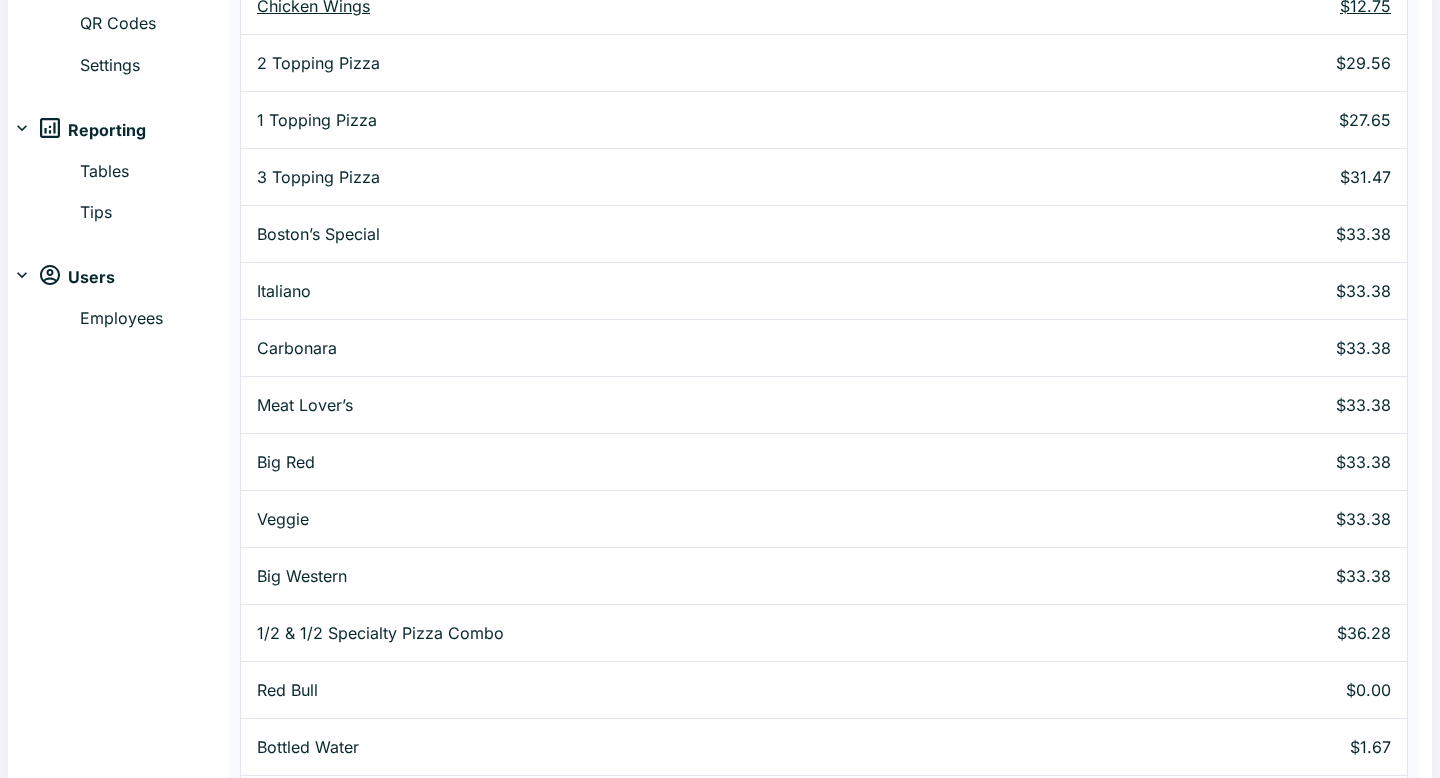 scroll, scrollTop: 0, scrollLeft: 0, axis: both 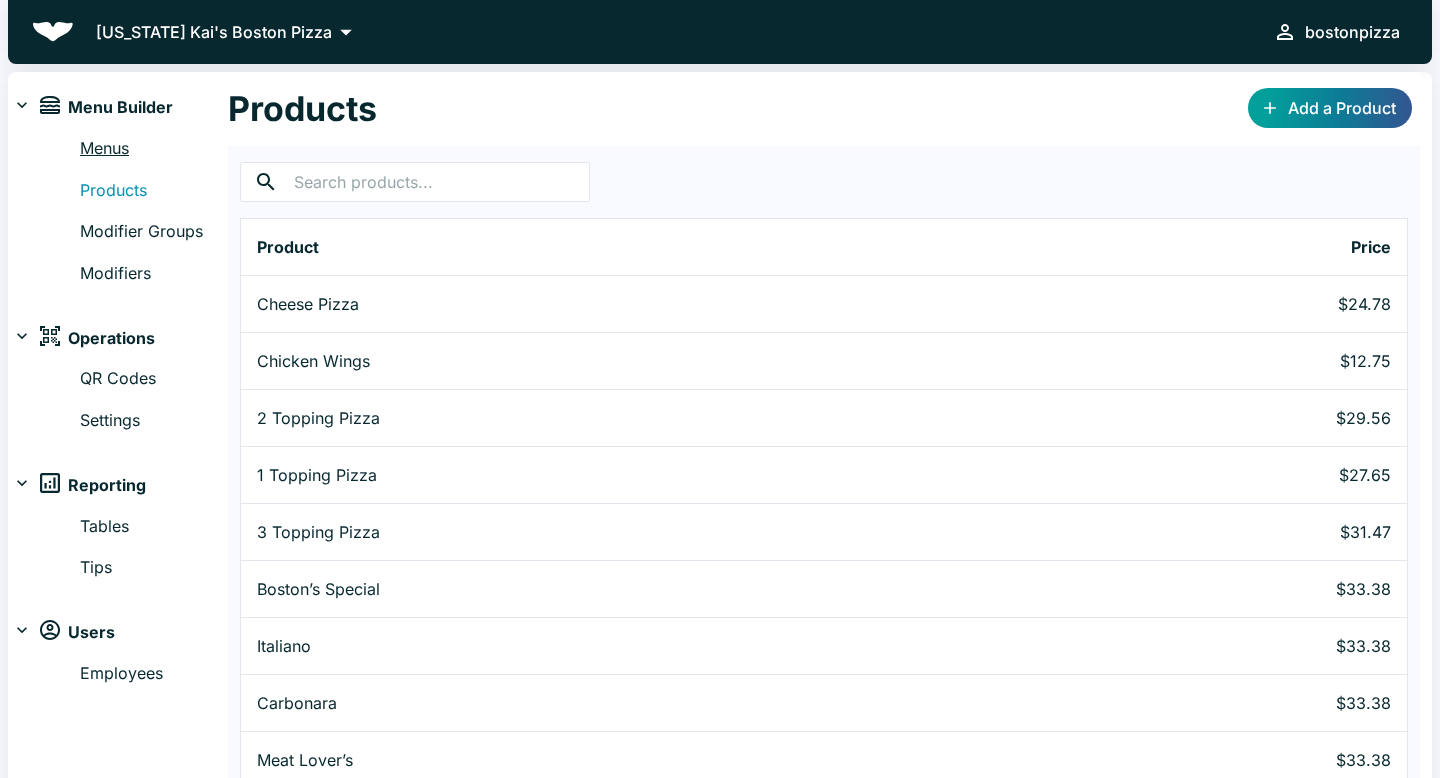 click on "Menus" at bounding box center (154, 149) 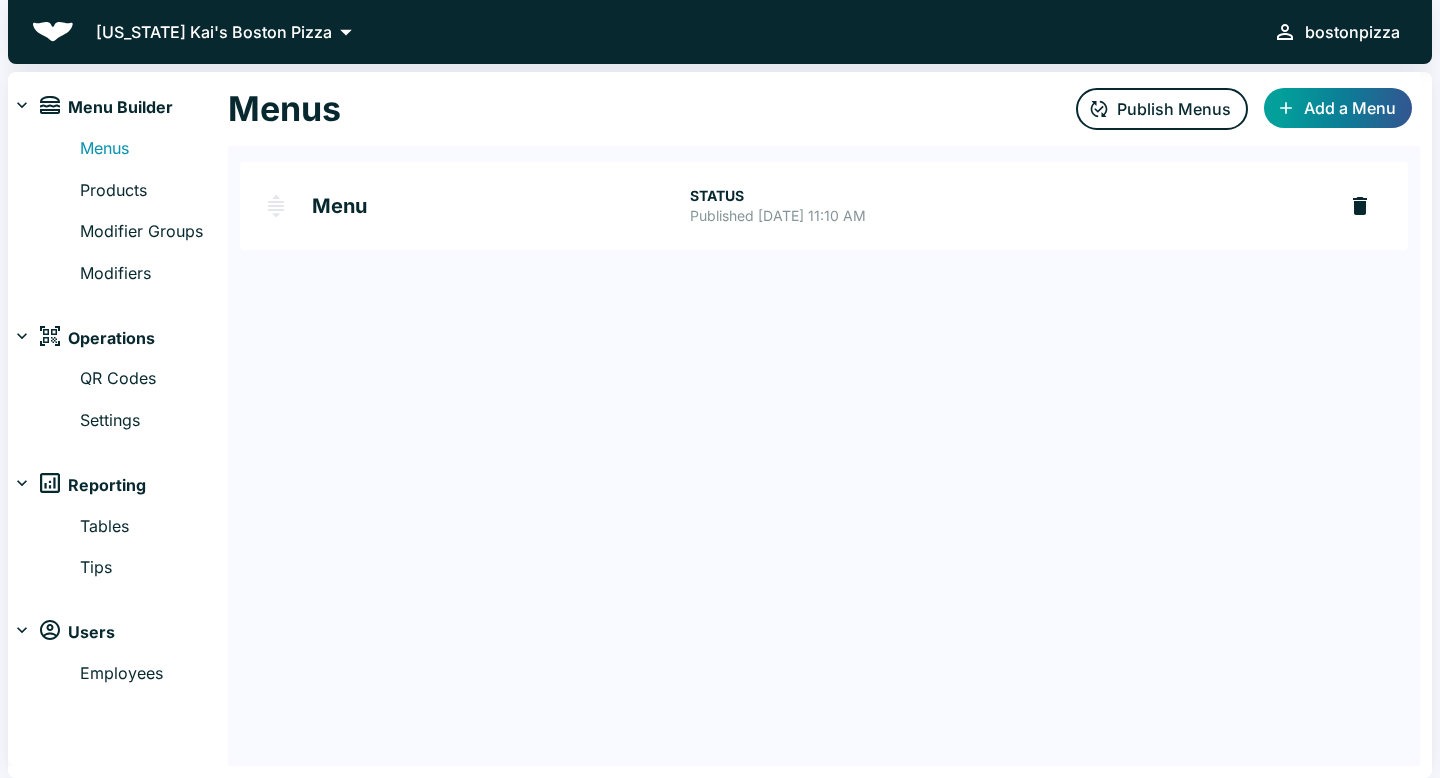 click on "Menu" at bounding box center (501, 206) 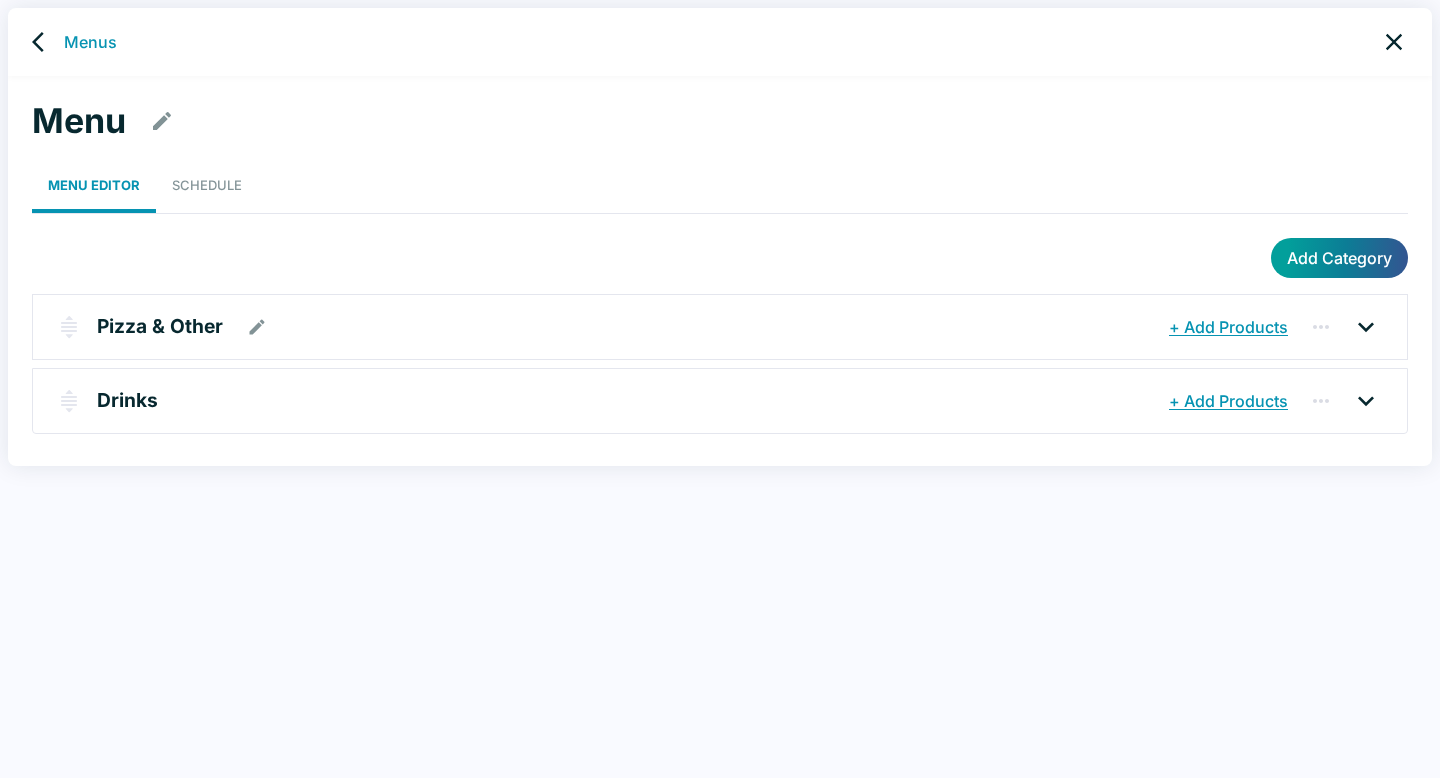 click on "Pizza & Other" at bounding box center [630, 327] 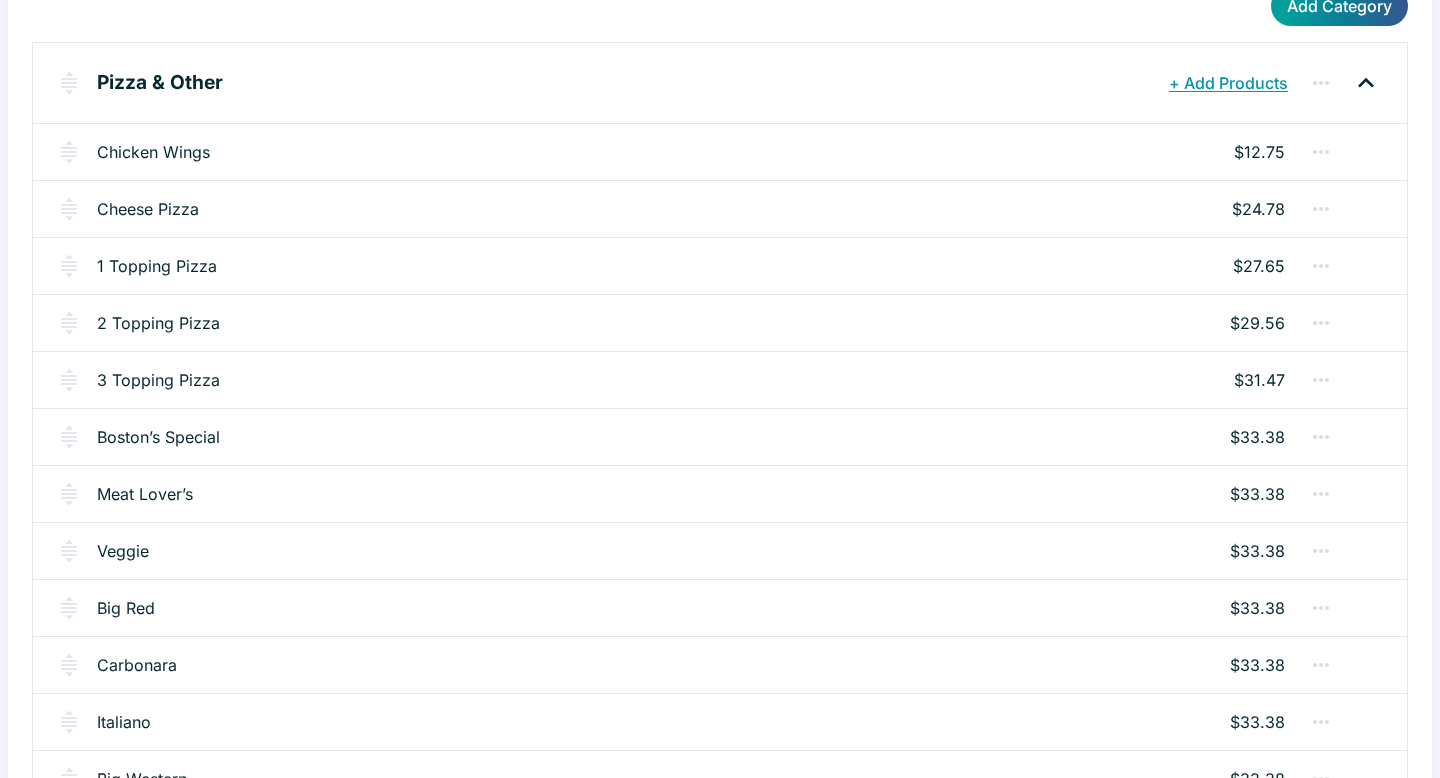 scroll, scrollTop: 452, scrollLeft: 0, axis: vertical 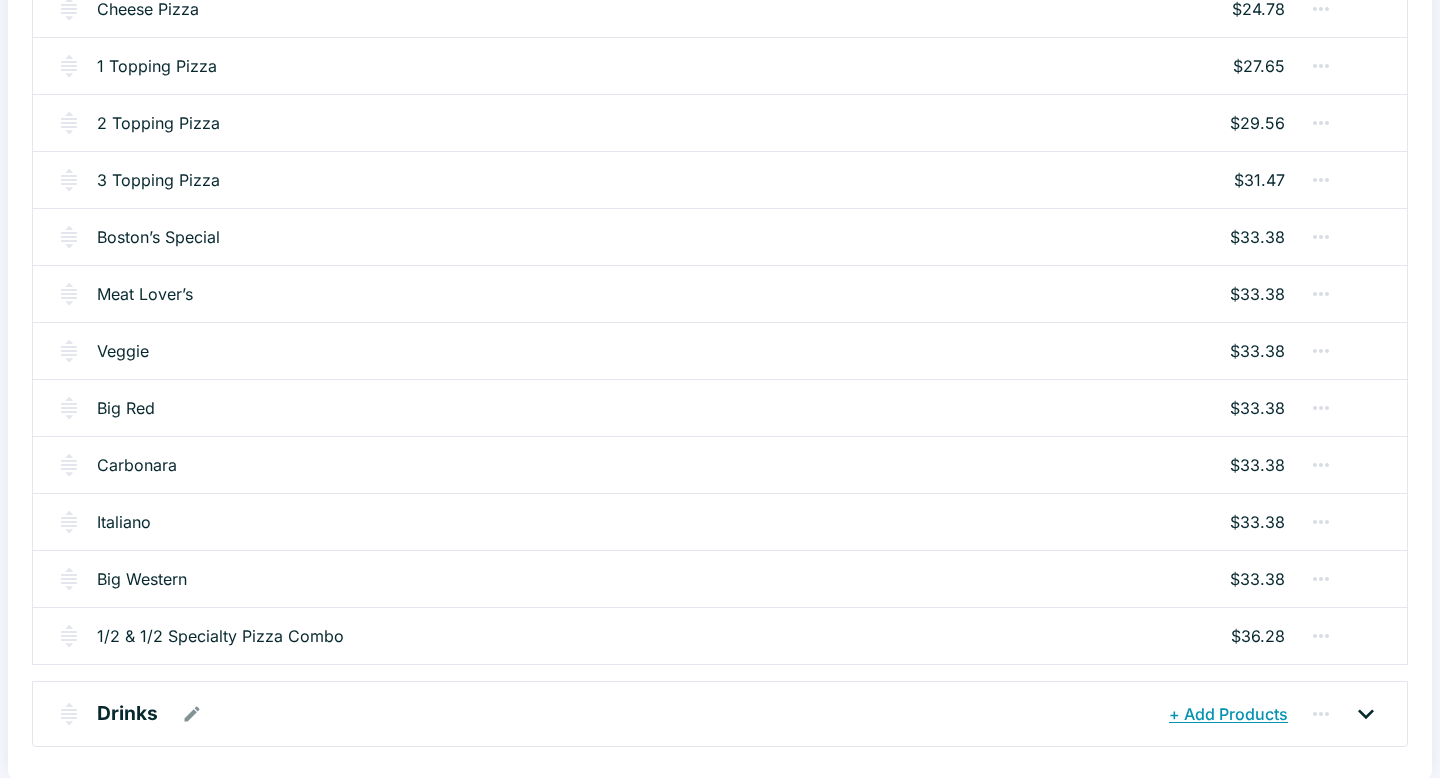 click 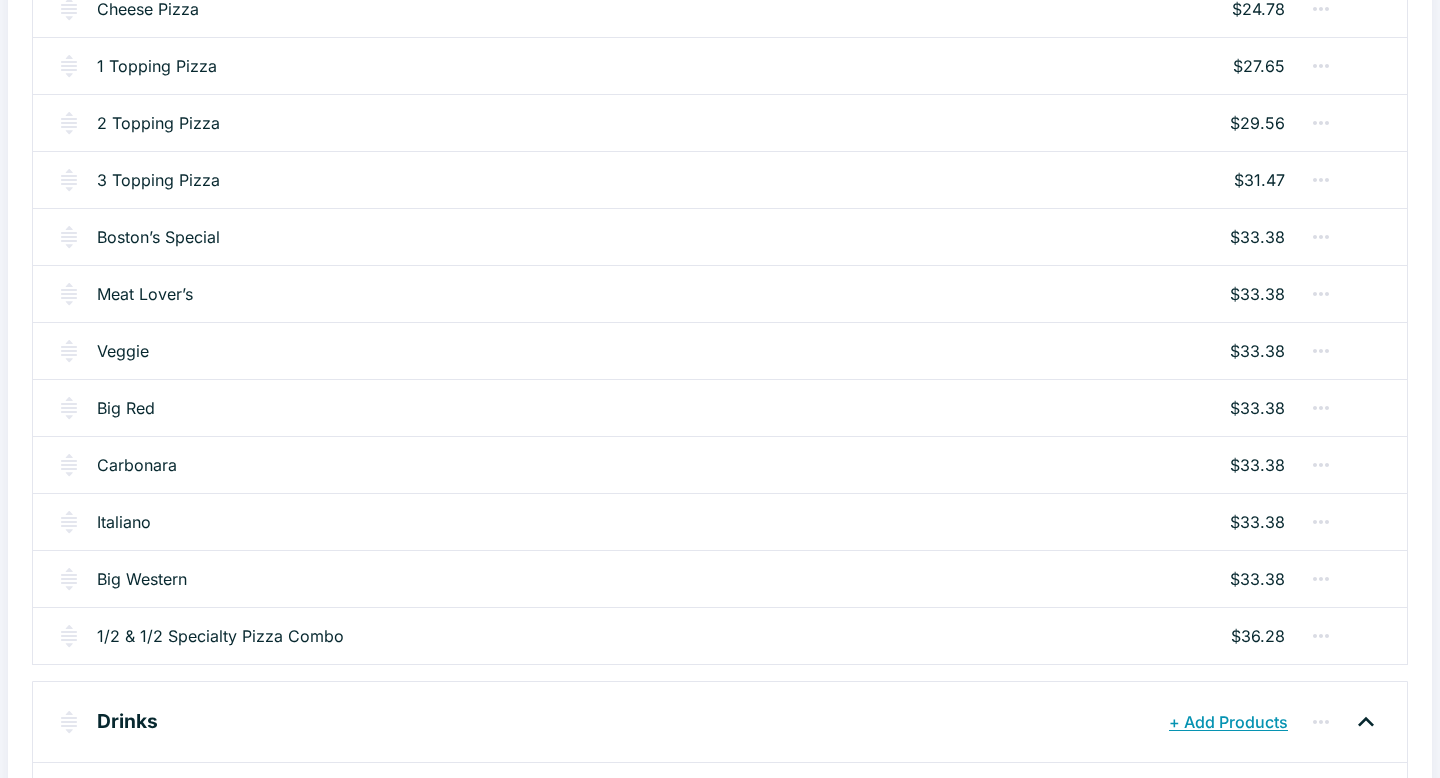scroll, scrollTop: 631, scrollLeft: 0, axis: vertical 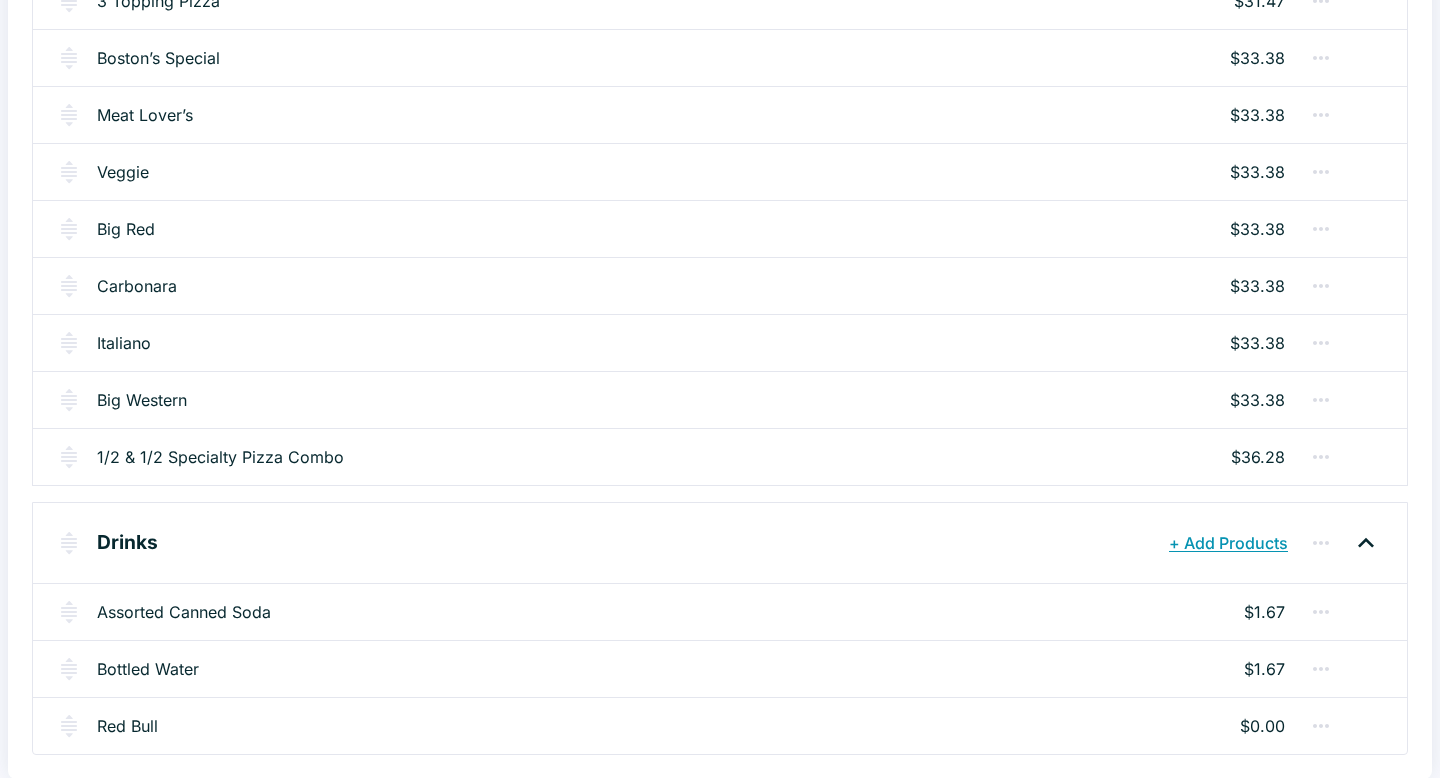 click 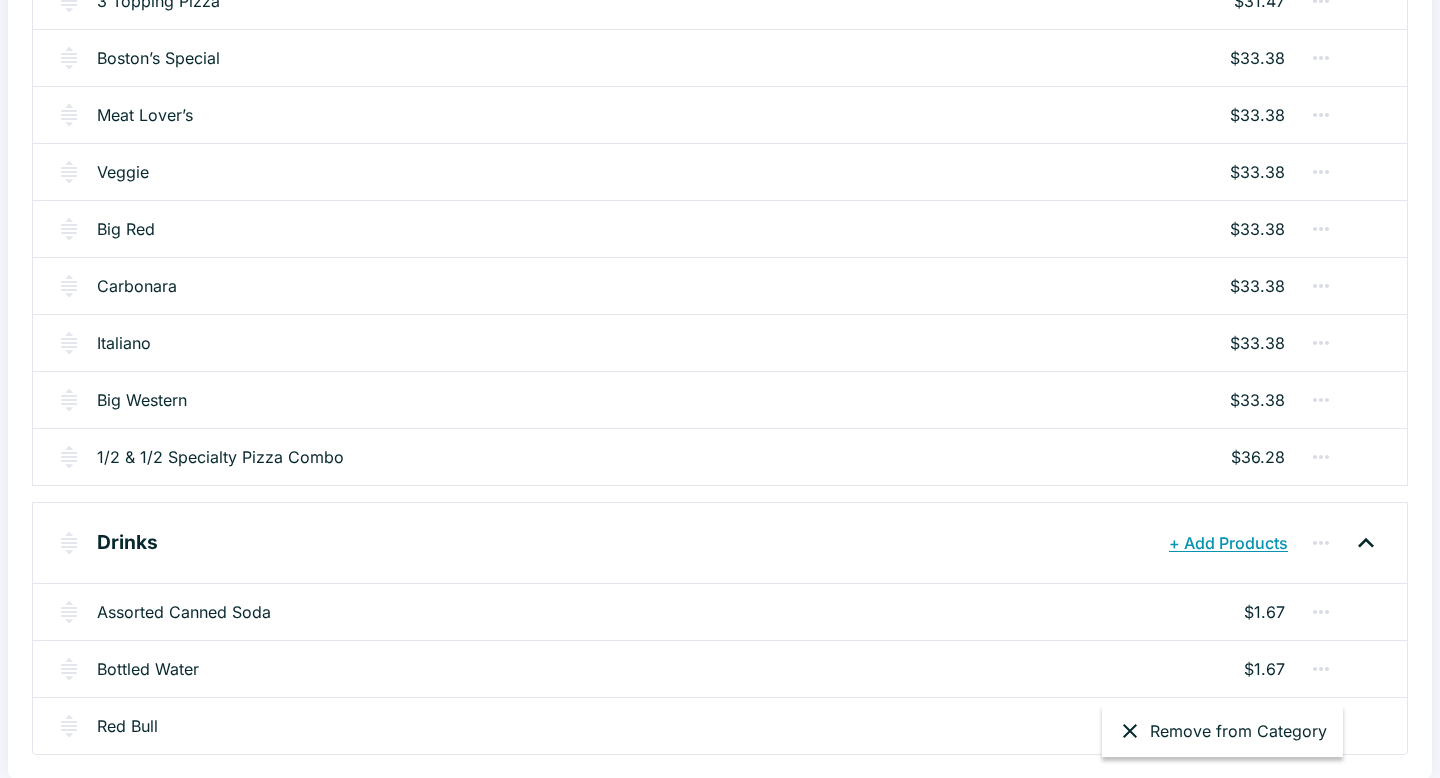 click at bounding box center (720, 389) 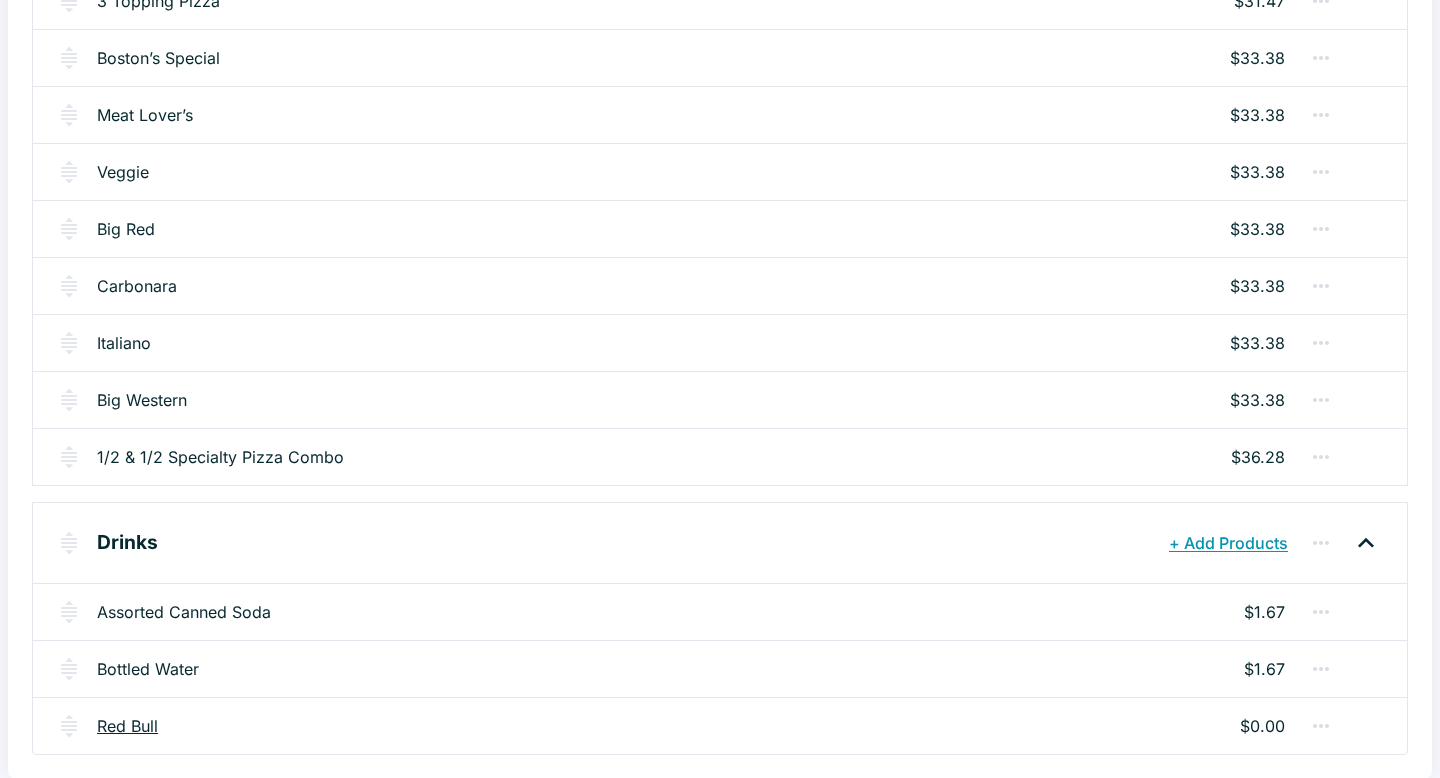 click on "Red Bull" at bounding box center (127, 726) 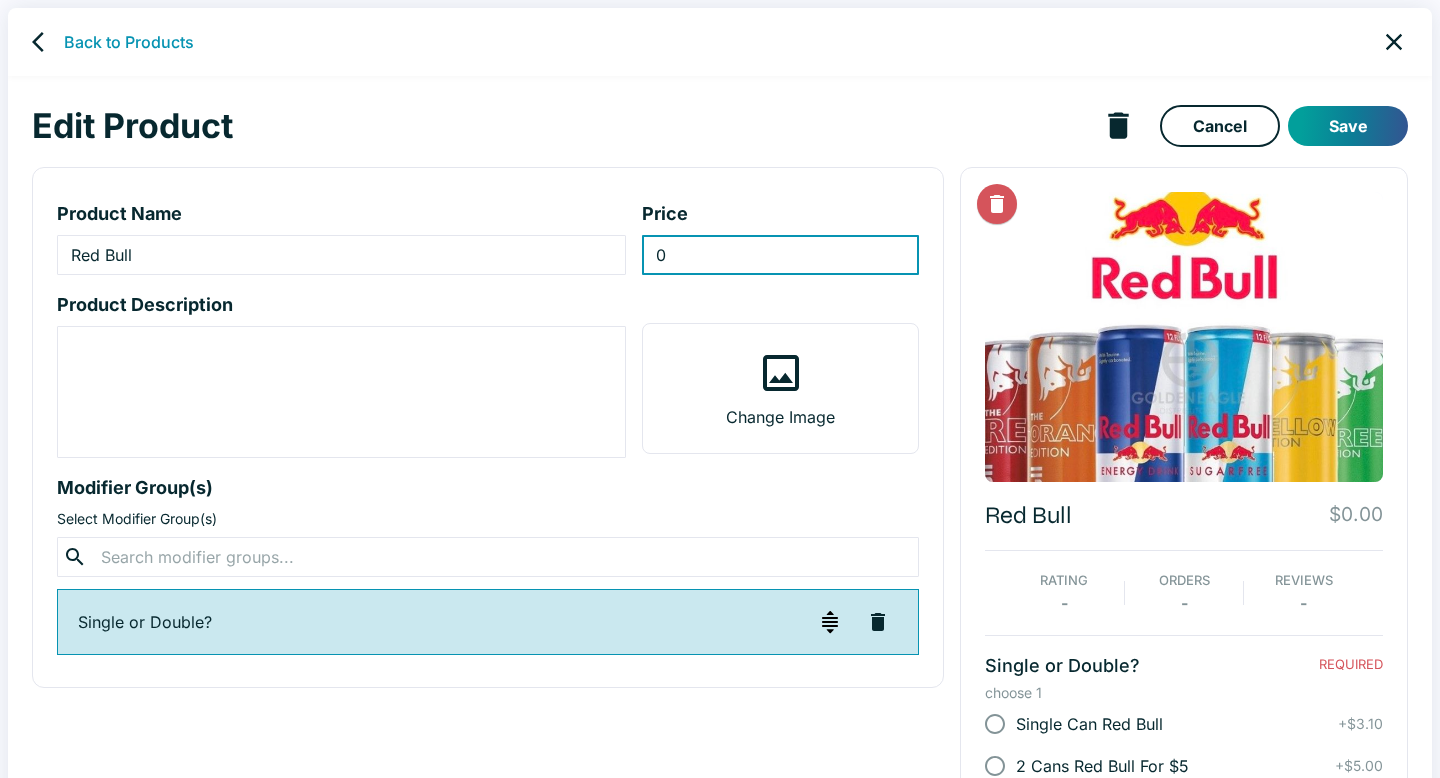 click on "0" at bounding box center (780, 255) 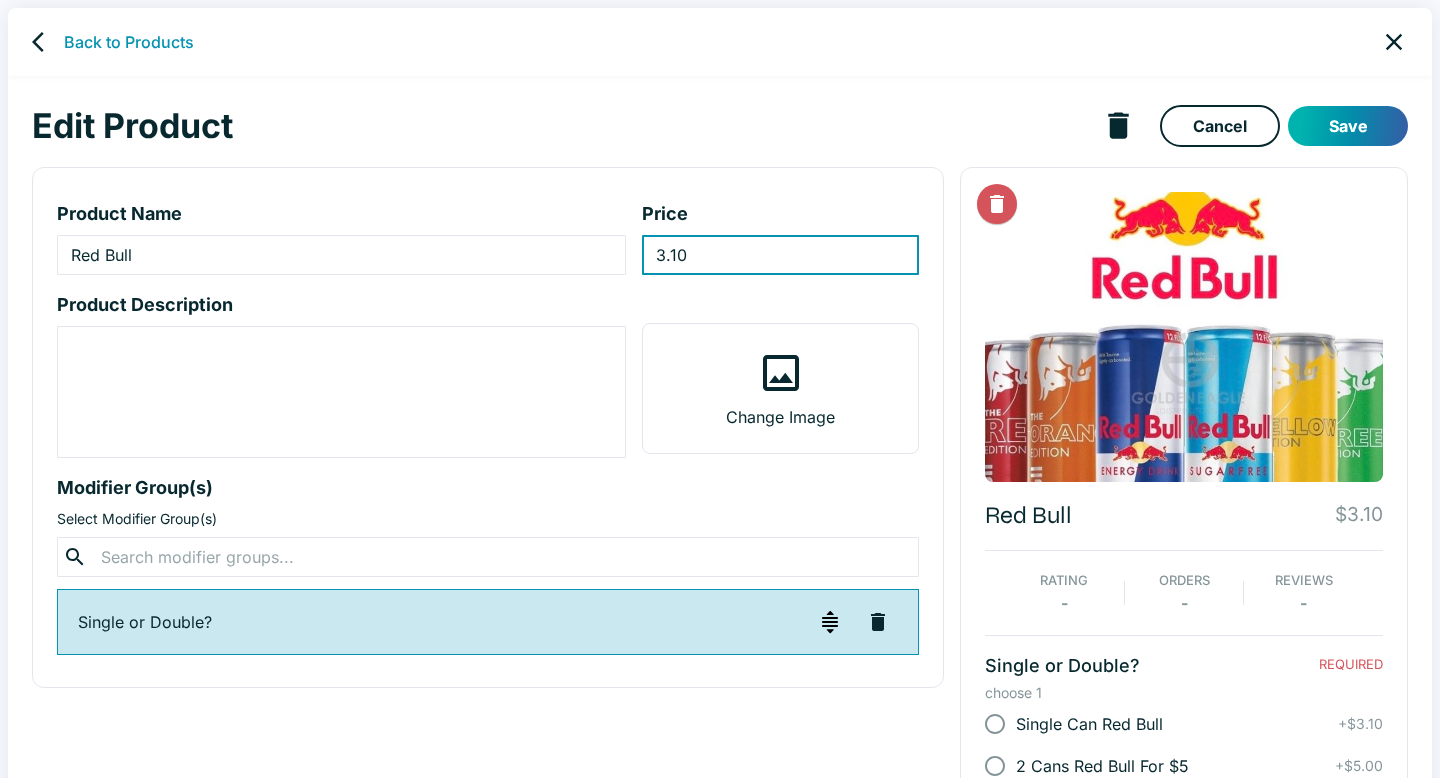 type on "3.10" 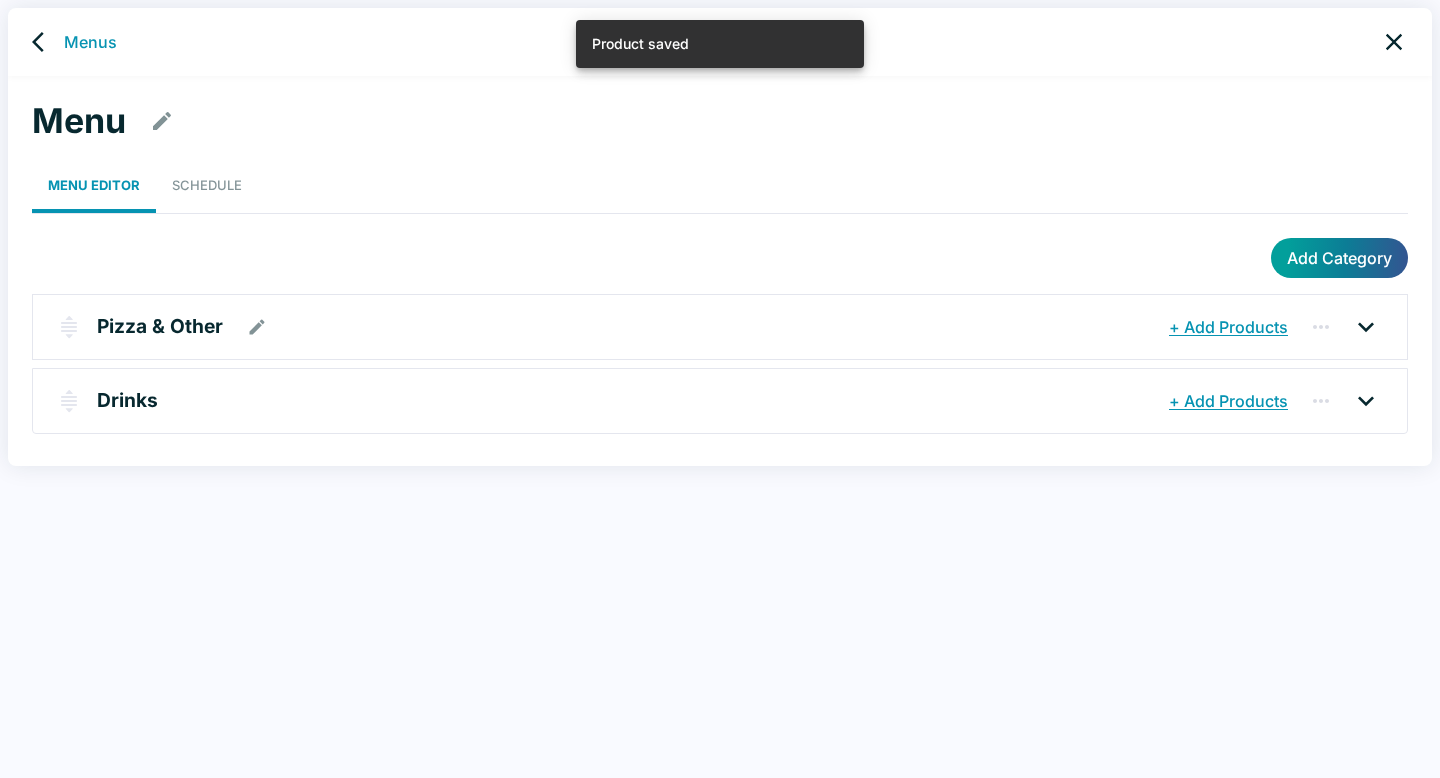 click on "Pizza & Other" at bounding box center (630, 327) 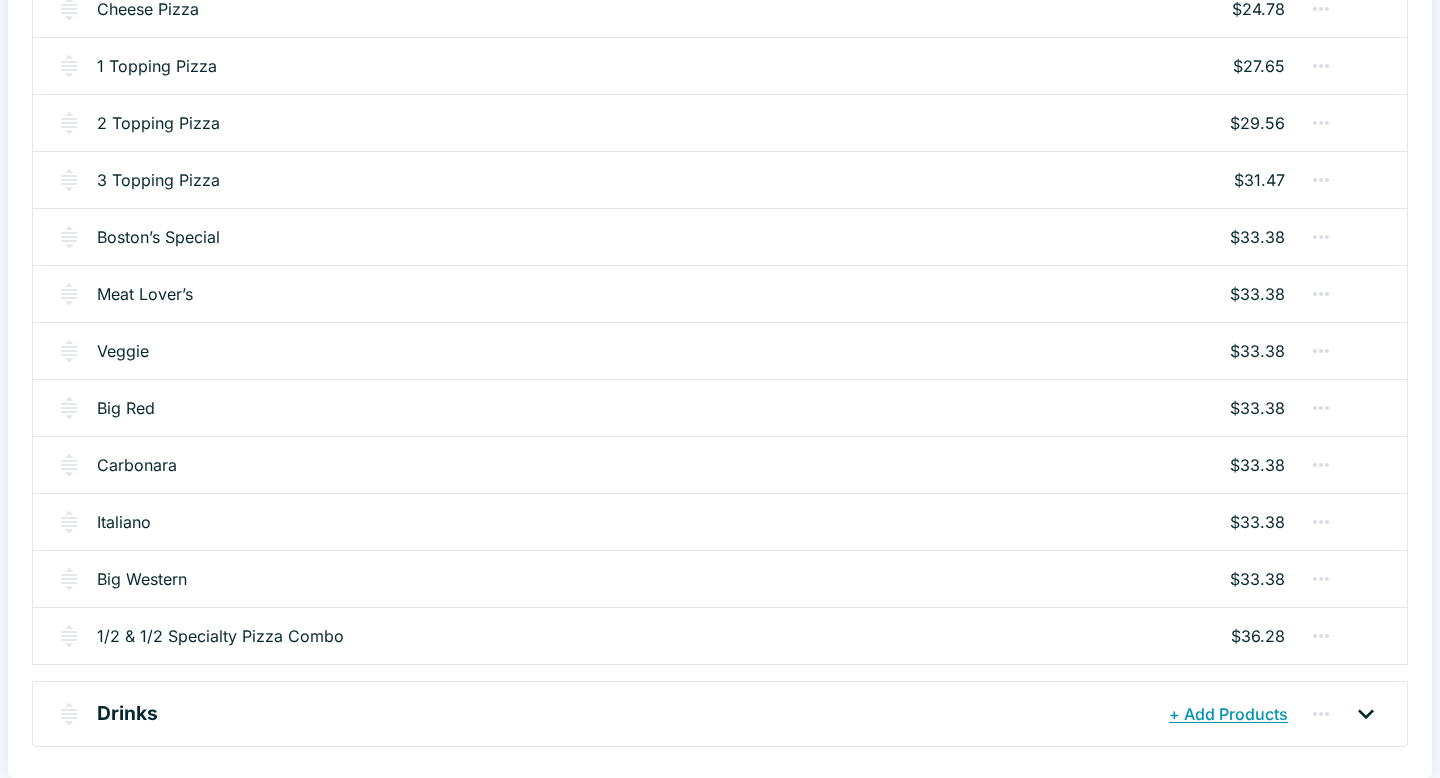 scroll, scrollTop: 0, scrollLeft: 0, axis: both 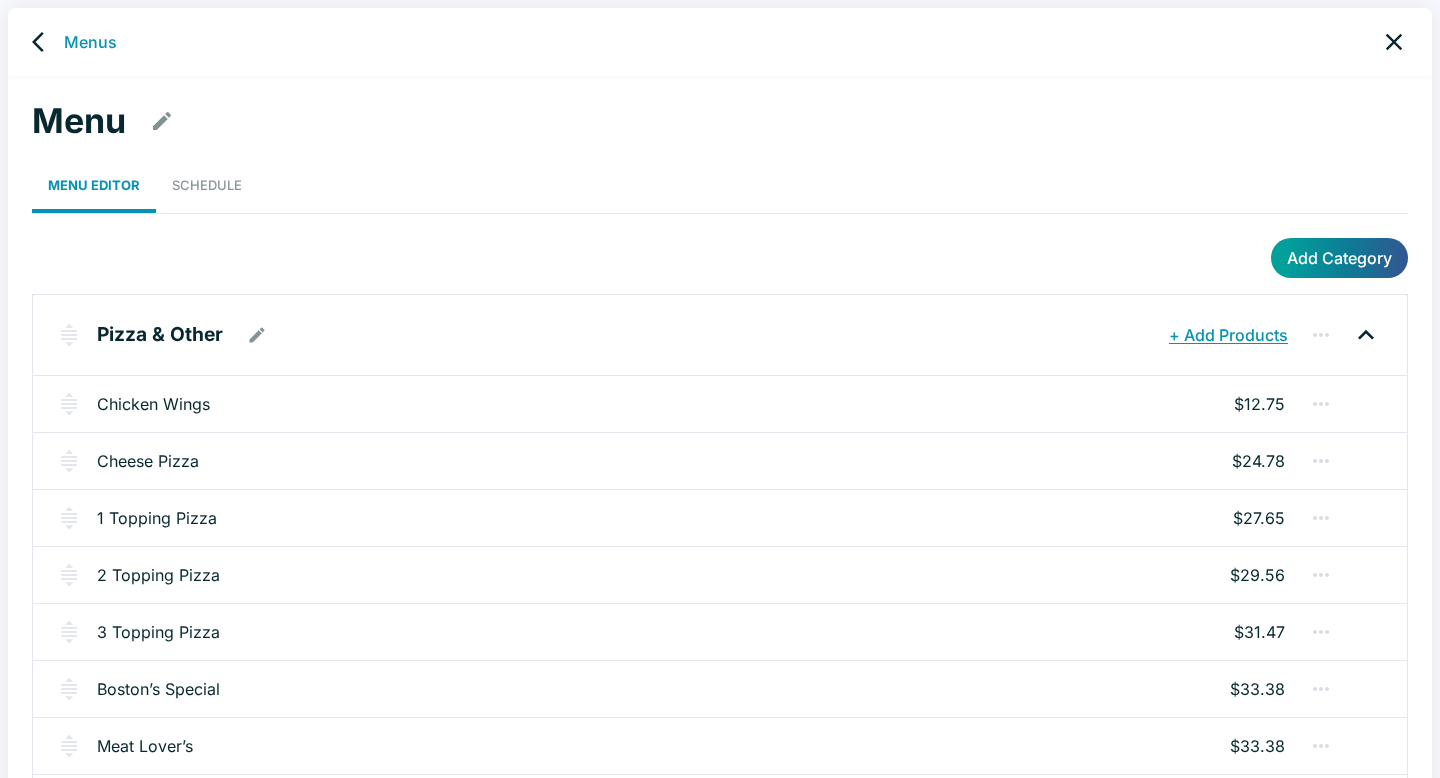 click on "+ Add Products" at bounding box center [1228, 335] 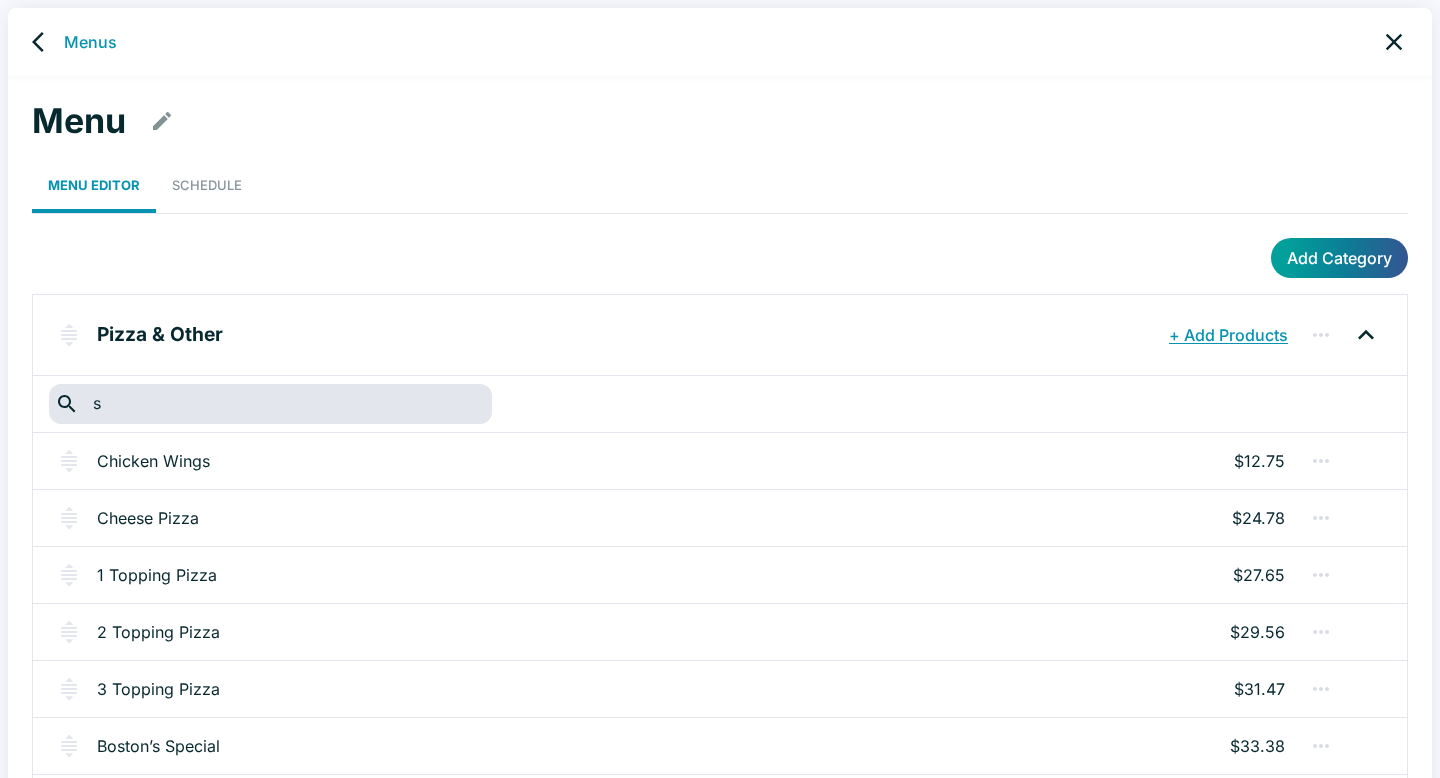 type on "sp" 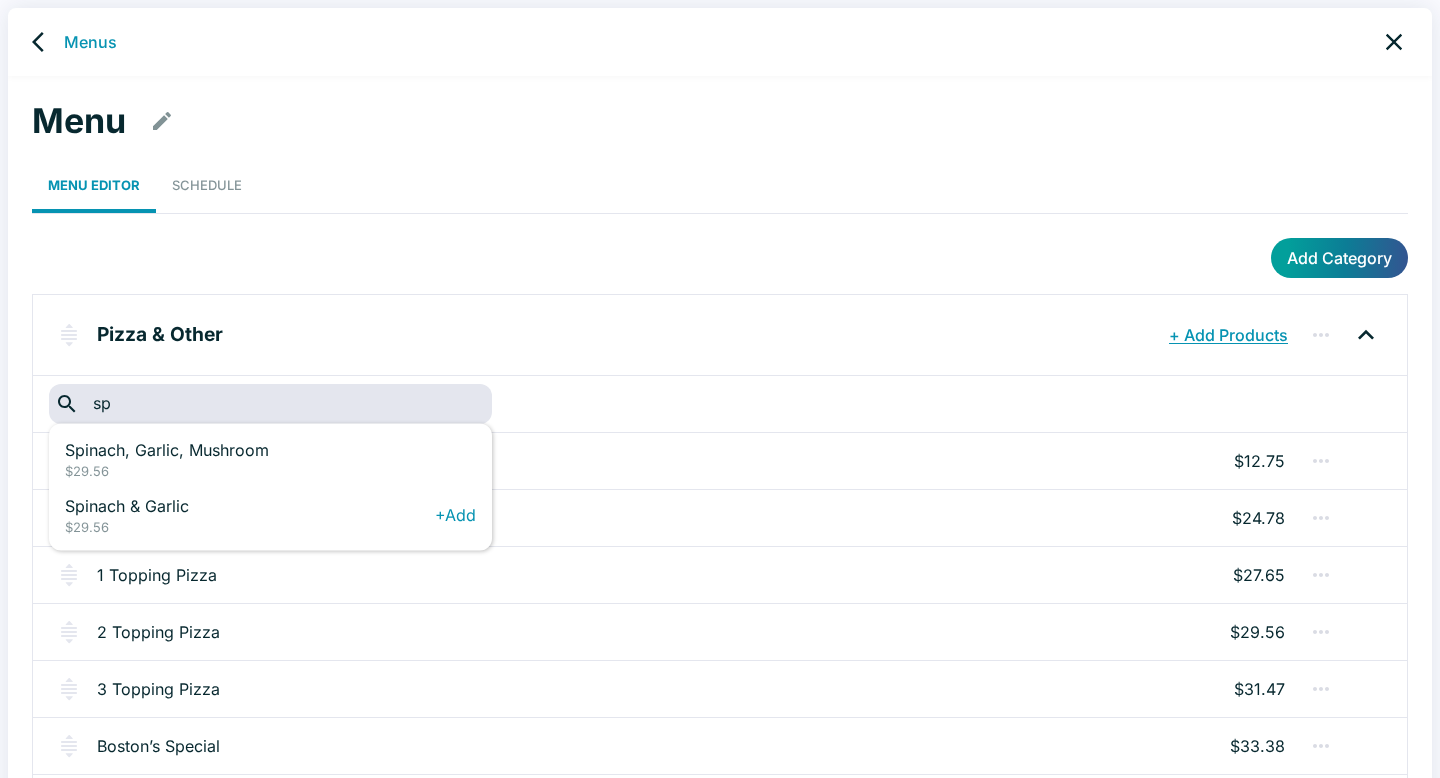 click on "$29.56" at bounding box center (250, 527) 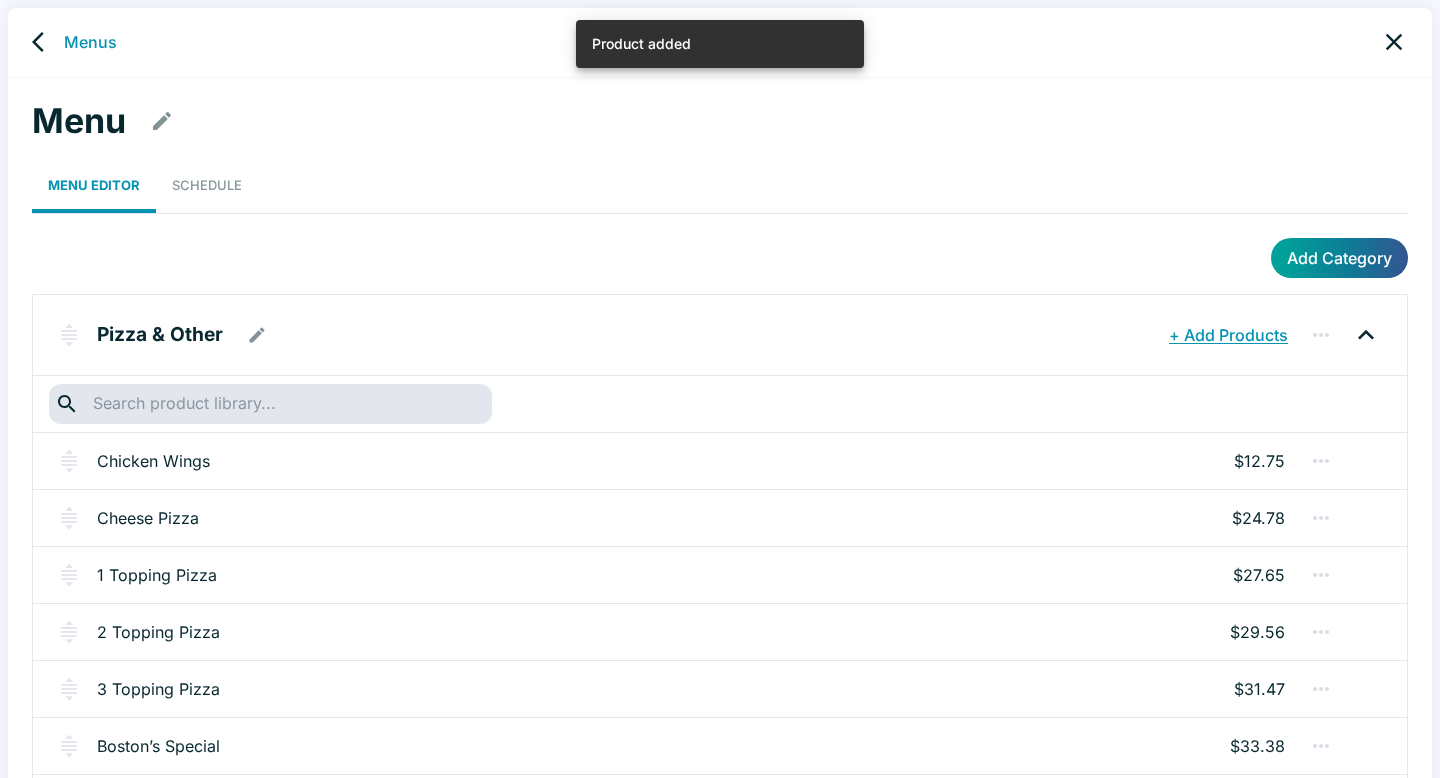 click on "+ Add Products" at bounding box center [1228, 335] 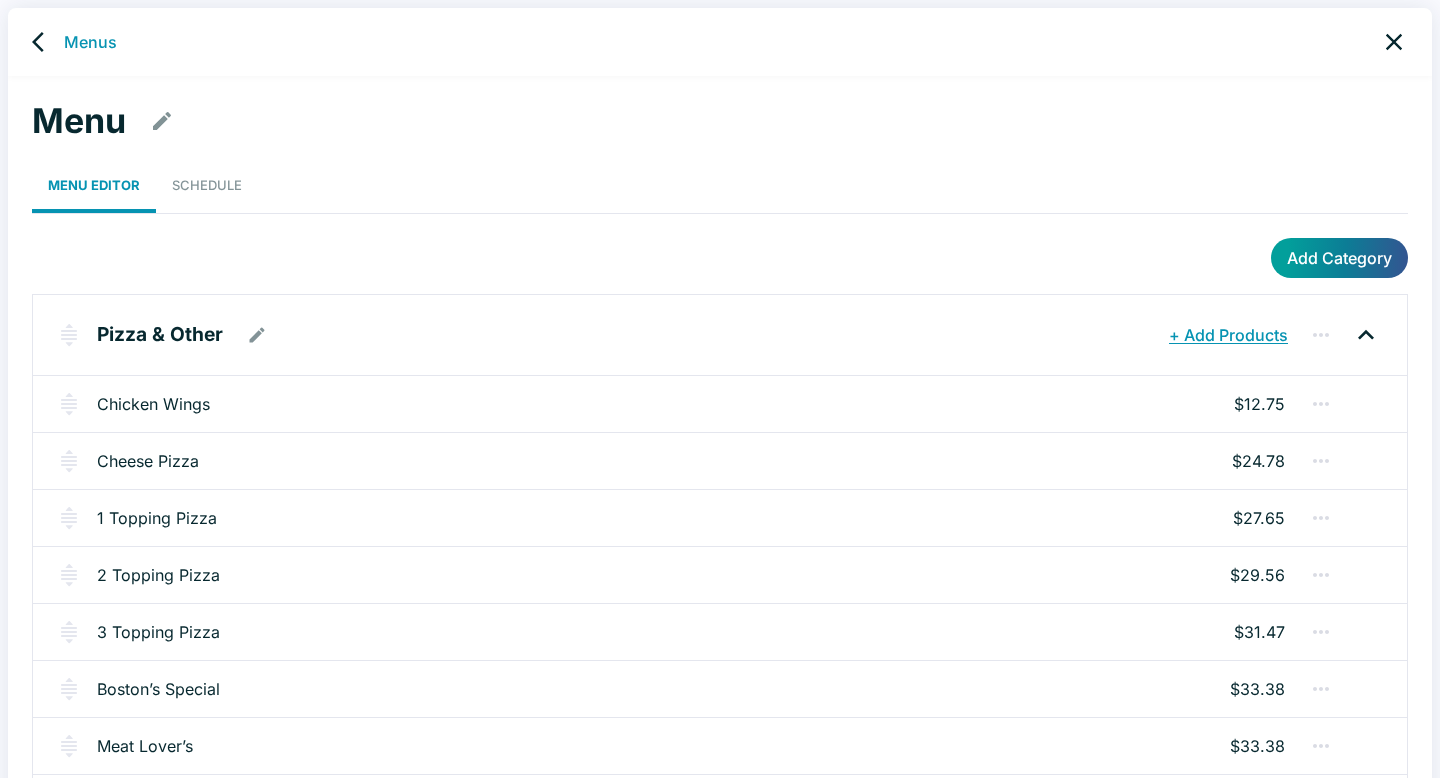 click on "+ Add Products" at bounding box center [1228, 335] 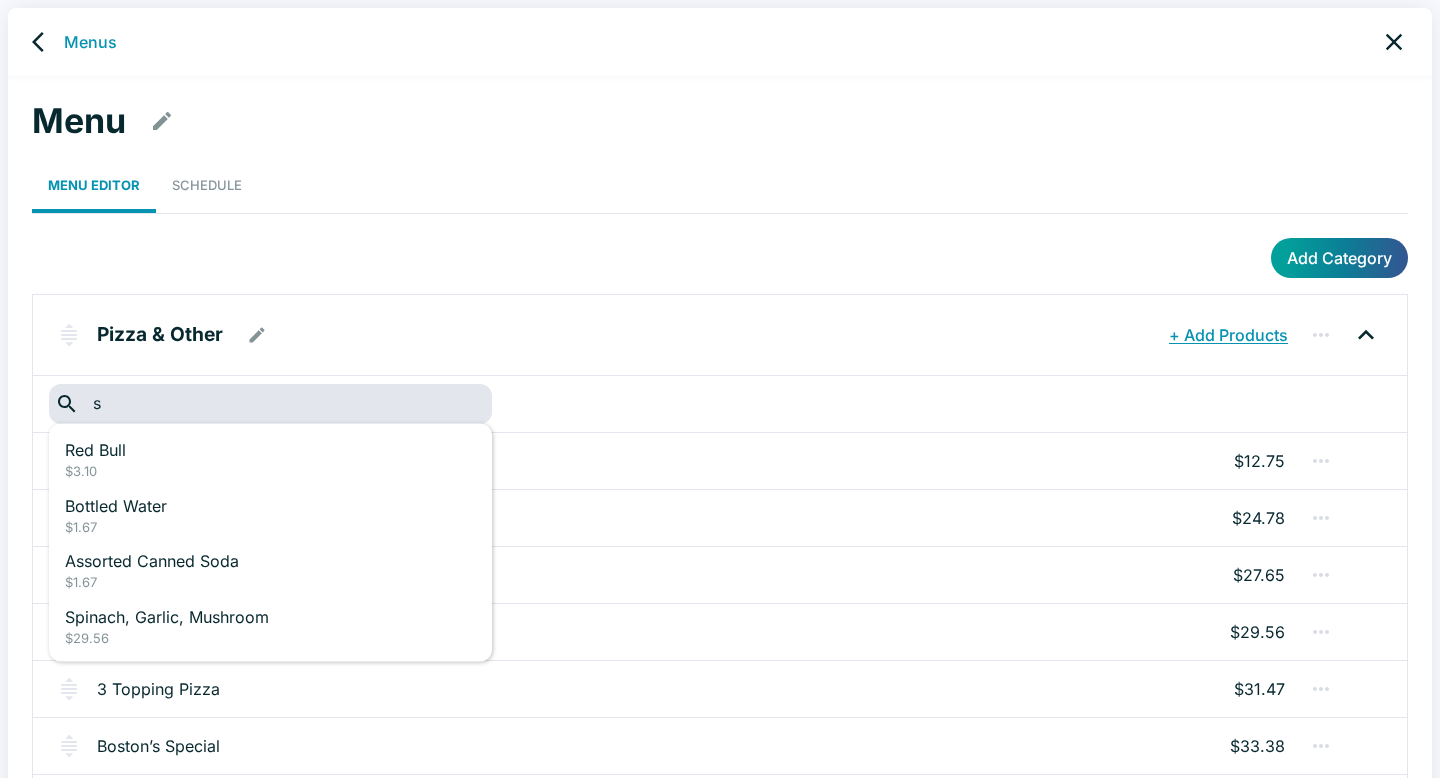 type on "sp" 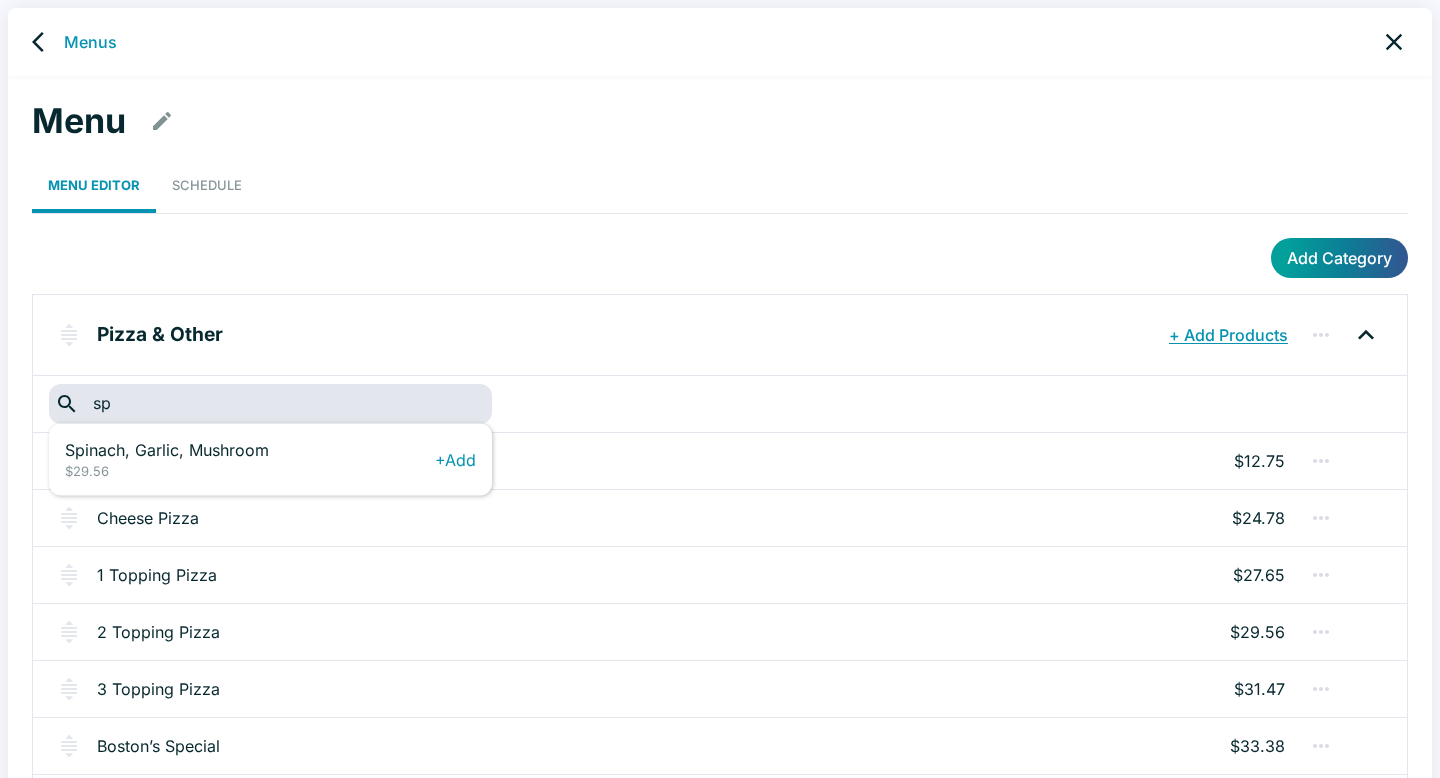click on "$29.56" at bounding box center (250, 472) 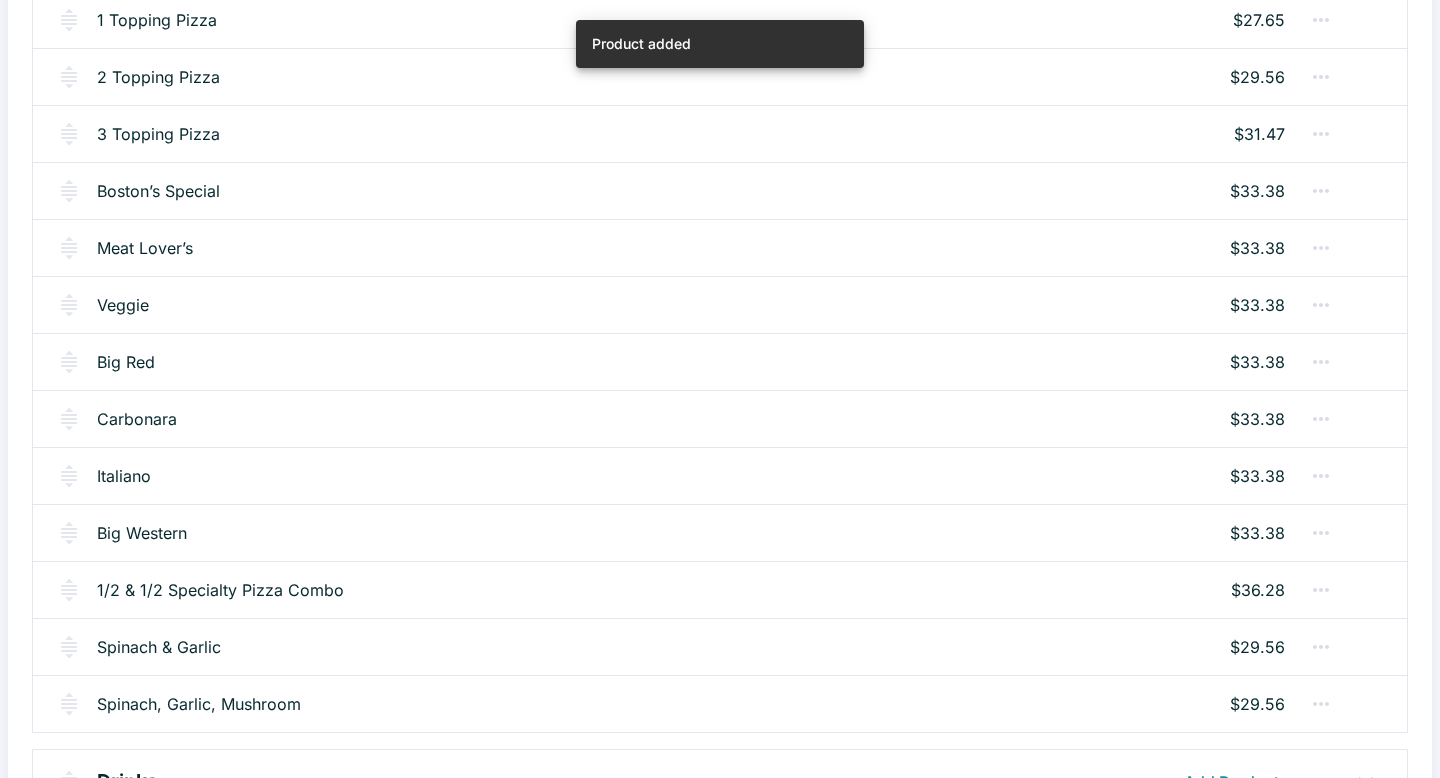 scroll, scrollTop: 533, scrollLeft: 0, axis: vertical 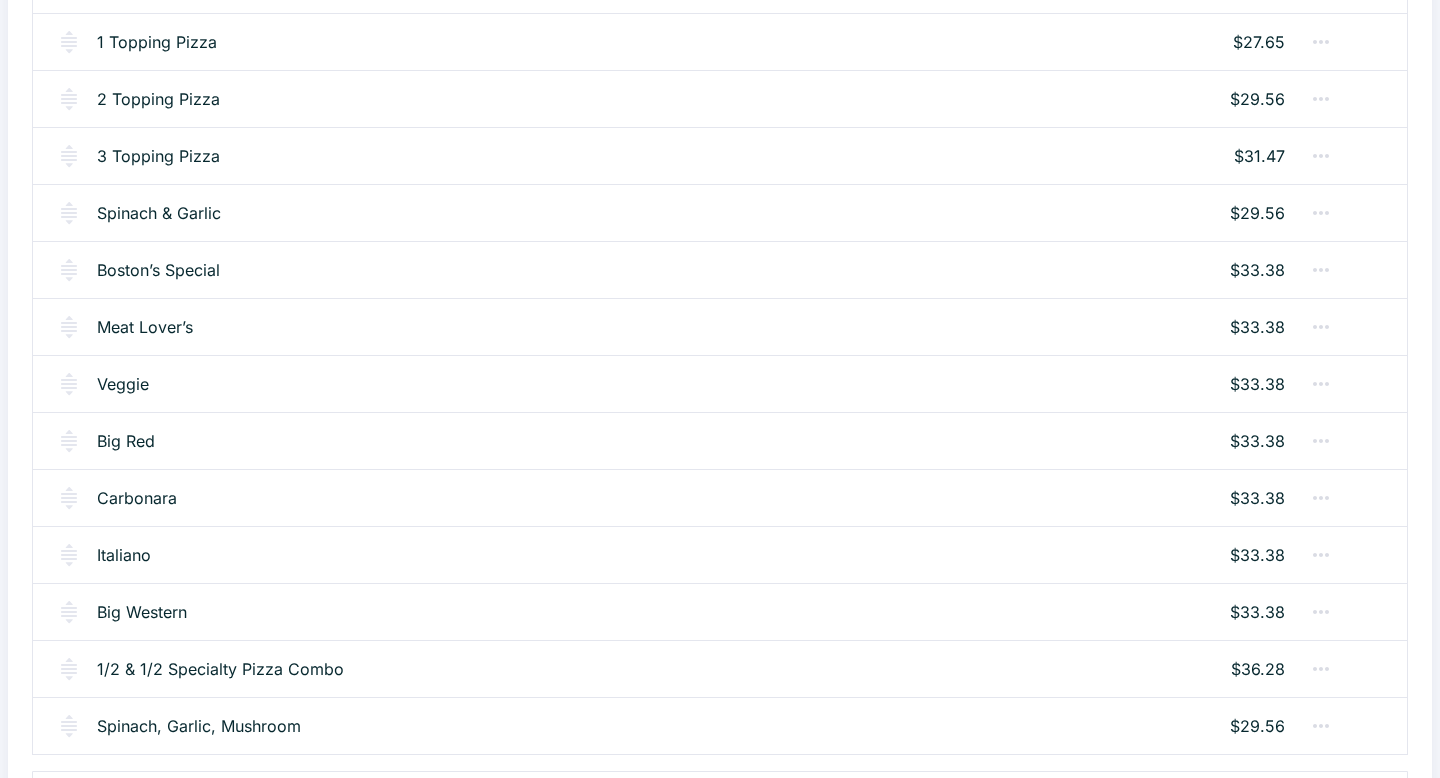 click on "Spinach & Garlic $29.56" at bounding box center [720, 212] 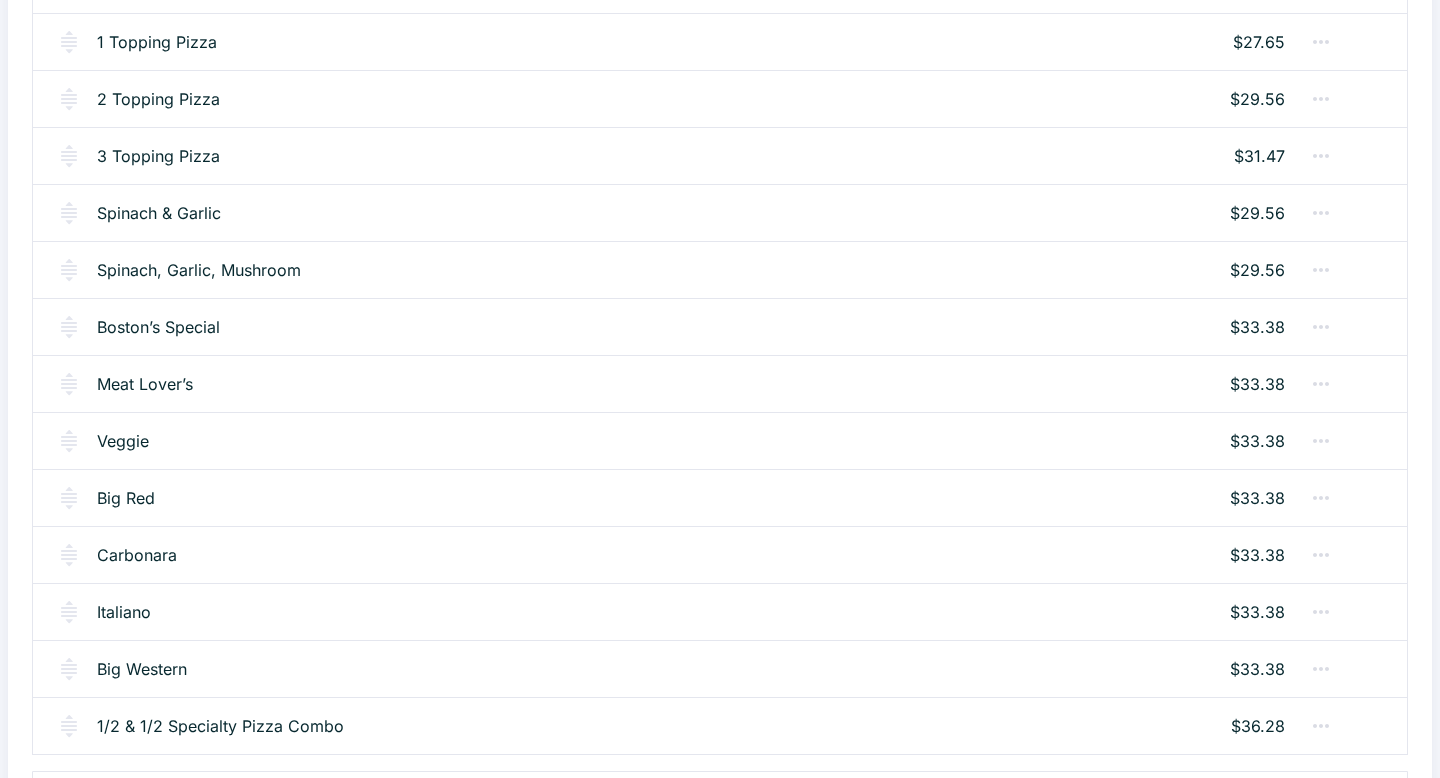 drag, startPoint x: 65, startPoint y: 729, endPoint x: 1334, endPoint y: 4, distance: 1461.5013 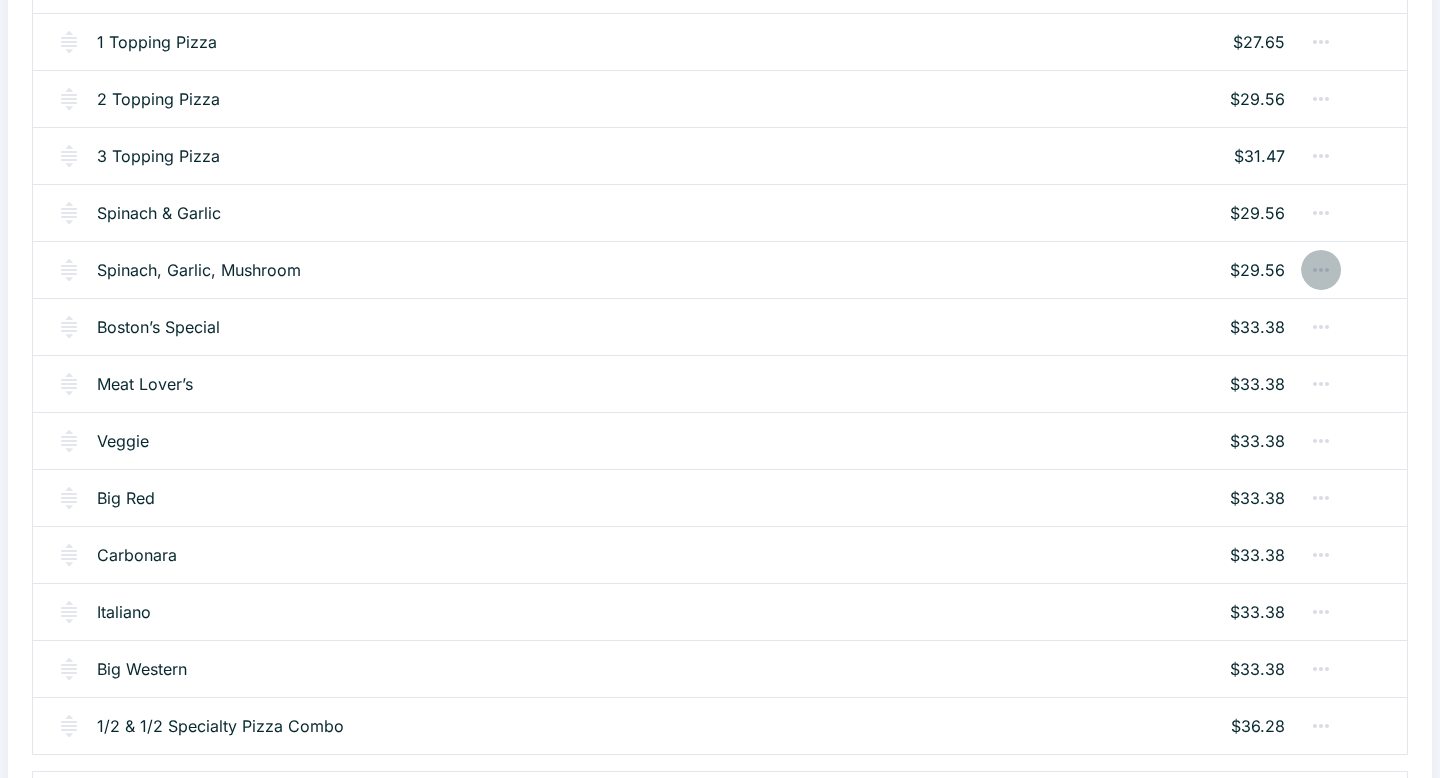 click 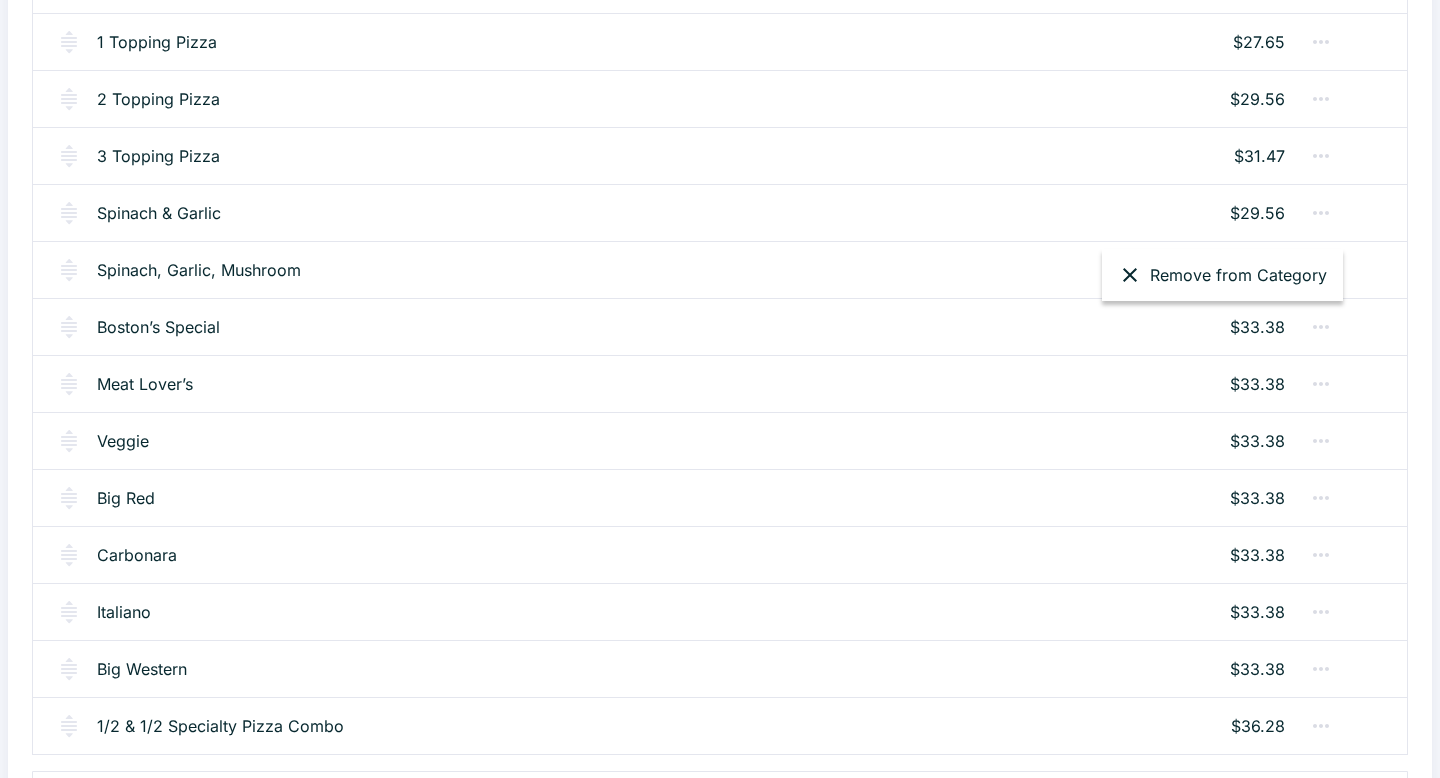 click at bounding box center [720, 389] 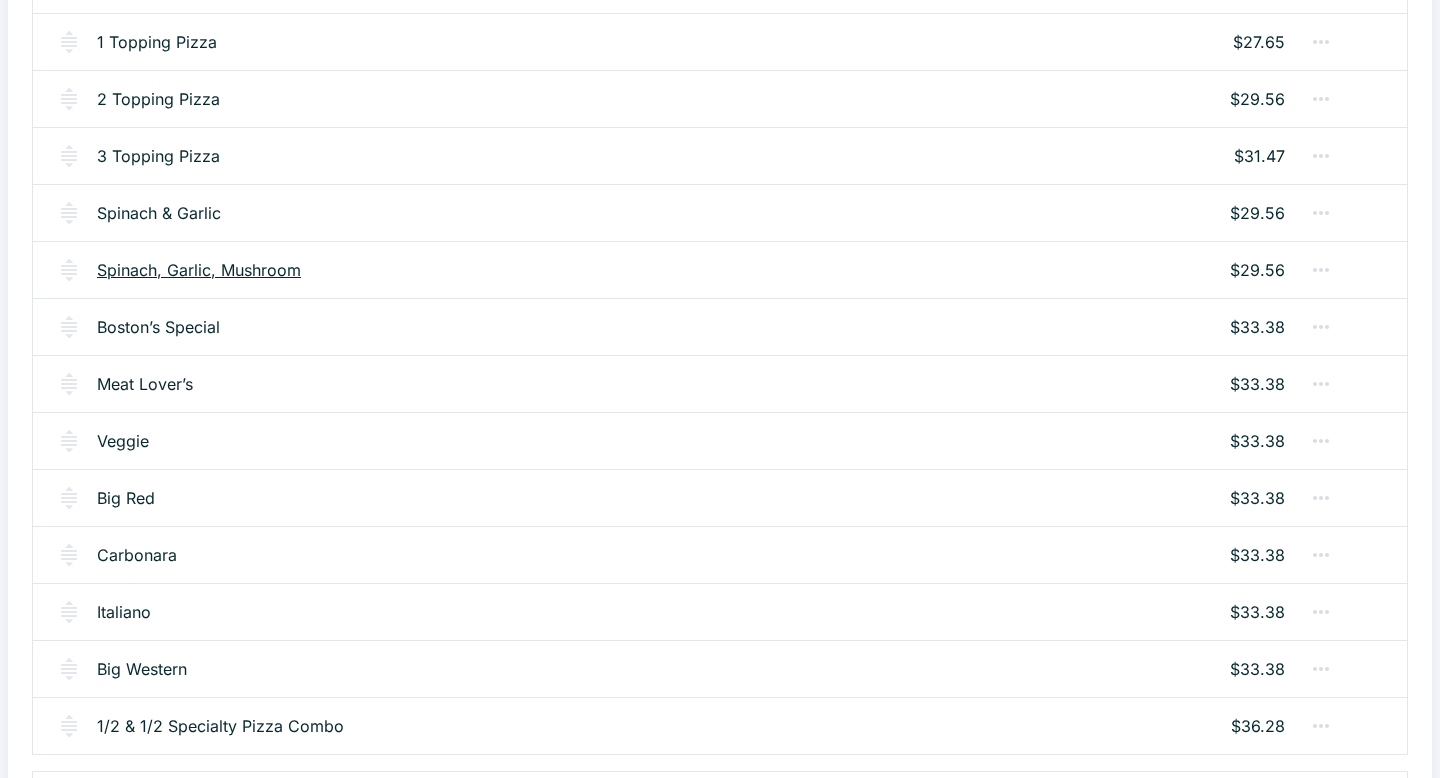 click on "Spinach, Garlic, Mushroom" at bounding box center (199, 270) 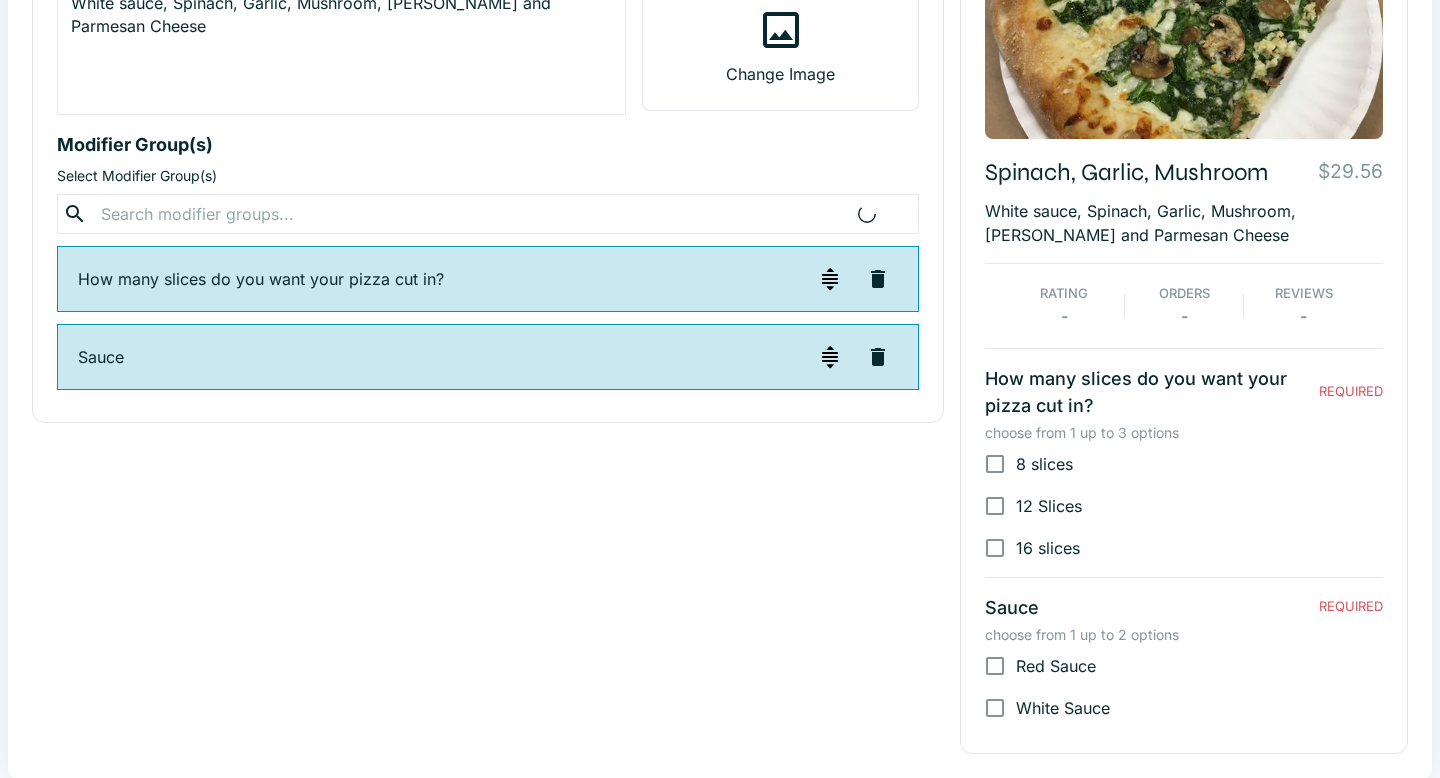 scroll, scrollTop: 0, scrollLeft: 0, axis: both 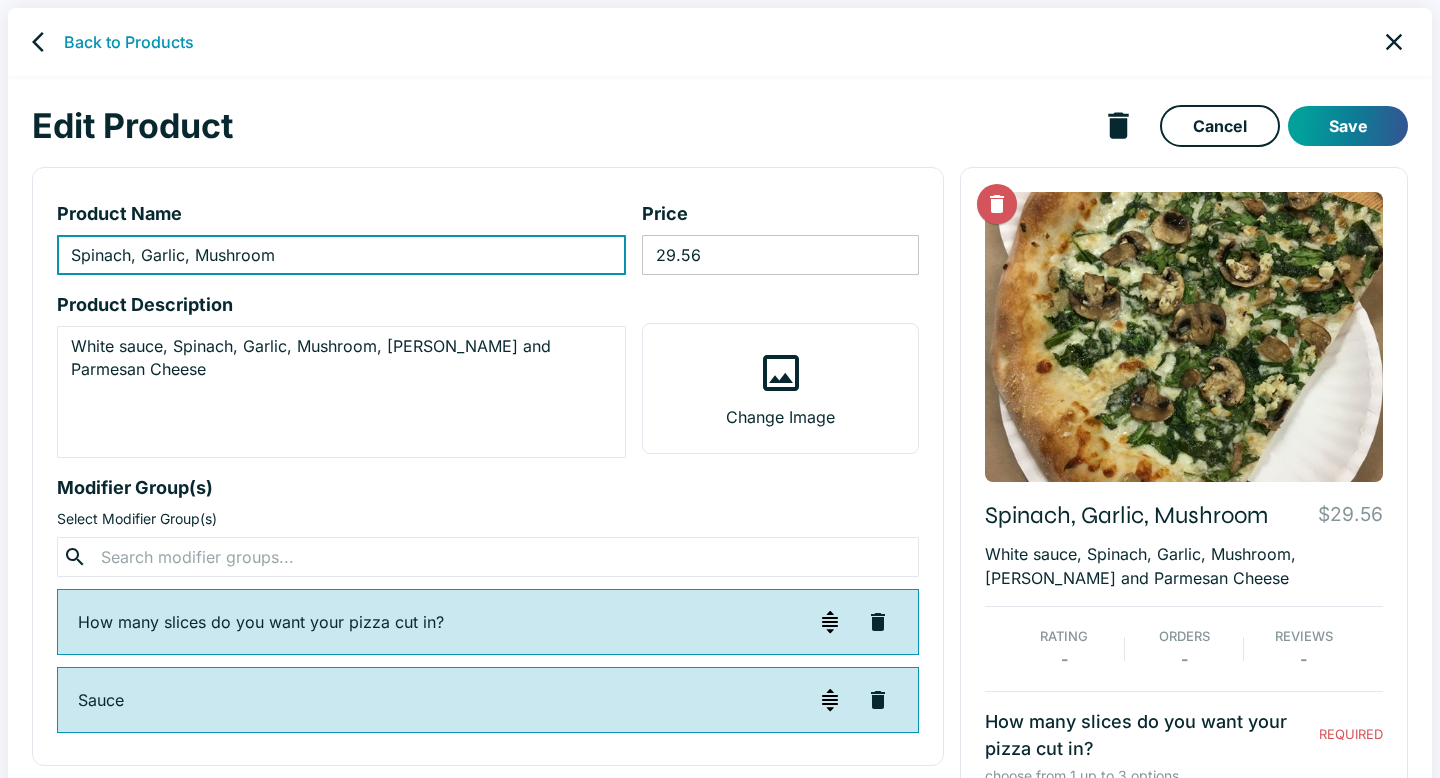click on "29.56" at bounding box center (780, 255) 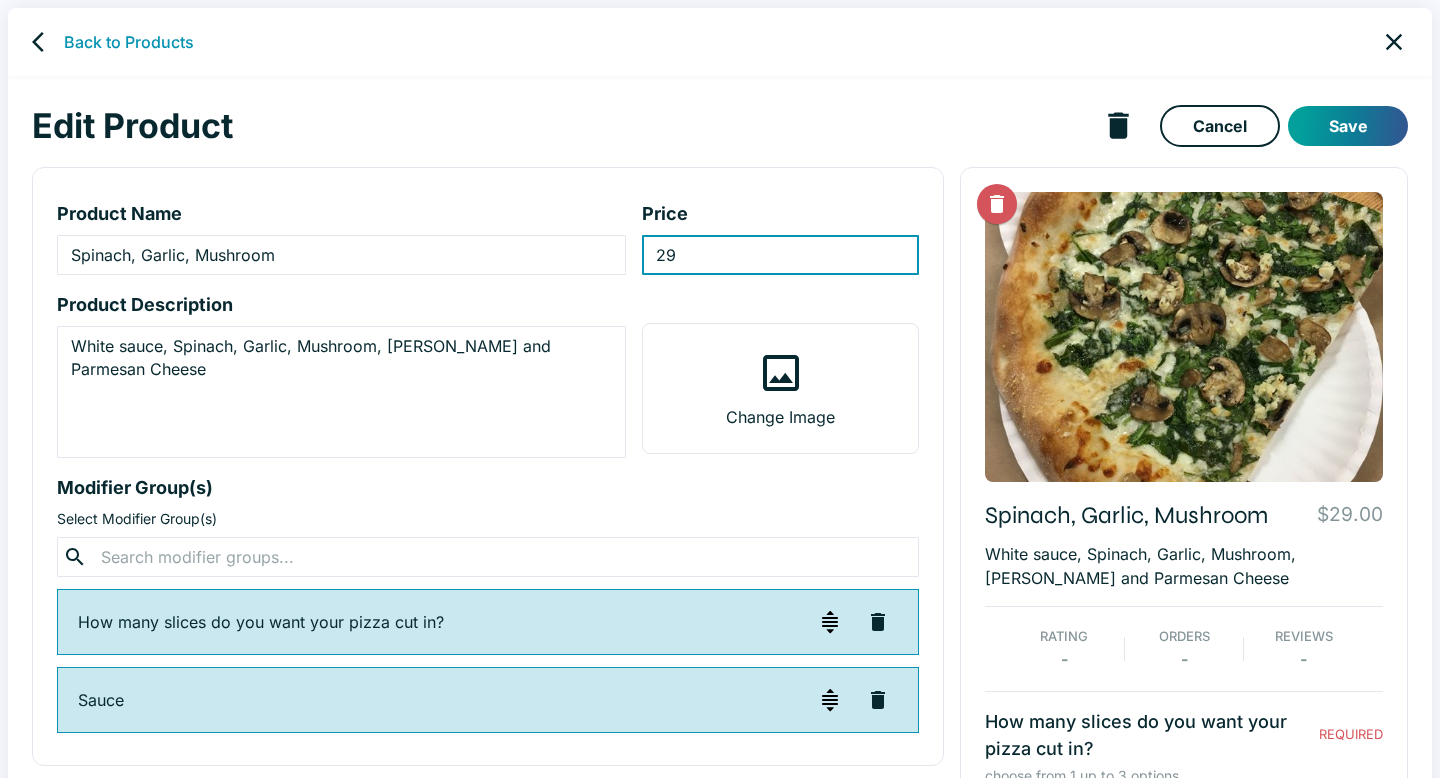 type on "2" 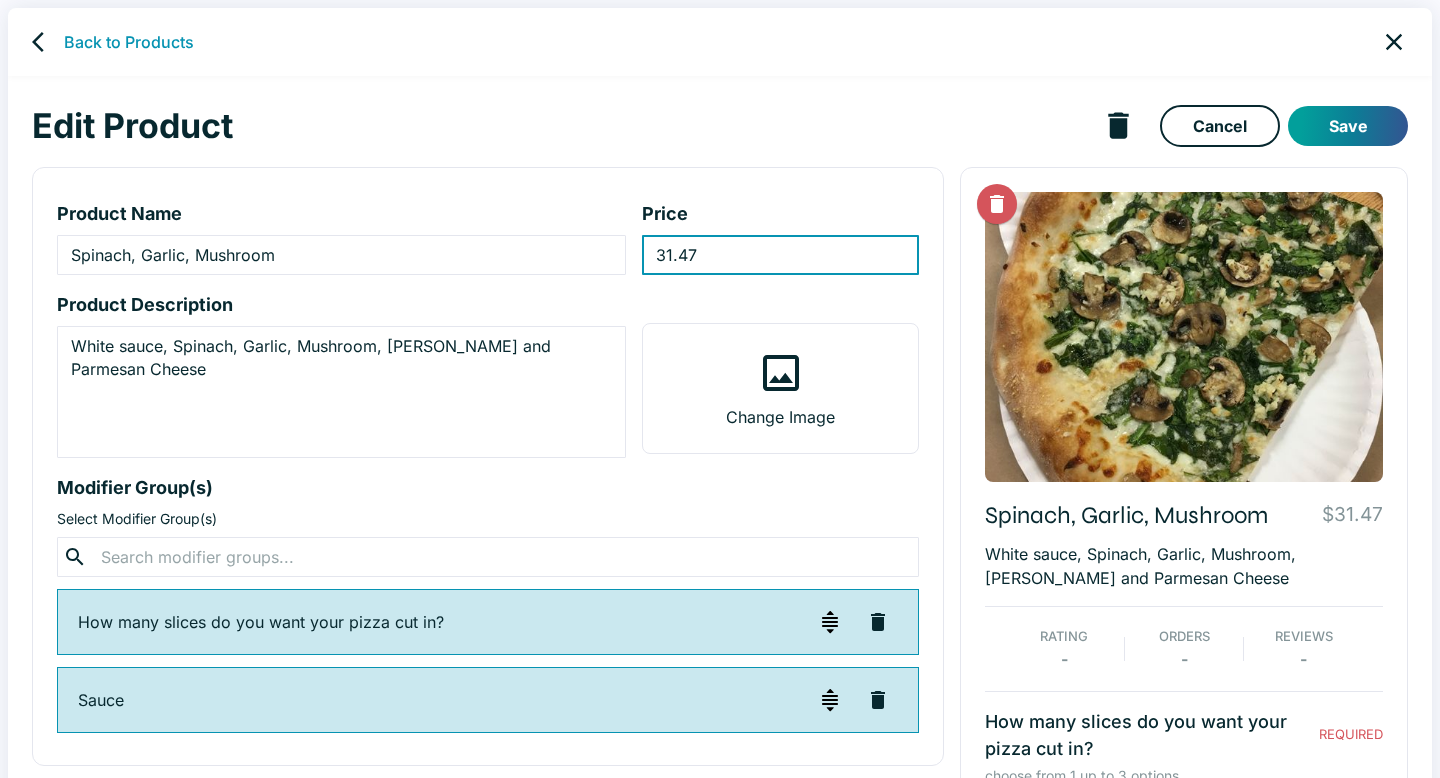type on "31.47" 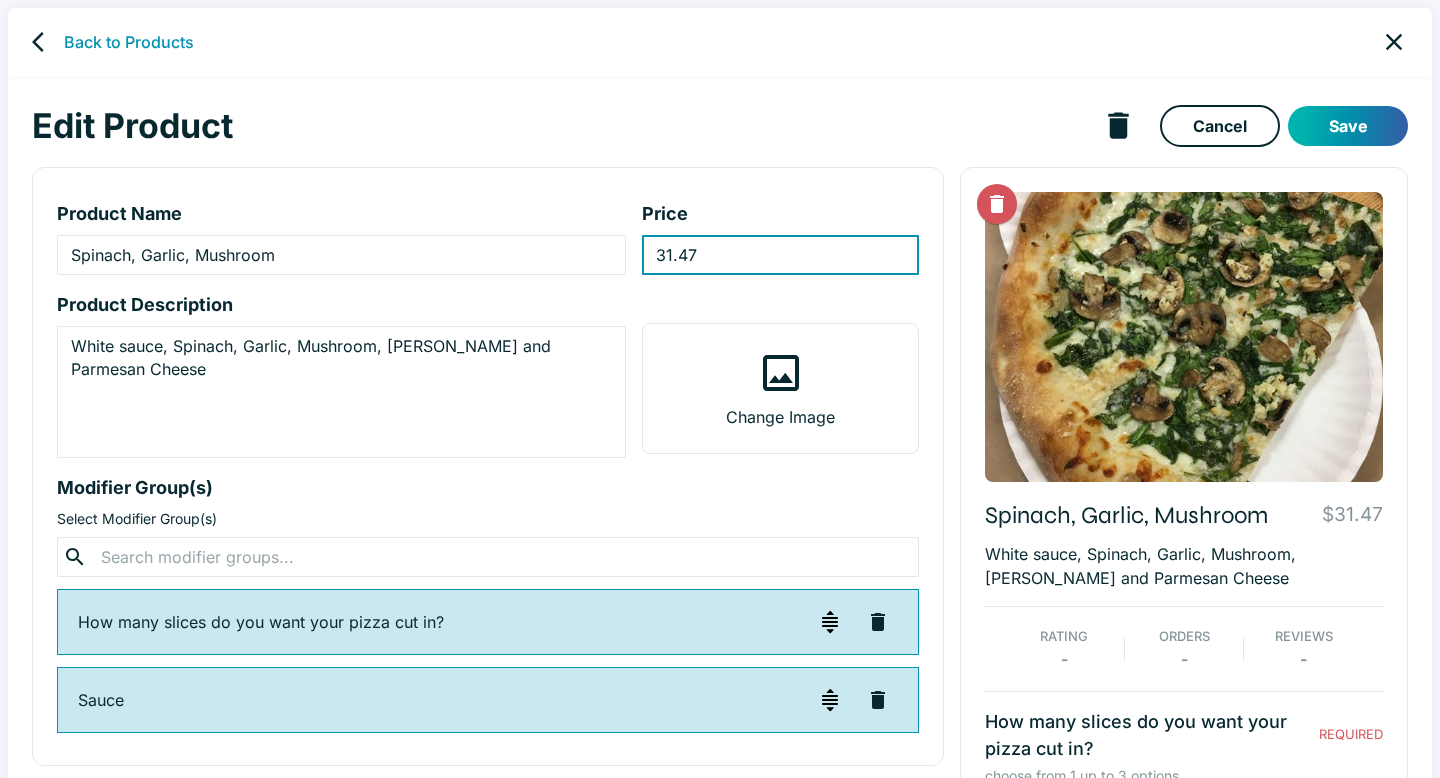click on "Save" at bounding box center [1348, 126] 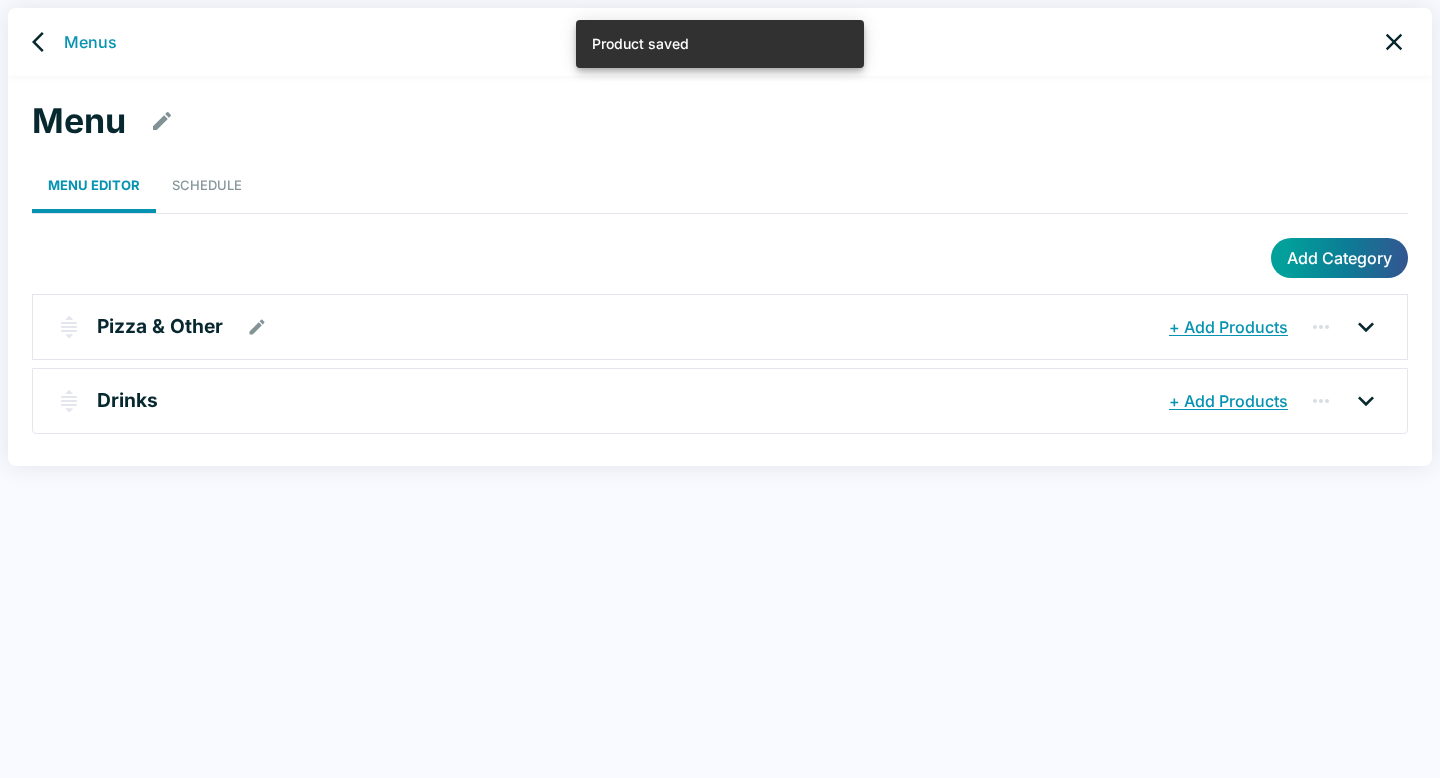 click on "Pizza & Other" at bounding box center [160, 326] 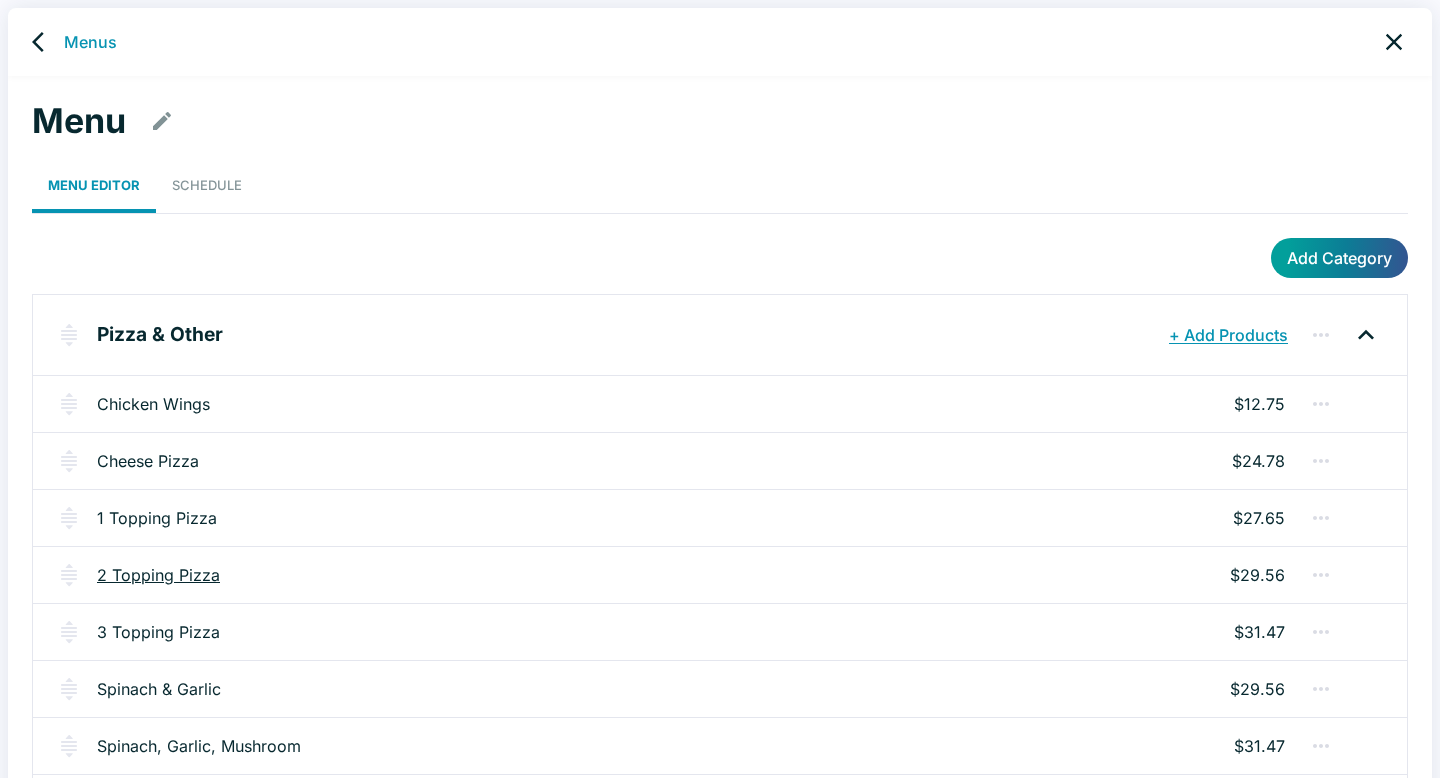 click on "2 Topping Pizza" at bounding box center [158, 575] 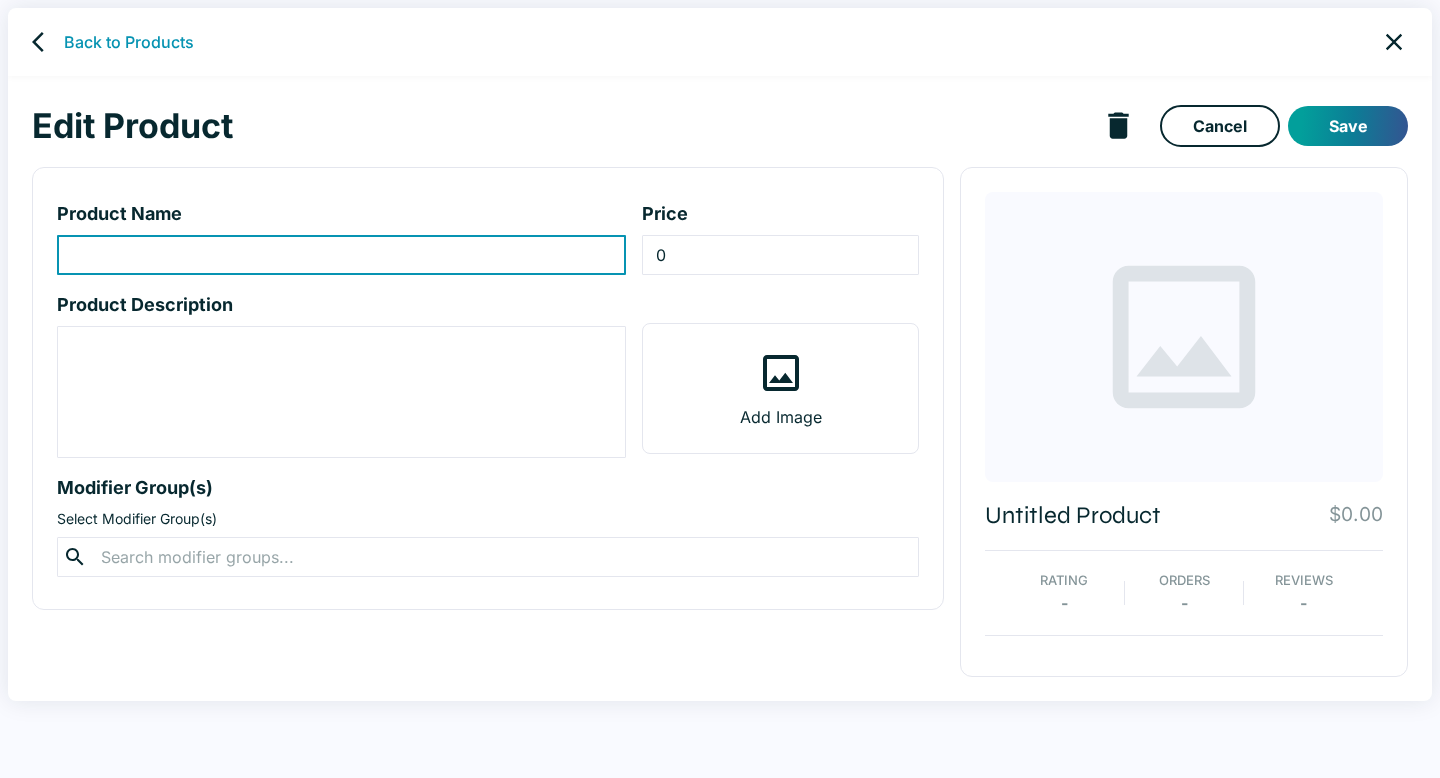 type on "2 Topping Pizza" 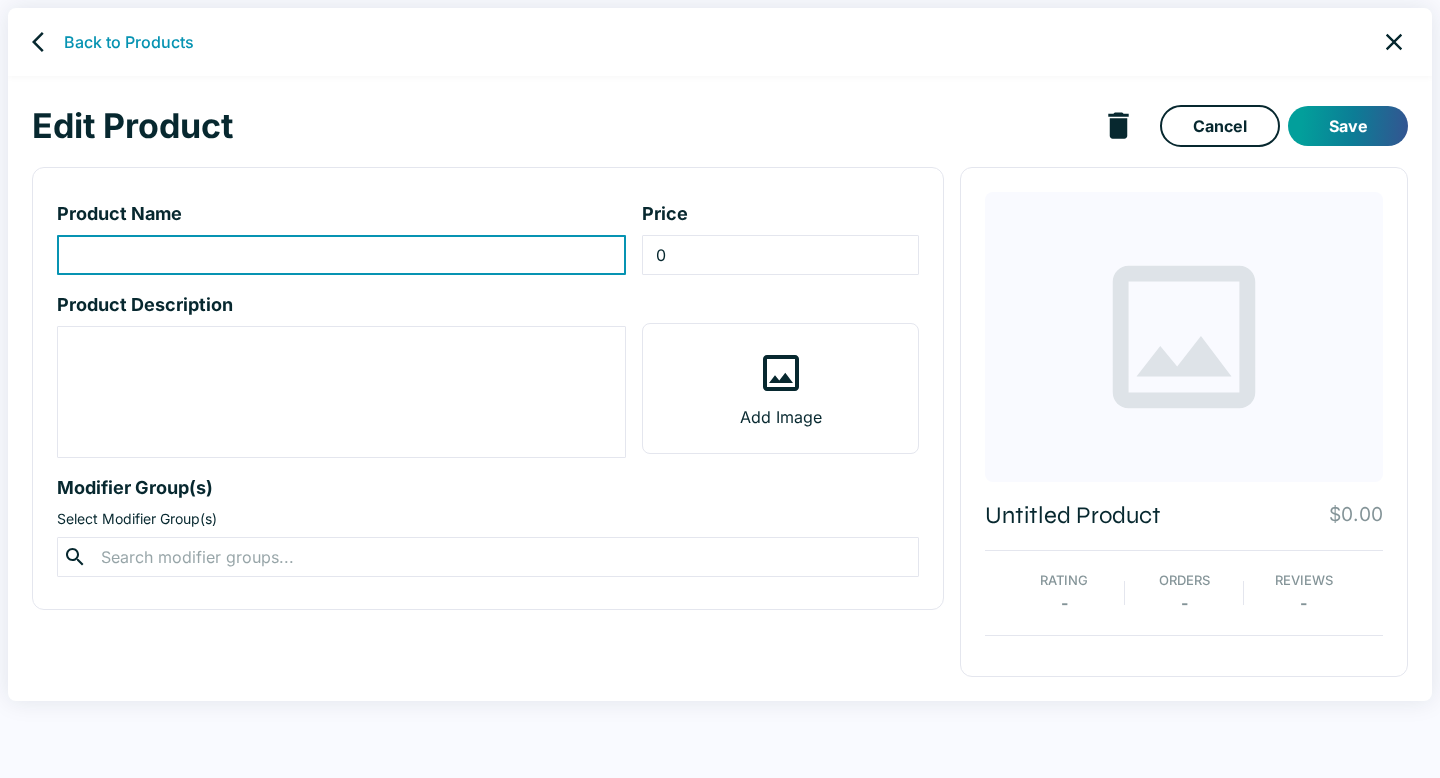 type on "29.56" 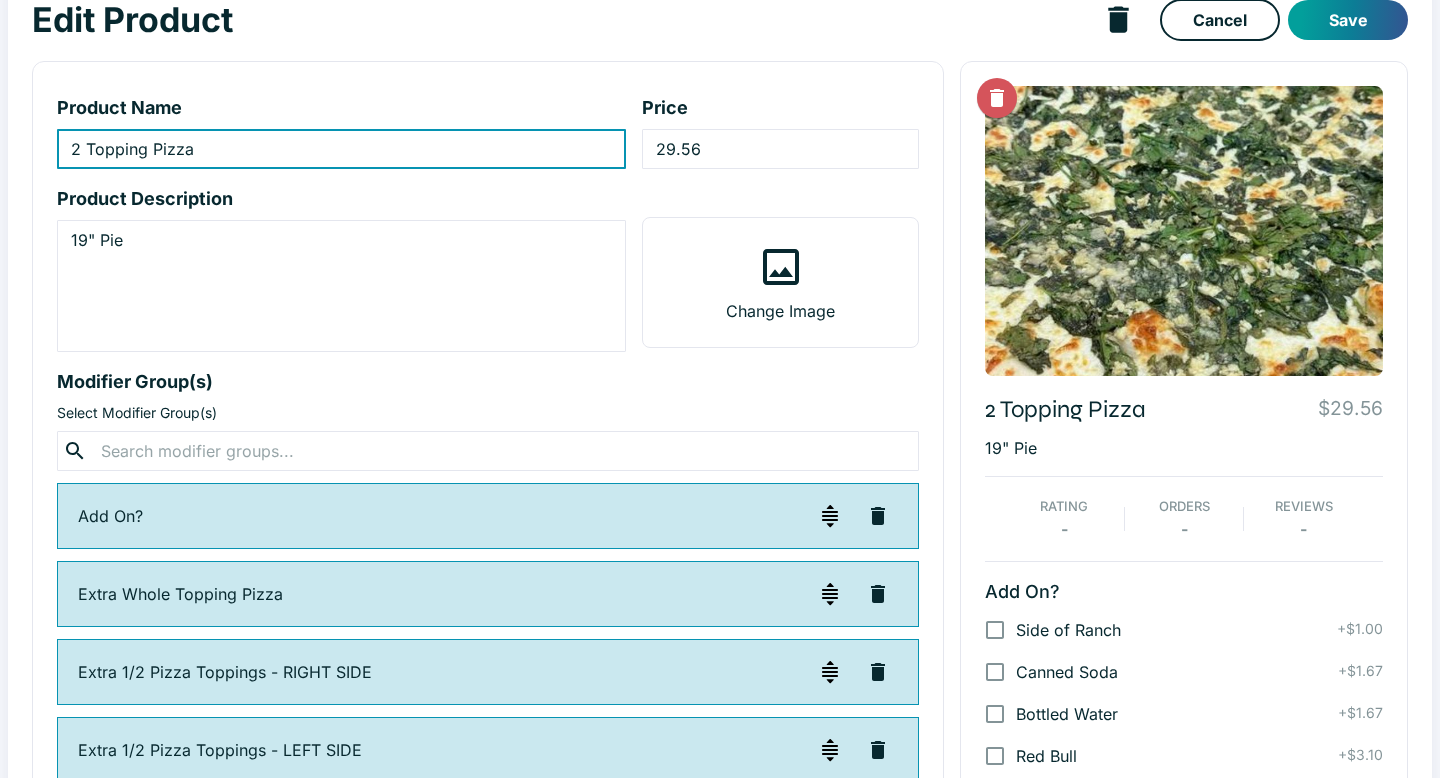 scroll, scrollTop: 0, scrollLeft: 0, axis: both 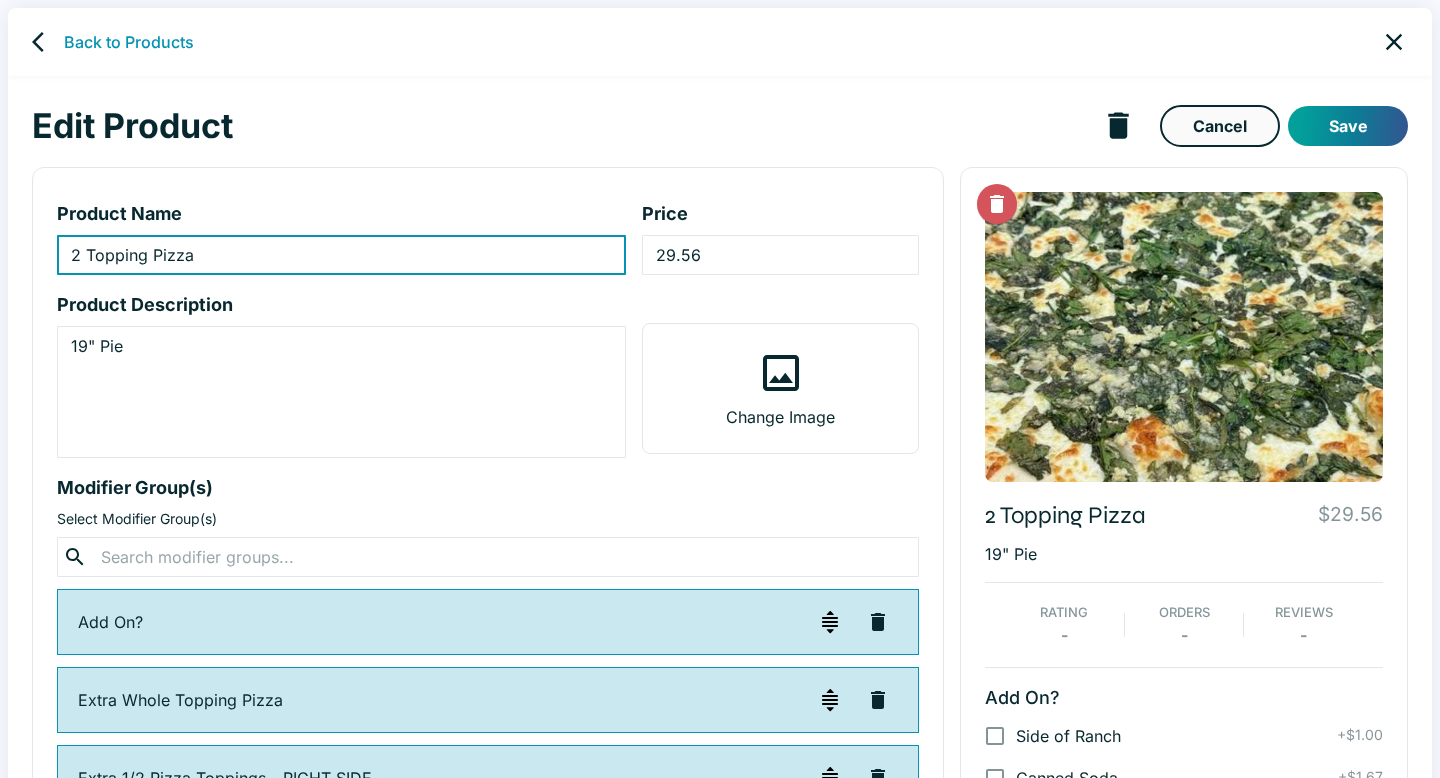 click on "Cancel" at bounding box center [1220, 126] 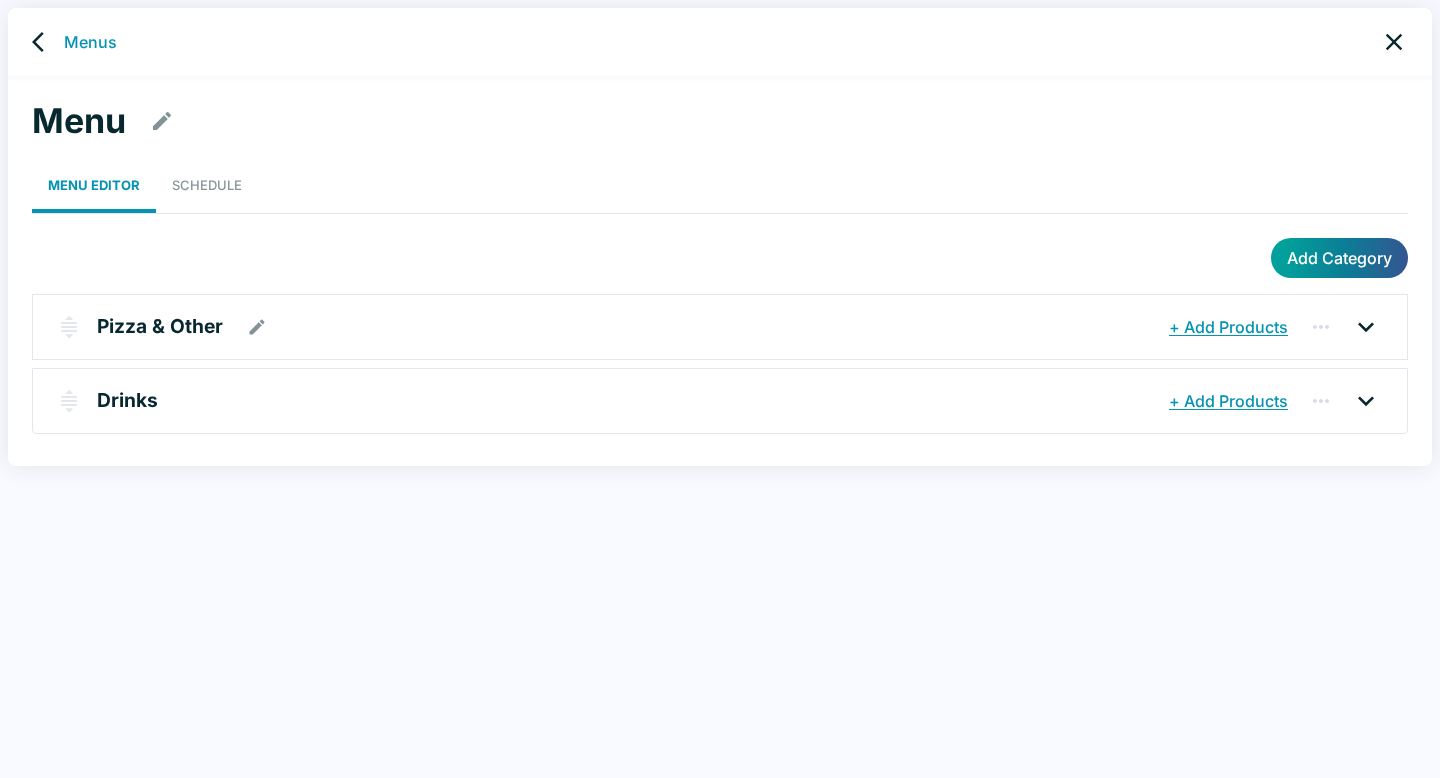 click on "Pizza & Other" at bounding box center (160, 326) 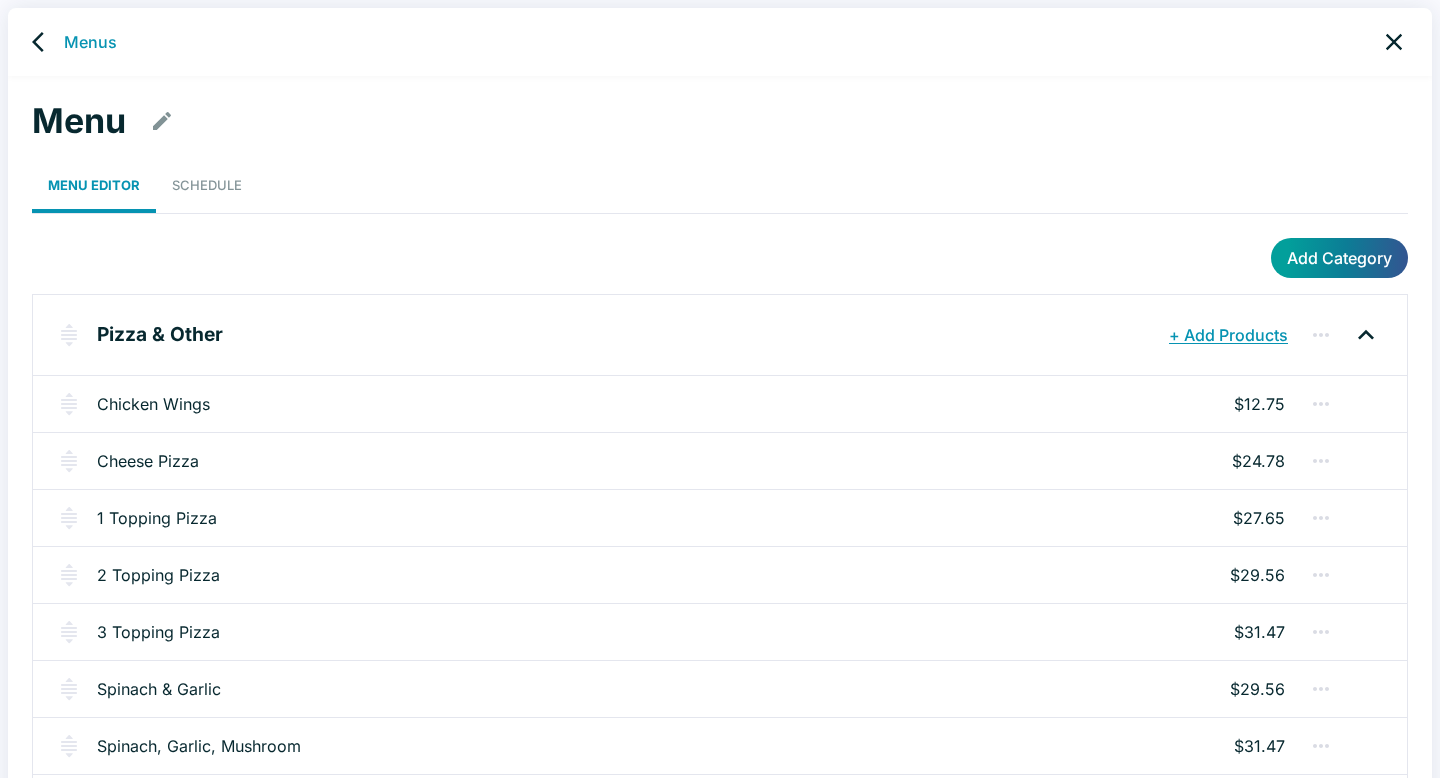 click on "$24.78" at bounding box center (1258, 461) 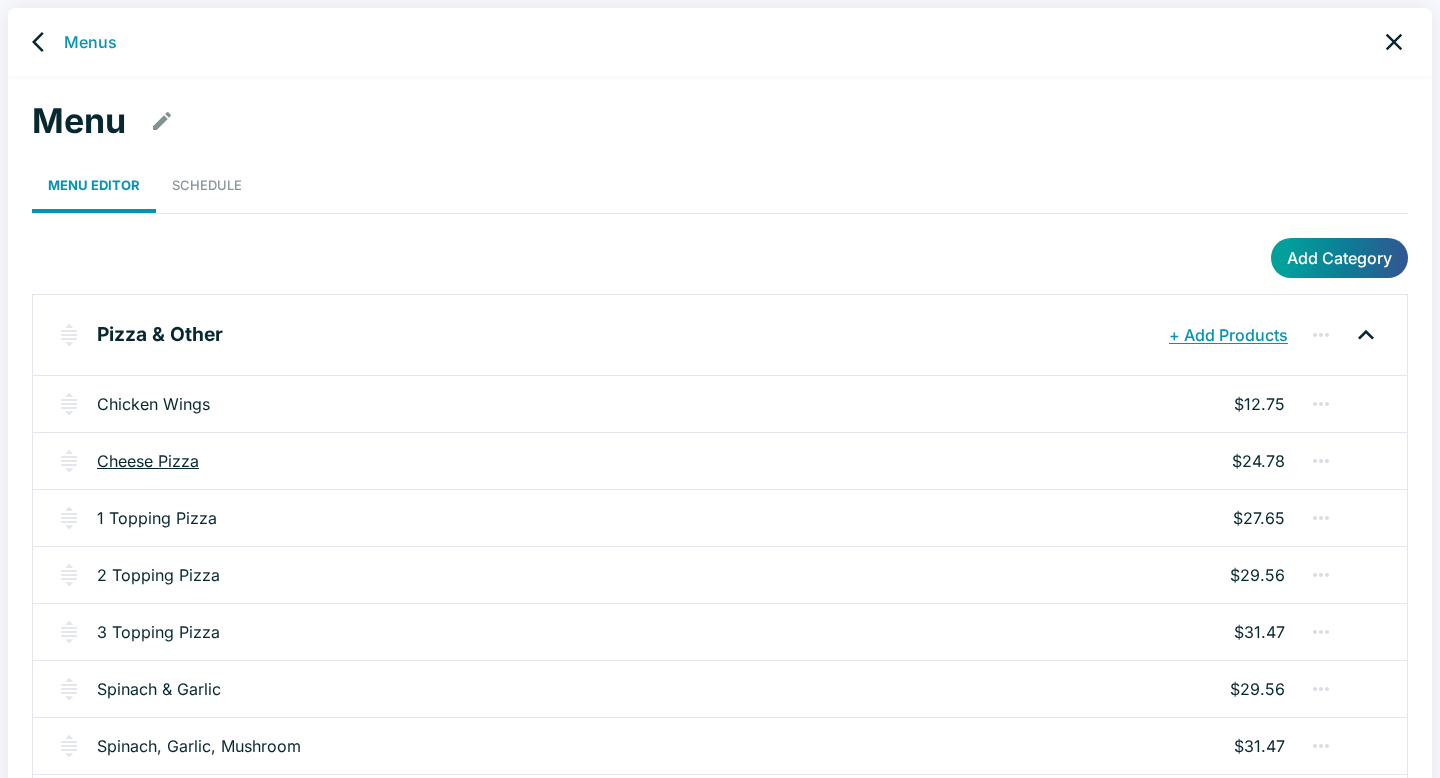 click on "Cheese Pizza" at bounding box center (148, 461) 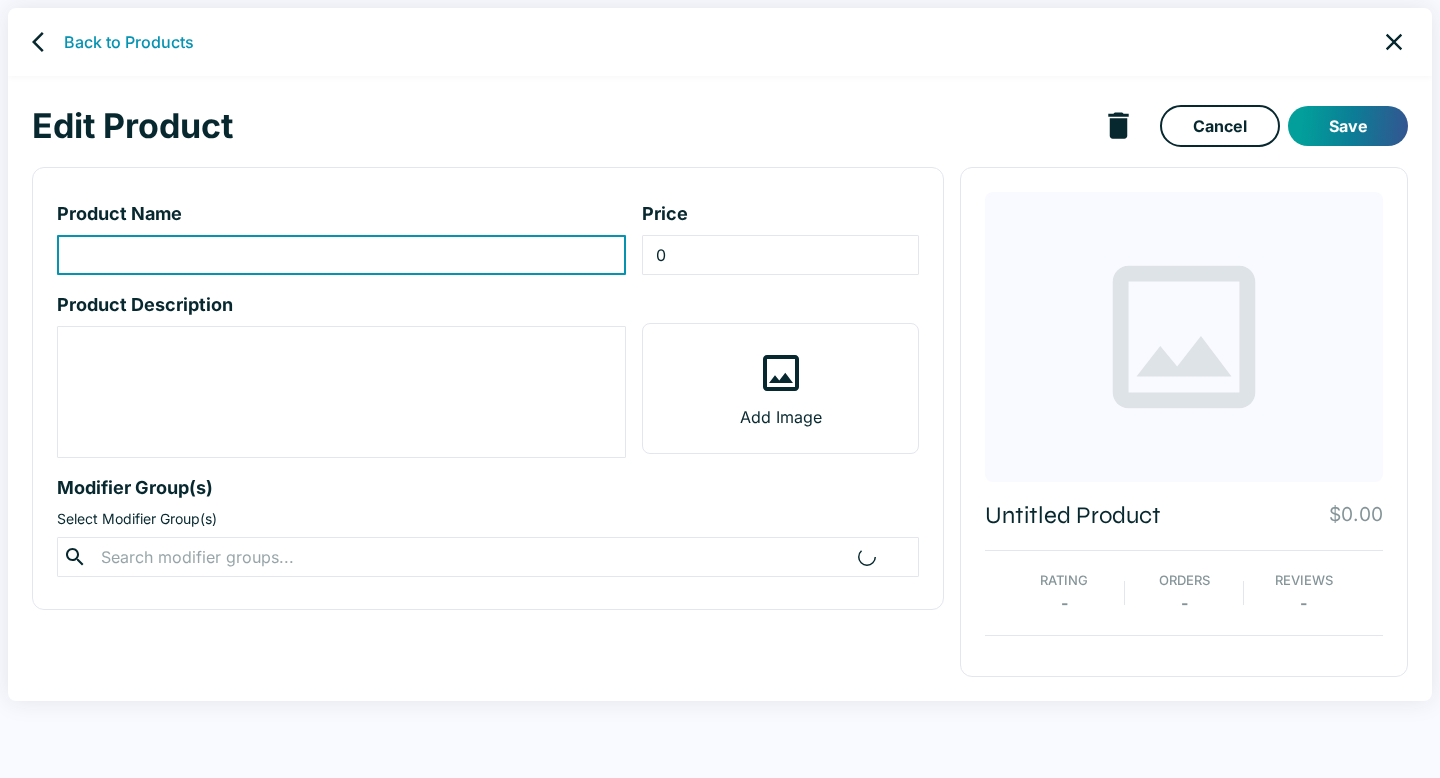 type on "Cheese Pizza" 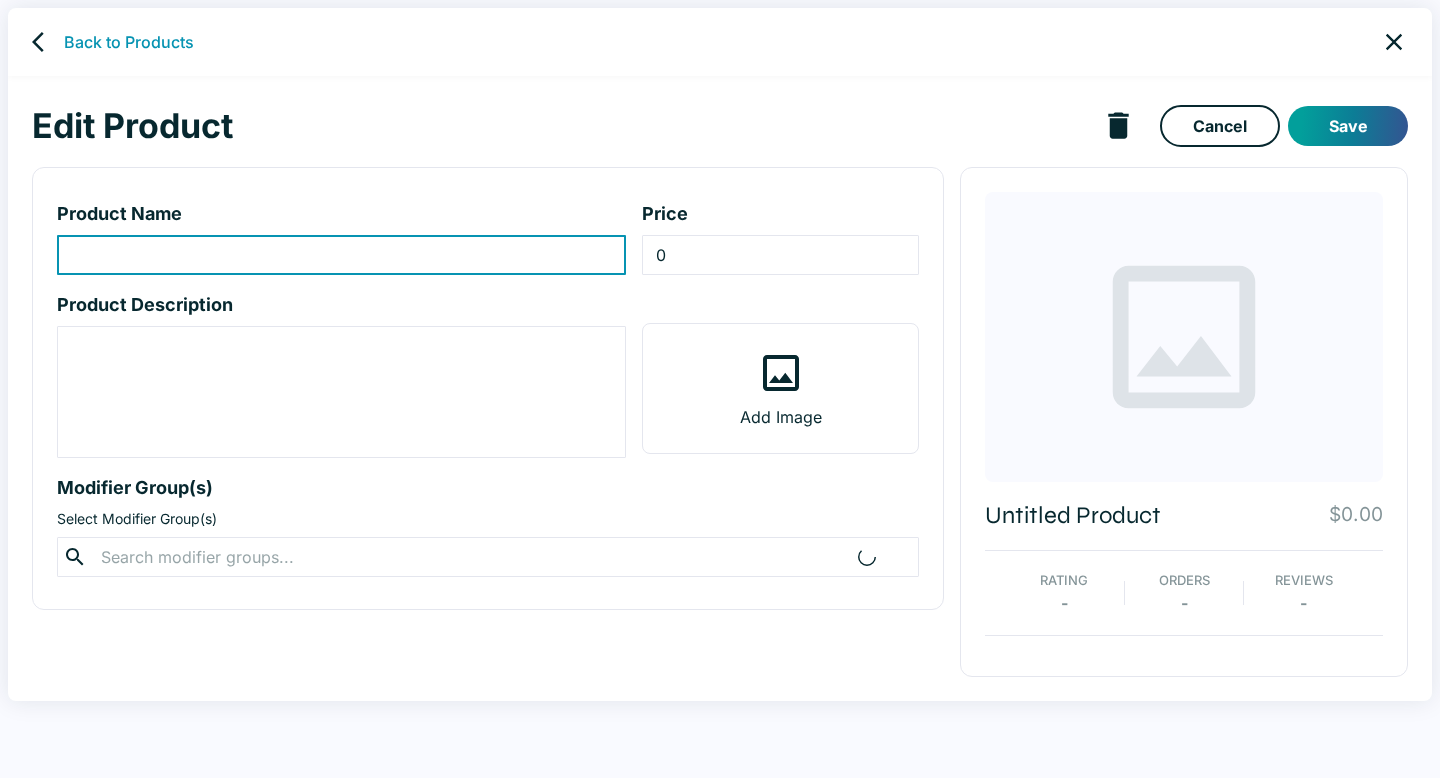 type on "24.78" 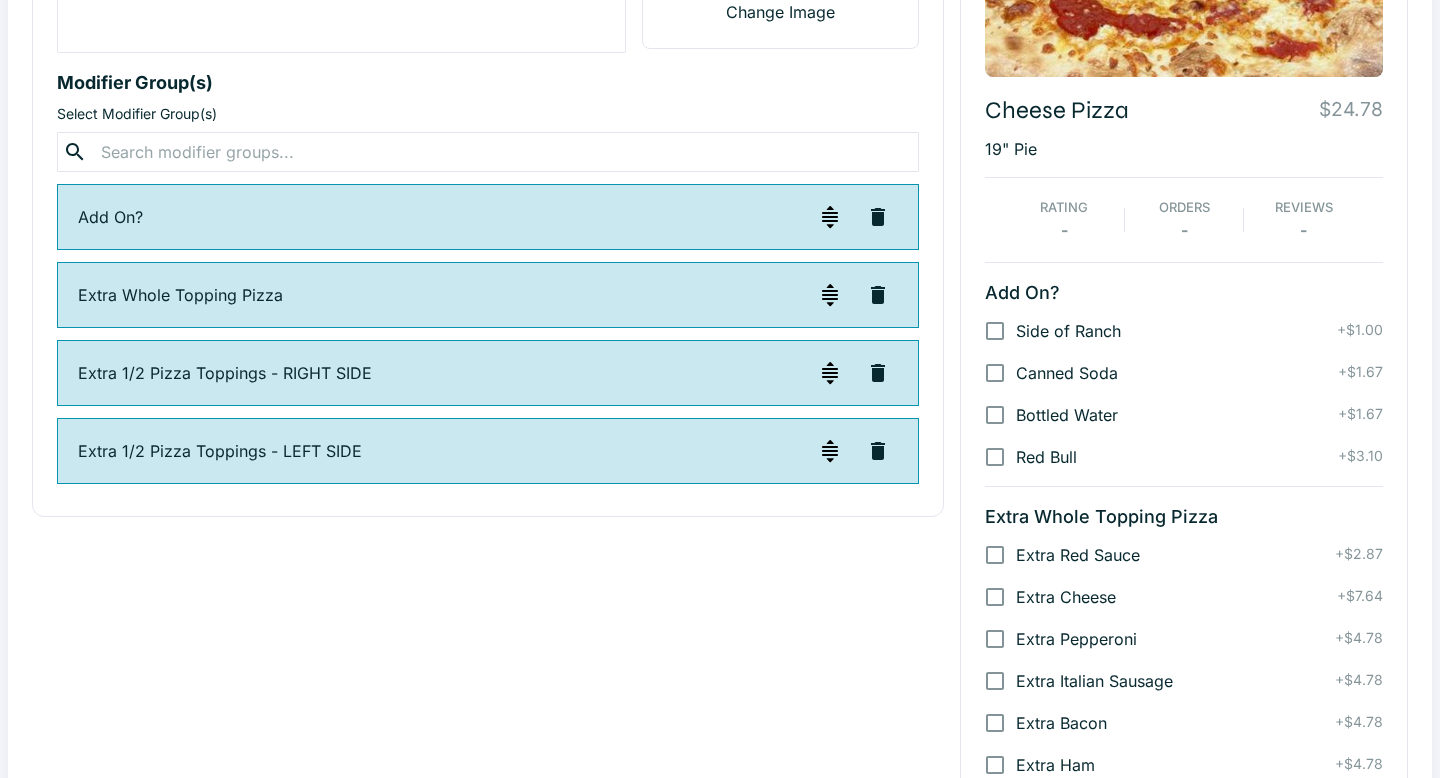 scroll, scrollTop: 0, scrollLeft: 0, axis: both 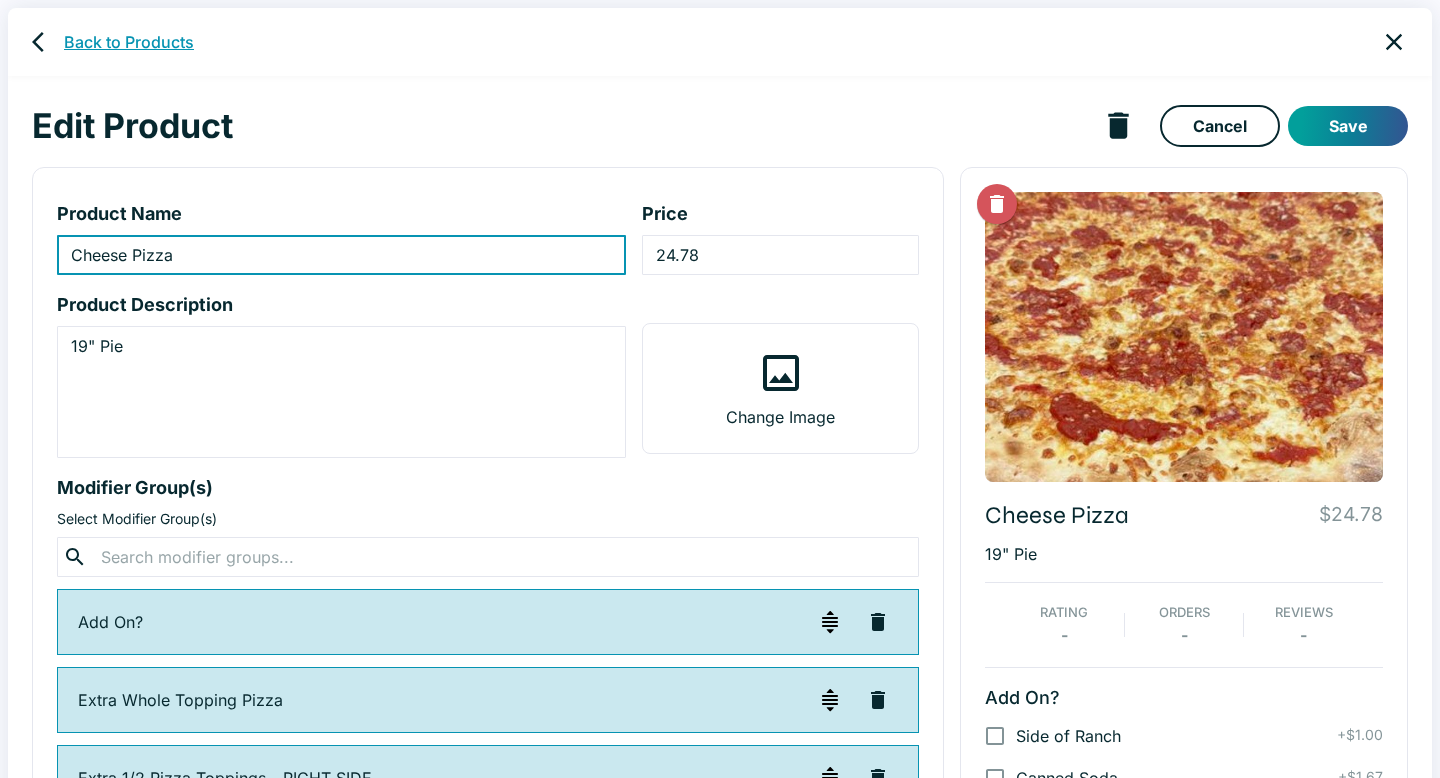 click on "Back to Products" at bounding box center [129, 42] 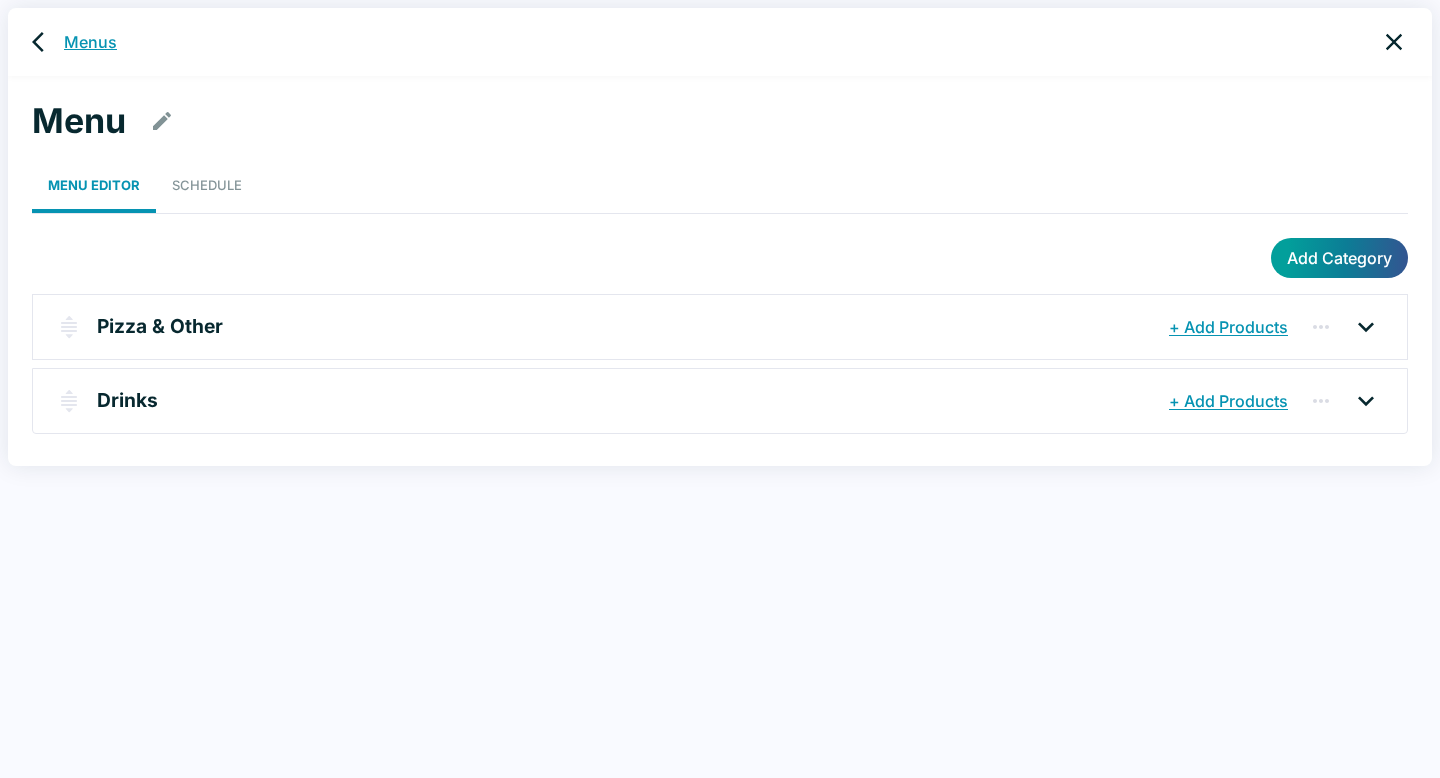 click on "Menus" at bounding box center (90, 42) 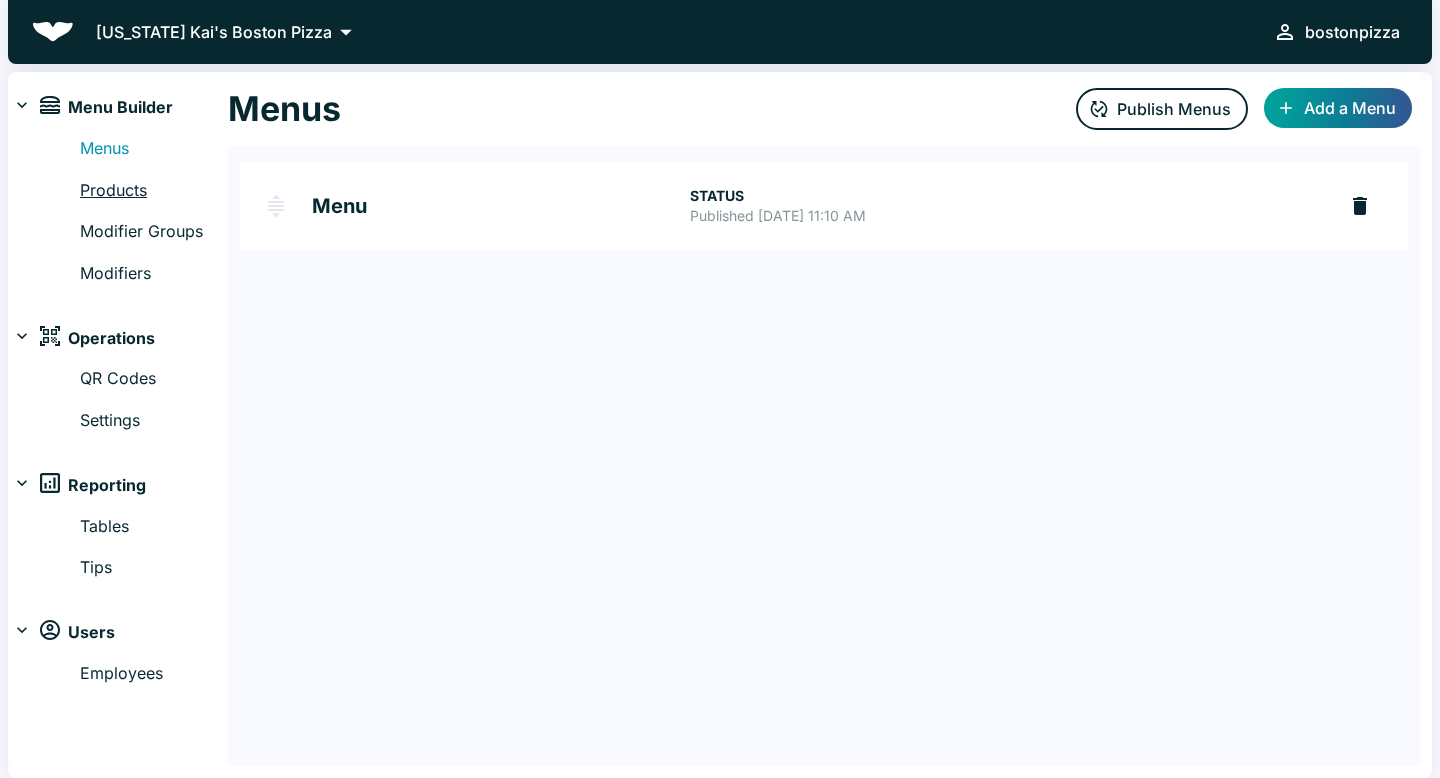 click on "Products" at bounding box center [154, 191] 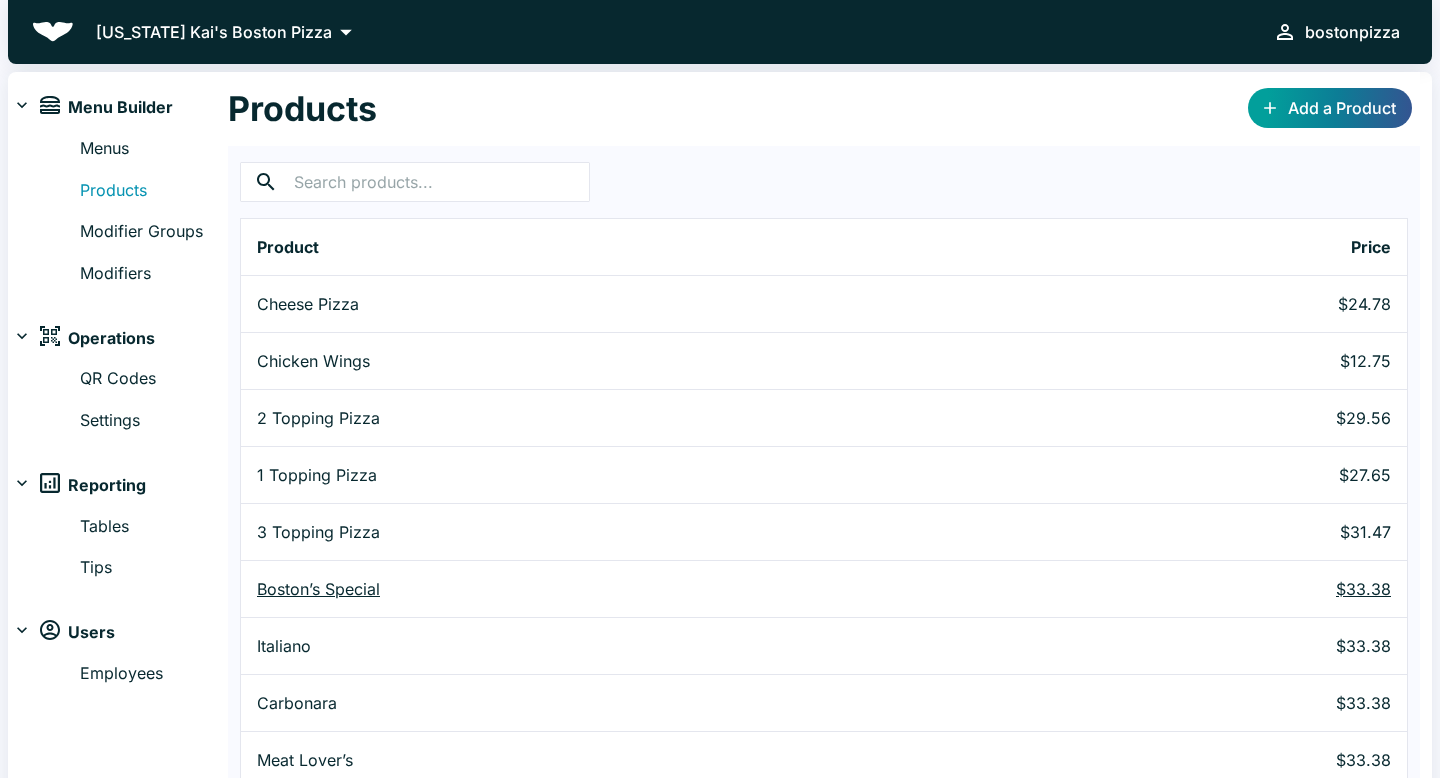 scroll, scrollTop: 605, scrollLeft: 0, axis: vertical 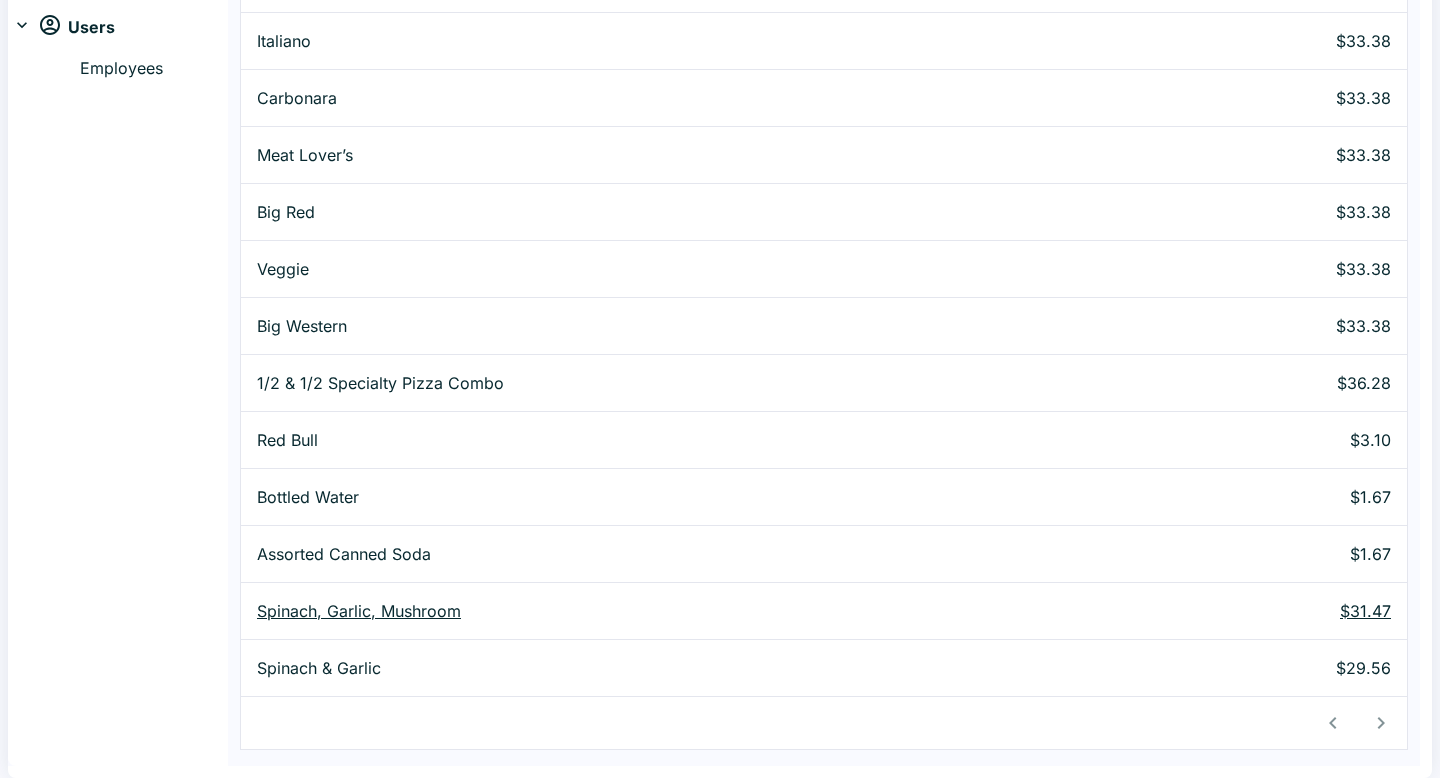 click on "Spinach, Garlic, Mushroom" at bounding box center [685, 611] 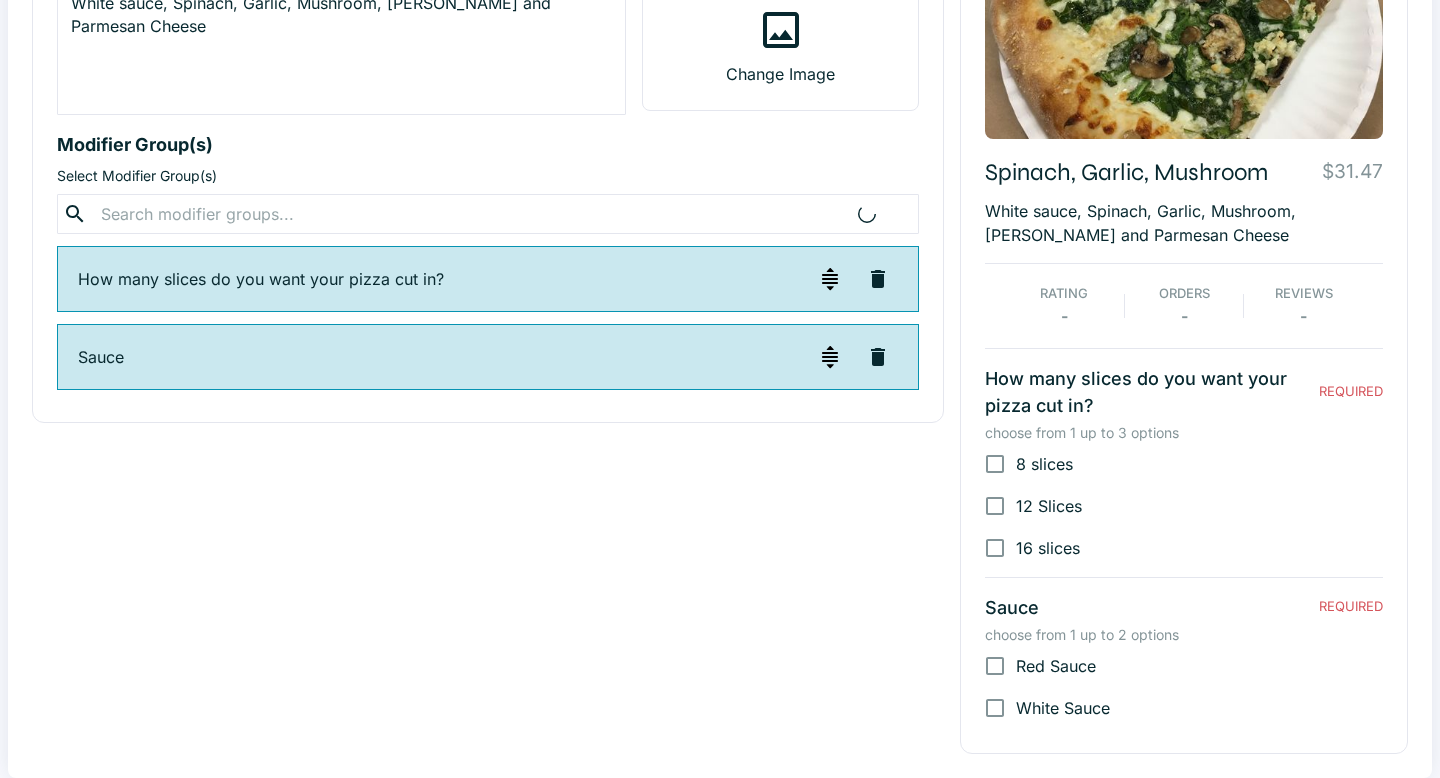 scroll, scrollTop: 0, scrollLeft: 0, axis: both 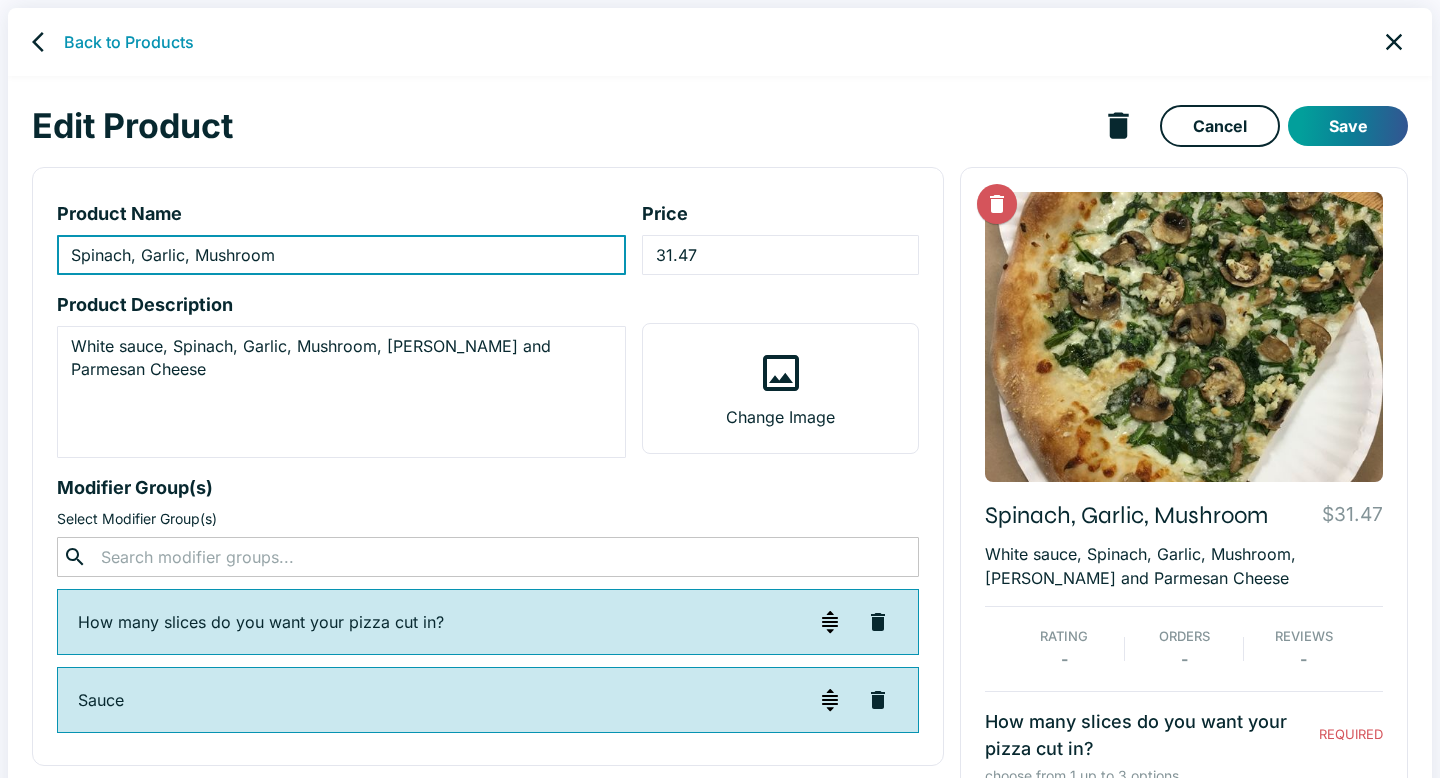 click at bounding box center [487, 557] 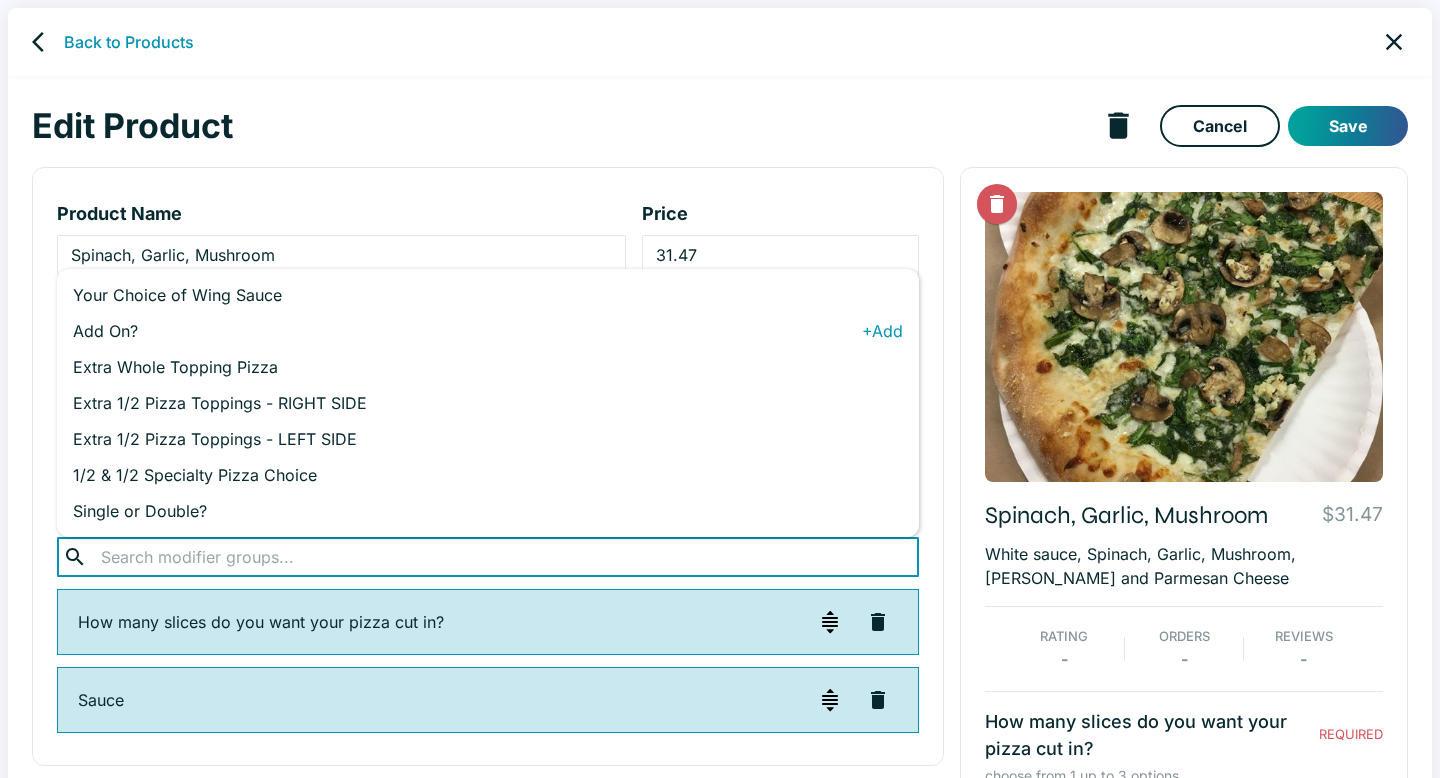 click on "Add On?" at bounding box center [467, 331] 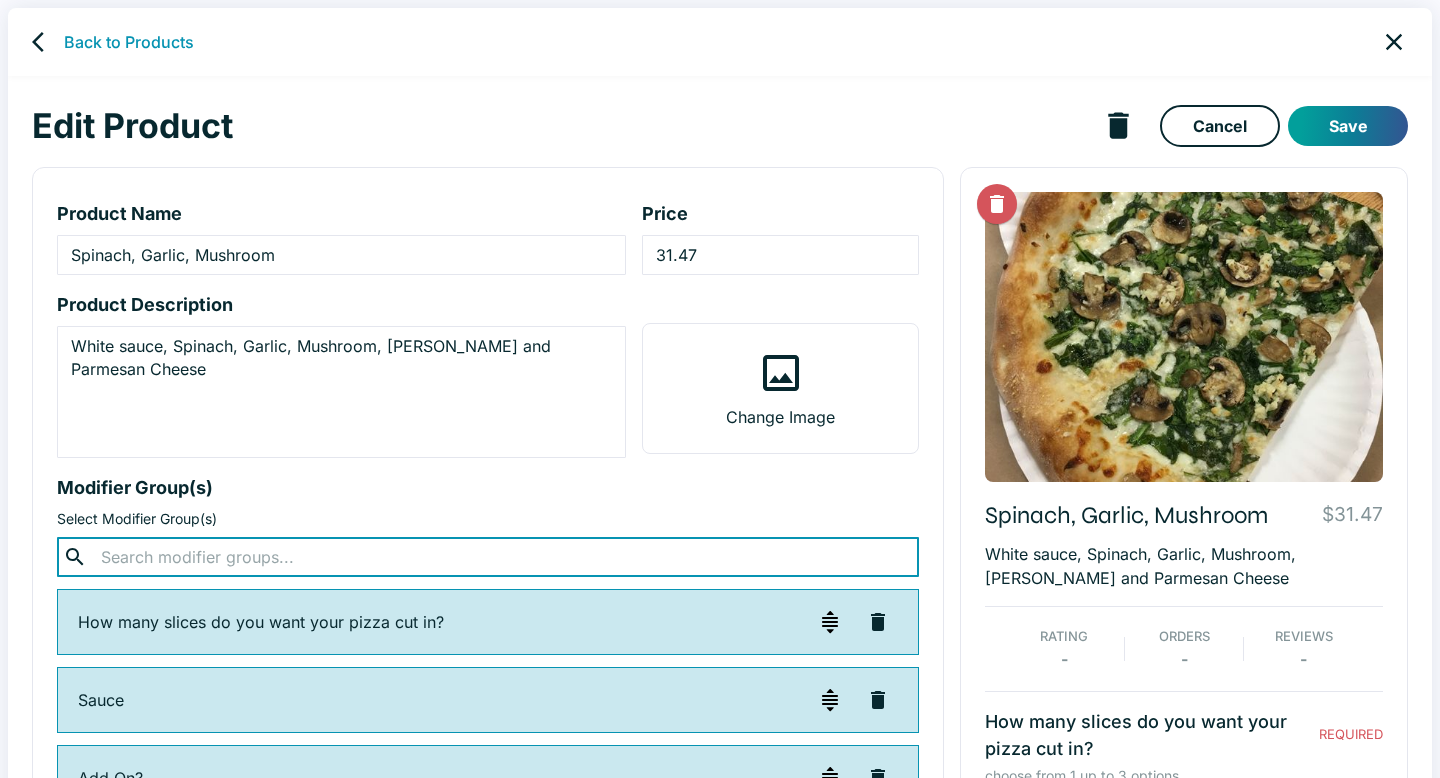 click at bounding box center (487, 557) 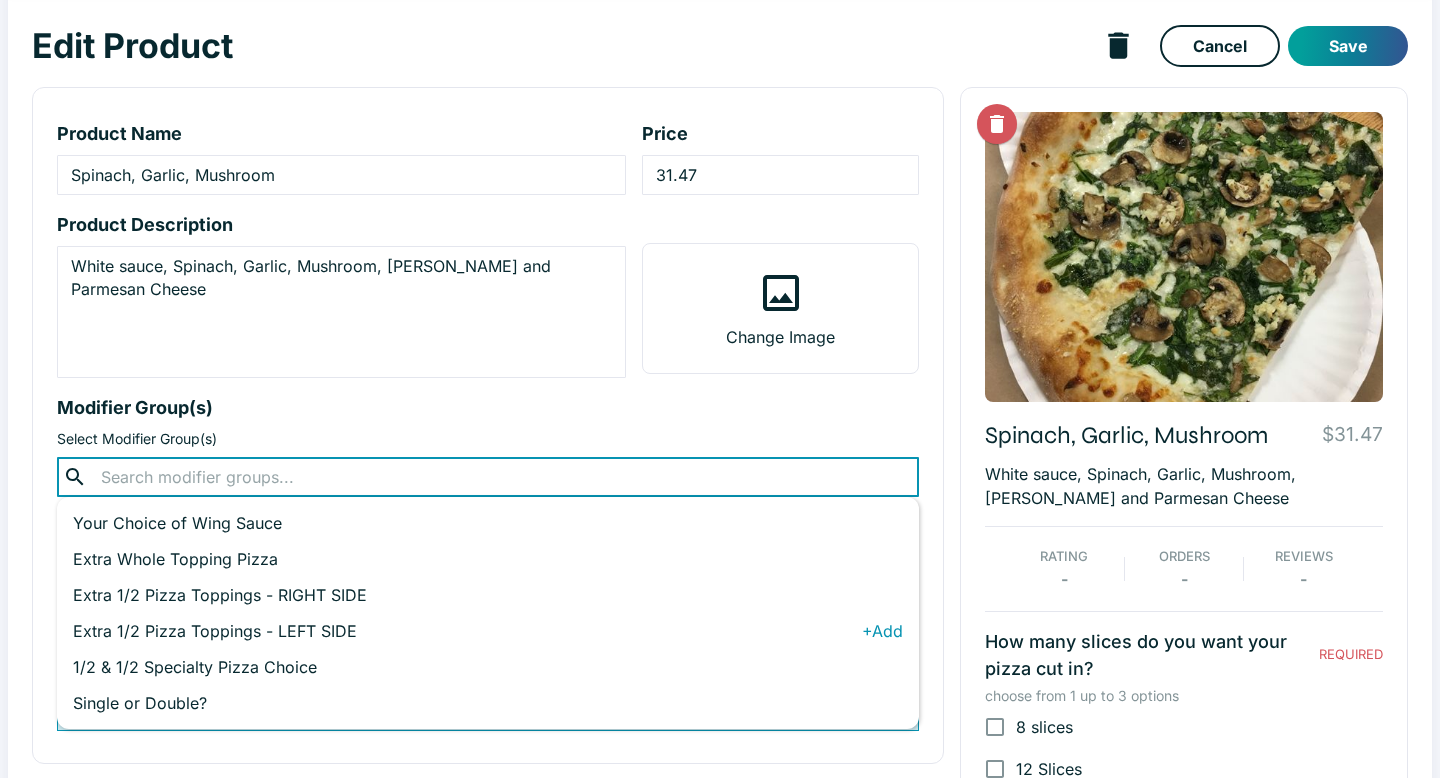 scroll, scrollTop: 83, scrollLeft: 0, axis: vertical 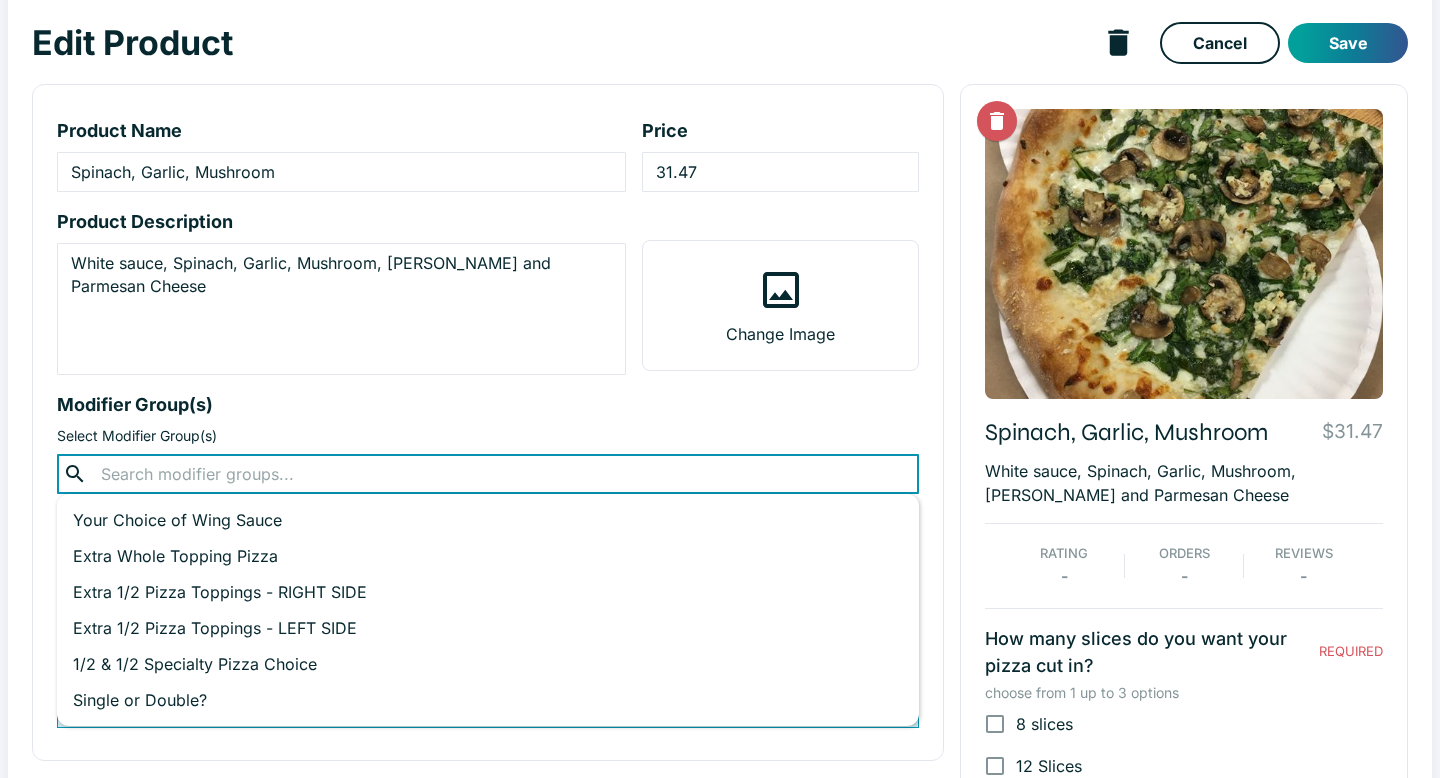 click at bounding box center [487, 474] 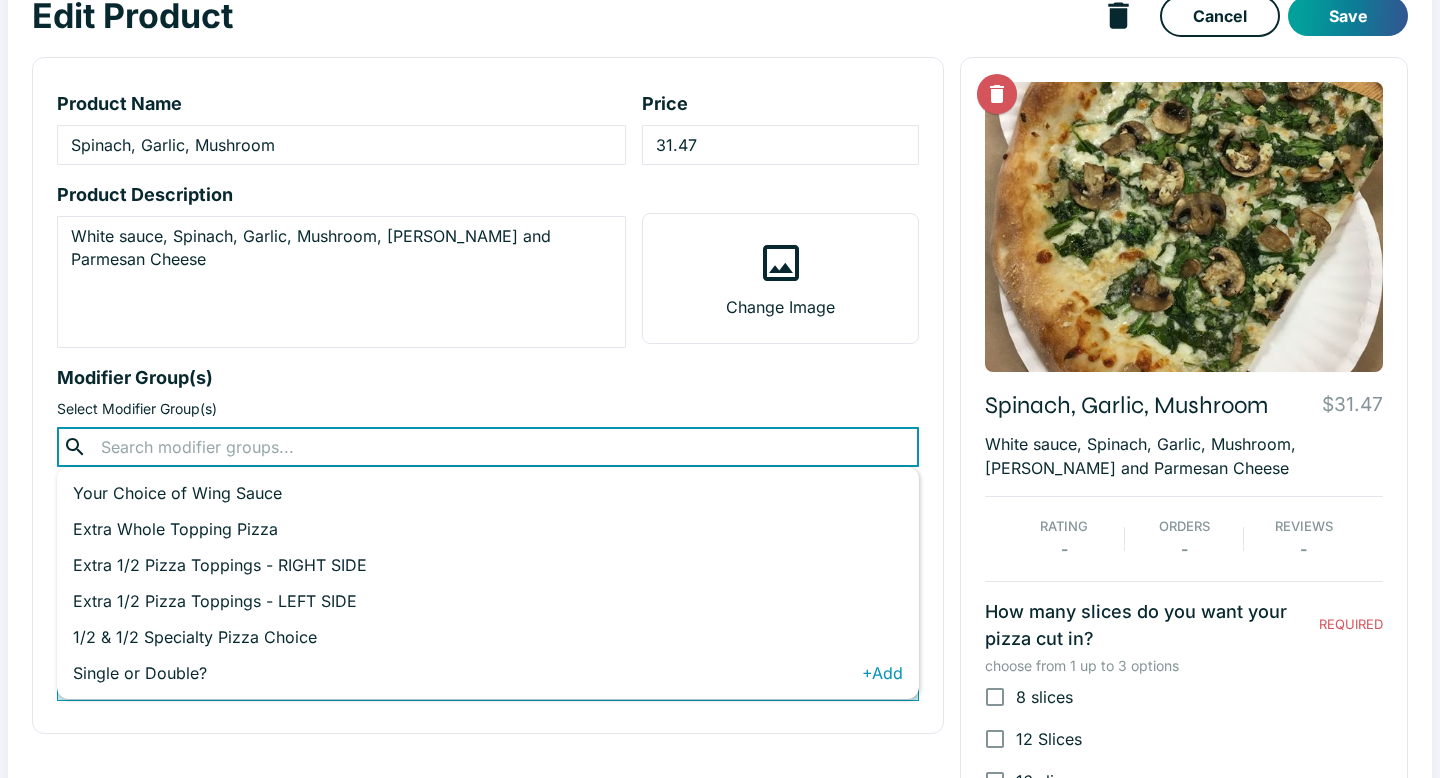 scroll, scrollTop: 129, scrollLeft: 0, axis: vertical 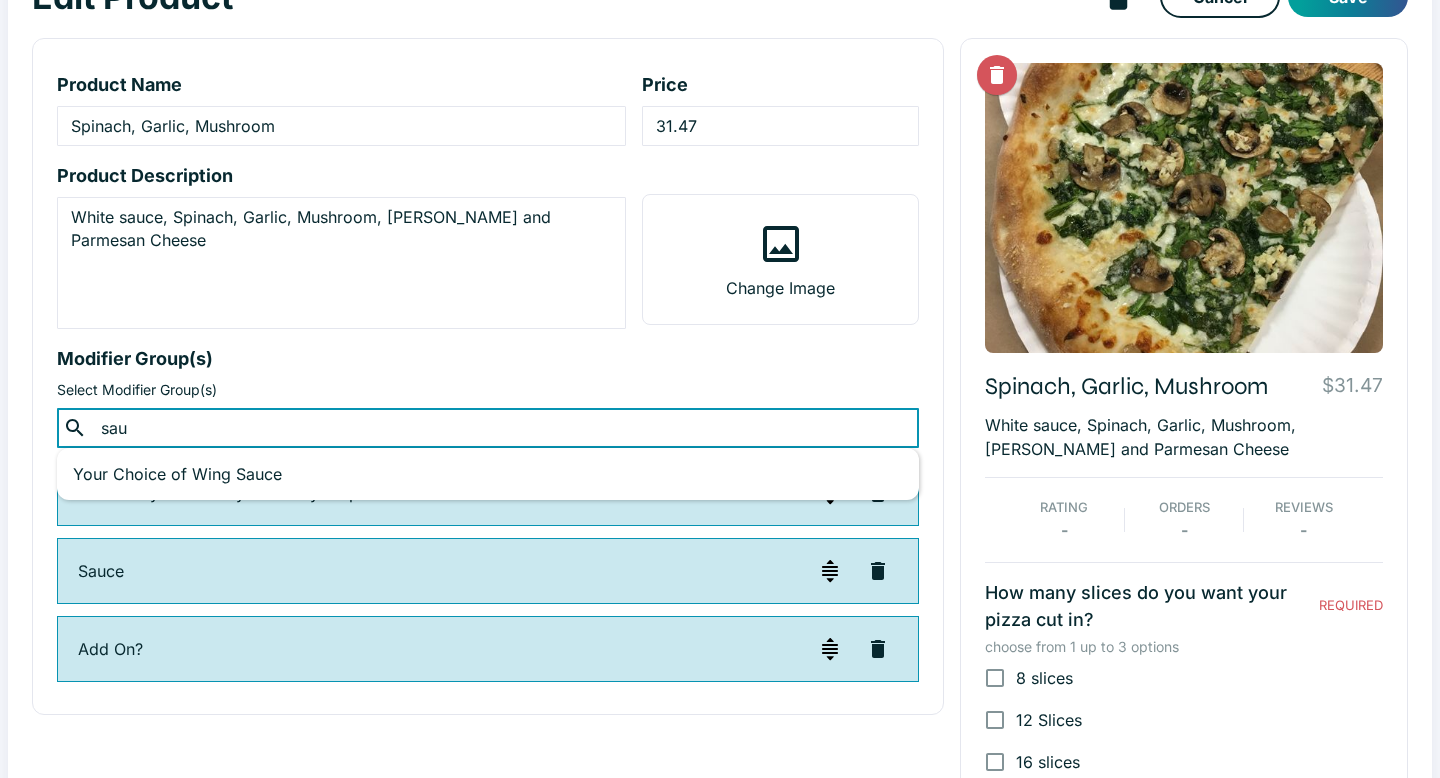 type on "sau" 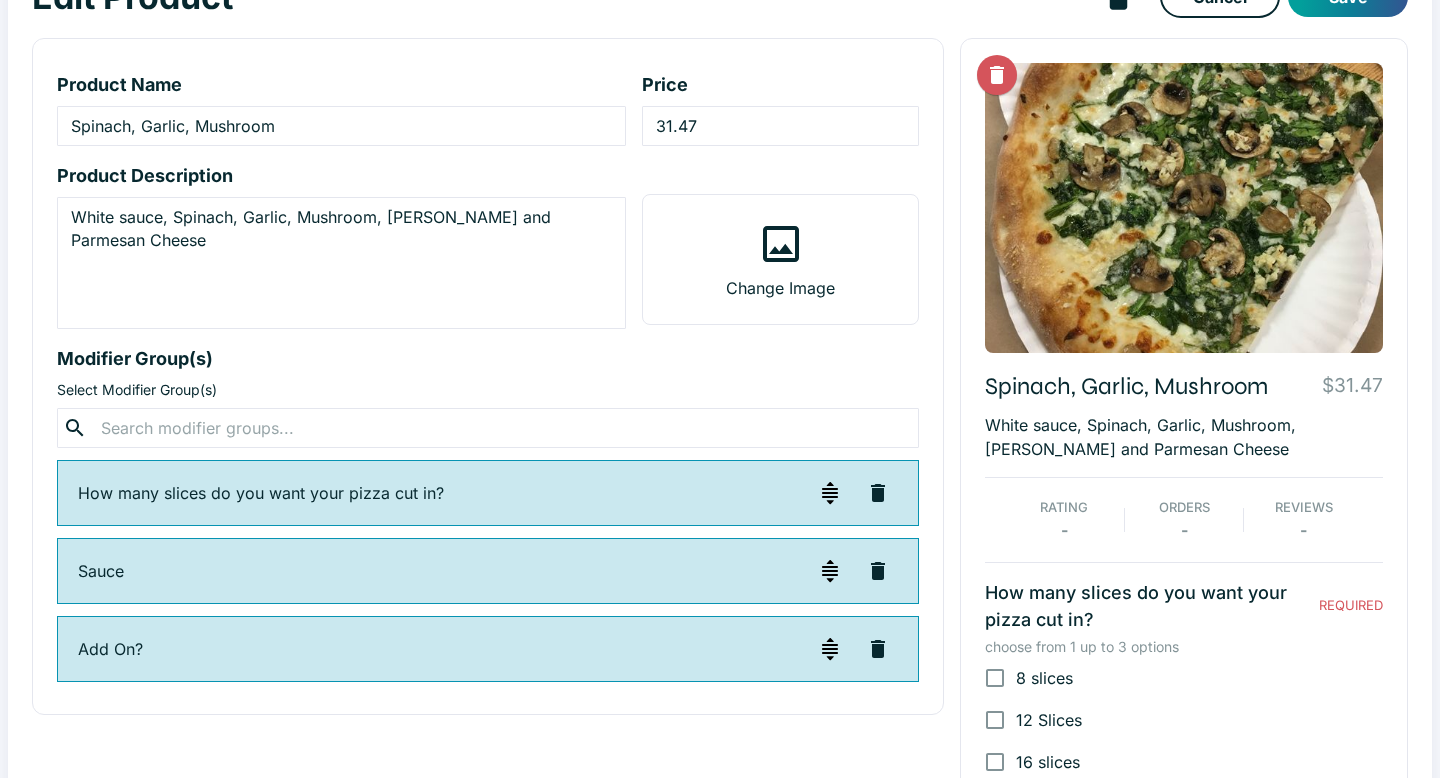 click on "Modifier Group(s)" at bounding box center [488, 358] 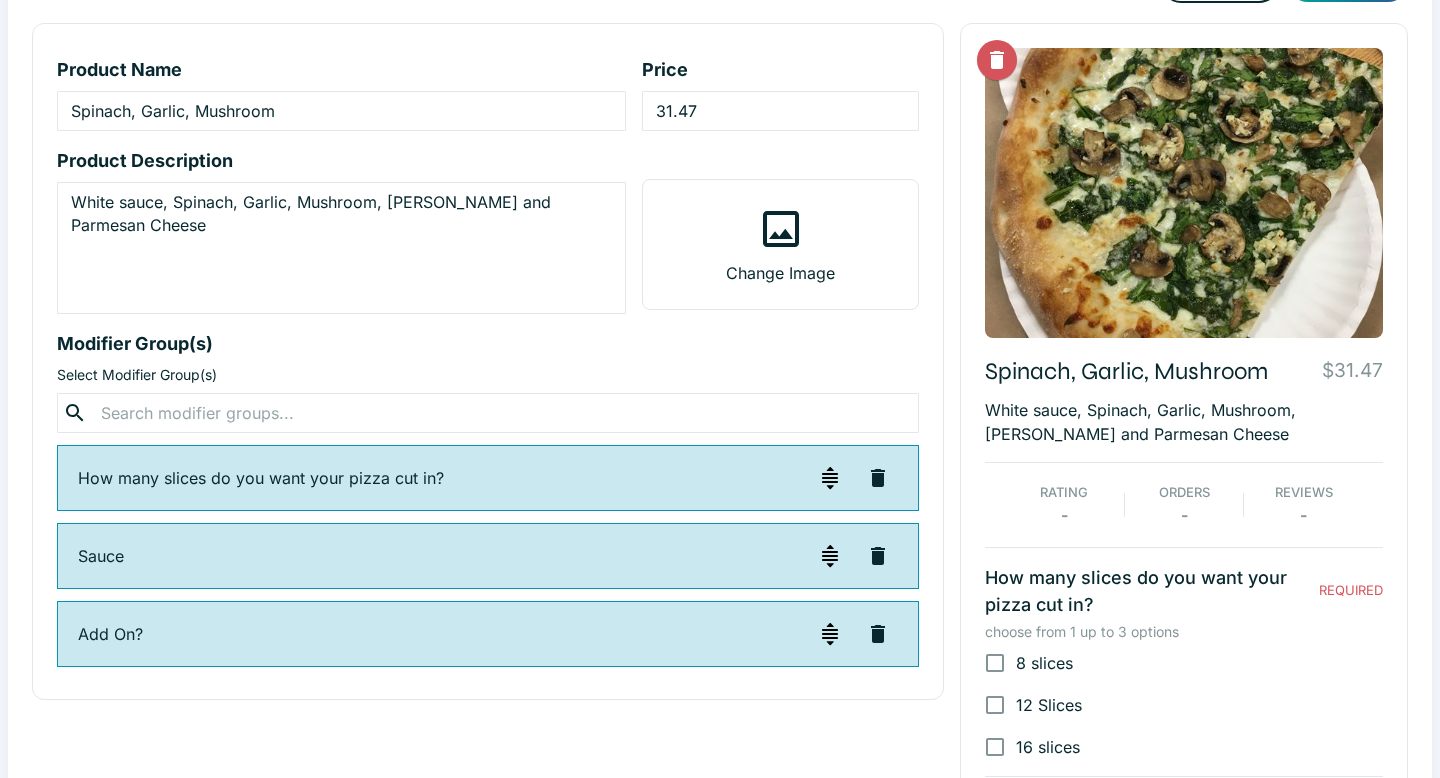 scroll, scrollTop: 0, scrollLeft: 0, axis: both 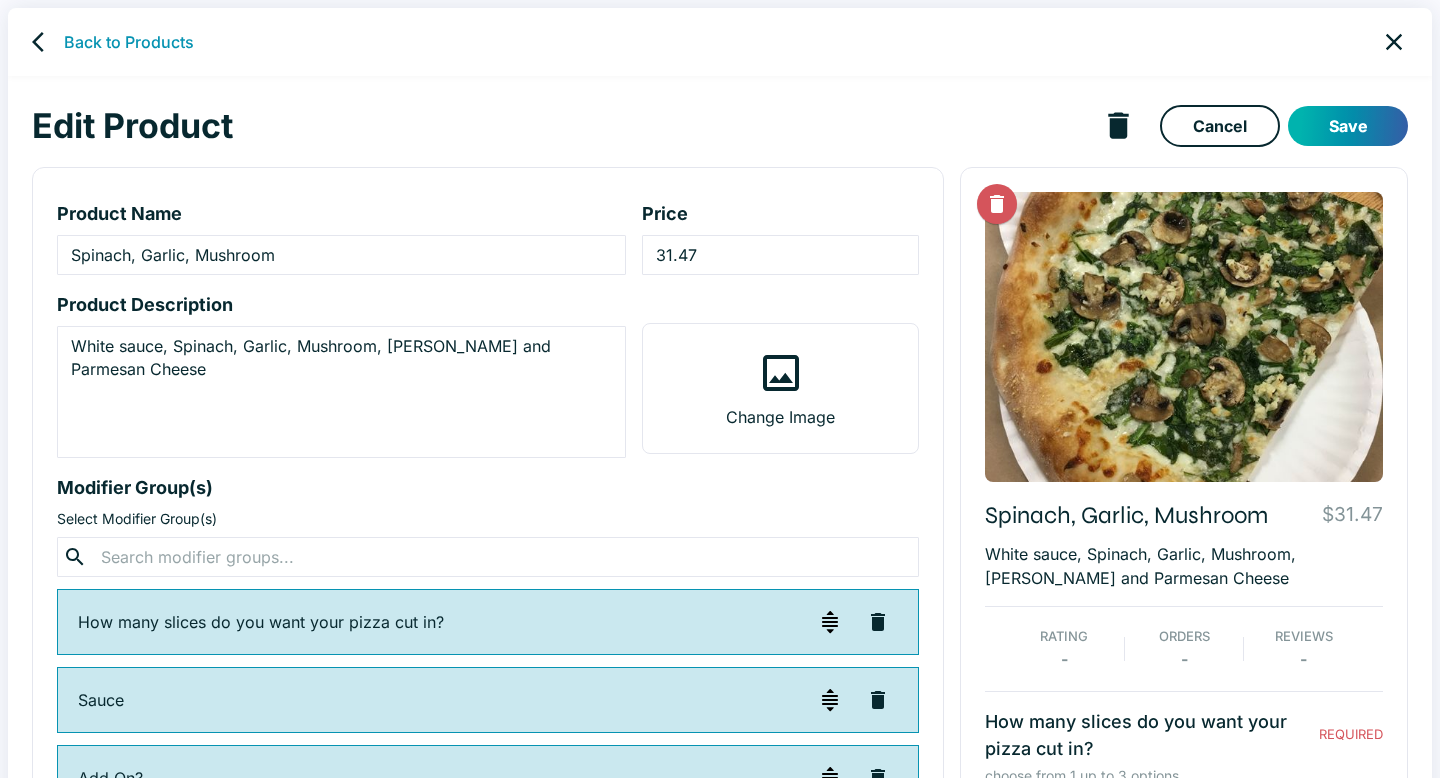 click on "Save" at bounding box center (1348, 126) 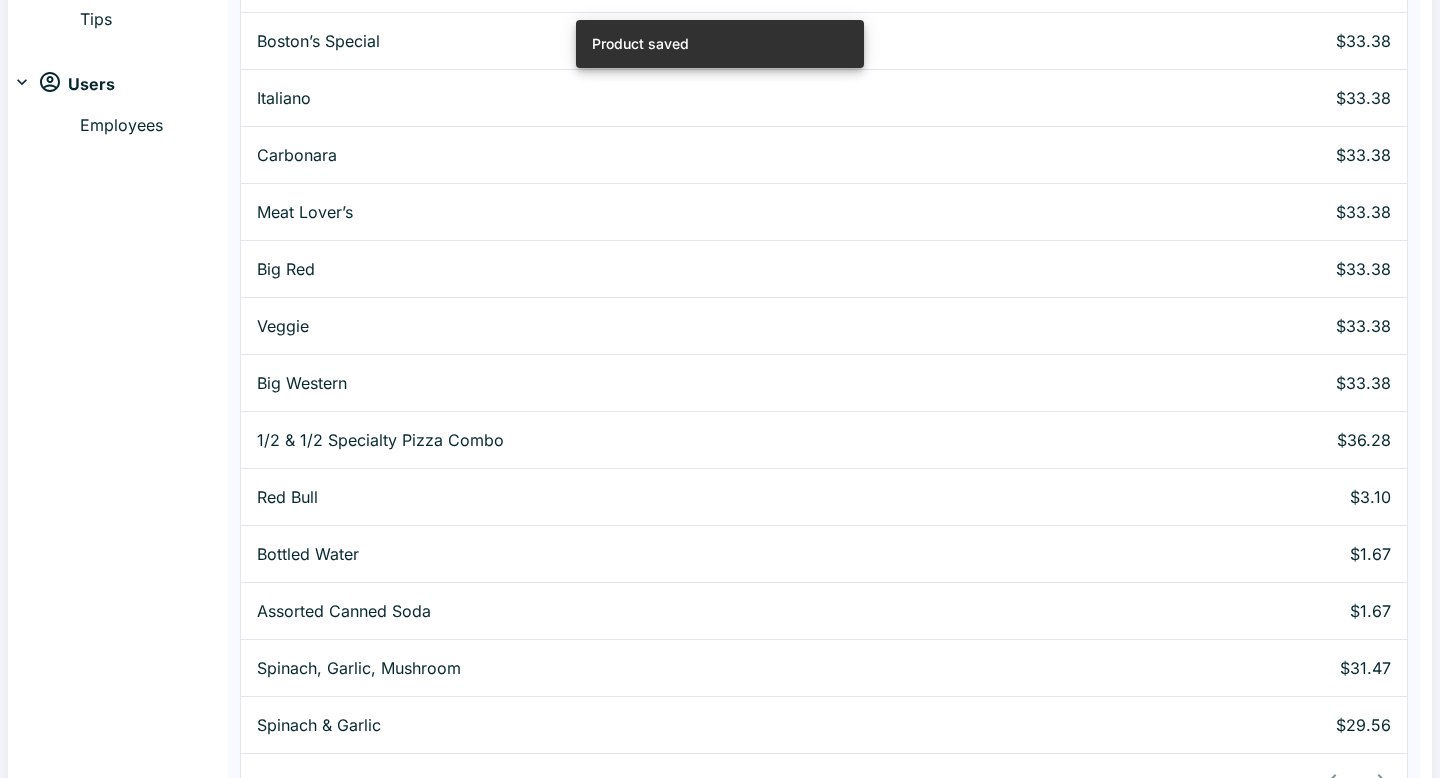 scroll, scrollTop: 605, scrollLeft: 0, axis: vertical 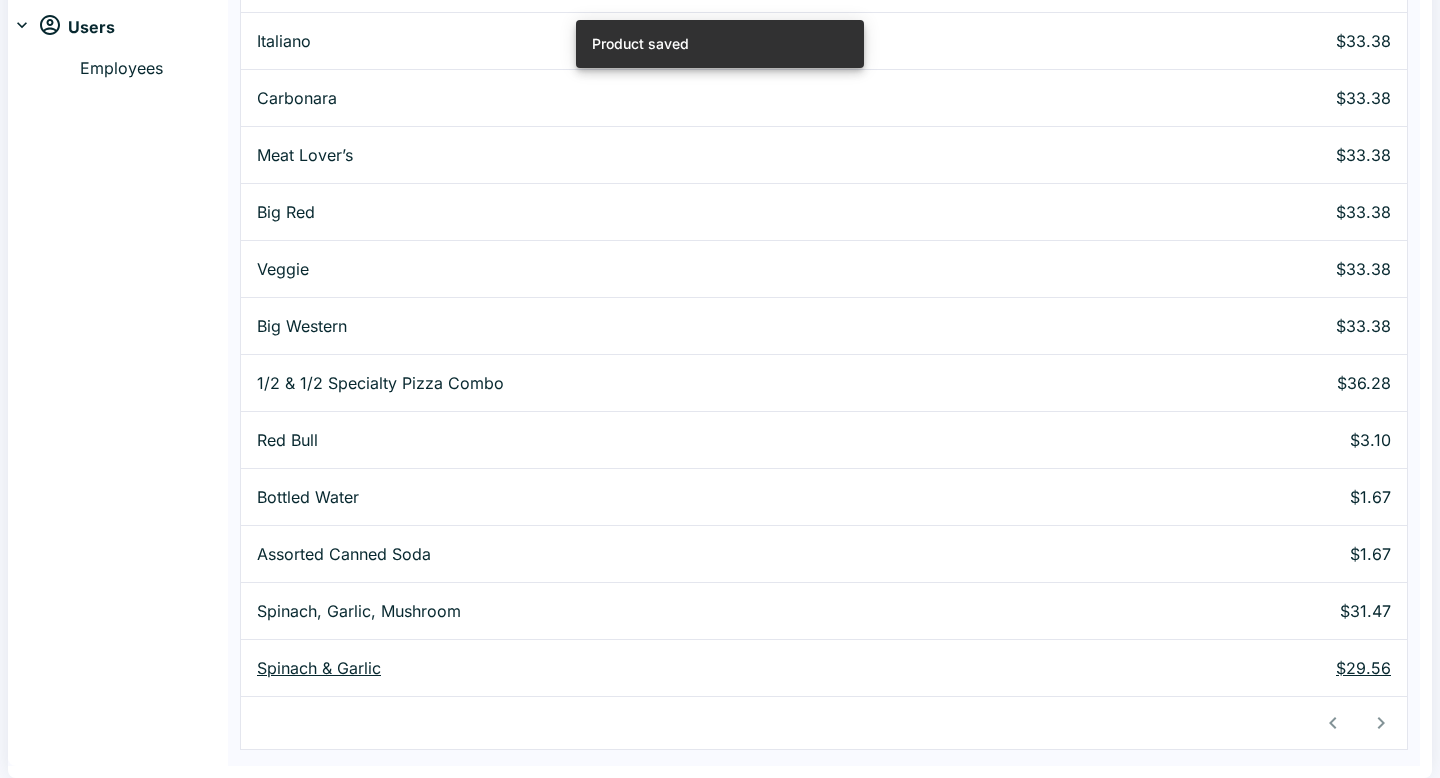 click on "Spinach & Garlic" at bounding box center [685, 668] 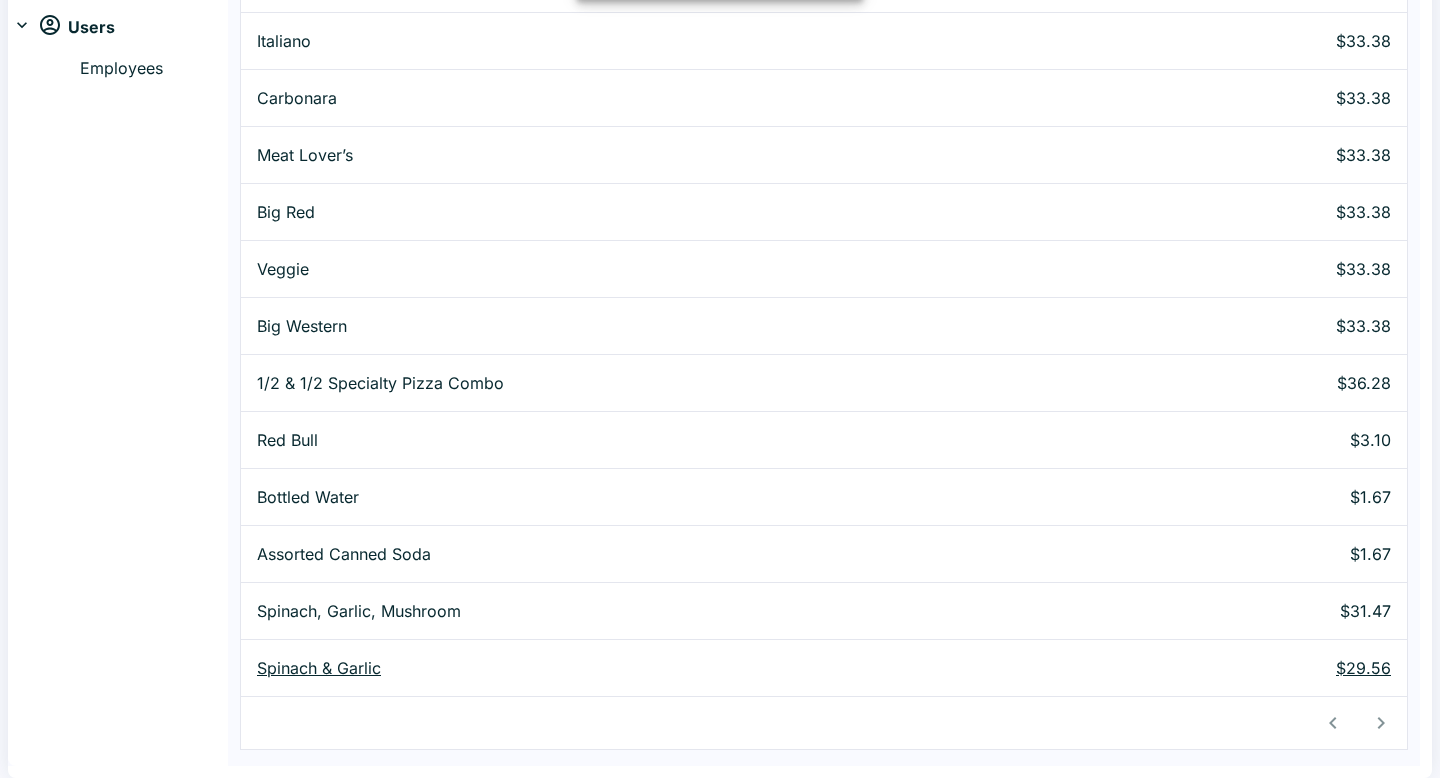 scroll, scrollTop: 0, scrollLeft: 0, axis: both 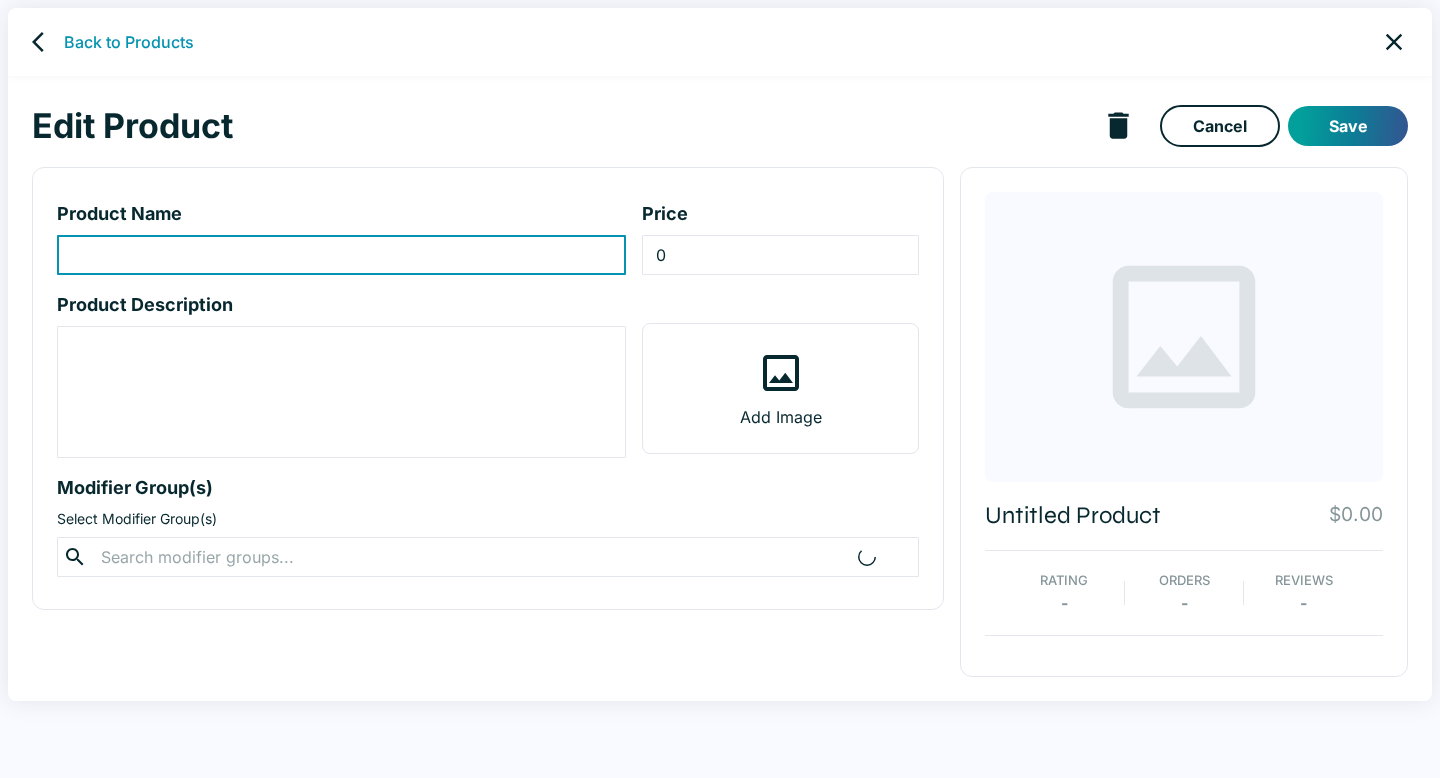 type on "Spinach & Garlic" 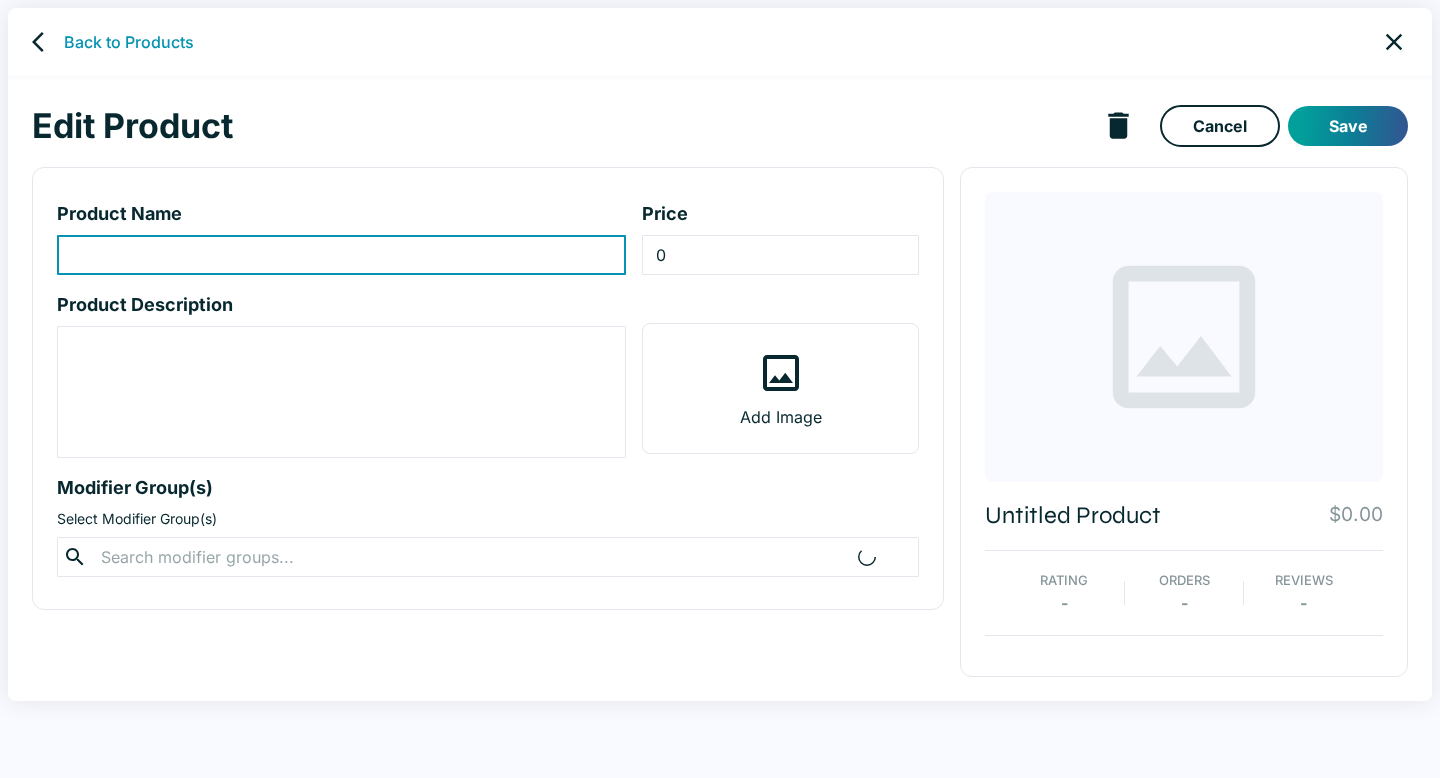 type on "29.56" 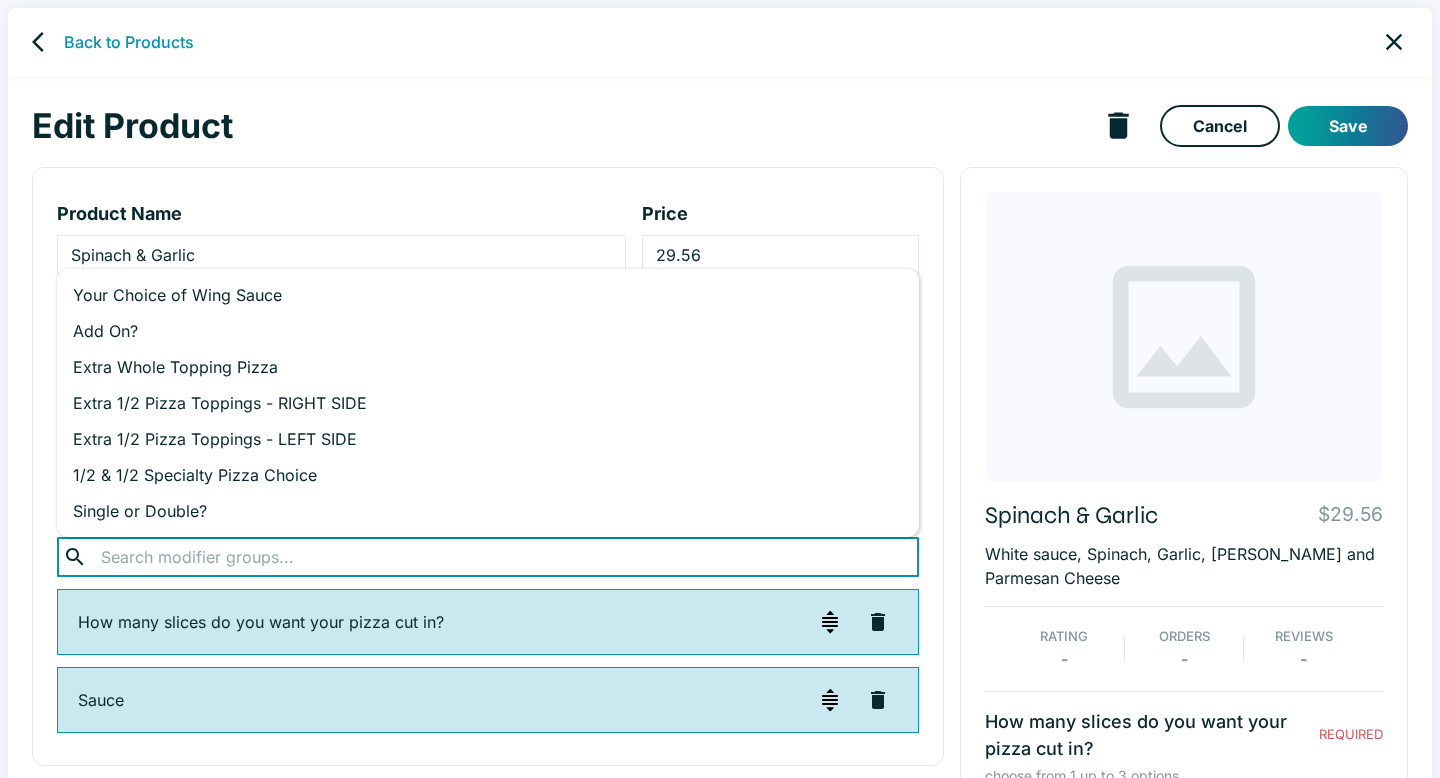click at bounding box center [487, 557] 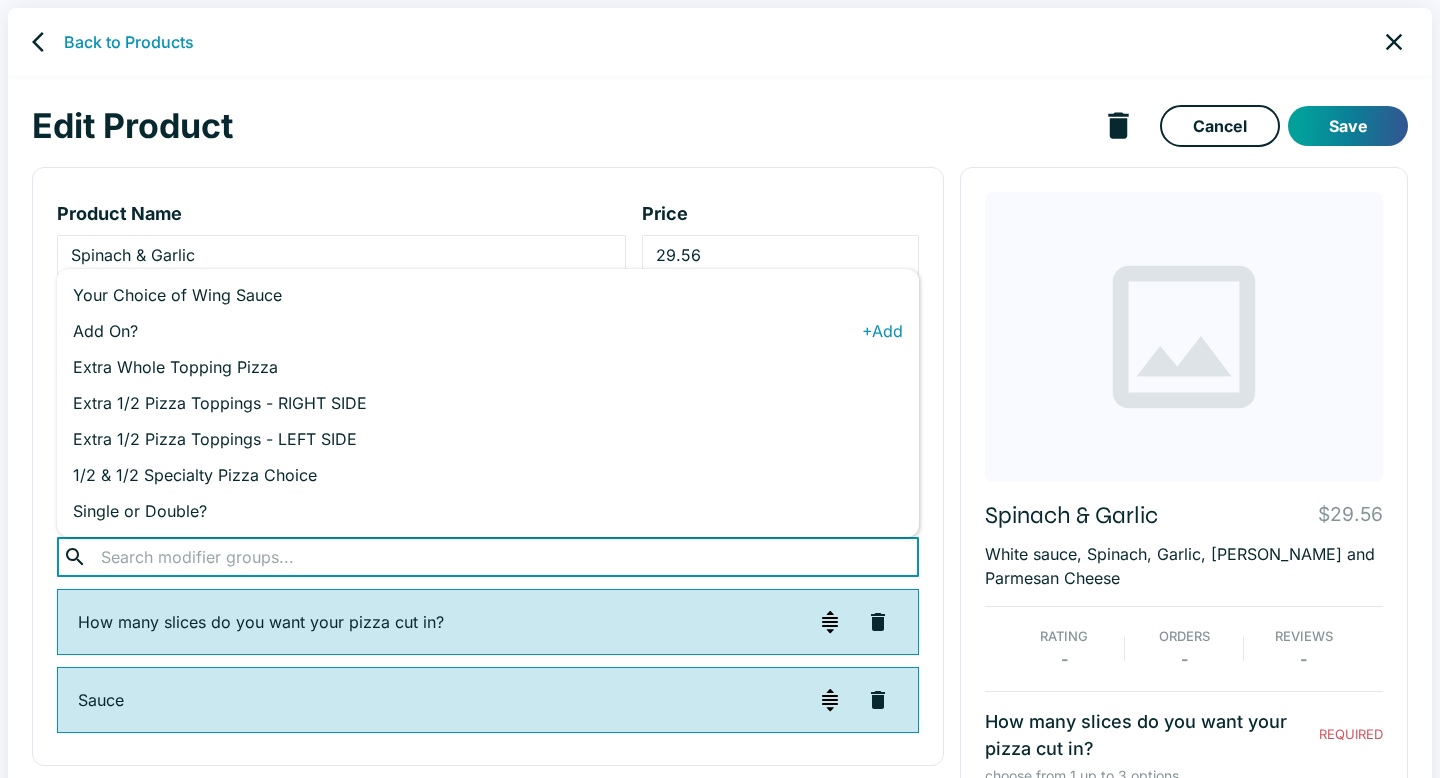 click on "Add On?" at bounding box center [467, 331] 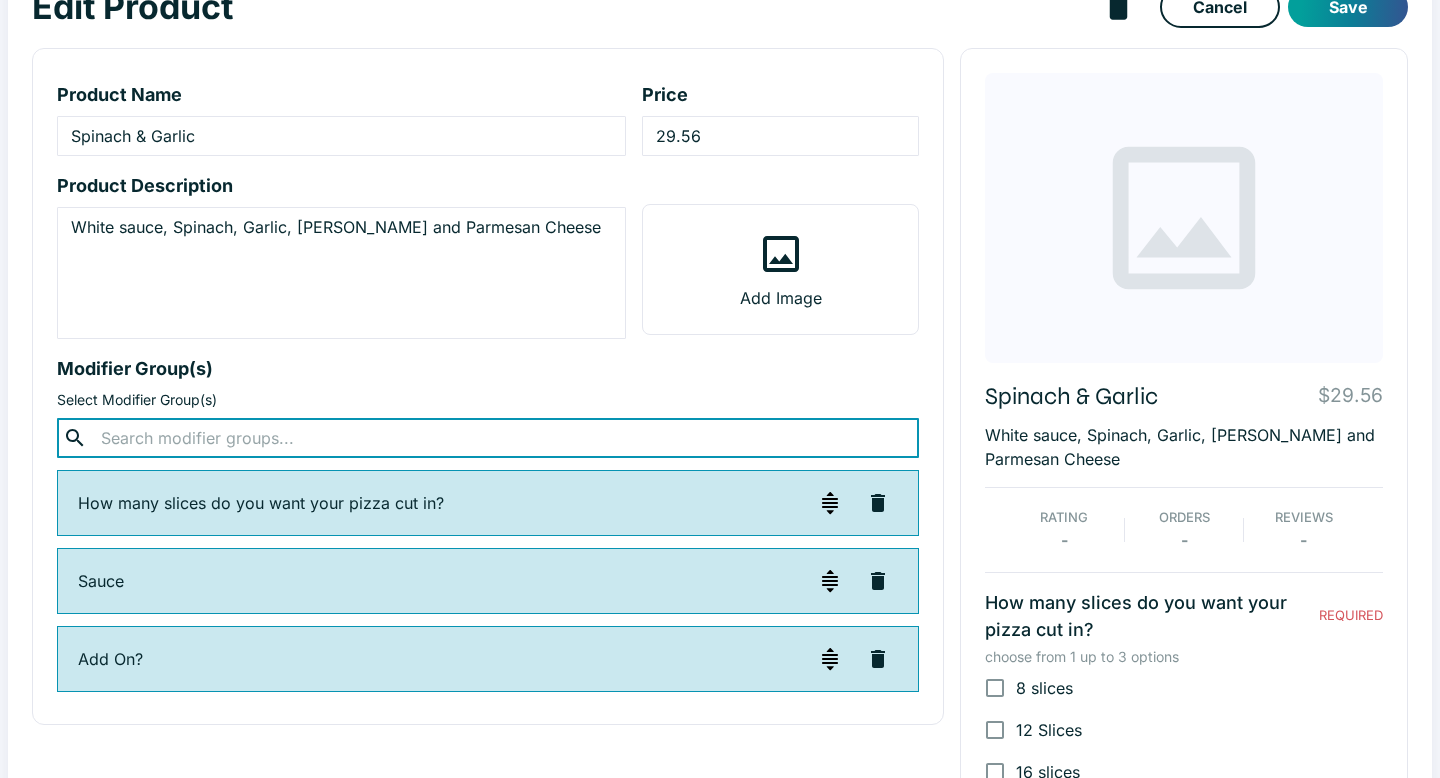 scroll, scrollTop: 0, scrollLeft: 0, axis: both 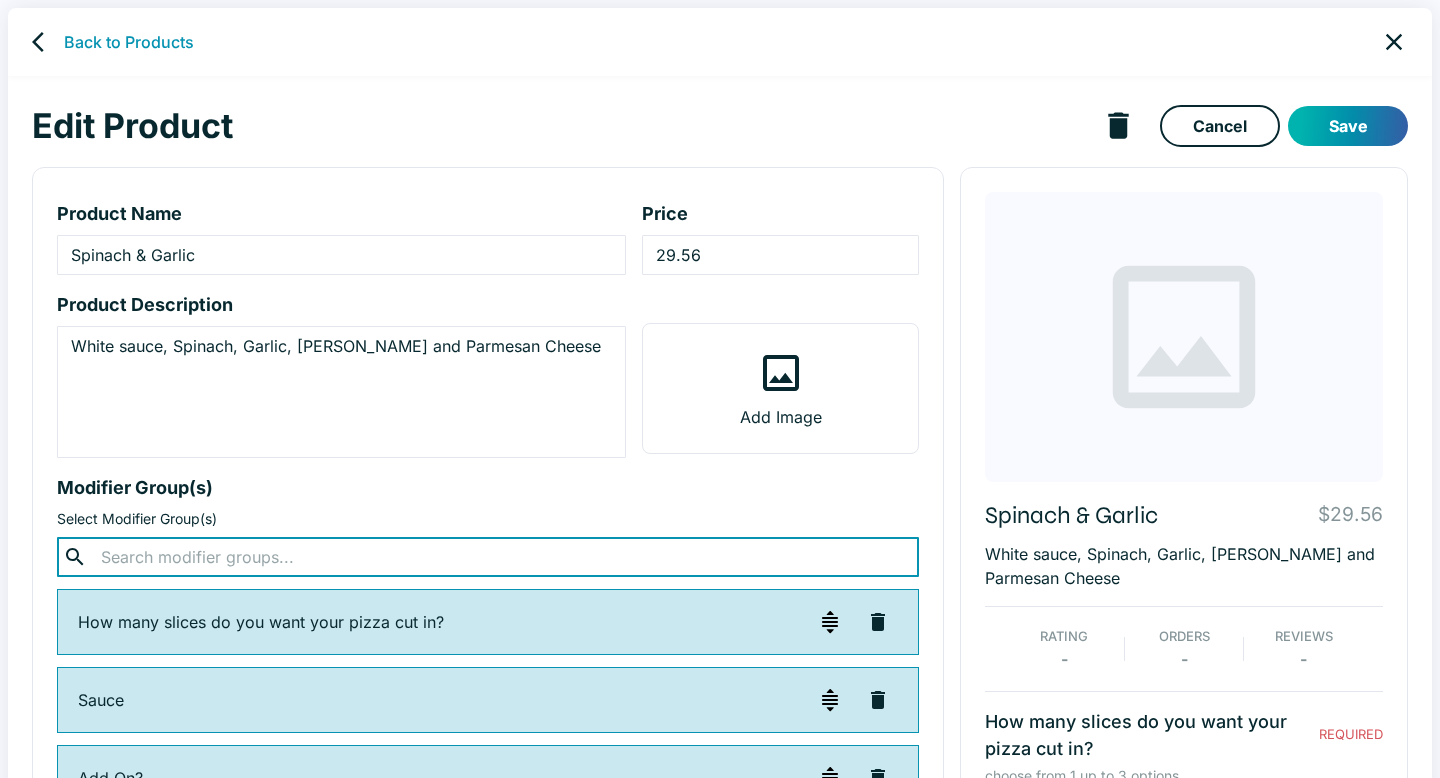 click on "Save" at bounding box center (1348, 126) 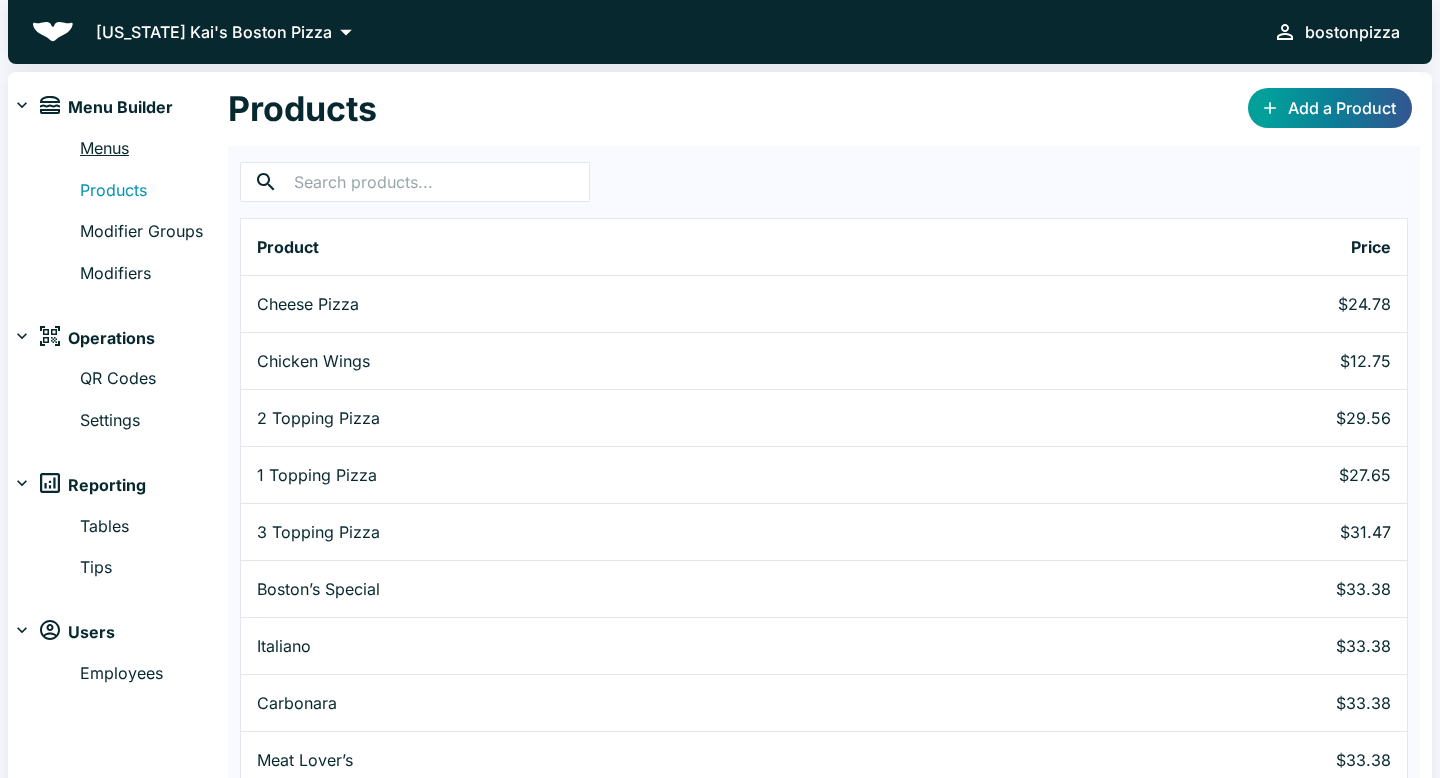 click on "Menus" at bounding box center (154, 149) 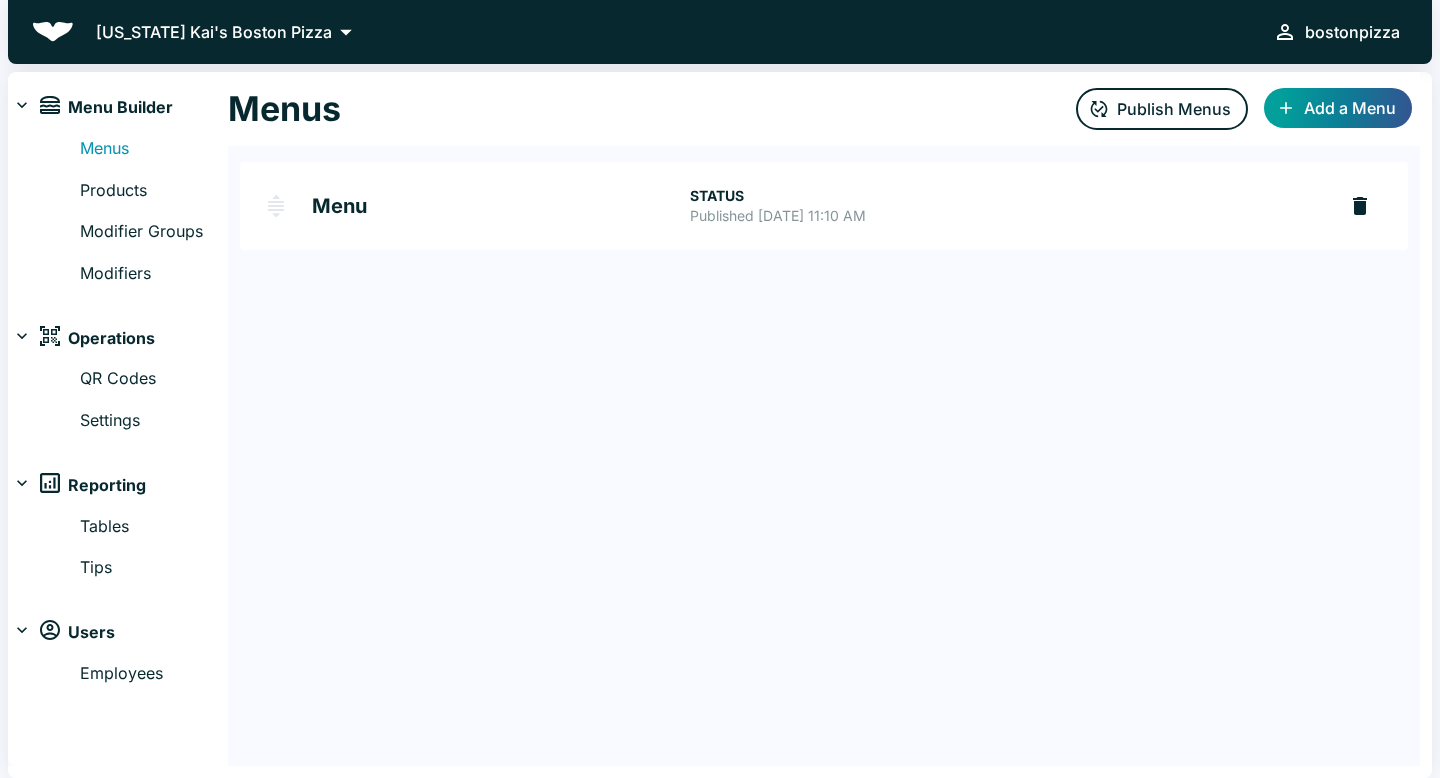 click on "Menu" at bounding box center [501, 206] 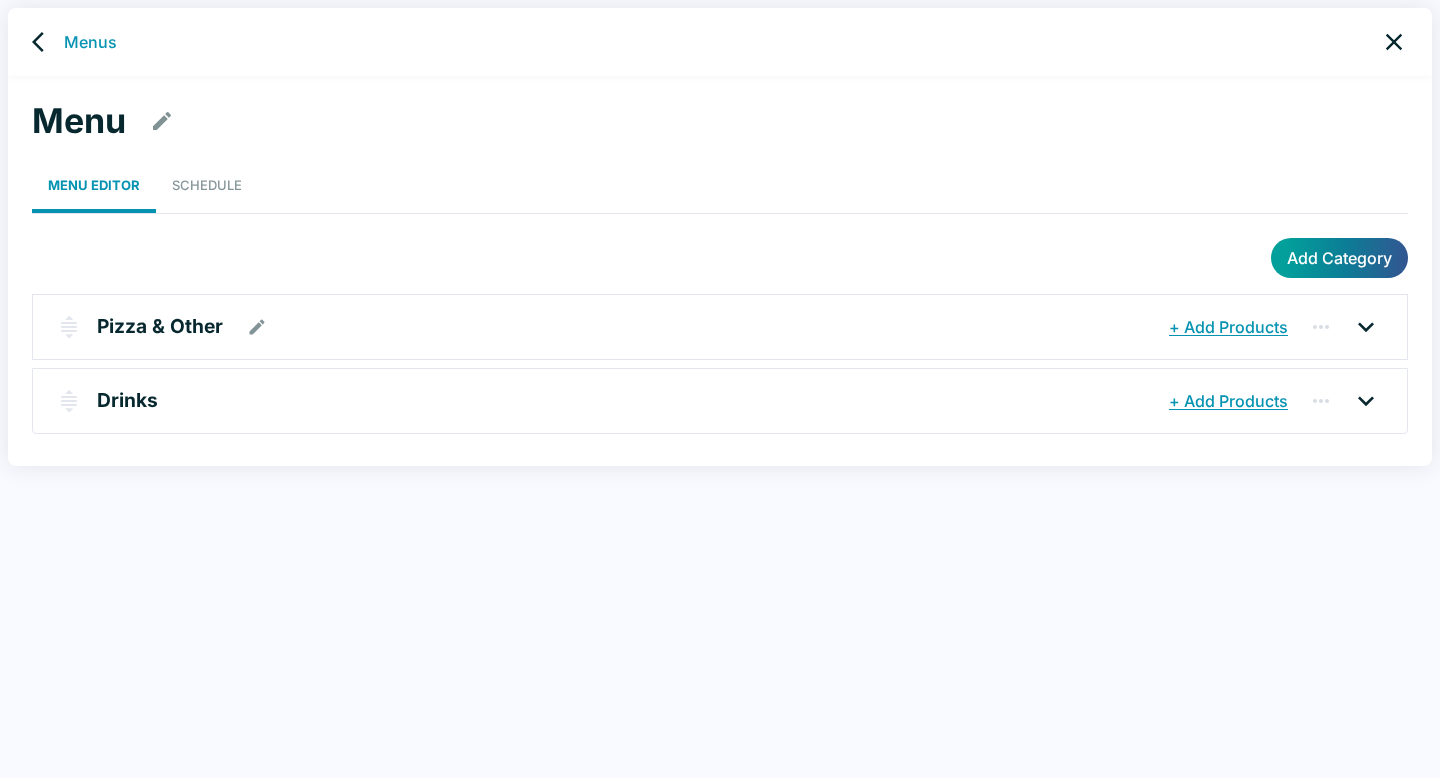 click on "Pizza & Other" at bounding box center (160, 326) 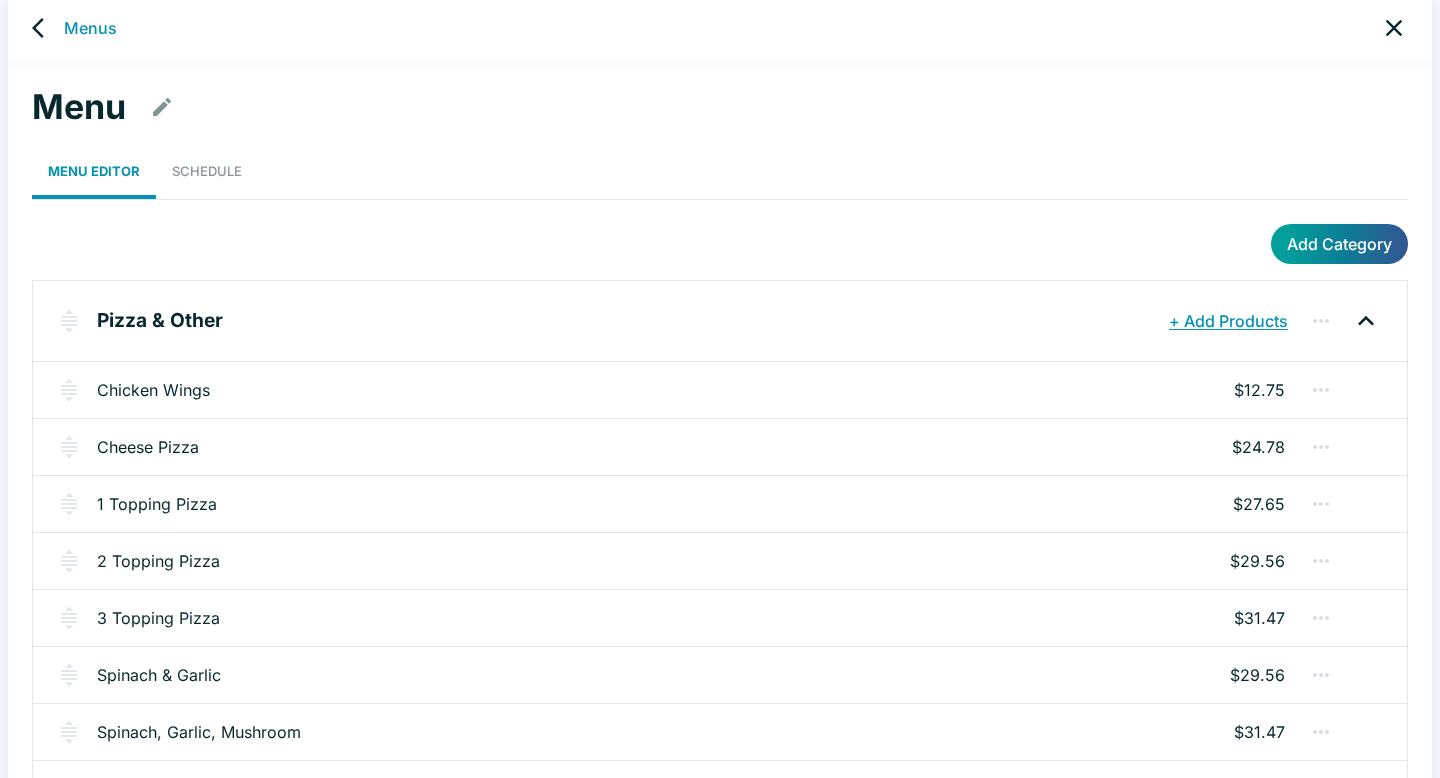 scroll, scrollTop: 0, scrollLeft: 0, axis: both 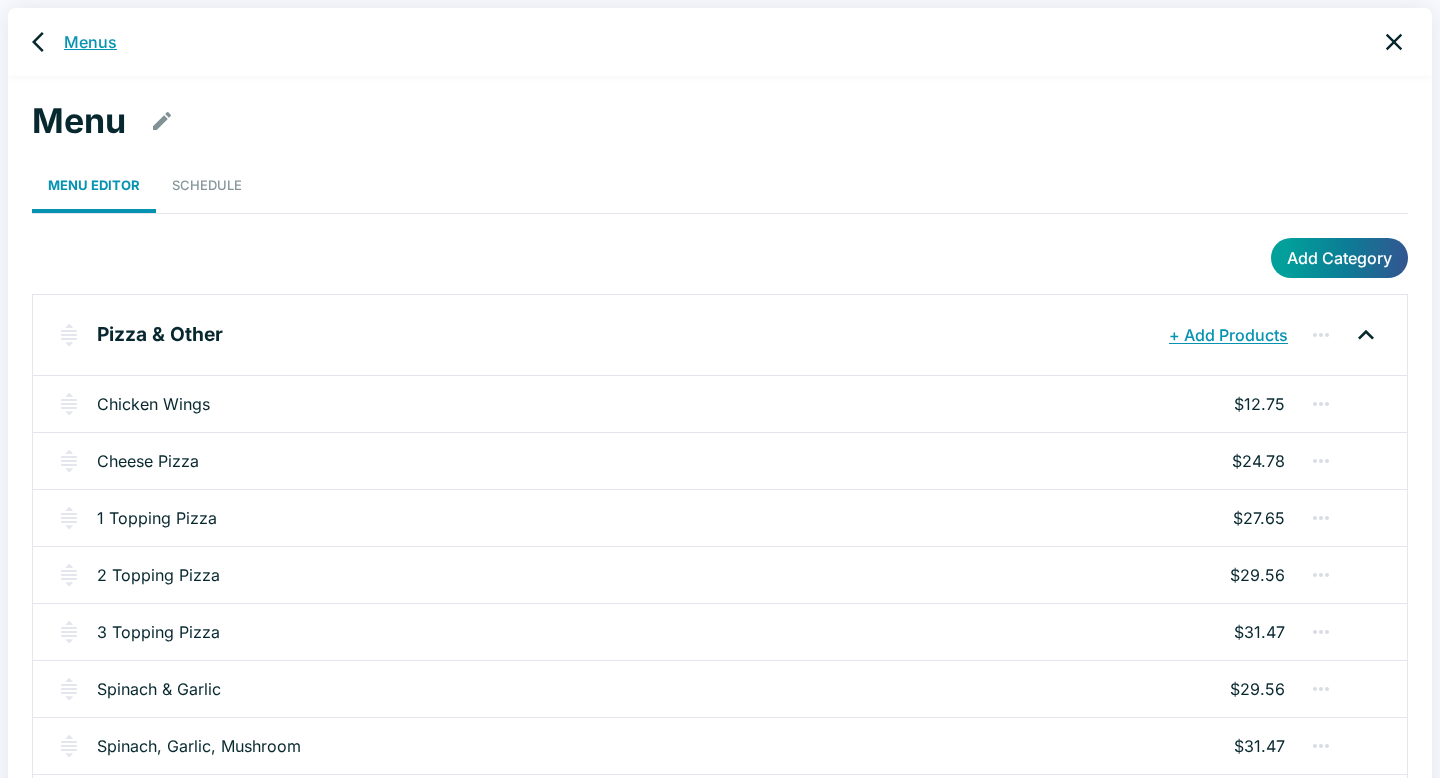 click on "Menus" at bounding box center [90, 42] 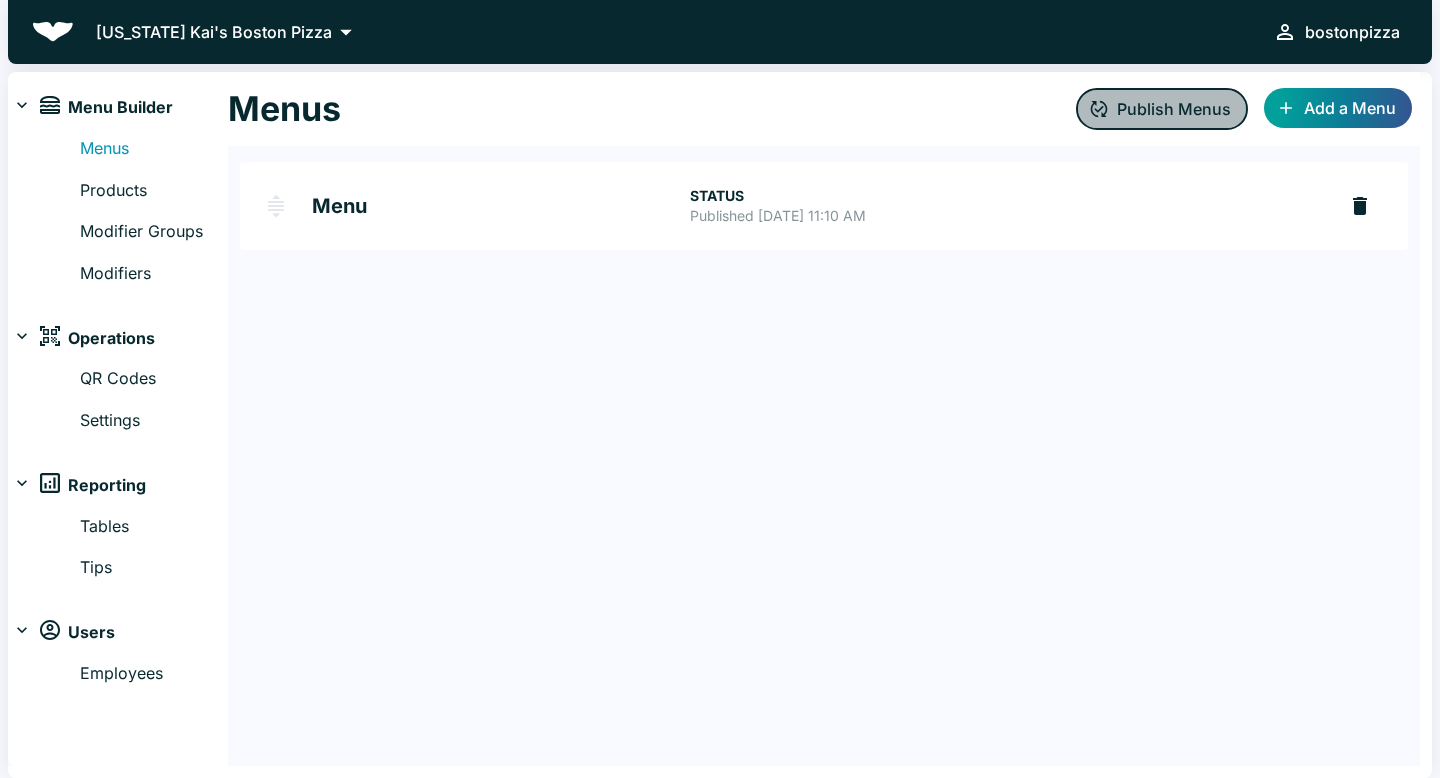 click on "Publish Menus" at bounding box center (1162, 109) 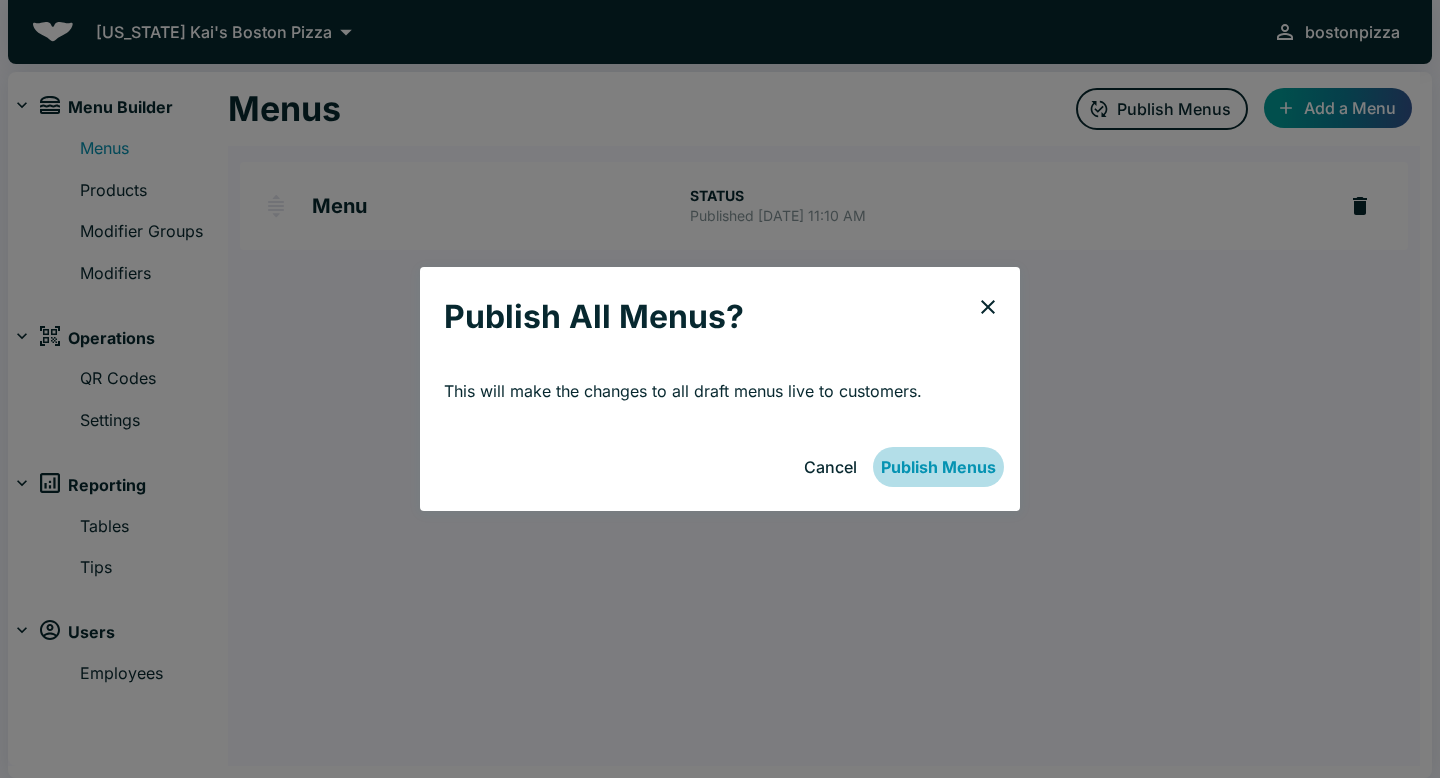 click on "Publish Menus" at bounding box center (938, 467) 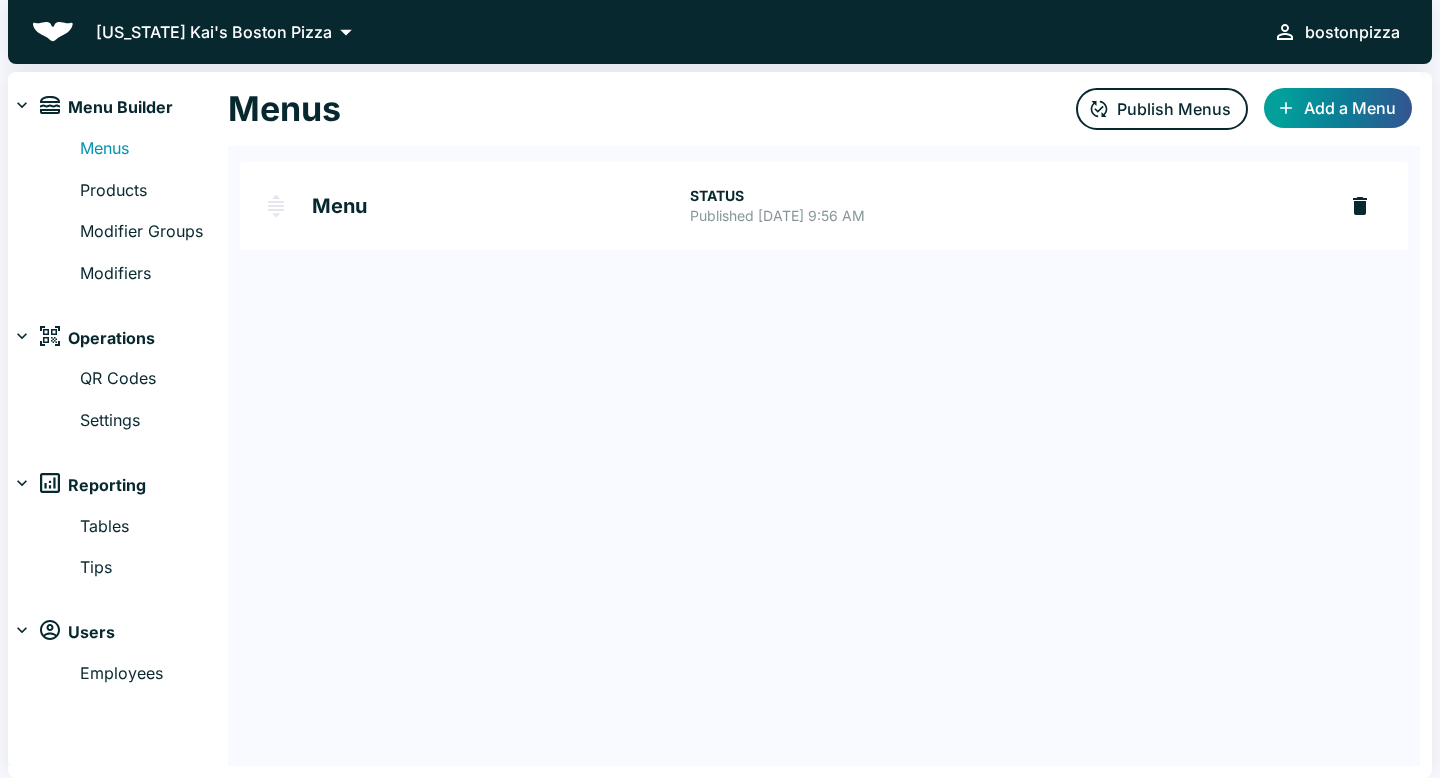 click on "Menu" at bounding box center (501, 206) 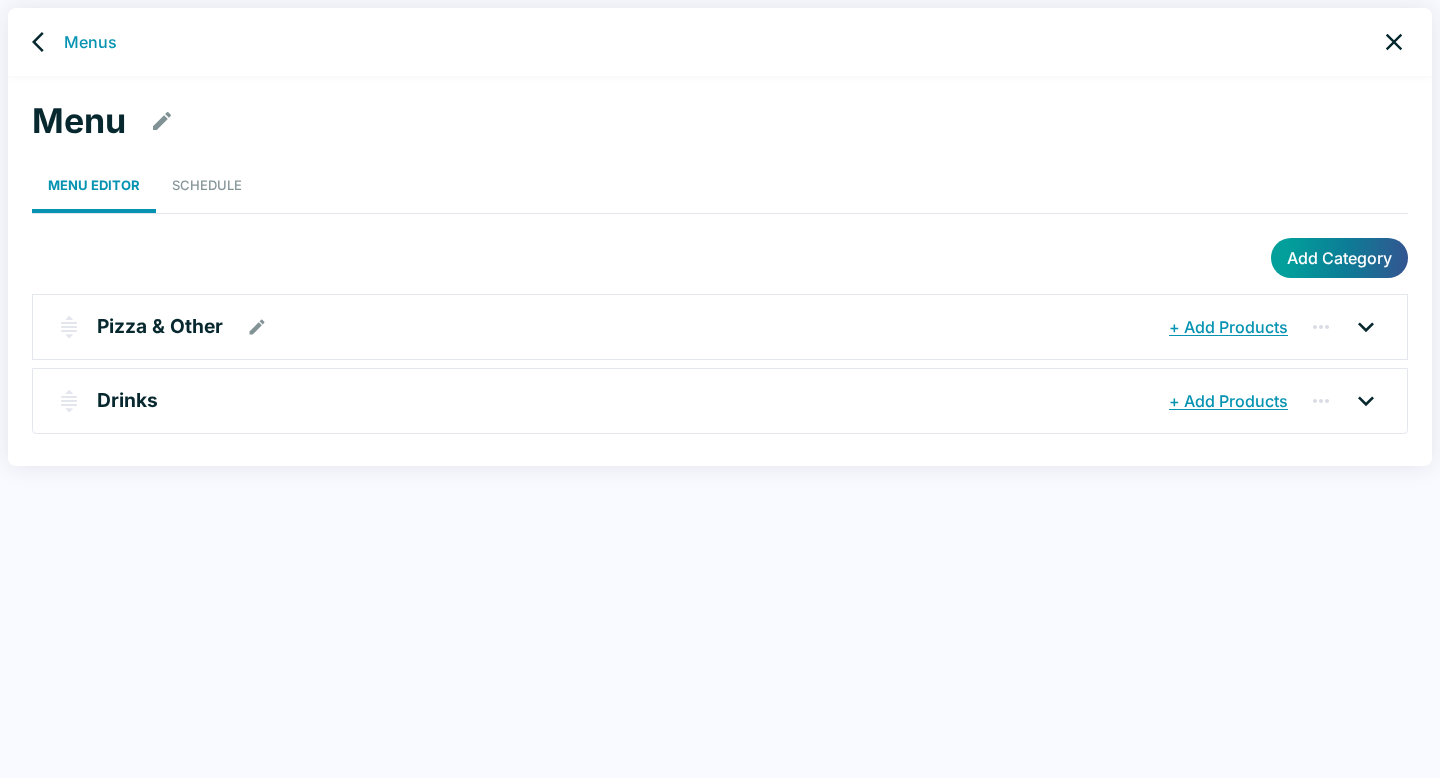click on "Pizza & Other" at bounding box center (160, 326) 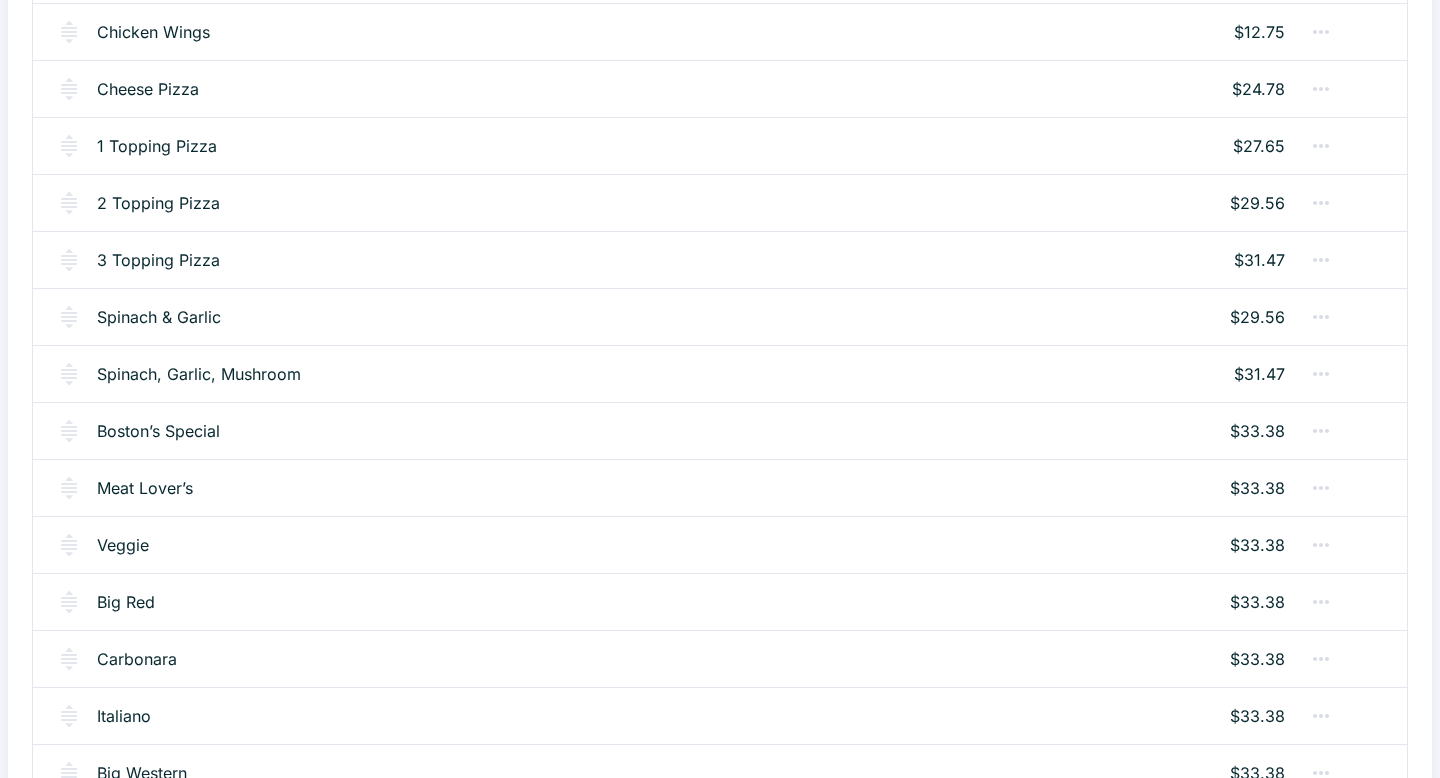 scroll, scrollTop: 331, scrollLeft: 0, axis: vertical 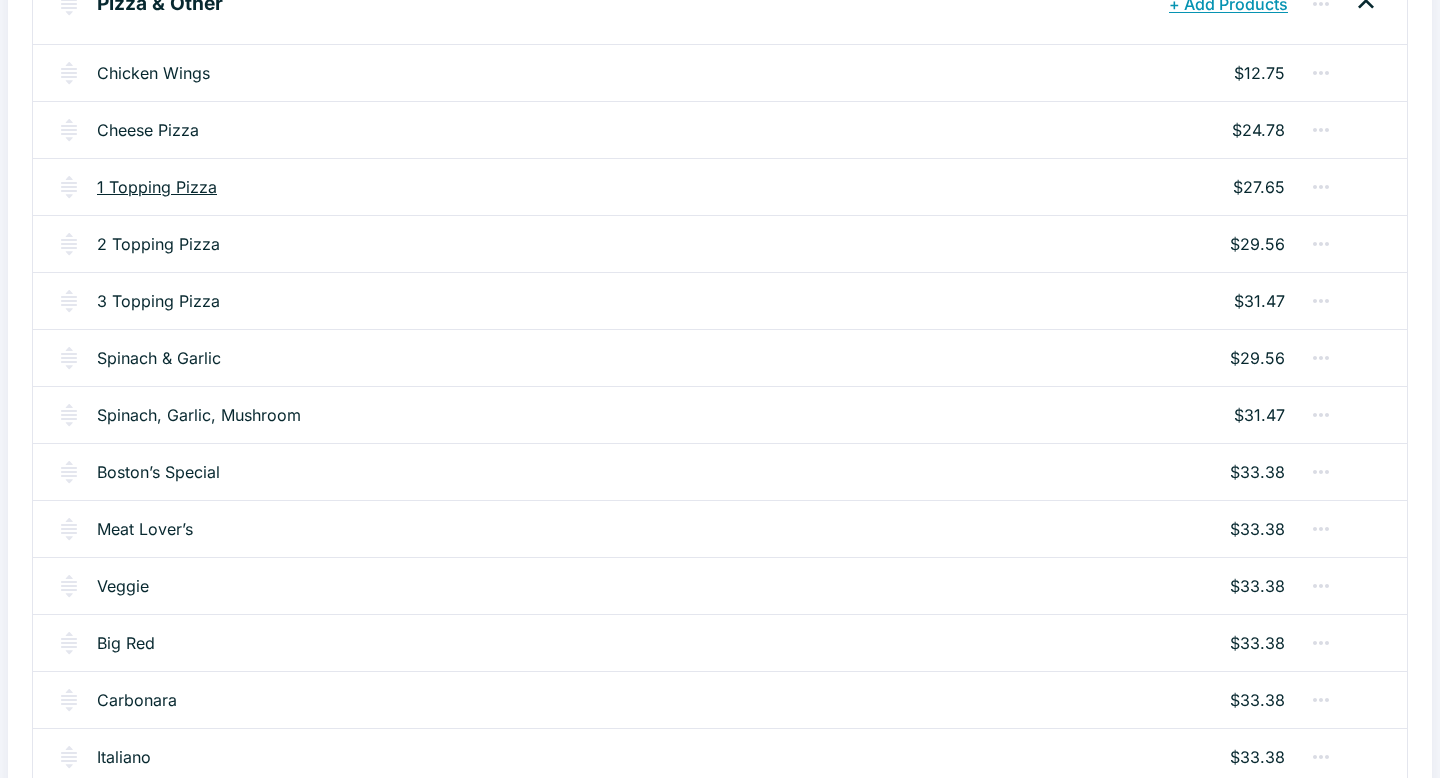 click on "1 Topping Pizza" at bounding box center [157, 187] 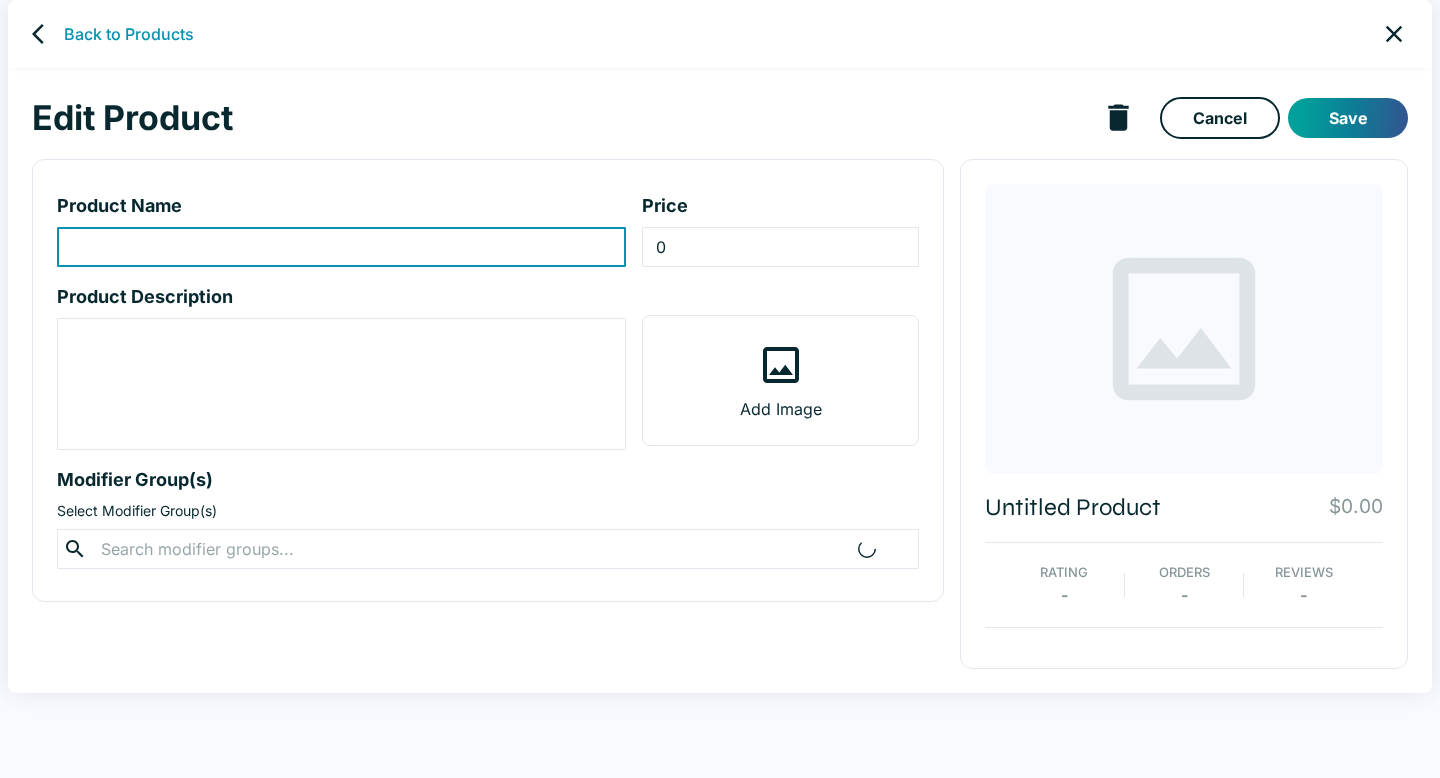 scroll, scrollTop: 0, scrollLeft: 0, axis: both 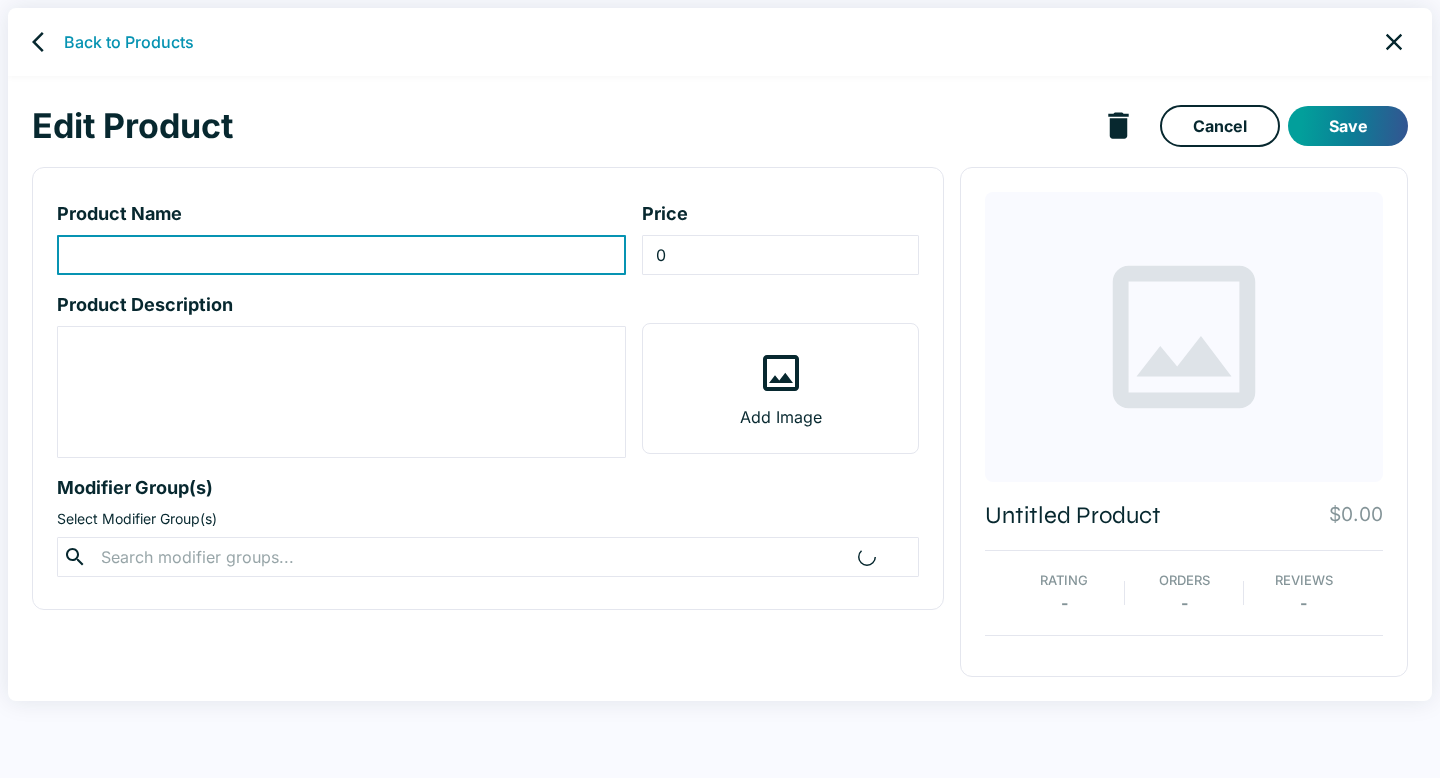 type on "1 Topping Pizza" 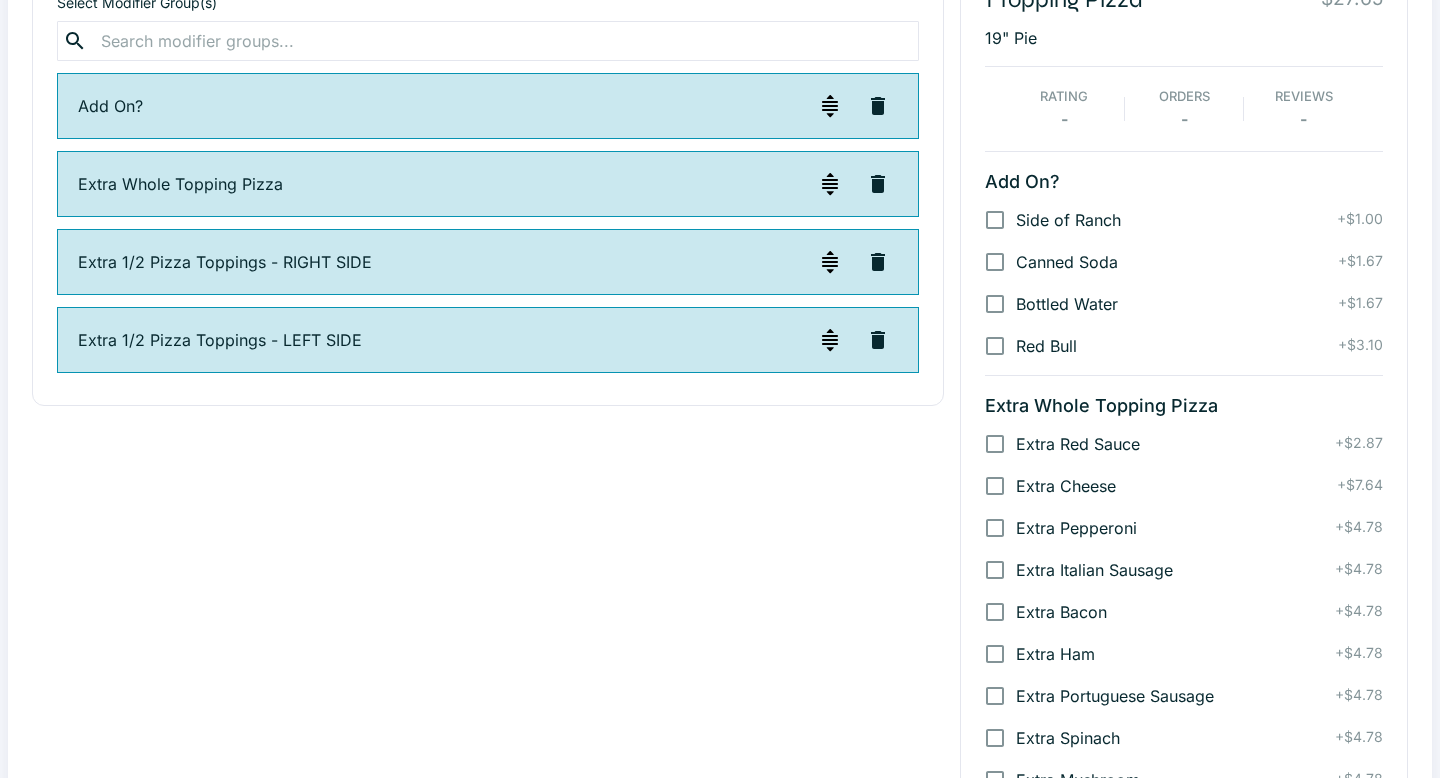 scroll, scrollTop: 506, scrollLeft: 0, axis: vertical 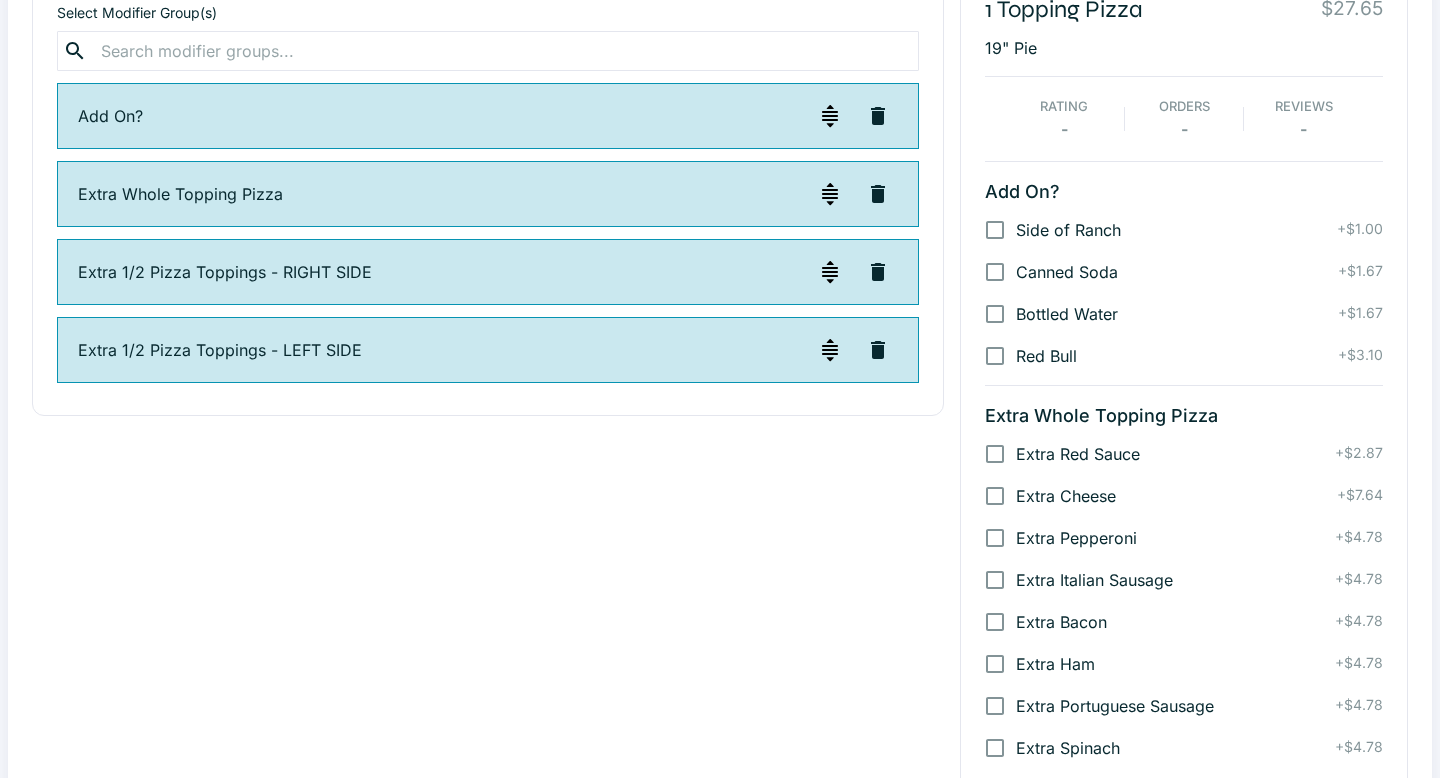 click on "Extra Pepperoni" at bounding box center [995, 538] 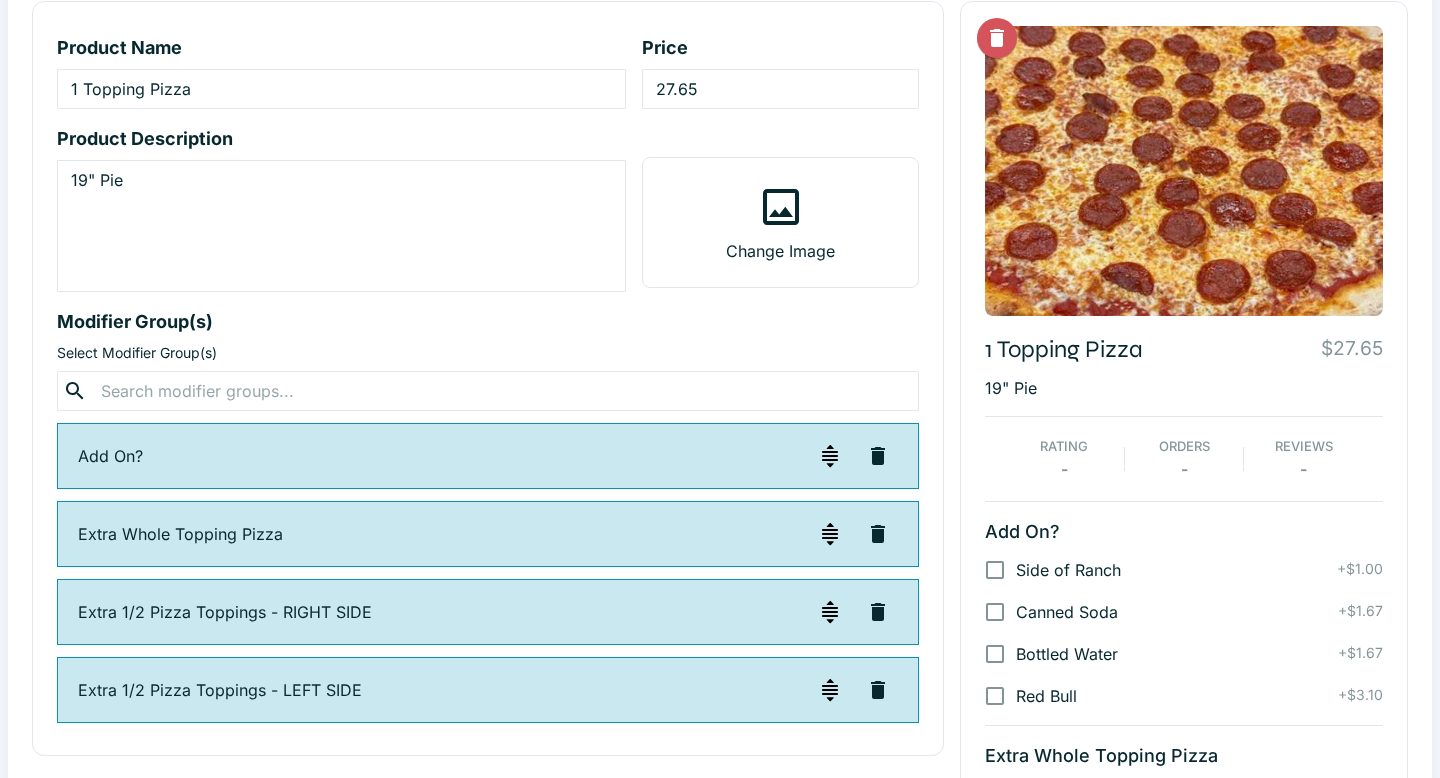 scroll, scrollTop: 163, scrollLeft: 0, axis: vertical 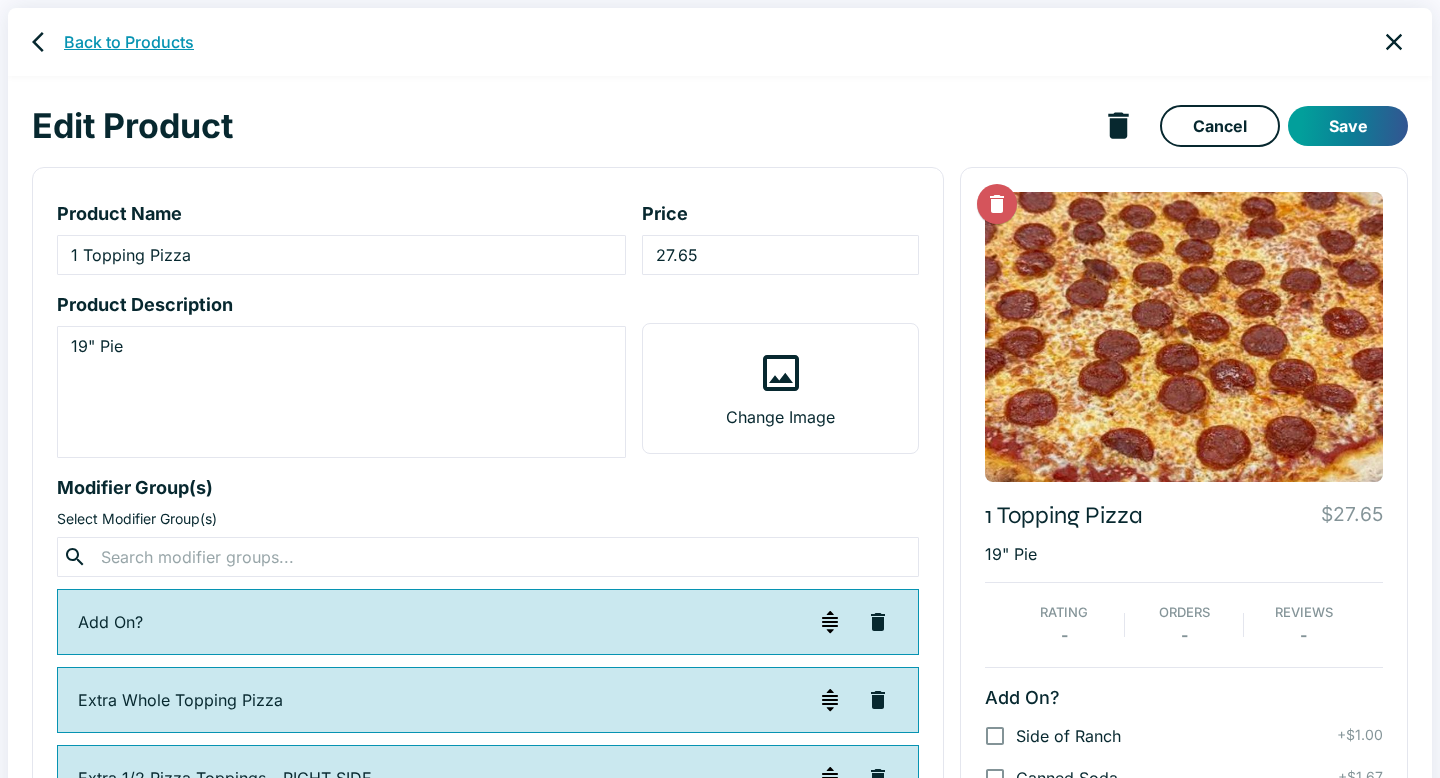 click on "Back to Products" at bounding box center [129, 42] 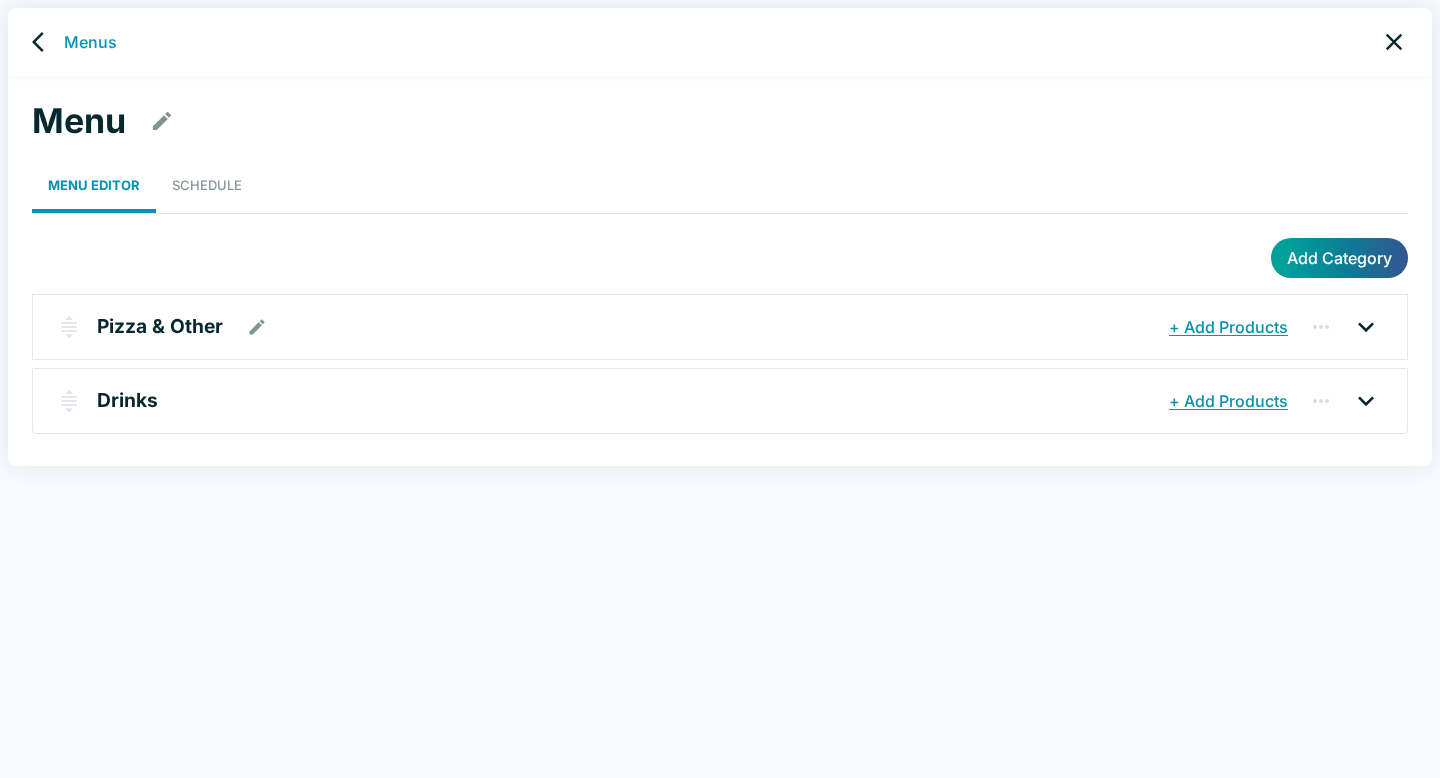 click at bounding box center (257, 327) 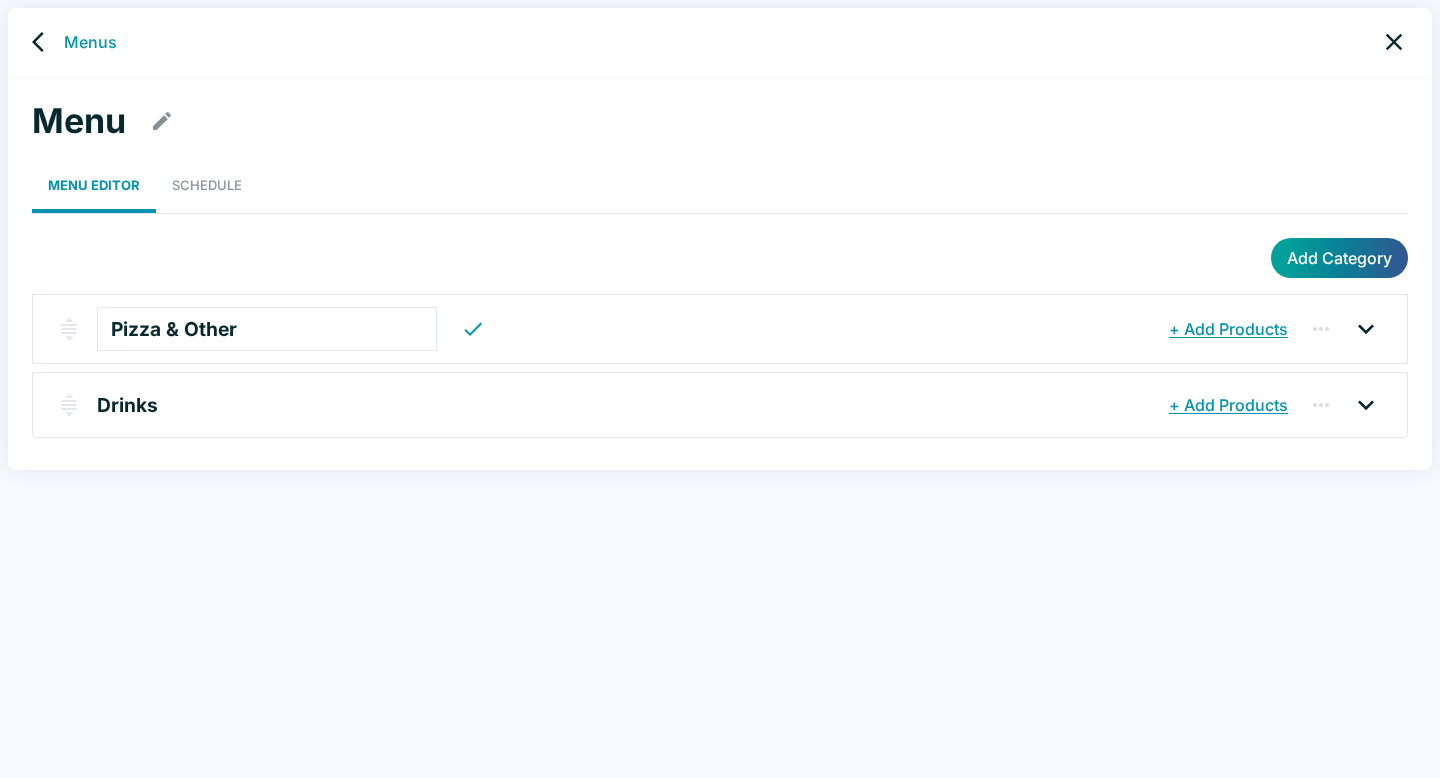 click on "Pizza & Other ​" at bounding box center (630, 329) 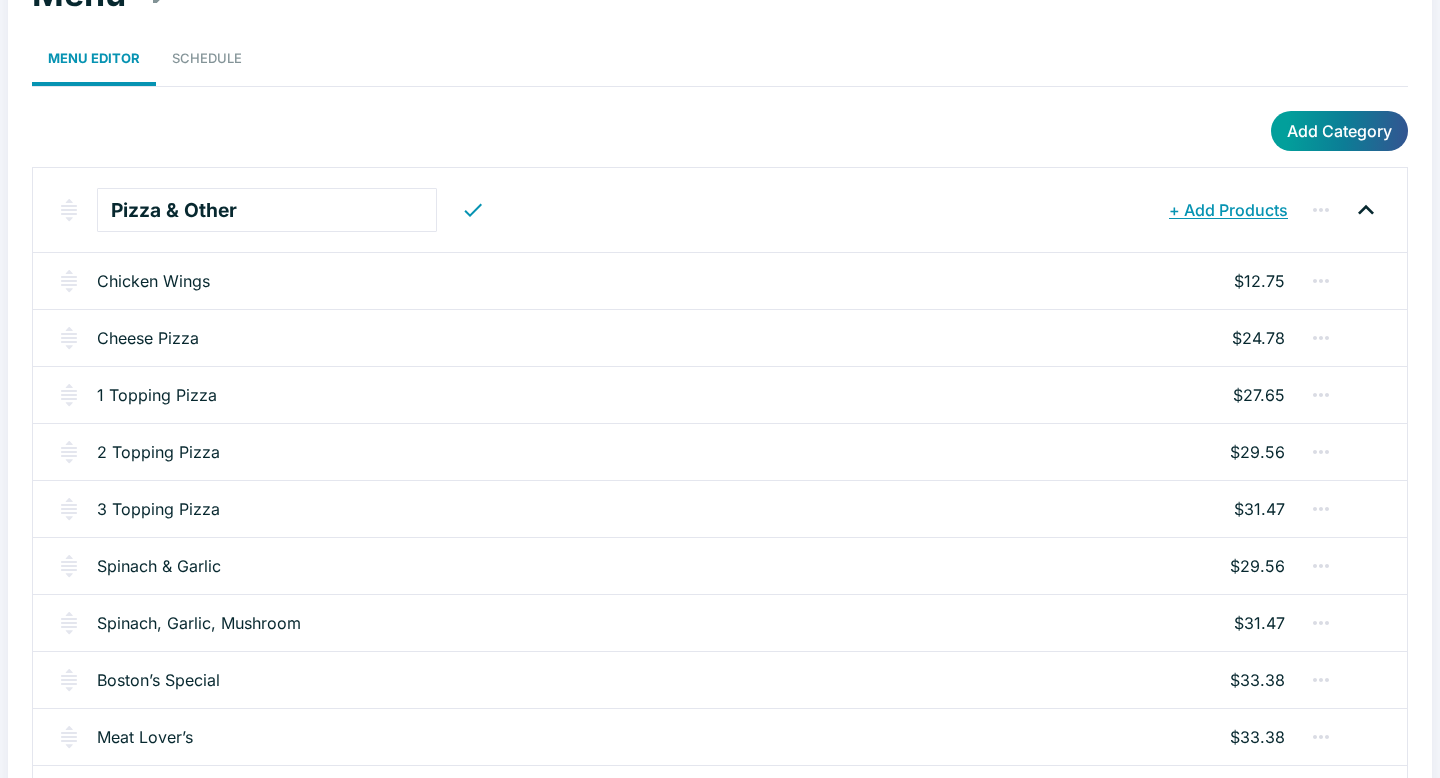 scroll, scrollTop: 0, scrollLeft: 0, axis: both 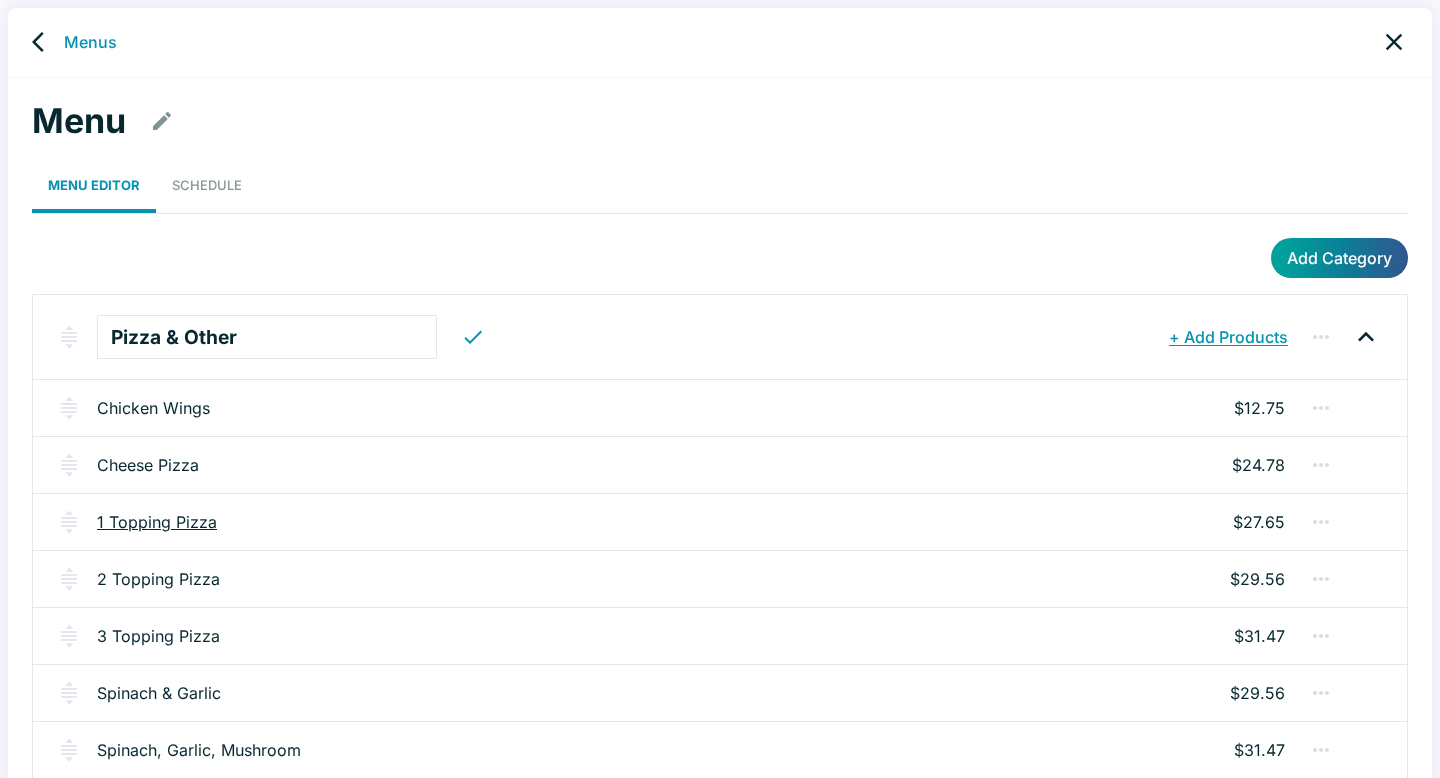 click on "1 Topping Pizza" at bounding box center (157, 522) 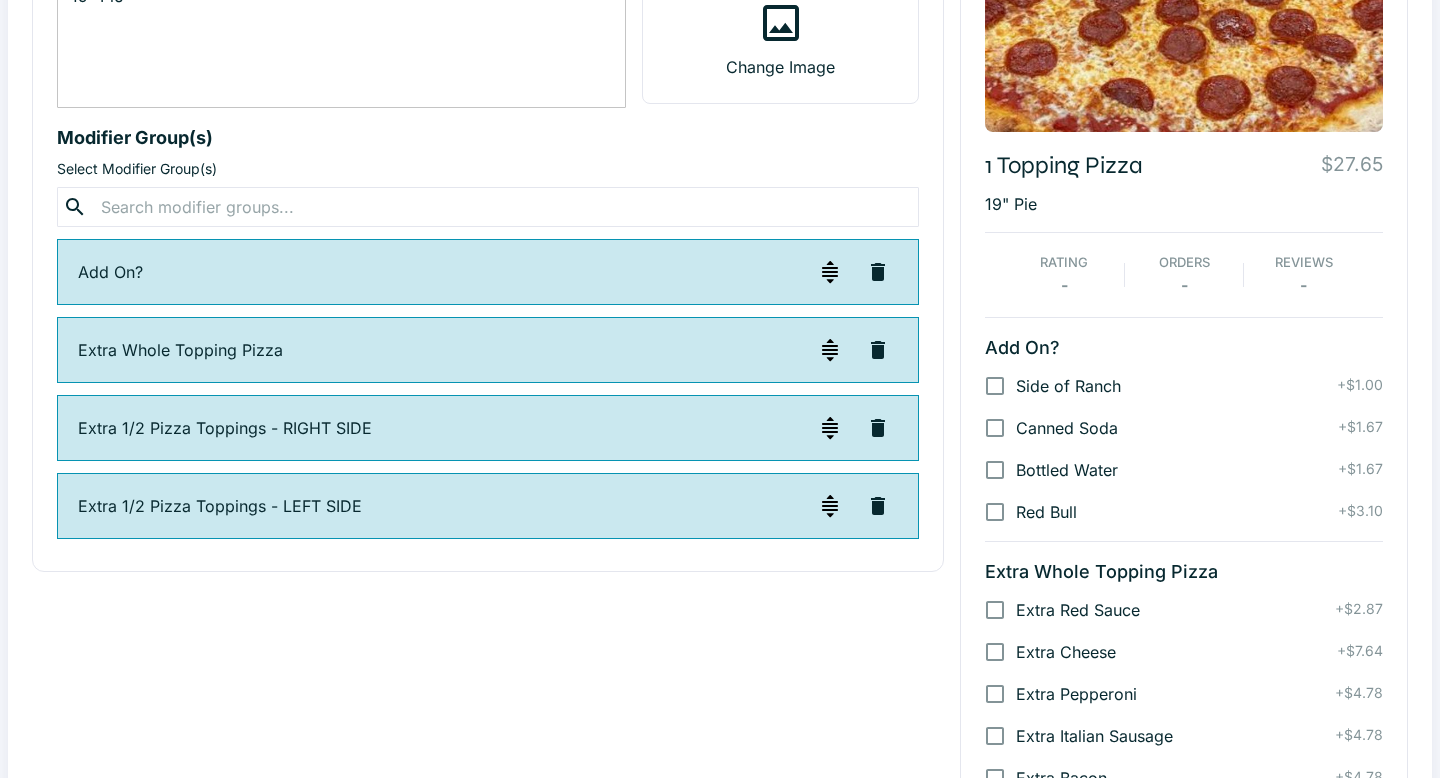 scroll, scrollTop: 356, scrollLeft: 0, axis: vertical 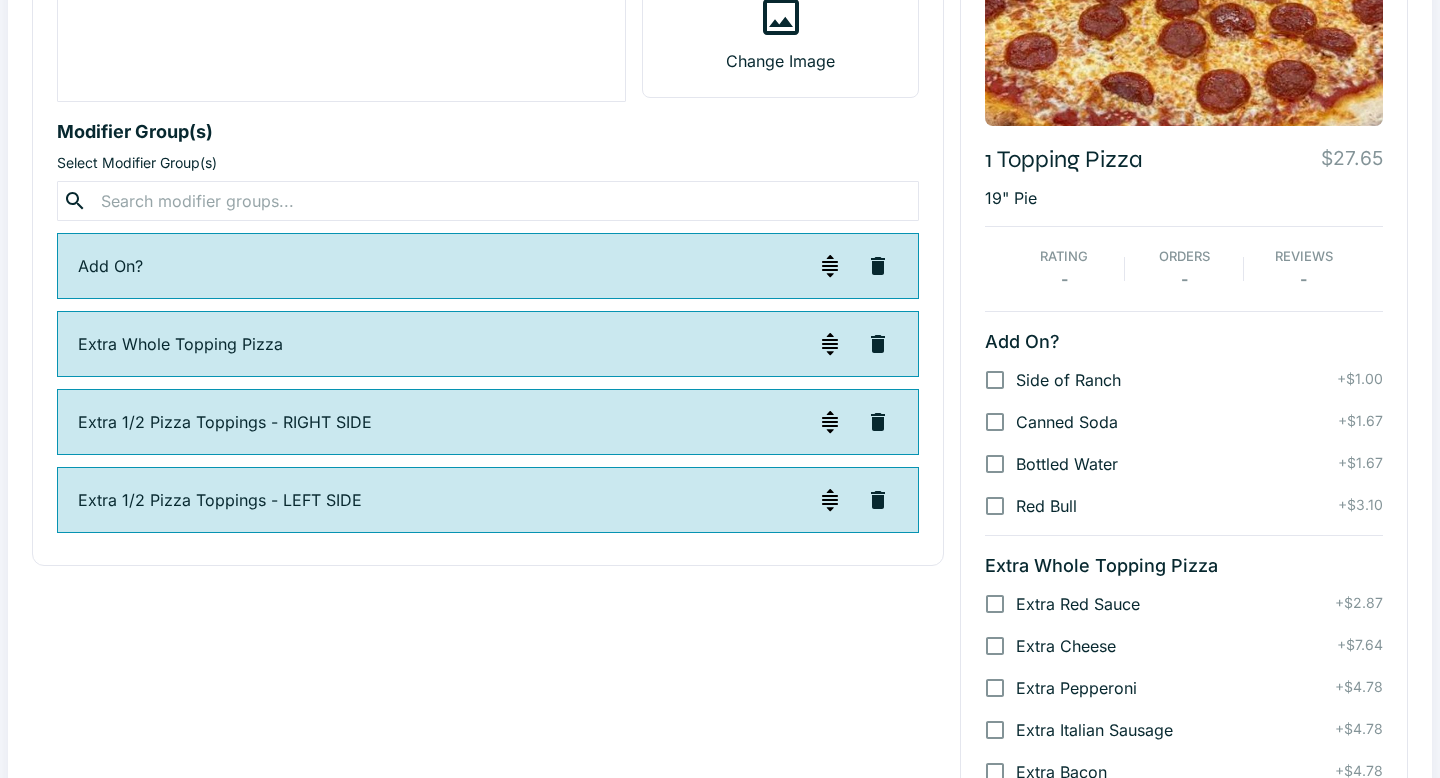 click on "Select Modifier Group(s)" at bounding box center [488, 163] 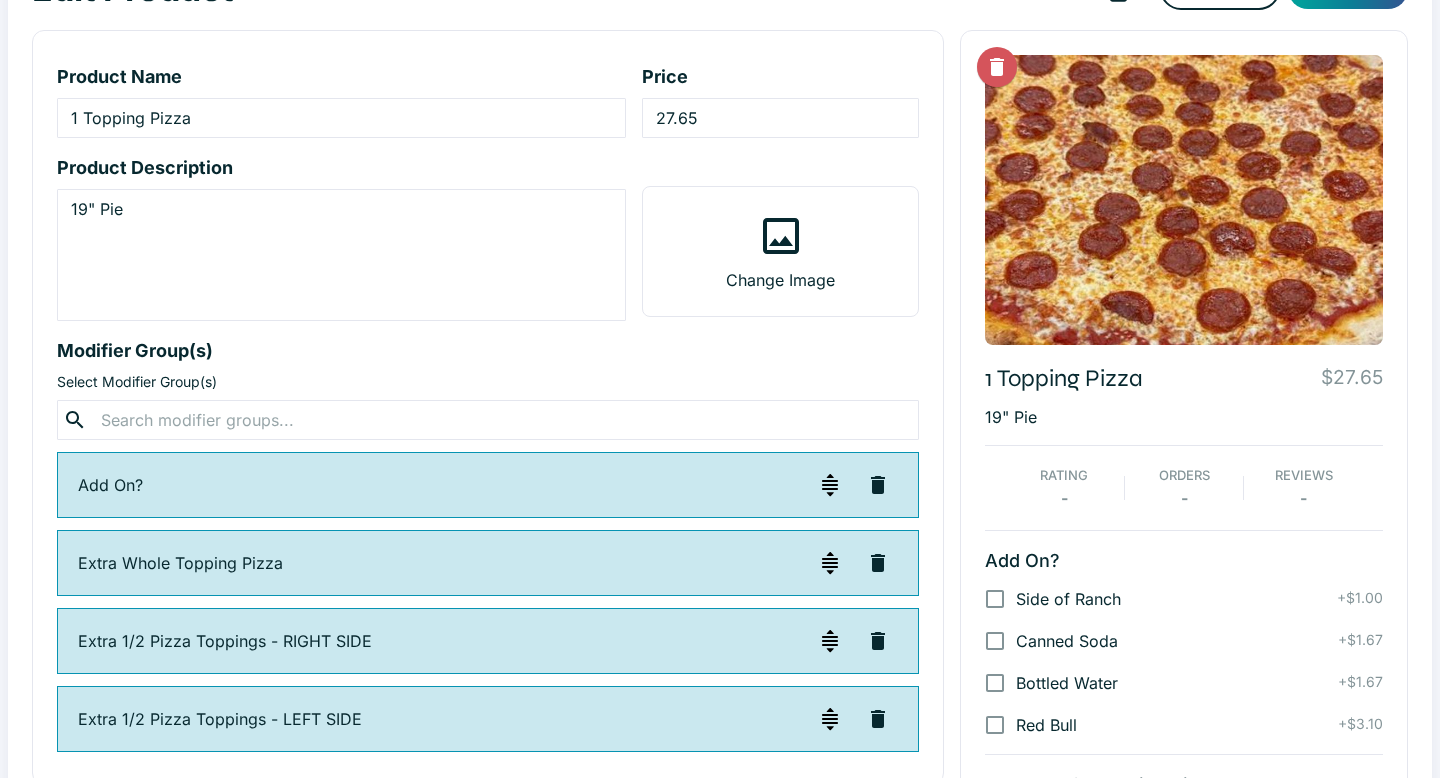 scroll, scrollTop: 0, scrollLeft: 0, axis: both 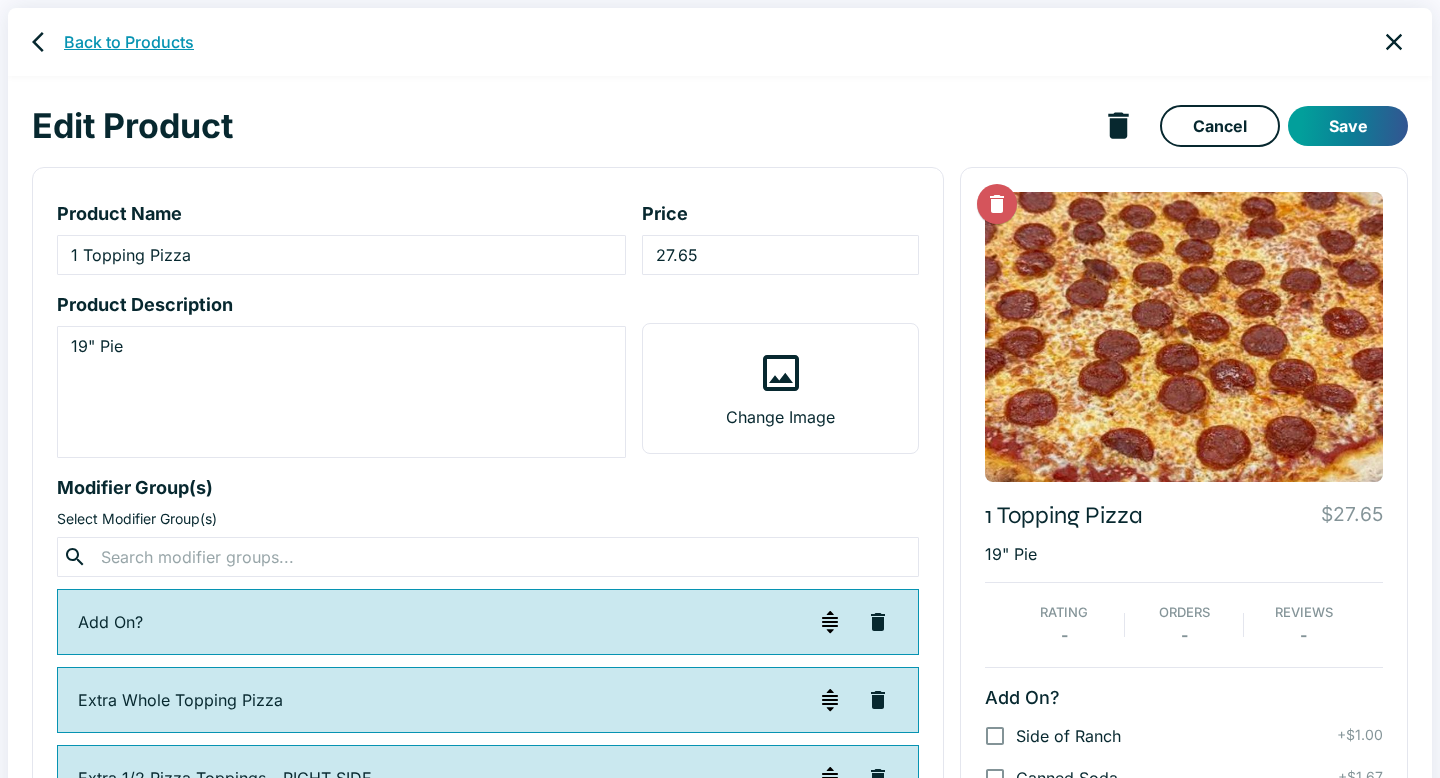 click on "Back to Products" at bounding box center [129, 42] 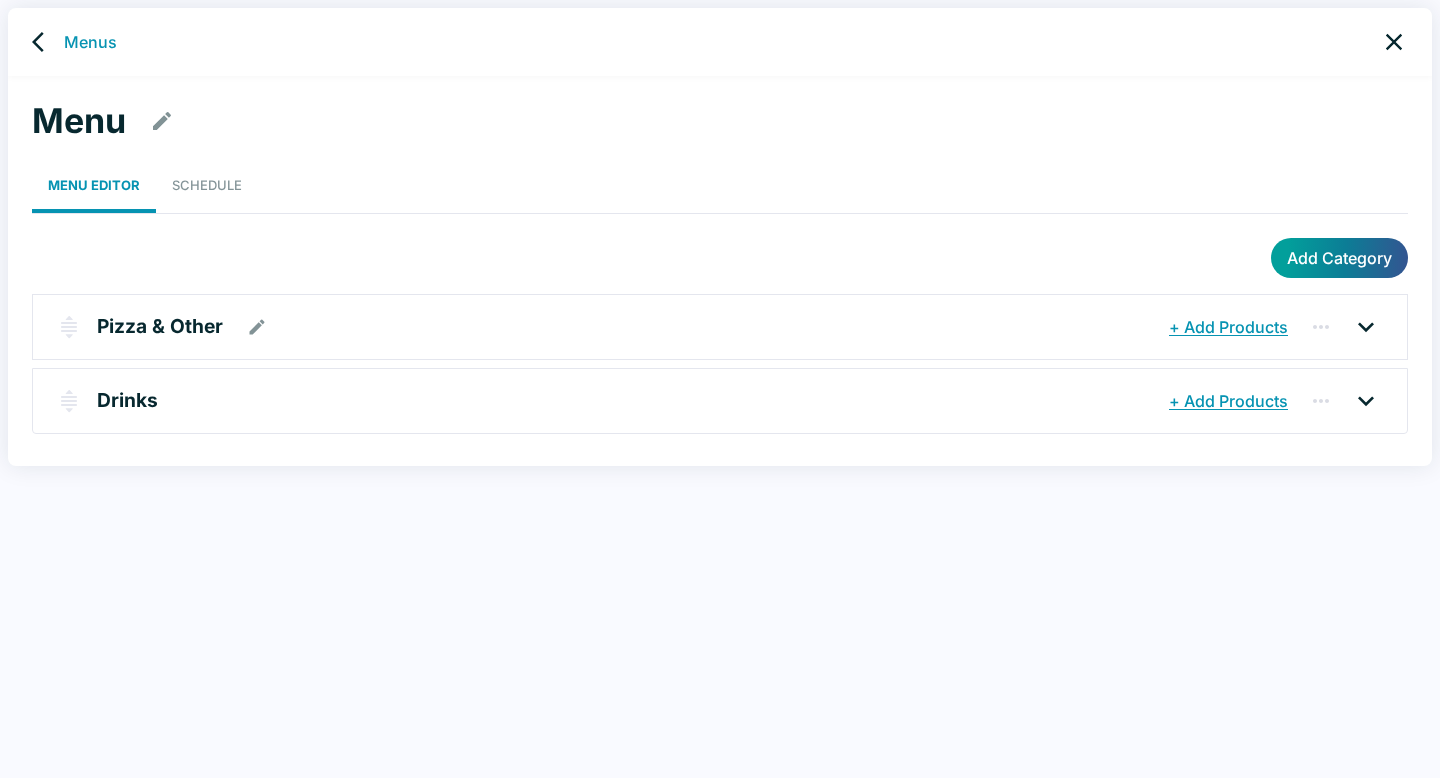 click on "Pizza & Other" at bounding box center (630, 327) 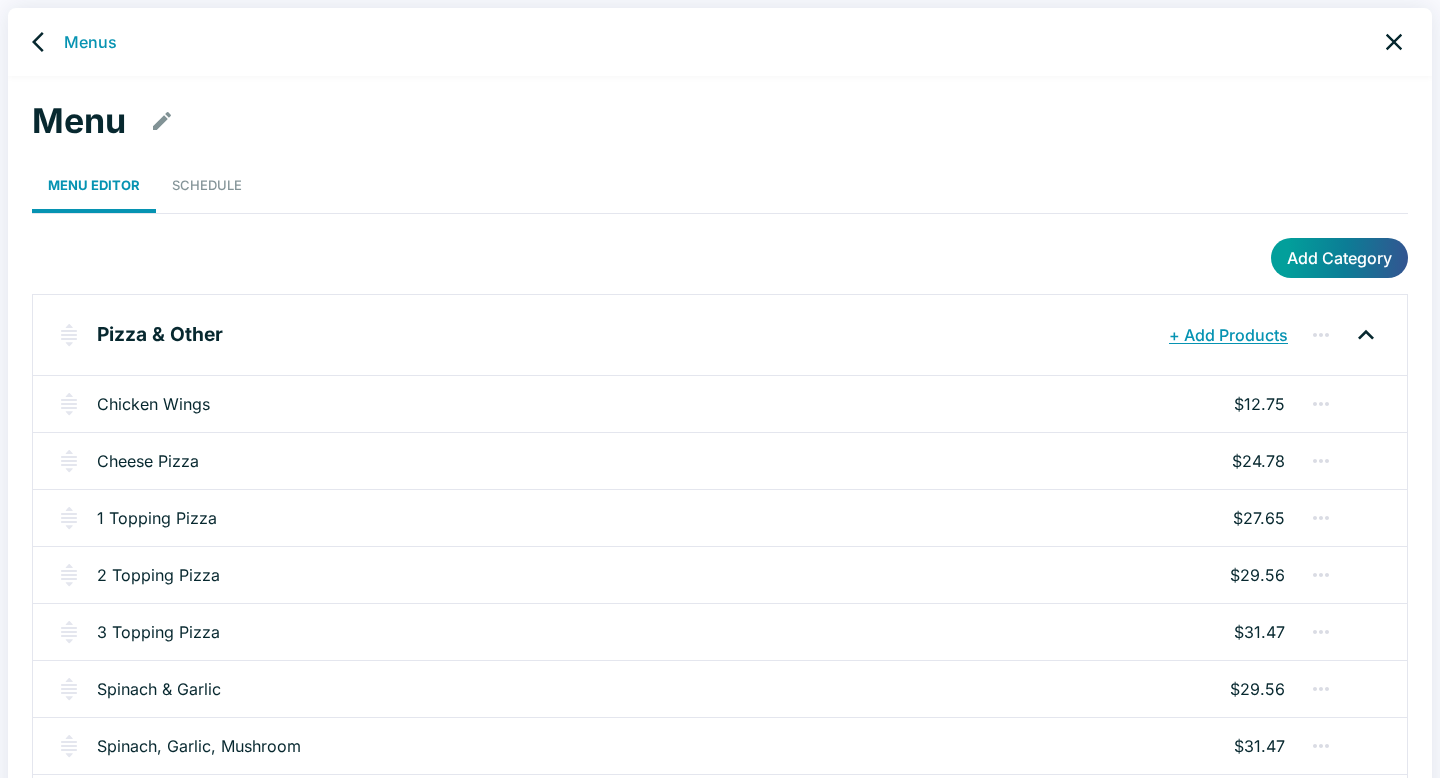 click on "Cheese Pizza $24.78" at bounding box center [720, 460] 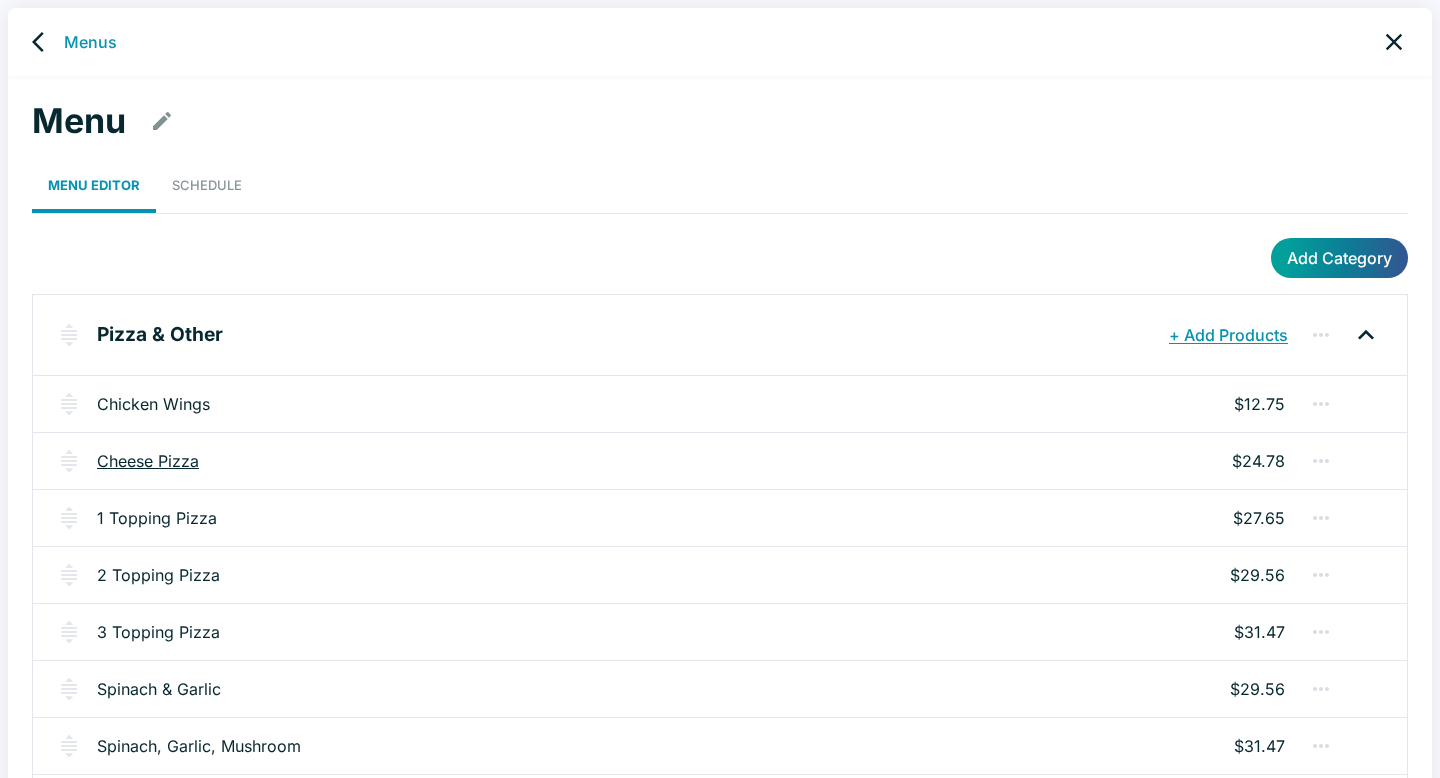 click on "Cheese Pizza" at bounding box center [148, 461] 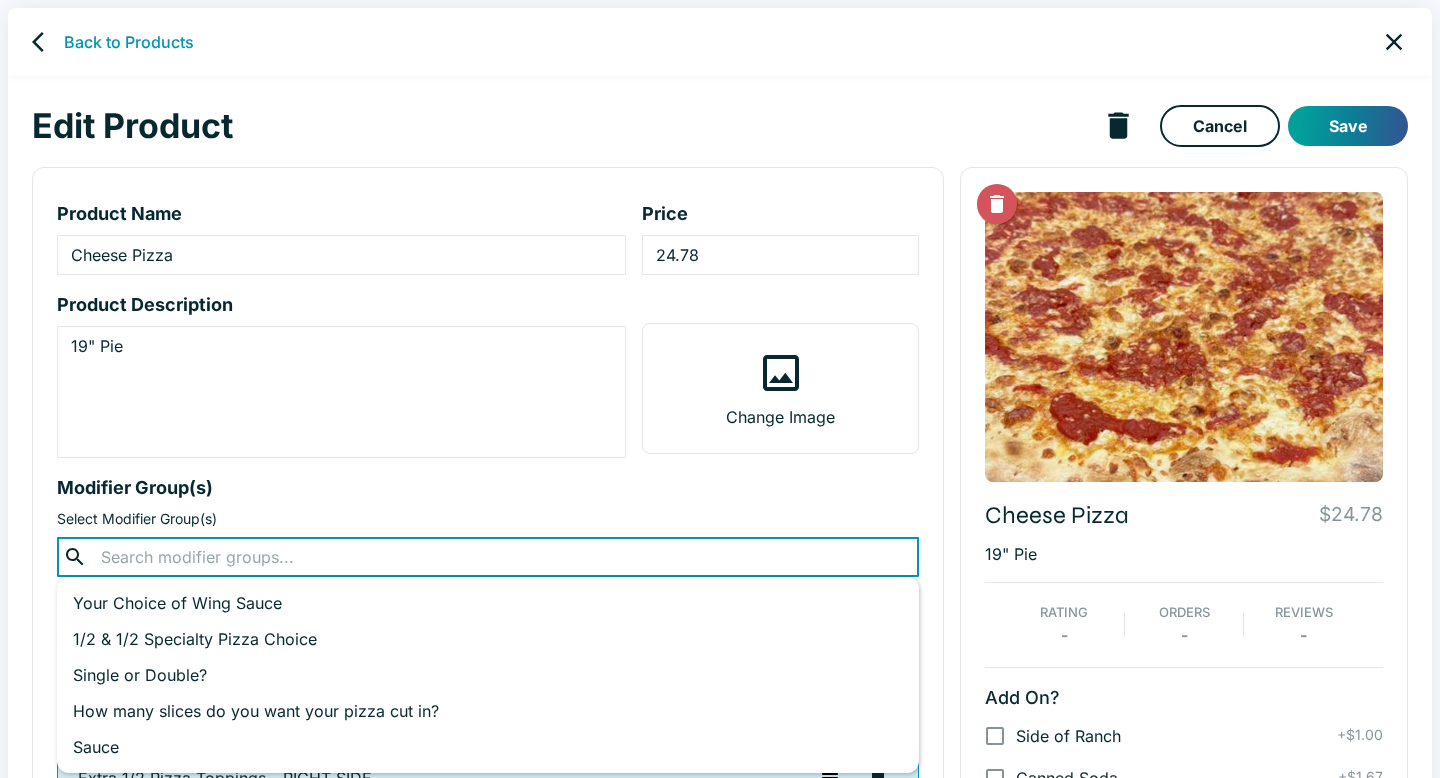 click at bounding box center [487, 557] 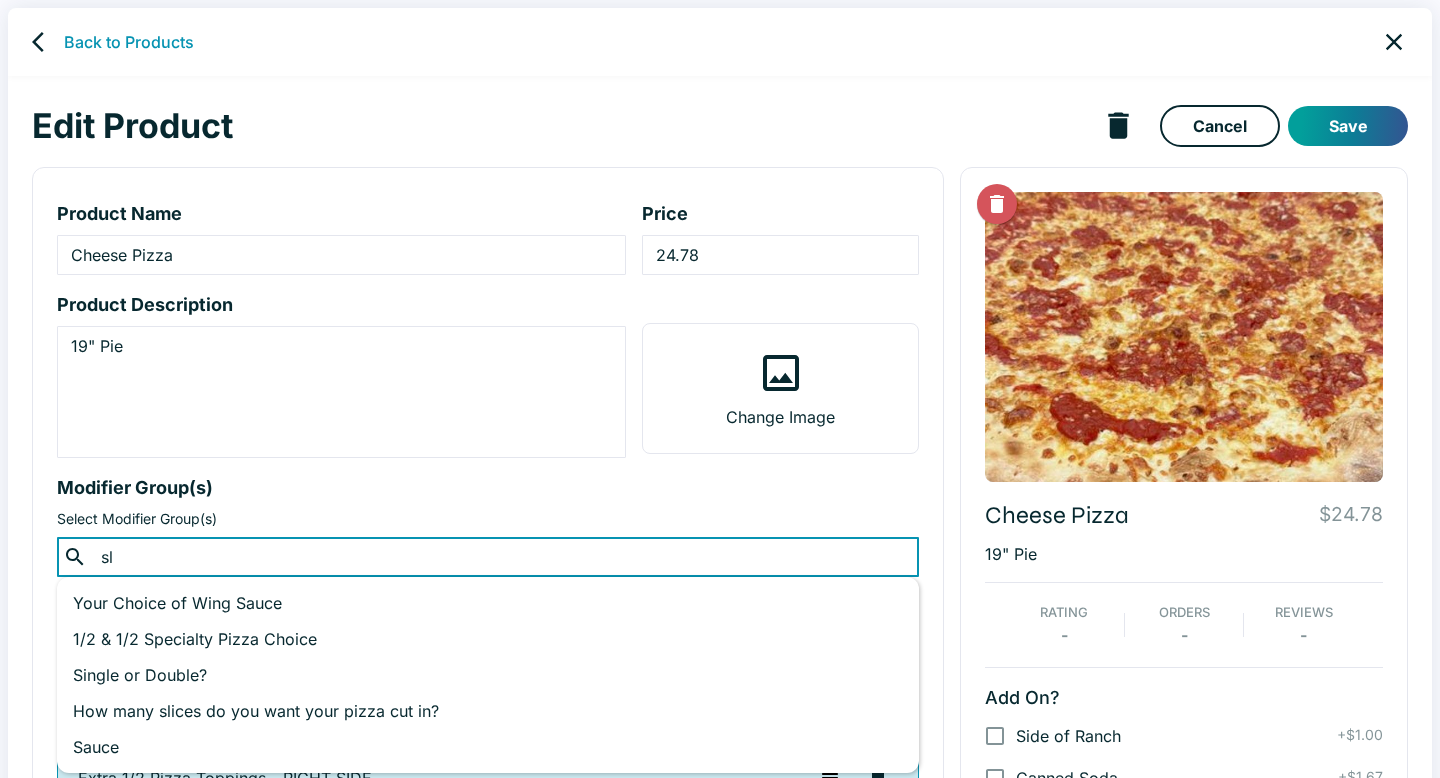 type on "sli" 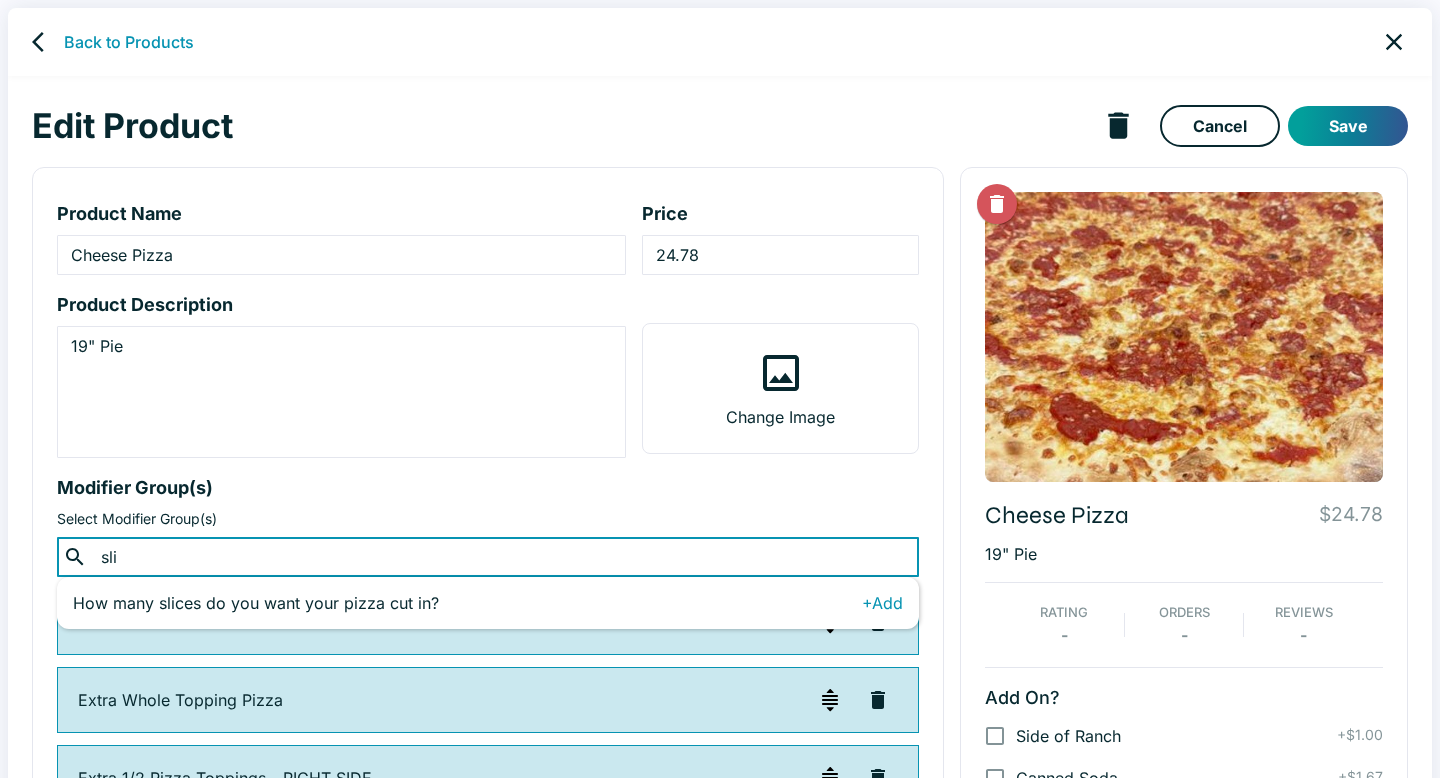 click on "How many slices do you want your pizza cut in?" at bounding box center (467, 603) 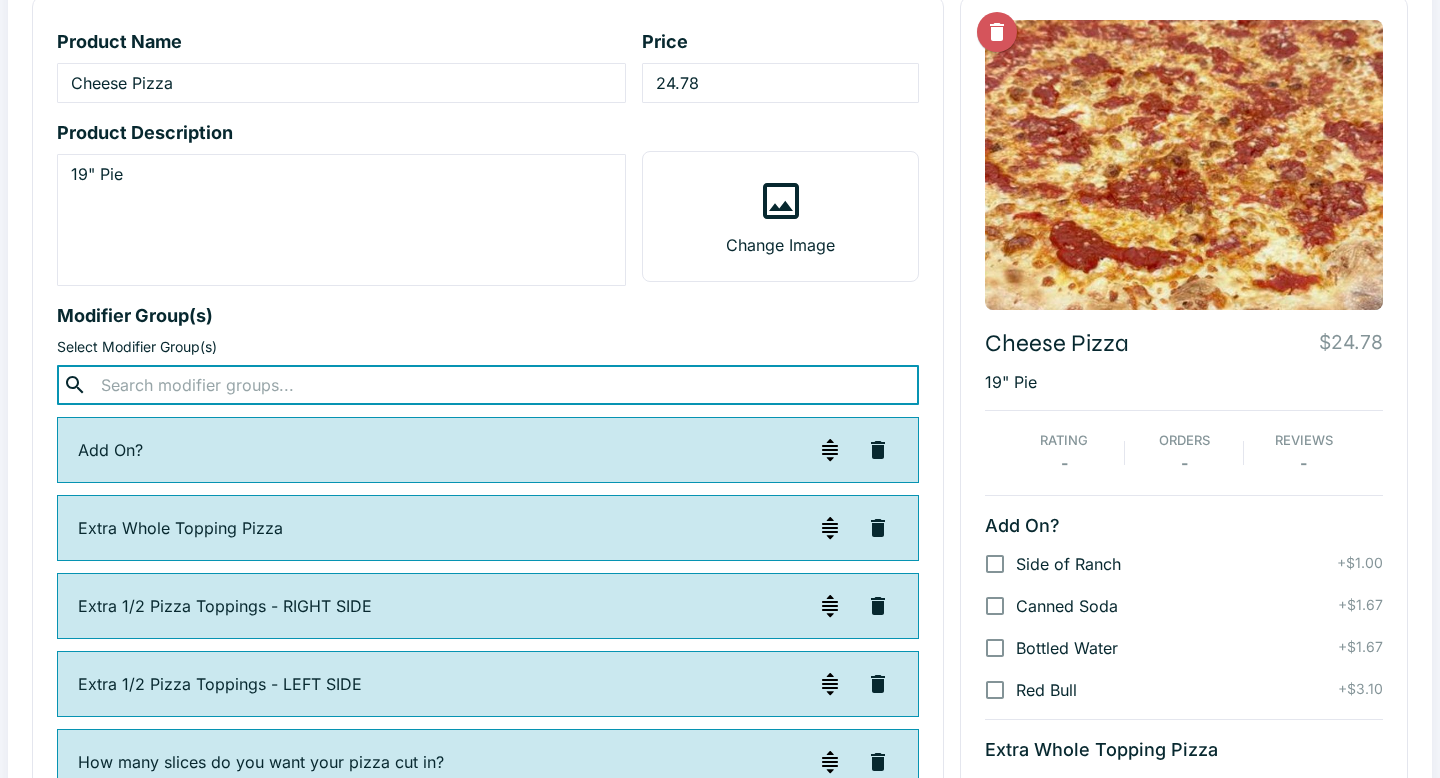 scroll, scrollTop: 0, scrollLeft: 0, axis: both 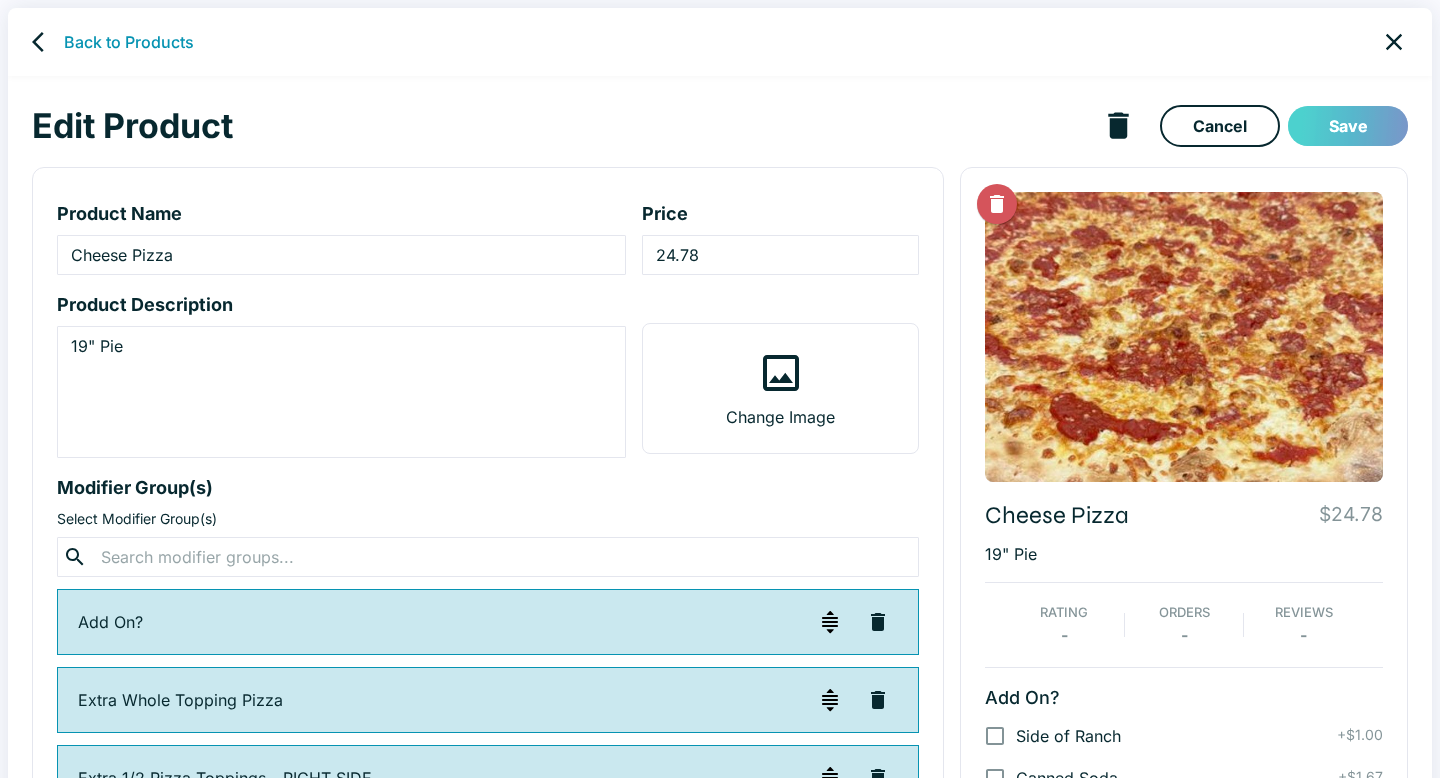 click on "Save" at bounding box center [1348, 126] 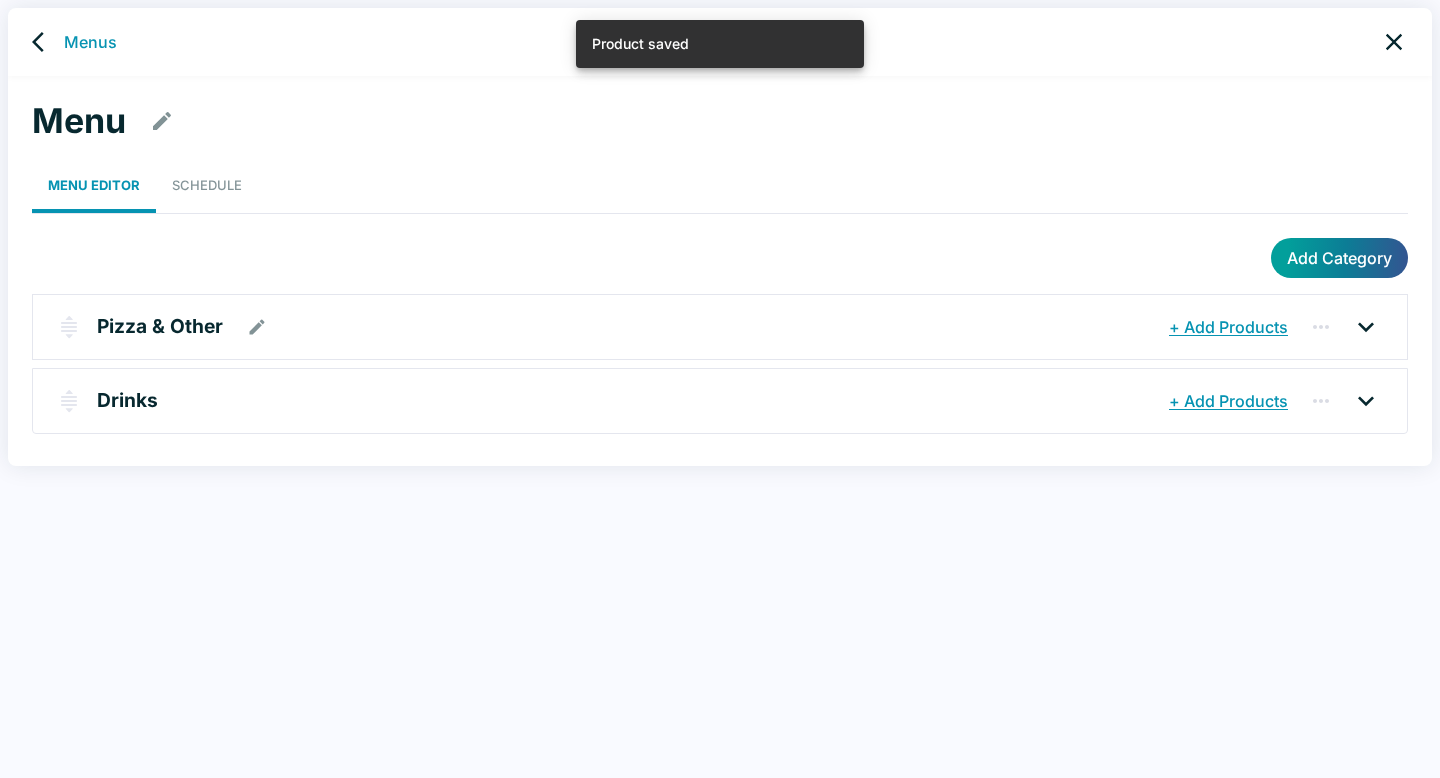 click on "Pizza & Other" at bounding box center [160, 326] 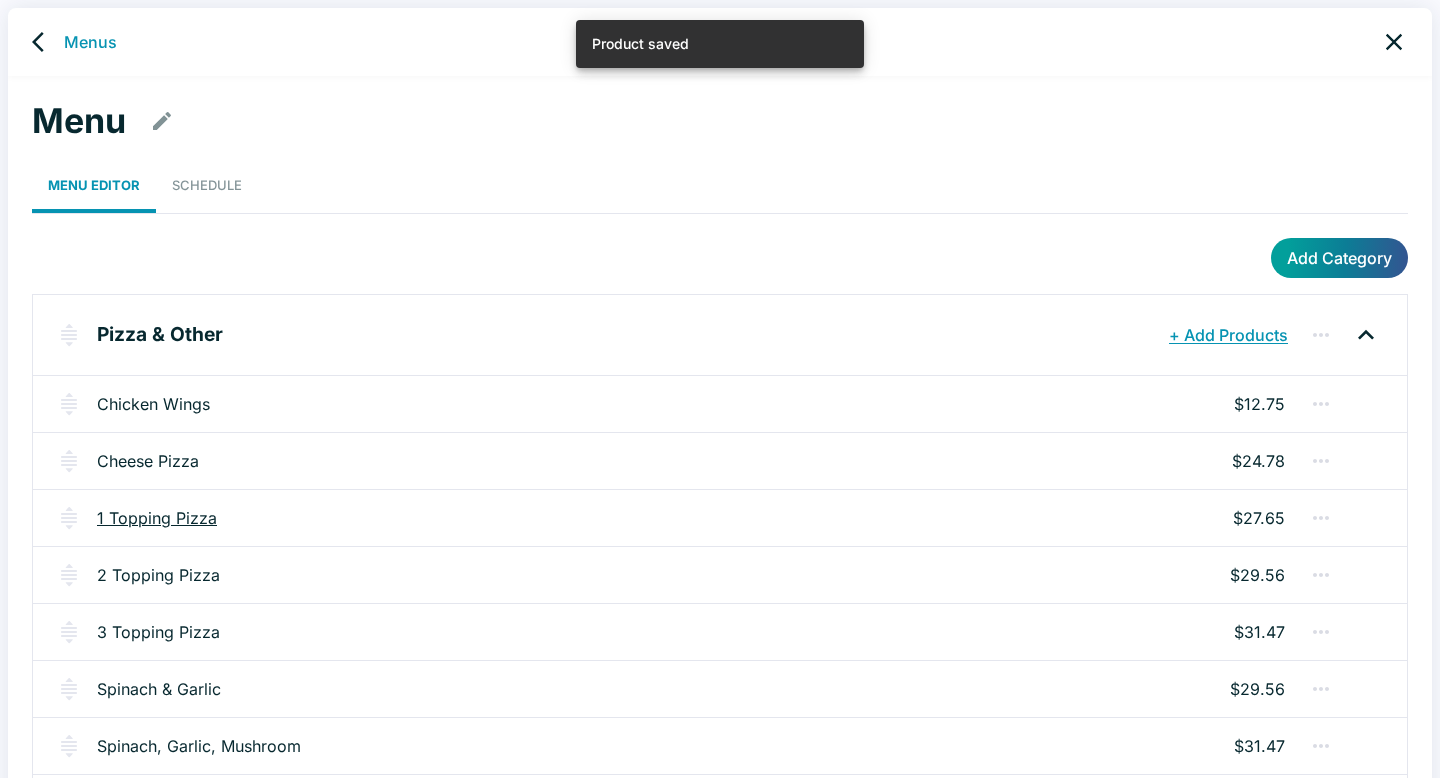 click on "1 Topping Pizza" at bounding box center [157, 518] 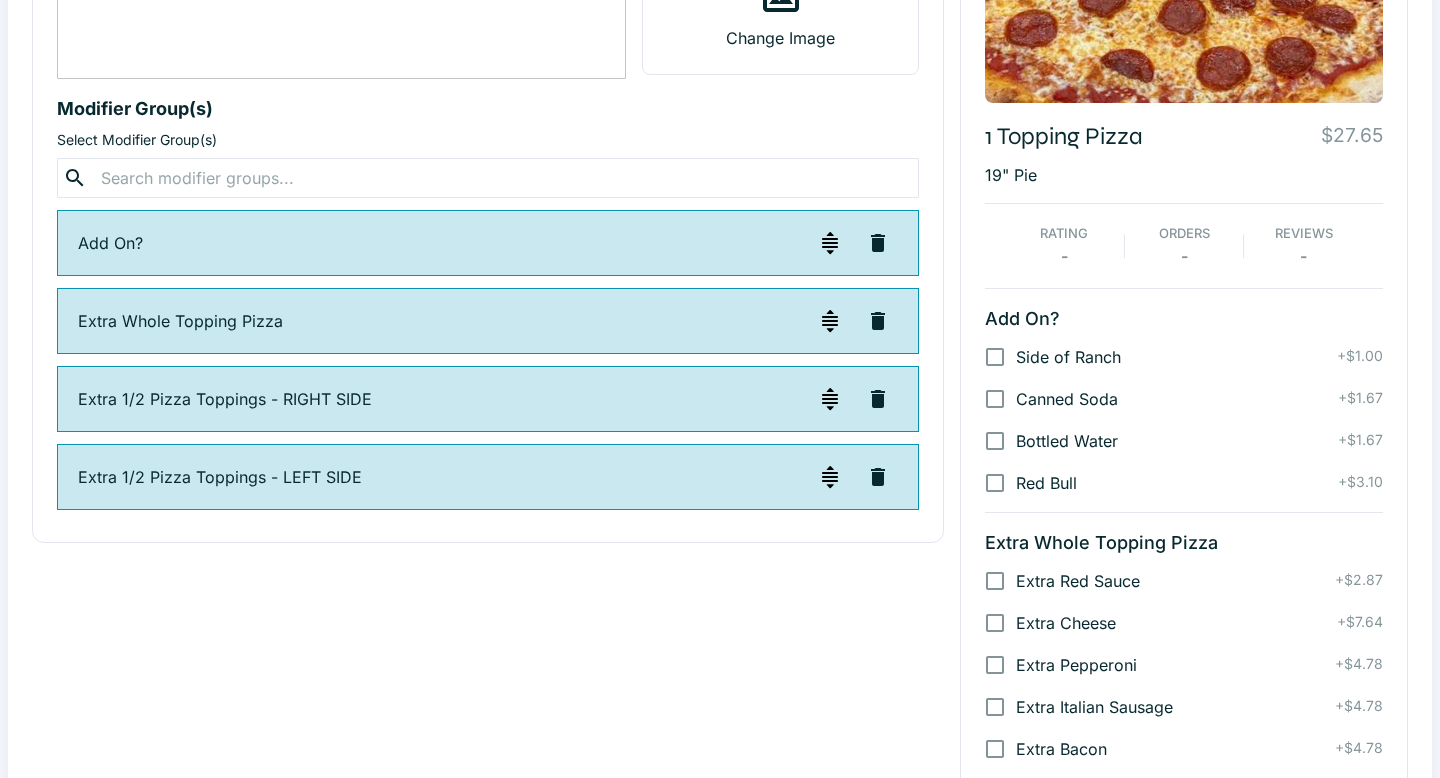 scroll, scrollTop: 381, scrollLeft: 0, axis: vertical 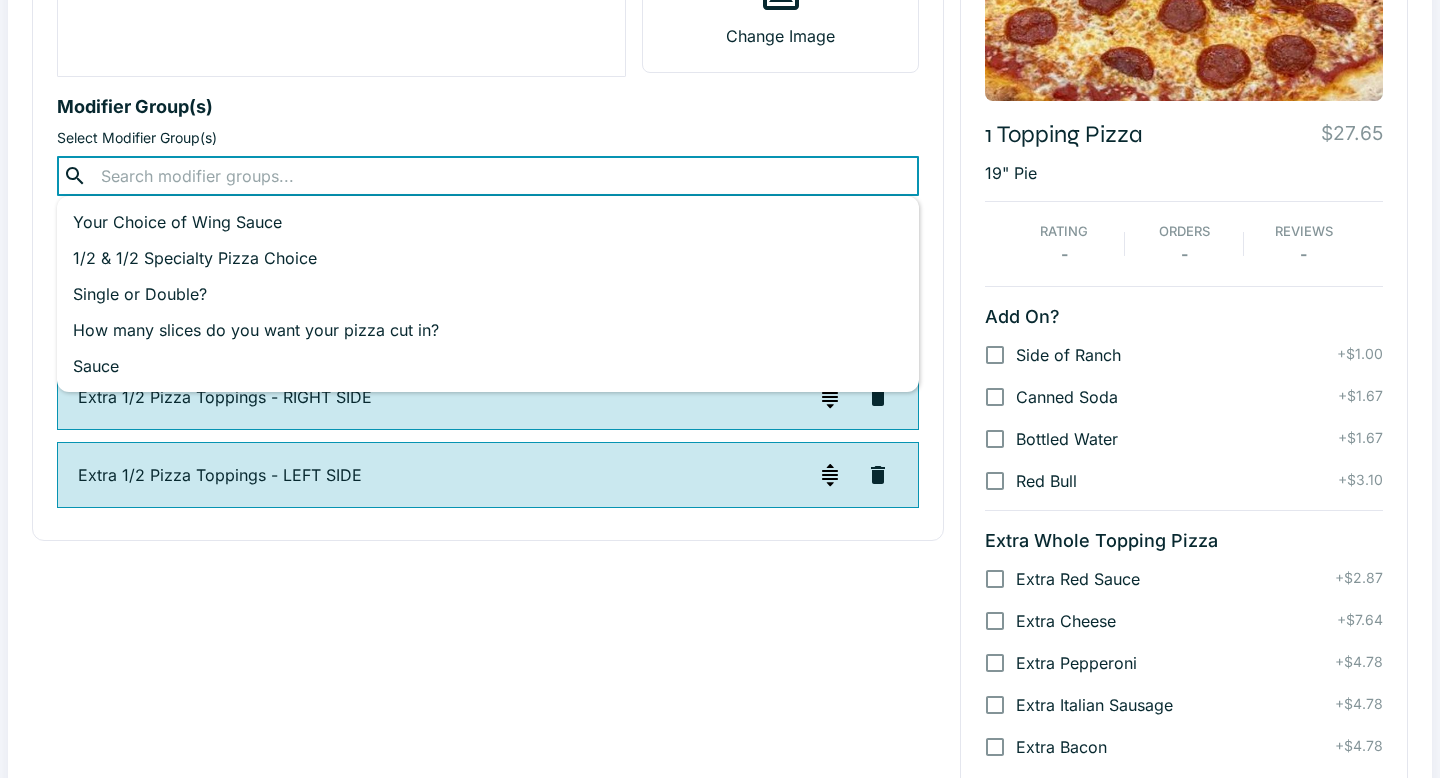 click at bounding box center (487, 176) 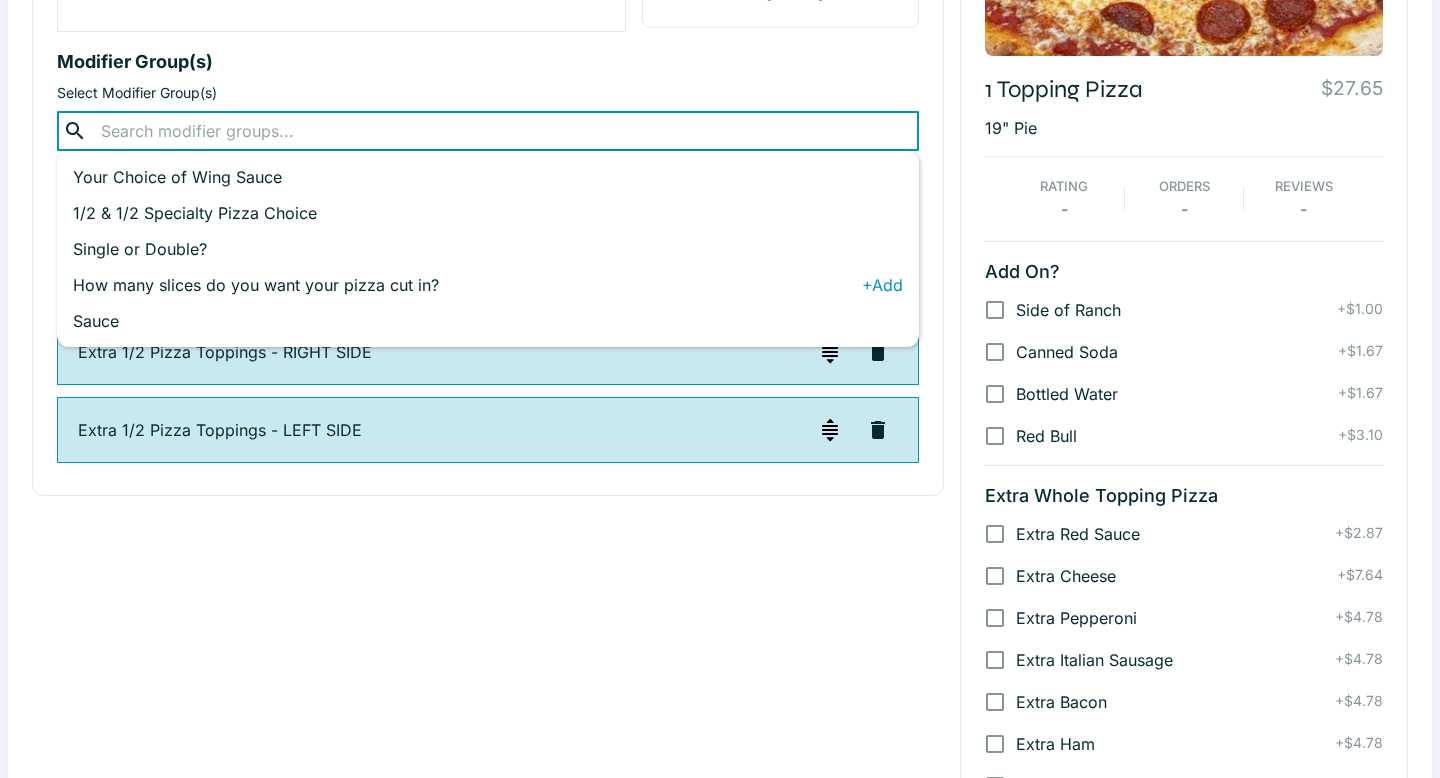 scroll, scrollTop: 421, scrollLeft: 0, axis: vertical 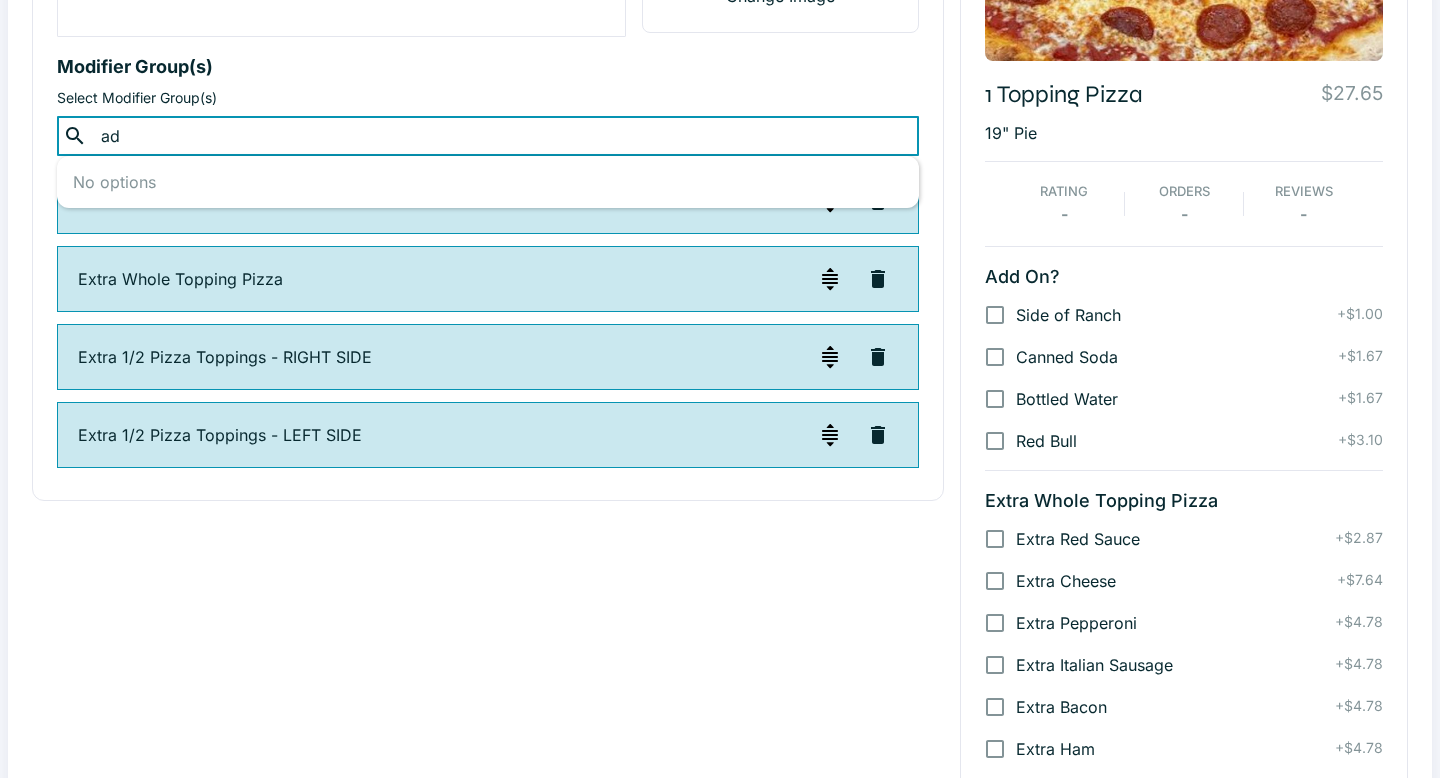 type on "a" 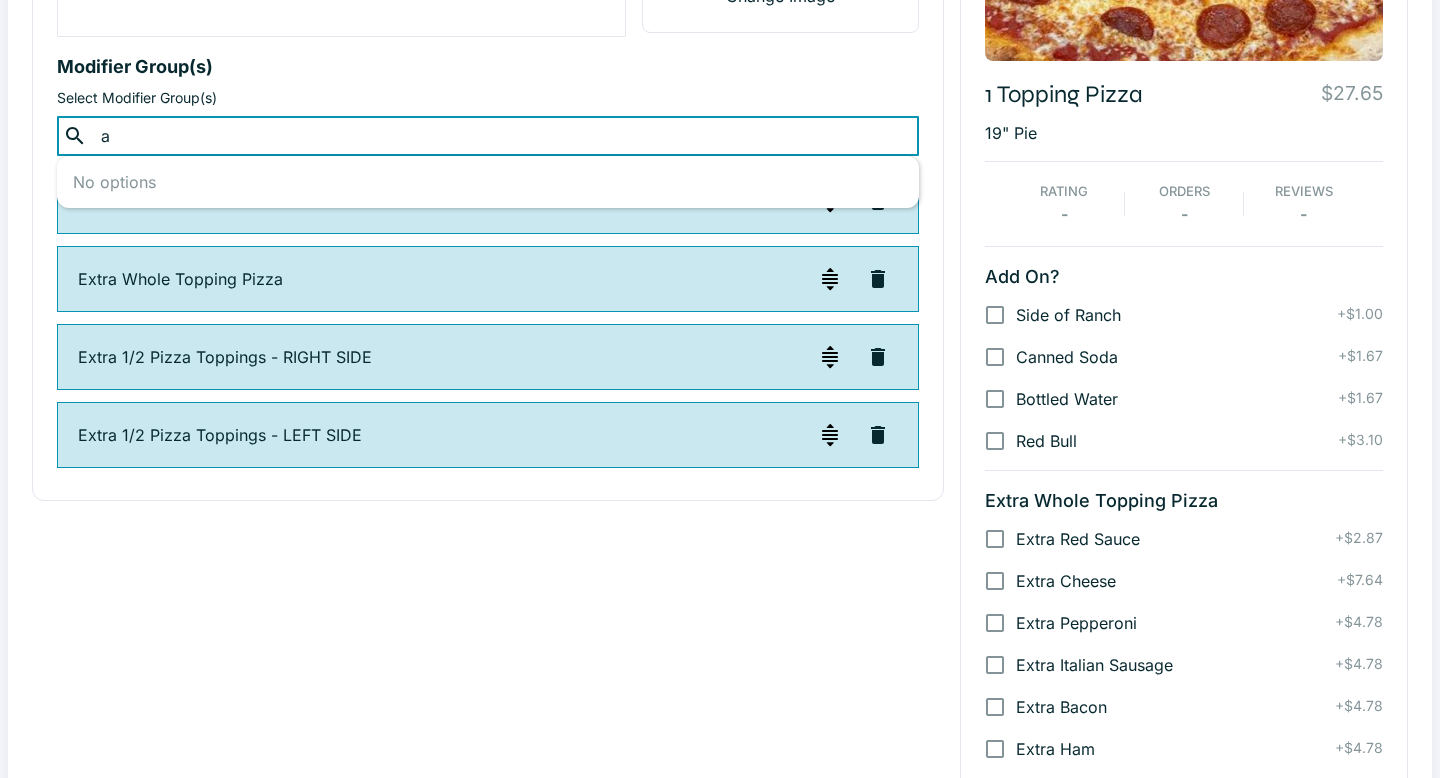 type 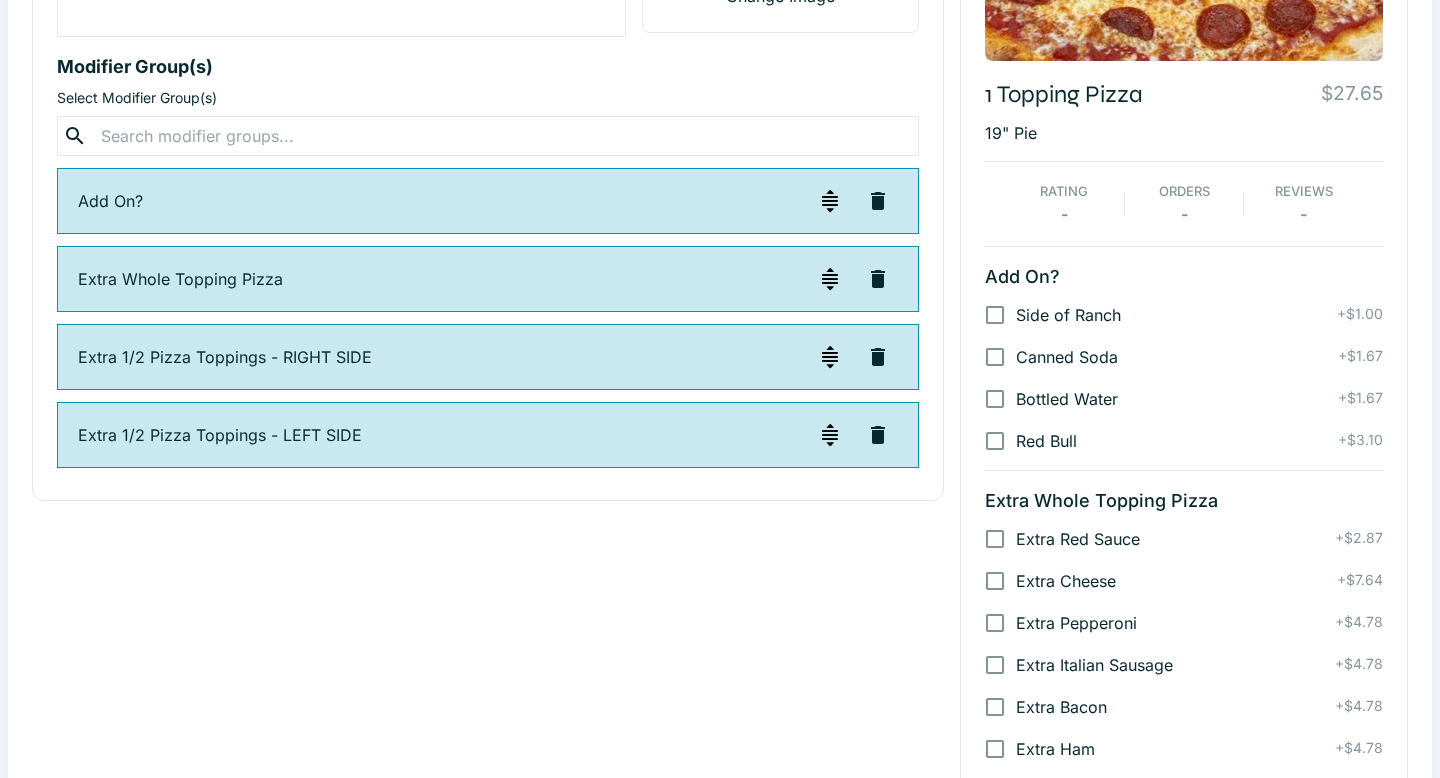 click on "Modifier Group(s)" at bounding box center (488, 66) 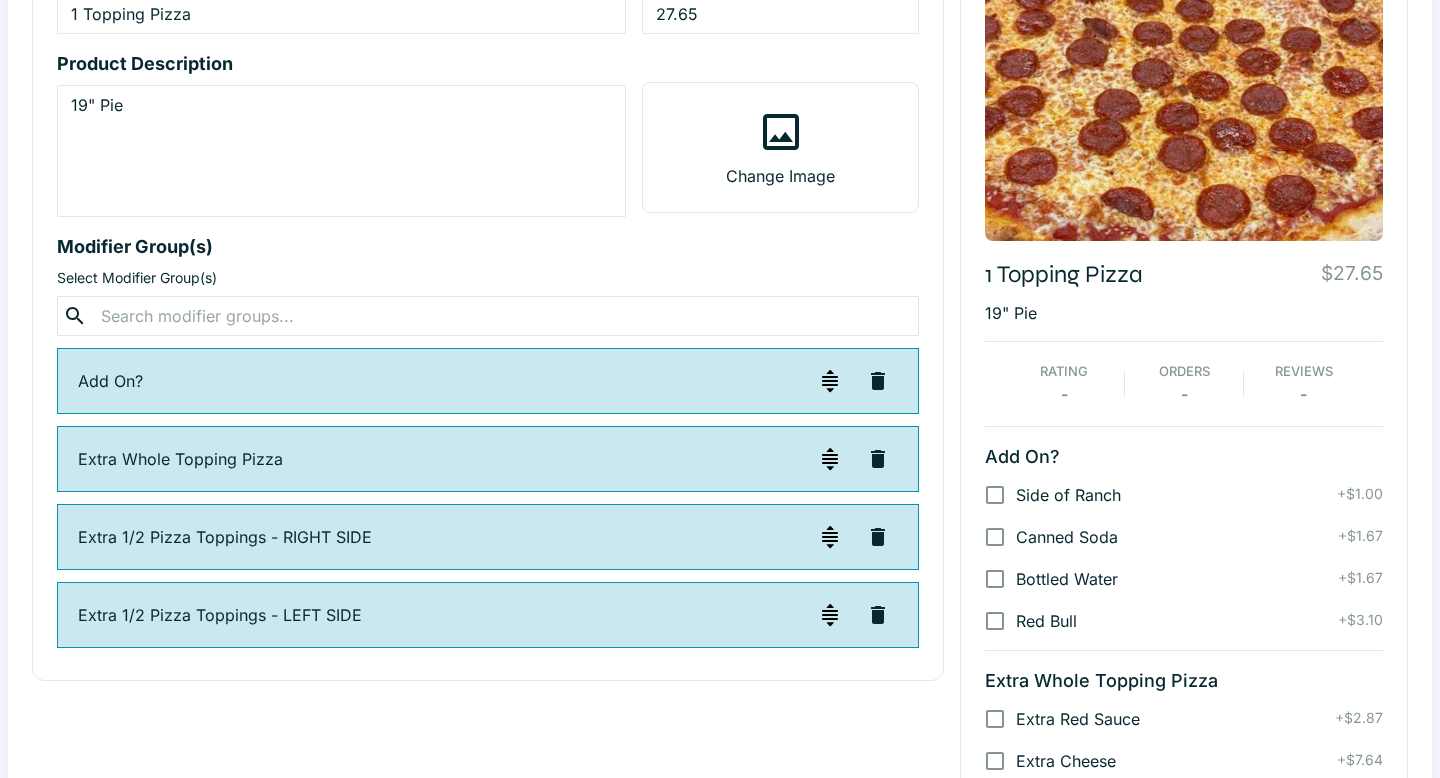 scroll, scrollTop: 0, scrollLeft: 0, axis: both 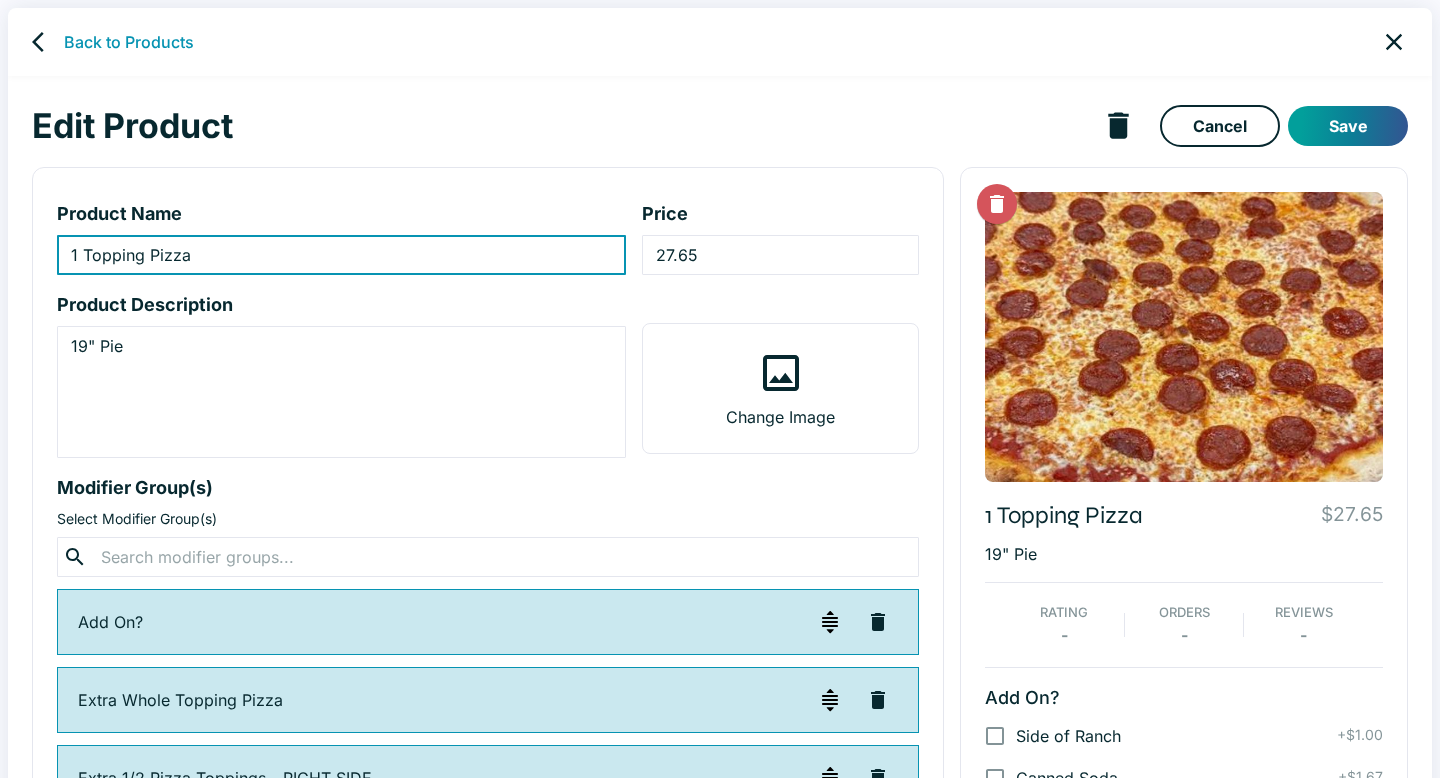 click on "1 Topping Pizza" at bounding box center (341, 255) 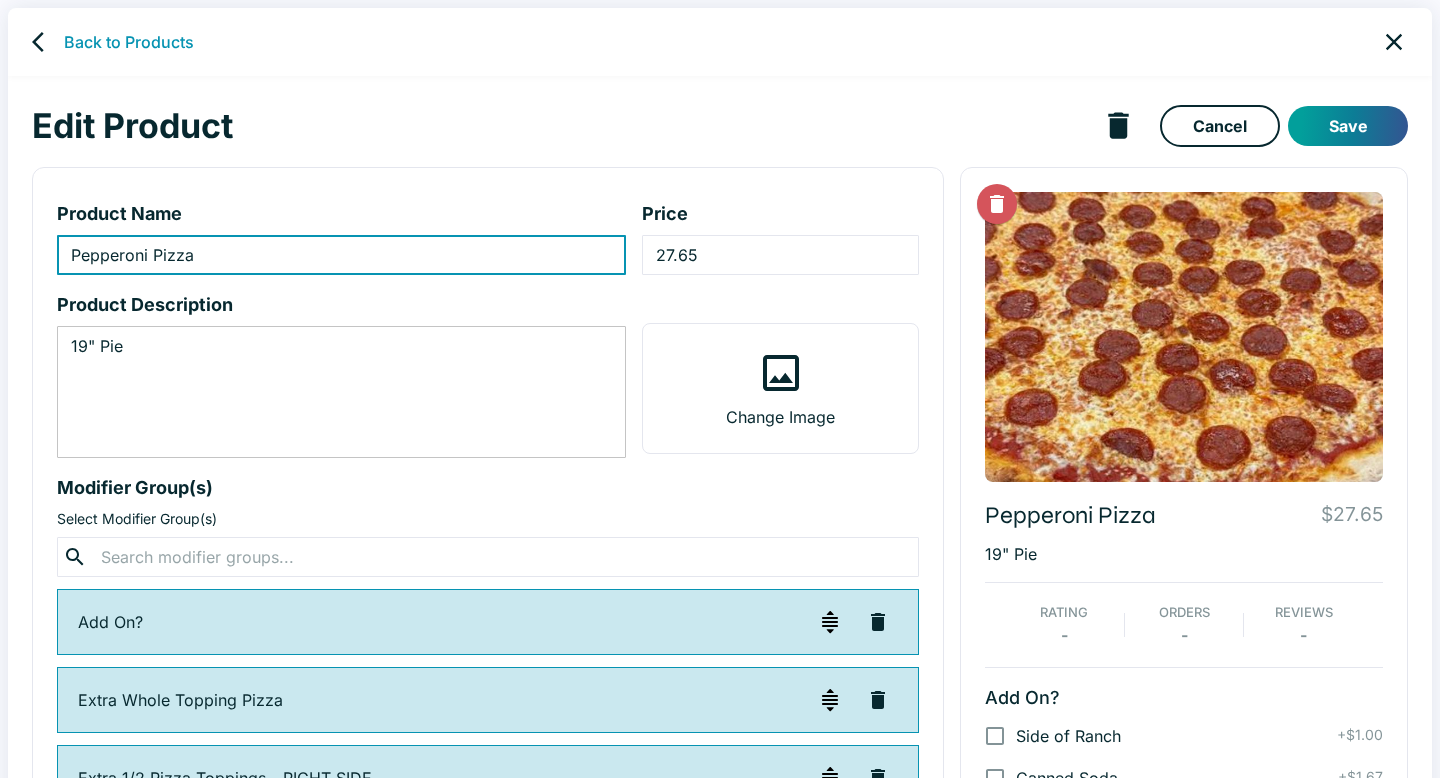 type on "Pepperoni Pizza" 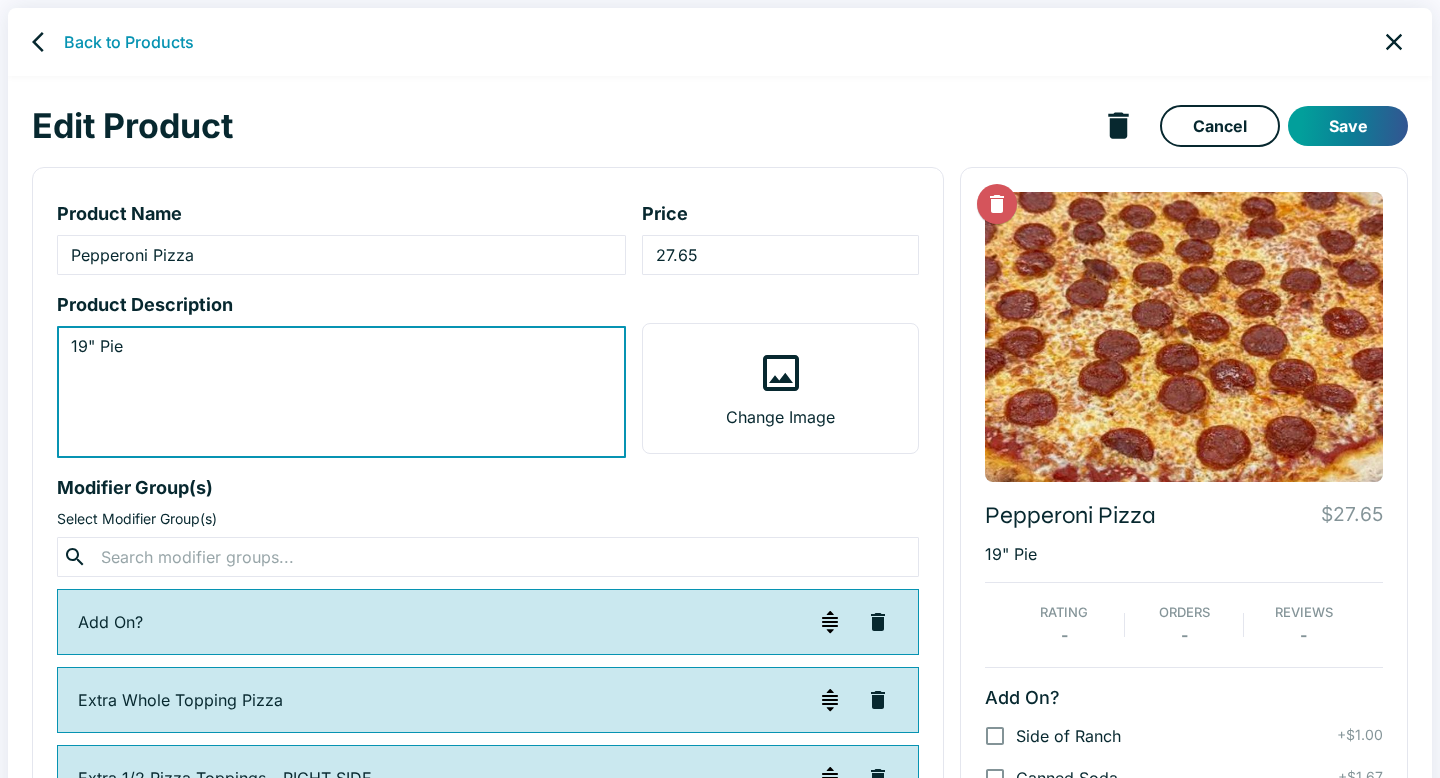 drag, startPoint x: 137, startPoint y: 346, endPoint x: 49, endPoint y: 346, distance: 88 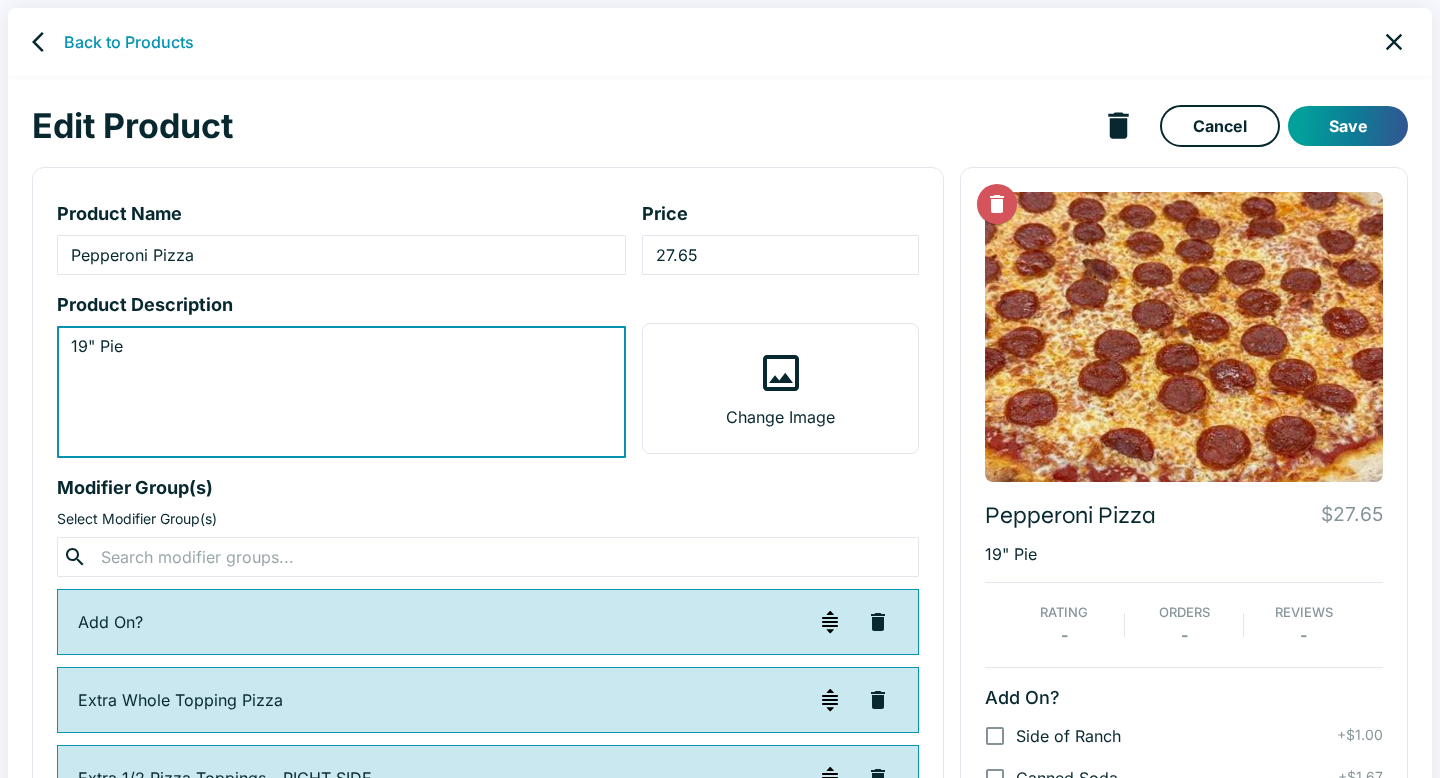 click on "19" Pie" at bounding box center (341, 392) 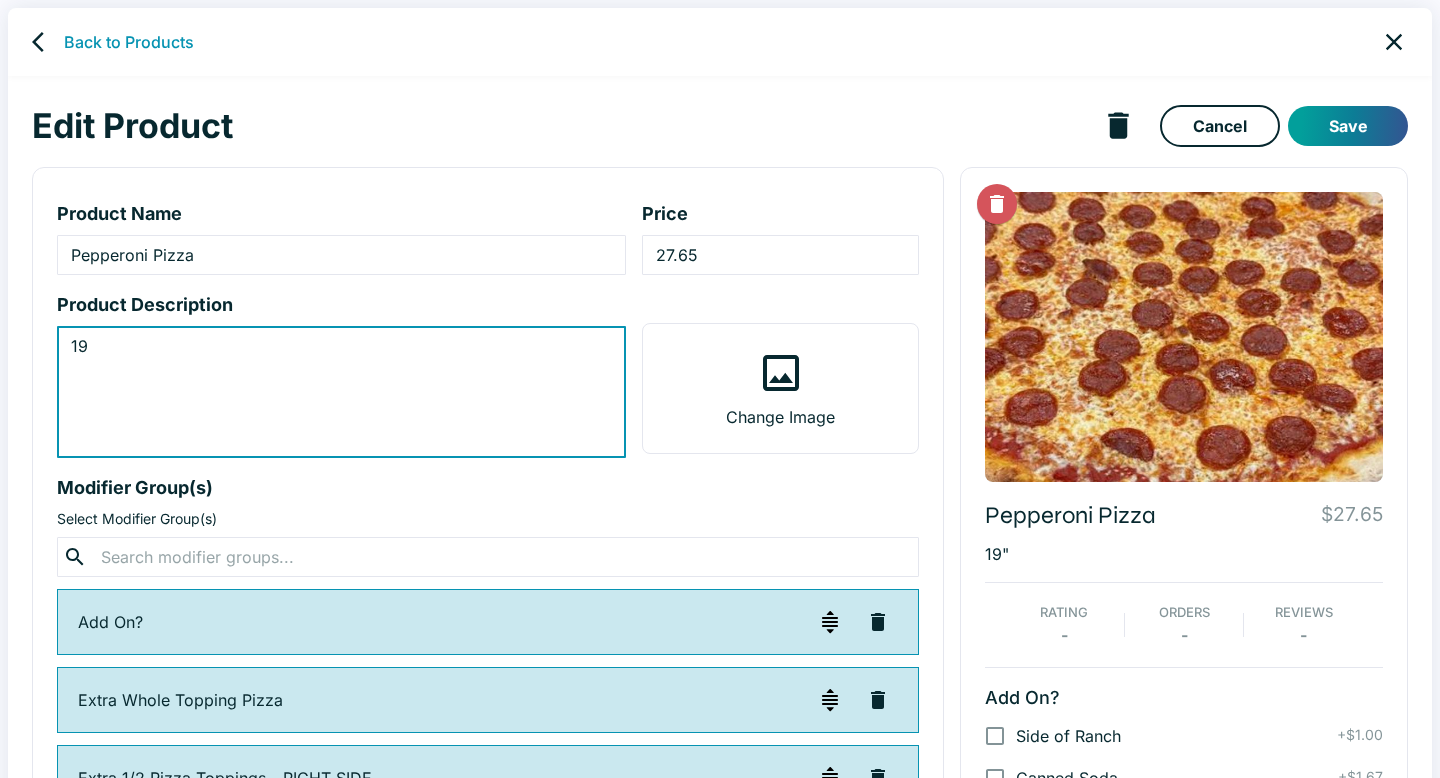 type on "1" 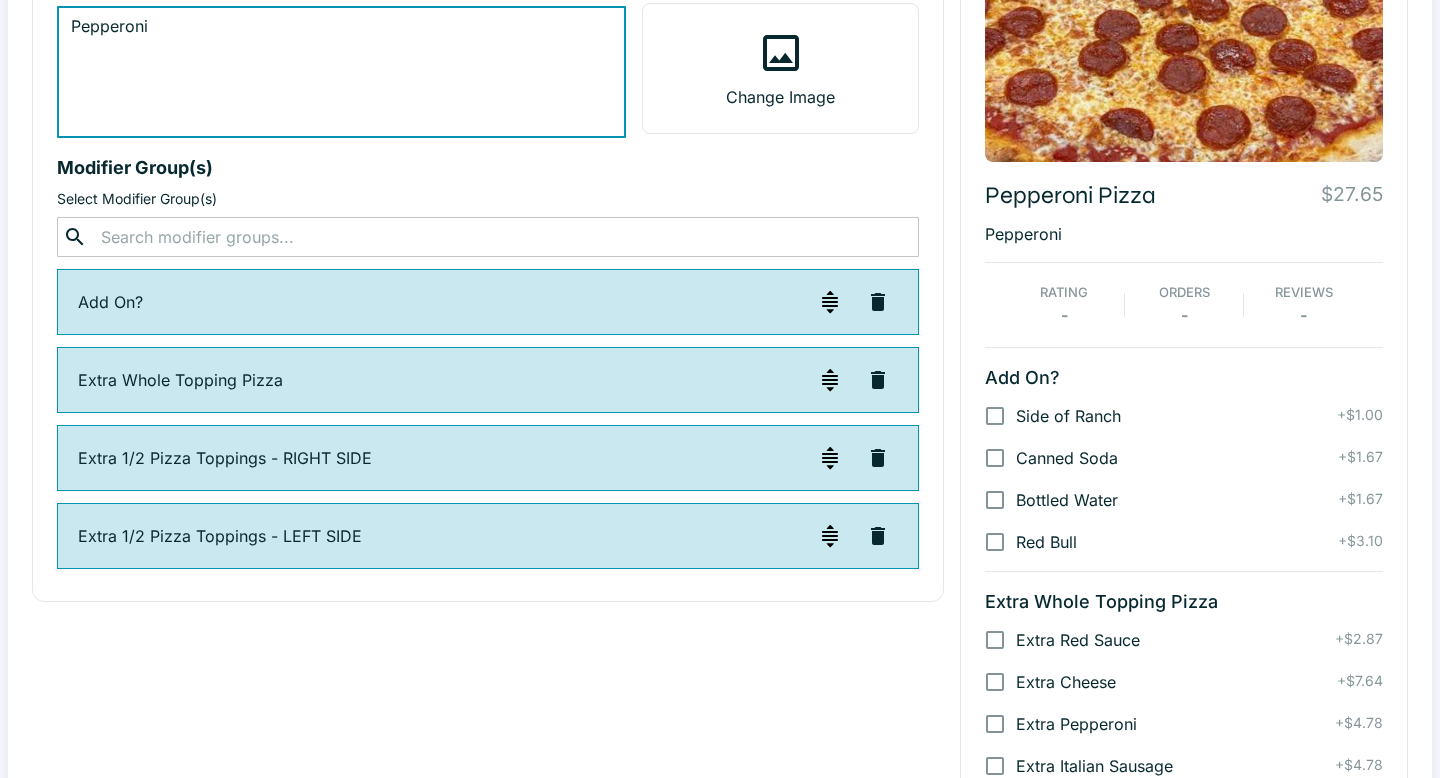 scroll, scrollTop: 330, scrollLeft: 0, axis: vertical 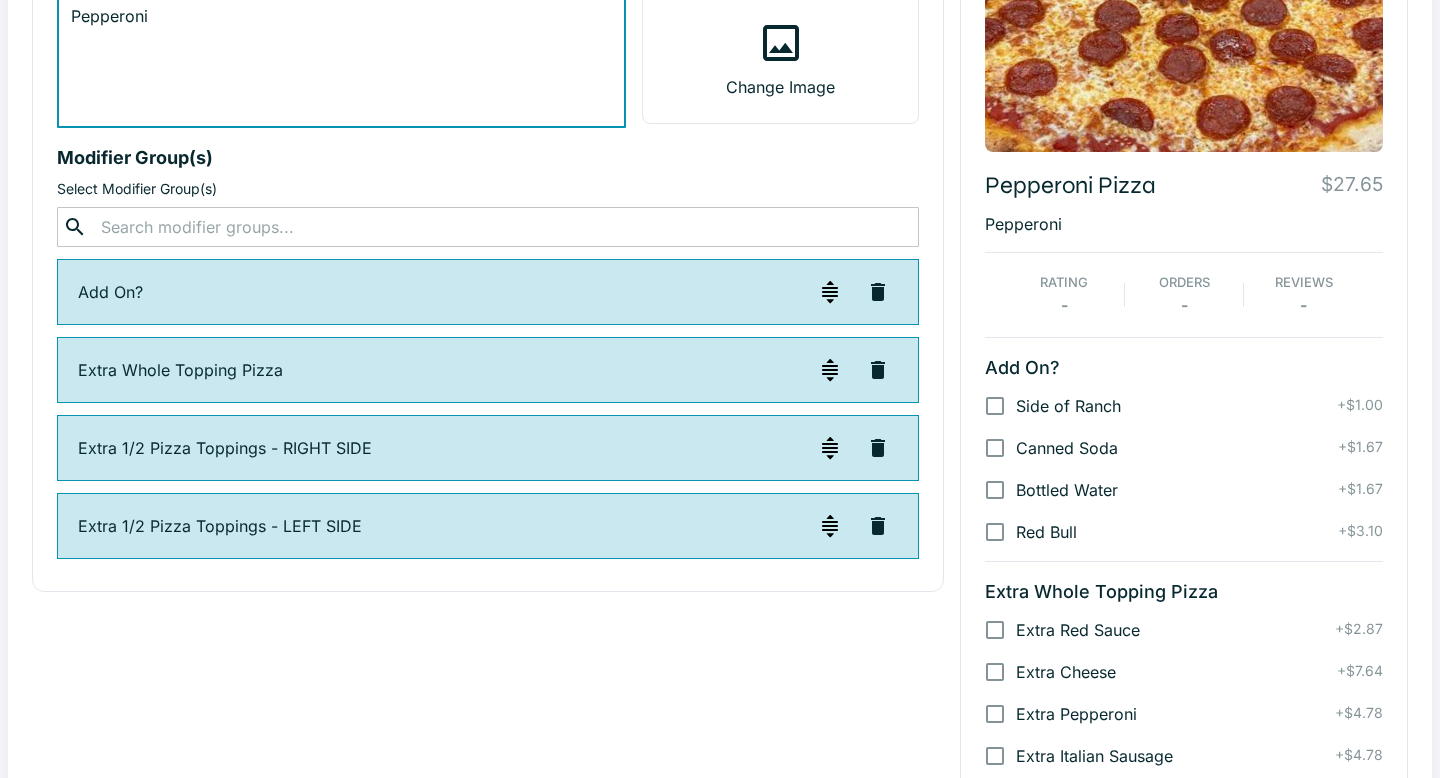 type on "Pepperoni" 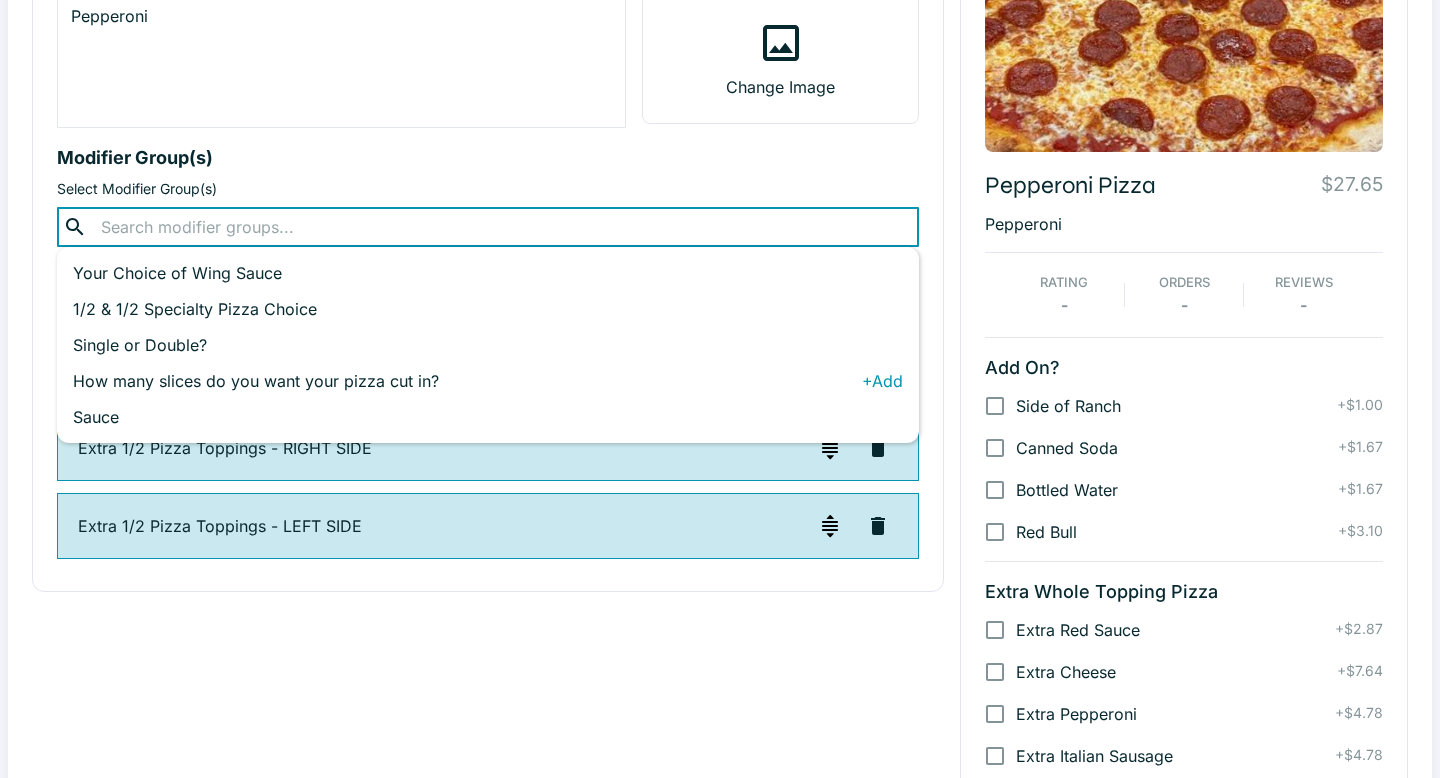 click on "How many slices do you want your pizza cut in?" at bounding box center (467, 381) 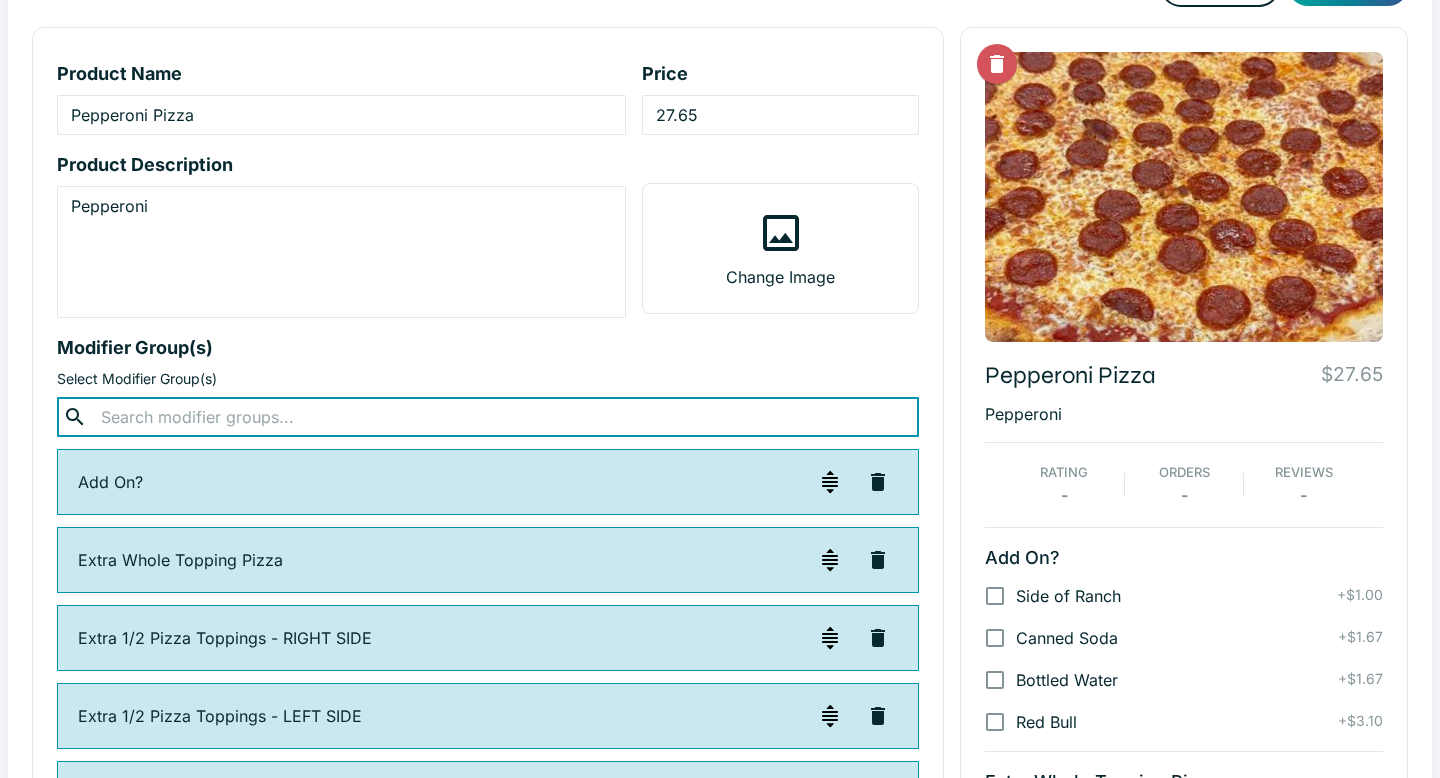 scroll, scrollTop: 0, scrollLeft: 0, axis: both 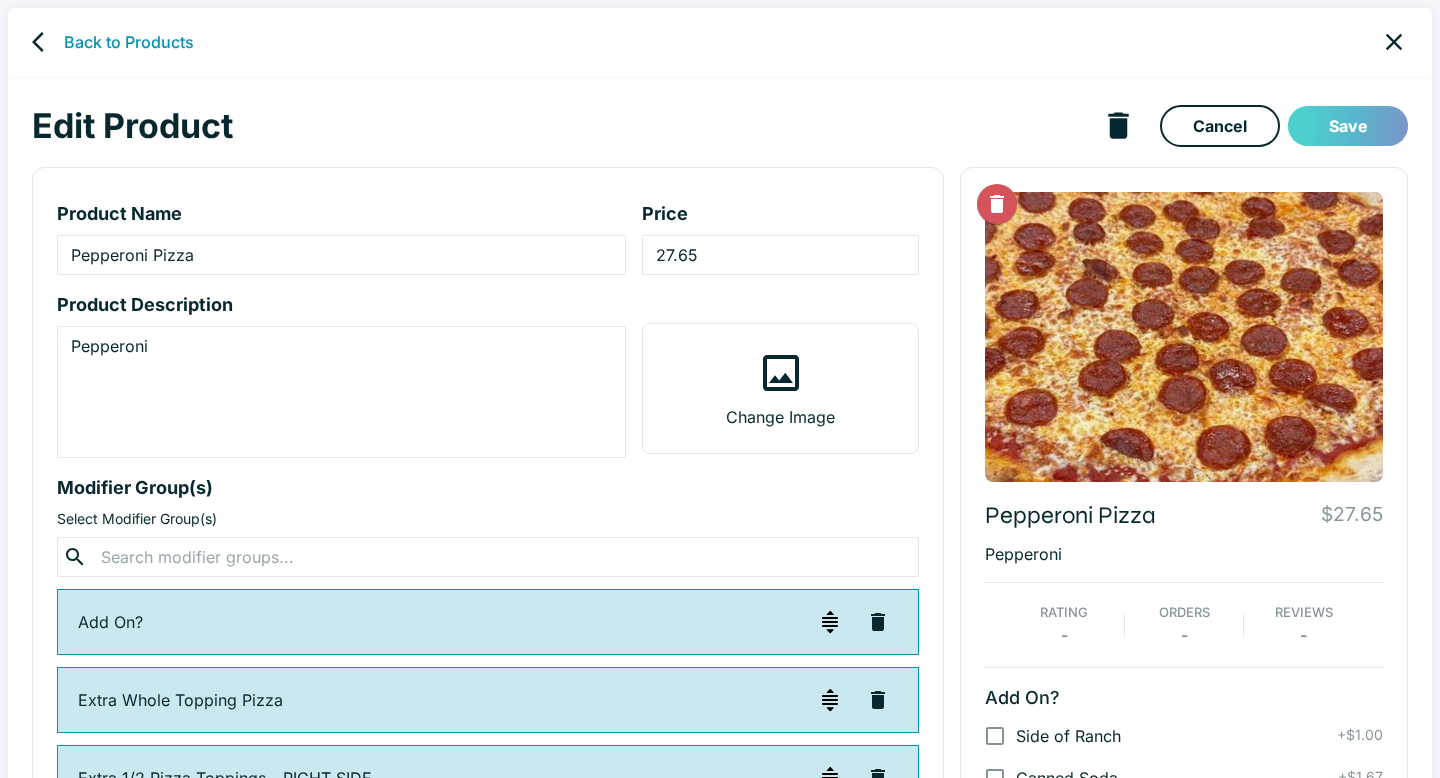 click on "Save" at bounding box center [1348, 126] 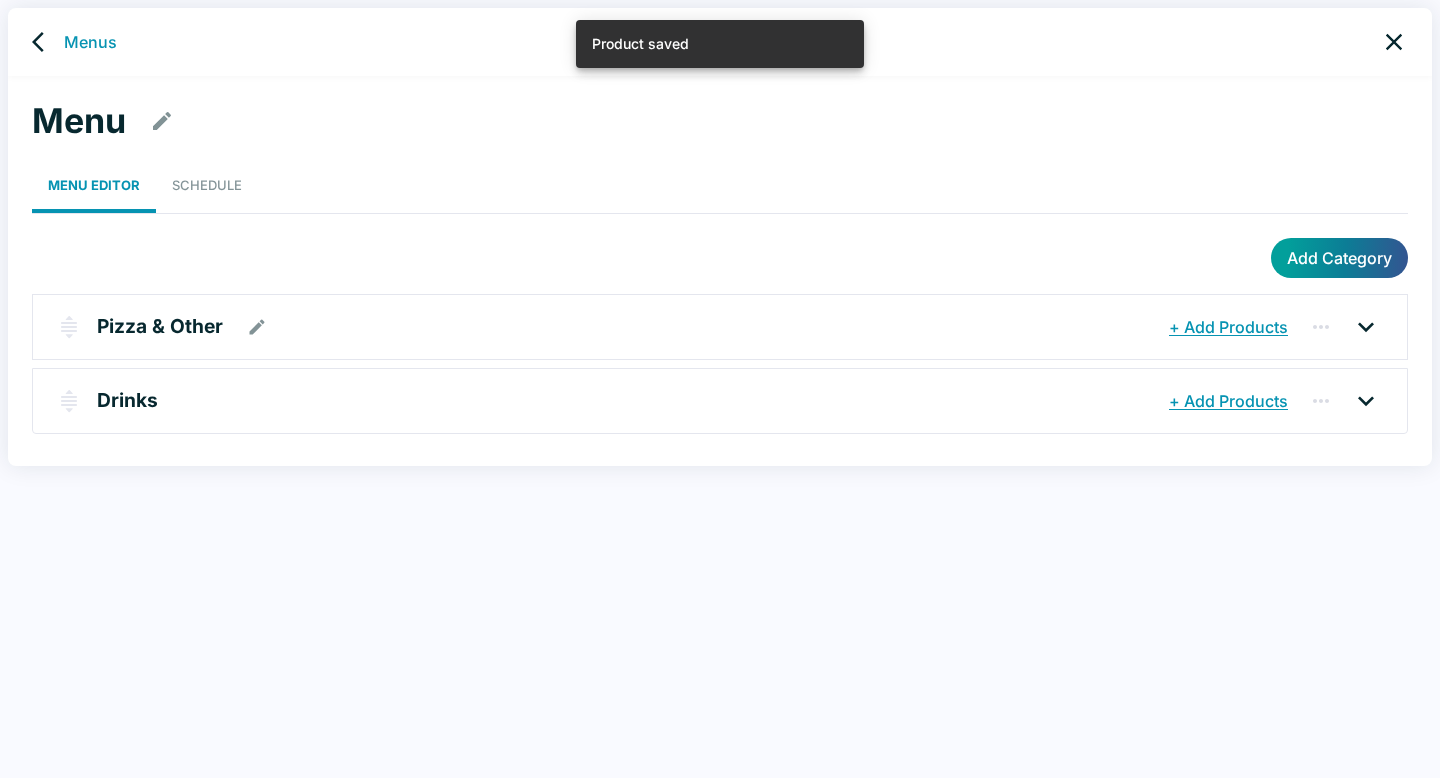 click on "Pizza & Other" at bounding box center (160, 326) 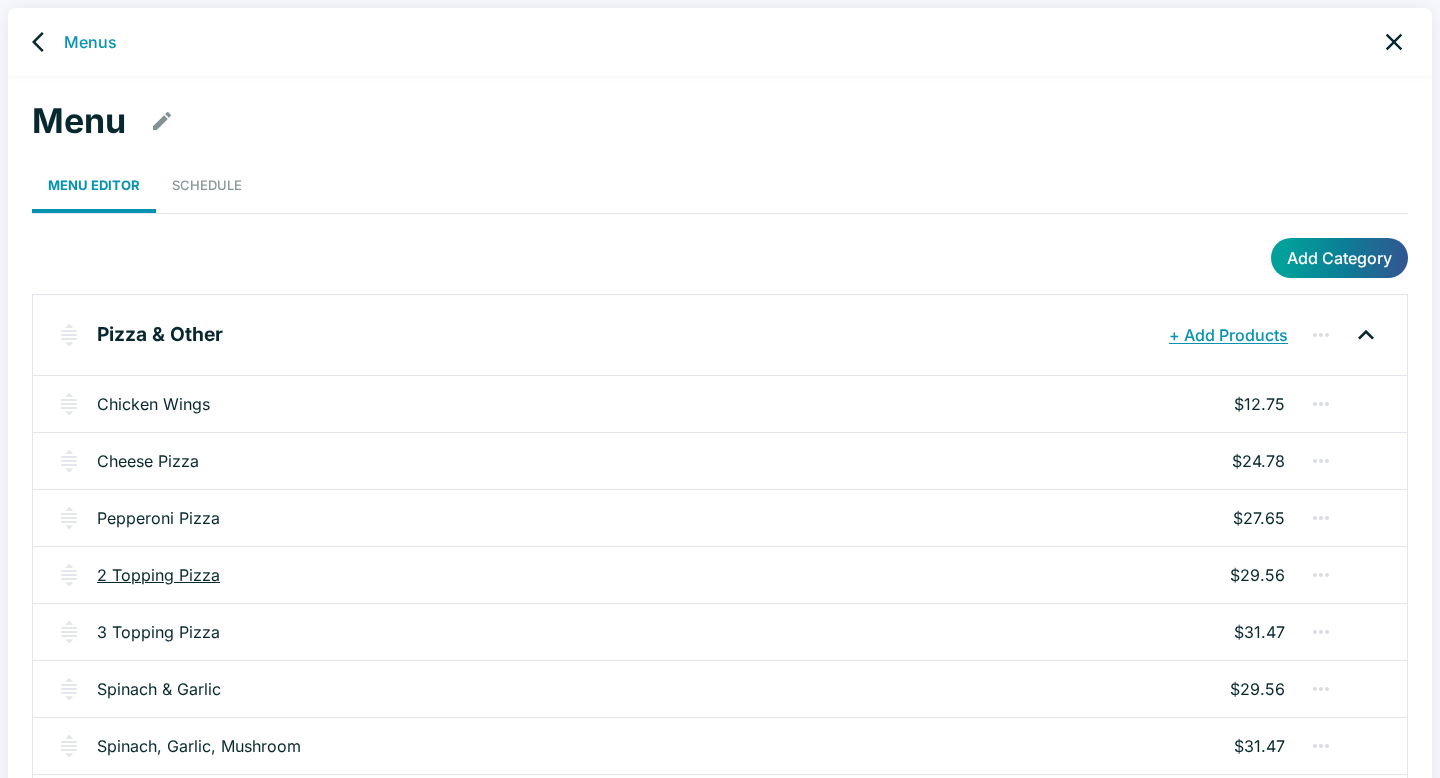 click on "2 Topping Pizza" at bounding box center [158, 575] 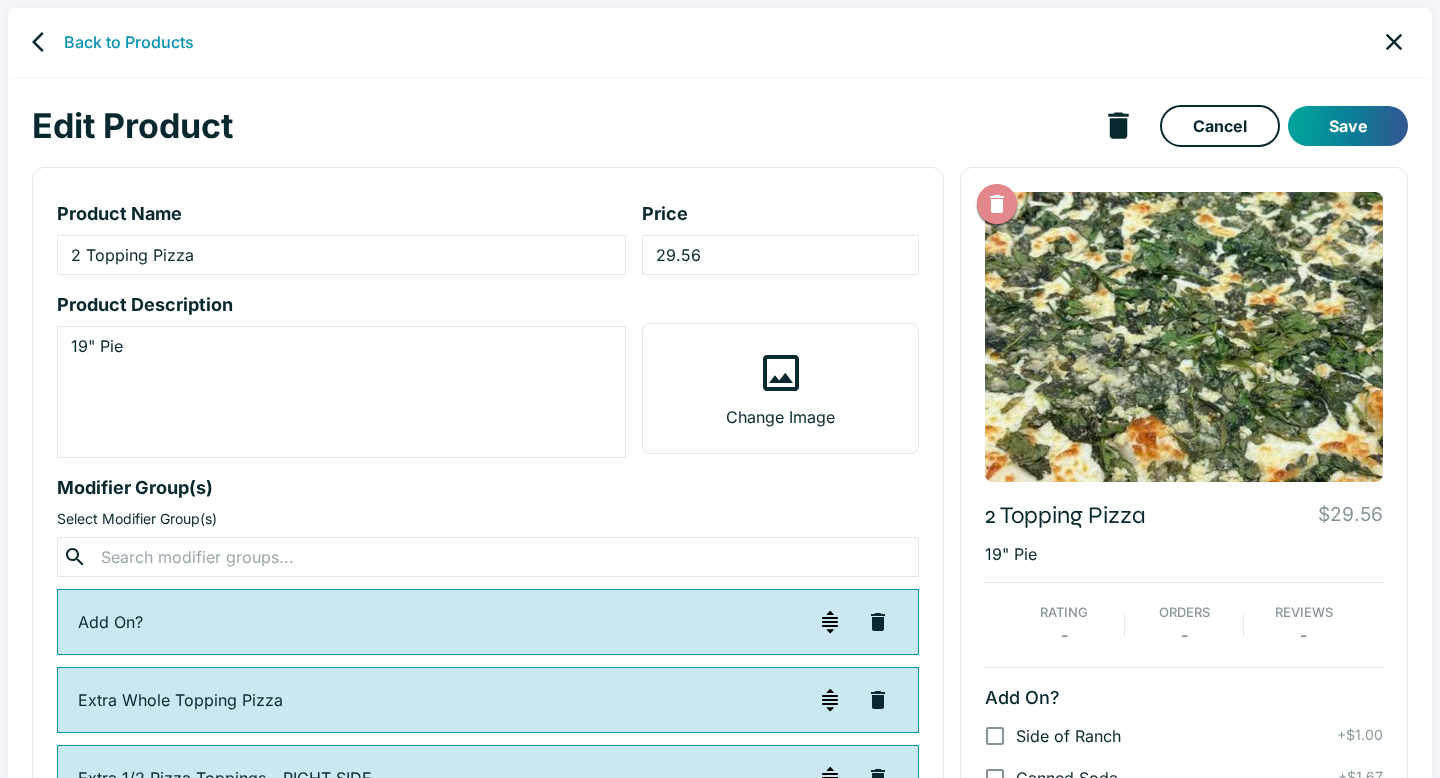 click 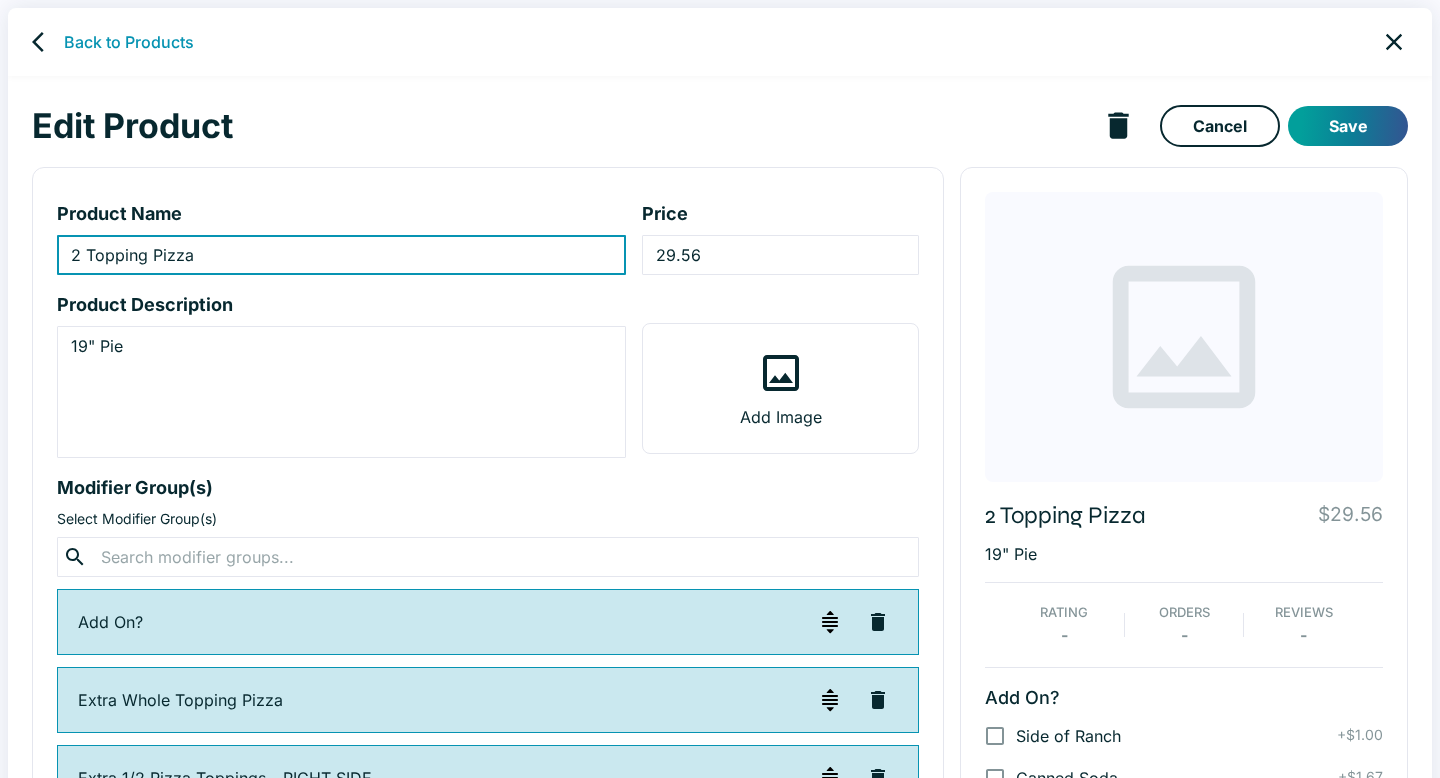 drag, startPoint x: 233, startPoint y: 255, endPoint x: 11, endPoint y: 252, distance: 222.02026 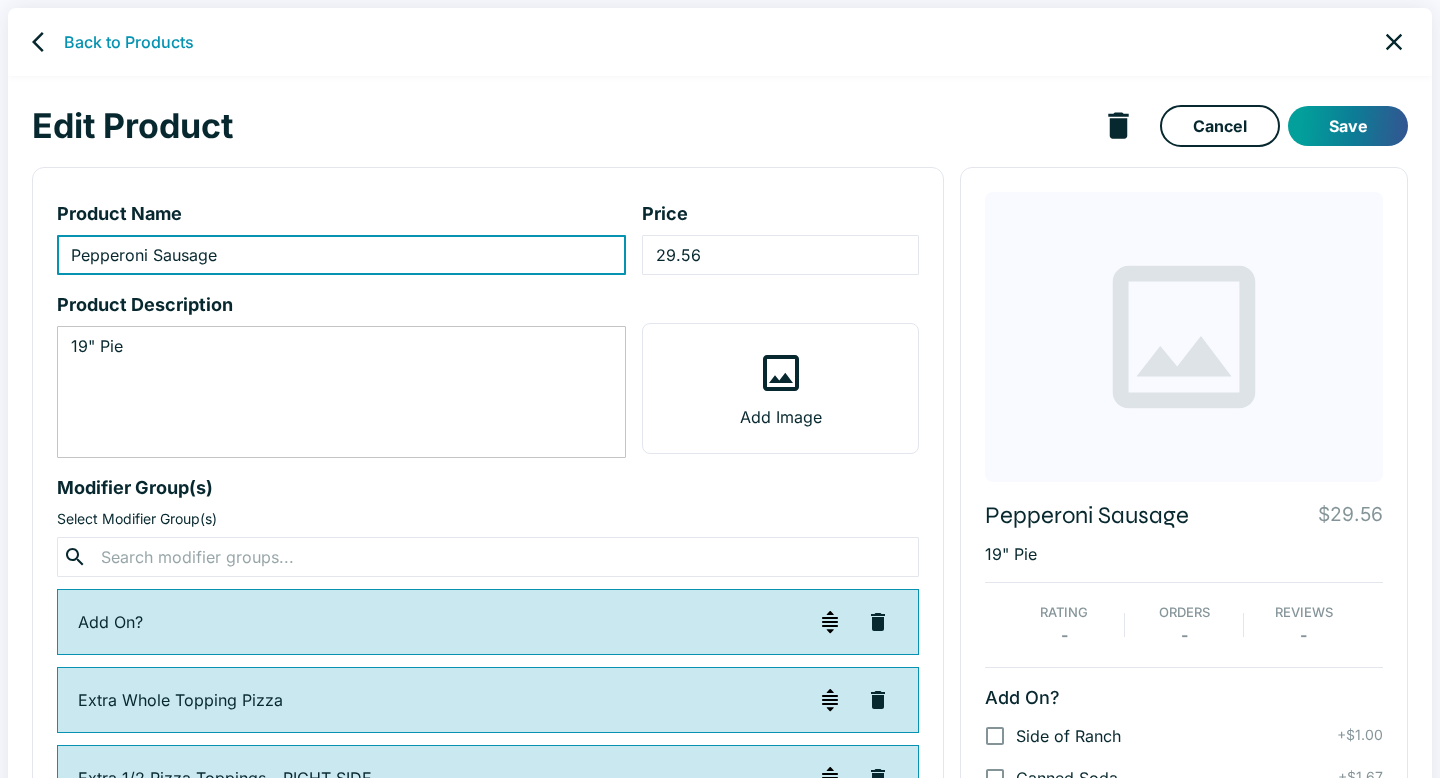 type on "Pepperoni Sausage" 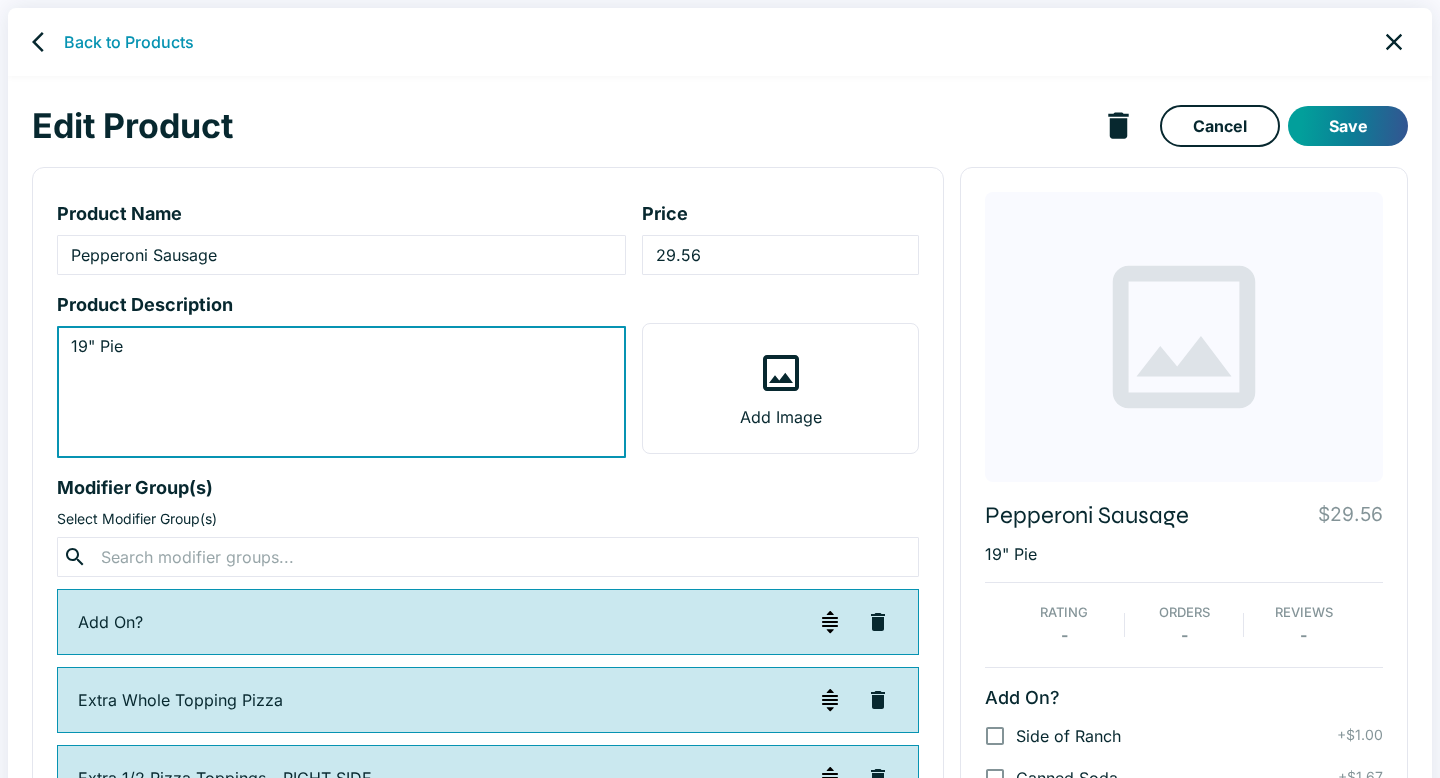 click on "19" Pie" at bounding box center (341, 392) 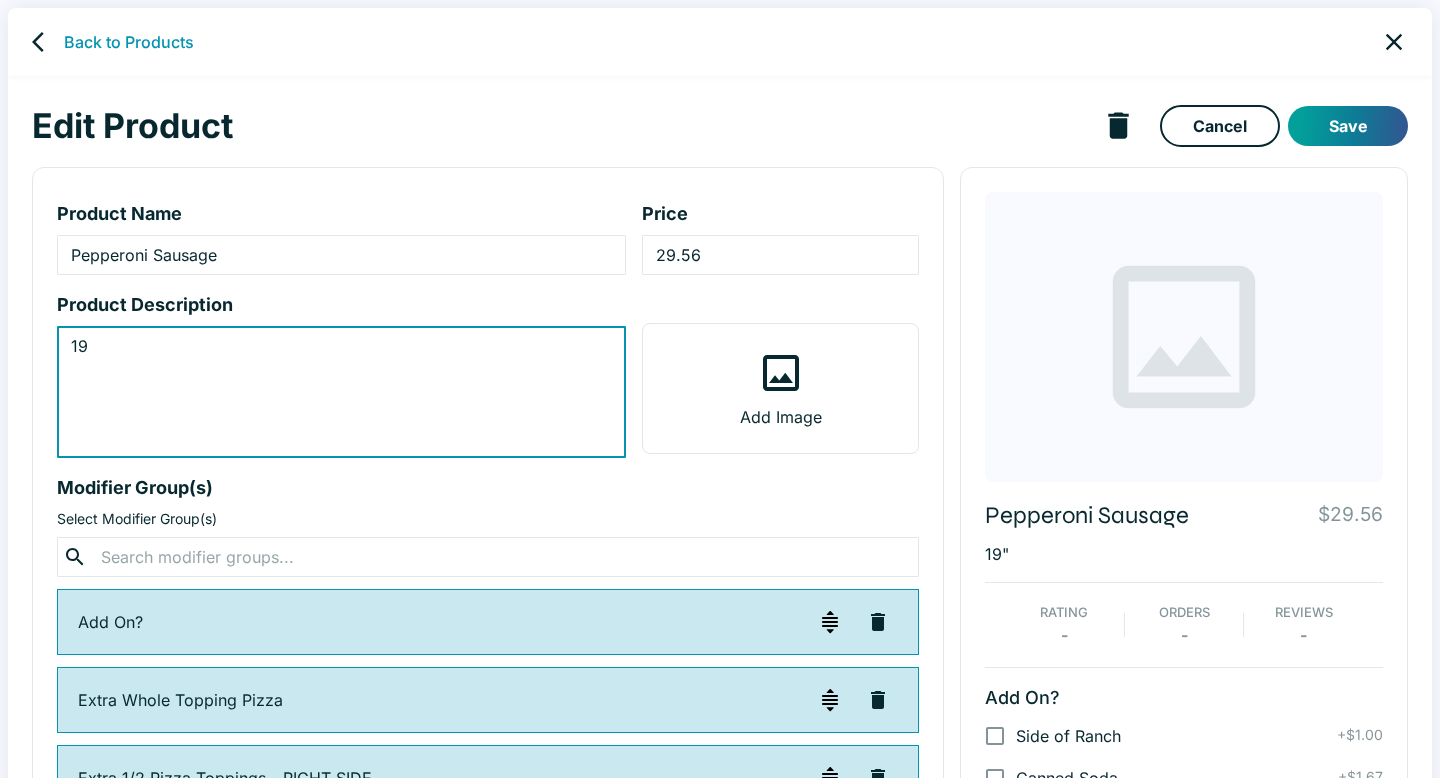 type on "1" 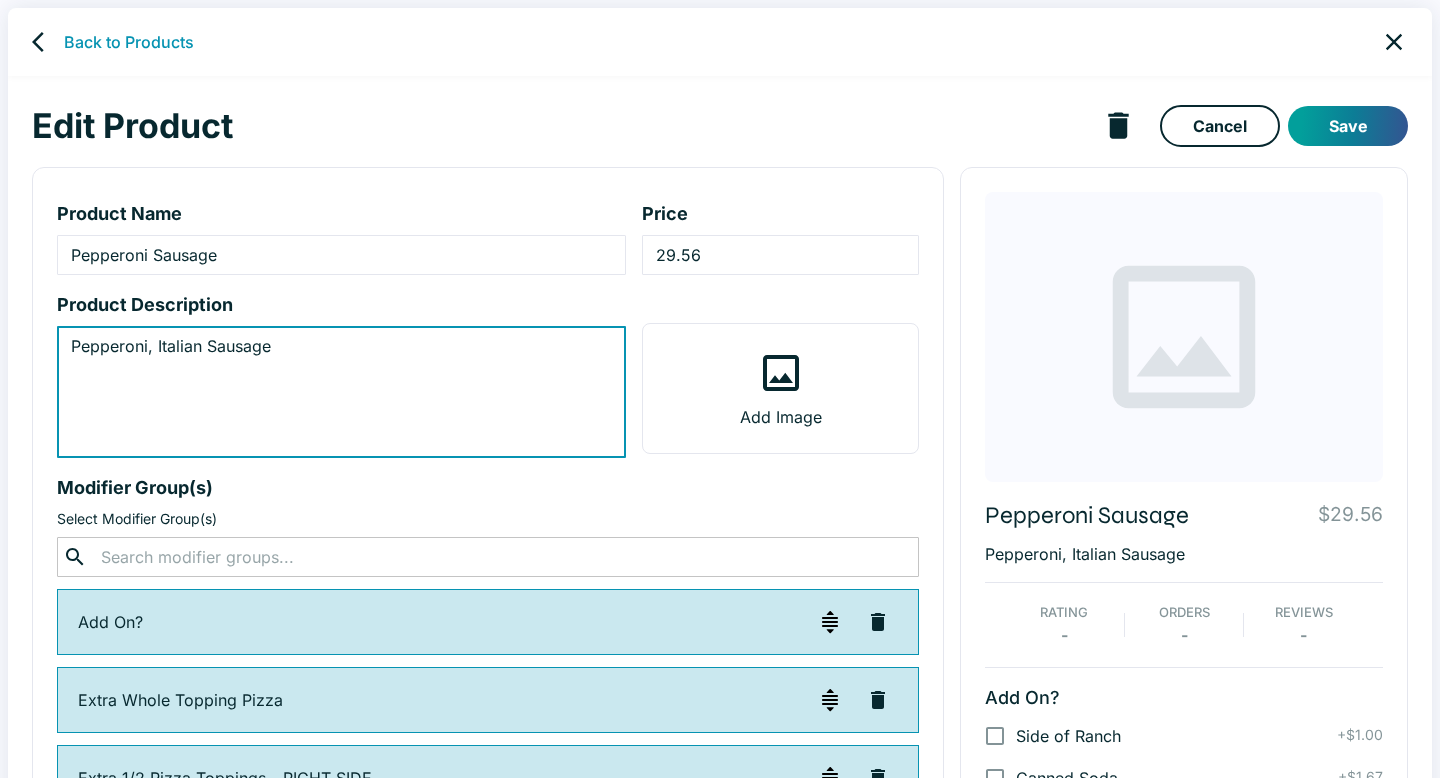 type on "Pepperoni, Italian Sausage" 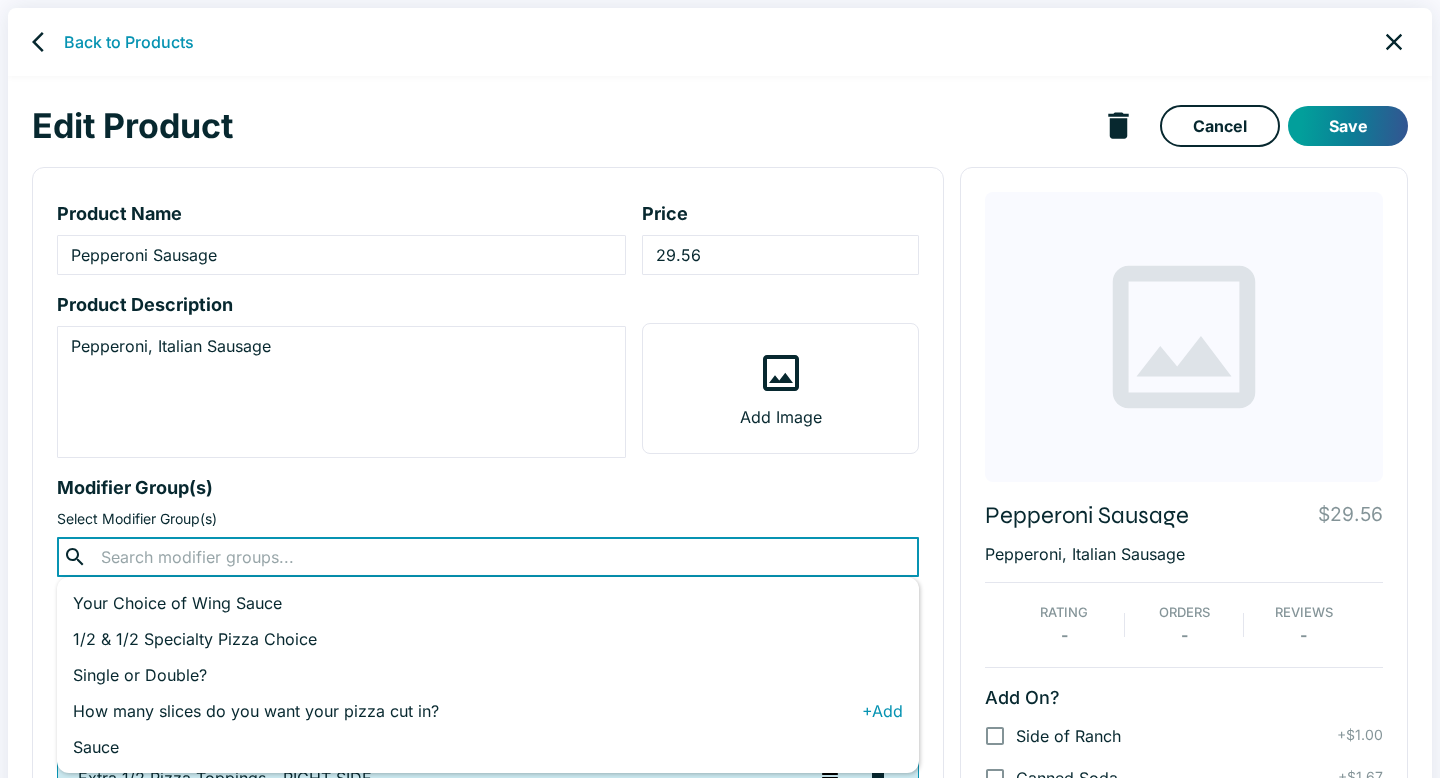 click on "How many slices do you want your pizza cut in?" at bounding box center [467, 711] 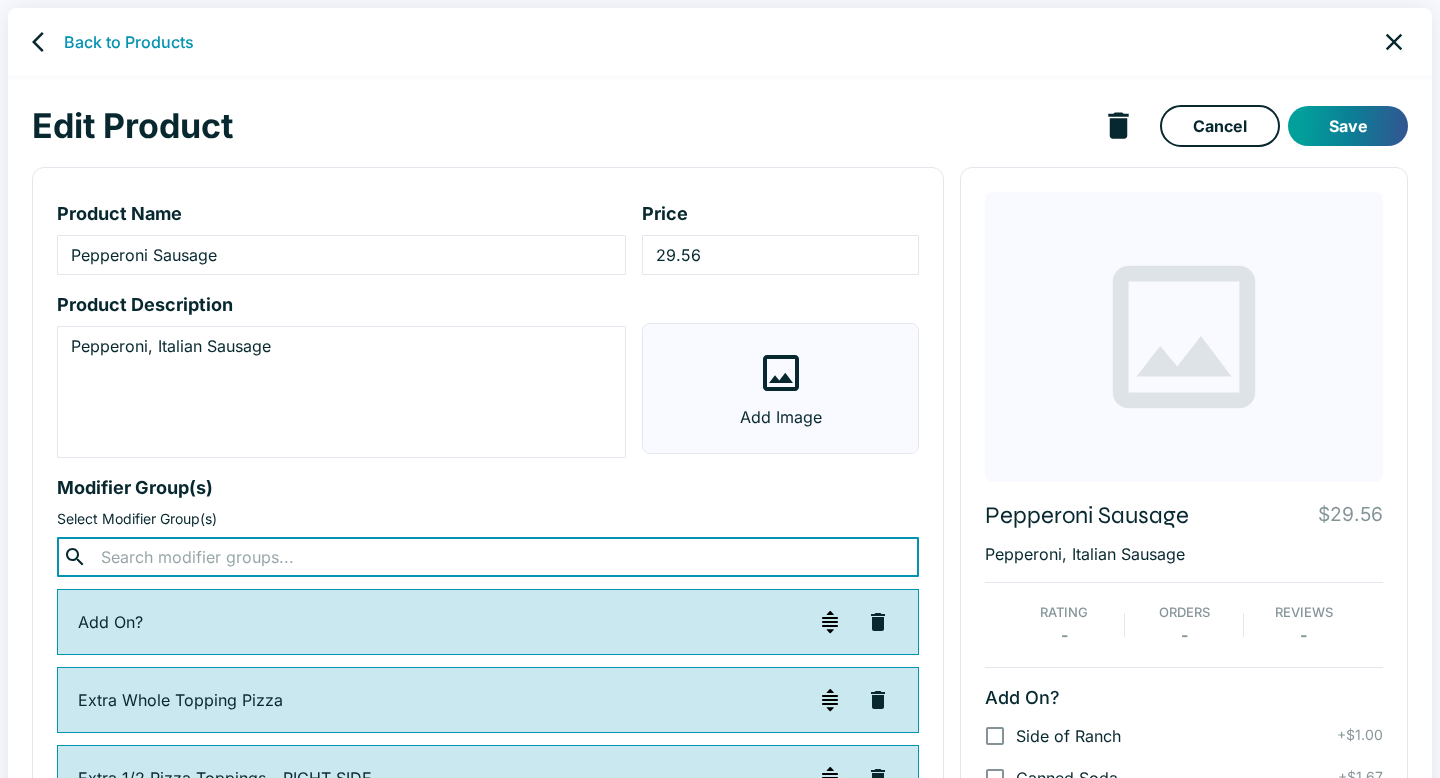 click on "Add Image" at bounding box center (781, 417) 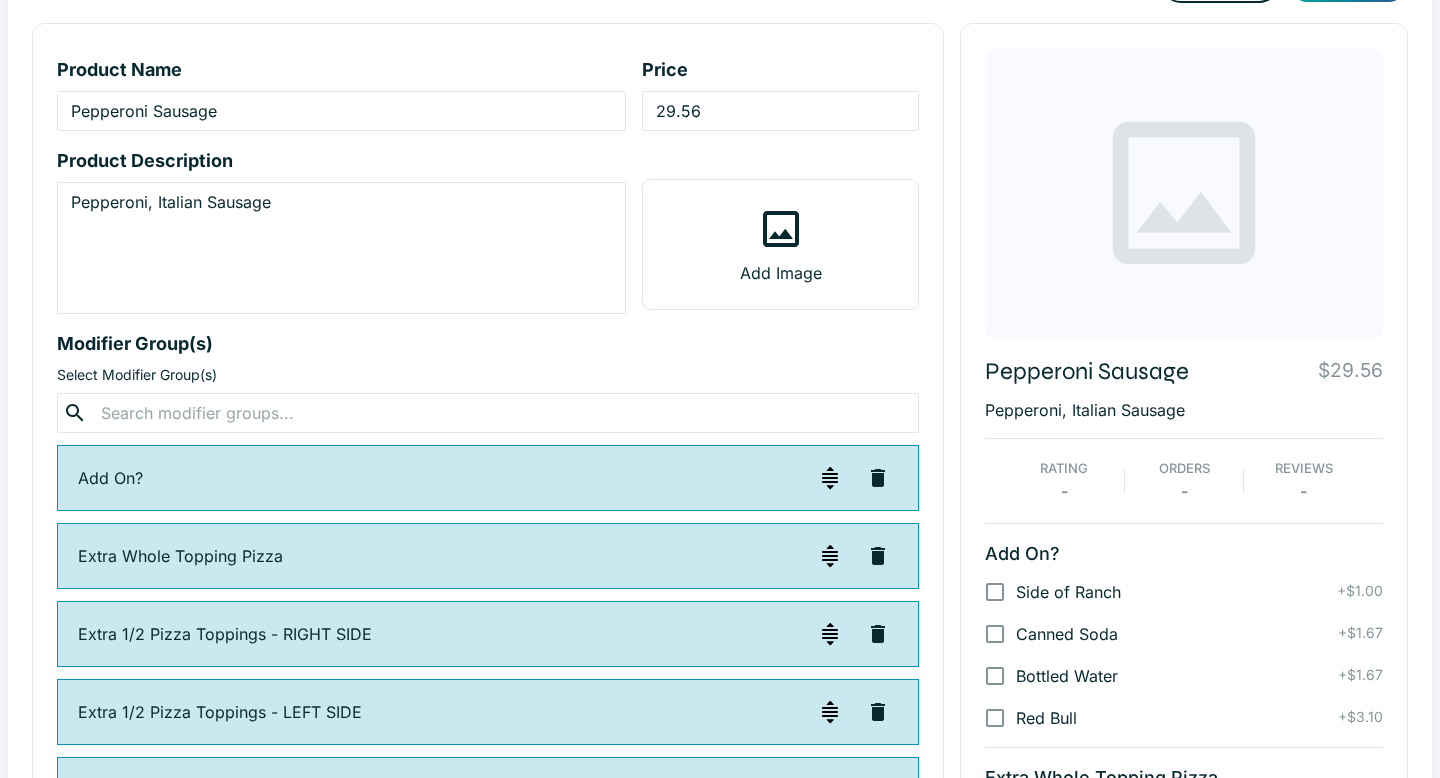 scroll, scrollTop: 0, scrollLeft: 0, axis: both 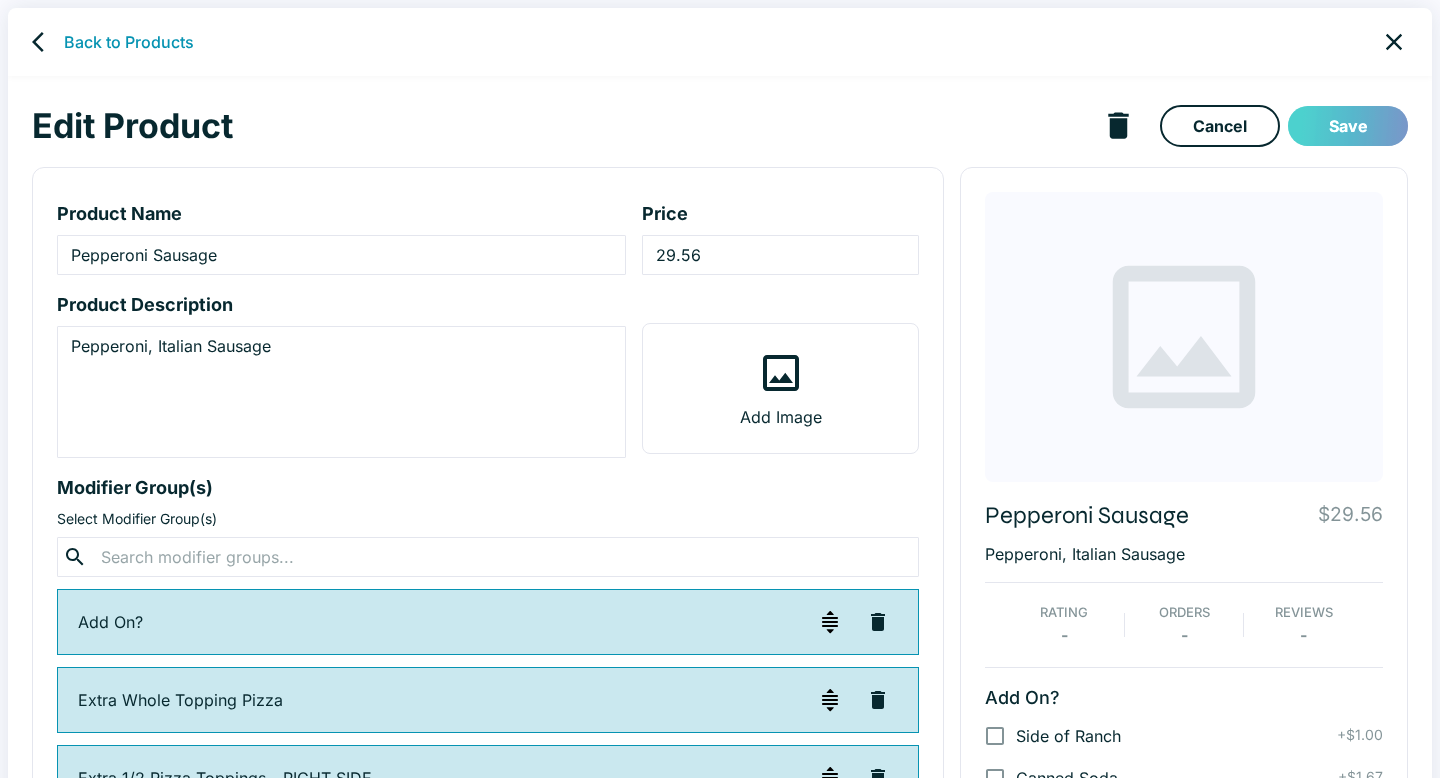 click on "Save" at bounding box center [1348, 126] 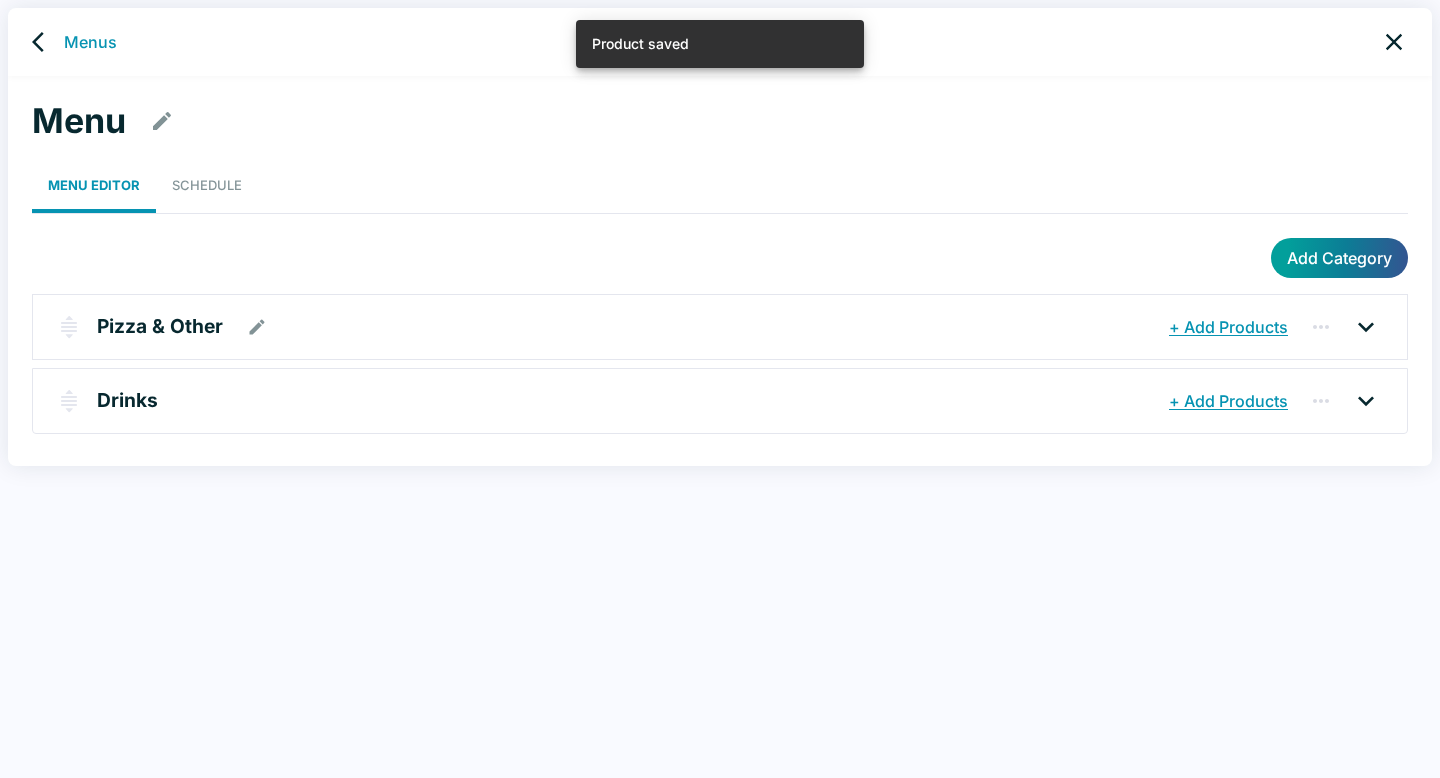 click on "Pizza & Other" at bounding box center (160, 326) 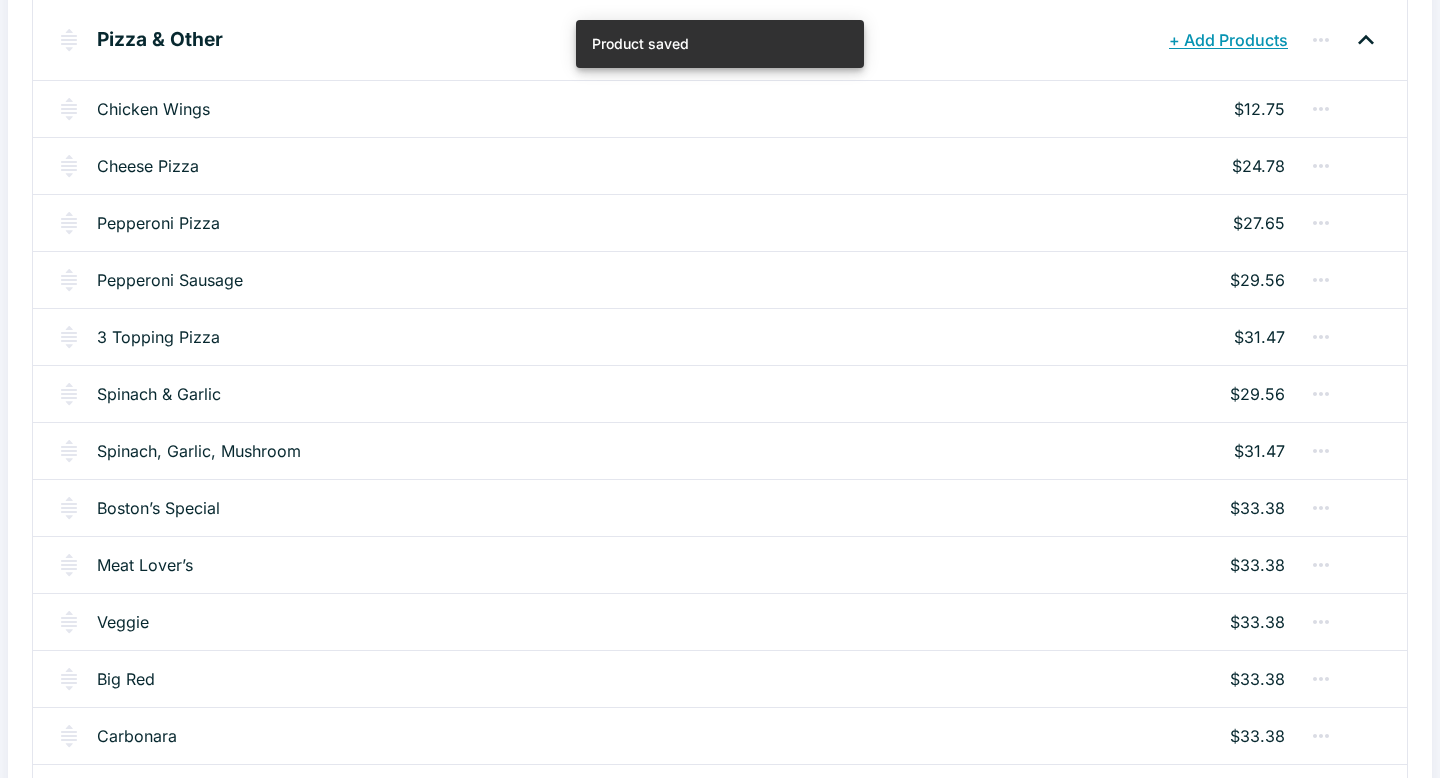 scroll, scrollTop: 301, scrollLeft: 0, axis: vertical 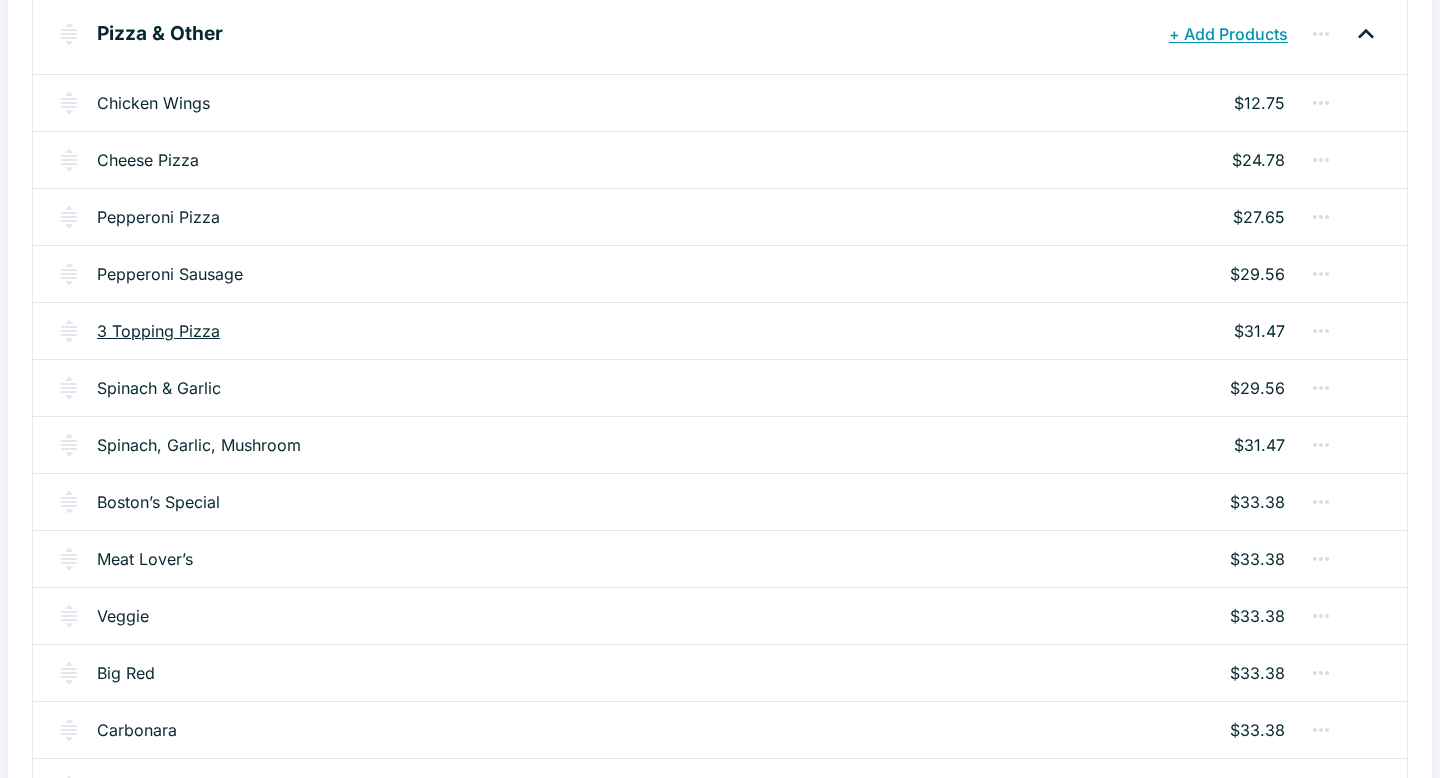 click on "3 Topping Pizza" at bounding box center (158, 331) 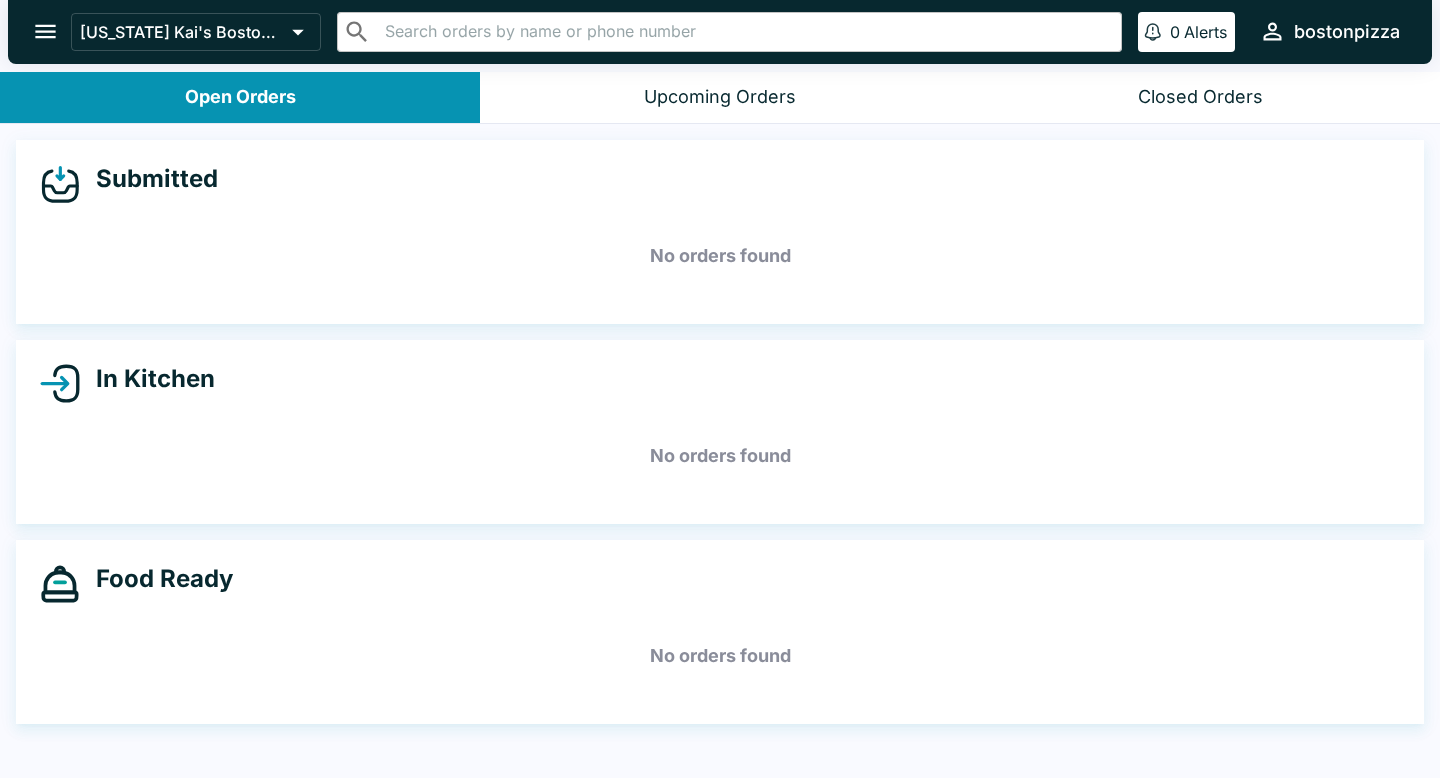 scroll, scrollTop: 0, scrollLeft: 0, axis: both 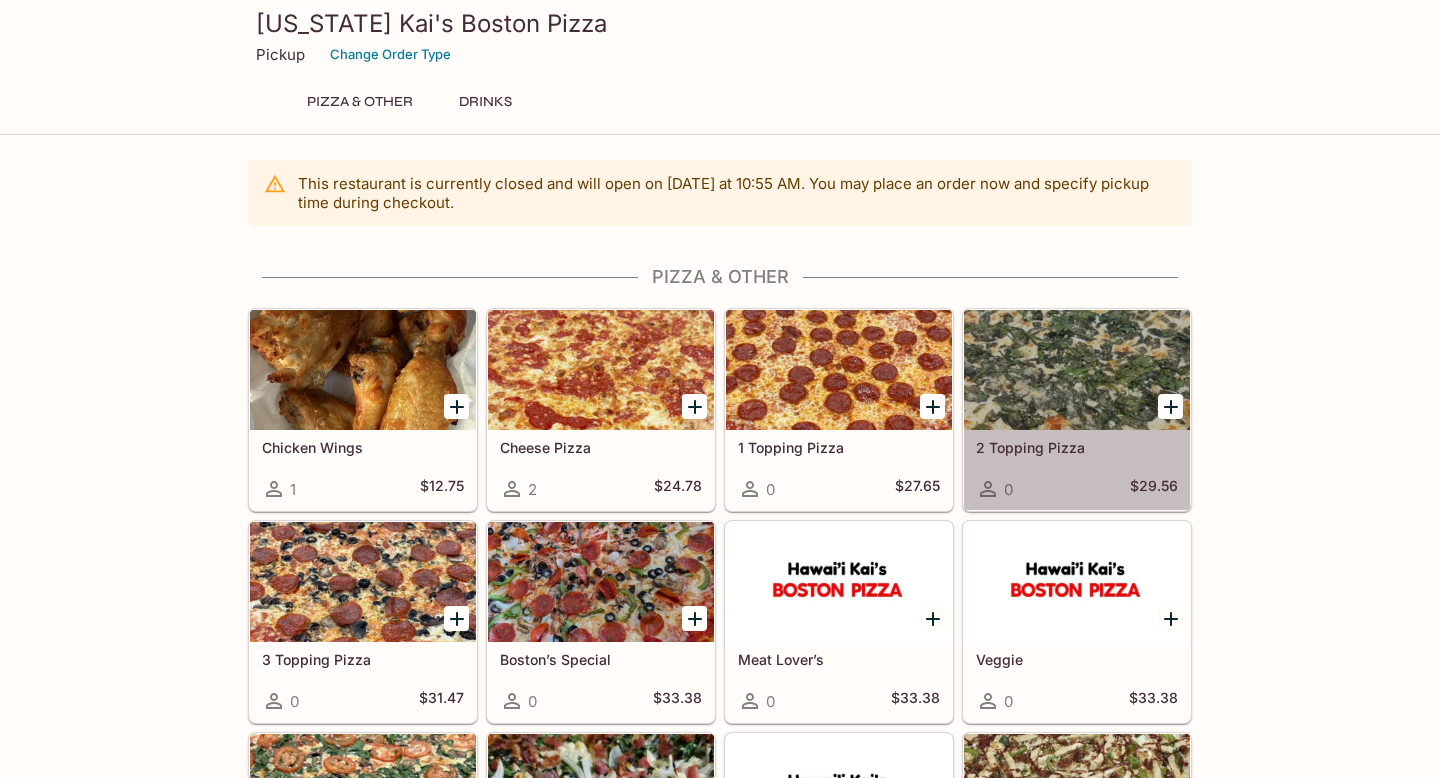 click at bounding box center [1077, 370] 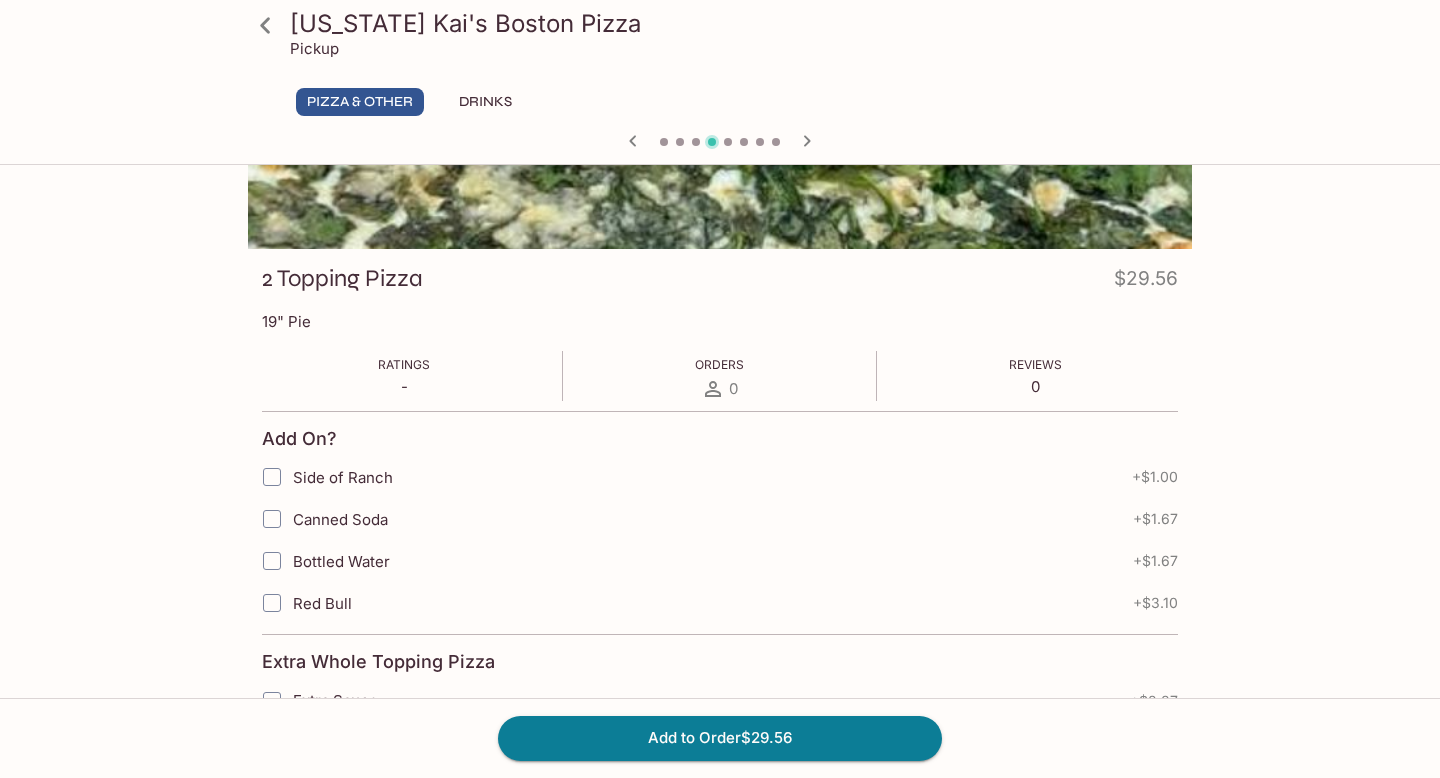 scroll, scrollTop: 191, scrollLeft: 0, axis: vertical 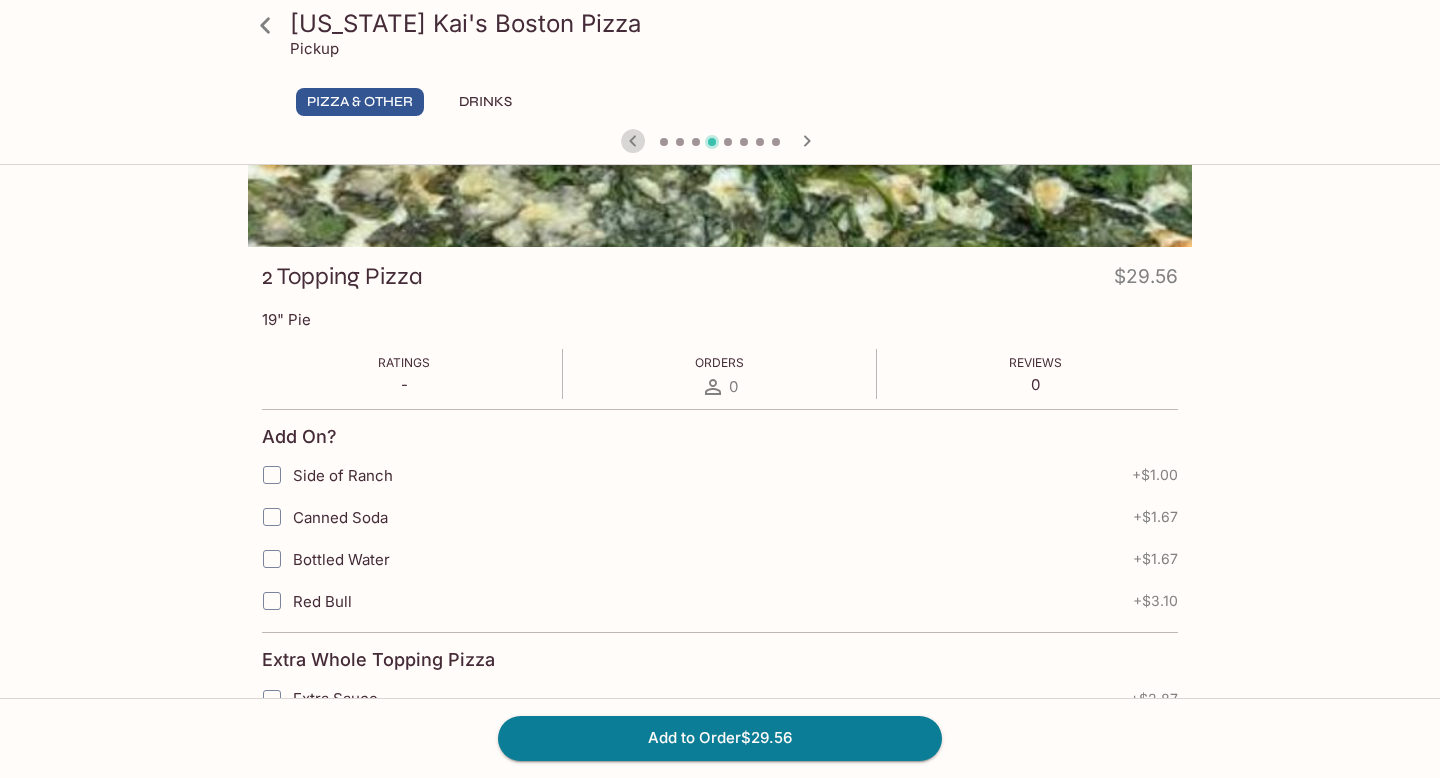click 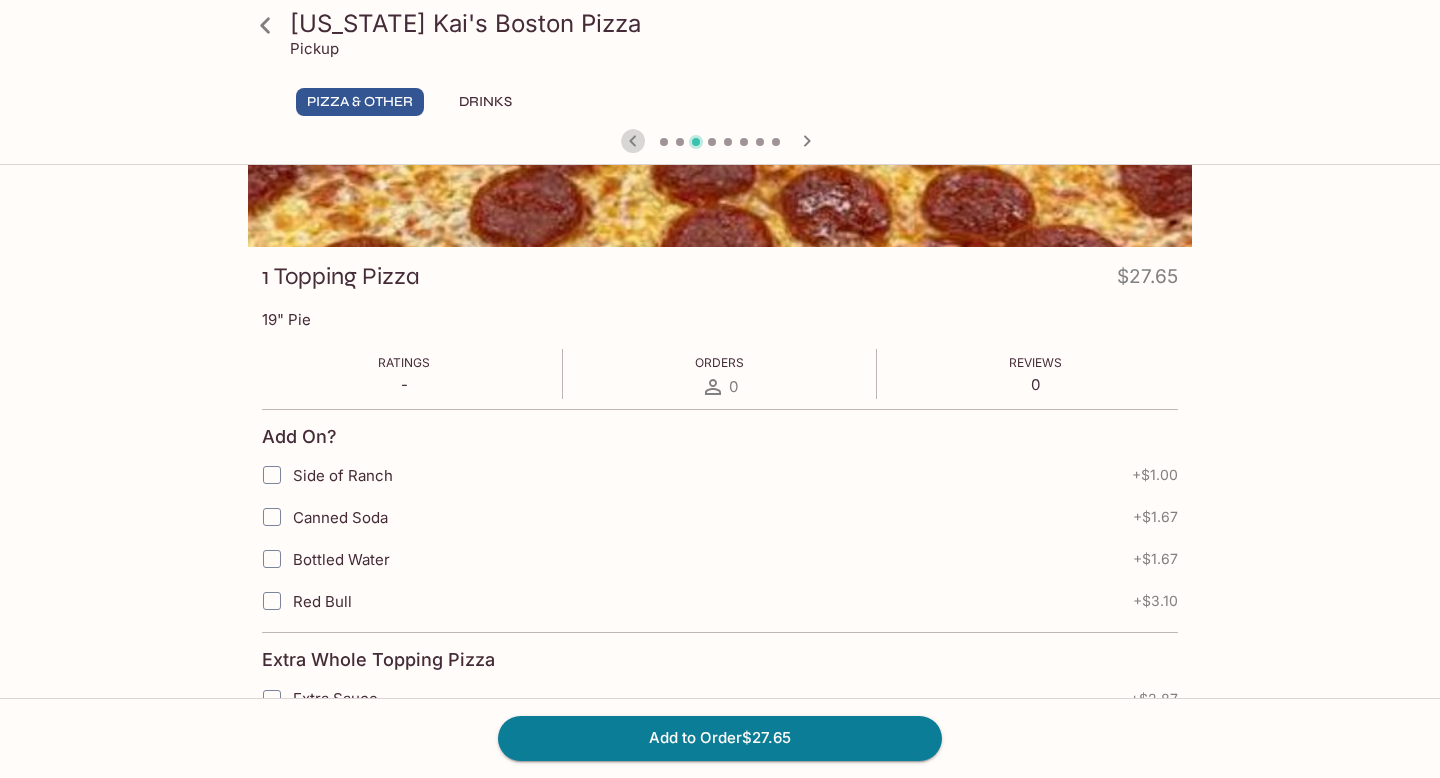 click 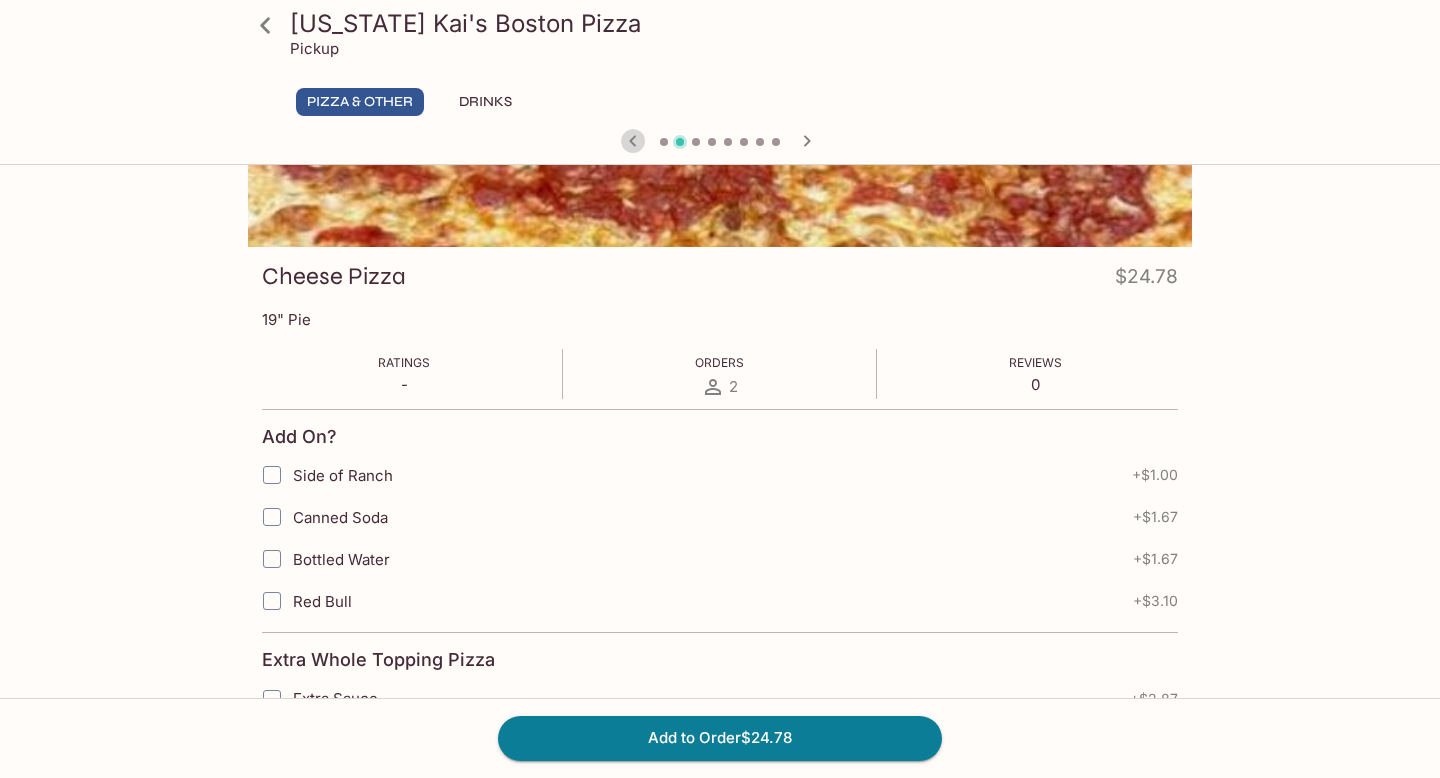 click 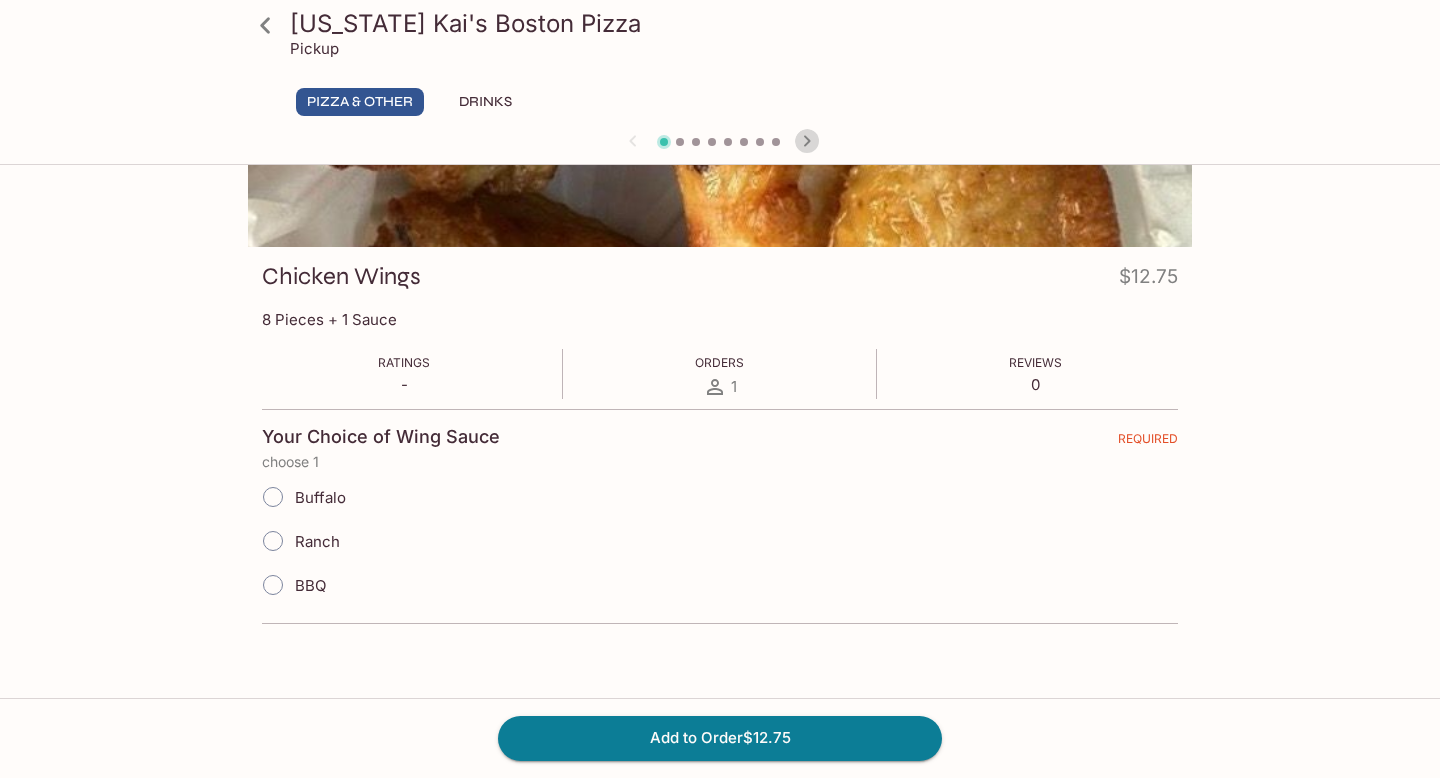 click 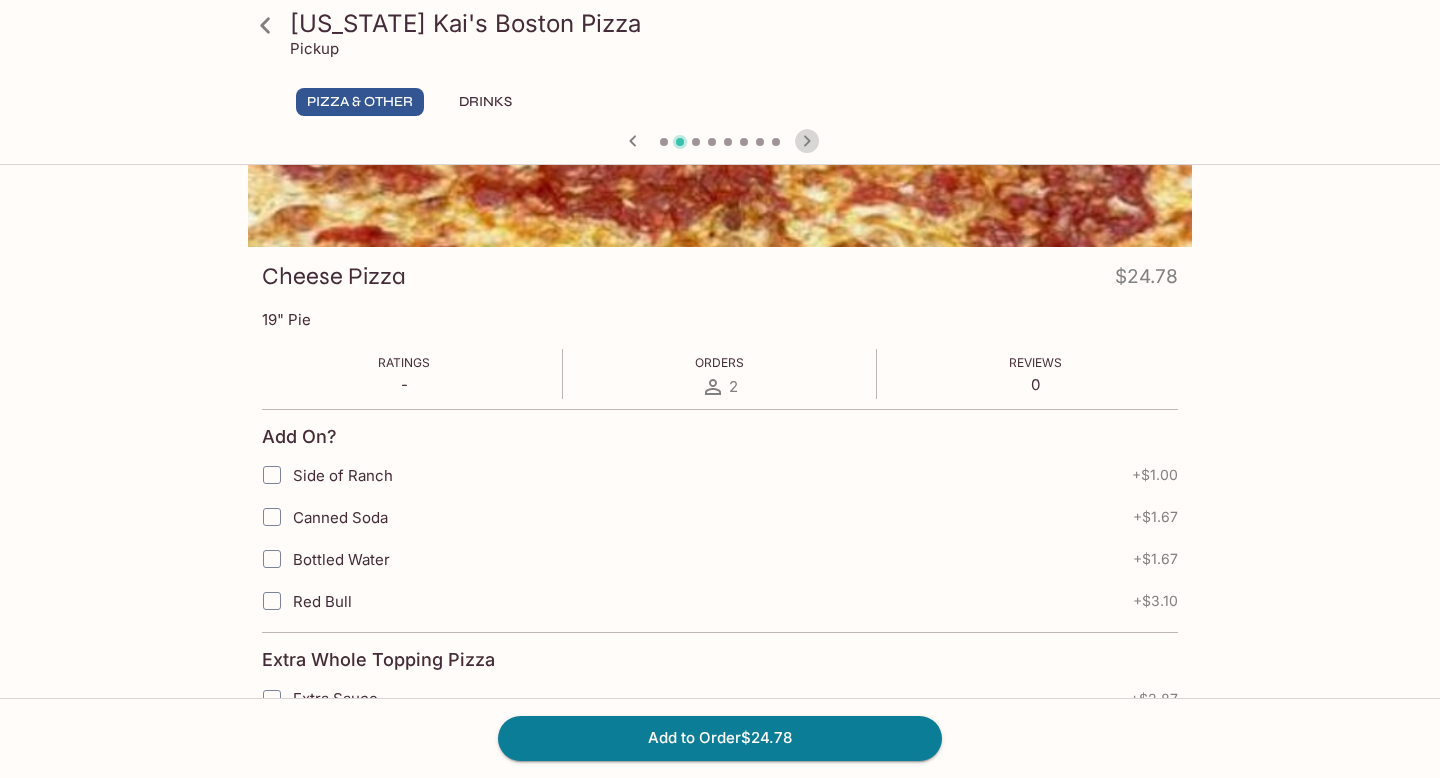 click 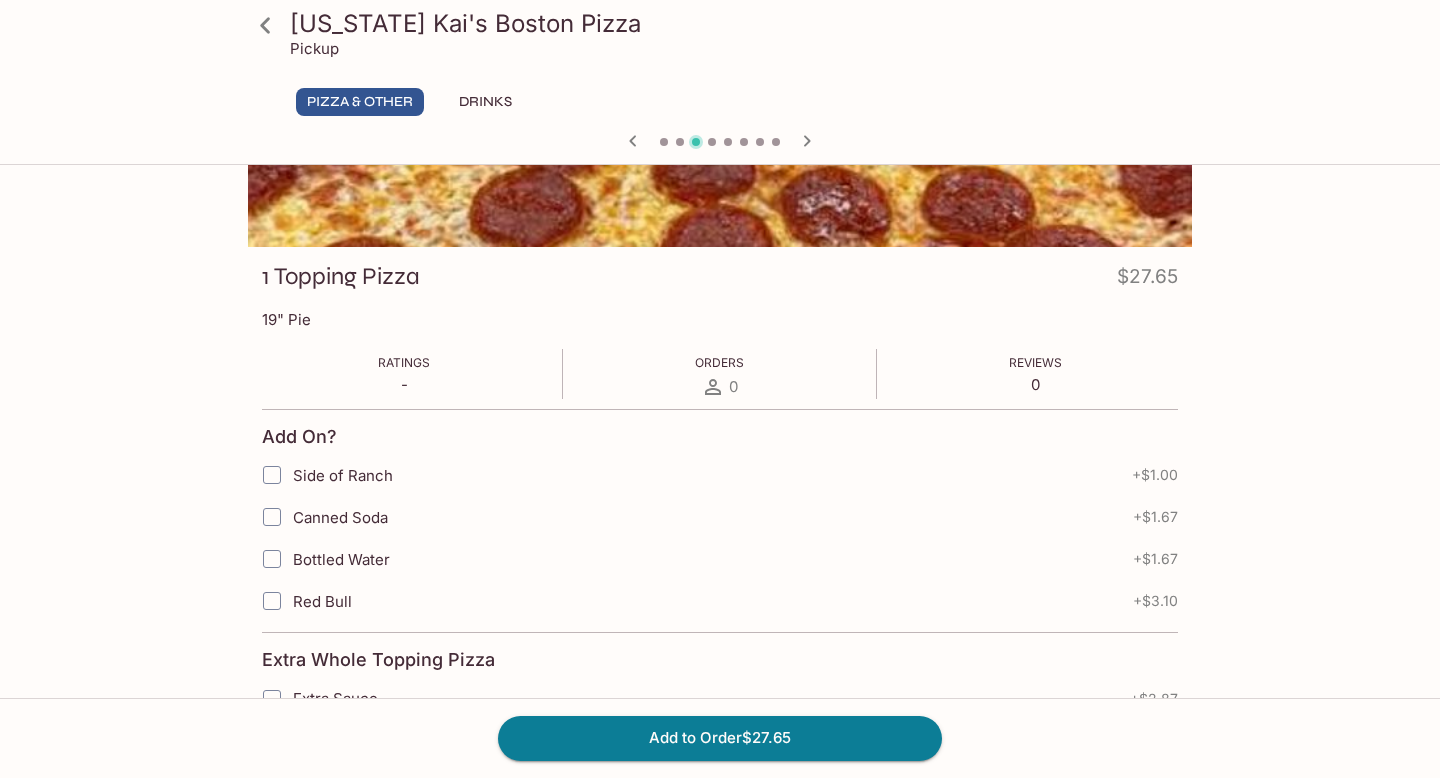 click 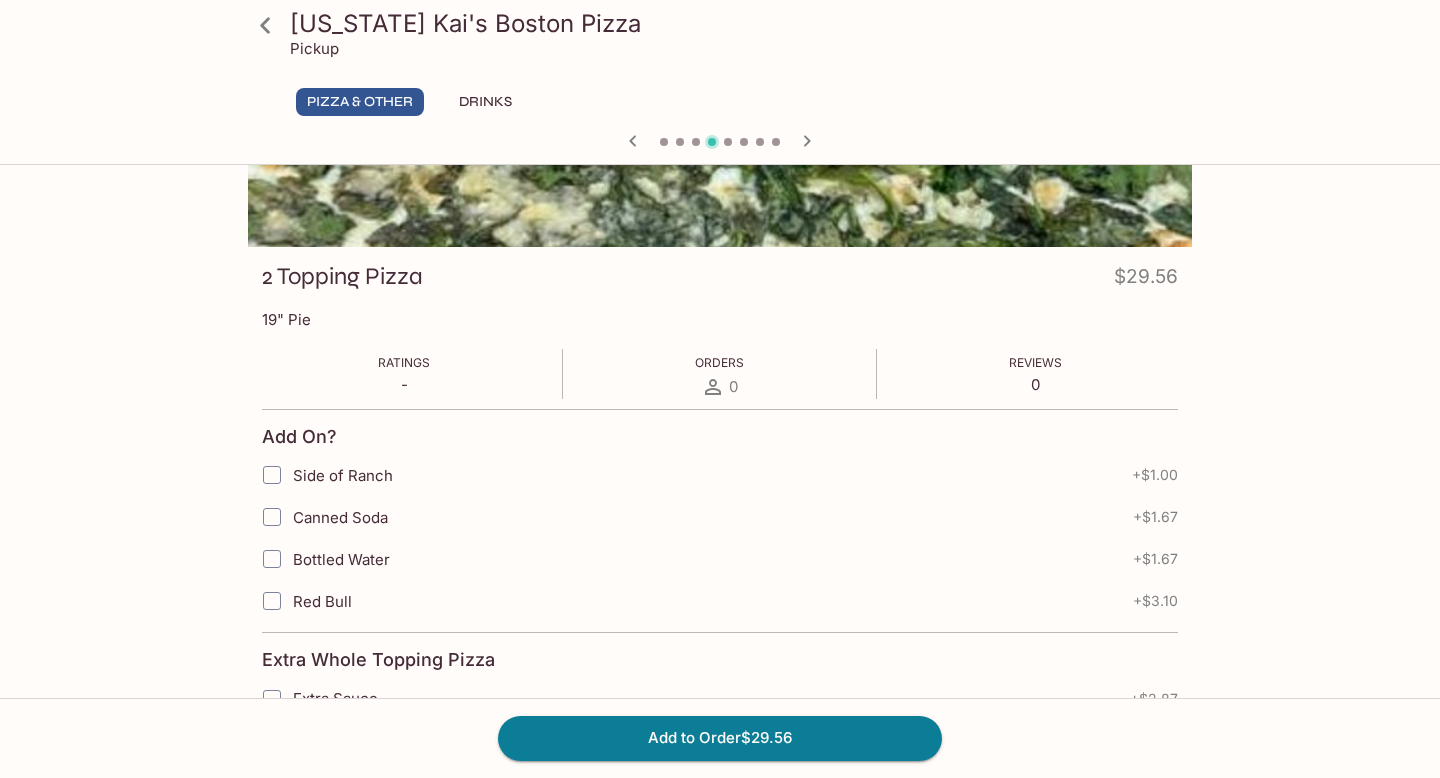 click 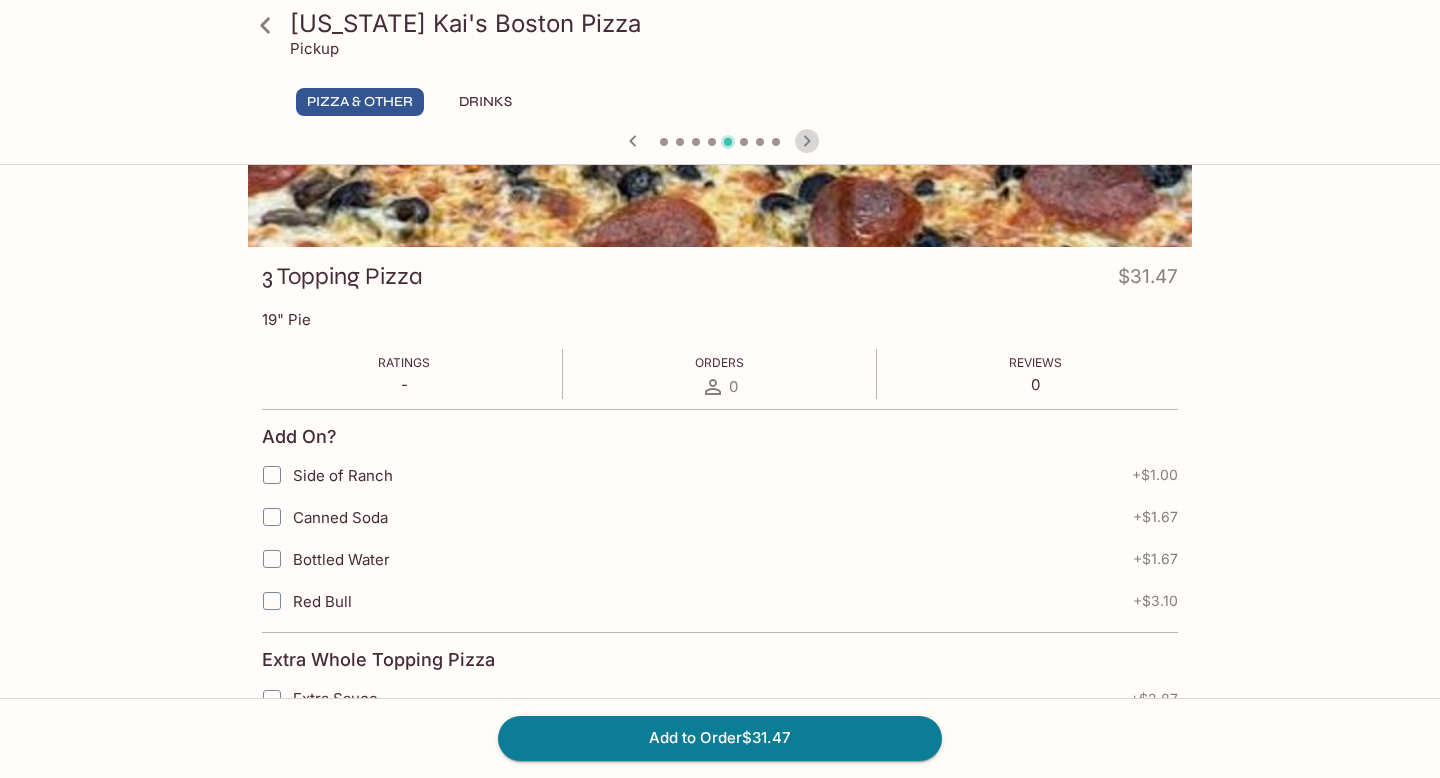 click 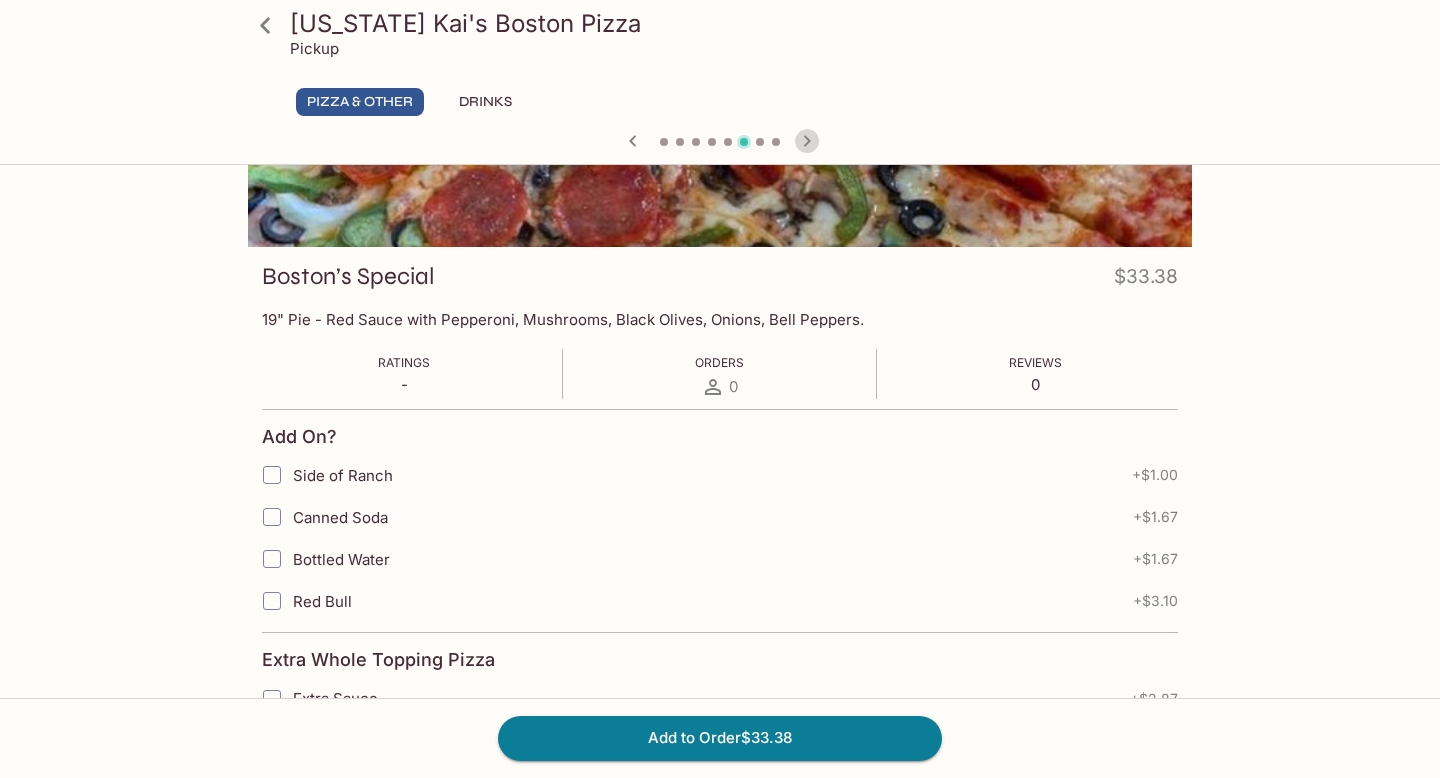 click 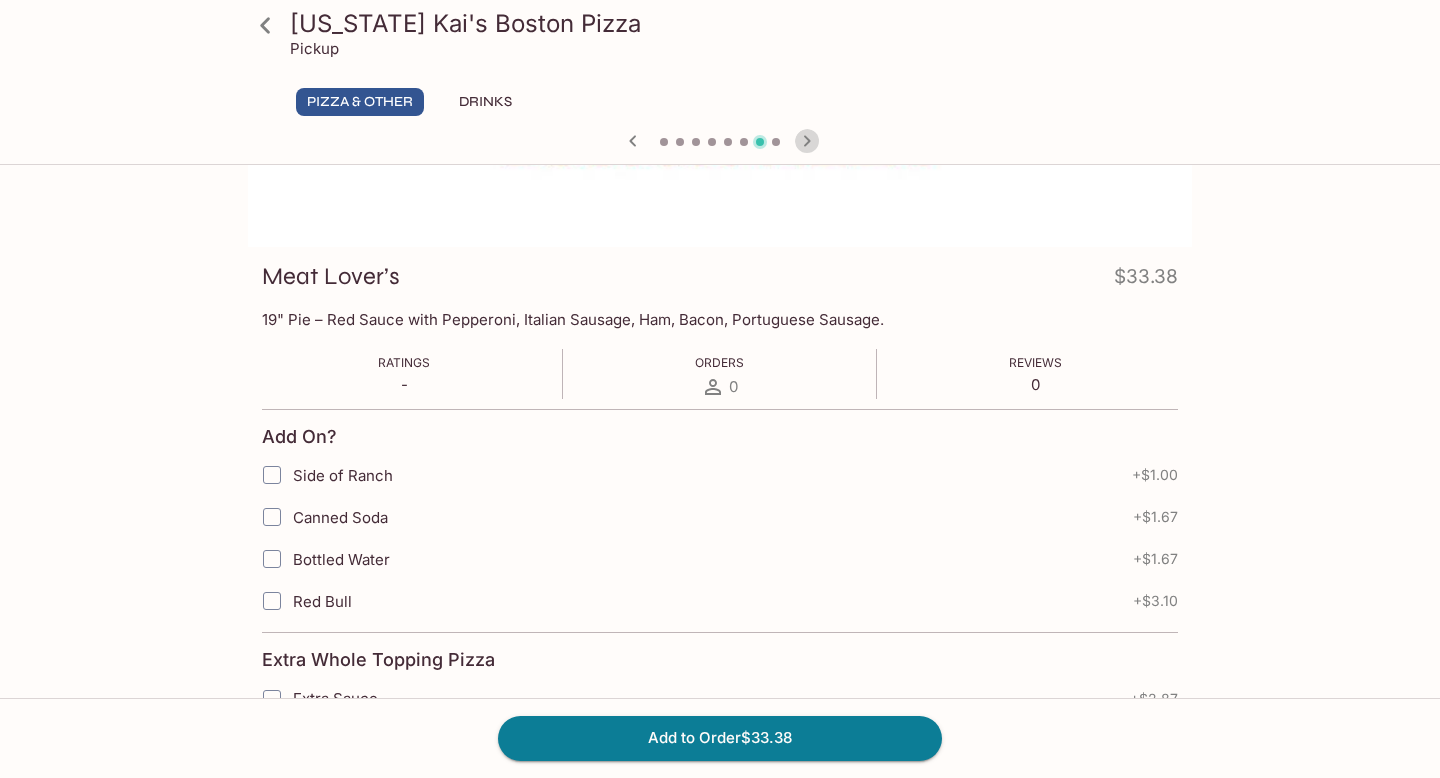 click 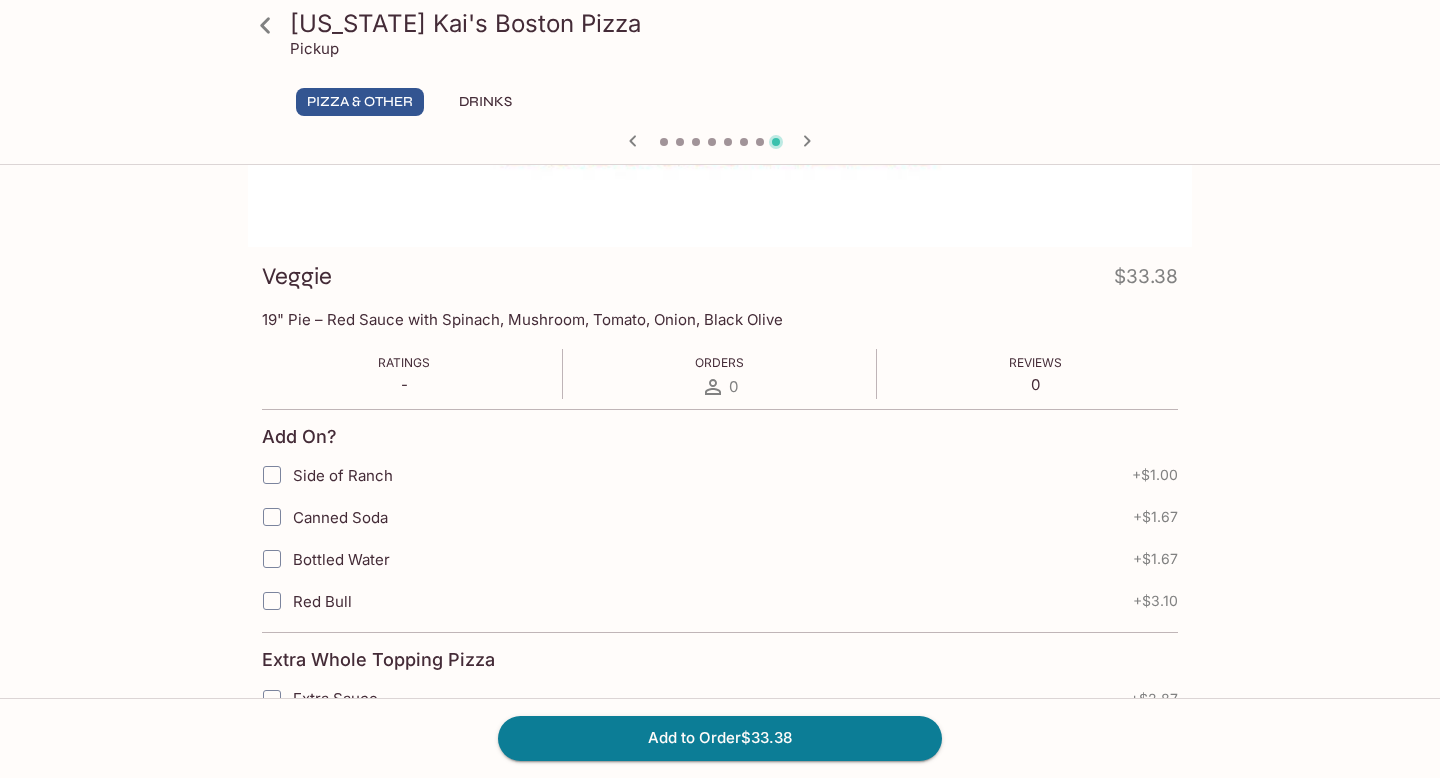 click 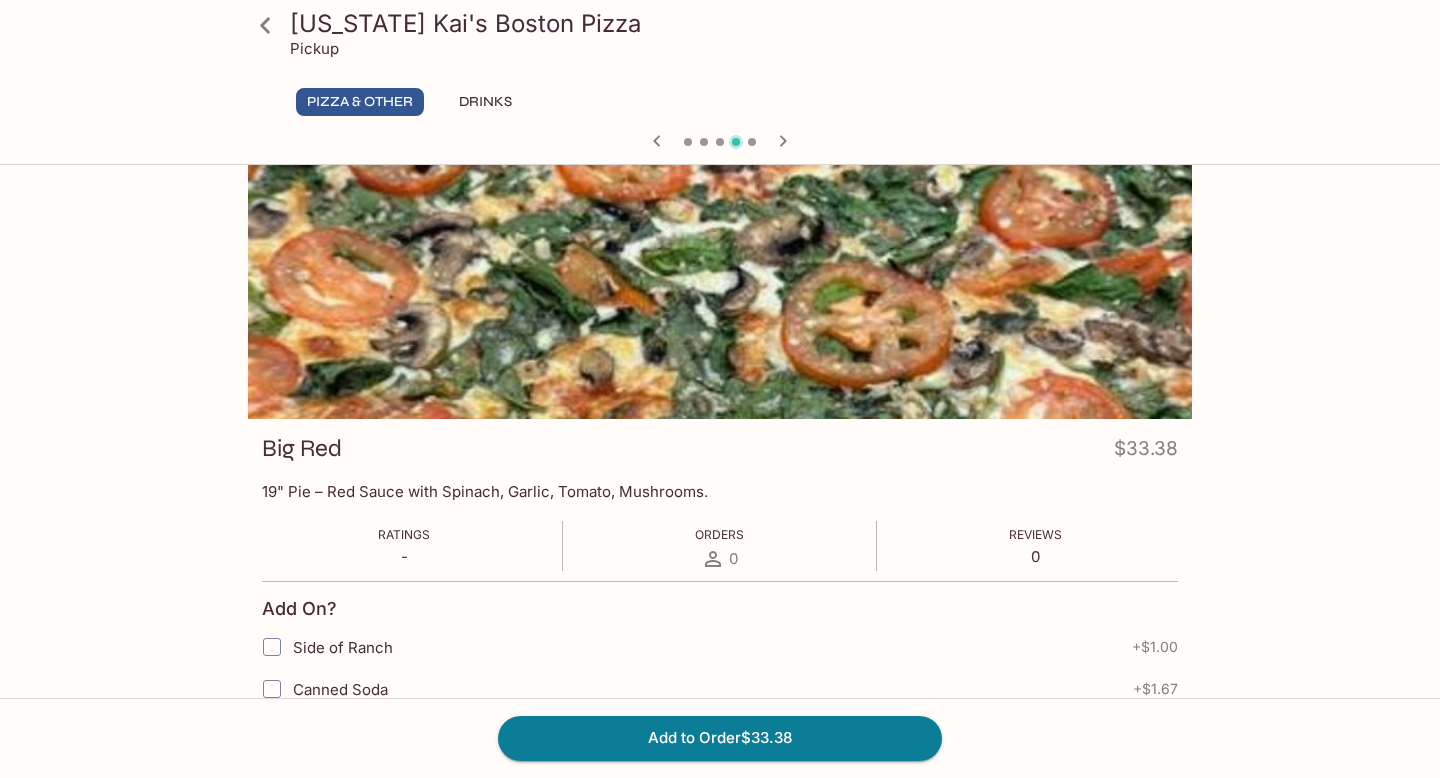 scroll, scrollTop: 0, scrollLeft: 0, axis: both 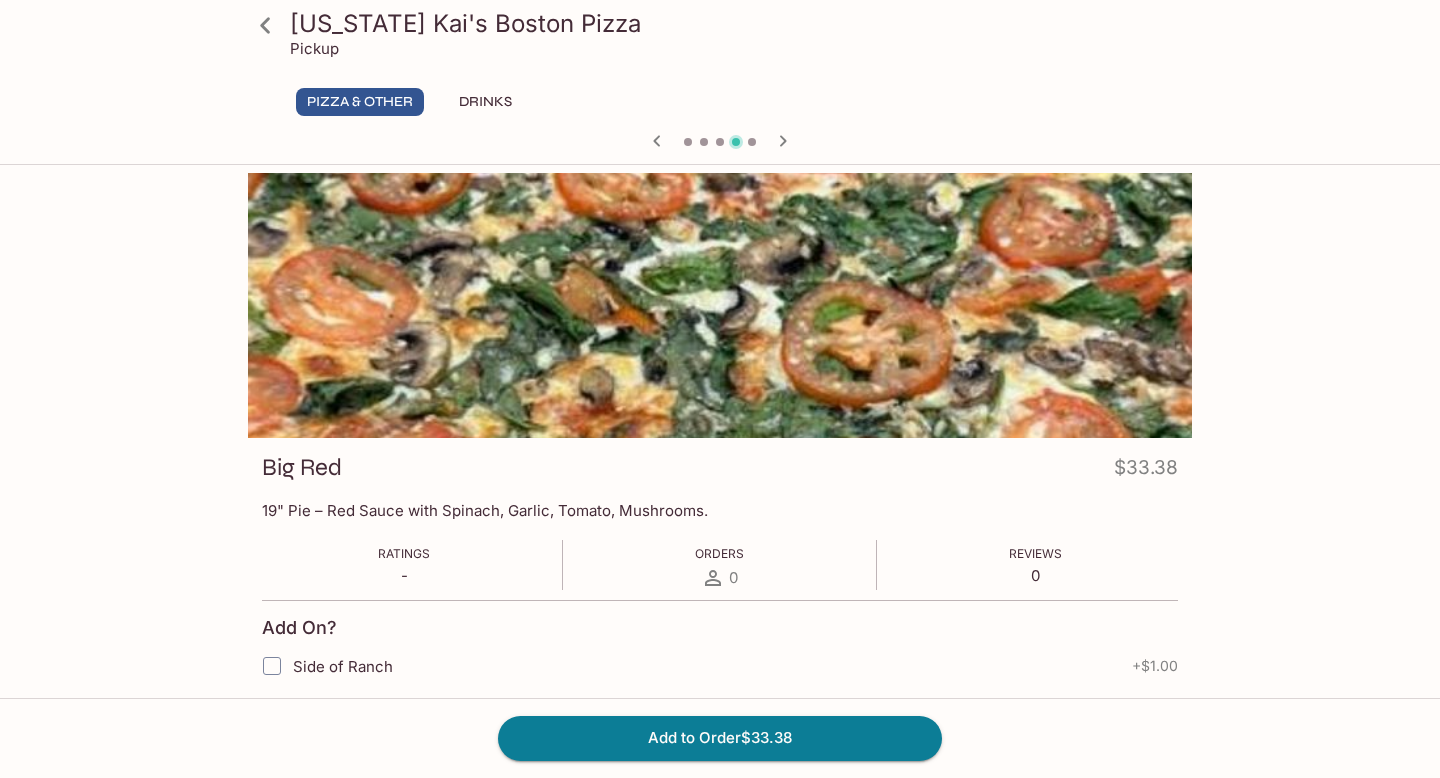 click 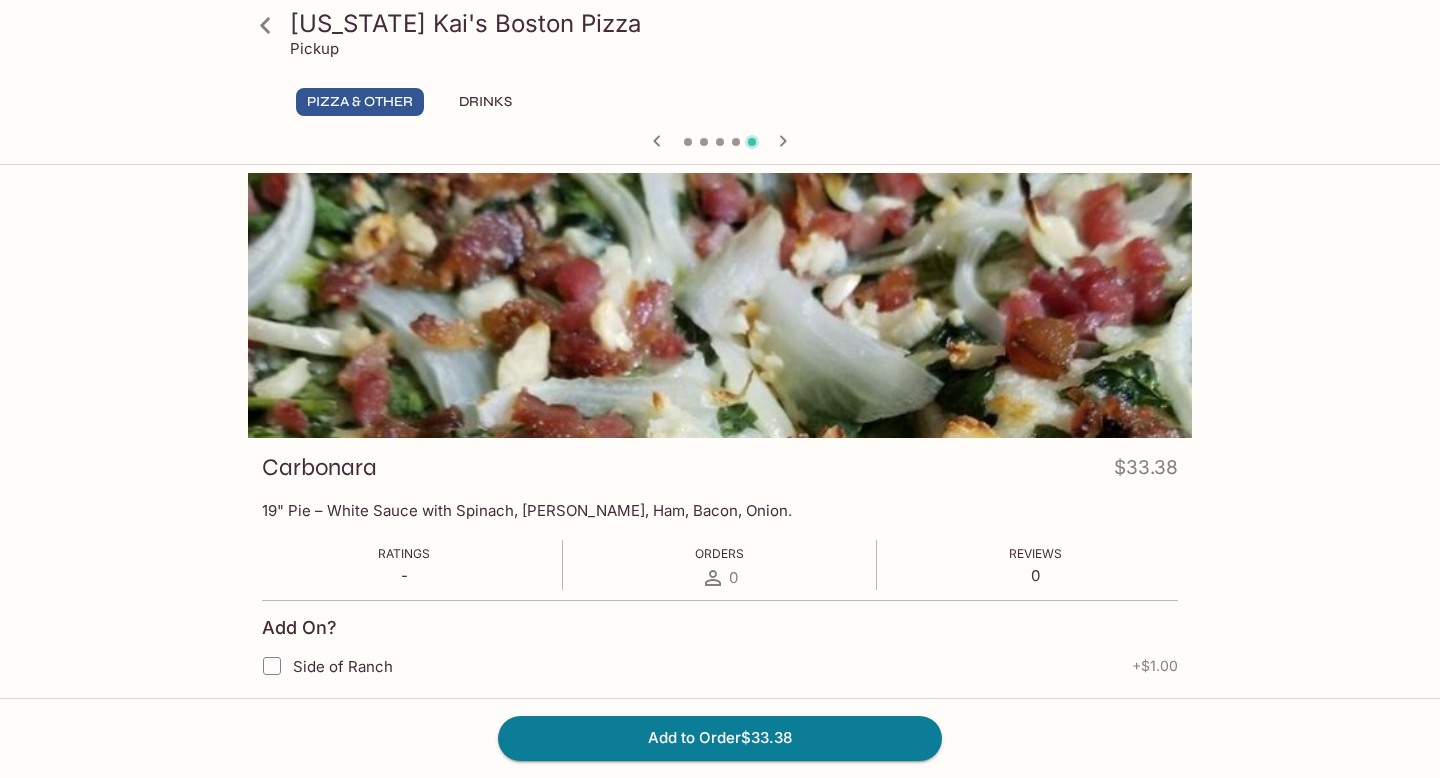 click 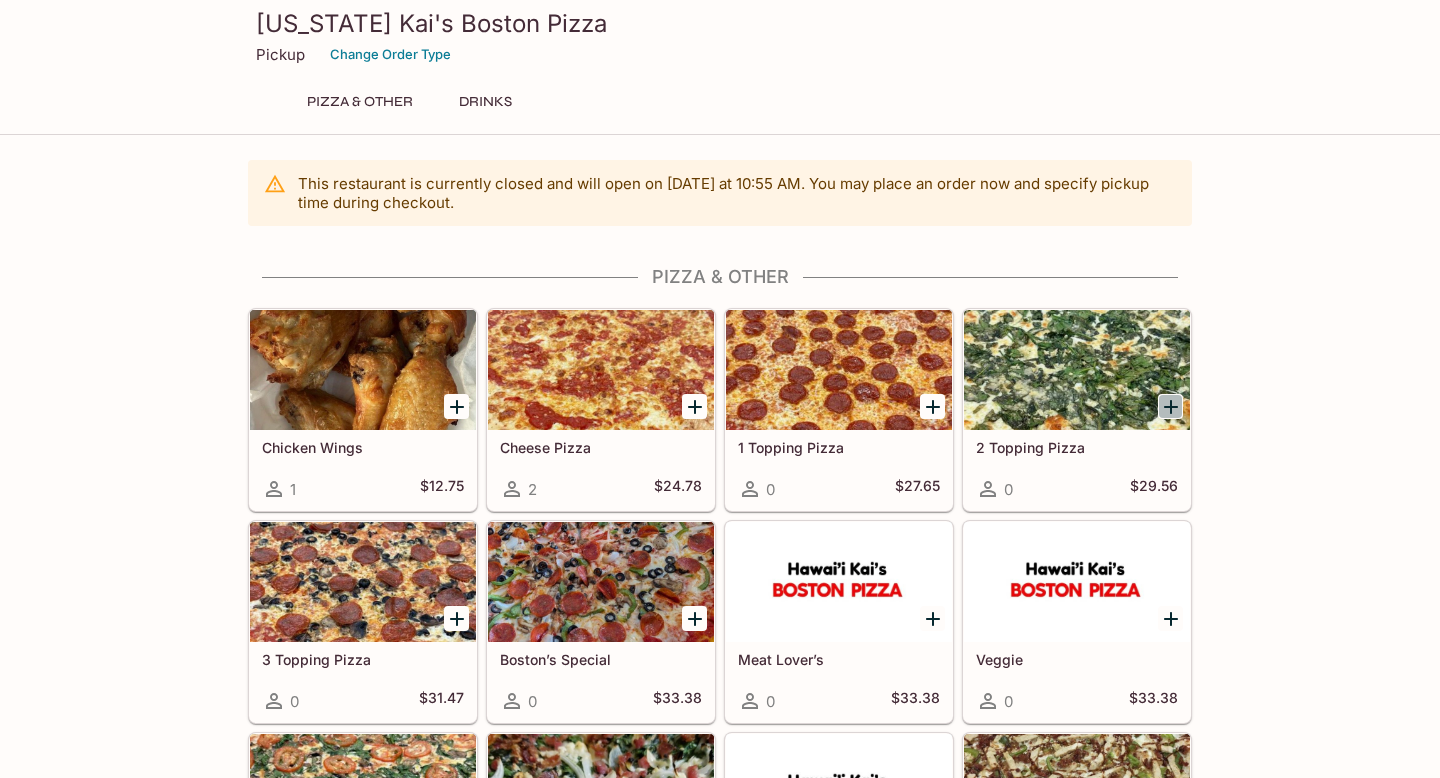 click 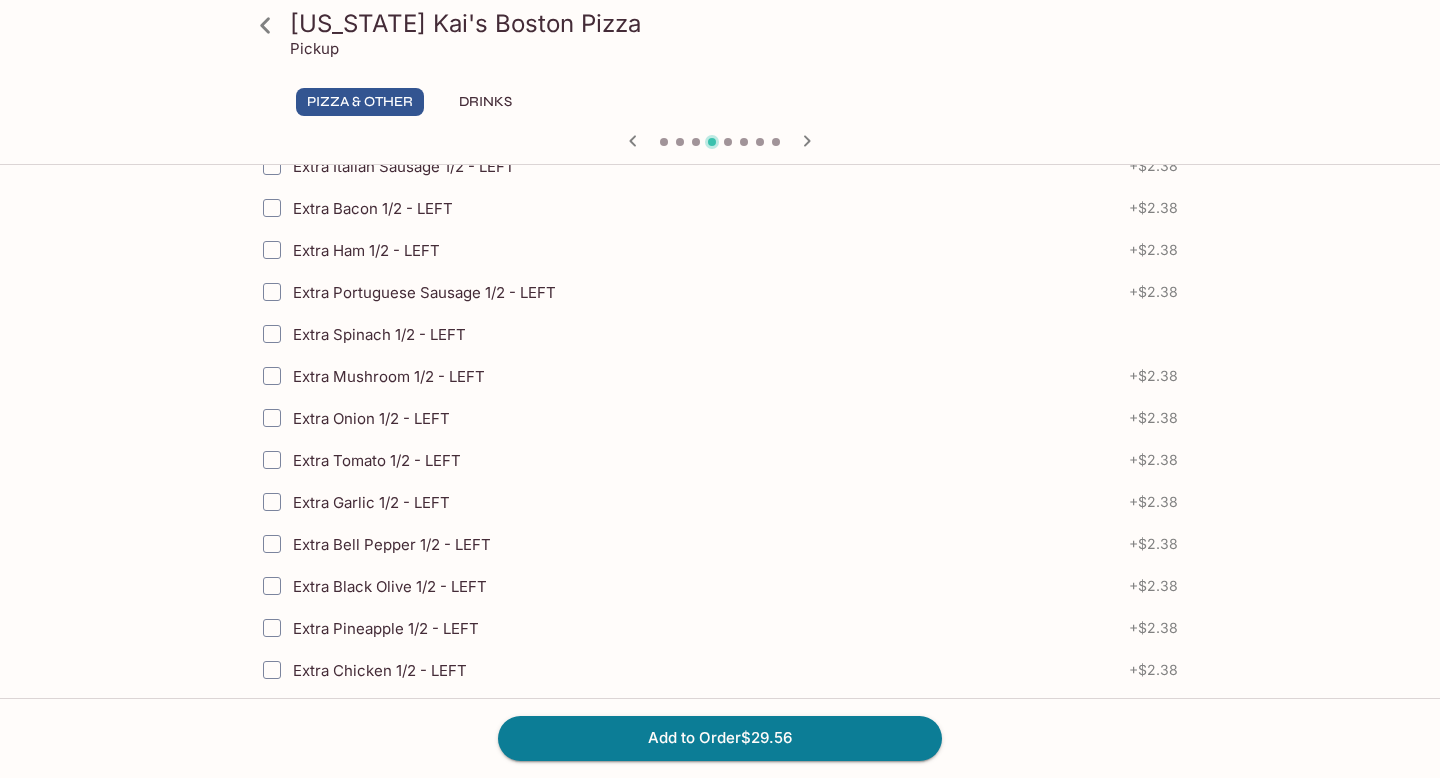 scroll, scrollTop: 2470, scrollLeft: 0, axis: vertical 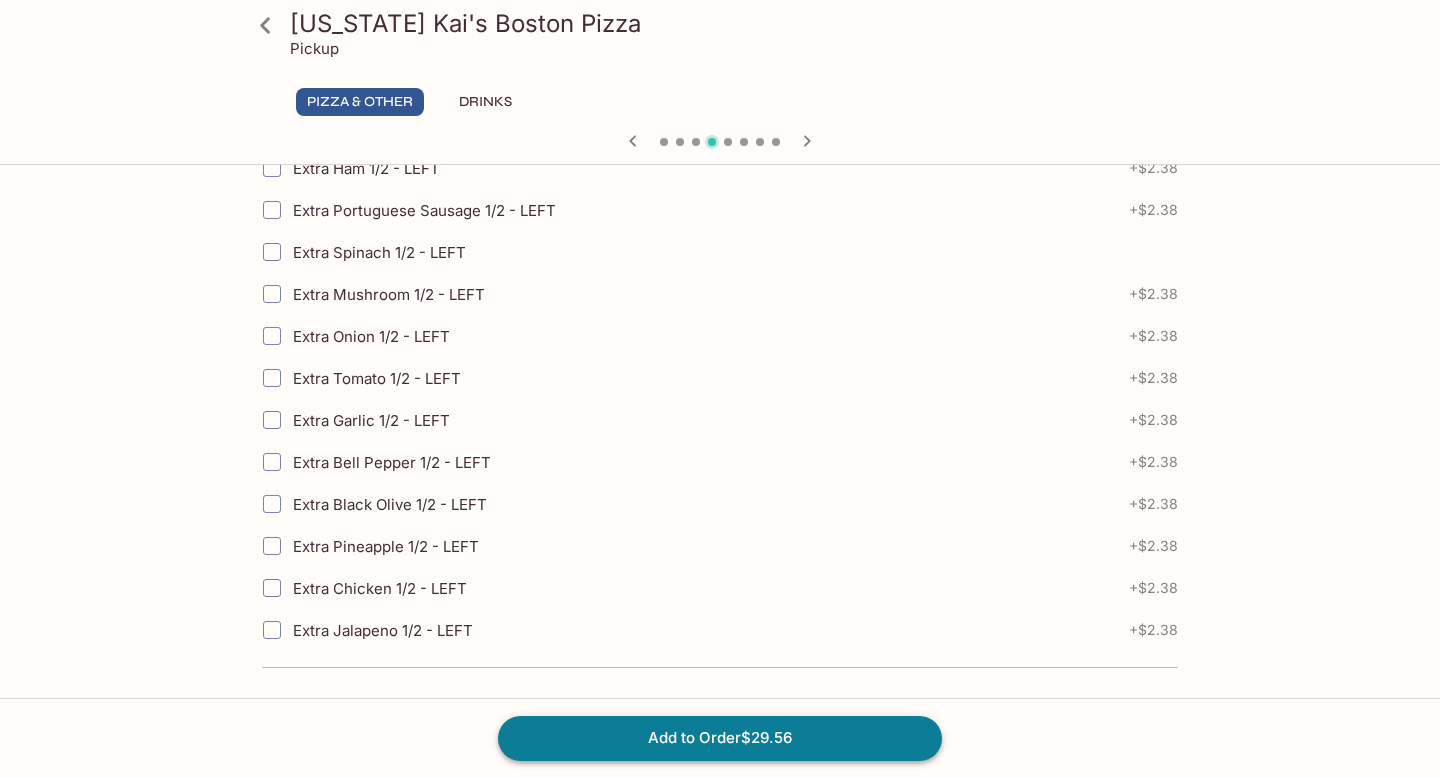click on "Add to Order  $29.56" at bounding box center [720, 738] 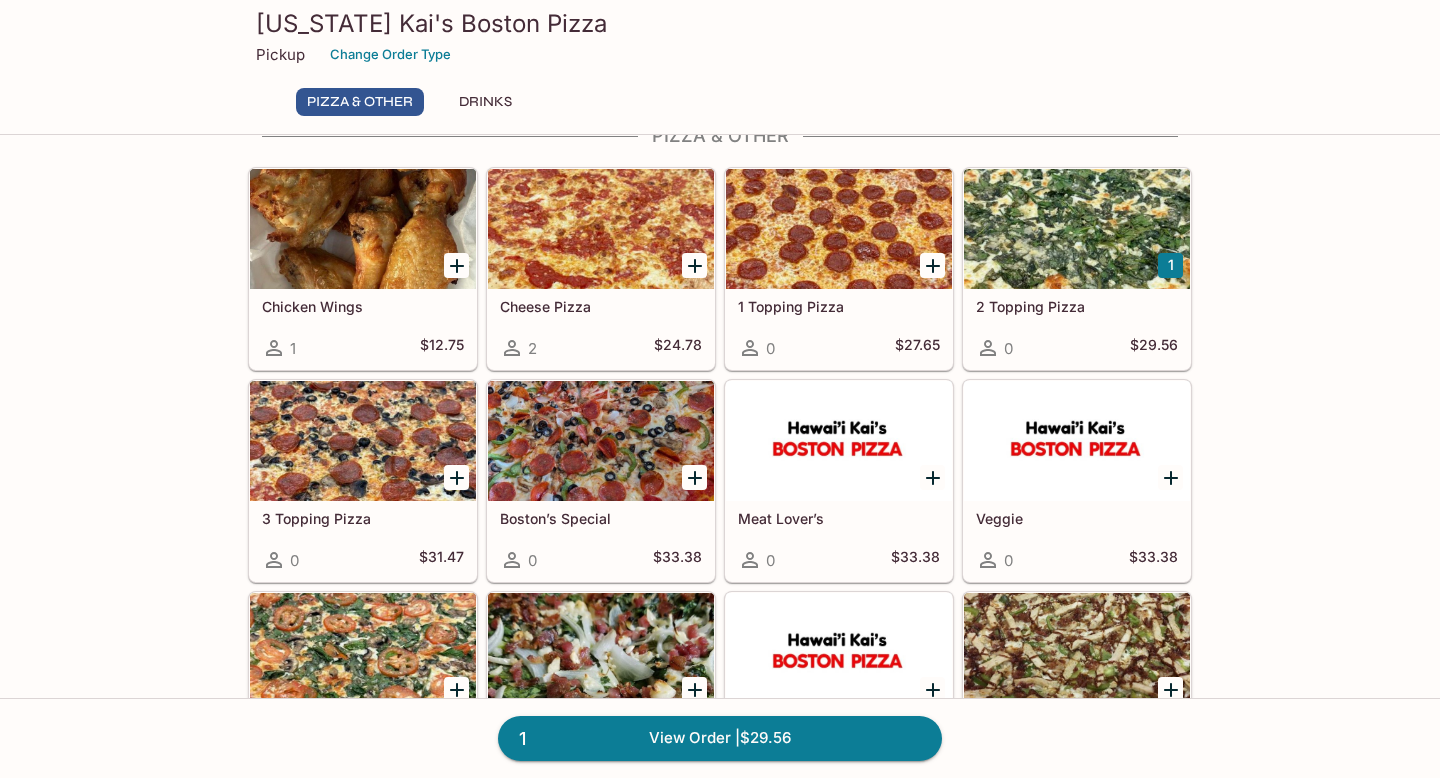 scroll, scrollTop: 143, scrollLeft: 0, axis: vertical 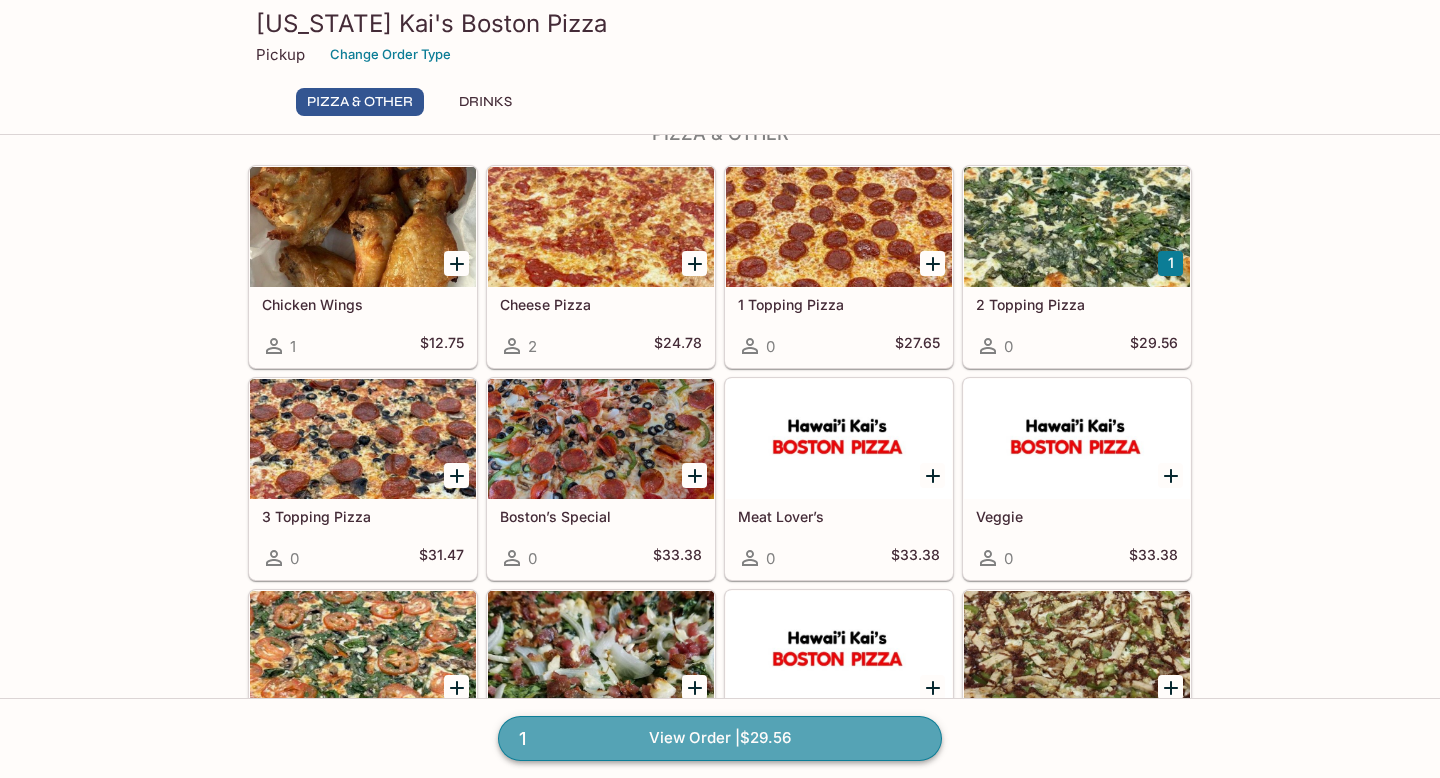 click on "1 View Order |  $29.56" at bounding box center (720, 738) 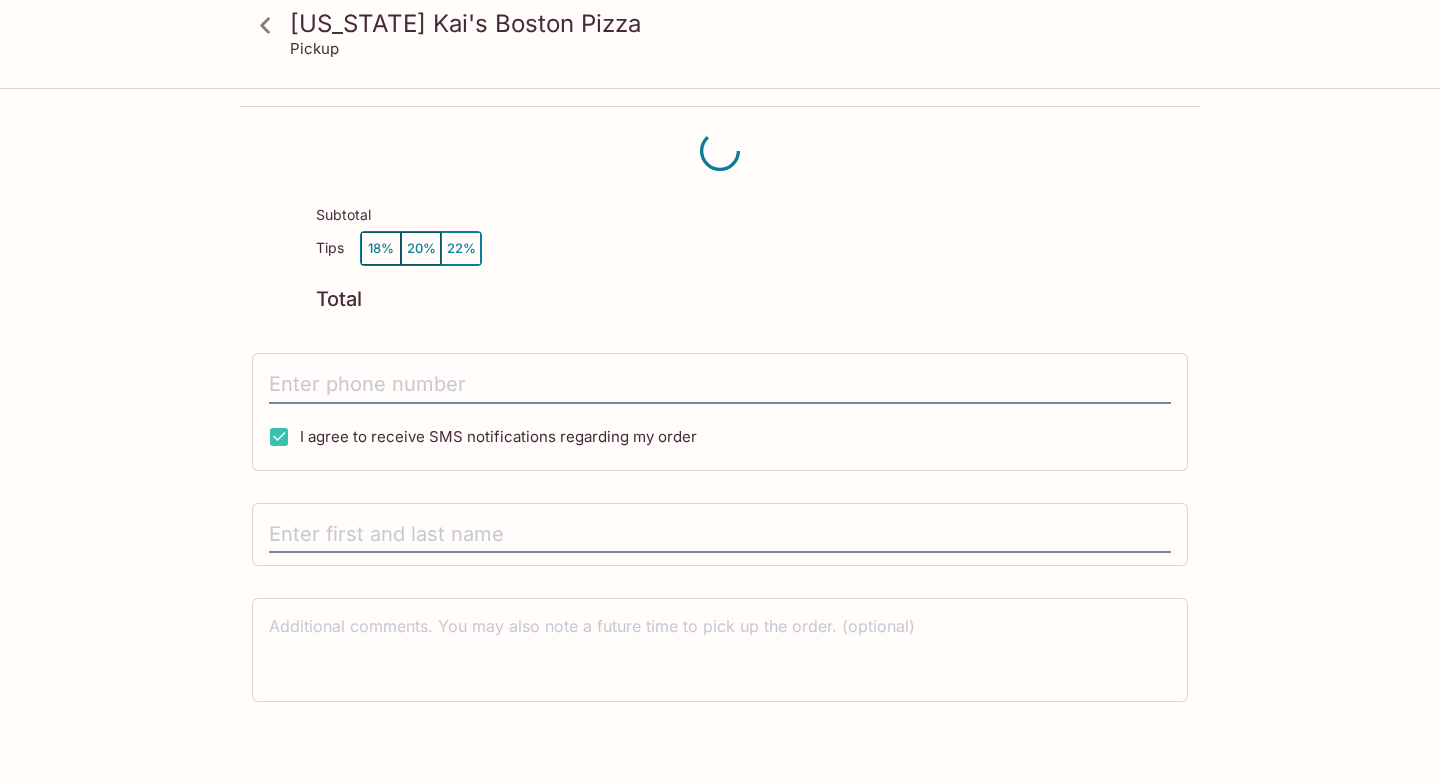 scroll, scrollTop: 0, scrollLeft: 0, axis: both 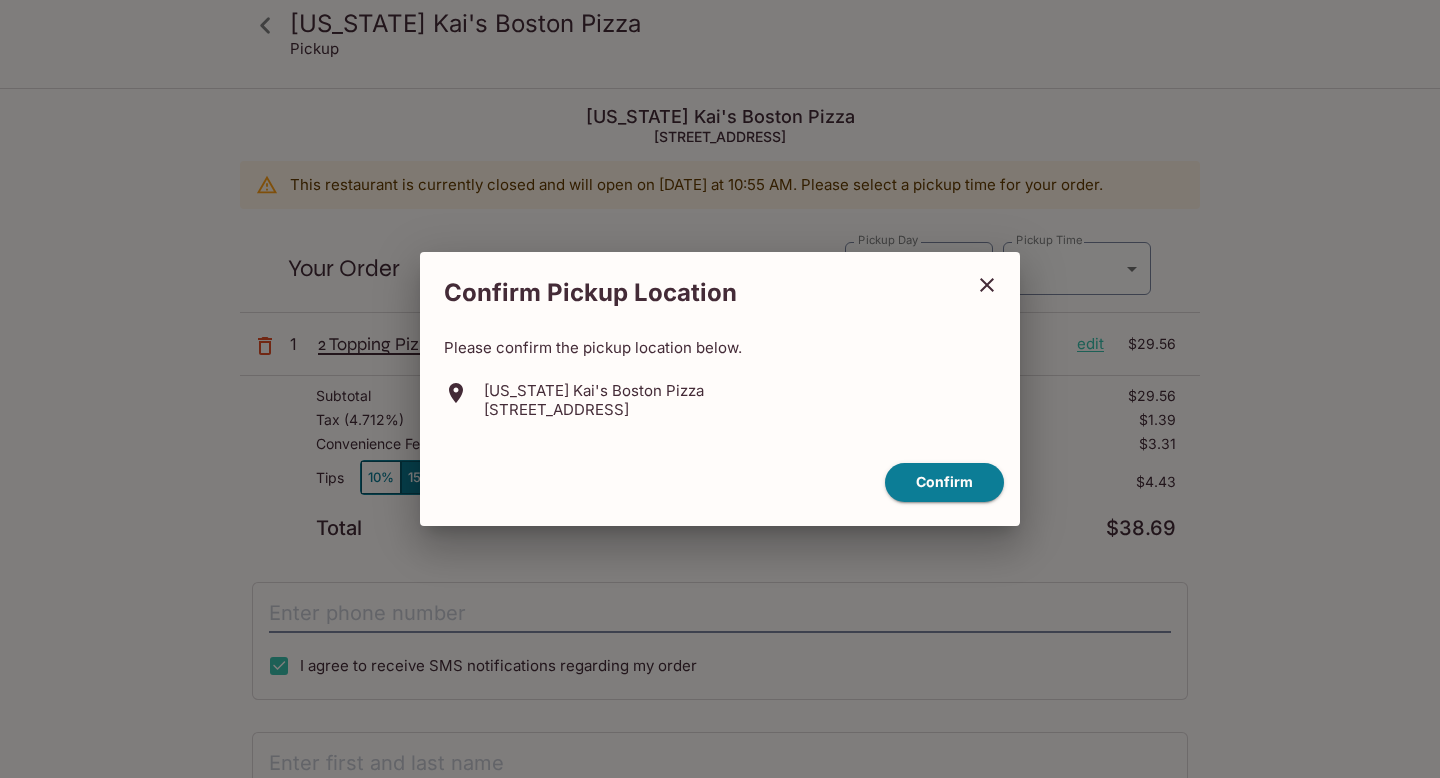 type on "2025-07-10T21:15:00.000000Z" 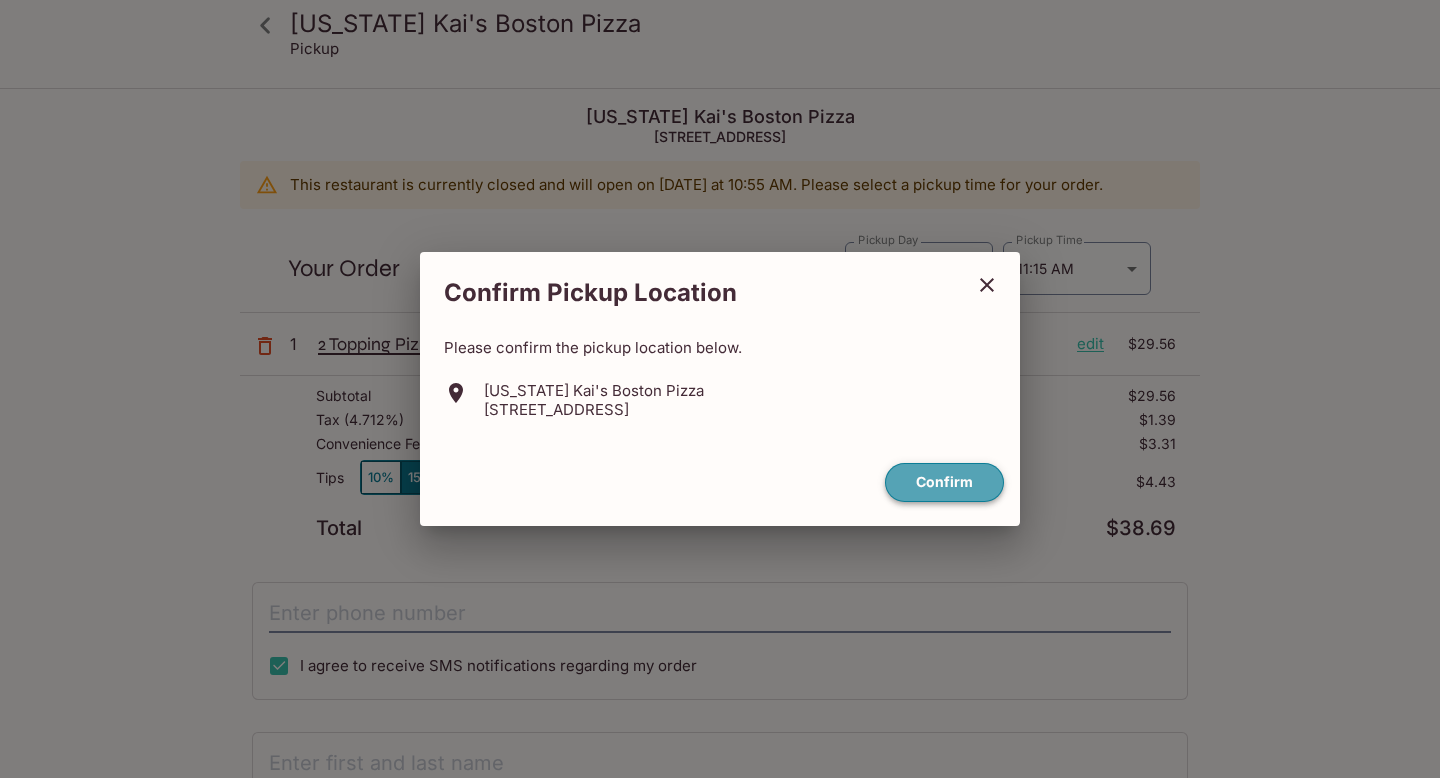 click on "Confirm" at bounding box center [944, 482] 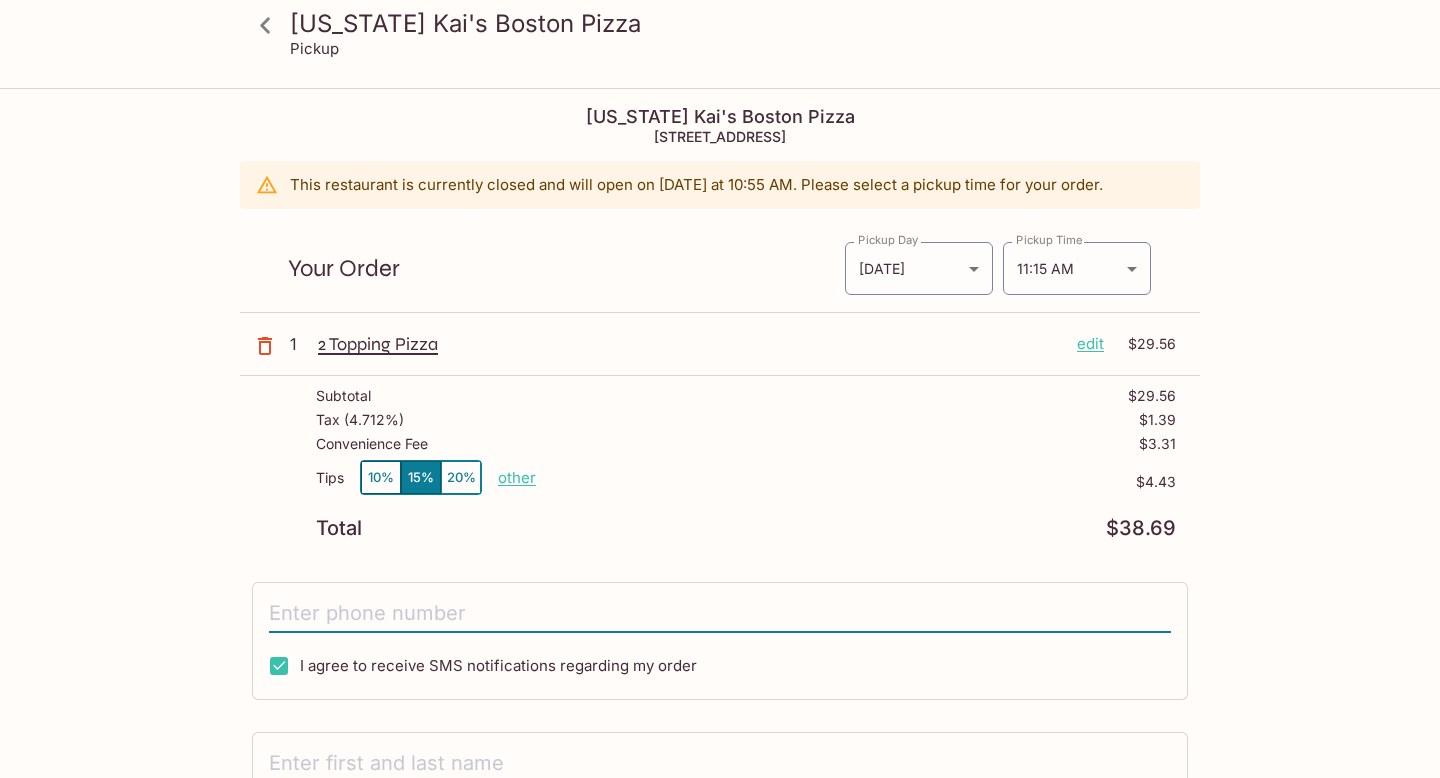 click at bounding box center (720, 614) 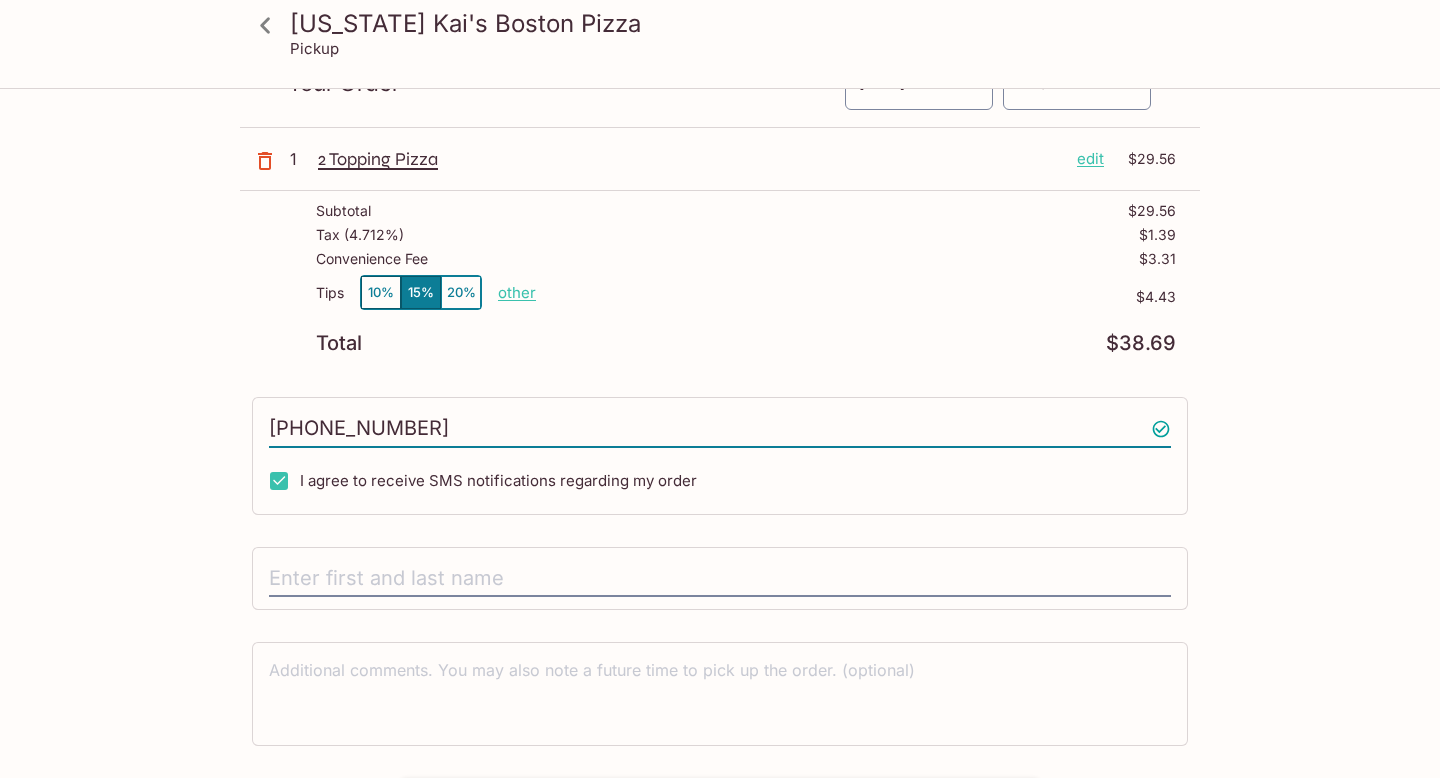 scroll, scrollTop: 186, scrollLeft: 0, axis: vertical 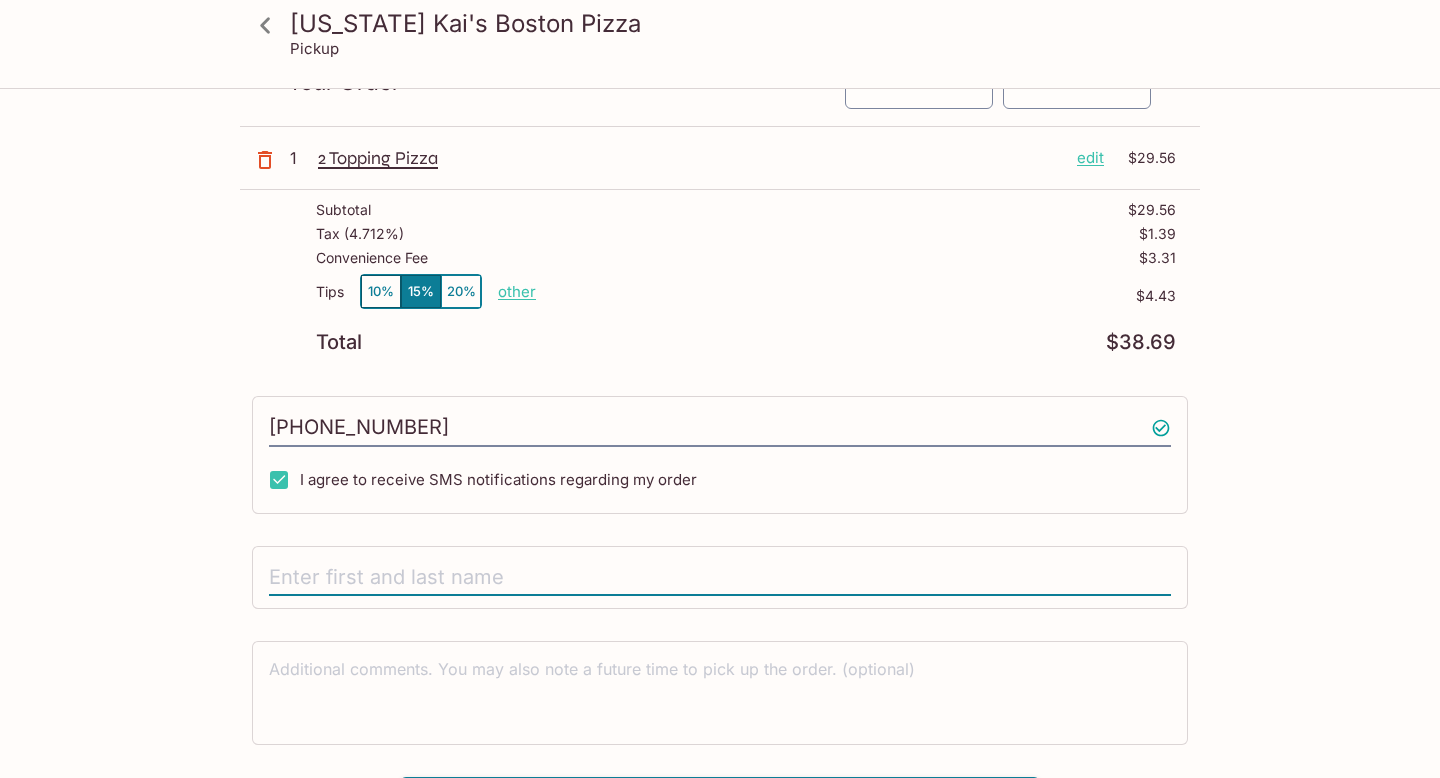 click at bounding box center [720, 578] 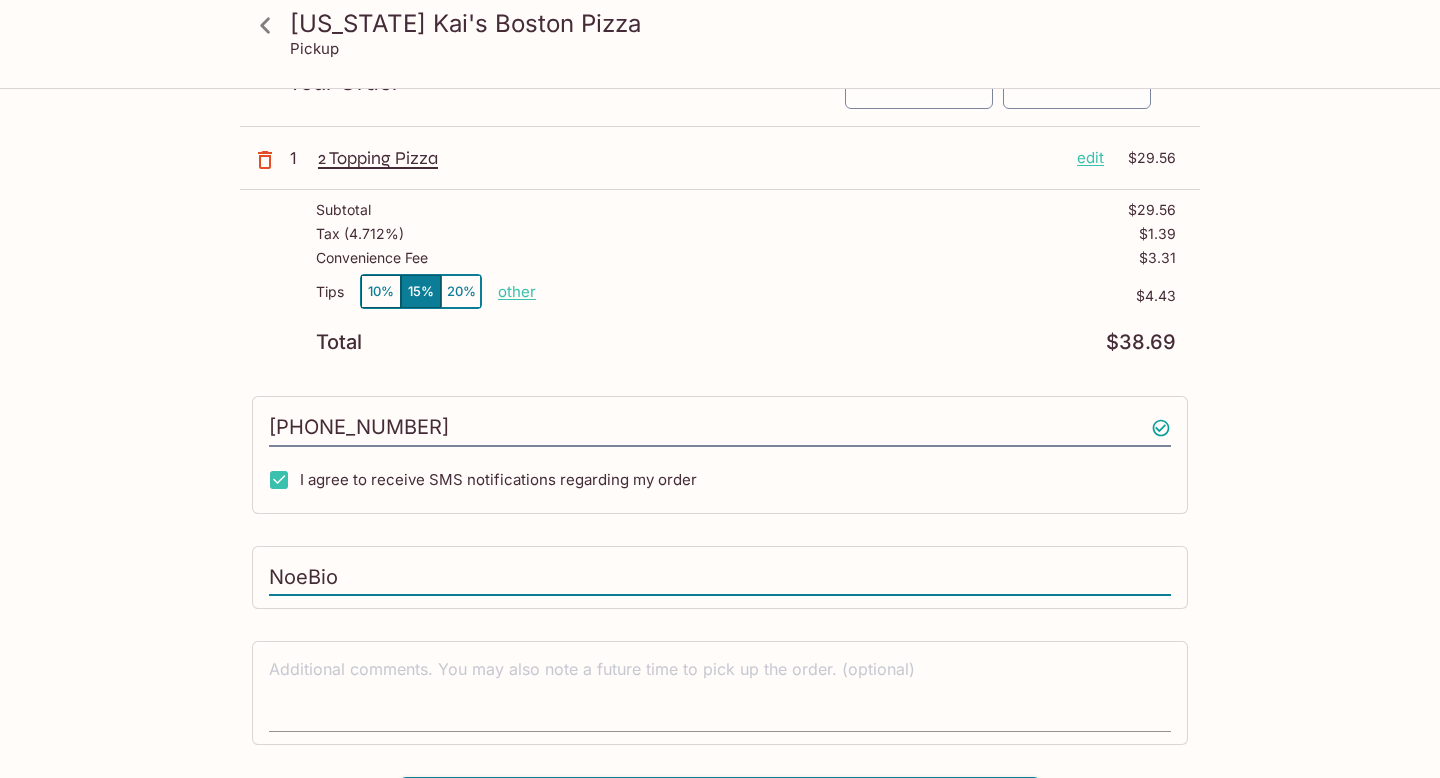 type on "NoeBio" 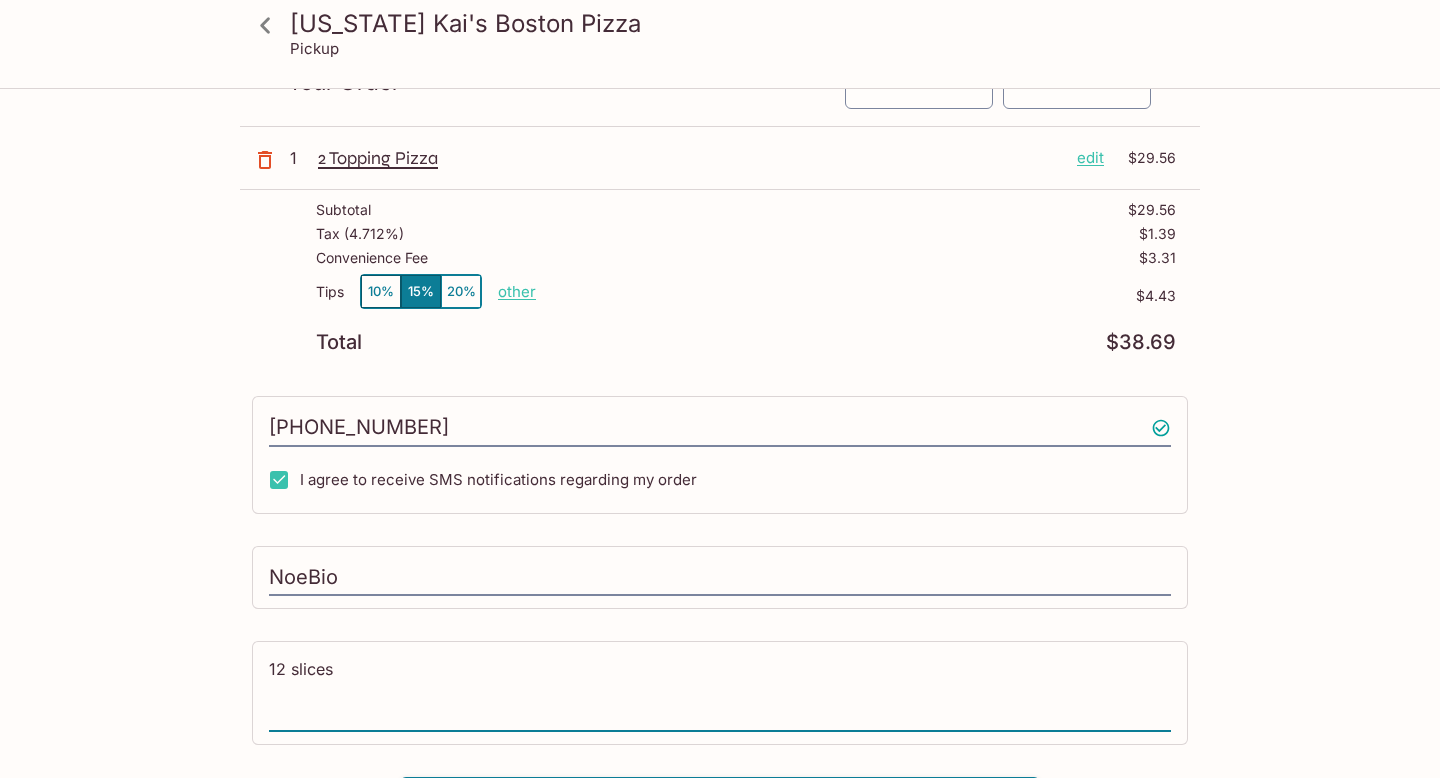 type on "12 slices" 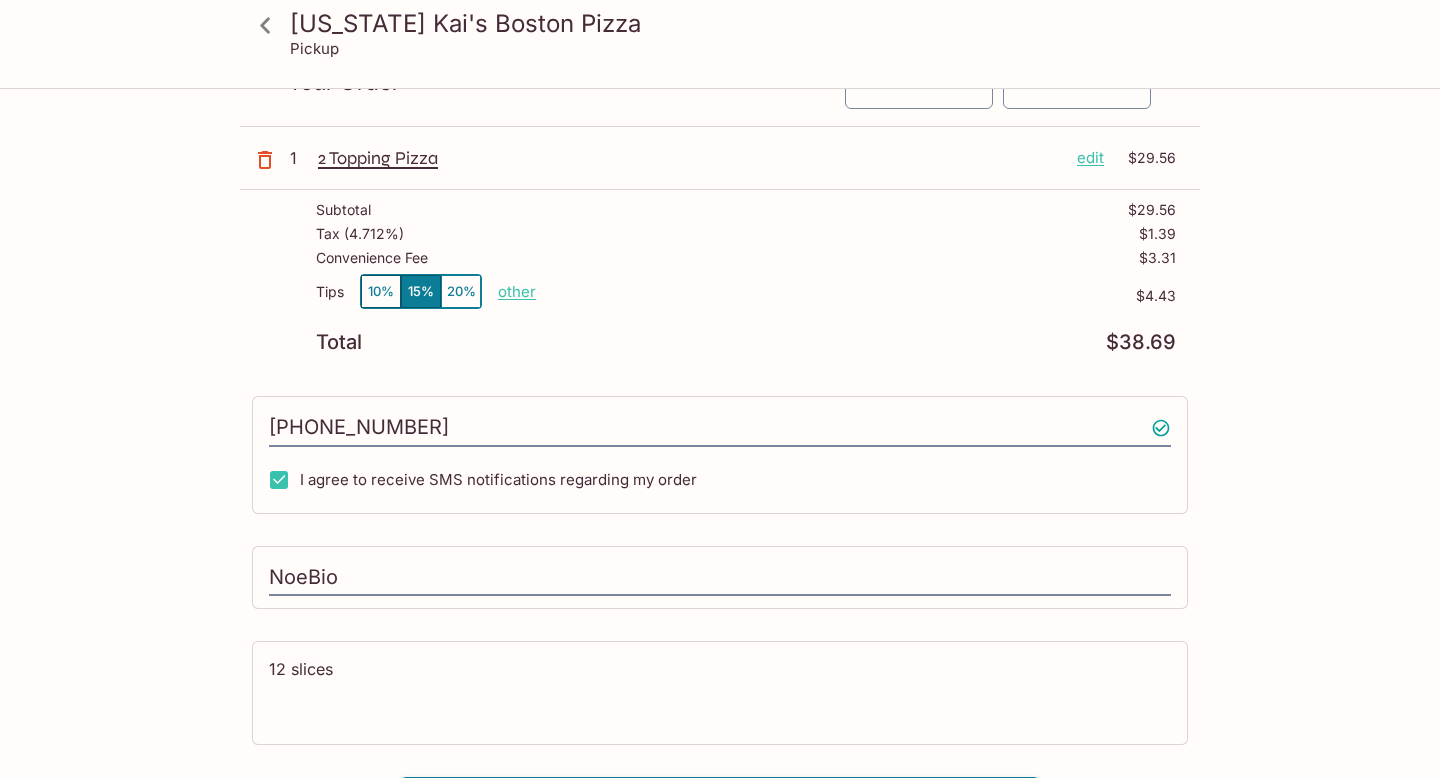 click on "Hawaii Kai's Boston Pizza Pickup Hawaii Kai's Boston Pizza 515 Pepeekeo St A, Honolulu, HI 96825 This restaurant is currently closed and will open on   Thursday   at   10:55 AM . Please select a pickup time for your order. Your Order Pickup Day Today Today Pickup Day Pickup Time 11:15 AM 2025-07-10T21:15:00.000000Z Pickup Time 1 2 Topping Pizza edit $29.56 Subtotal $29.56 Tax ( 4.712% ) $1.39 Convenience Fee $3.31 Tips 10% 15% 20% other $4.43 Total $38.69 (808) 264-4898 I agree to receive SMS notifications regarding my order NoeBio 12 slices x Pay with Credit Card" at bounding box center (720, 365) 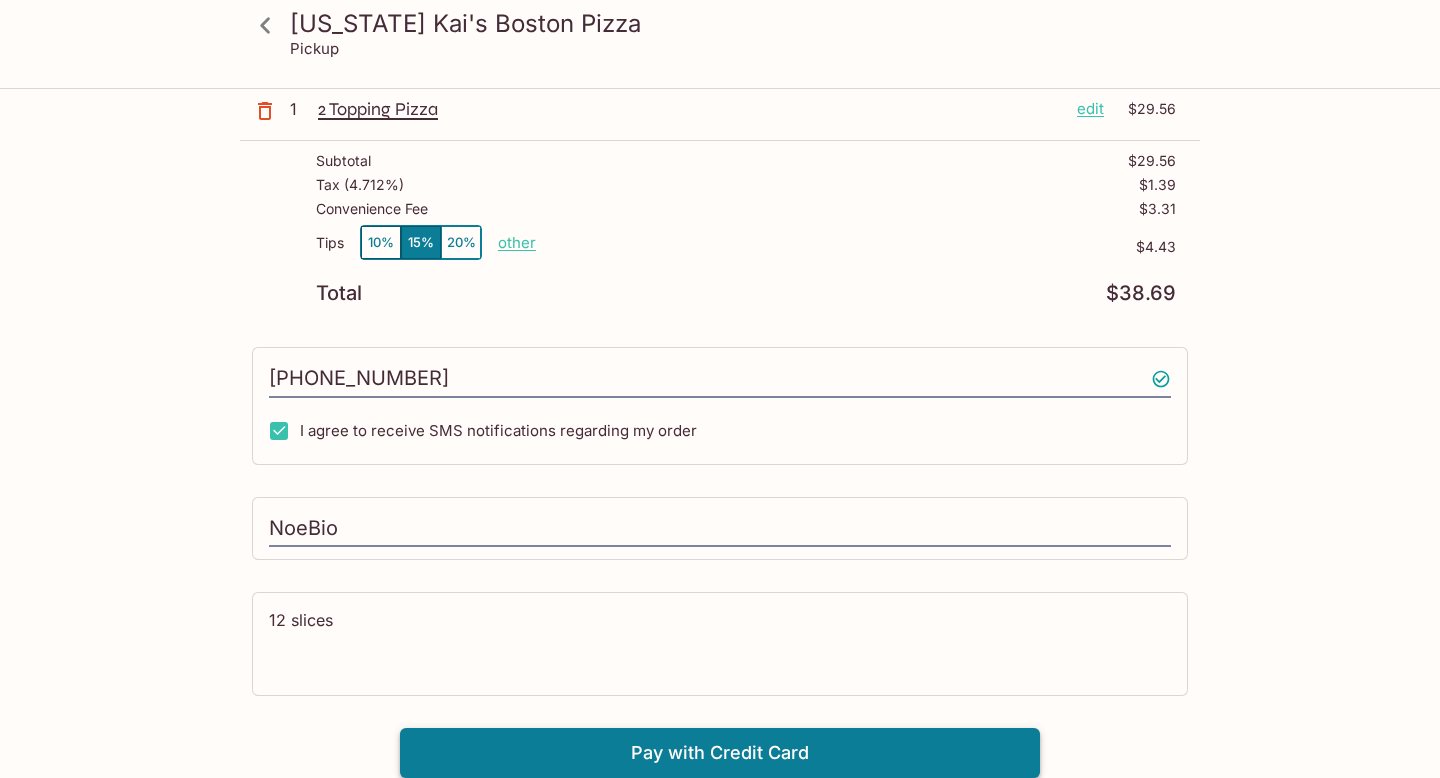 click on "Pay with Credit Card" at bounding box center [720, 753] 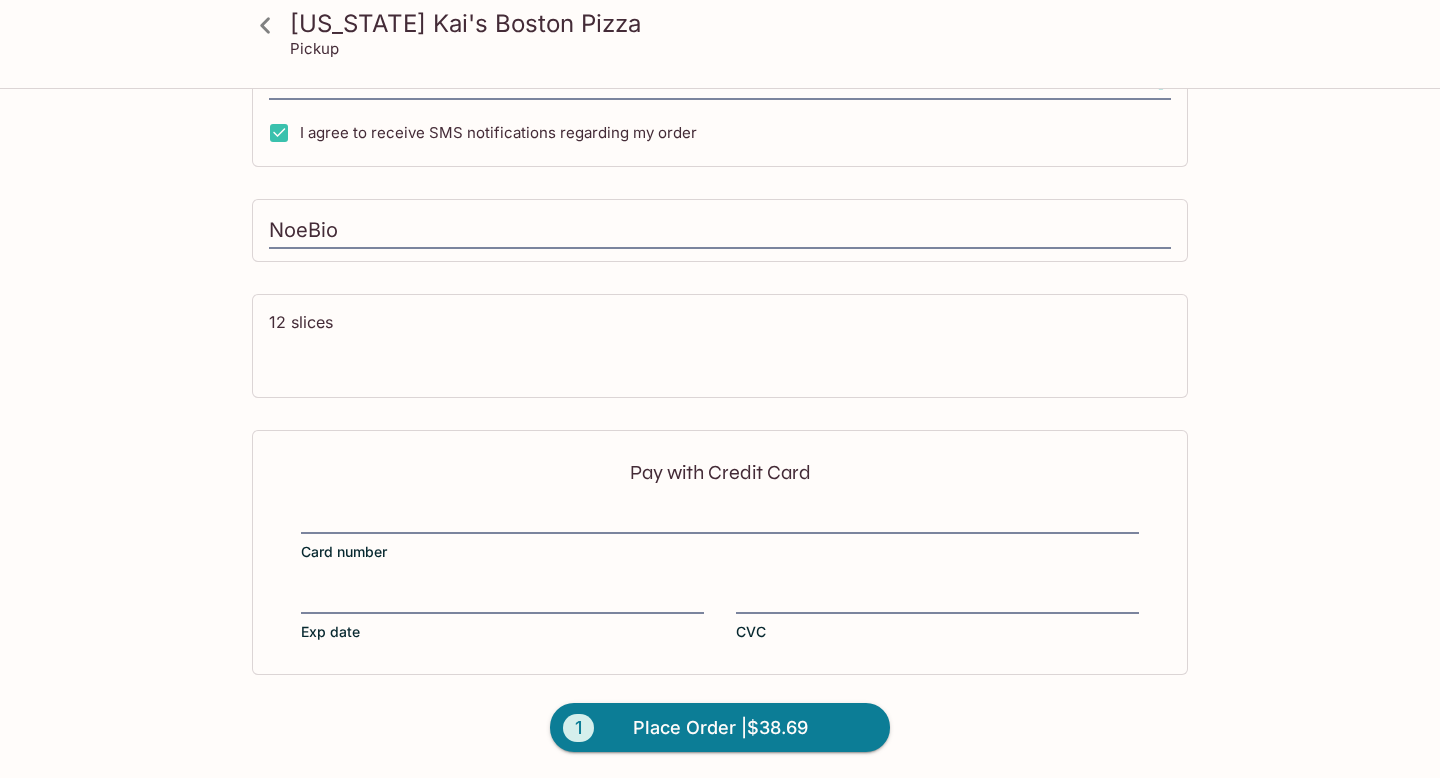 scroll, scrollTop: 535, scrollLeft: 0, axis: vertical 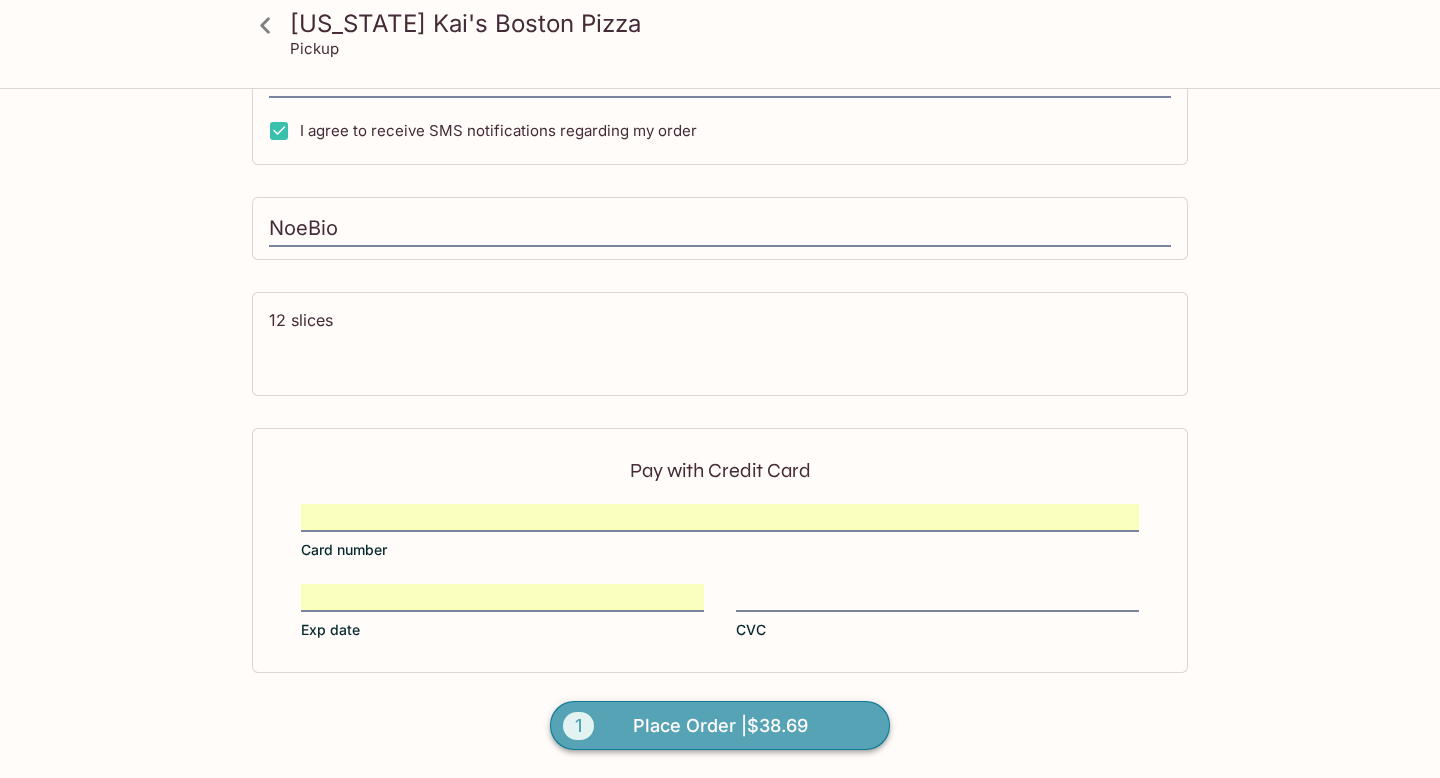click on "1 Place Order |  $38.69" at bounding box center (720, 726) 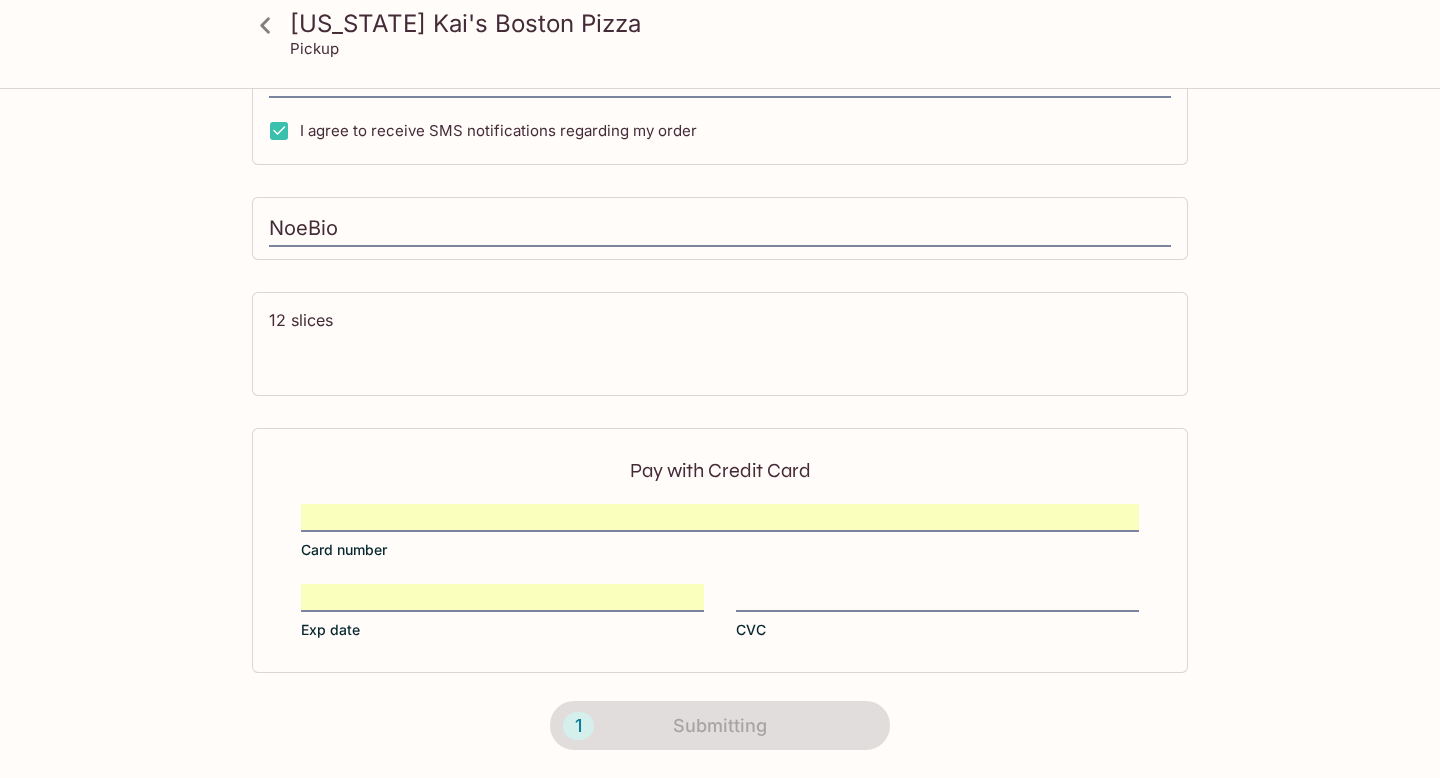 scroll, scrollTop: 396, scrollLeft: 0, axis: vertical 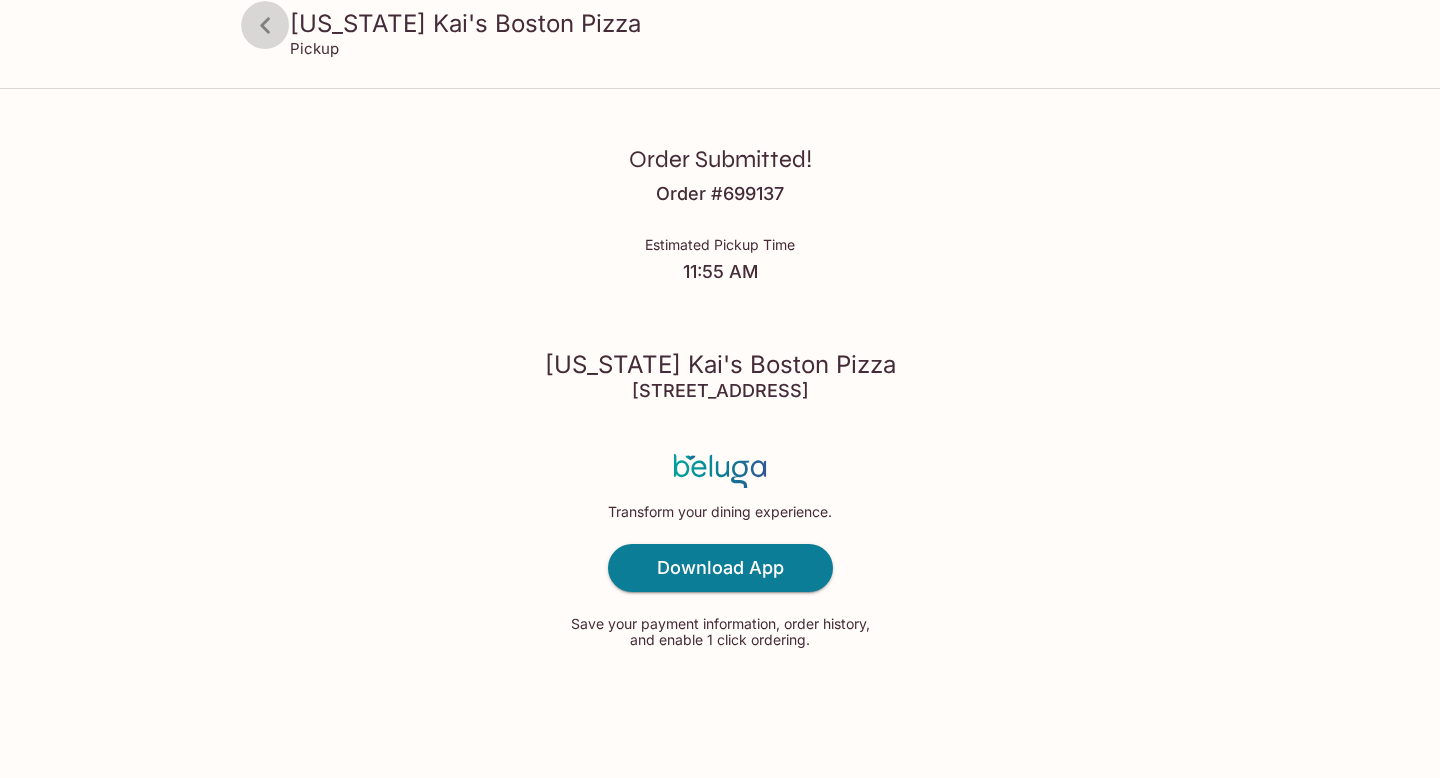 click 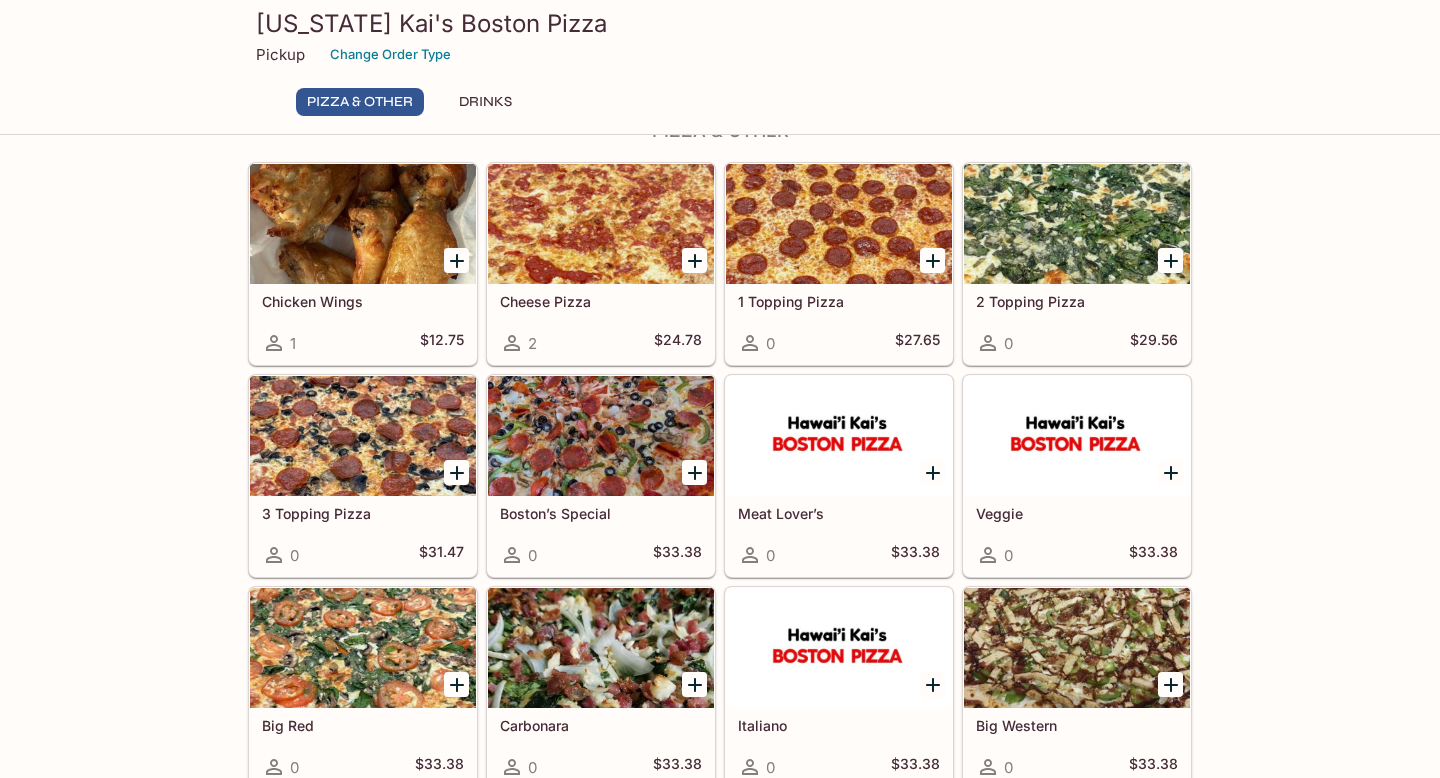 scroll, scrollTop: 0, scrollLeft: 0, axis: both 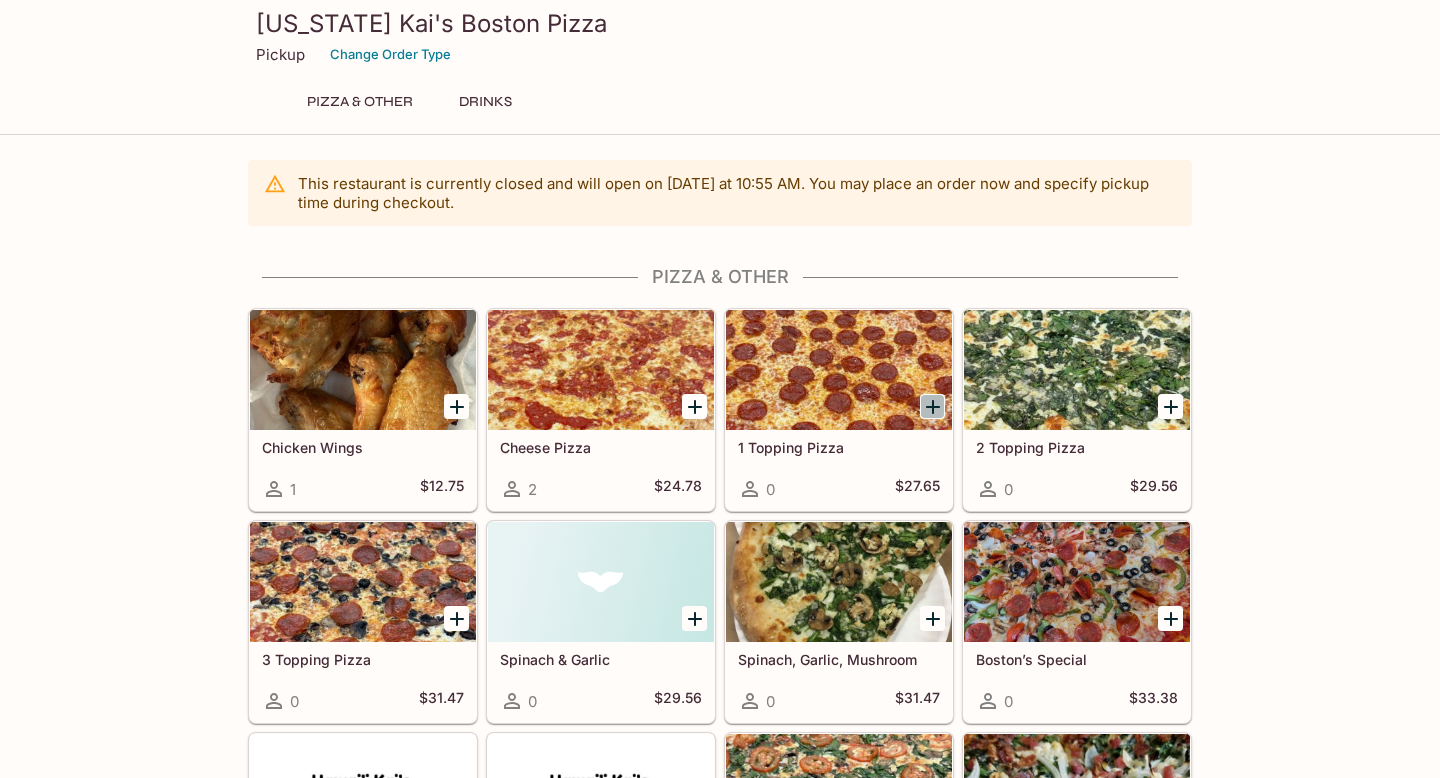 click 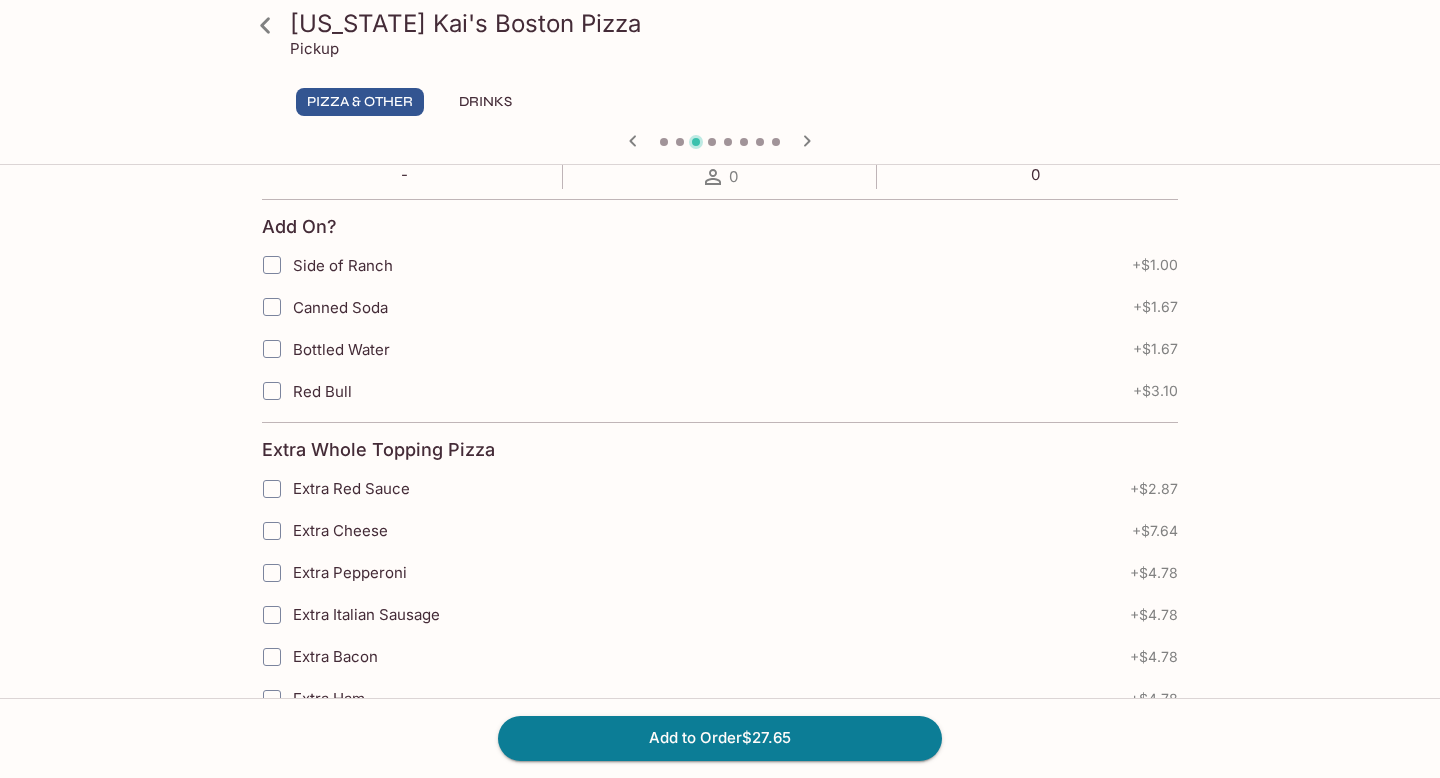 scroll, scrollTop: 408, scrollLeft: 0, axis: vertical 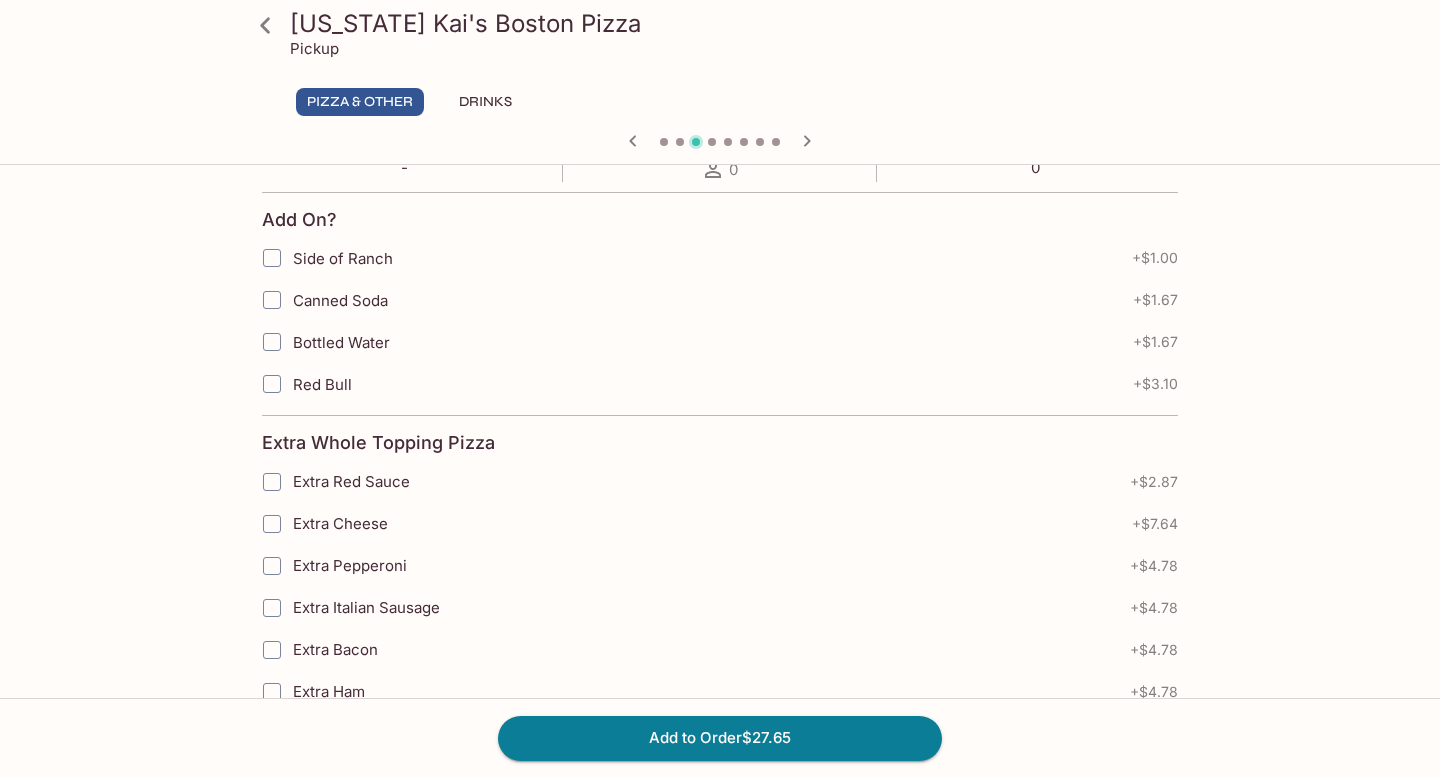 click 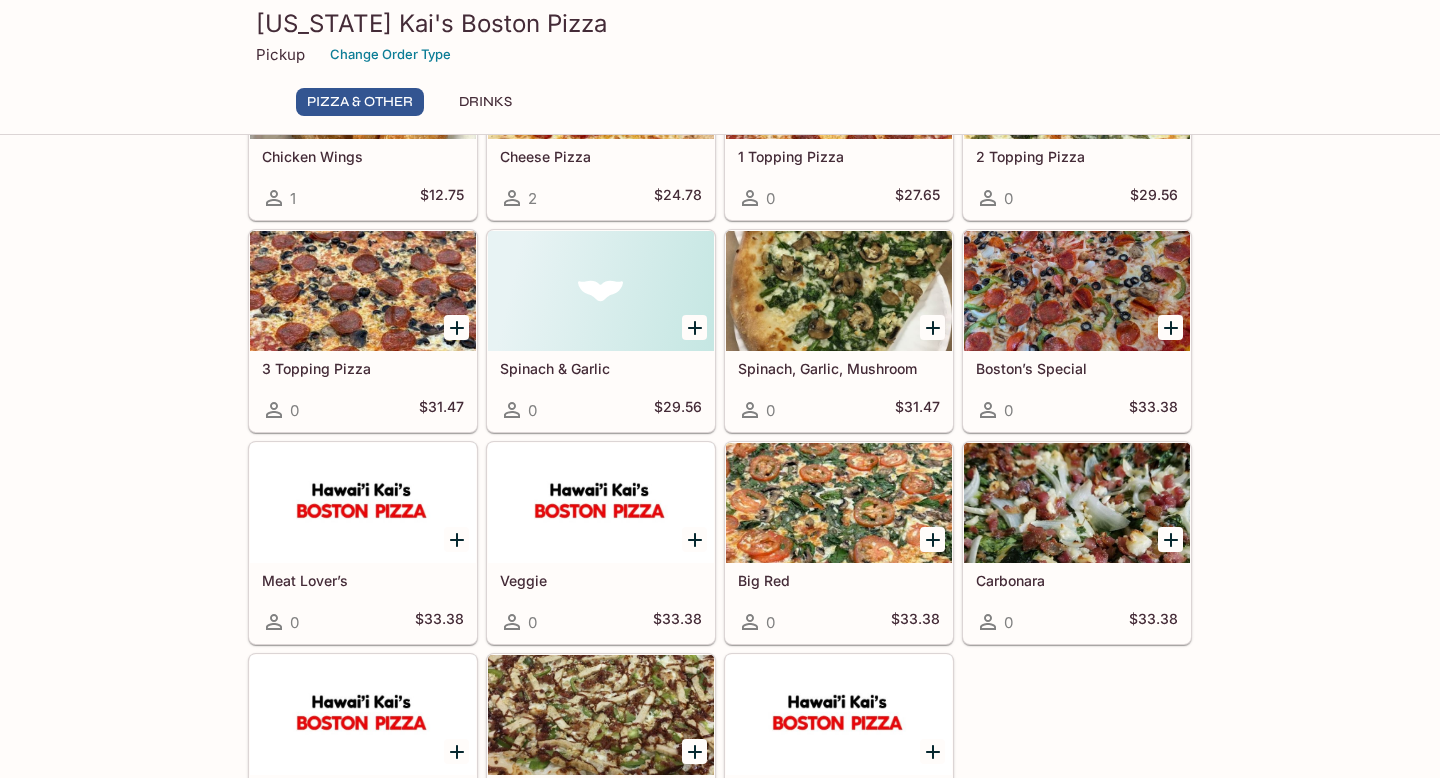scroll, scrollTop: 294, scrollLeft: 0, axis: vertical 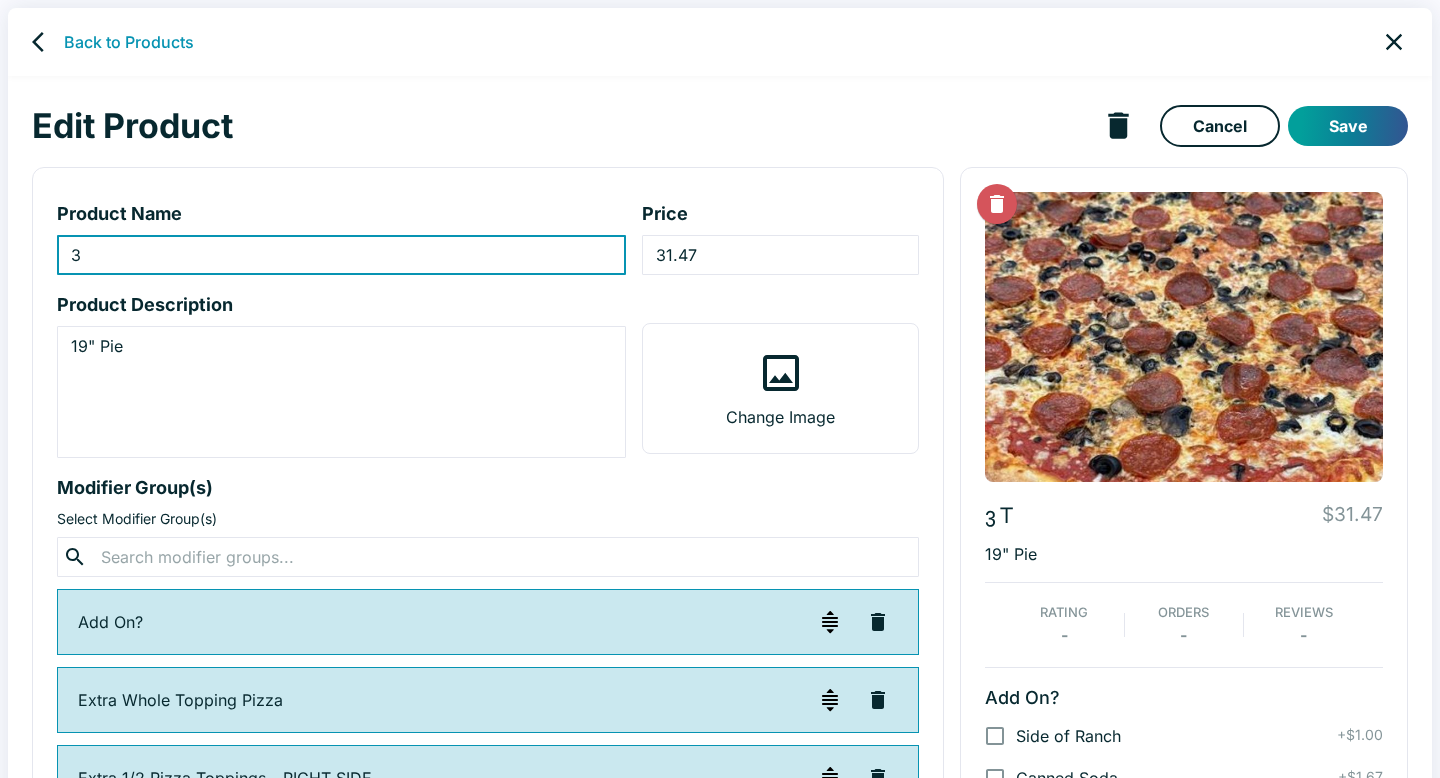 type on "3" 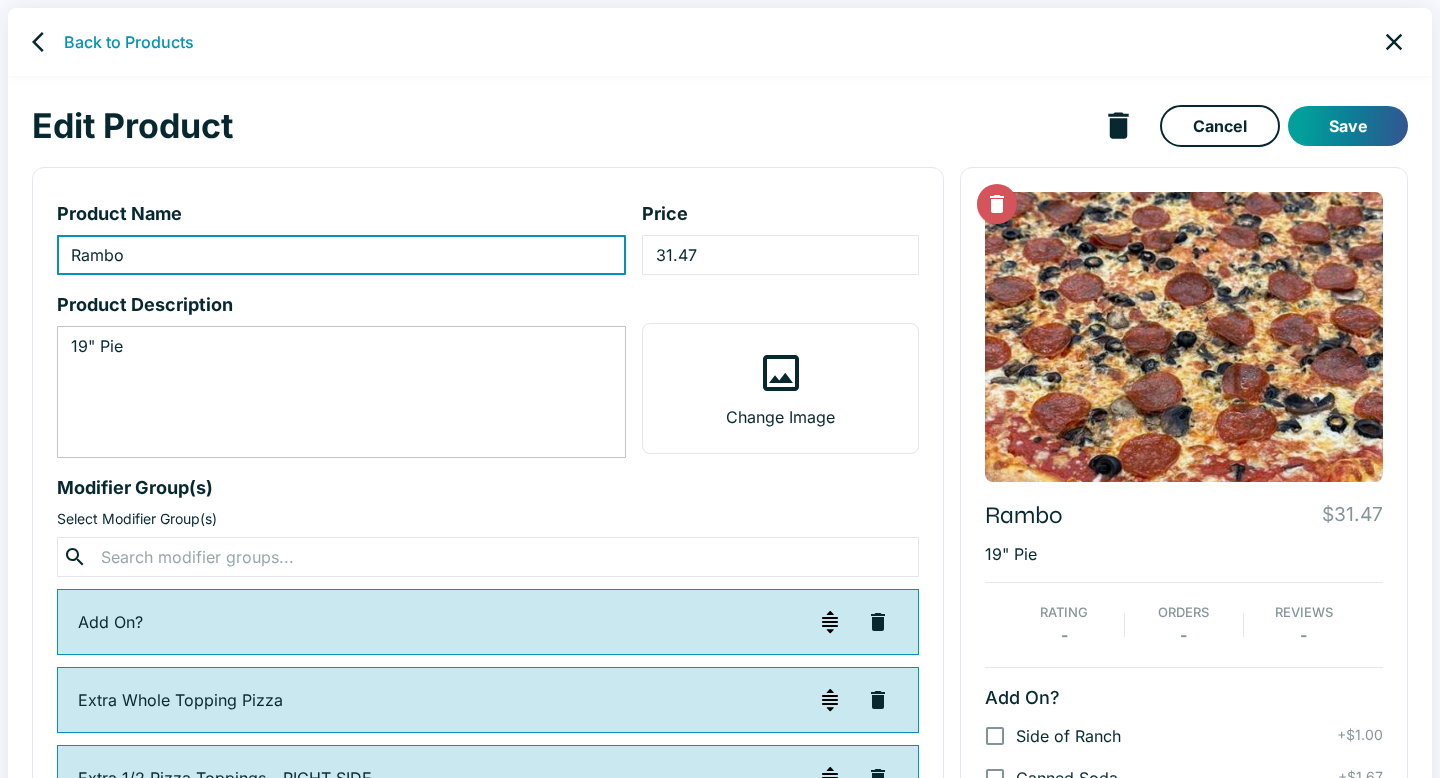 type on "Rambo" 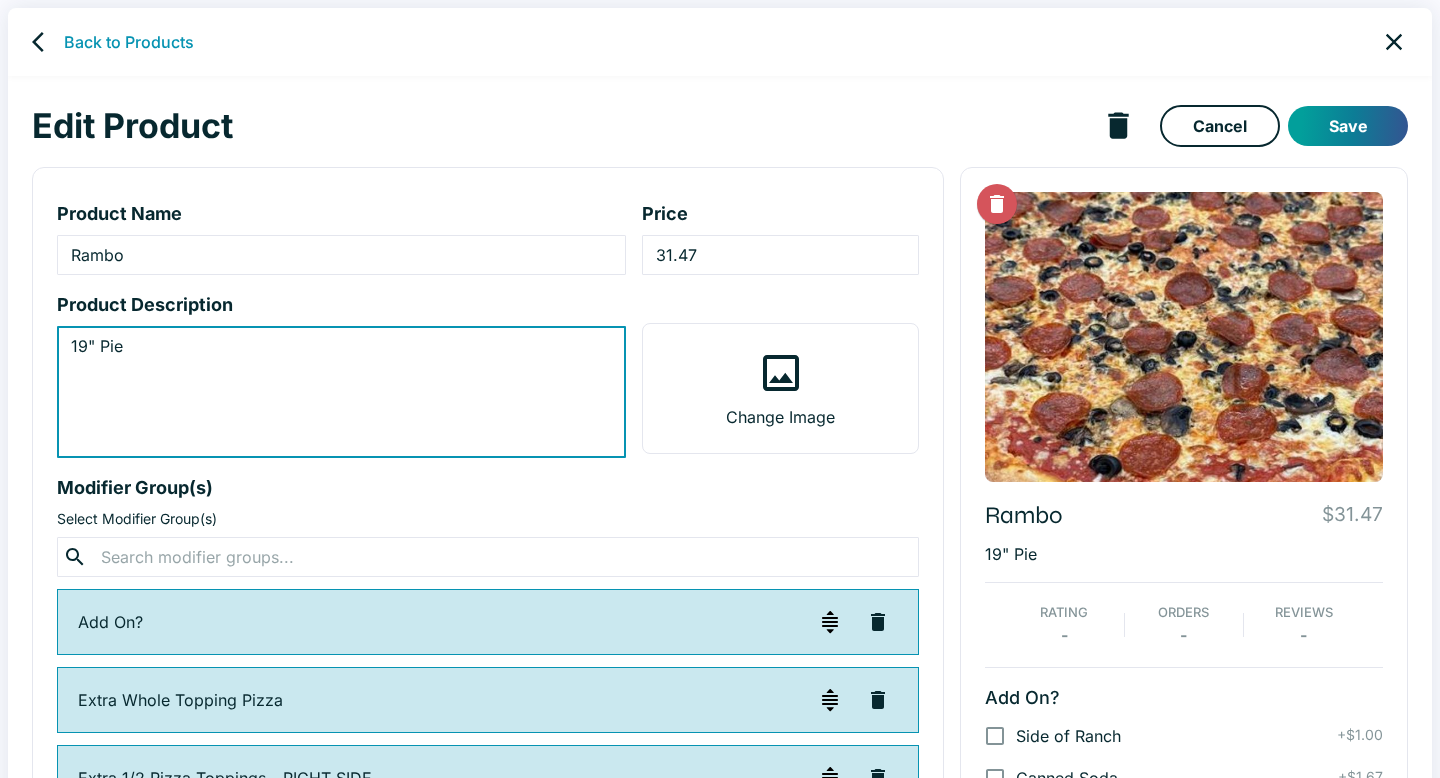 drag, startPoint x: 182, startPoint y: 349, endPoint x: 0, endPoint y: 331, distance: 182.88794 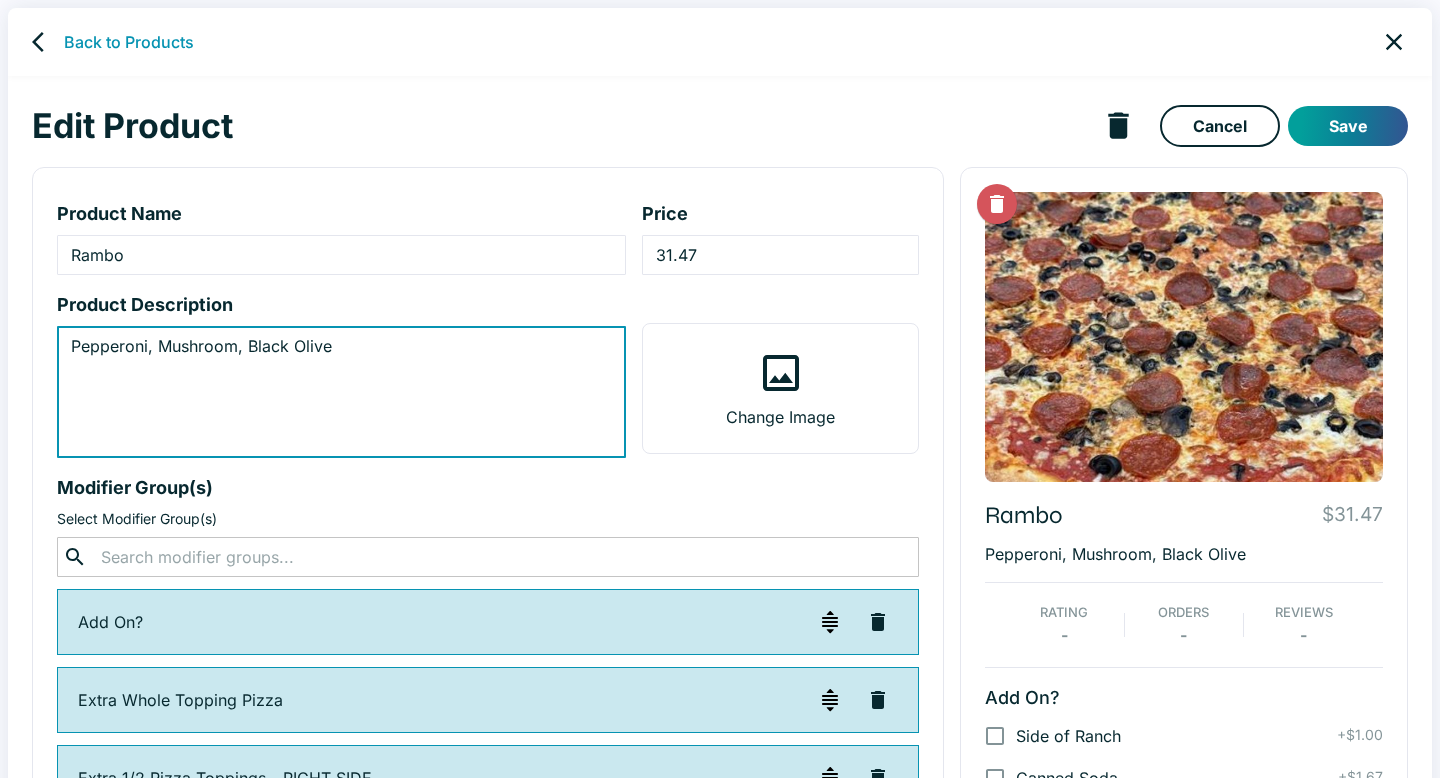 type on "Pepperoni, Mushroom, Black Olive" 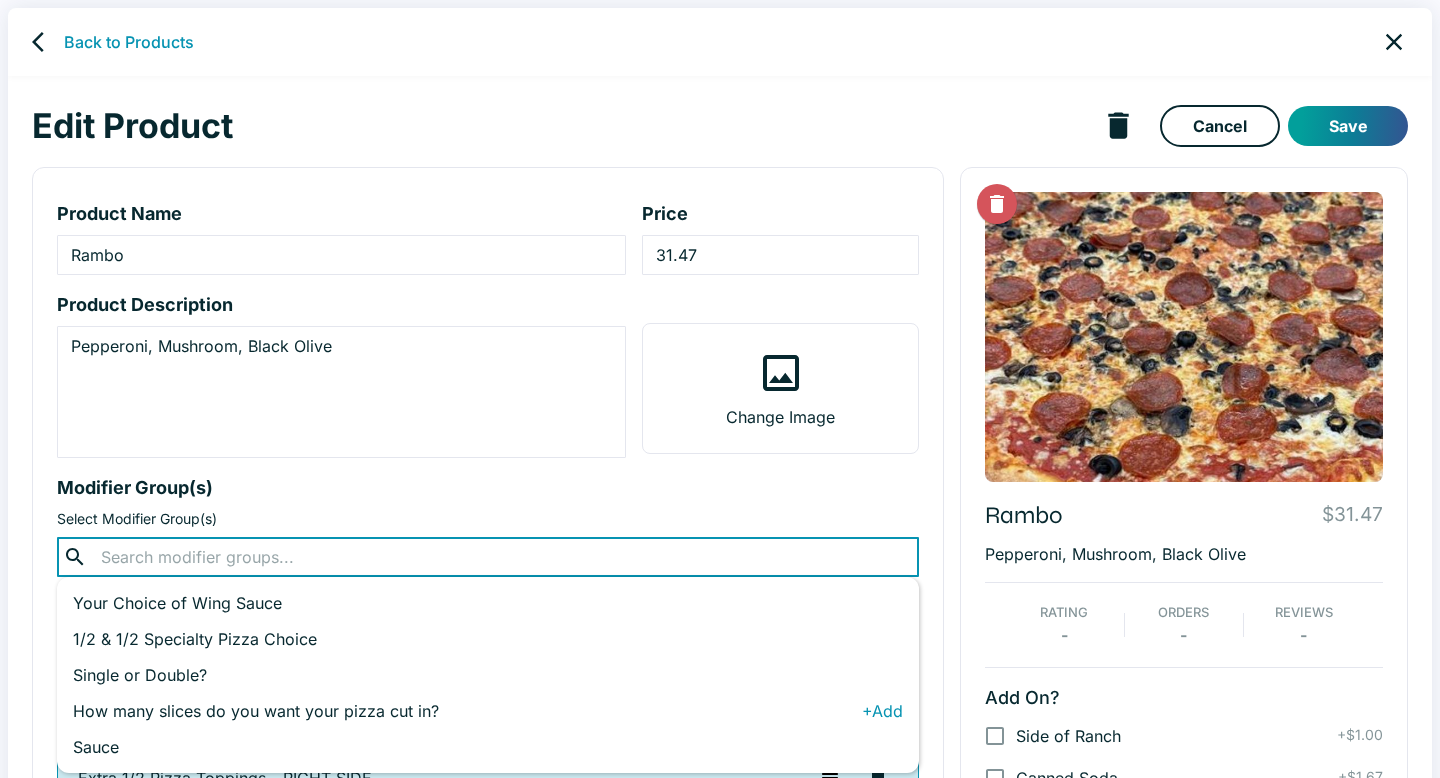click on "How many slices do you want your pizza cut in?" at bounding box center (467, 711) 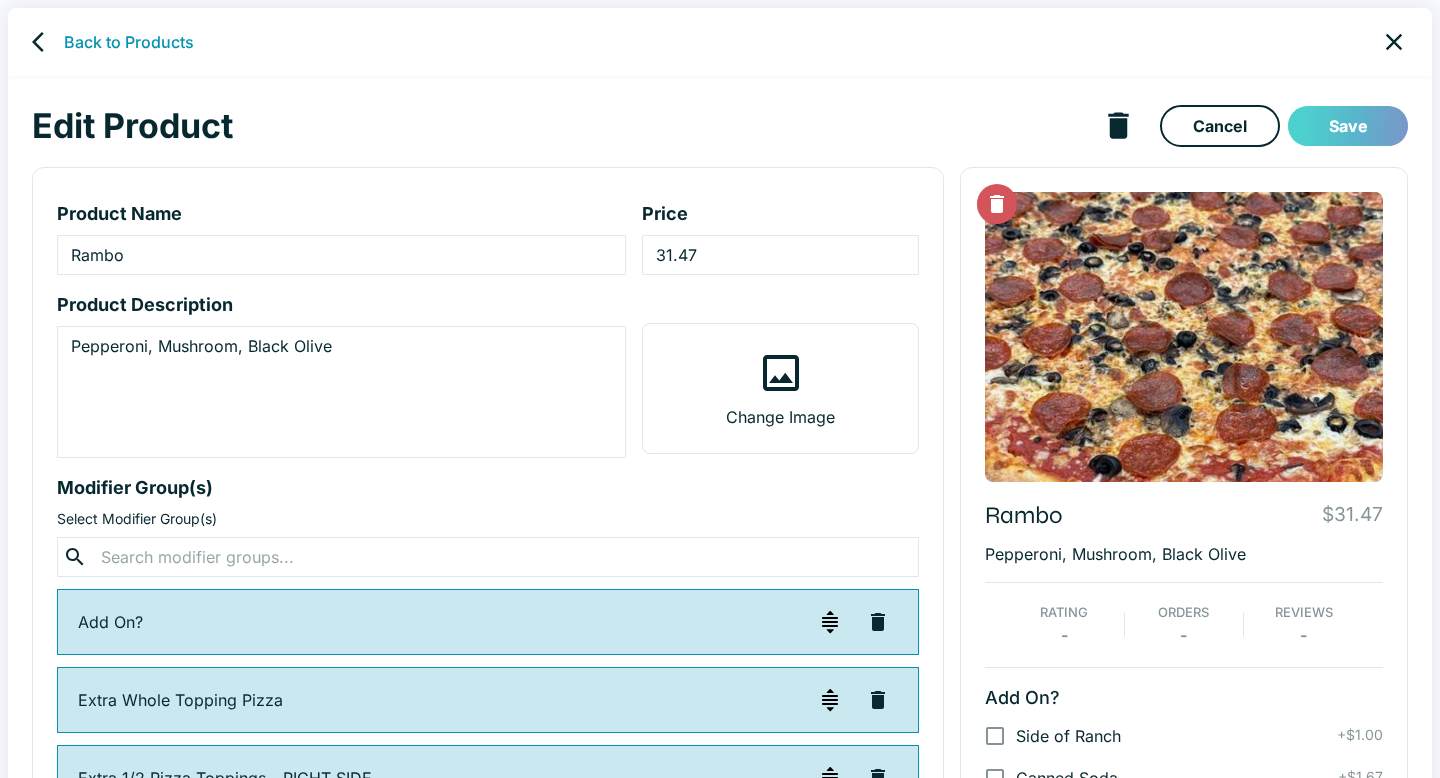 click on "Save" at bounding box center [1348, 126] 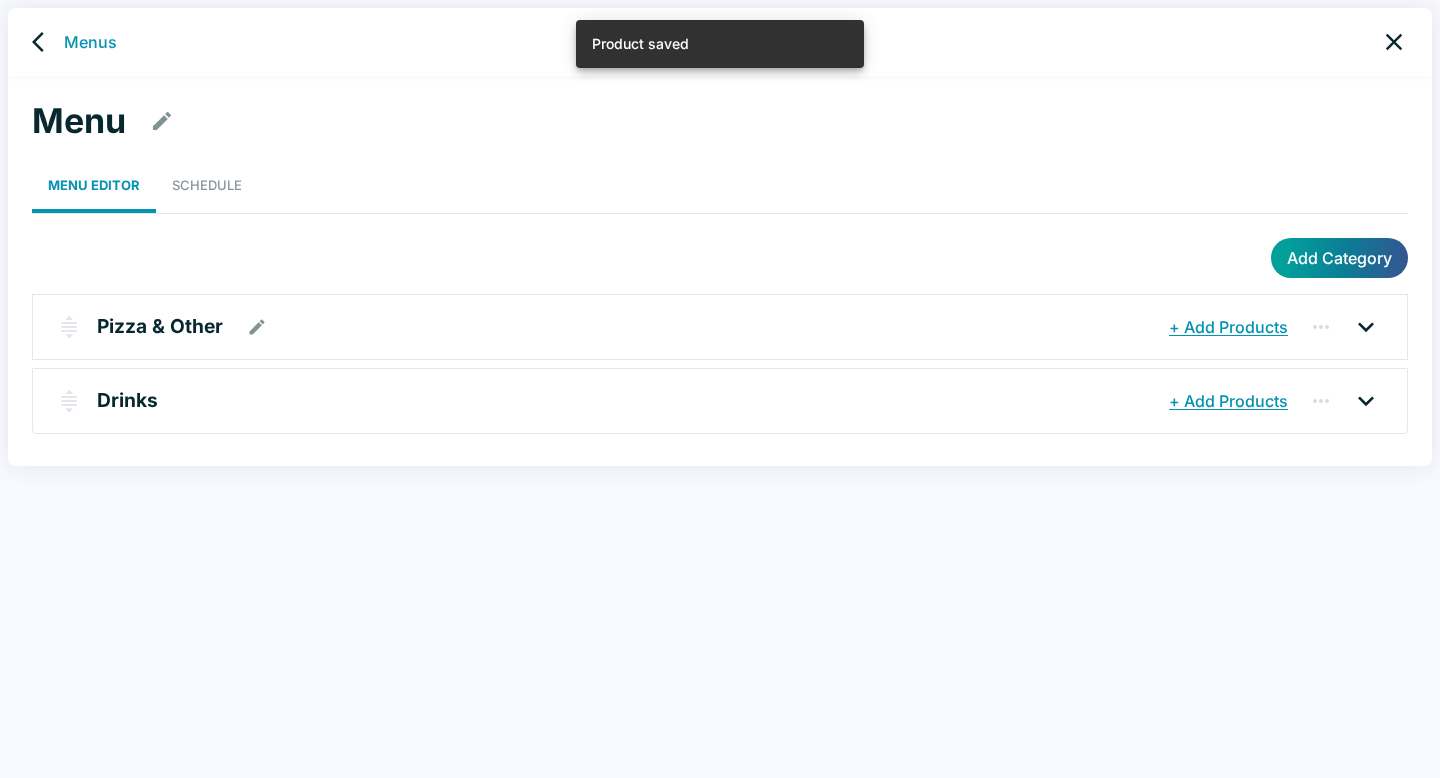 click on "Pizza & Other" at bounding box center [160, 326] 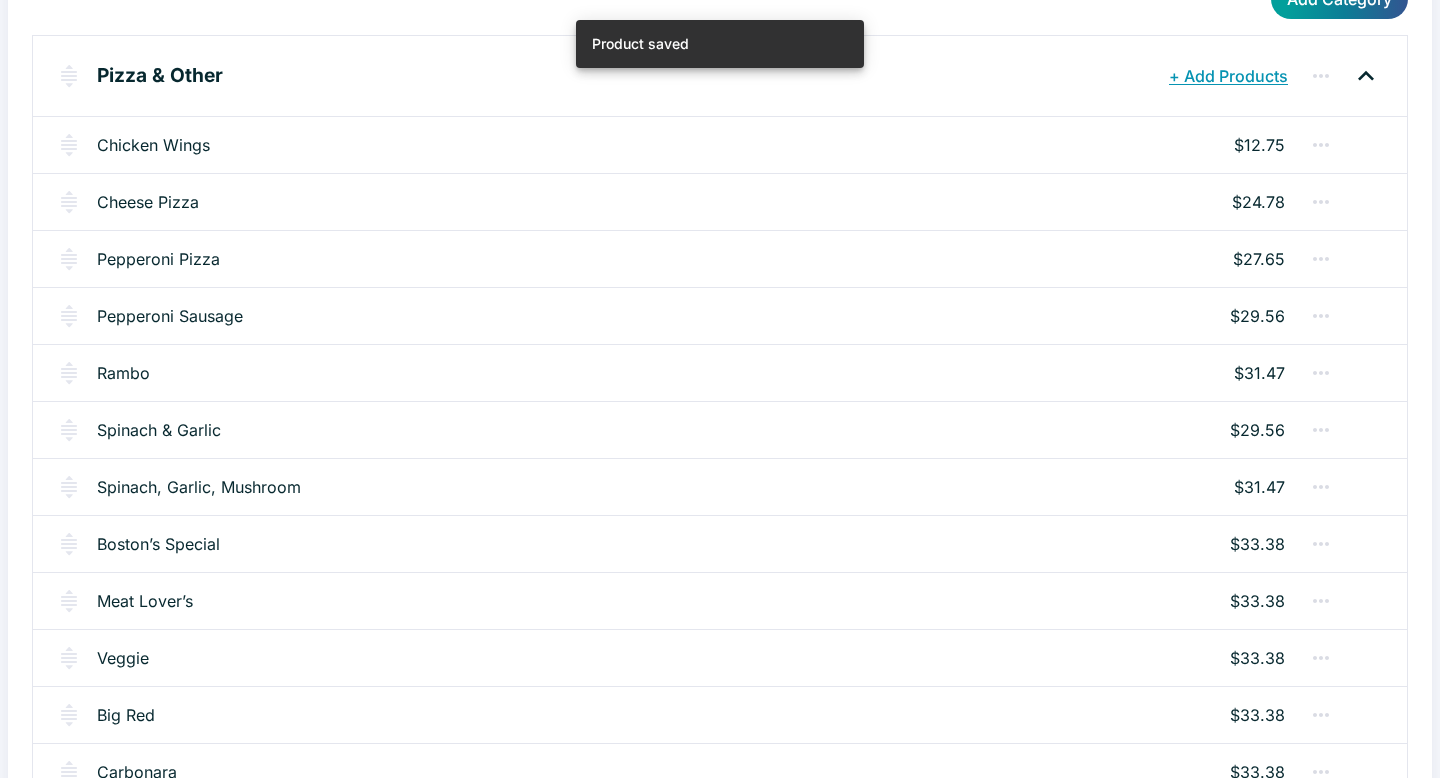 scroll, scrollTop: 261, scrollLeft: 0, axis: vertical 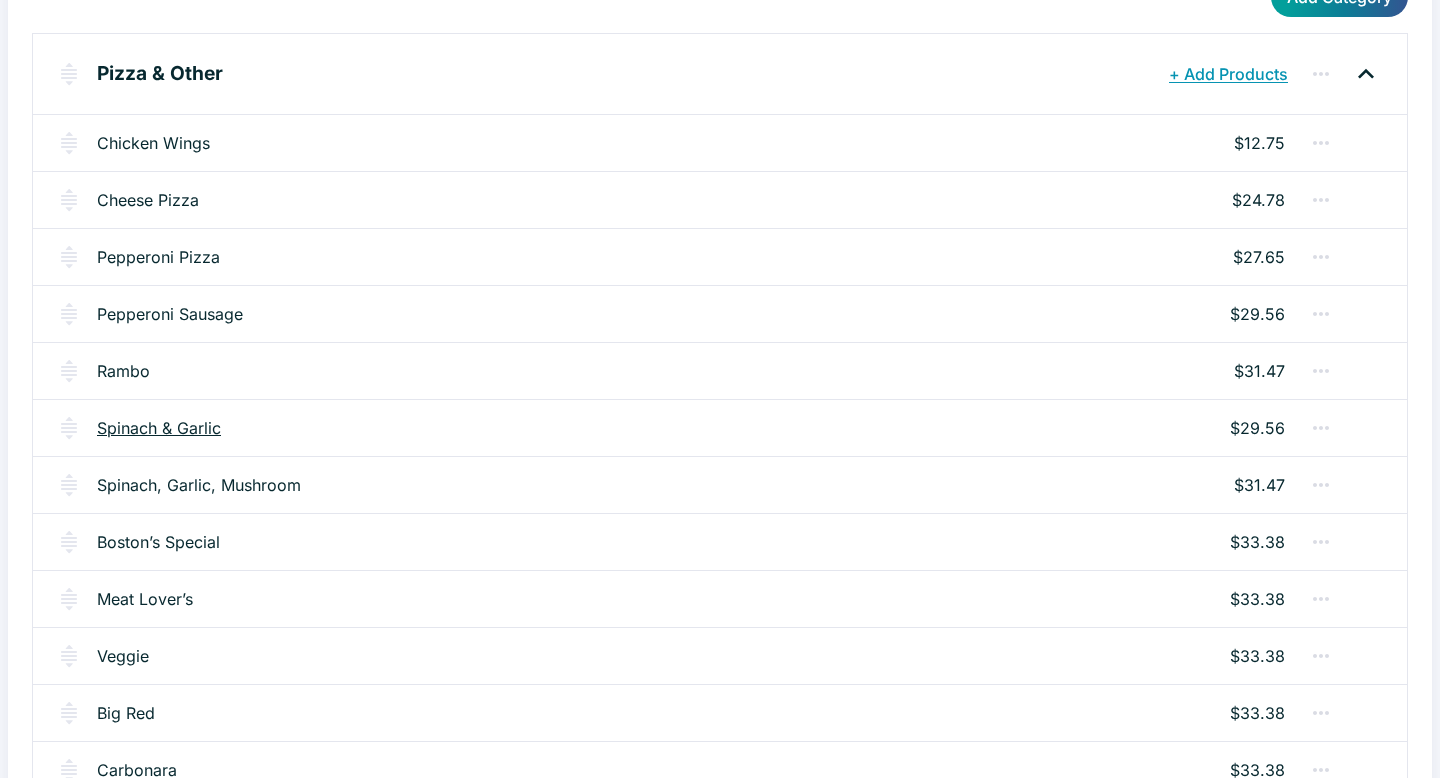 click on "Spinach & Garlic" at bounding box center [159, 428] 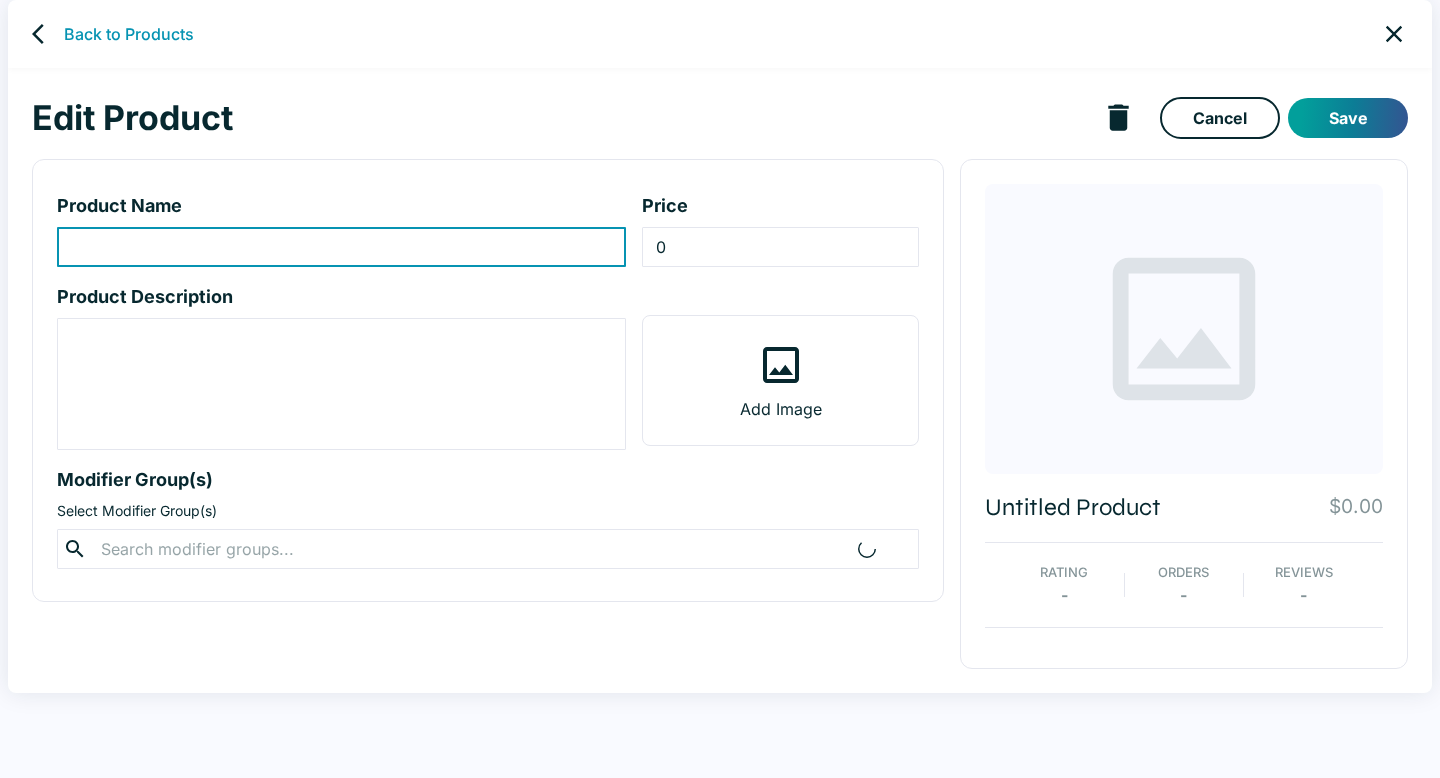 scroll, scrollTop: 0, scrollLeft: 0, axis: both 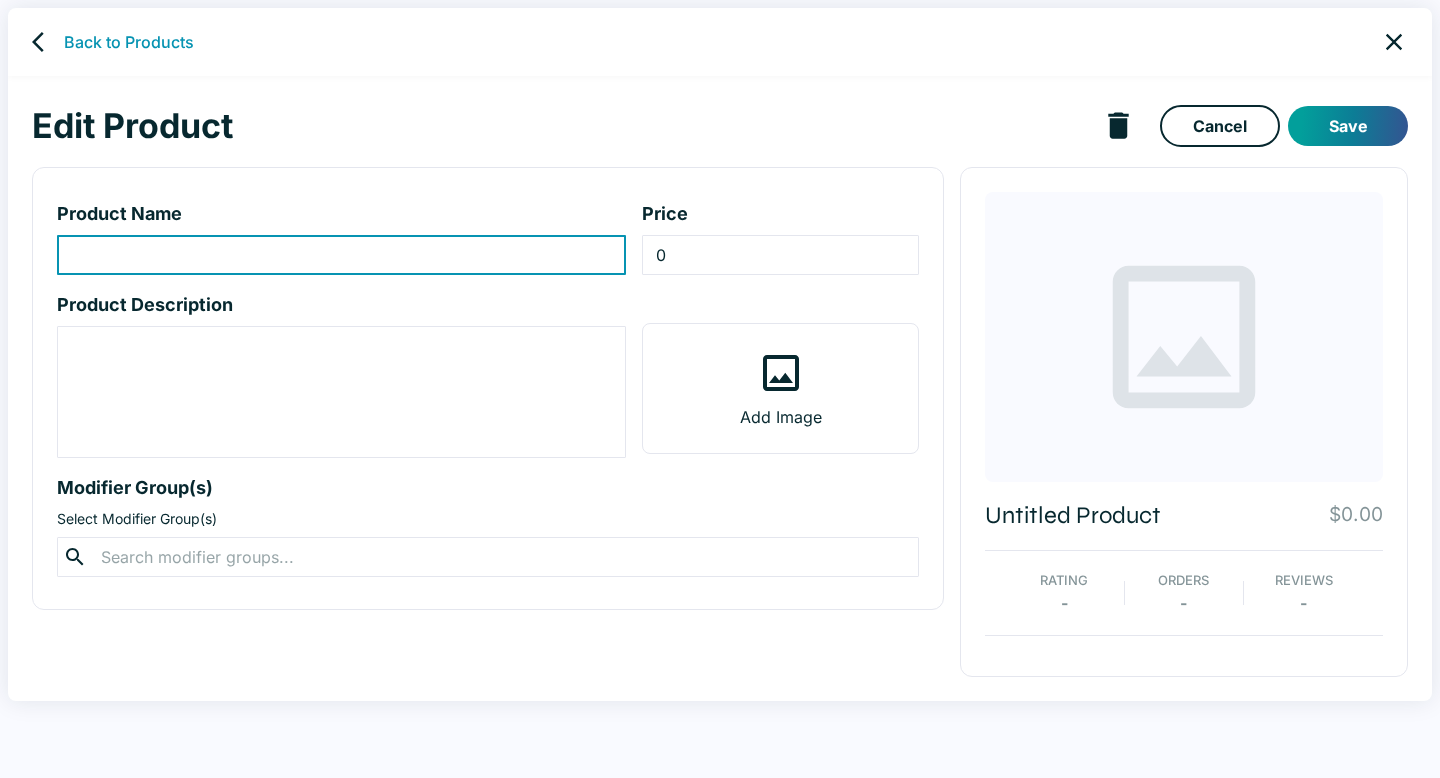 type on "Spinach & Garlic" 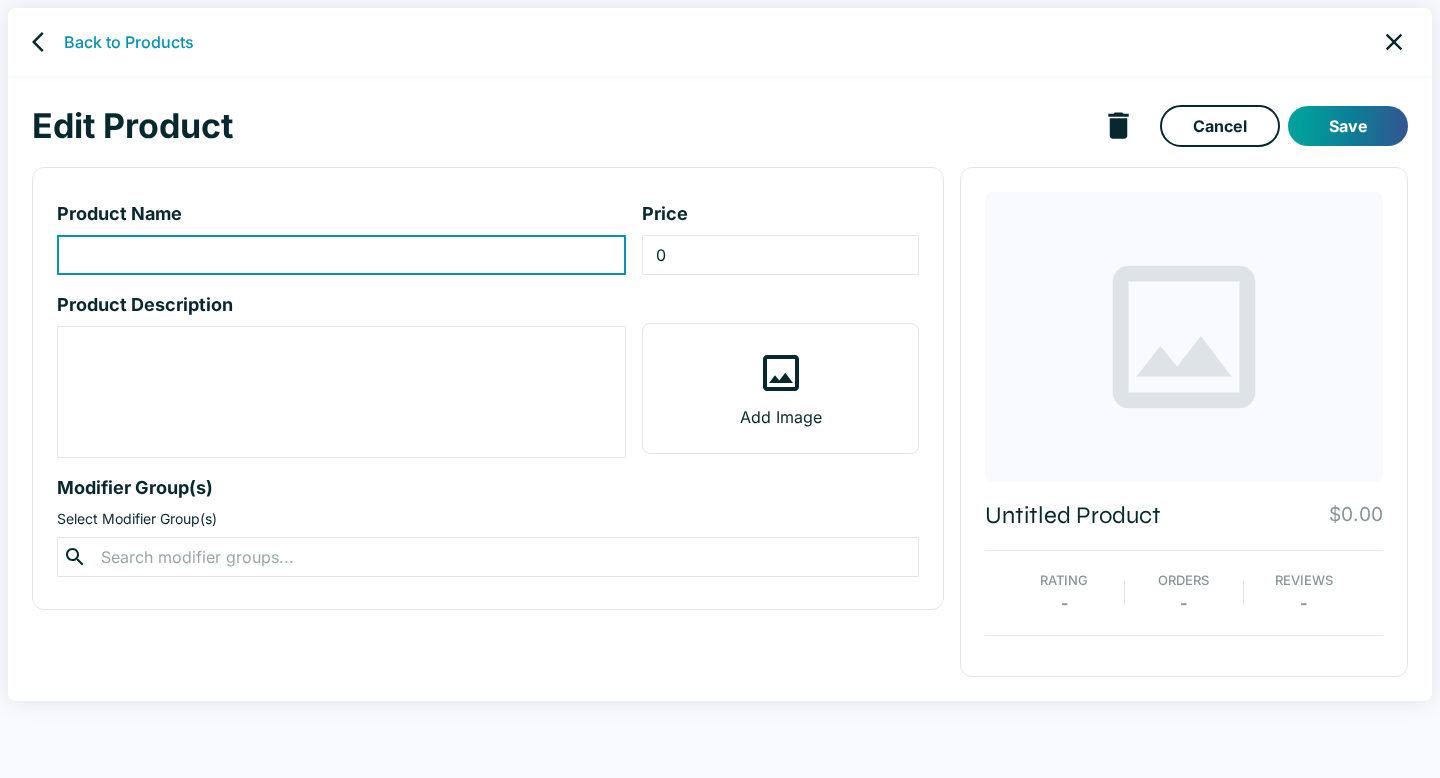 type on "29.56" 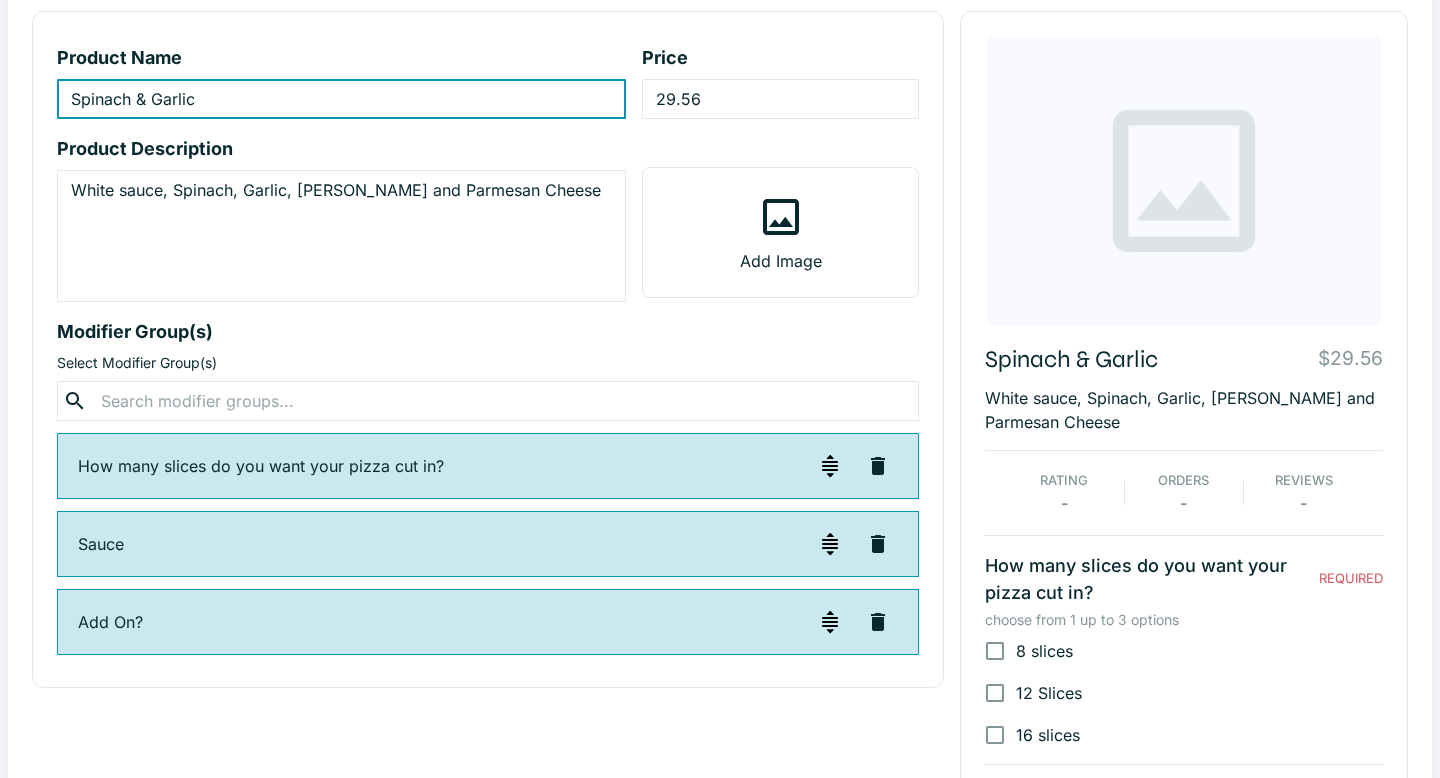 scroll, scrollTop: 0, scrollLeft: 0, axis: both 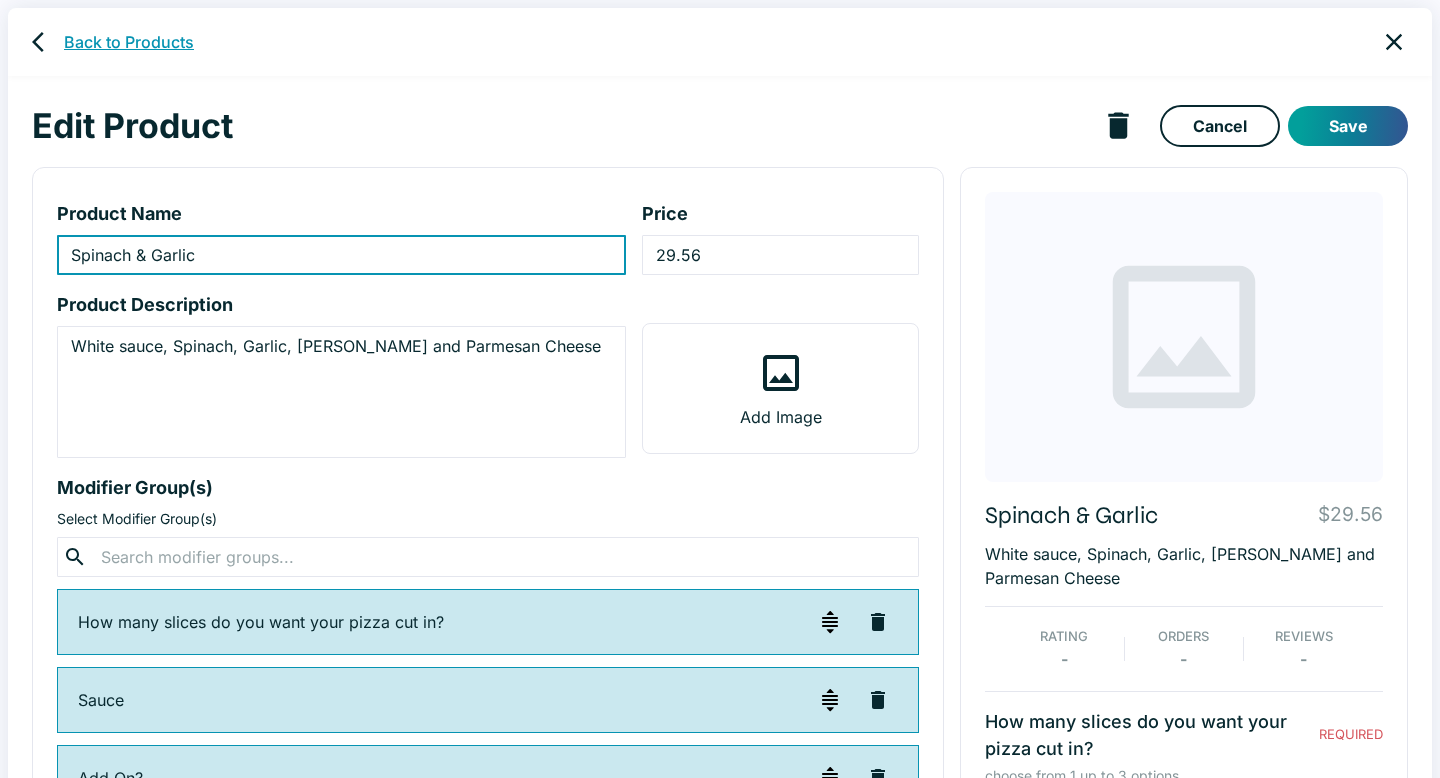 click on "Back to Products" at bounding box center (129, 42) 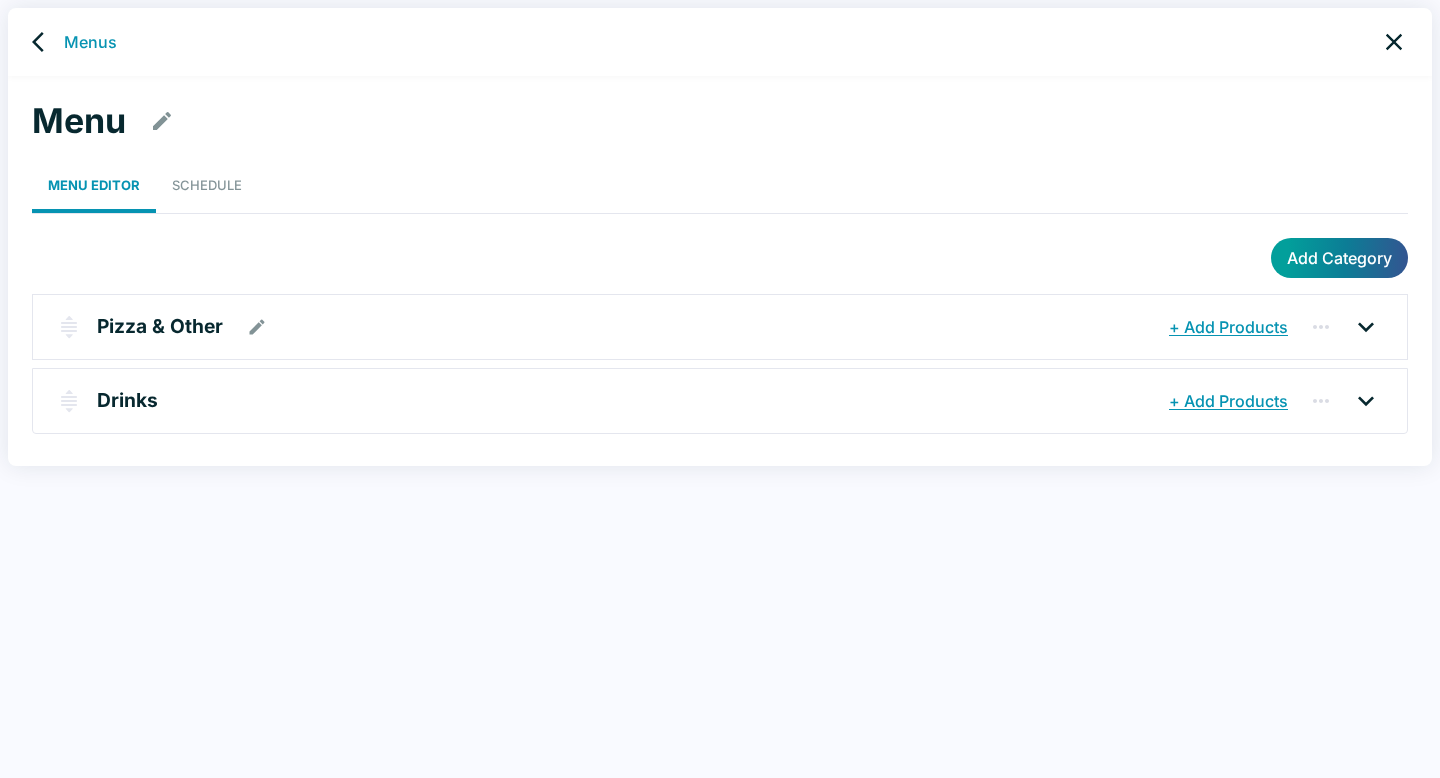 click on "Pizza & Other" at bounding box center (160, 326) 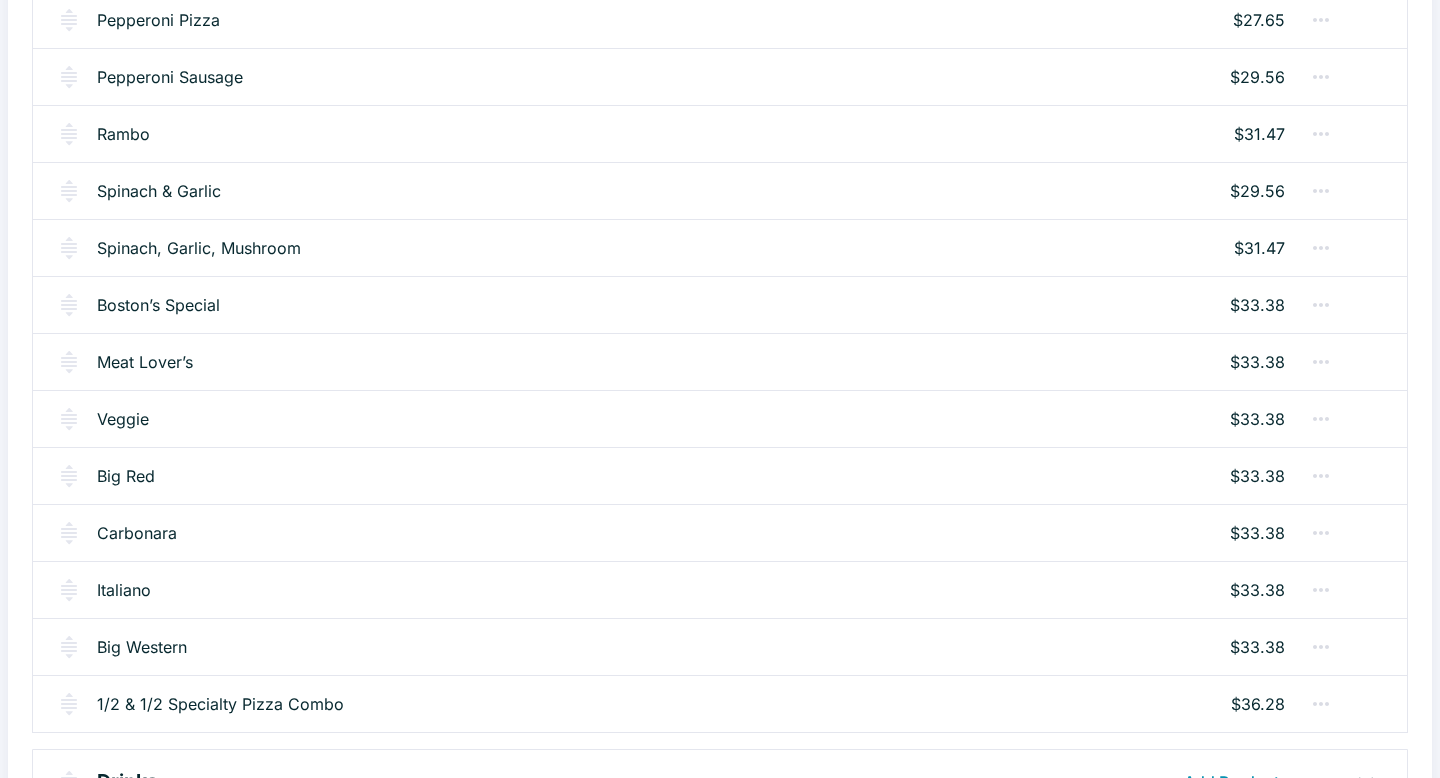 scroll, scrollTop: 499, scrollLeft: 0, axis: vertical 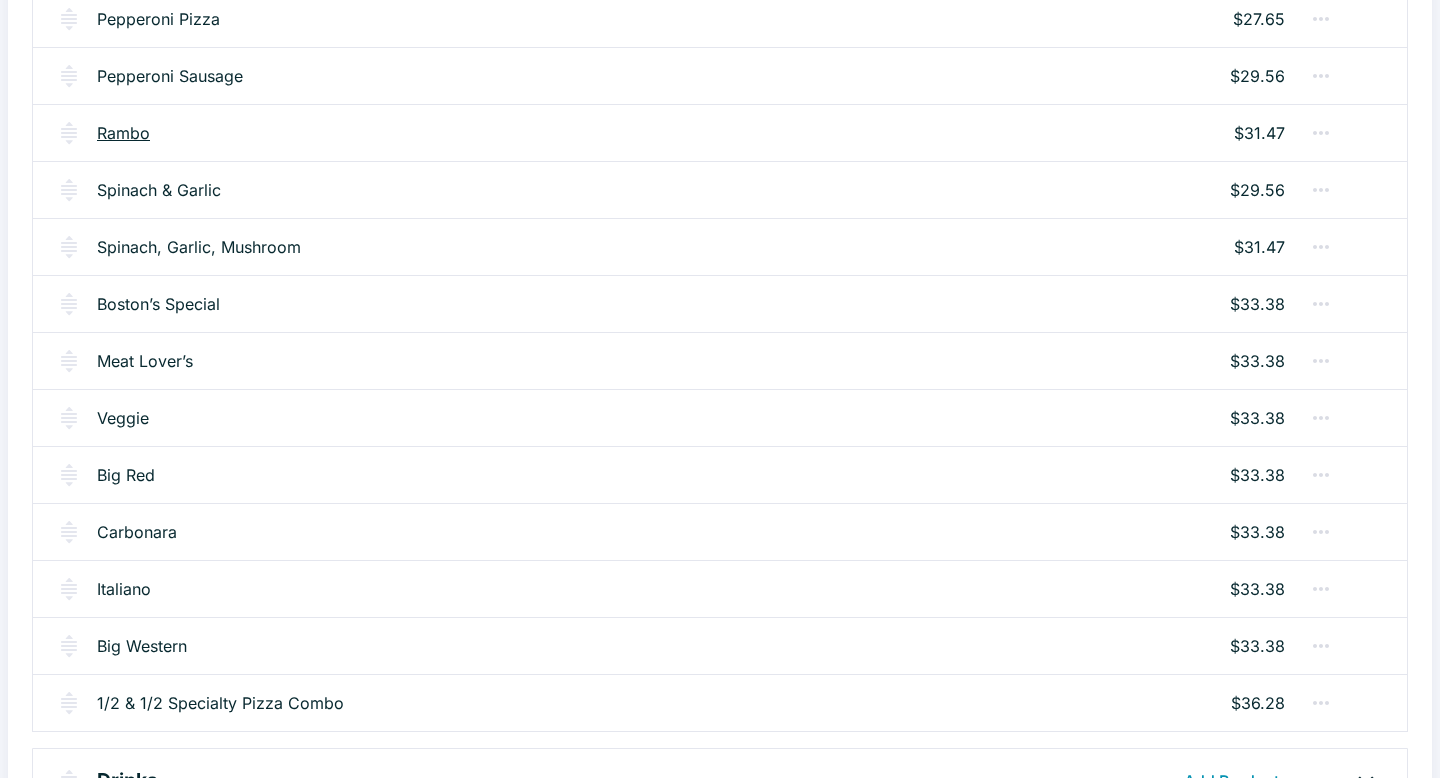 click on "Rambo" at bounding box center (123, 133) 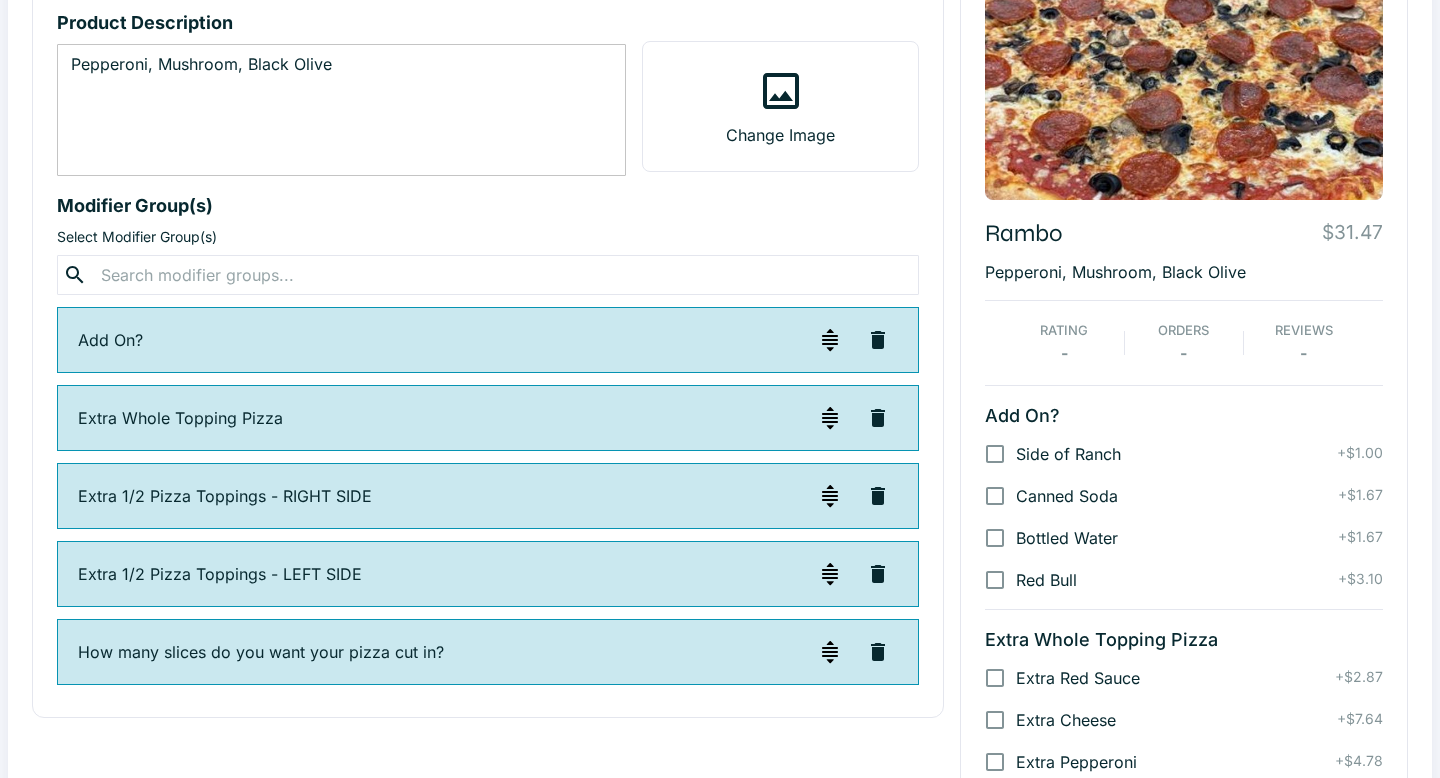 scroll, scrollTop: 0, scrollLeft: 0, axis: both 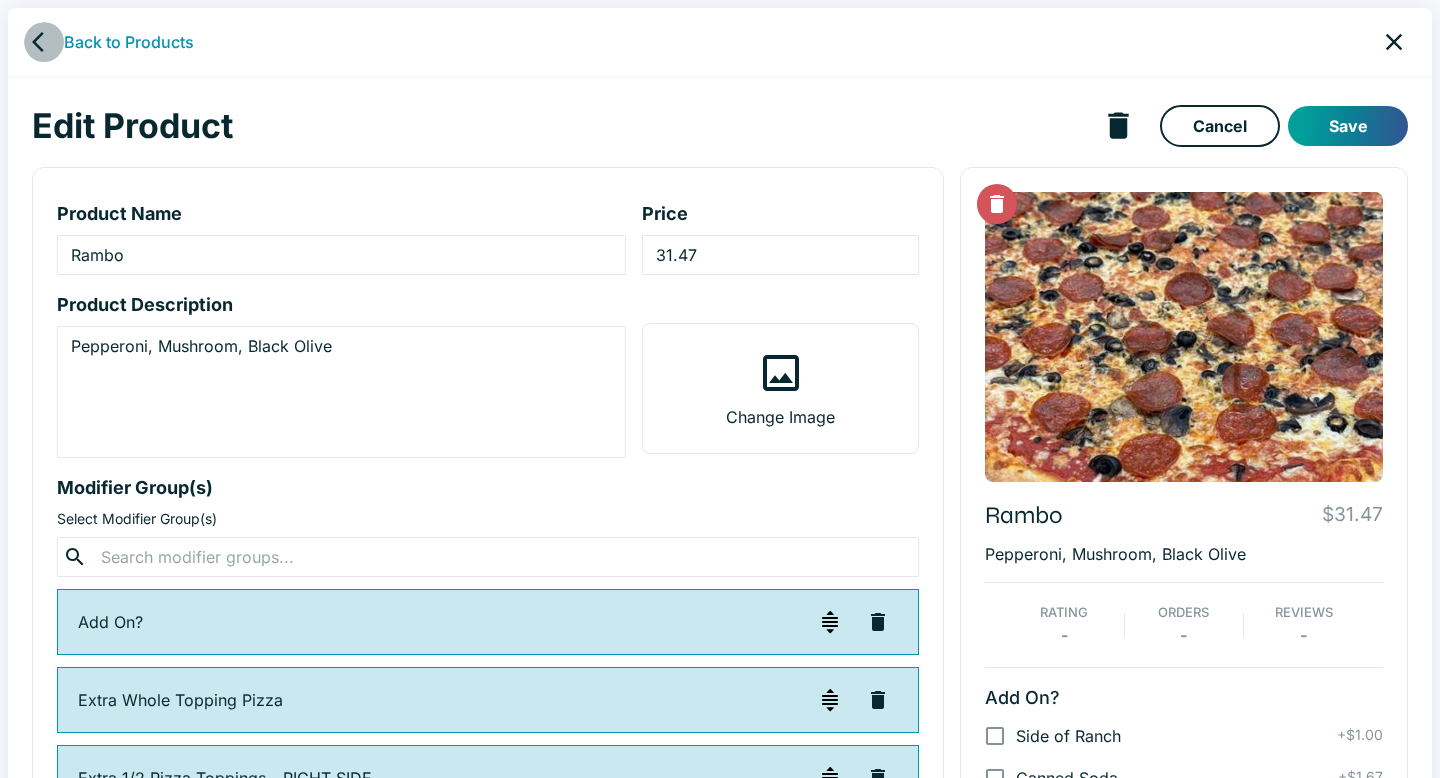 click at bounding box center [44, 42] 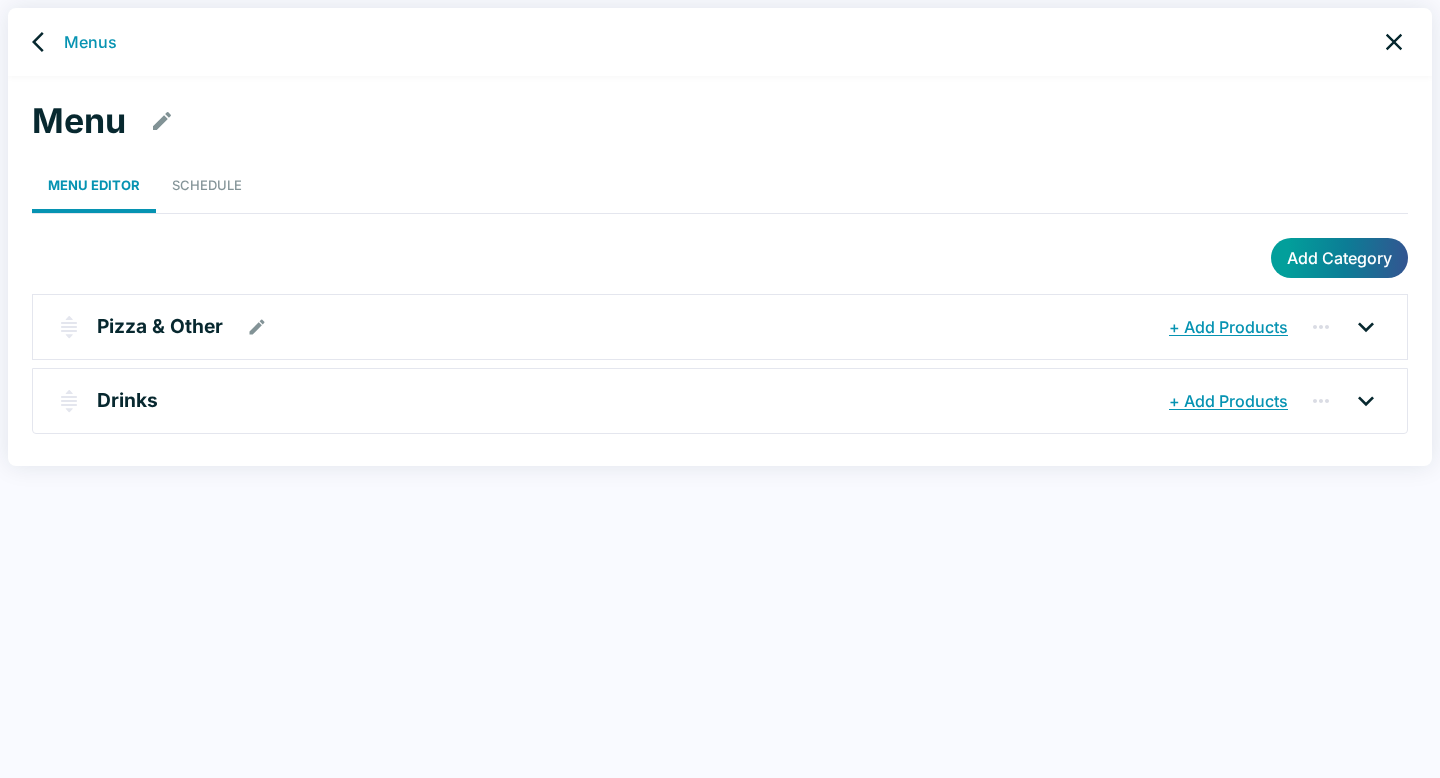 click on "Pizza & Other" at bounding box center (160, 326) 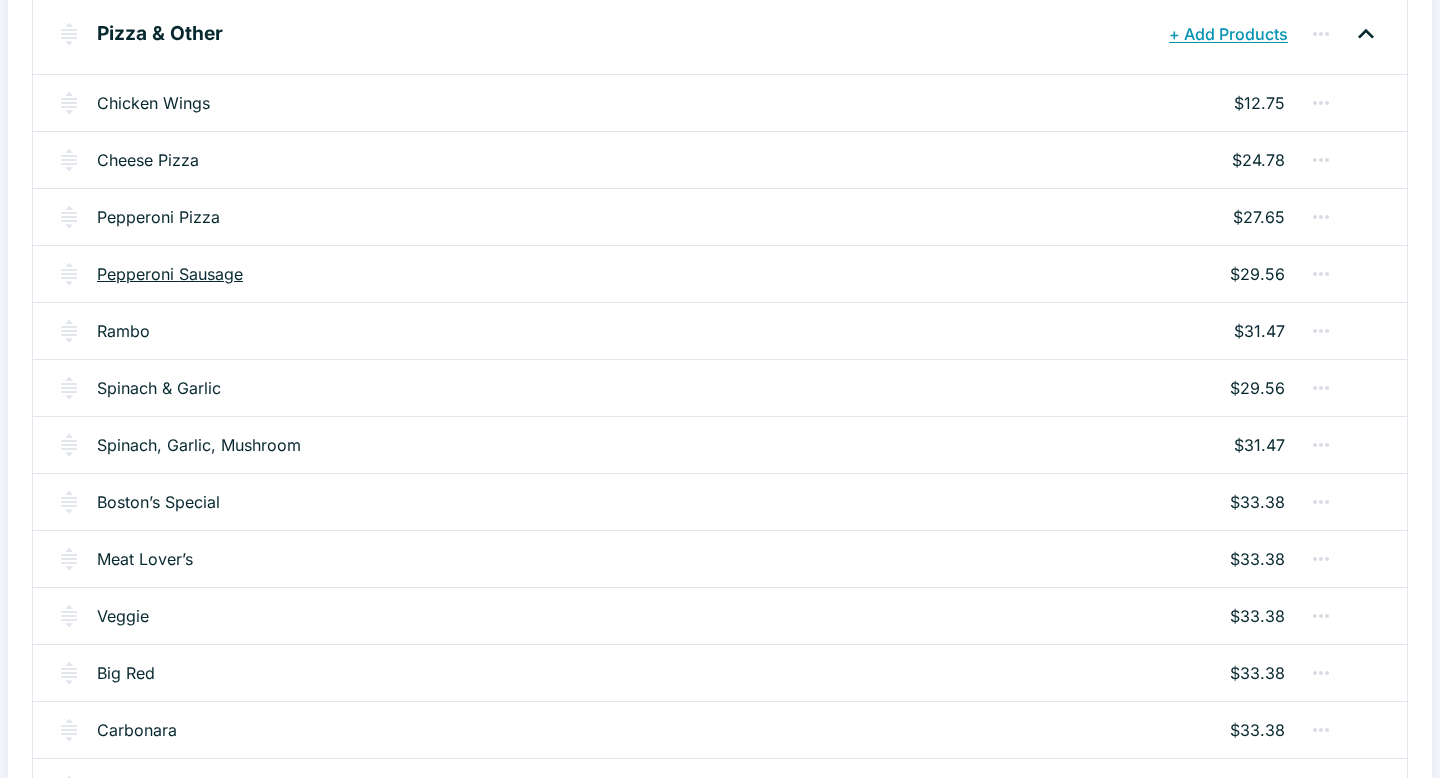 scroll, scrollTop: 307, scrollLeft: 0, axis: vertical 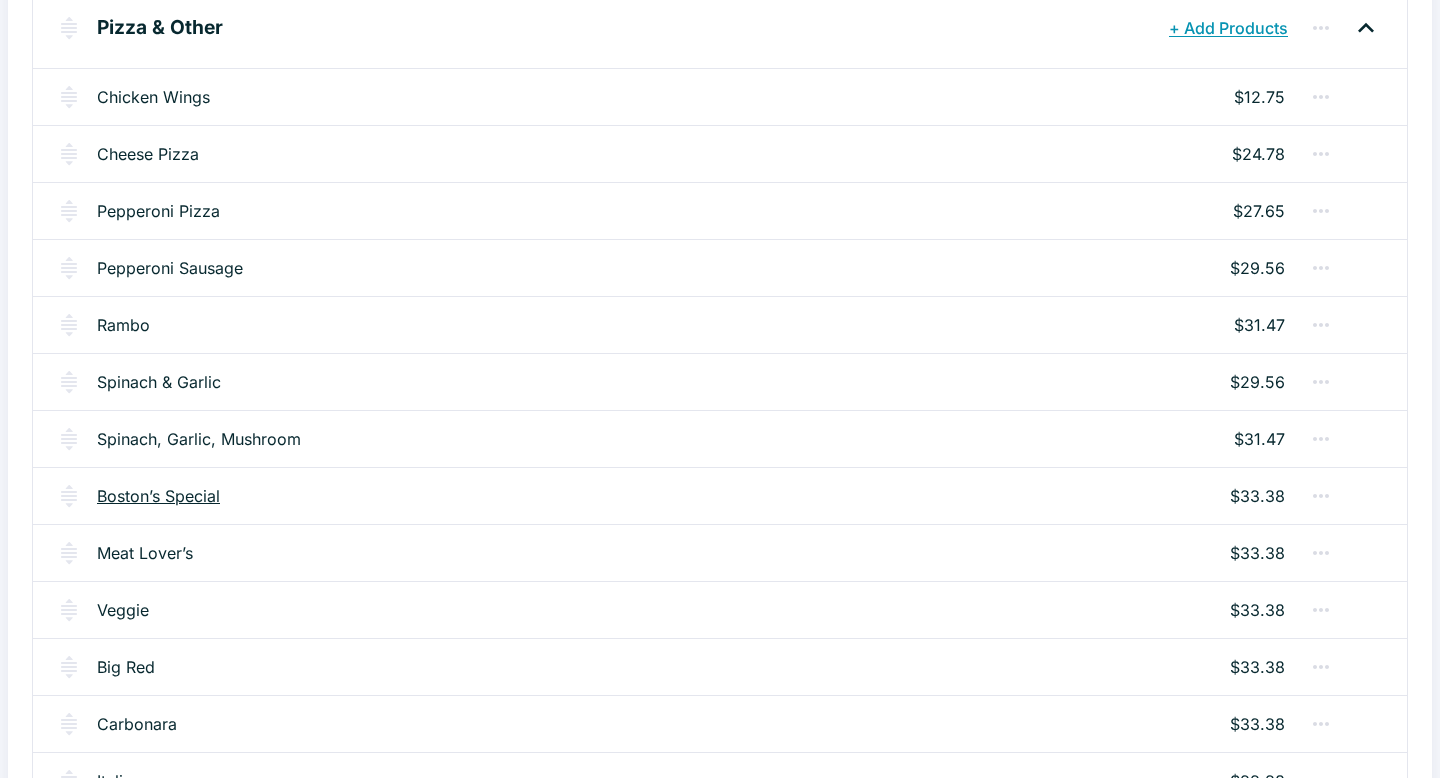 click on "Boston’s Special" at bounding box center [158, 496] 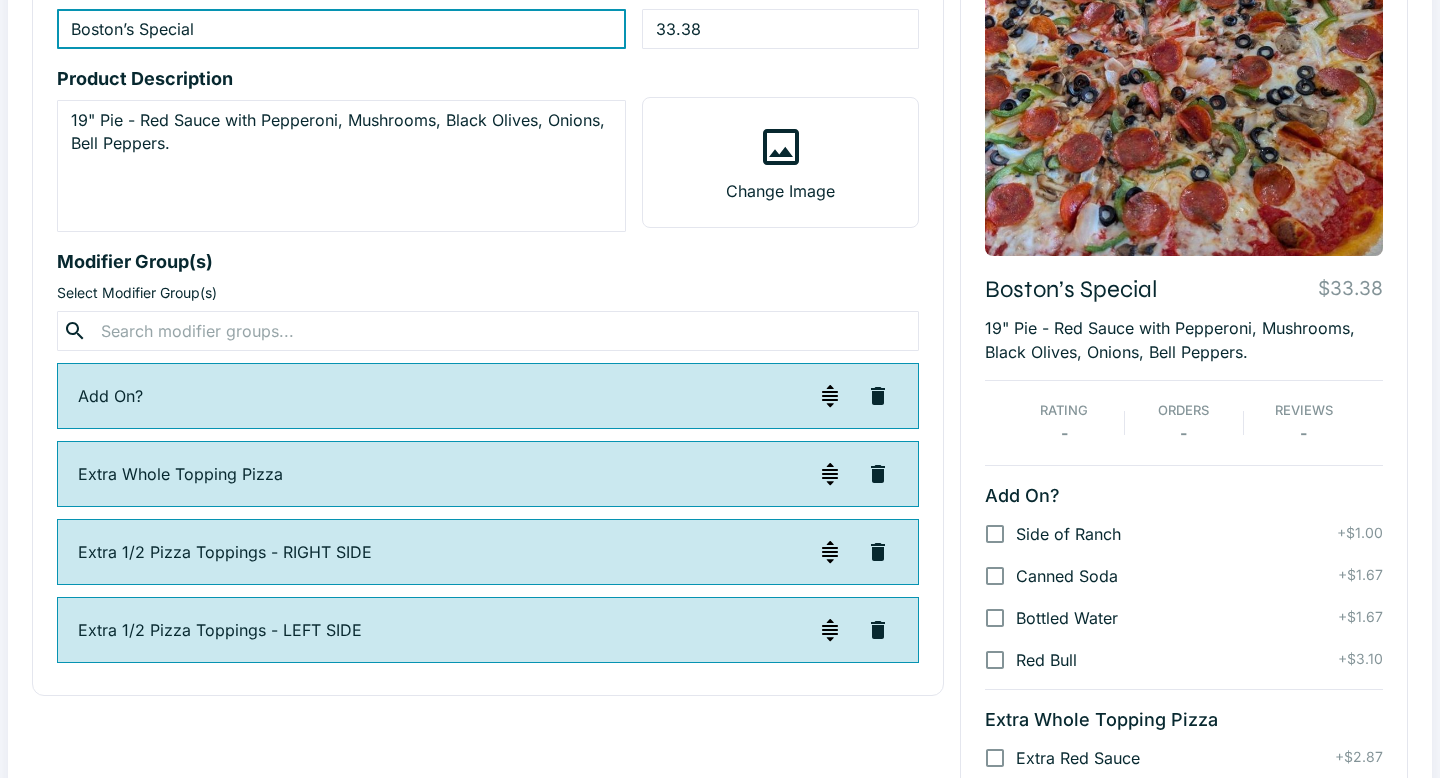 scroll, scrollTop: 228, scrollLeft: 0, axis: vertical 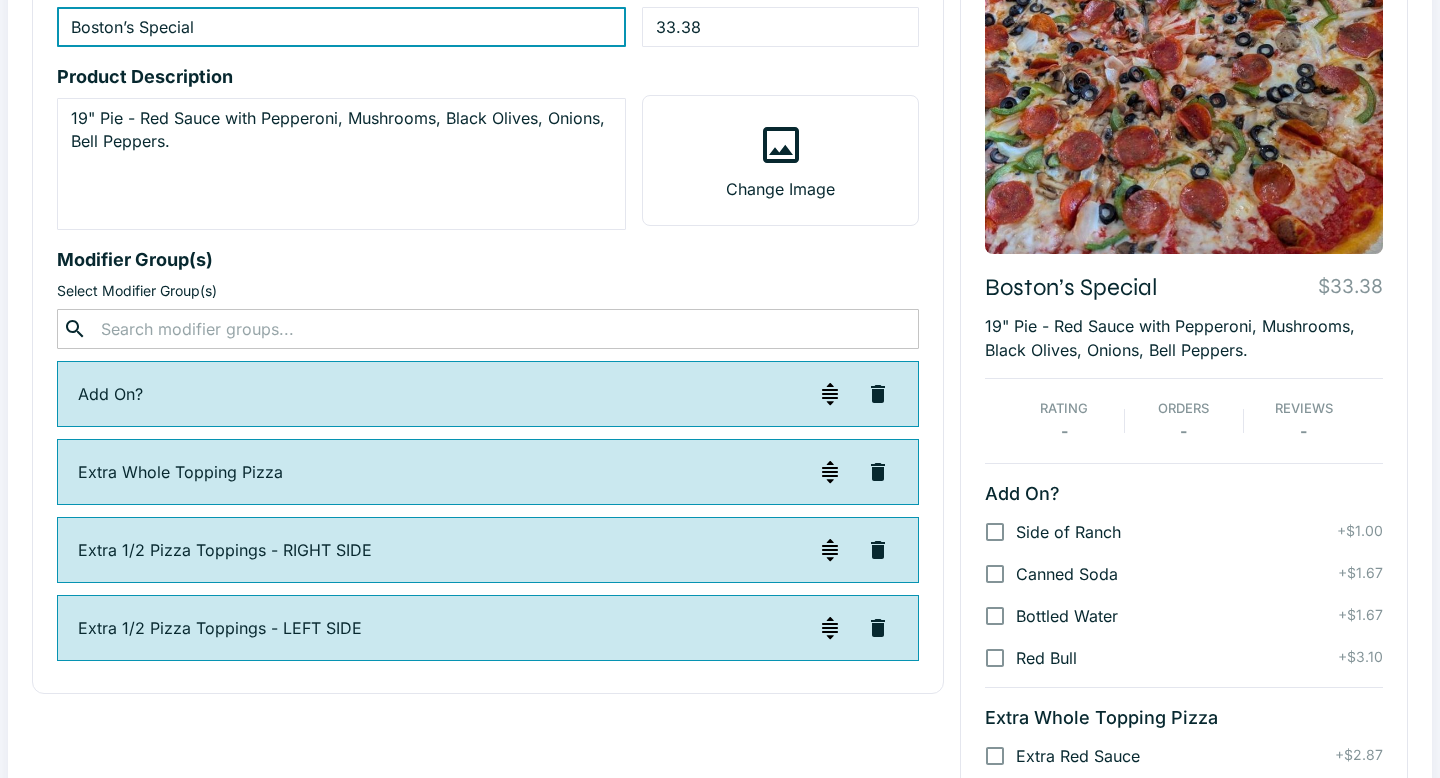 click at bounding box center [487, 329] 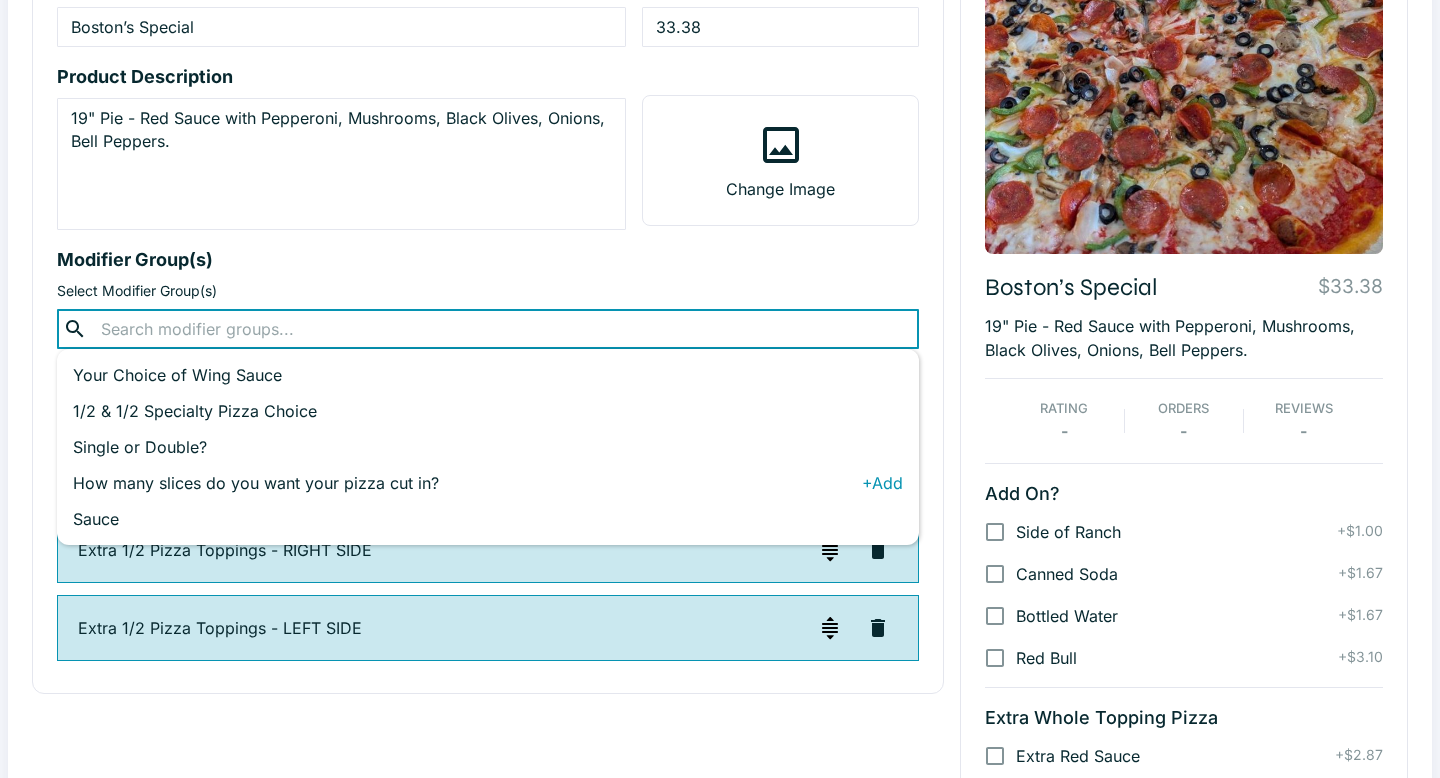 click on "How many slices do you want your pizza cut in?" at bounding box center [467, 483] 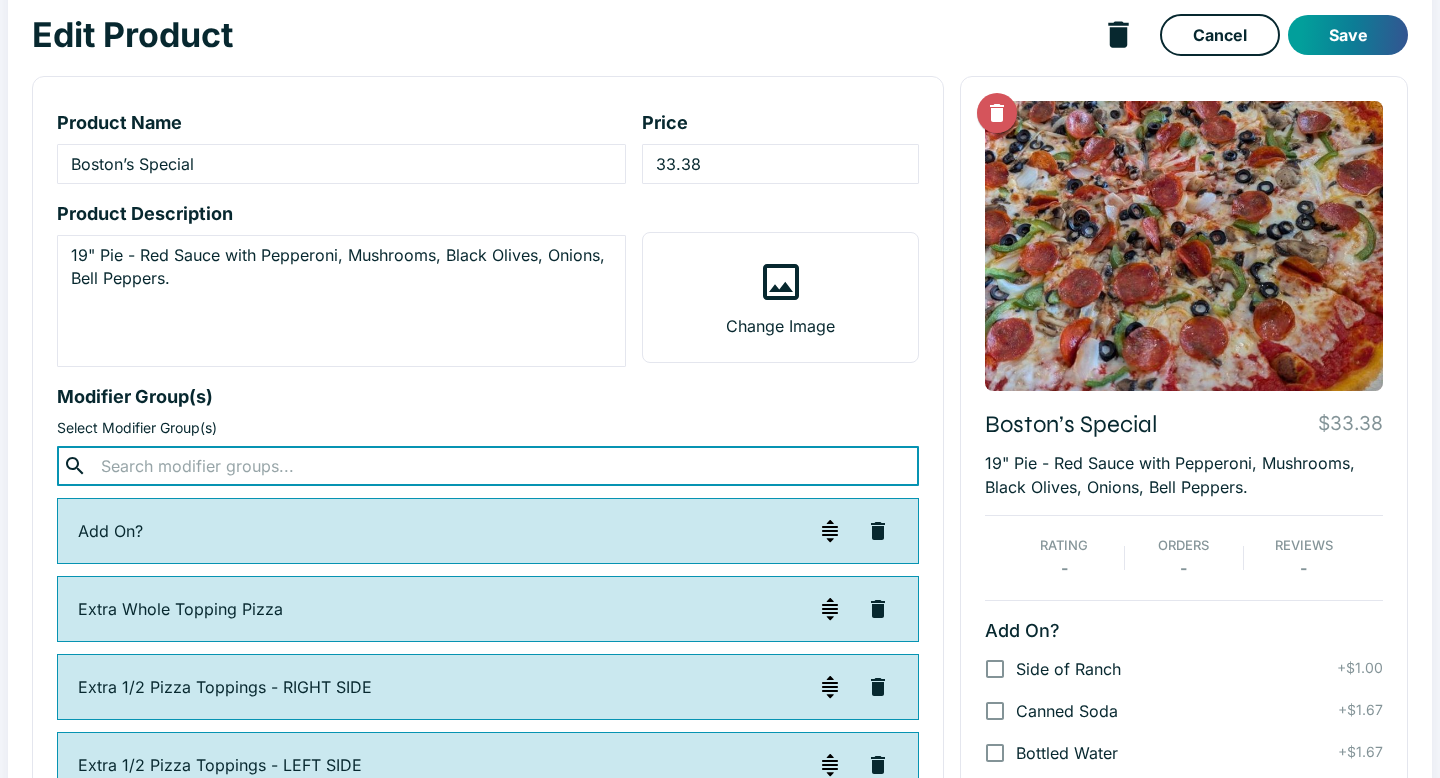 scroll, scrollTop: 89, scrollLeft: 0, axis: vertical 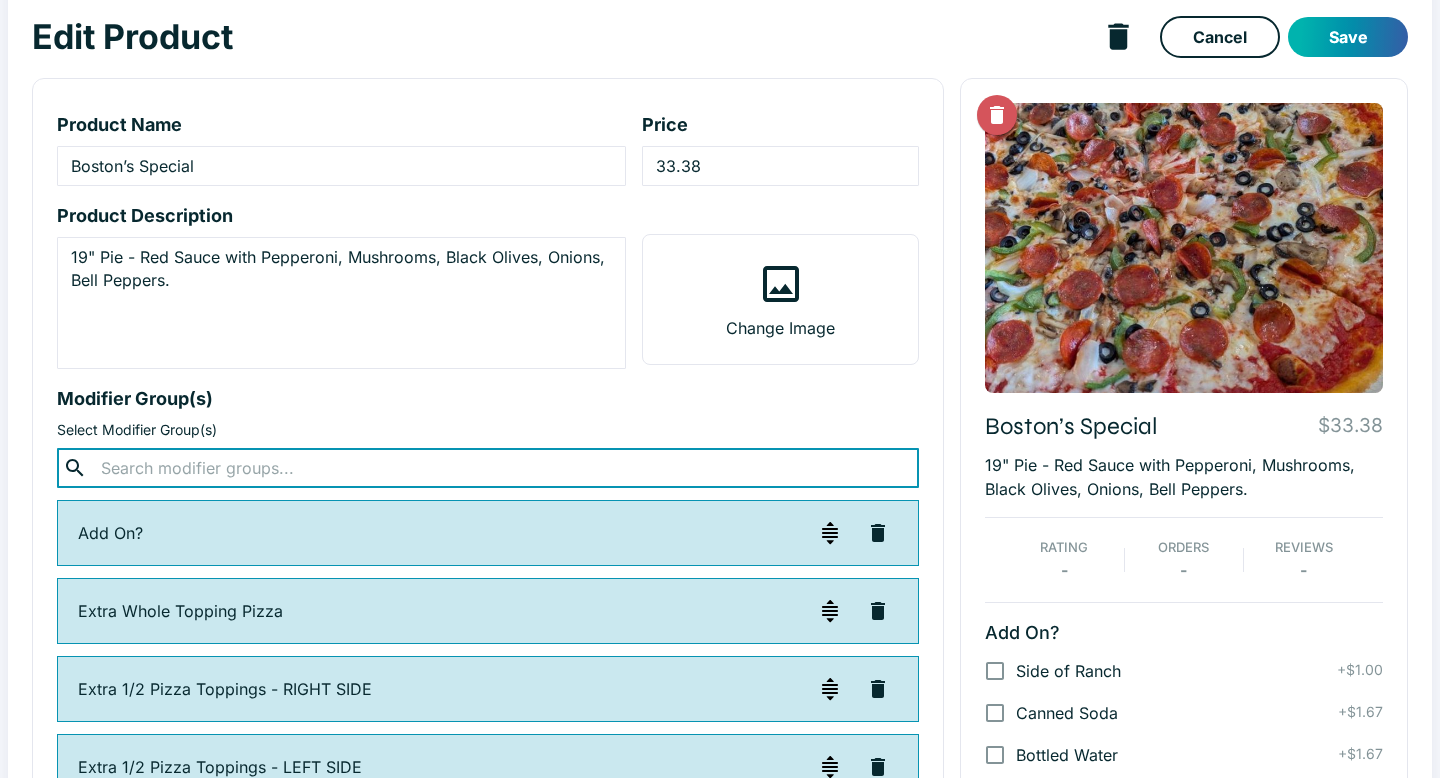click on "Save" at bounding box center [1348, 37] 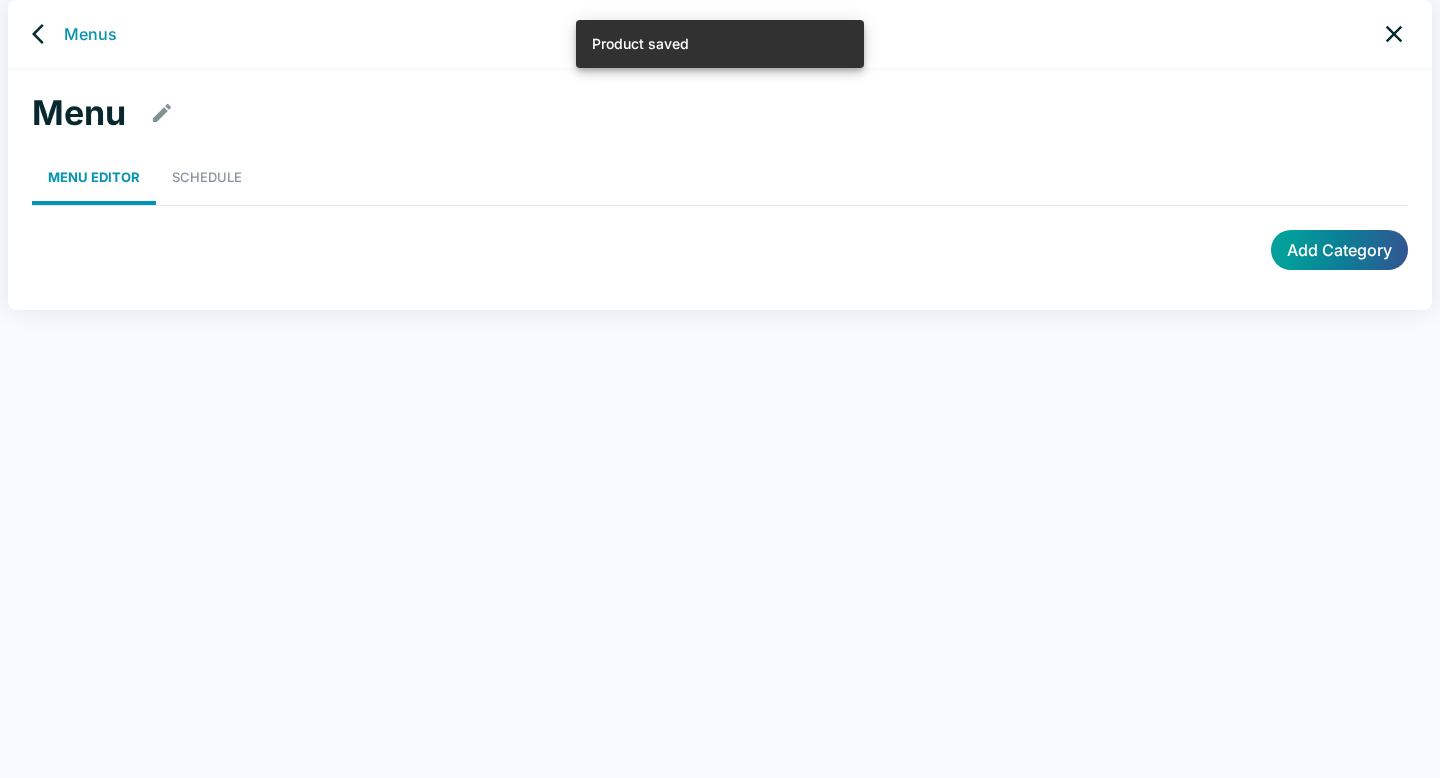 scroll, scrollTop: 0, scrollLeft: 0, axis: both 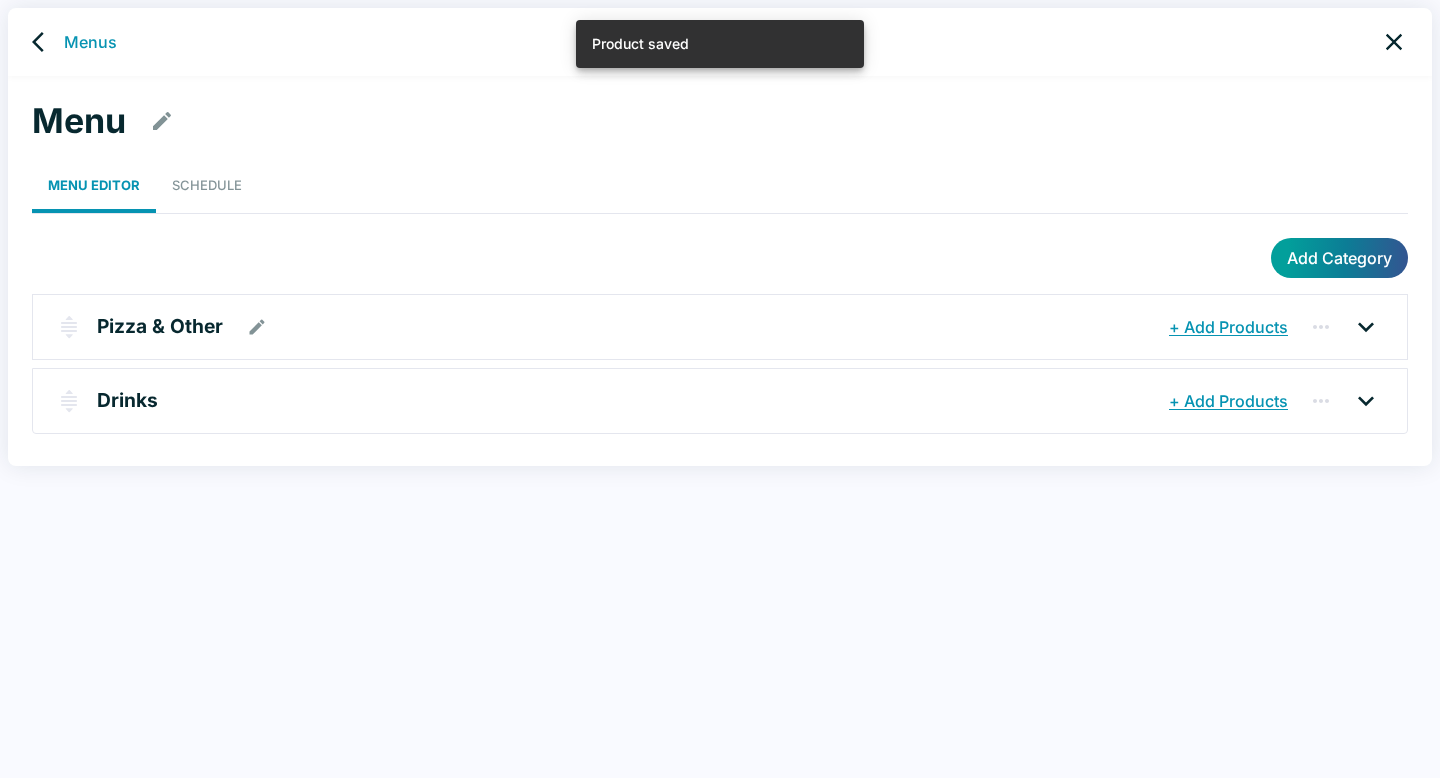 click on "Pizza & Other" at bounding box center (160, 326) 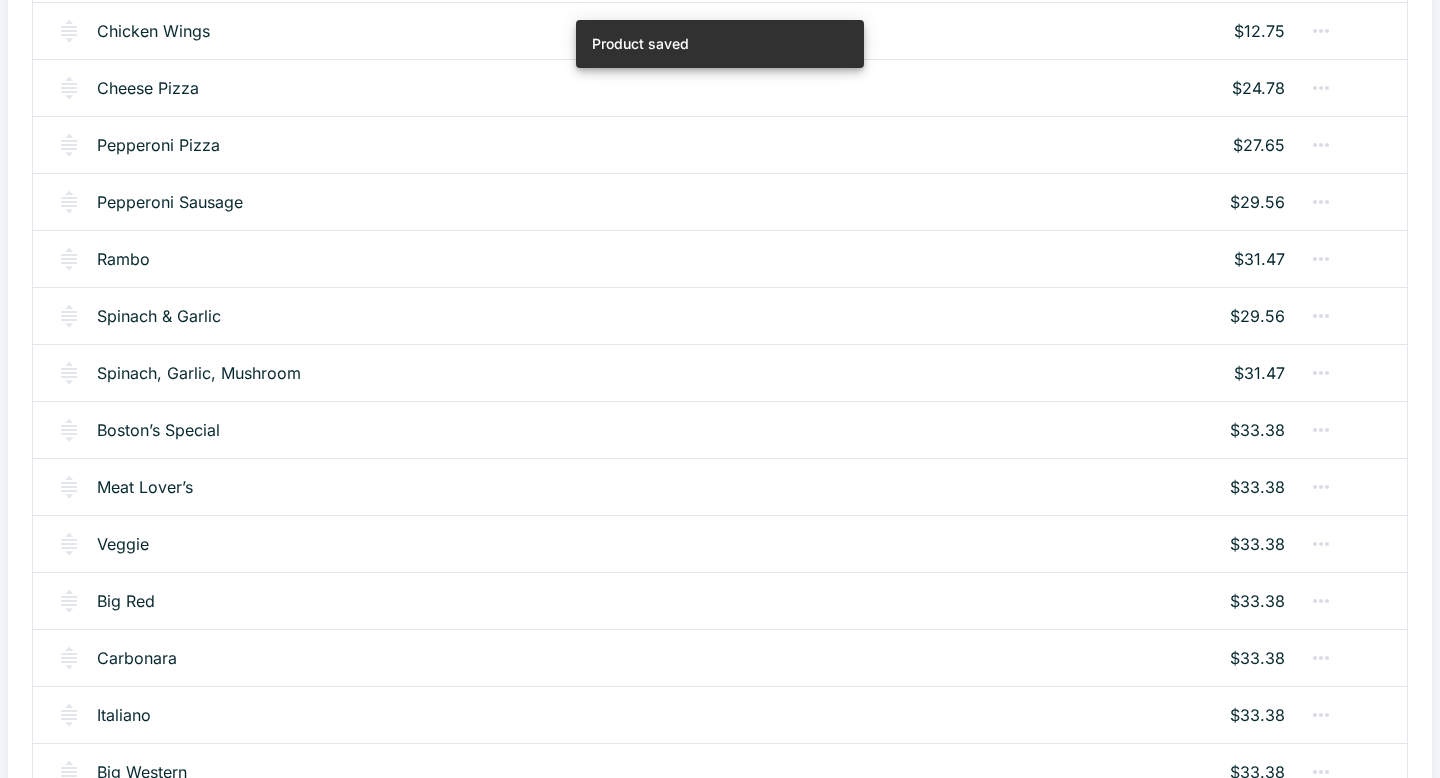 scroll, scrollTop: 374, scrollLeft: 0, axis: vertical 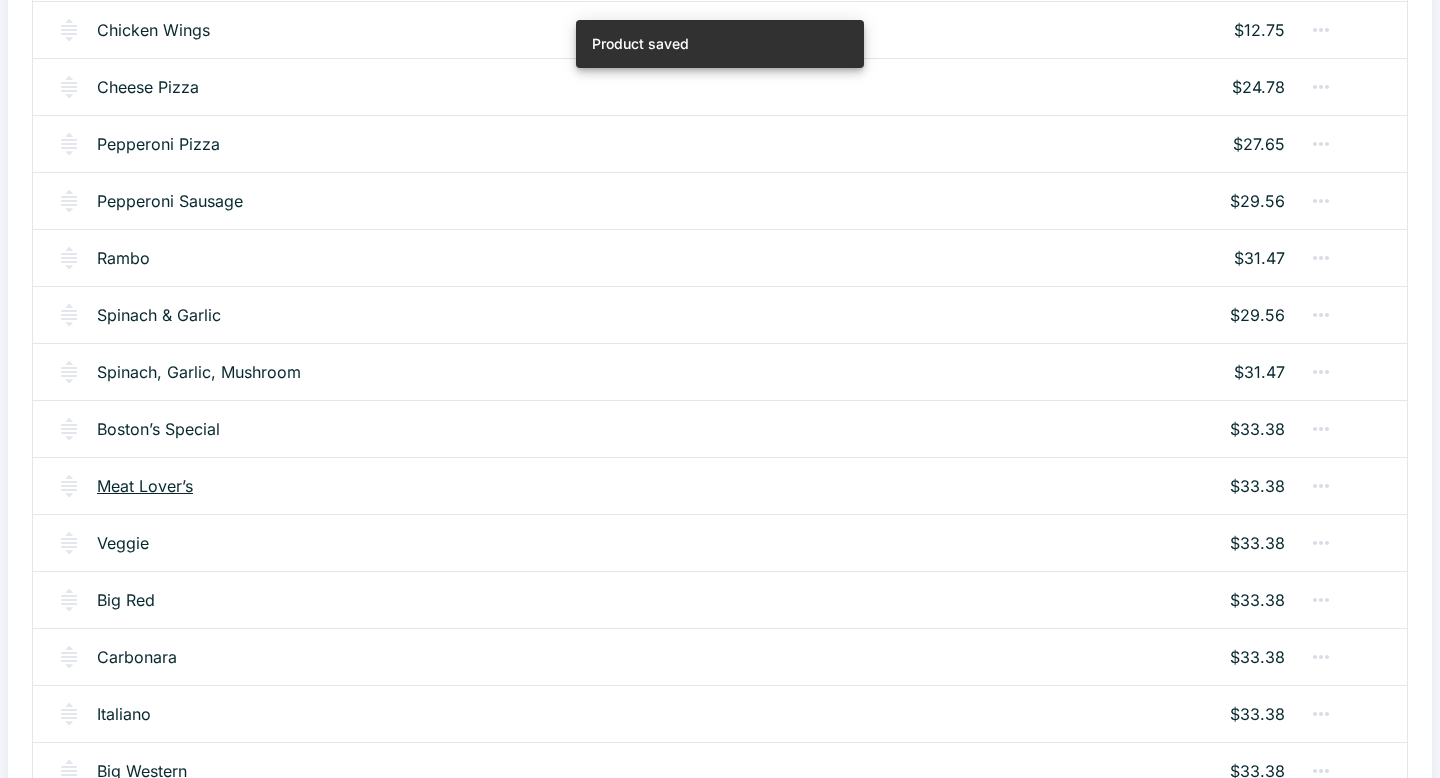 click on "Meat Lover’s" at bounding box center [145, 486] 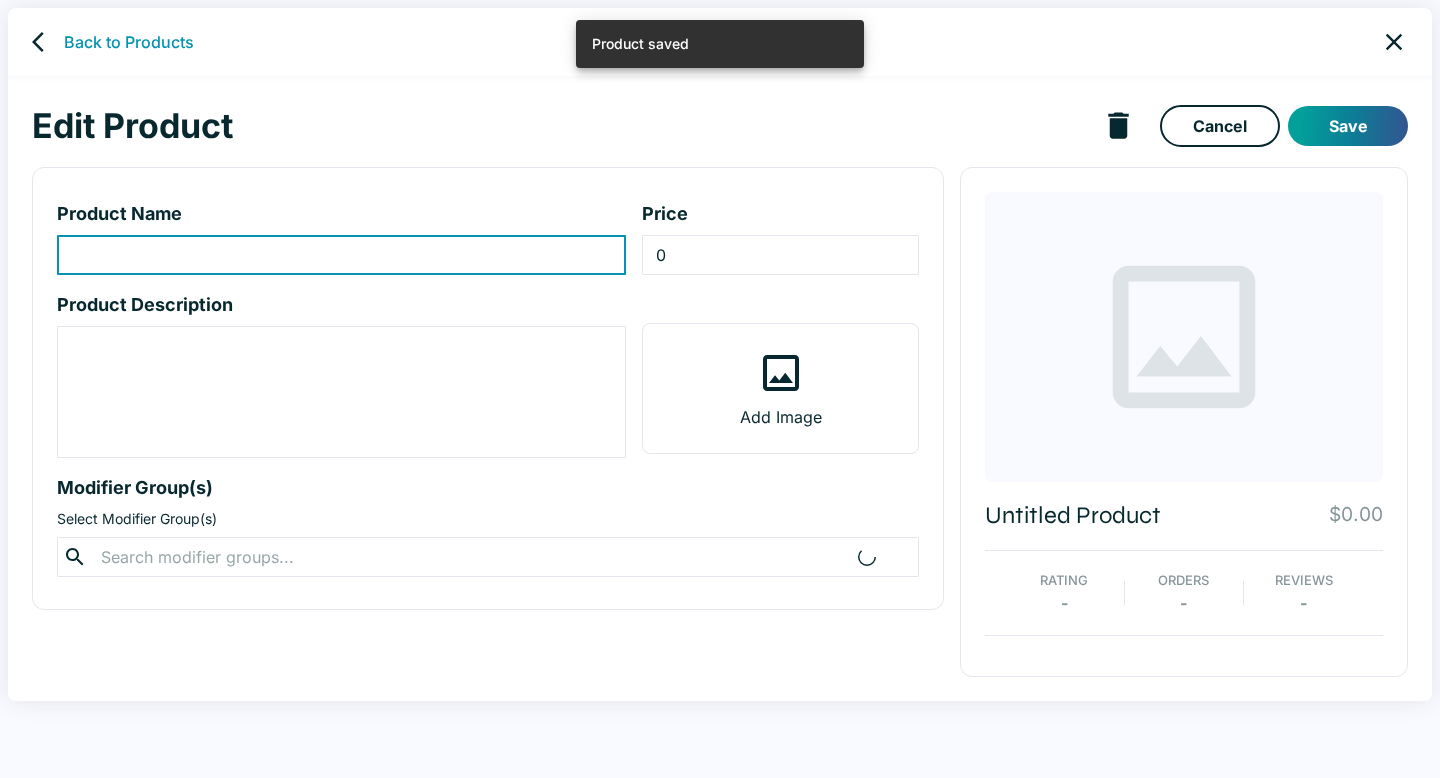 type on "Meat Lover’s" 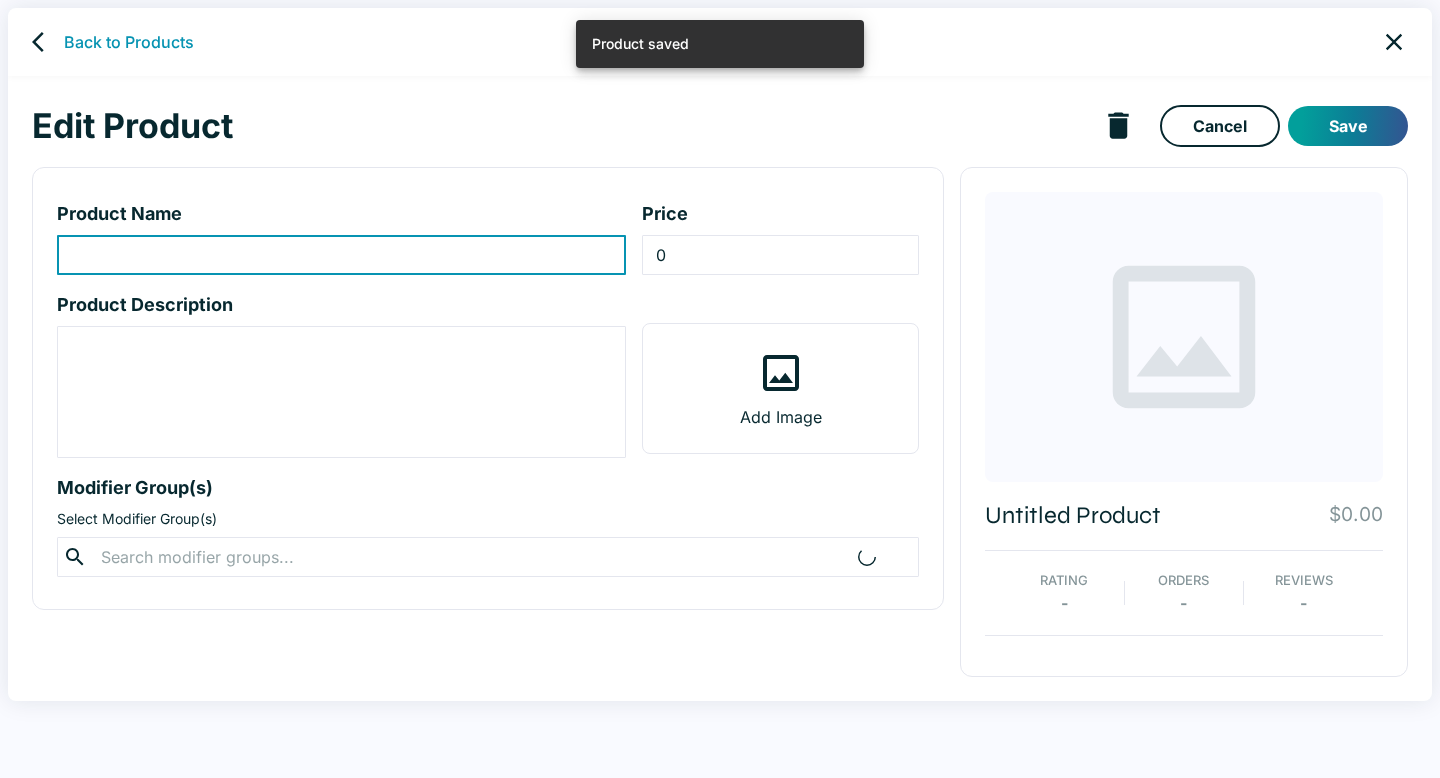 type on "33.38" 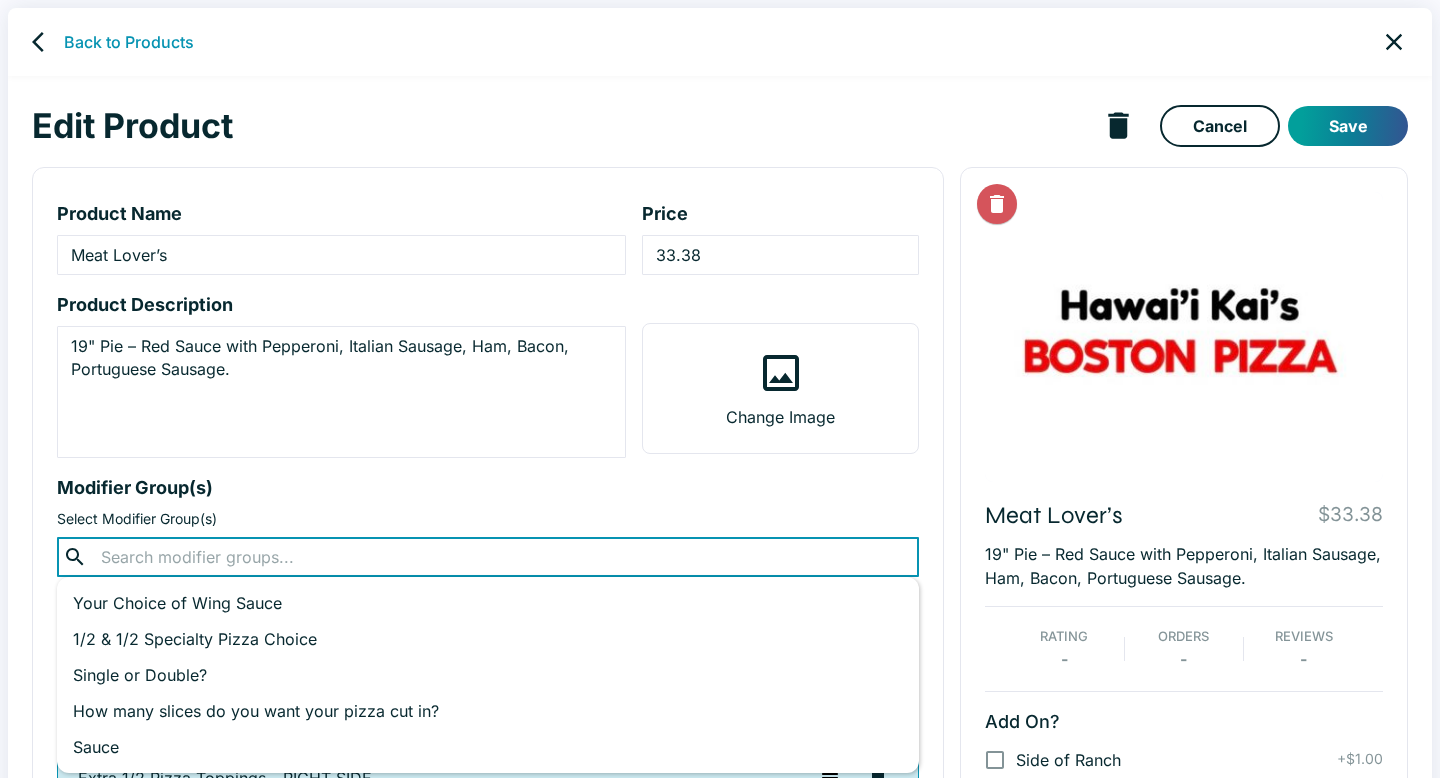 click at bounding box center (487, 557) 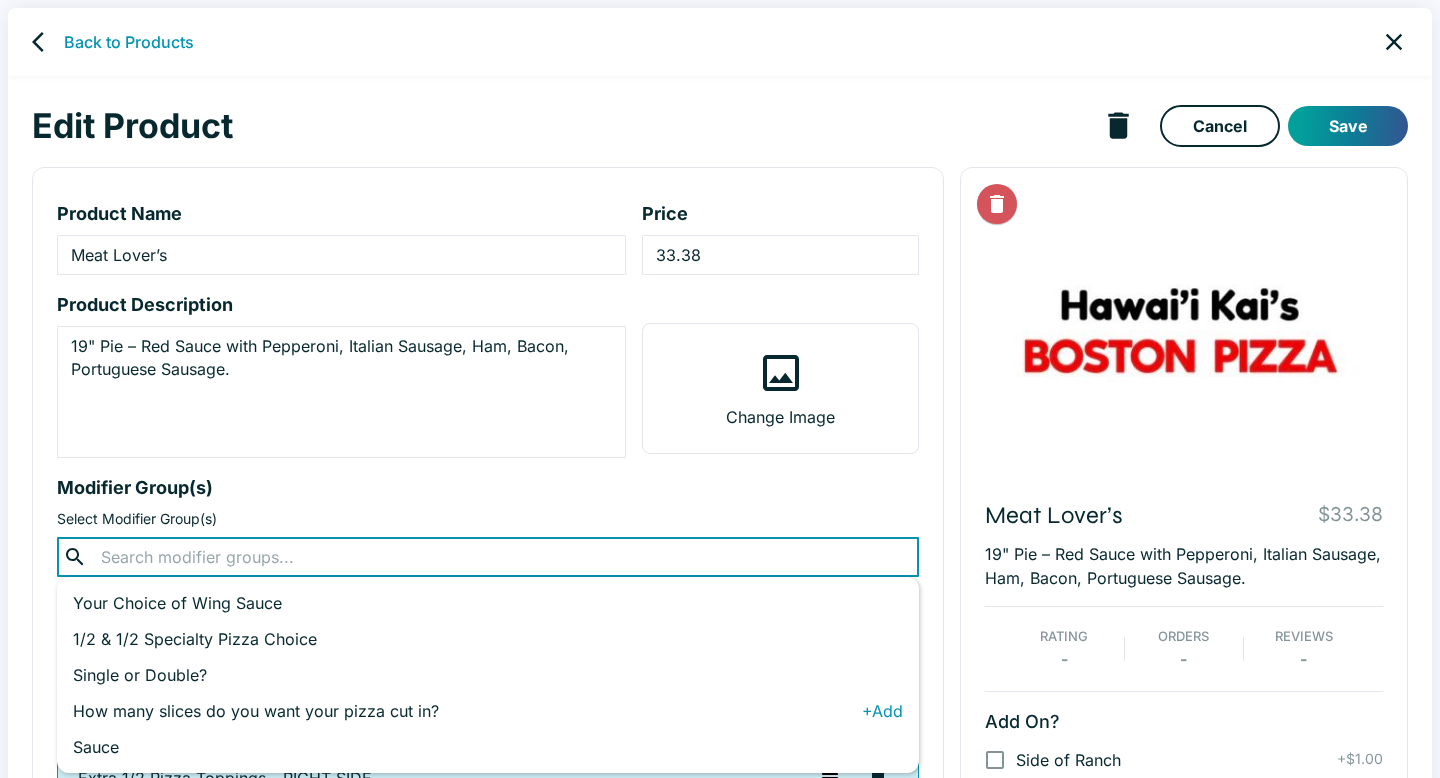click on "How many slices do you want your pizza cut in?" at bounding box center [467, 711] 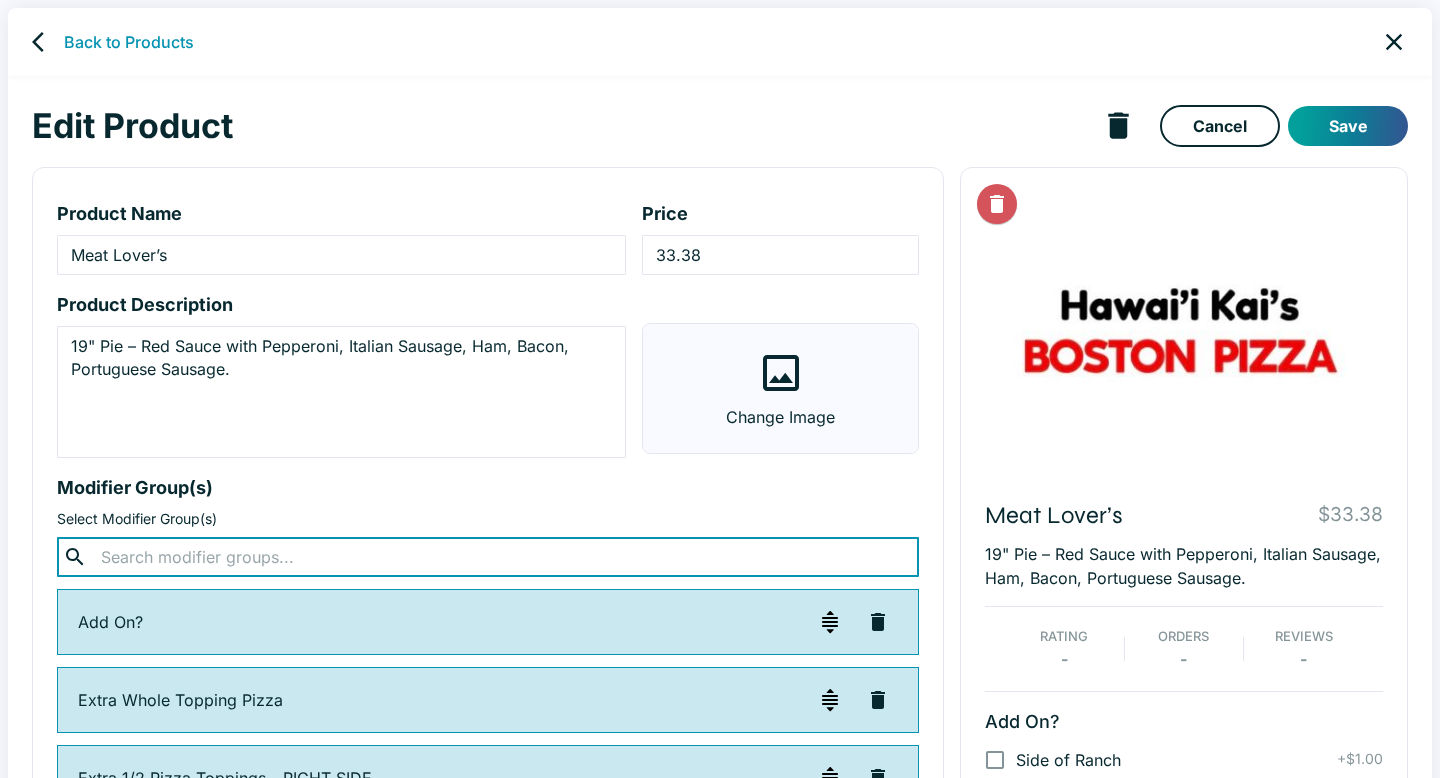 click on "Change Image" at bounding box center (780, 388) 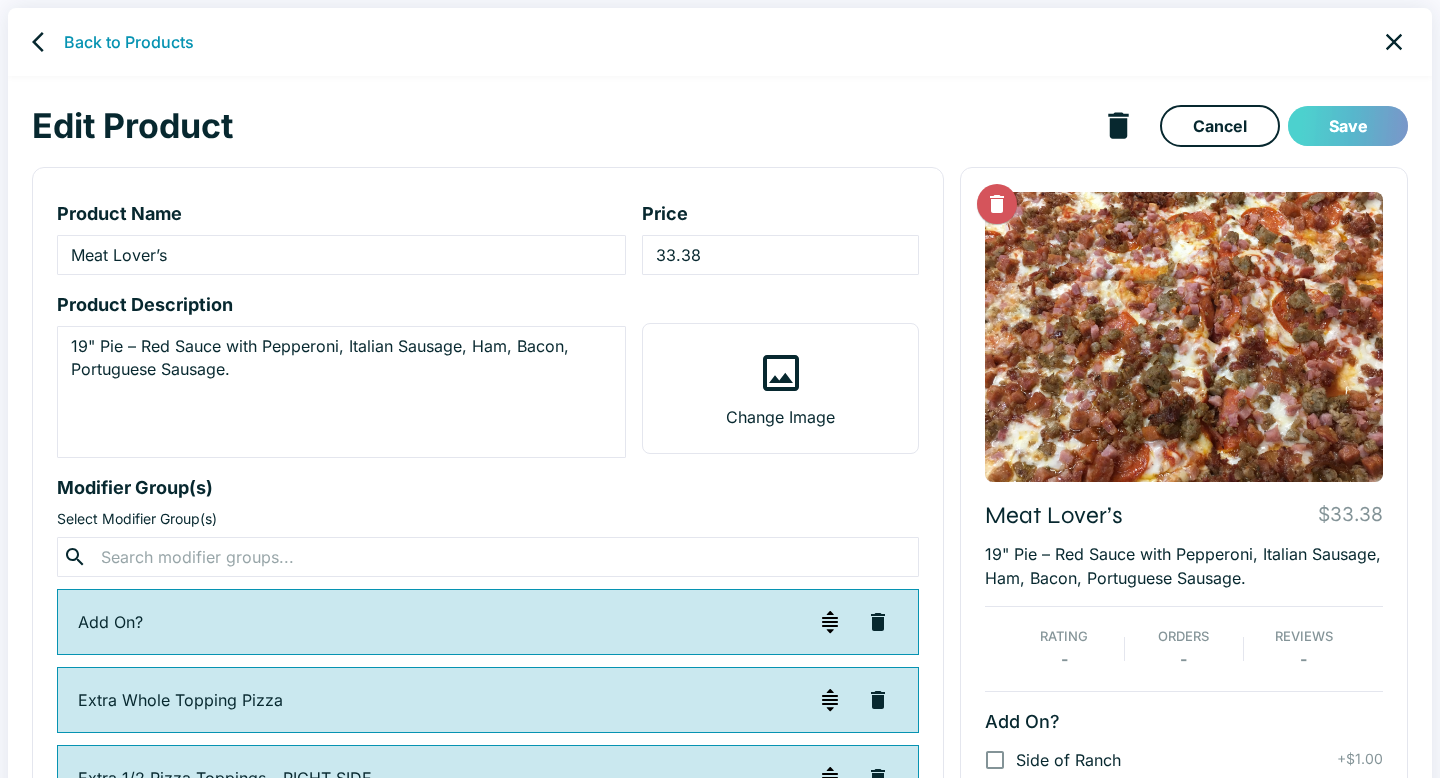 click on "Save" at bounding box center (1348, 126) 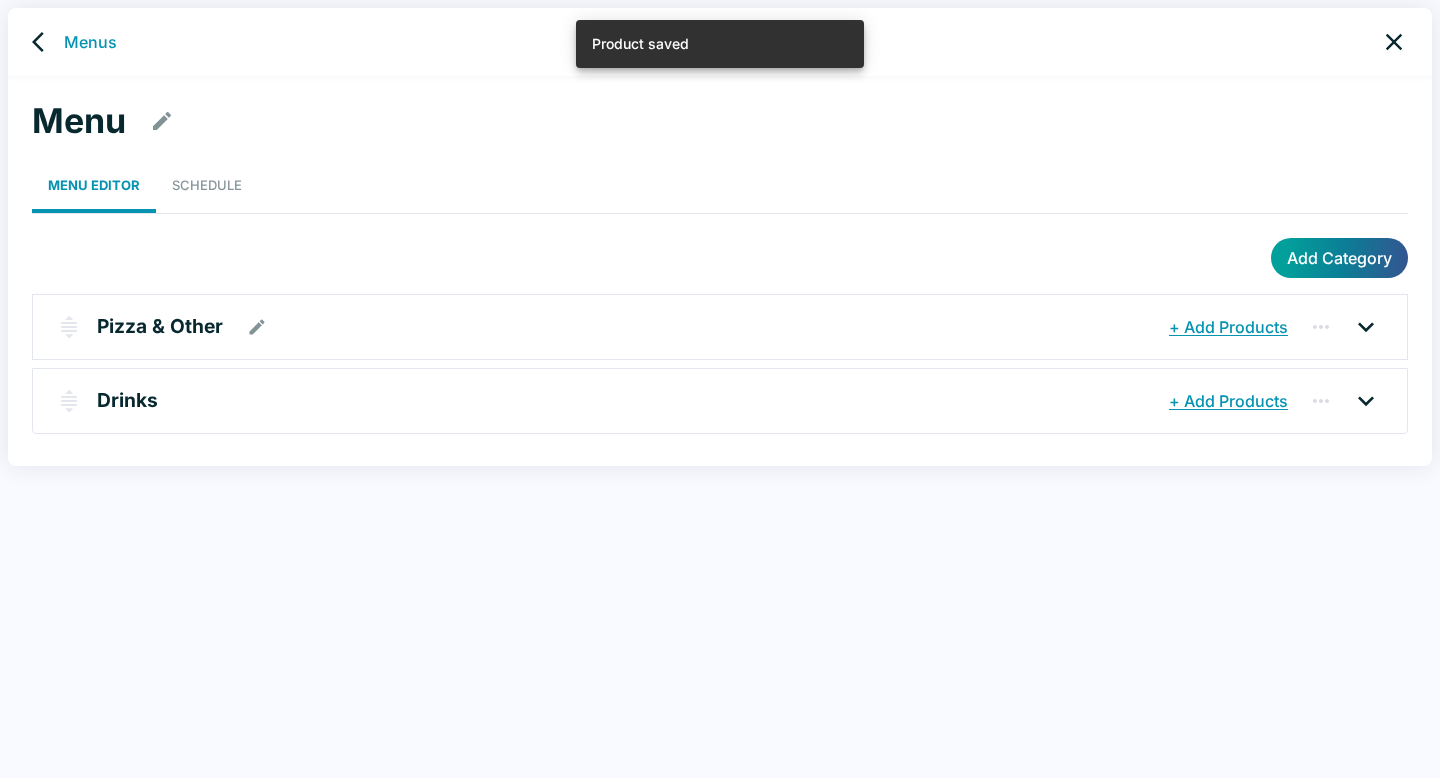 click on "Pizza & Other" at bounding box center (160, 326) 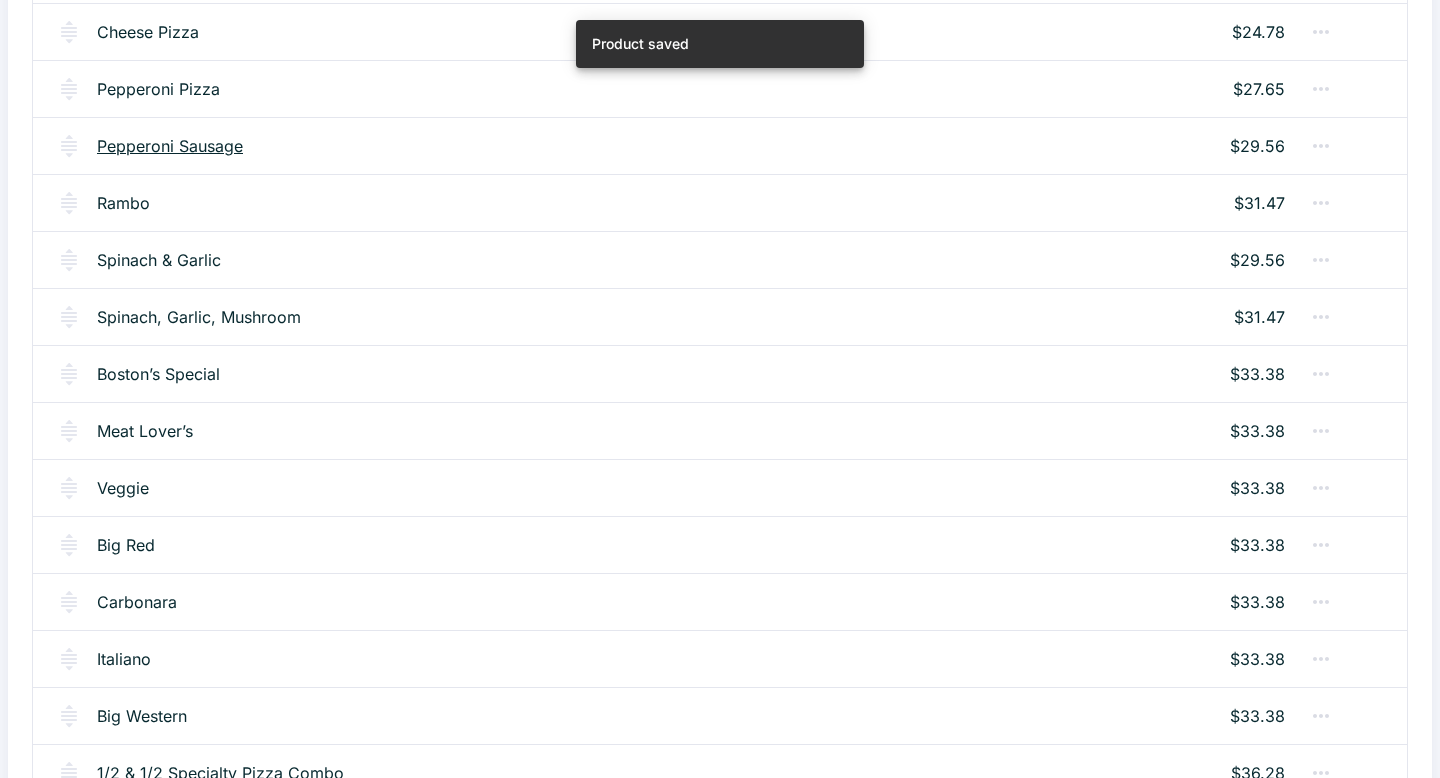 scroll, scrollTop: 430, scrollLeft: 0, axis: vertical 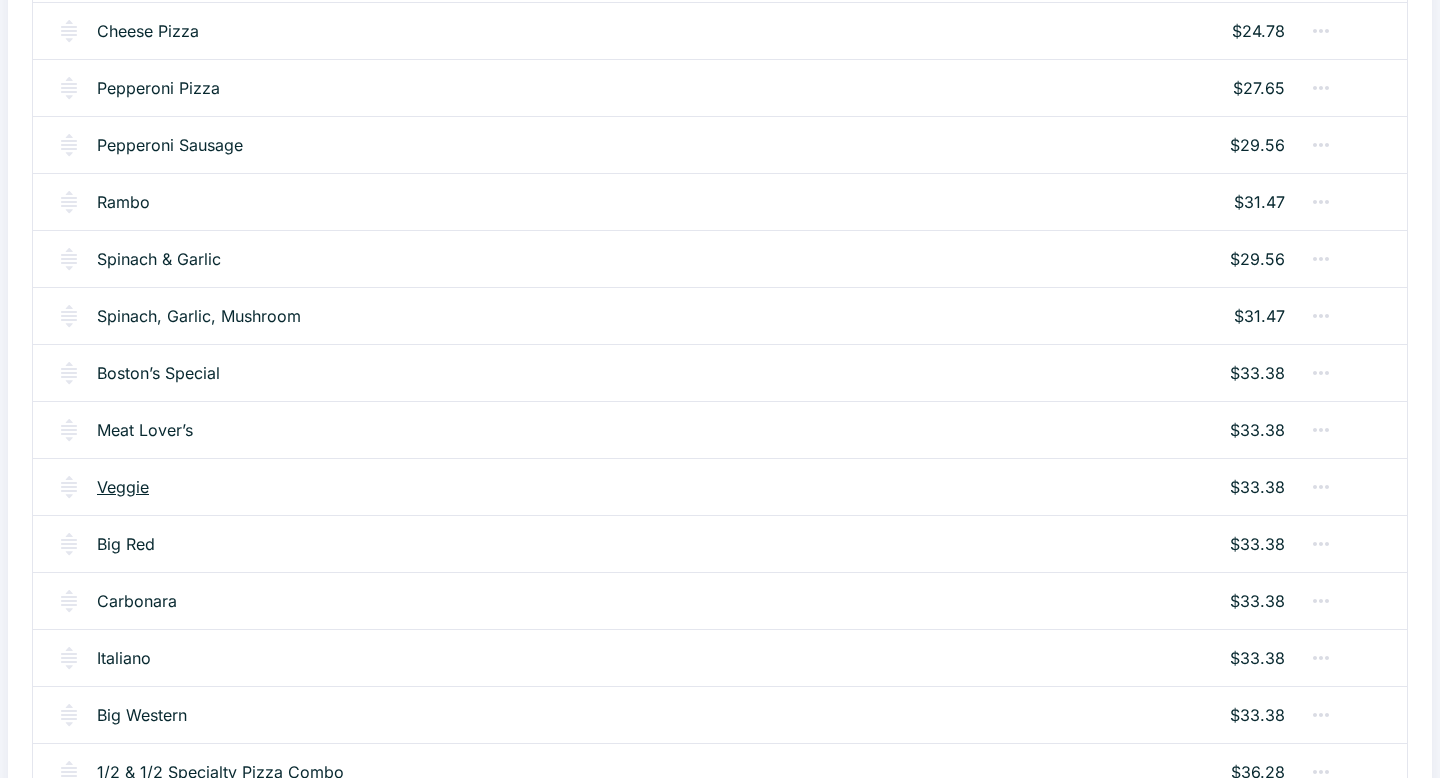 click on "Veggie" at bounding box center [123, 487] 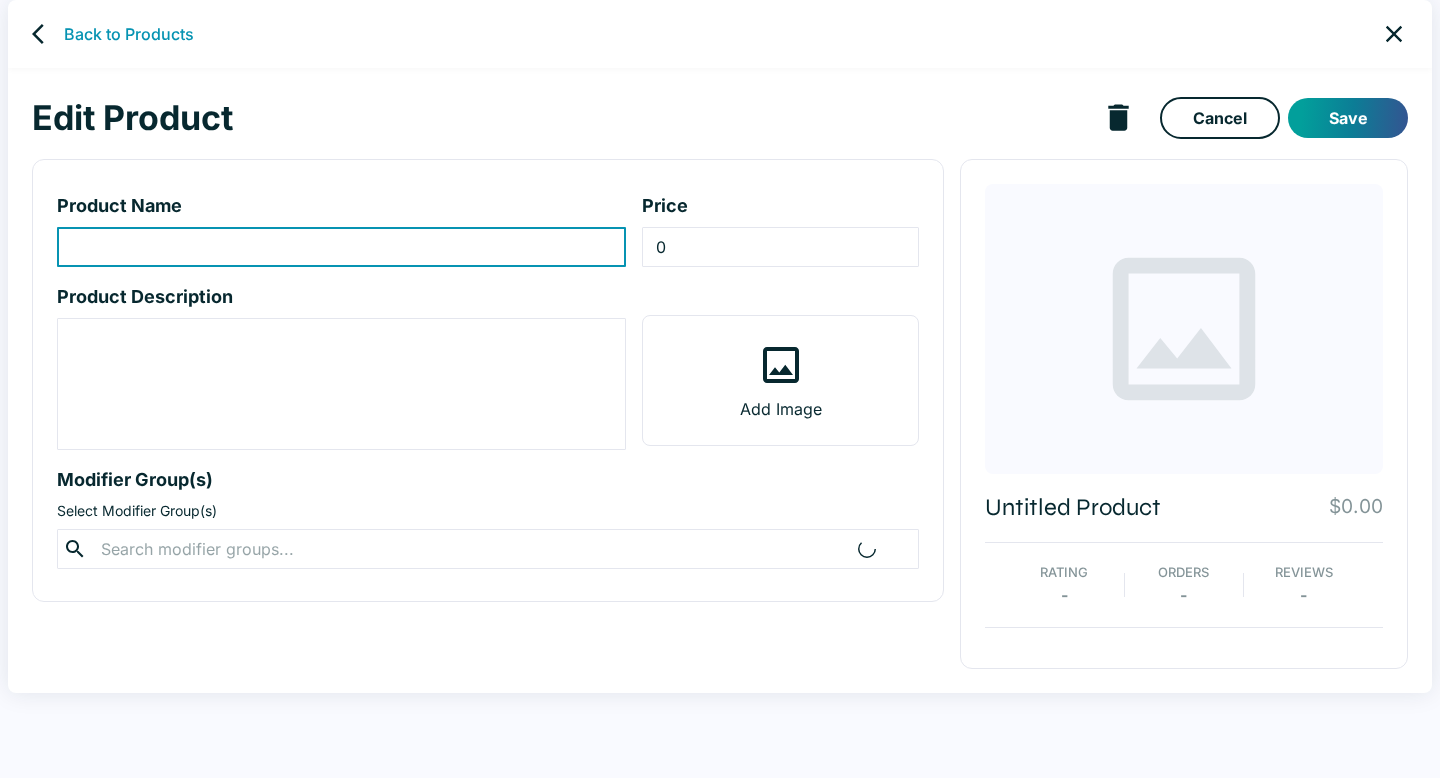 scroll, scrollTop: 0, scrollLeft: 0, axis: both 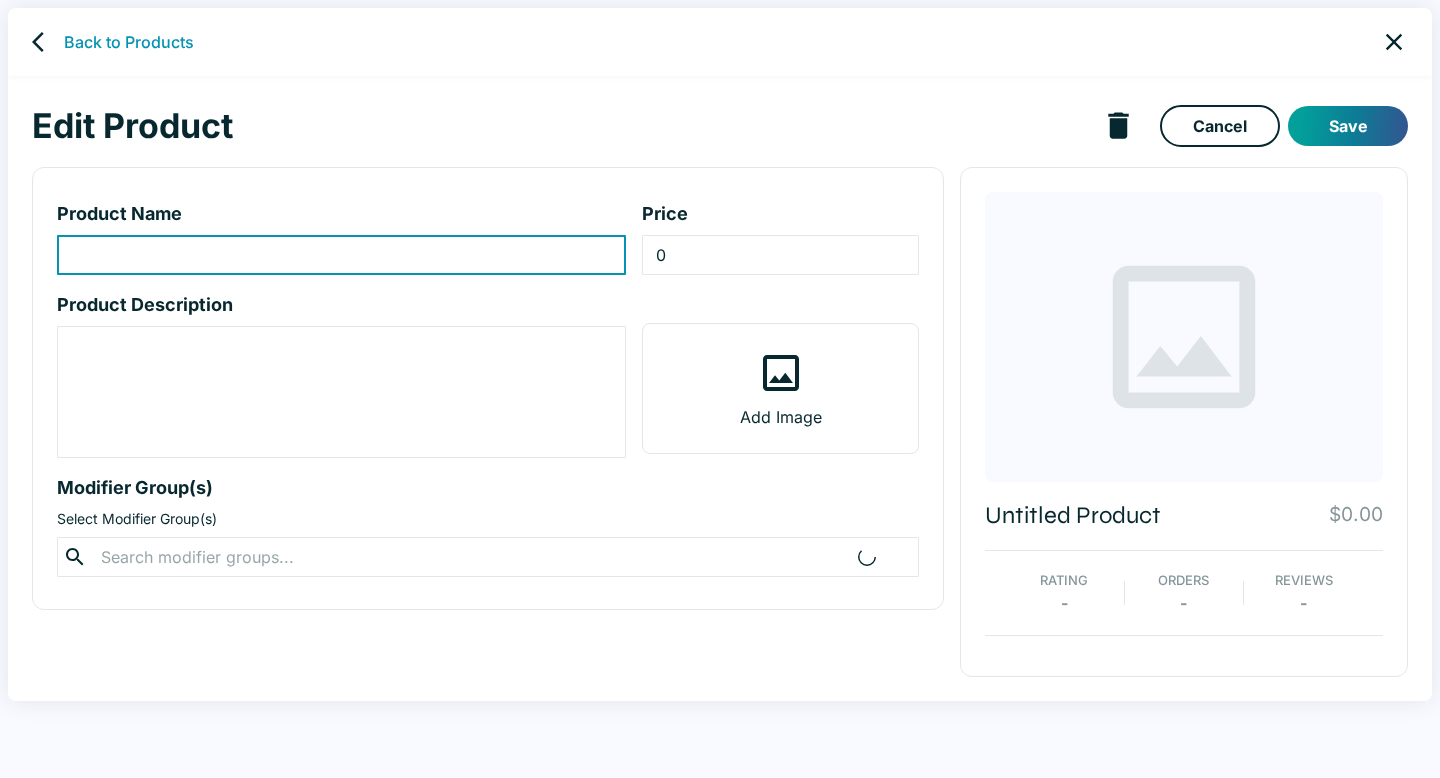 type on "Veggie" 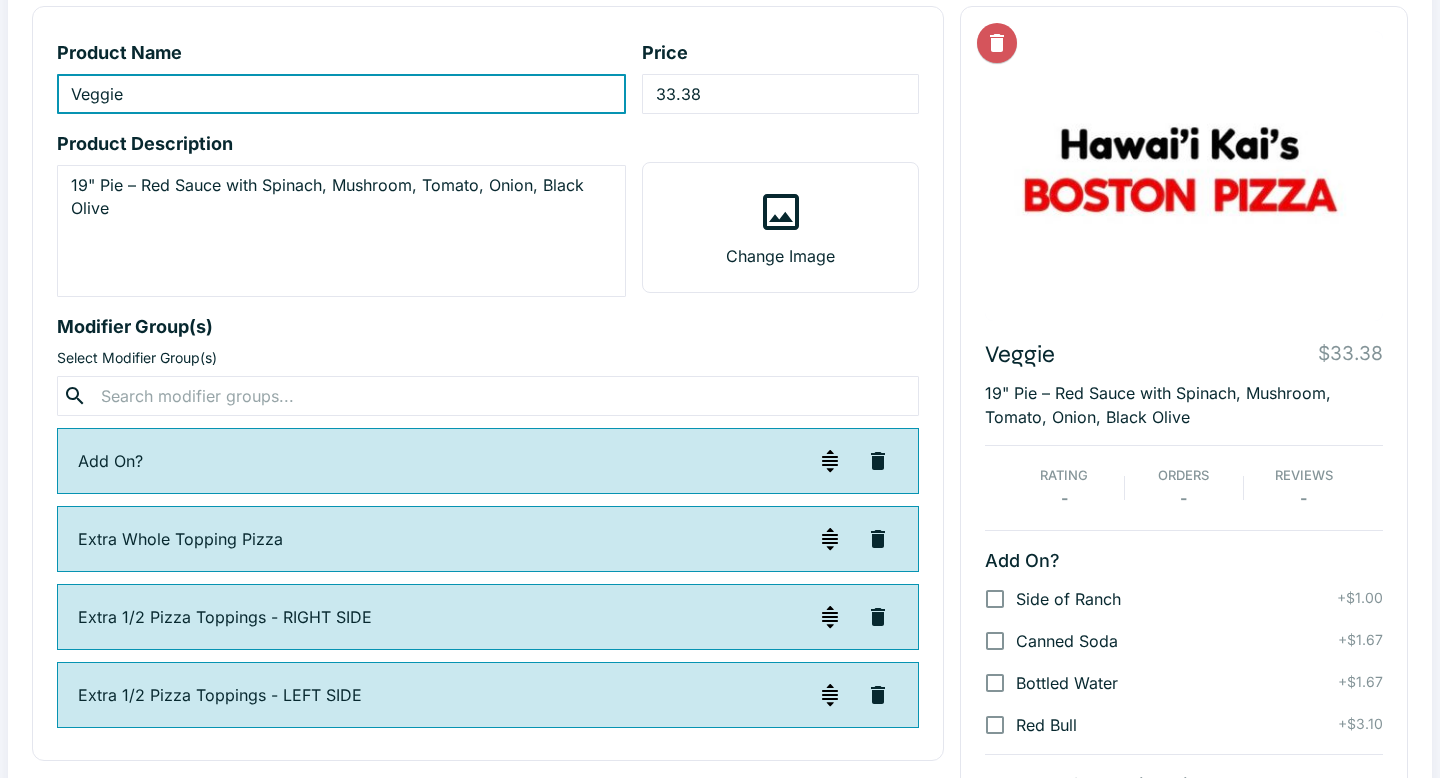 scroll, scrollTop: 166, scrollLeft: 0, axis: vertical 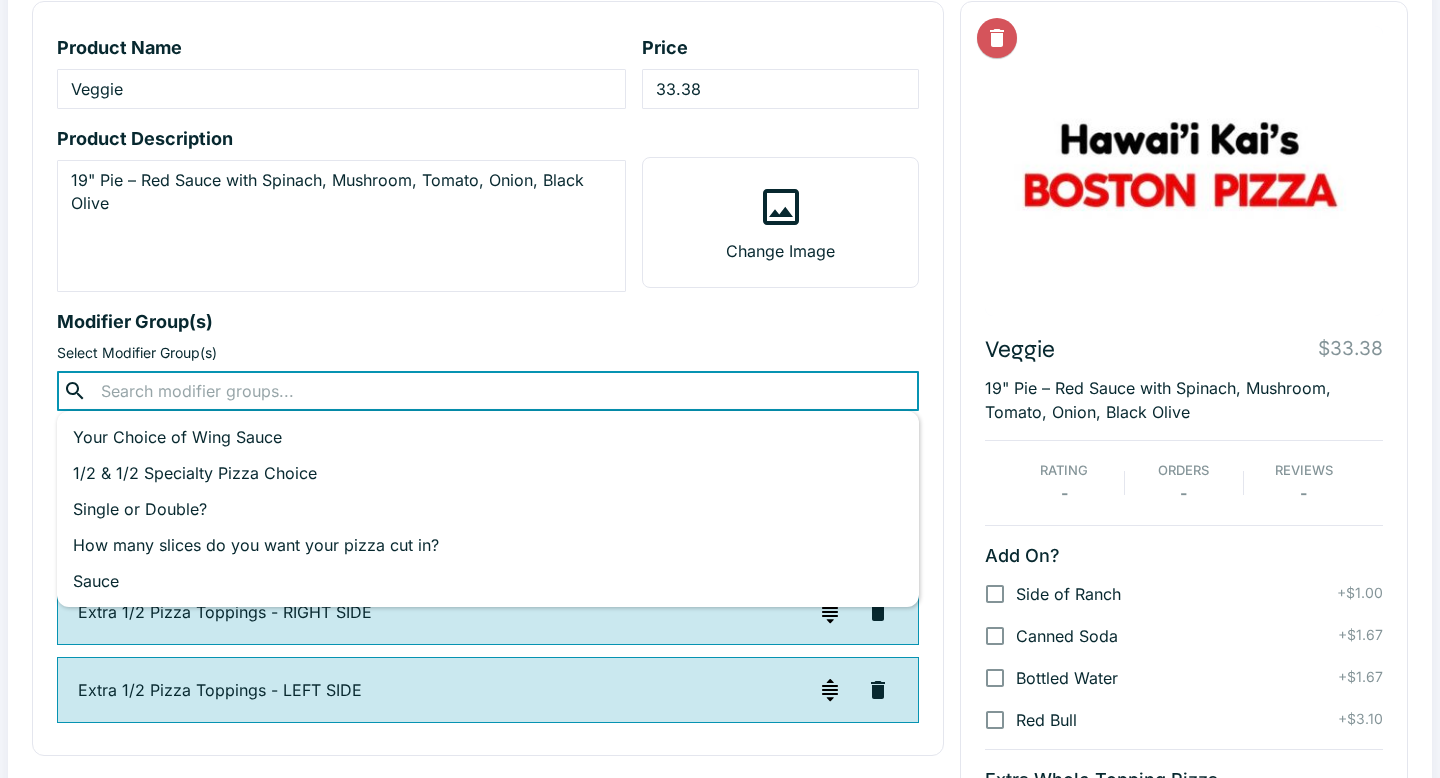 click at bounding box center (487, 391) 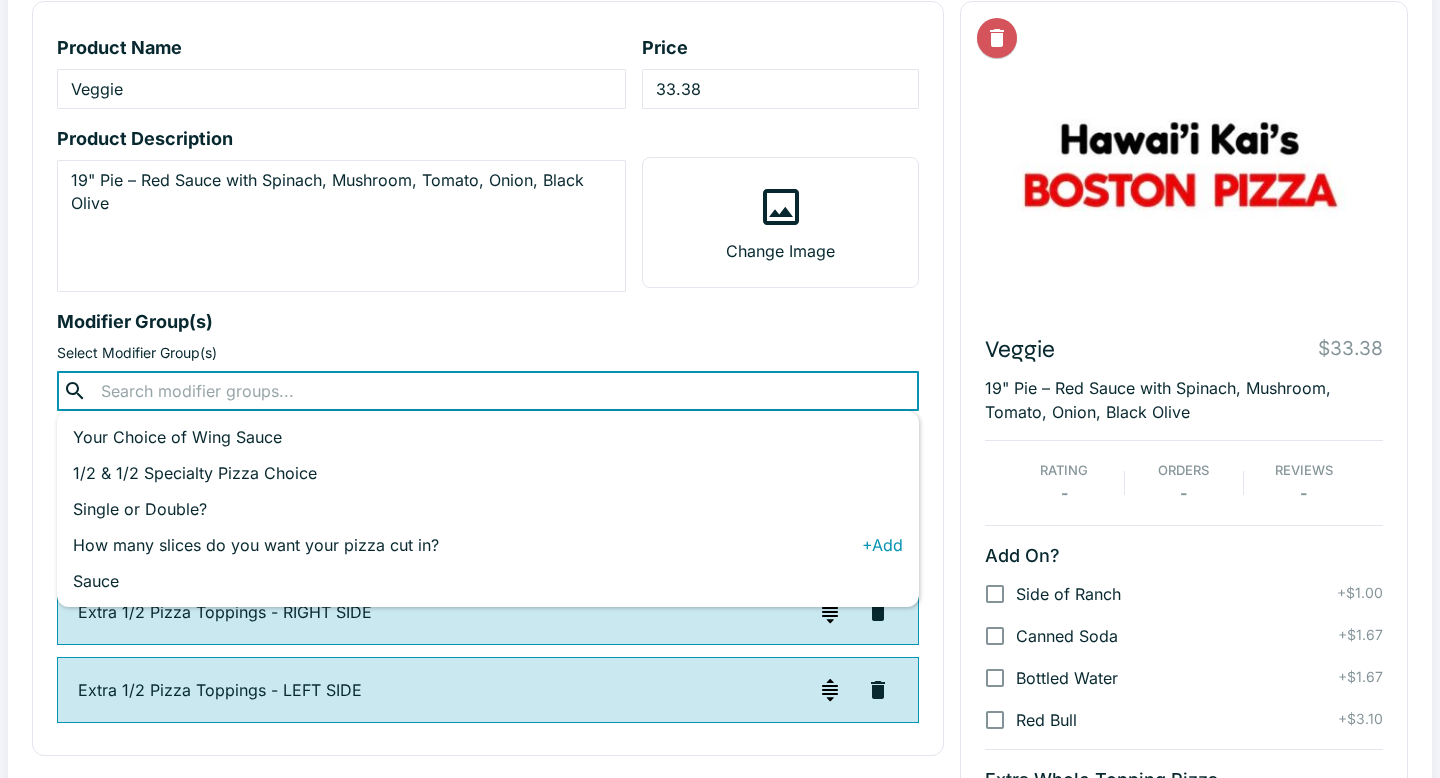 click on "How many slices do you want your pizza cut in?" at bounding box center [467, 545] 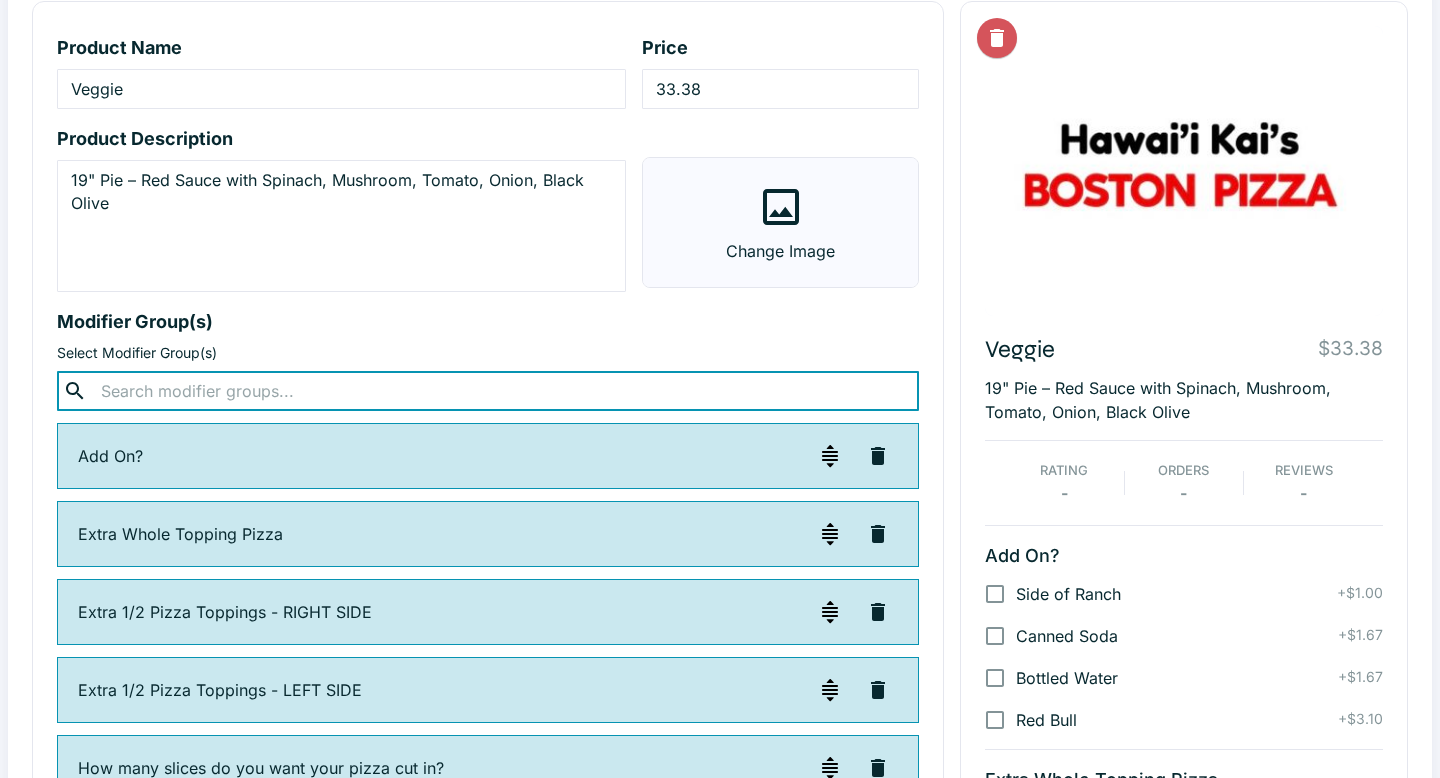 click on "Change Image" at bounding box center (780, 222) 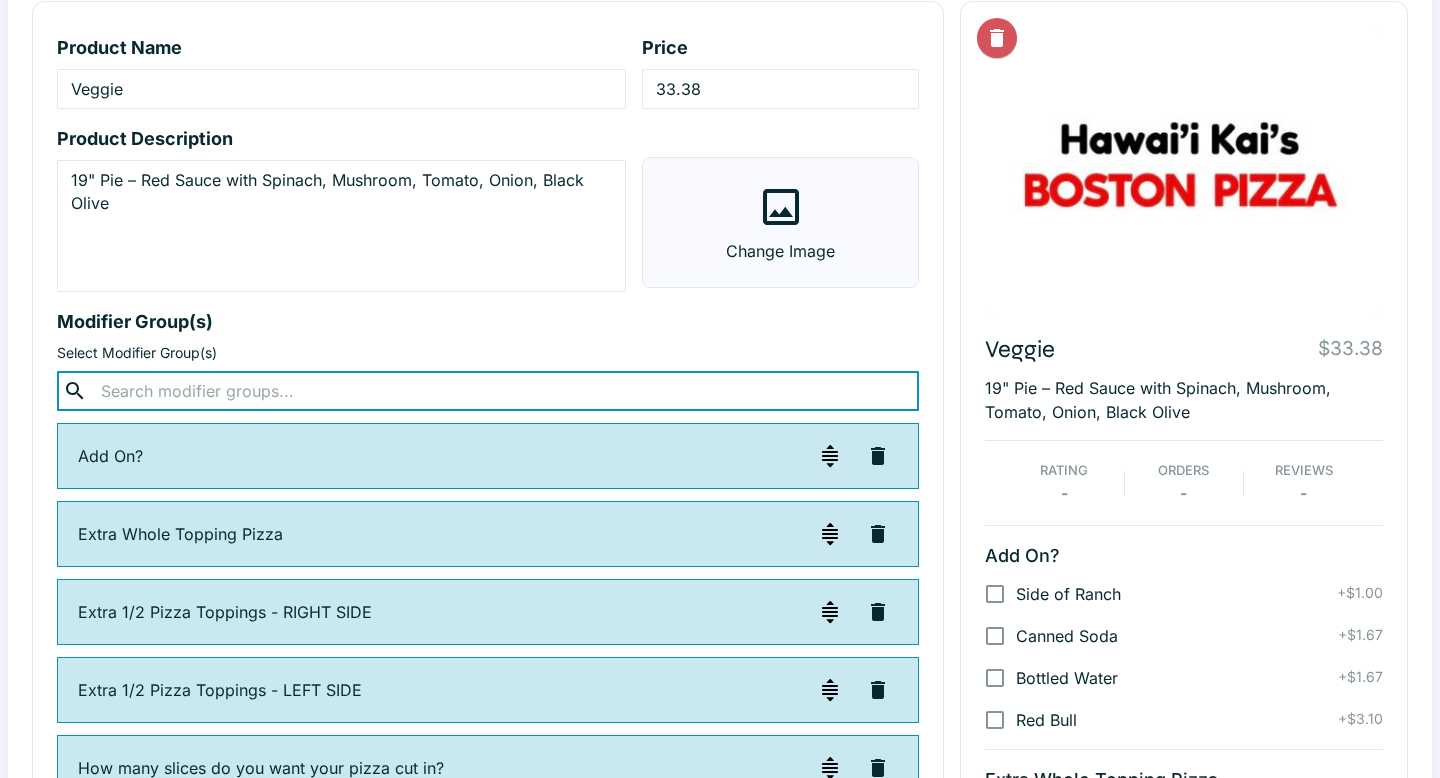 click on "Change Image" at bounding box center (0, 0) 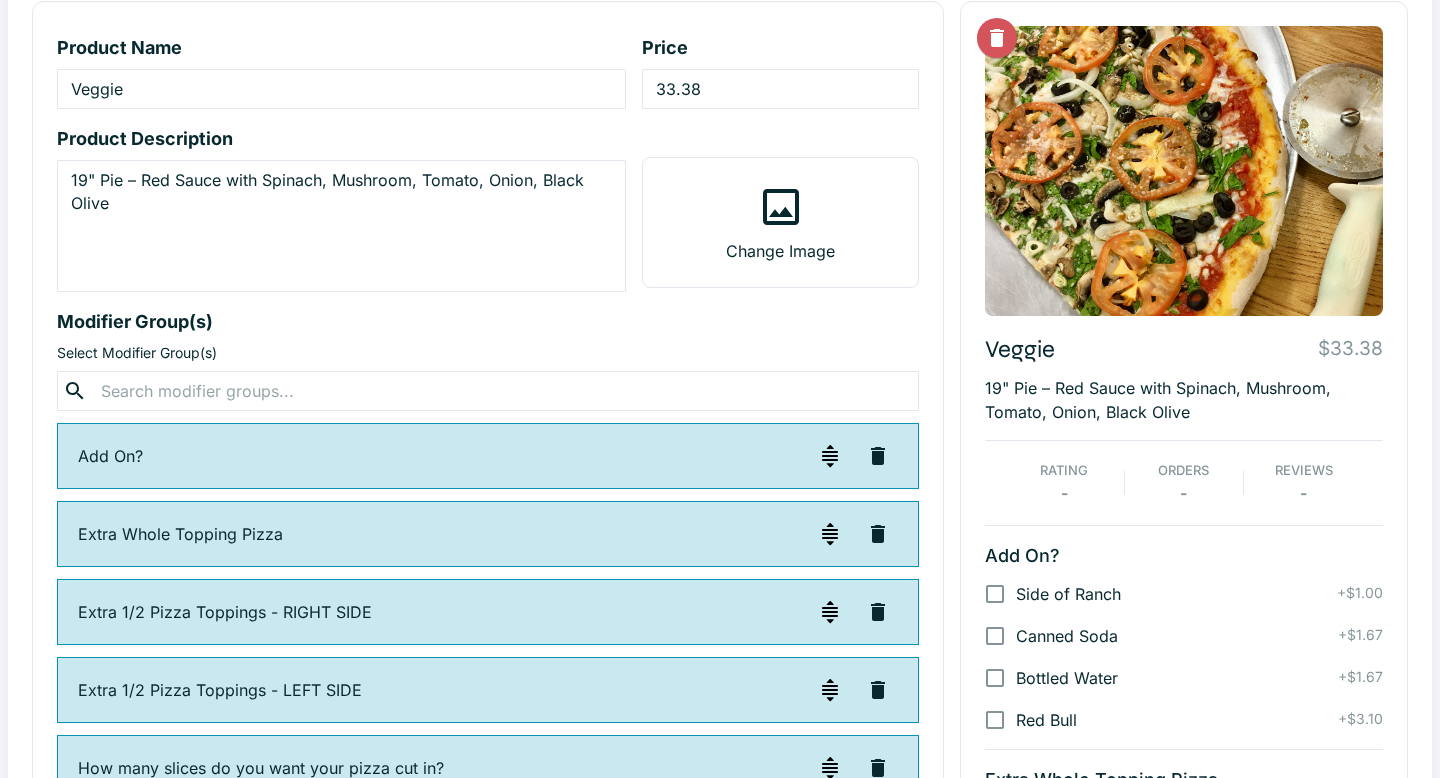 scroll, scrollTop: 0, scrollLeft: 0, axis: both 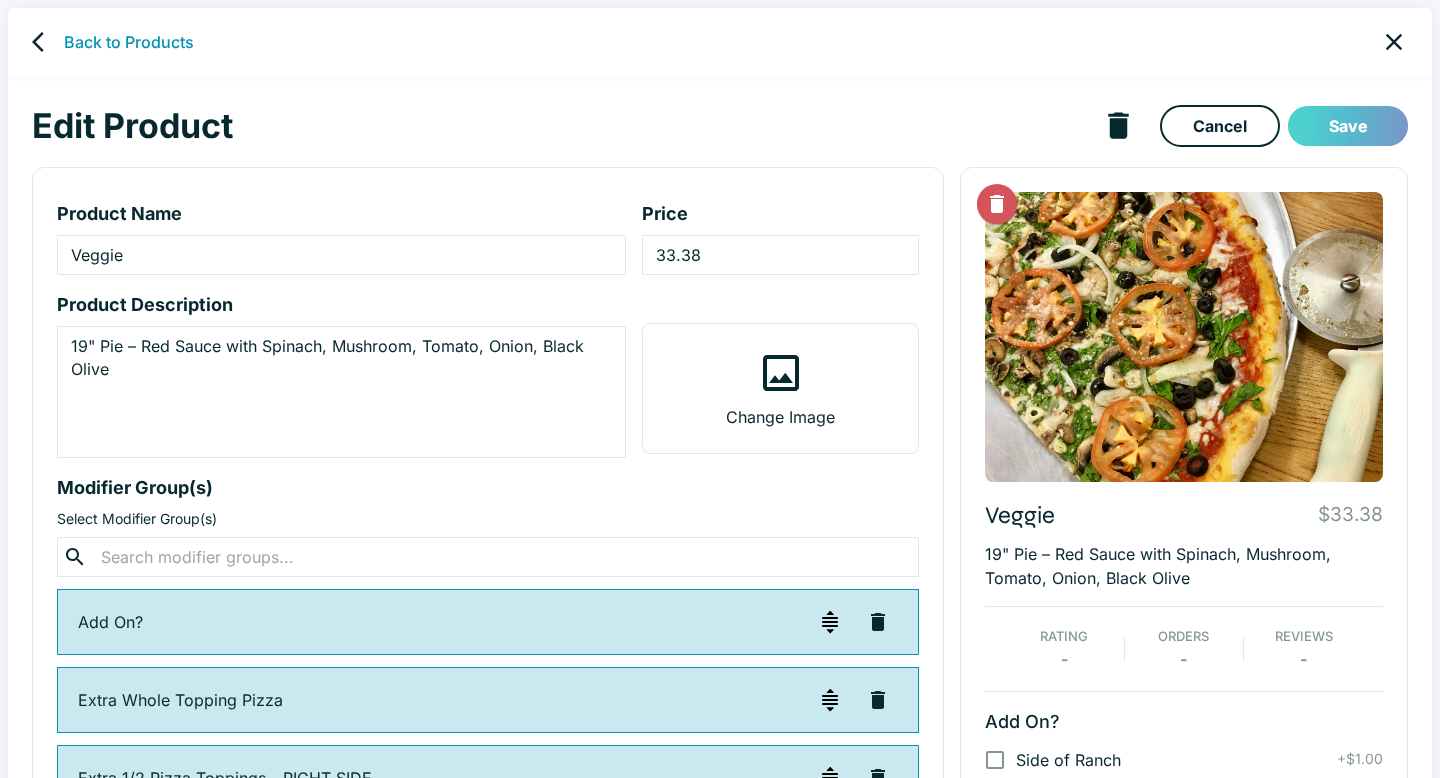 click on "Save" at bounding box center (1348, 126) 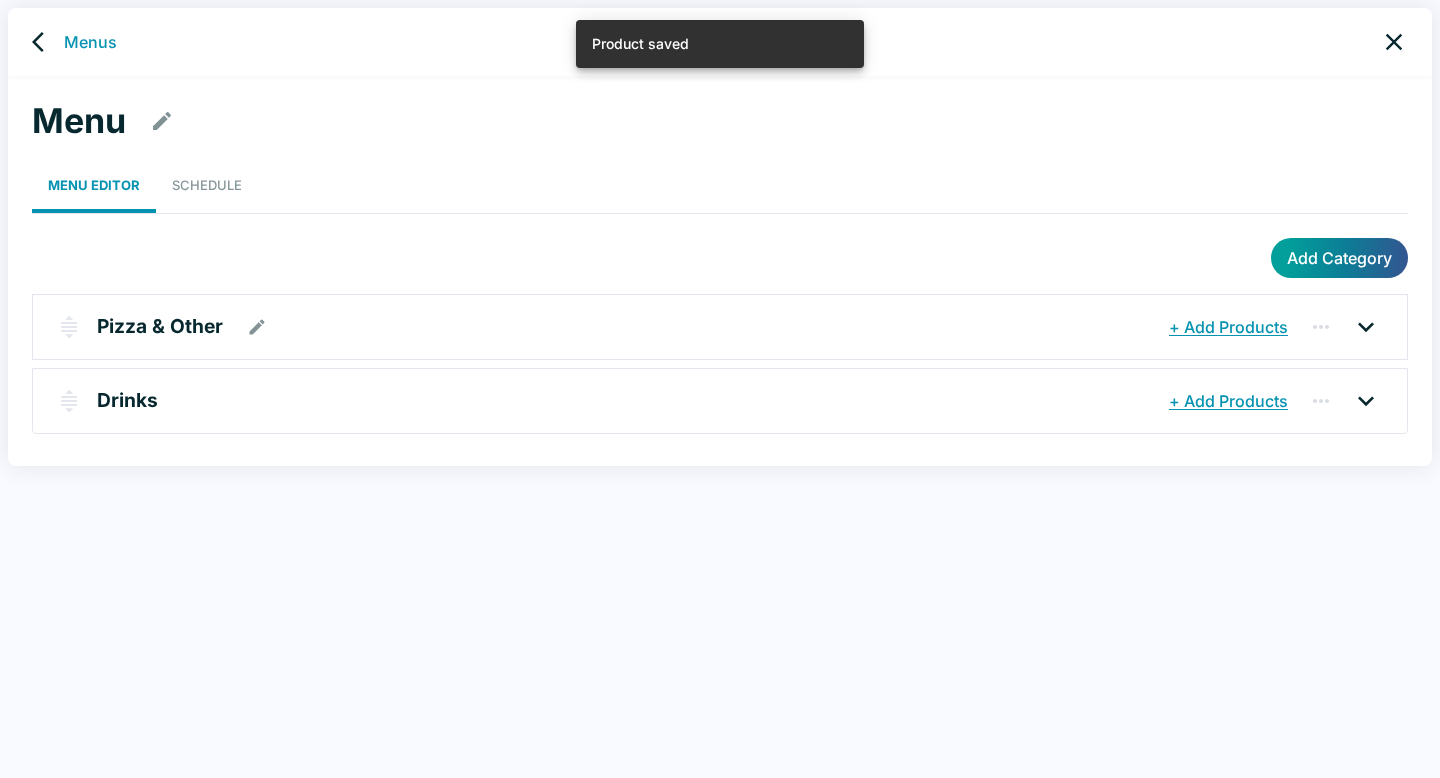 click on "Pizza & Other" at bounding box center (160, 326) 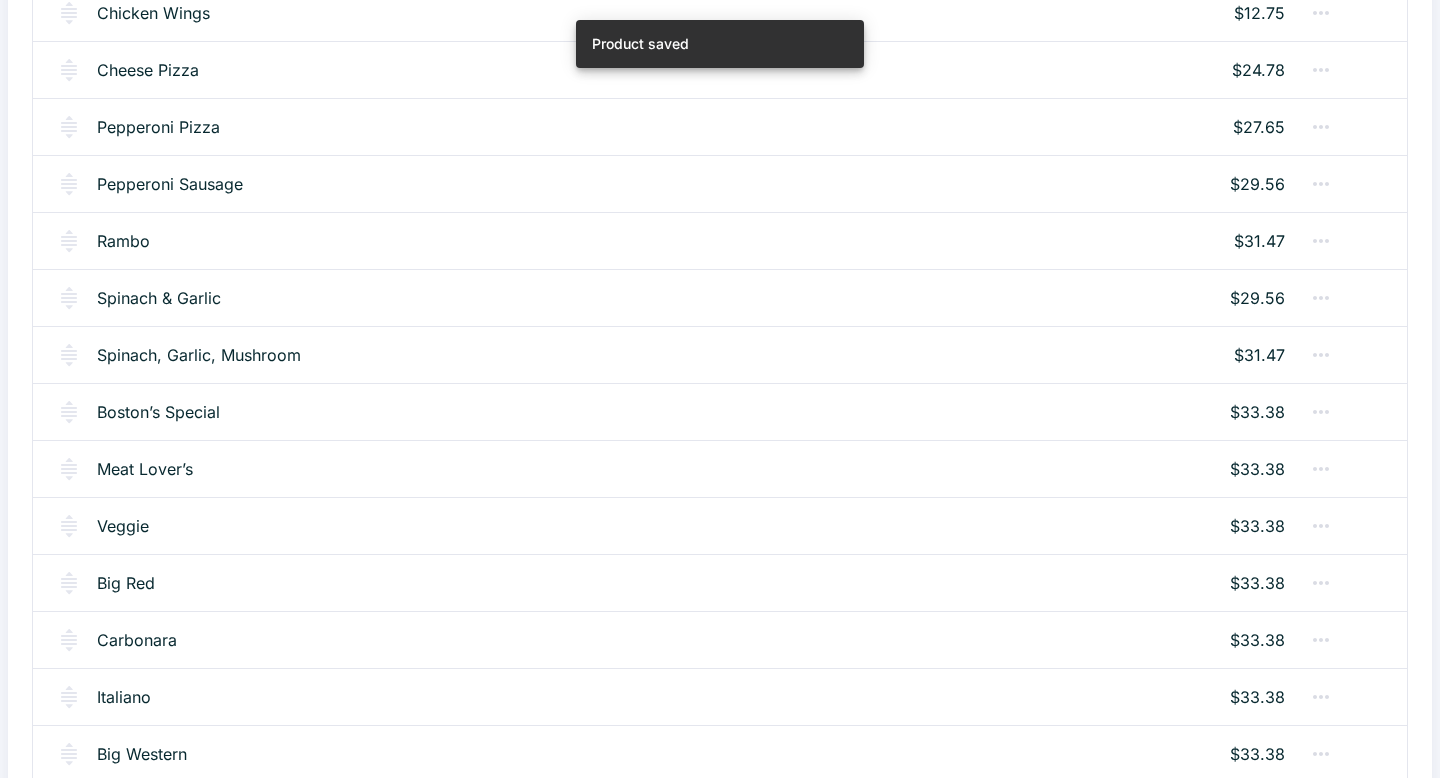 scroll, scrollTop: 422, scrollLeft: 0, axis: vertical 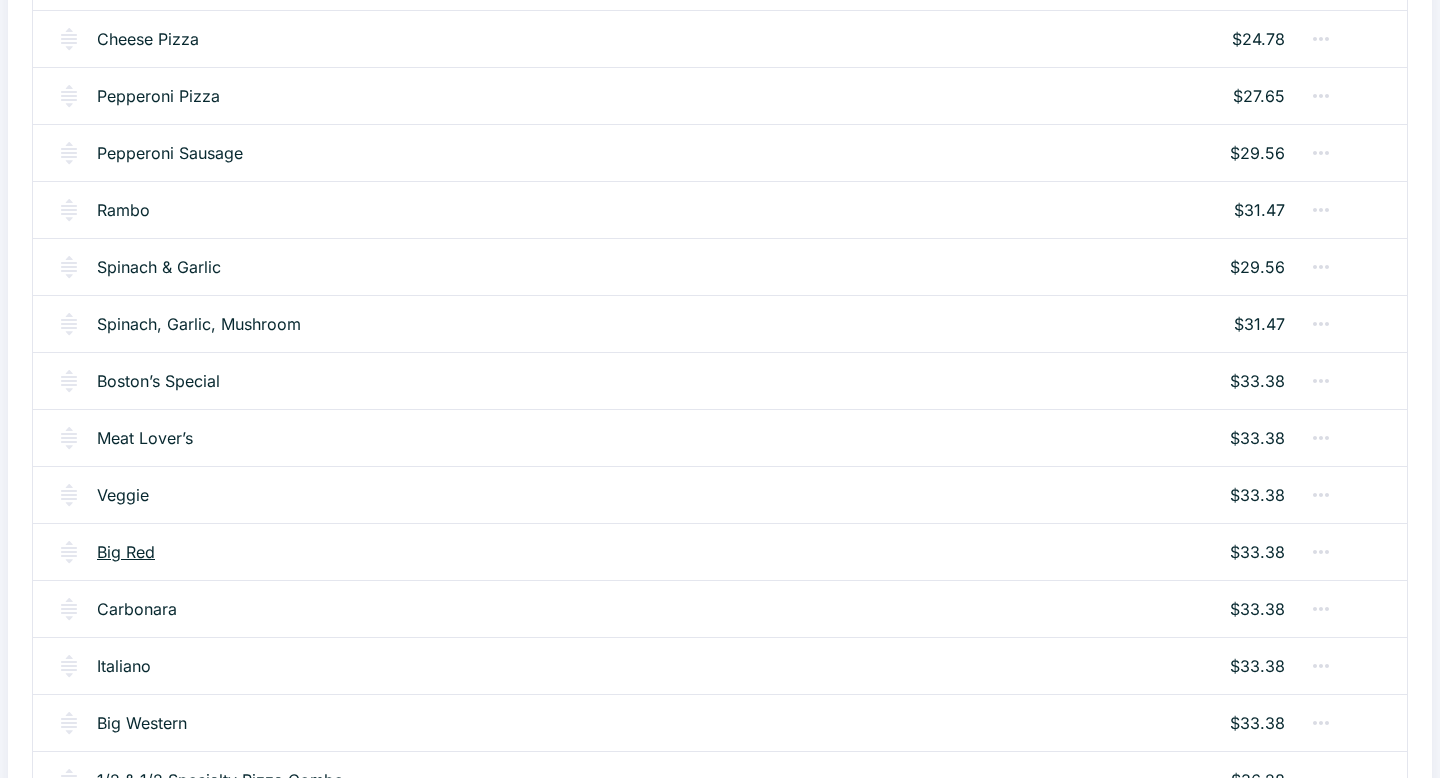 click on "Big Red" at bounding box center [126, 552] 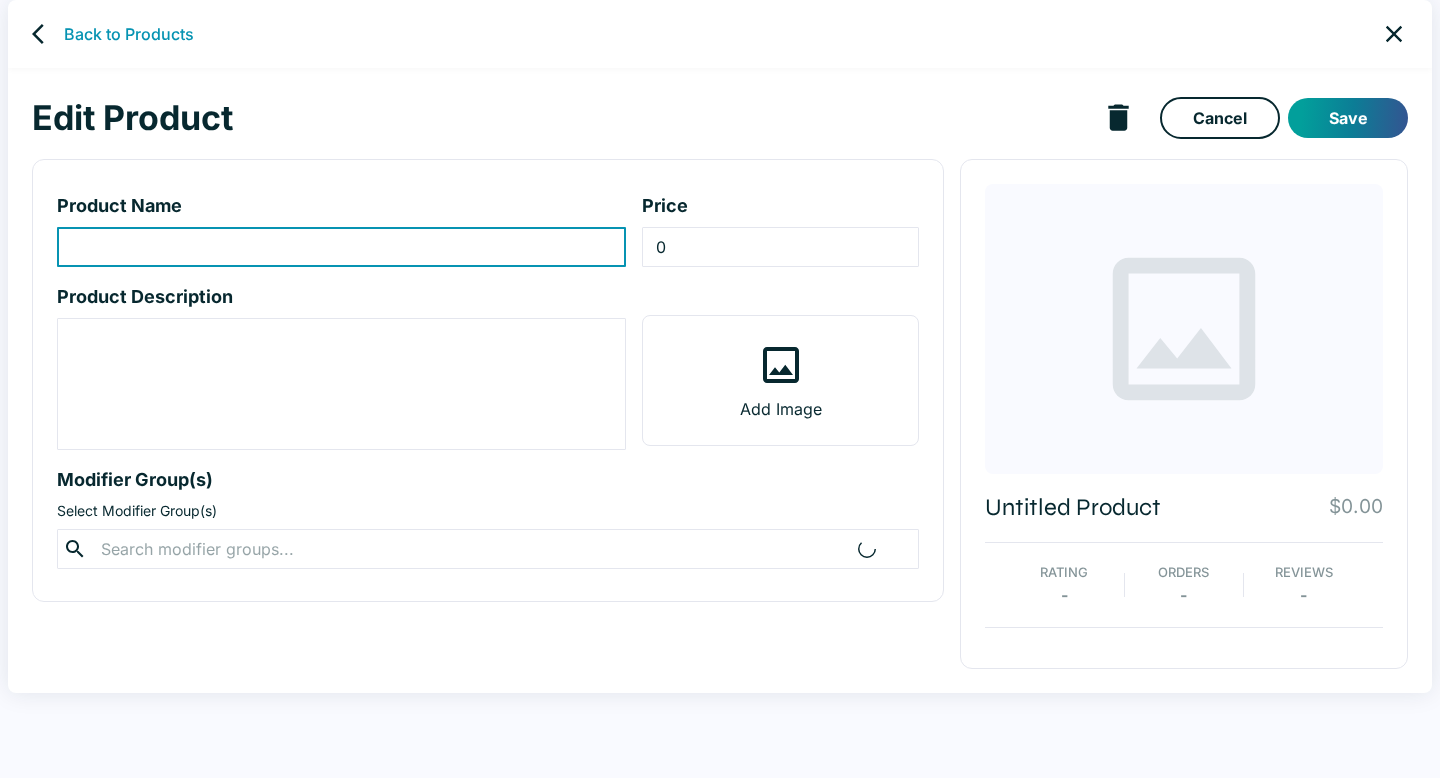 scroll, scrollTop: 0, scrollLeft: 0, axis: both 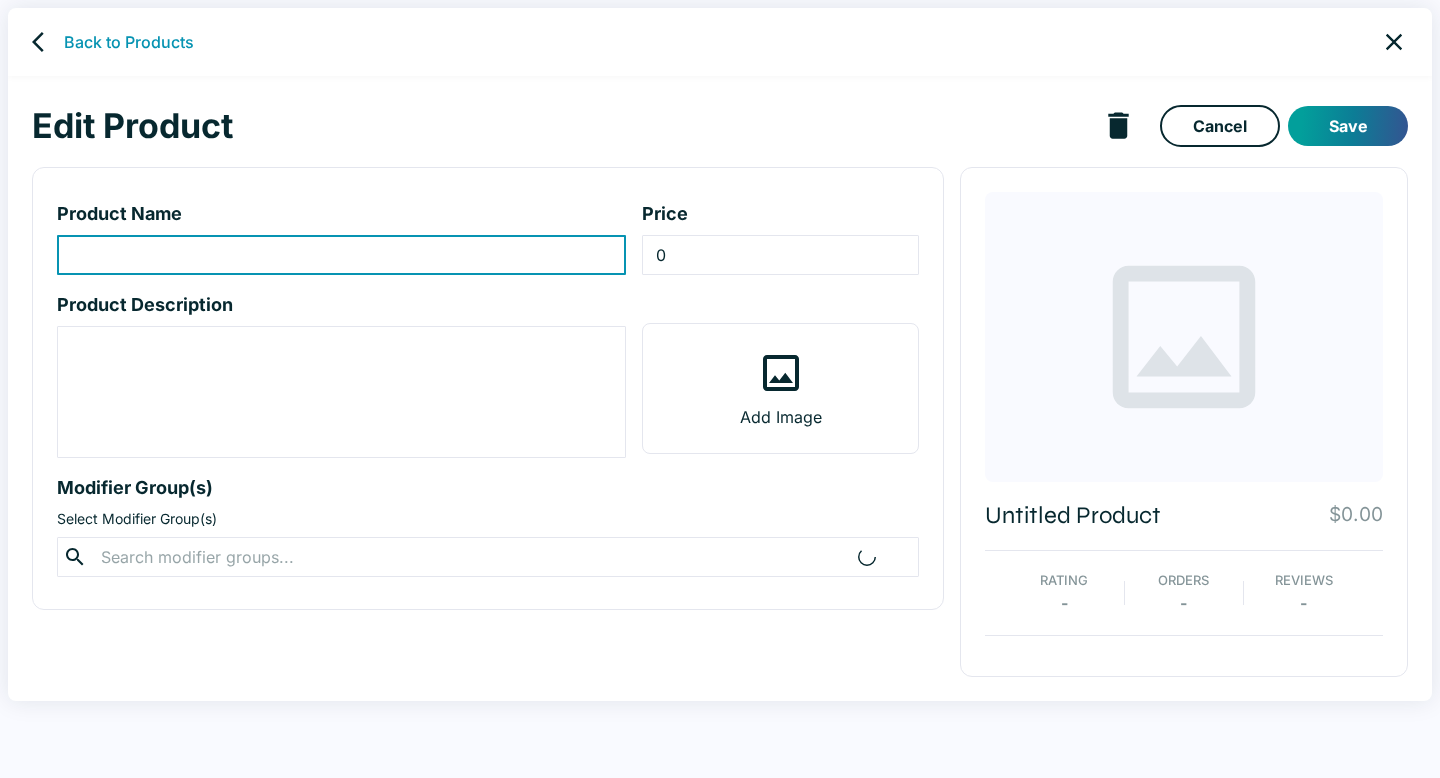 type on "Big Red" 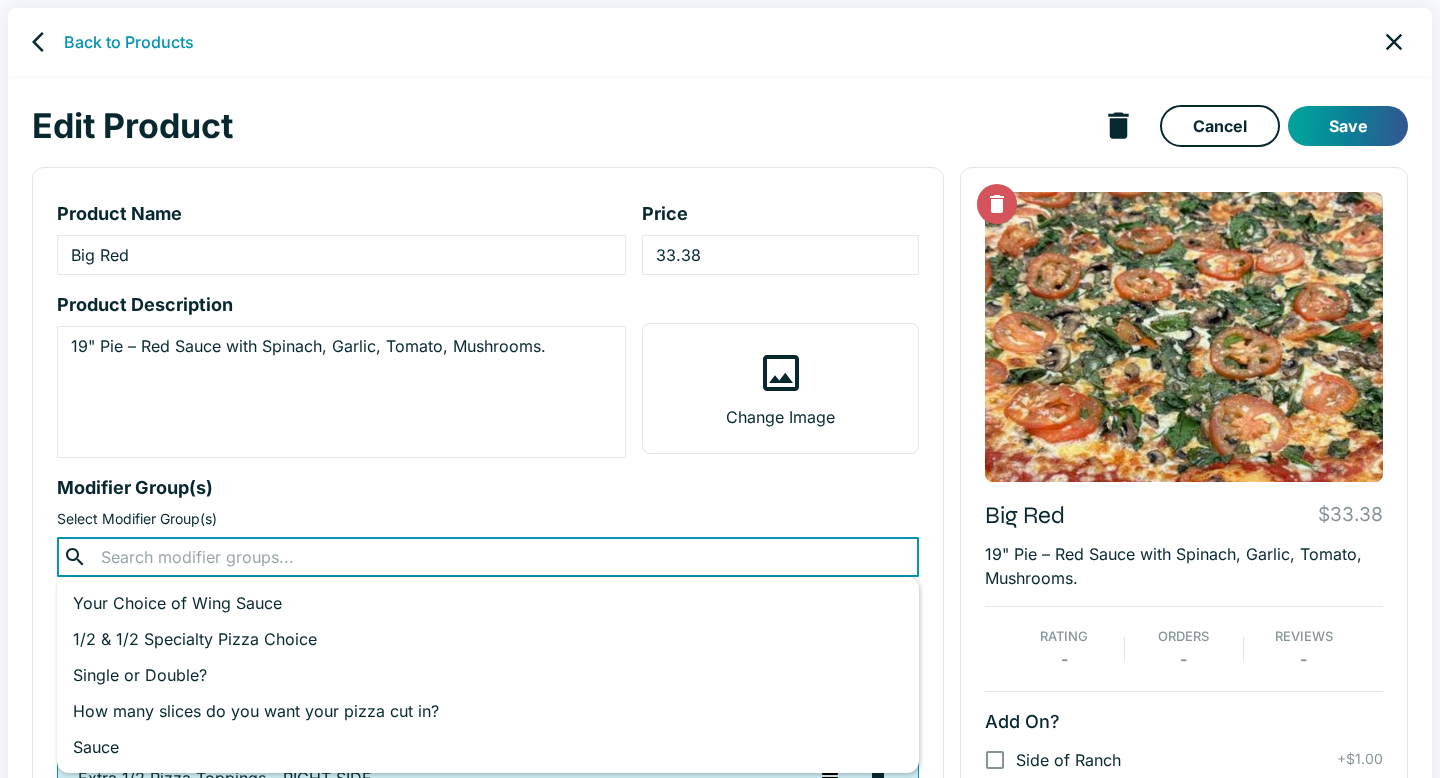 click at bounding box center [487, 557] 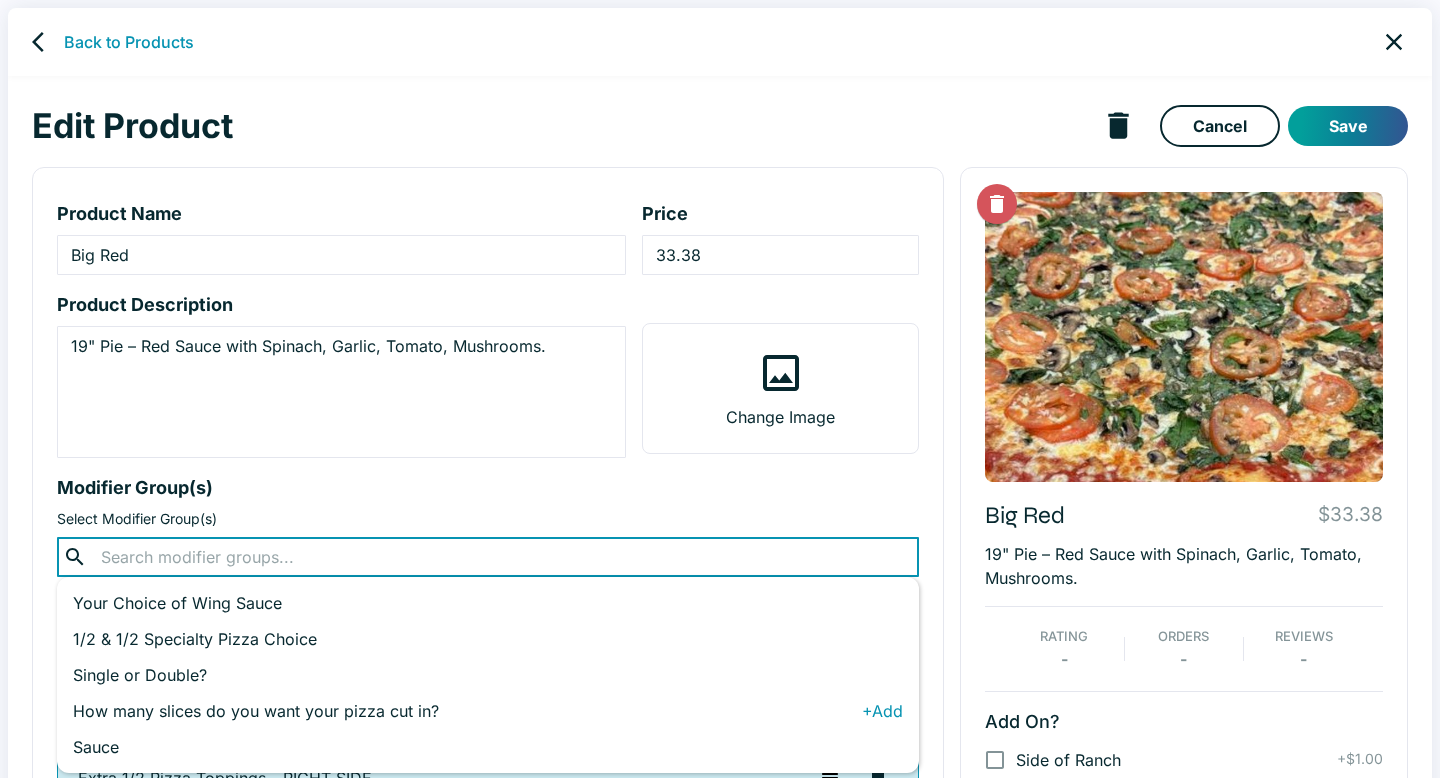 click on "How many slices do you want your pizza cut in?" at bounding box center [467, 711] 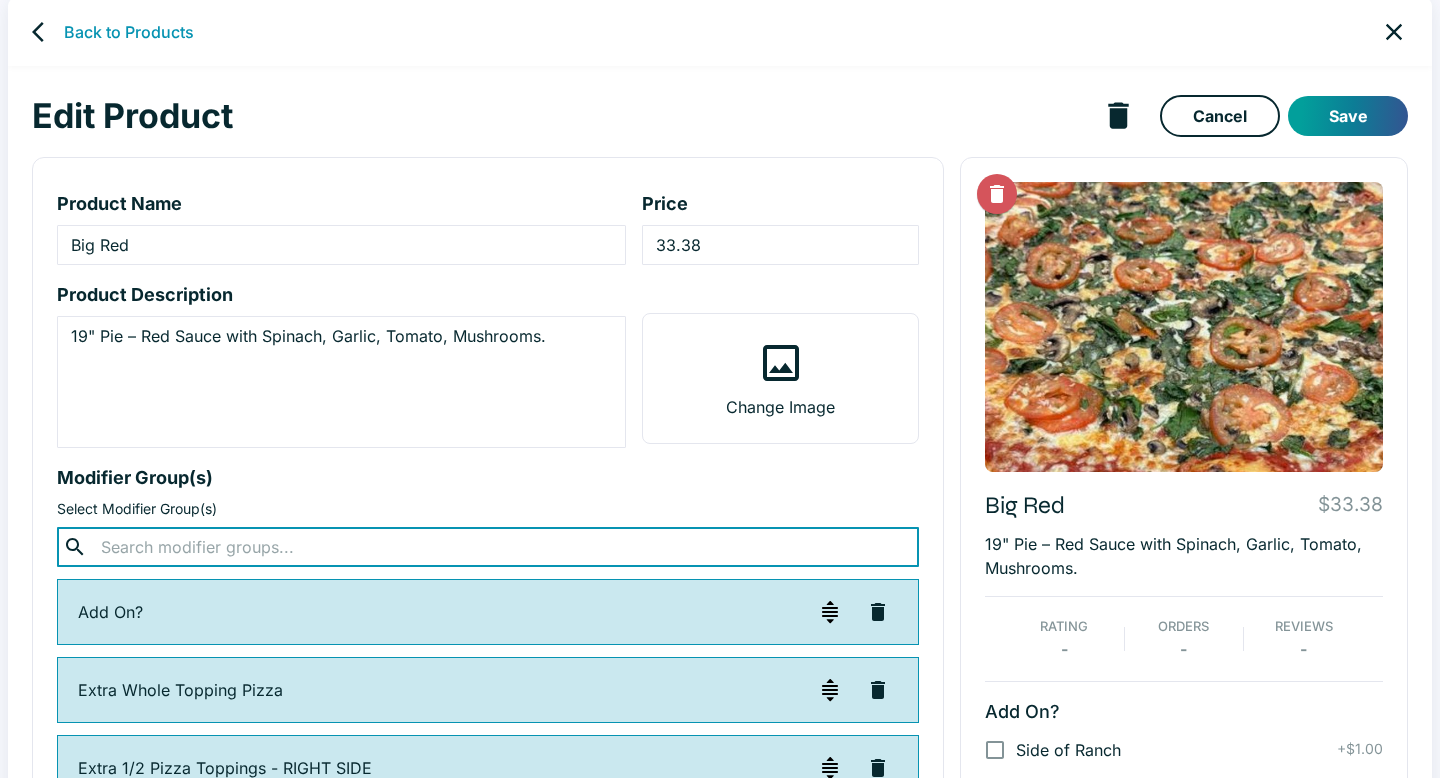 scroll, scrollTop: 0, scrollLeft: 0, axis: both 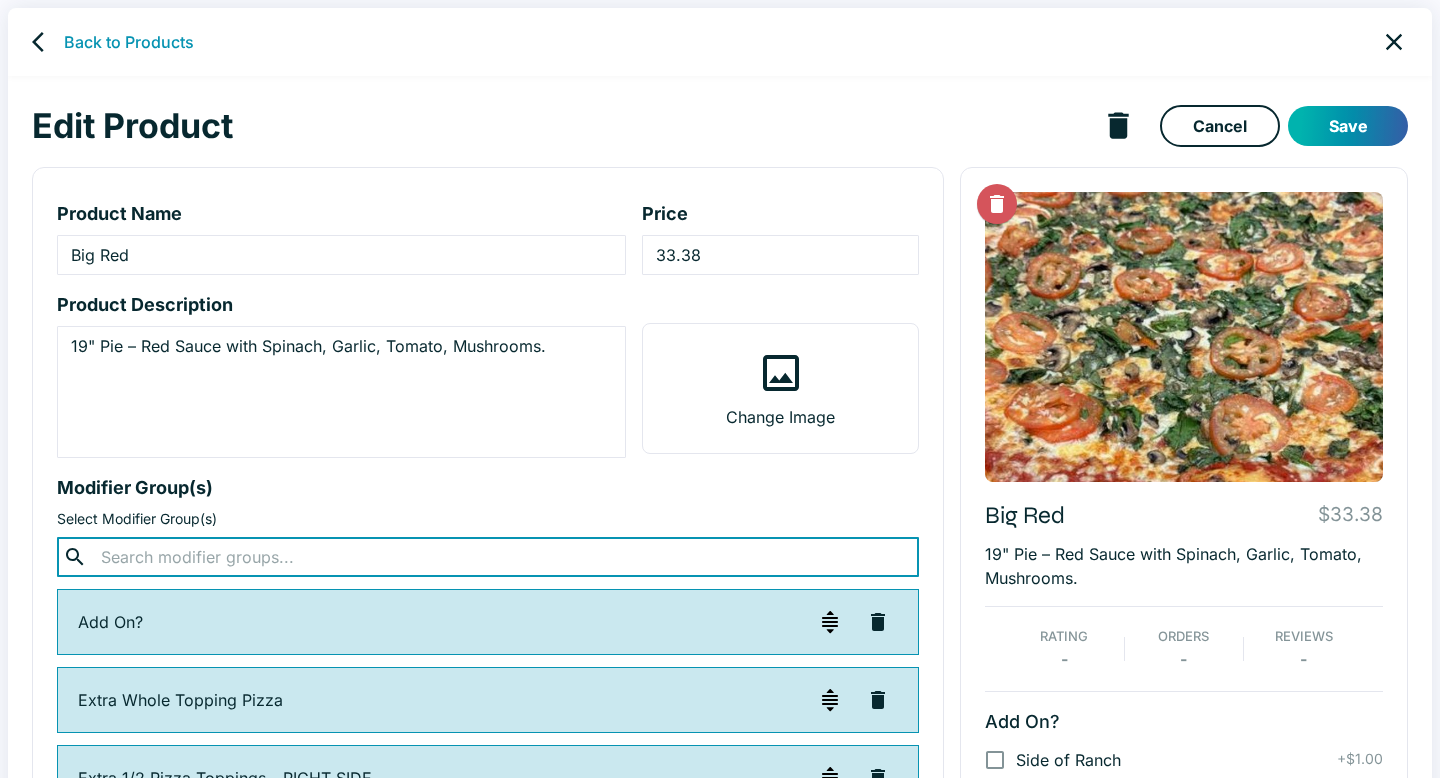 click on "Save" at bounding box center (1348, 126) 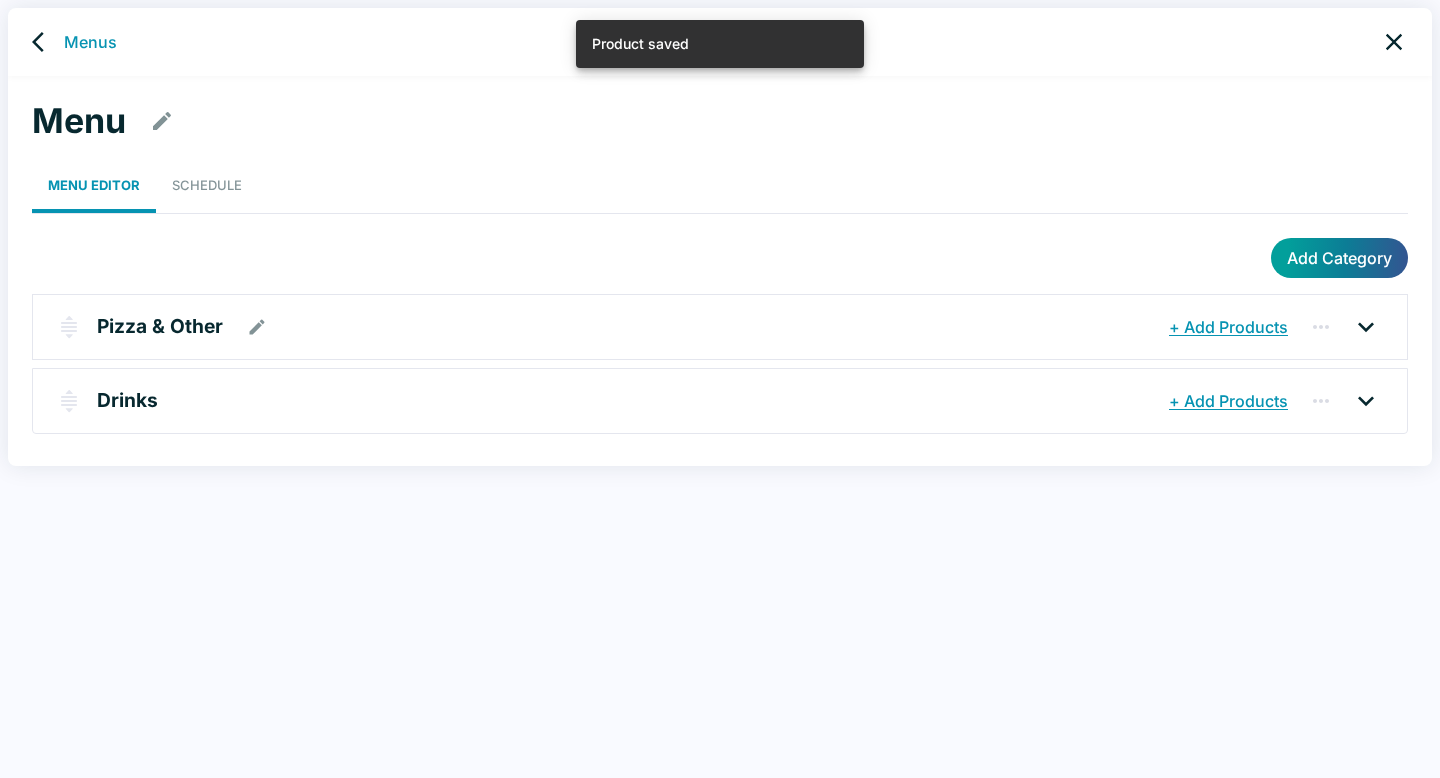 click on "Pizza & Other" at bounding box center [160, 326] 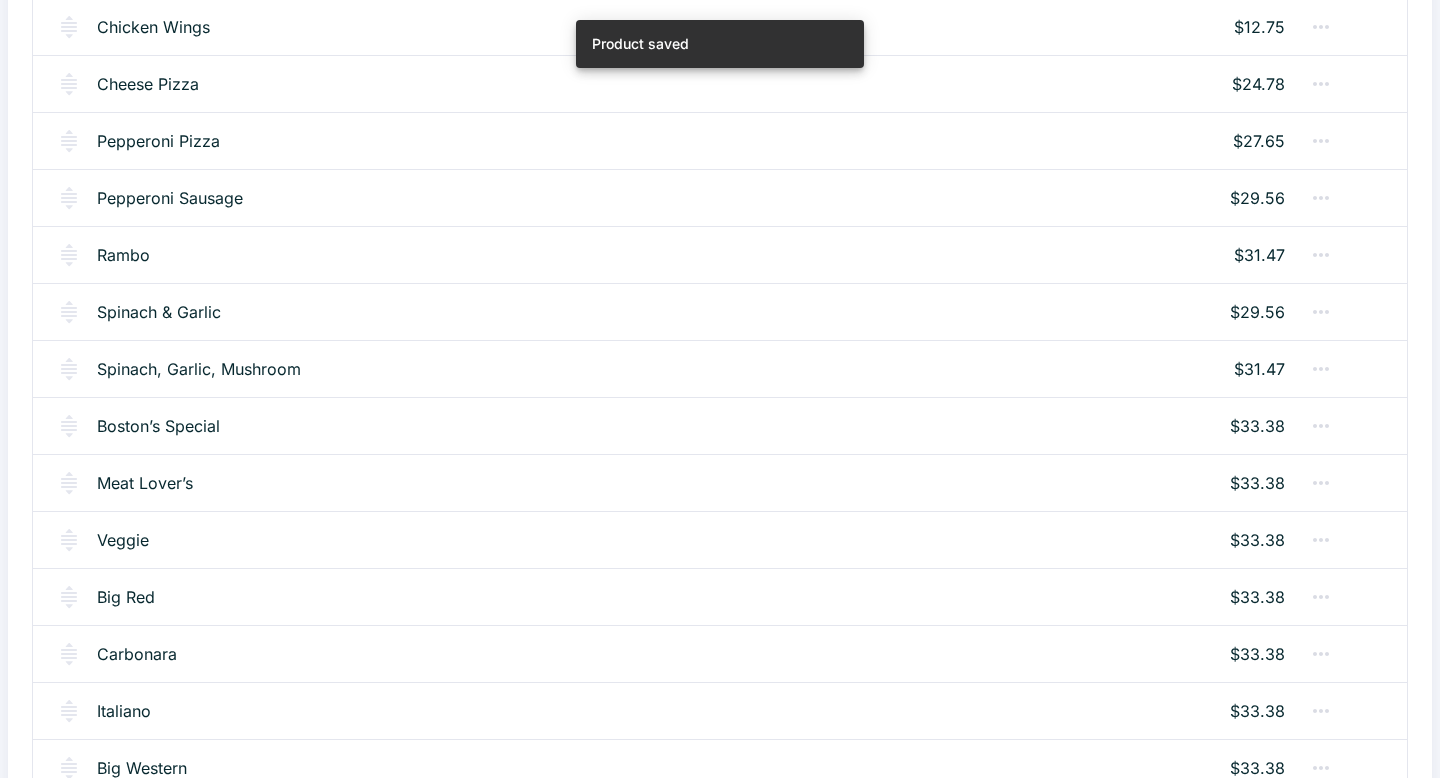 scroll, scrollTop: 566, scrollLeft: 0, axis: vertical 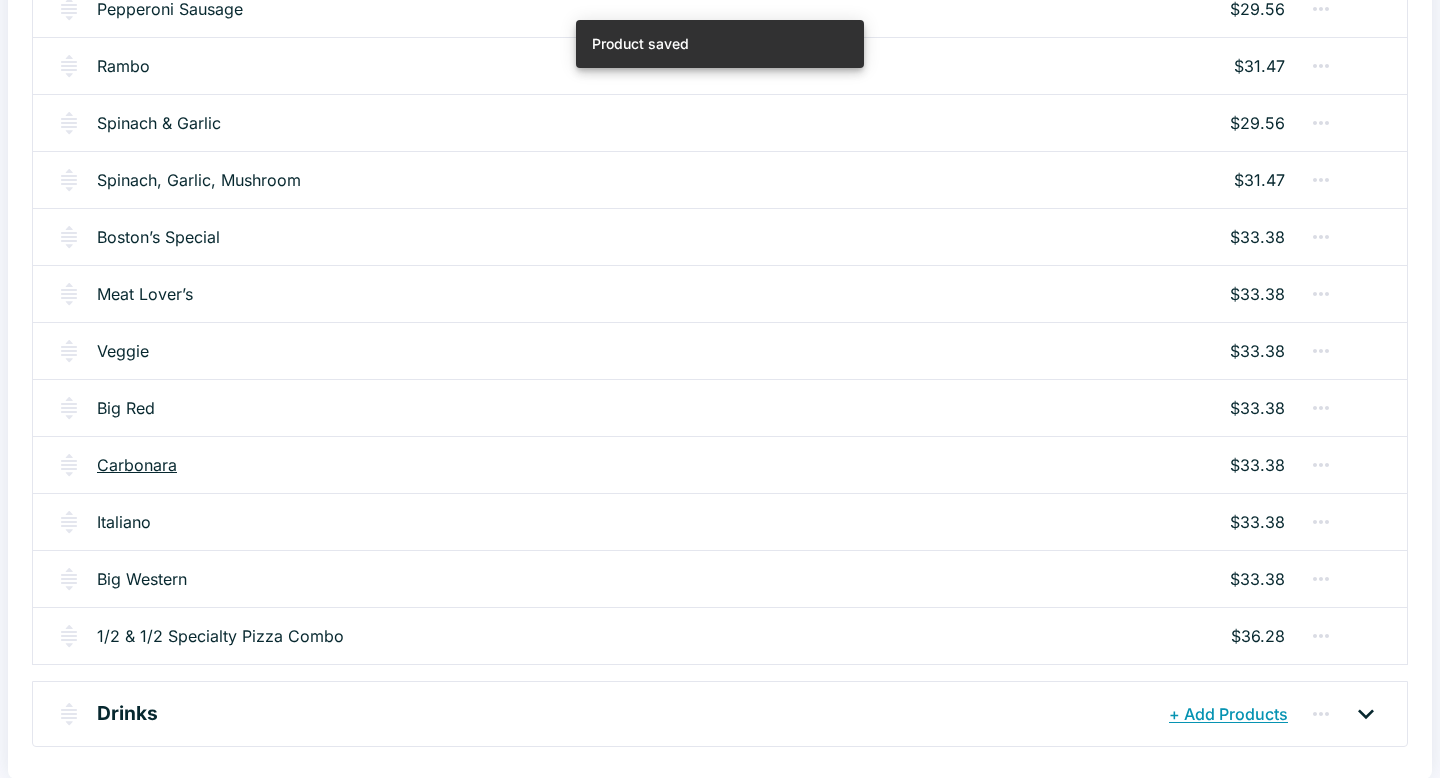 click on "Carbonara" at bounding box center (137, 465) 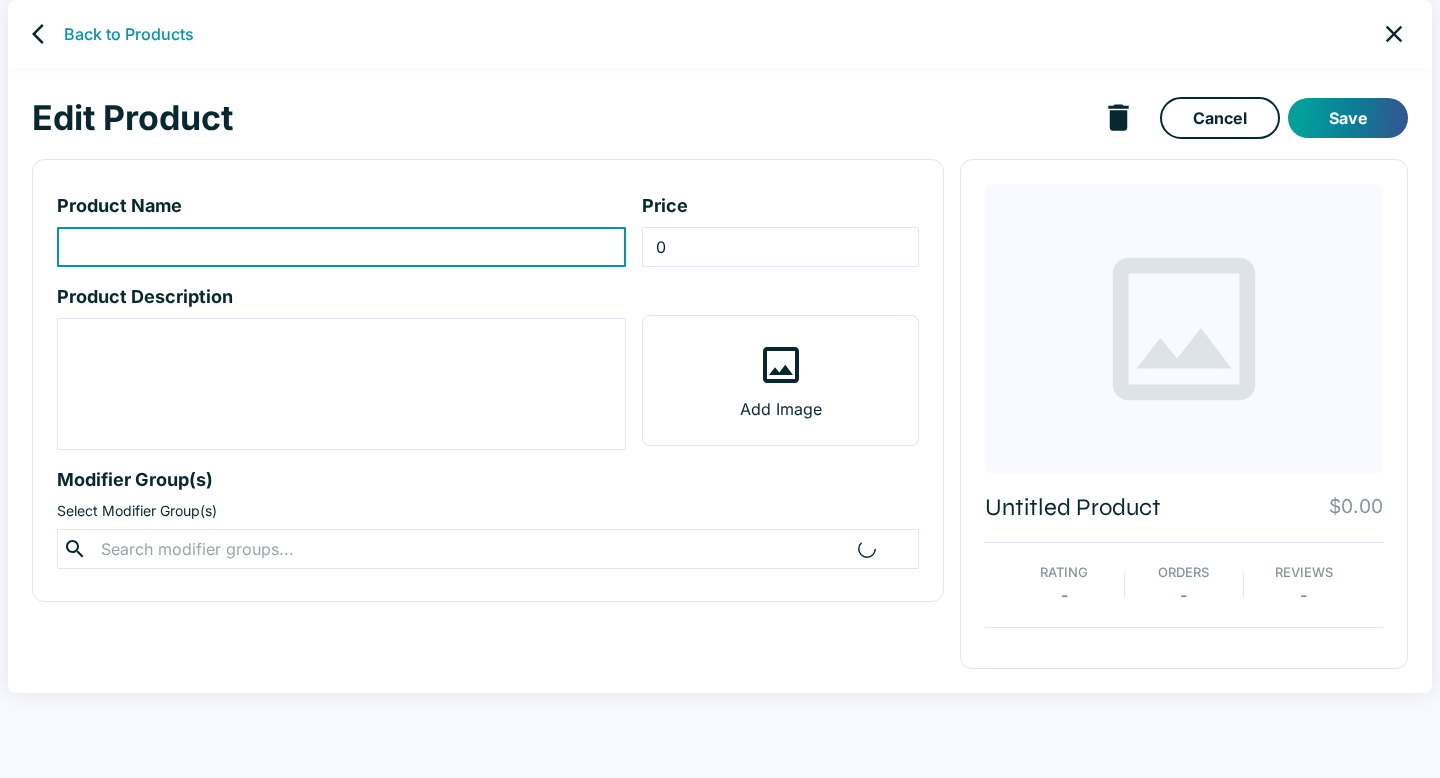scroll, scrollTop: 0, scrollLeft: 0, axis: both 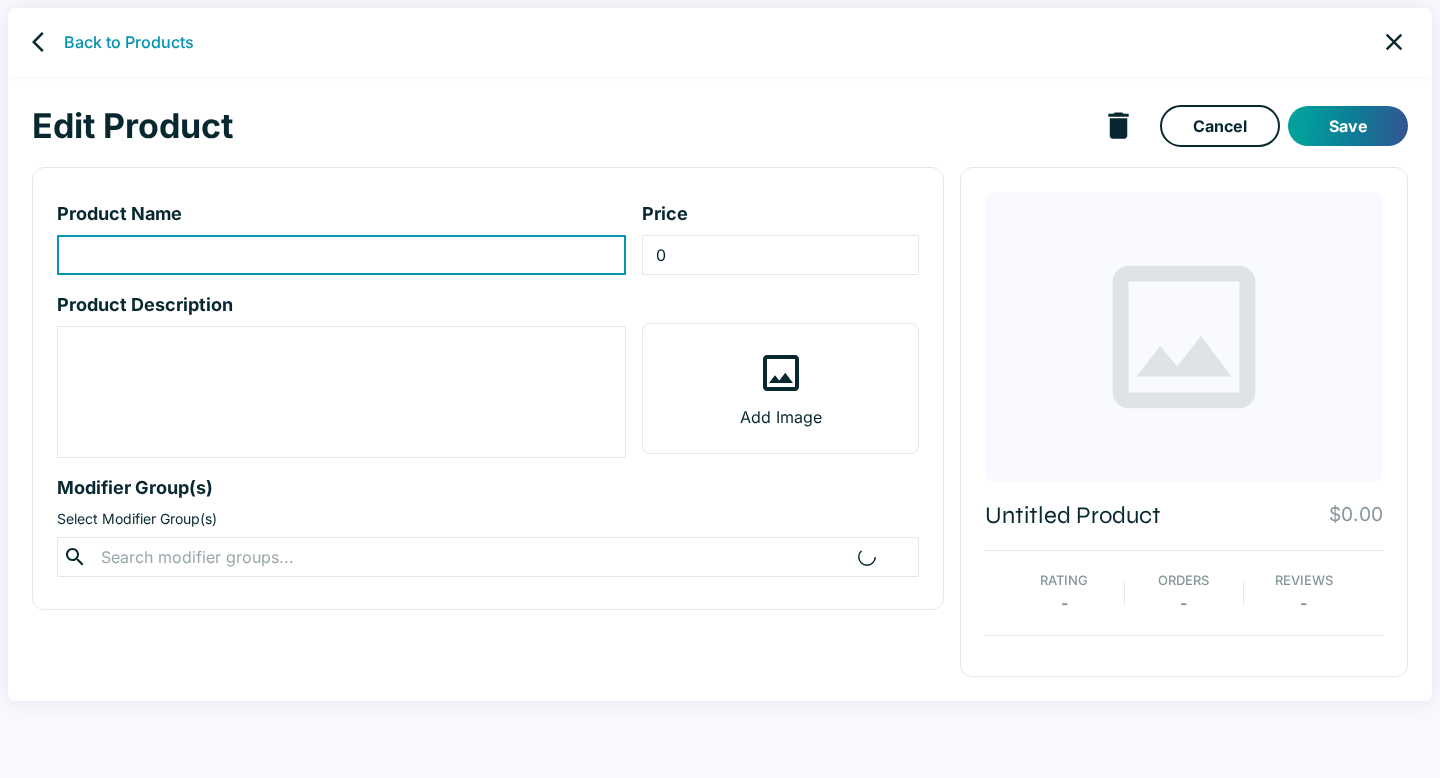type on "Carbonara" 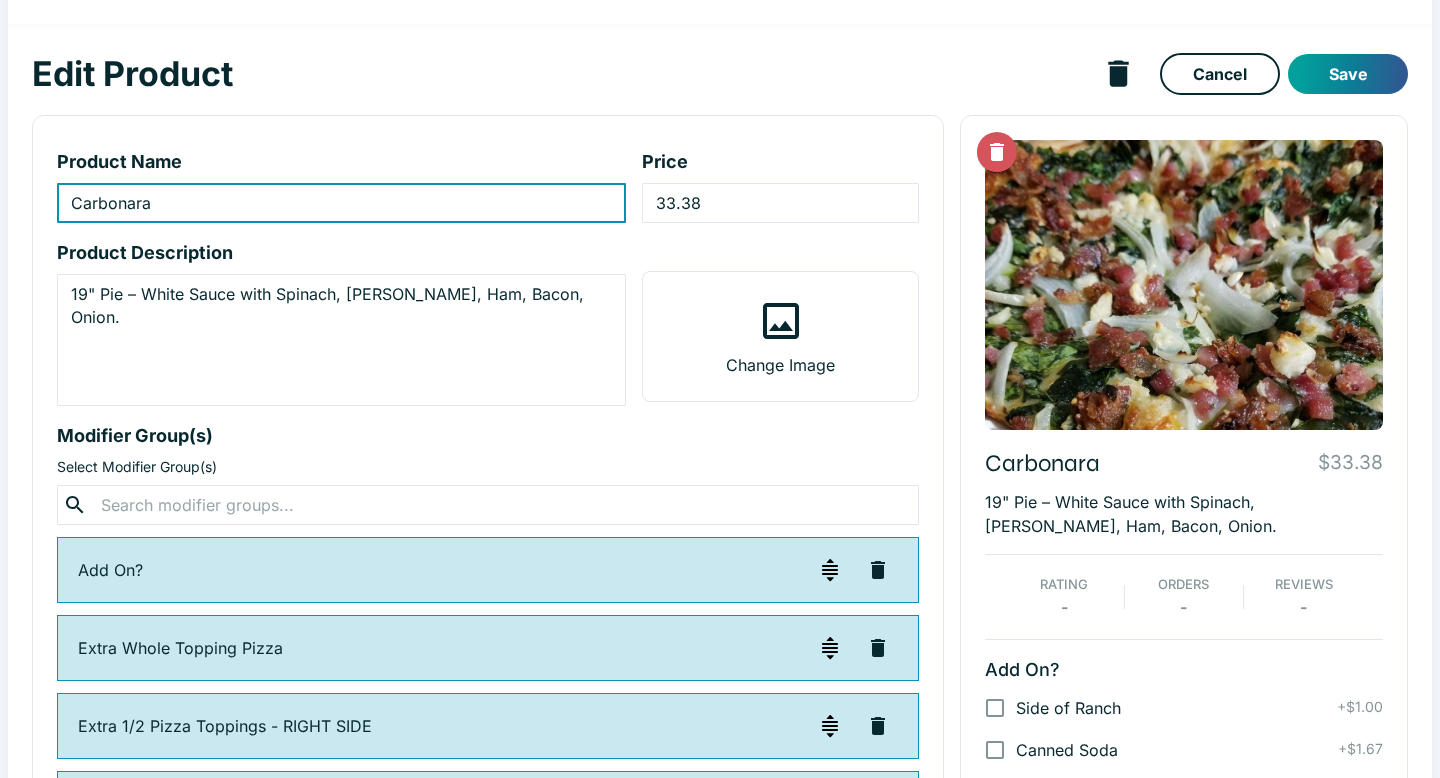 scroll, scrollTop: 56, scrollLeft: 0, axis: vertical 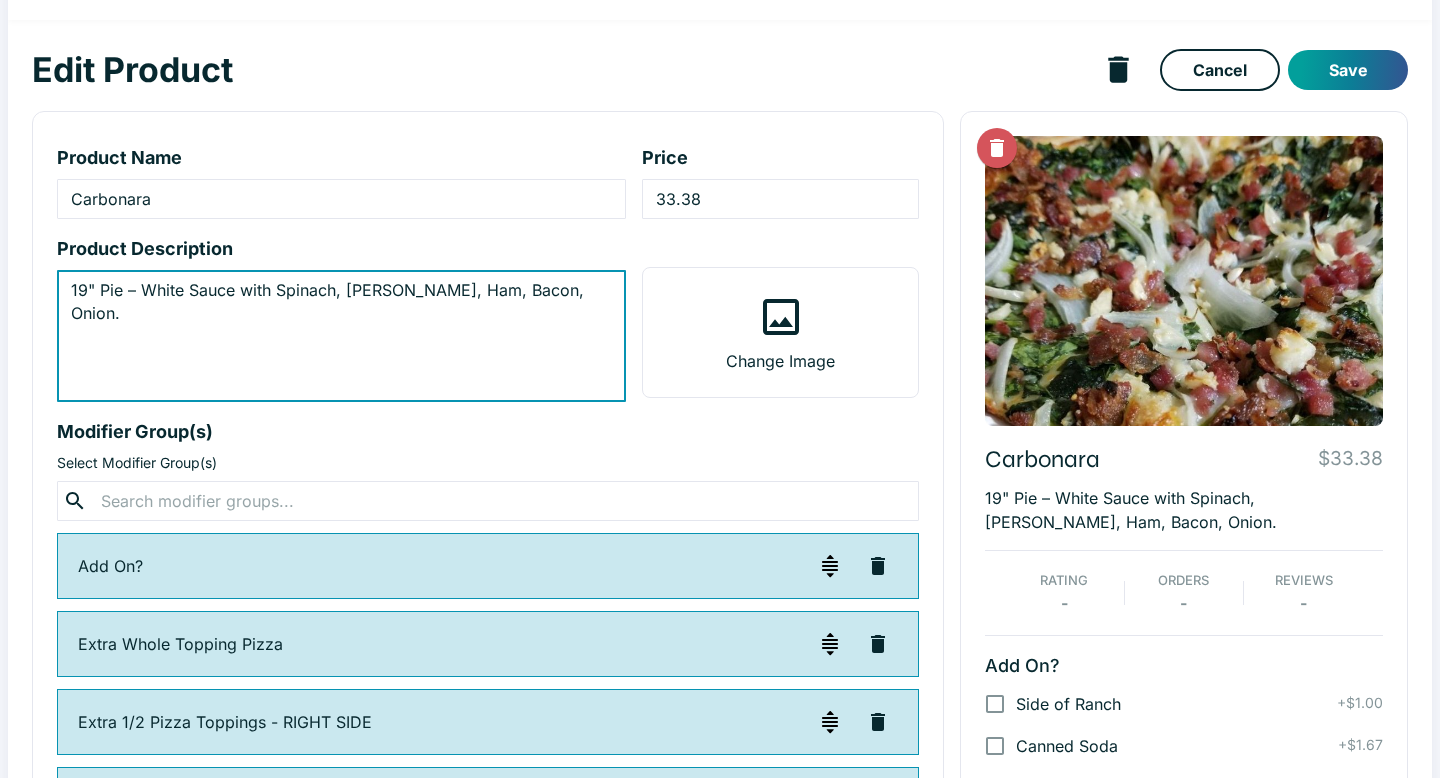 click on "19" Pie – White Sauce with Spinach, Garlic, Ham, Bacon, Onion." at bounding box center [341, 336] 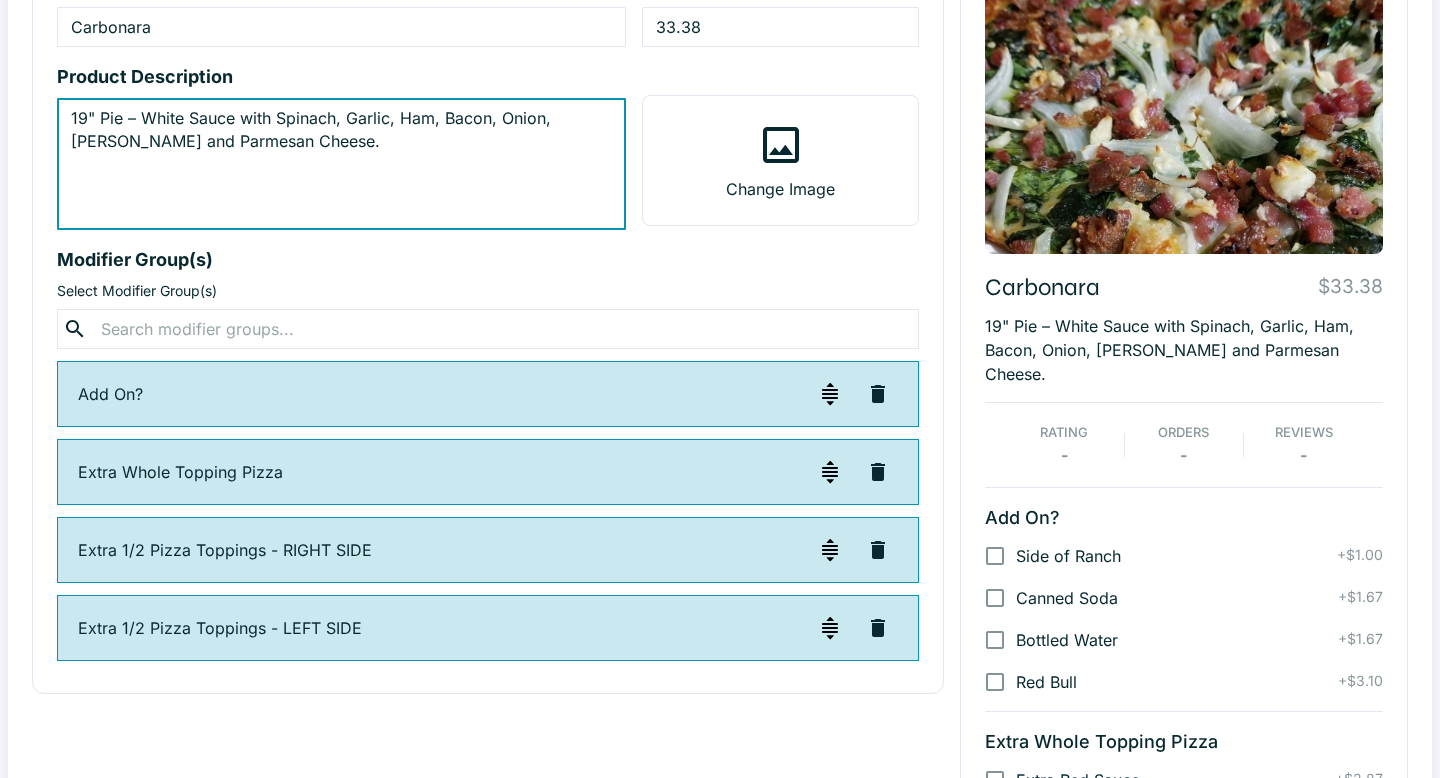 scroll, scrollTop: 308, scrollLeft: 0, axis: vertical 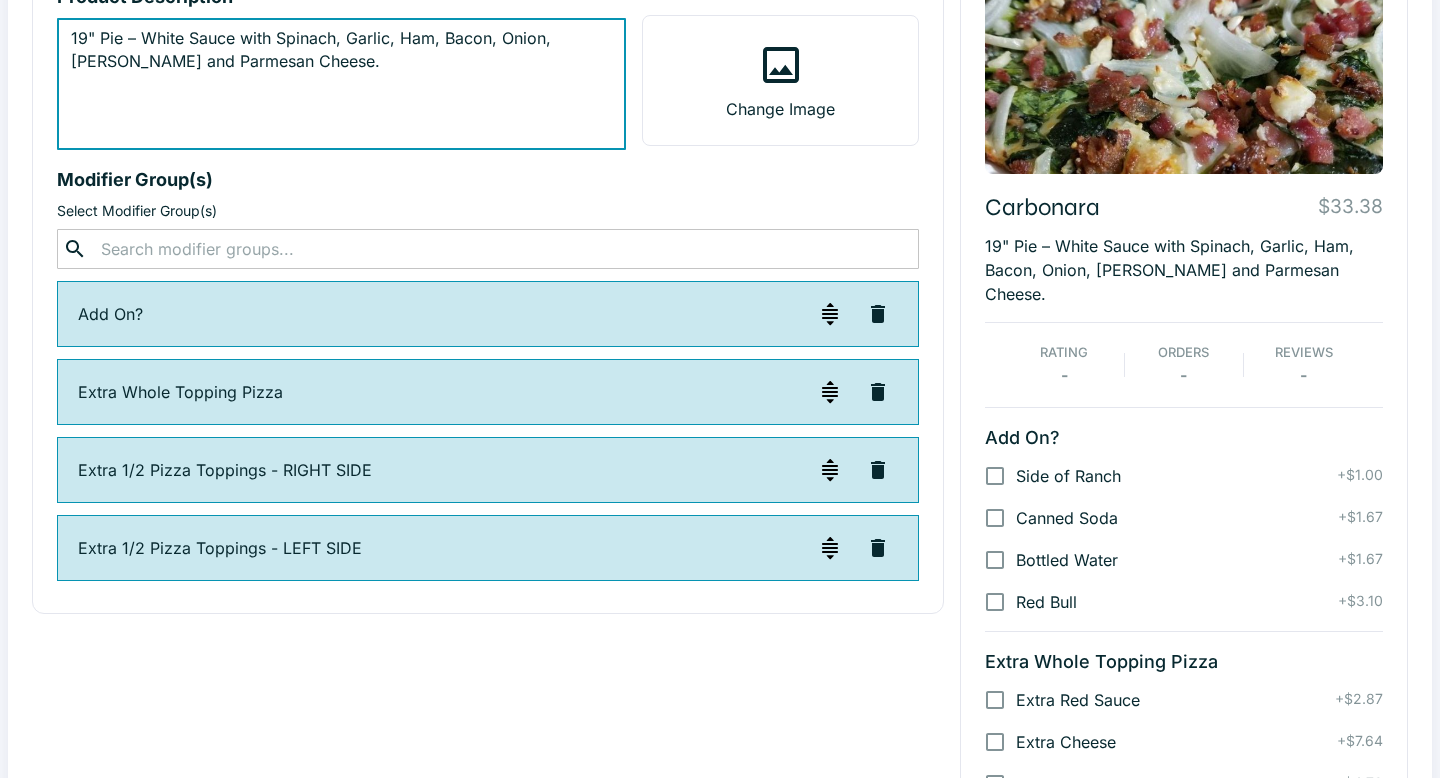type on "19" Pie – White Sauce with Spinach, Garlic, Ham, Bacon, Onion, Romano and Parmesan Cheese." 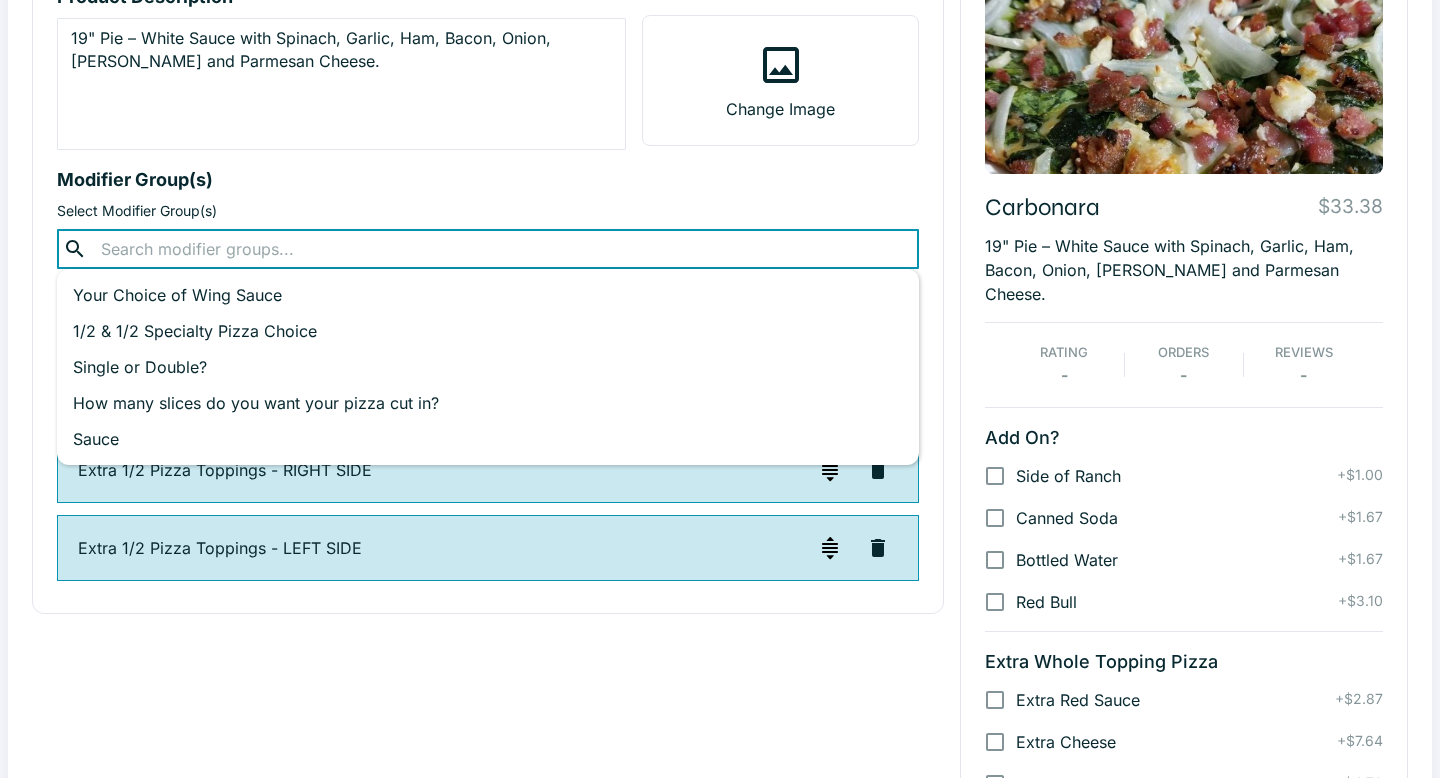click at bounding box center (487, 249) 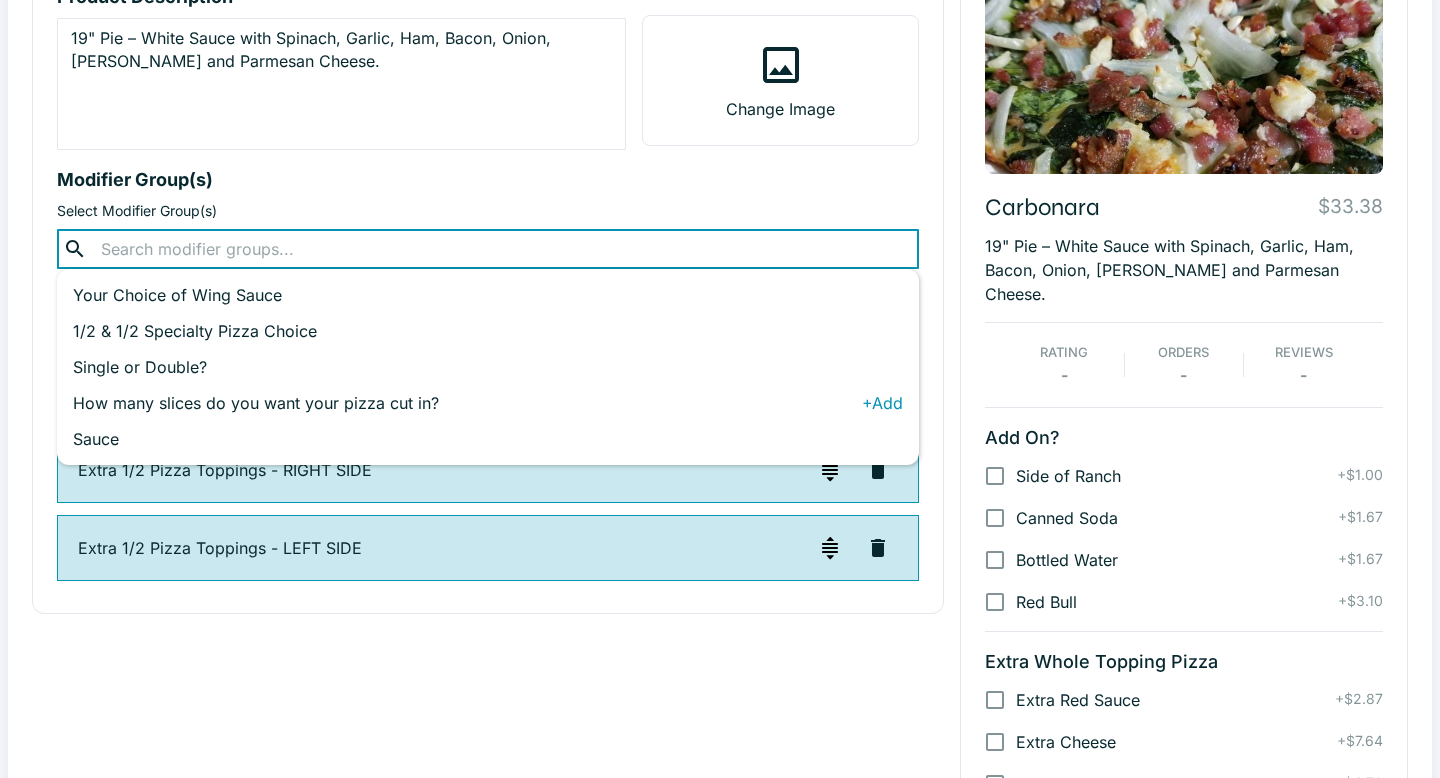 click on "How many slices do you want your pizza cut in?" at bounding box center [467, 403] 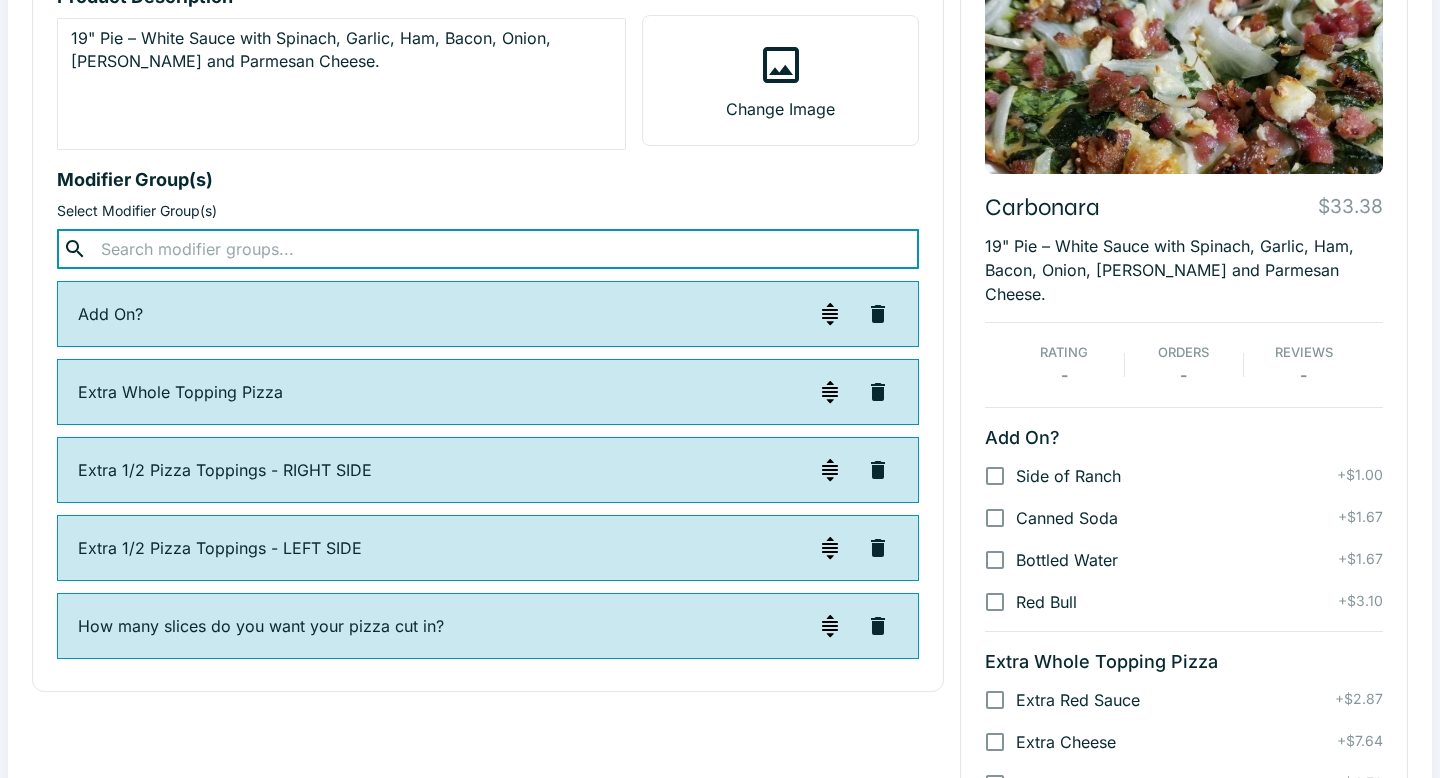 click on "Select Modifier Group(s)" at bounding box center [488, 211] 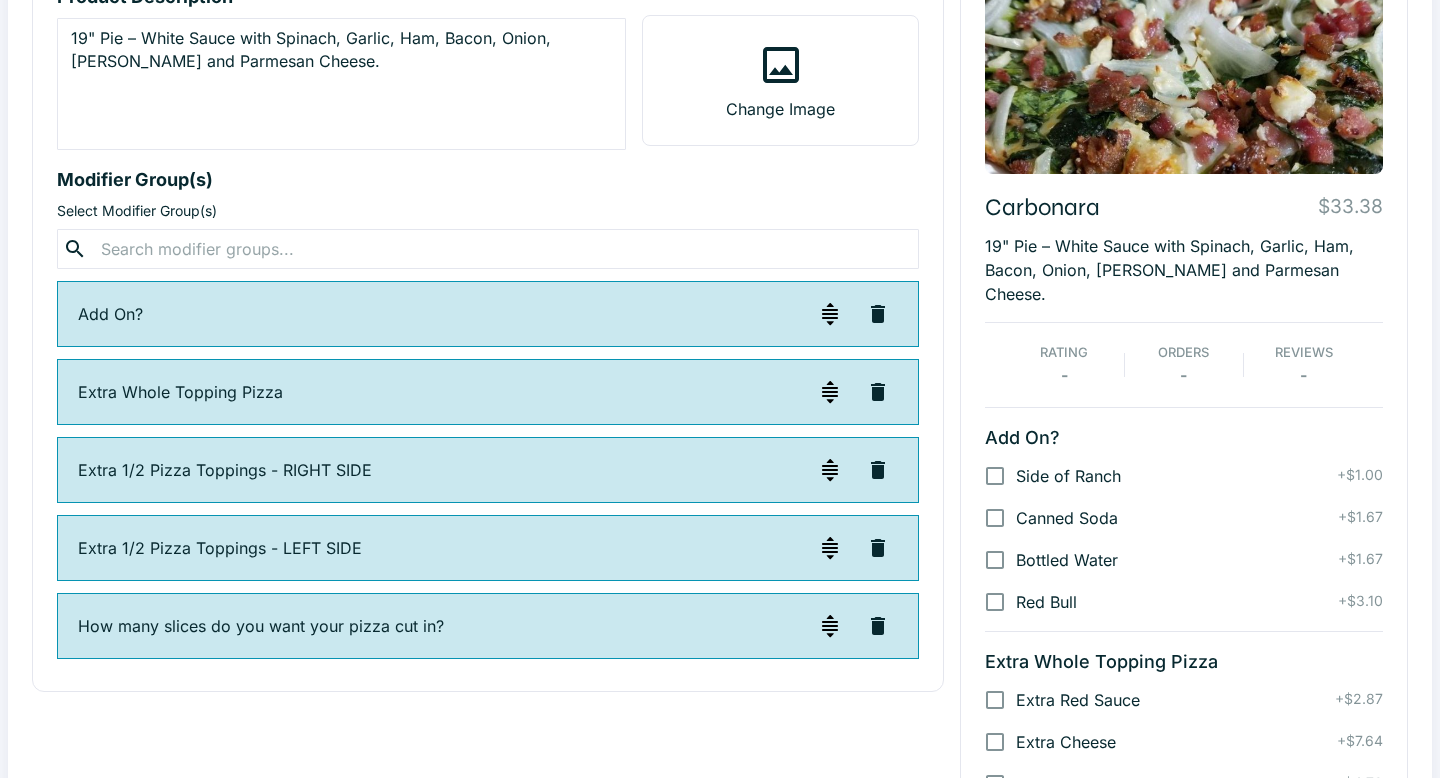 scroll, scrollTop: 0, scrollLeft: 0, axis: both 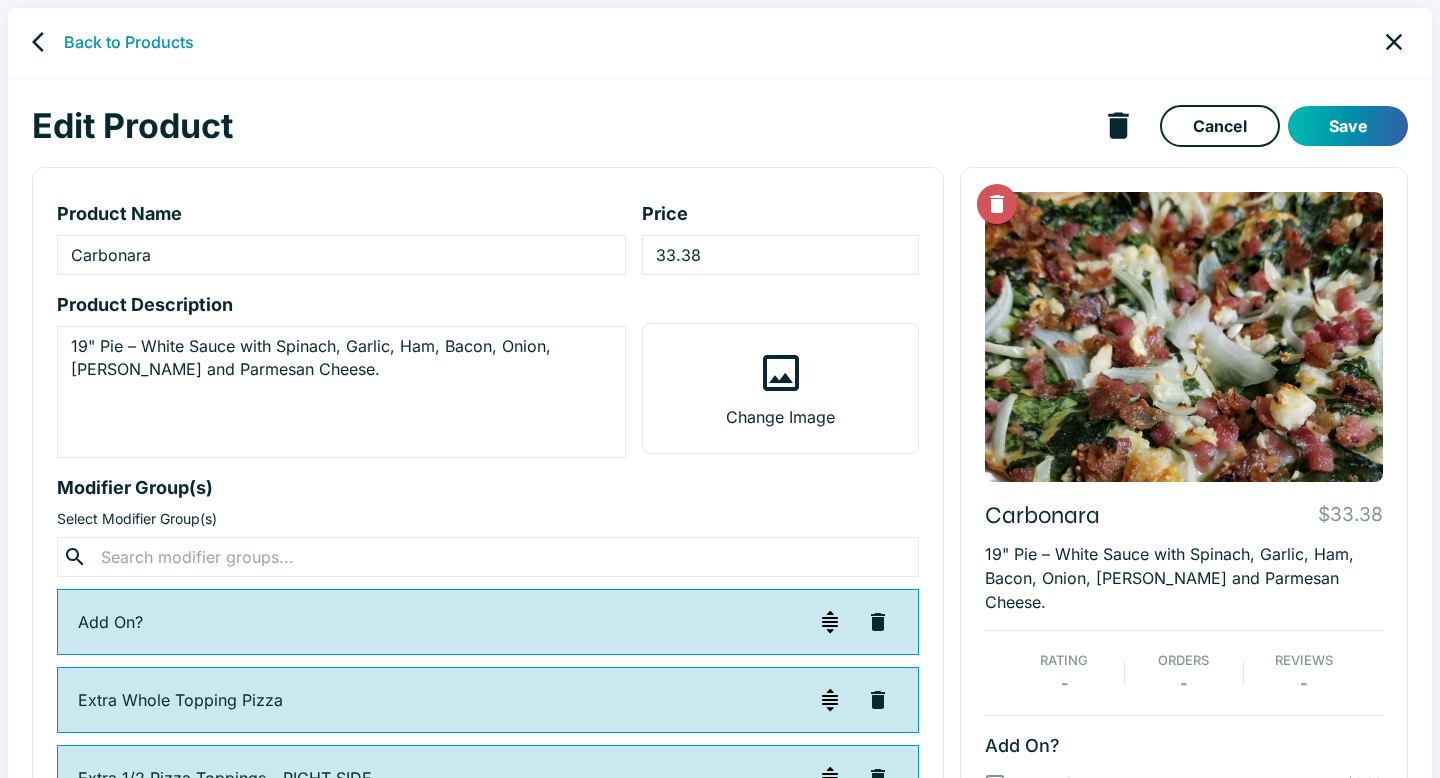 click on "Save" at bounding box center (1348, 126) 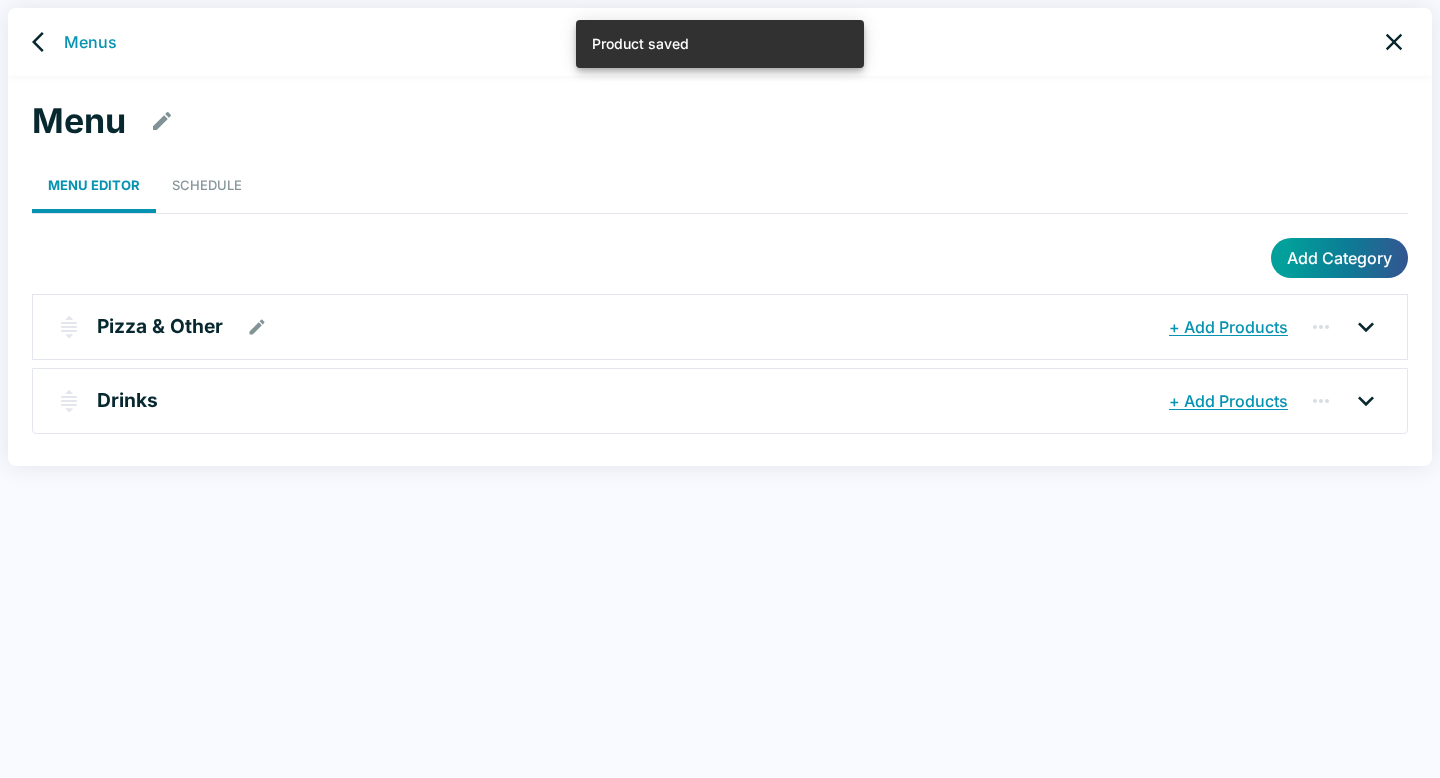 click on "Pizza & Other" at bounding box center [160, 326] 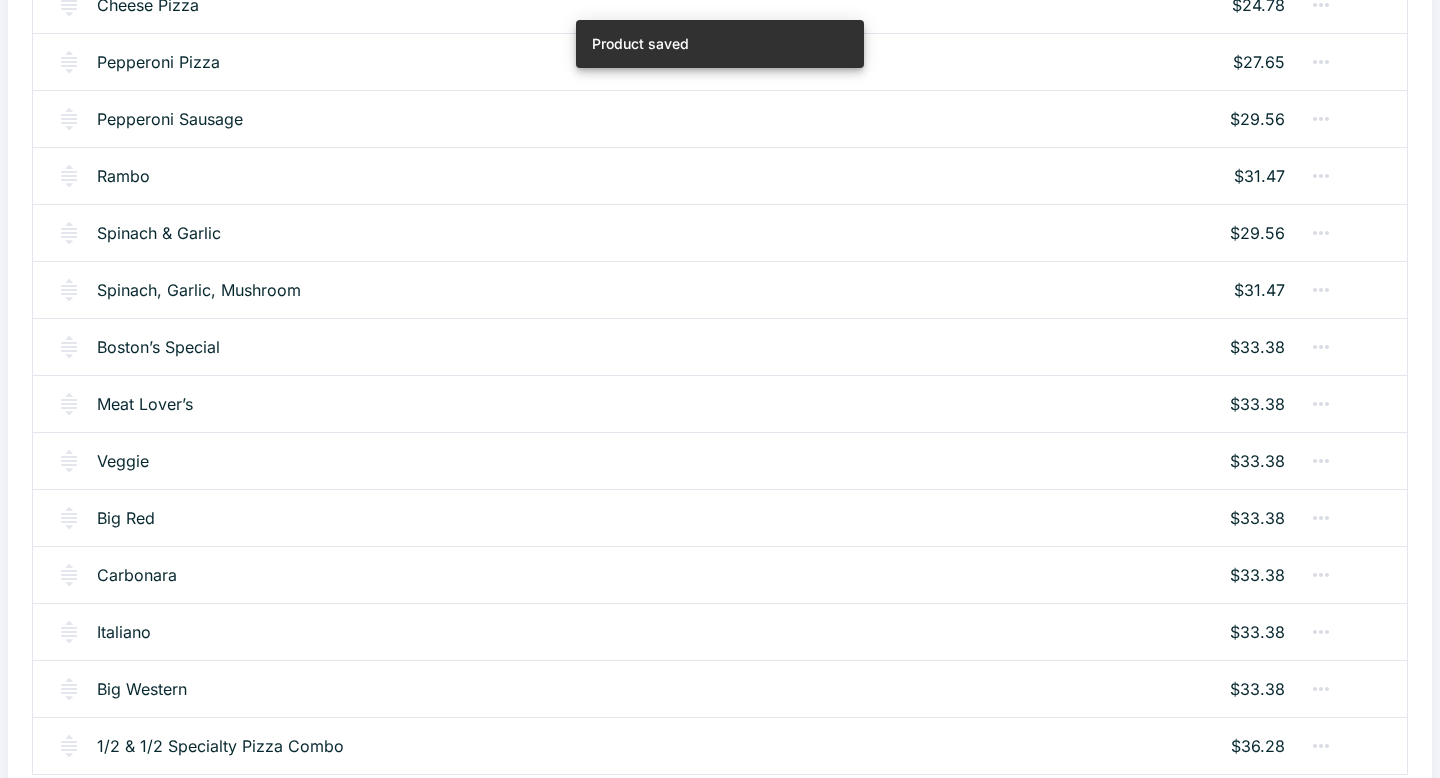 scroll, scrollTop: 458, scrollLeft: 0, axis: vertical 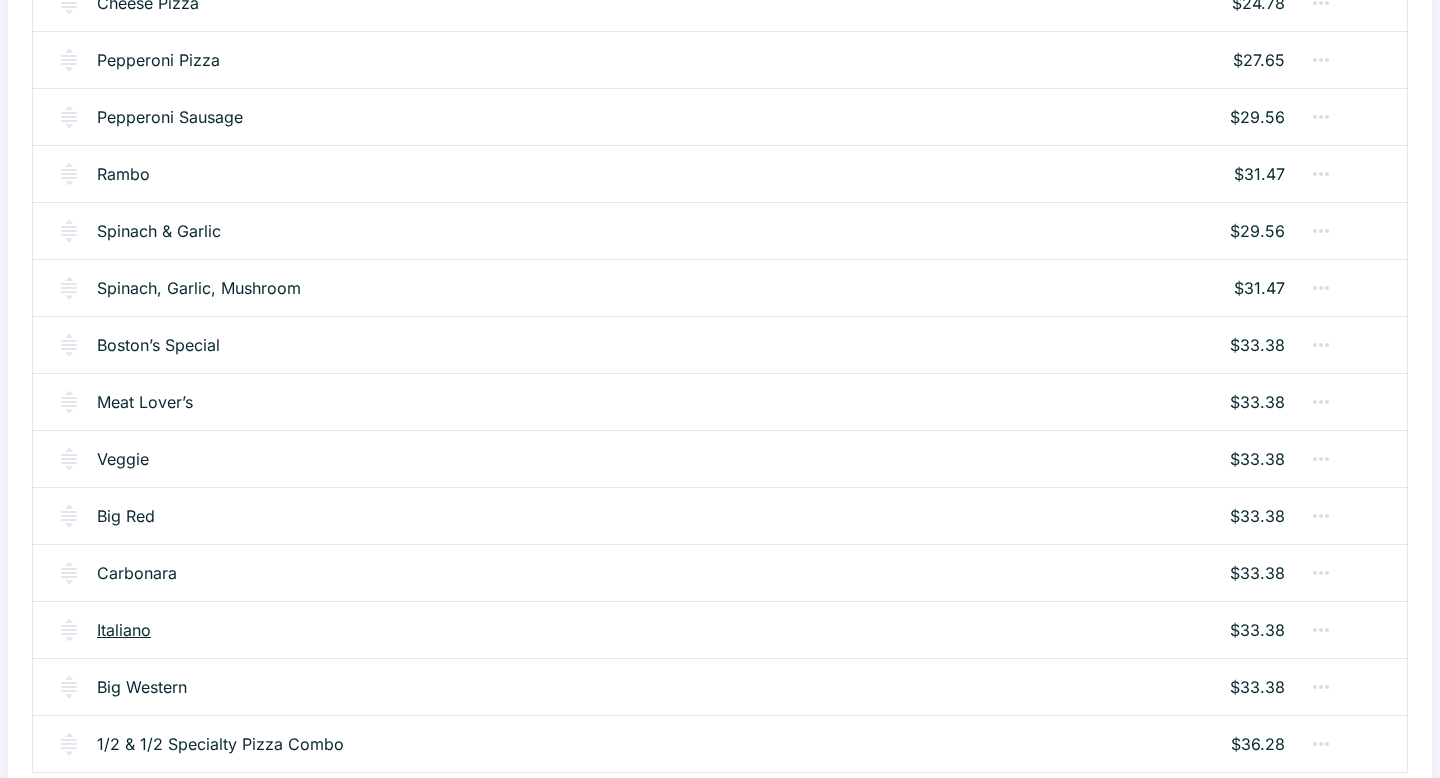 click on "Italiano" at bounding box center (124, 630) 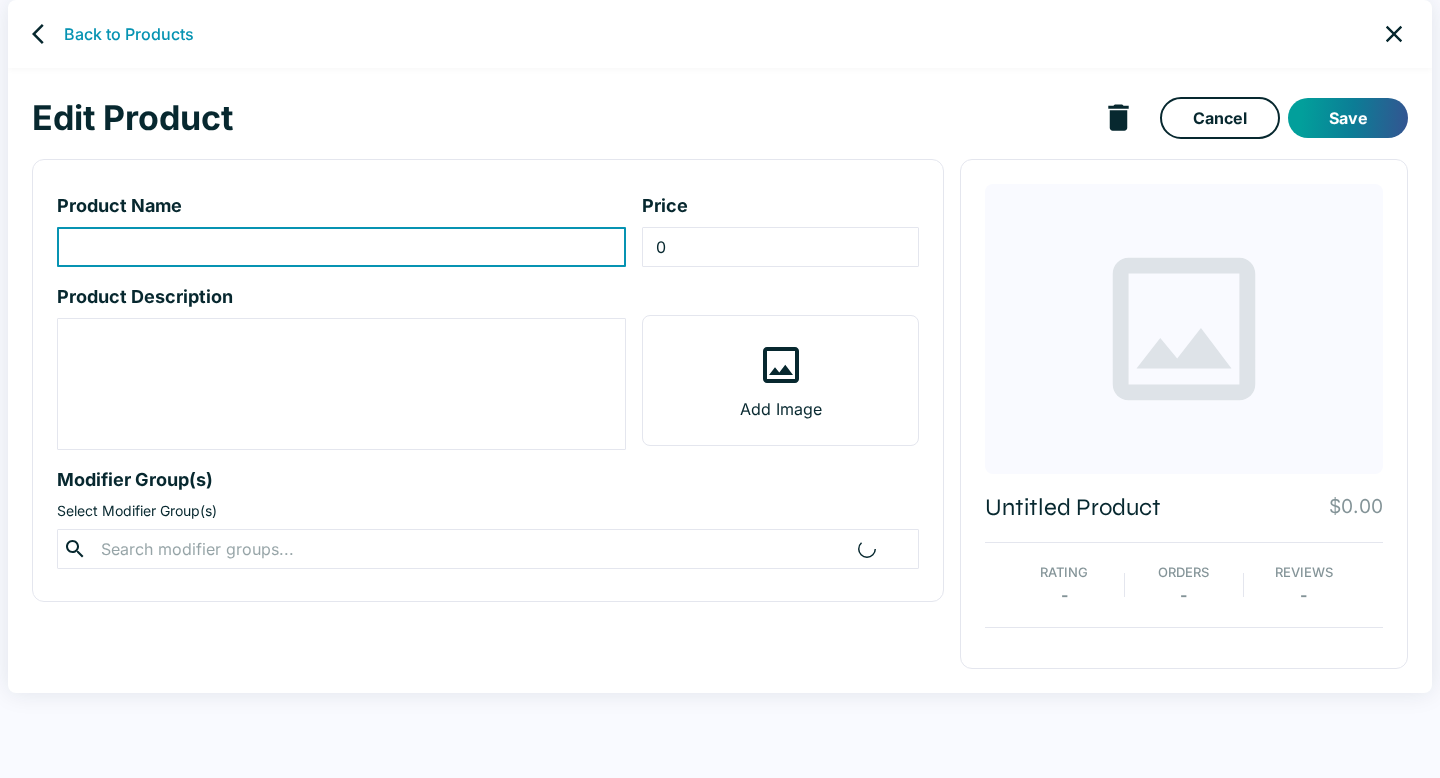 scroll, scrollTop: 0, scrollLeft: 0, axis: both 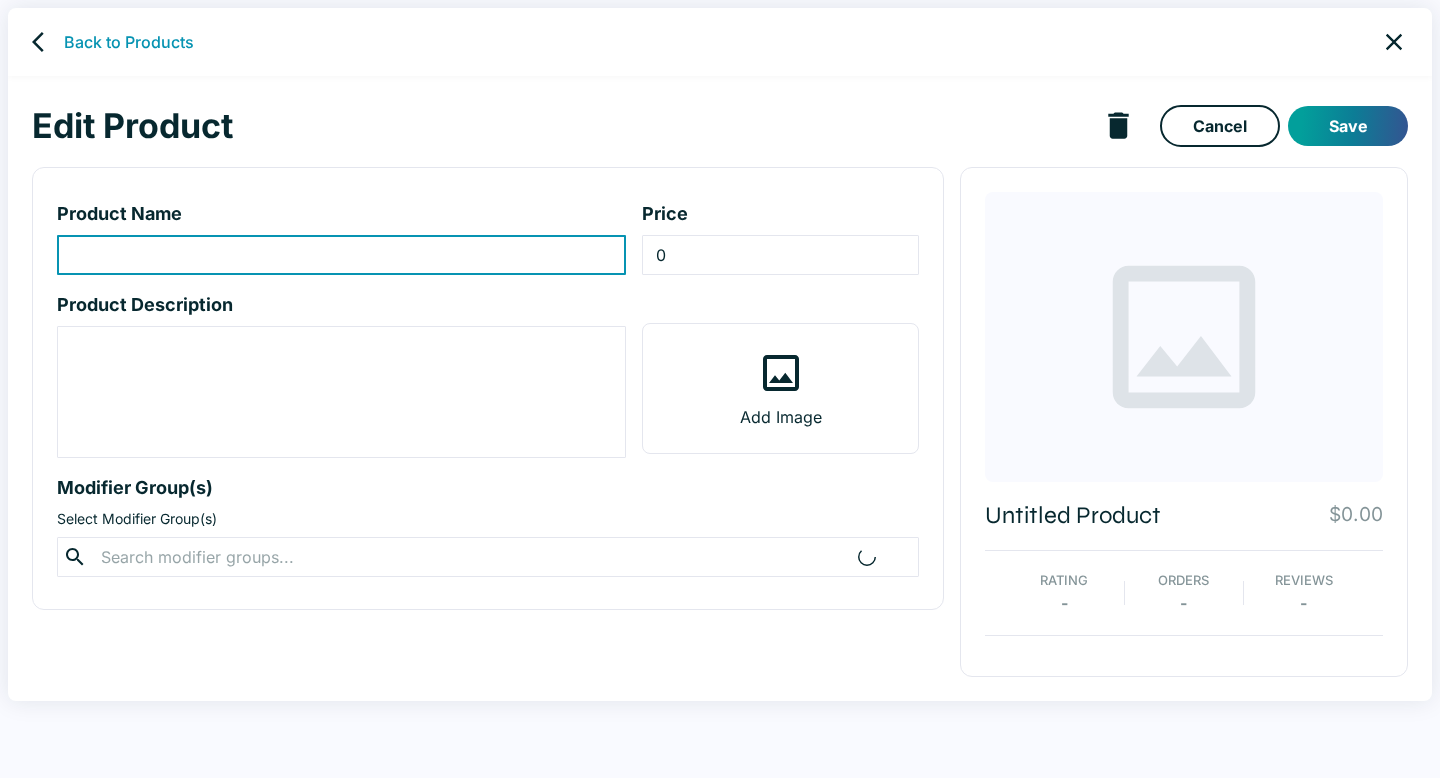 type on "Italiano" 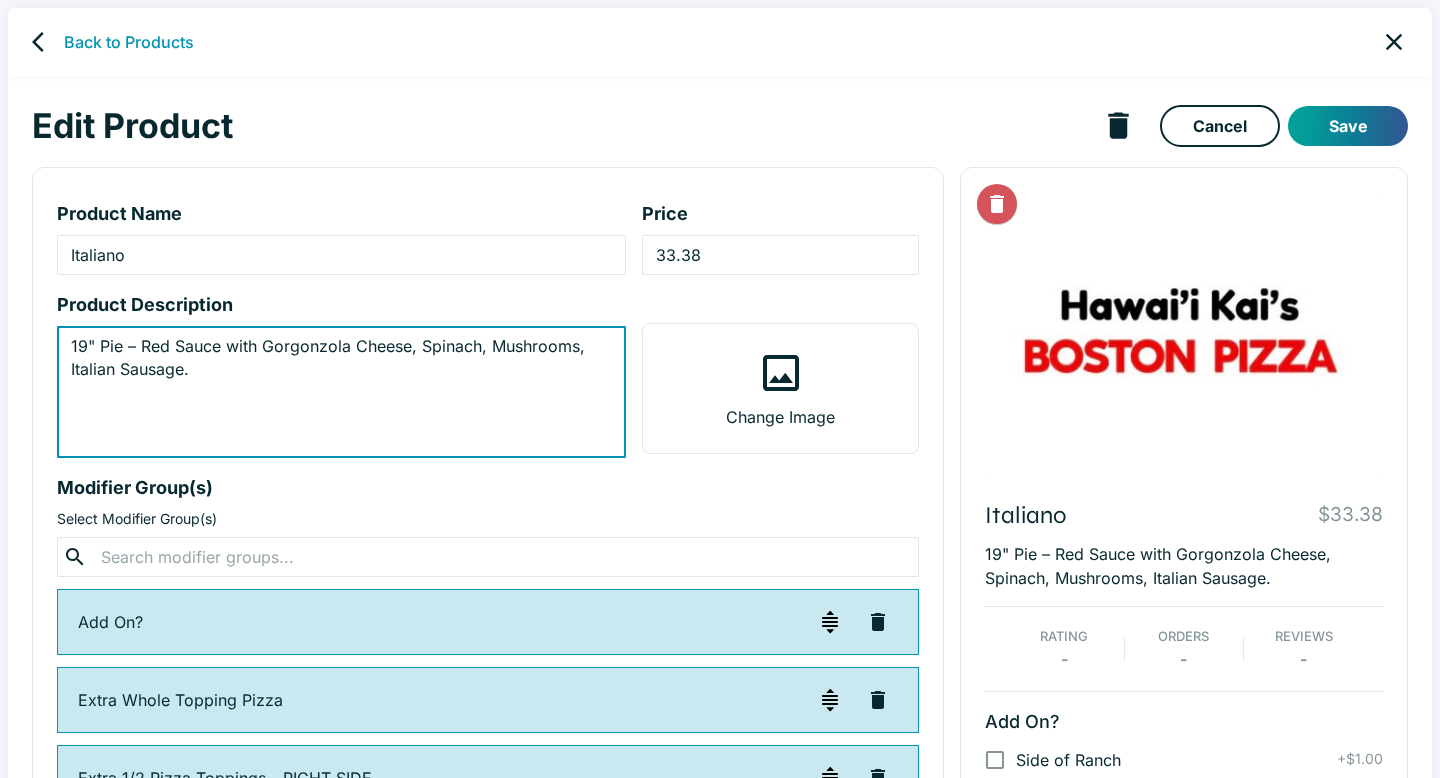 click on "19" Pie – Red Sauce with Gorgonzola Cheese, Spinach, Mushrooms, Italian Sausage." at bounding box center (341, 392) 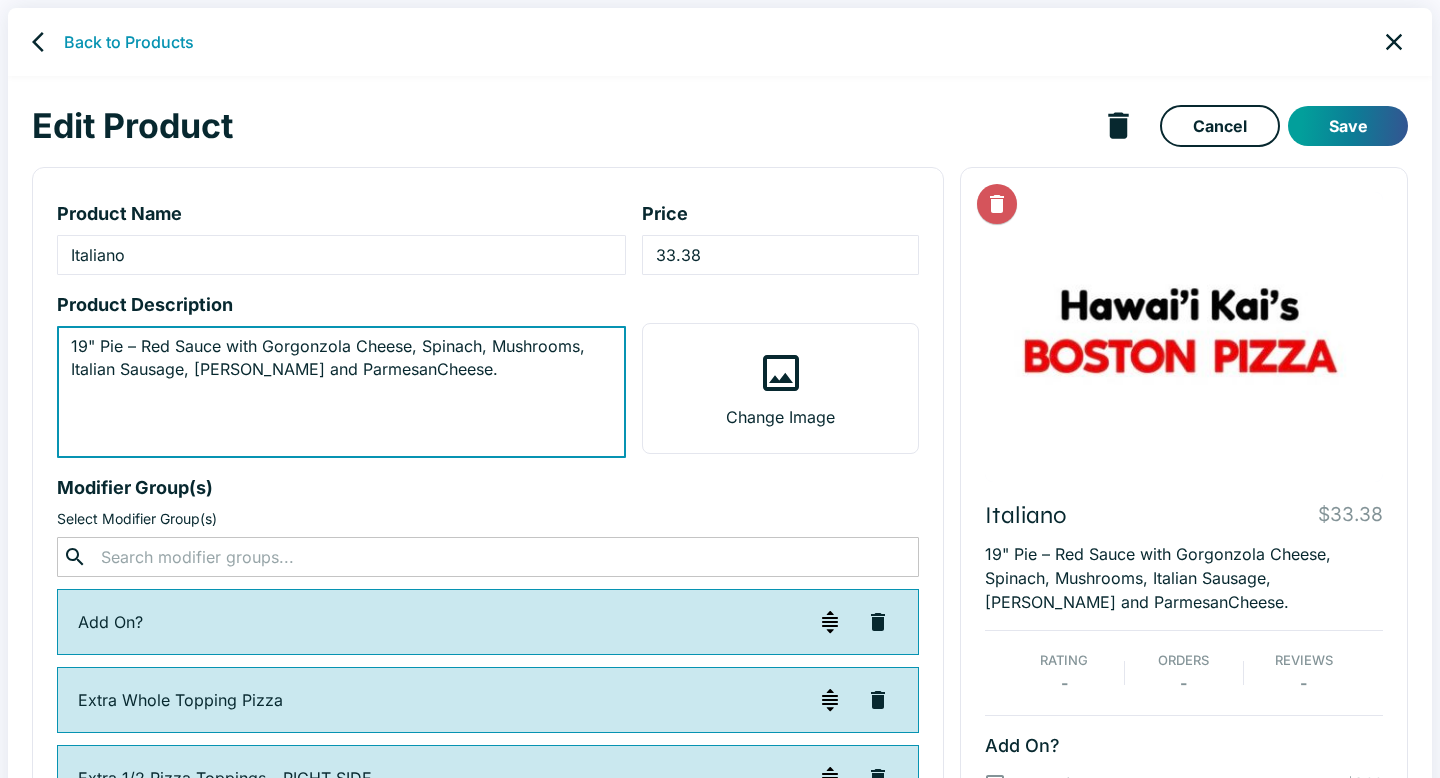 type on "19" Pie – Red Sauce with Gorgonzola Cheese, Spinach, Mushrooms, Italian Sausage, Romano and ParmesanCheese." 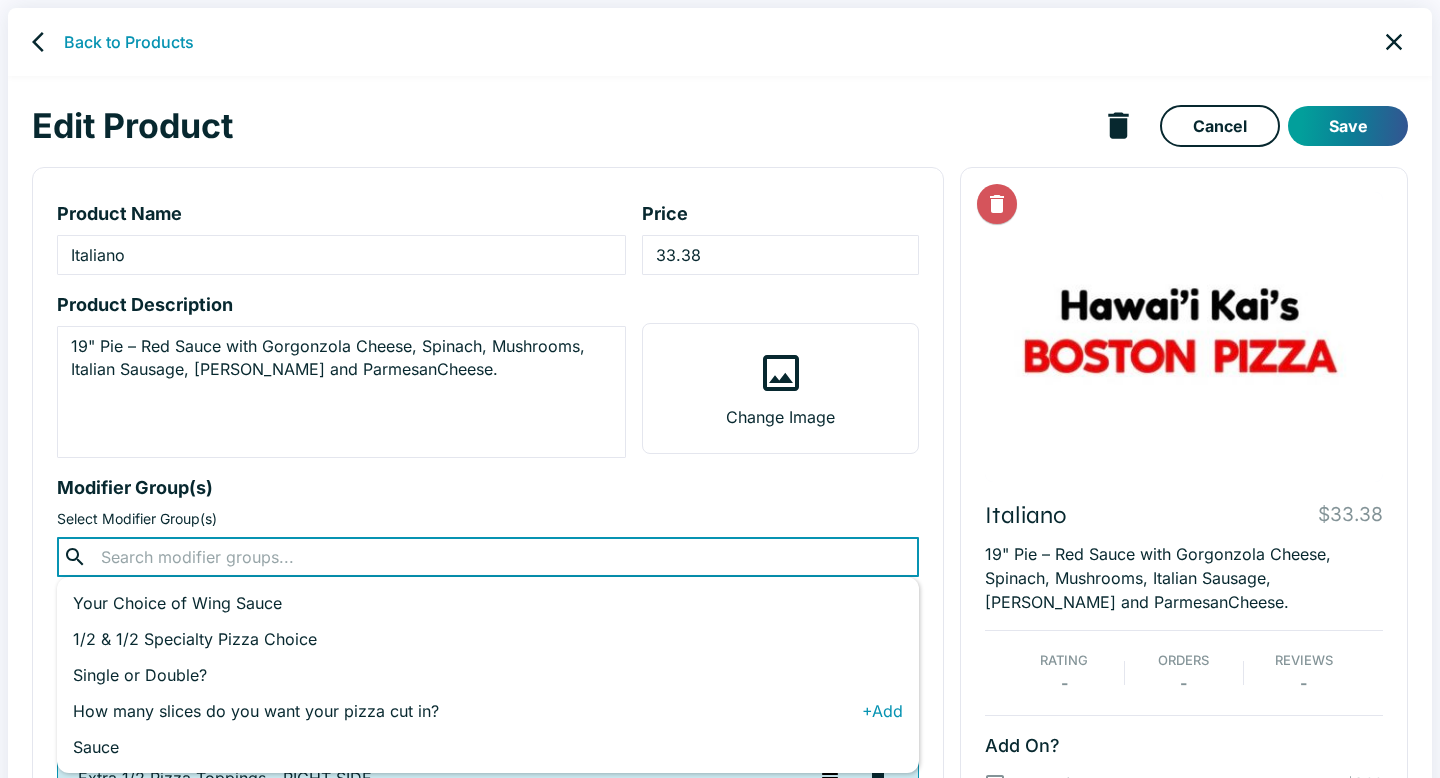 click on "How many slices do you want your pizza cut in?" at bounding box center [467, 711] 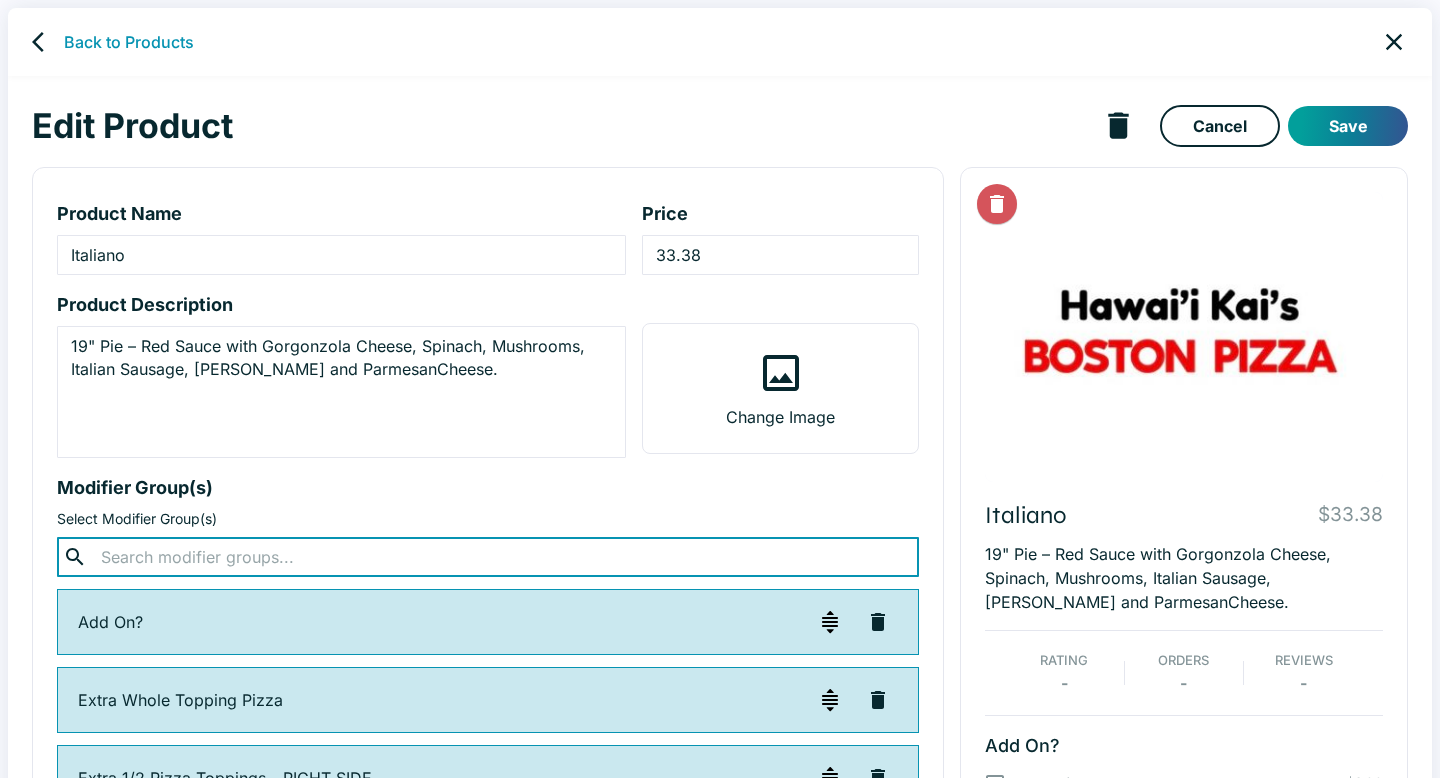 click on "Product Name Italiano ​ Price 33.38 ​ Product Description 19" Pie – Red Sauce with Gorgonzola Cheese, Spinach, Mushrooms, Italian Sausage, Romano and ParmesanCheese.
x ​   Change Image Modifier Group(s) Select Modifier Group(s) ​ ​ Add On? Extra Whole Topping Pizza Extra 1/2 Pizza Toppings - RIGHT SIDE Extra 1/2 Pizza Toppings - LEFT SIDE How many slices do you want your pizza cut in?" at bounding box center (488, 583) 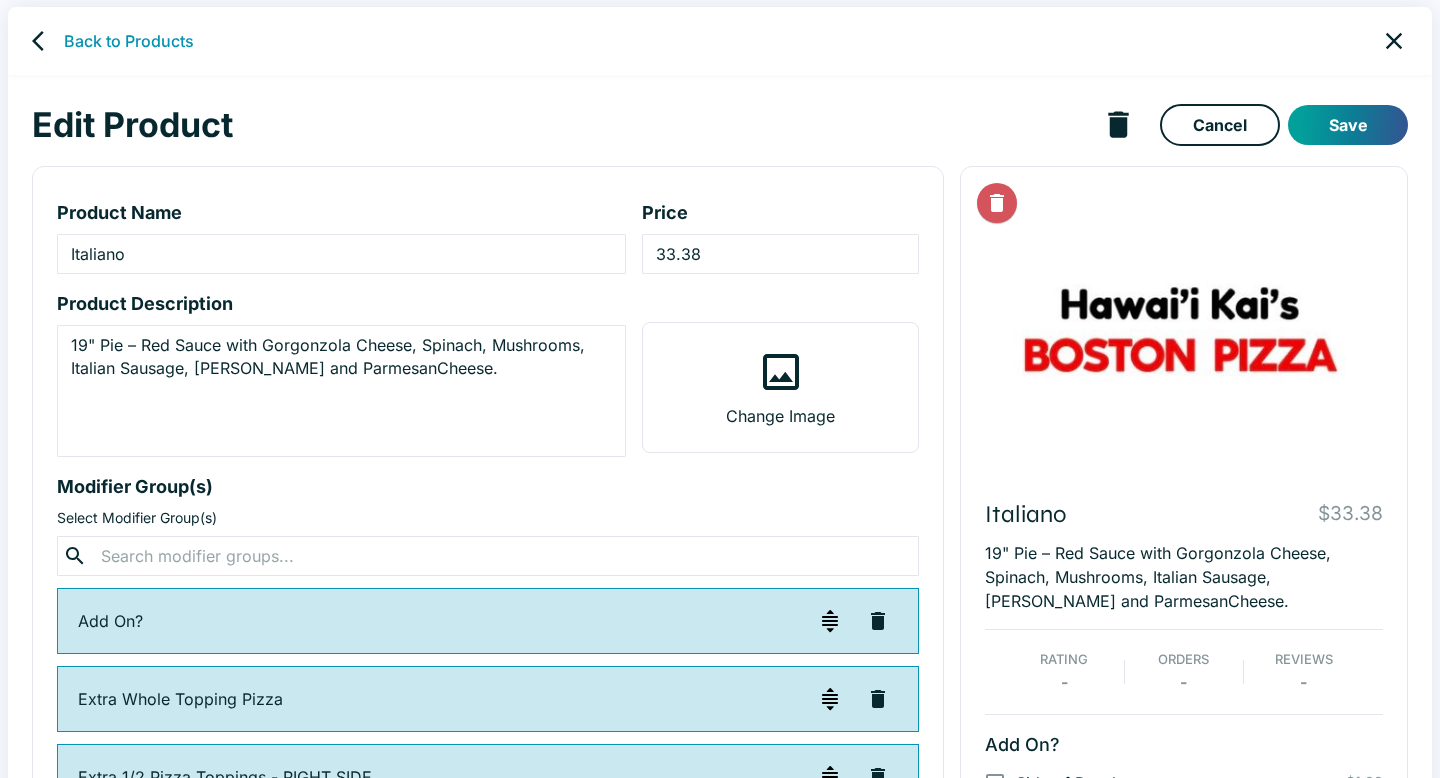 scroll, scrollTop: 0, scrollLeft: 0, axis: both 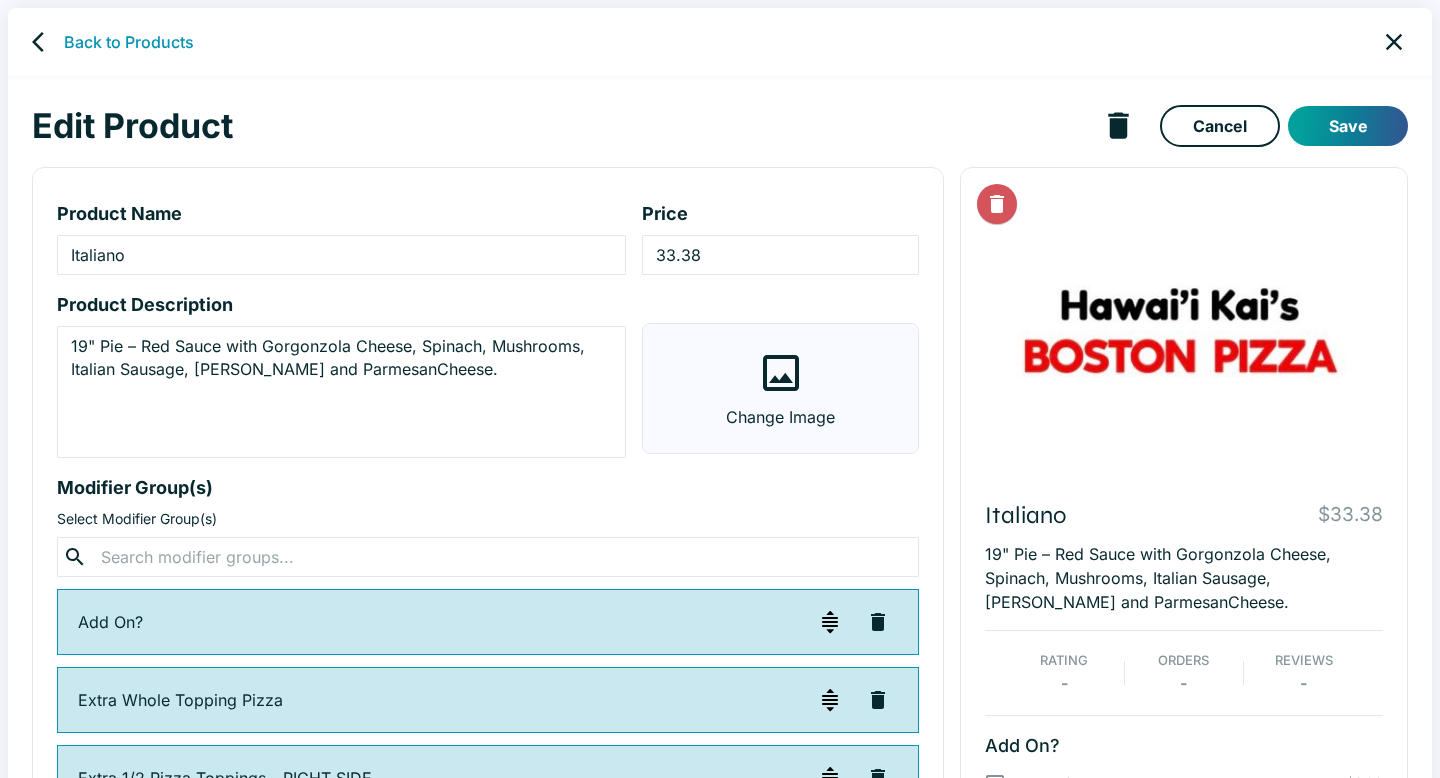 click 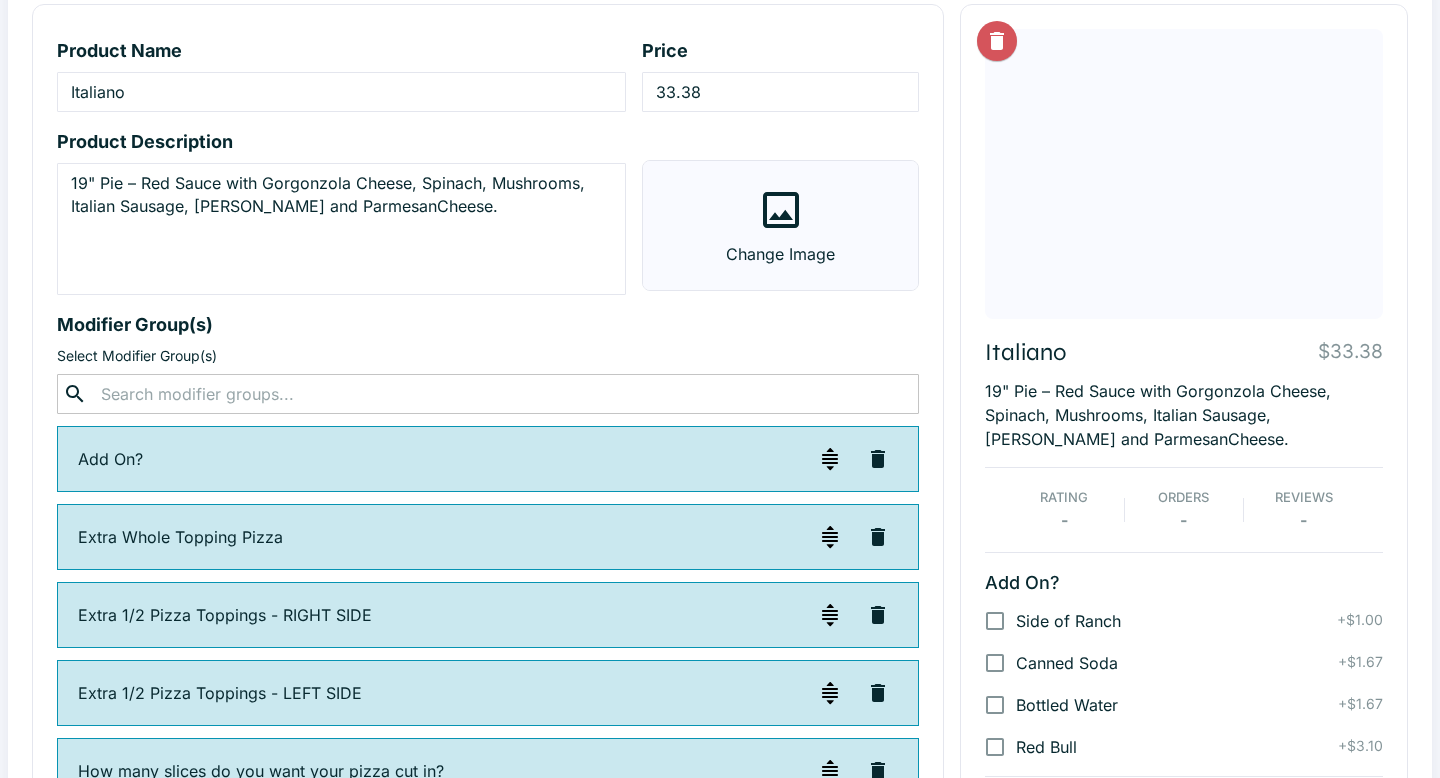 scroll, scrollTop: 0, scrollLeft: 0, axis: both 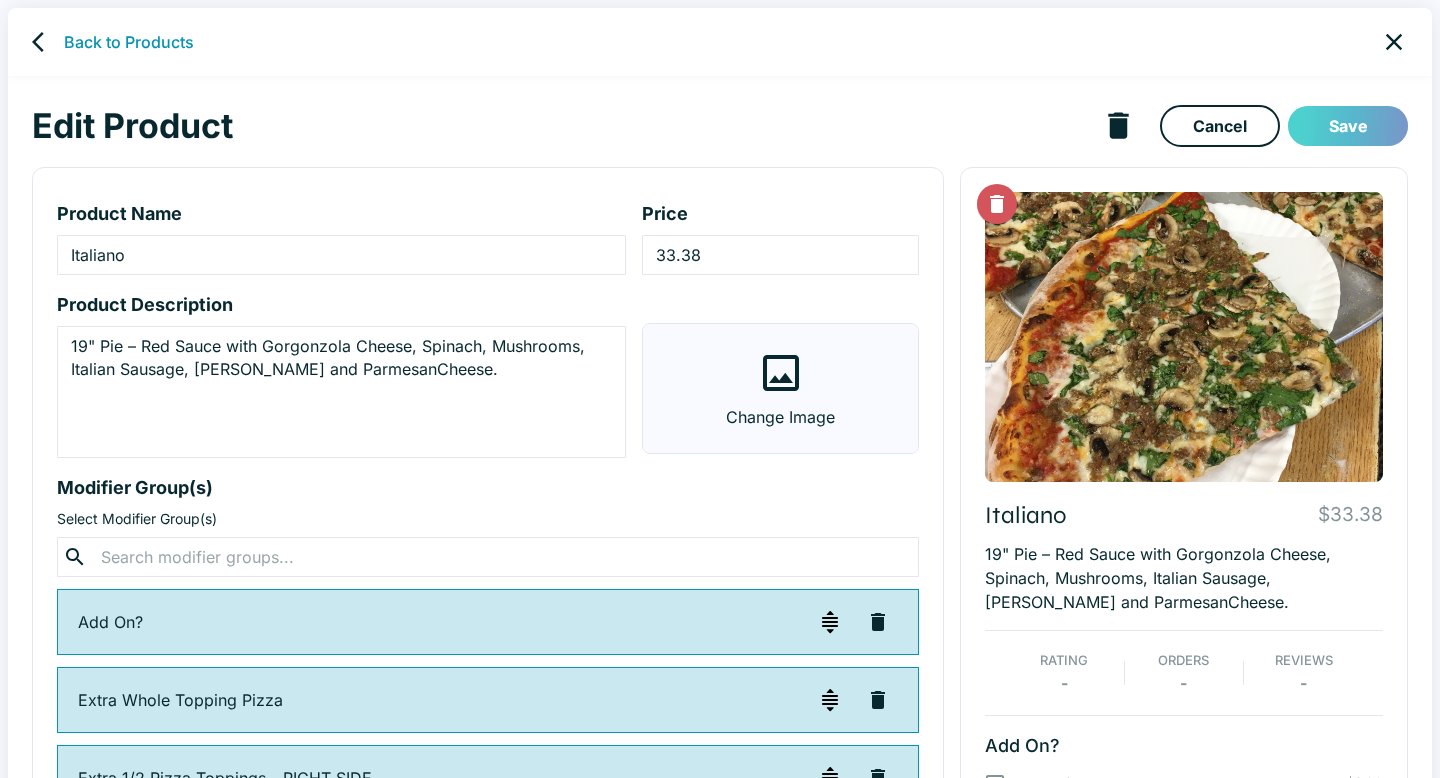 click on "Save" at bounding box center (1348, 126) 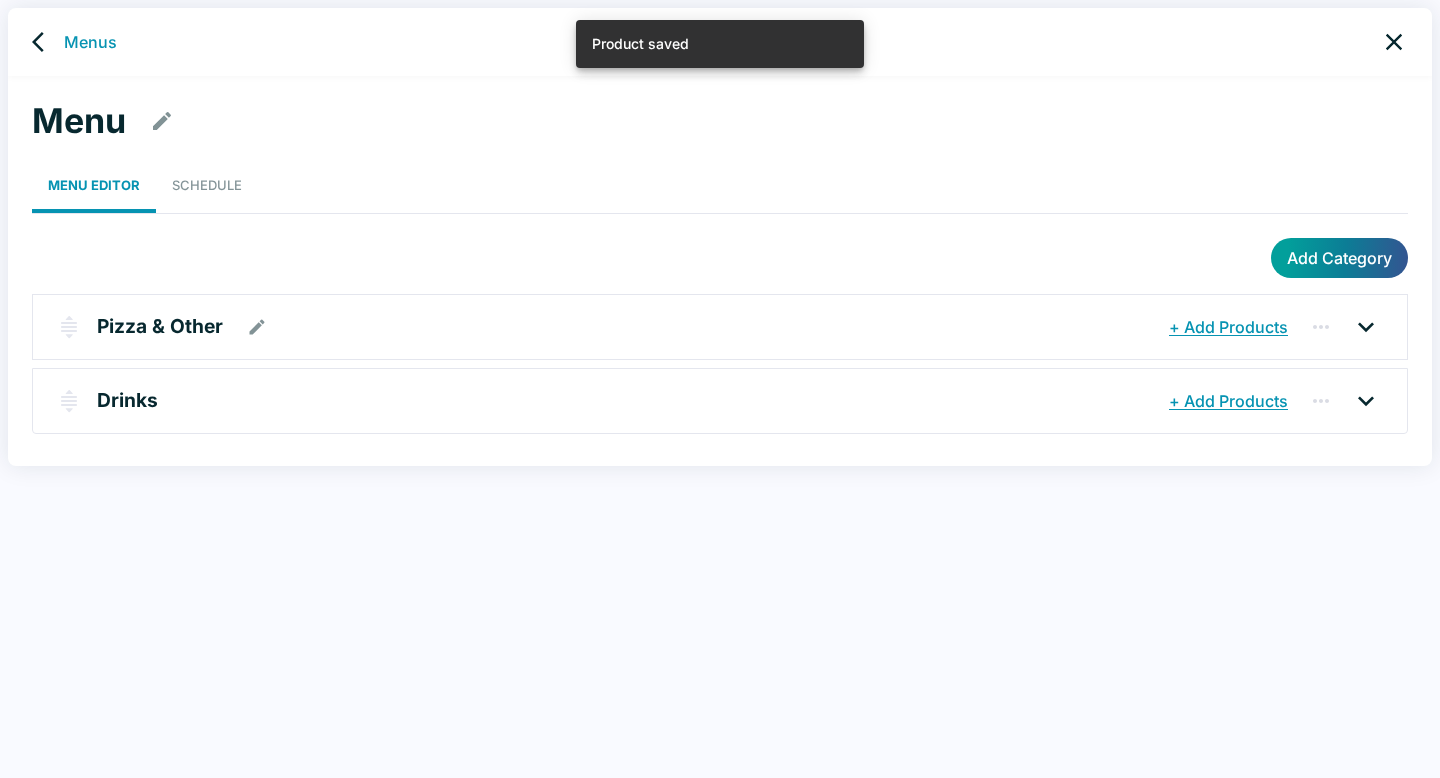 click on "Pizza & Other" at bounding box center [160, 326] 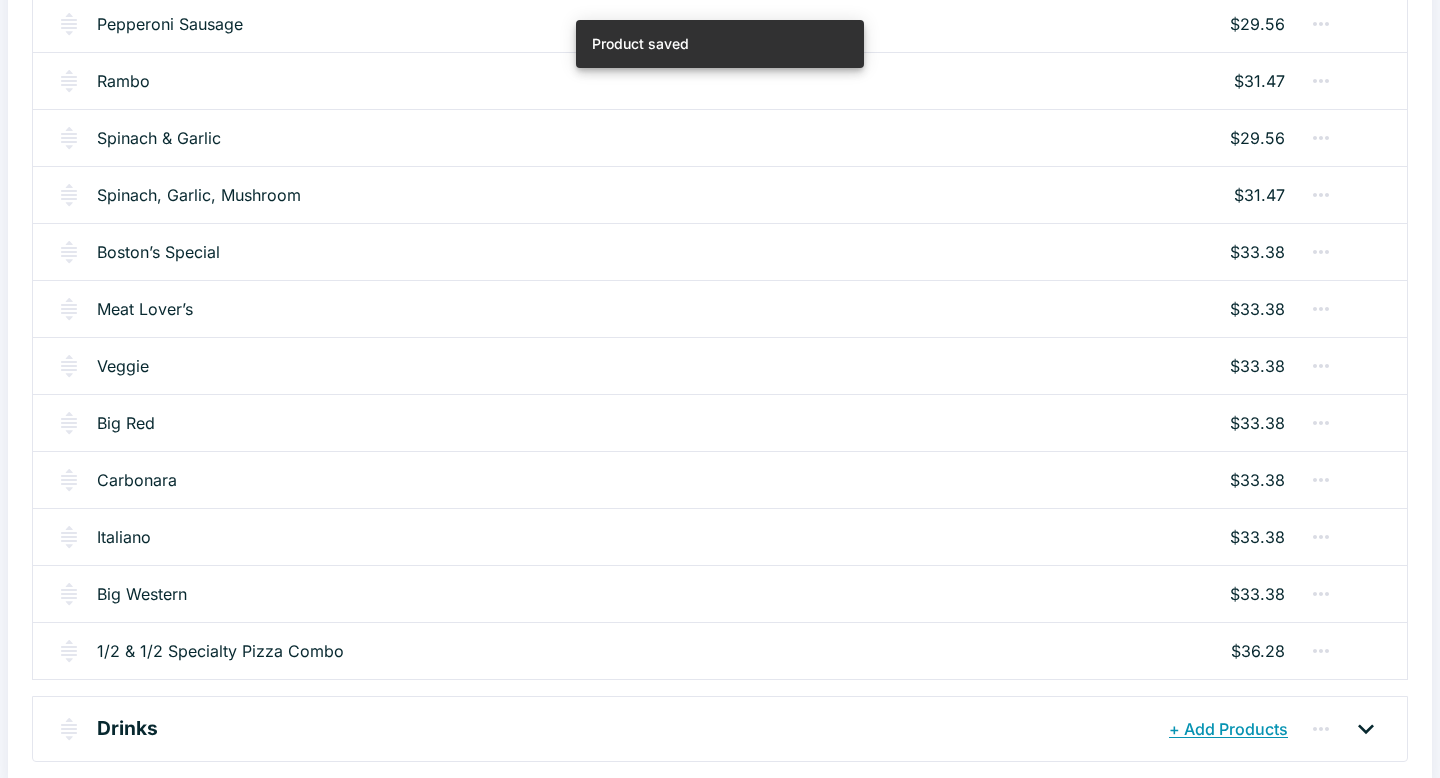 scroll, scrollTop: 566, scrollLeft: 0, axis: vertical 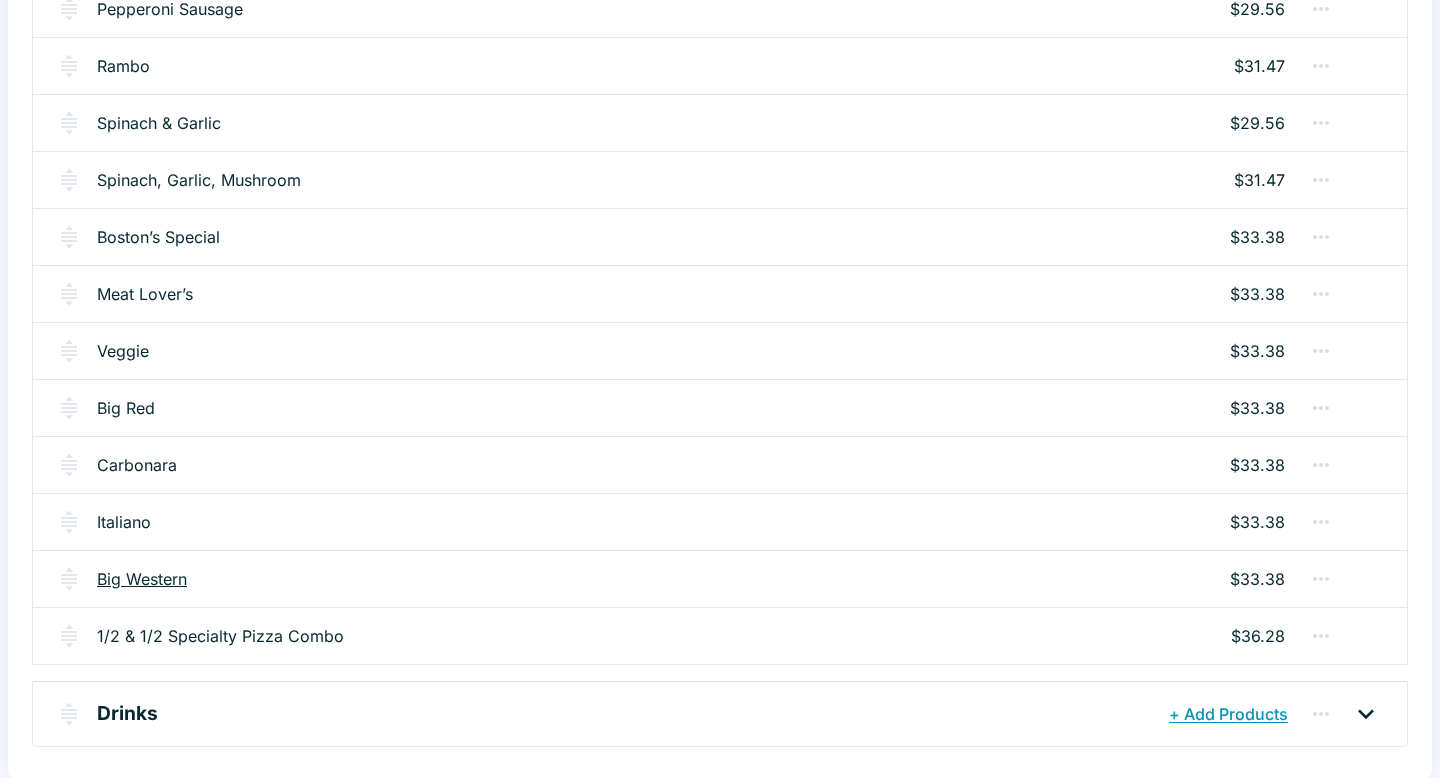 click on "Big Western" at bounding box center (142, 579) 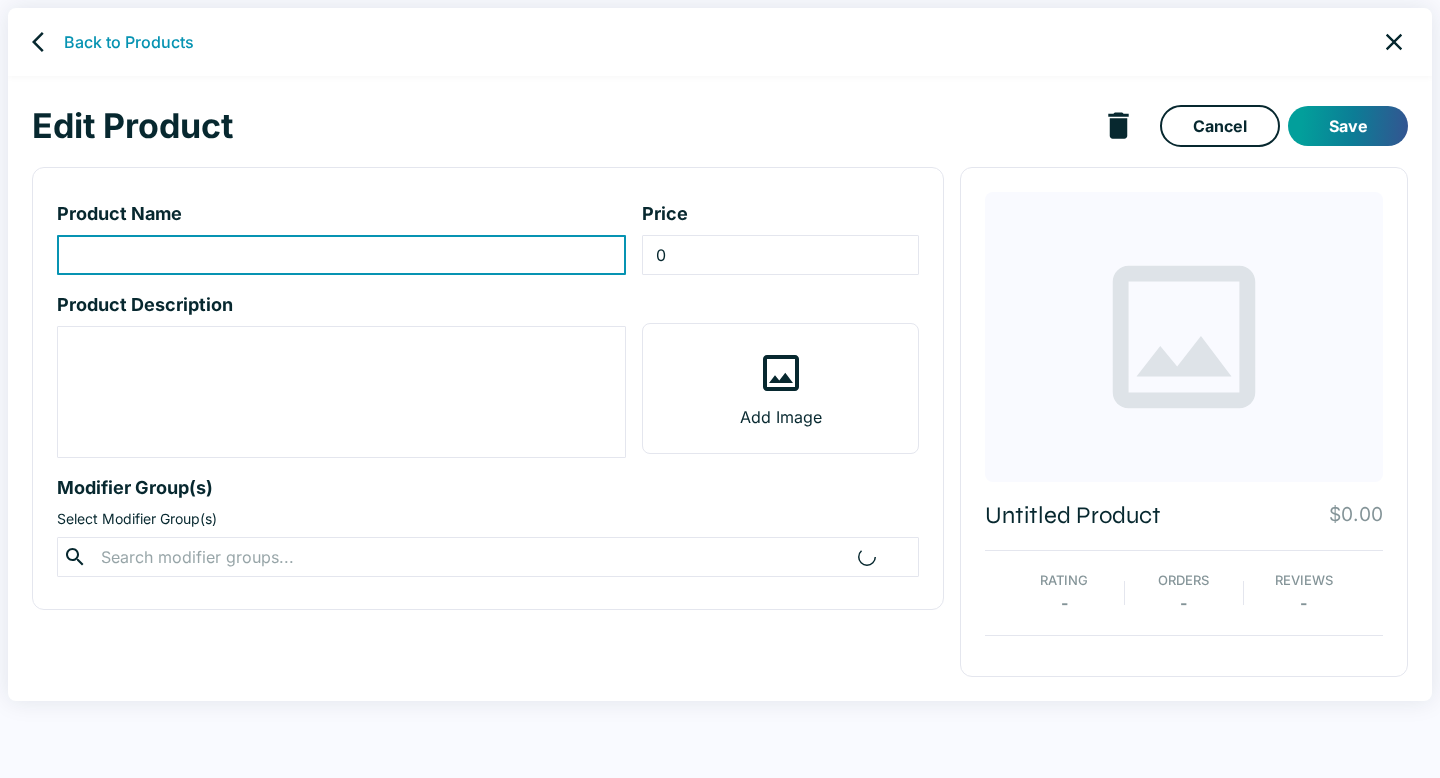 type on "Big Western" 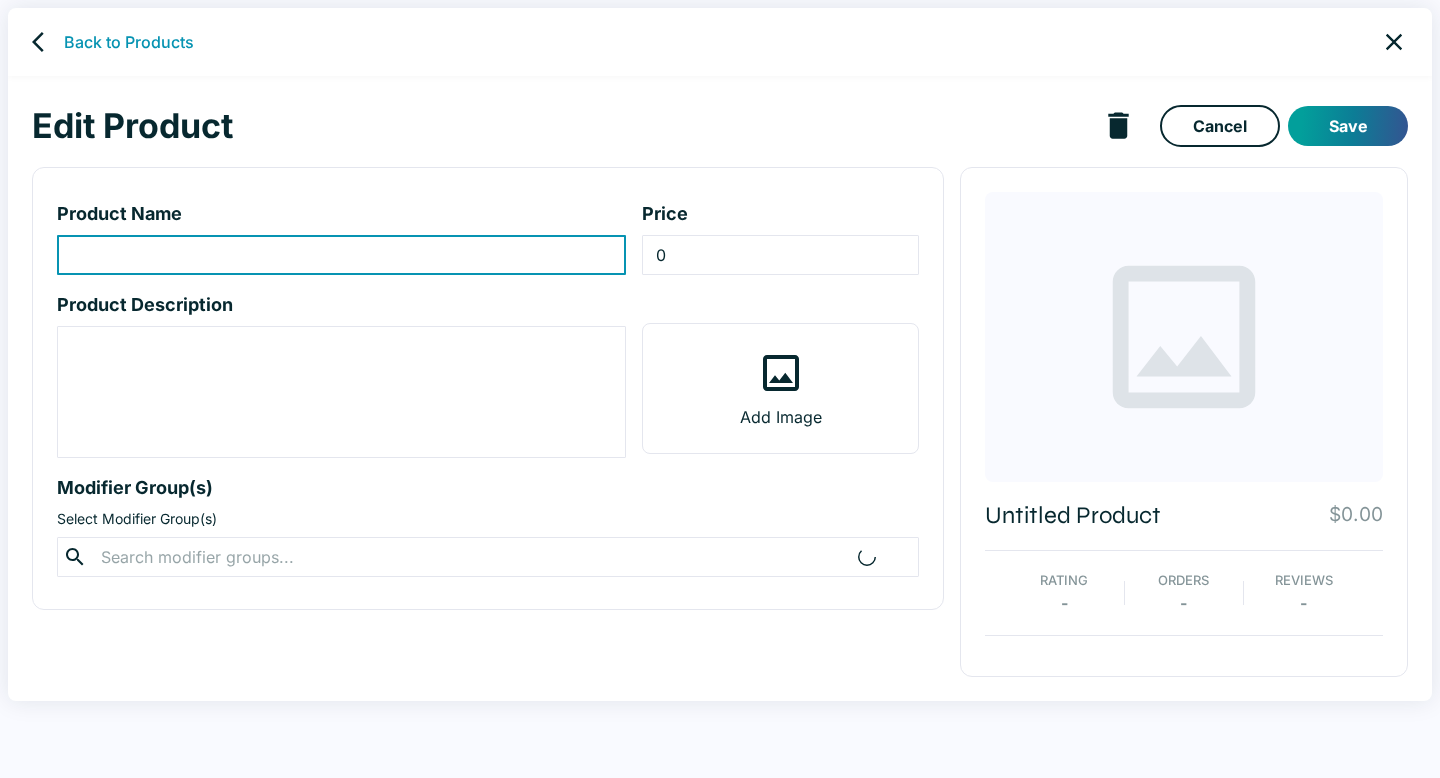 type on "33.38" 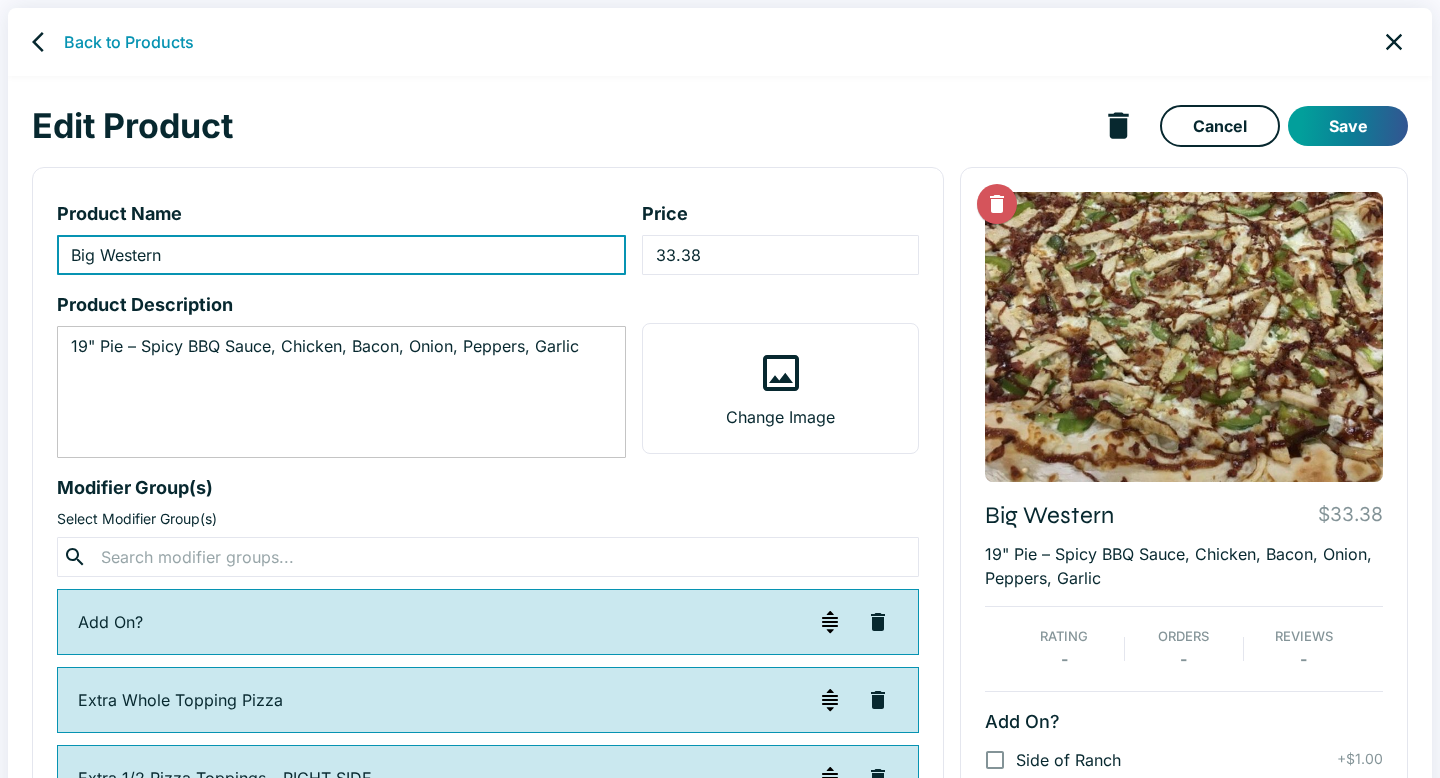 click on "19" Pie – Spicy BBQ Sauce, Chicken, Bacon, Onion, Peppers, Garlic" at bounding box center (341, 392) 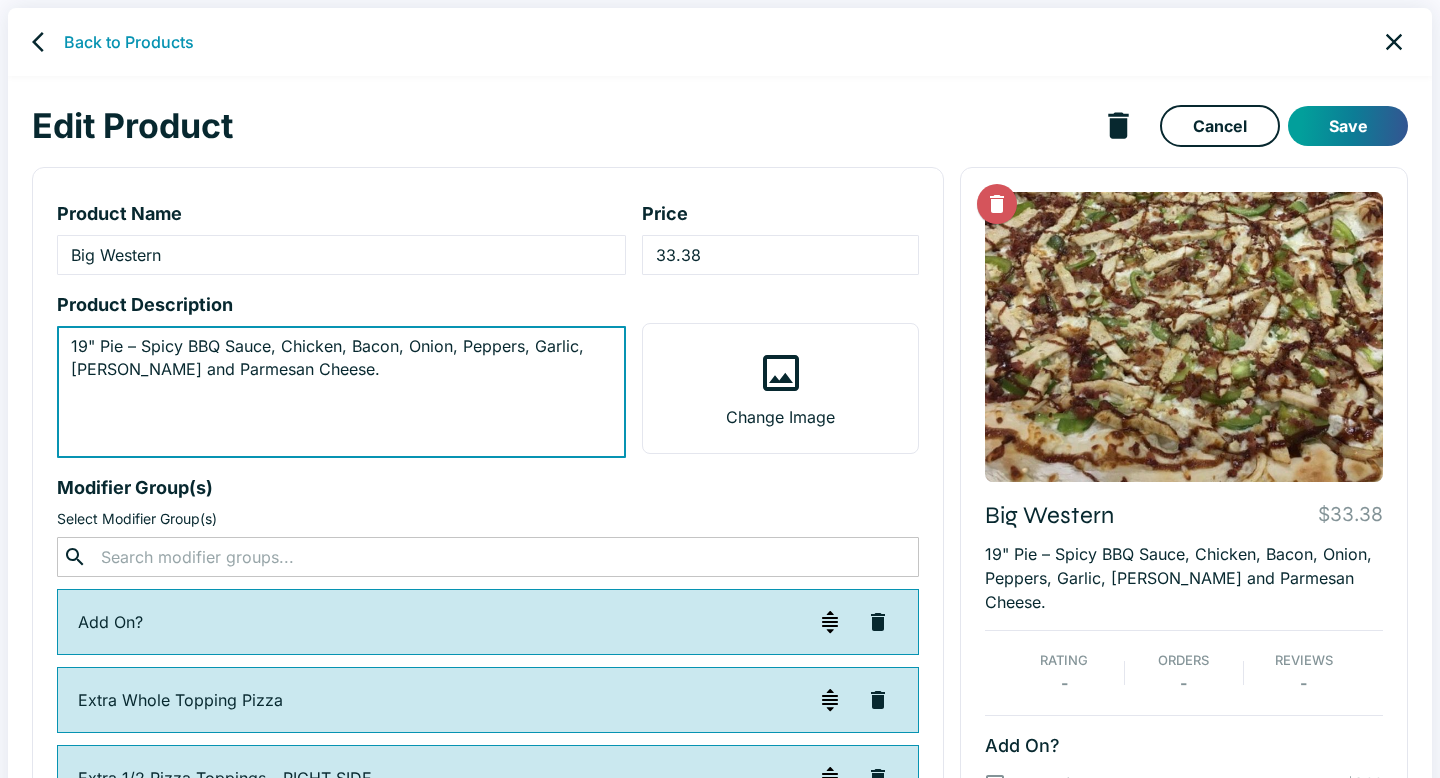 click on "​ ​" at bounding box center (488, 557) 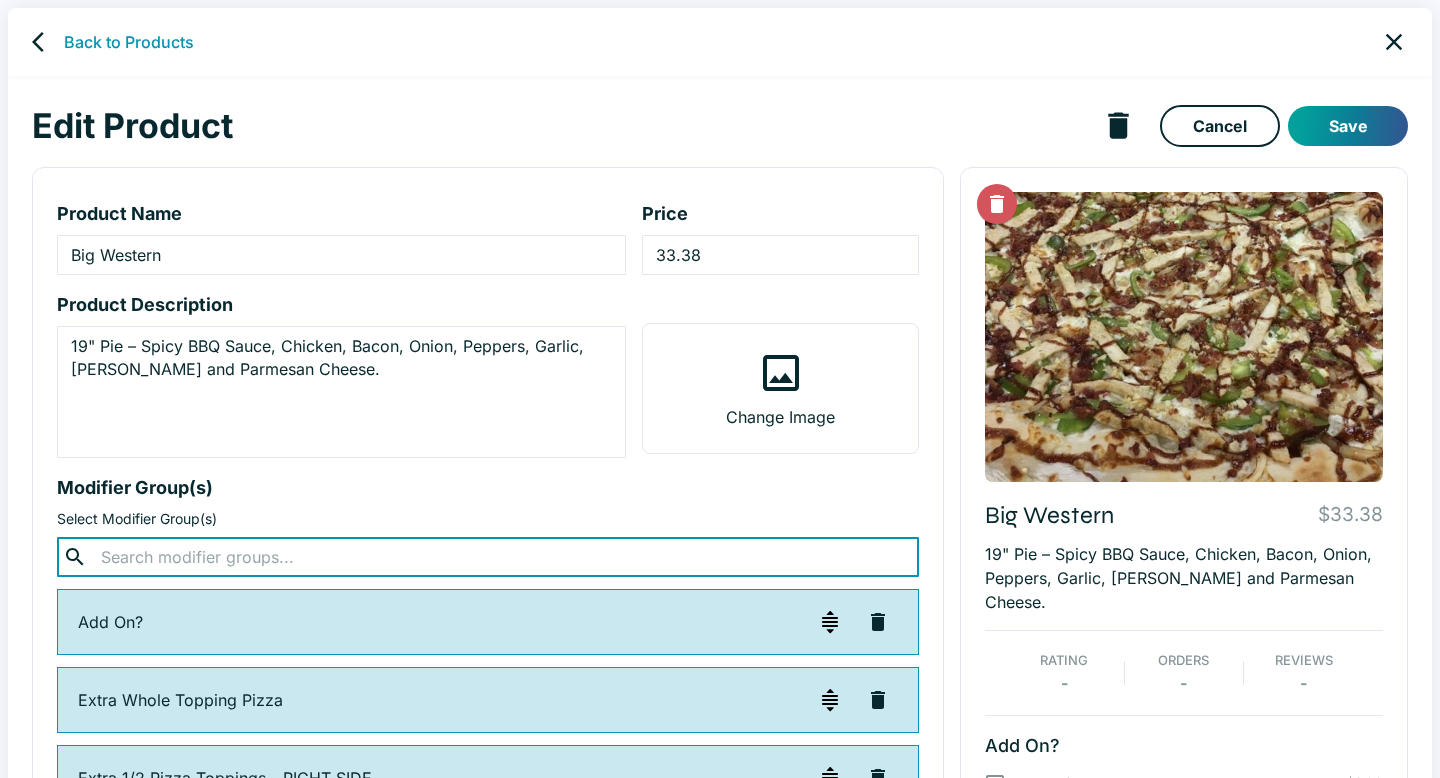 type on "h" 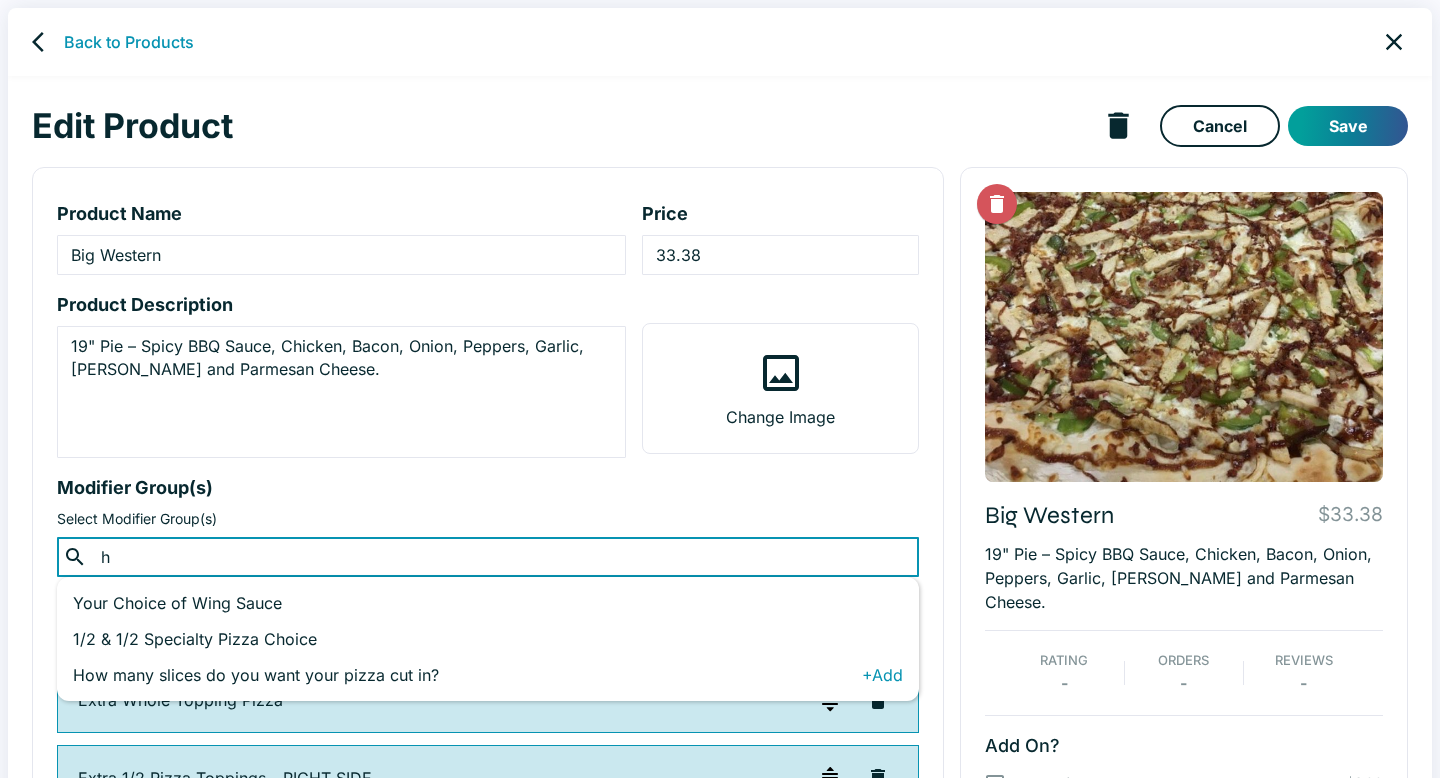 click on "How many slices do you want your pizza cut in?" at bounding box center [467, 675] 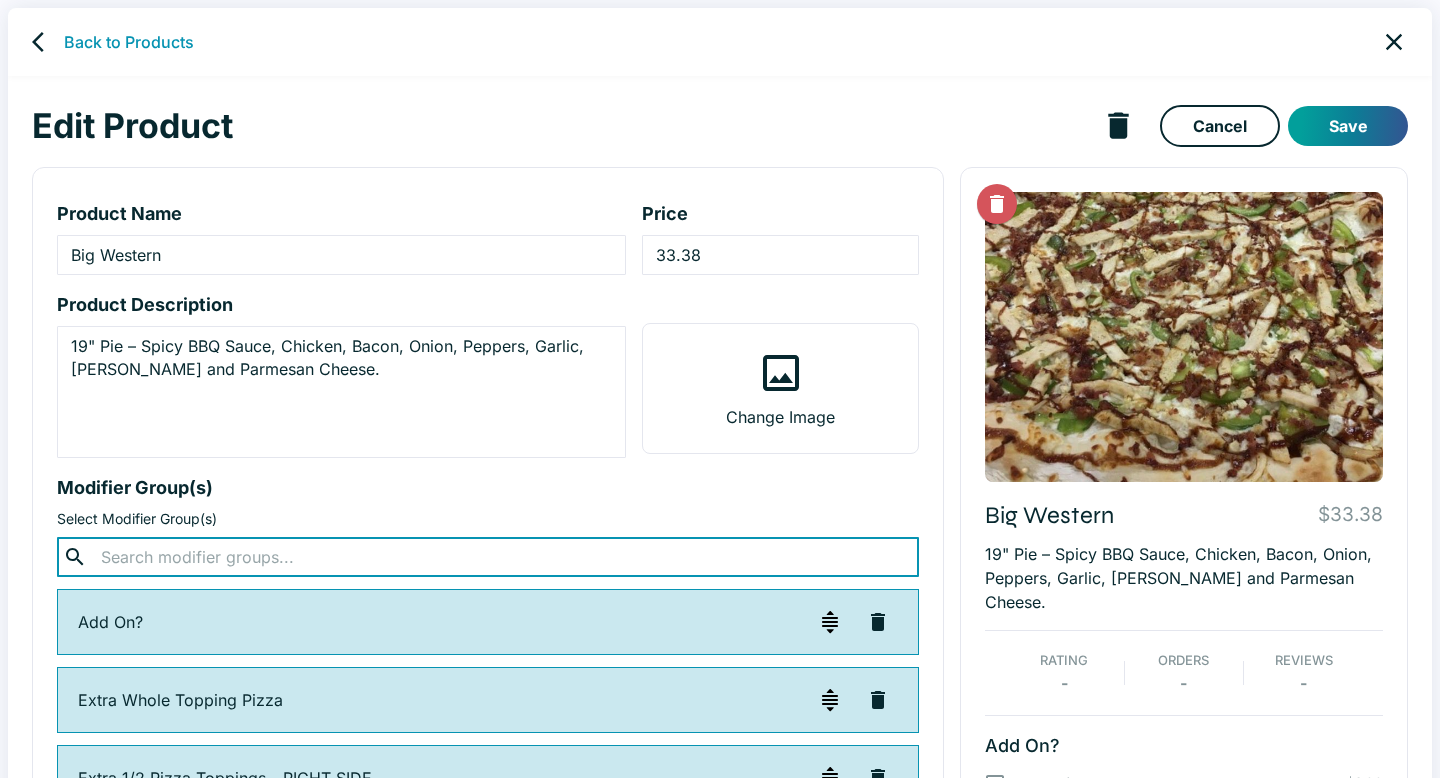 click on "Modifier Group(s)" at bounding box center [488, 487] 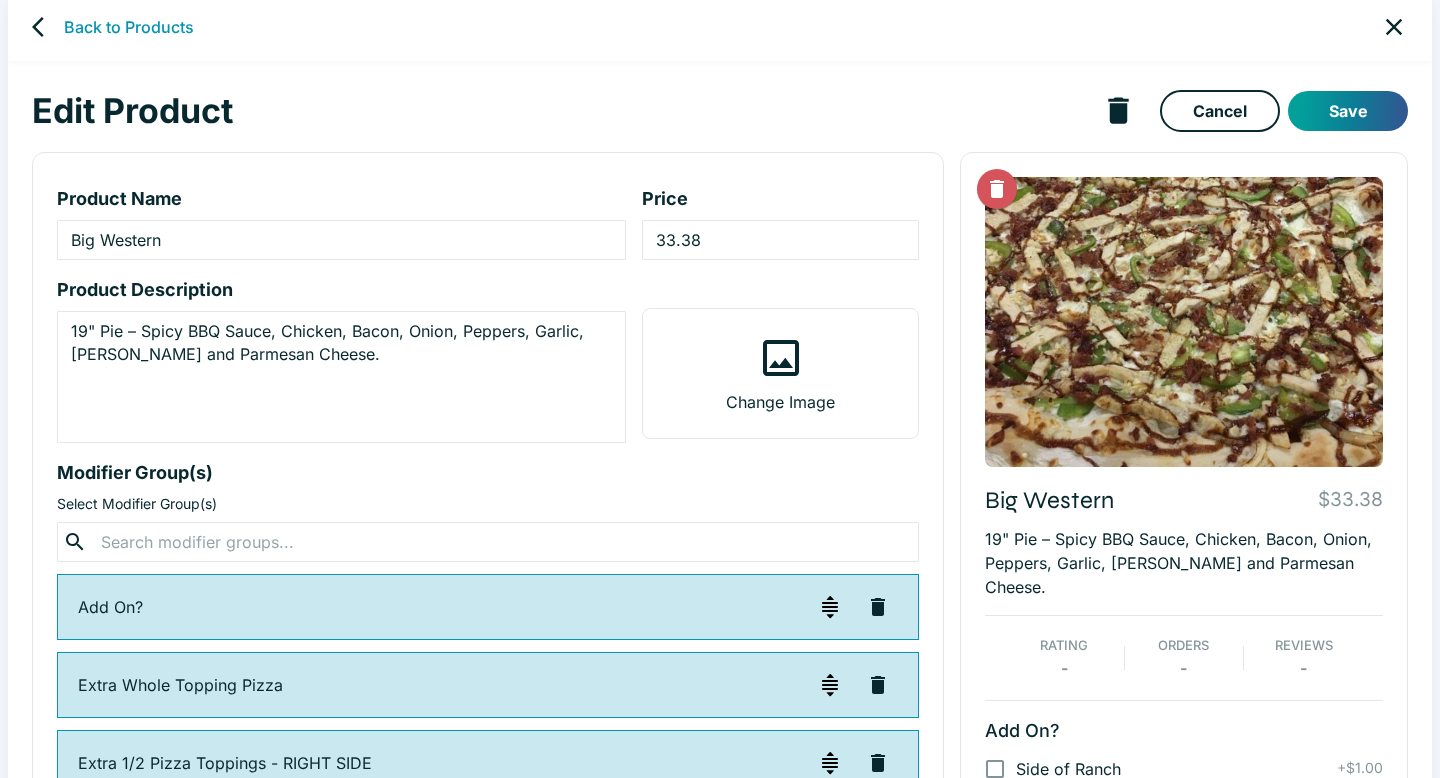 scroll, scrollTop: 0, scrollLeft: 0, axis: both 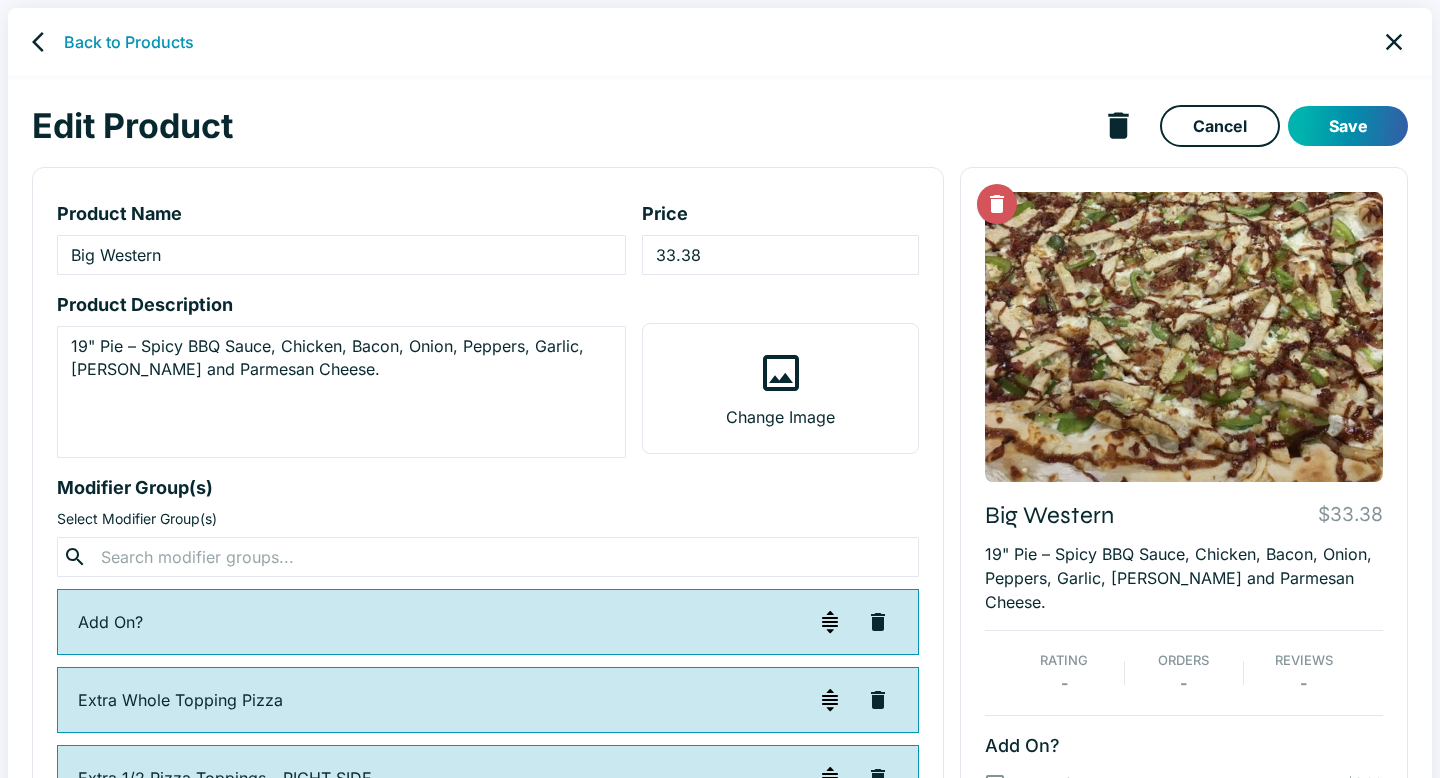 click on "Save" at bounding box center [1348, 126] 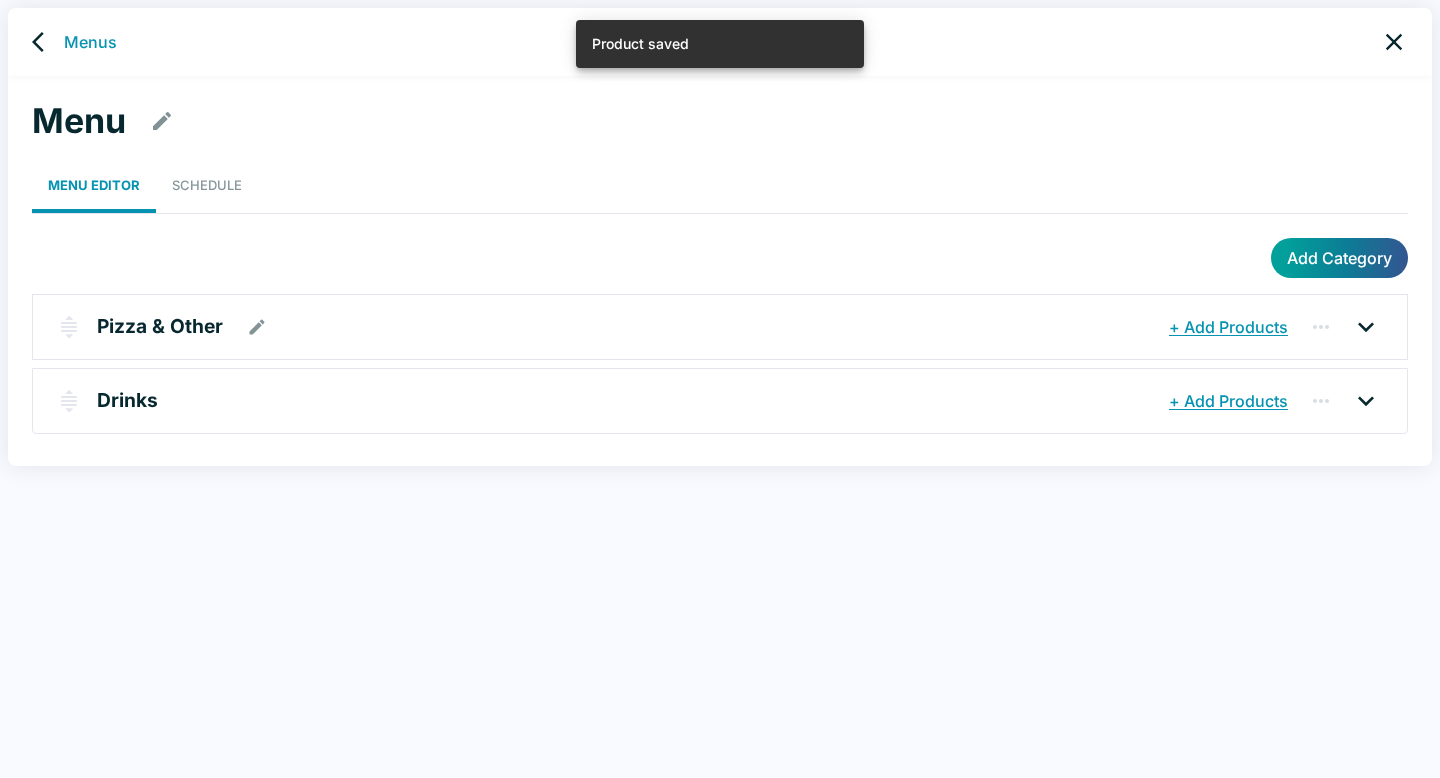 click on "Pizza & Other" at bounding box center (160, 326) 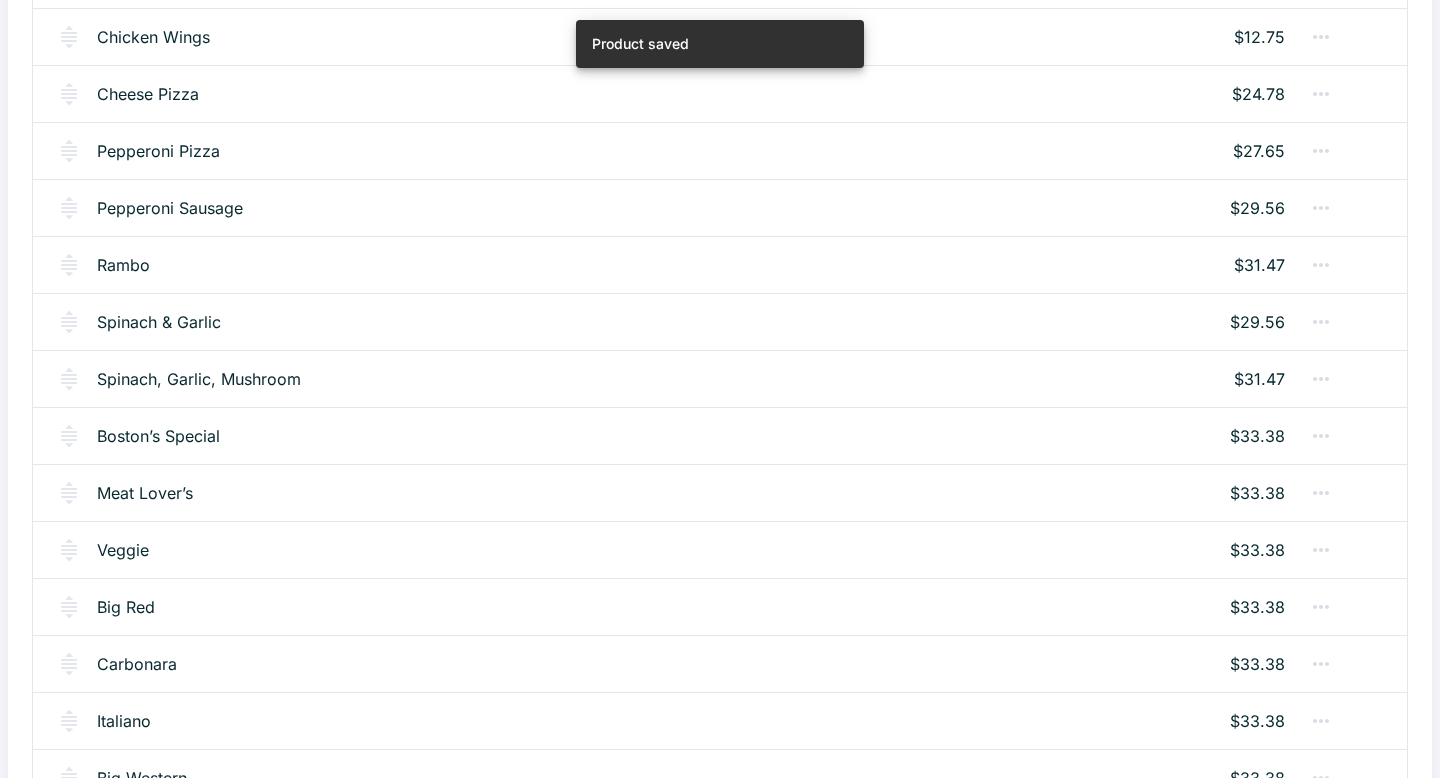scroll, scrollTop: 566, scrollLeft: 0, axis: vertical 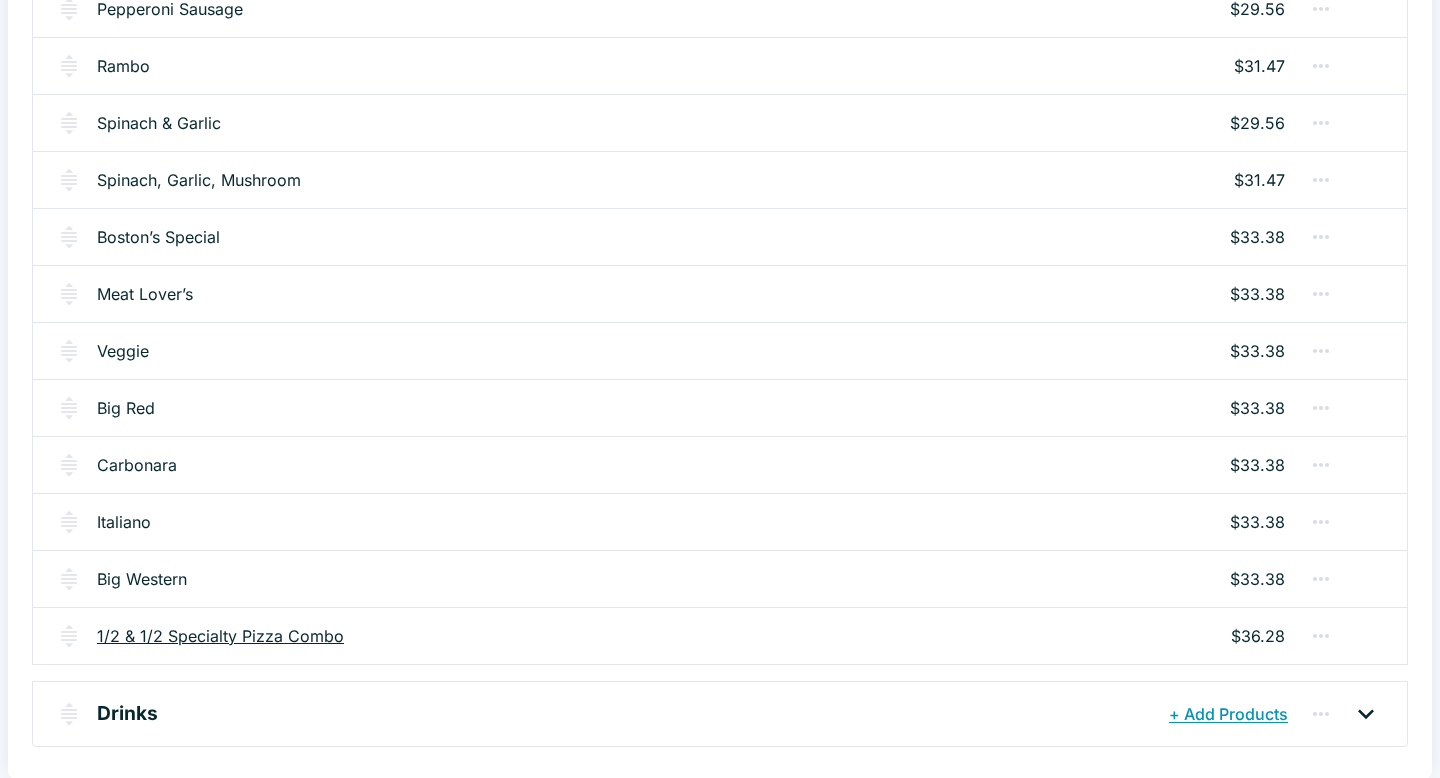 click on "1/2 & 1/2 Specialty Pizza Combo" at bounding box center [220, 636] 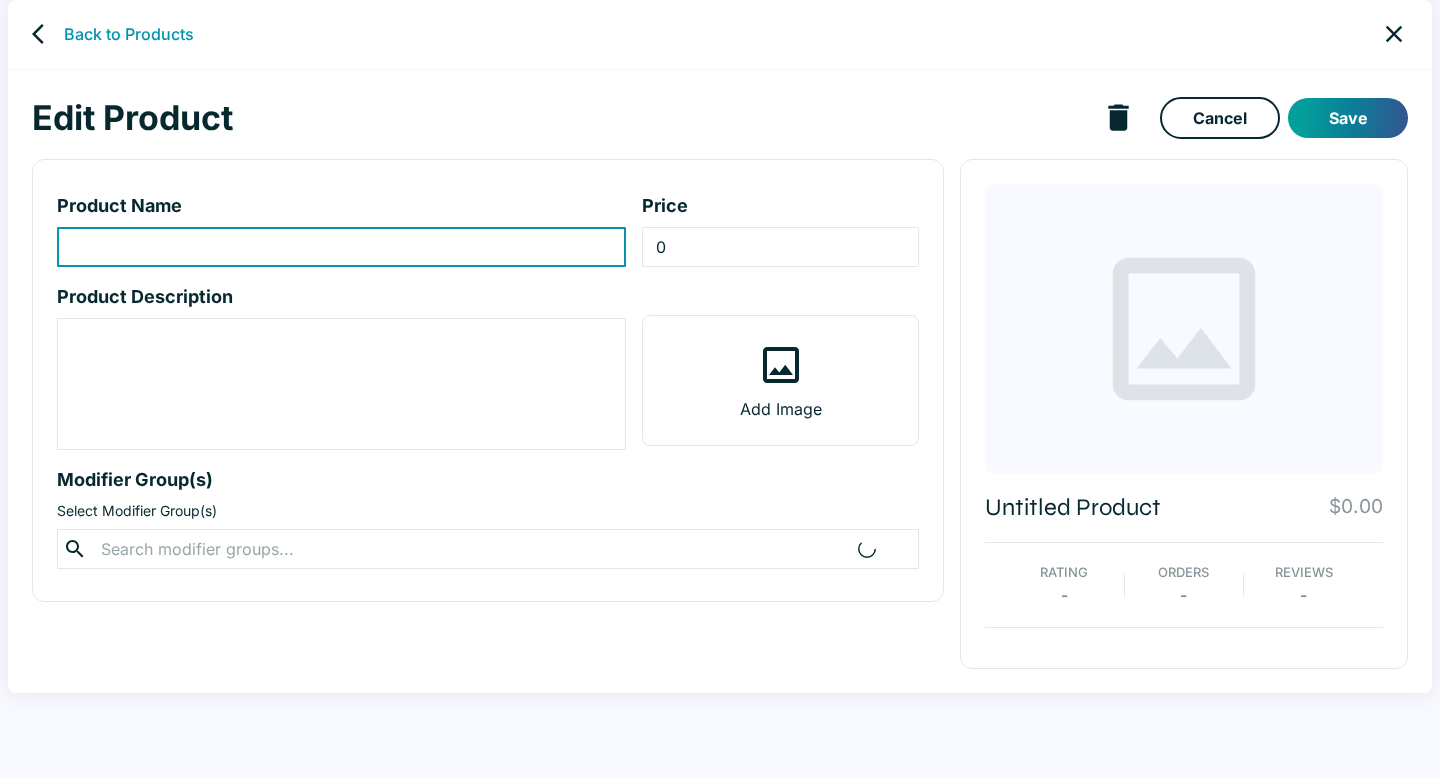 scroll, scrollTop: 0, scrollLeft: 0, axis: both 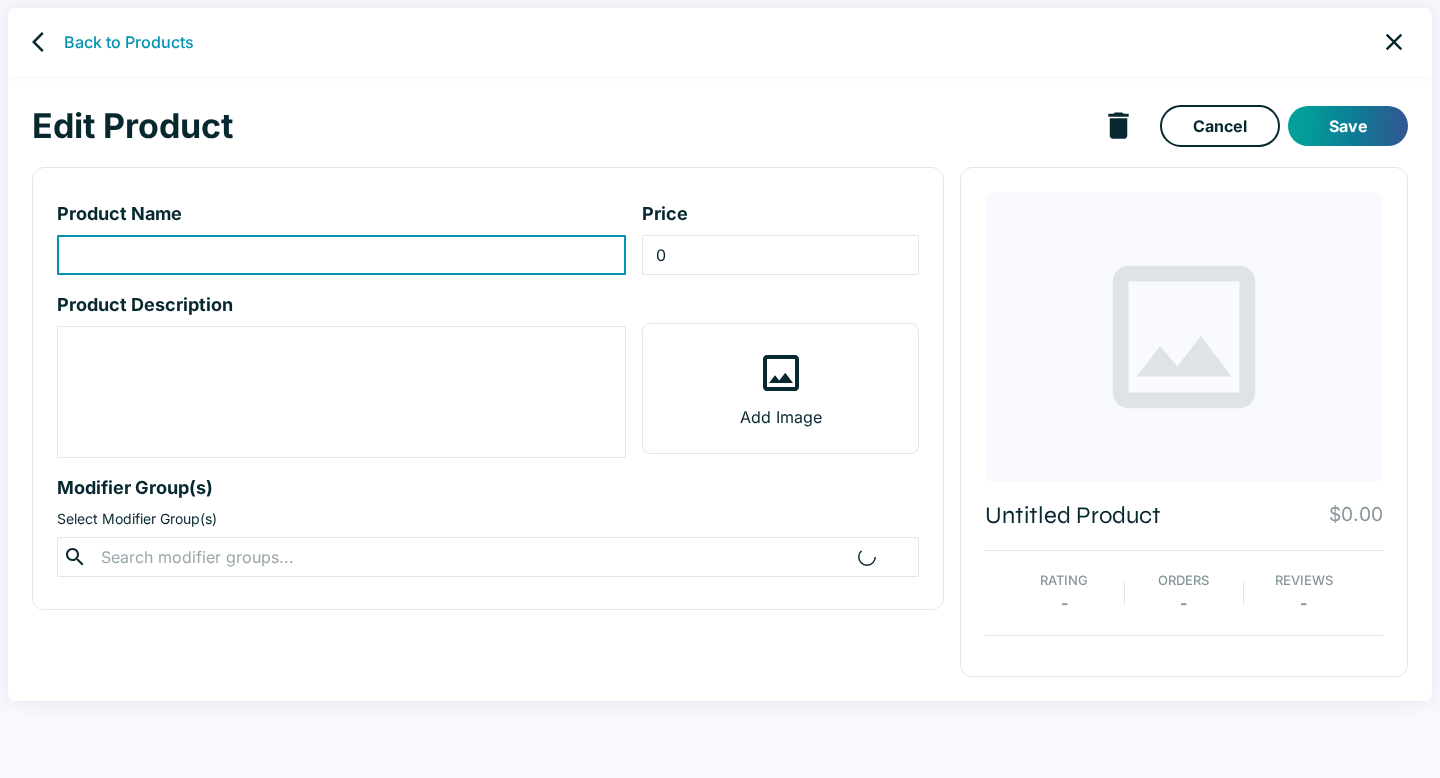 type on "1/2 & 1/2 Specialty Pizza Combo" 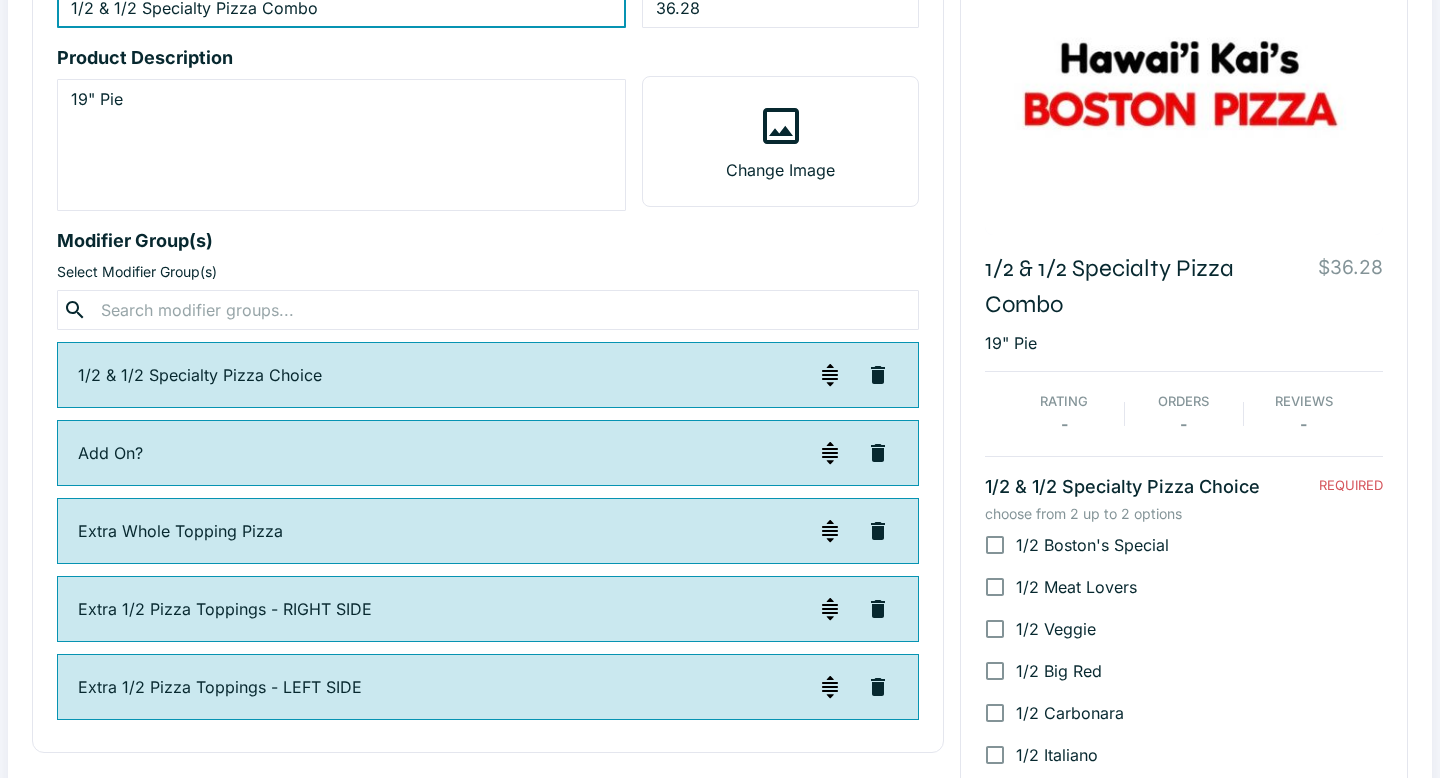 scroll, scrollTop: 253, scrollLeft: 0, axis: vertical 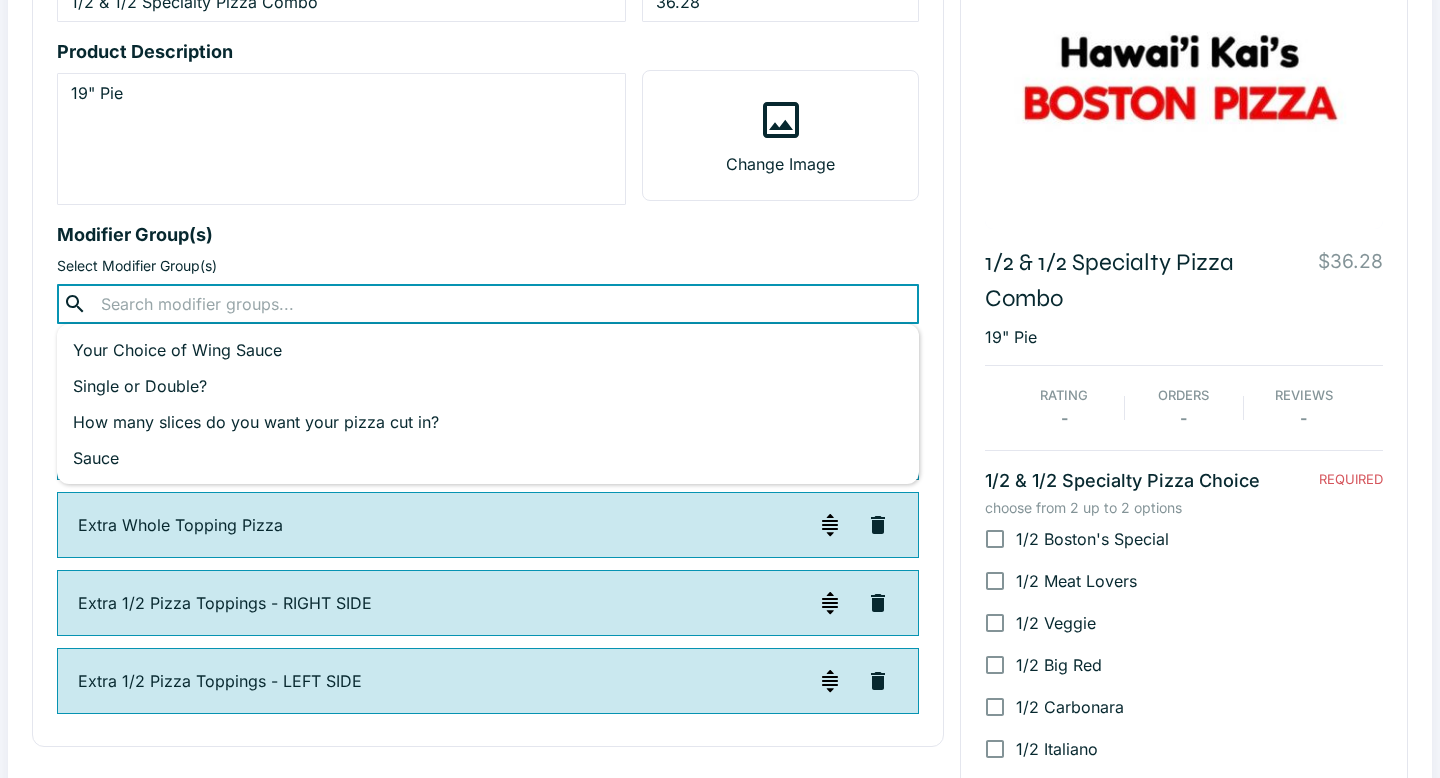 click at bounding box center [487, 304] 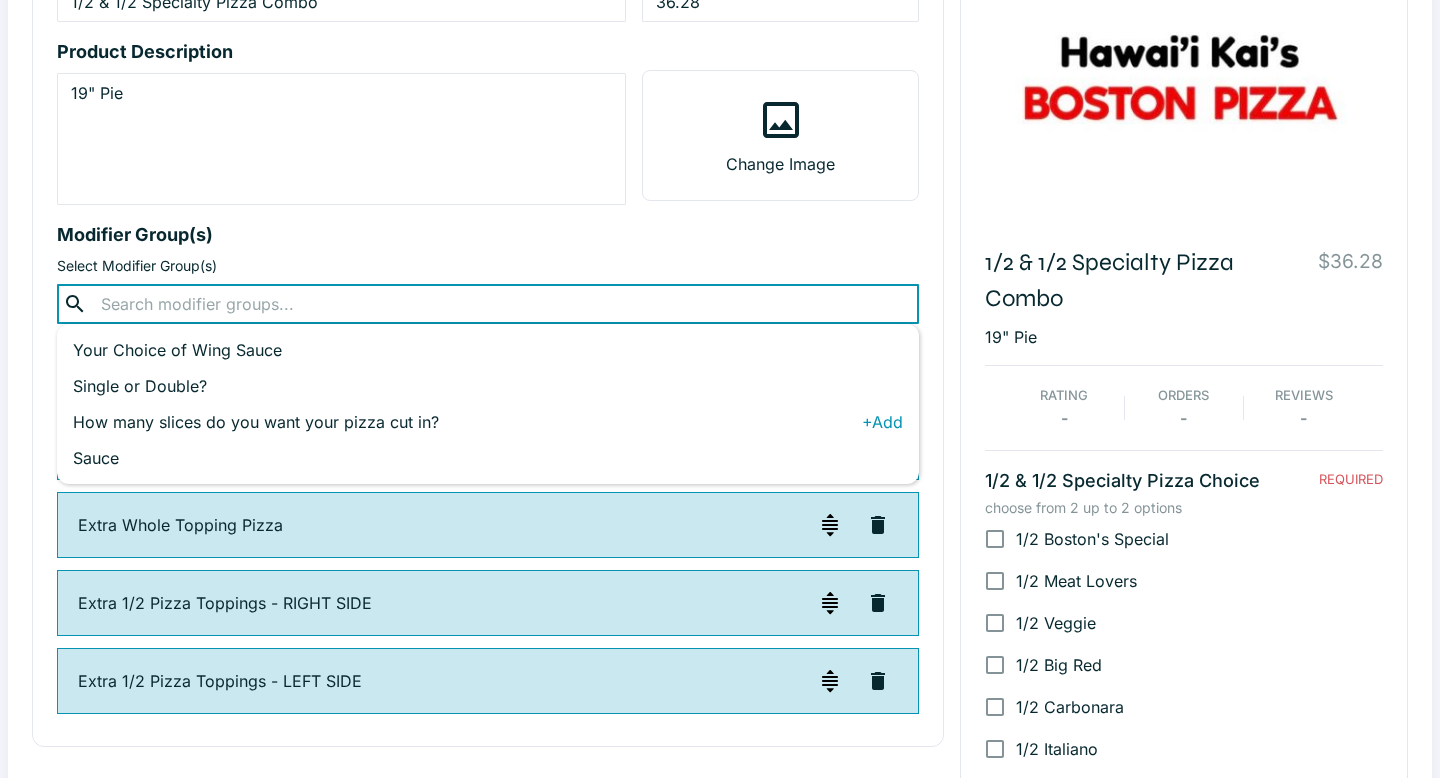 click on "How many slices do you want your pizza cut in?" at bounding box center (467, 422) 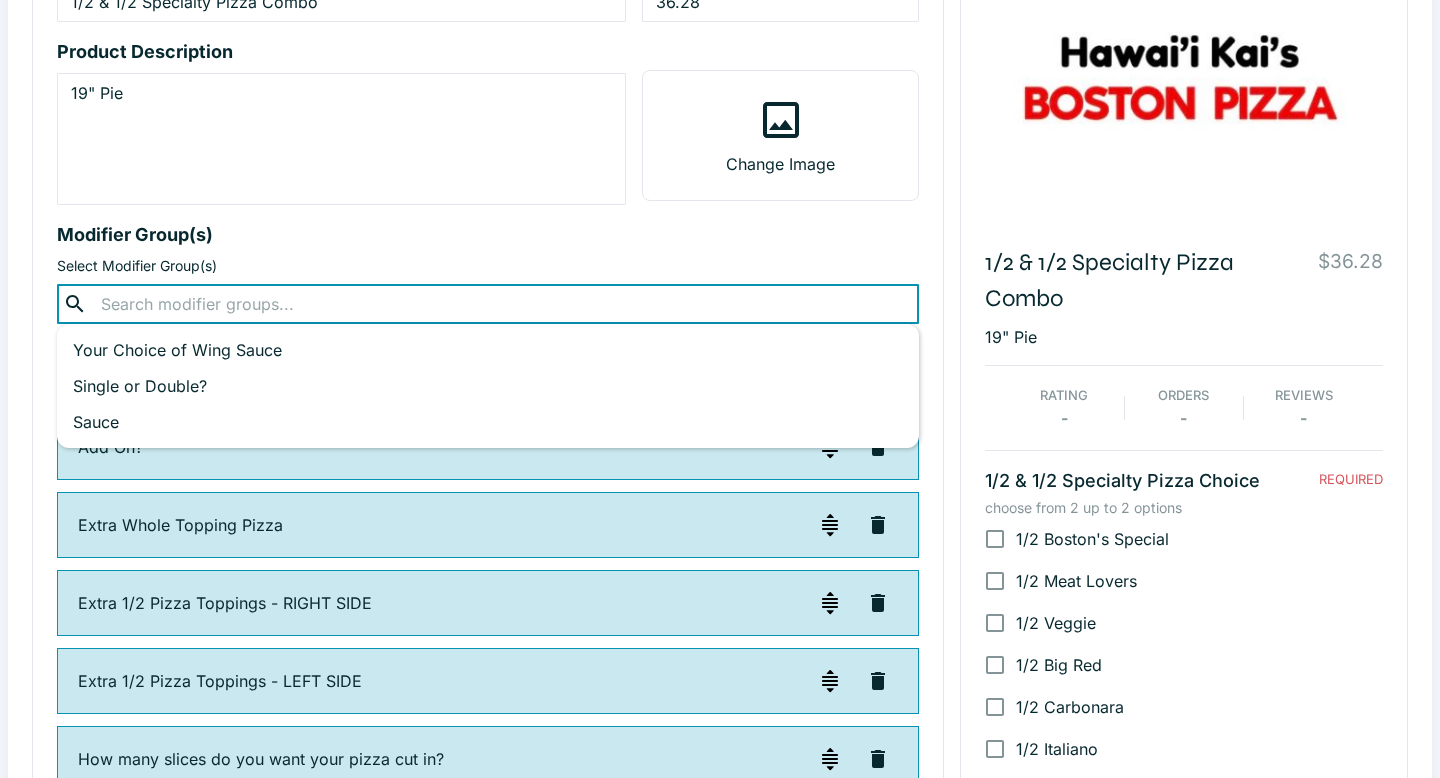 click at bounding box center [487, 304] 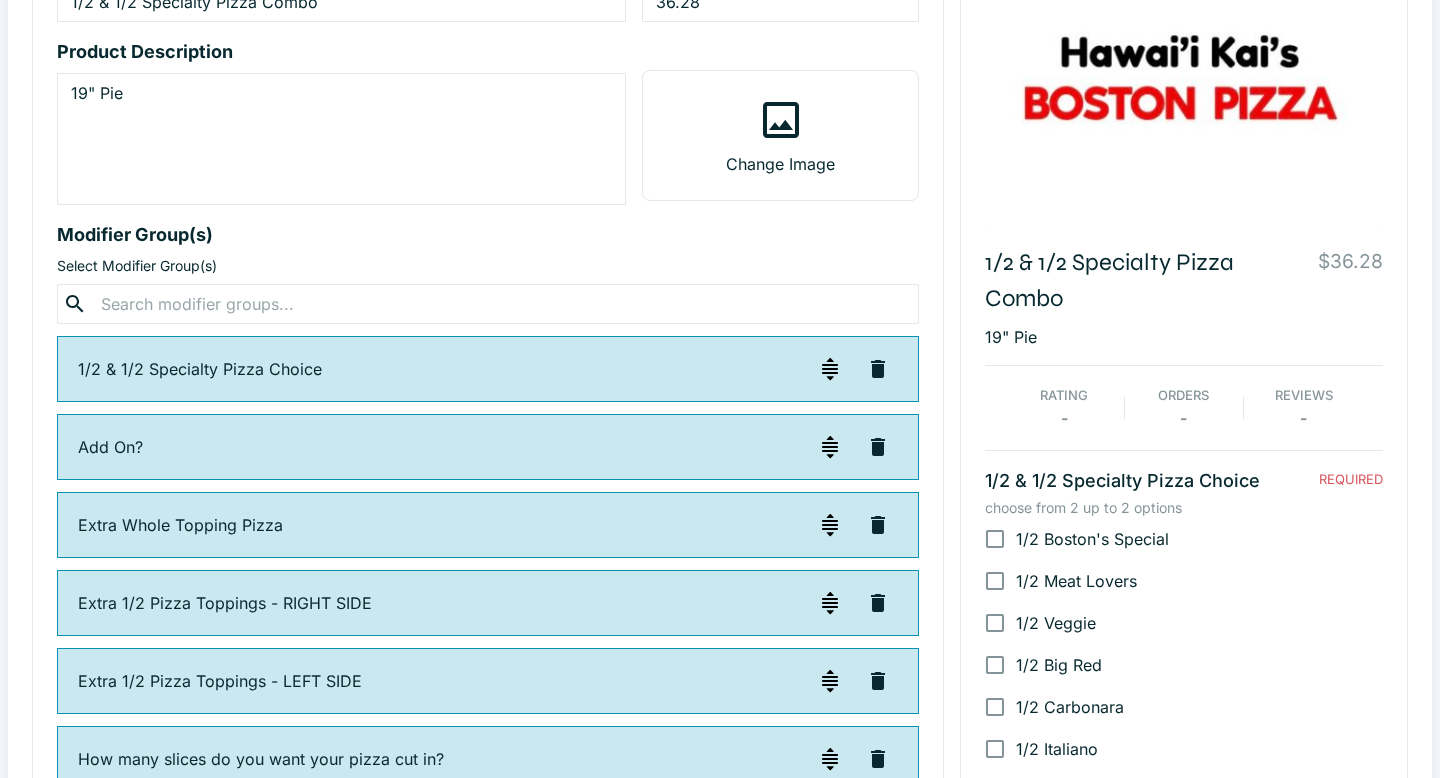 click on "Modifier Group(s)" at bounding box center (488, 234) 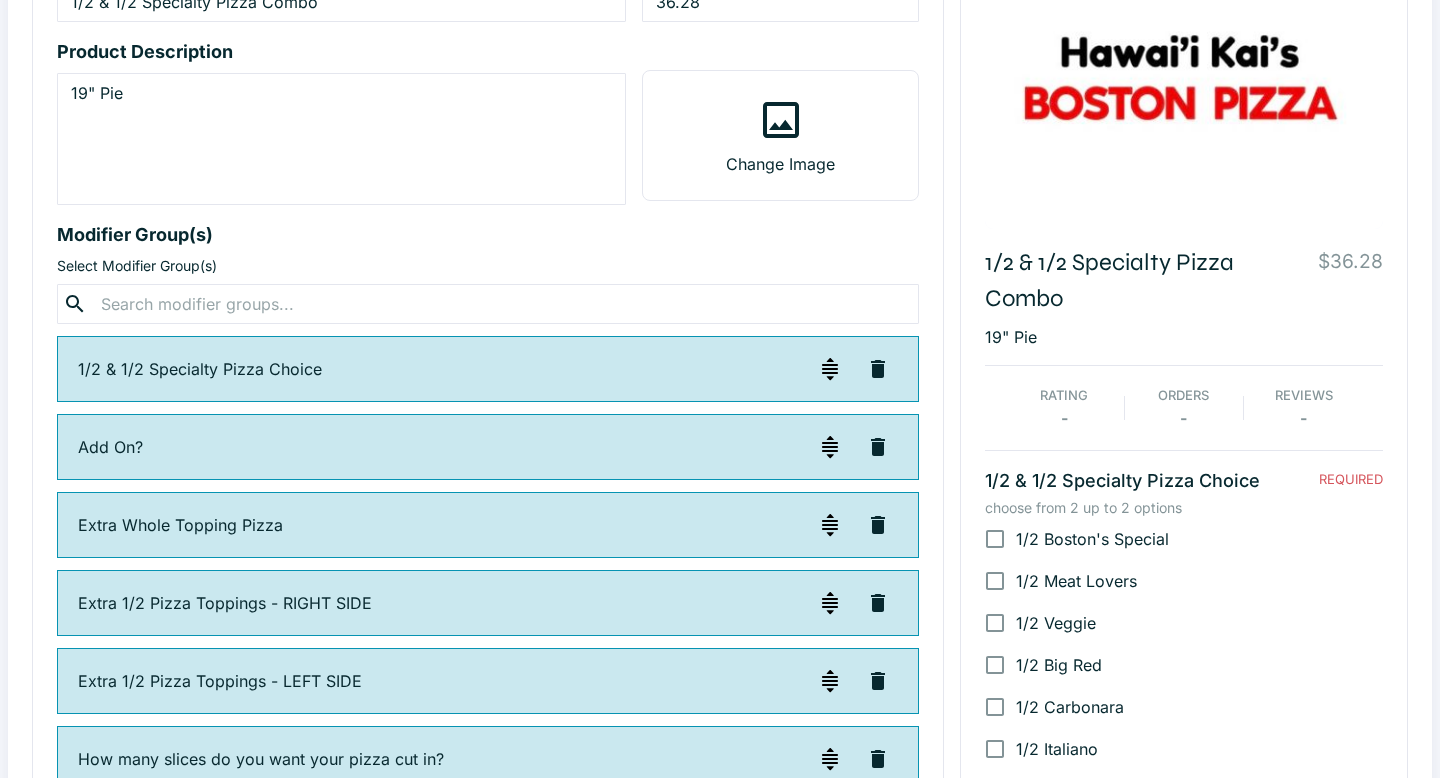 click on "Product Name 1/2 & 1/2 Specialty Pizza Combo ​ Price 36.28 ​ Product Description 19" Pie x ​   Change Image Modifier Group(s) Select Modifier Group(s) ​ ​ 1/2 & 1/2 Specialty Pizza Choice Add On? Extra Whole Topping Pizza Extra 1/2 Pizza Toppings - RIGHT SIDE Extra 1/2 Pizza Toppings - LEFT SIDE How many slices do you want your pizza cut in?" at bounding box center [488, 369] 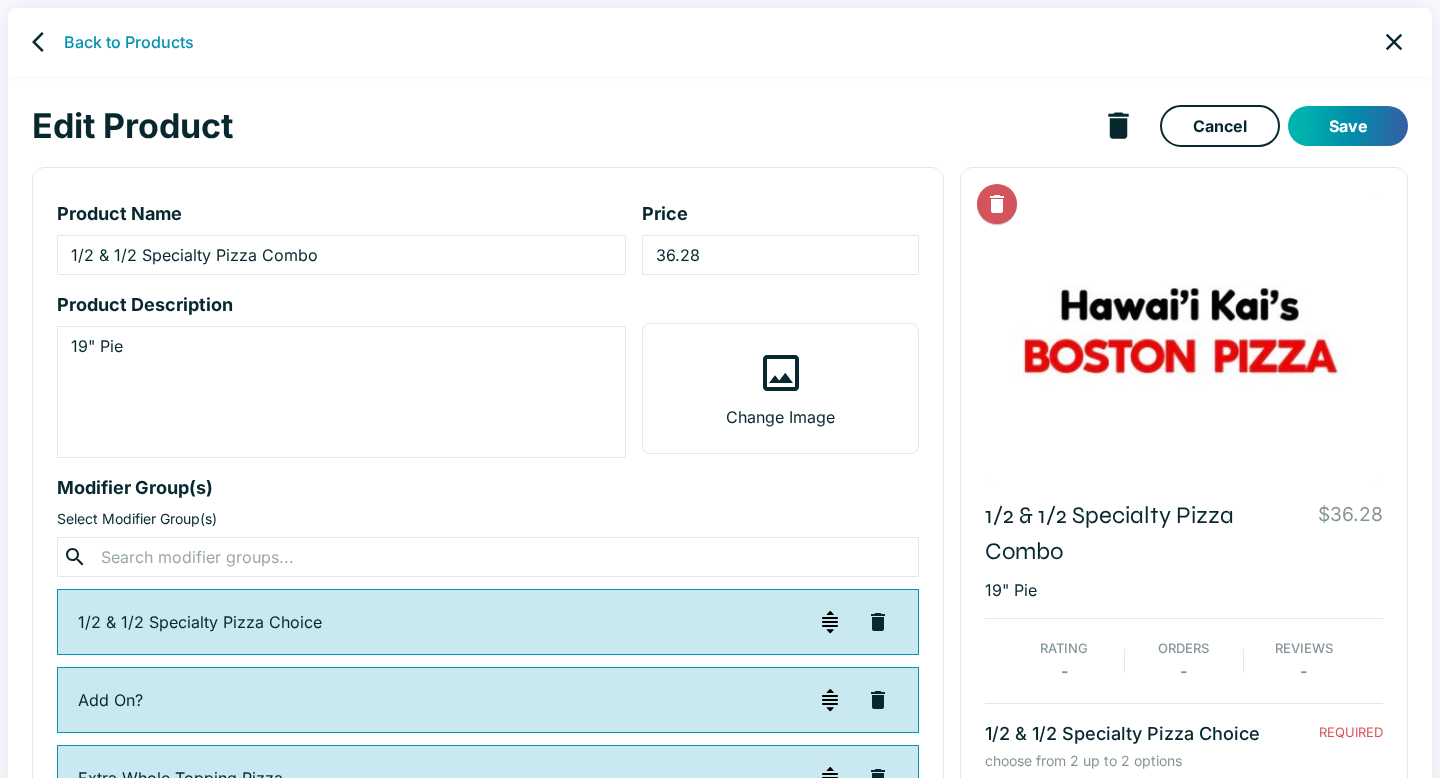 click on "Save" at bounding box center [1348, 126] 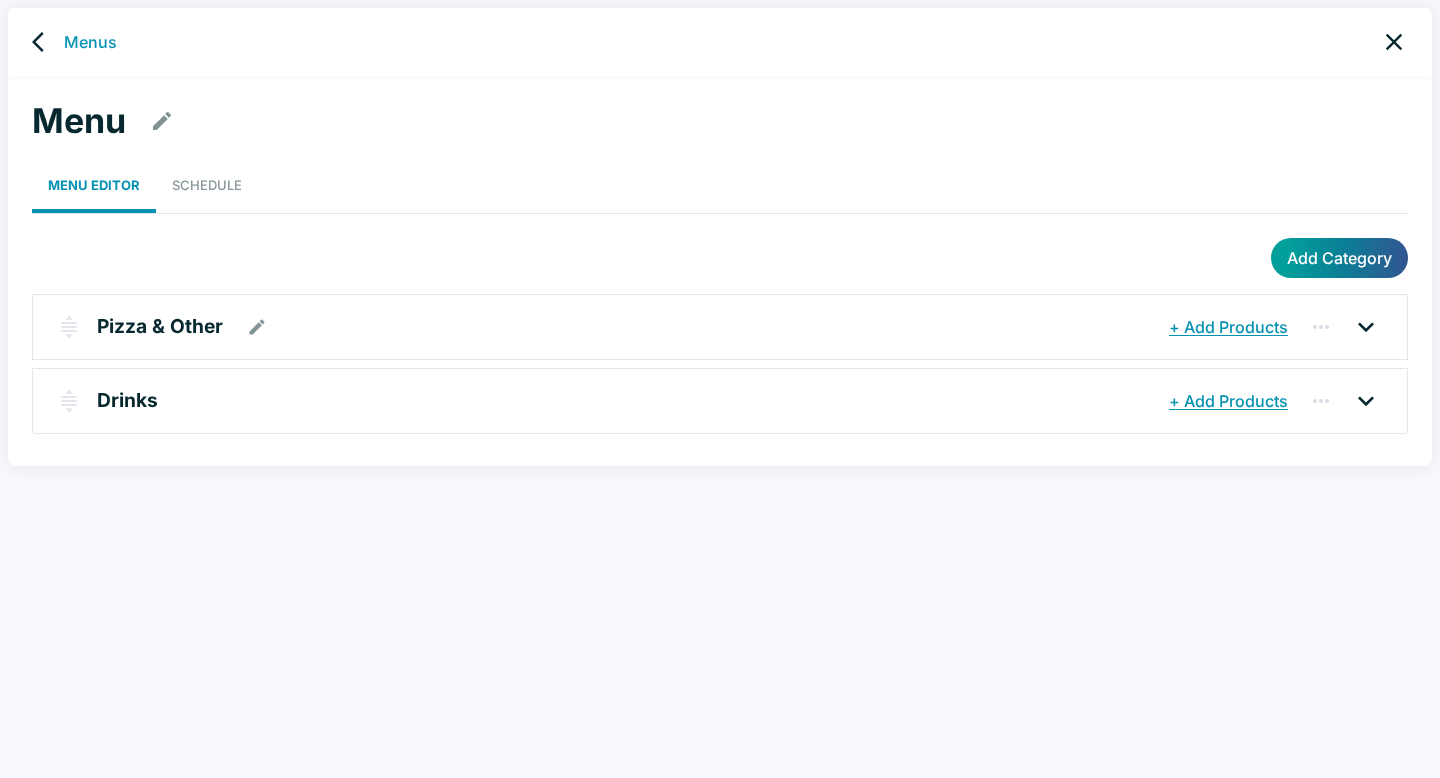 click on "Pizza & Other" at bounding box center [160, 326] 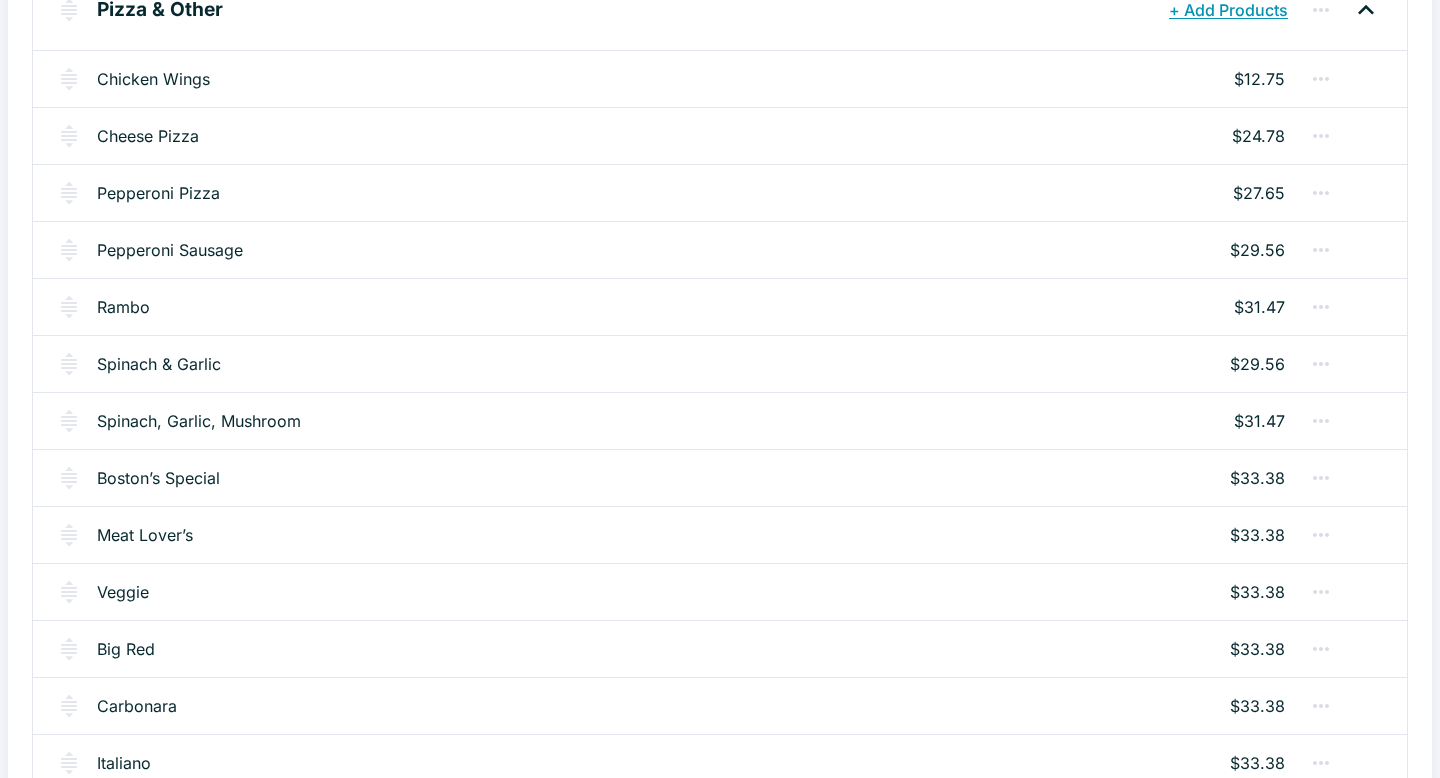 scroll, scrollTop: 309, scrollLeft: 0, axis: vertical 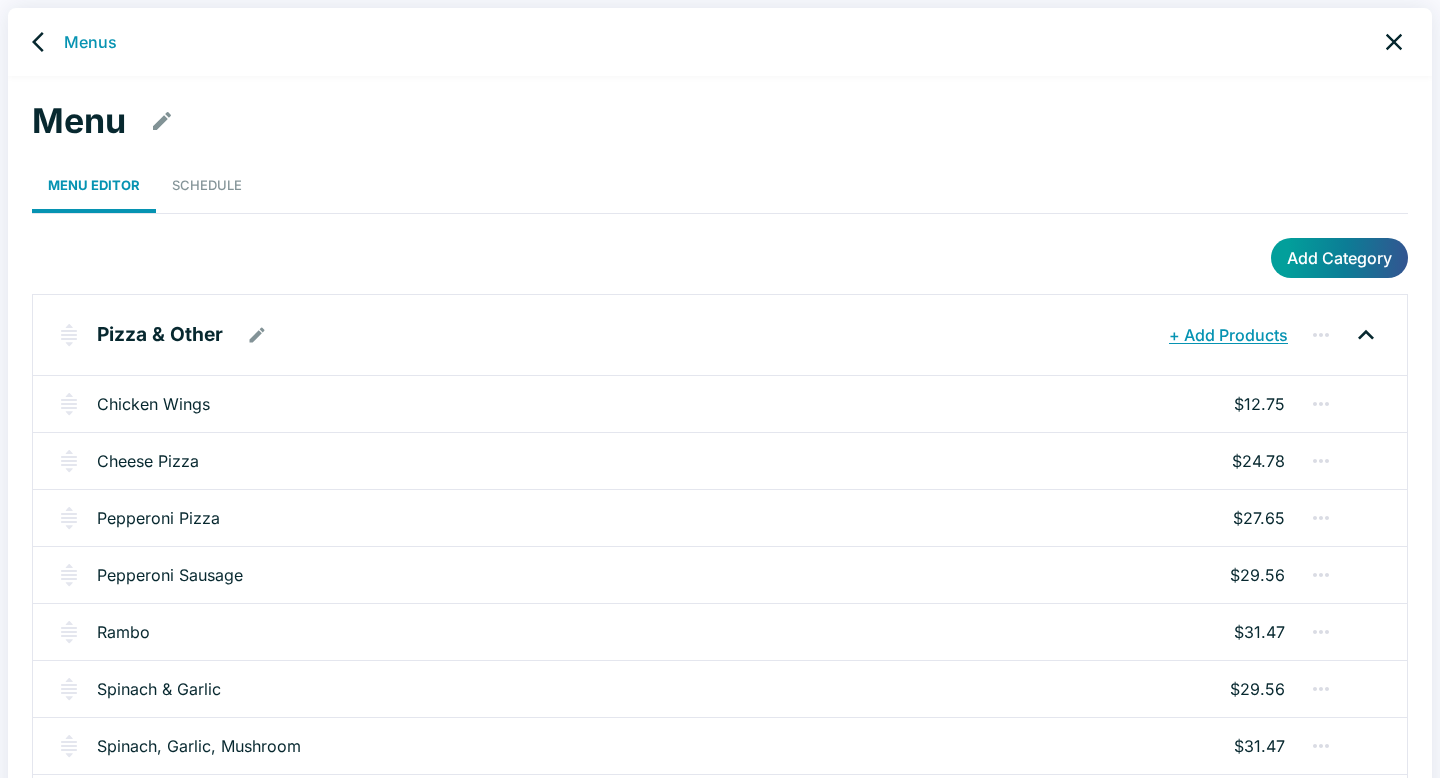 click on "+ Add Products" at bounding box center (1228, 335) 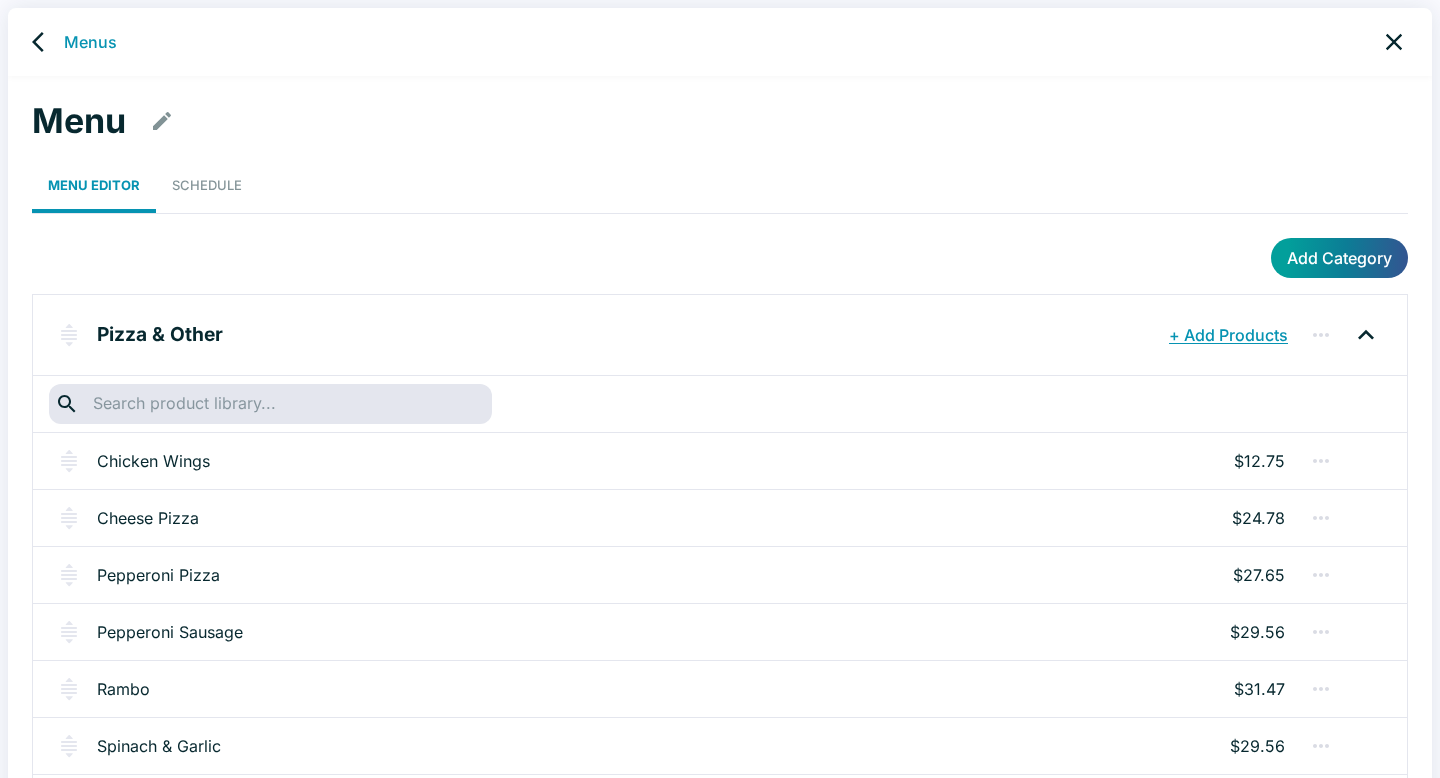 click on "Menu Editor Schedule" at bounding box center [720, 186] 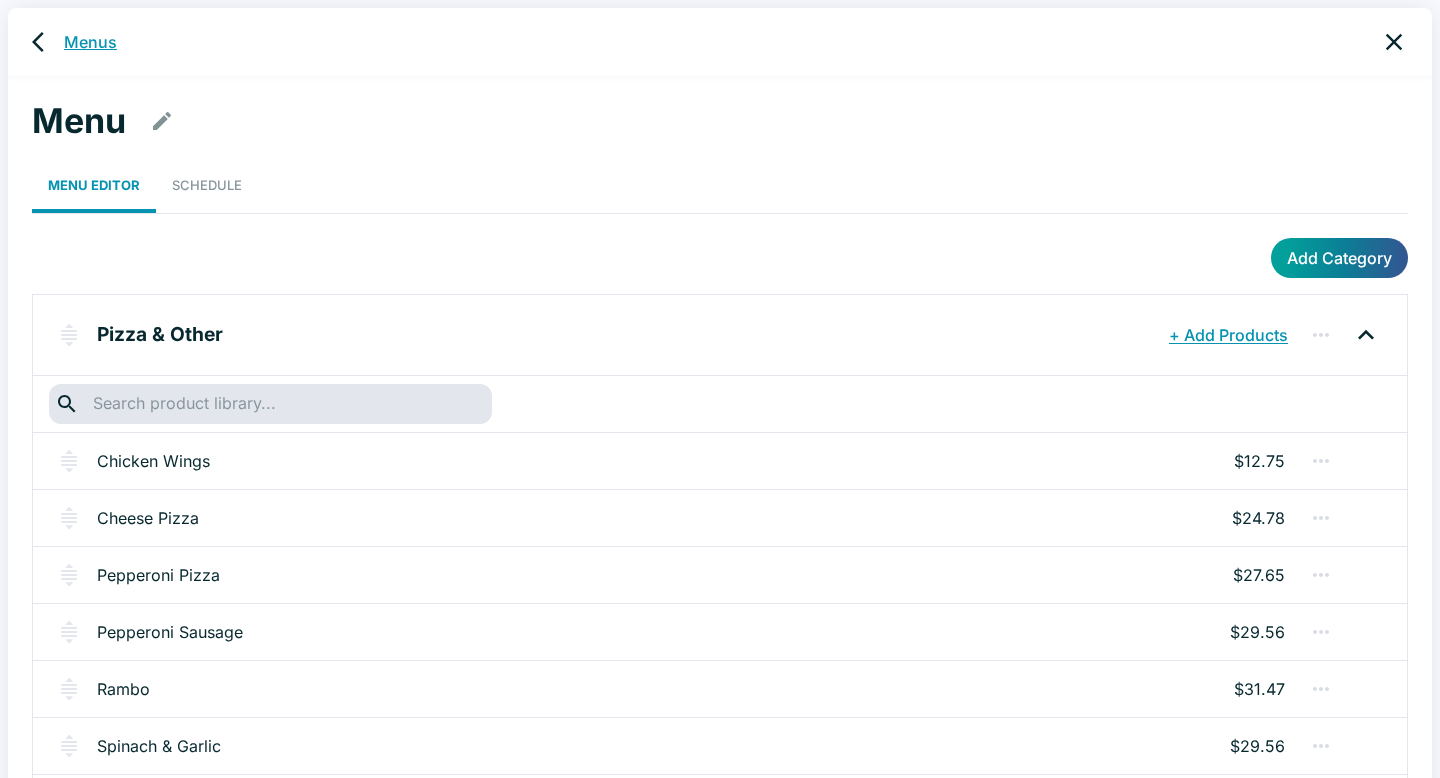 click on "Menus" at bounding box center (90, 42) 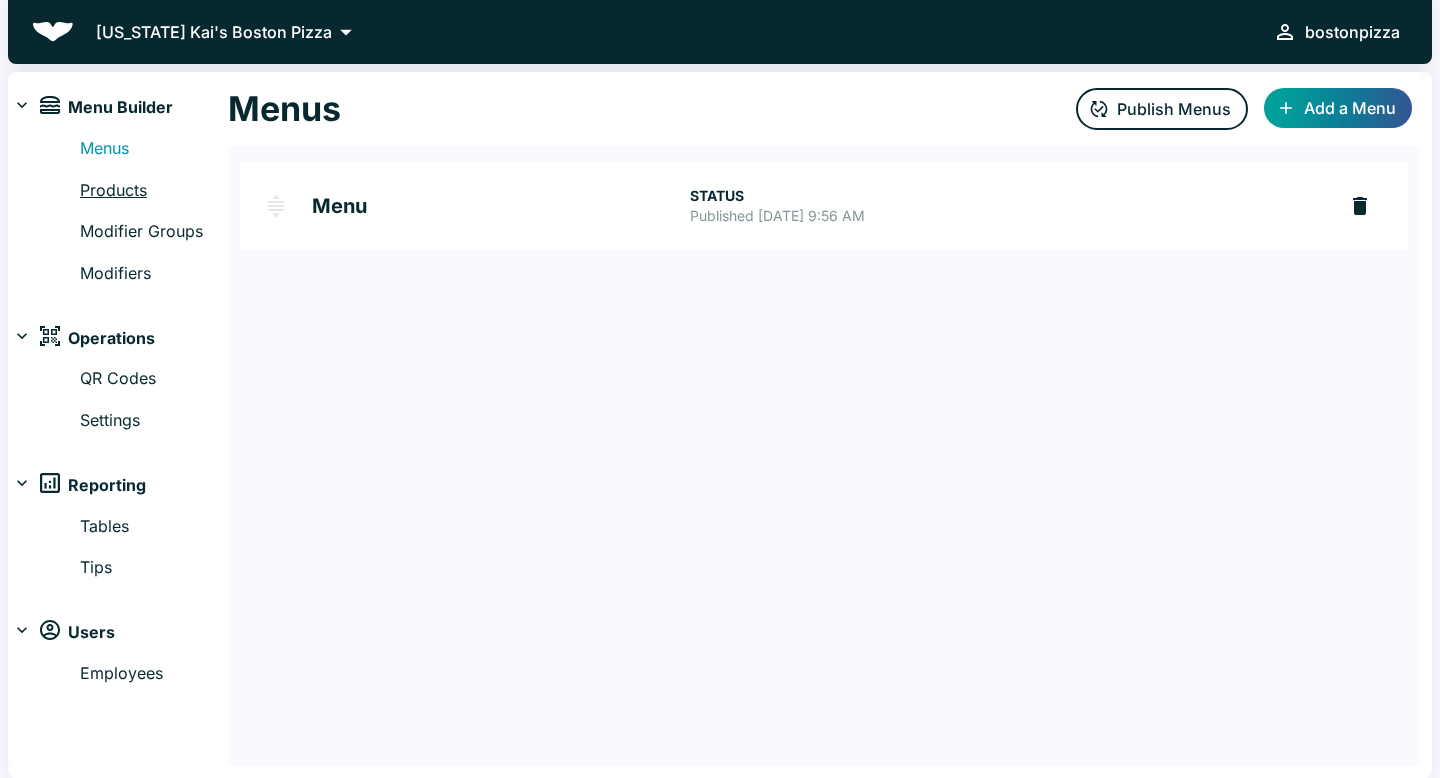 click on "Products" at bounding box center [154, 191] 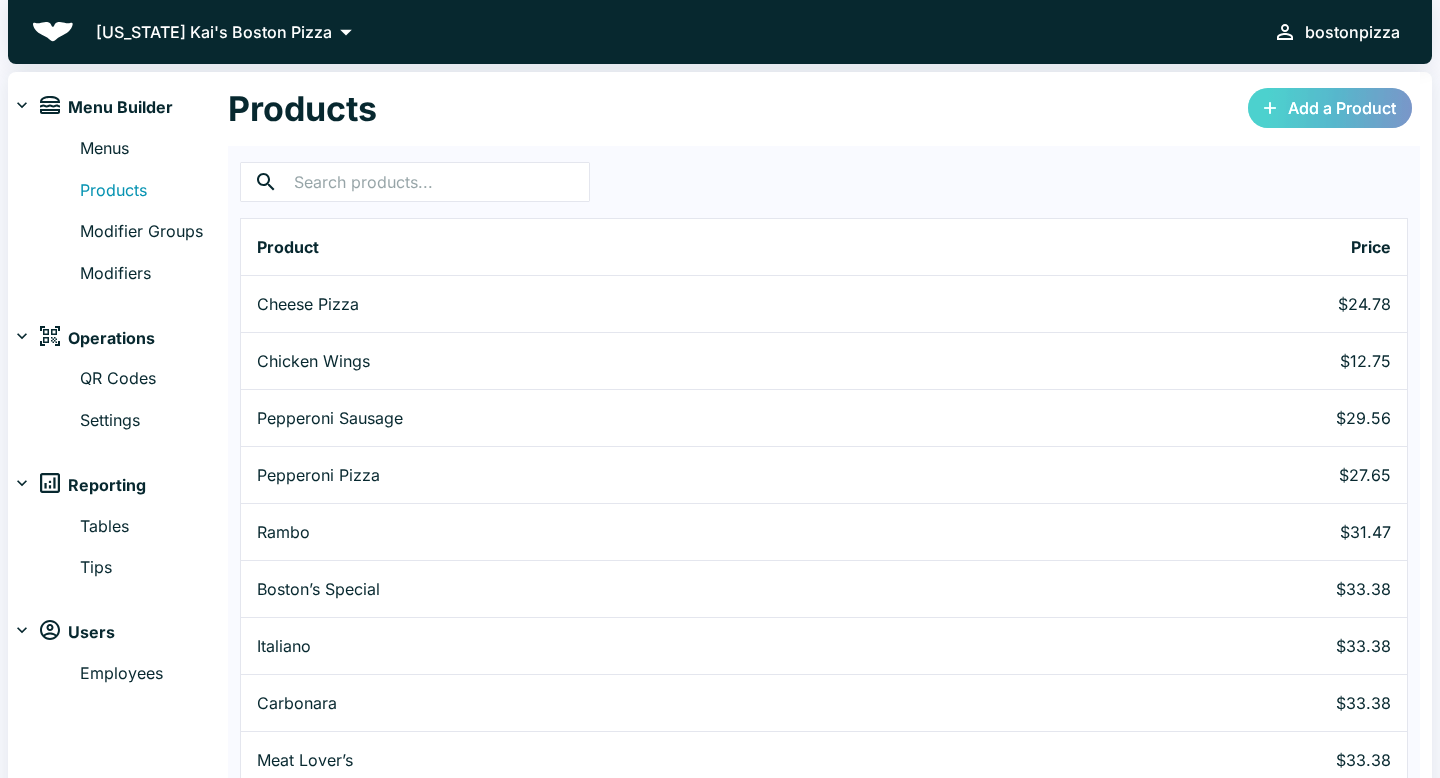 click 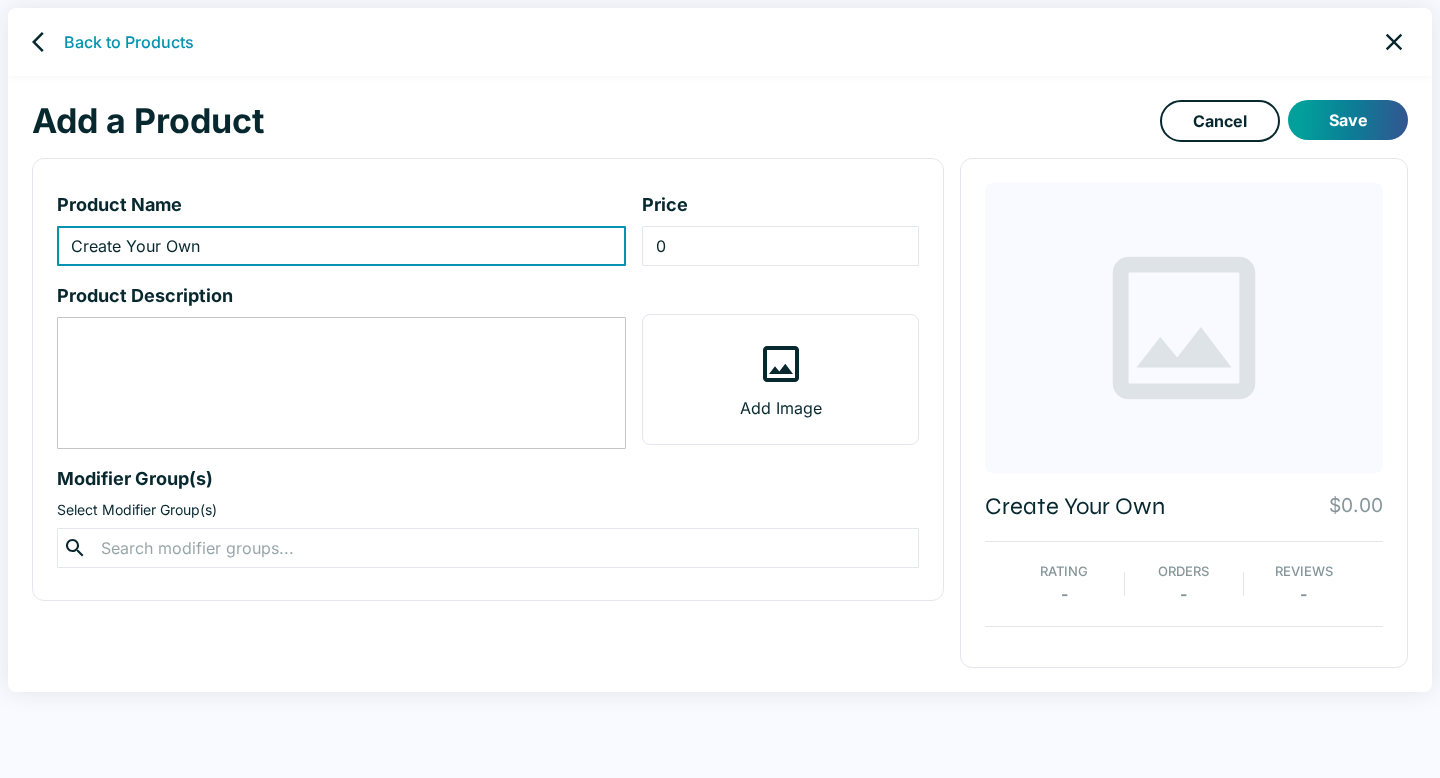 type on "Create Your Own" 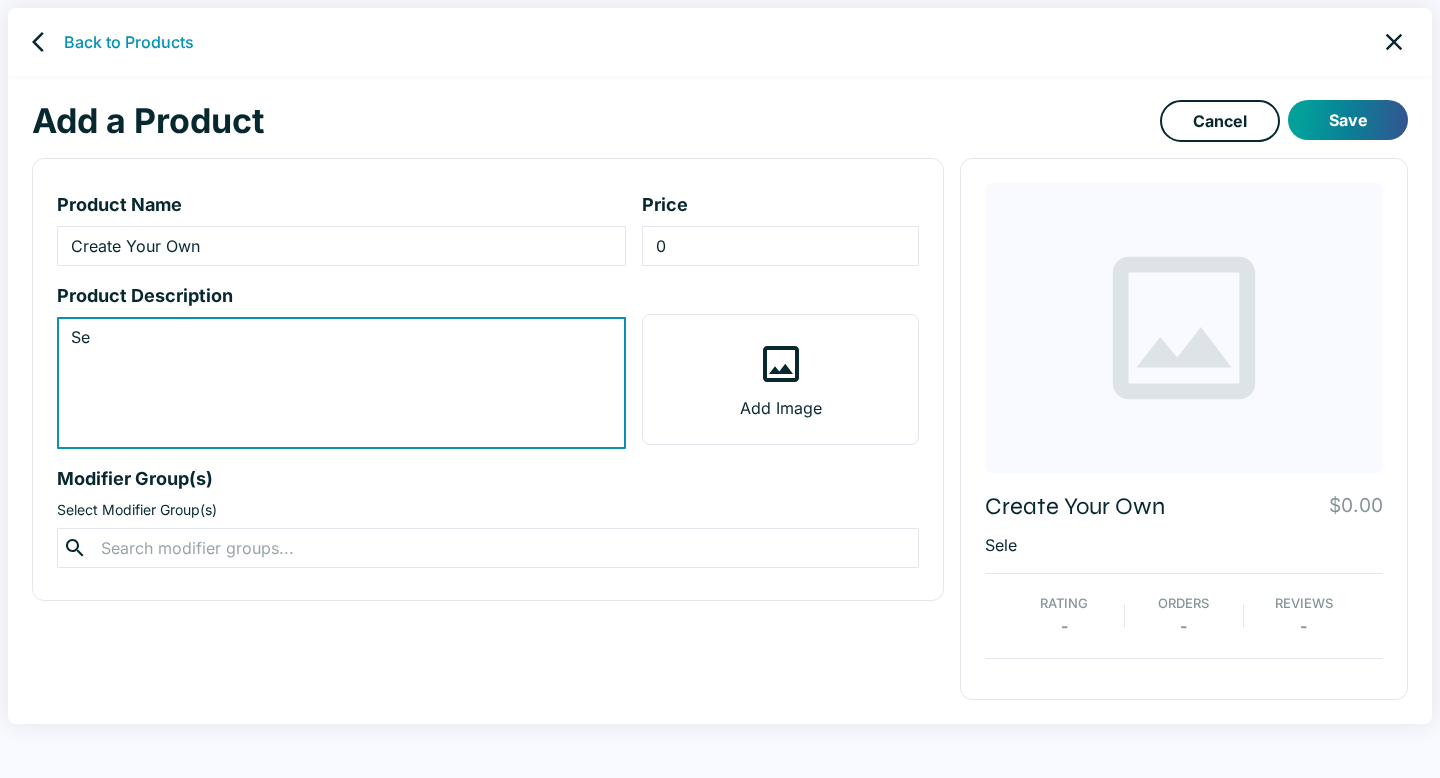 type on "S" 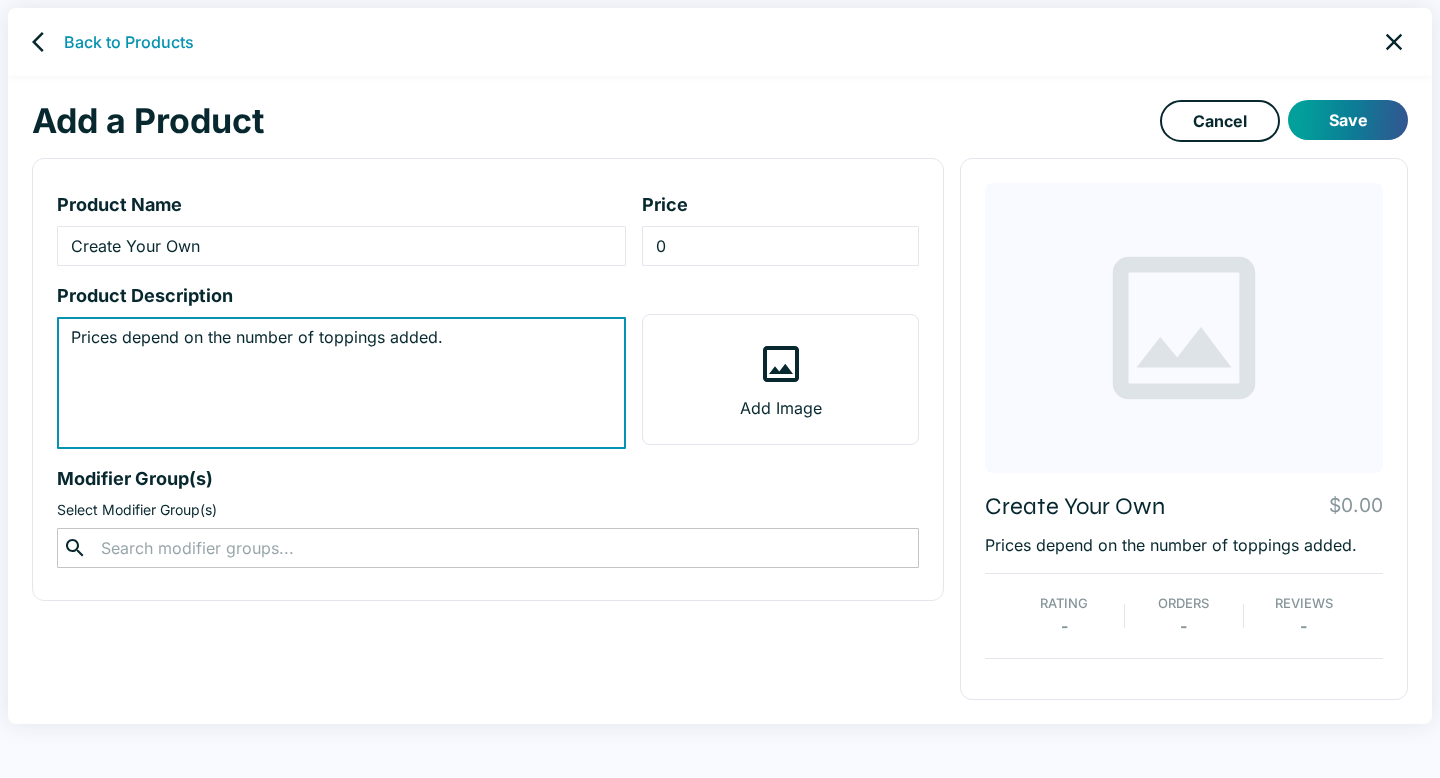 type on "Prices depend on the number of toppings added." 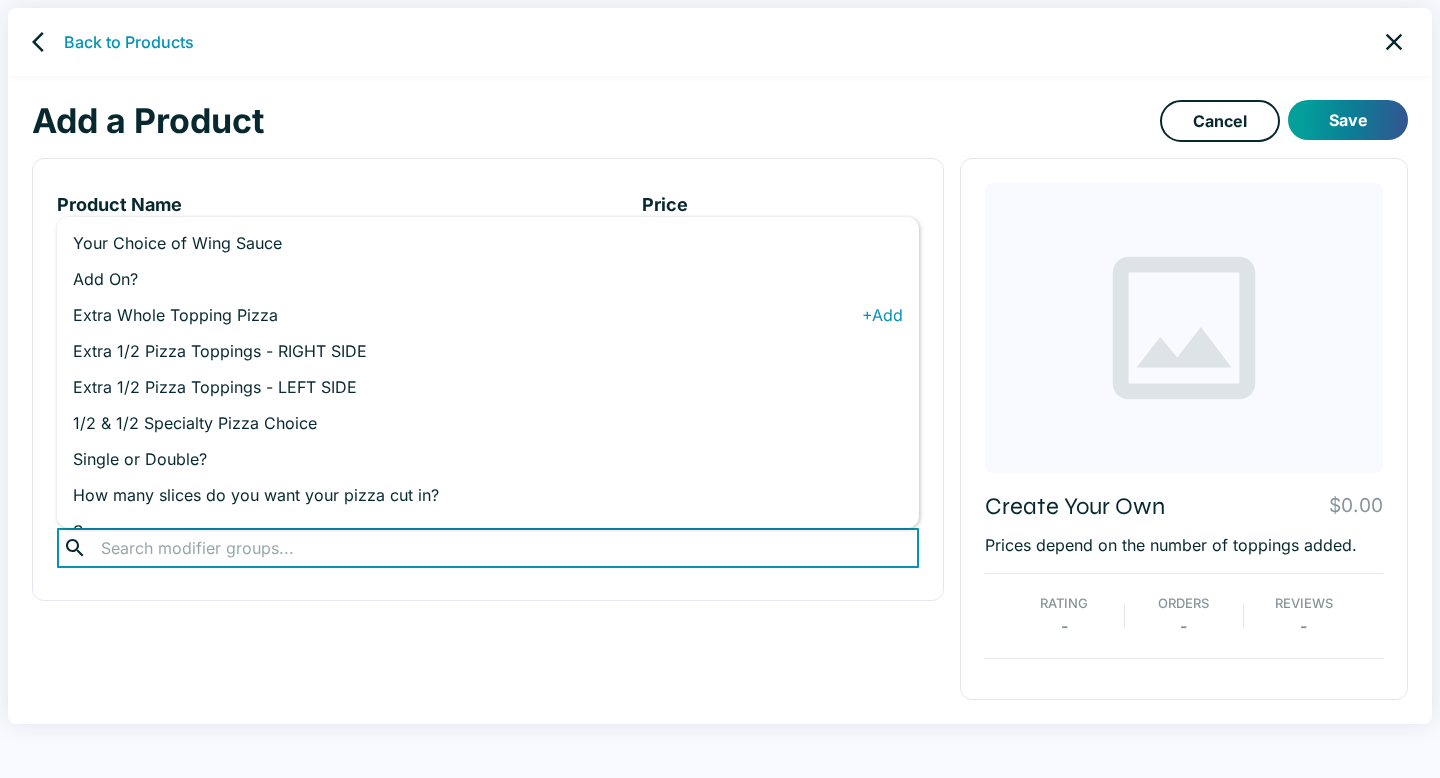 click on "Extra Whole Topping Pizza" at bounding box center [467, 315] 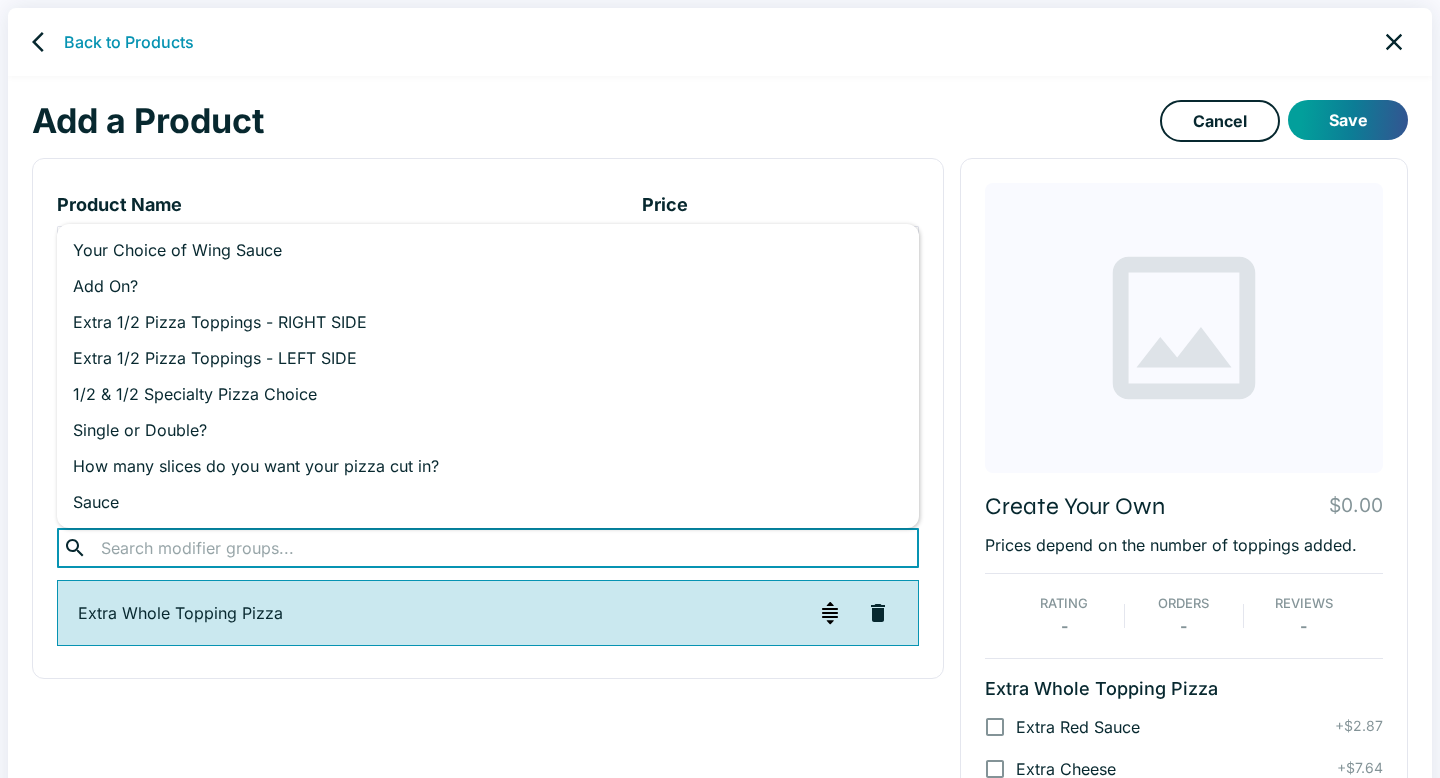 click at bounding box center (487, 548) 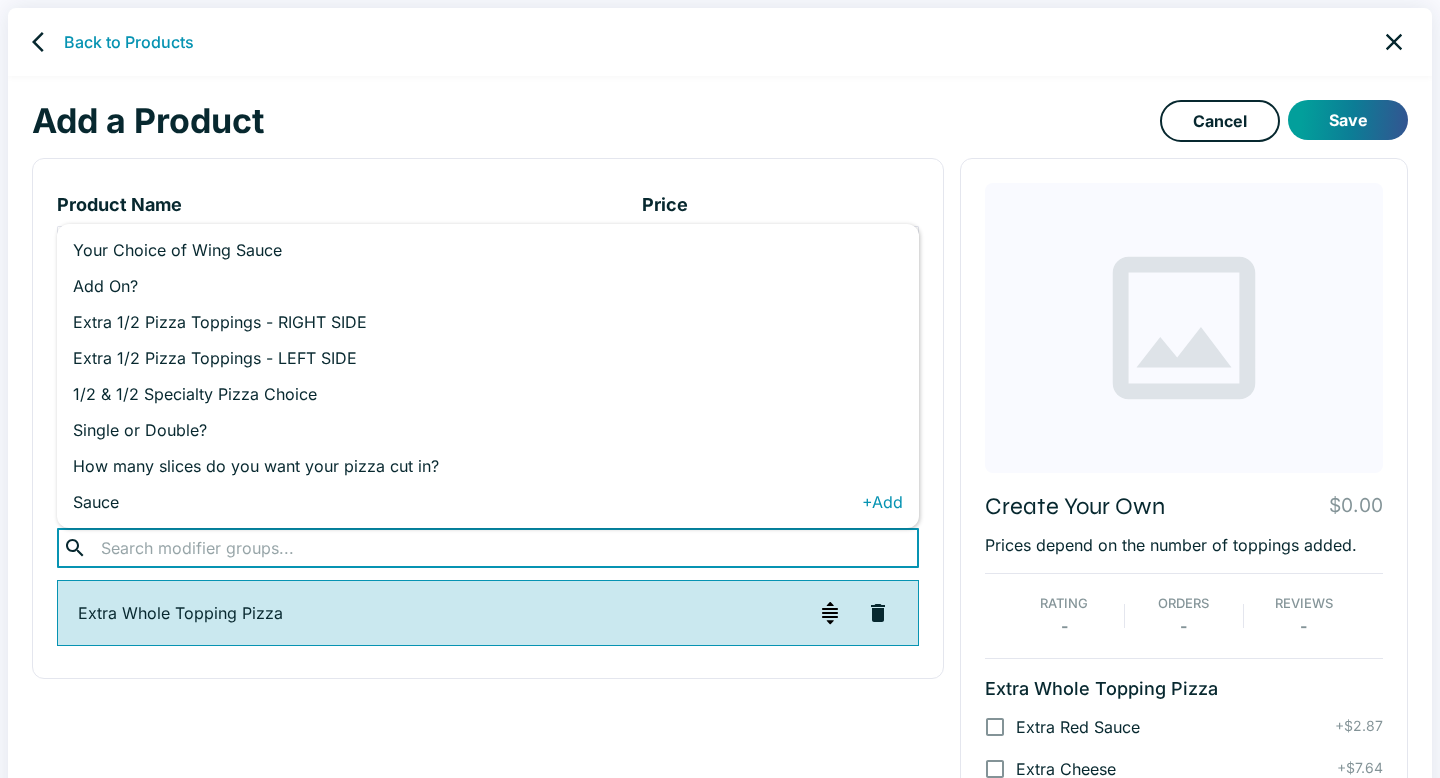 click on "Sauce" at bounding box center (467, 502) 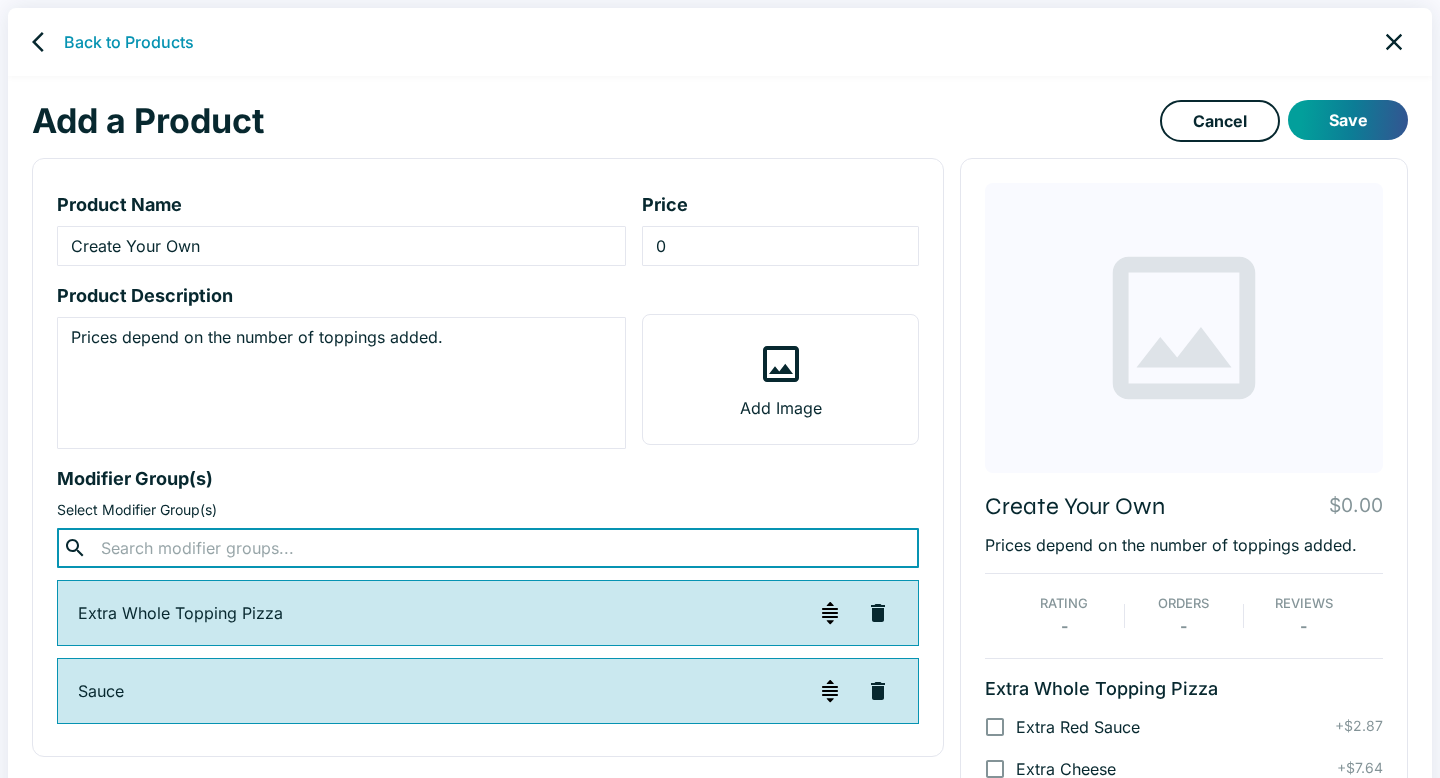 click at bounding box center [487, 548] 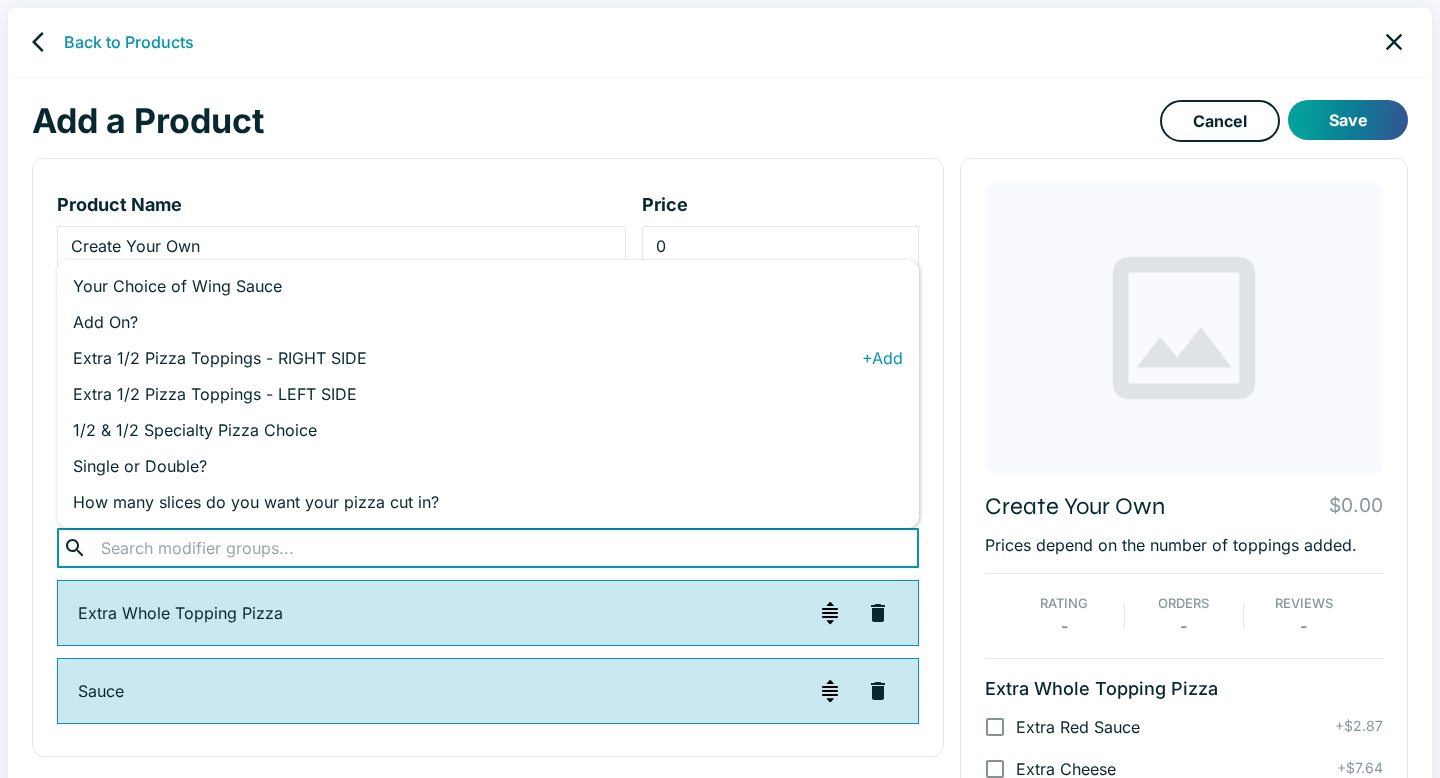 click on "Extra 1/2 Pizza Toppings - RIGHT SIDE" at bounding box center (467, 358) 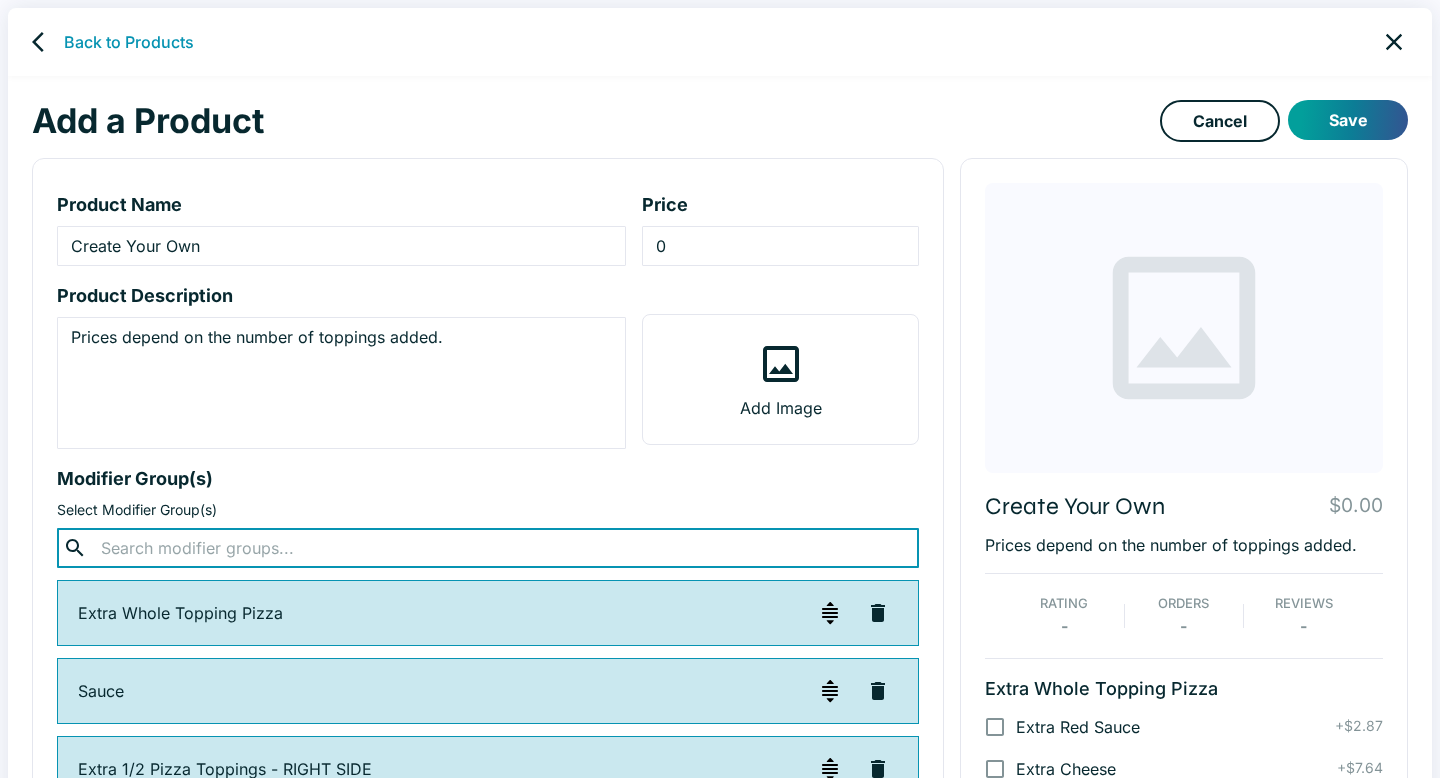 click at bounding box center (487, 548) 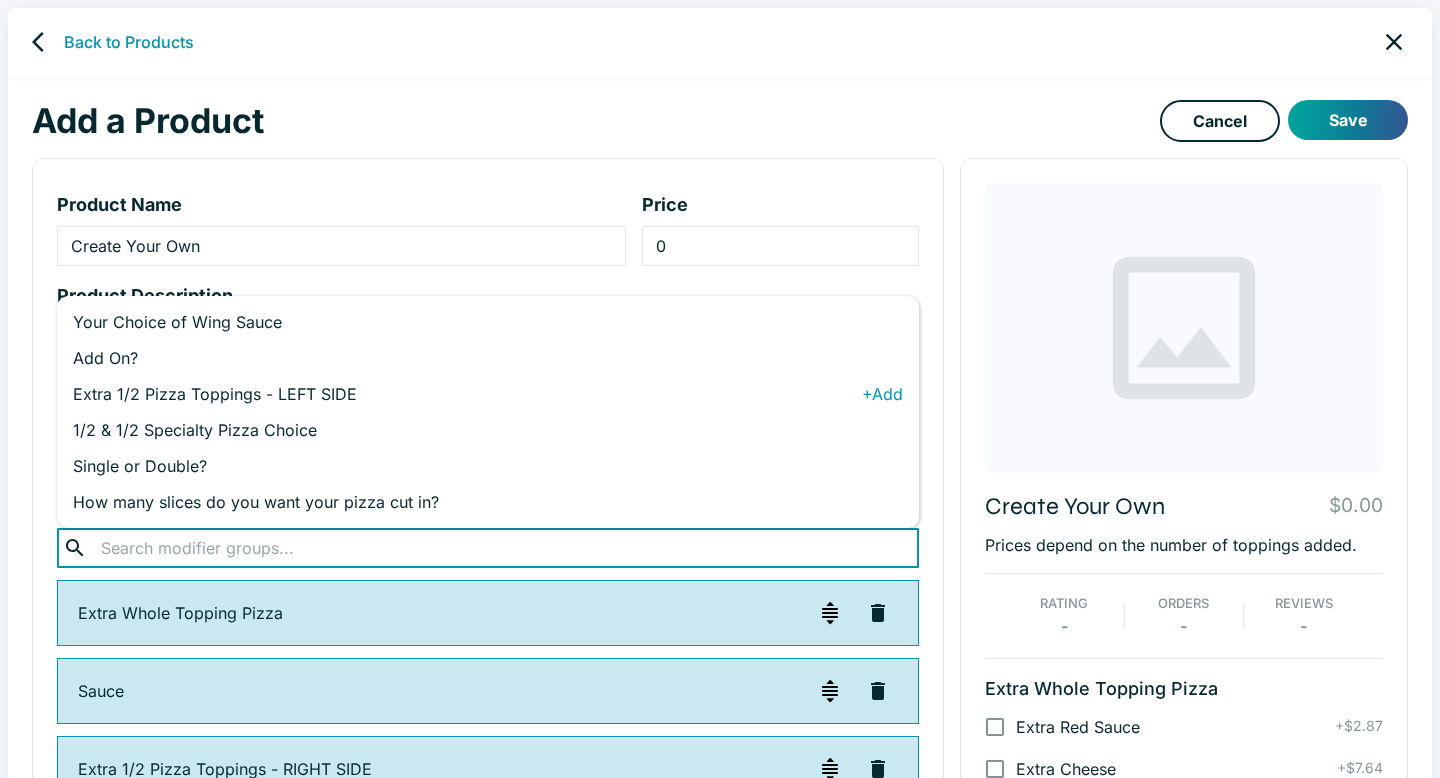 click on "Extra 1/2 Pizza Toppings - LEFT SIDE" at bounding box center [467, 394] 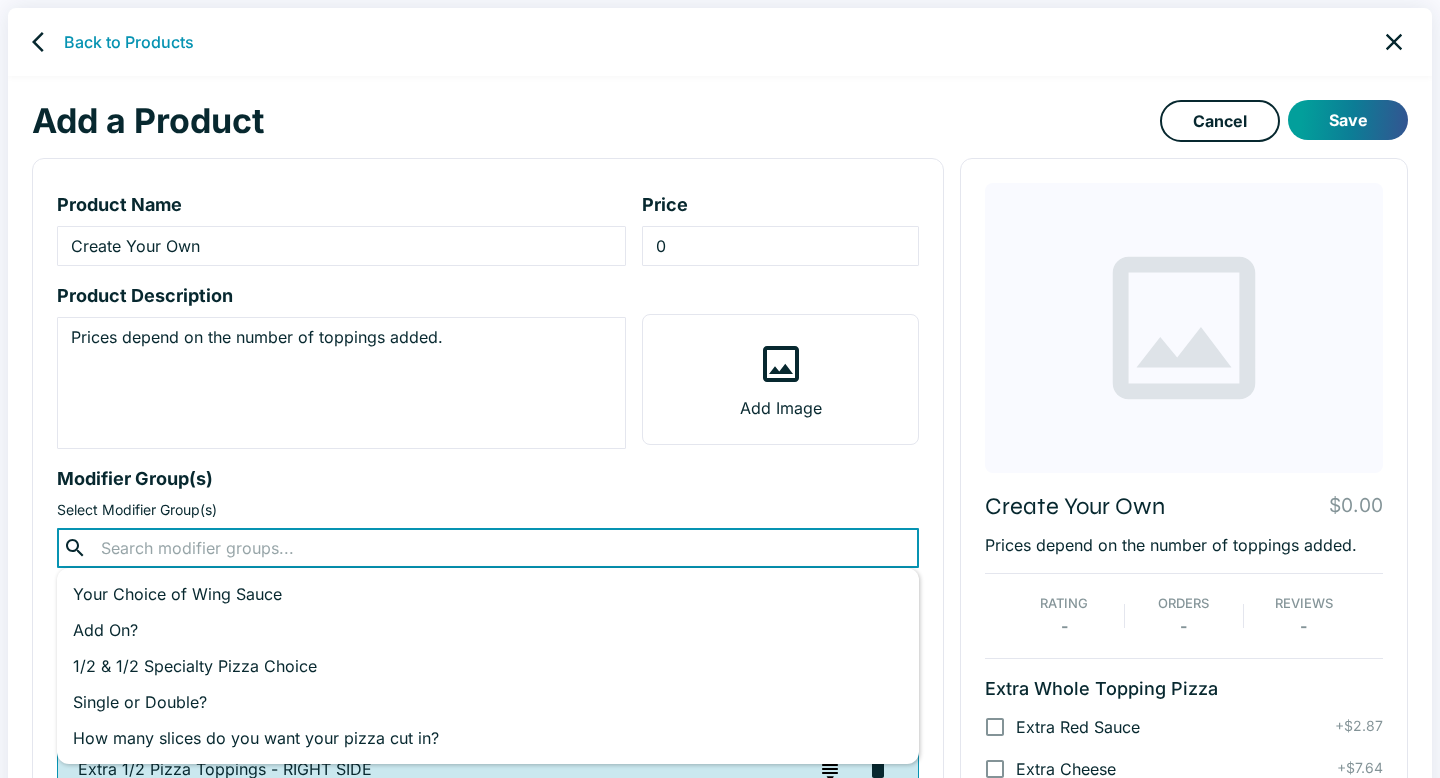 click at bounding box center [487, 548] 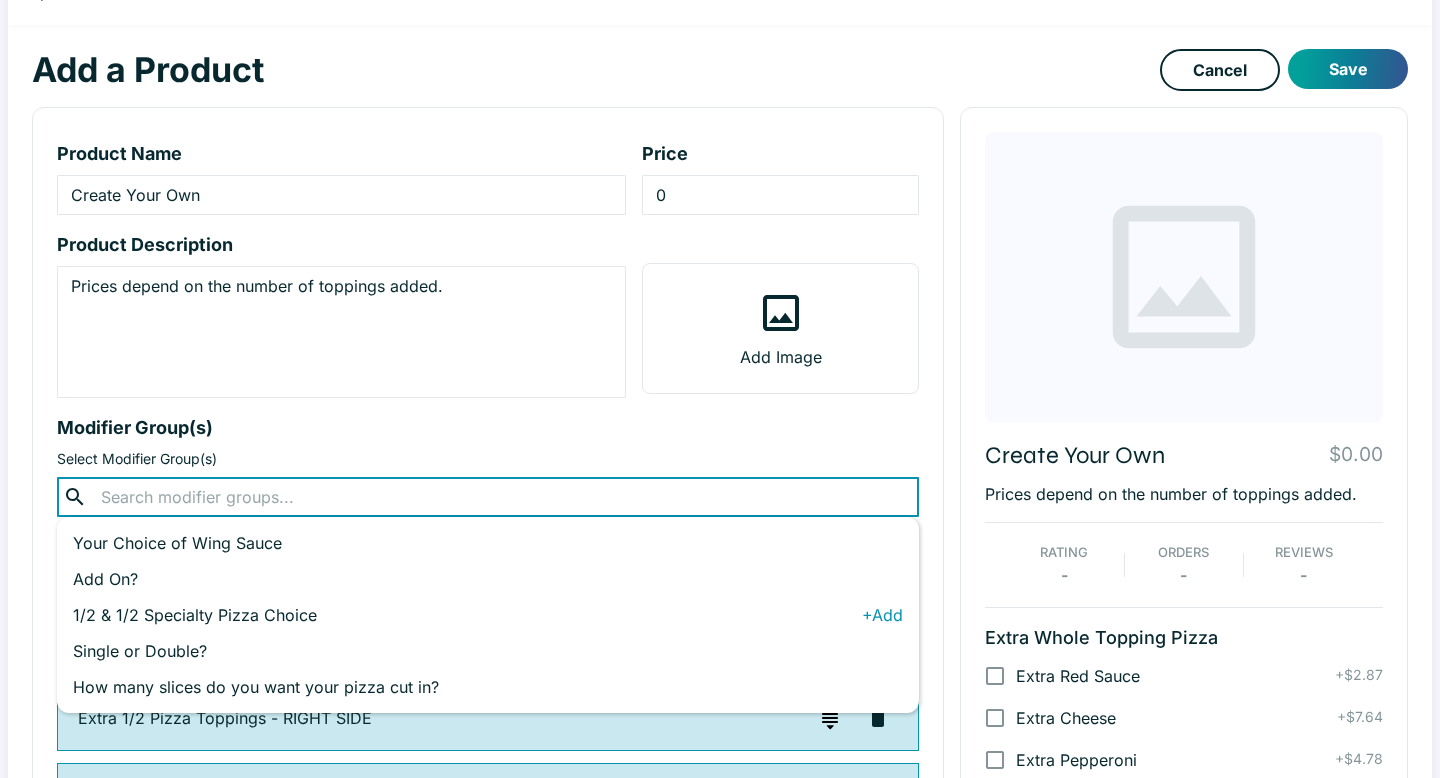 scroll, scrollTop: 55, scrollLeft: 0, axis: vertical 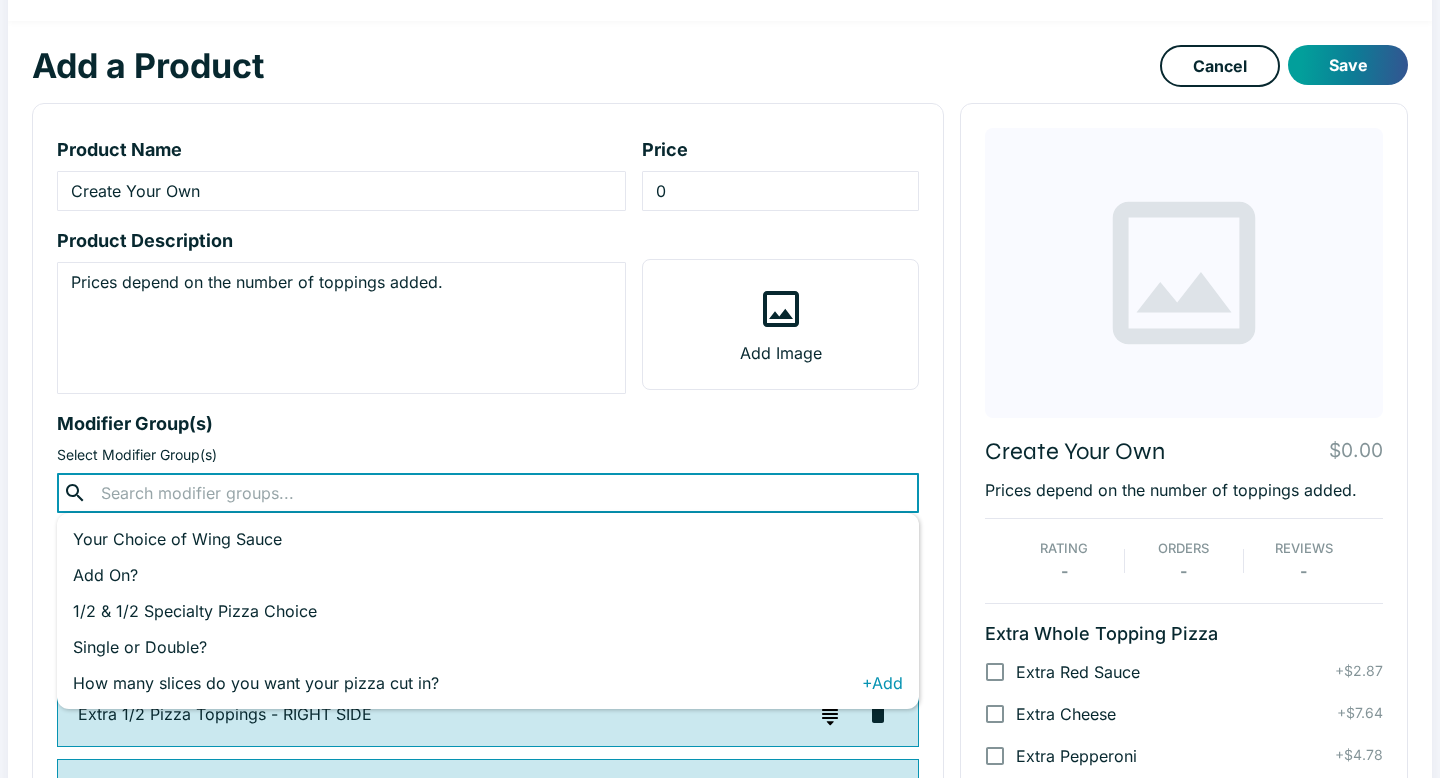 click on "How many slices do you want your pizza cut in?" at bounding box center [467, 683] 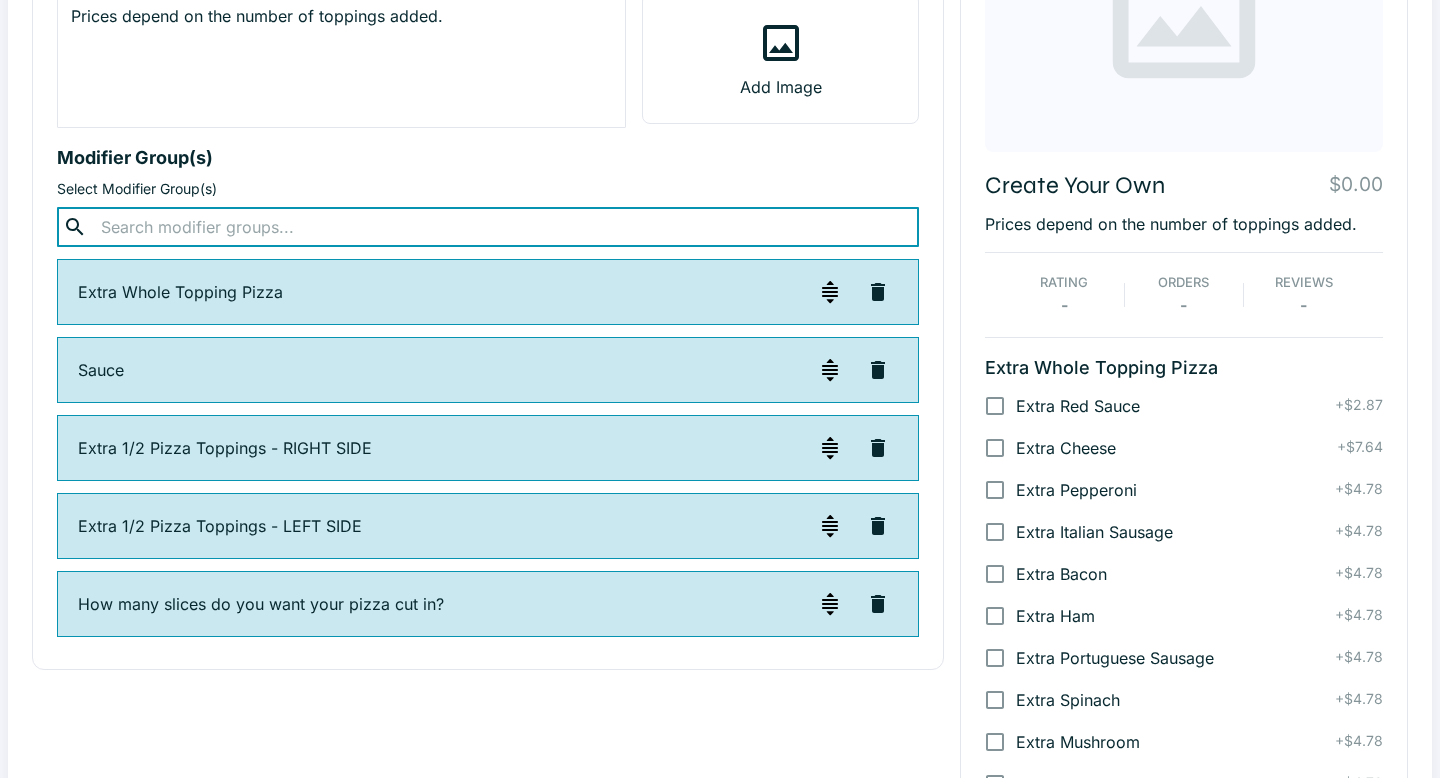 scroll, scrollTop: 379, scrollLeft: 0, axis: vertical 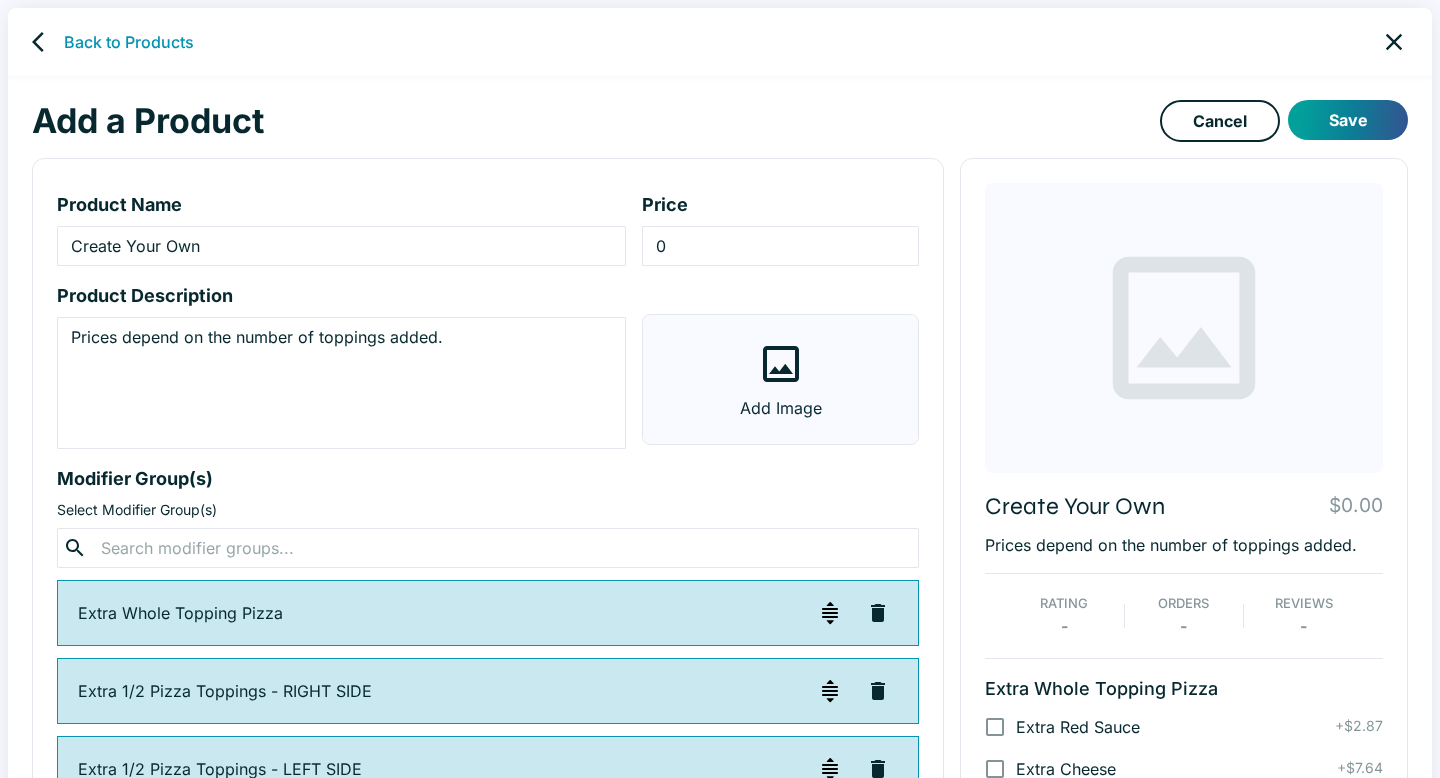 click on "Add Image" at bounding box center (781, 408) 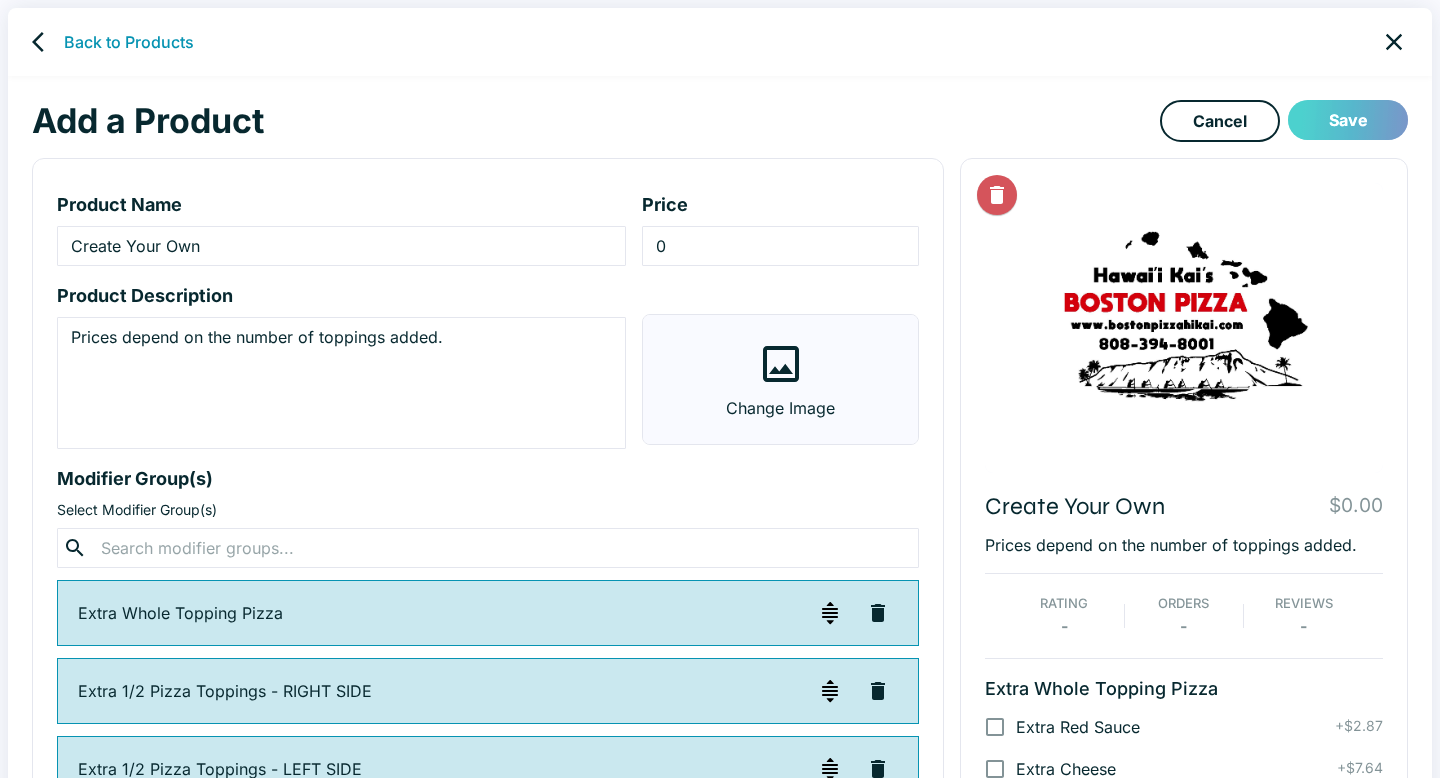 click on "Save" at bounding box center (1348, 120) 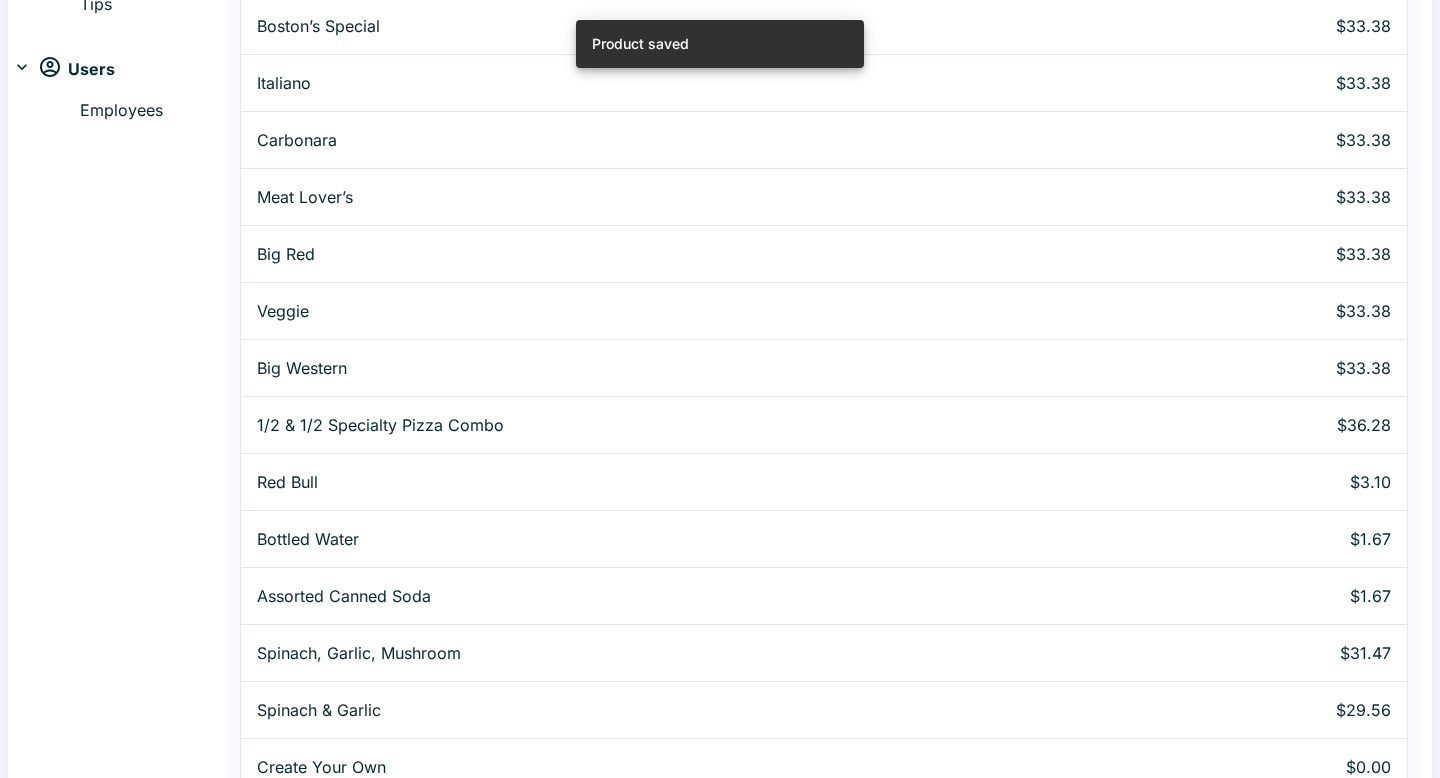 scroll, scrollTop: 662, scrollLeft: 0, axis: vertical 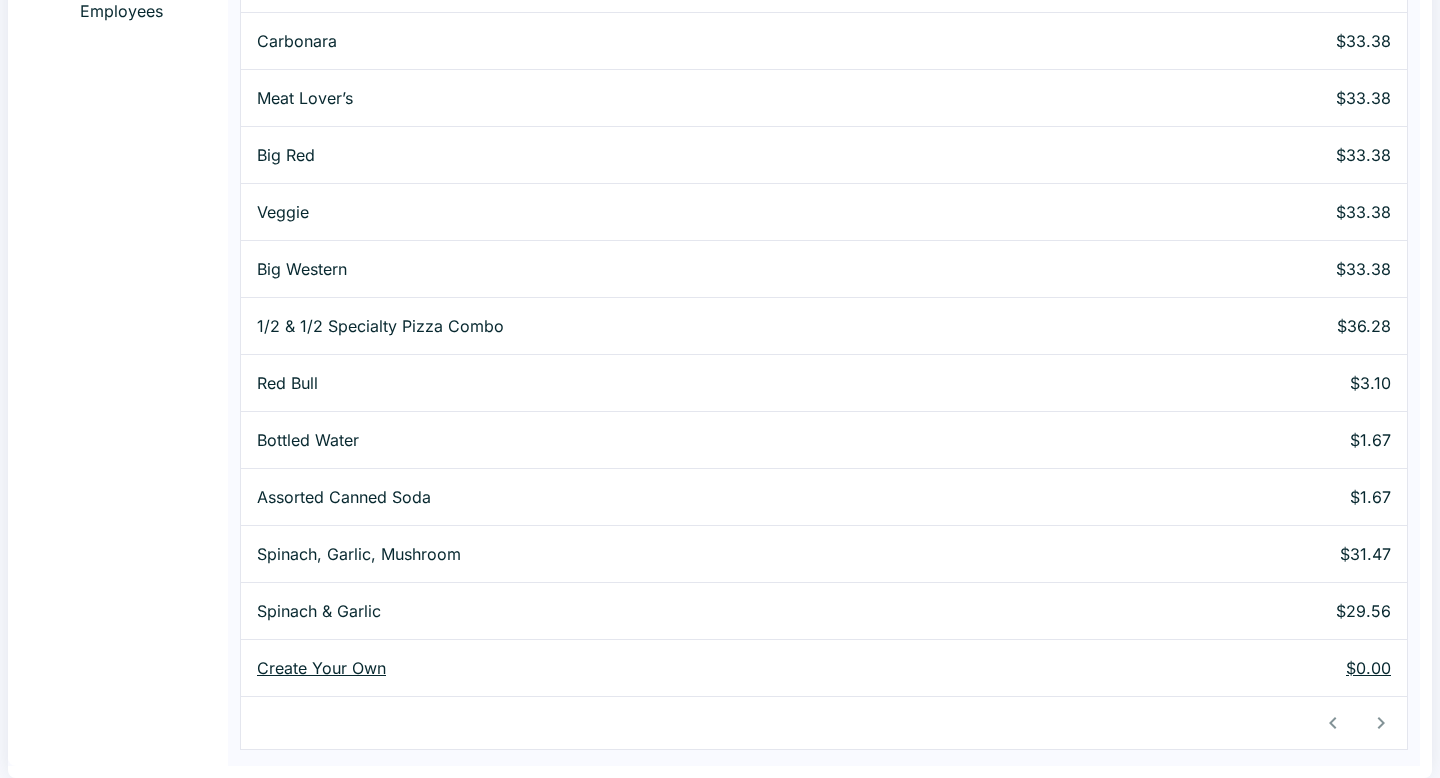 click on "Create Your Own" at bounding box center [685, 668] 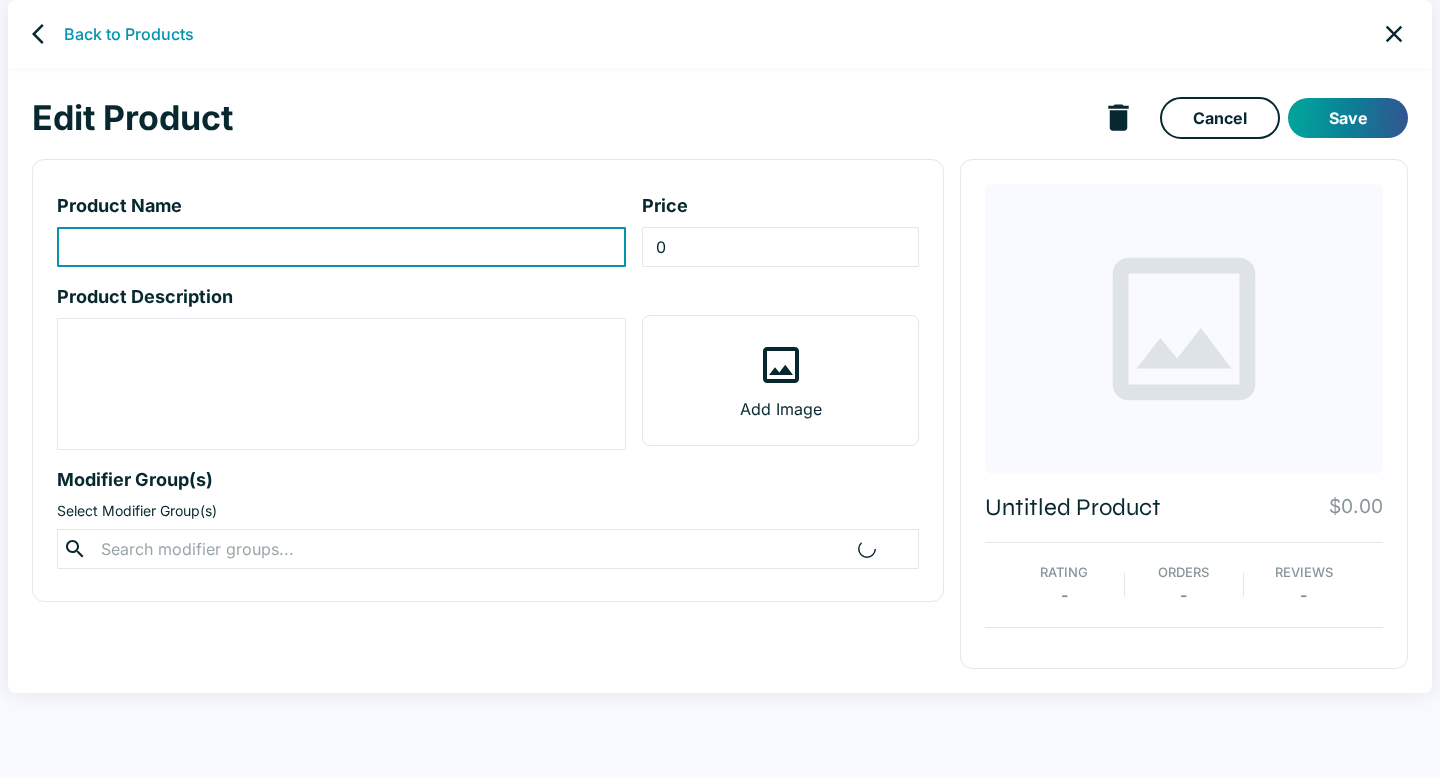 scroll, scrollTop: 0, scrollLeft: 0, axis: both 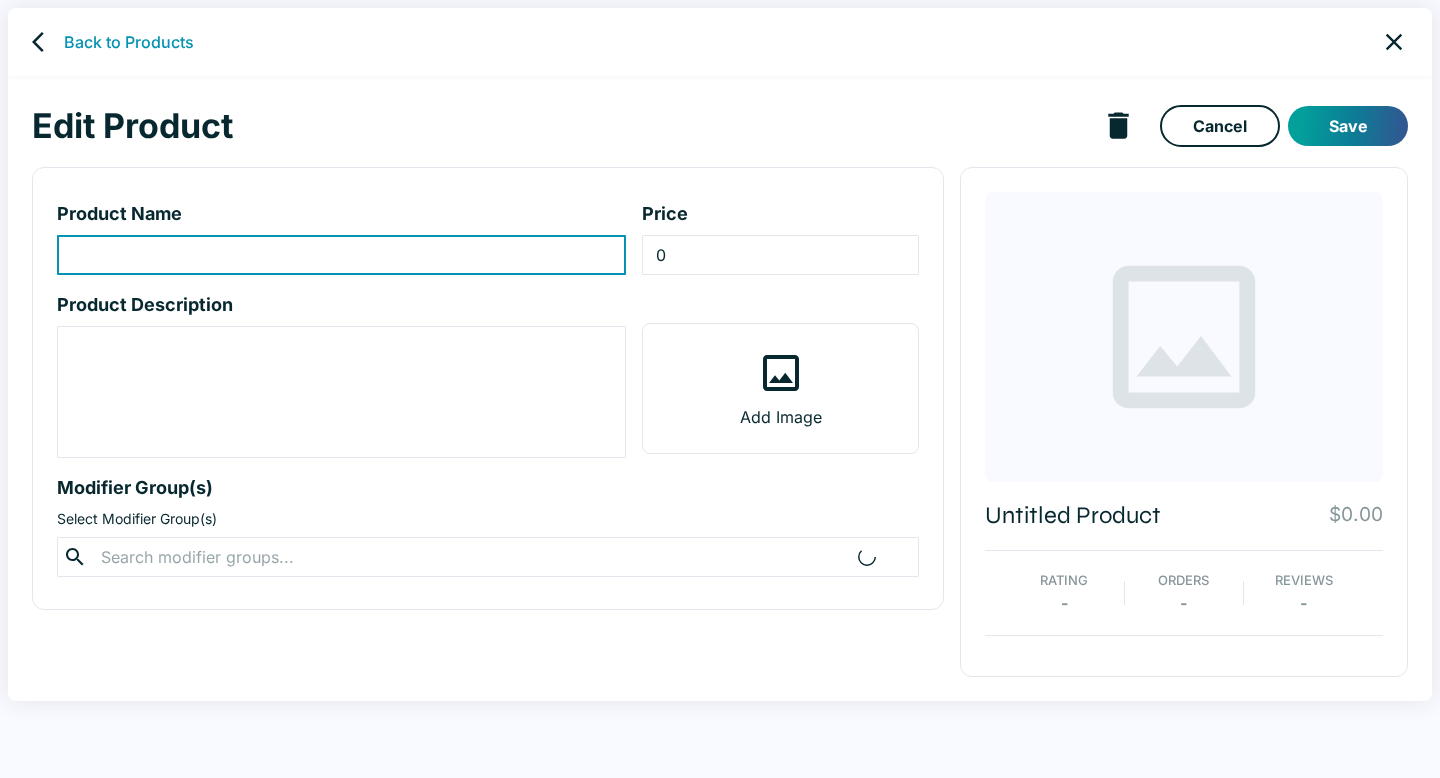 type on "Create Your Own" 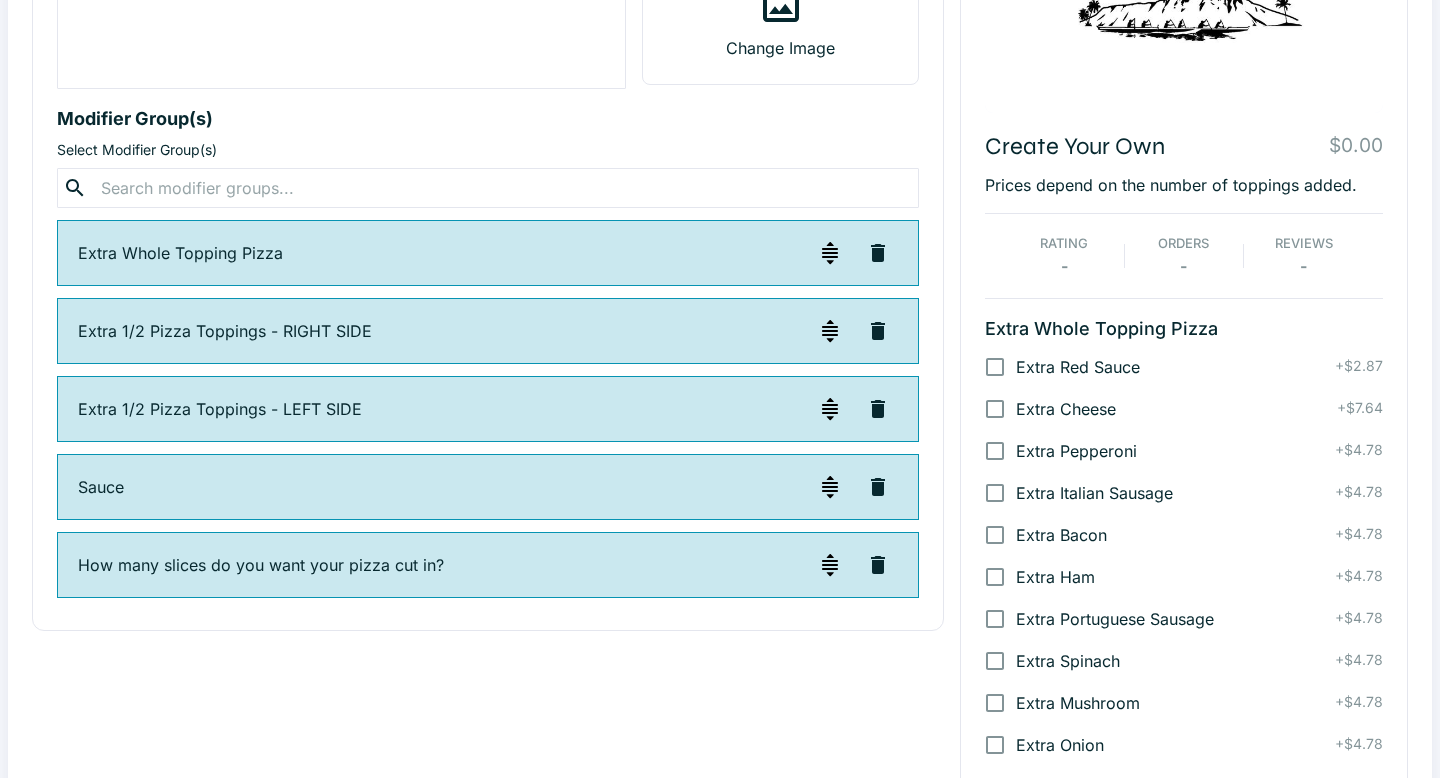 scroll, scrollTop: 377, scrollLeft: 0, axis: vertical 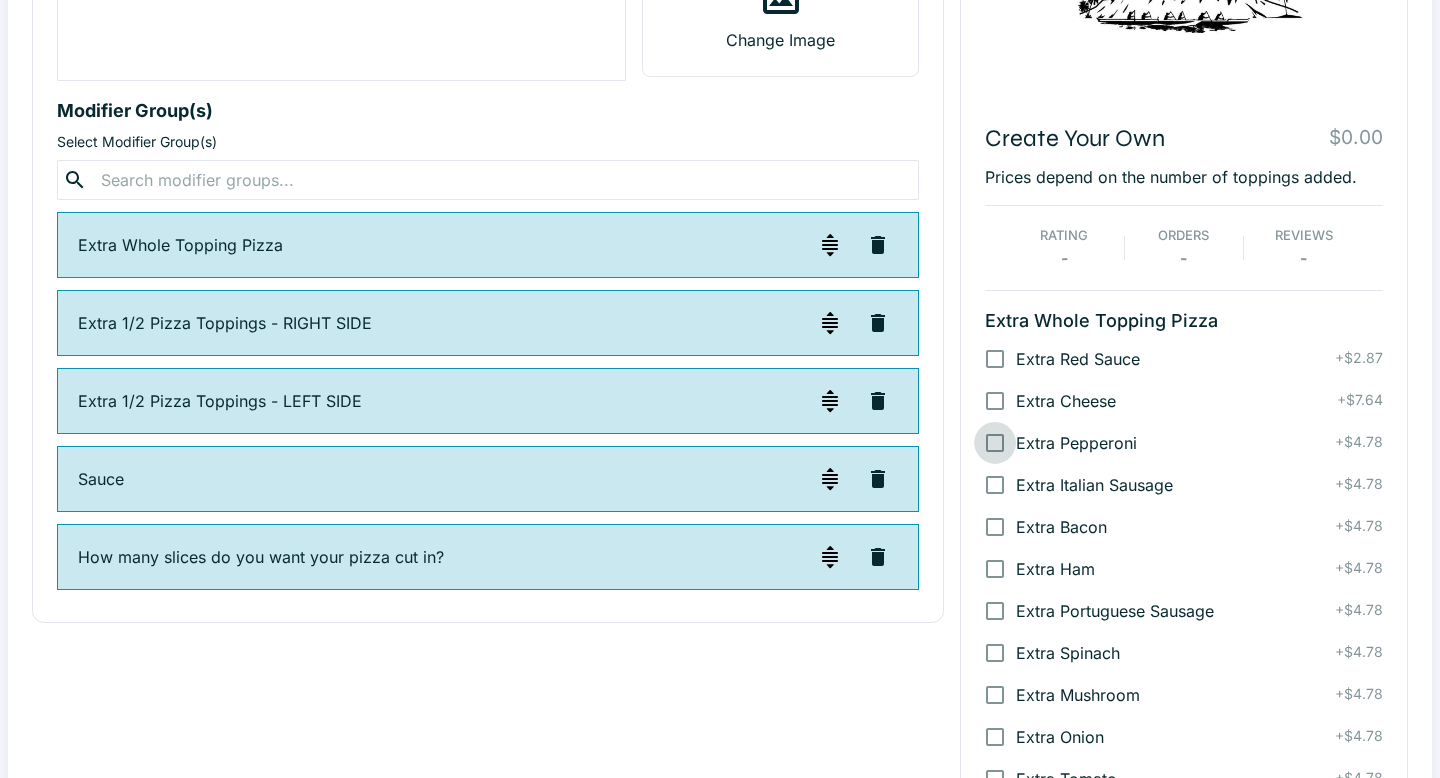 click on "Extra Pepperoni" at bounding box center [995, 443] 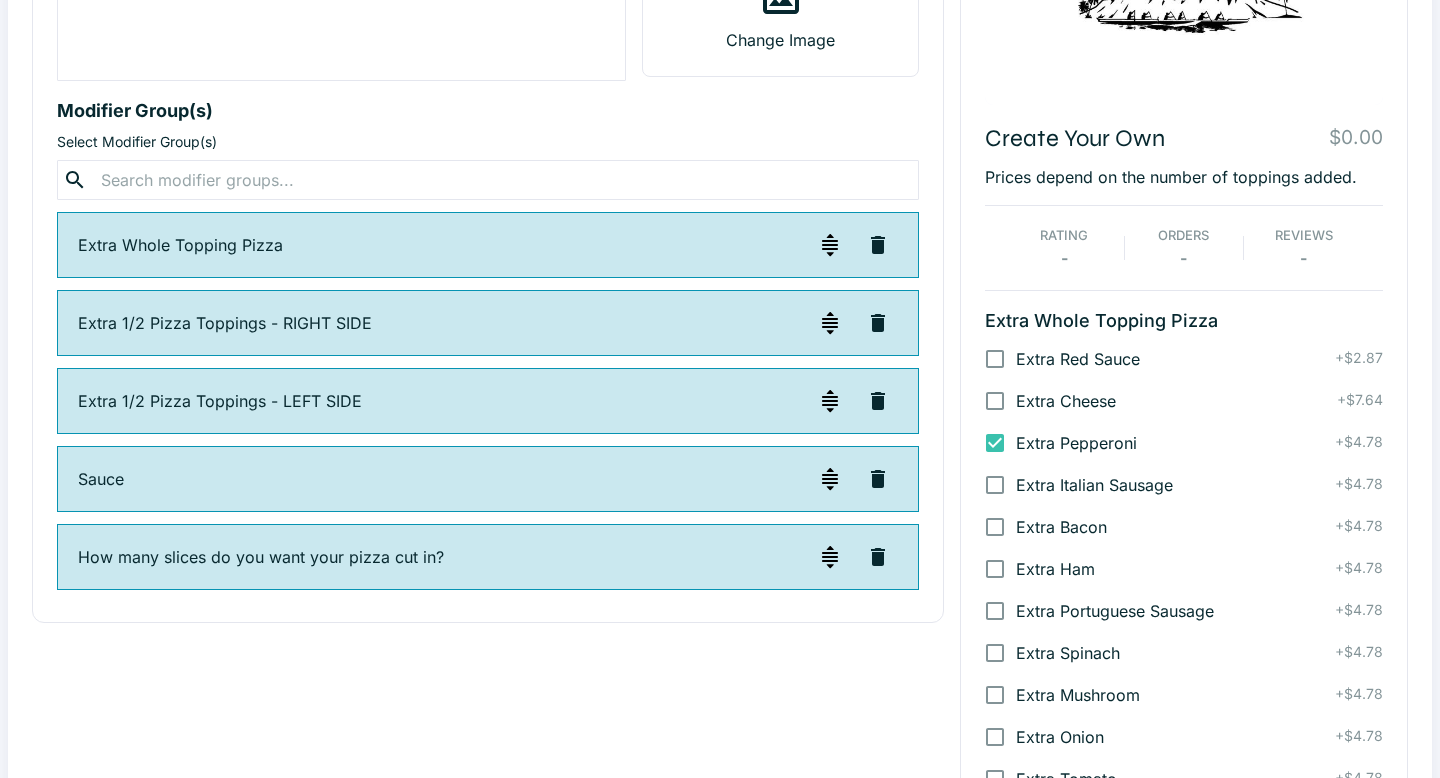 click on "Extra Ham" at bounding box center [995, 569] 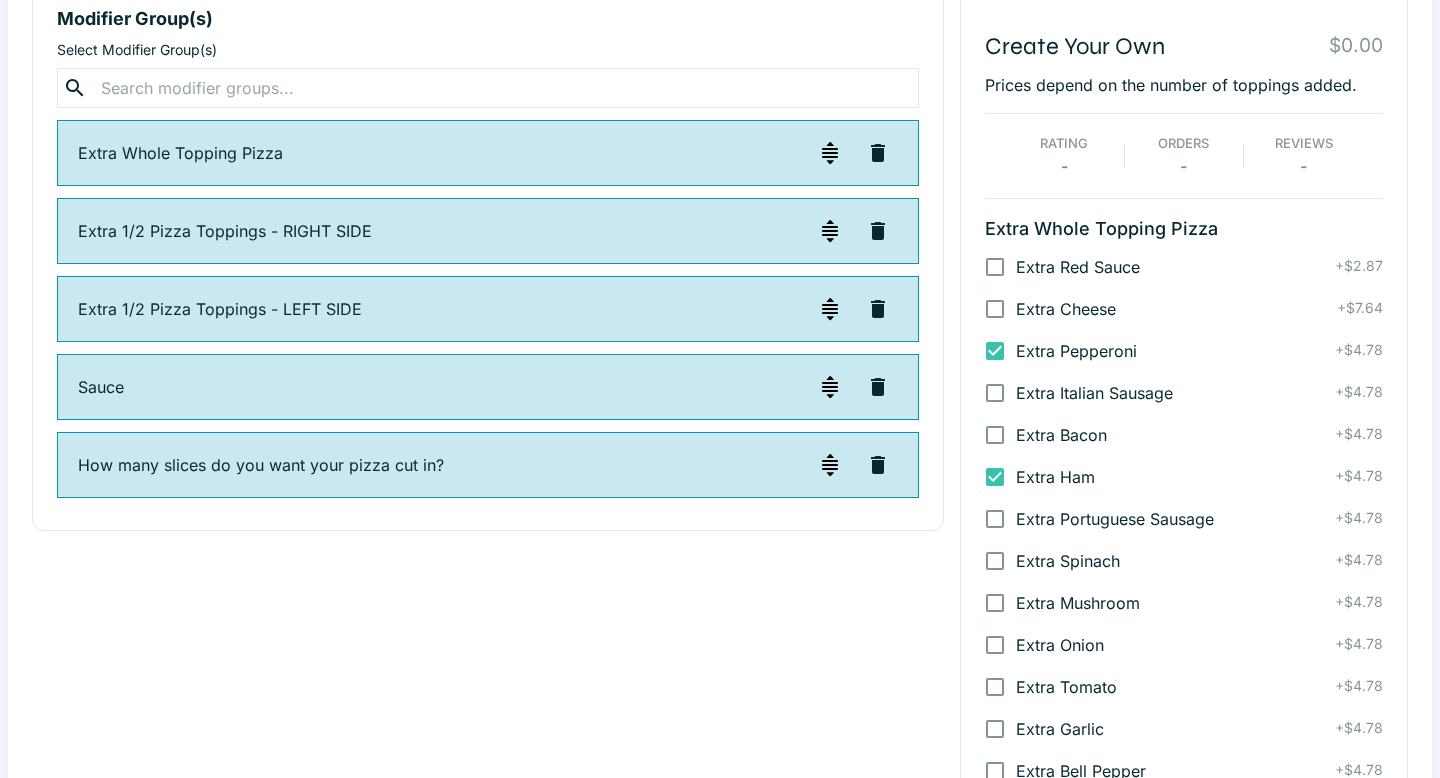 scroll, scrollTop: 622, scrollLeft: 0, axis: vertical 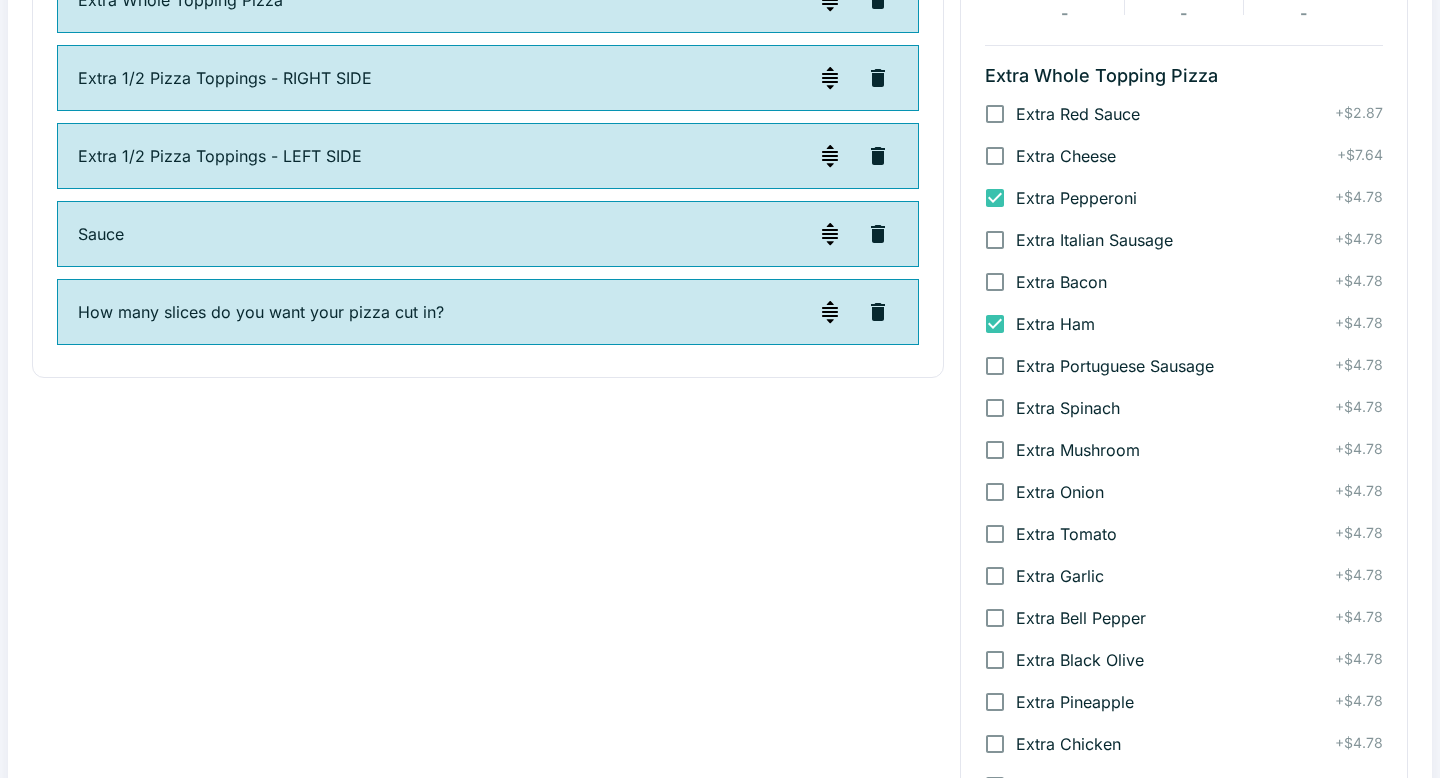 click on "Extra Onion" at bounding box center (995, 492) 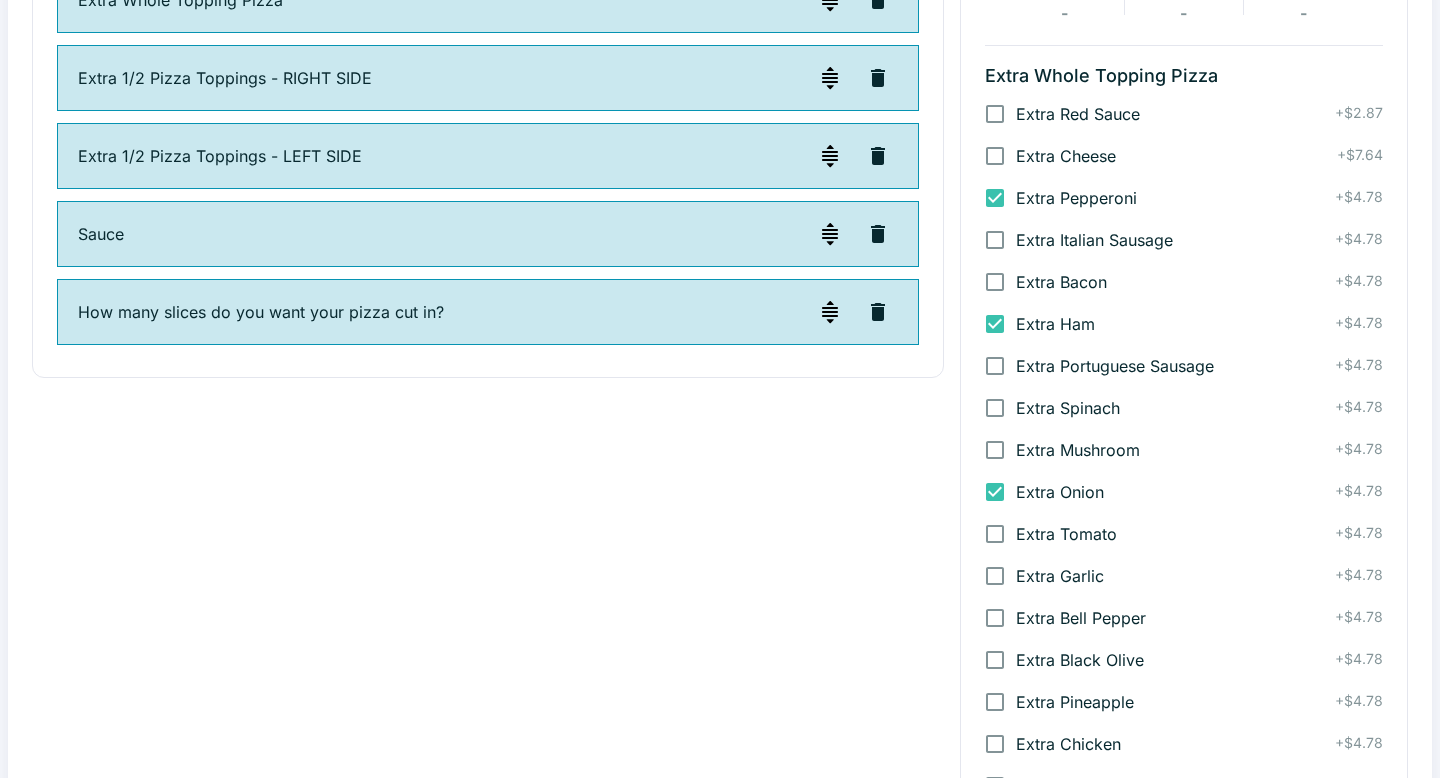 click on "Extra Garlic" at bounding box center [995, 576] 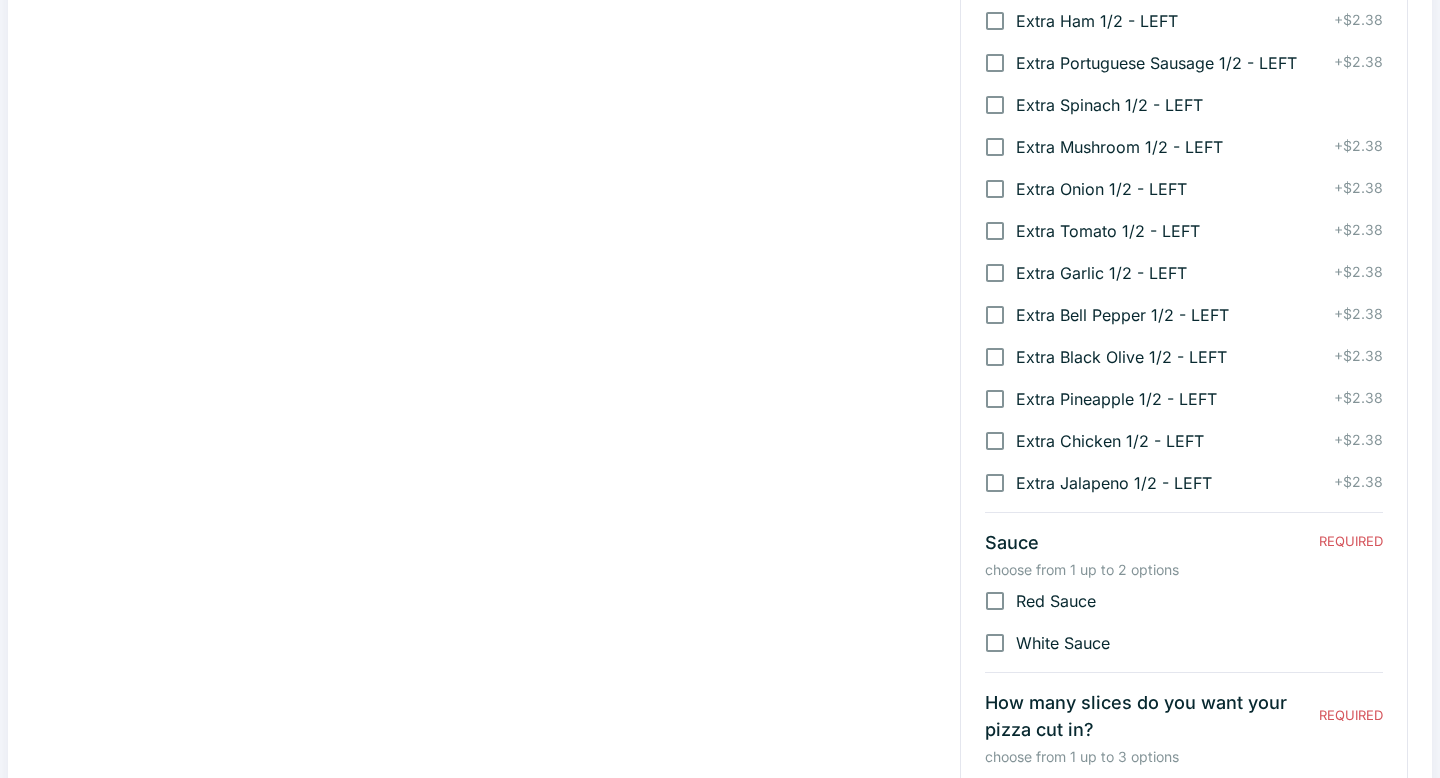 scroll, scrollTop: 2628, scrollLeft: 0, axis: vertical 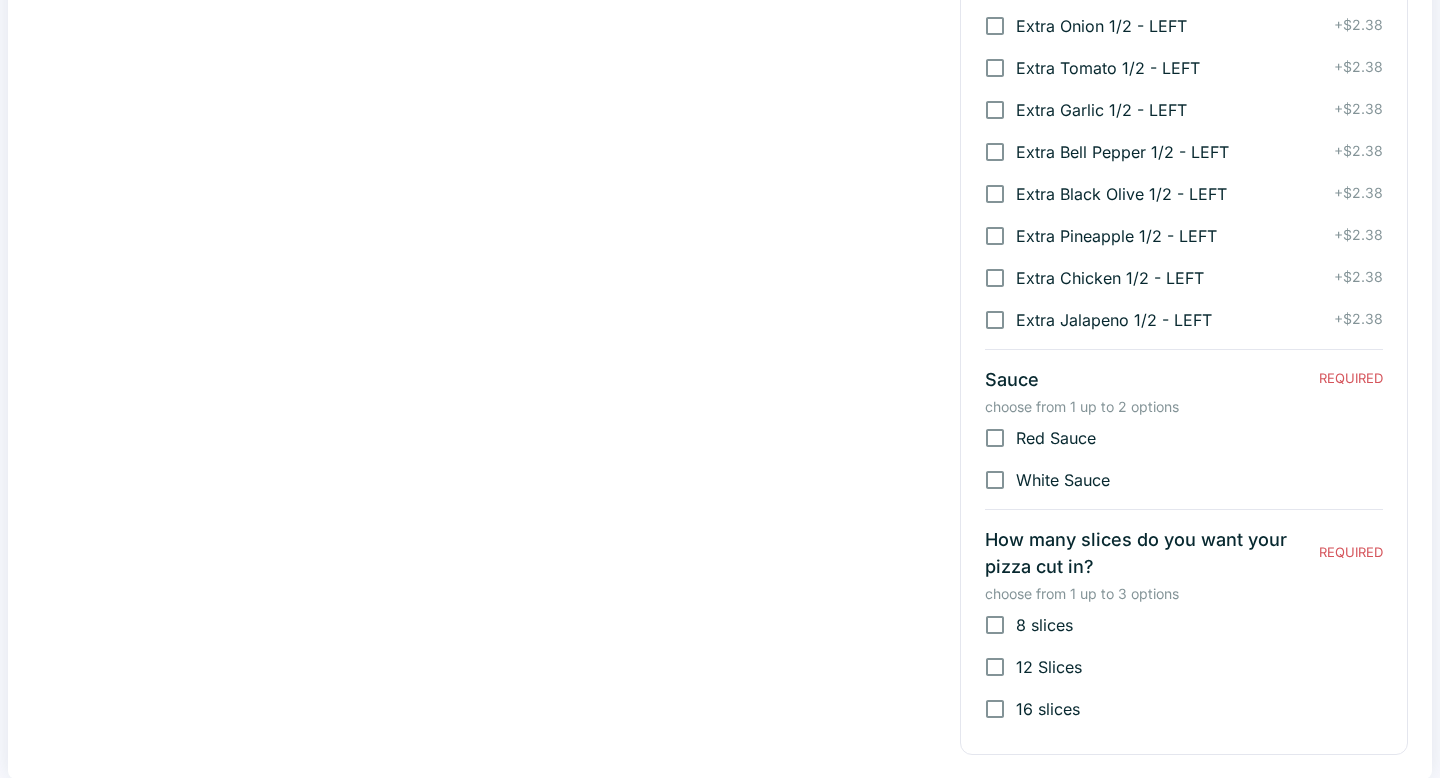 click on "White Sauce" at bounding box center [995, 480] 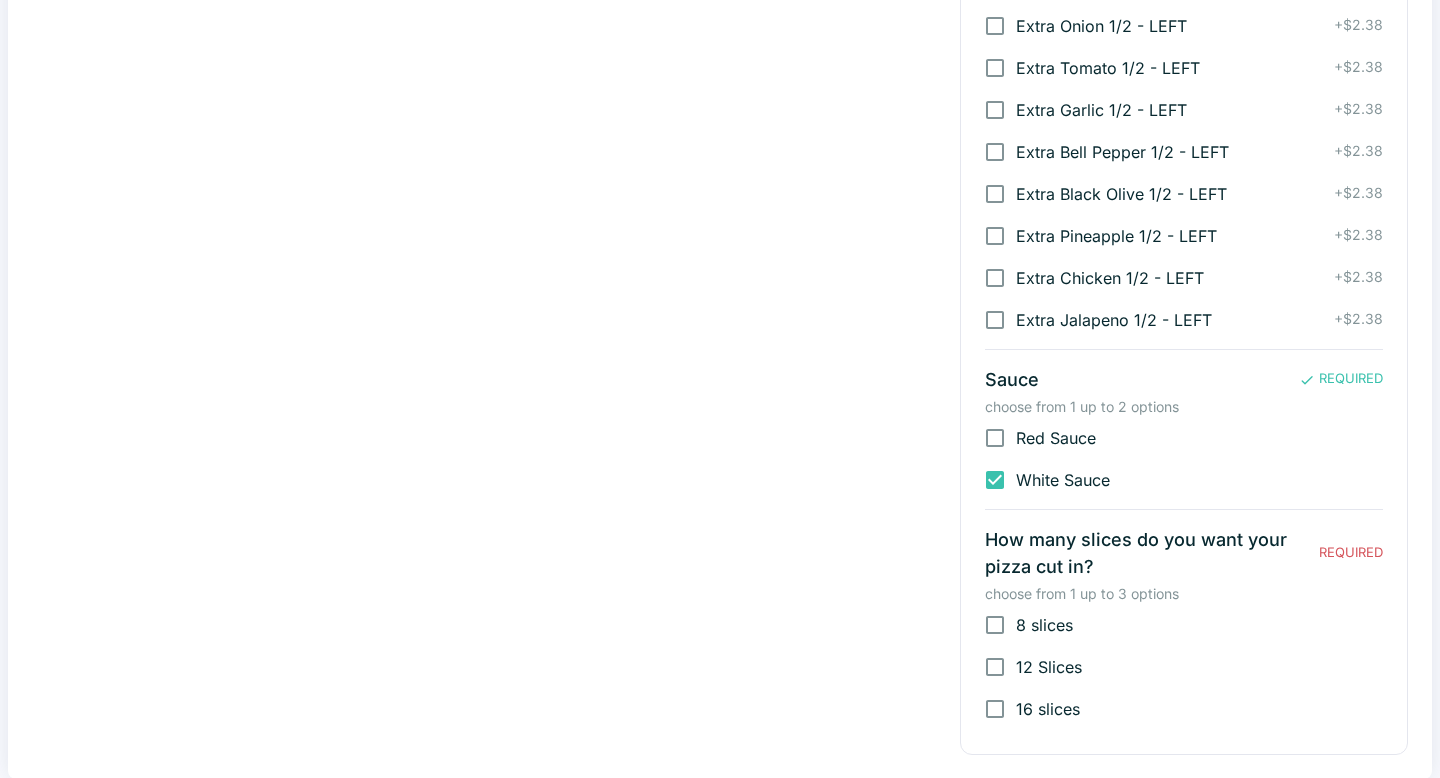 click on "8 slices" at bounding box center [995, 625] 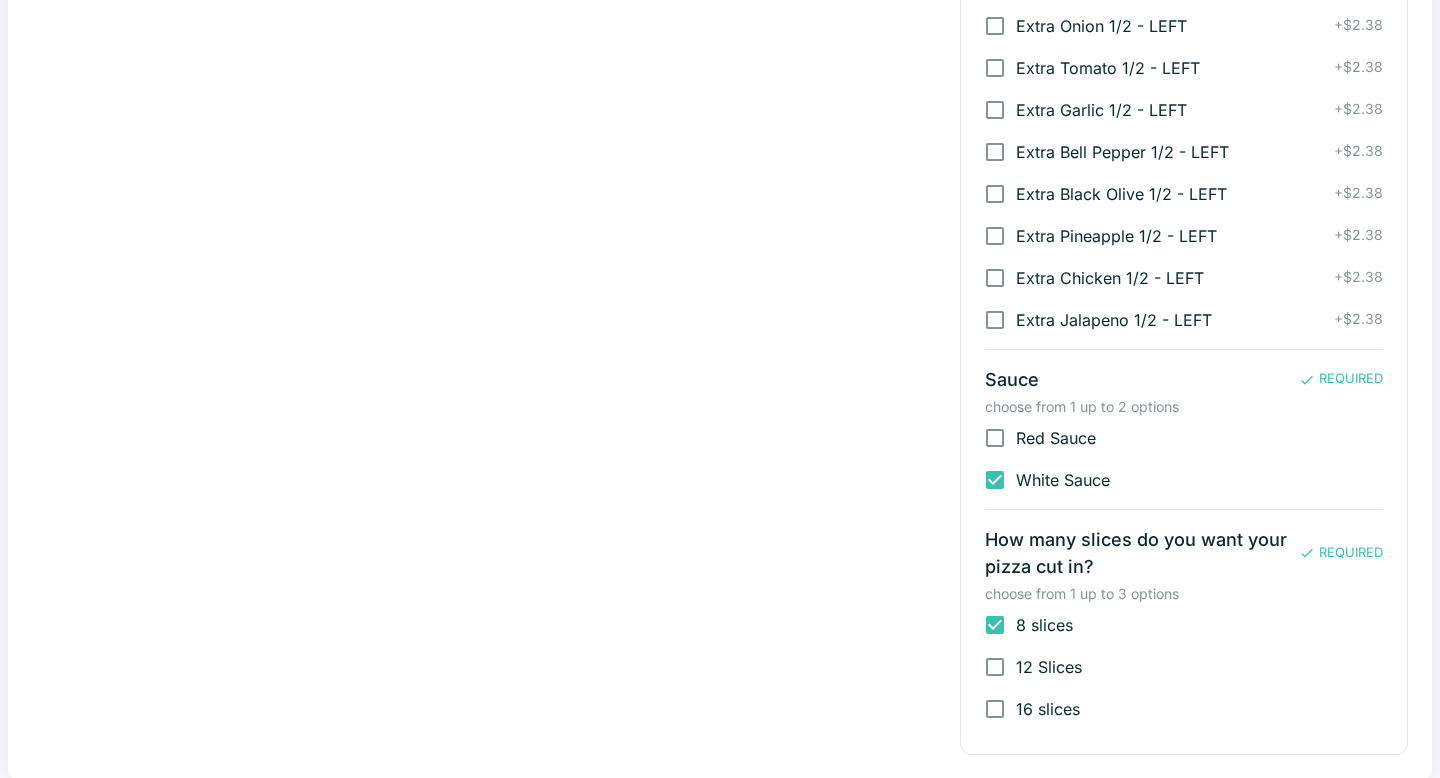 click on "Product Name Create Your Own ​ Price 0 ​ Product Description Prices depend on the number of toppings added. x ​   Change Image Modifier Group(s) Select Modifier Group(s) ​ ​ Extra Whole Topping Pizza Extra 1/2 Pizza Toppings - RIGHT SIDE Extra 1/2 Pizza Toppings - LEFT SIDE Sauce How many slices do you want your pizza cut in?" at bounding box center [480, -861] 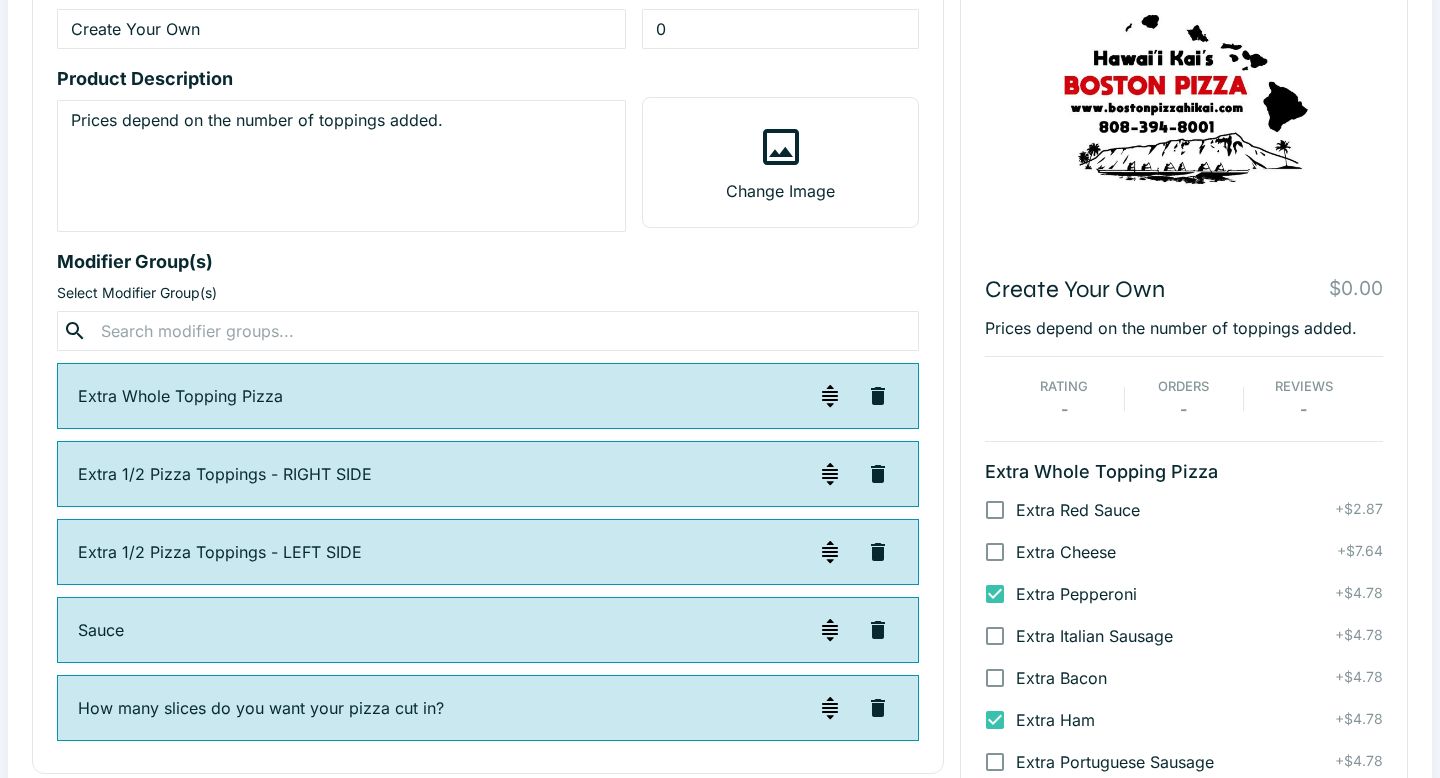 scroll, scrollTop: 0, scrollLeft: 0, axis: both 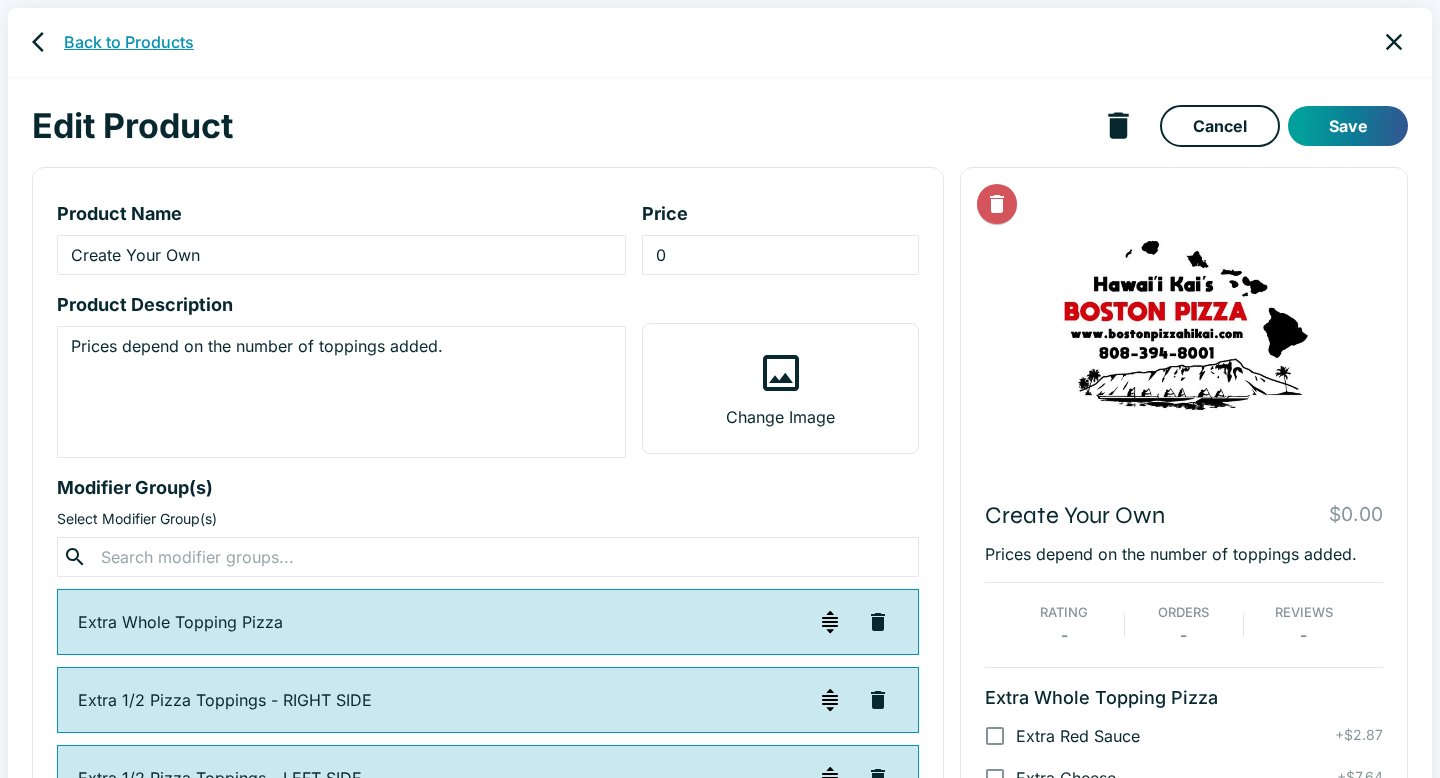 click on "Back to Products" at bounding box center [129, 42] 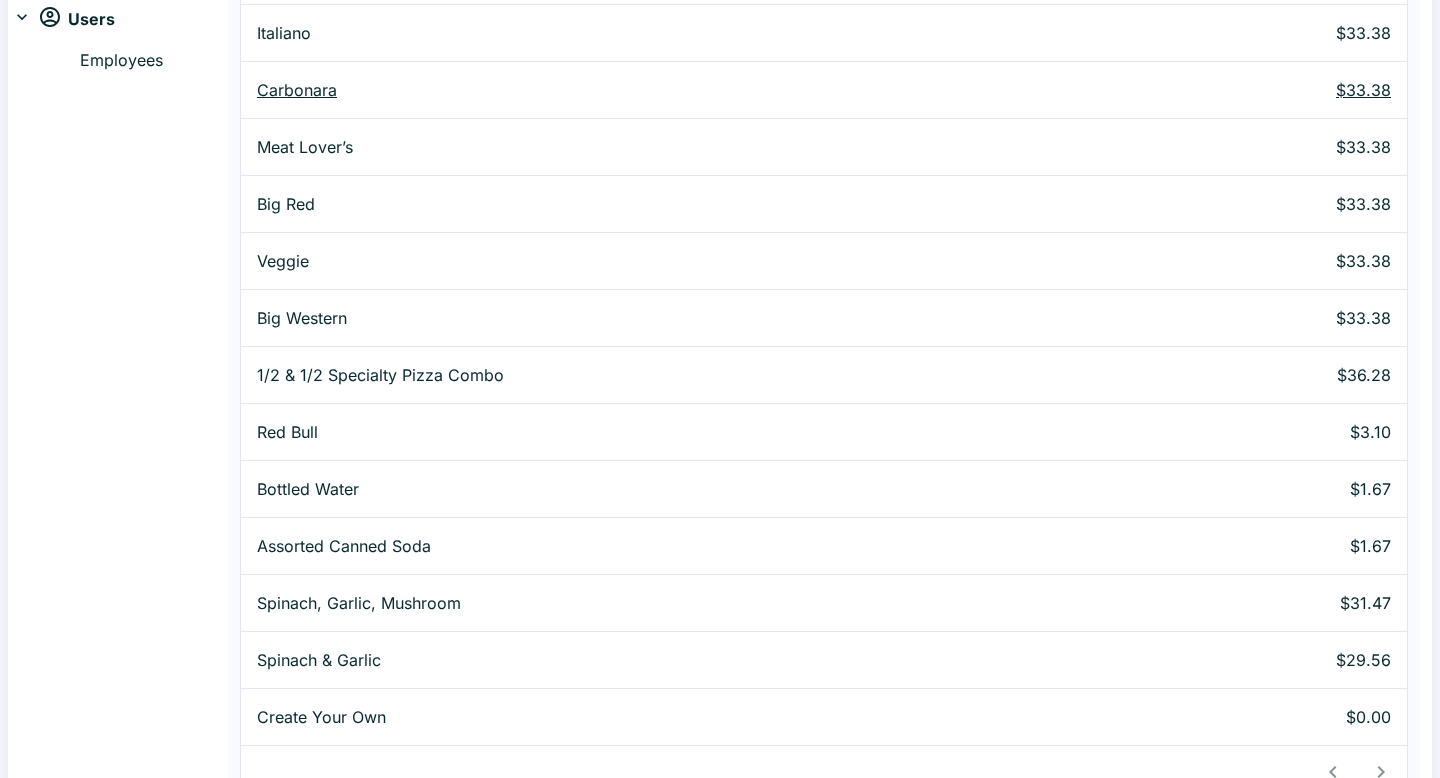scroll, scrollTop: 662, scrollLeft: 0, axis: vertical 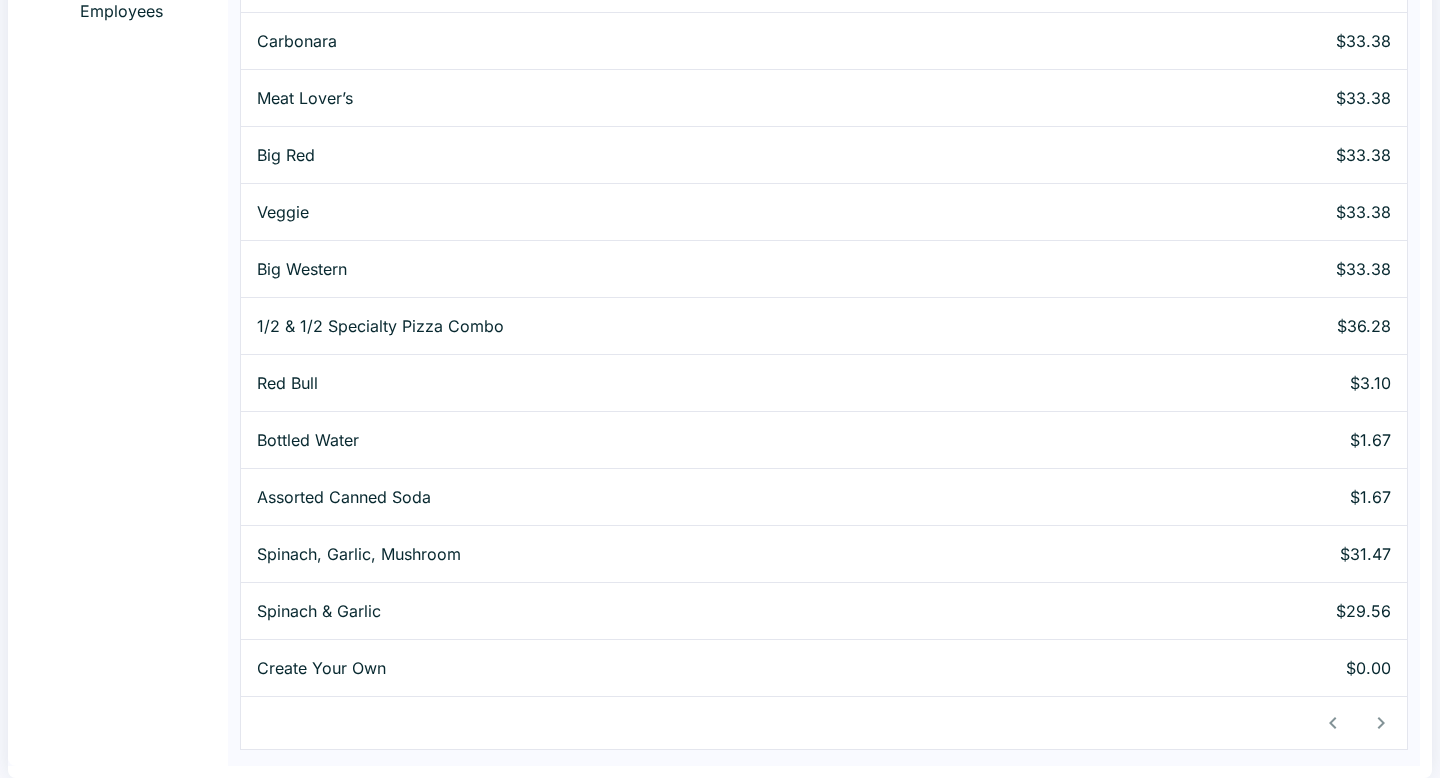 click at bounding box center (1357, 723) 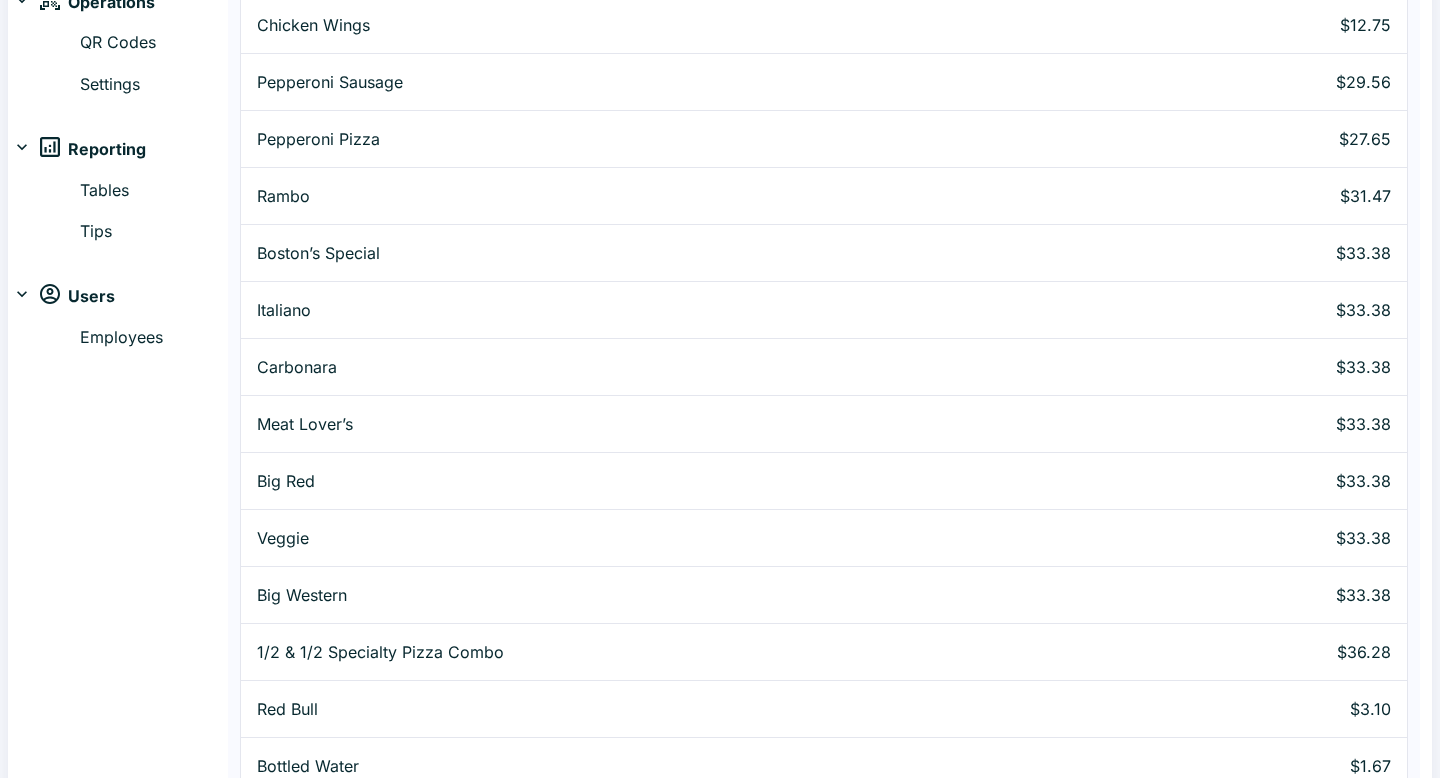 scroll, scrollTop: 0, scrollLeft: 0, axis: both 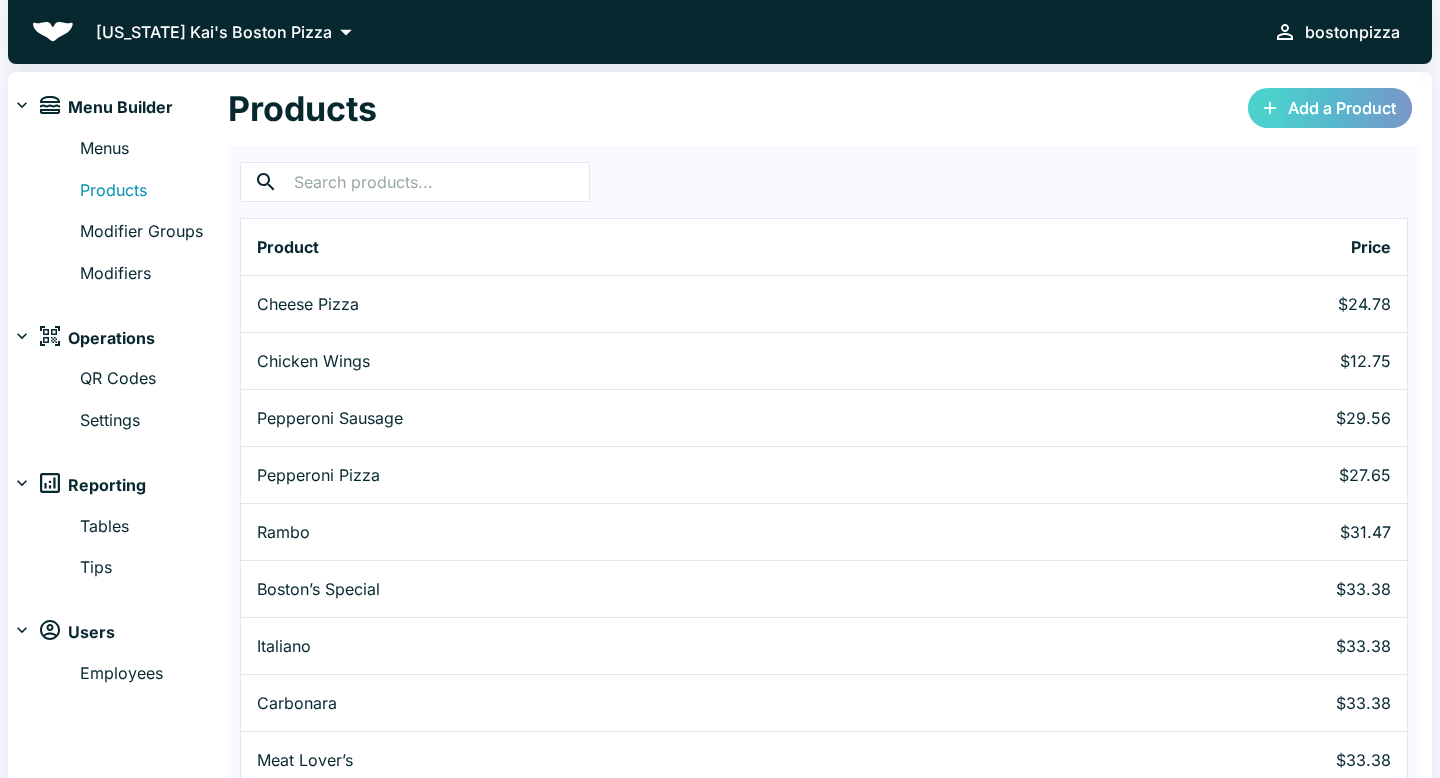 click on "Add a Product" at bounding box center (1330, 108) 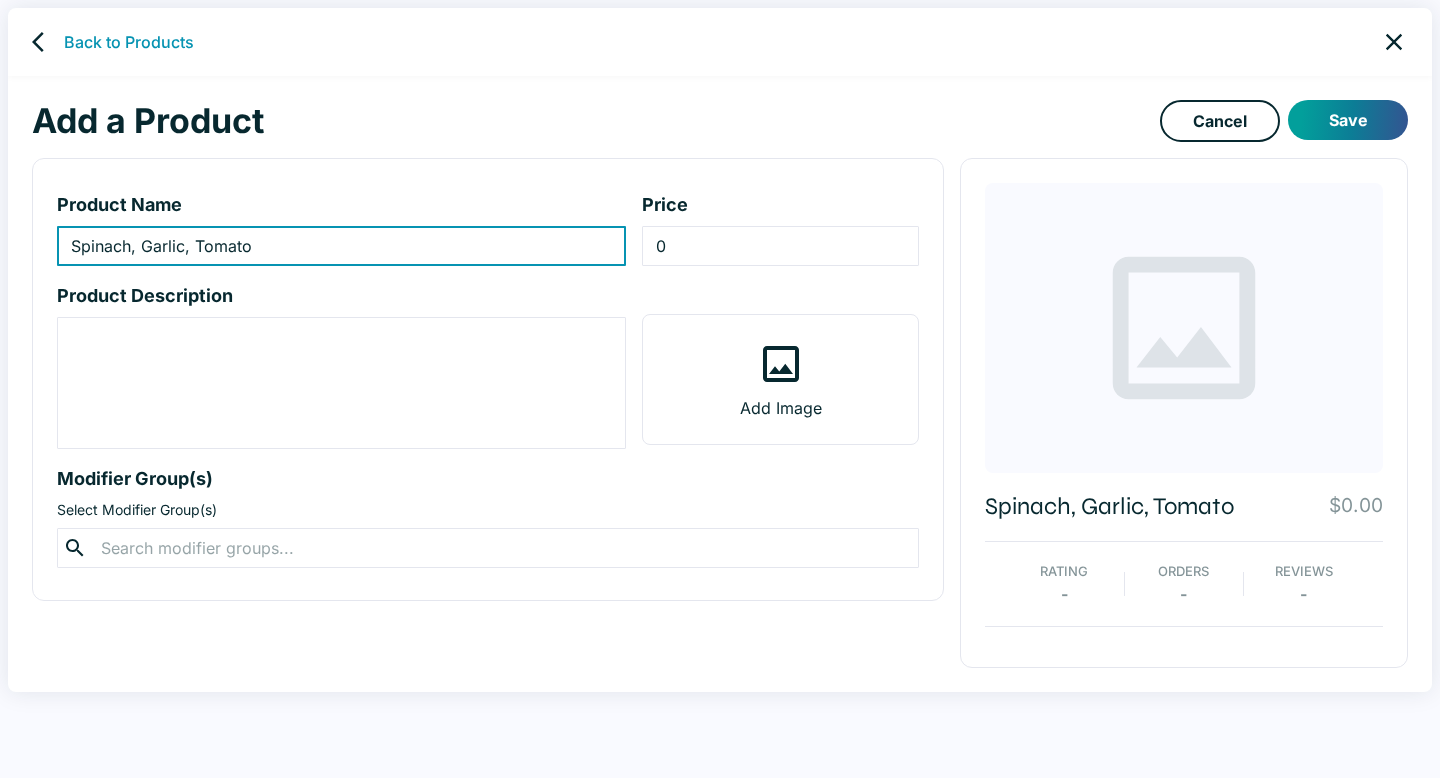type on "Spinach, Garlic, Tomato" 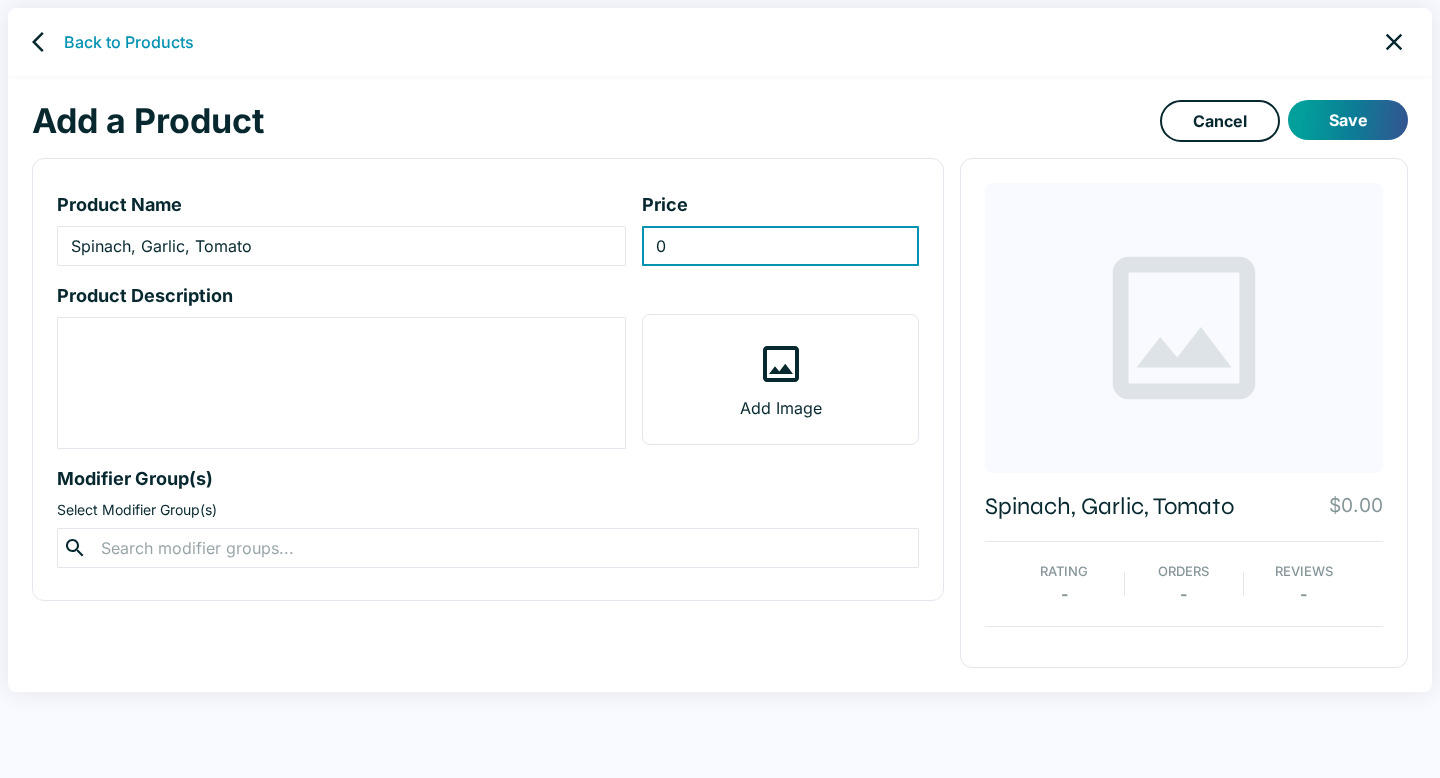 click on "0" at bounding box center [780, 246] 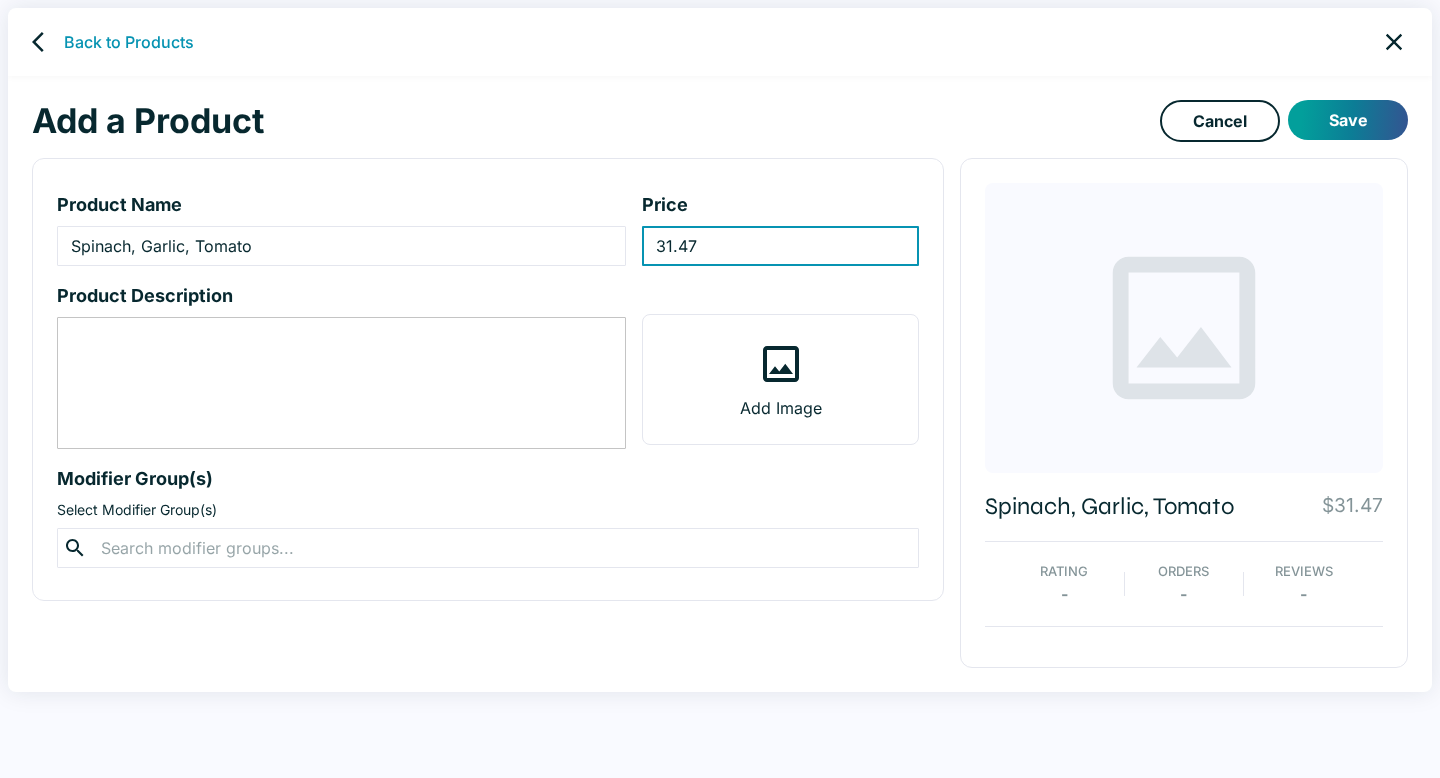 type on "31.47" 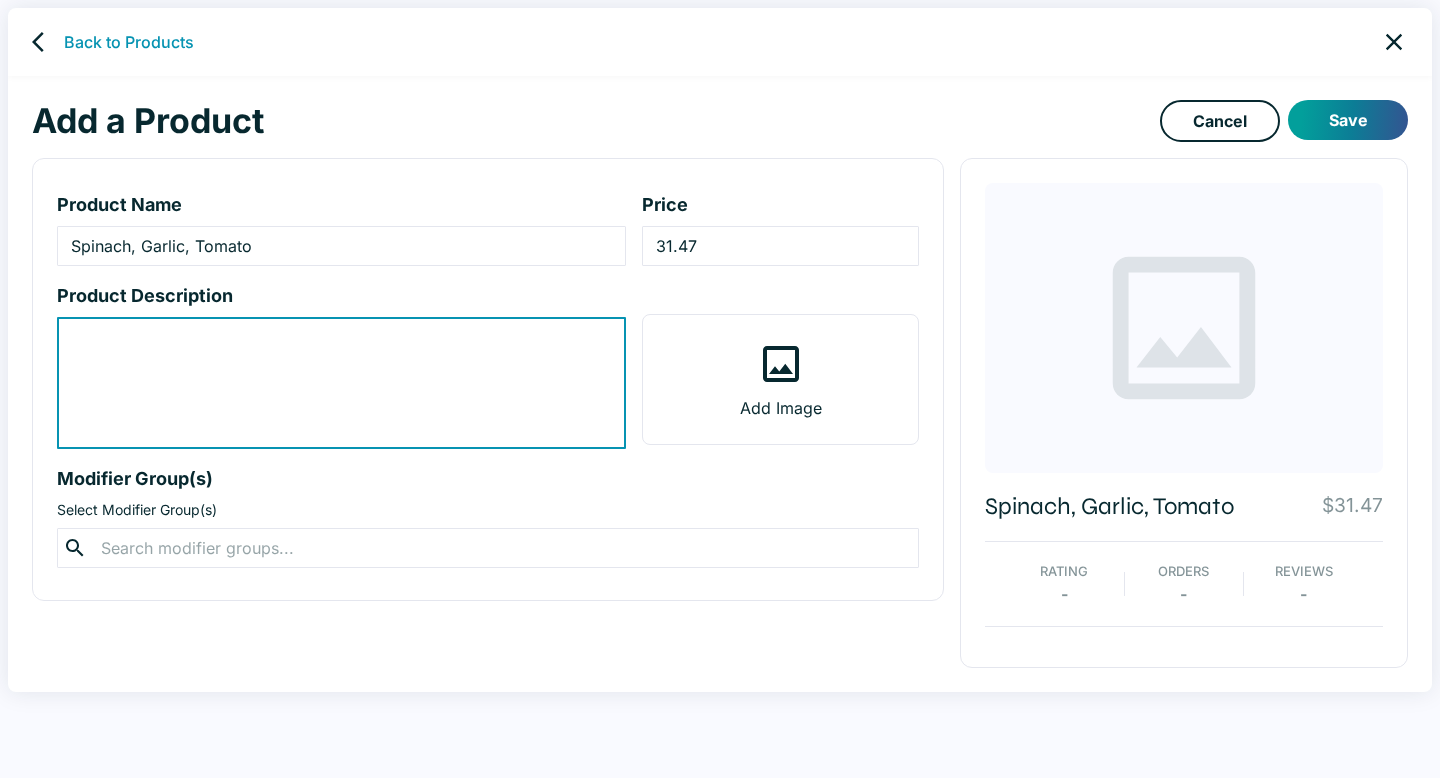 click at bounding box center [341, 383] 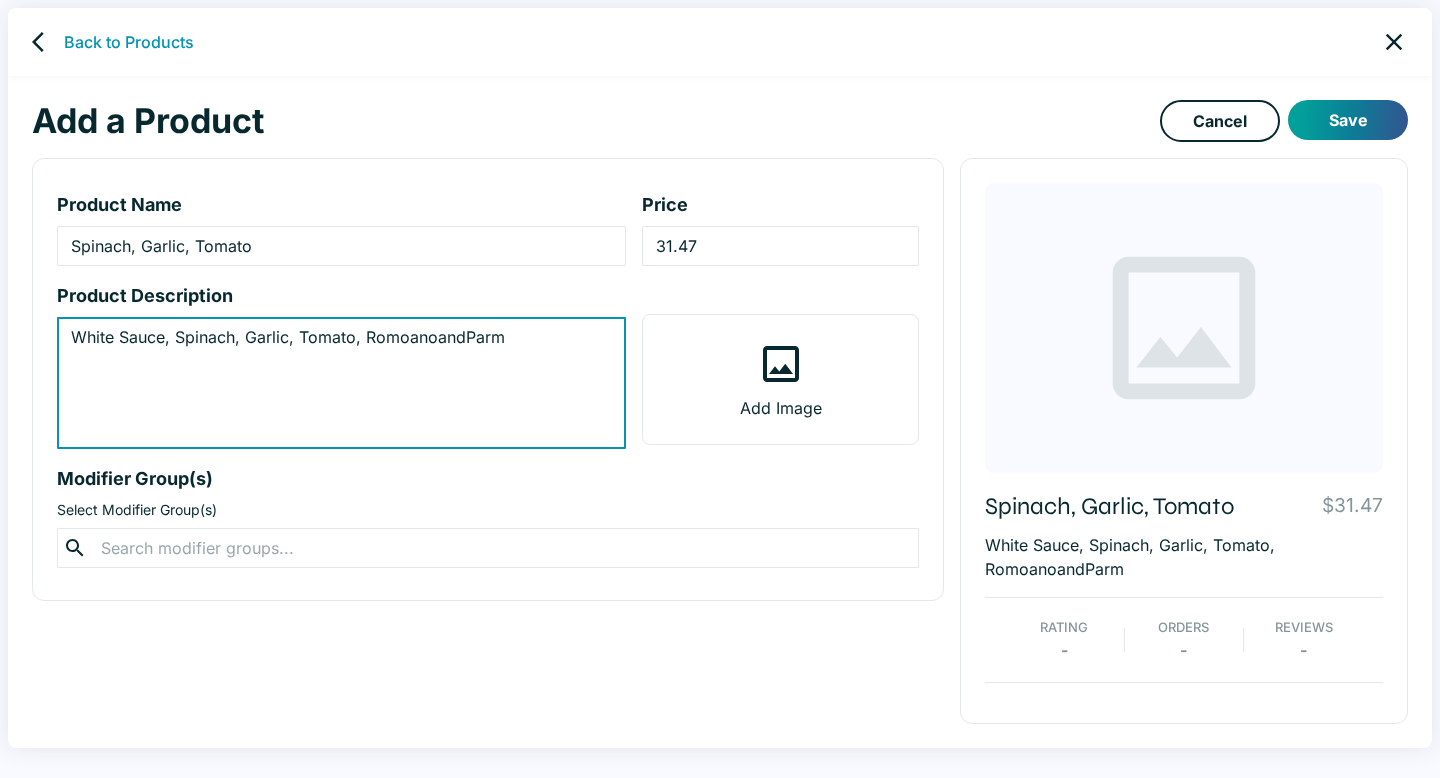 click on "White Sauce, Spinach, Garlic, Tomato, RomoanoandParm" at bounding box center [341, 383] 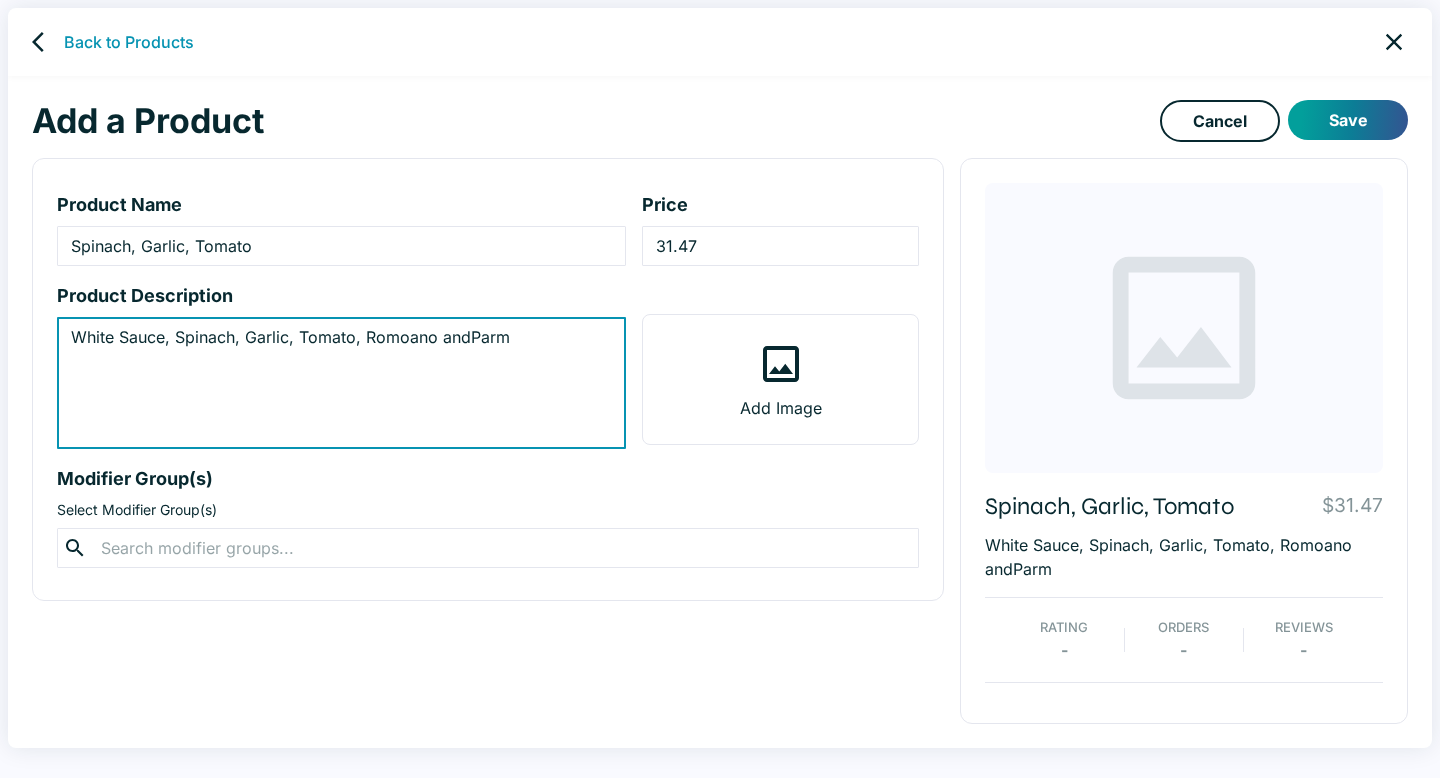 click on "White Sauce, Spinach, Garlic, Tomato, Romoano andParm" at bounding box center (341, 383) 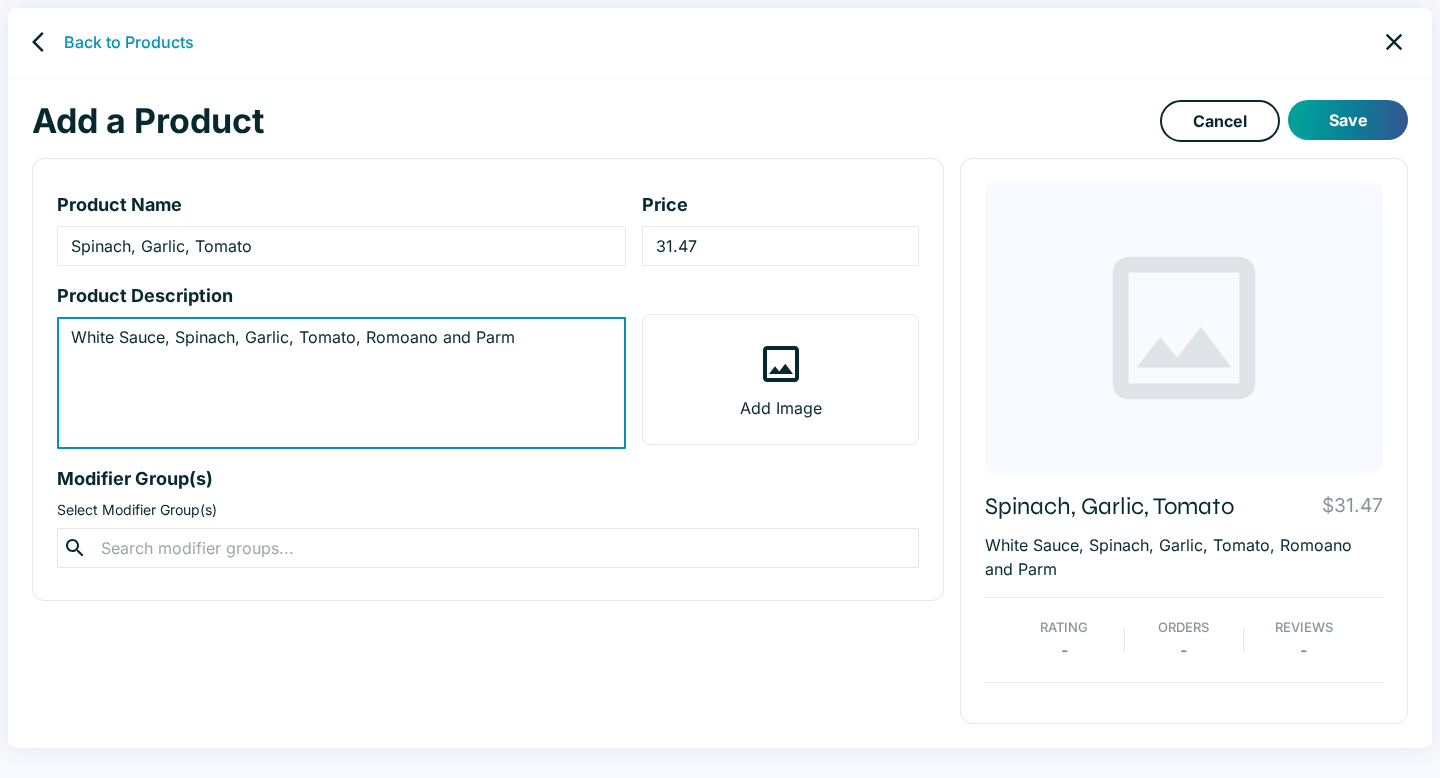 click on "White Sauce, Spinach, Garlic, Tomato, Romoano and Parm" at bounding box center (341, 383) 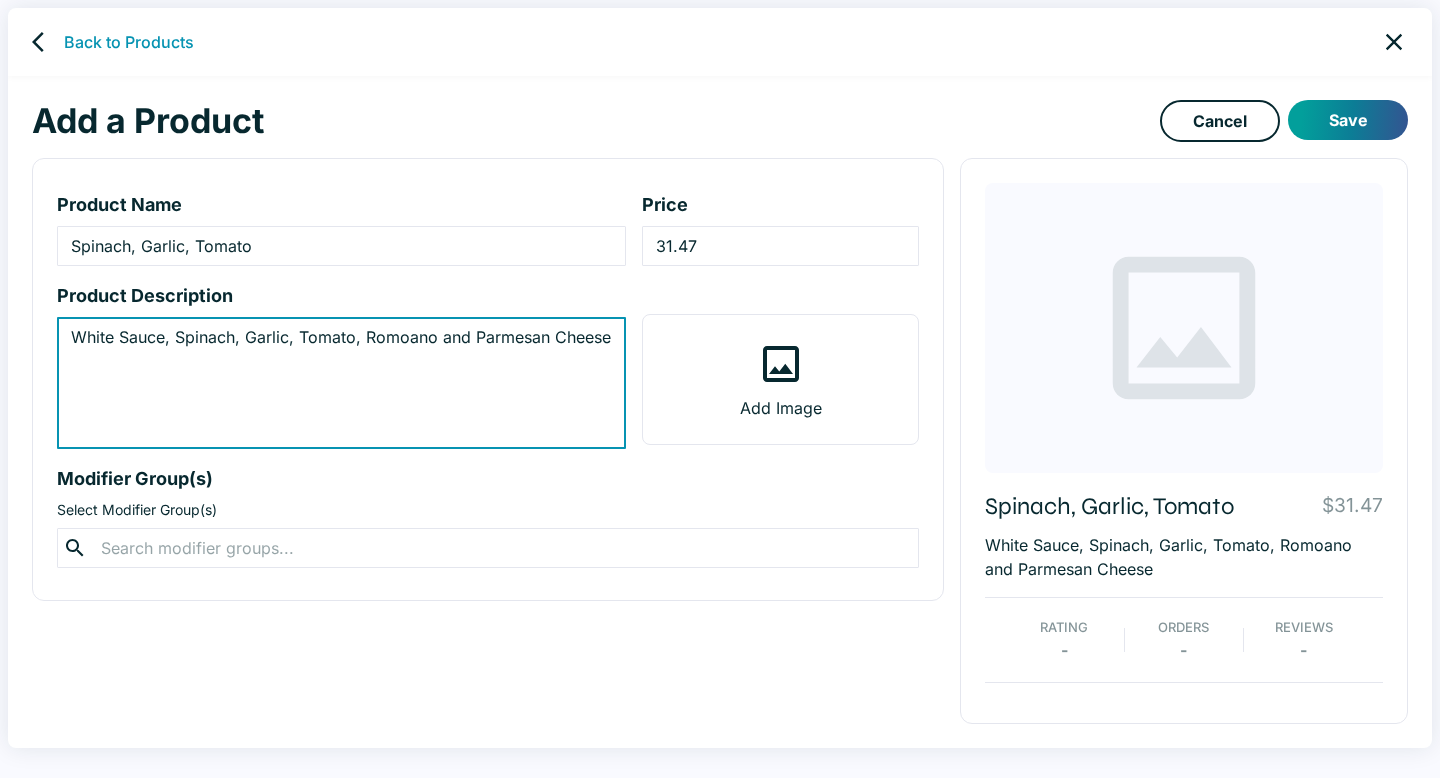 click on "White Sauce, Spinach, Garlic, Tomato, Romoano and Parmesan Cheese" at bounding box center (341, 383) 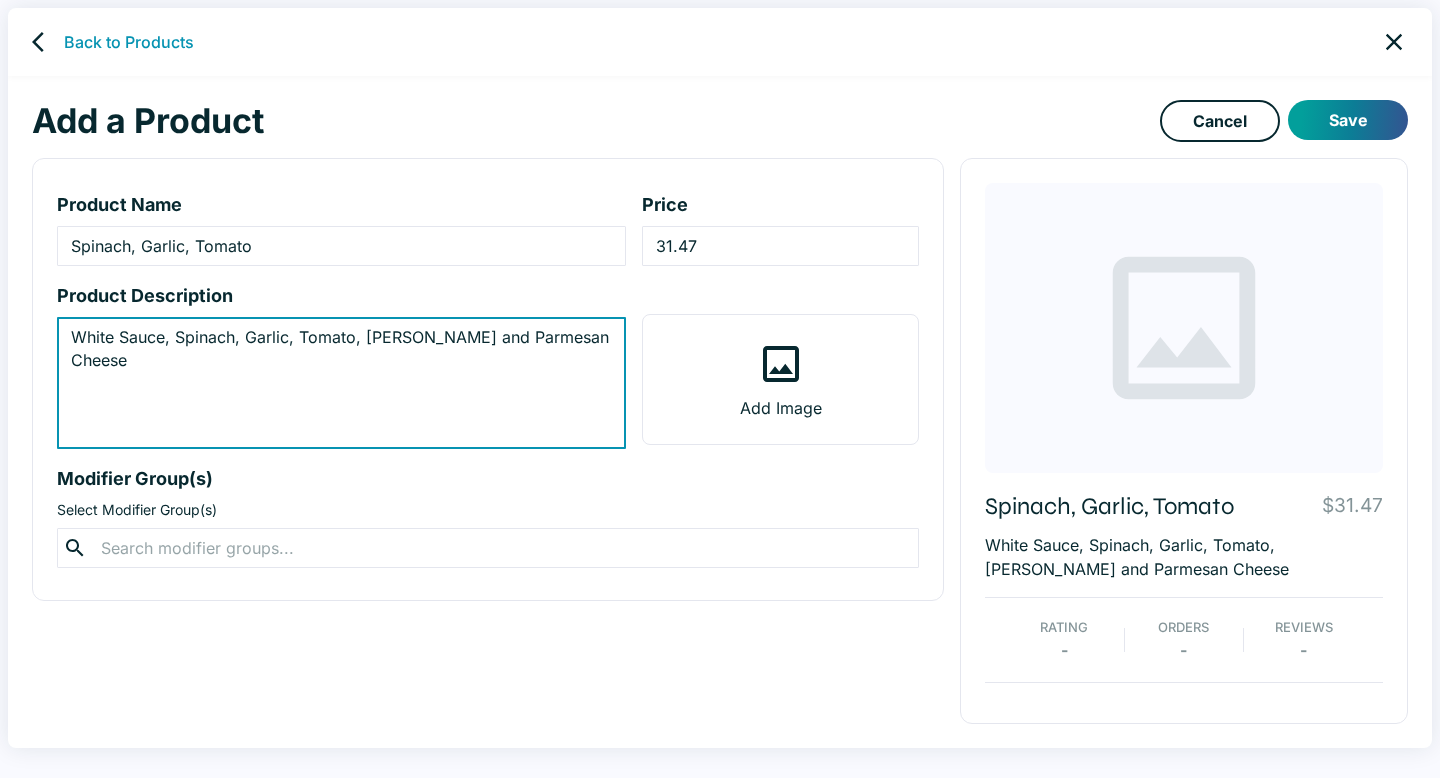 click on "White Sauce, Spinach, Garlic, Tomato, Romano and Parmesan Cheese" at bounding box center (341, 383) 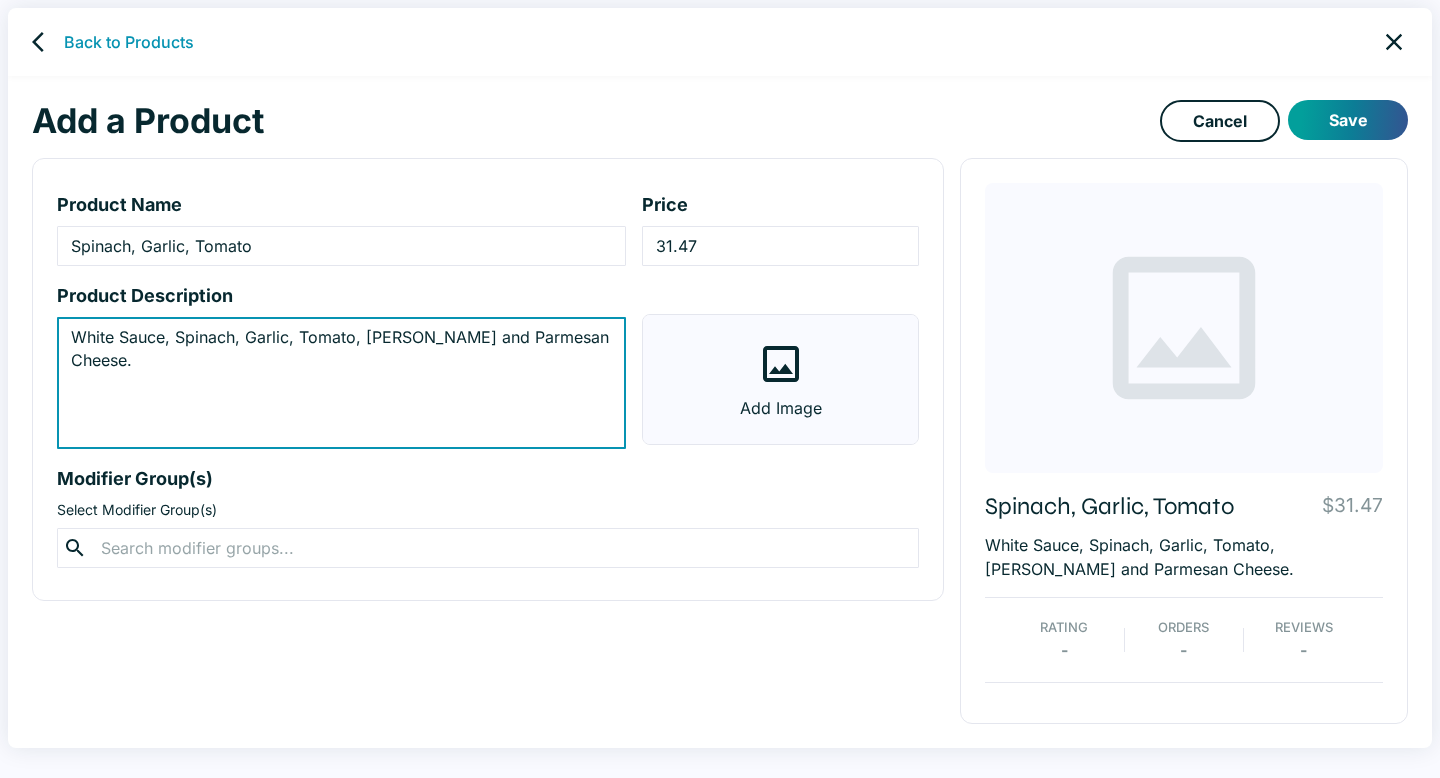 type on "White Sauce, Spinach, Garlic, Tomato, Romano and Parmesan Cheese." 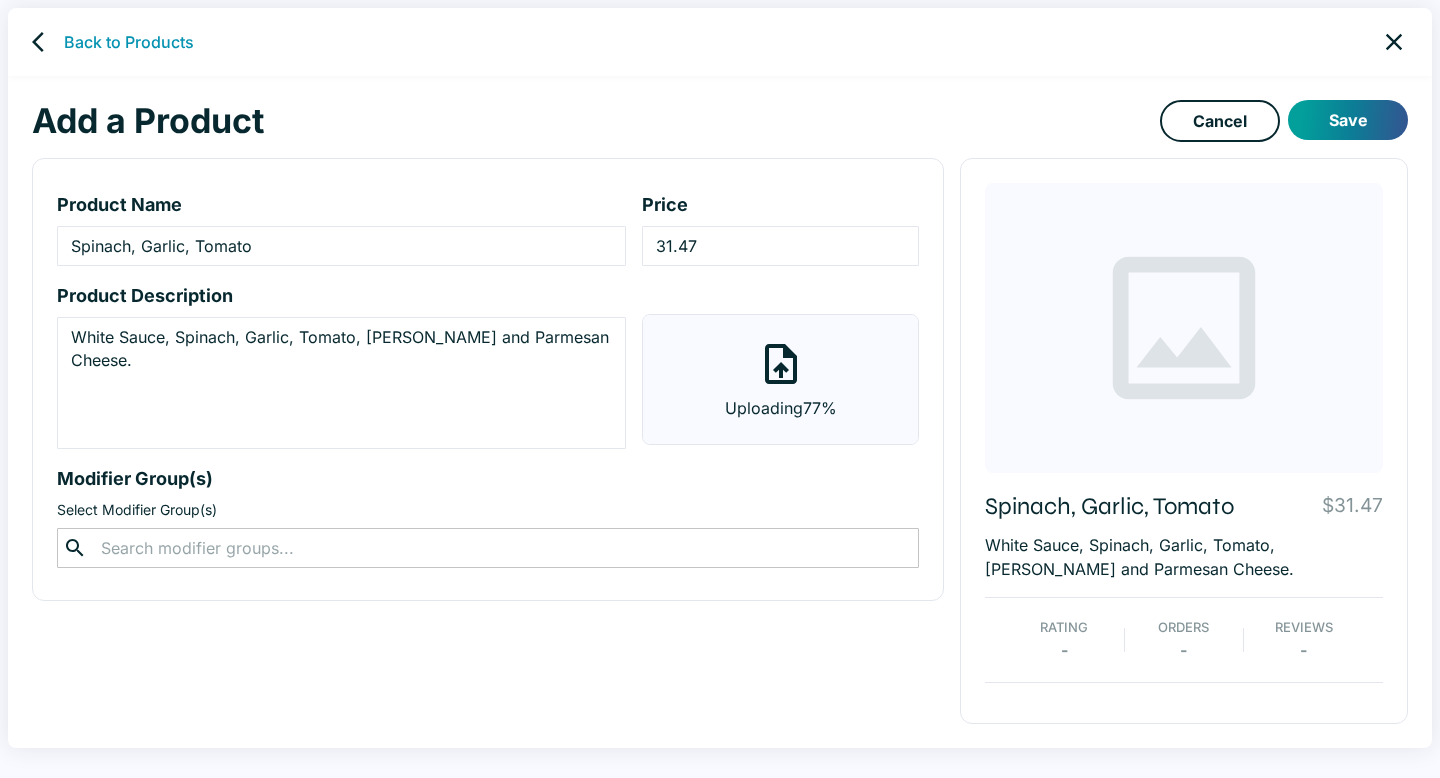 click at bounding box center [487, 548] 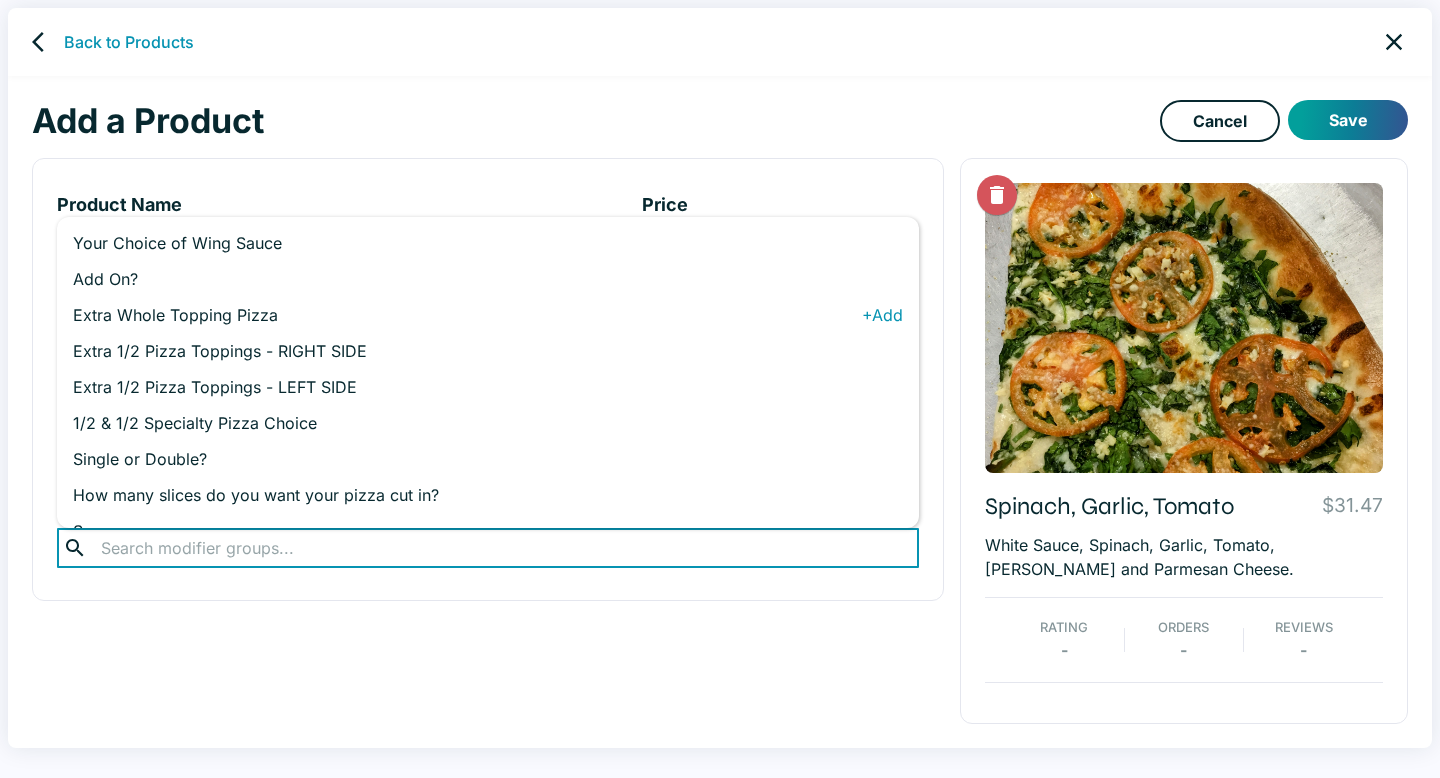 click on "Extra Whole Topping Pizza" at bounding box center [467, 315] 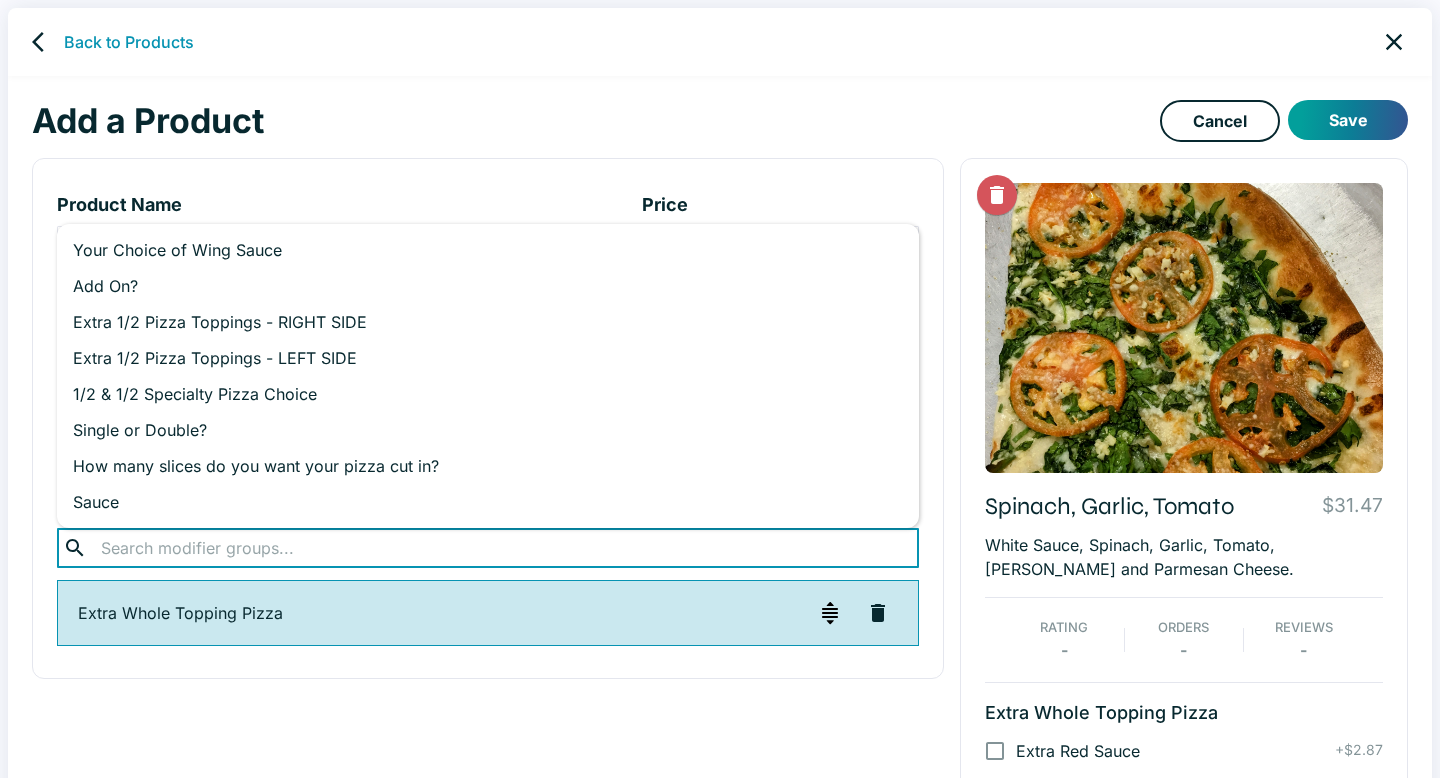 click at bounding box center [487, 548] 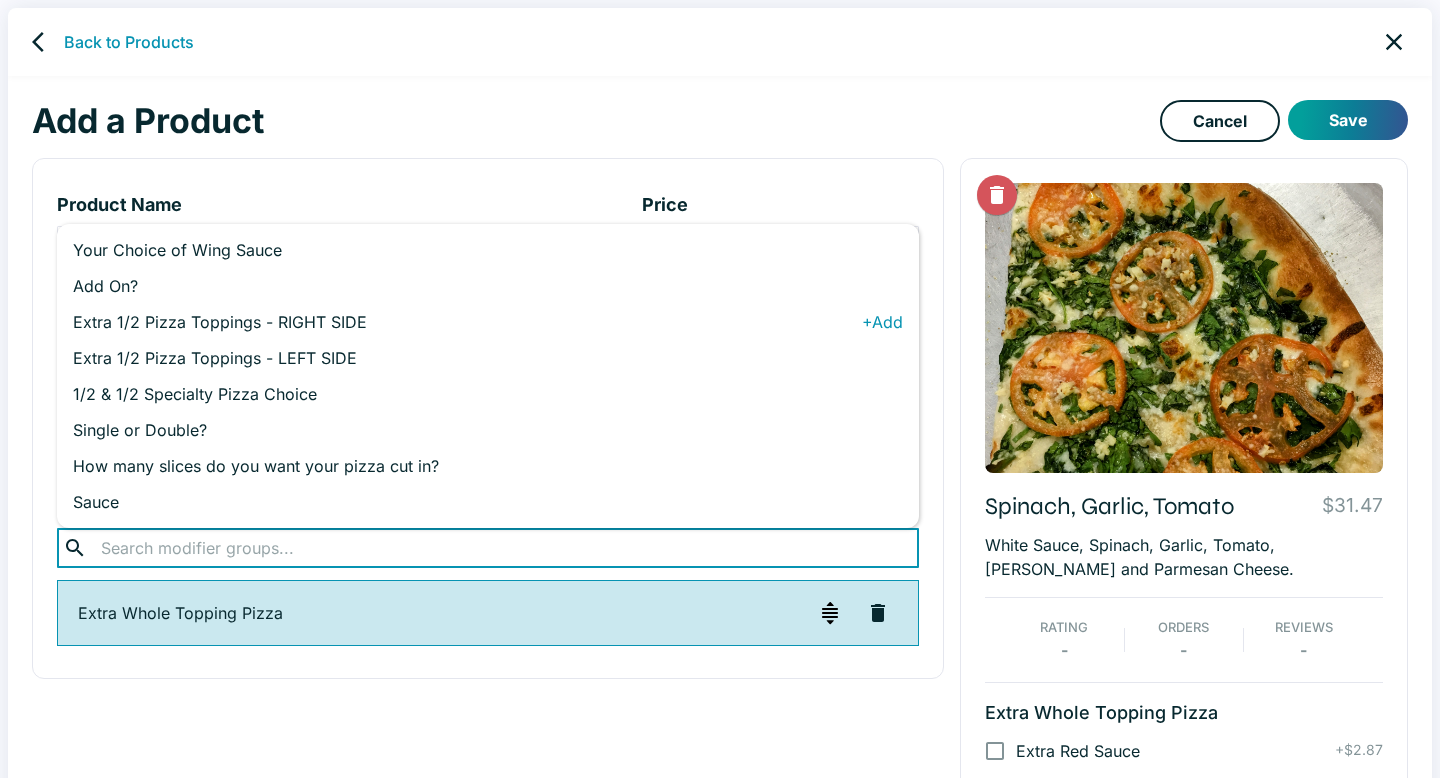 click on "Extra 1/2 Pizza Toppings - RIGHT SIDE" at bounding box center (467, 322) 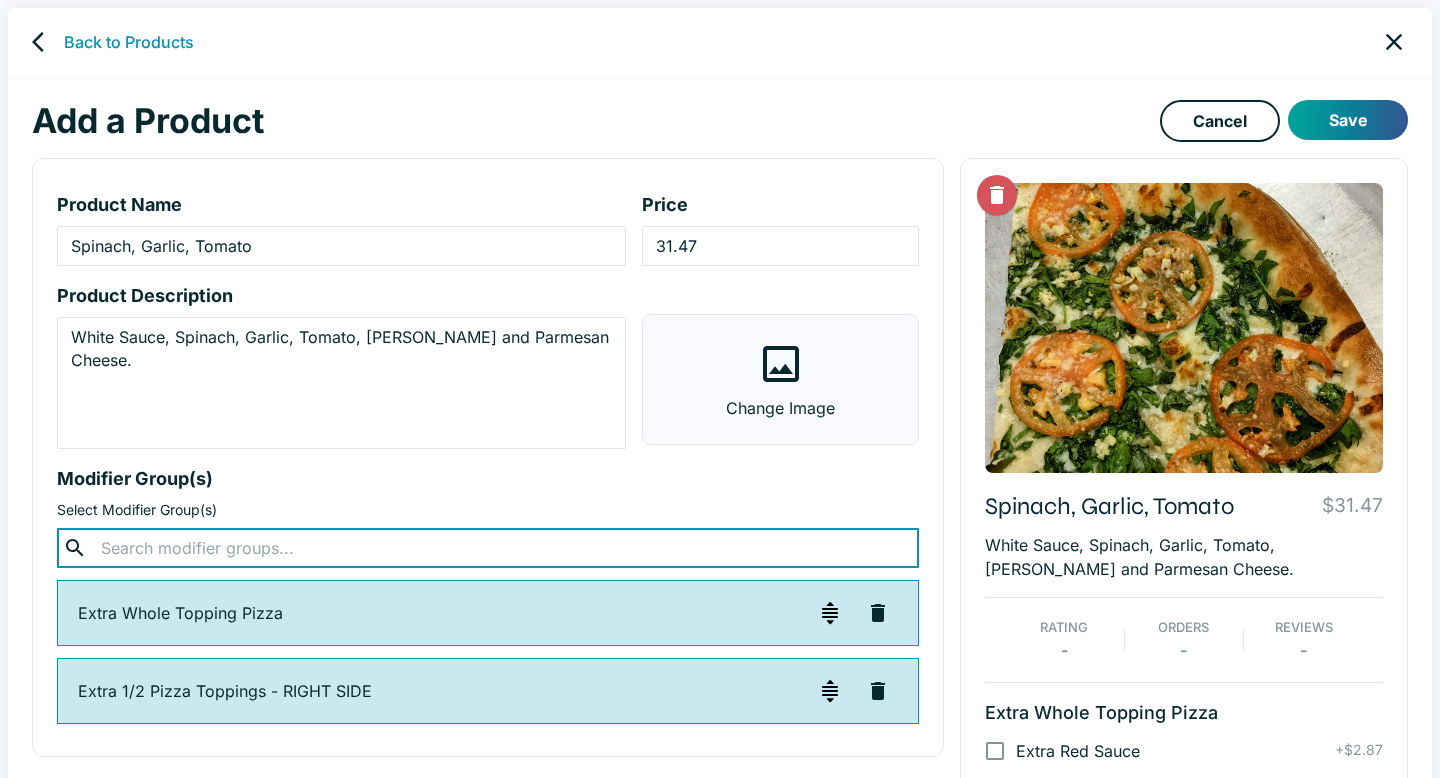 click at bounding box center (487, 548) 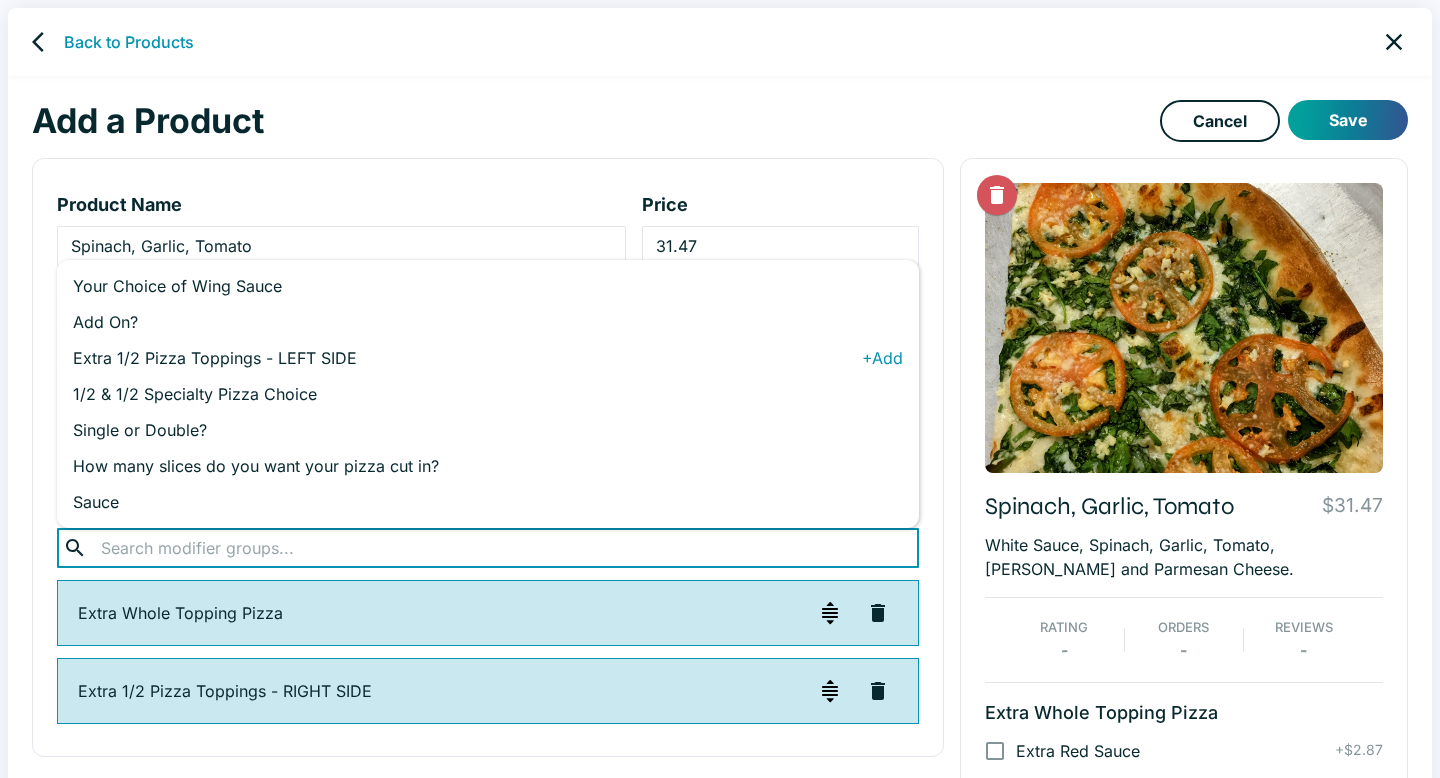 click on "Extra 1/2 Pizza Toppings - LEFT SIDE" at bounding box center (467, 358) 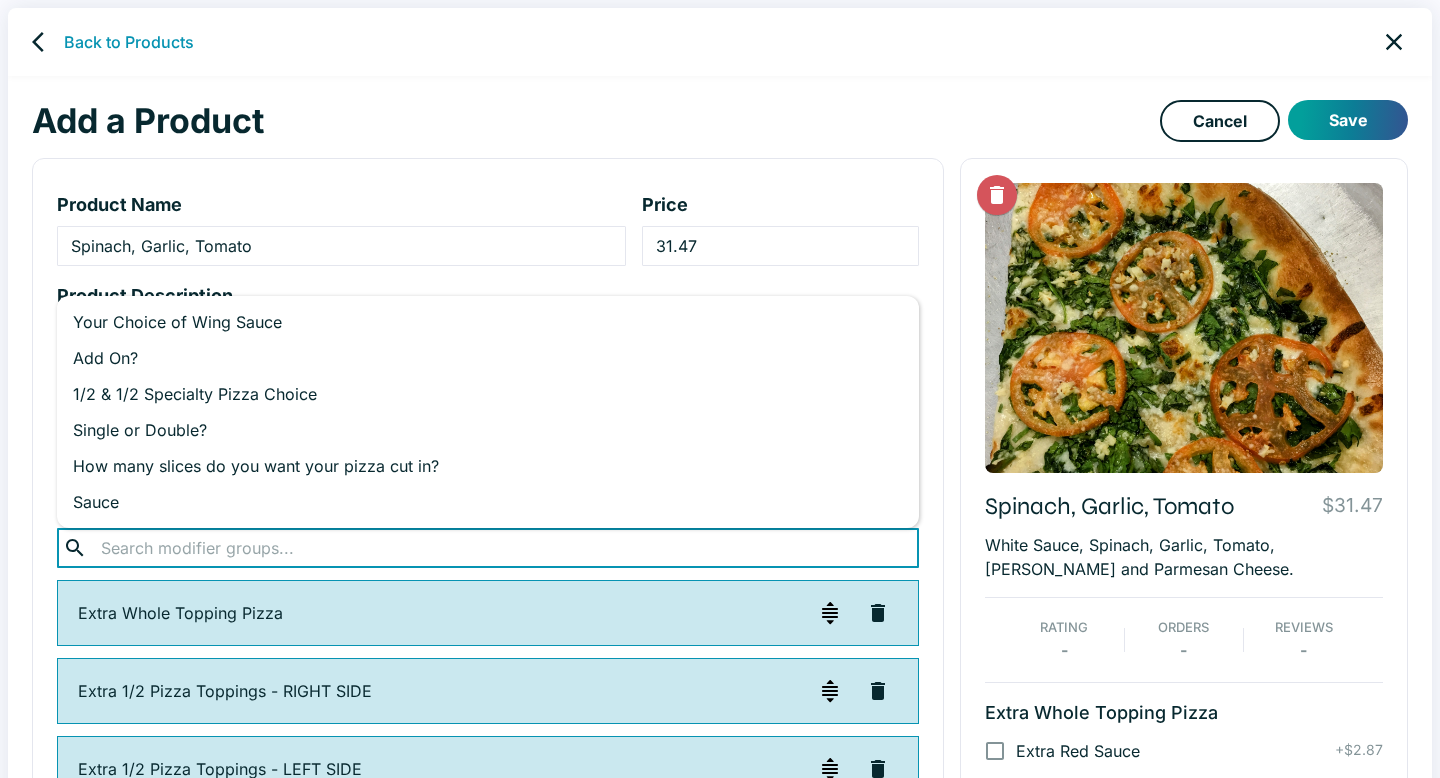 click at bounding box center [487, 548] 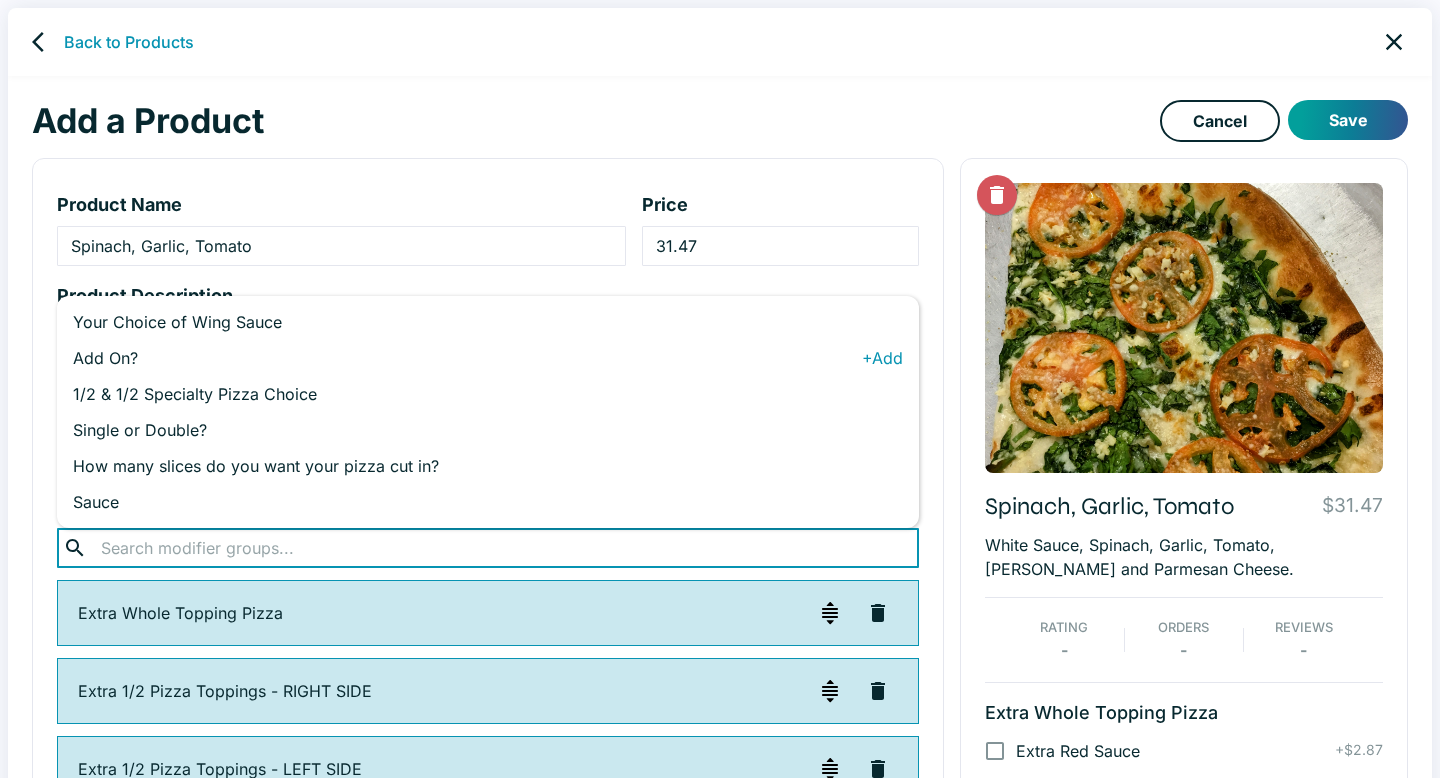 click on "Add On?" at bounding box center (467, 358) 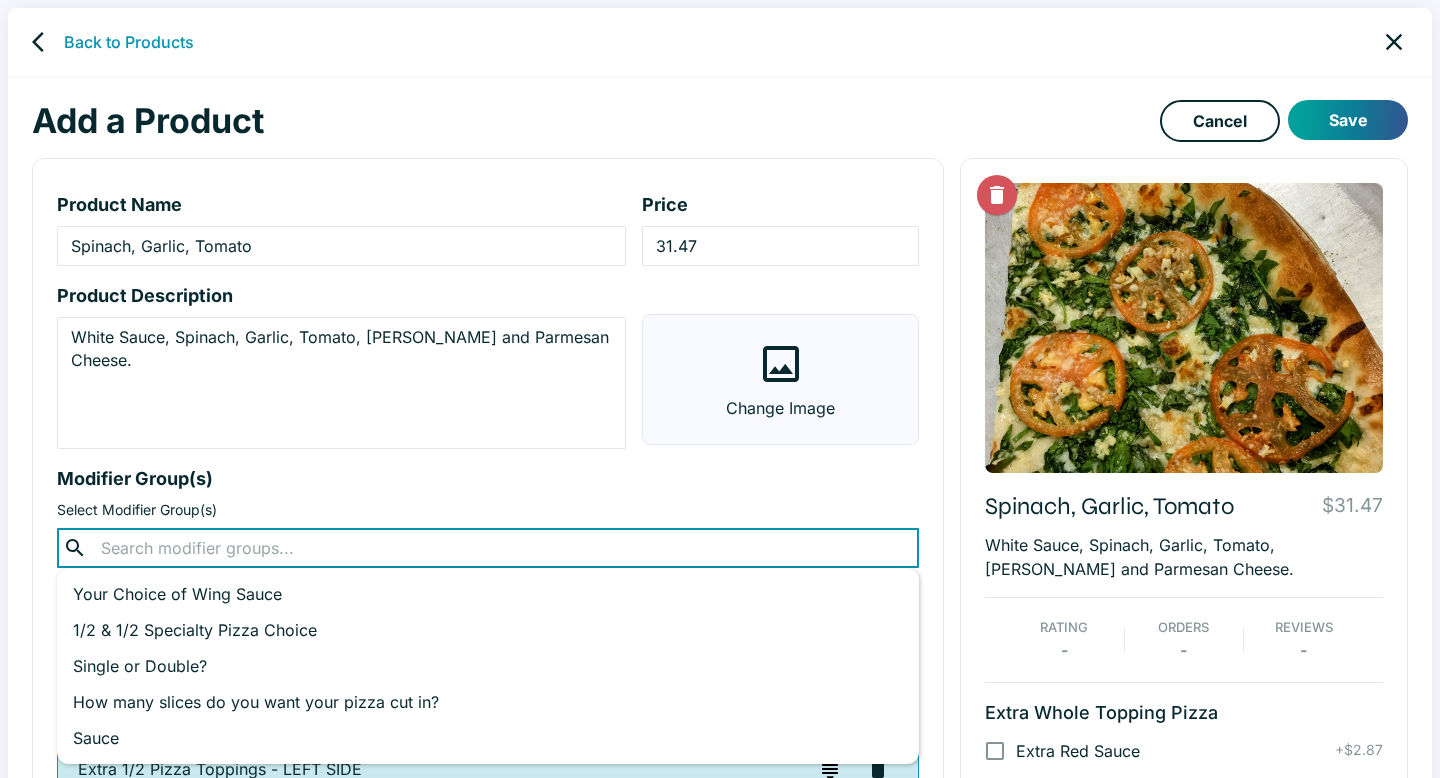 click at bounding box center [487, 548] 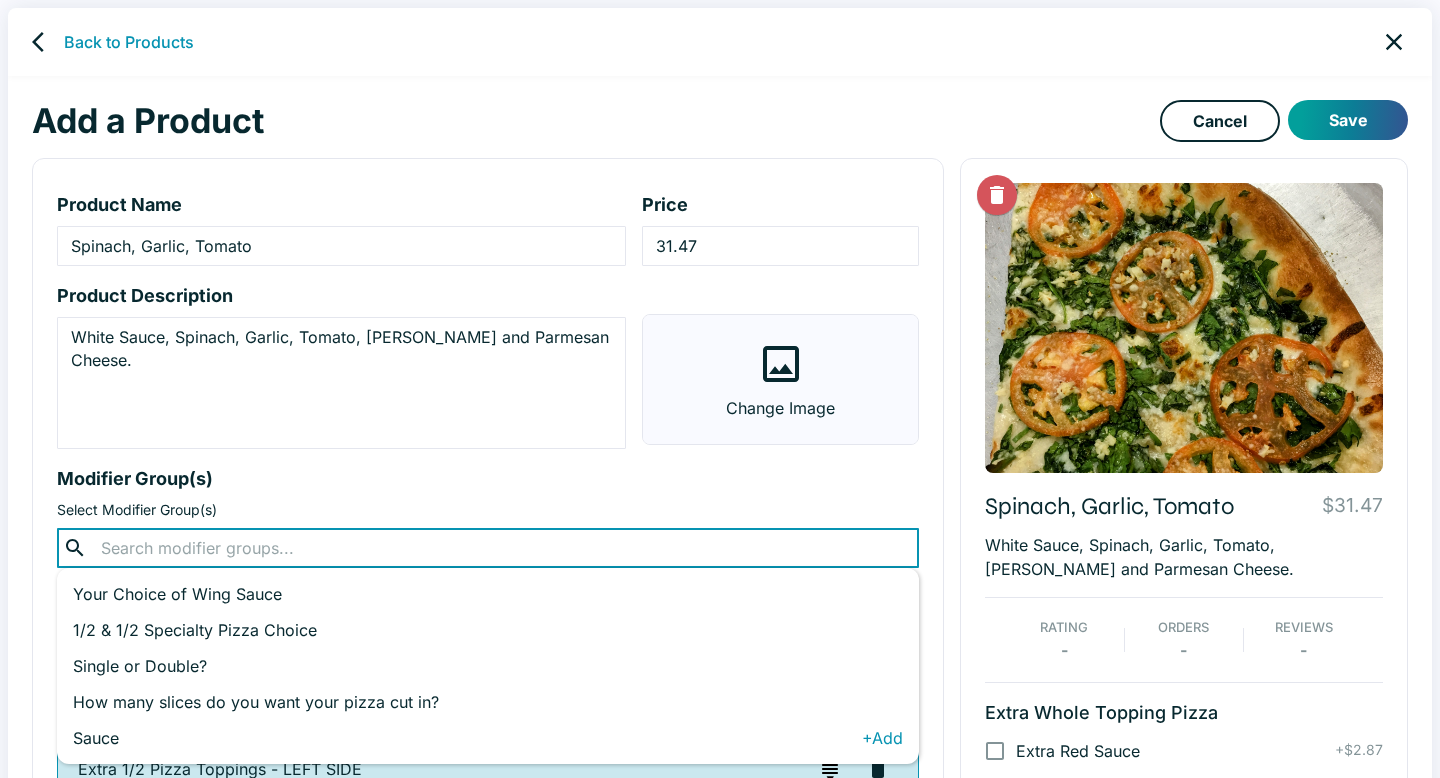 click on "Sauce" at bounding box center (467, 738) 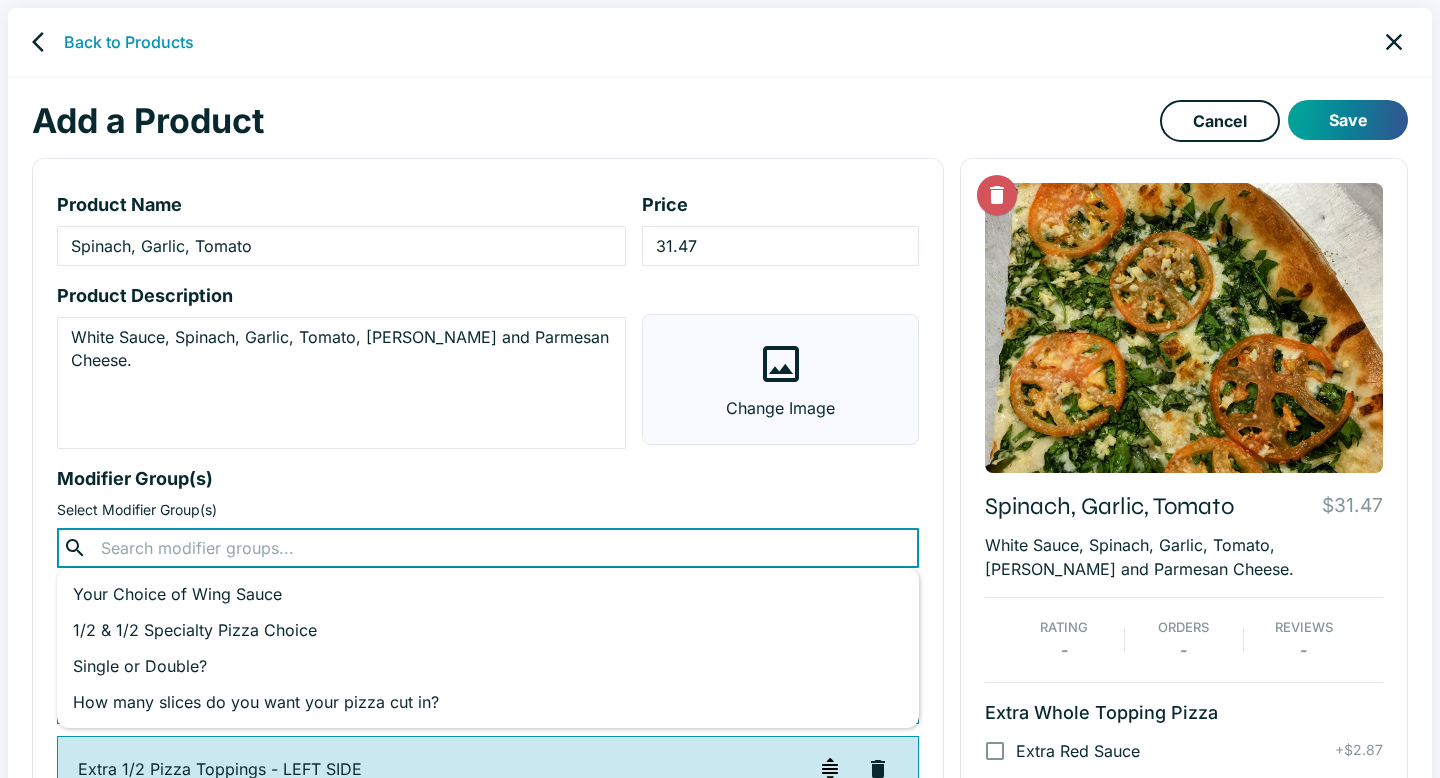 click at bounding box center (487, 548) 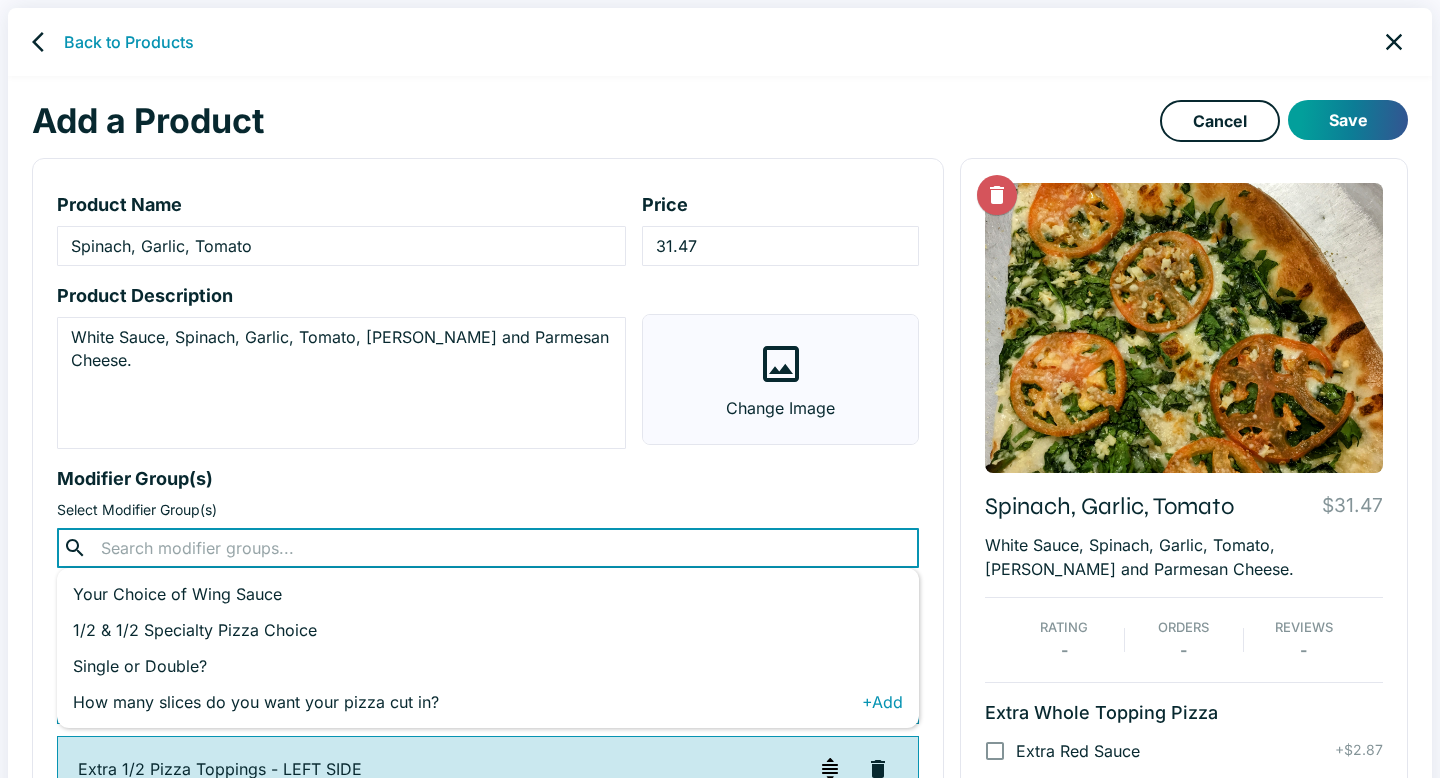click on "How many slices do you want your pizza cut in?" at bounding box center (467, 702) 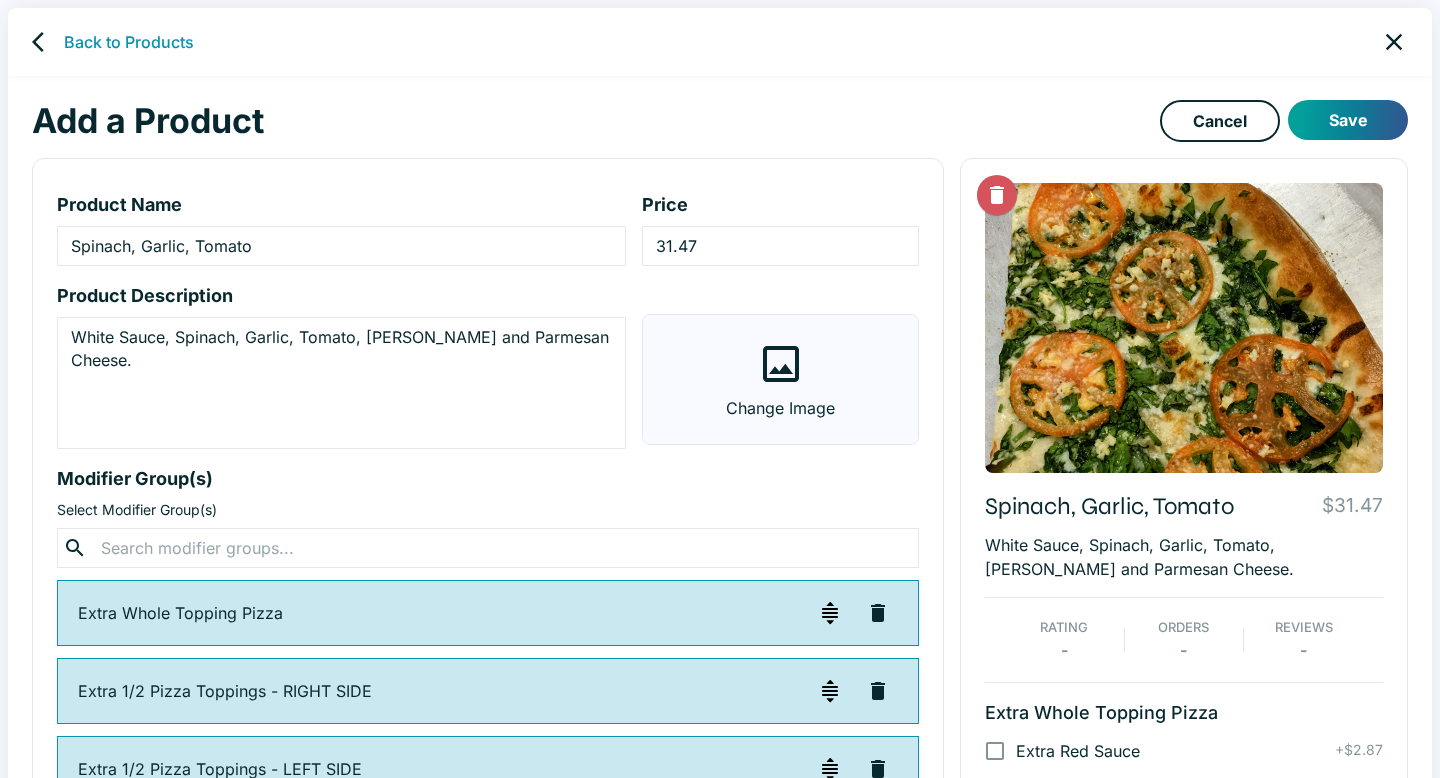 click on "Modifier Group(s)" at bounding box center [488, 478] 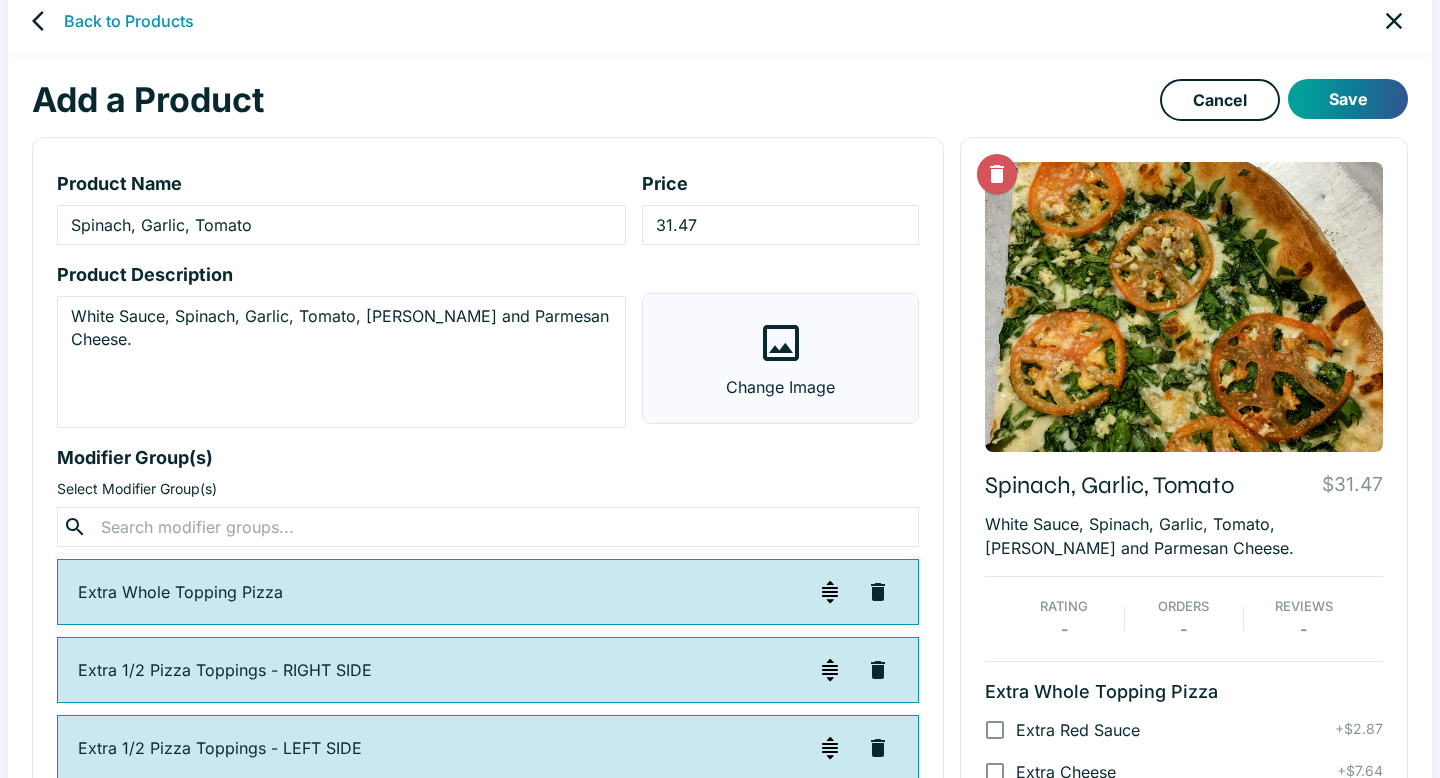 scroll, scrollTop: 22, scrollLeft: 0, axis: vertical 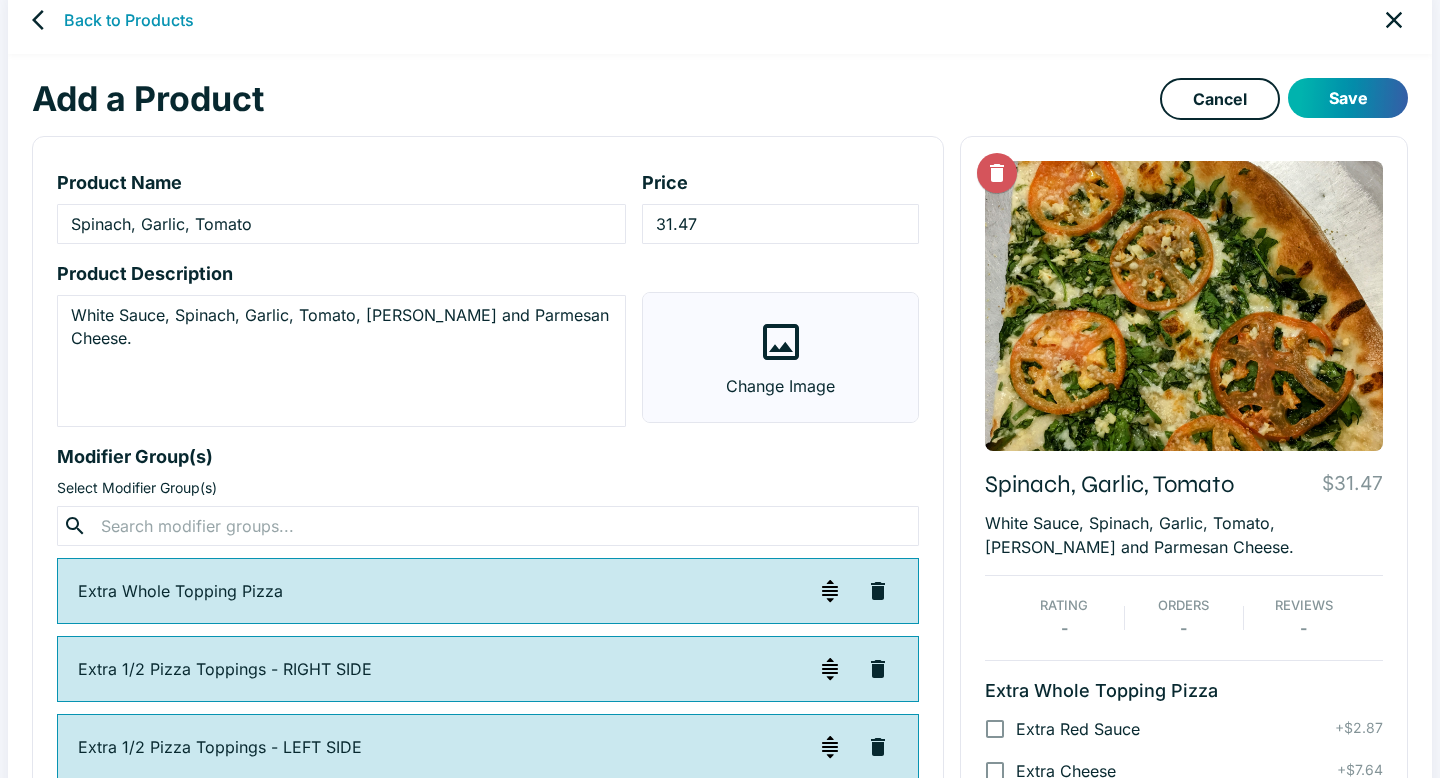 click on "Save" at bounding box center [1348, 98] 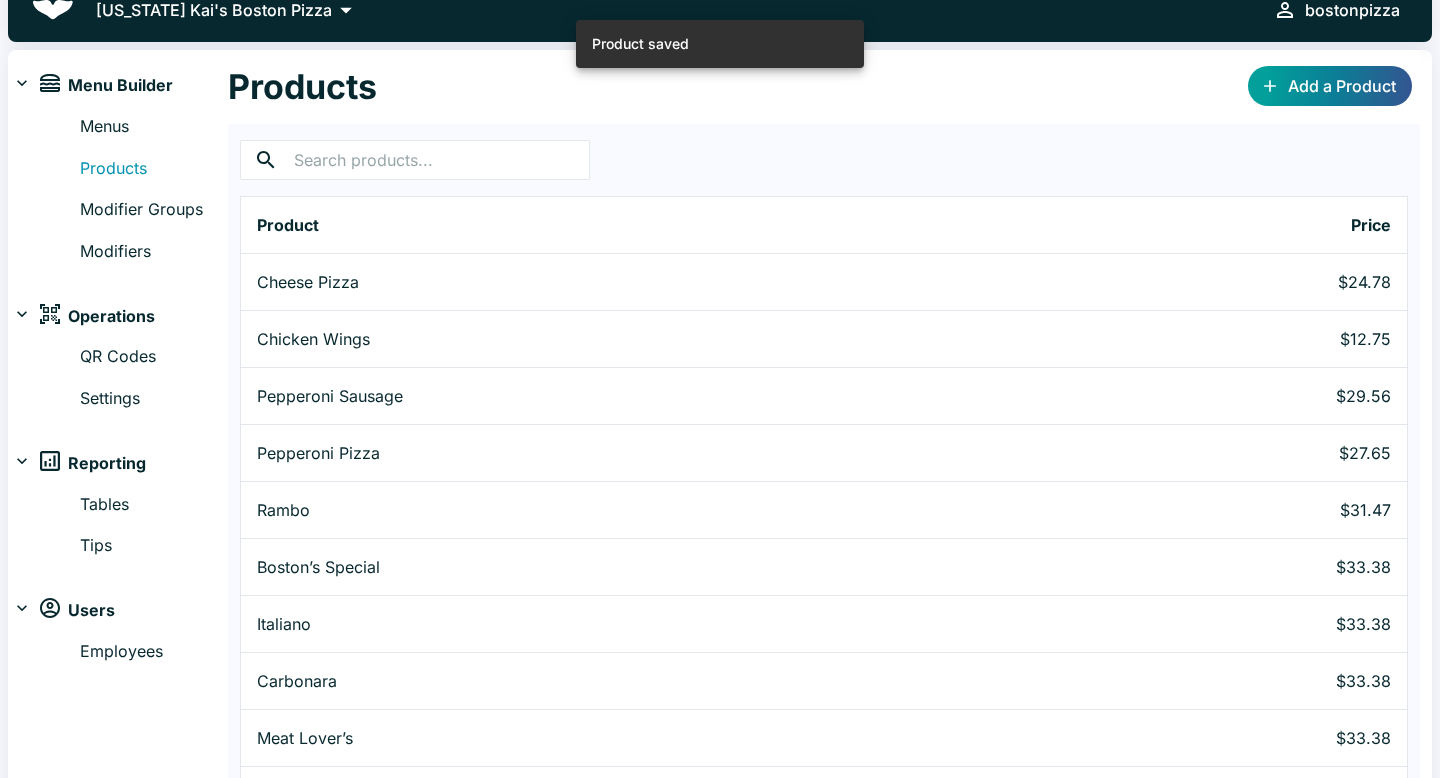 scroll, scrollTop: 0, scrollLeft: 0, axis: both 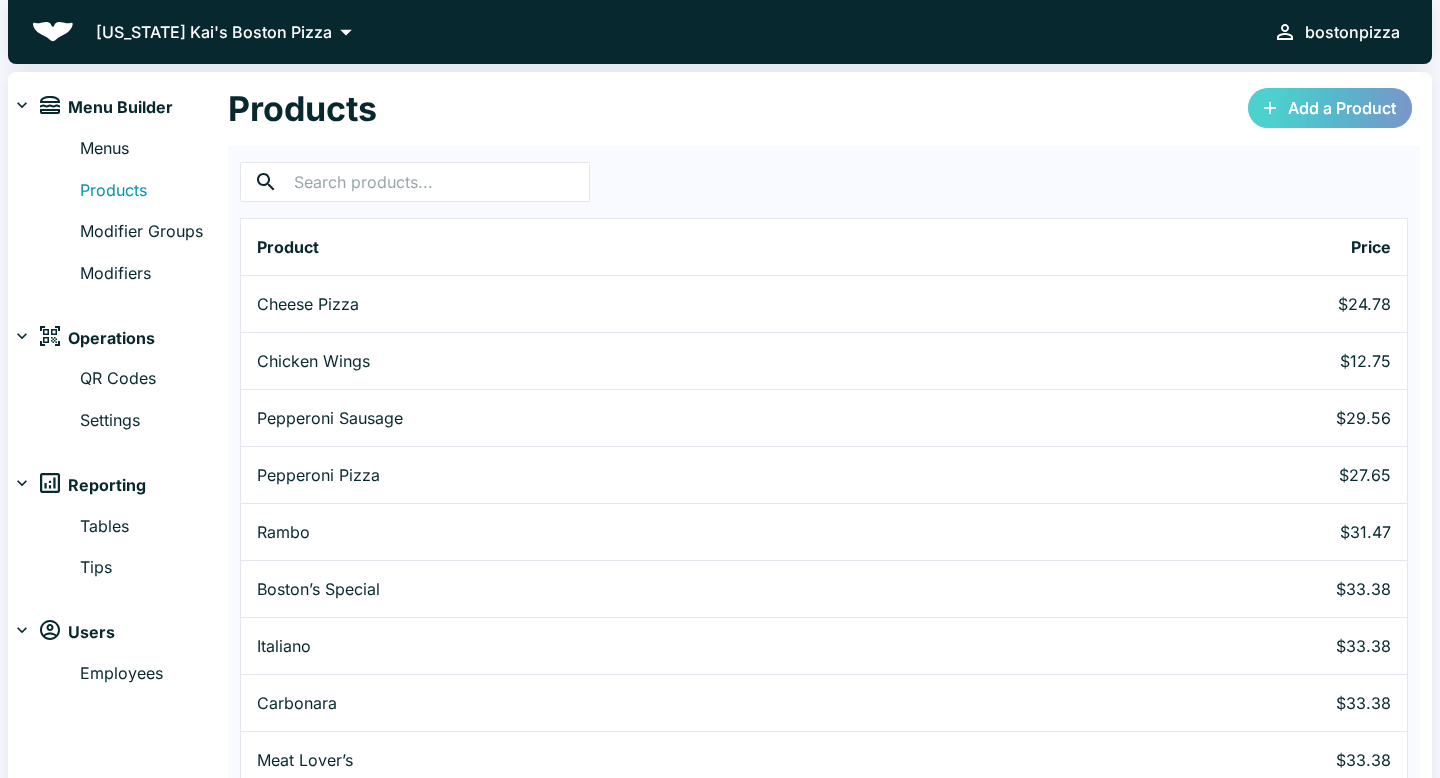 click on "Add a Product" at bounding box center (1330, 108) 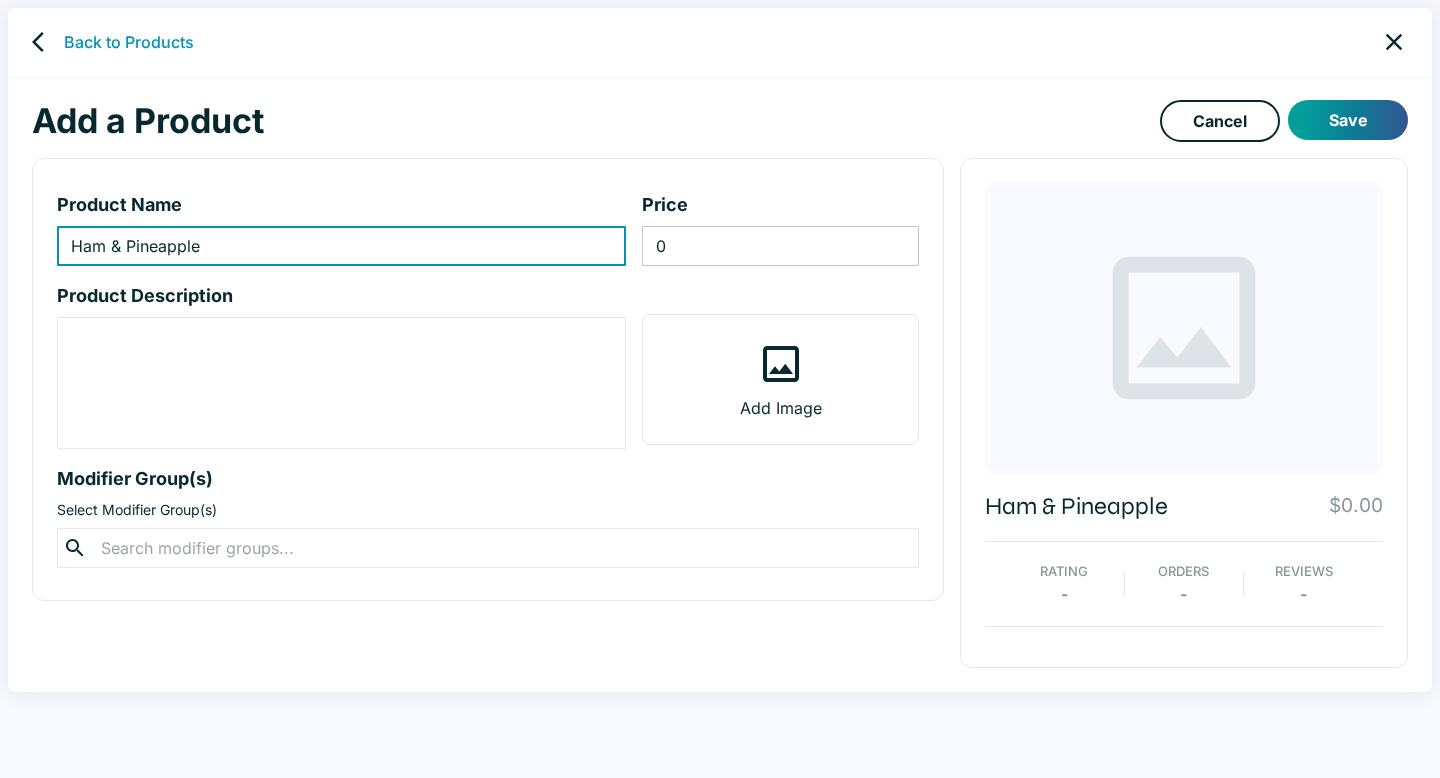 type on "Ham & Pineapple" 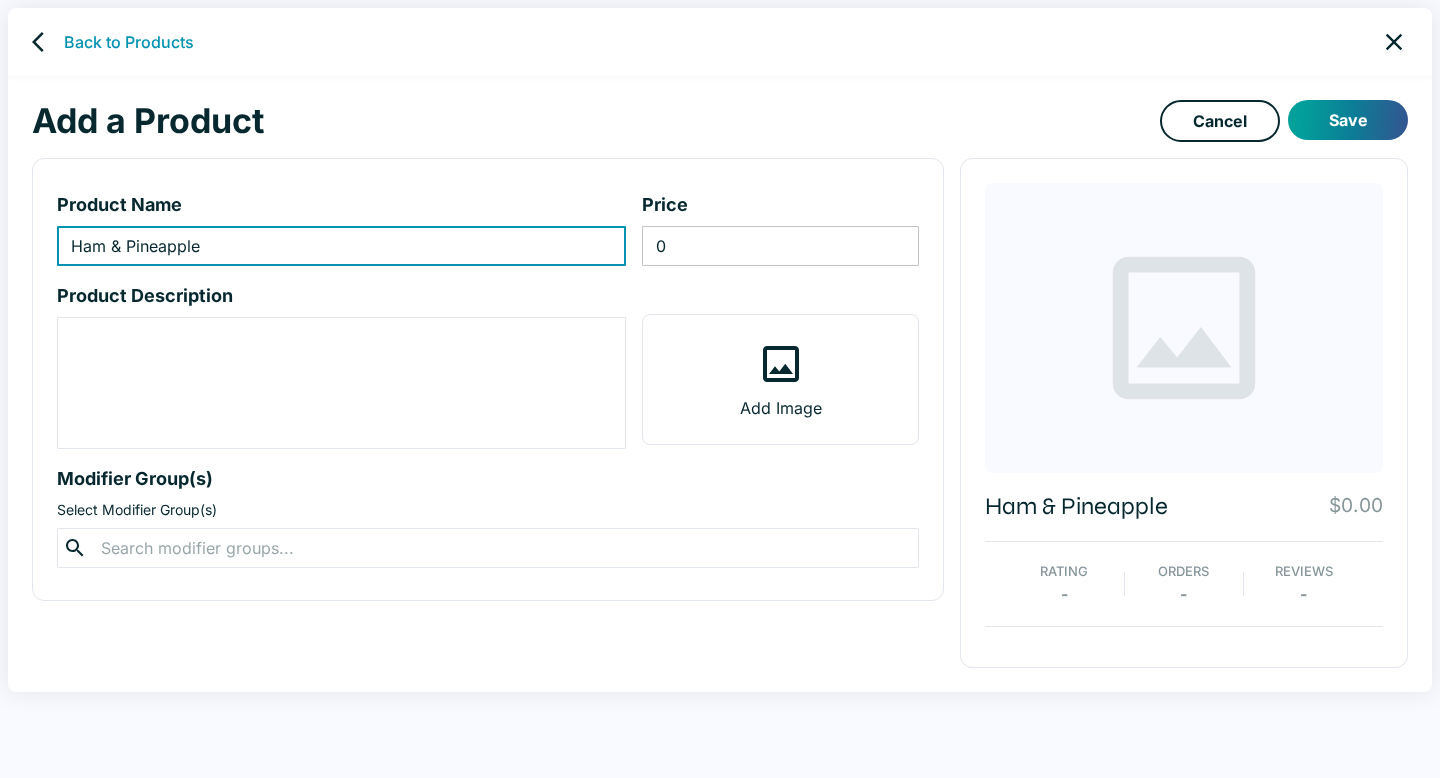 click on "0" at bounding box center [780, 246] 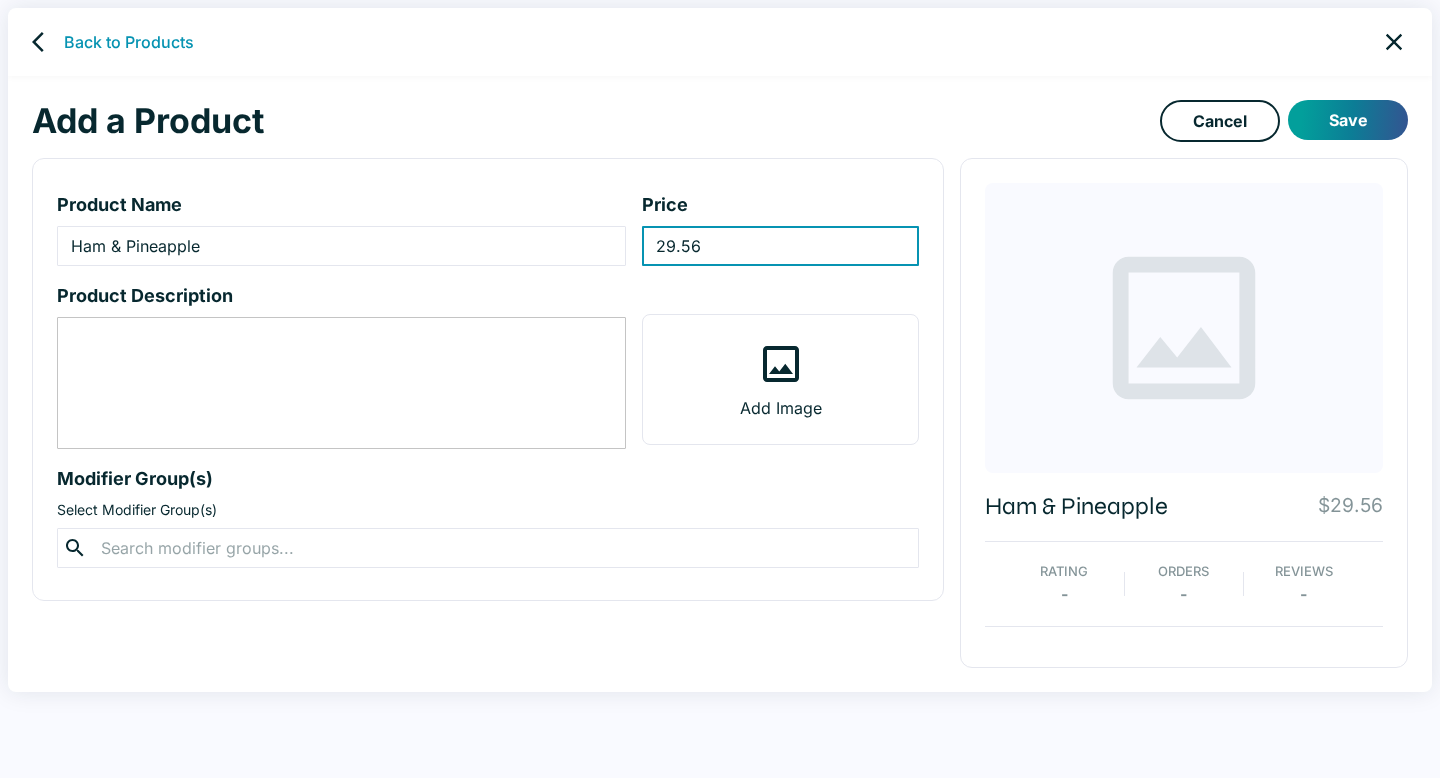 type on "29.56" 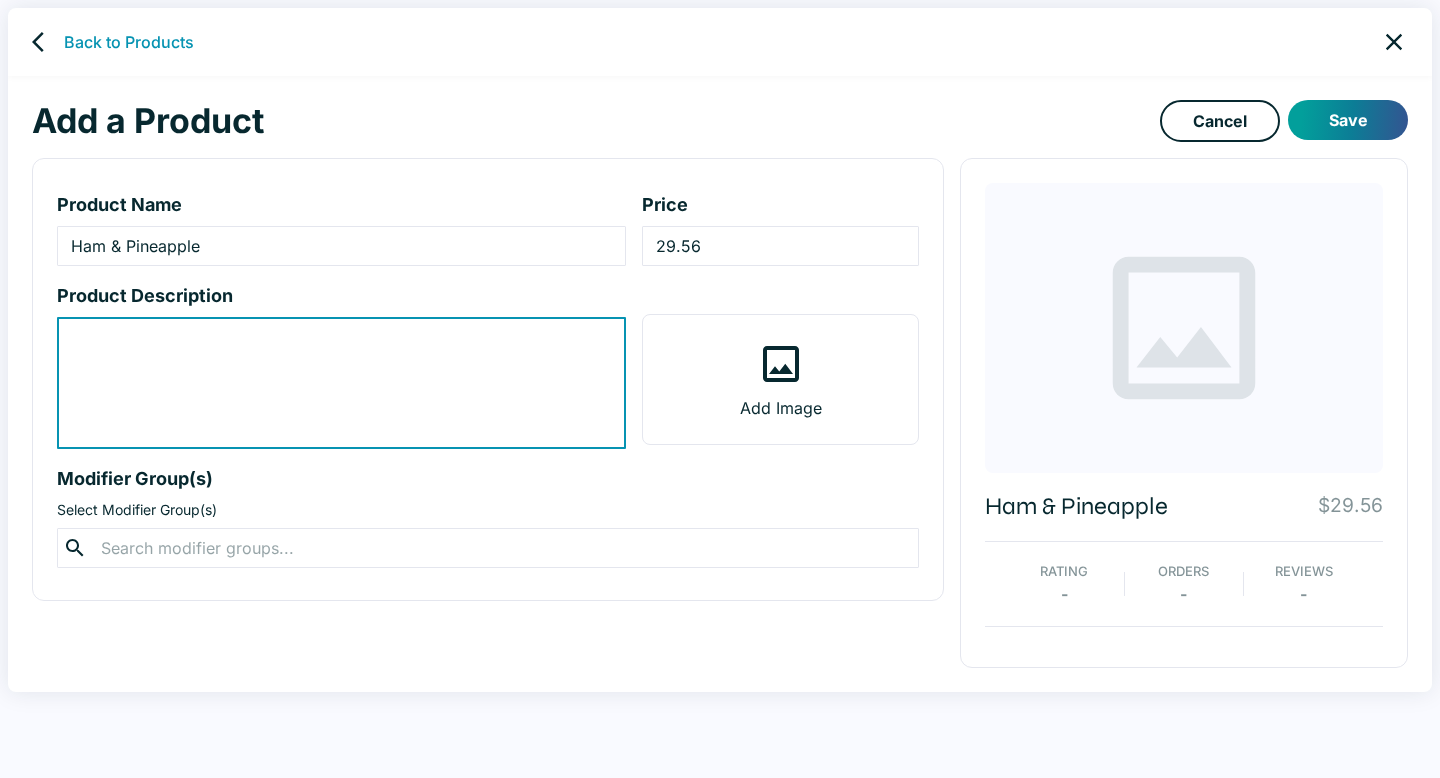 click at bounding box center [341, 383] 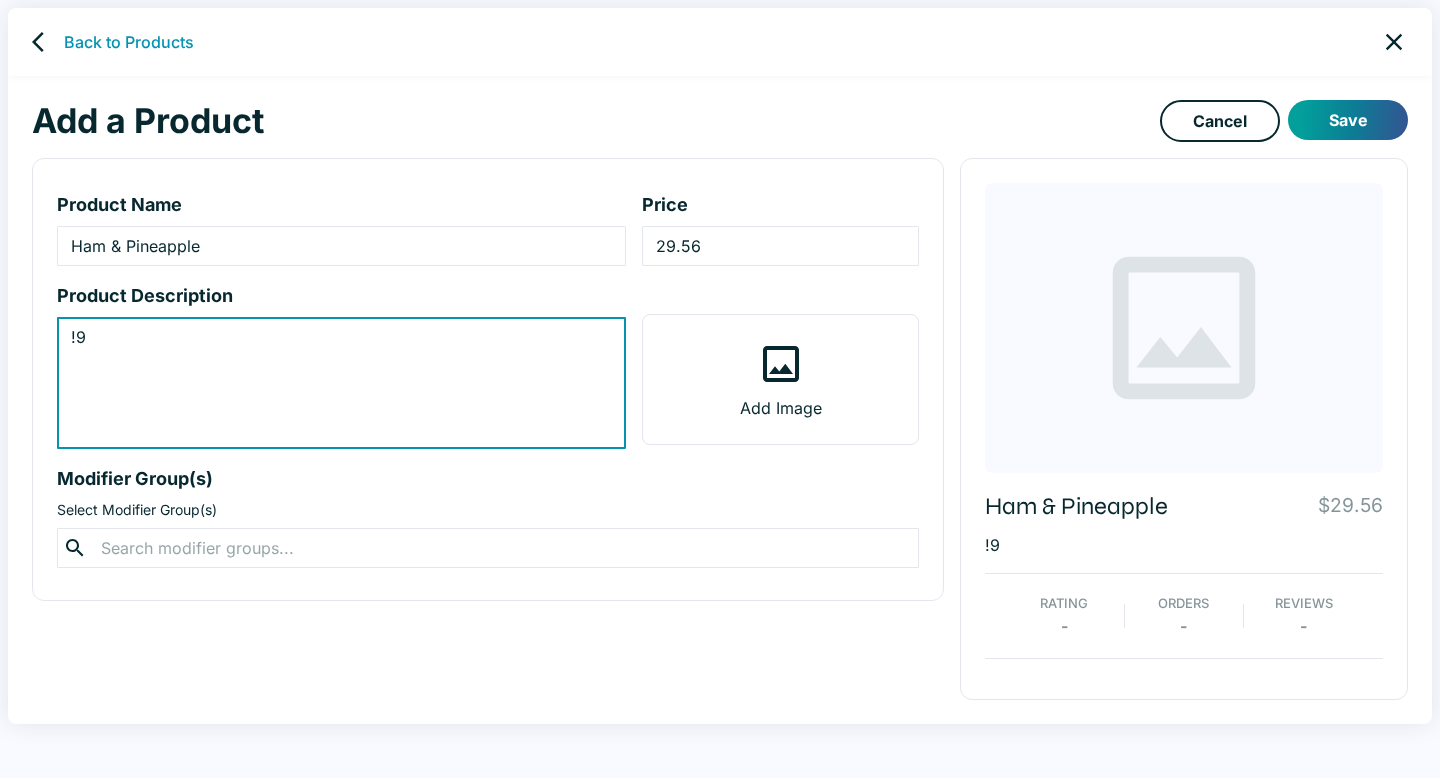 type on "!" 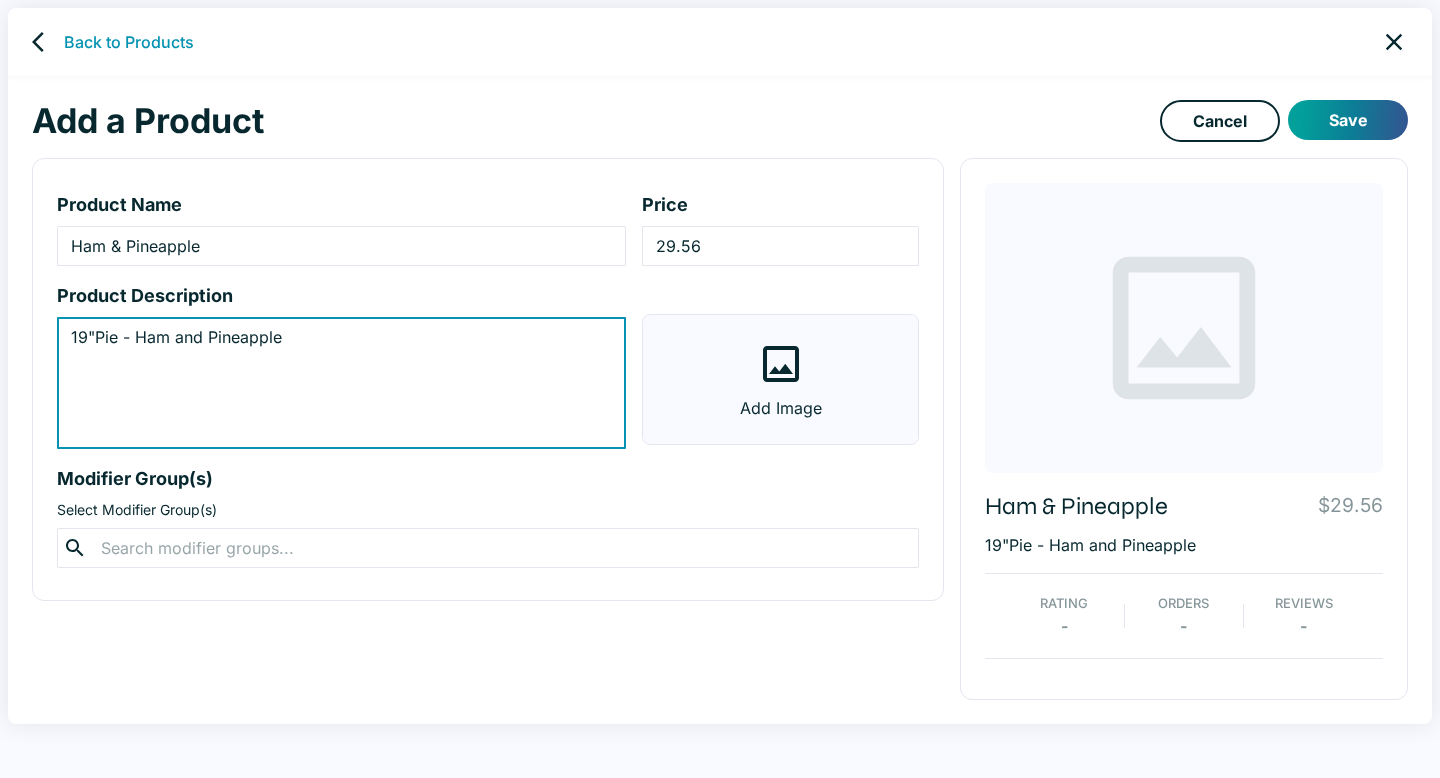 click 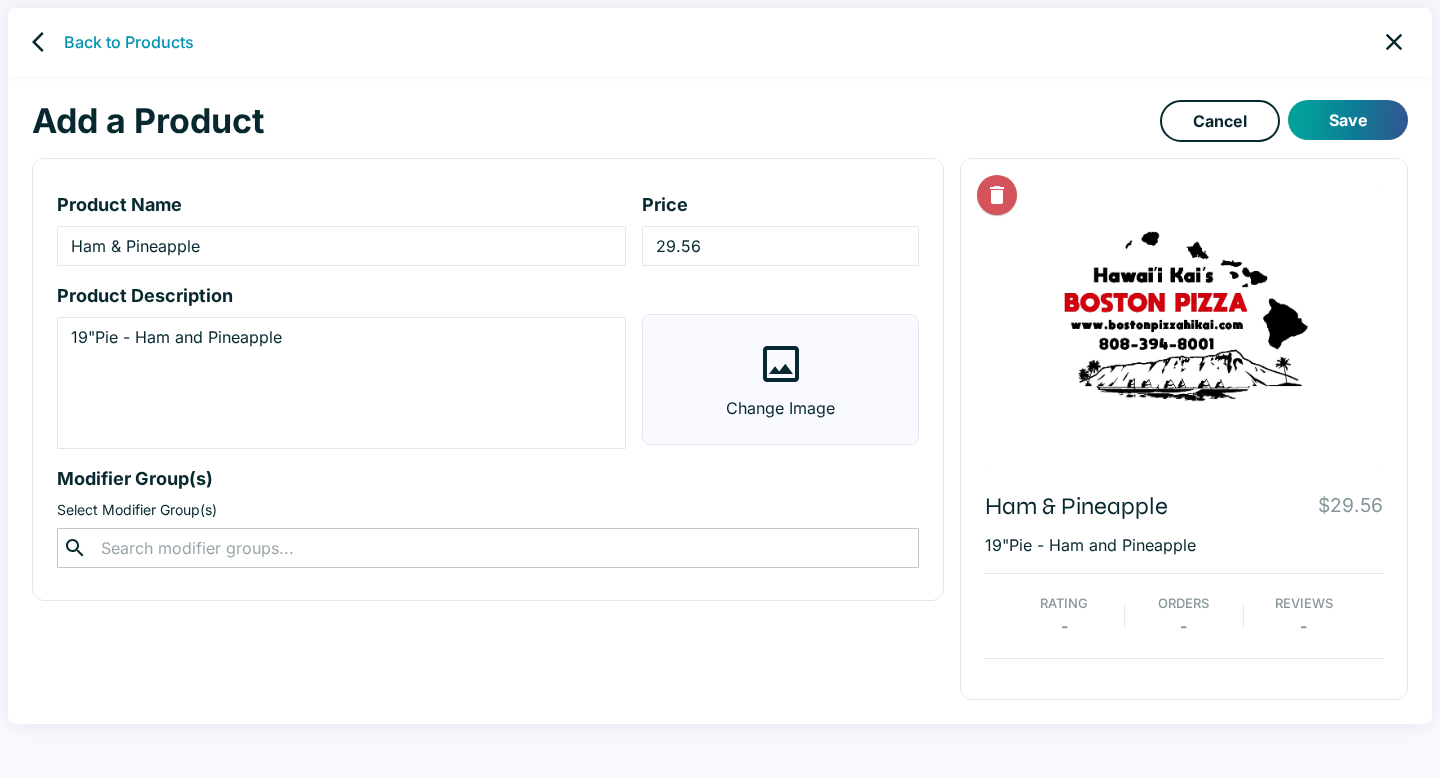 click at bounding box center (487, 548) 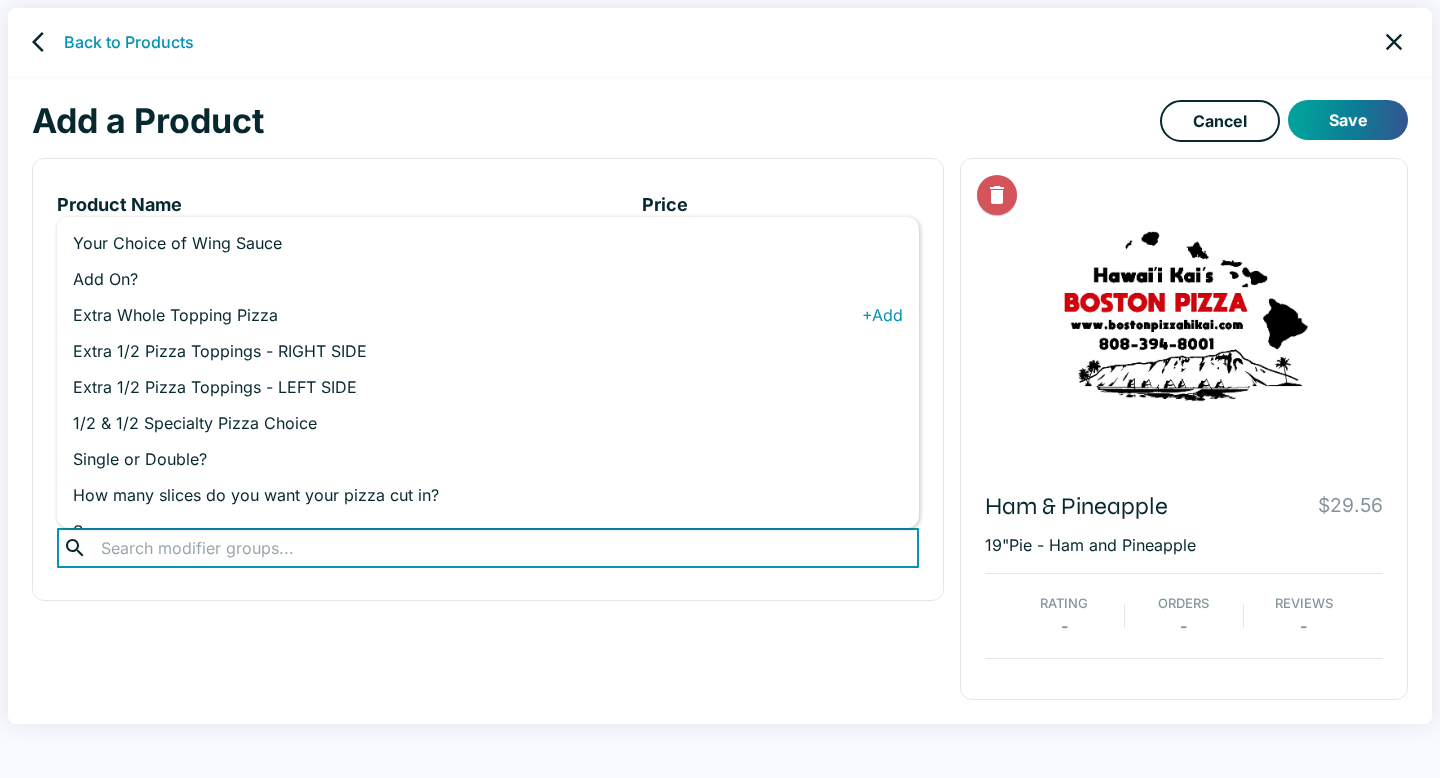 click on "Extra Whole Topping Pizza" at bounding box center [467, 315] 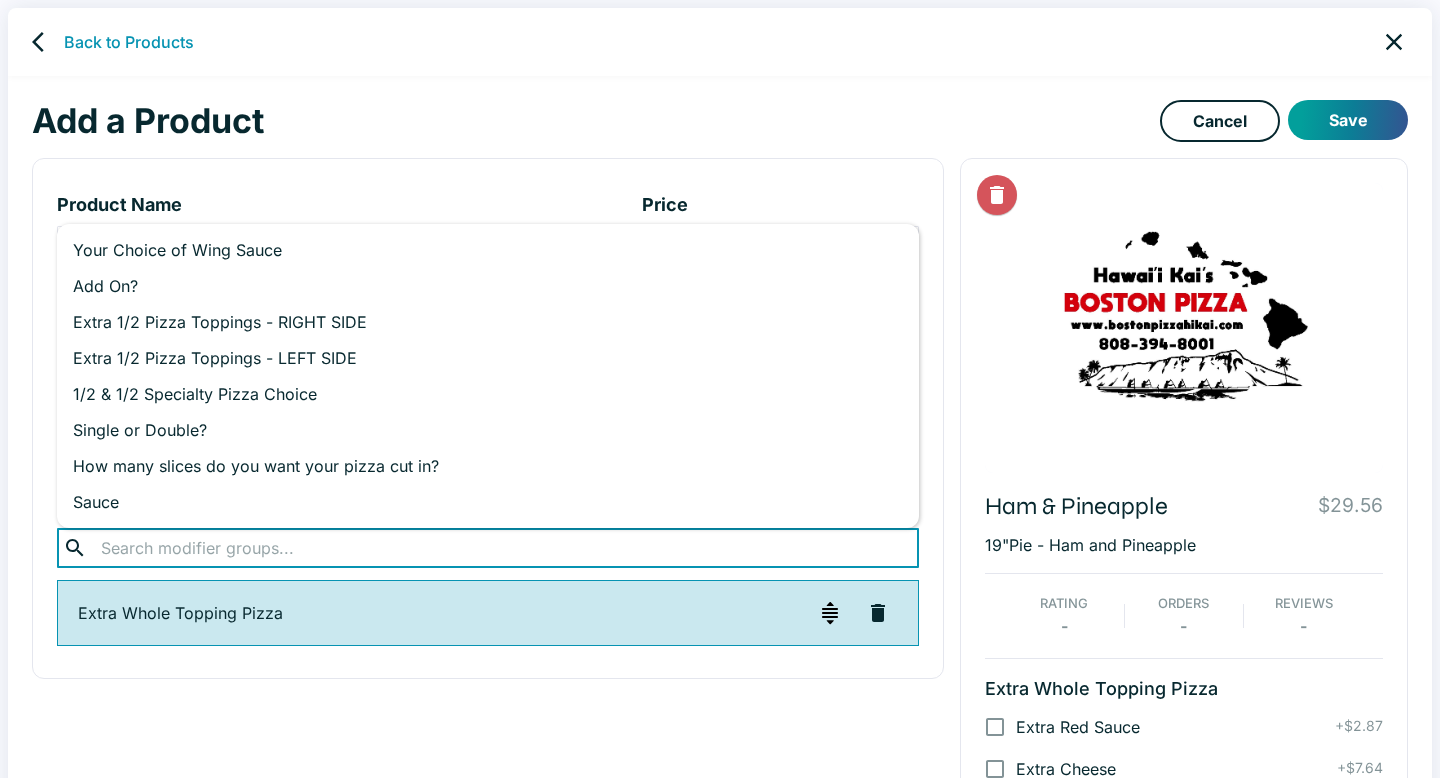 click at bounding box center (487, 548) 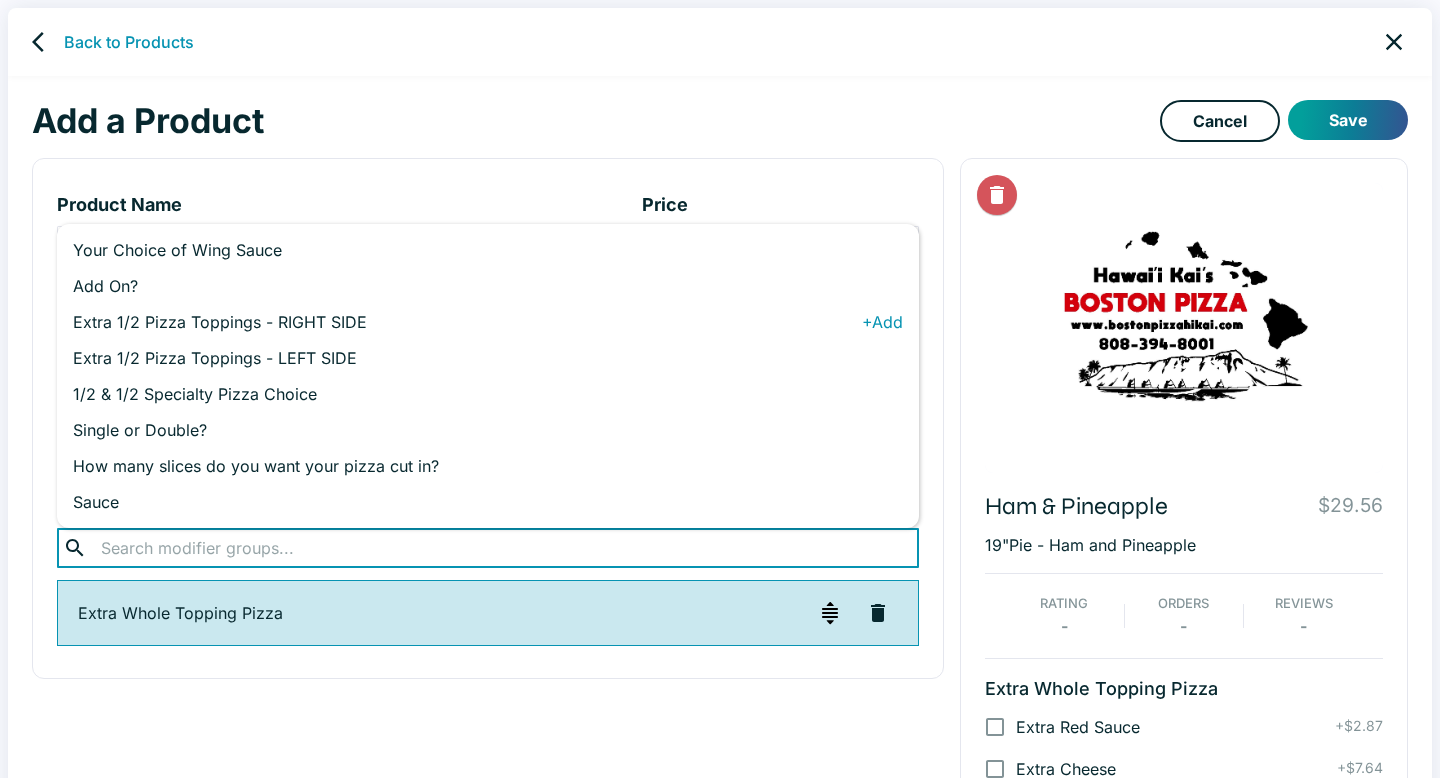 click on "Extra 1/2 Pizza Toppings - RIGHT SIDE" at bounding box center (467, 322) 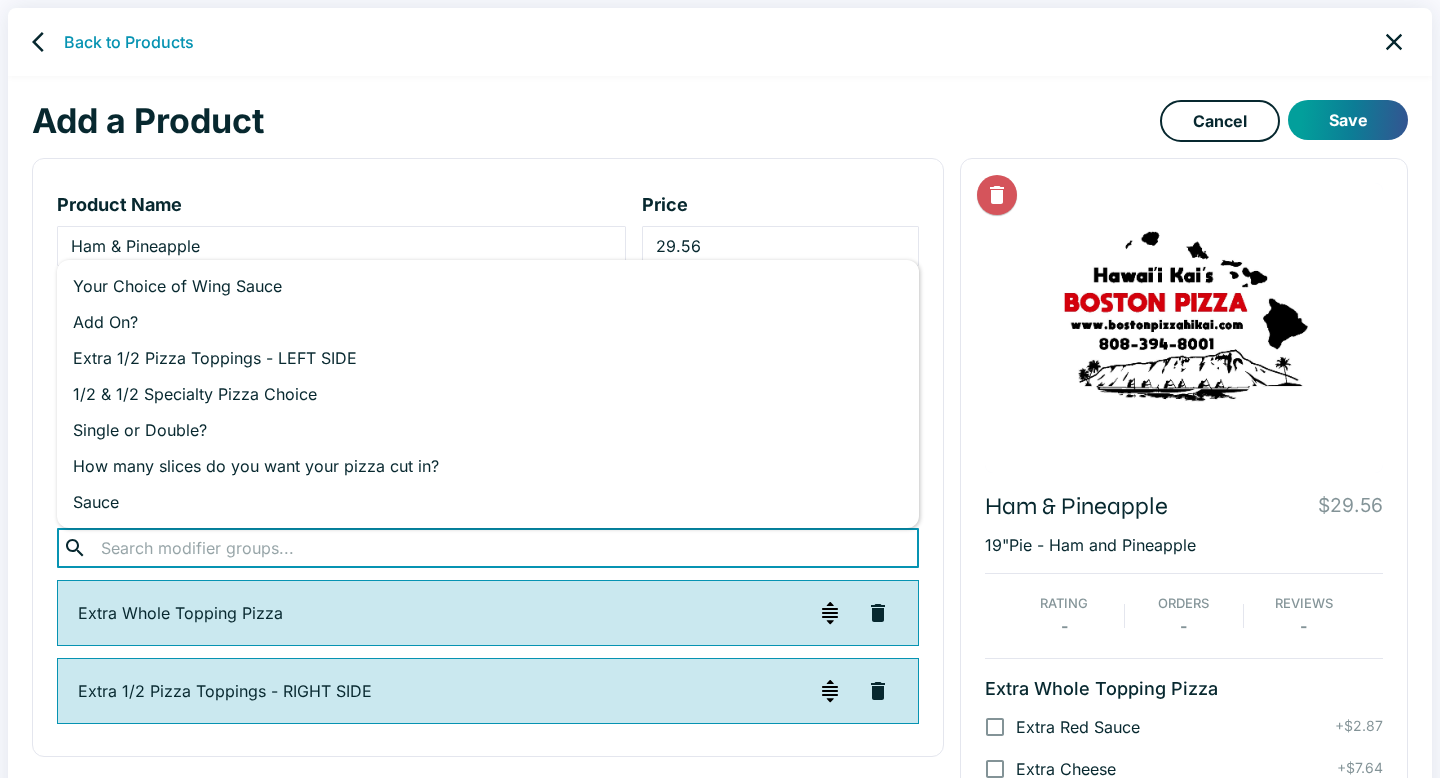click at bounding box center (487, 548) 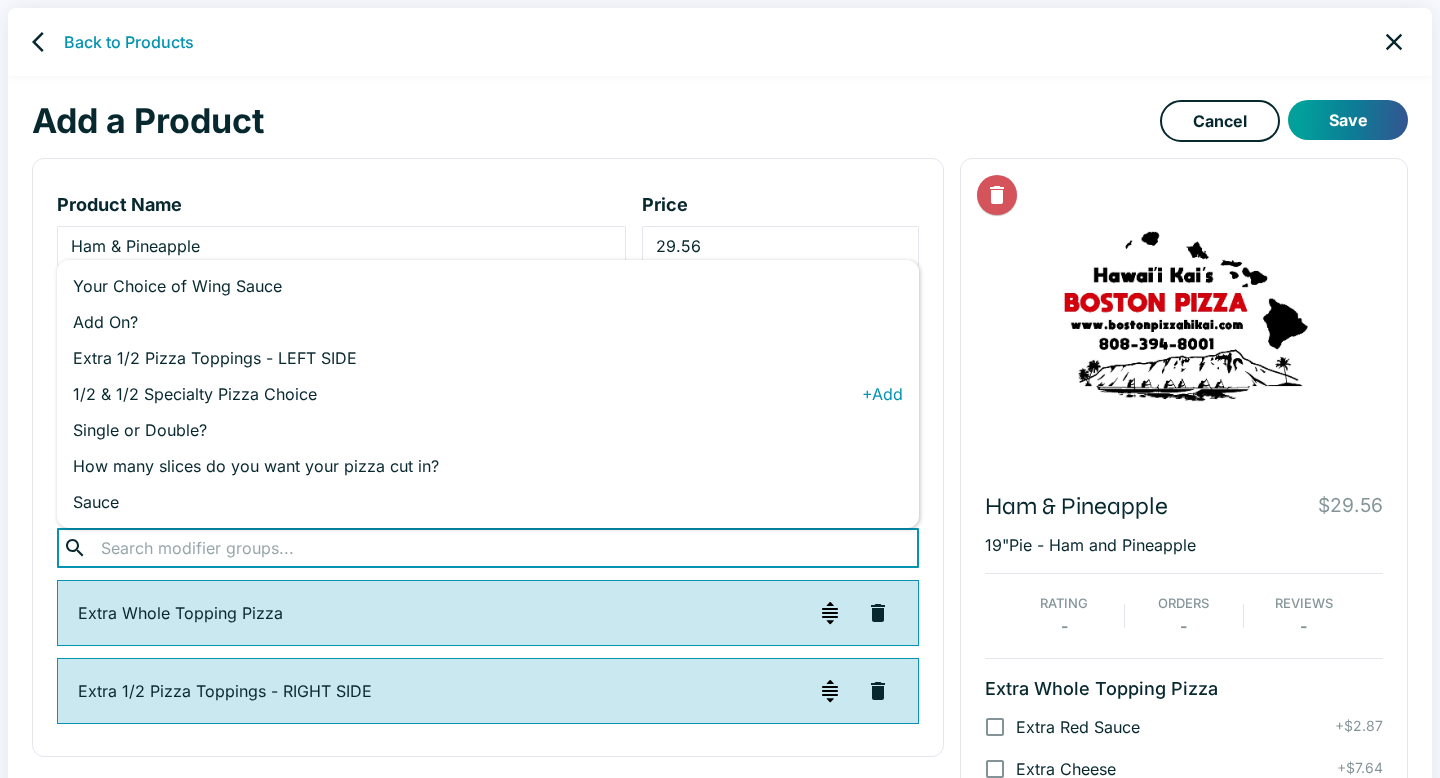 click on "1/2 & 1/2 Specialty Pizza Choice" at bounding box center [467, 394] 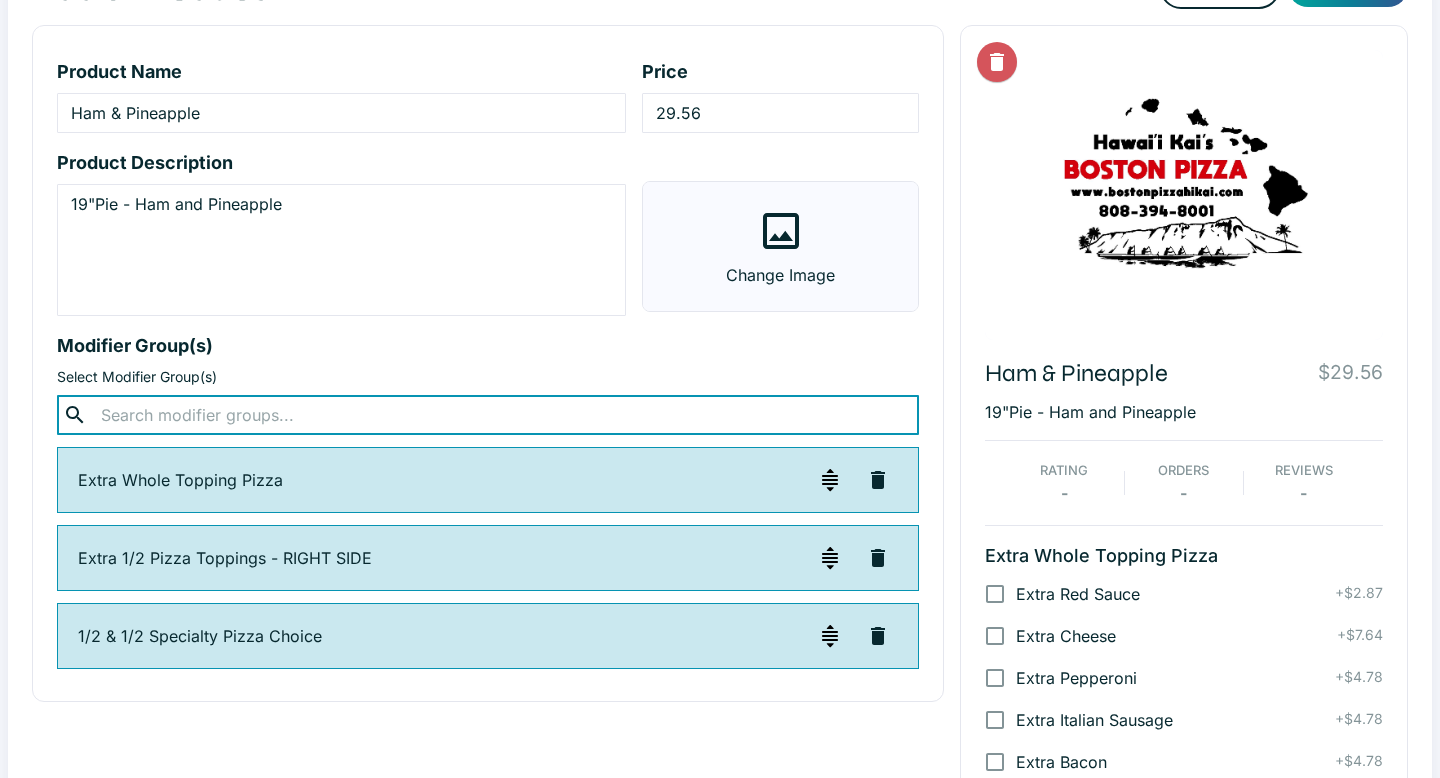 scroll, scrollTop: 147, scrollLeft: 0, axis: vertical 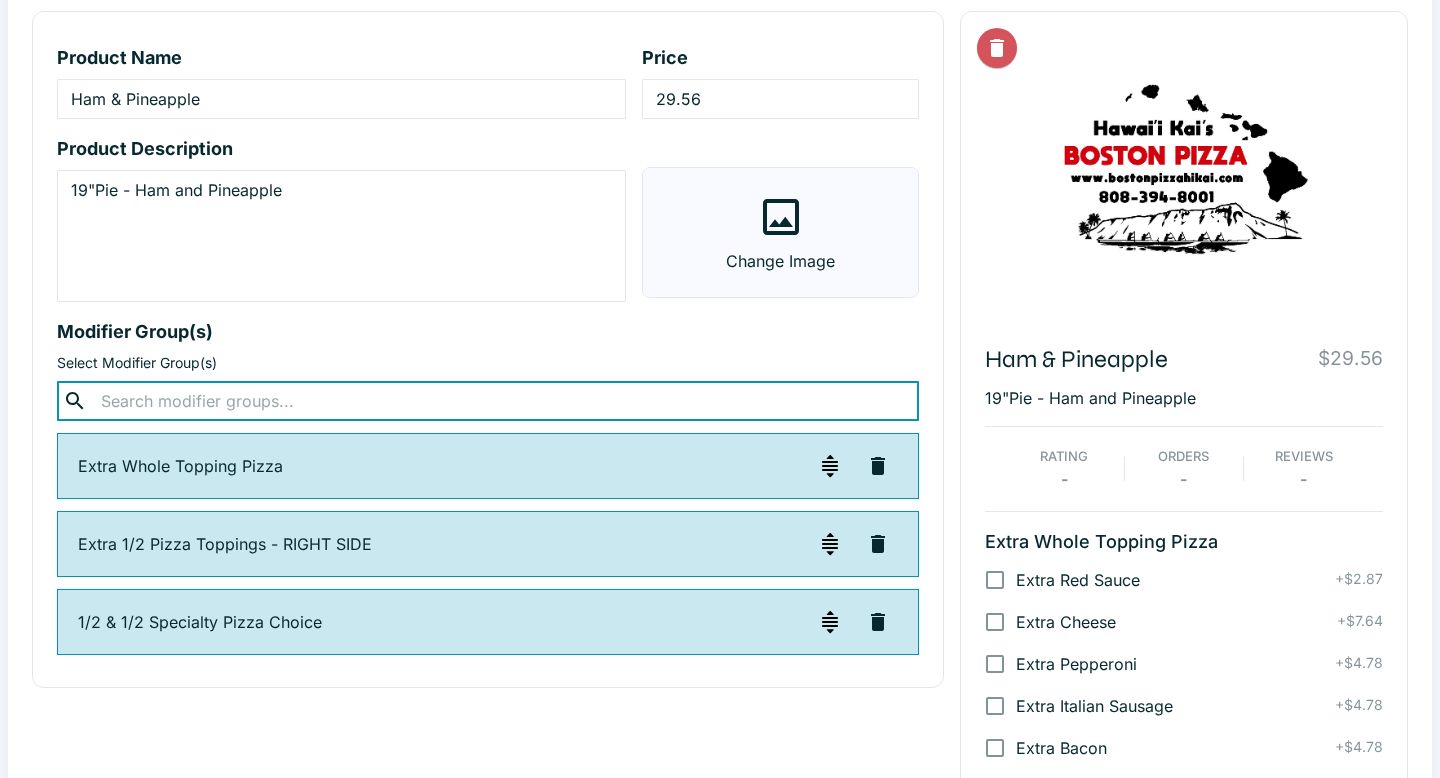 click 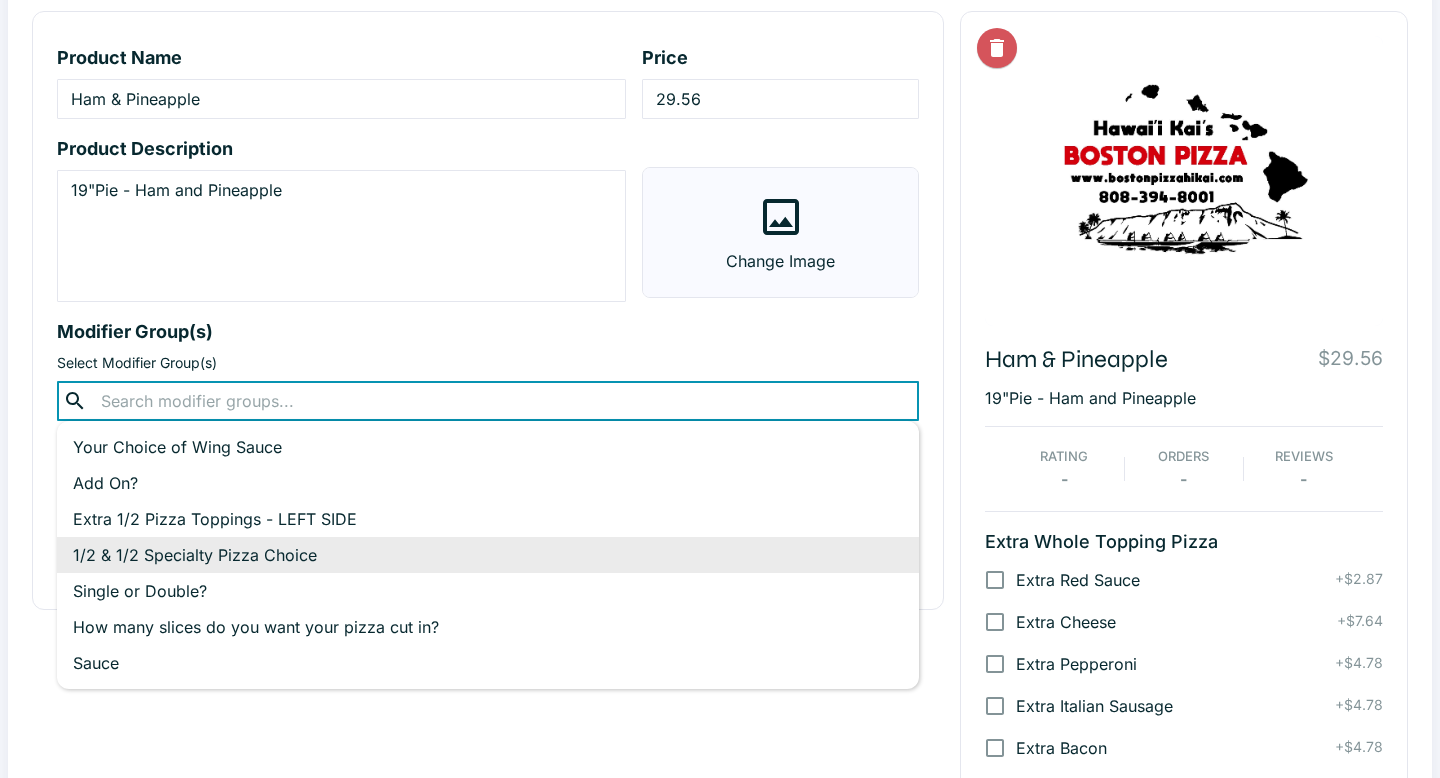 click at bounding box center (487, 401) 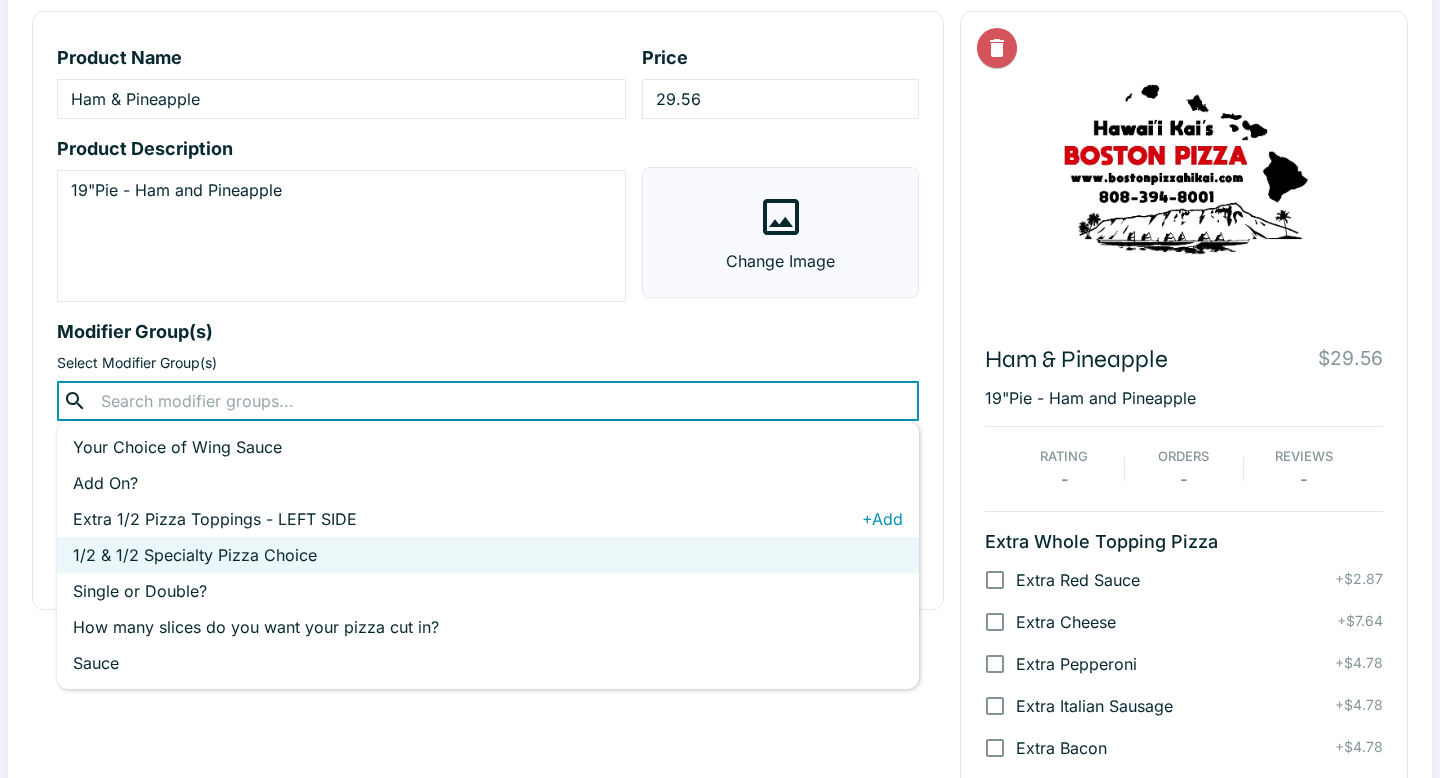 click on "Extra 1/2 Pizza Toppings - LEFT SIDE" at bounding box center [467, 519] 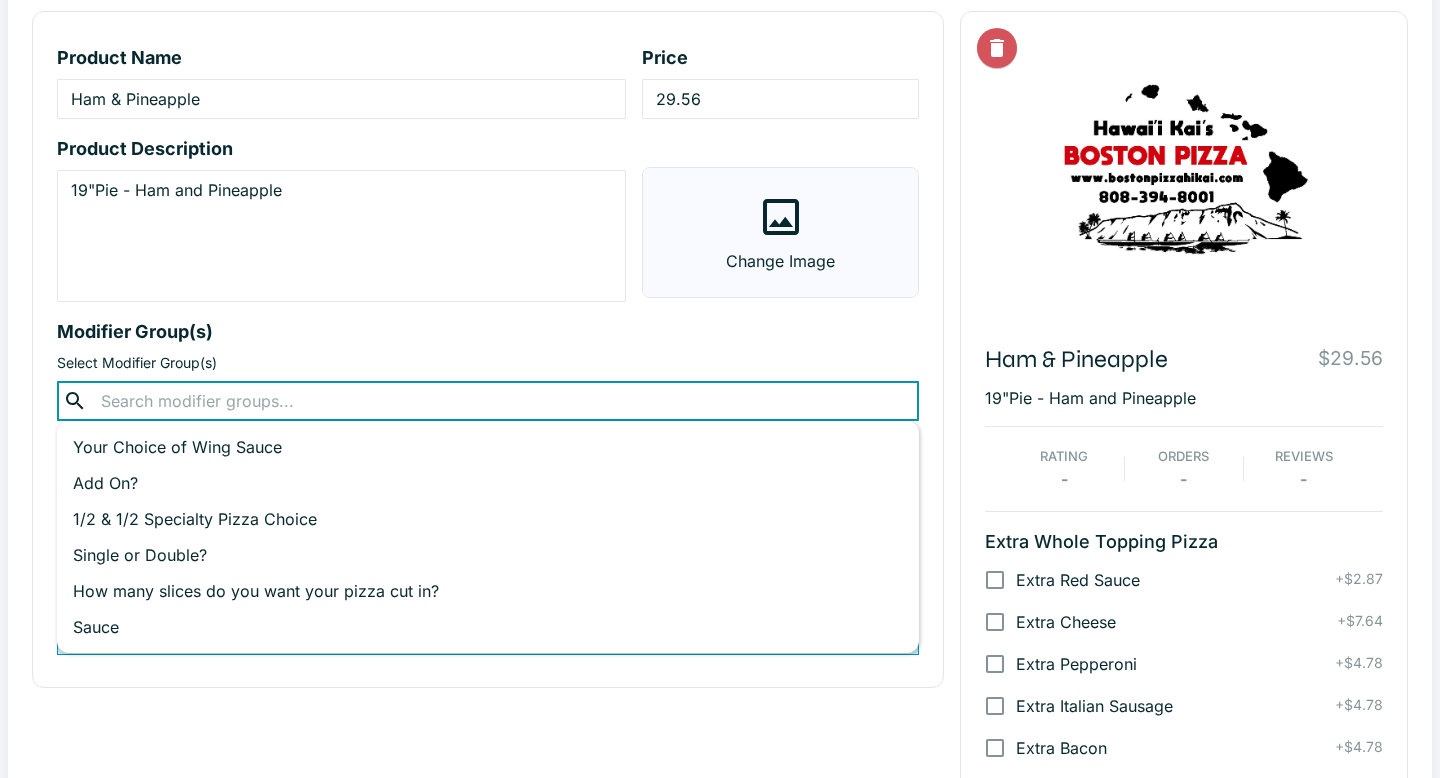 click at bounding box center (487, 401) 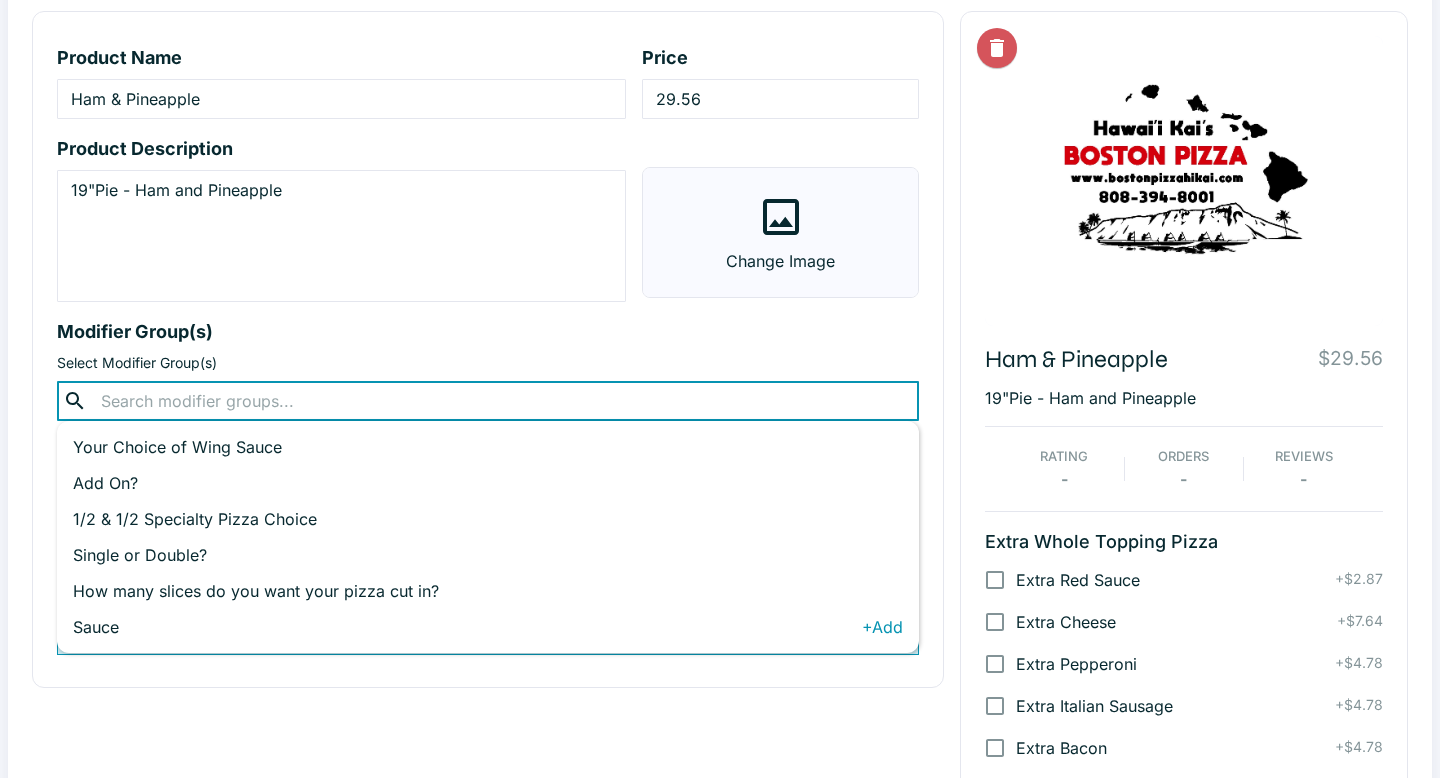 click on "Sauce" at bounding box center (467, 627) 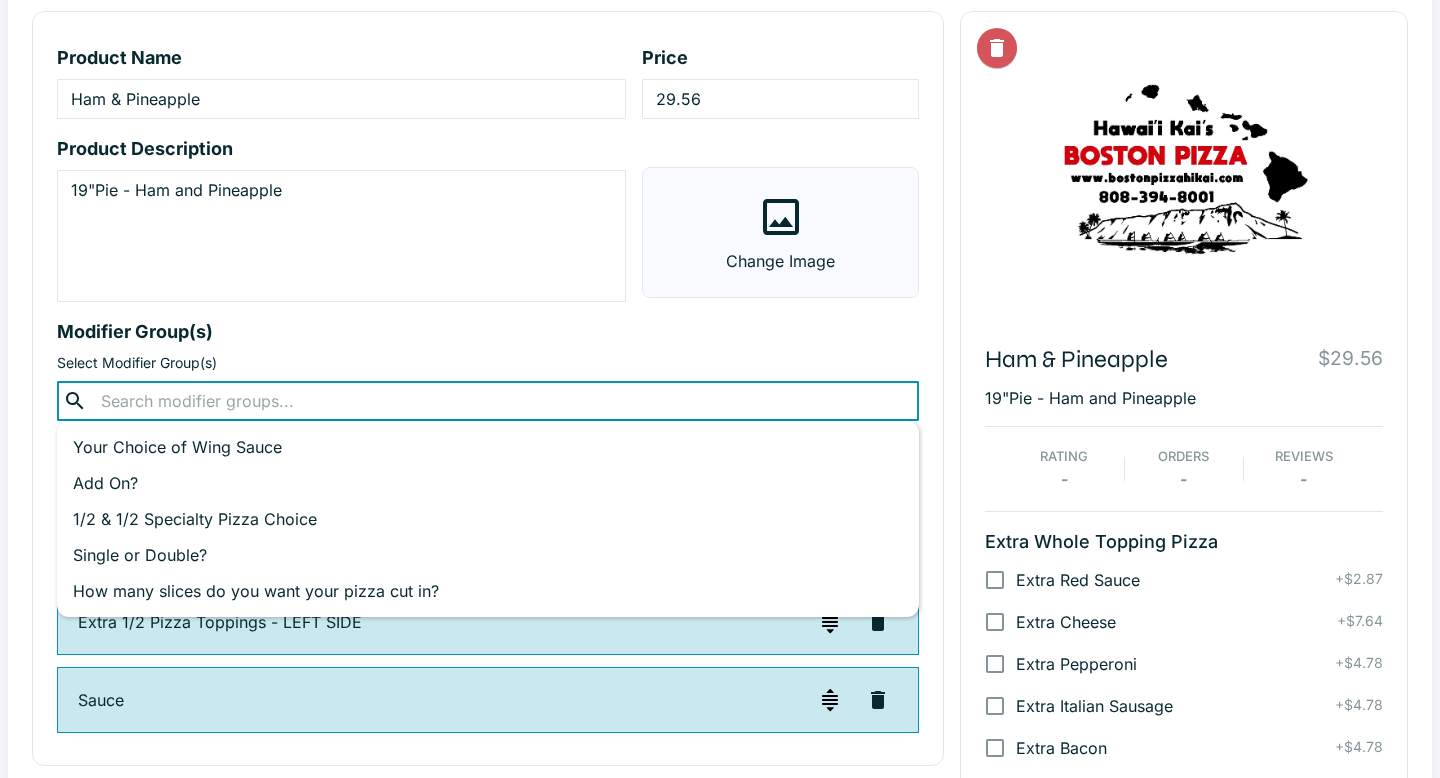 click at bounding box center (487, 401) 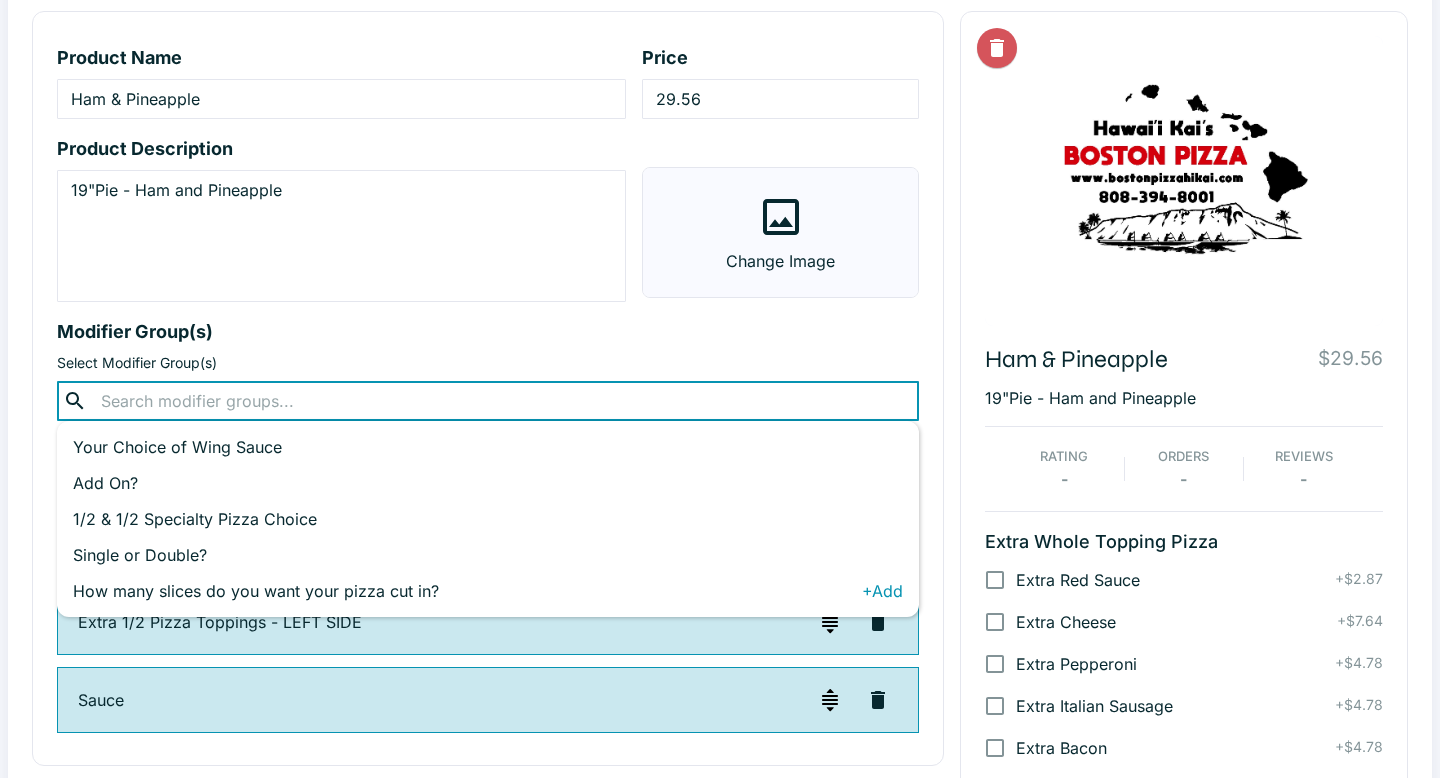 click on "How many slices do you want your pizza cut in?" at bounding box center (467, 591) 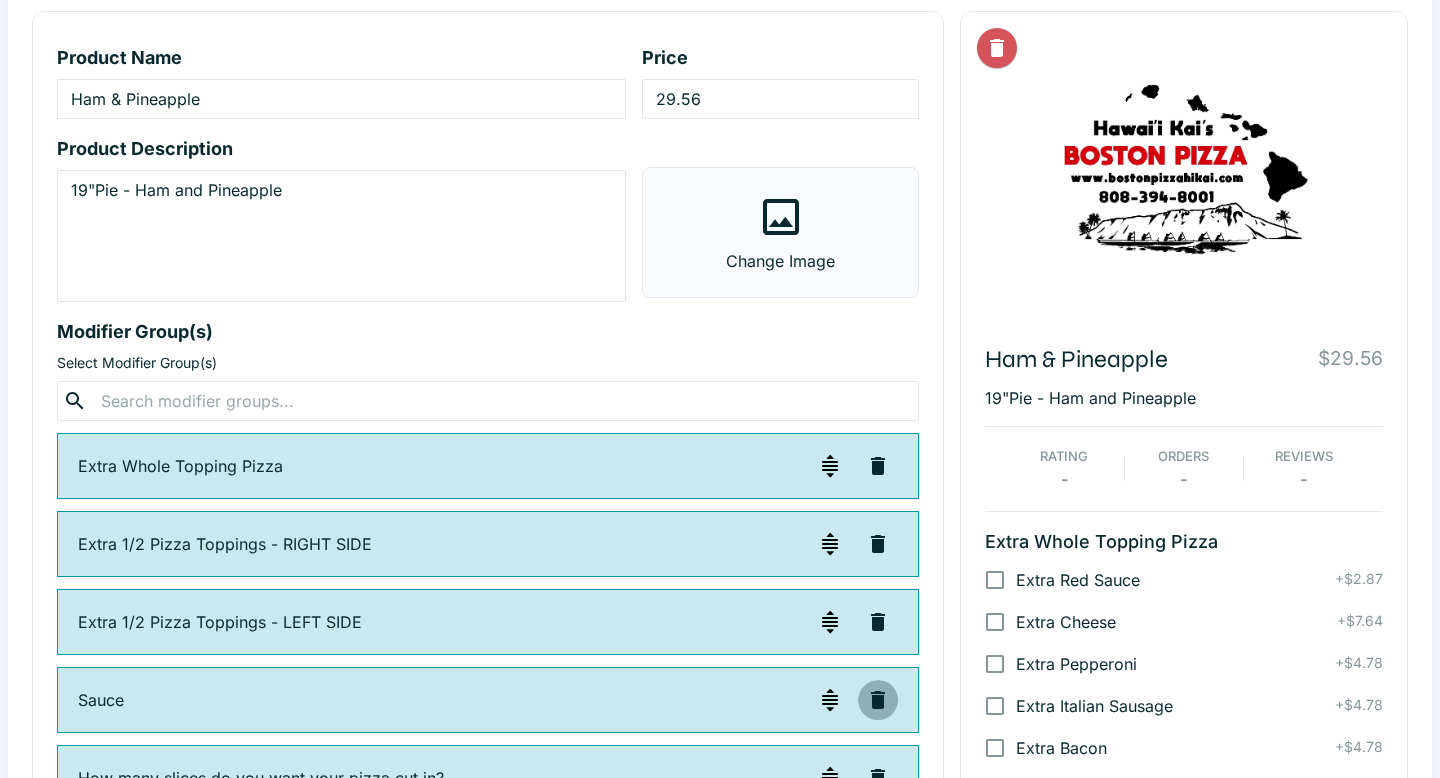 click 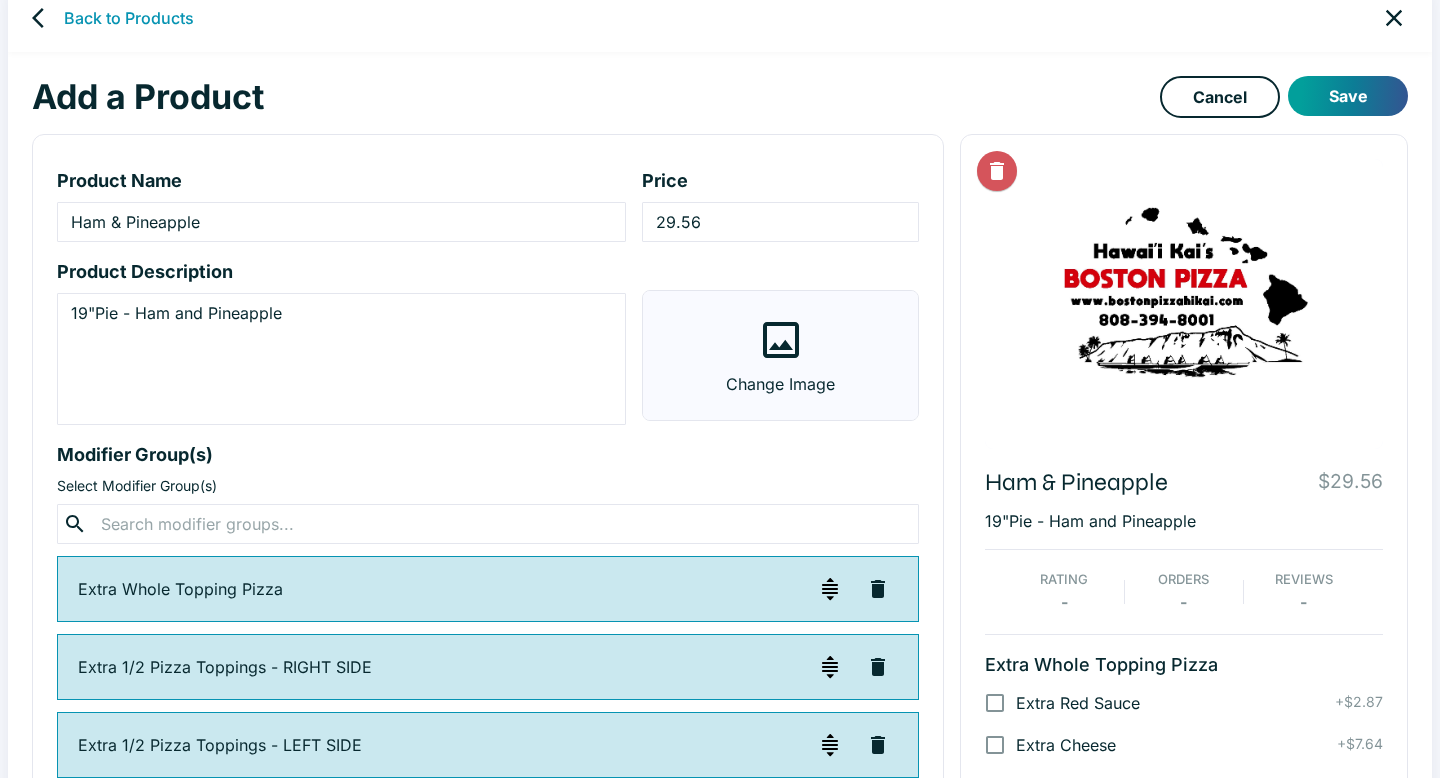 scroll, scrollTop: 22, scrollLeft: 0, axis: vertical 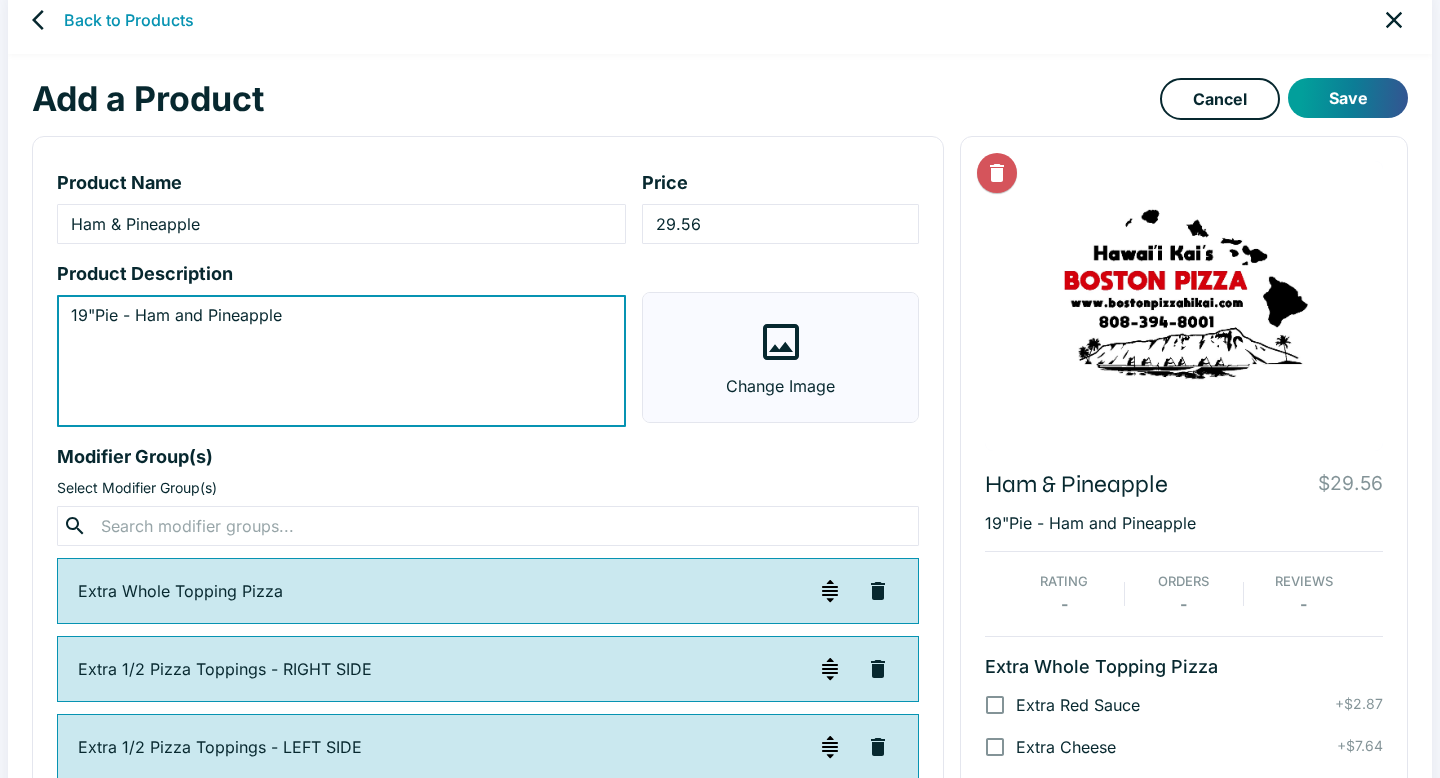 click on "19"Pie - Ham and Pineapple" at bounding box center (341, 361) 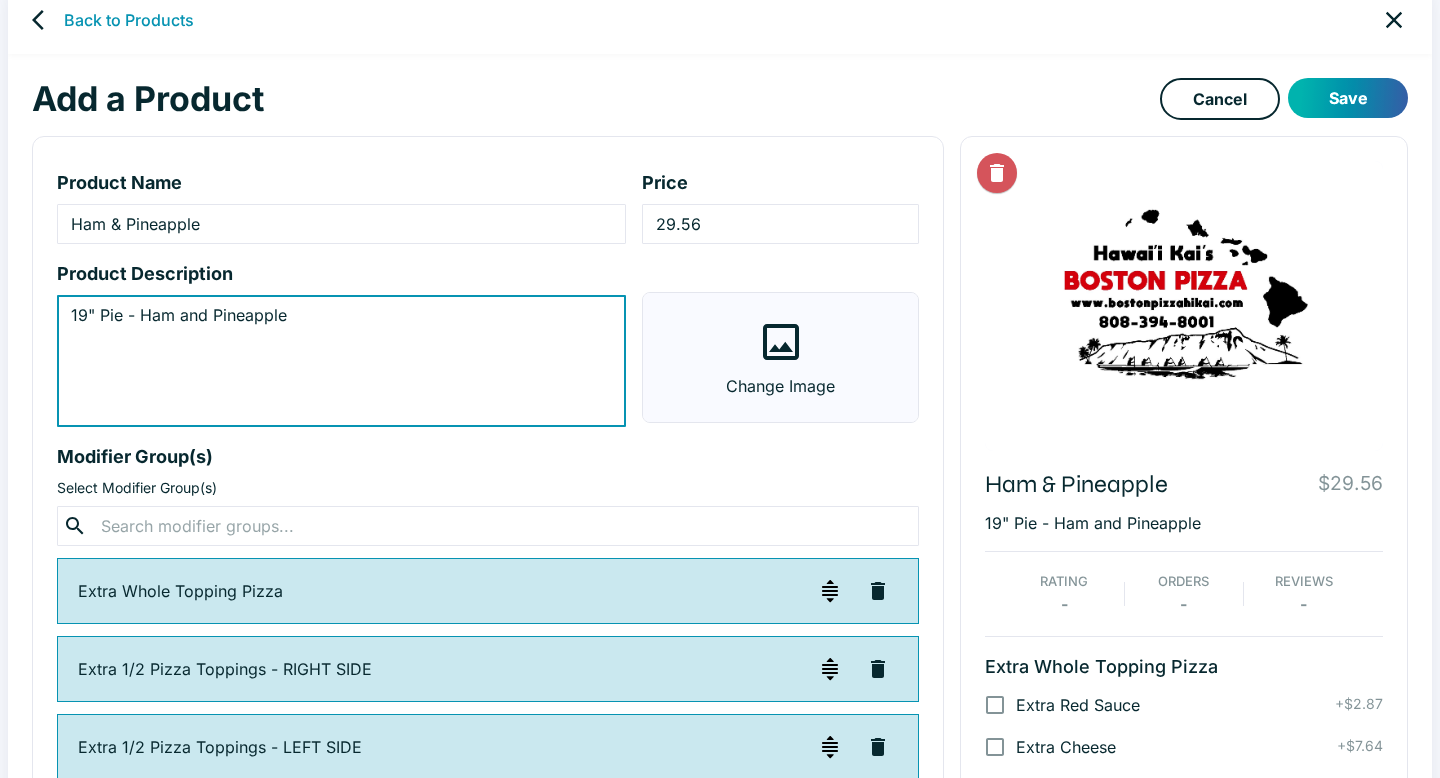 type on "19" Pie - Ham and Pineapple" 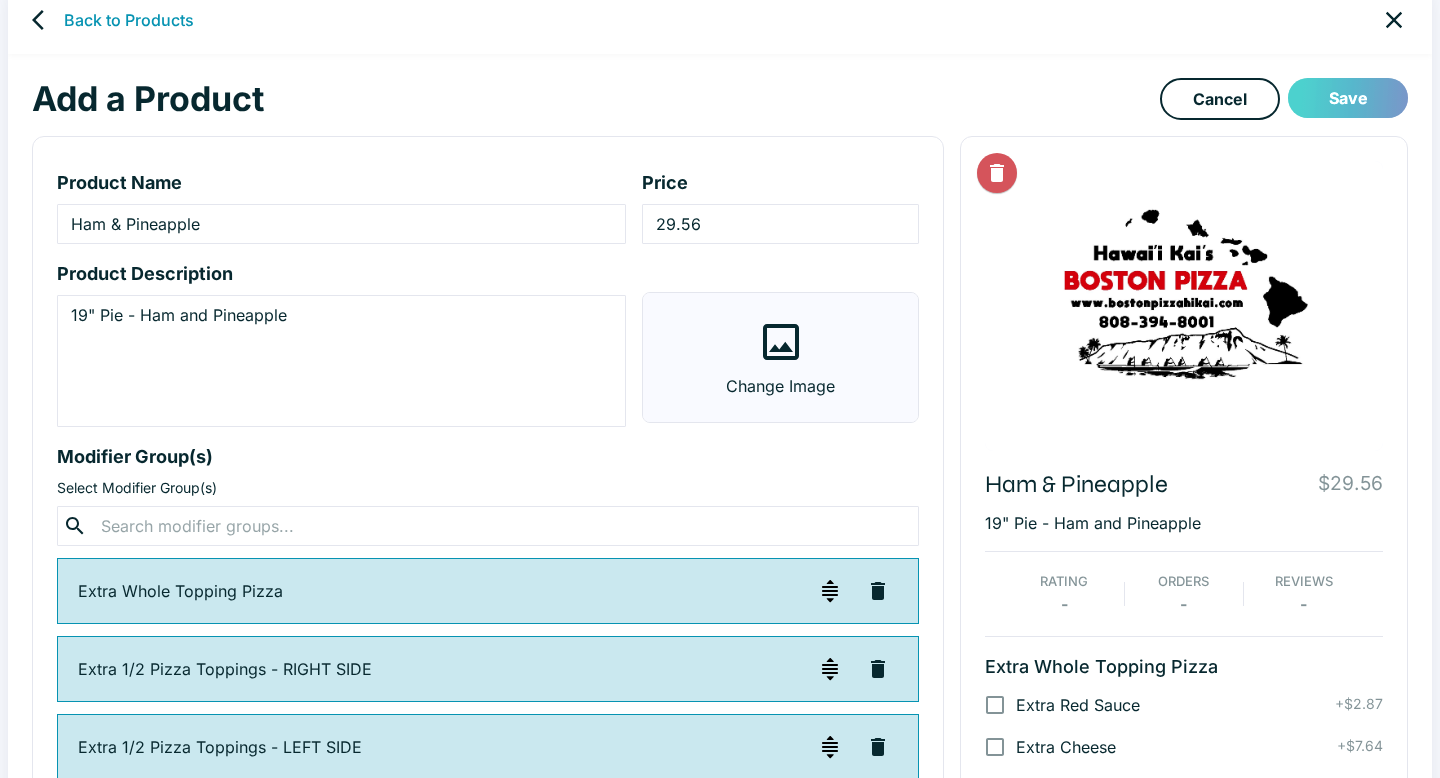 click on "Save" at bounding box center (1348, 98) 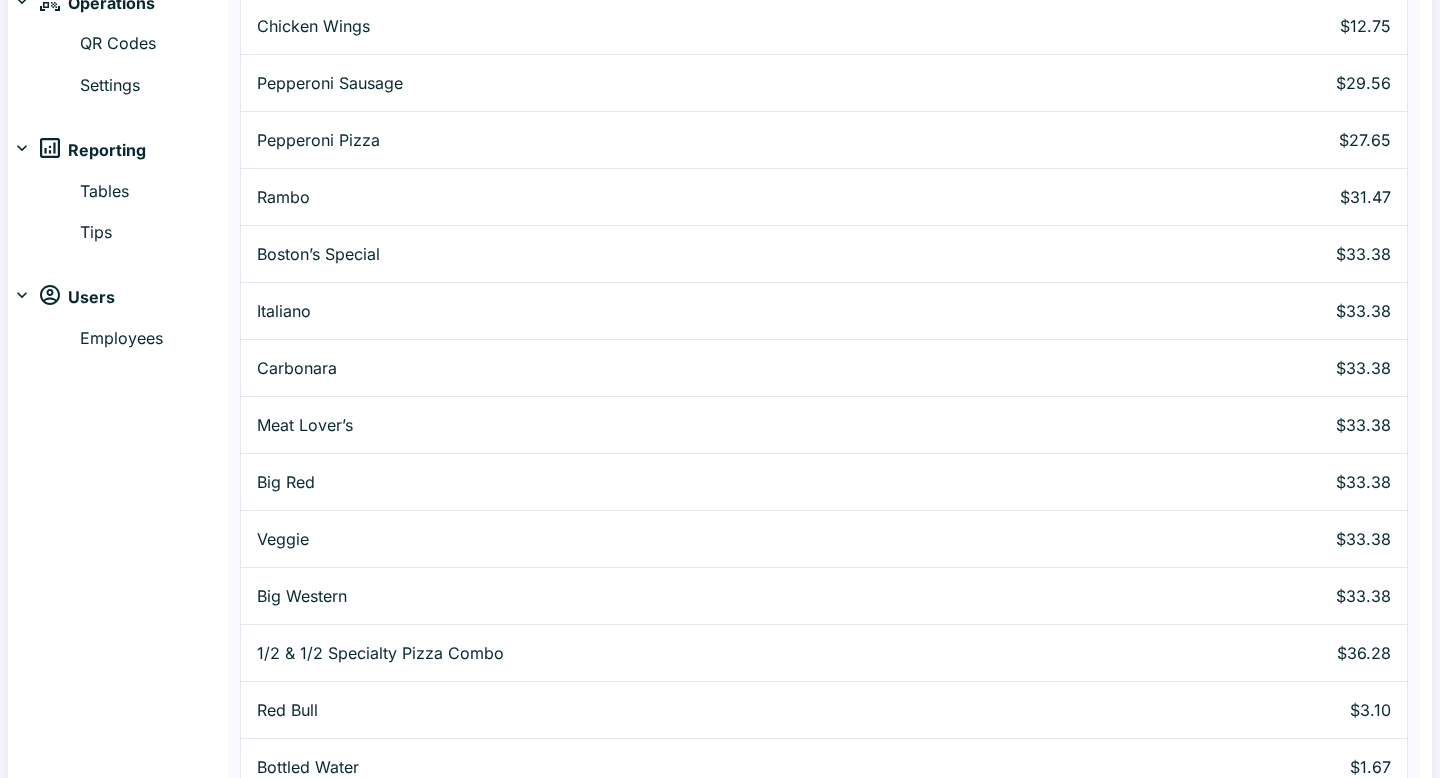 scroll, scrollTop: 0, scrollLeft: 0, axis: both 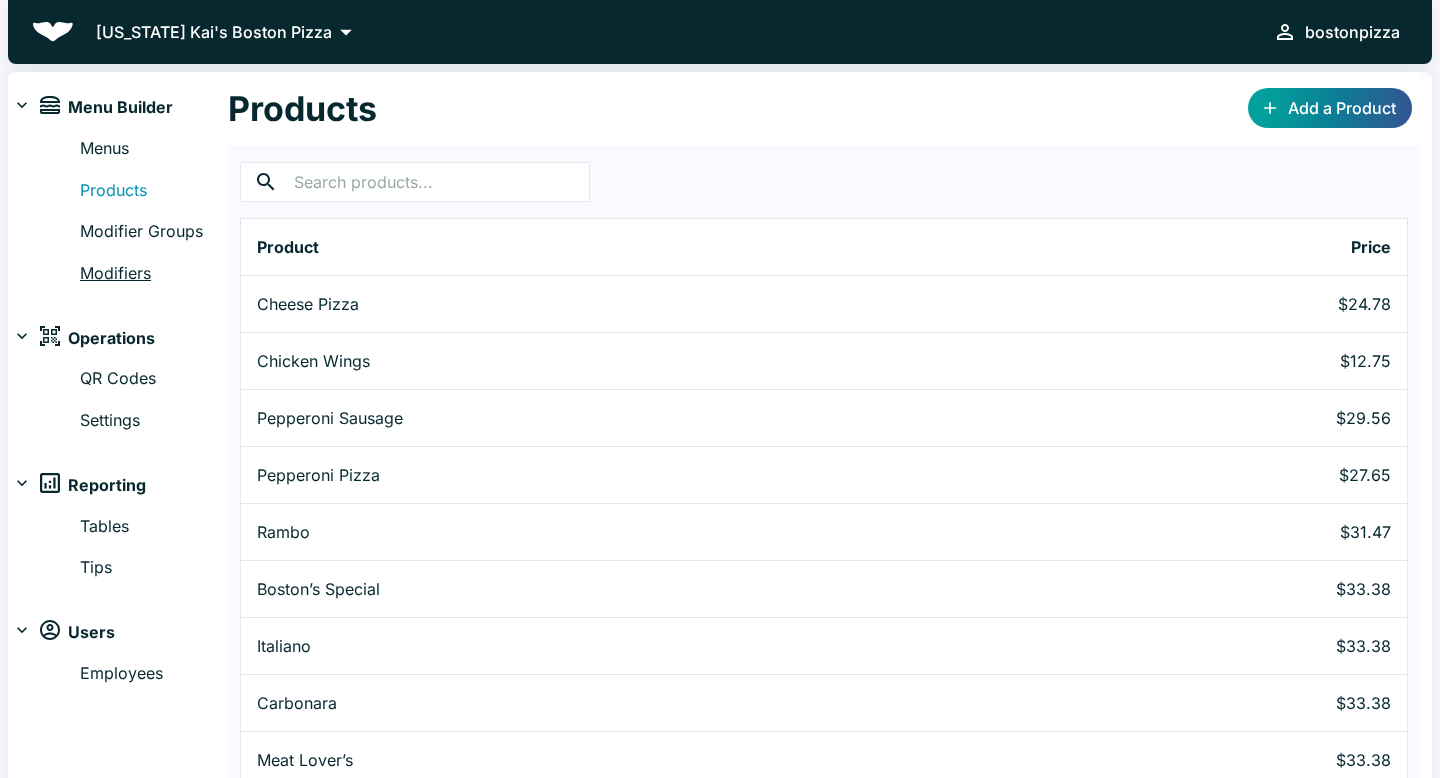 click on "Modifiers" at bounding box center (154, 274) 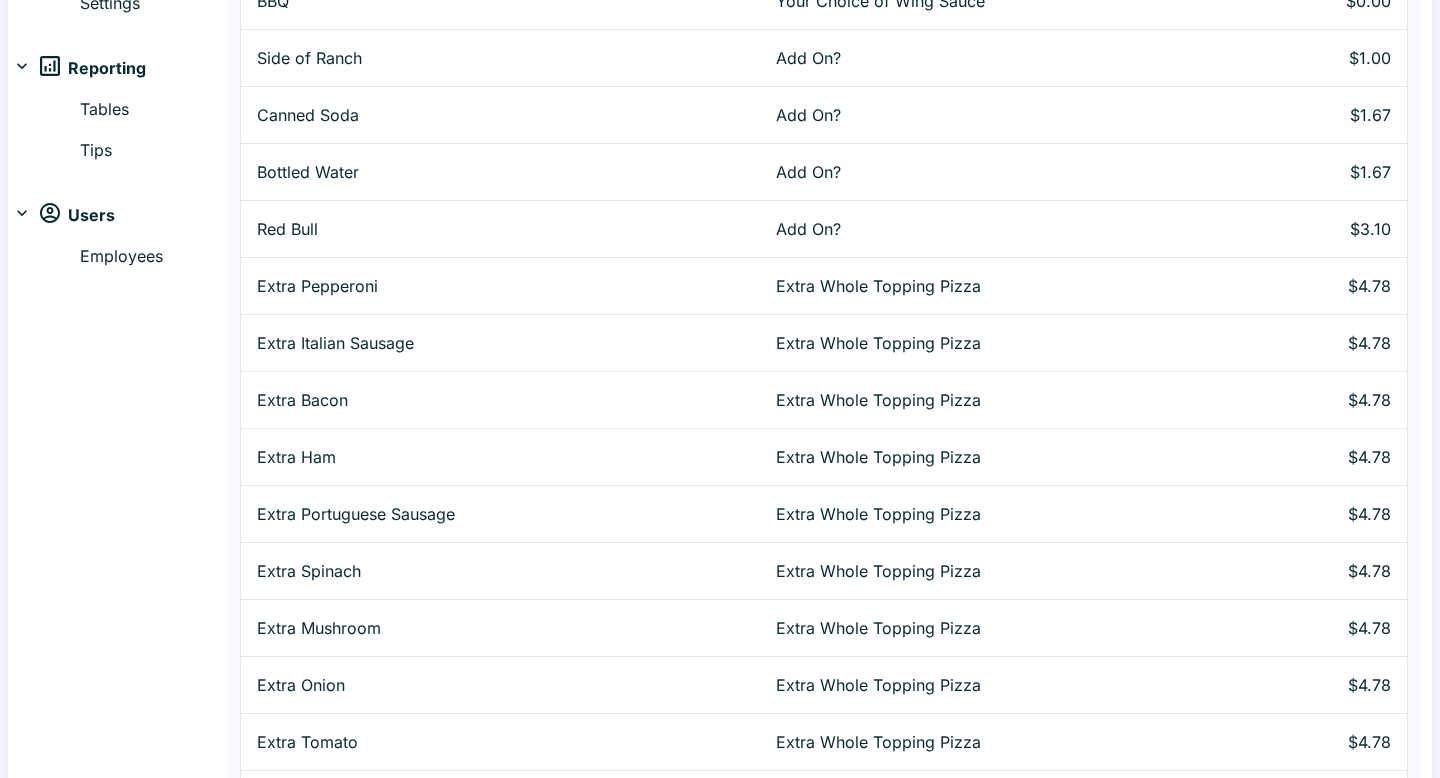 scroll, scrollTop: 0, scrollLeft: 0, axis: both 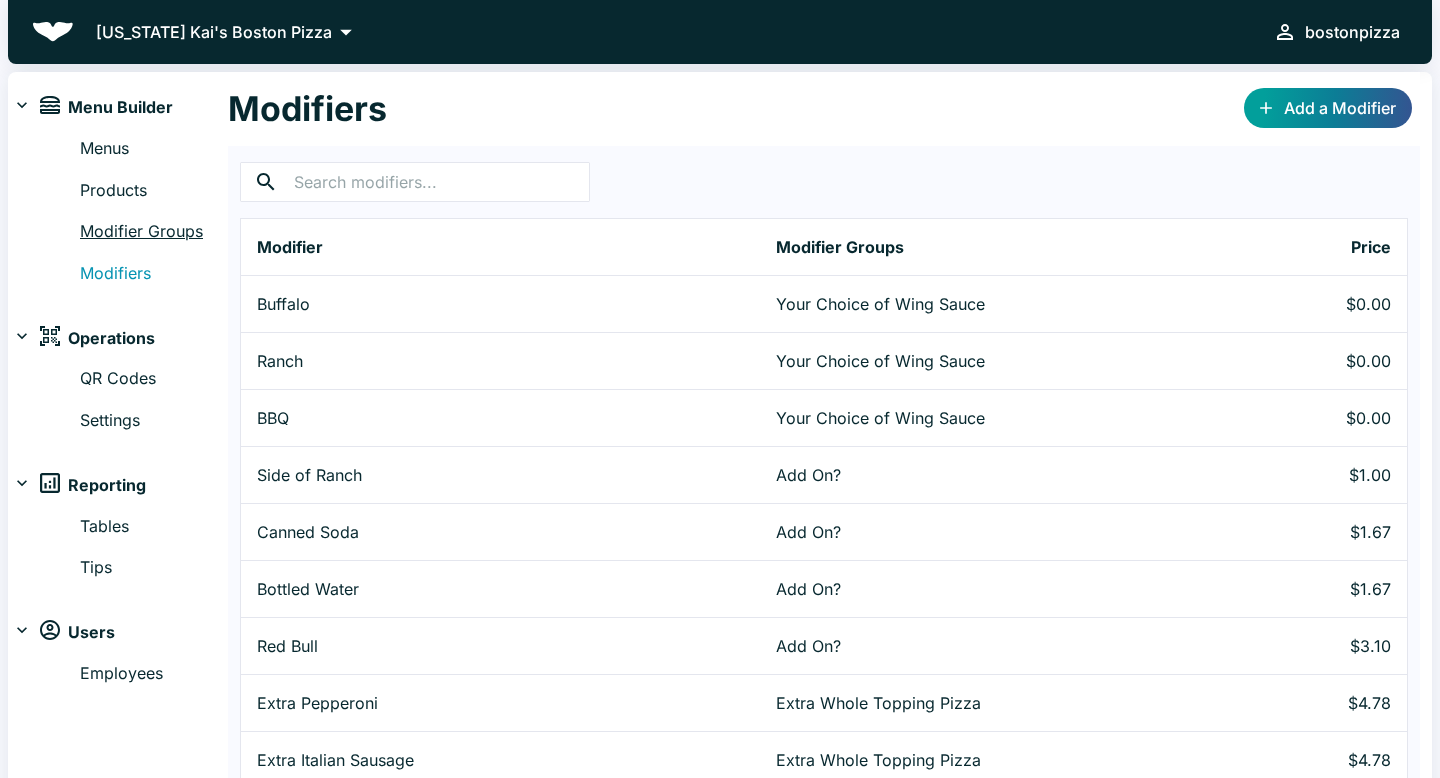 click on "Modifier Groups" at bounding box center (154, 232) 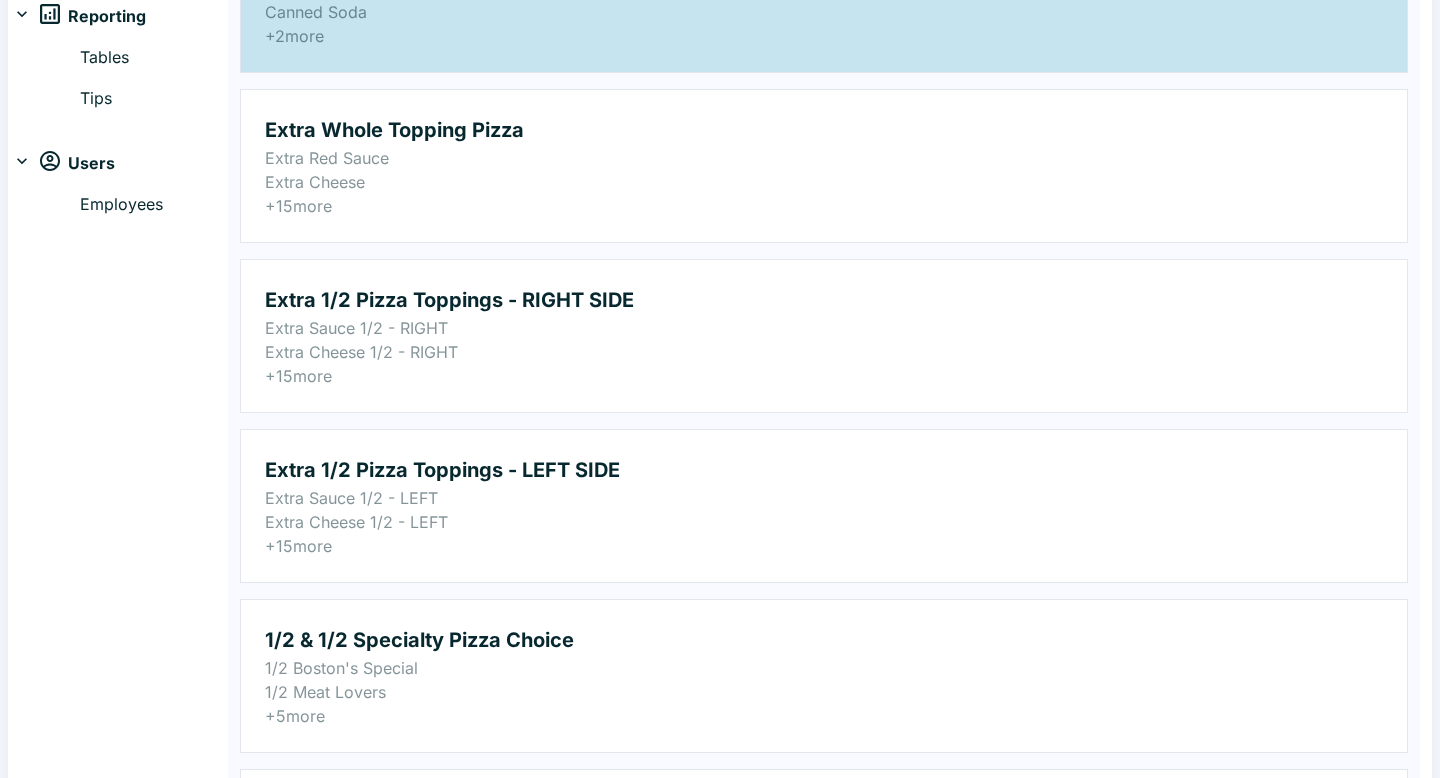 scroll, scrollTop: 471, scrollLeft: 0, axis: vertical 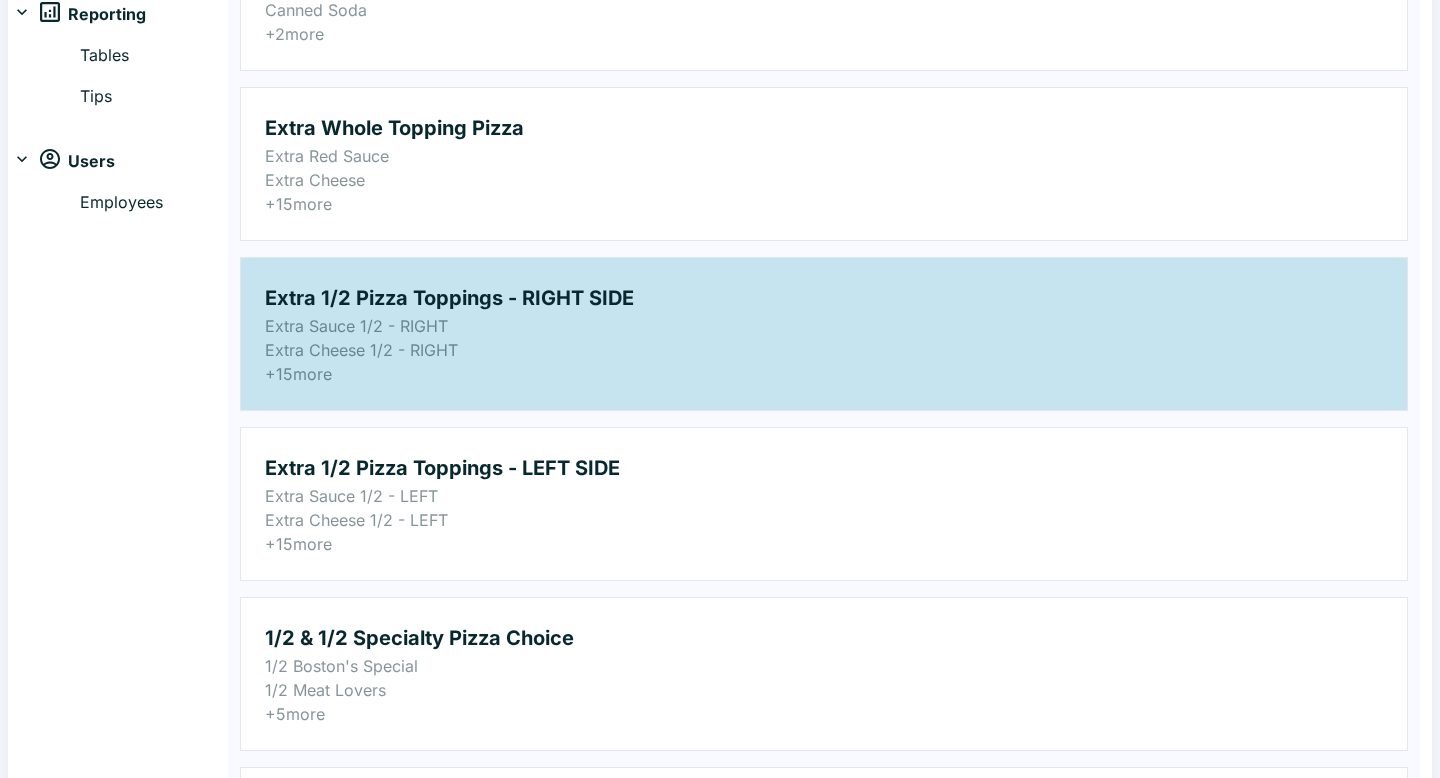 click on "Extra Sauce 1/2 - RIGHT" at bounding box center [824, 326] 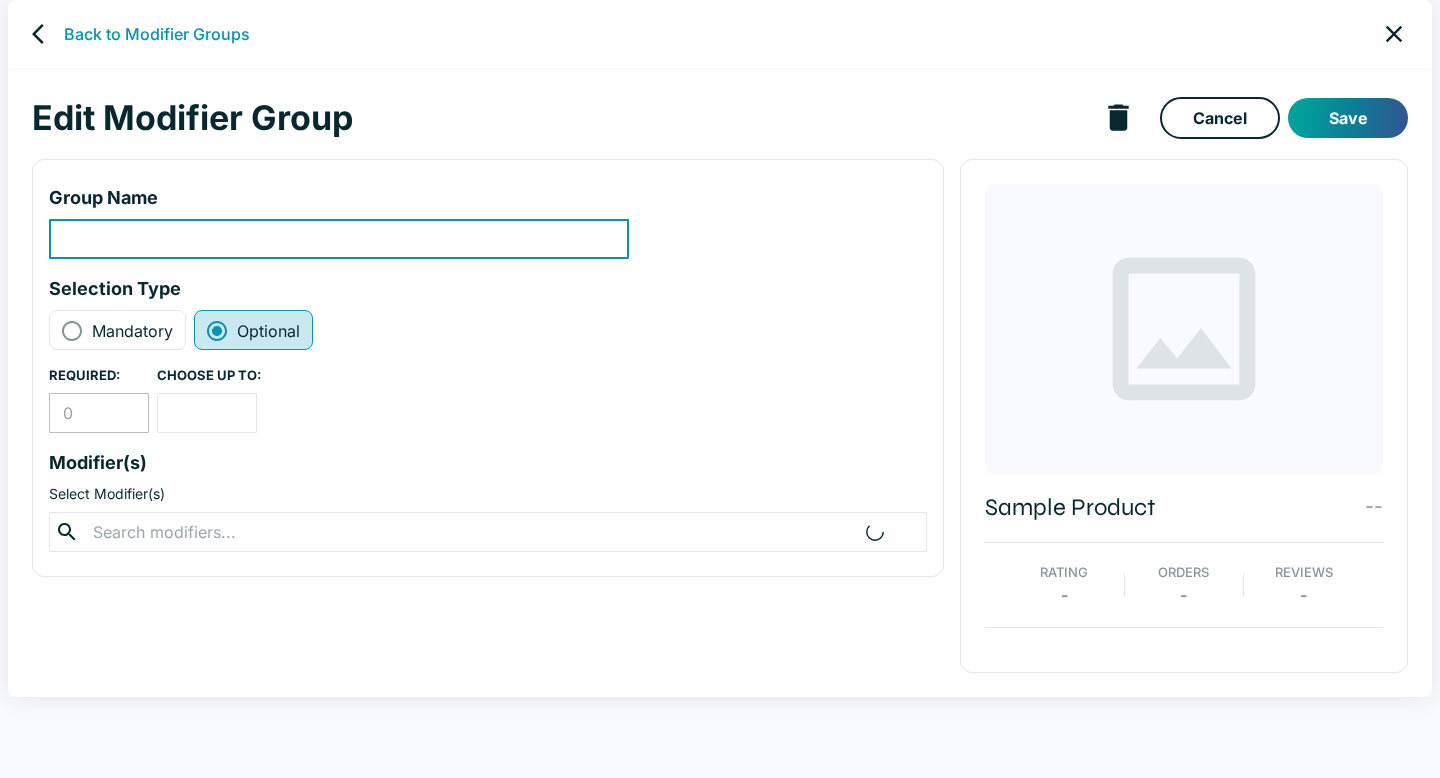 scroll, scrollTop: 0, scrollLeft: 0, axis: both 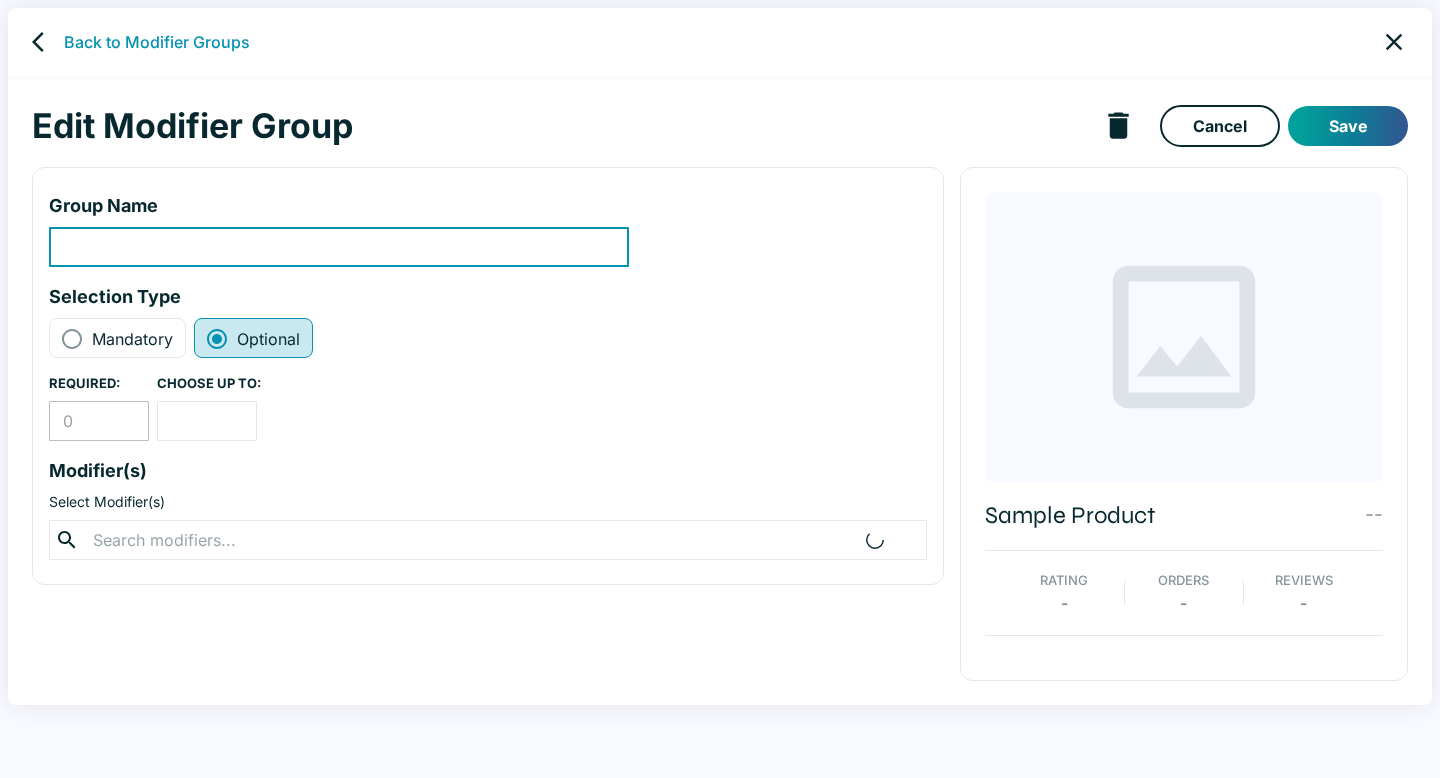 type on "Extra 1/2 Pizza Toppings - RIGHT SIDE" 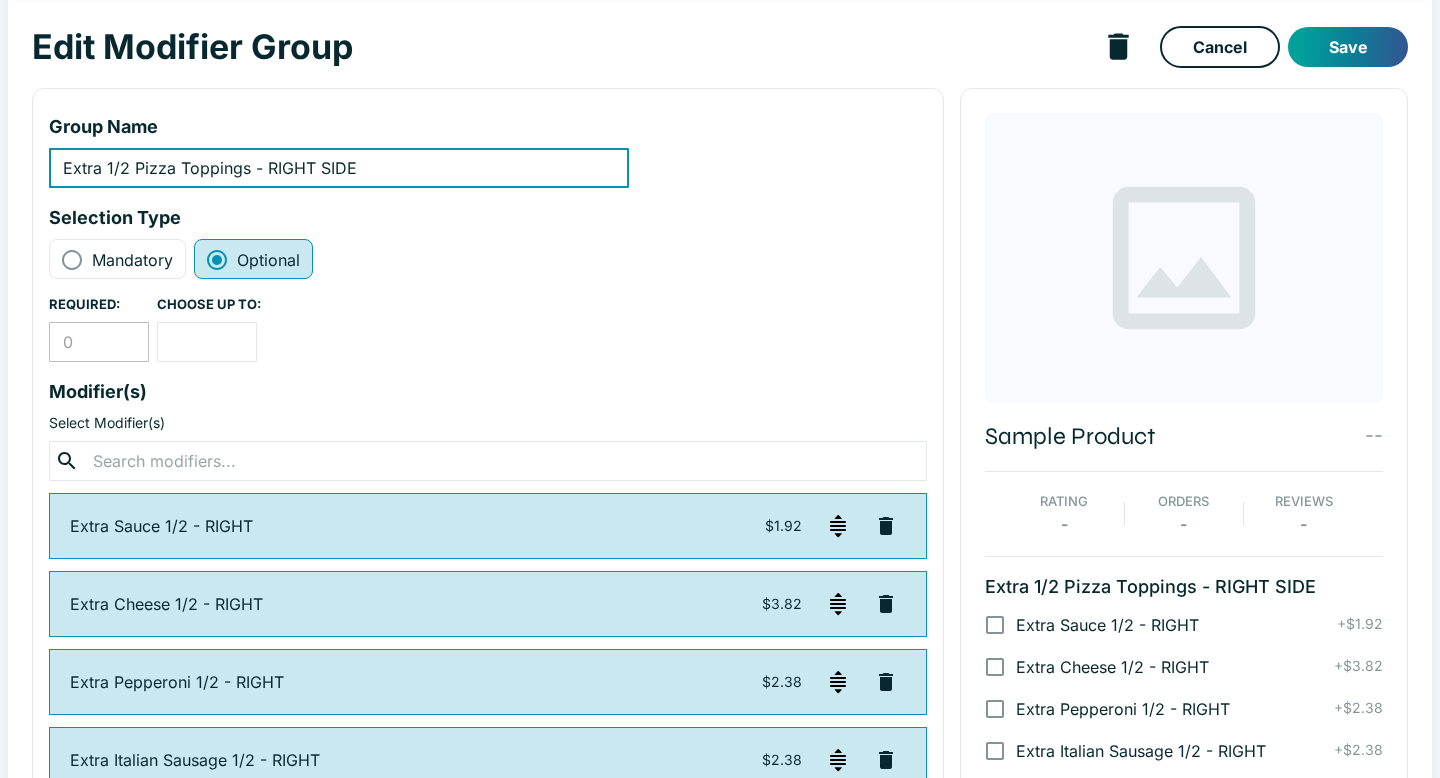 scroll, scrollTop: 0, scrollLeft: 0, axis: both 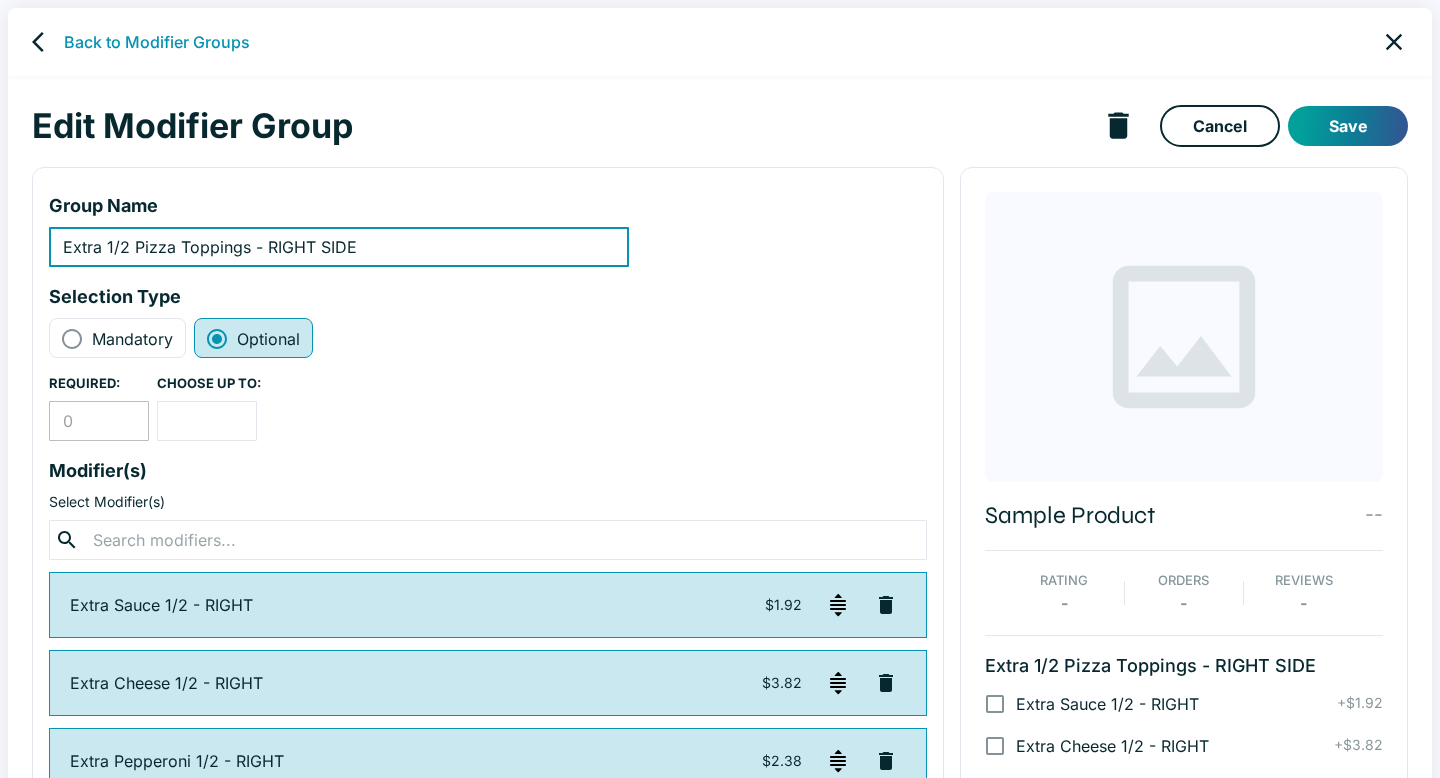 click 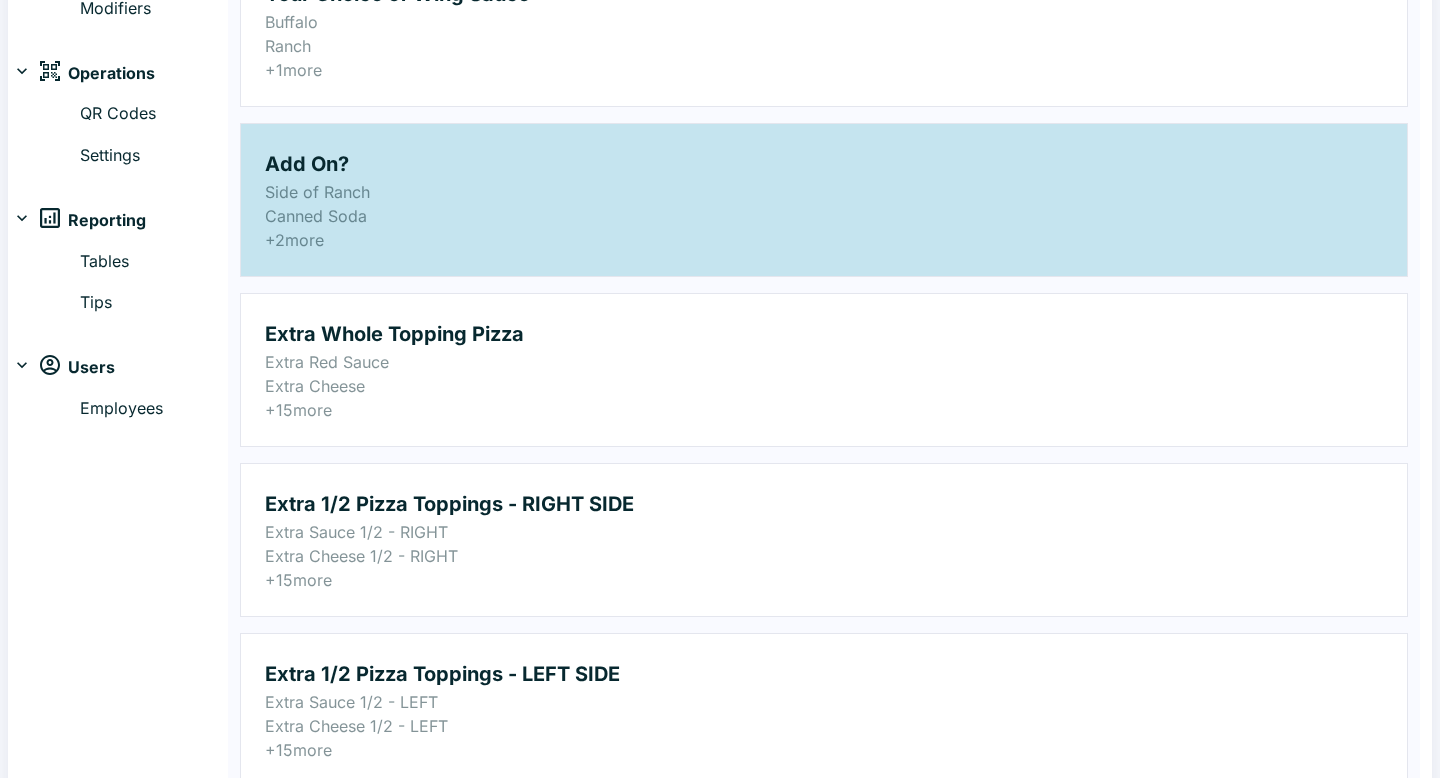 scroll, scrollTop: 0, scrollLeft: 0, axis: both 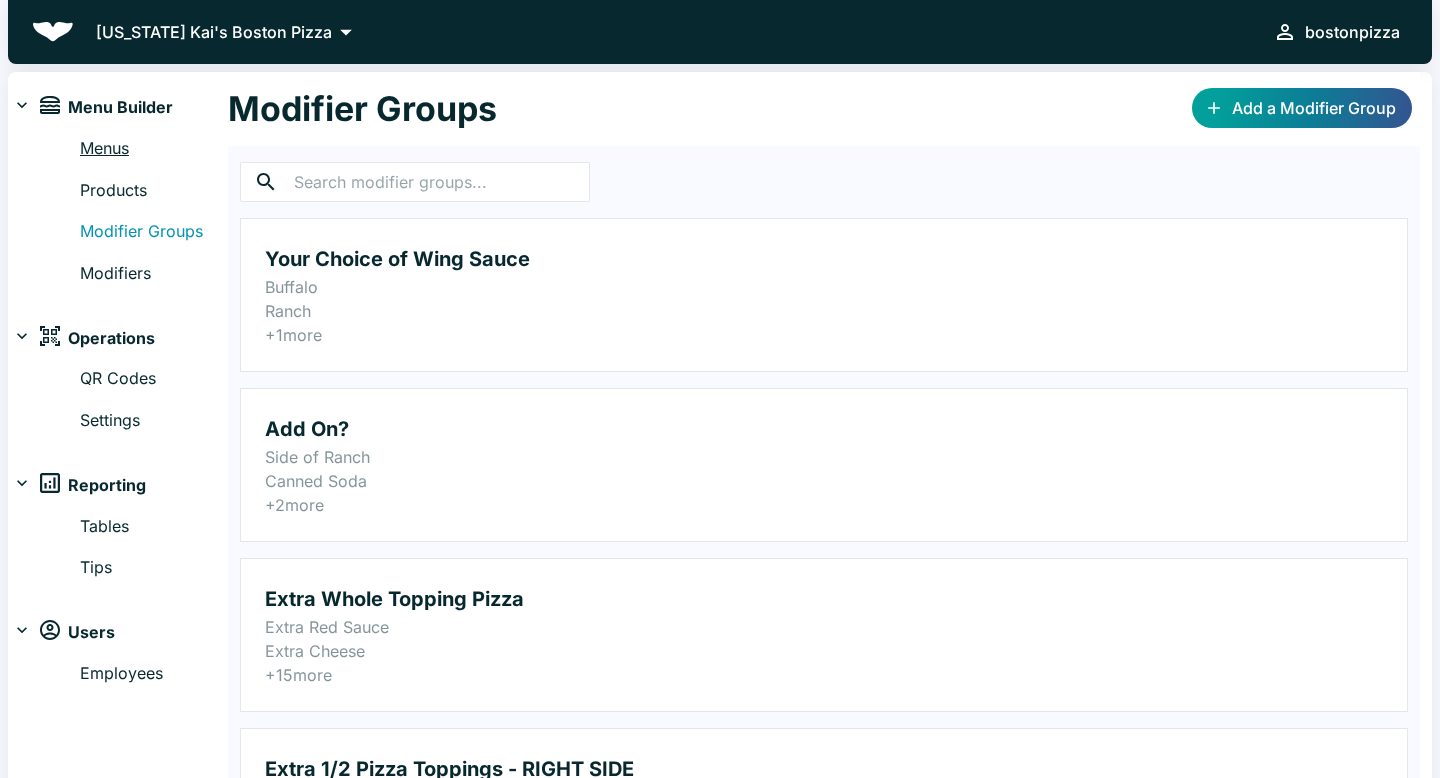 click on "Menus" at bounding box center (154, 149) 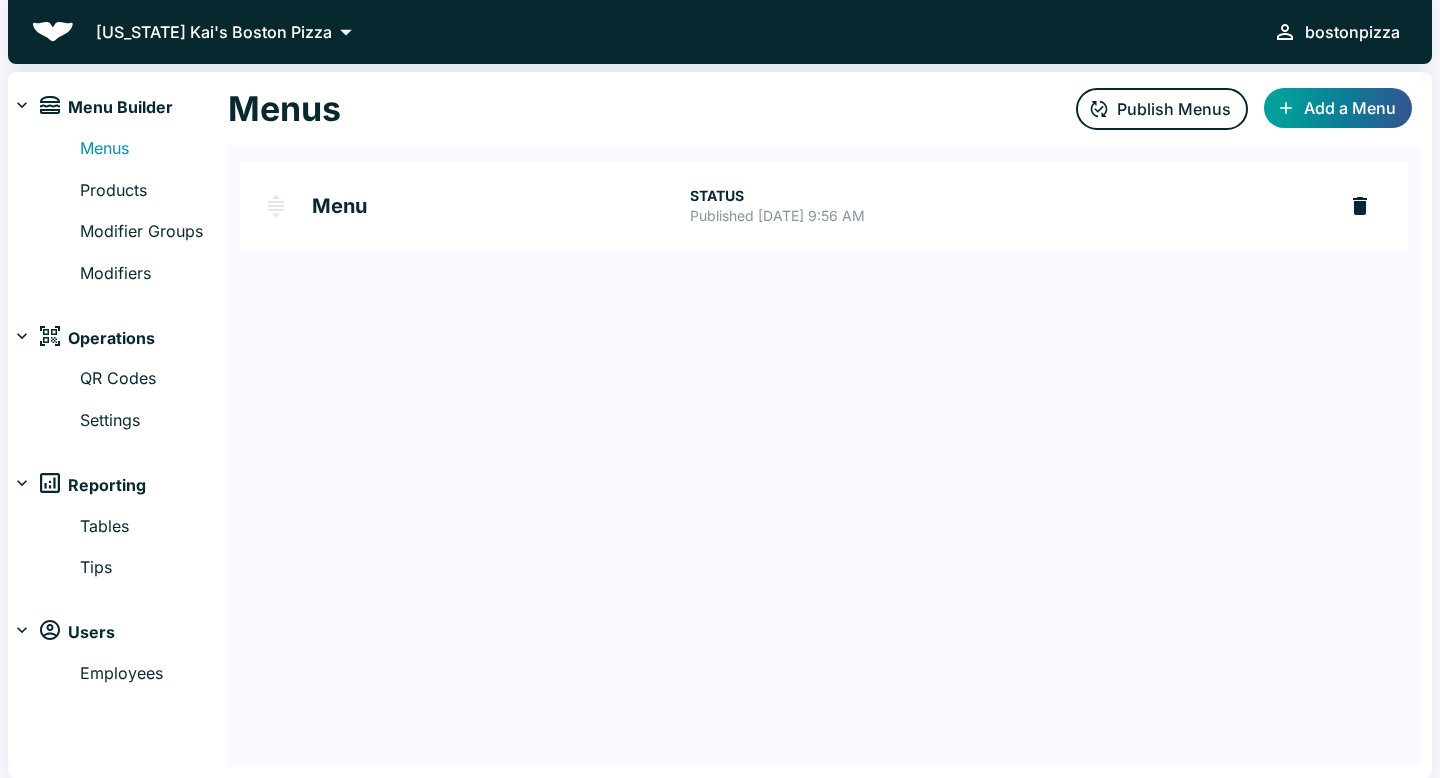 click on "Menu" at bounding box center (501, 206) 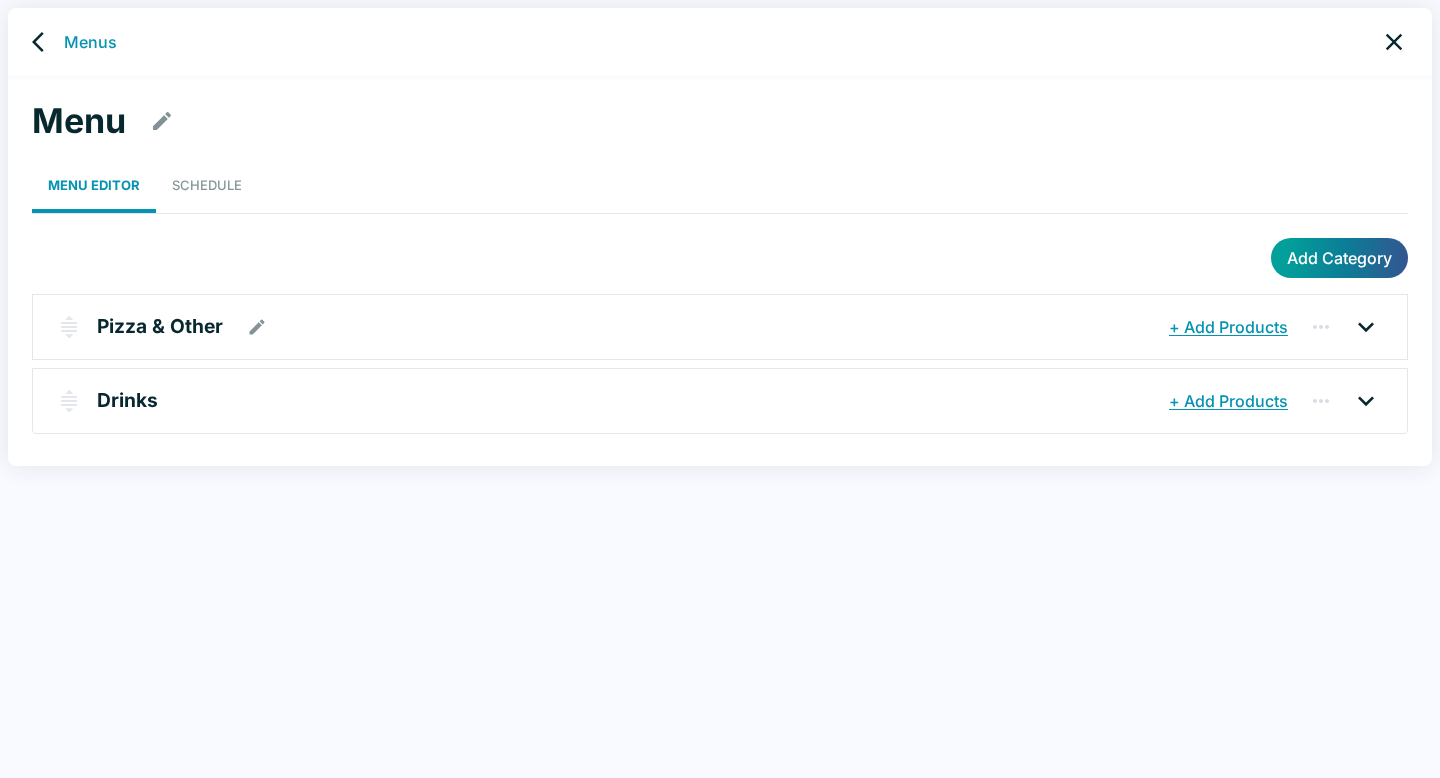 click on "Pizza & Other" at bounding box center (630, 327) 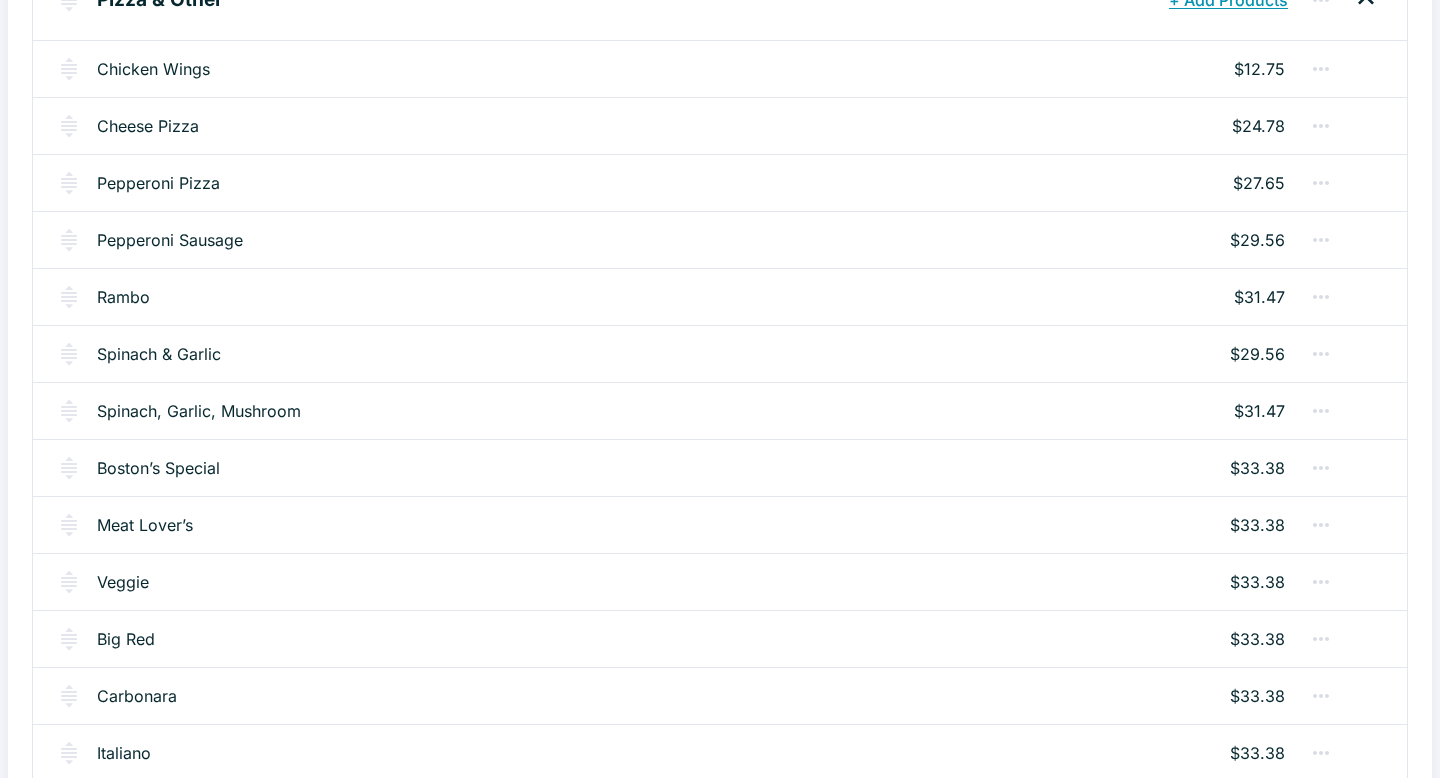 scroll, scrollTop: 0, scrollLeft: 0, axis: both 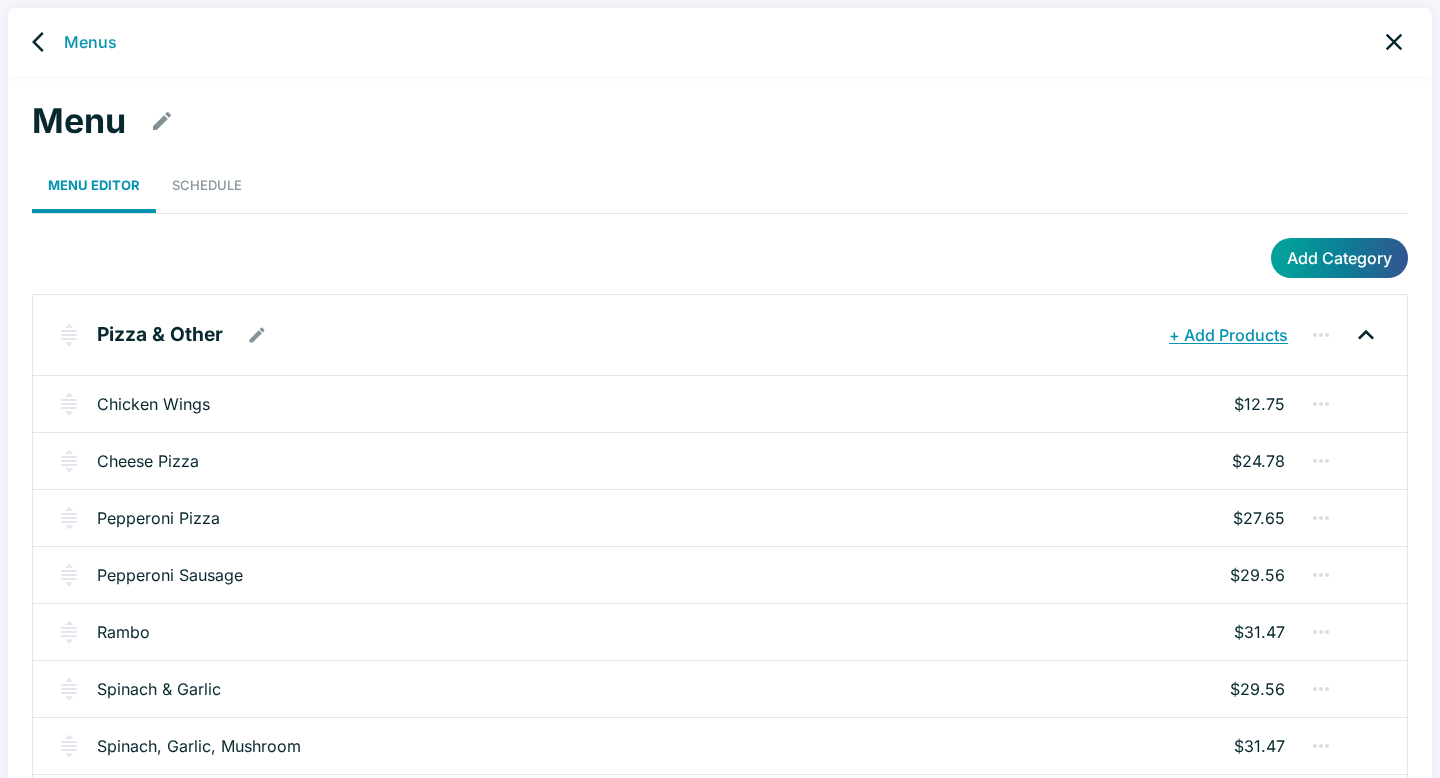 click on "+ Add Products" at bounding box center (1228, 335) 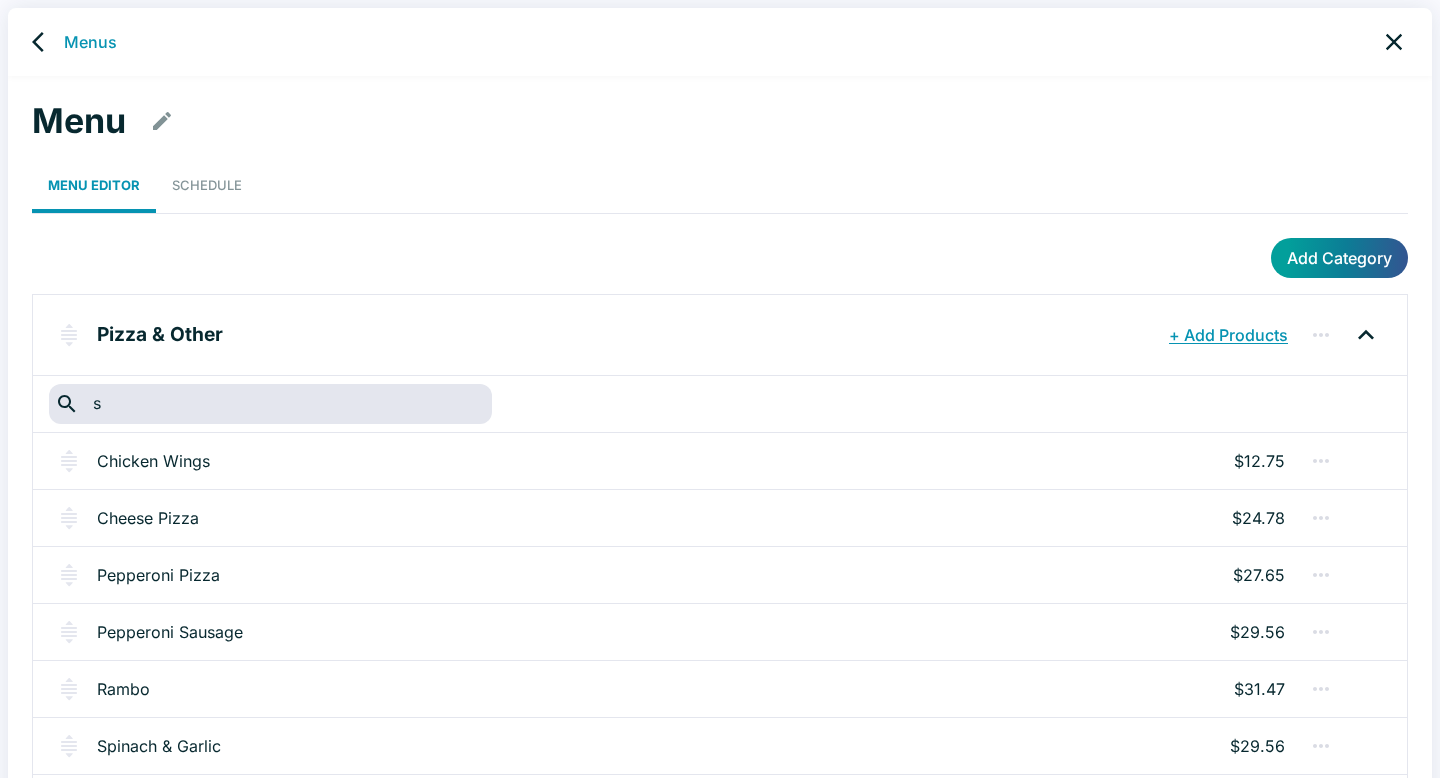 type on "sp" 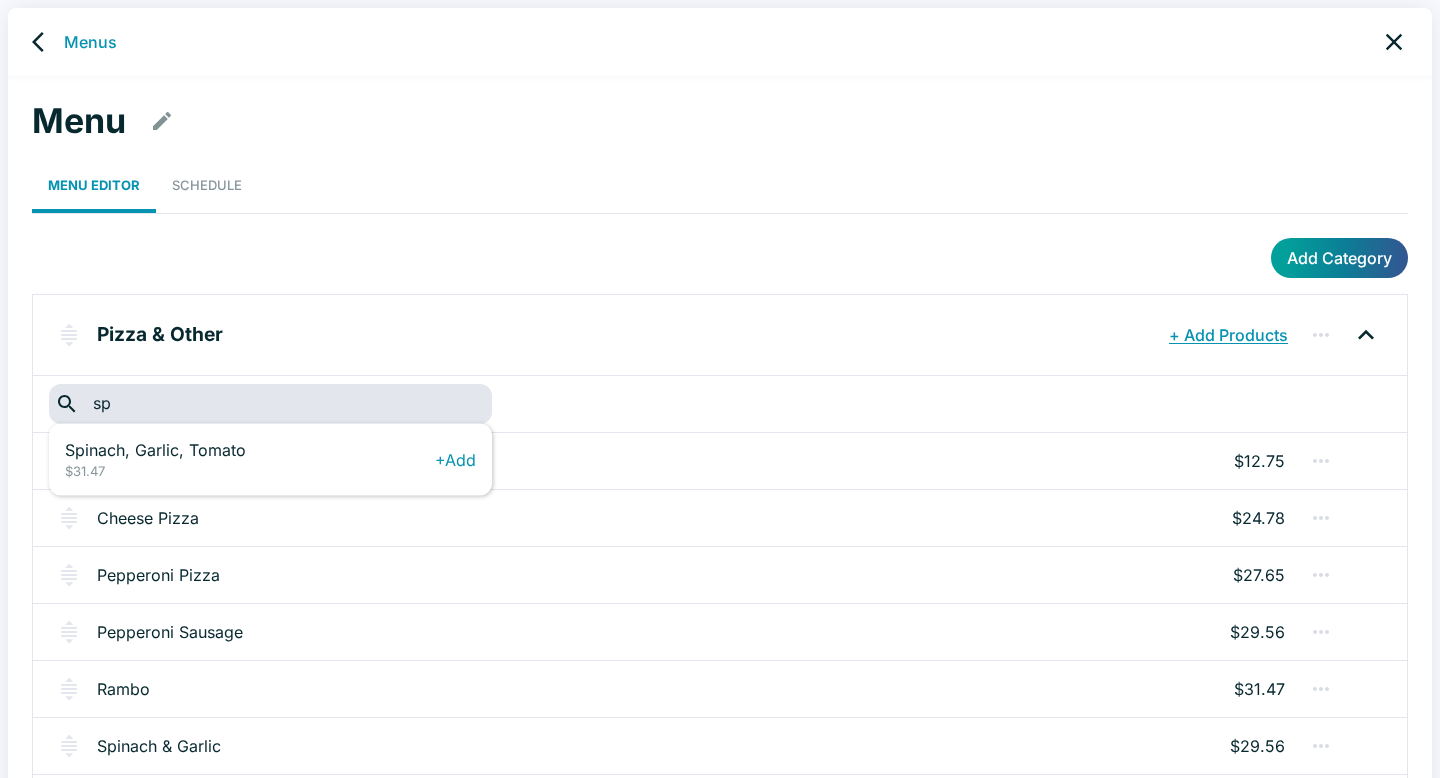 click on "$31.47" at bounding box center [250, 472] 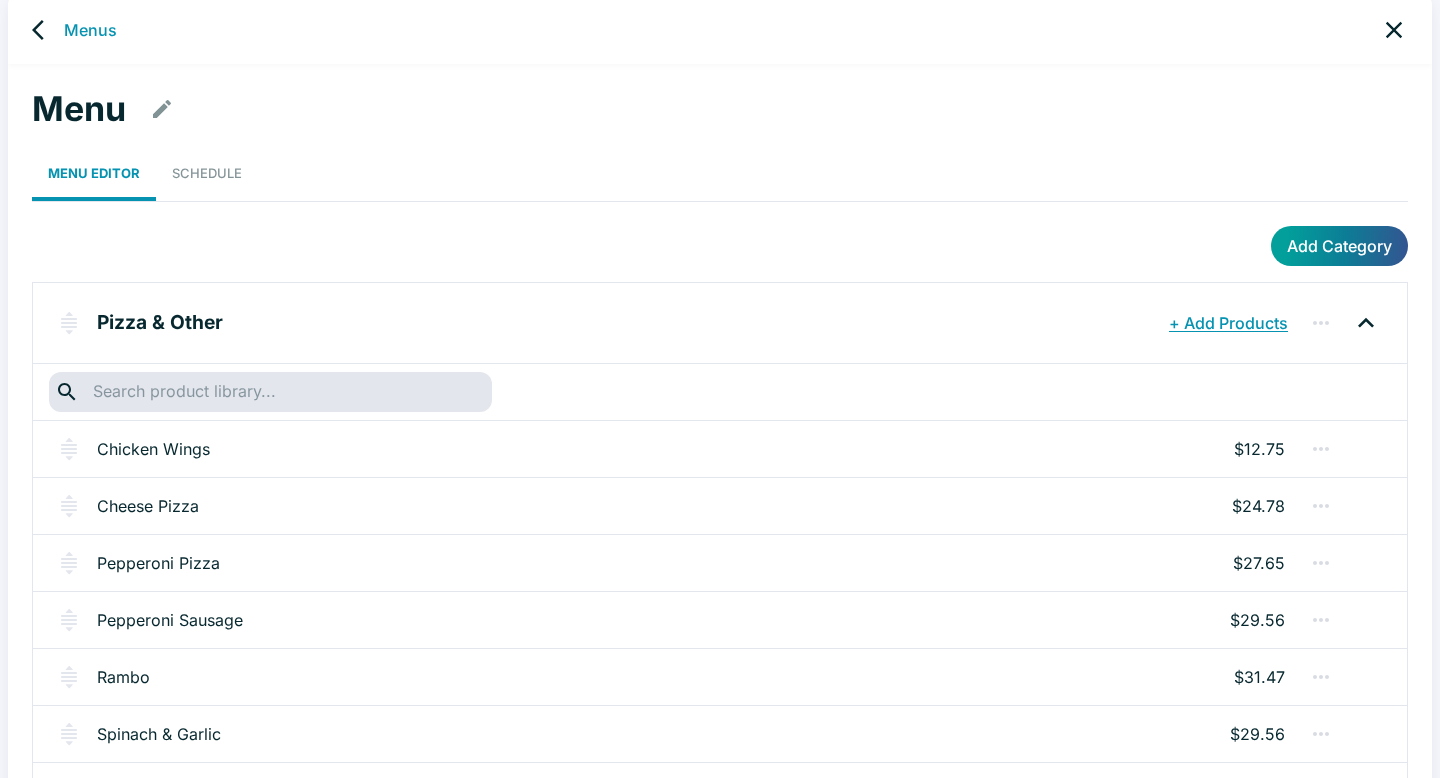 scroll, scrollTop: 0, scrollLeft: 0, axis: both 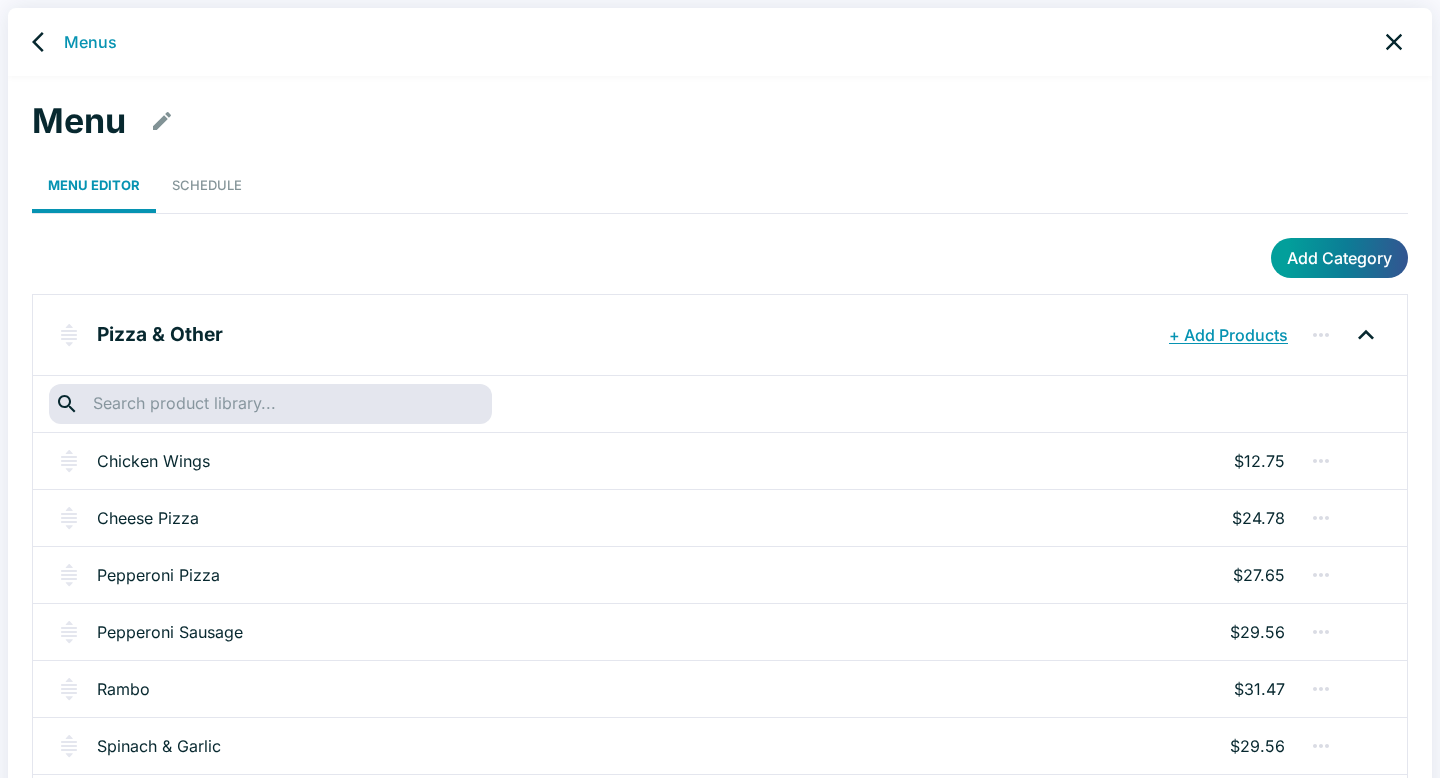 click at bounding box center [270, 404] 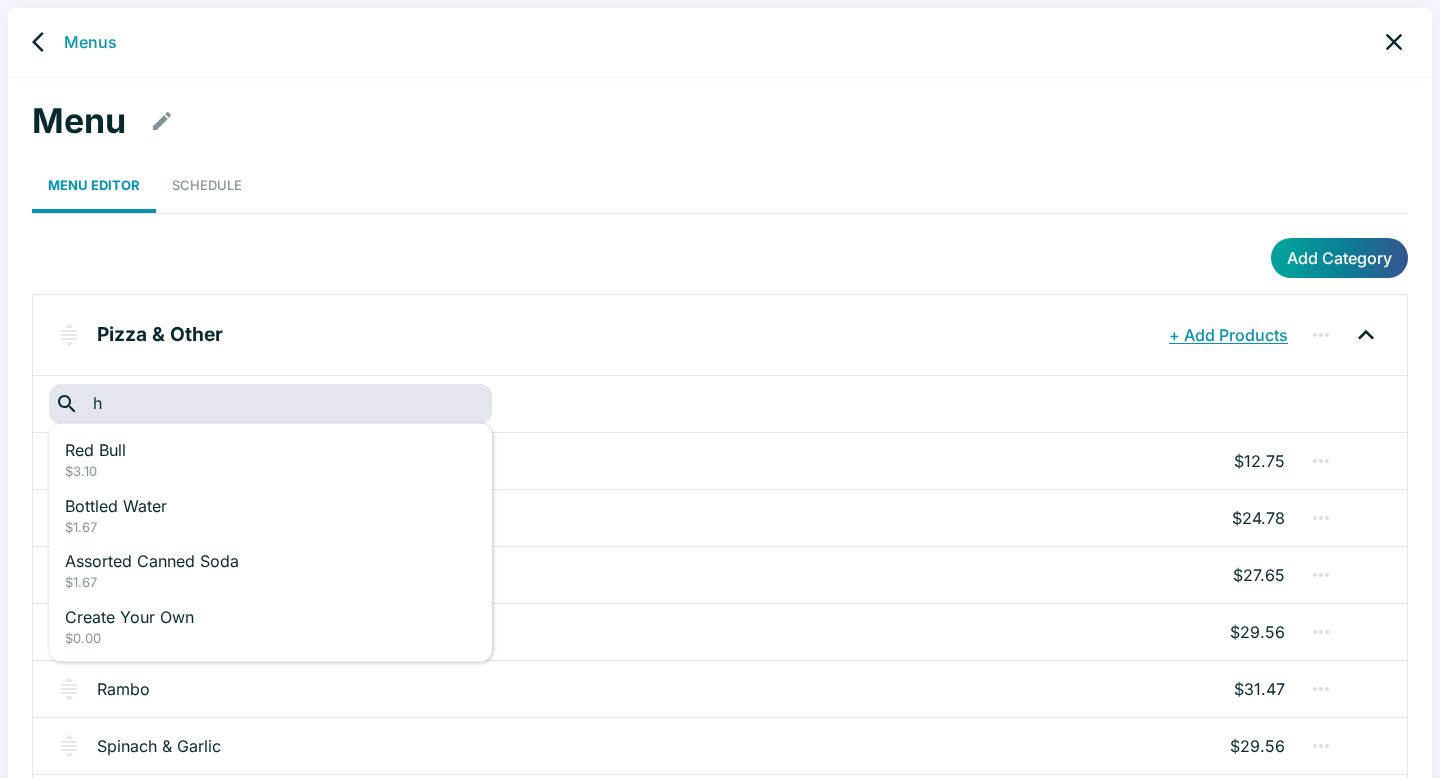 type on "ha" 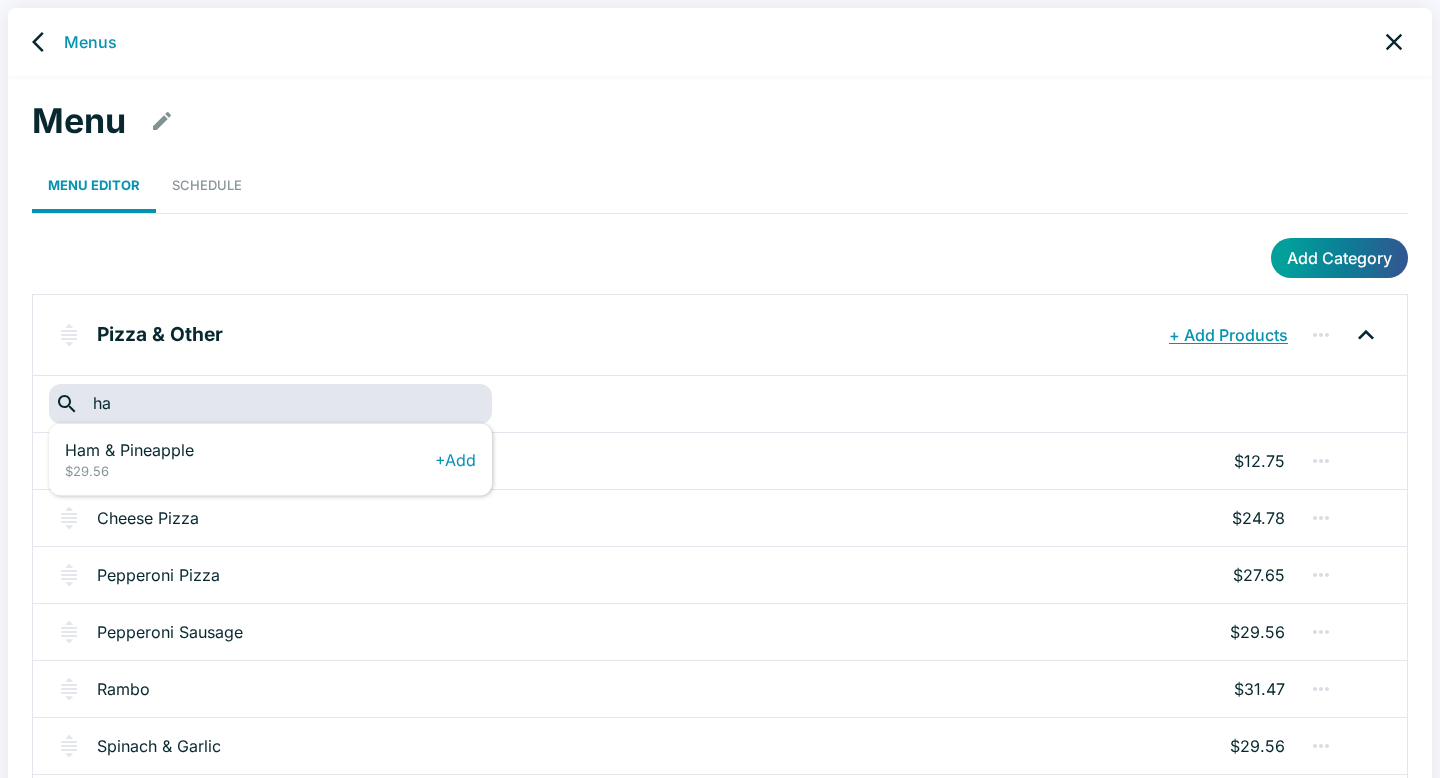 click on "Ham & Pineapple" at bounding box center [250, 450] 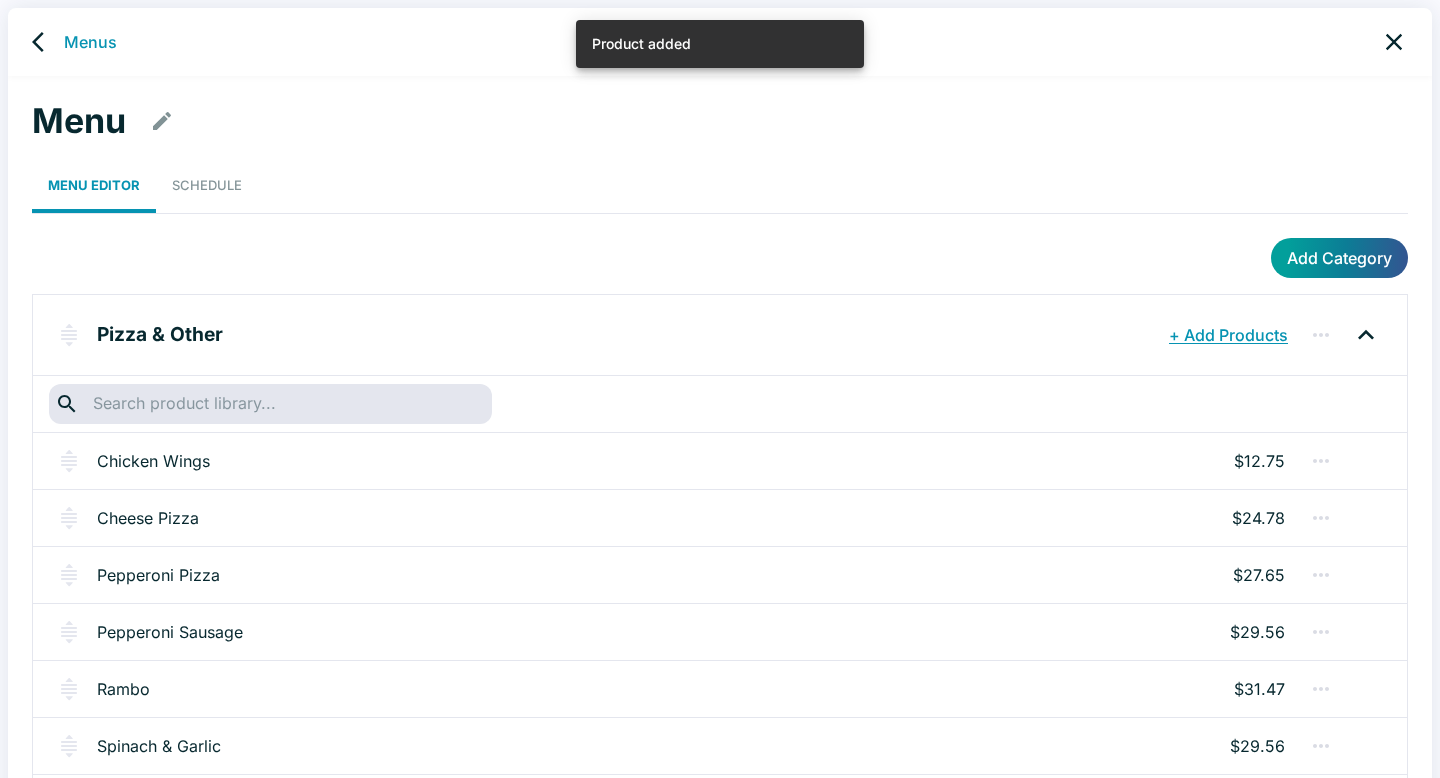click at bounding box center [270, 404] 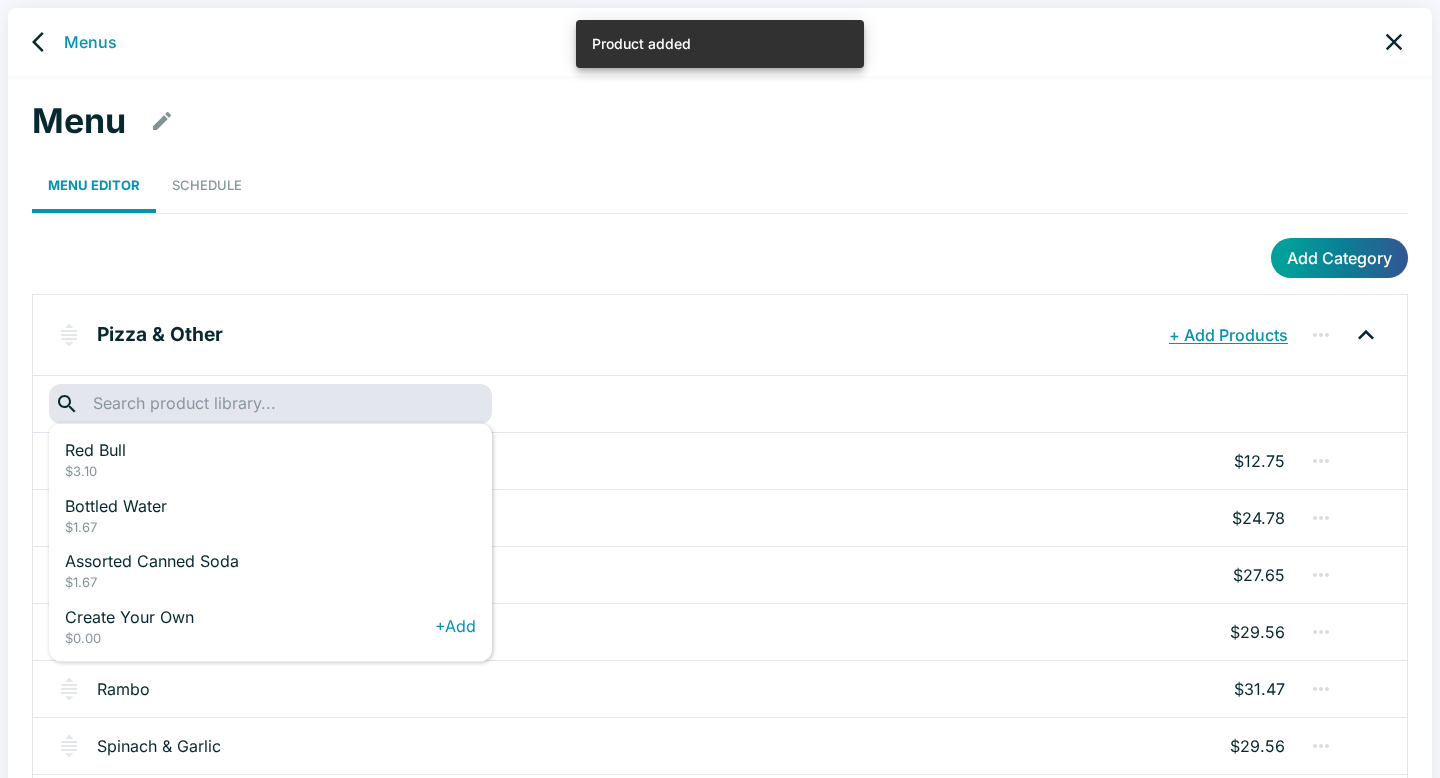 click on "Create Your Own" at bounding box center [250, 616] 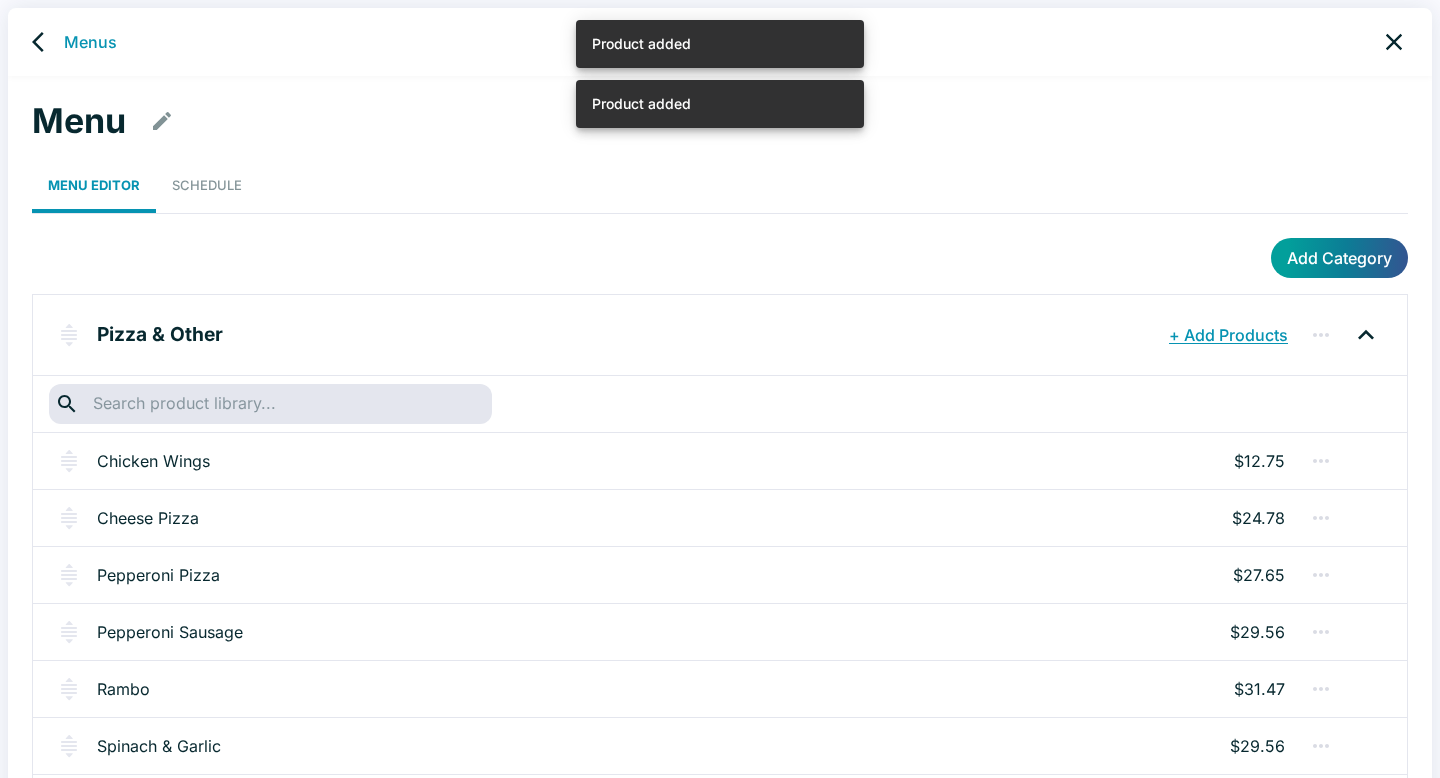 click at bounding box center [270, 404] 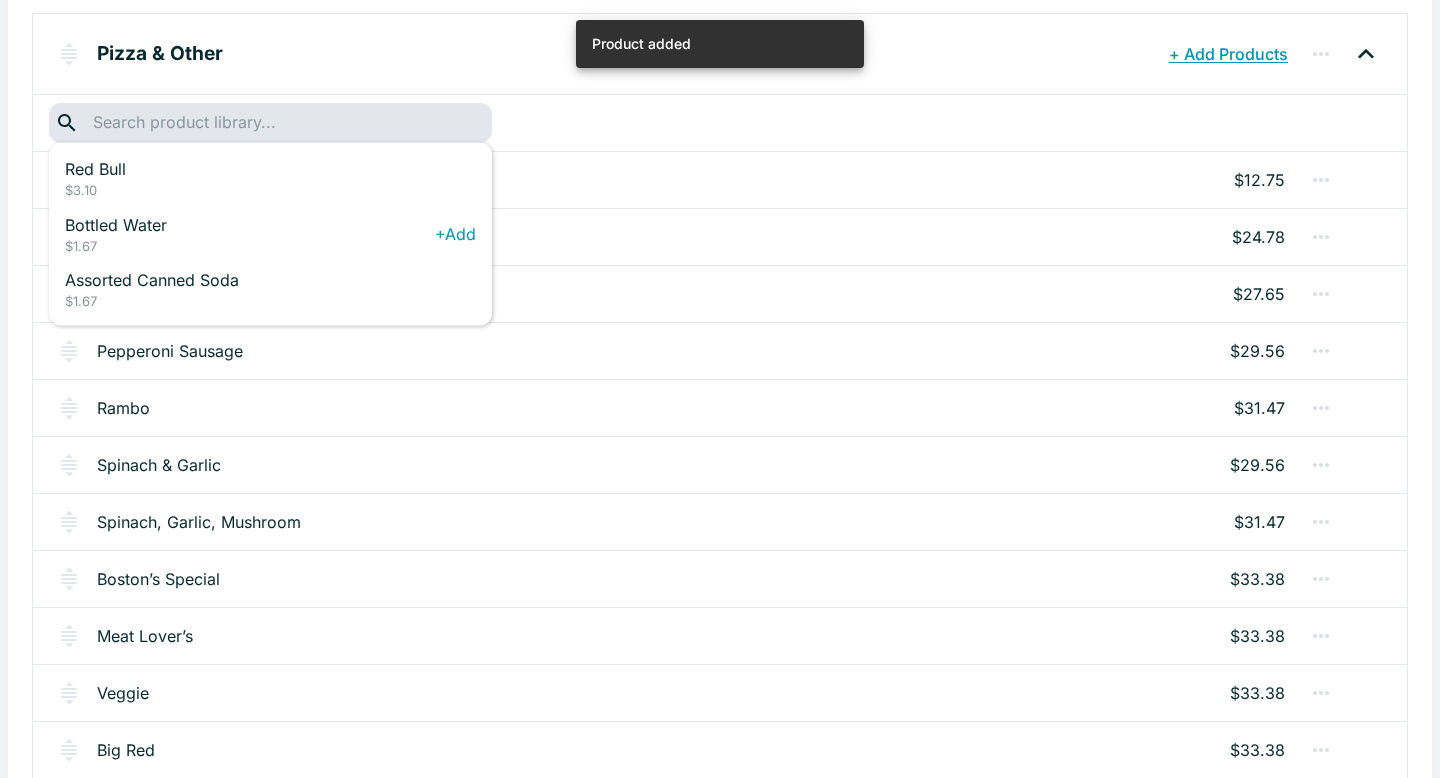scroll, scrollTop: 288, scrollLeft: 0, axis: vertical 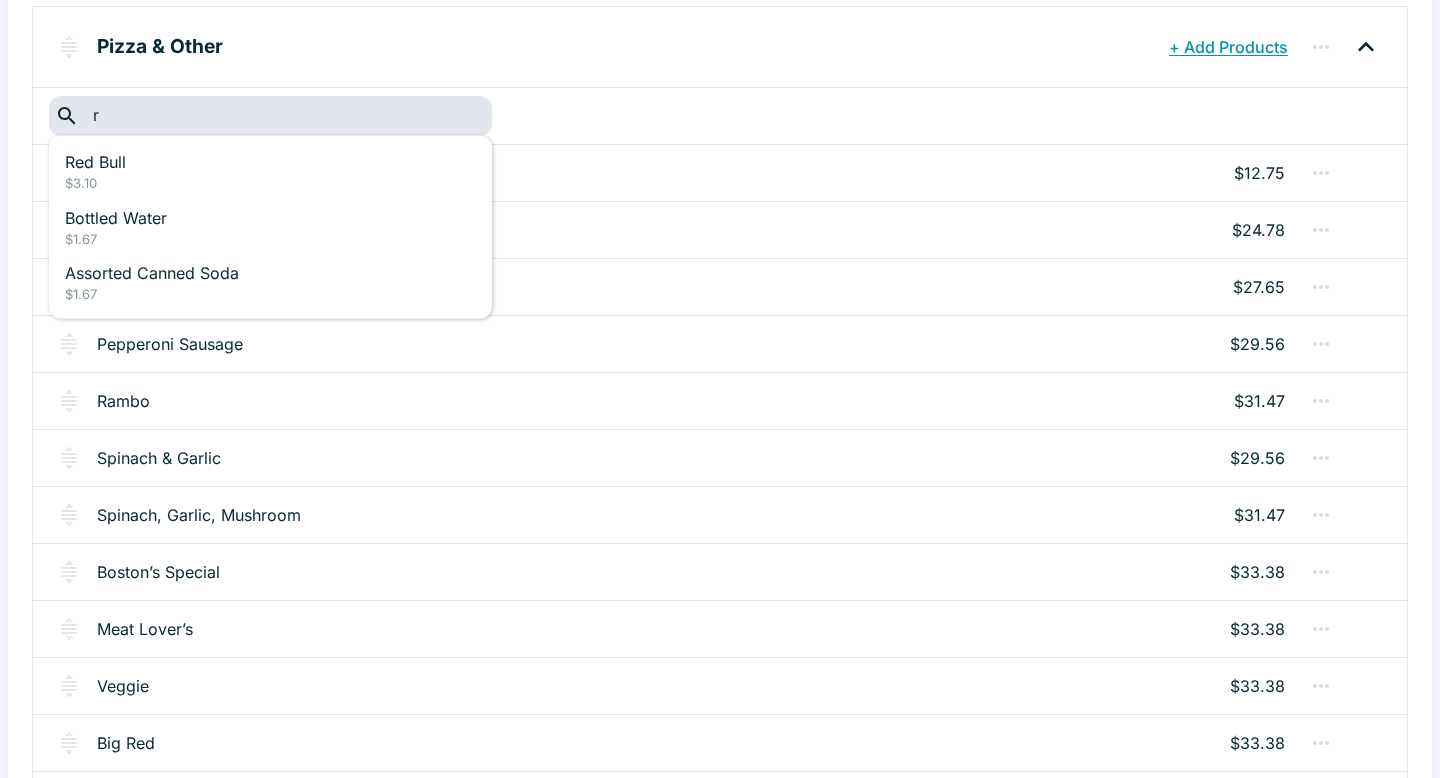 type on "r" 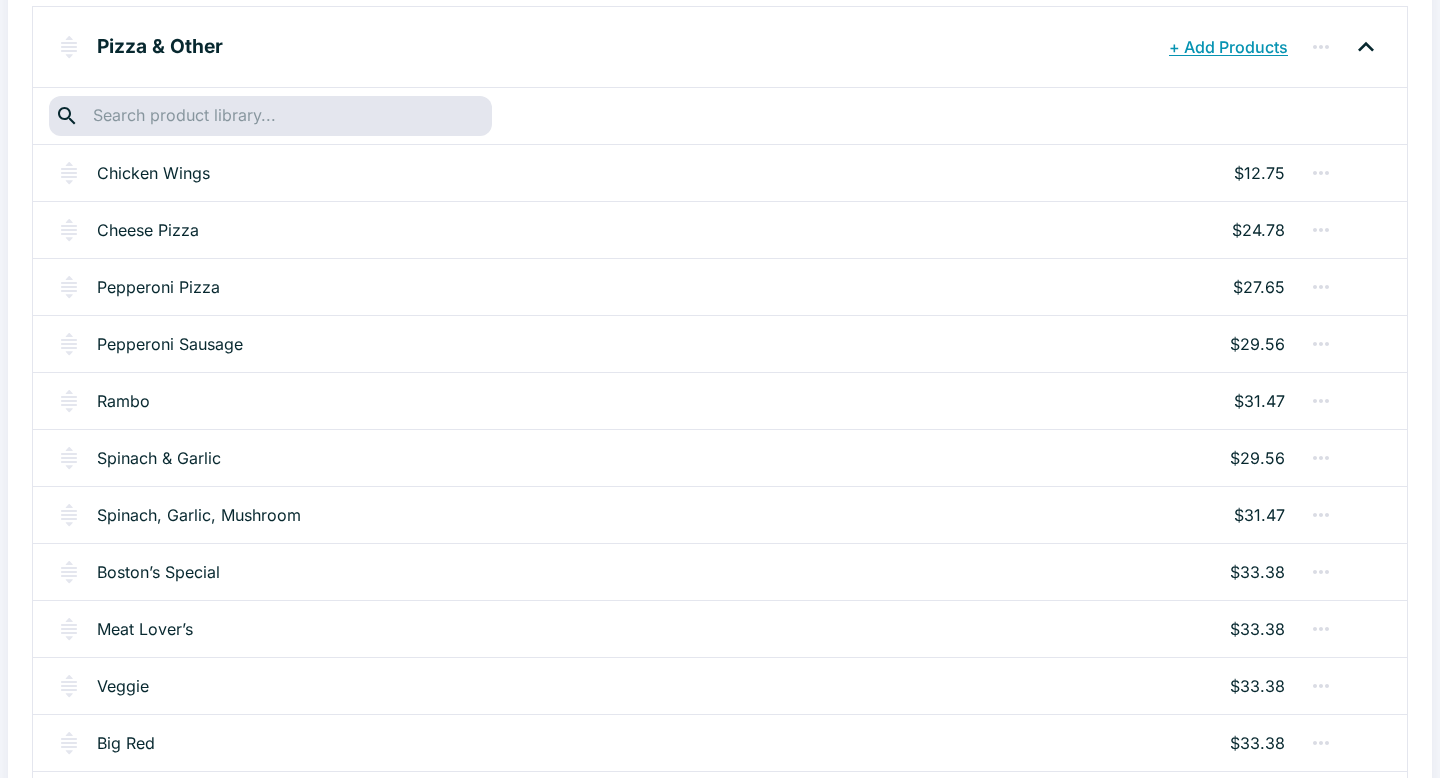 click on "​ ​" at bounding box center (720, 115) 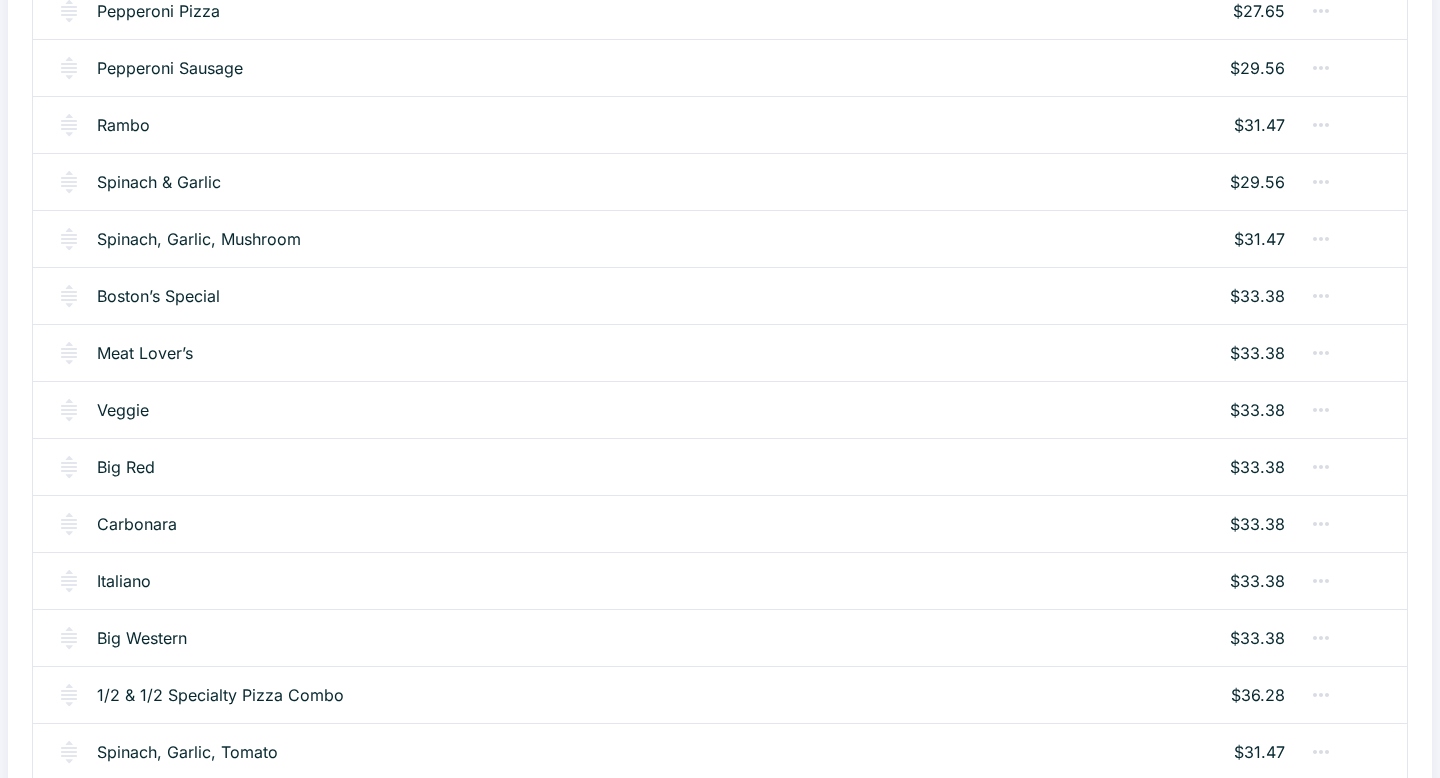 scroll, scrollTop: 794, scrollLeft: 0, axis: vertical 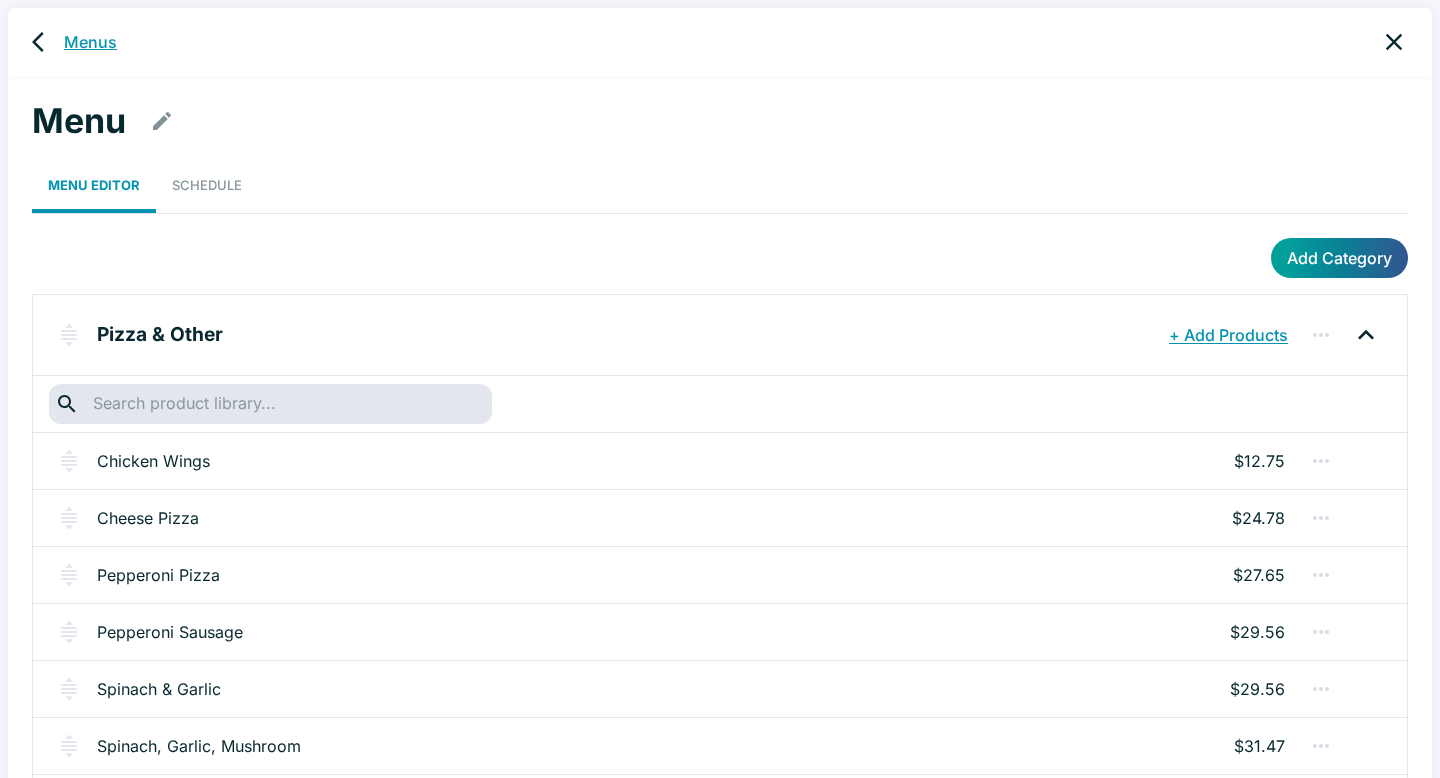 click on "Menus" at bounding box center (90, 42) 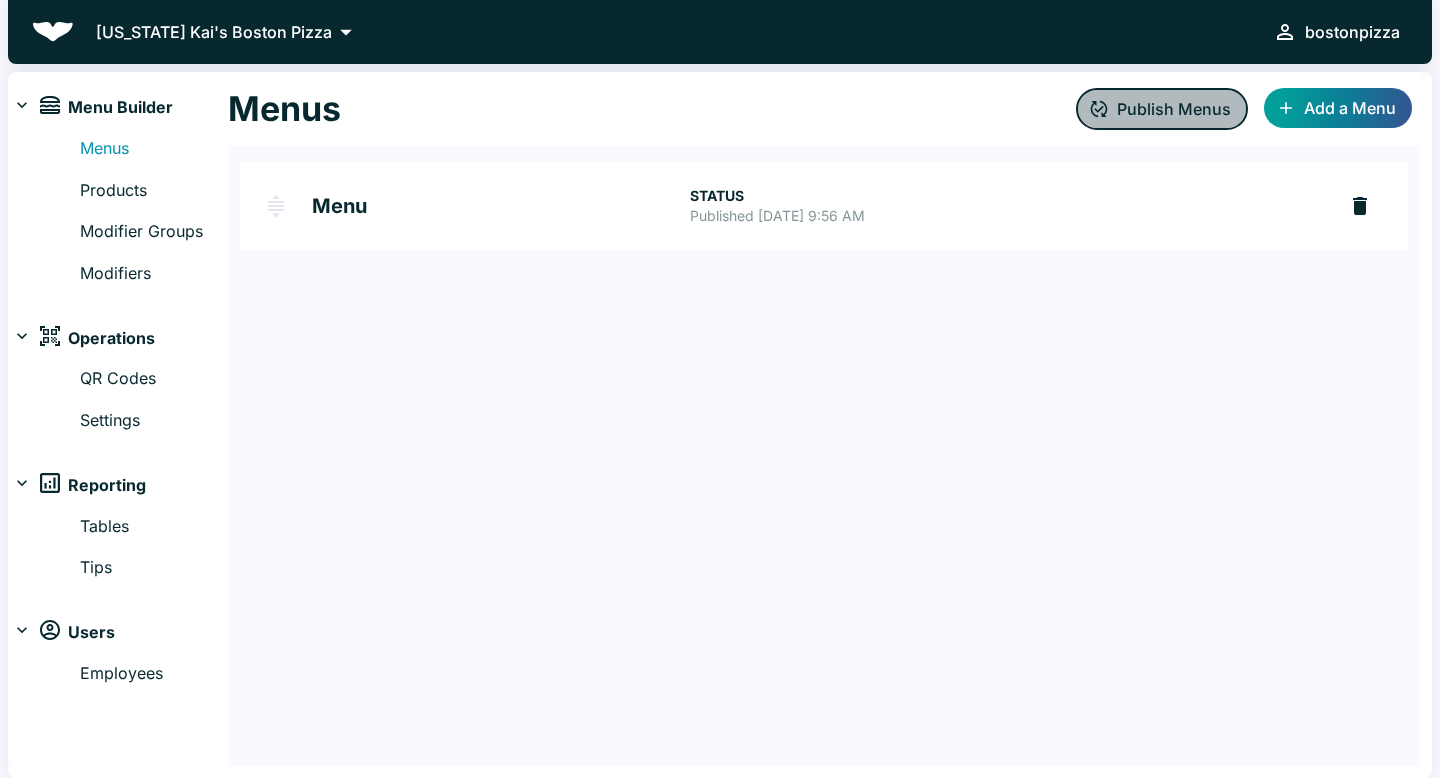 click on "Publish Menus" at bounding box center (1162, 109) 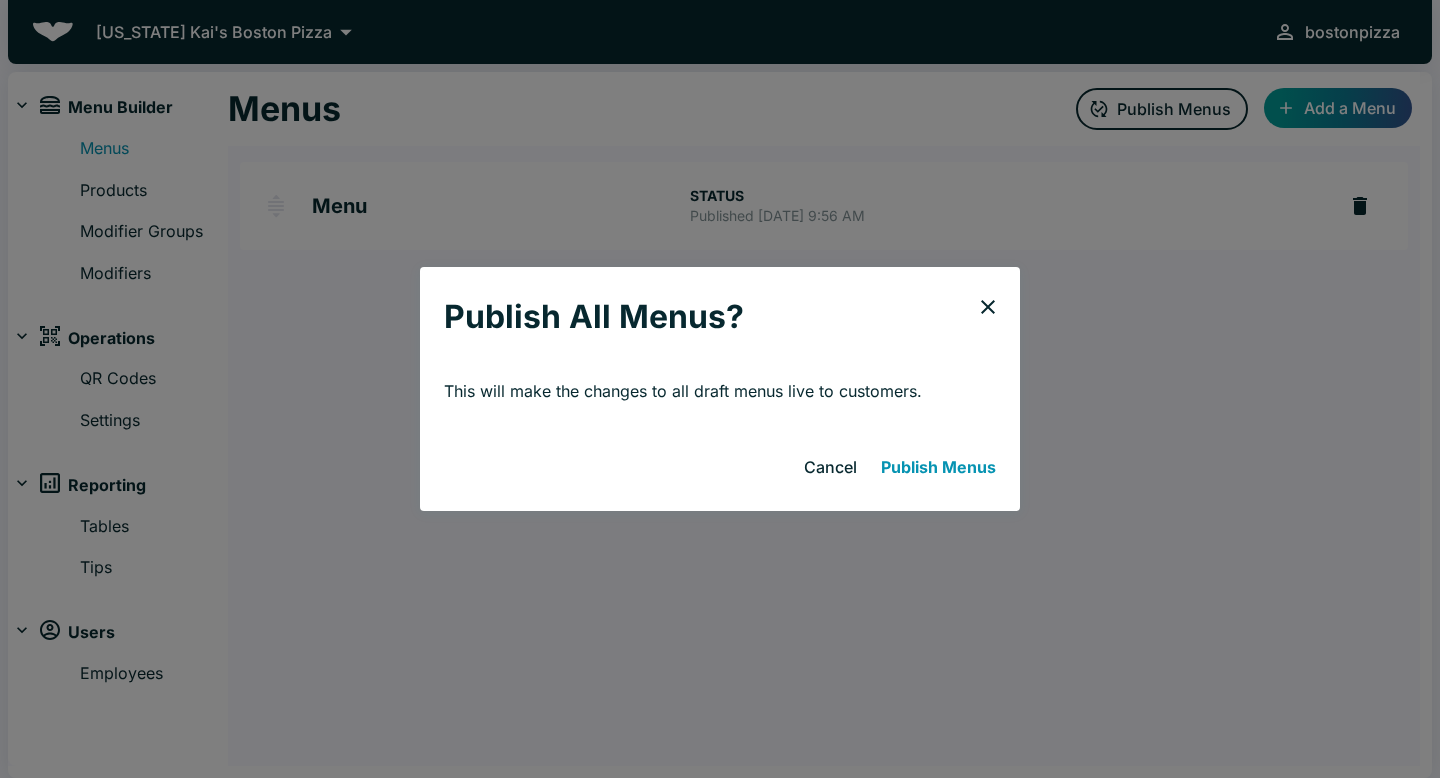 click on "Publish Menus" at bounding box center [938, 467] 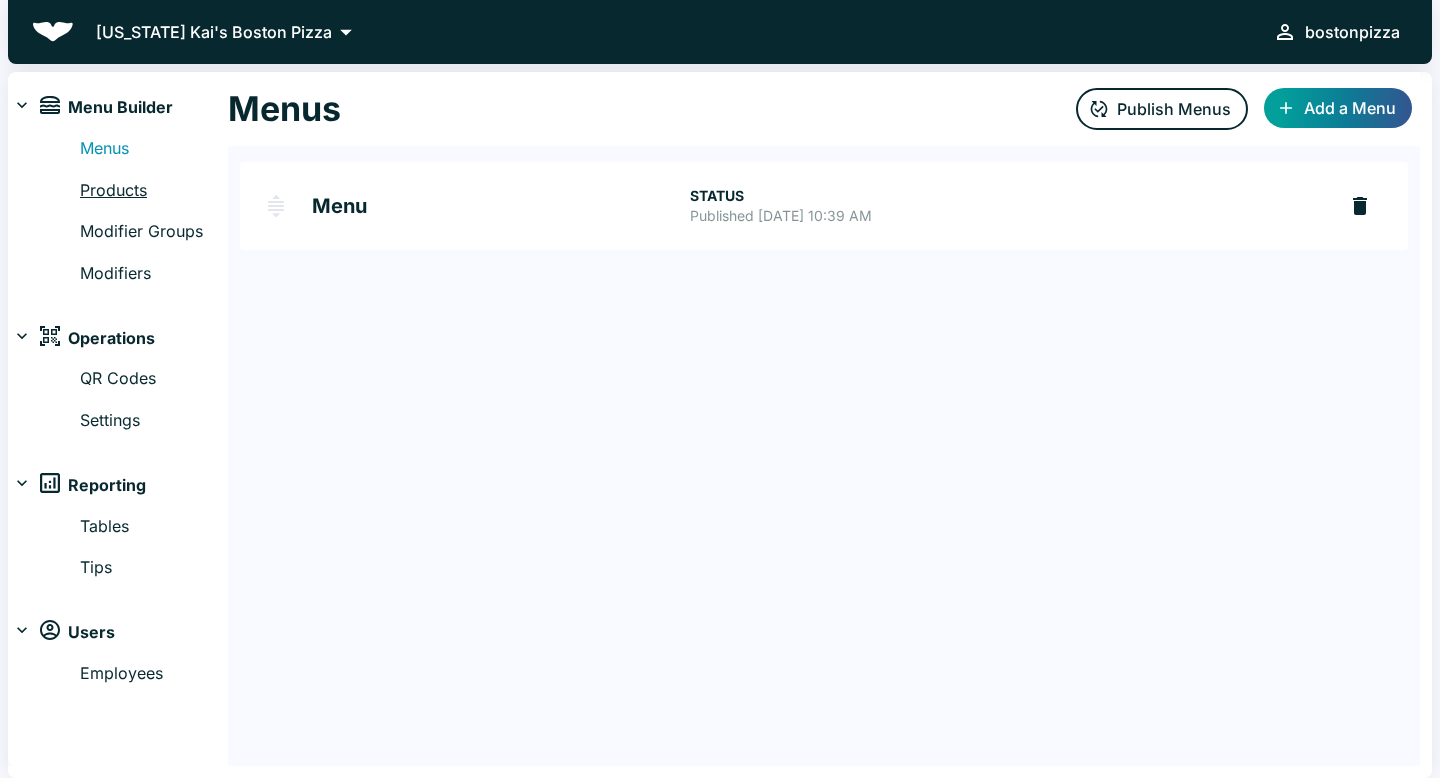 click on "Products" at bounding box center (154, 191) 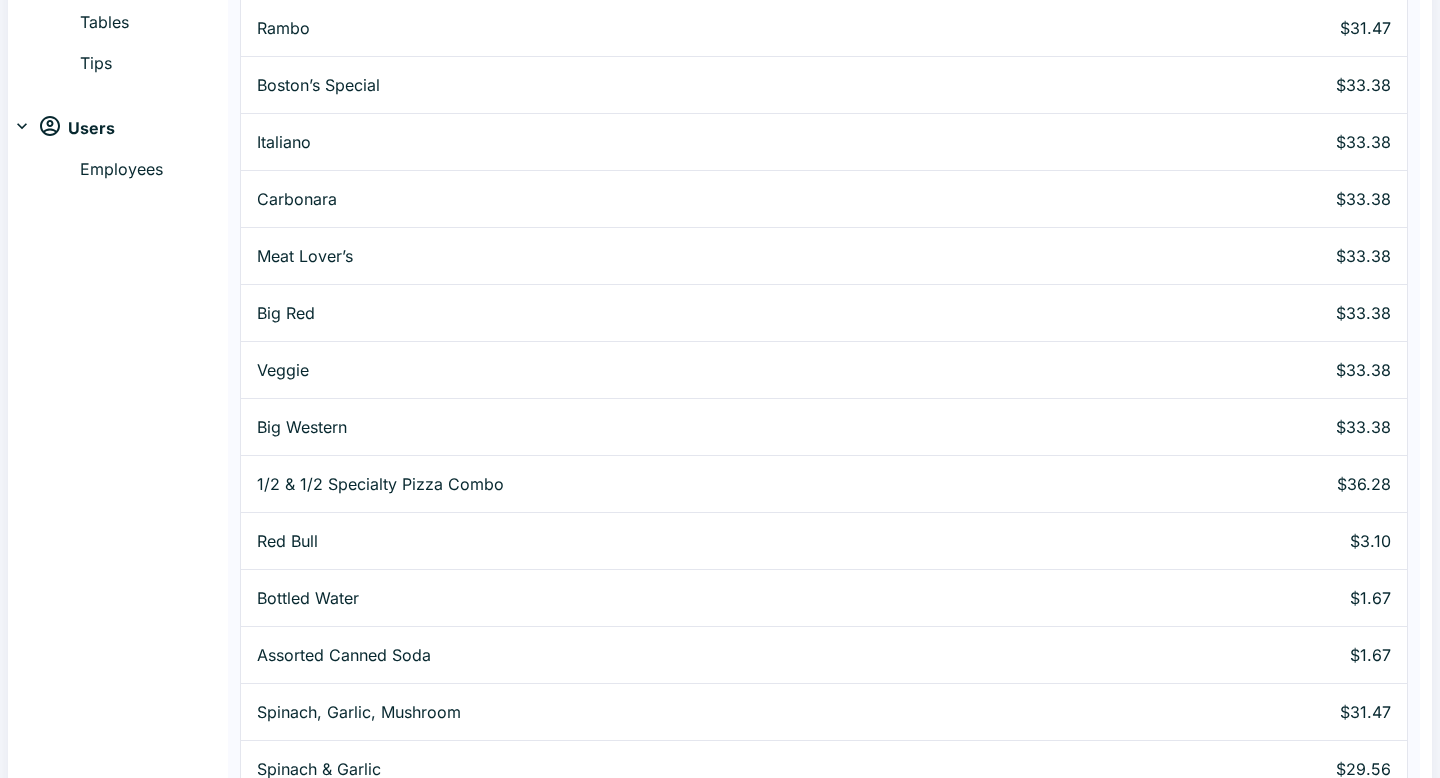 scroll, scrollTop: 776, scrollLeft: 0, axis: vertical 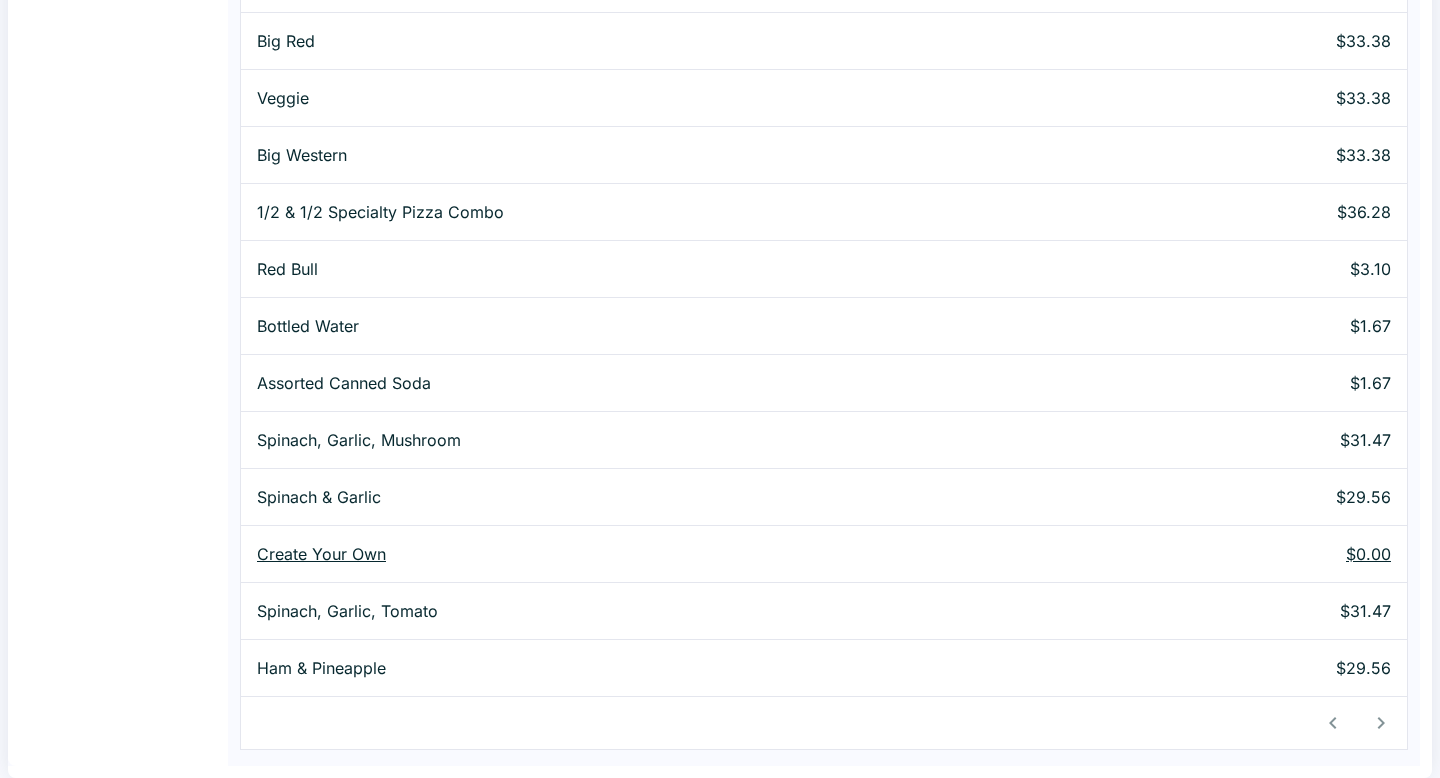click on "Create Your Own" at bounding box center [685, 554] 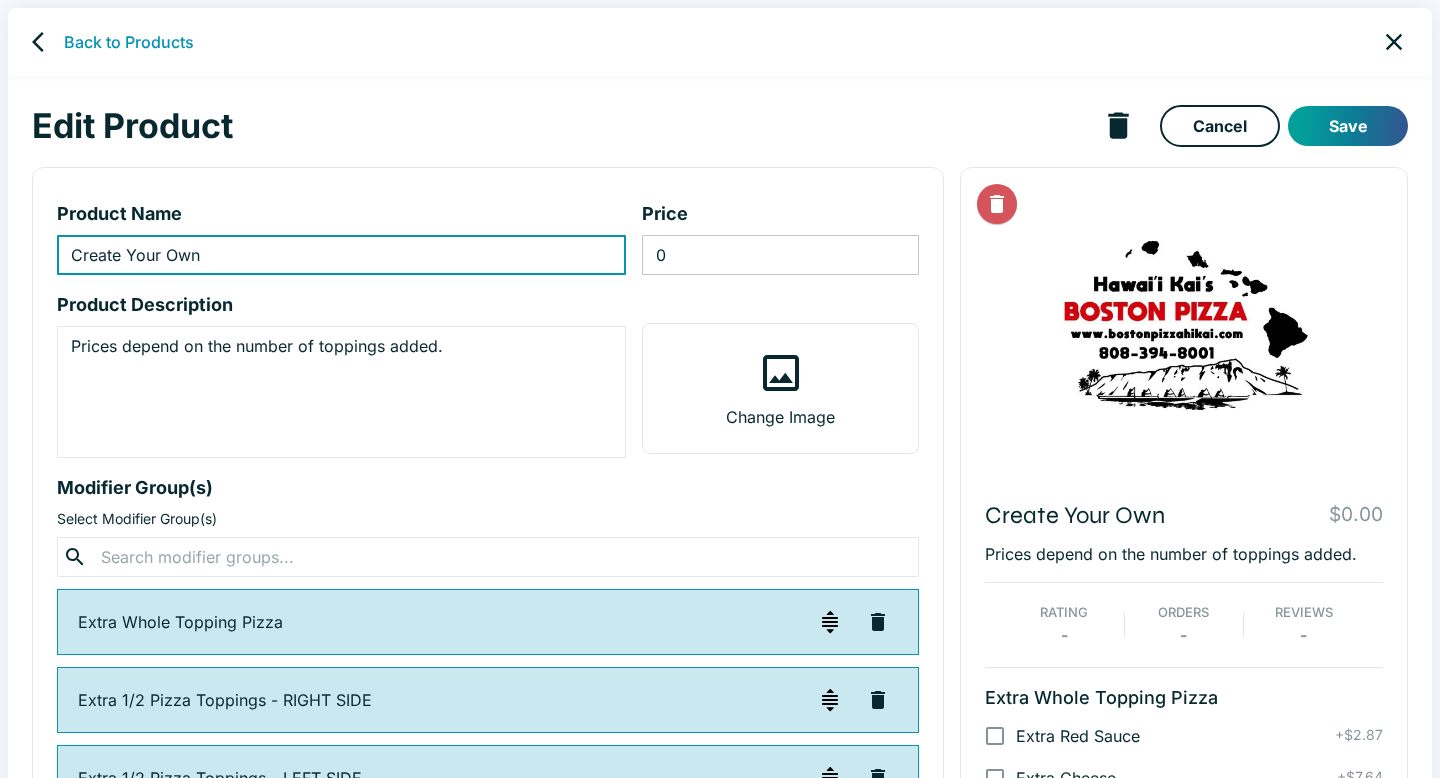 click on "0" at bounding box center [780, 255] 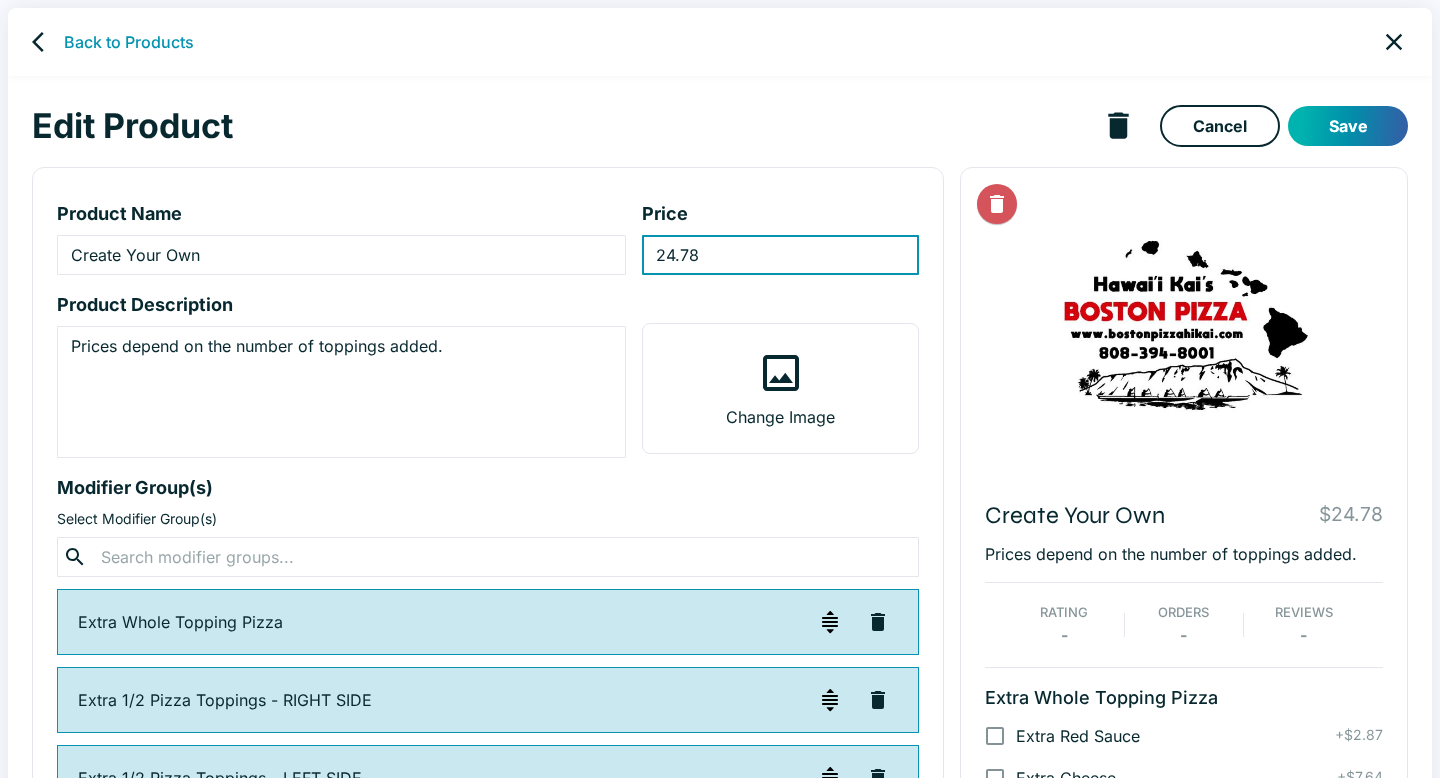 type on "24.78" 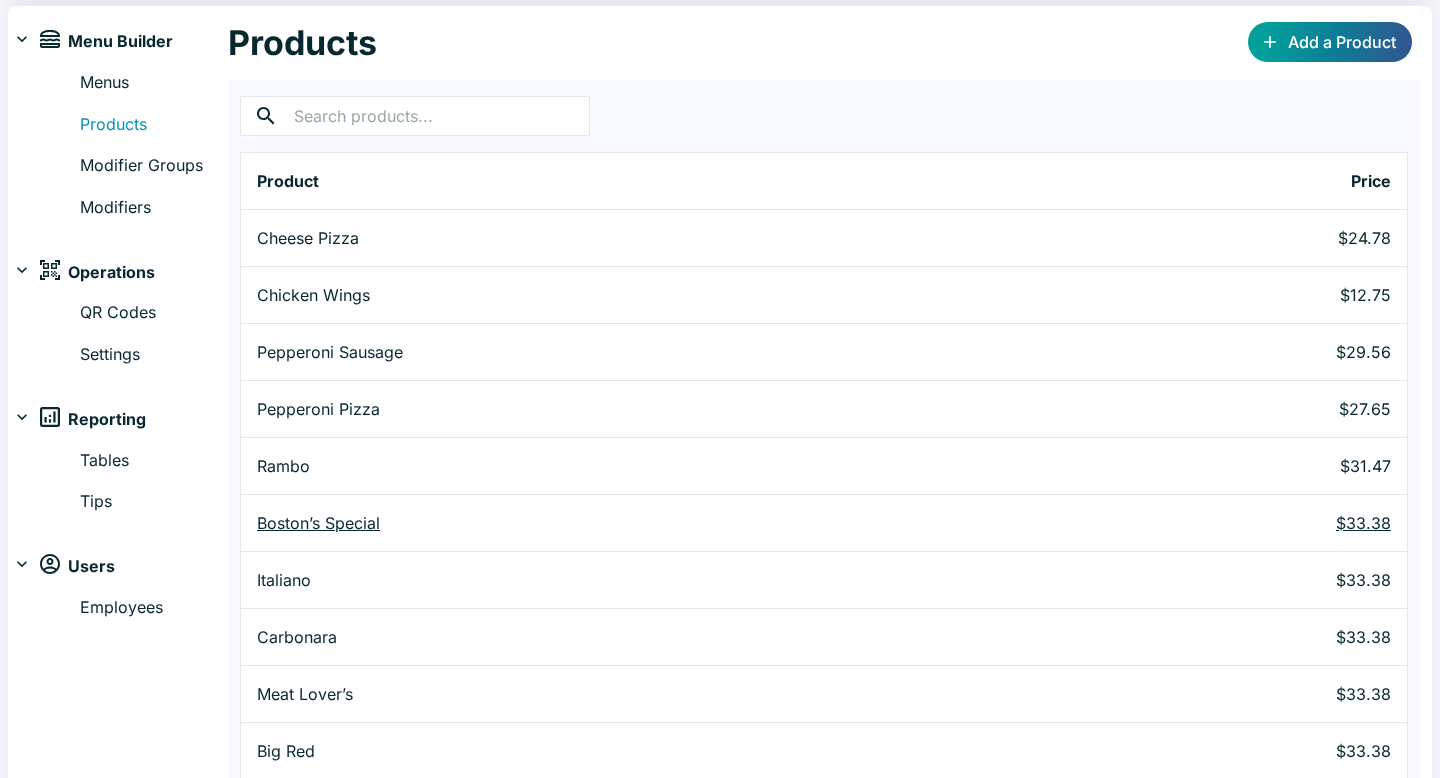 scroll, scrollTop: 0, scrollLeft: 0, axis: both 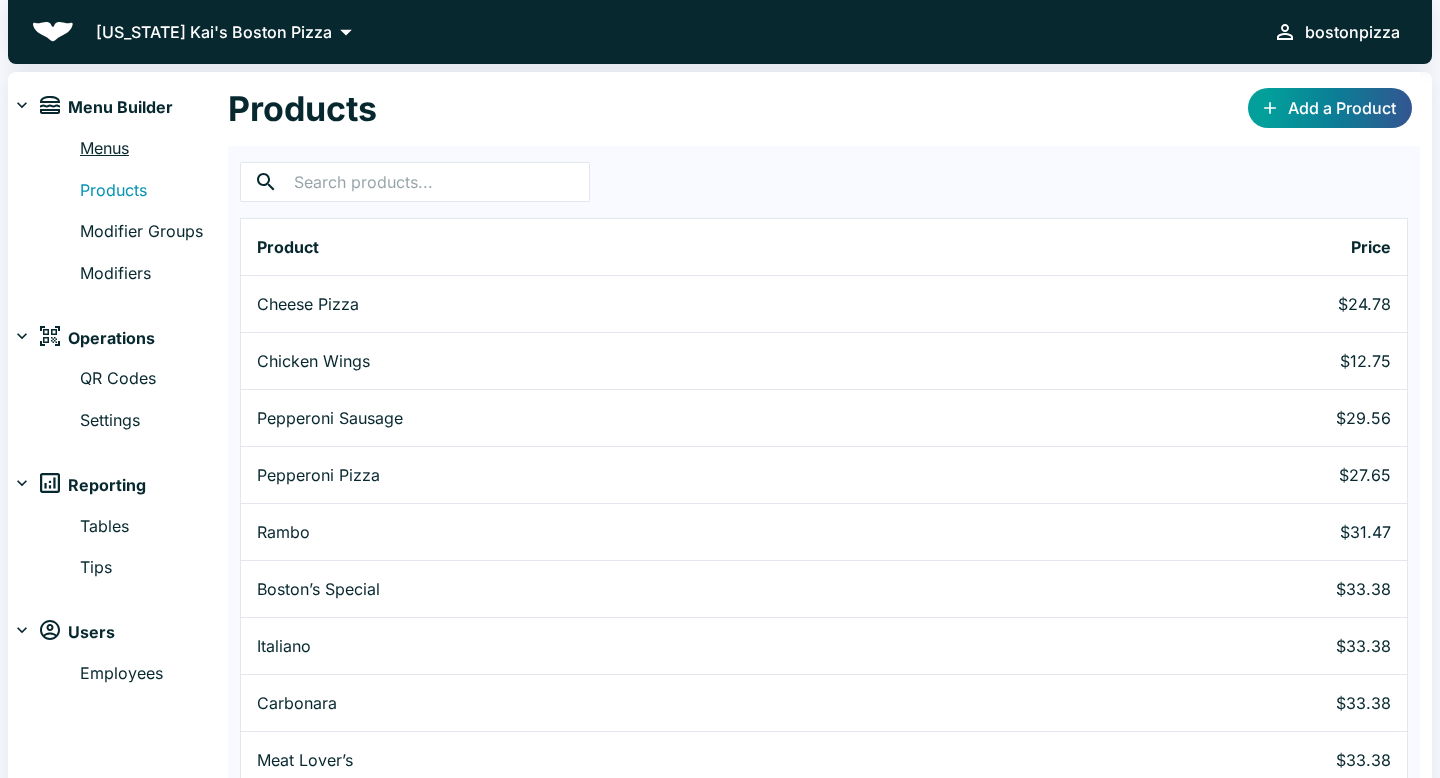 click on "Menus" at bounding box center (154, 149) 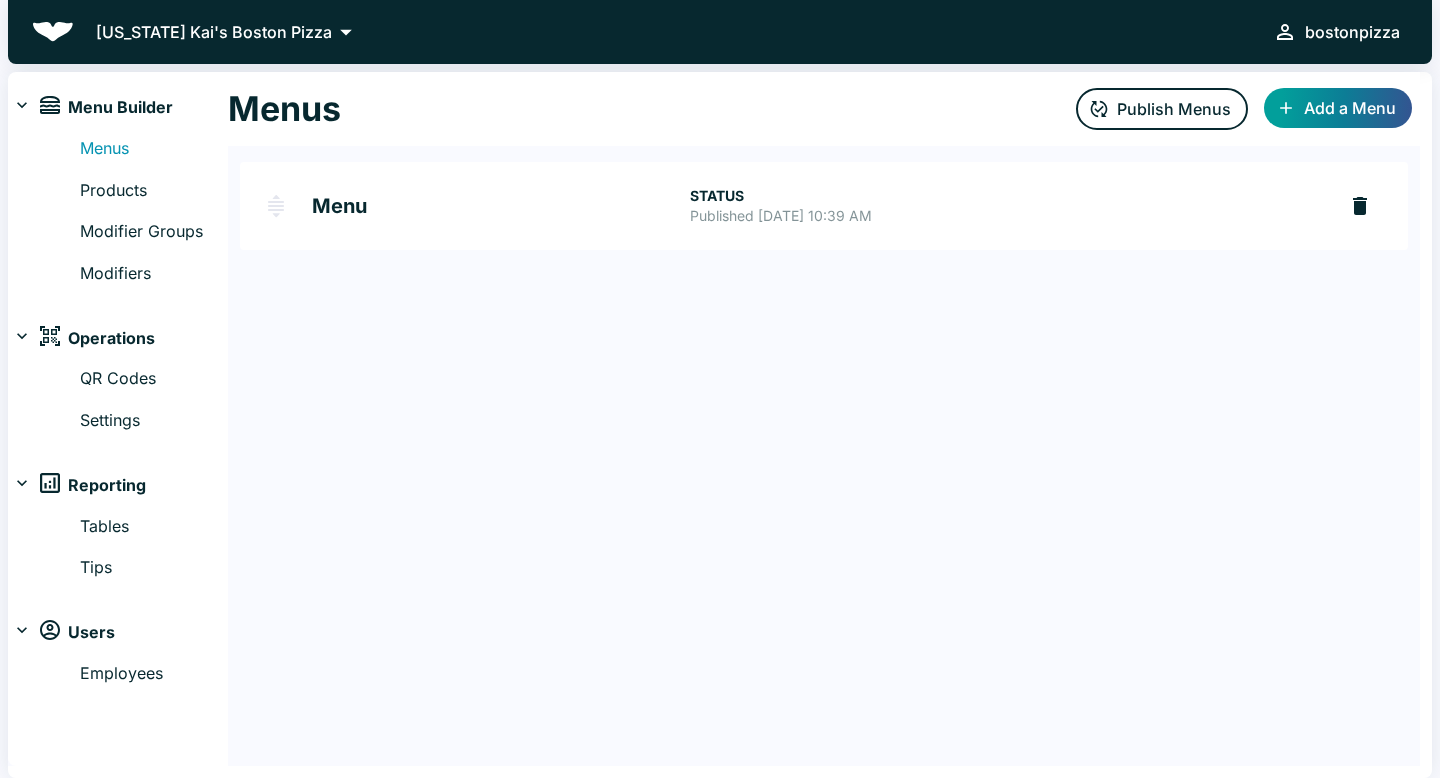 click on "Menu" at bounding box center [501, 206] 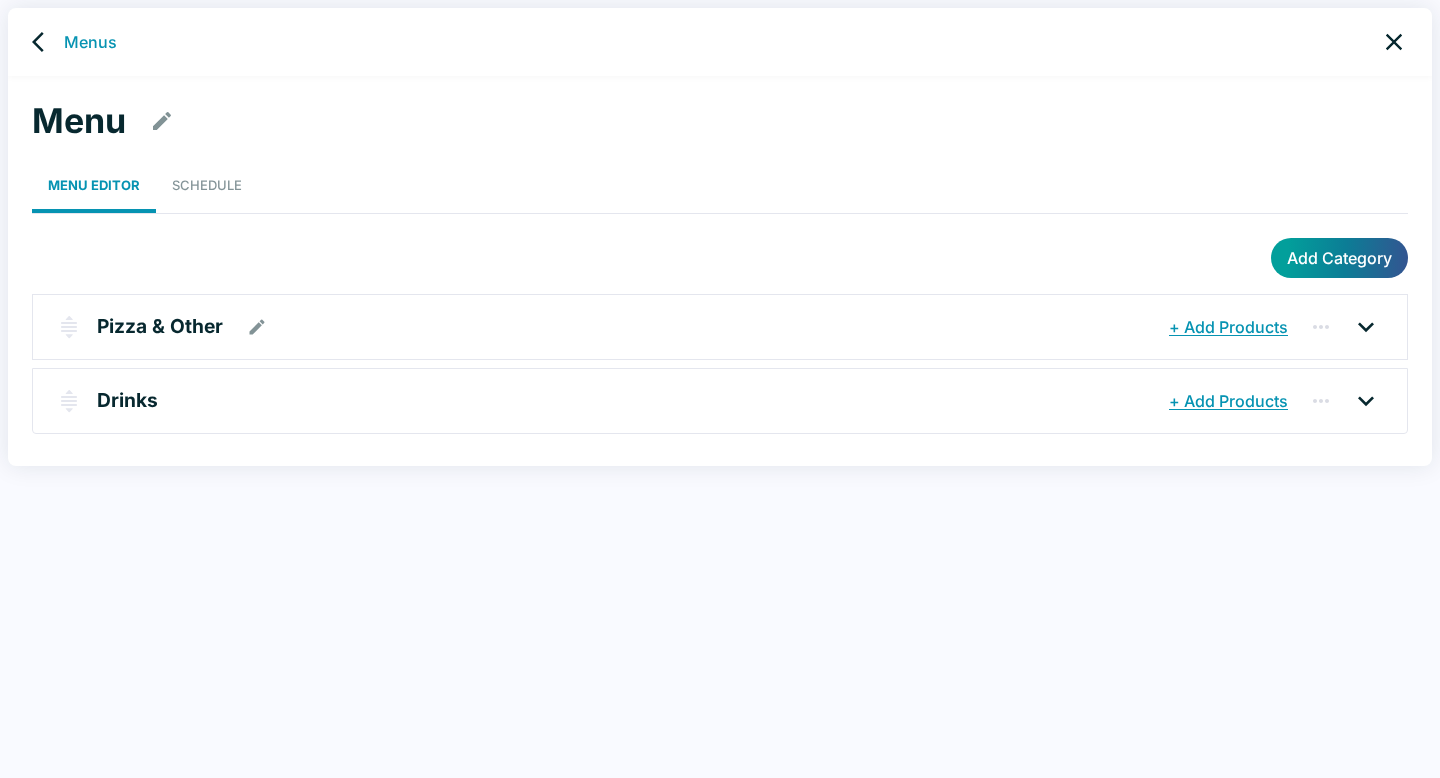 click on "Pizza & Other" at bounding box center (630, 327) 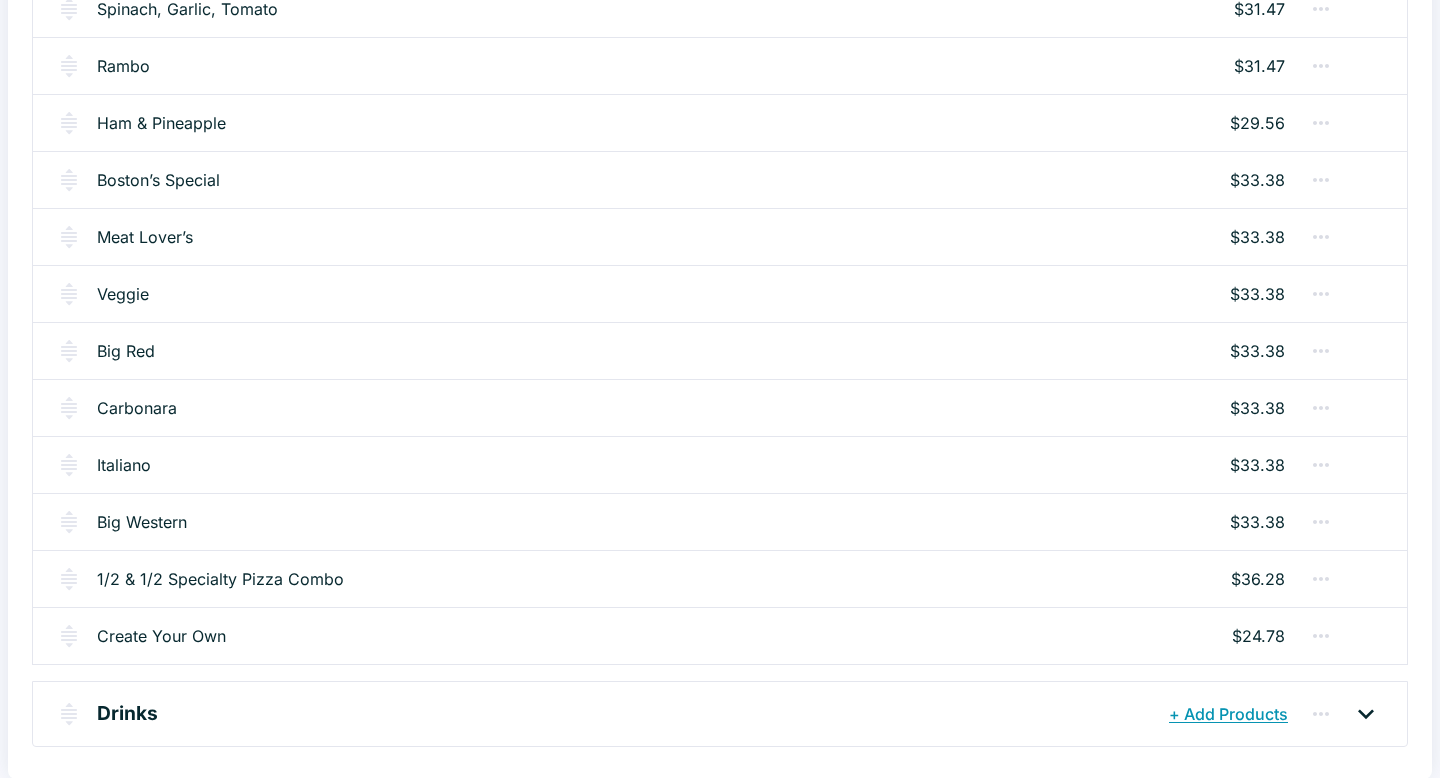 scroll, scrollTop: 0, scrollLeft: 0, axis: both 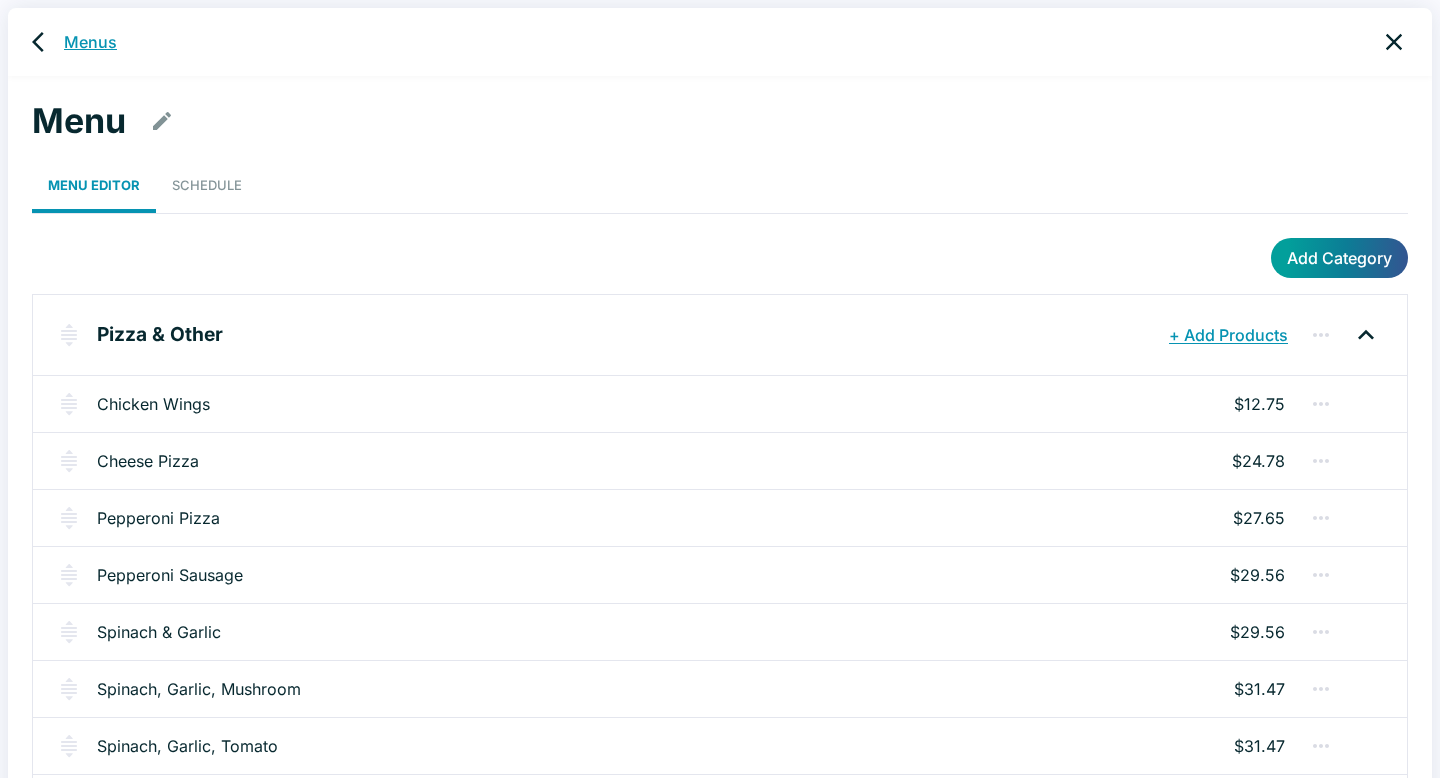 click on "Menus" at bounding box center (90, 42) 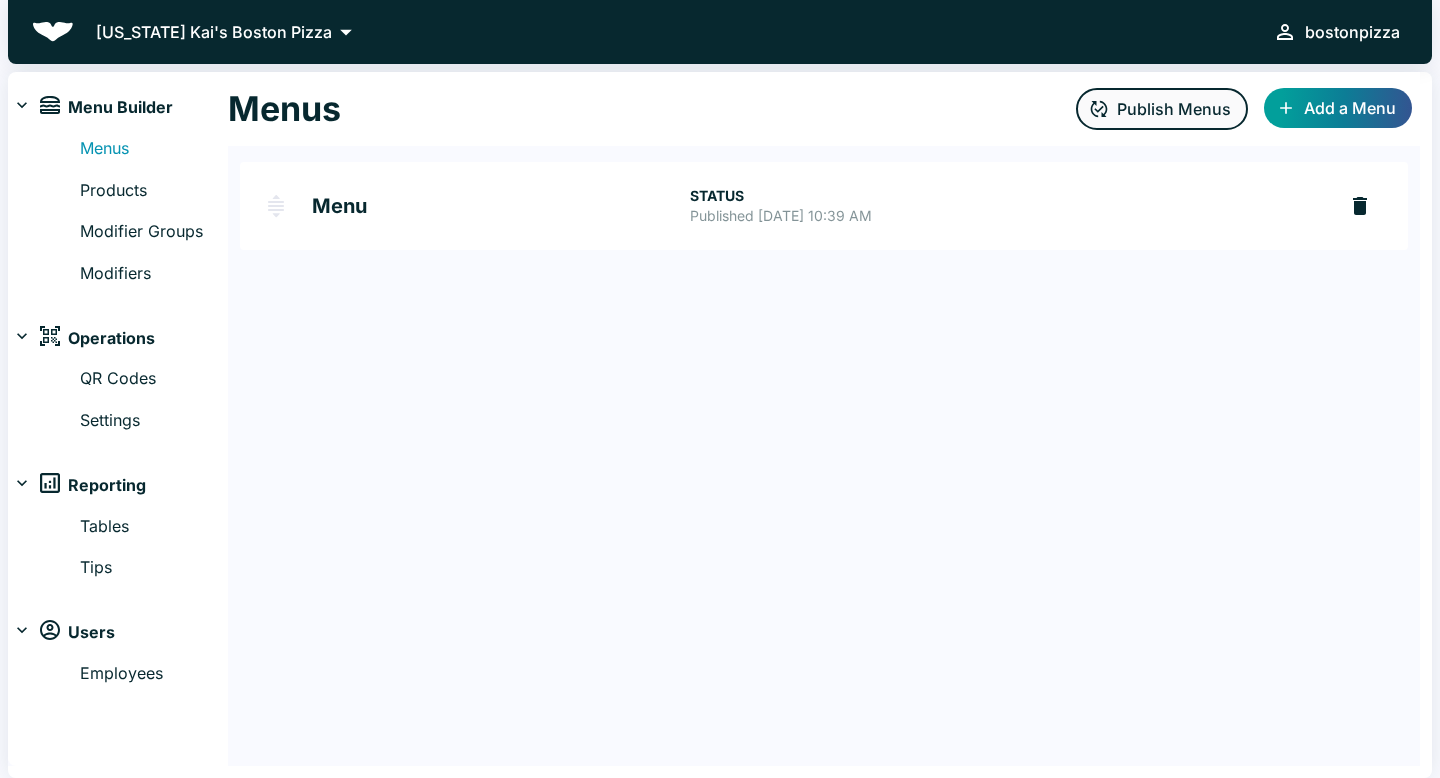 click on "Publish Menus" at bounding box center (1162, 109) 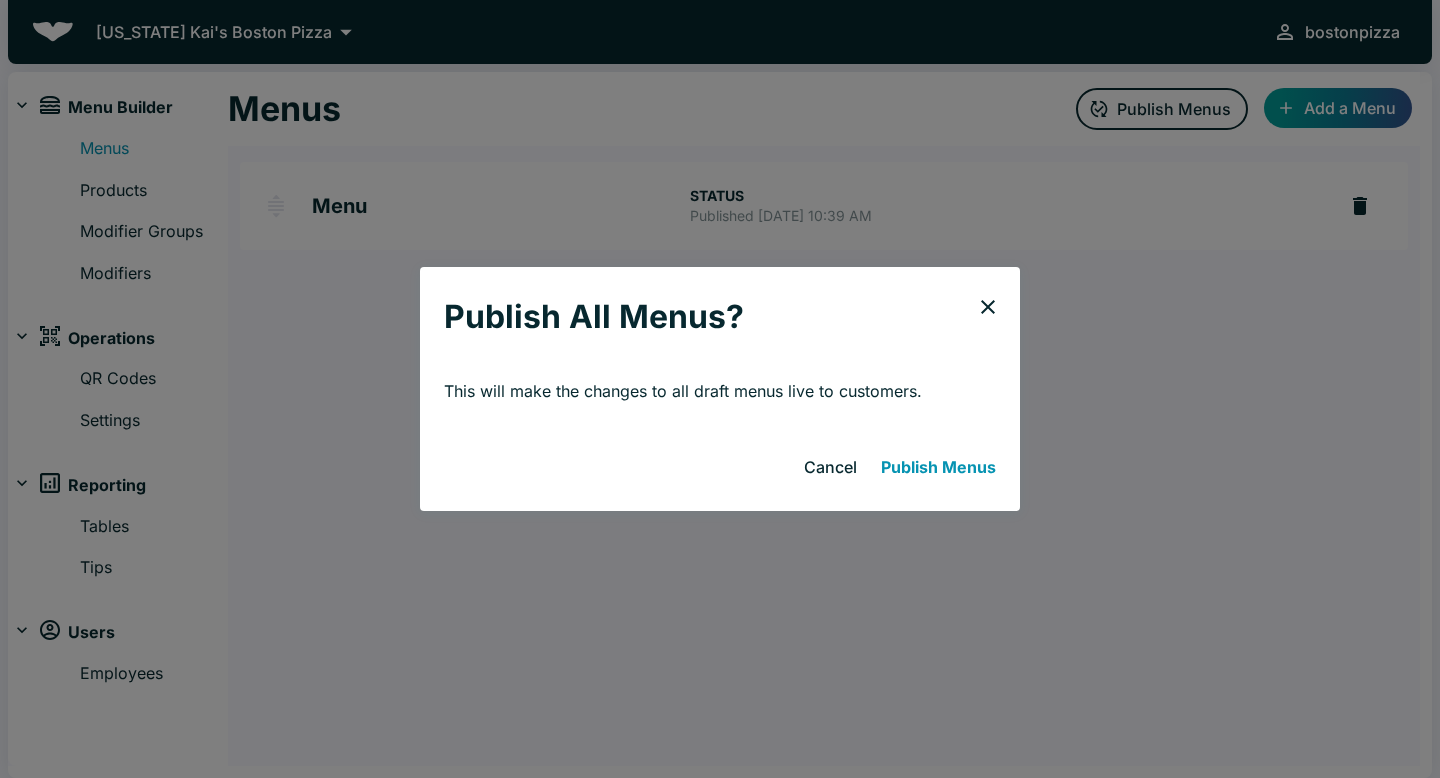 click on "Publish Menus" at bounding box center (938, 467) 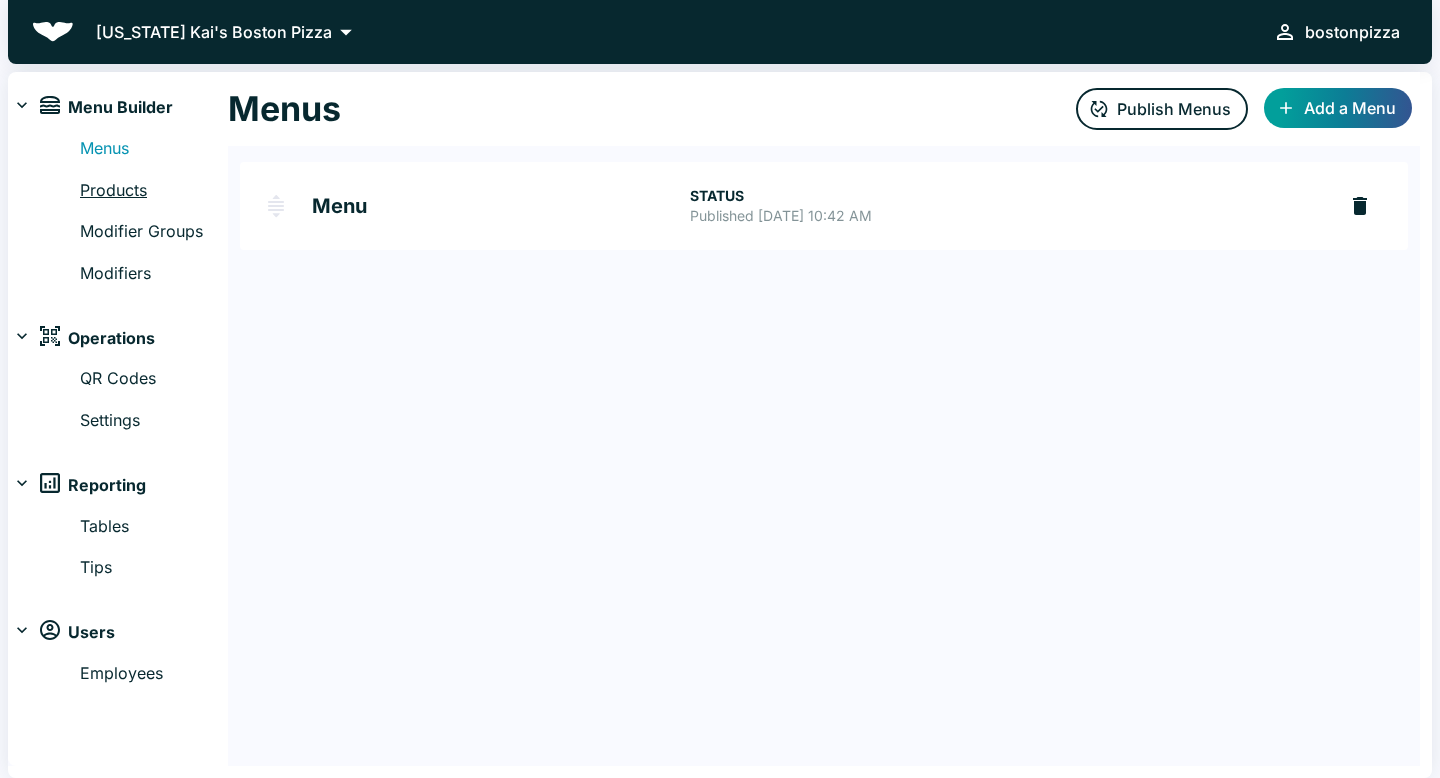 click on "Products" at bounding box center [154, 191] 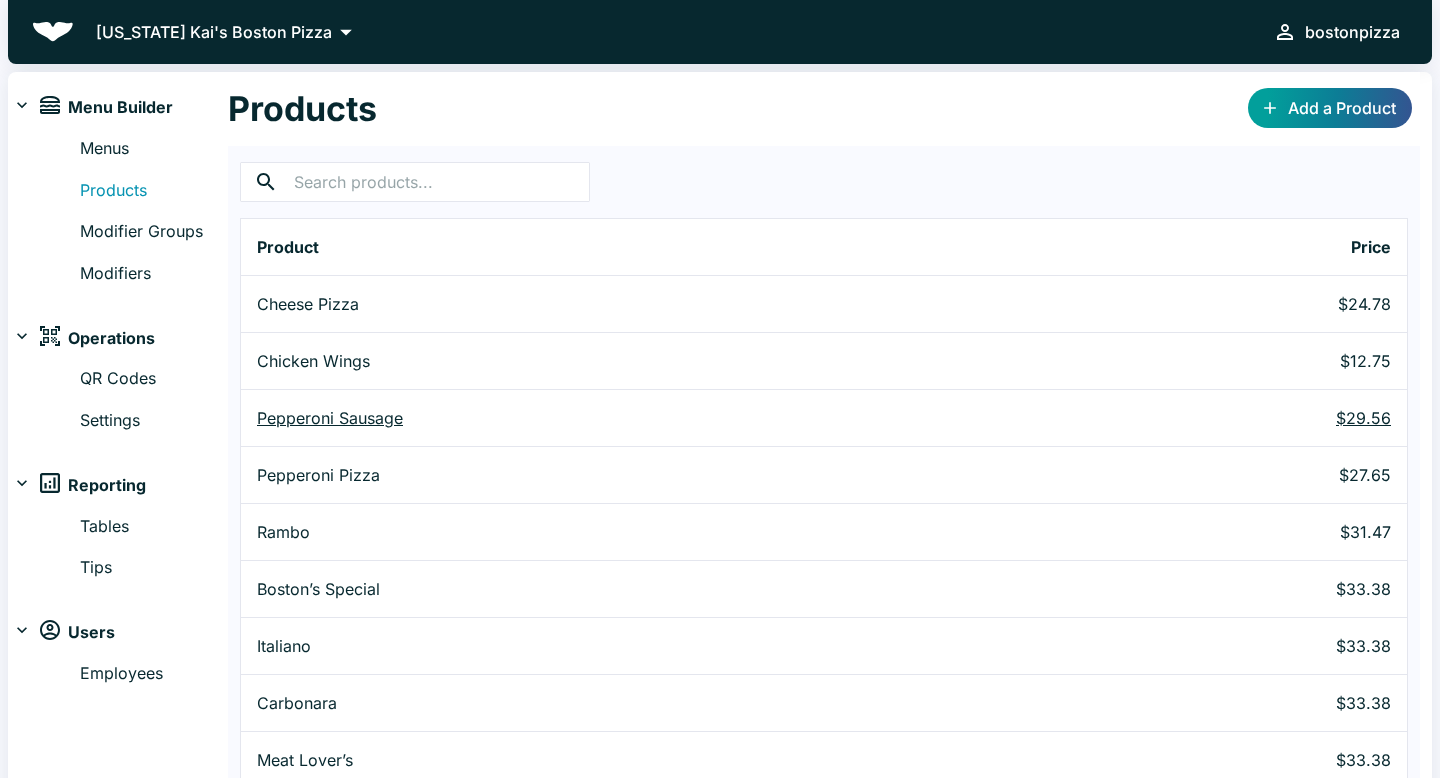 click on "Pepperoni Sausage" at bounding box center [685, 418] 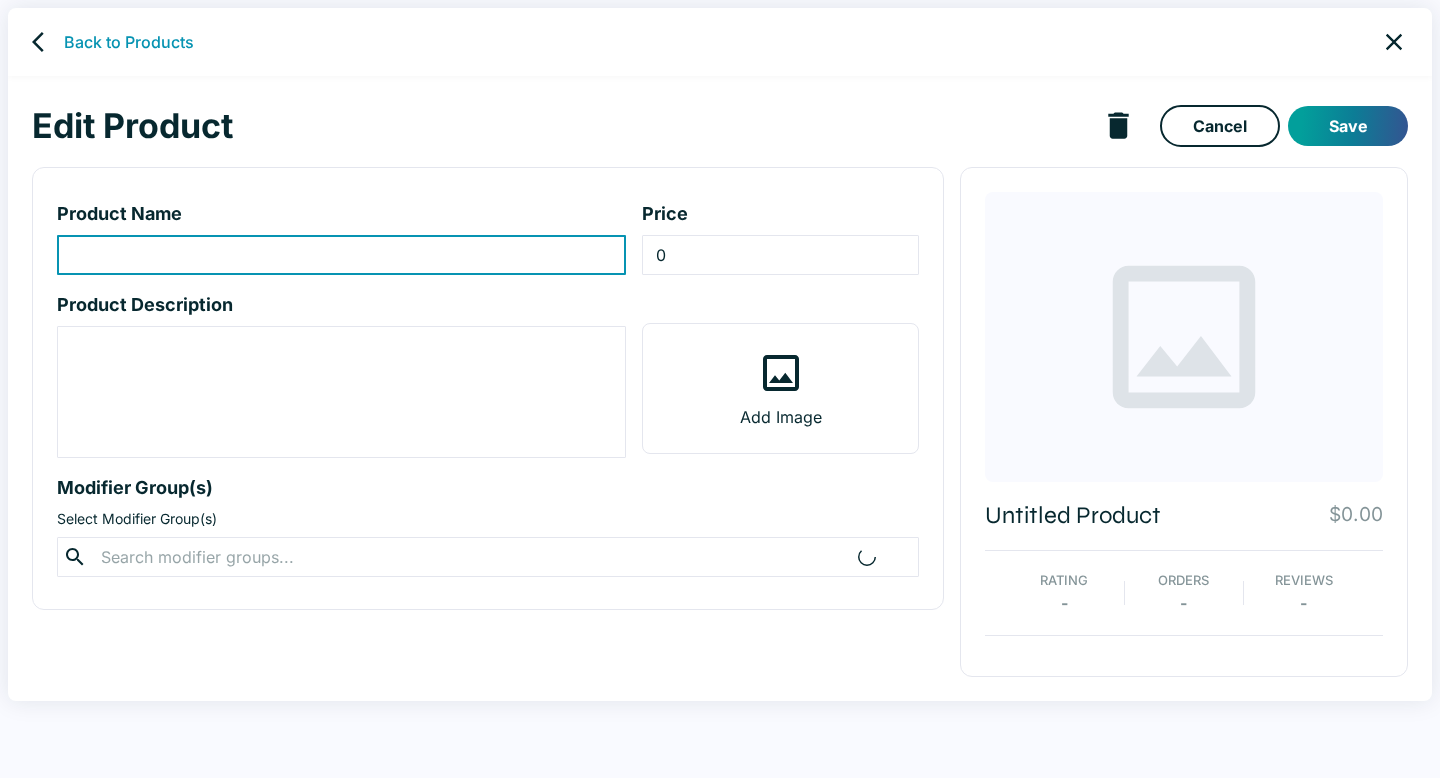 type on "Pepperoni Sausage" 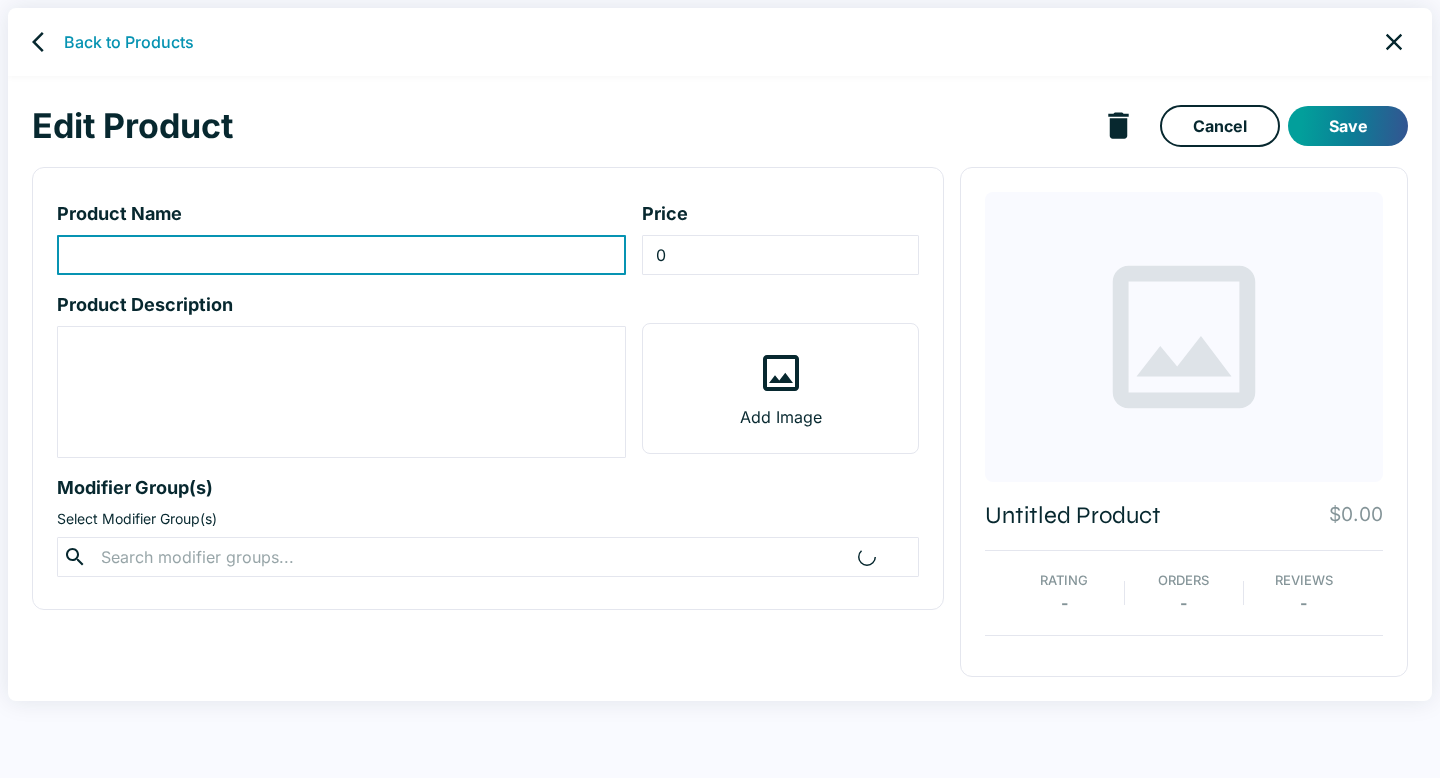 type on "29.56" 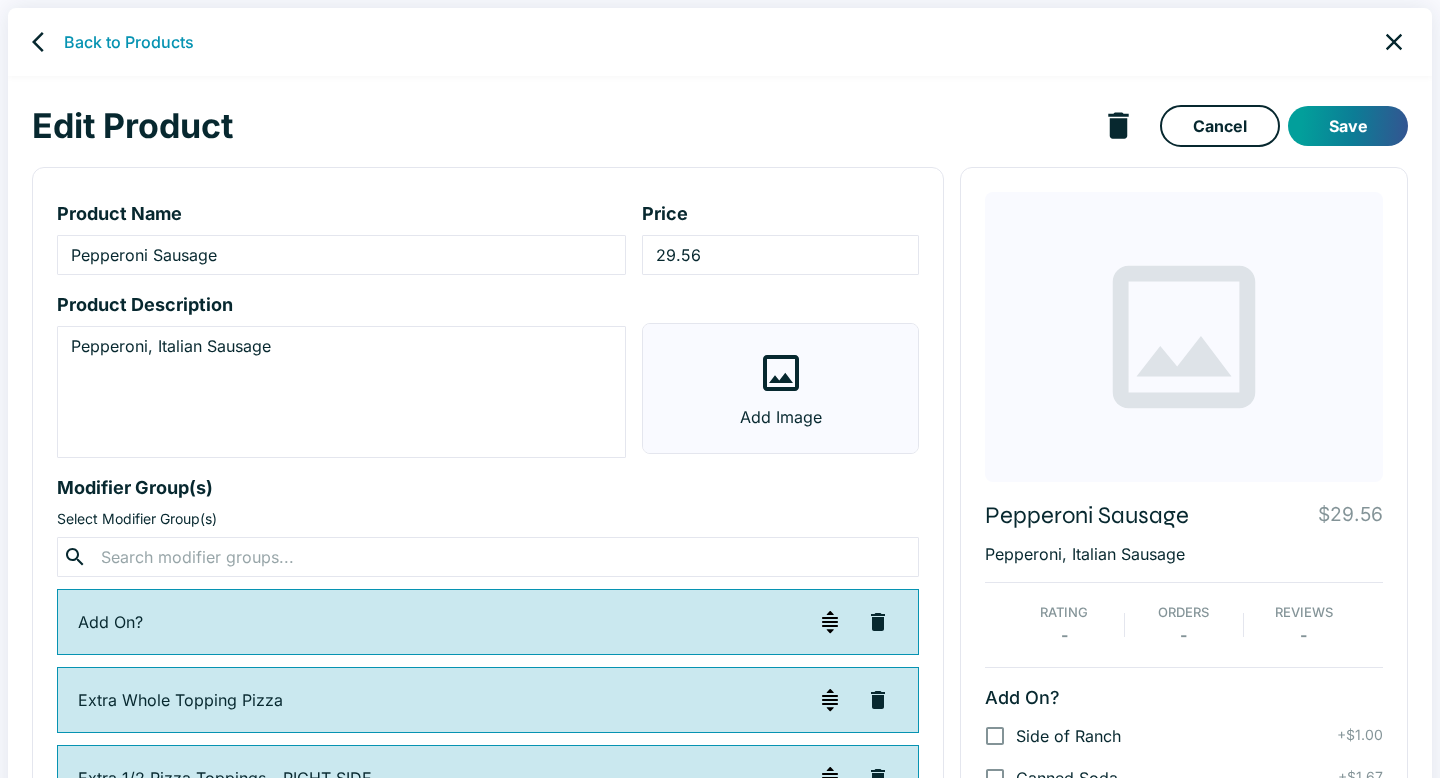 click on "Add Image" at bounding box center (780, 388) 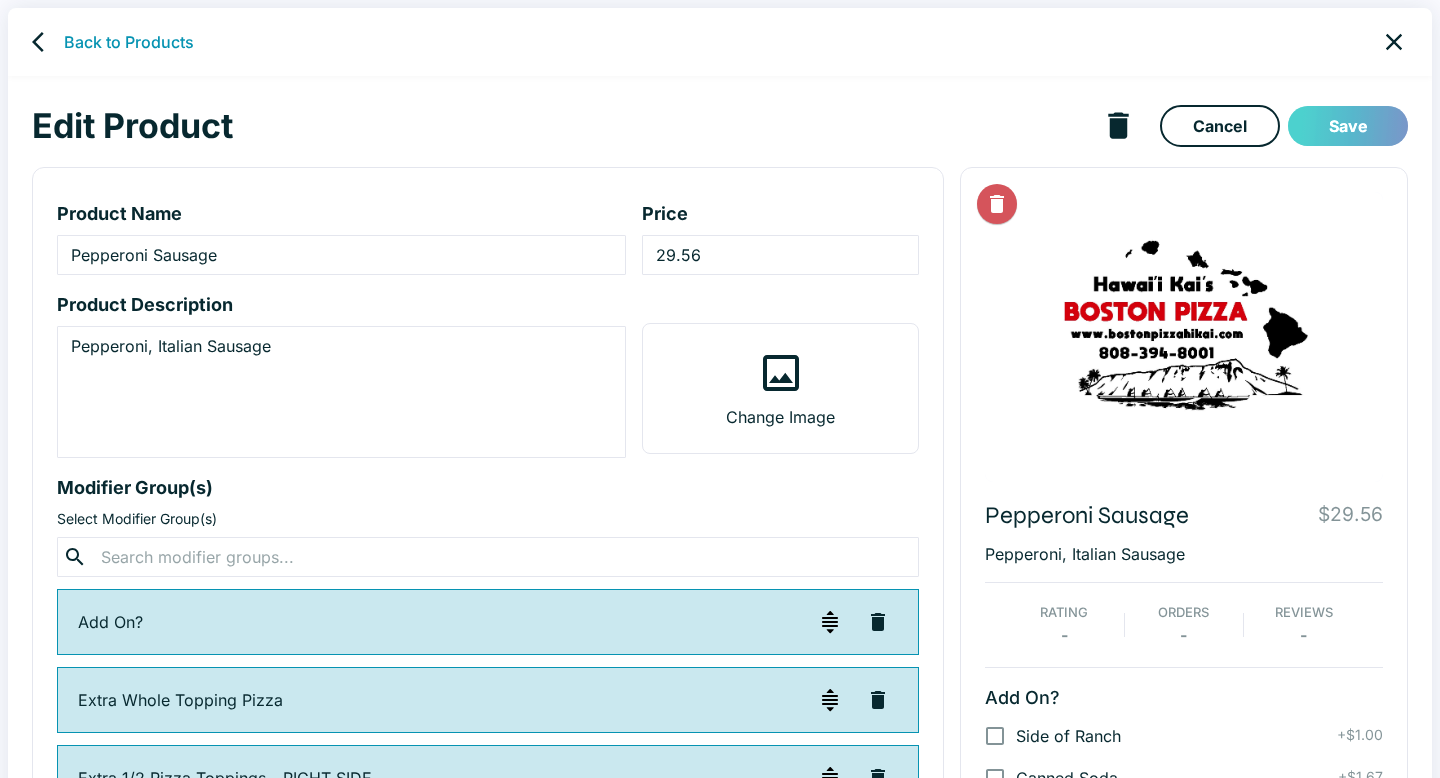 click on "Save" at bounding box center [1348, 126] 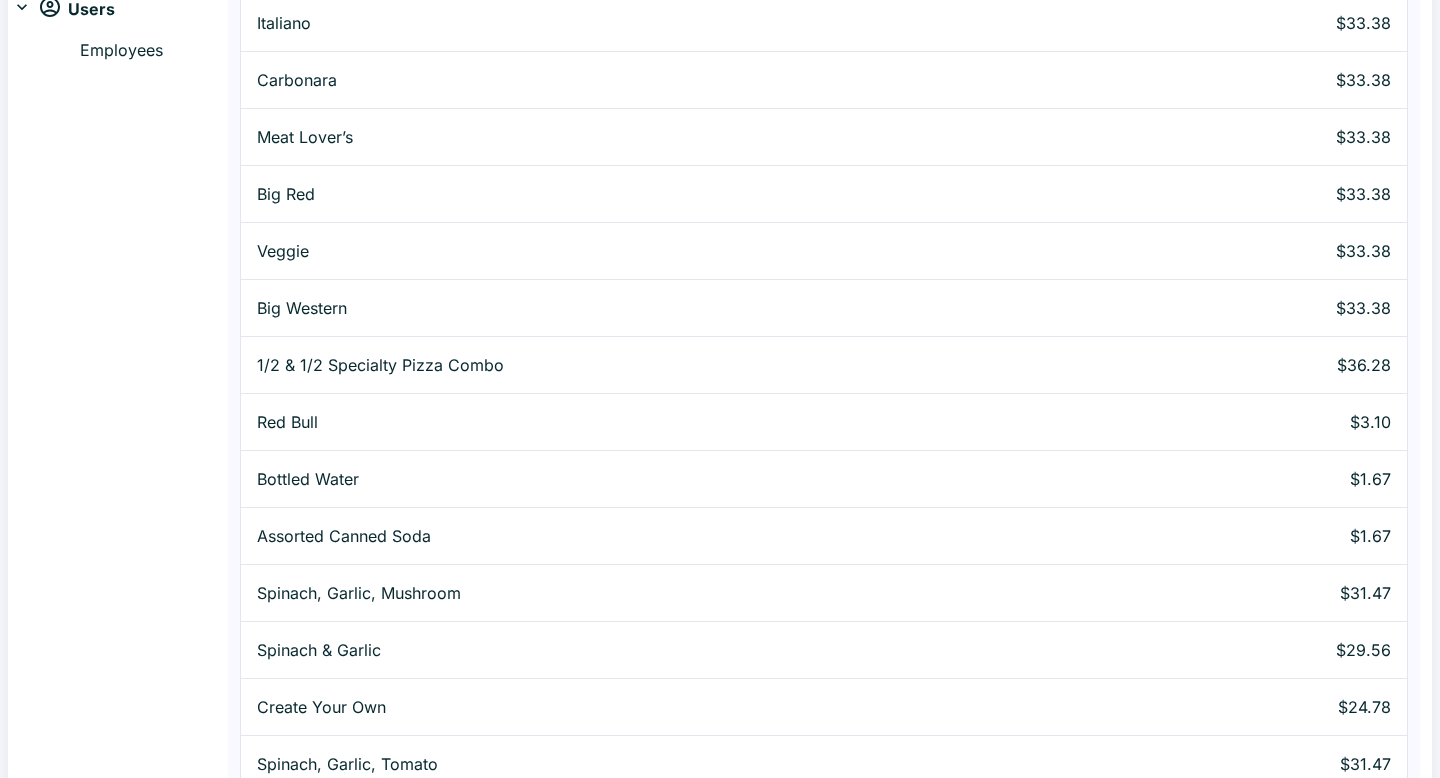 scroll, scrollTop: 776, scrollLeft: 0, axis: vertical 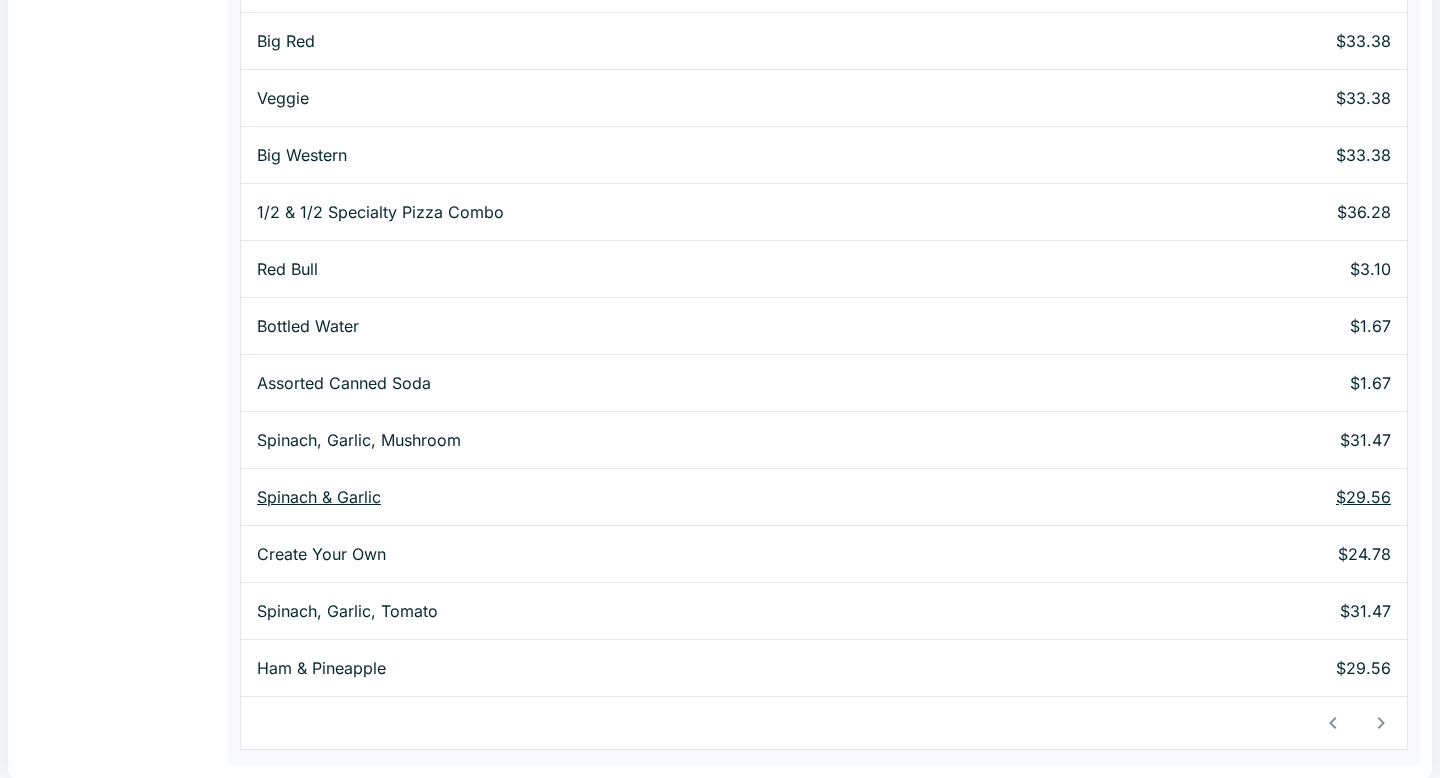 click on "Spinach & Garlic" at bounding box center (685, 497) 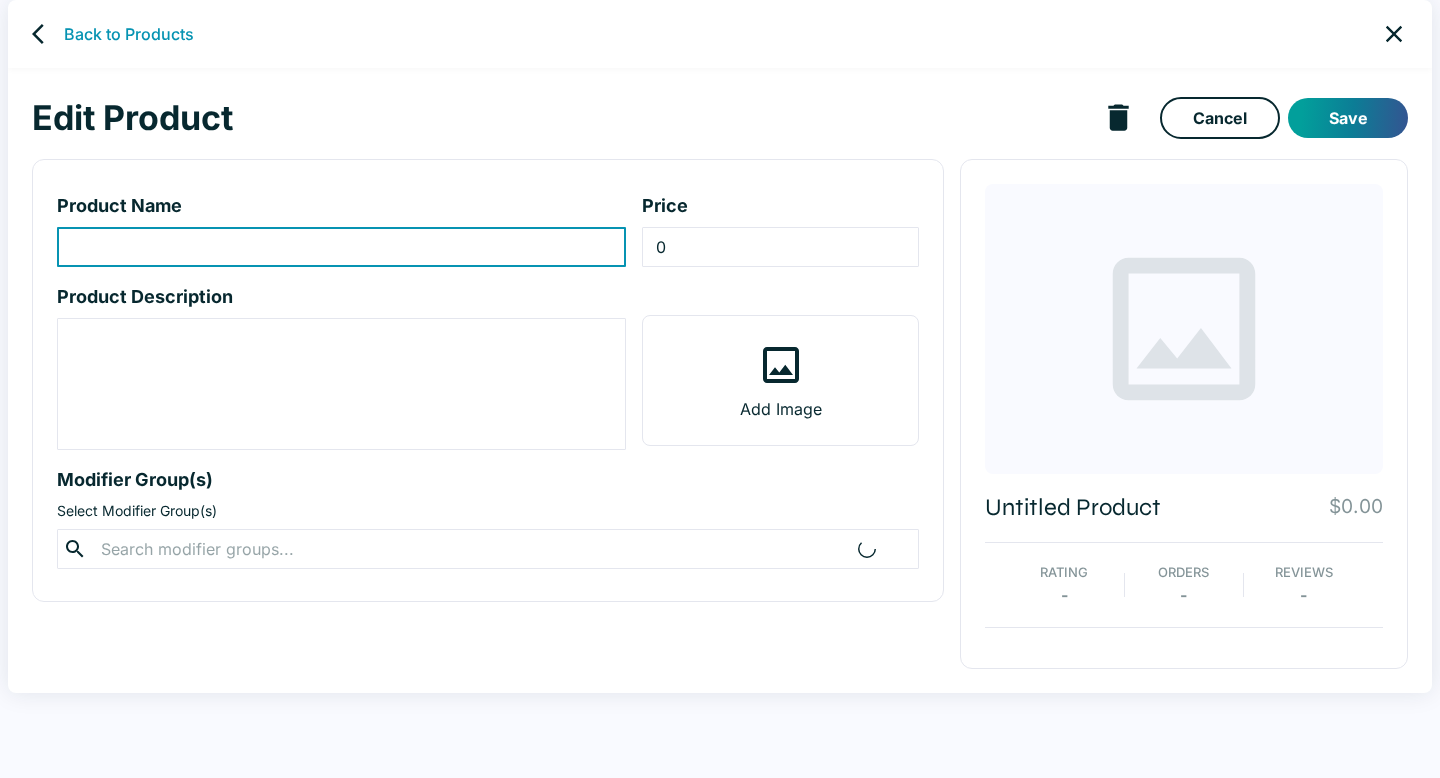 scroll, scrollTop: 0, scrollLeft: 0, axis: both 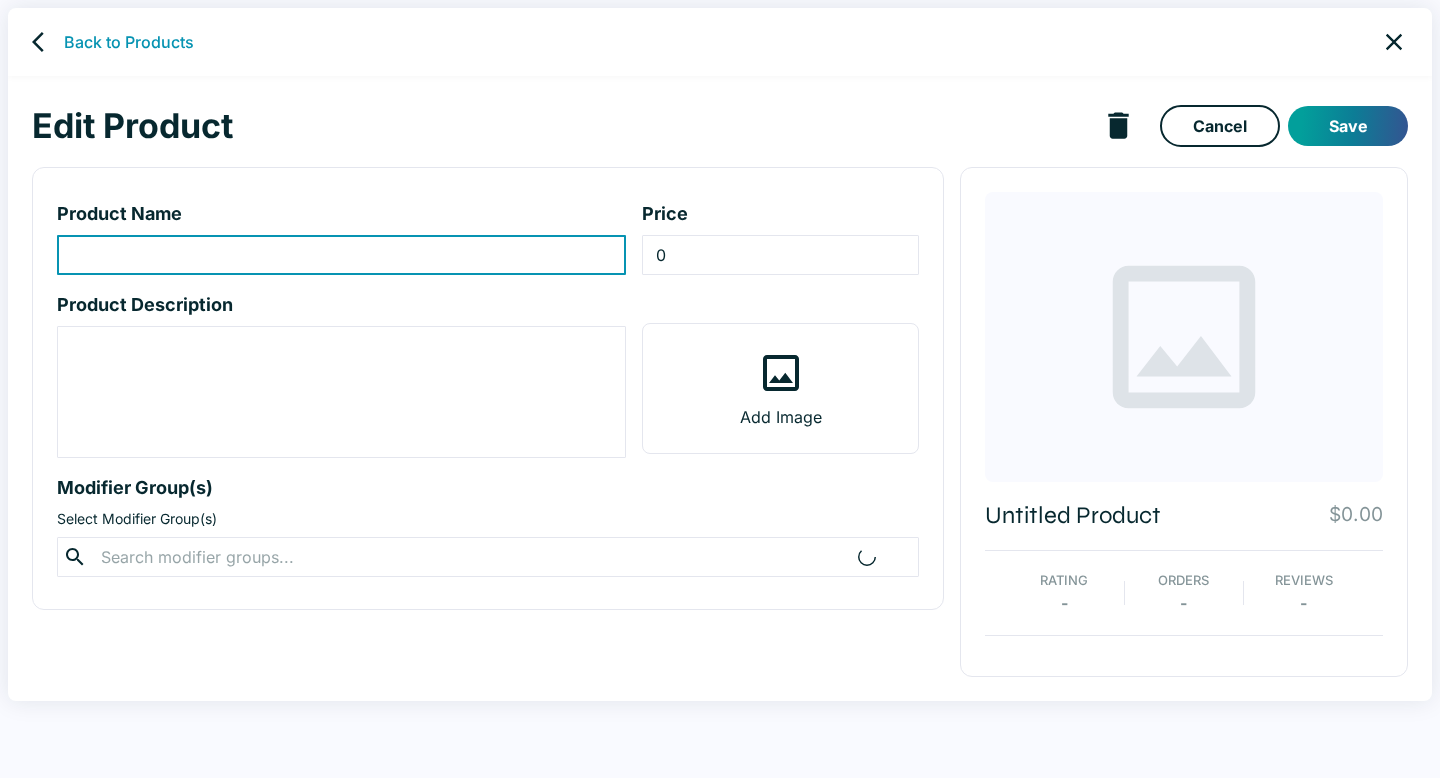 type on "Spinach & Garlic" 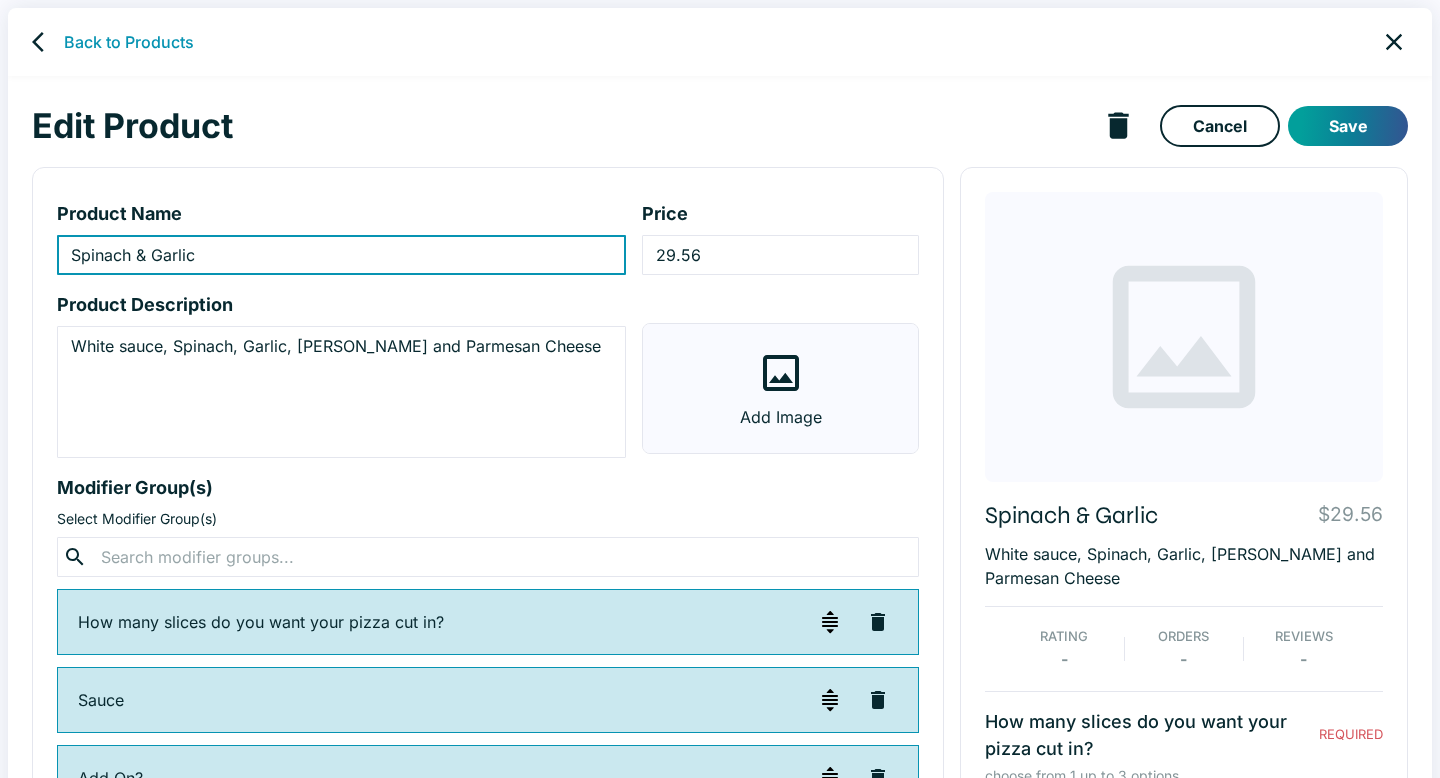 click on "Add Image" at bounding box center [780, 388] 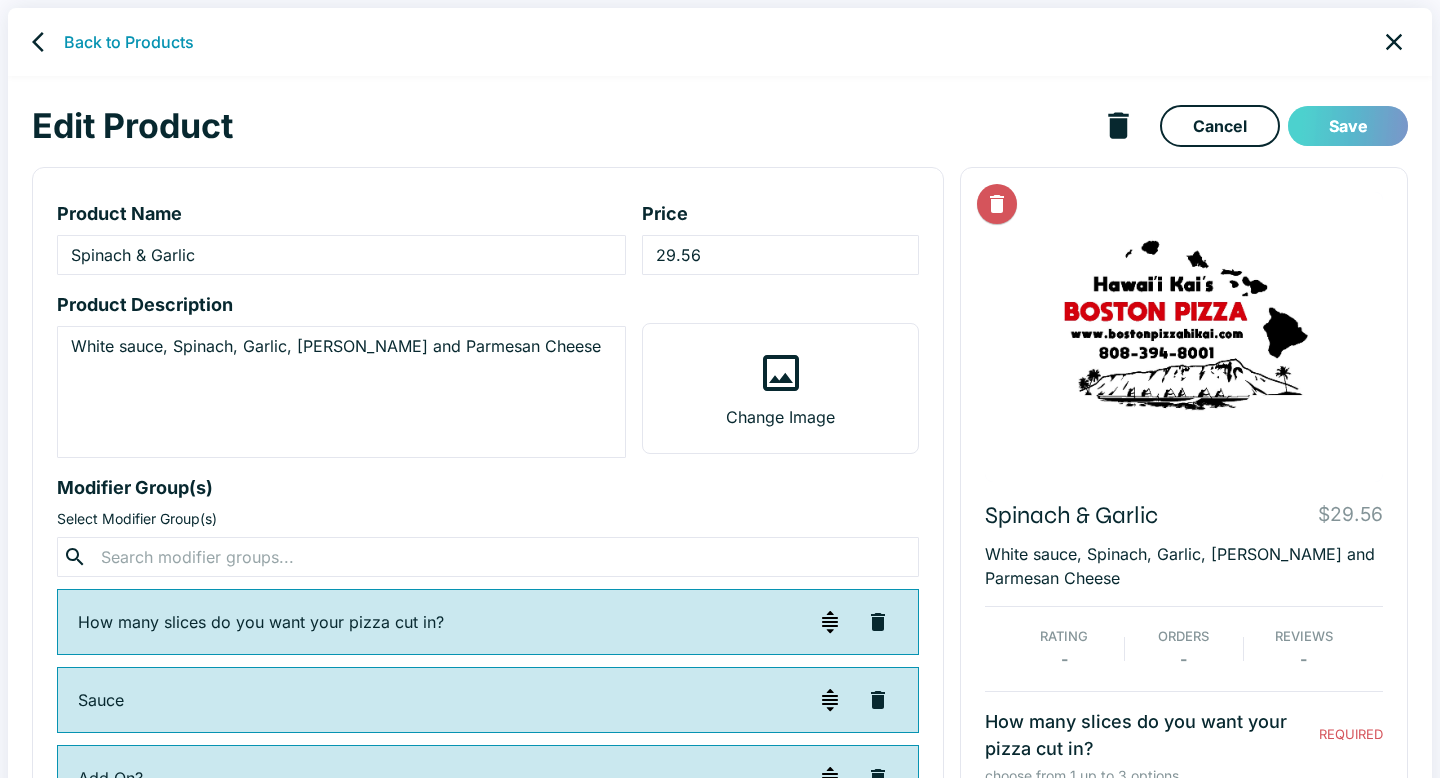 click on "Save" at bounding box center (1348, 126) 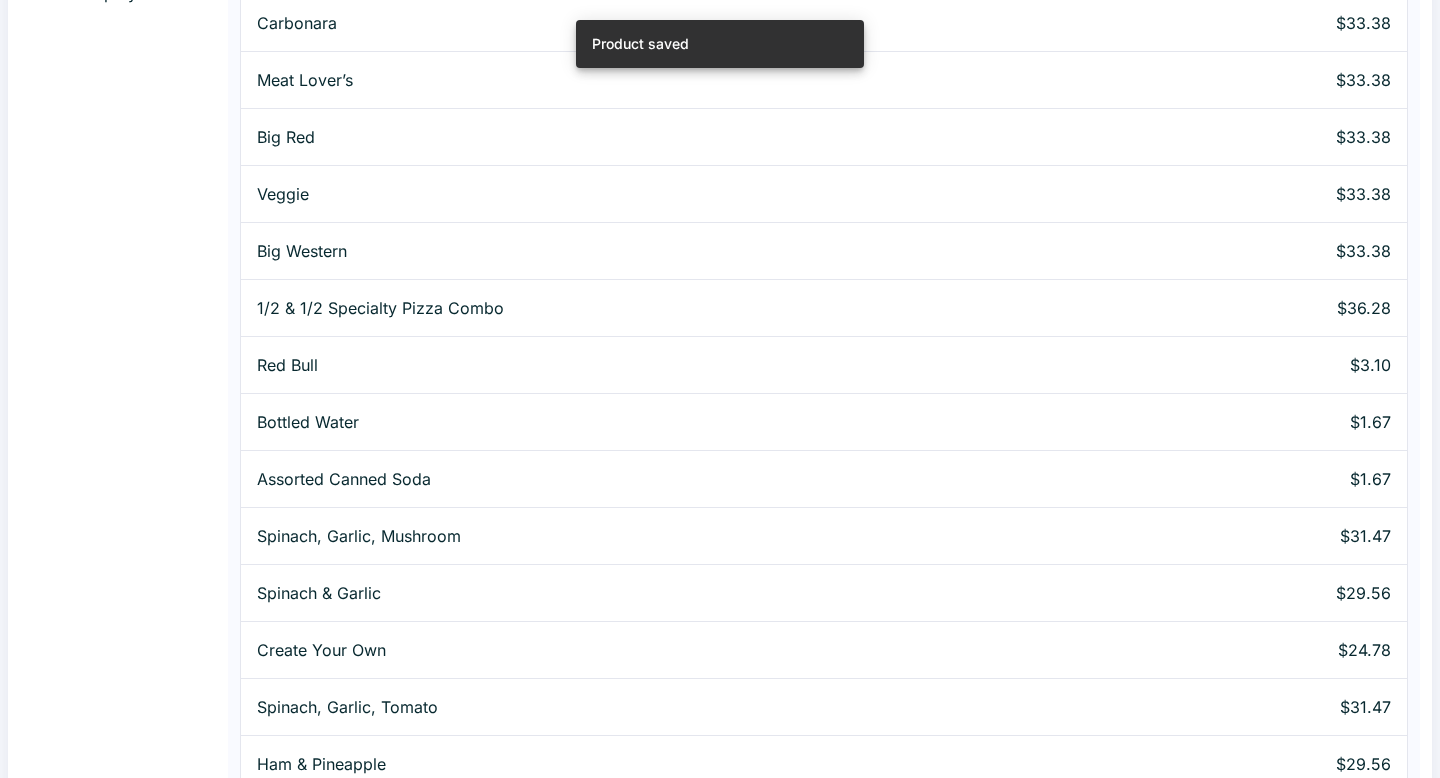 scroll, scrollTop: 776, scrollLeft: 0, axis: vertical 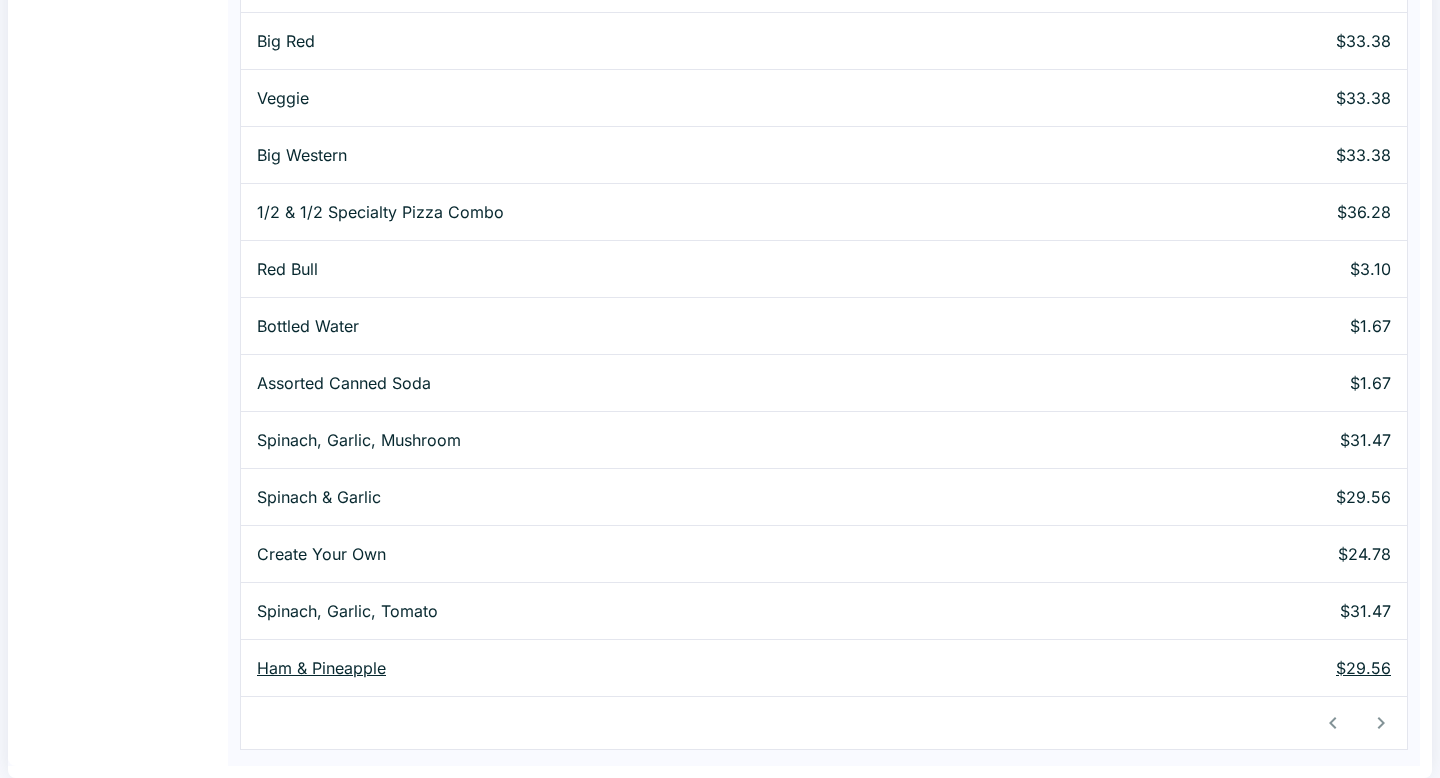 click on "Ham & Pineapple" at bounding box center [685, 668] 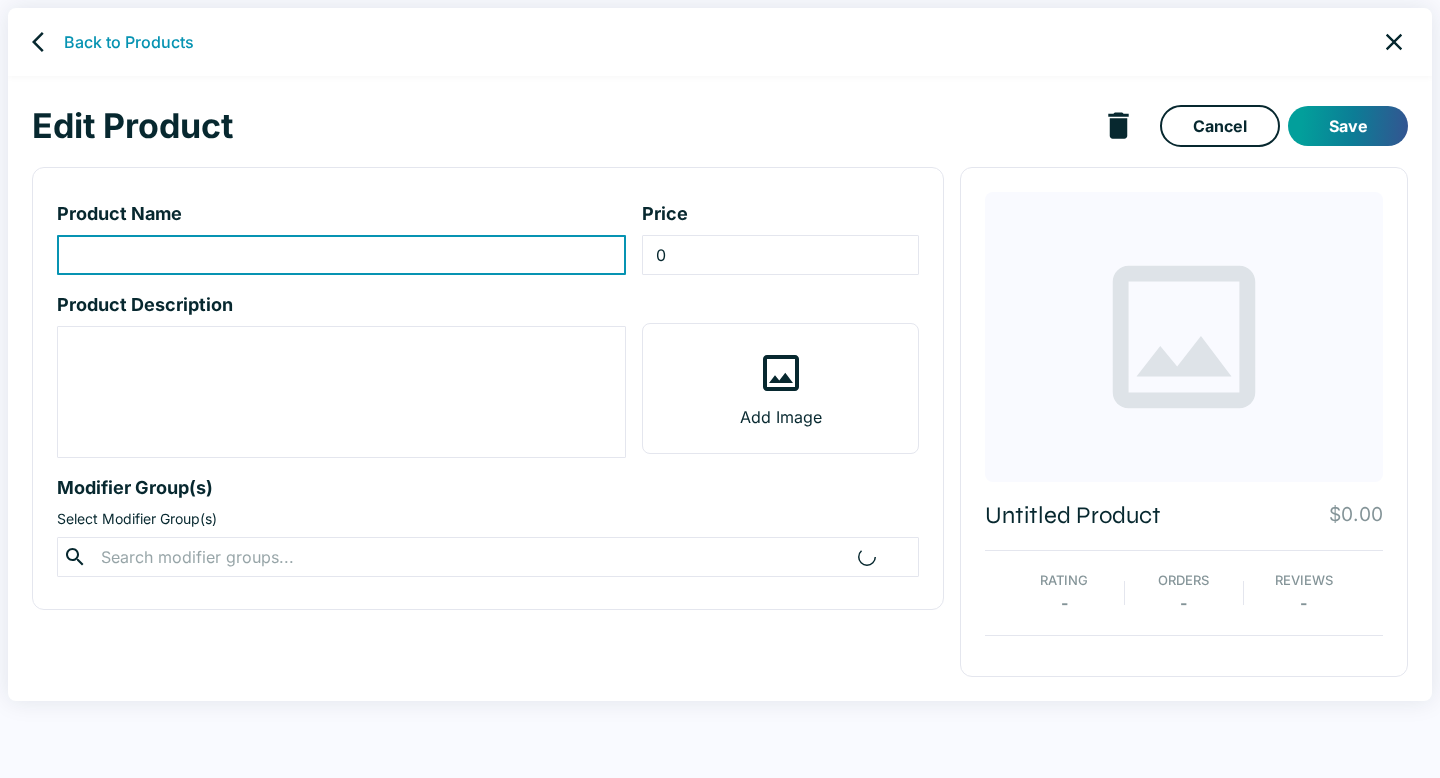 type on "Ham & Pineapple" 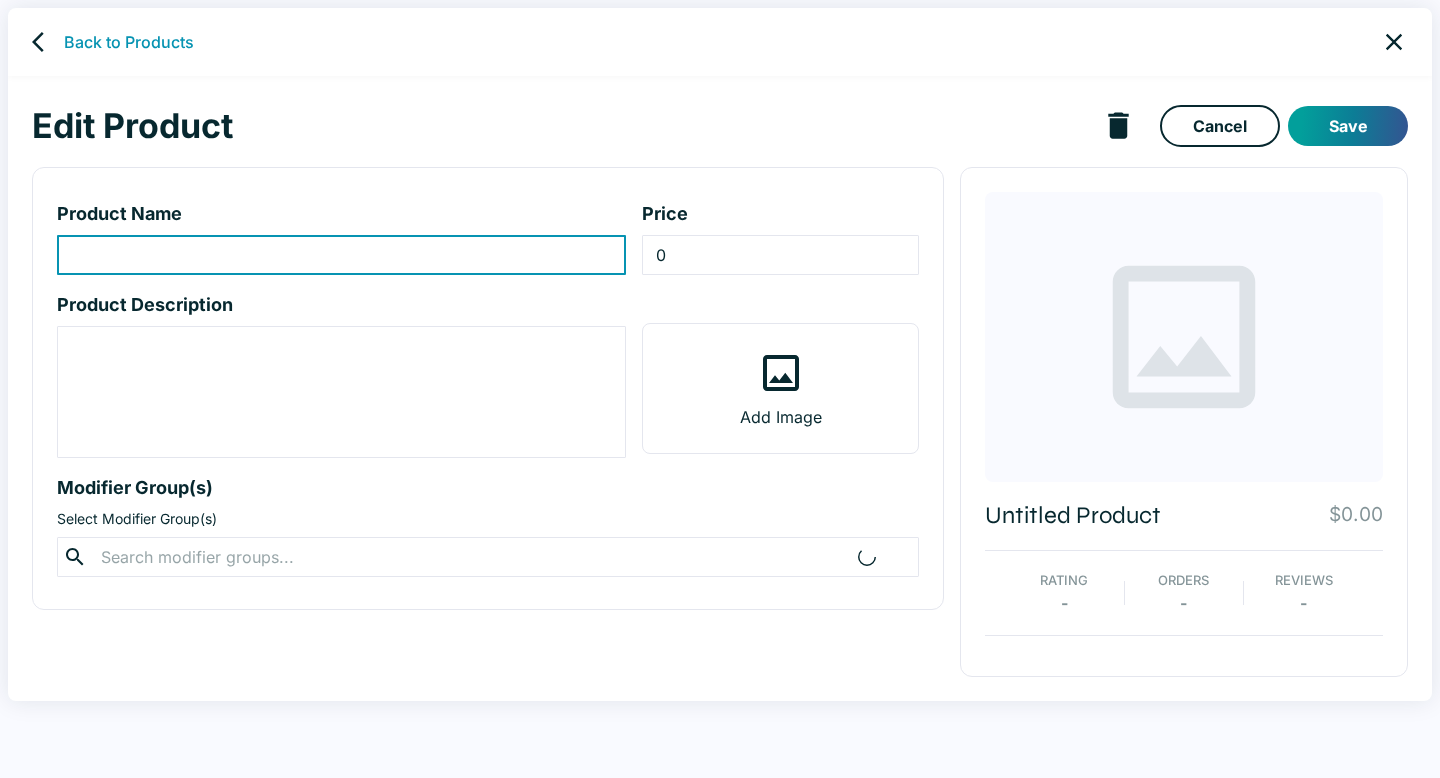 type on "29.56" 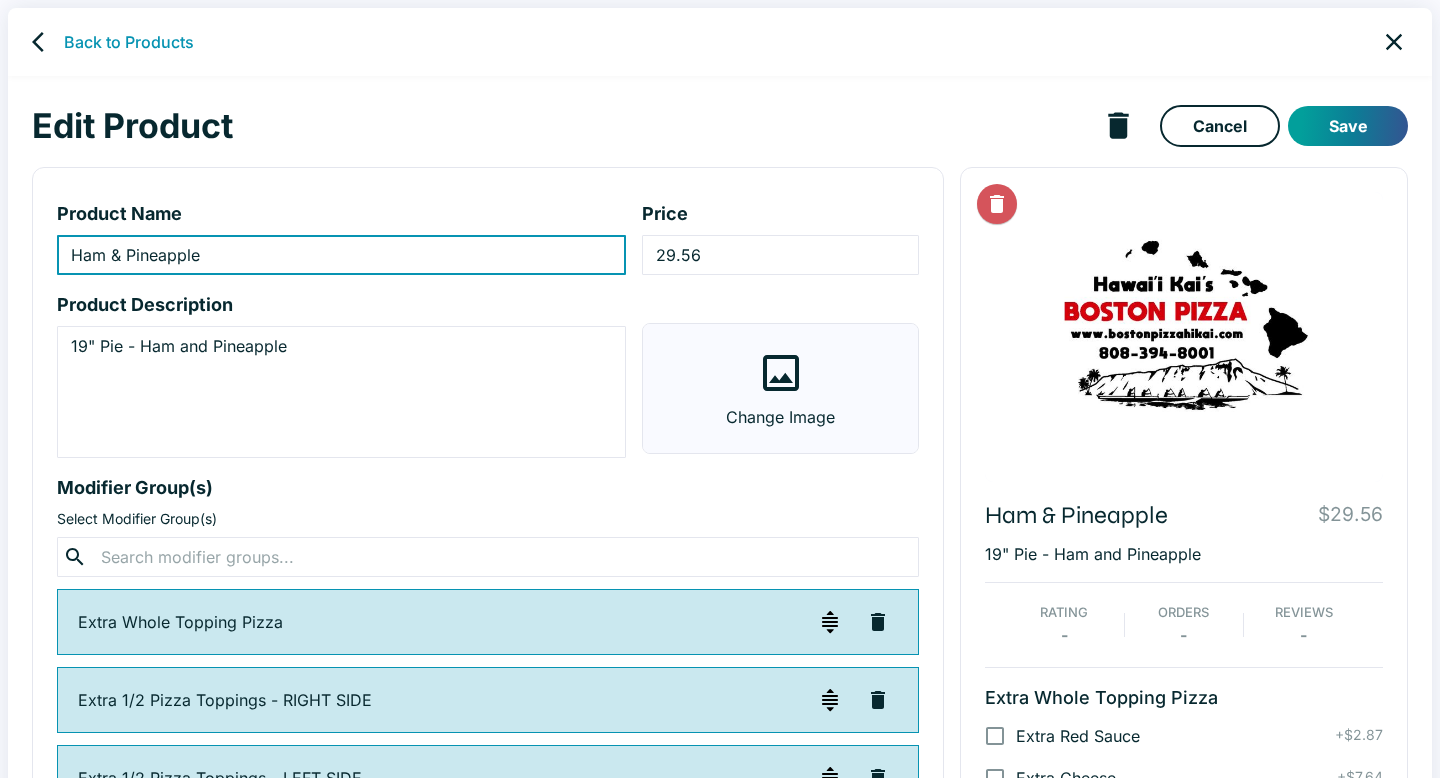 click on "Change Image" at bounding box center (780, 388) 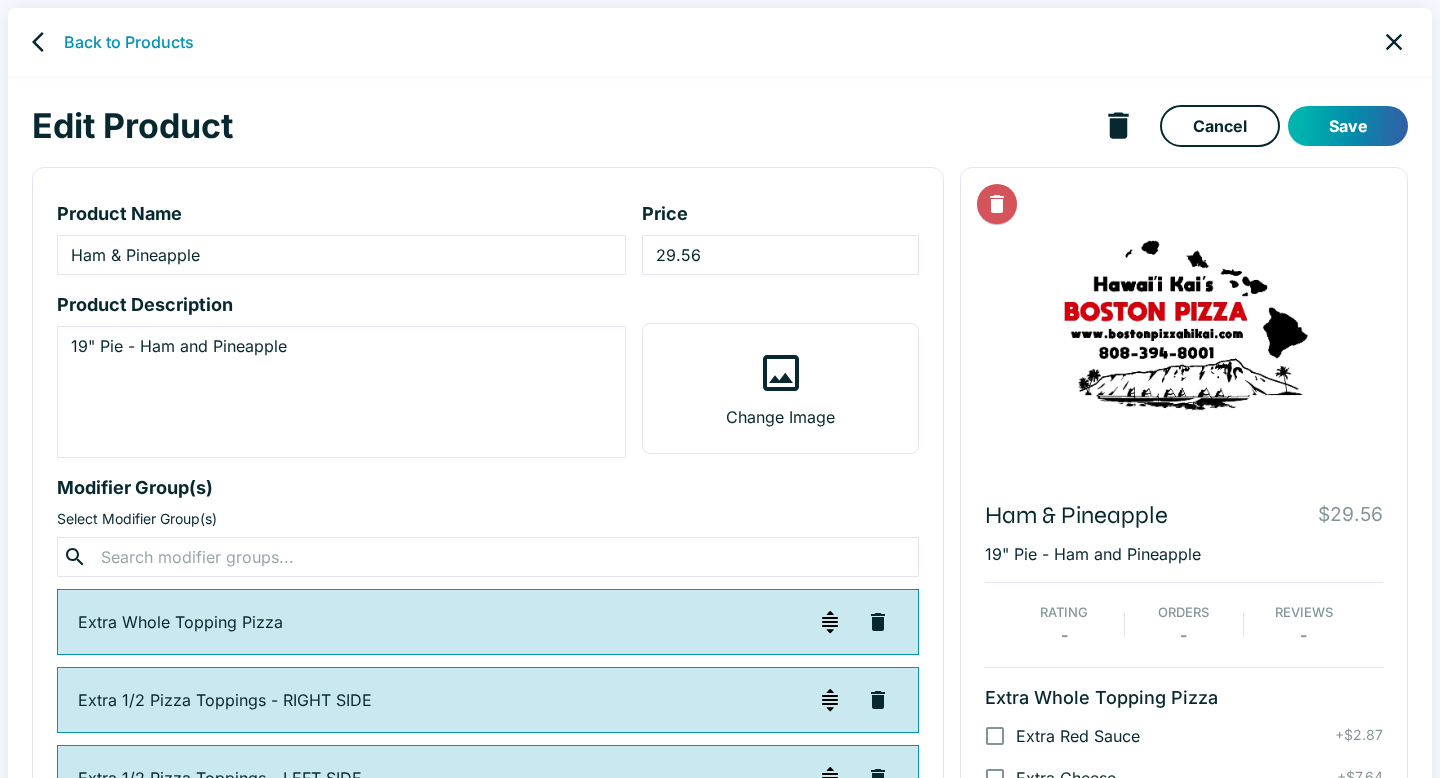 click on "Save" at bounding box center [1348, 126] 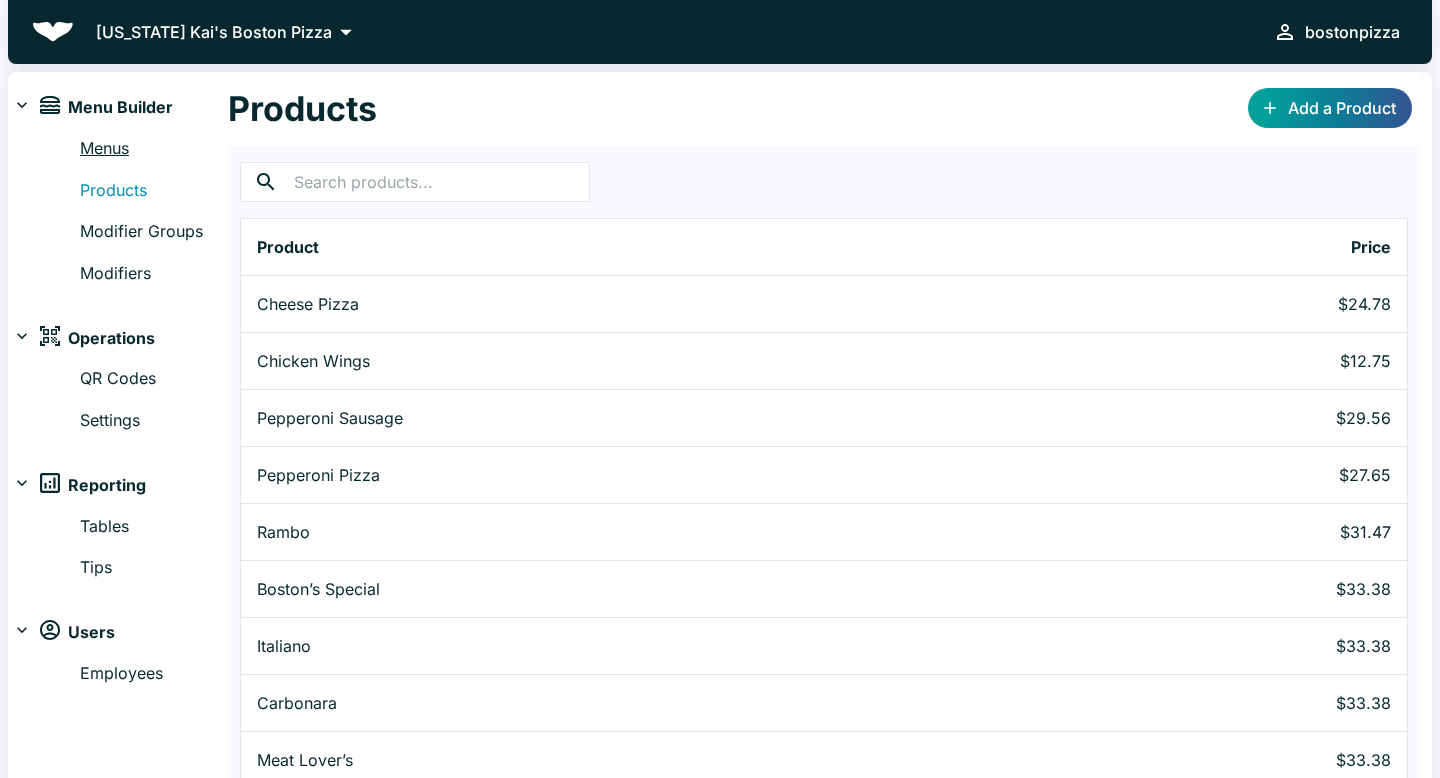 click on "Menus" at bounding box center (154, 149) 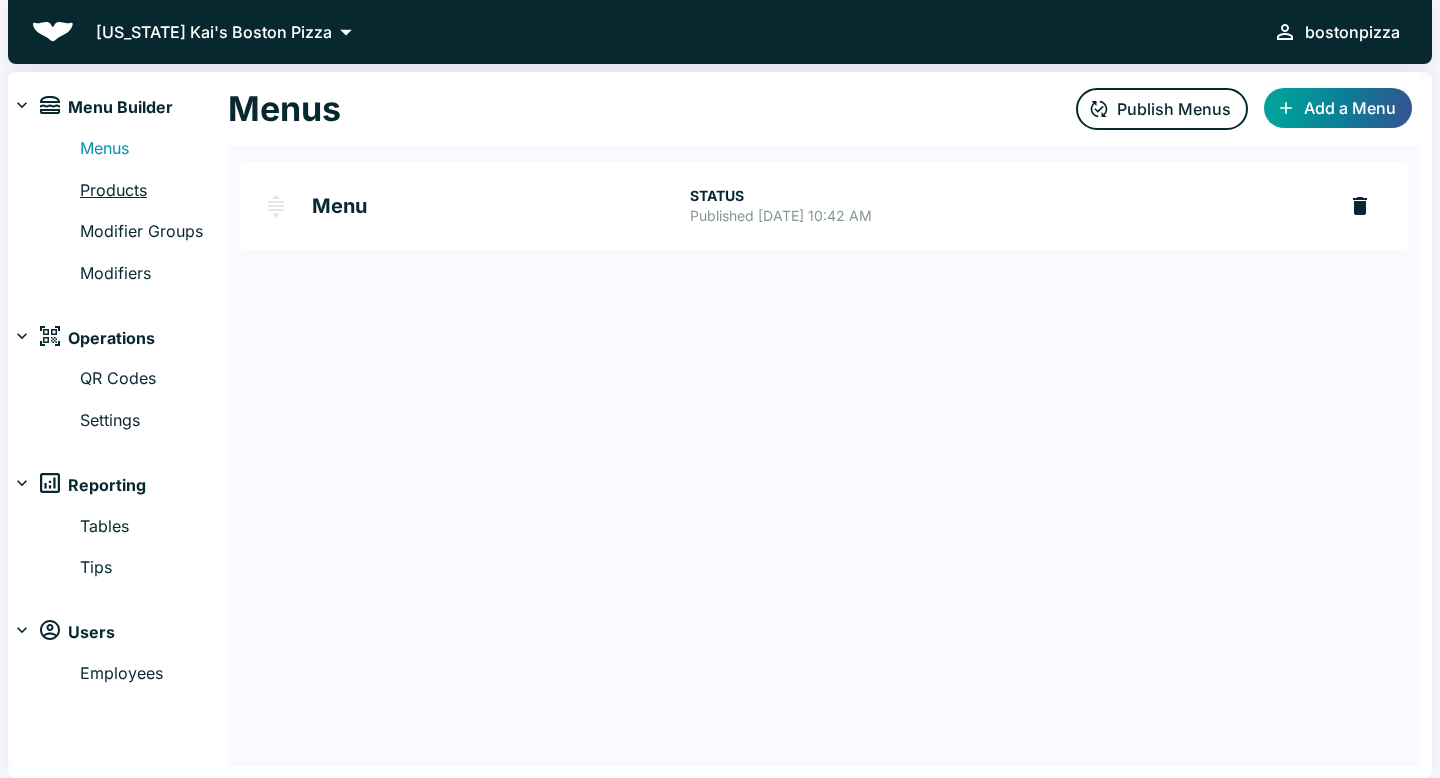 click on "Products" at bounding box center (154, 191) 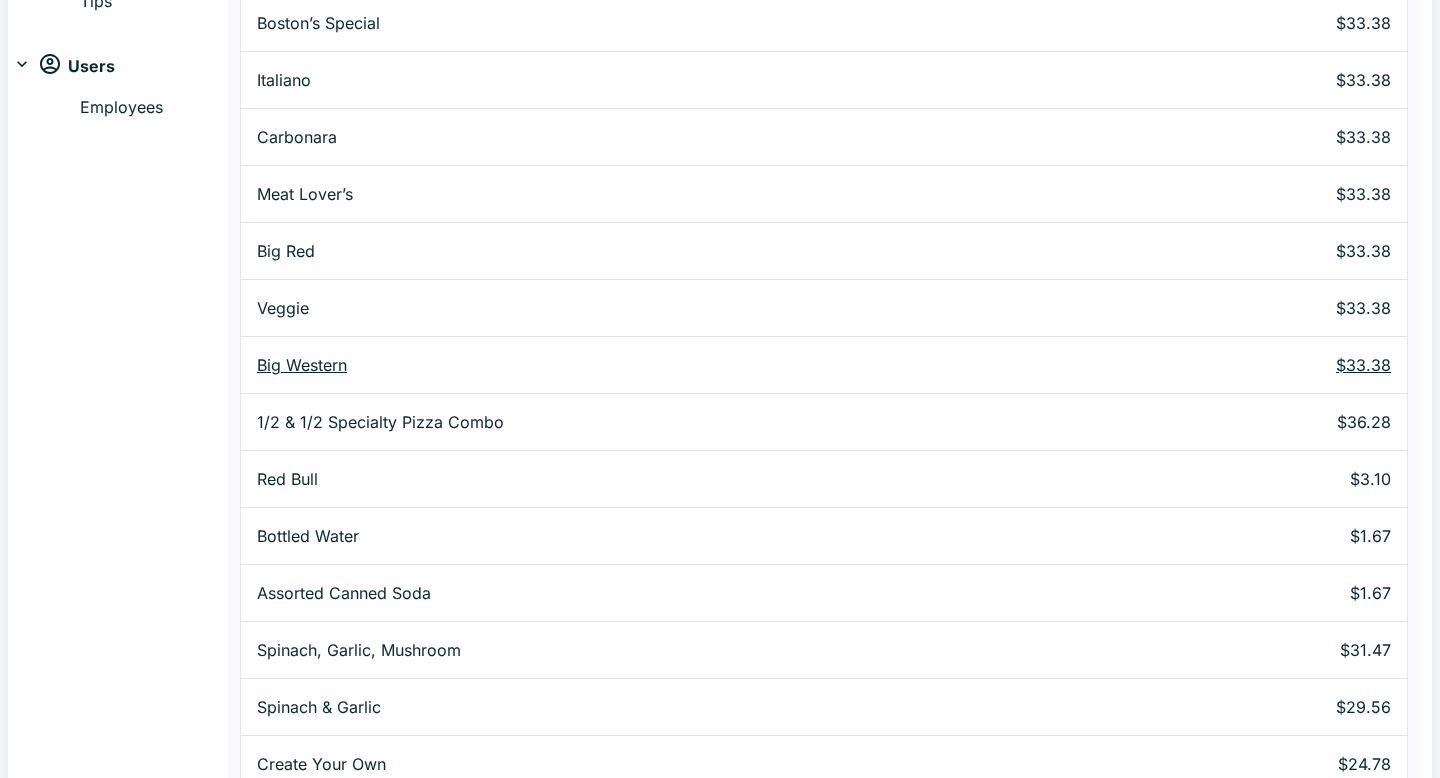 scroll, scrollTop: 0, scrollLeft: 0, axis: both 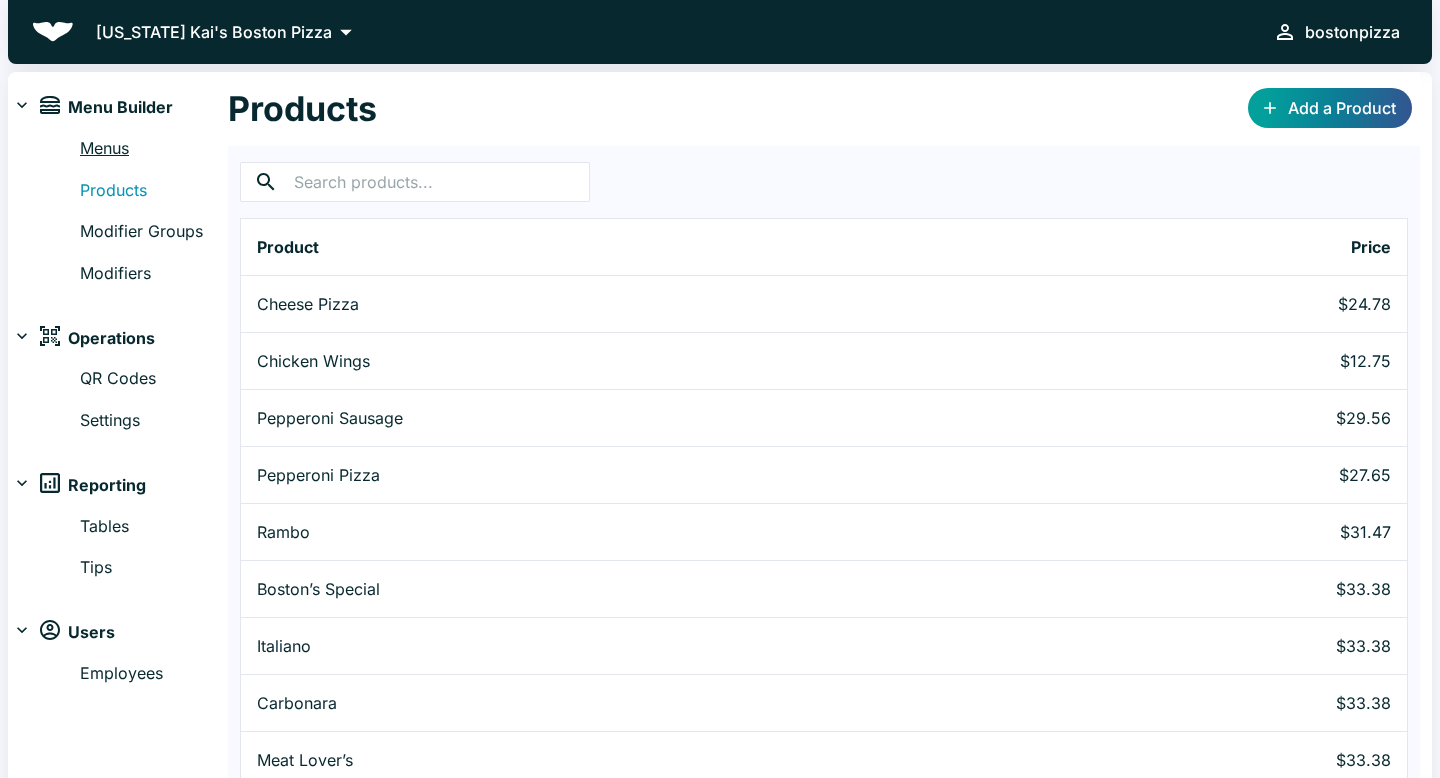 click on "Menus" at bounding box center (154, 149) 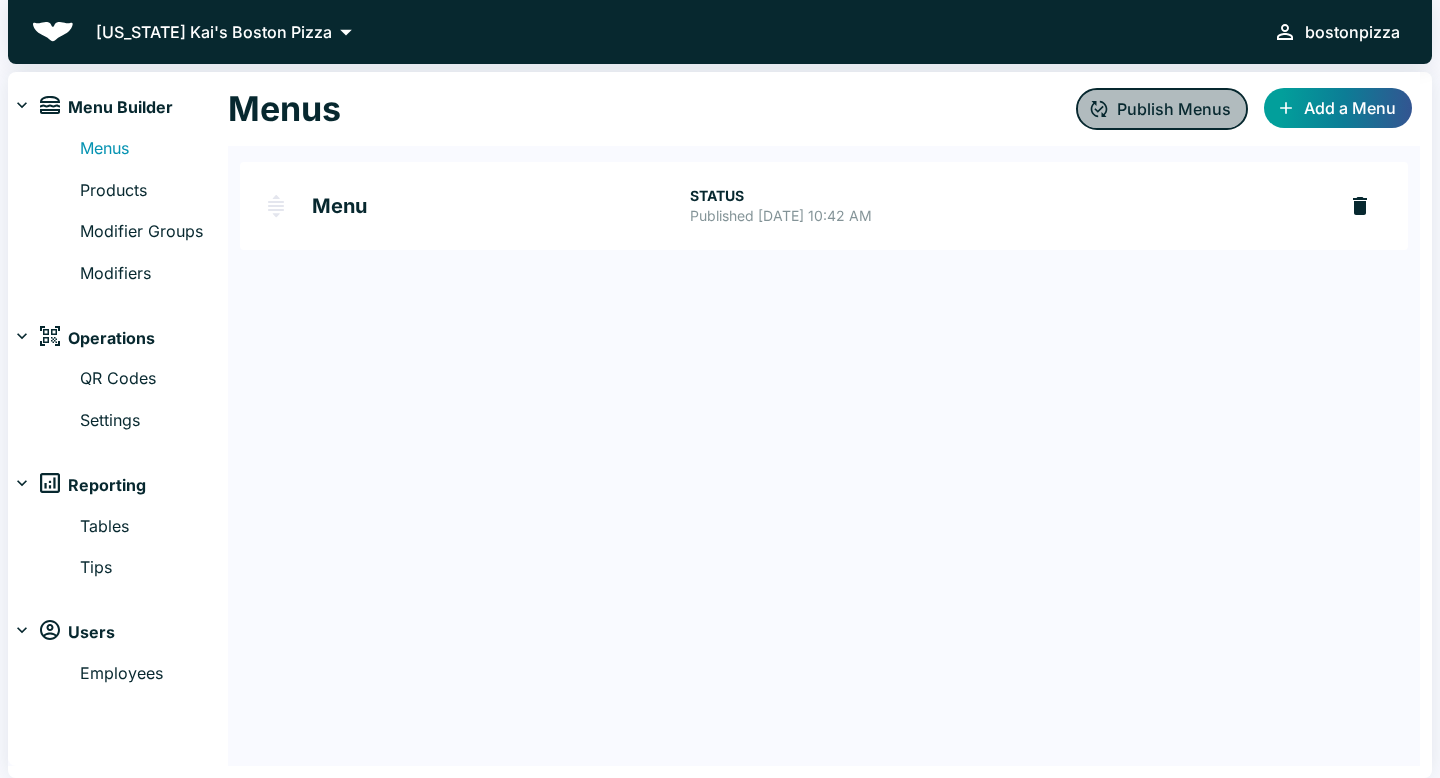 click 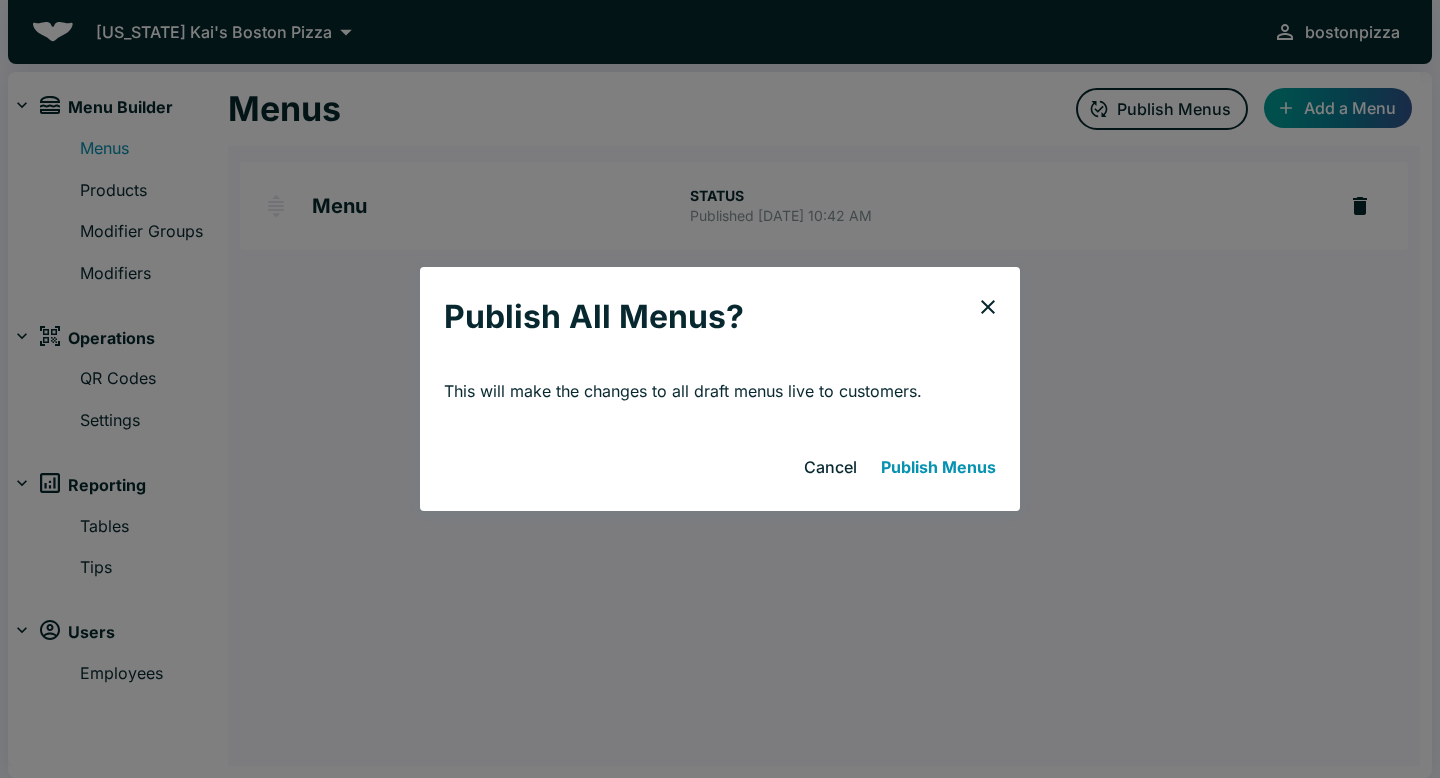 click on "Publish Menus" at bounding box center [938, 467] 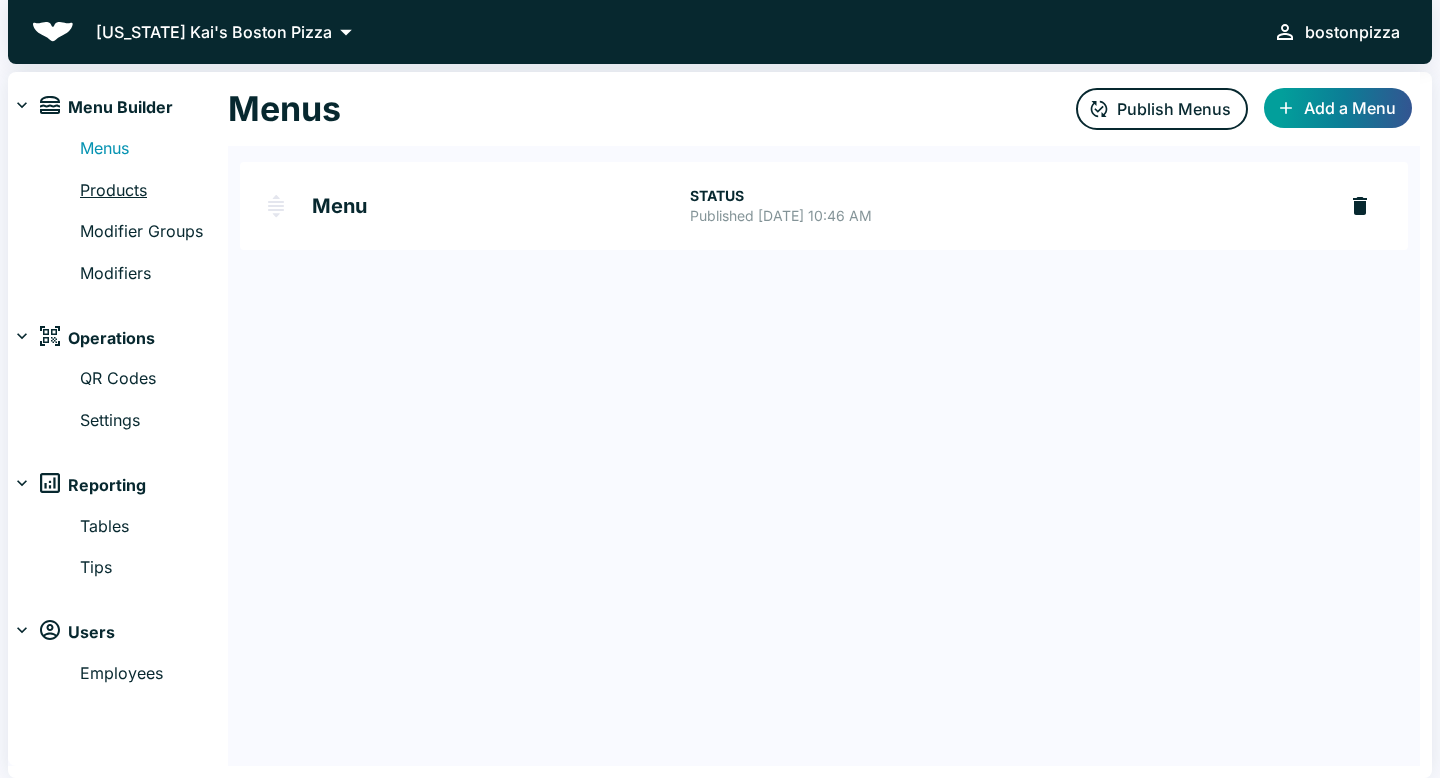 click on "Products" at bounding box center [154, 191] 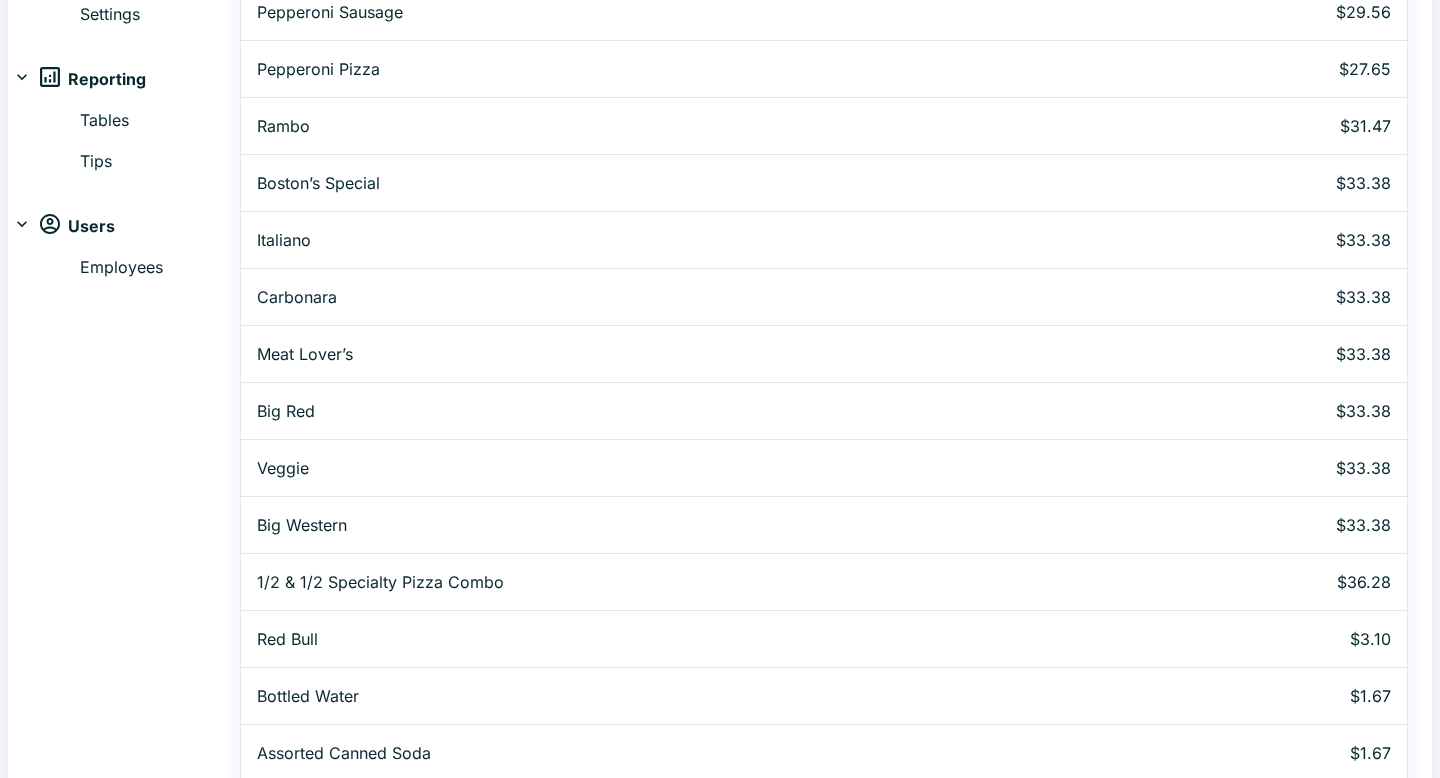 scroll, scrollTop: 776, scrollLeft: 0, axis: vertical 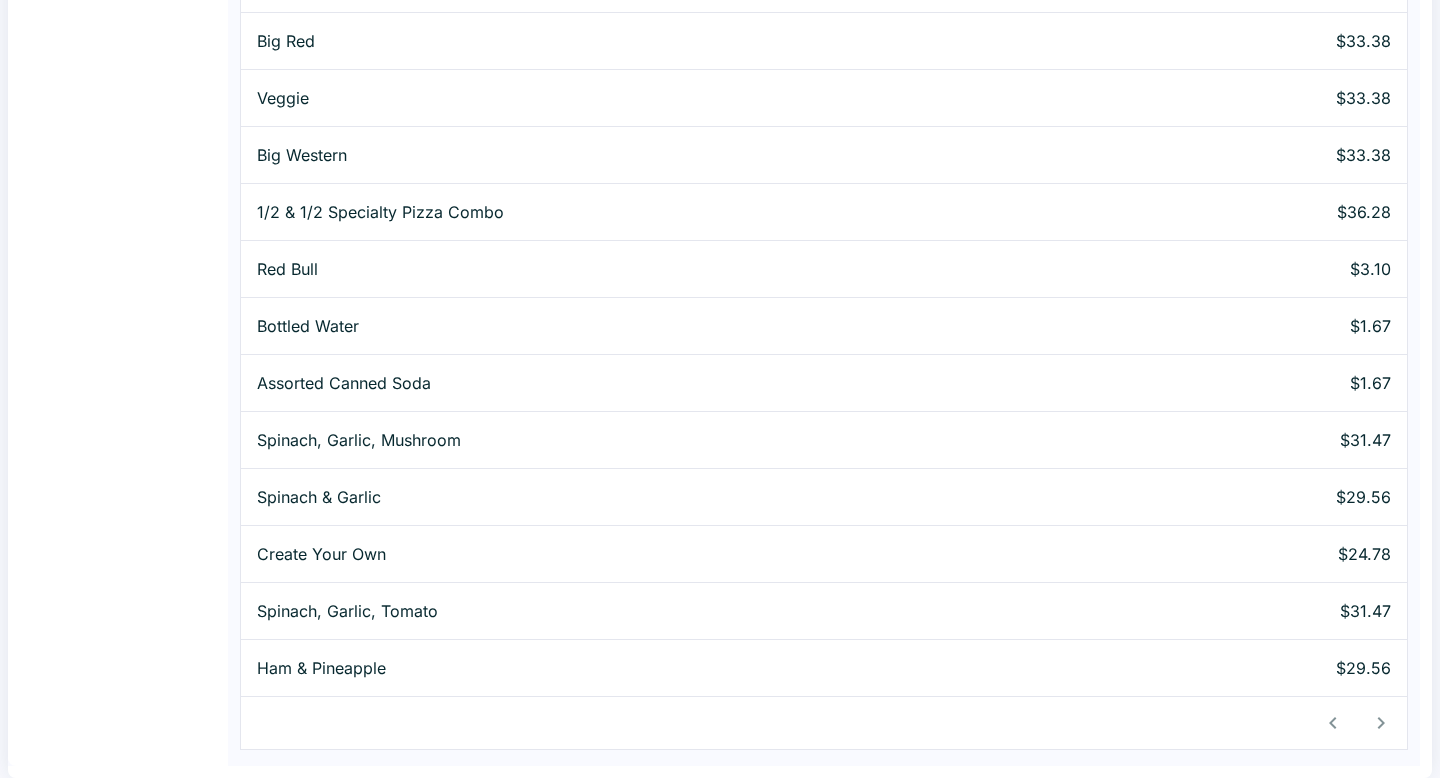 click at bounding box center [1357, 723] 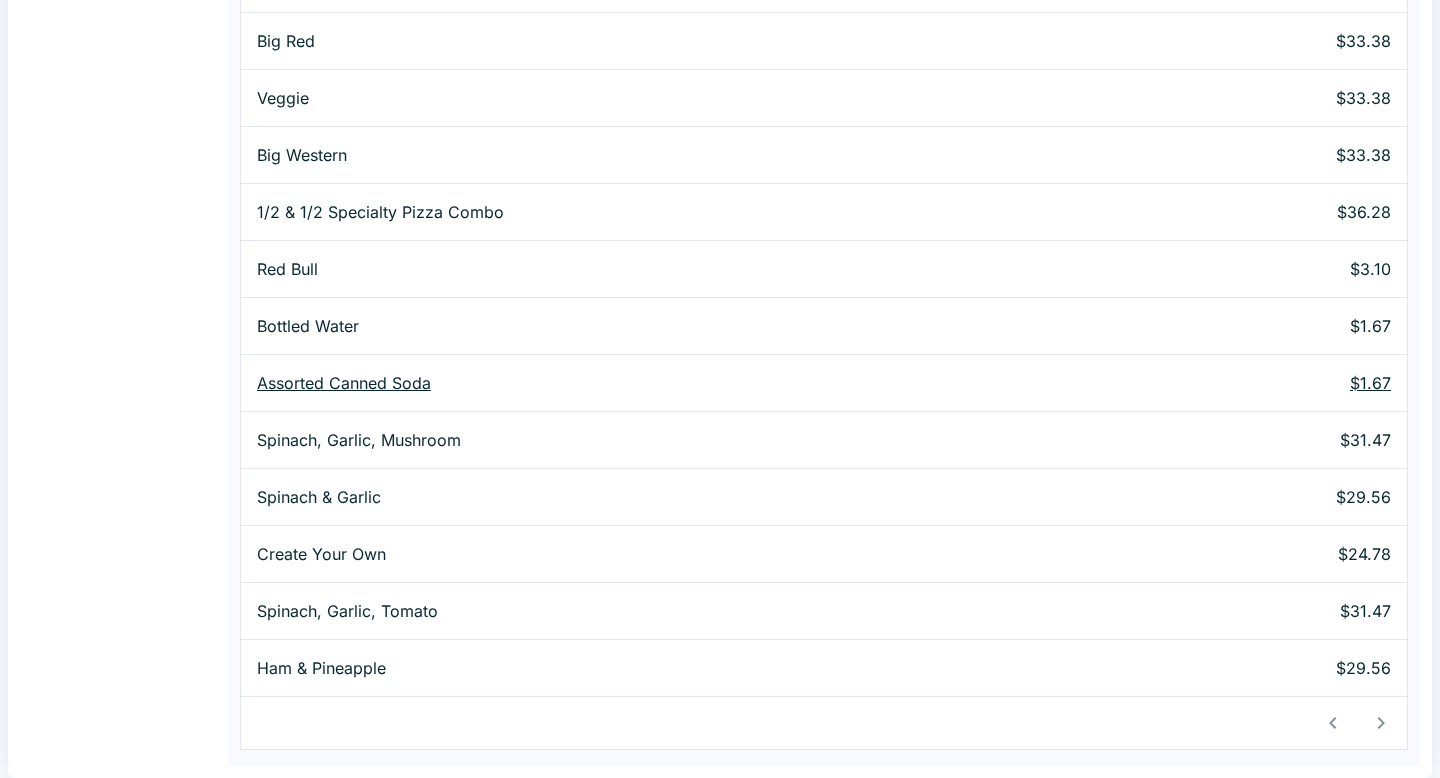 click on "Assorted Canned Soda" at bounding box center [685, 383] 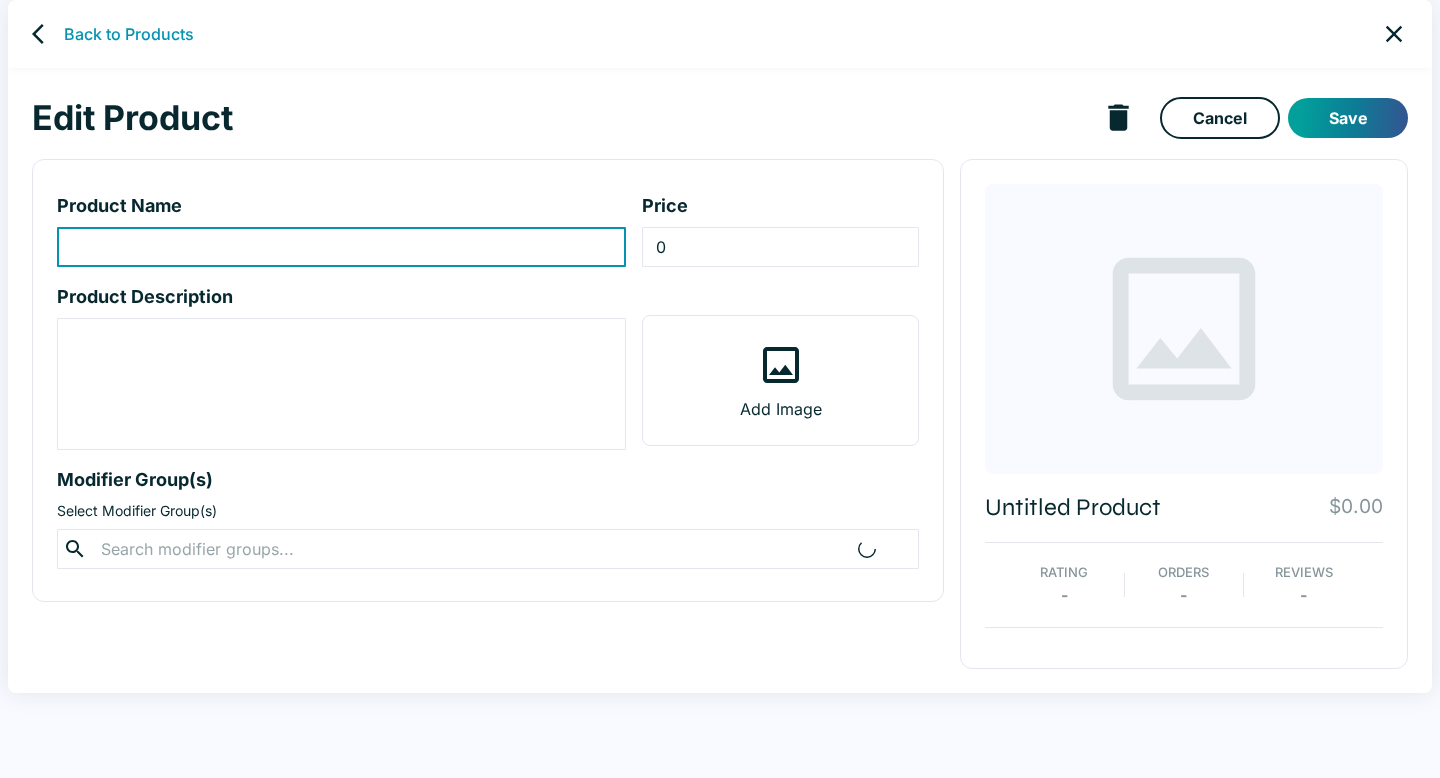 scroll, scrollTop: 0, scrollLeft: 0, axis: both 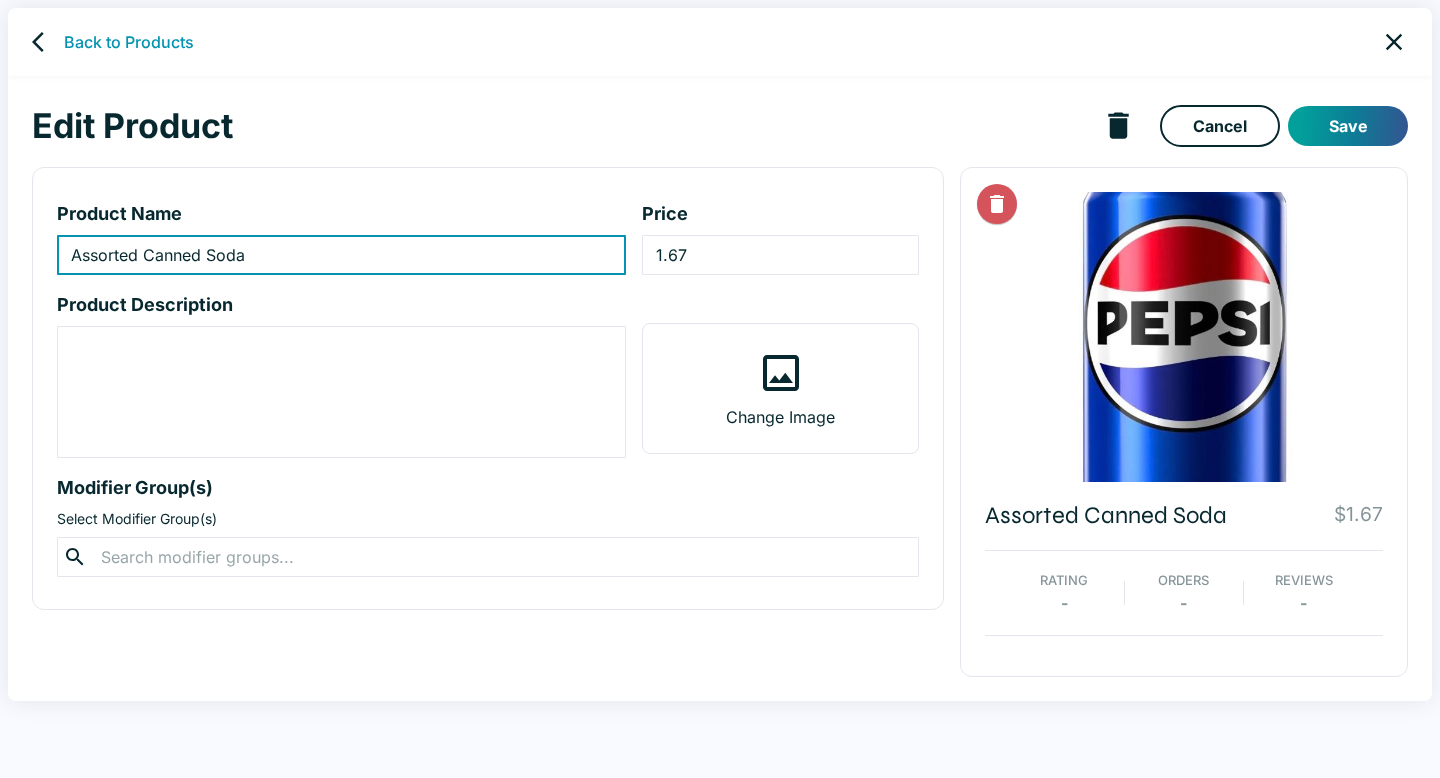 type on "Assorted Canned Soda" 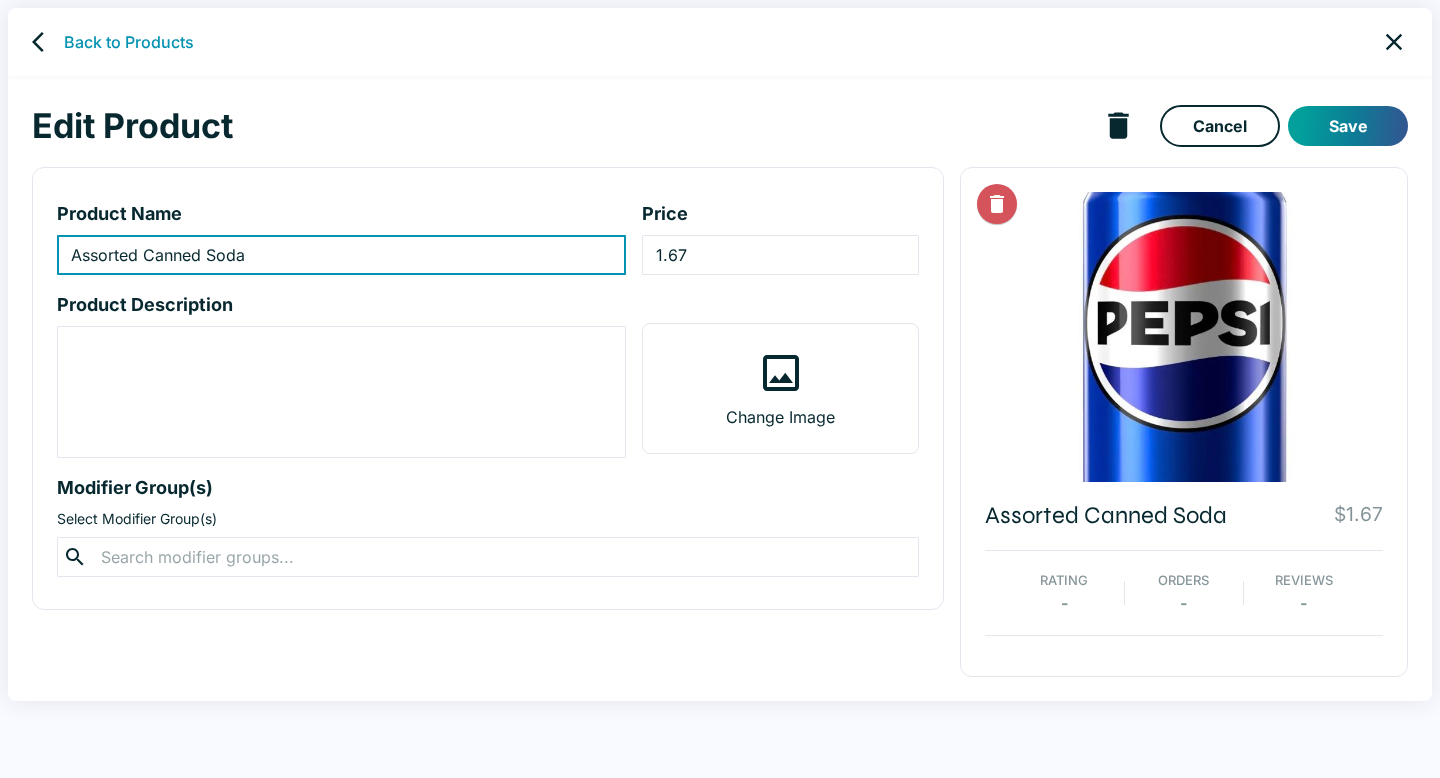 type on "1.67" 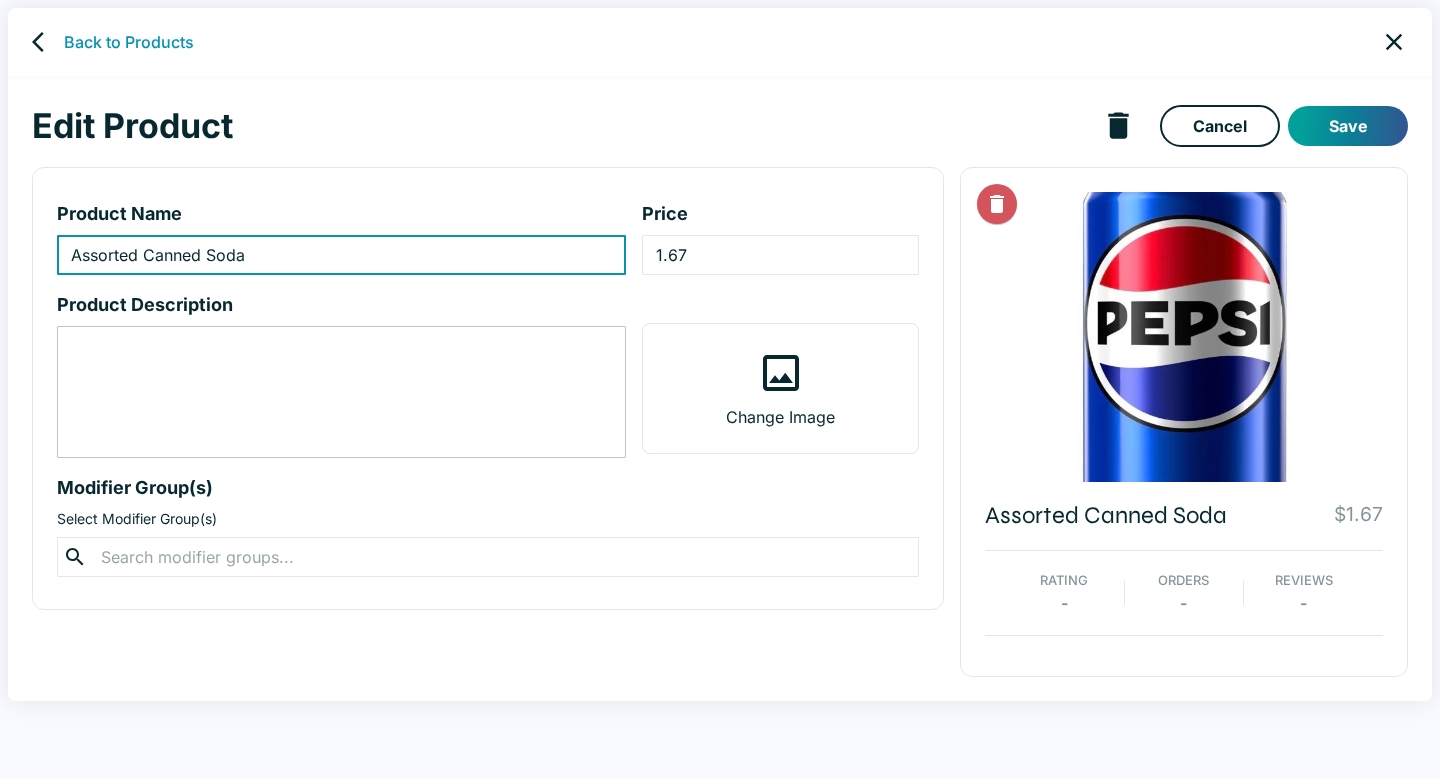click at bounding box center (341, 392) 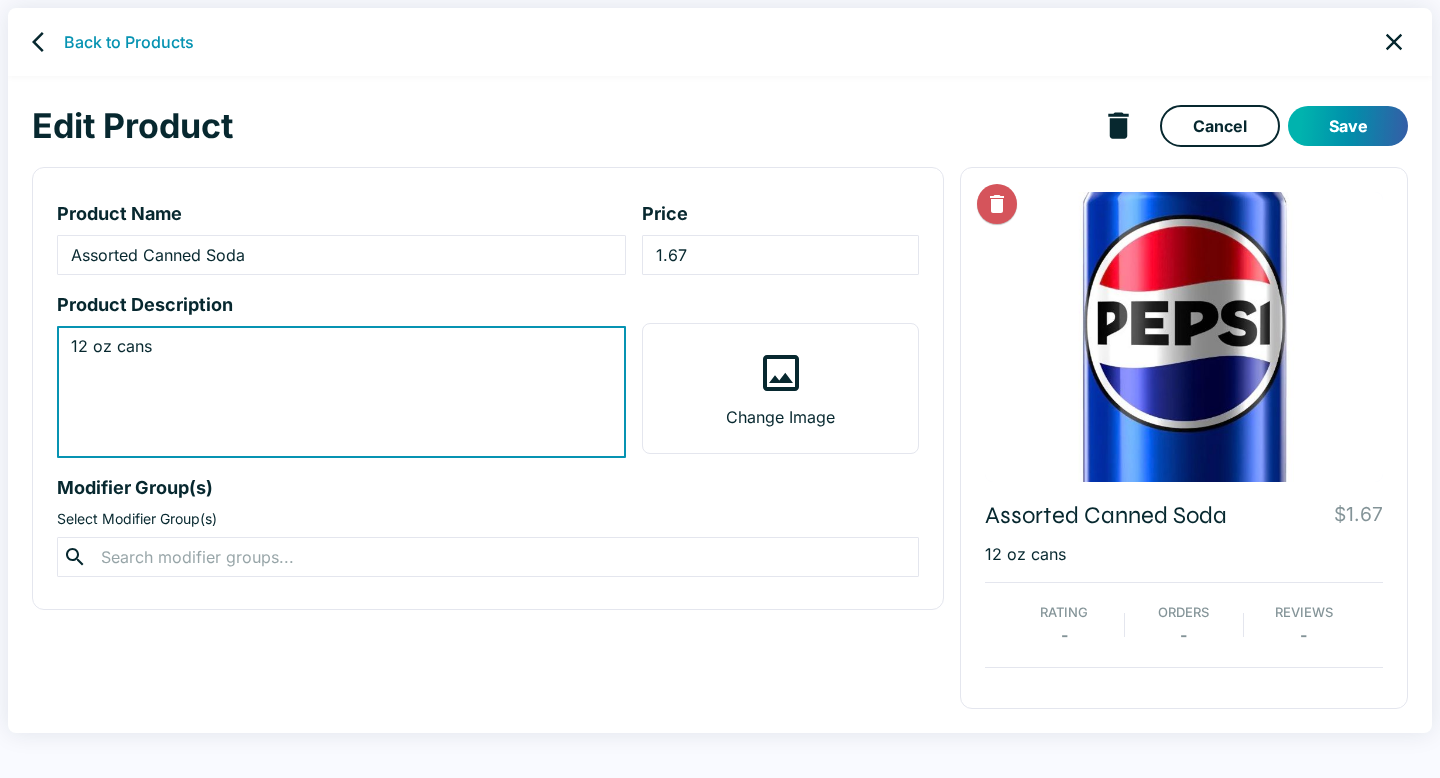 type on "12 oz cans" 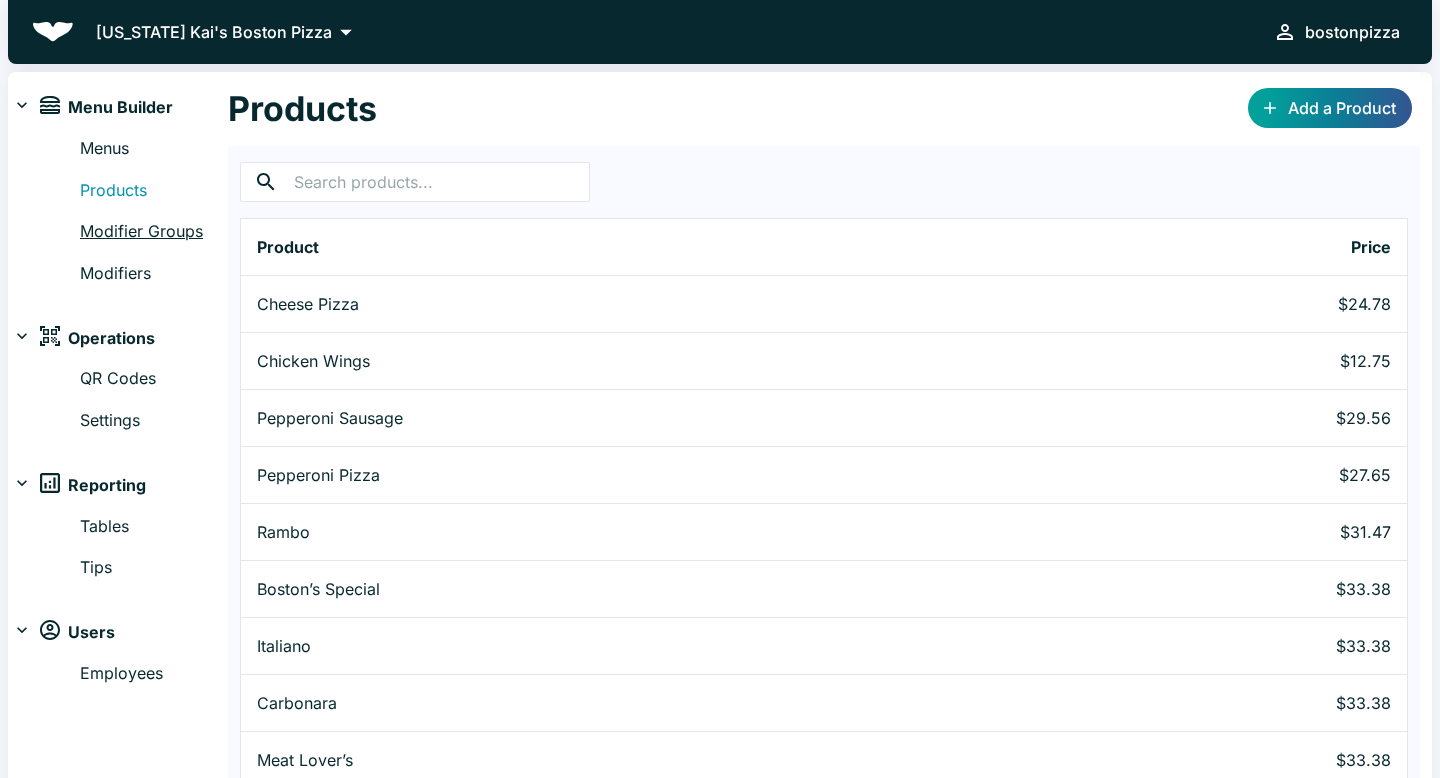 click on "Modifier Groups" at bounding box center [154, 232] 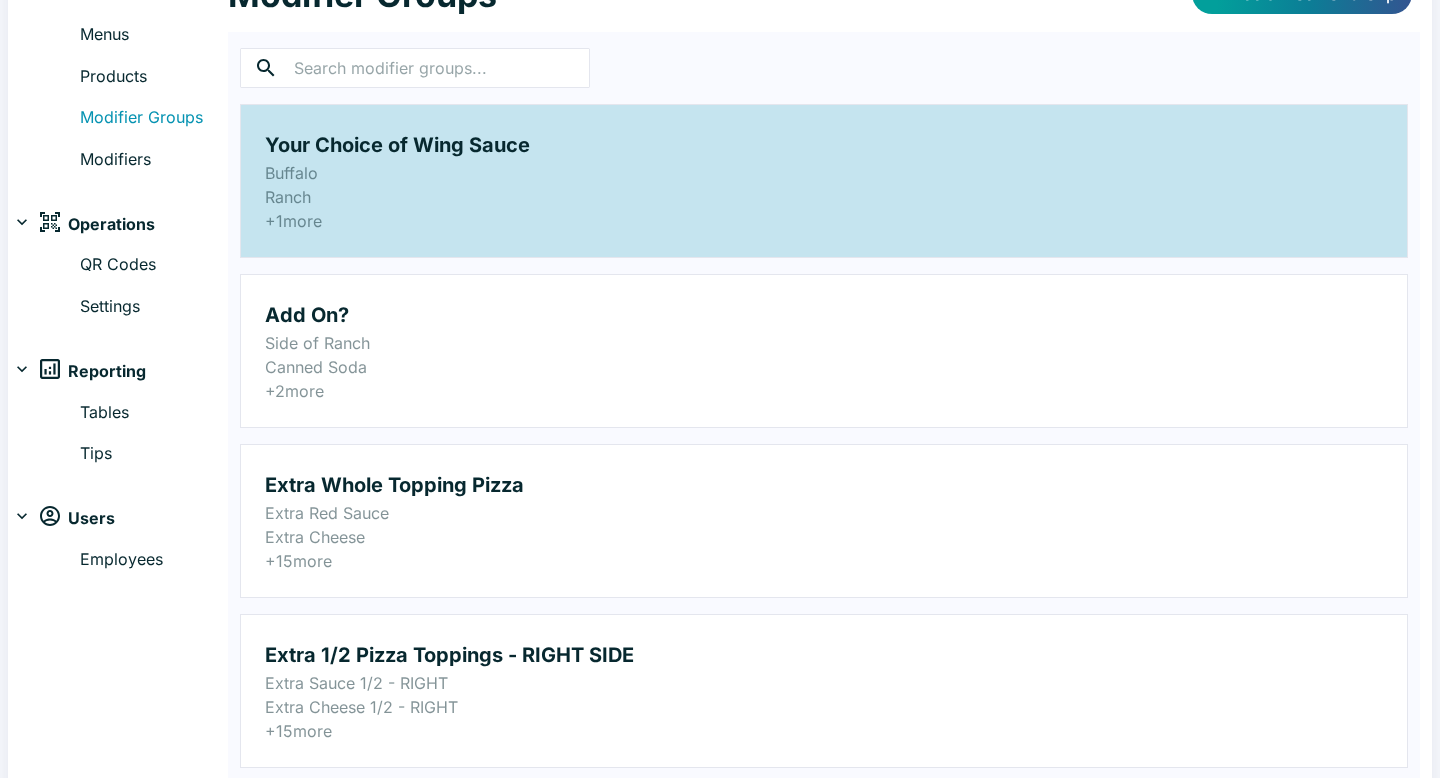 scroll, scrollTop: 0, scrollLeft: 0, axis: both 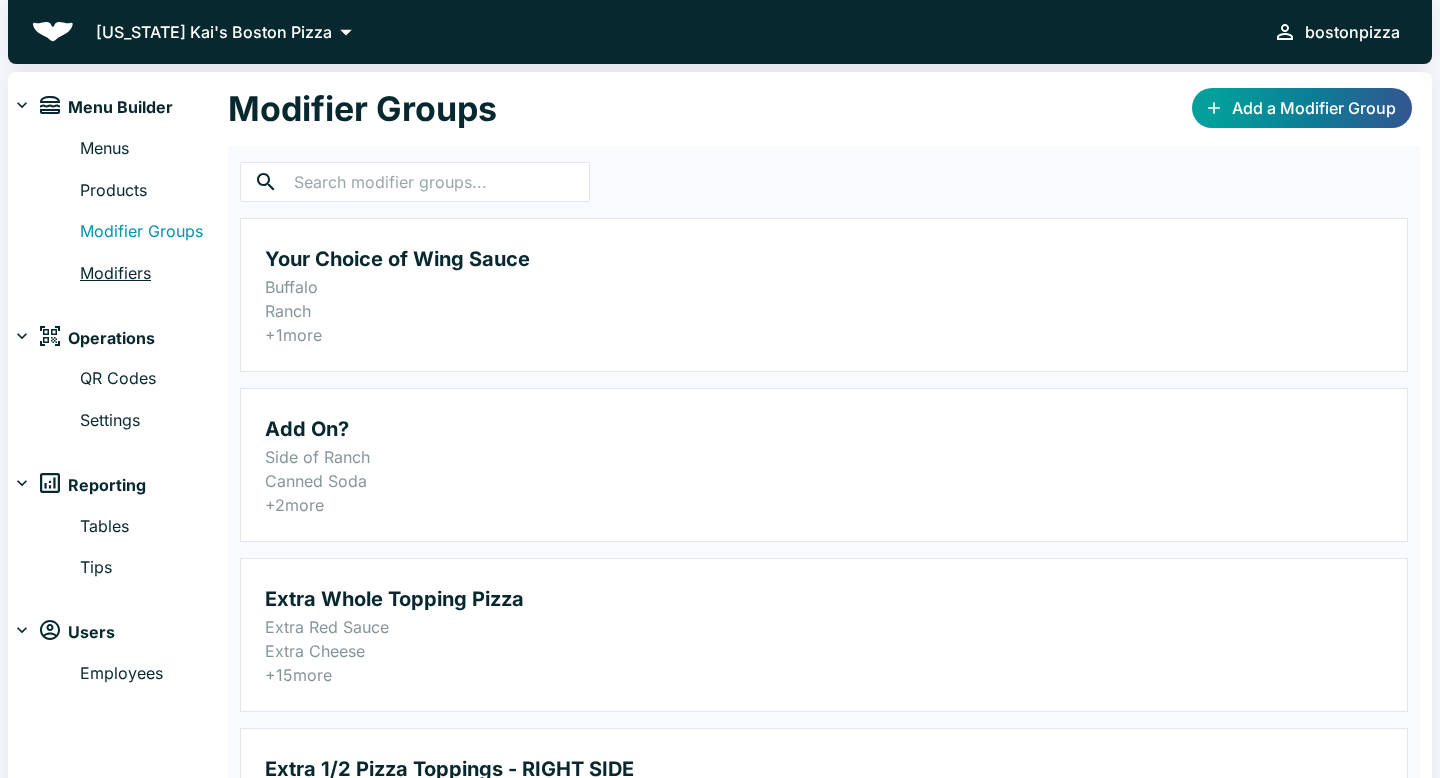 click on "Modifiers" at bounding box center [154, 274] 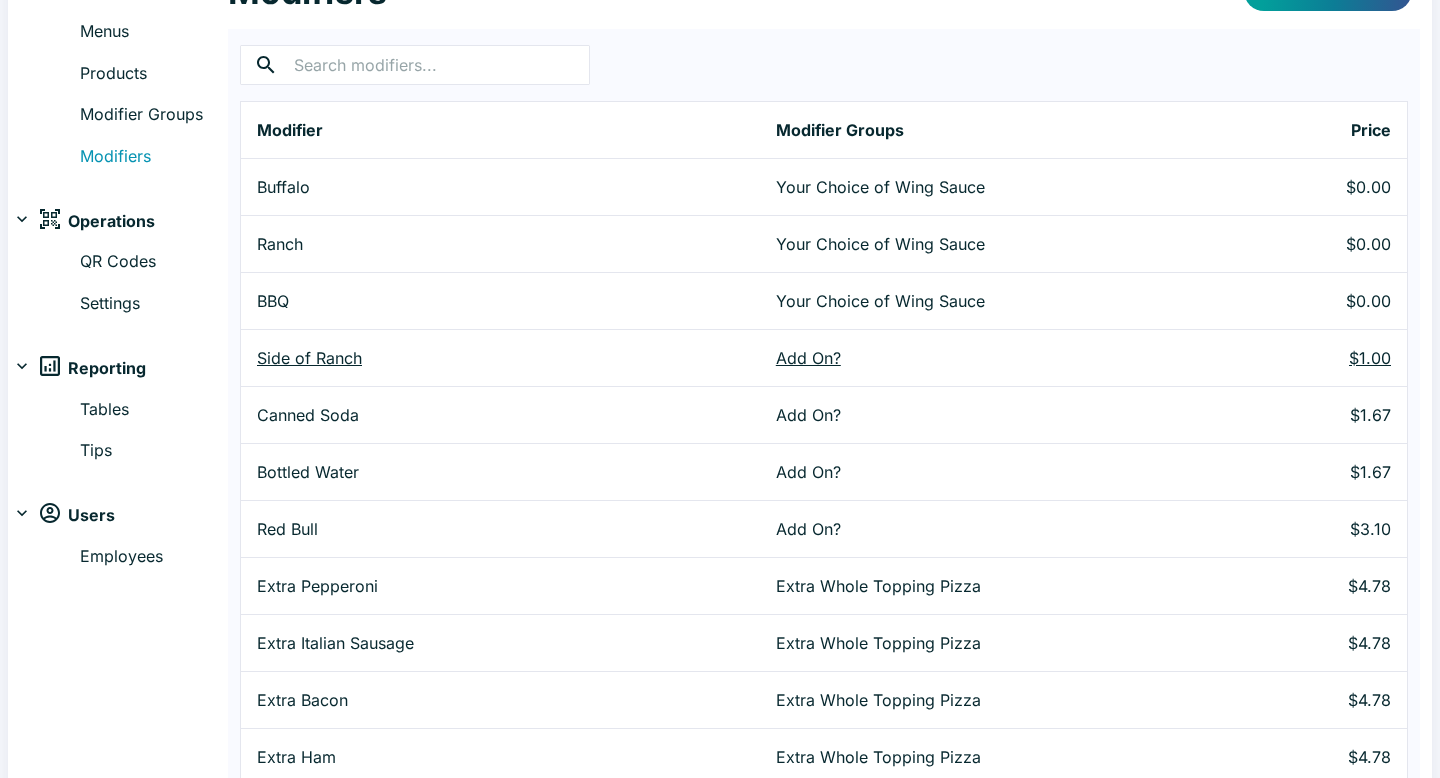 scroll, scrollTop: 119, scrollLeft: 0, axis: vertical 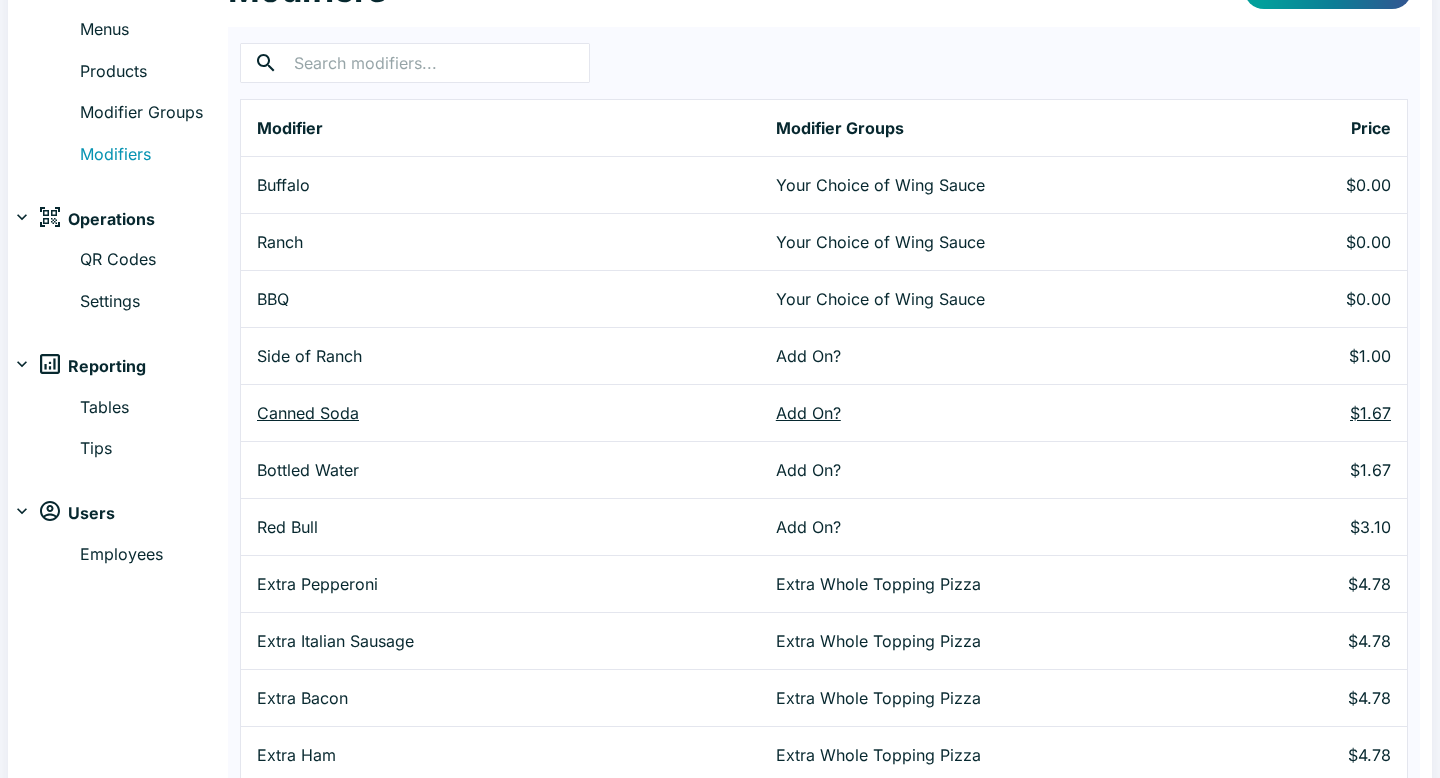 click on "Canned Soda" at bounding box center [500, 413] 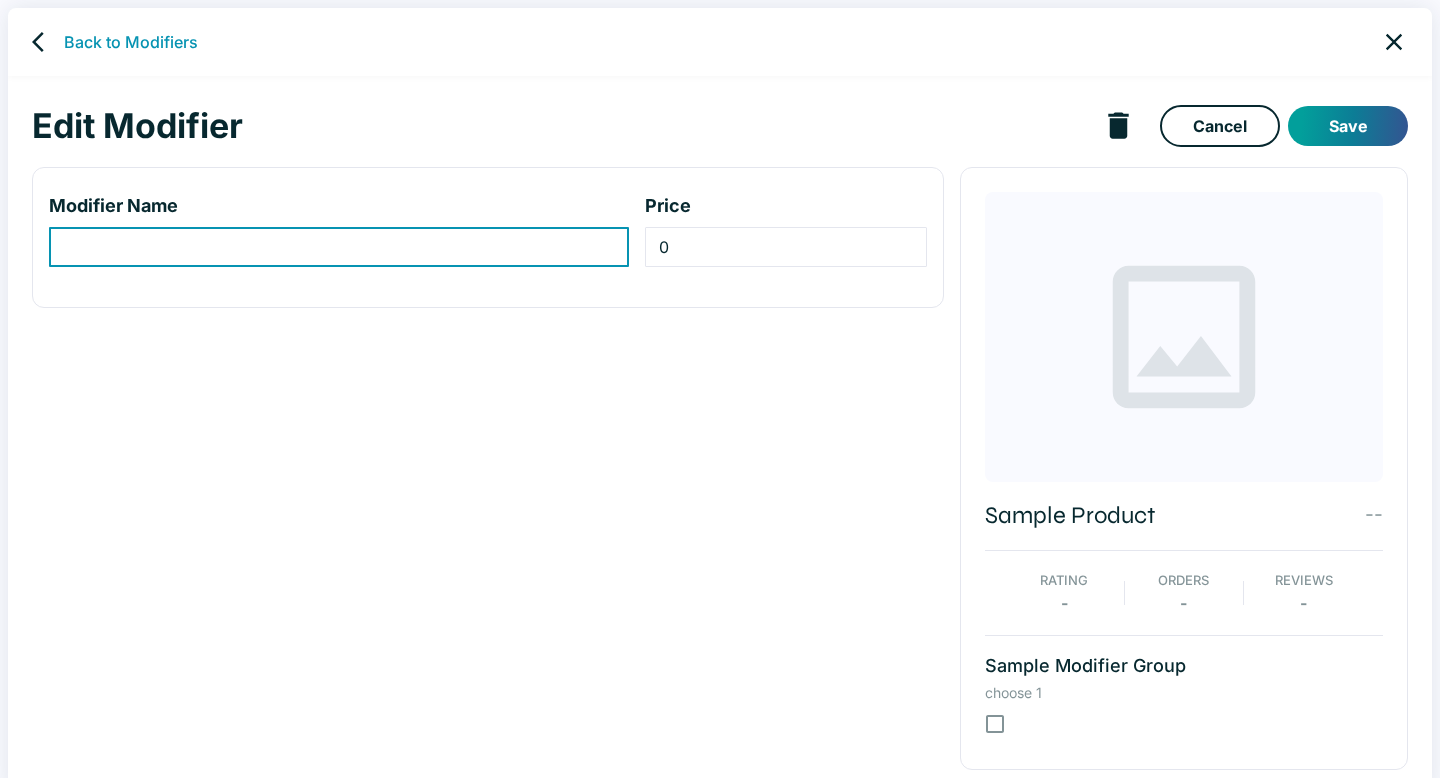 type on "Canned Soda" 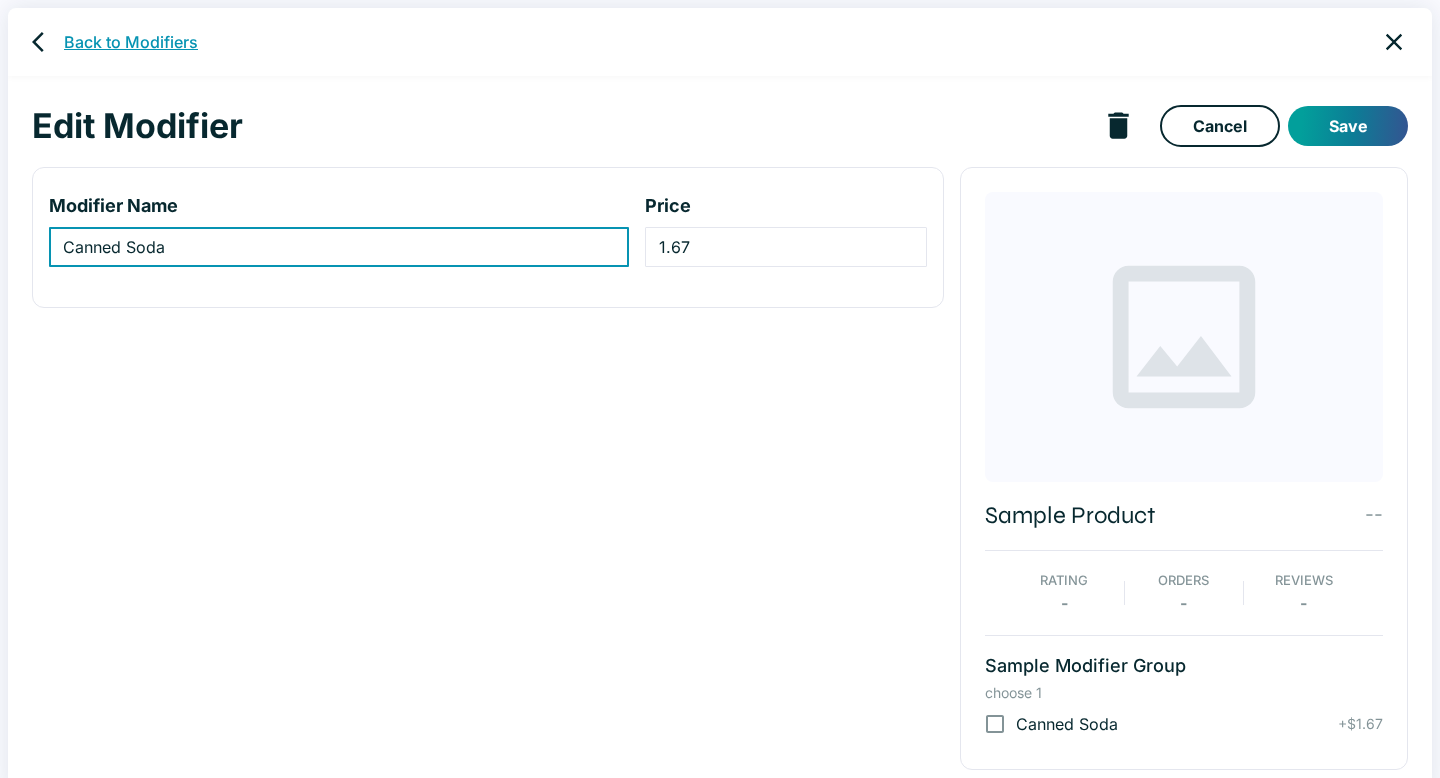 click on "Back to Modifiers" at bounding box center (131, 42) 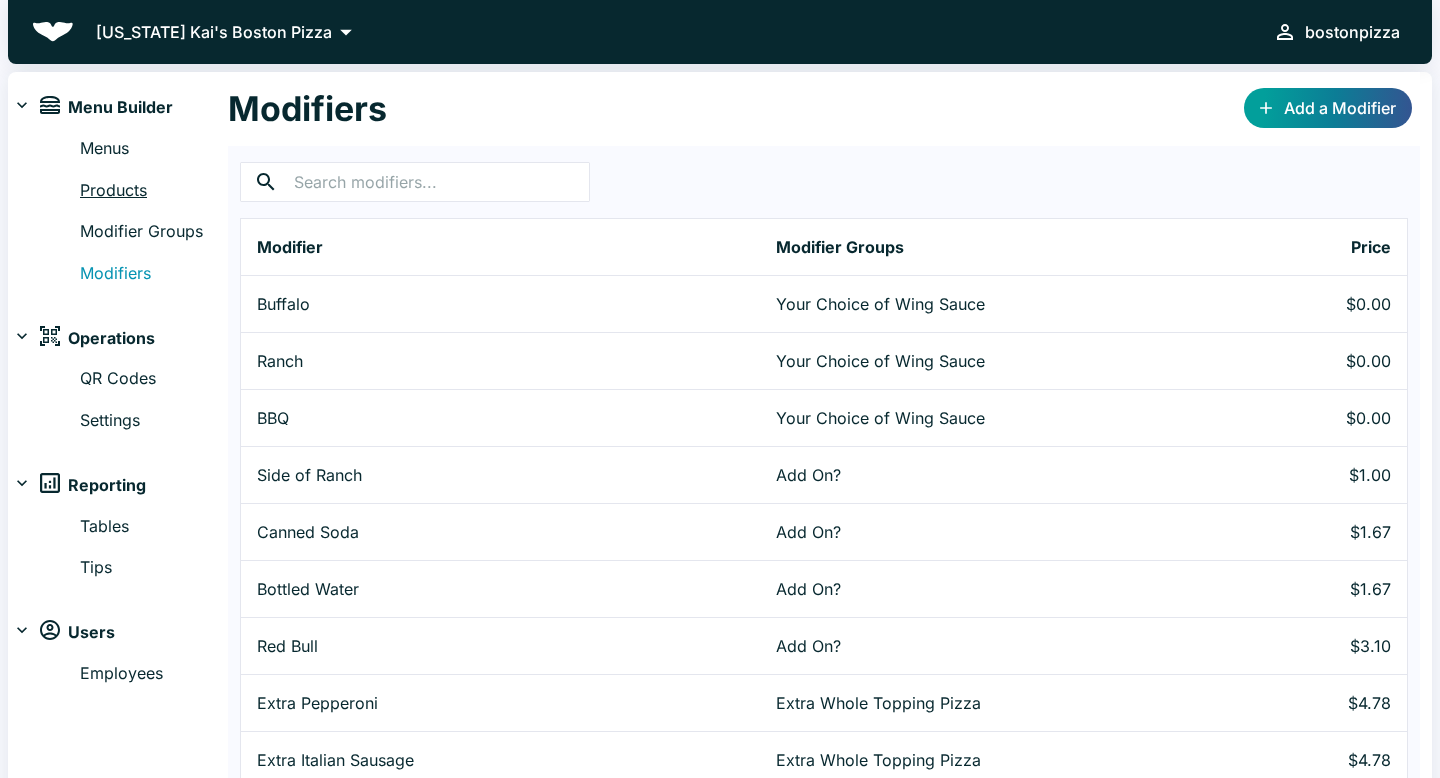 click on "Products" at bounding box center [154, 191] 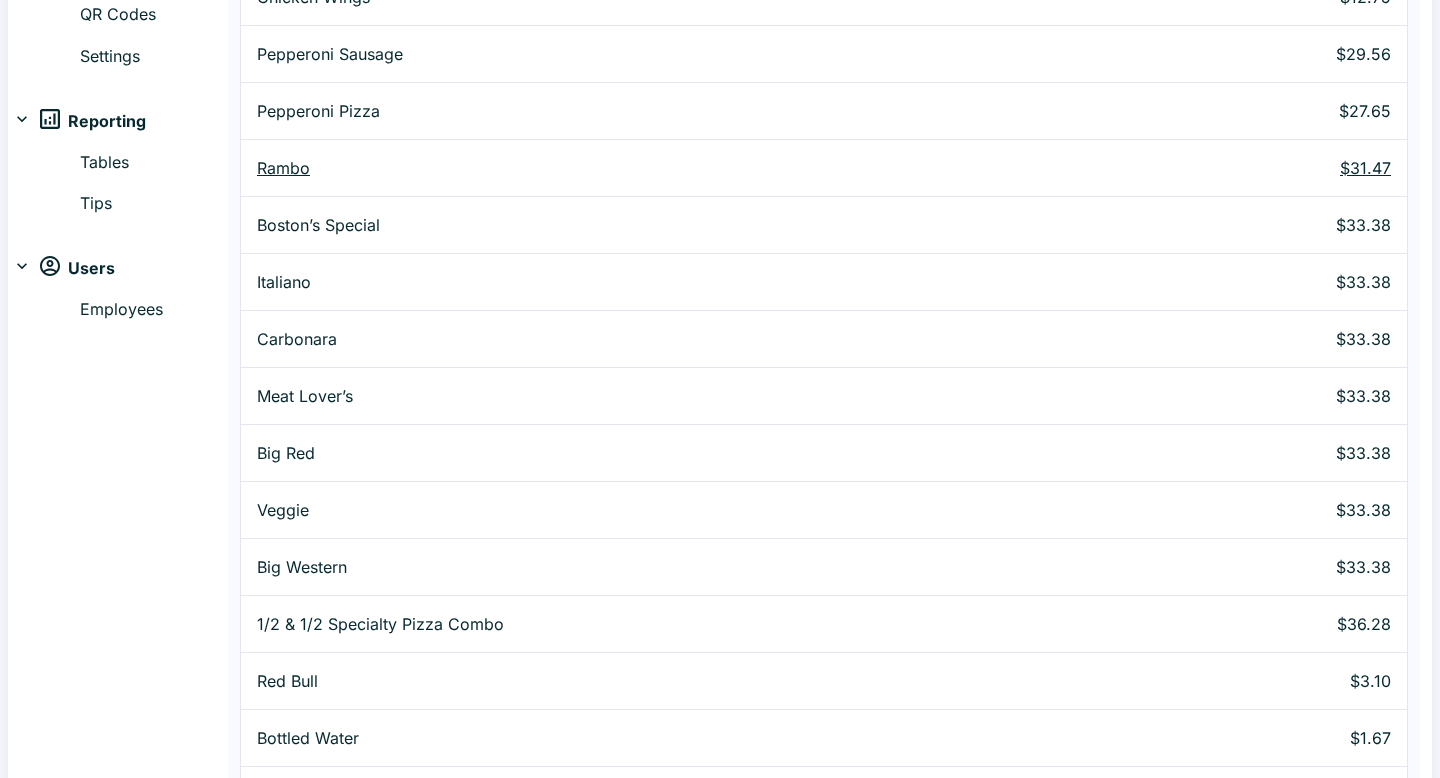 scroll, scrollTop: 776, scrollLeft: 0, axis: vertical 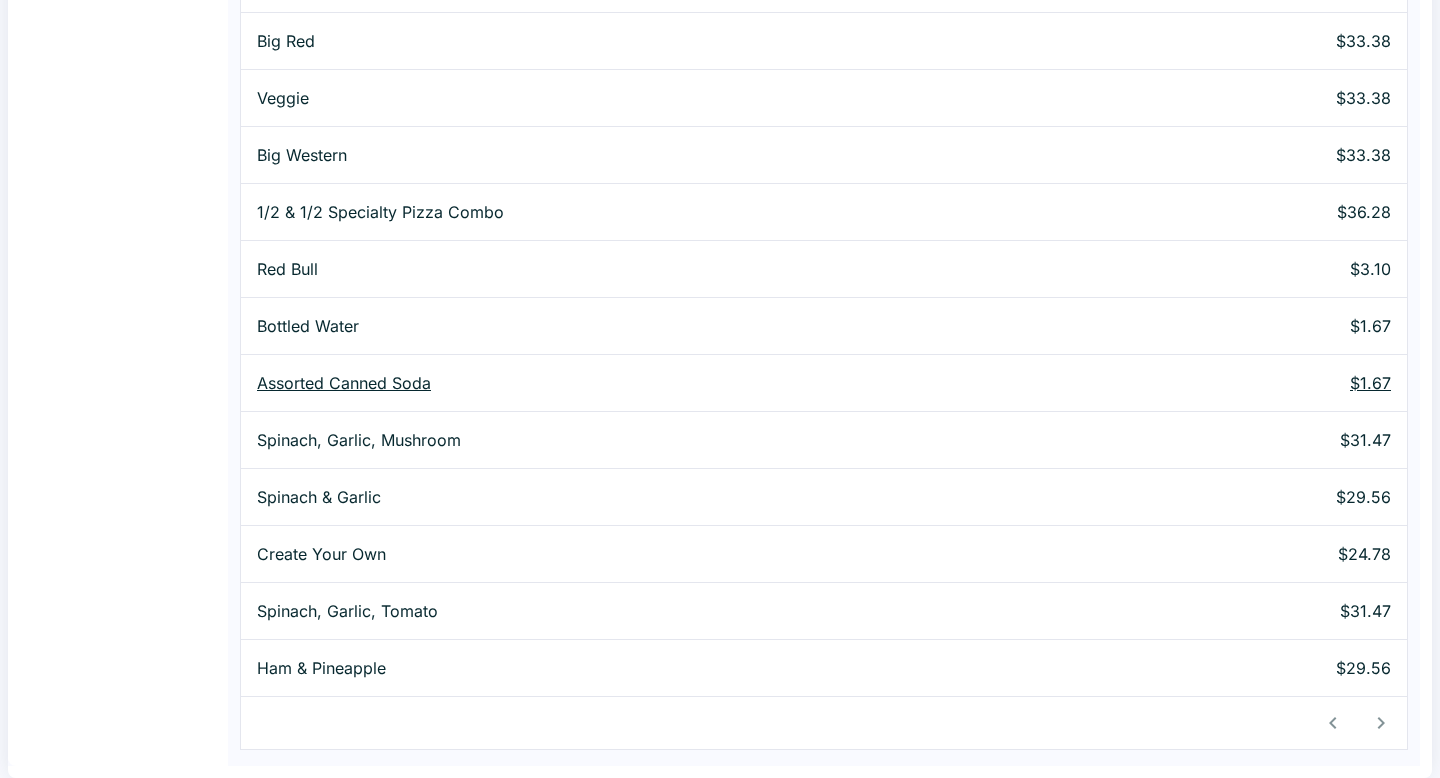 click on "Assorted Canned Soda" at bounding box center (685, 383) 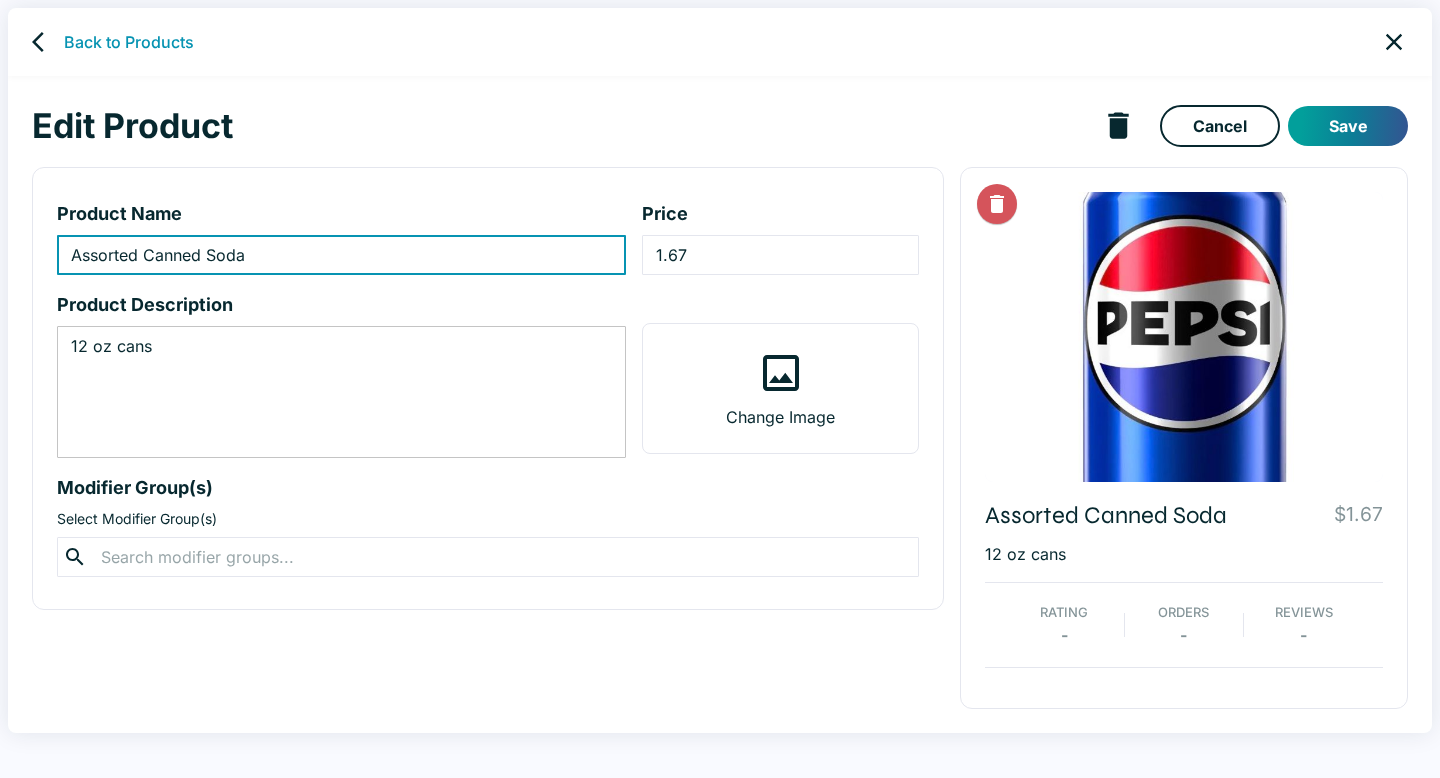 click on "12 oz cans" at bounding box center [341, 392] 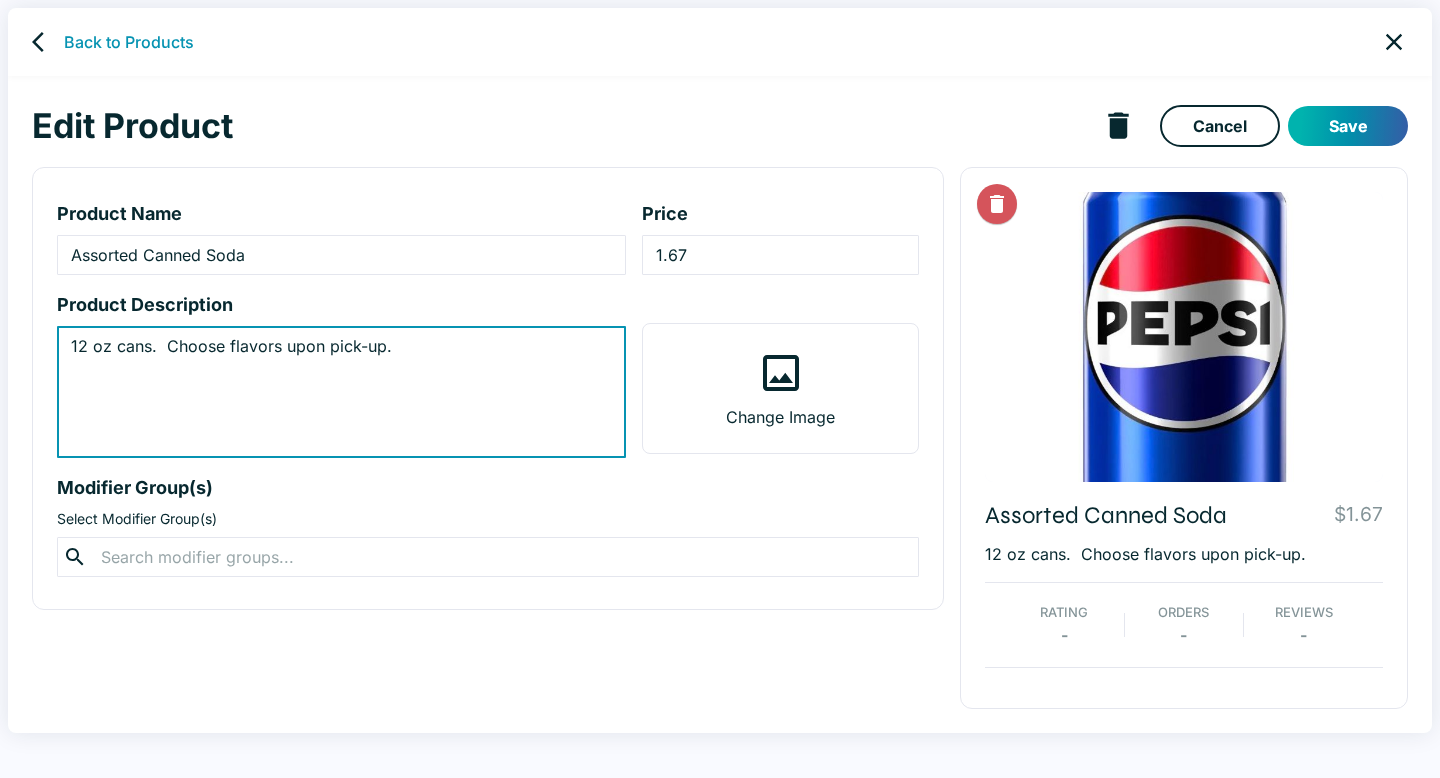 type on "12 oz cans.  Choose flavors upon pick-up." 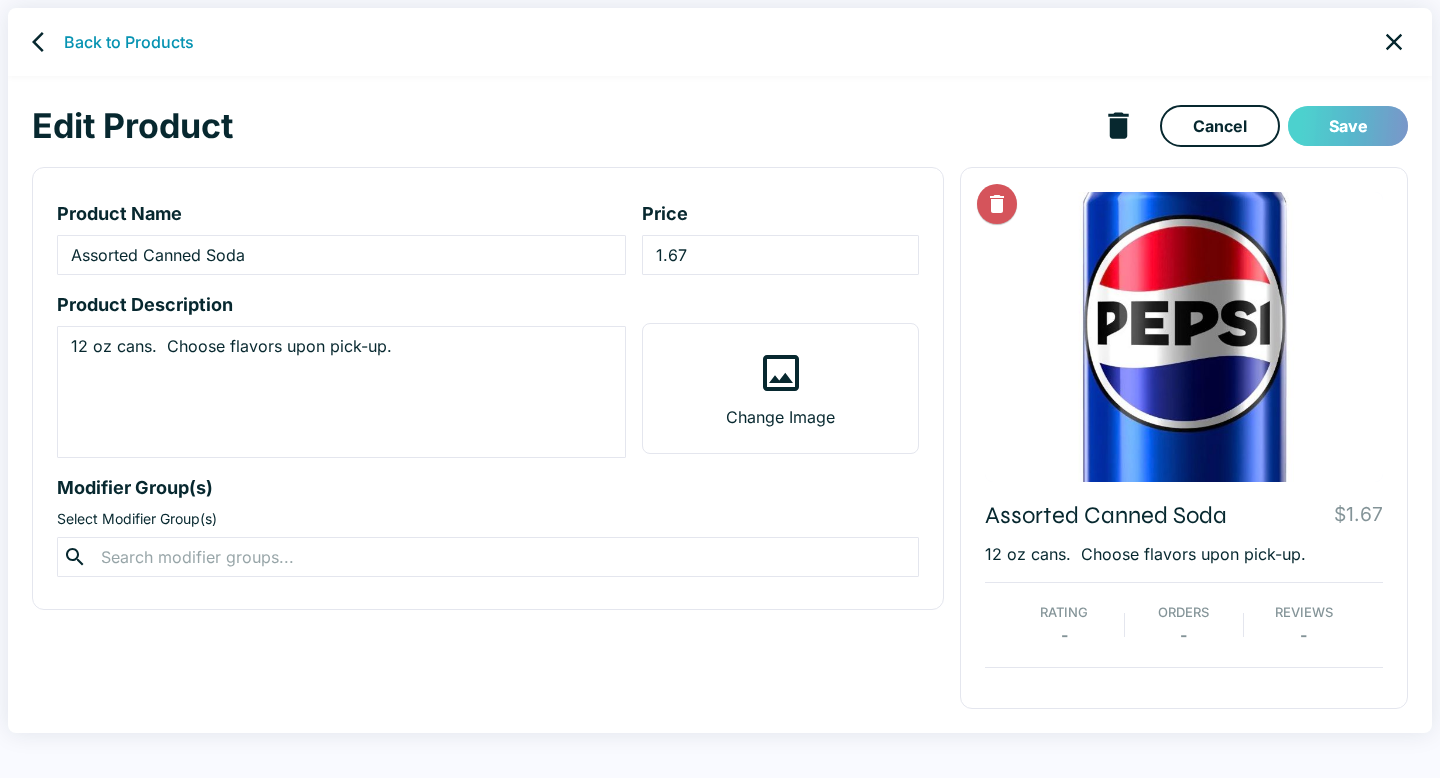 click on "Save" at bounding box center [1348, 126] 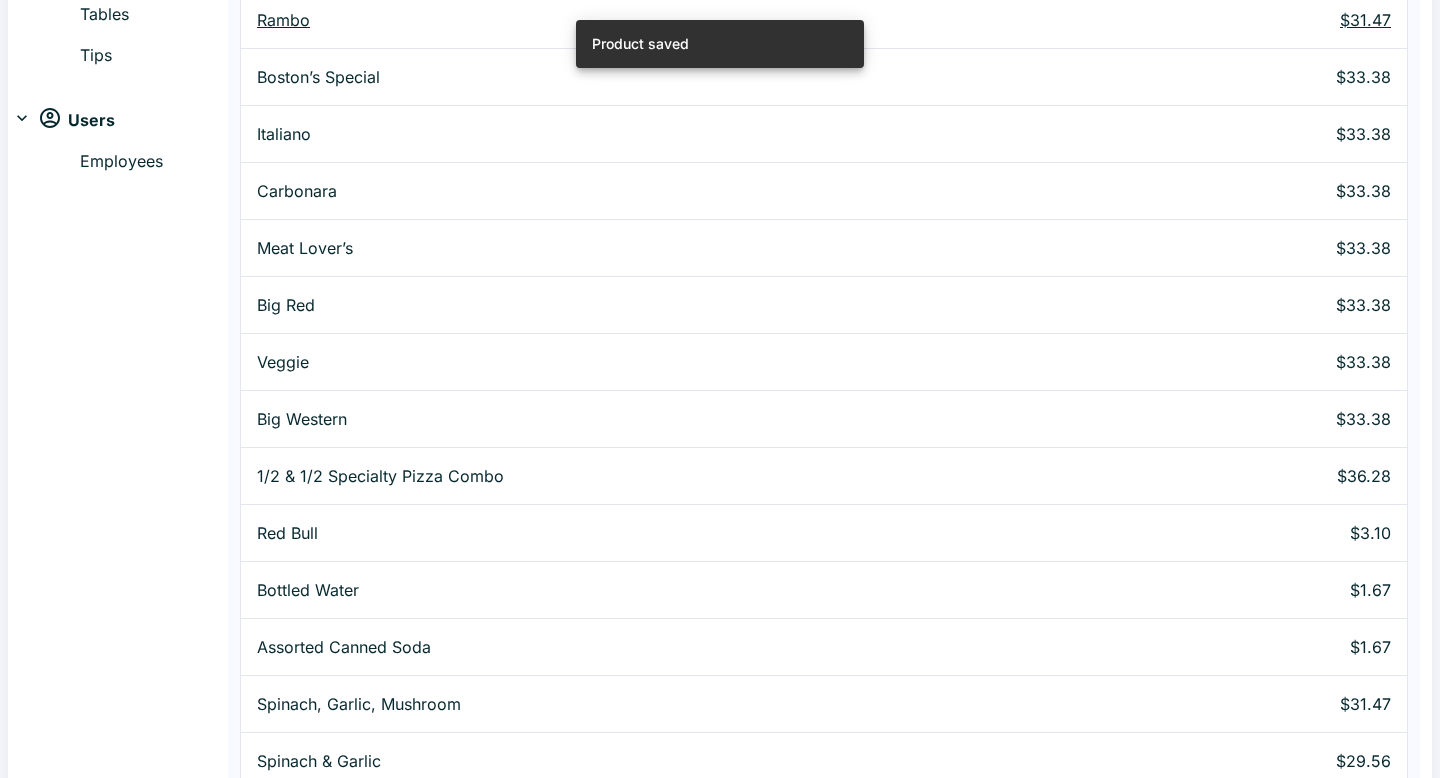 scroll, scrollTop: 776, scrollLeft: 0, axis: vertical 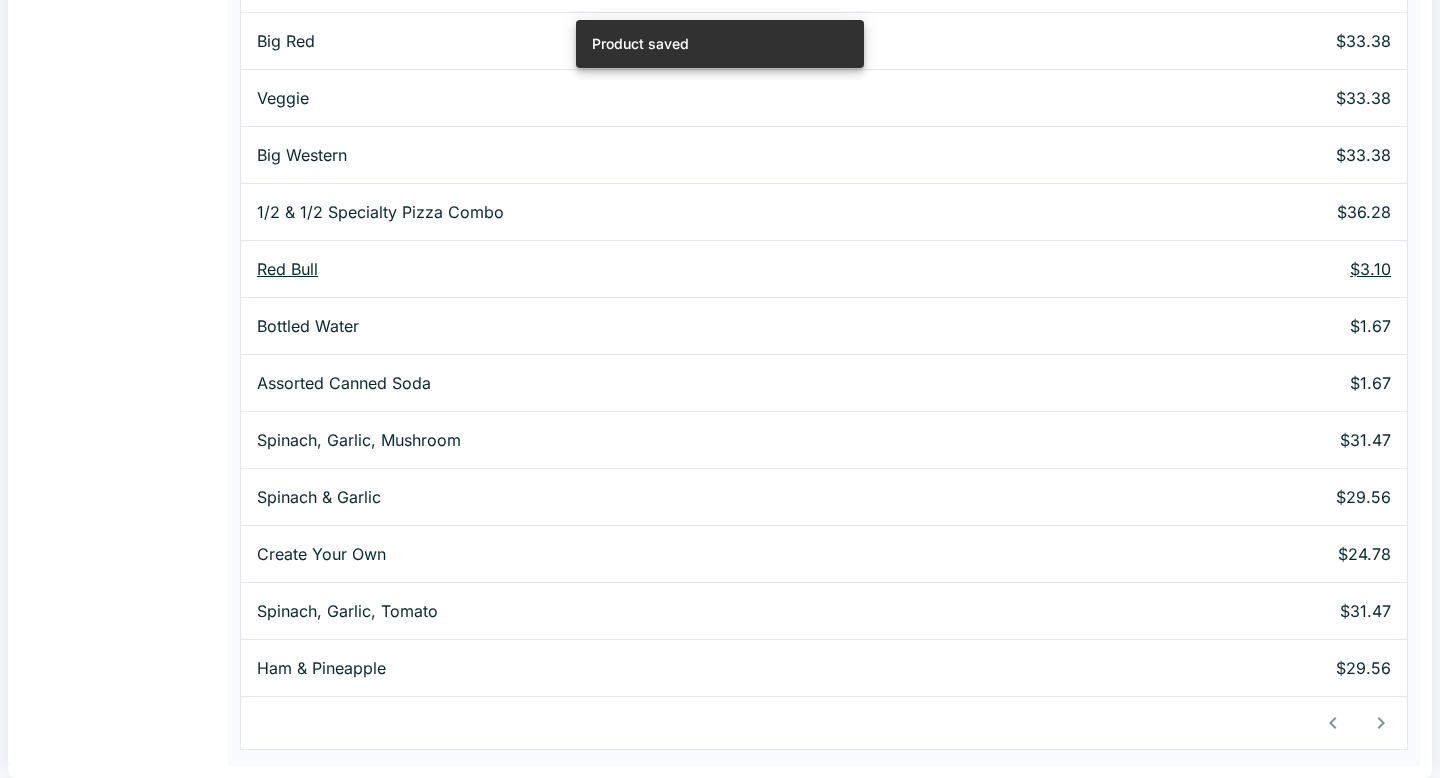click on "Red Bull" at bounding box center [685, 269] 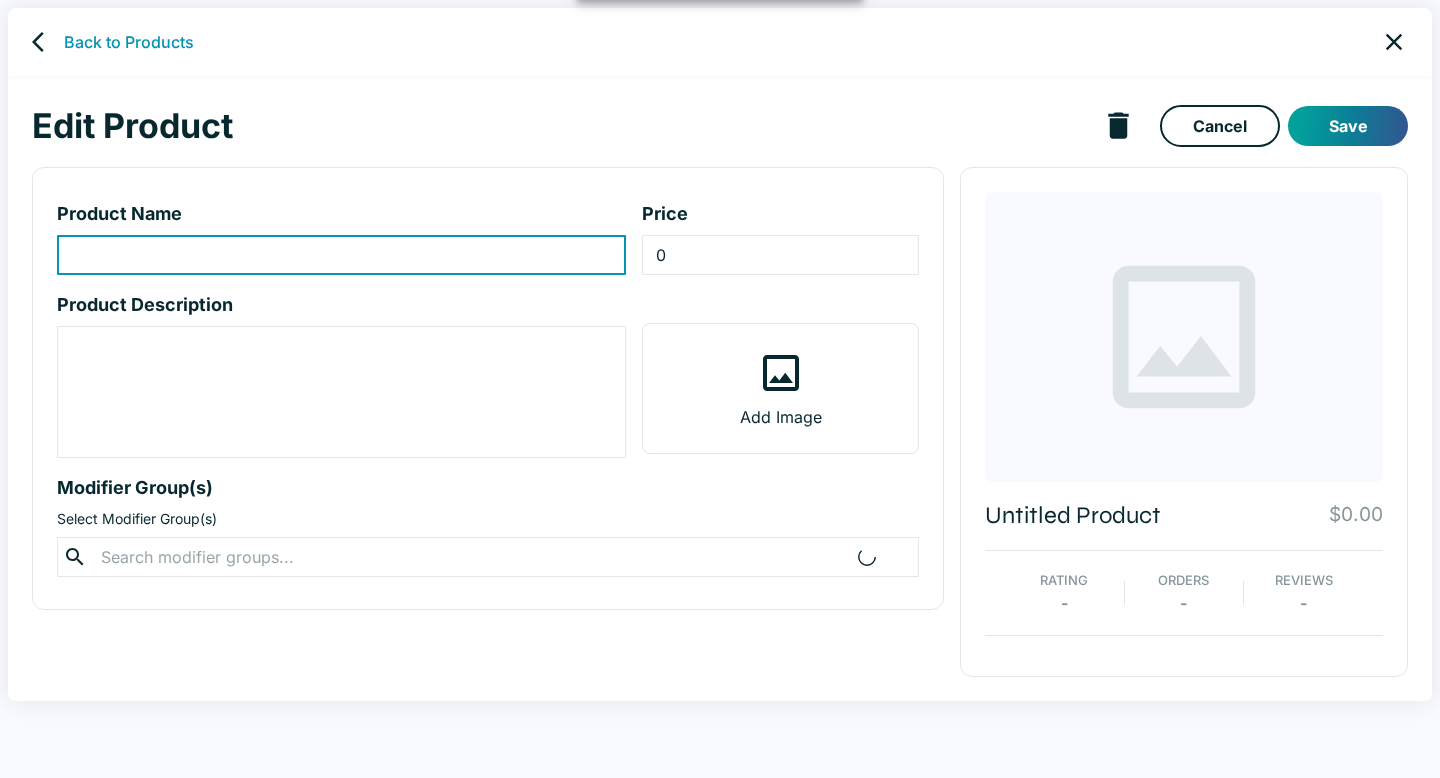 type on "Red Bull" 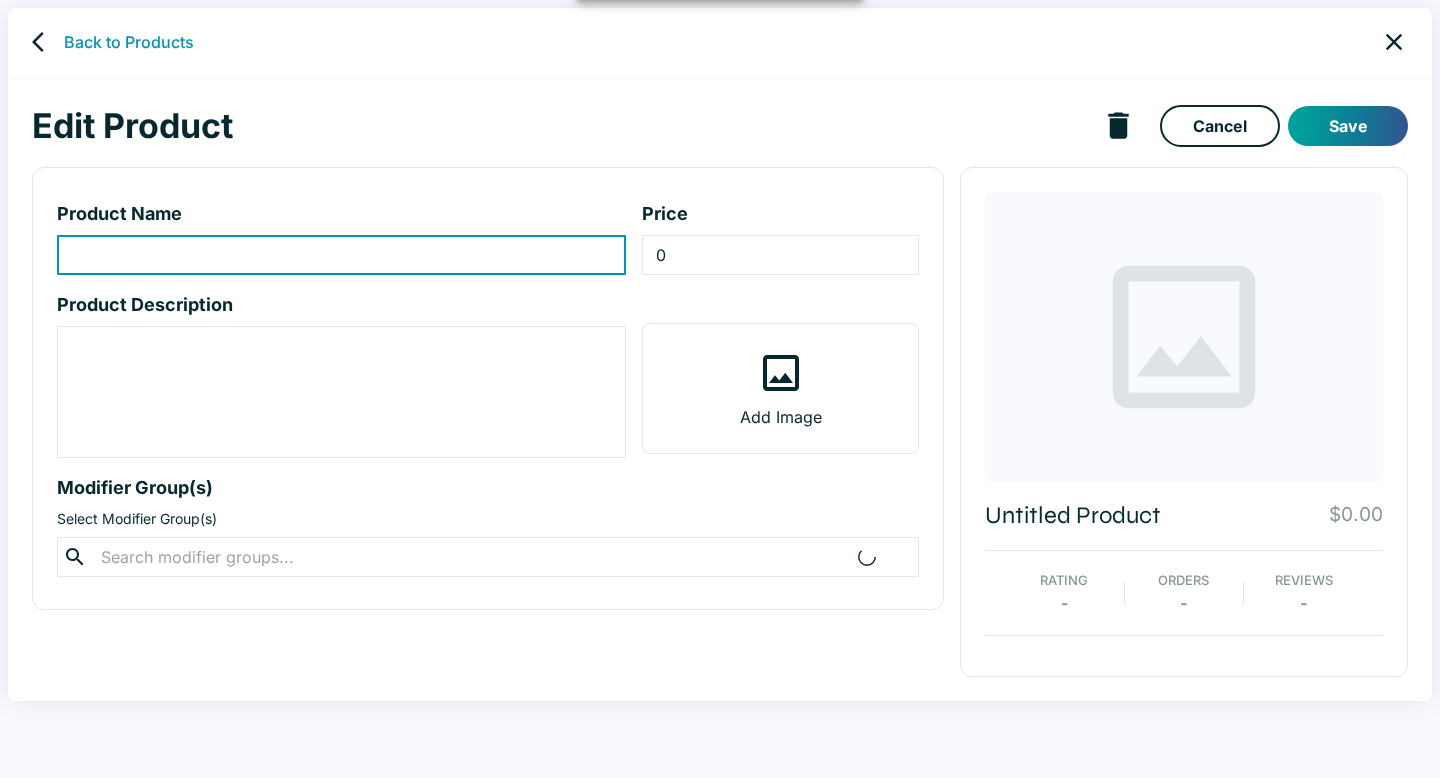 type on "3.1" 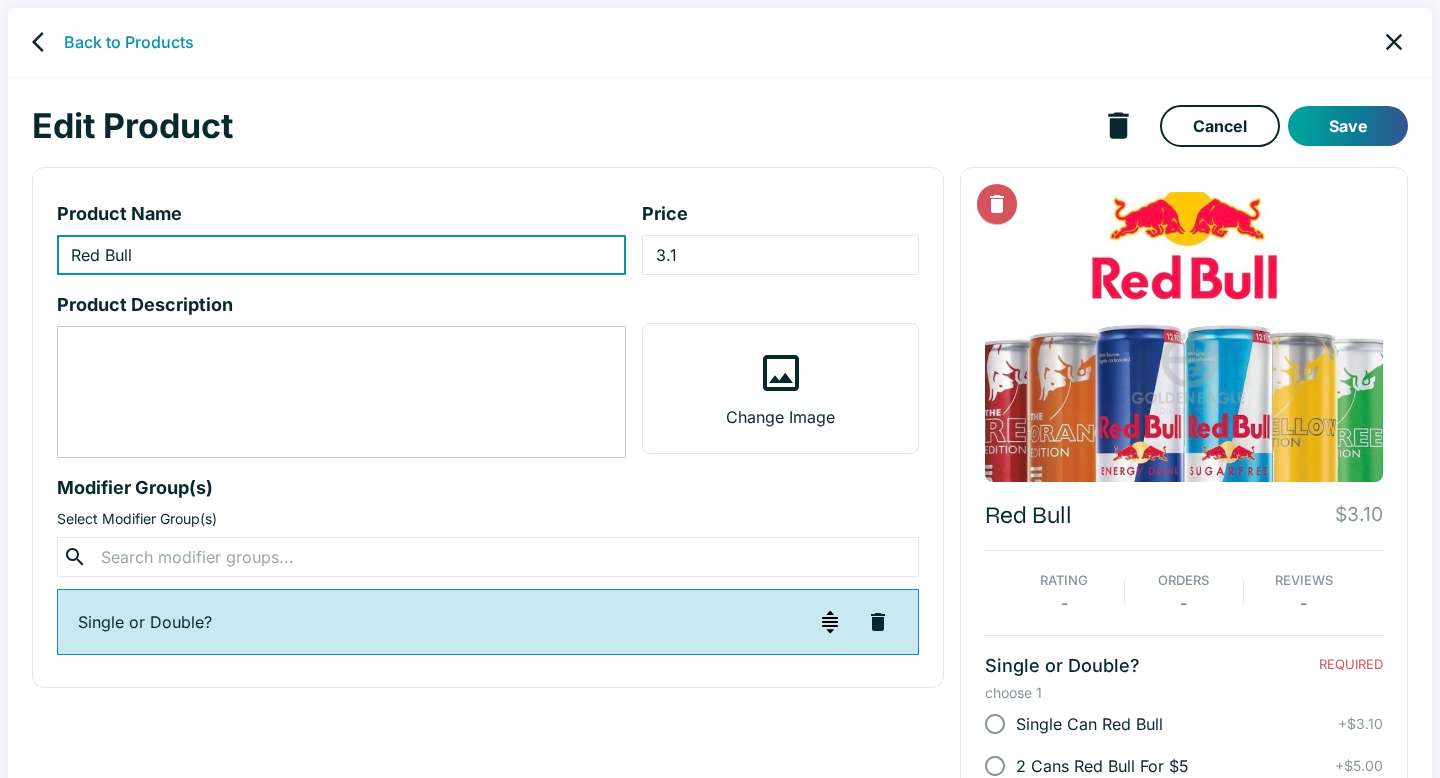 click at bounding box center [341, 392] 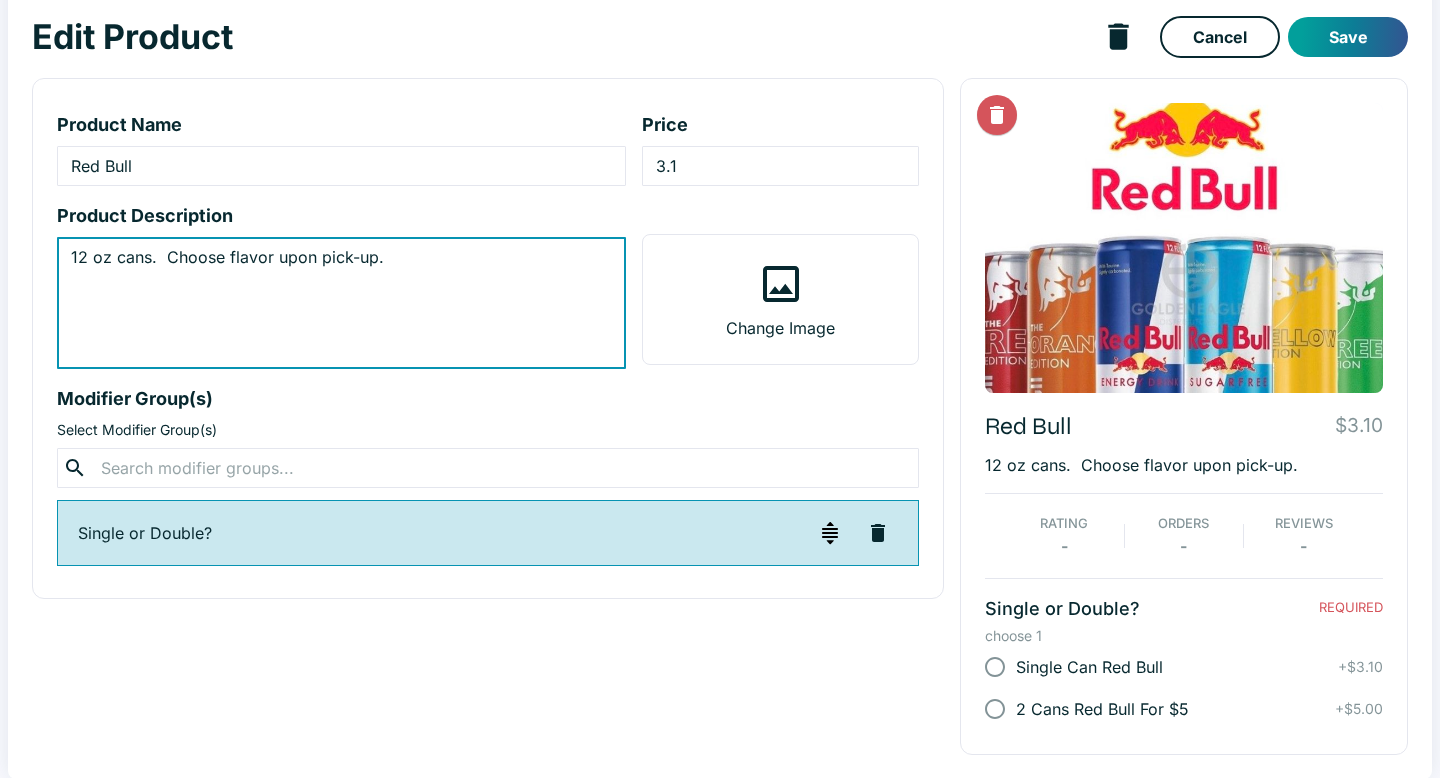 scroll, scrollTop: 0, scrollLeft: 0, axis: both 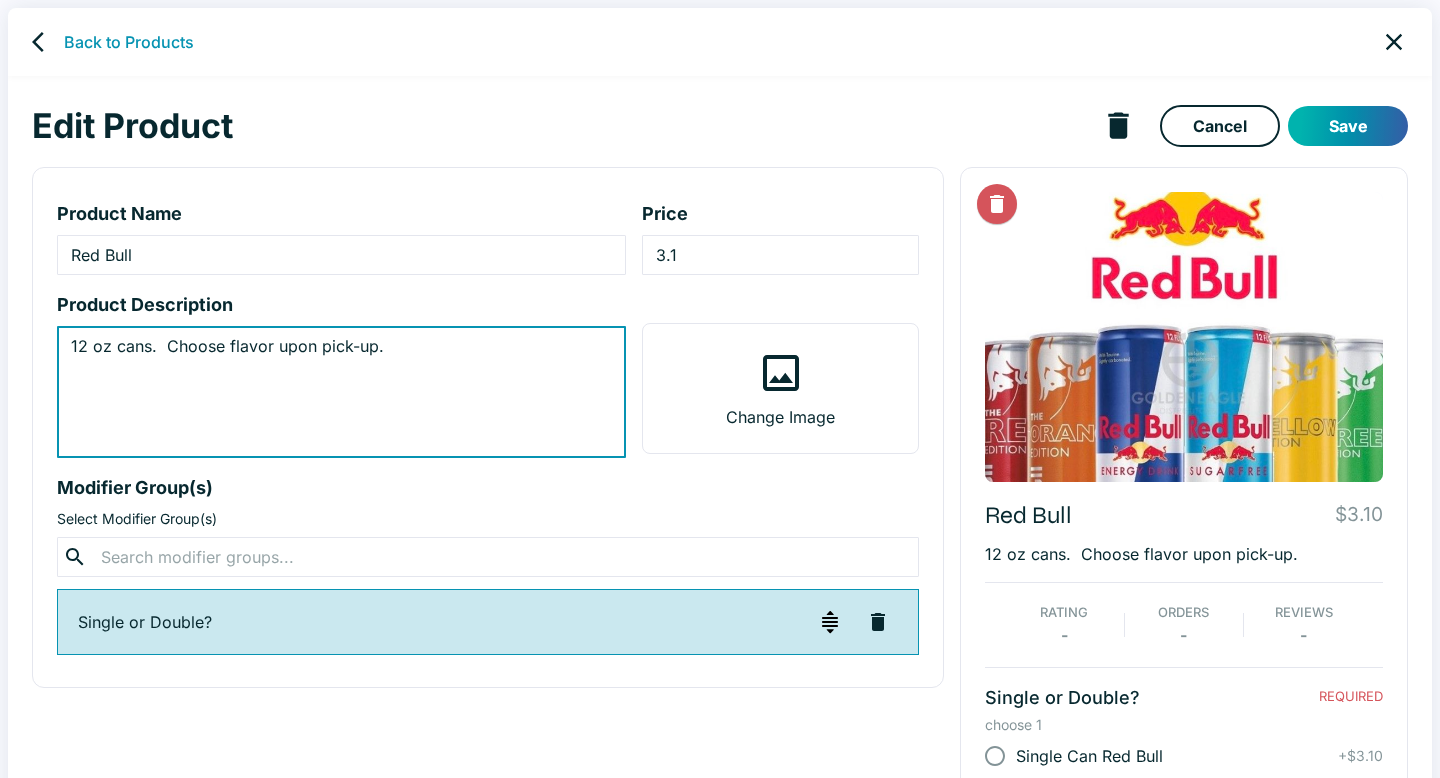 type on "12 oz cans.  Choose flavor upon pick-up." 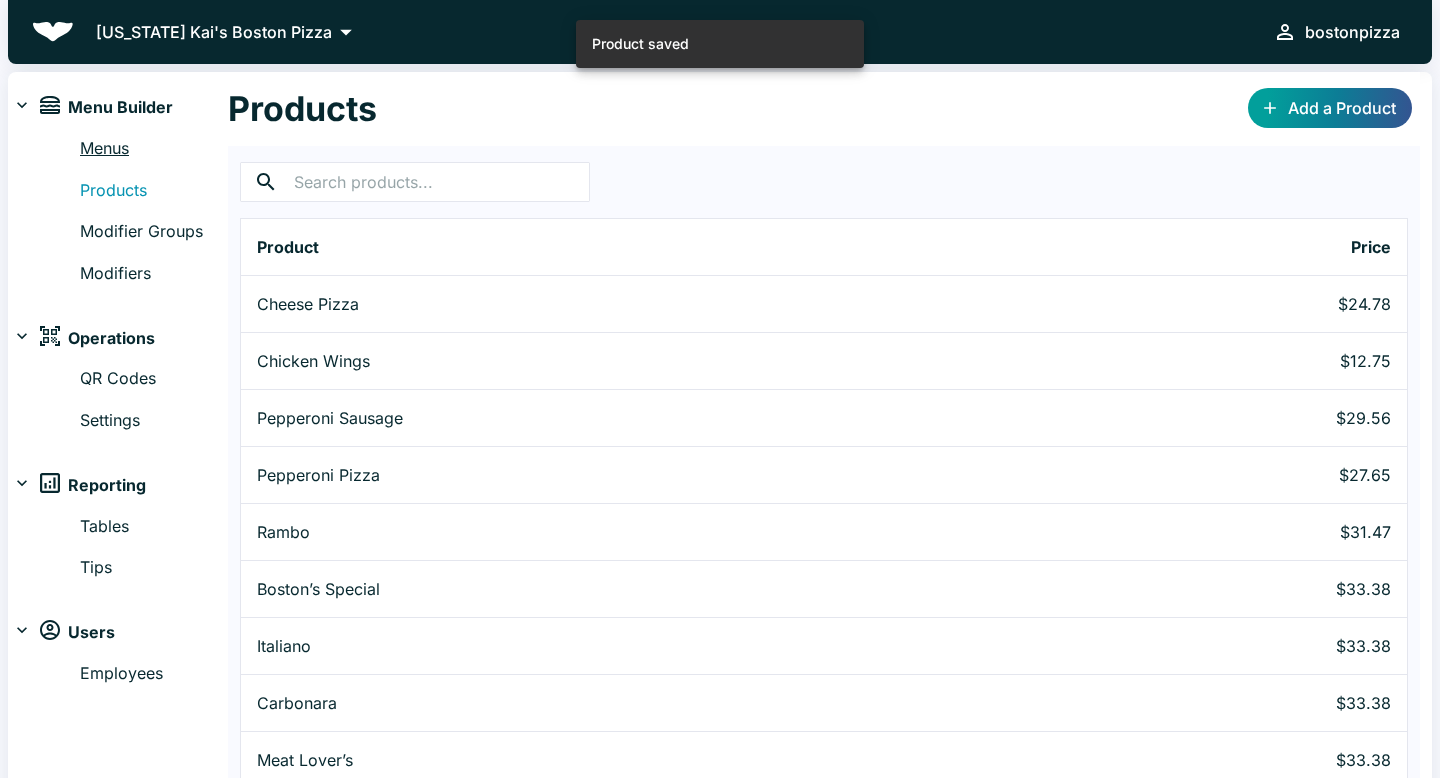 click on "Menus" at bounding box center (154, 149) 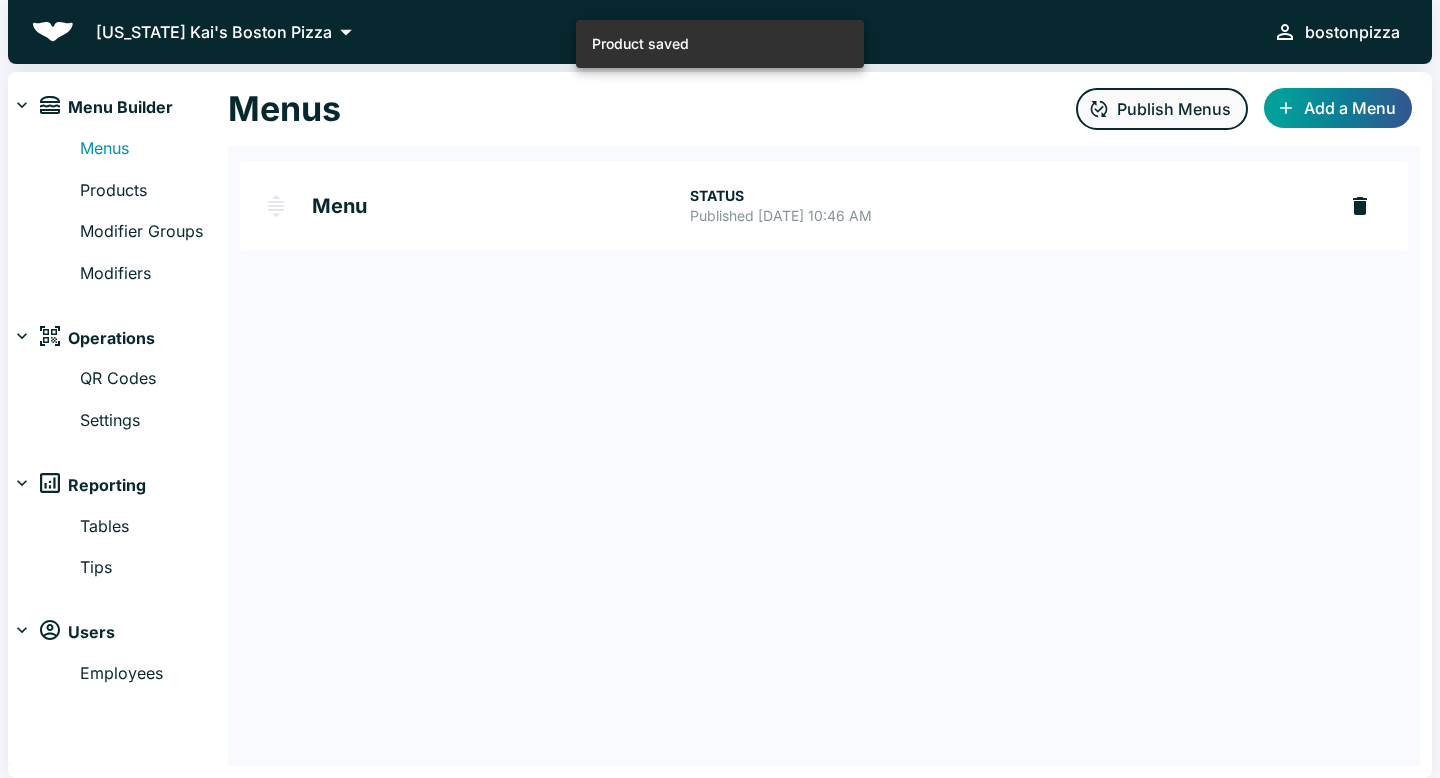click 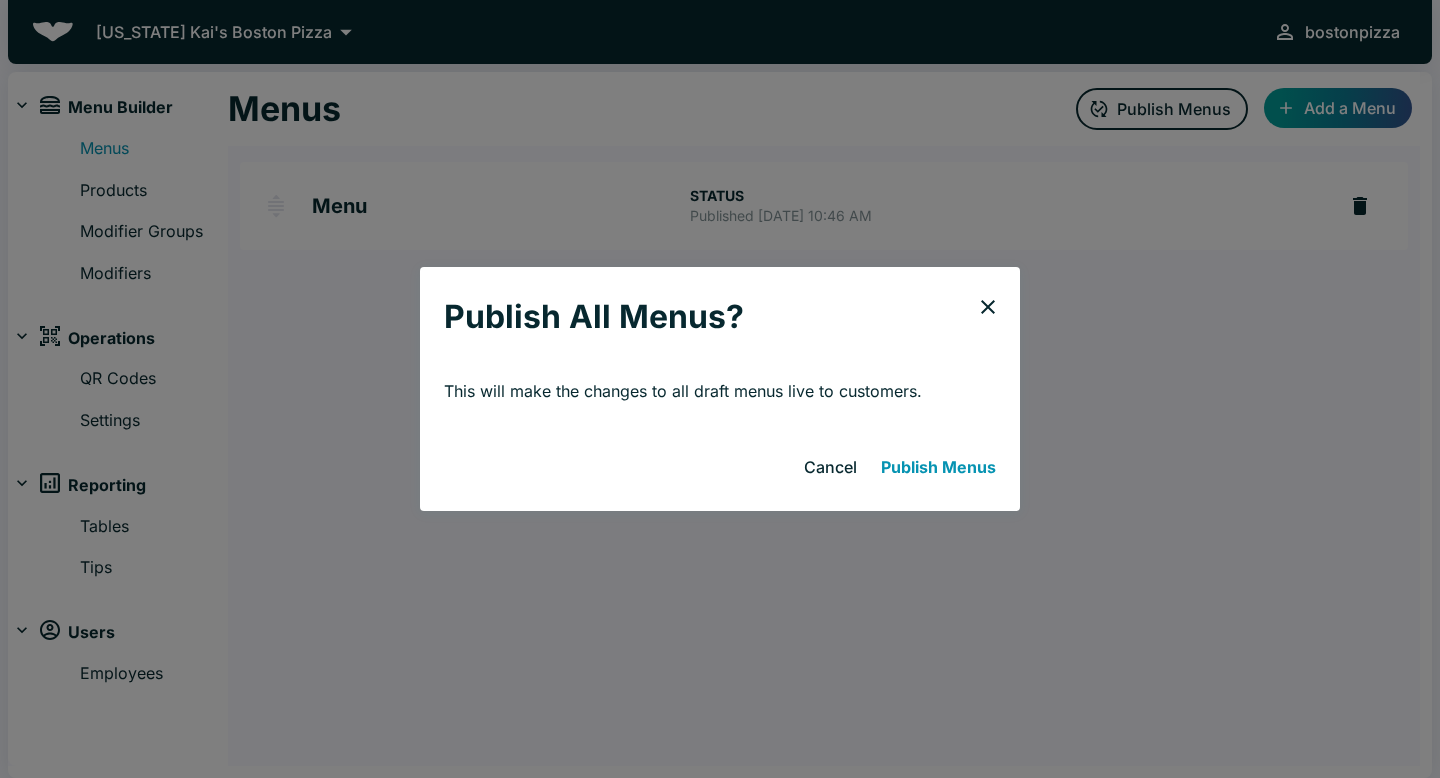 click on "Publish Menus" at bounding box center (938, 467) 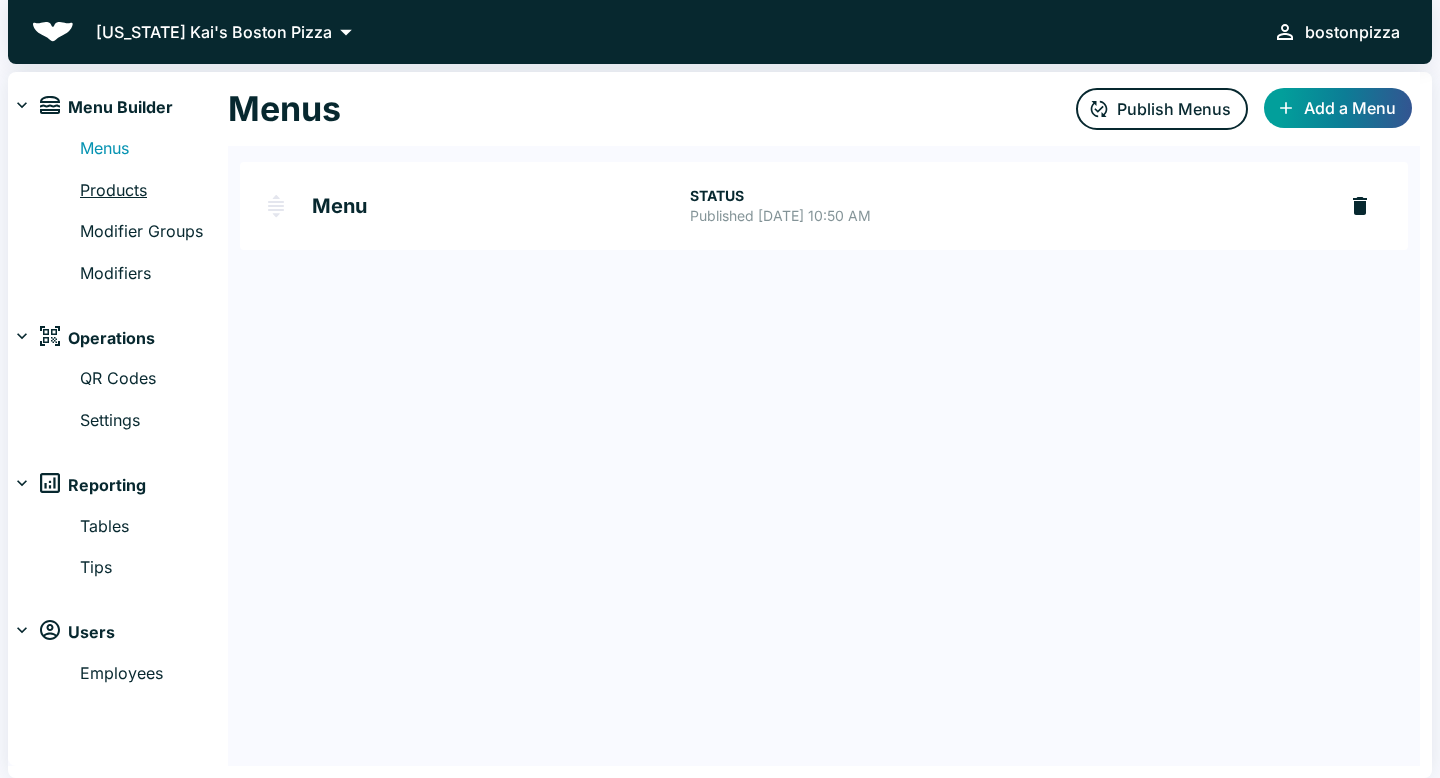 click on "Products" at bounding box center [154, 191] 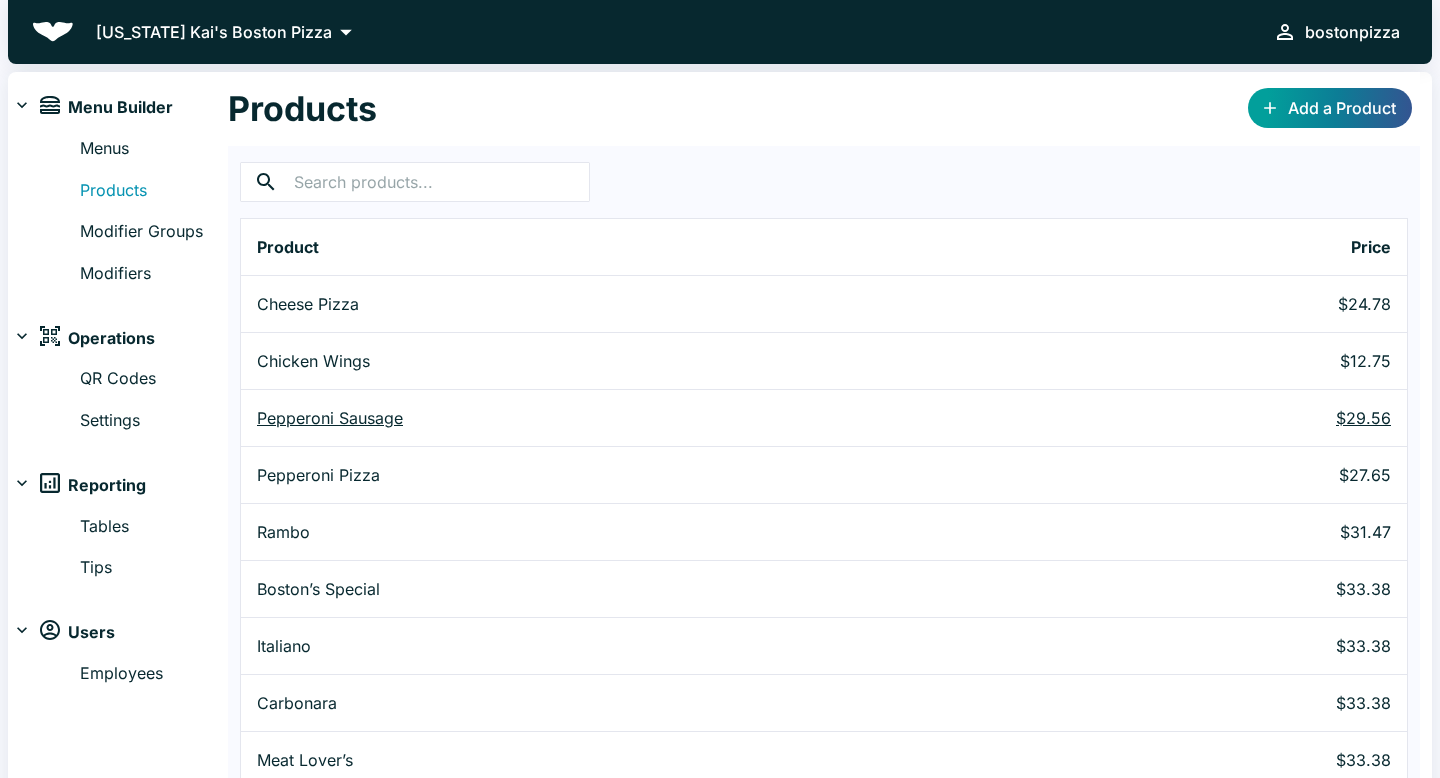 click on "Pepperoni Sausage" at bounding box center (685, 418) 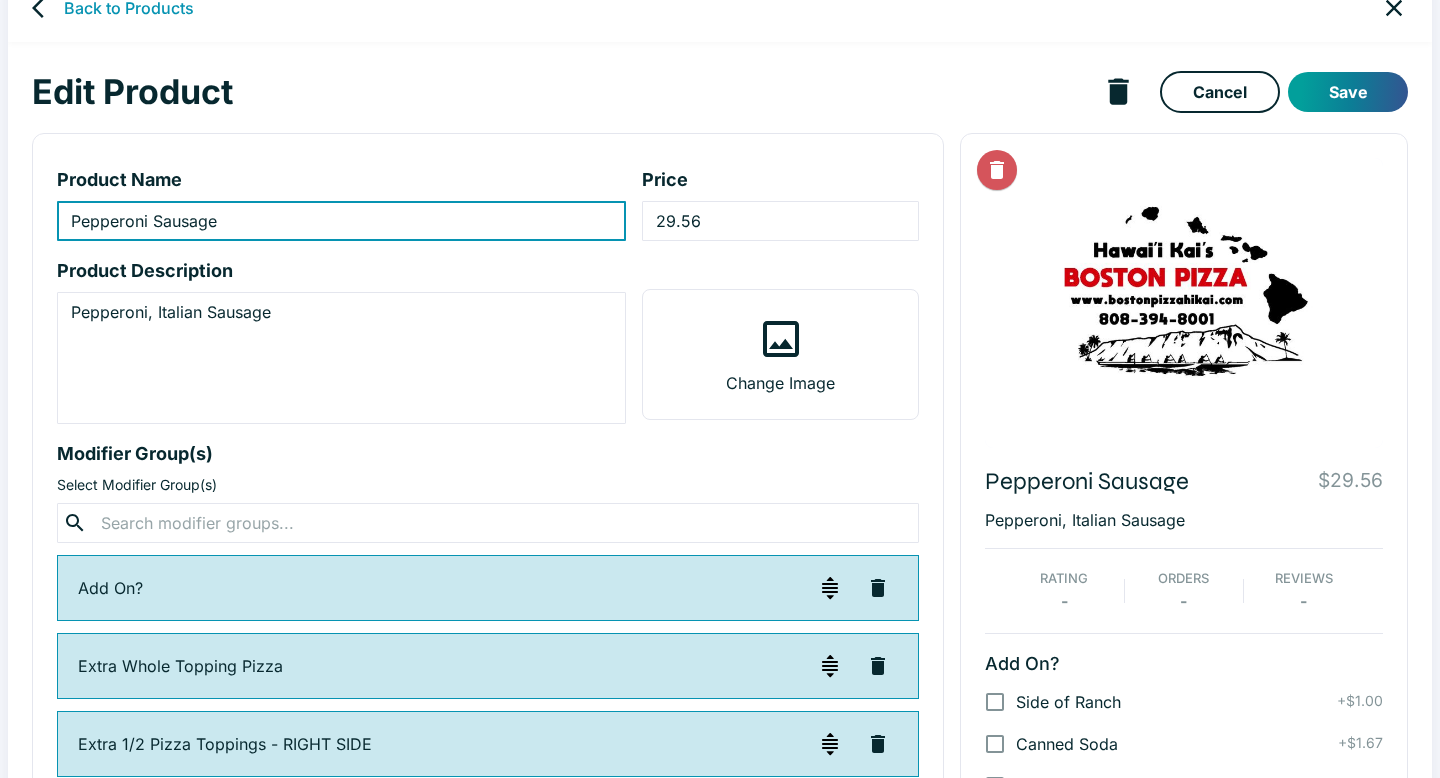 scroll, scrollTop: 0, scrollLeft: 0, axis: both 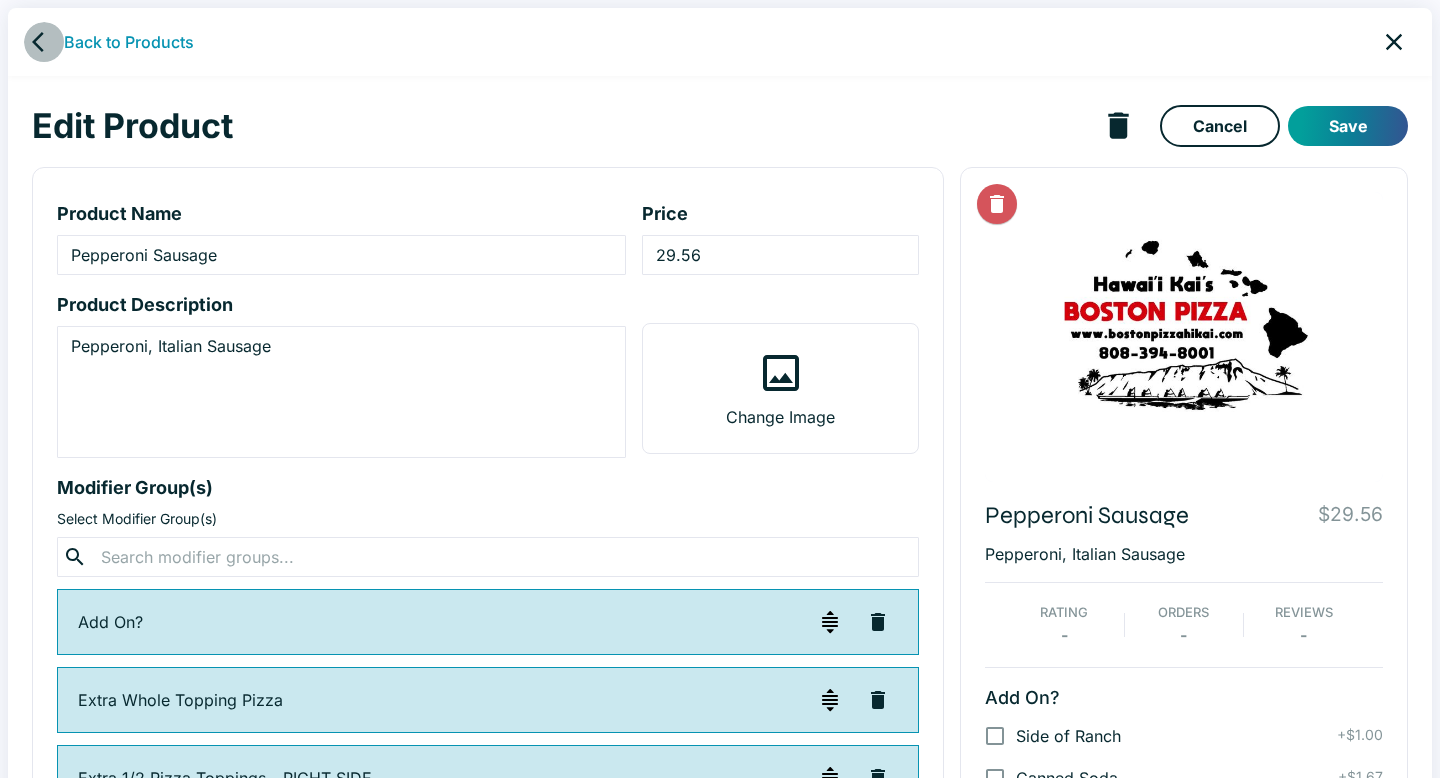 click 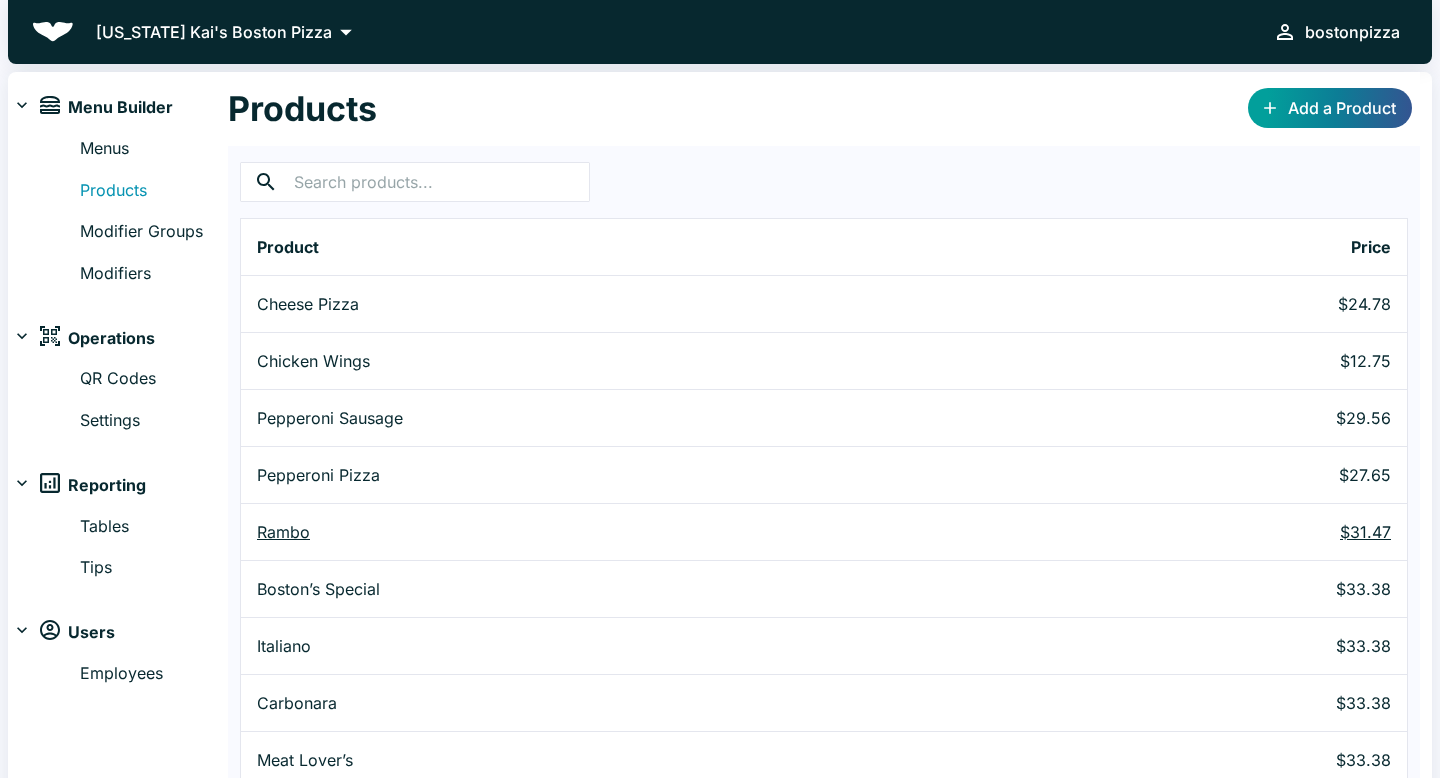 click on "Rambo" at bounding box center (685, 532) 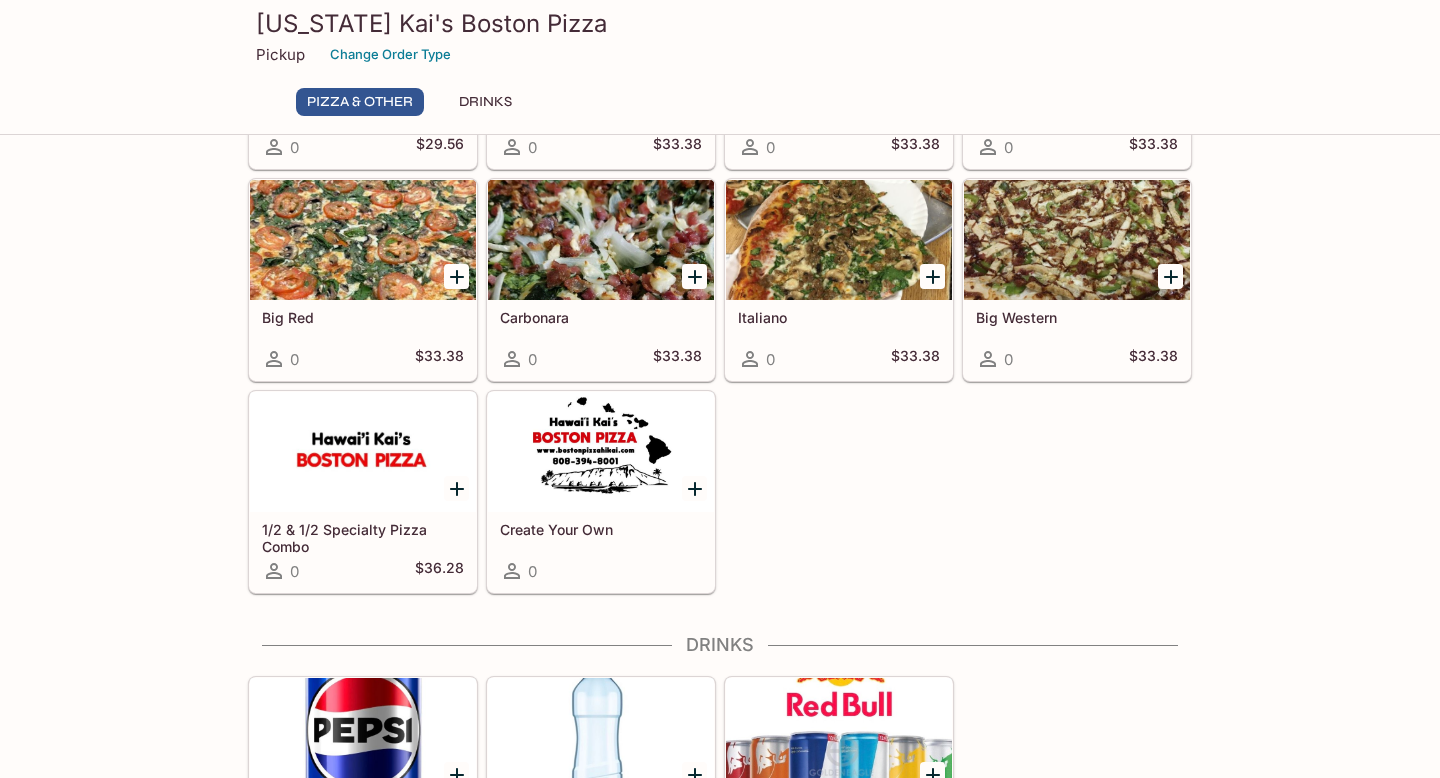 scroll, scrollTop: 773, scrollLeft: 0, axis: vertical 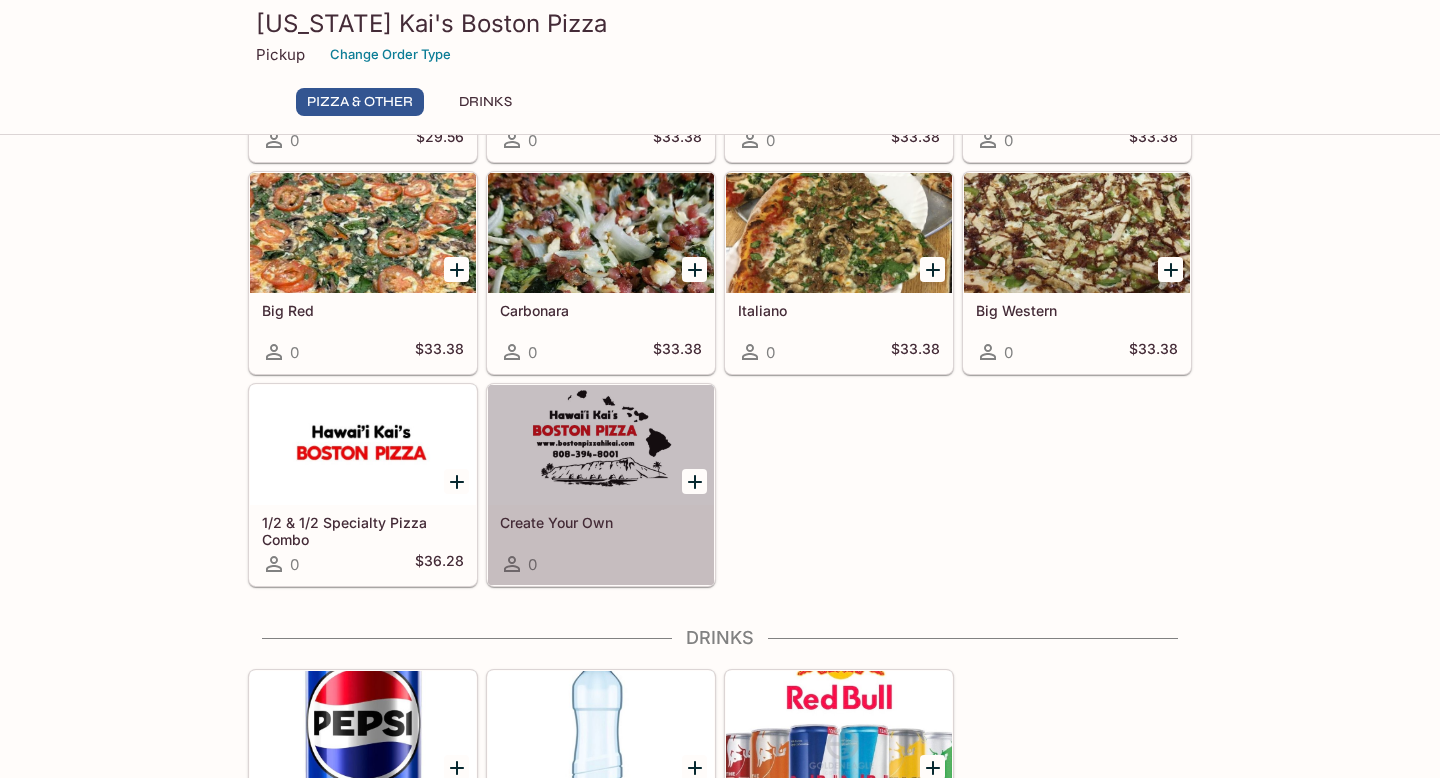 click at bounding box center [601, 445] 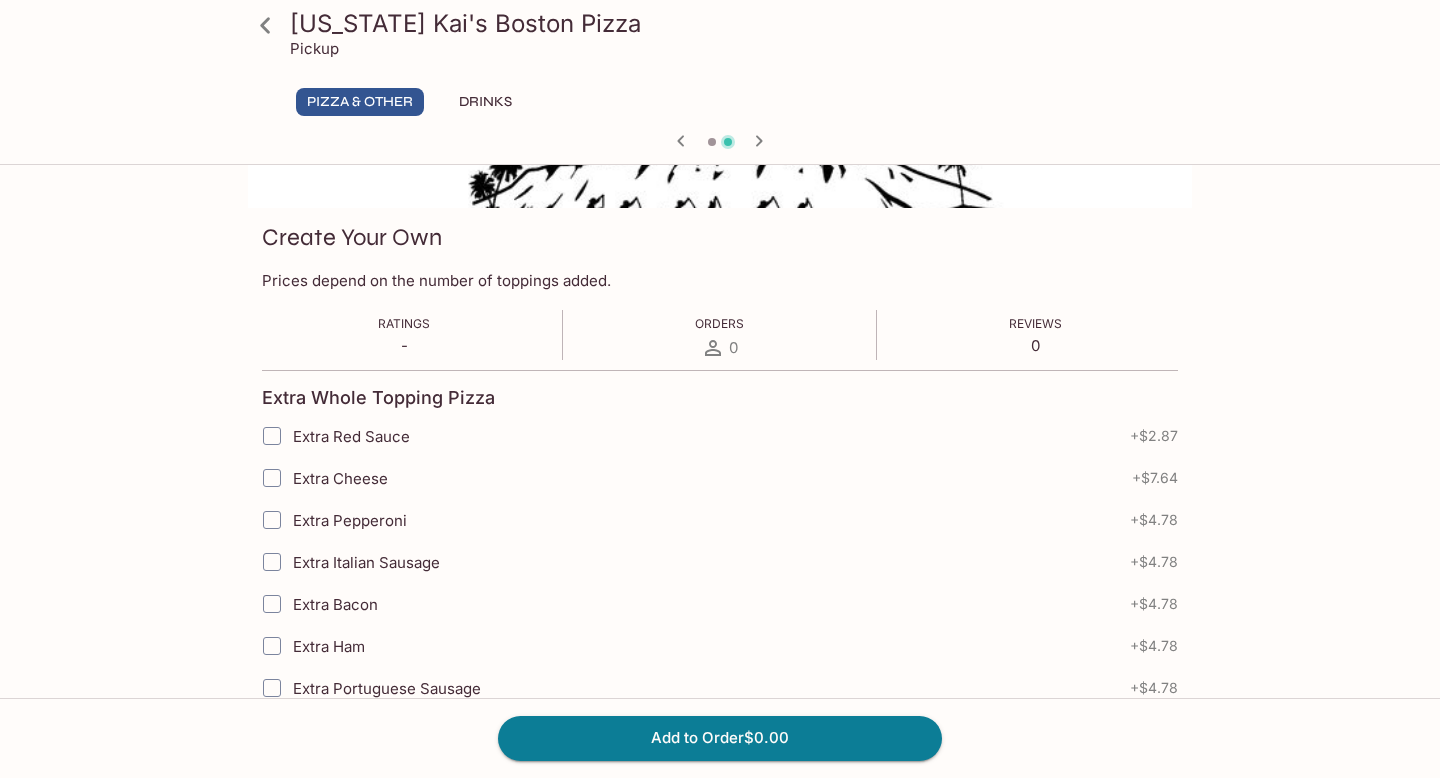 scroll, scrollTop: 236, scrollLeft: 0, axis: vertical 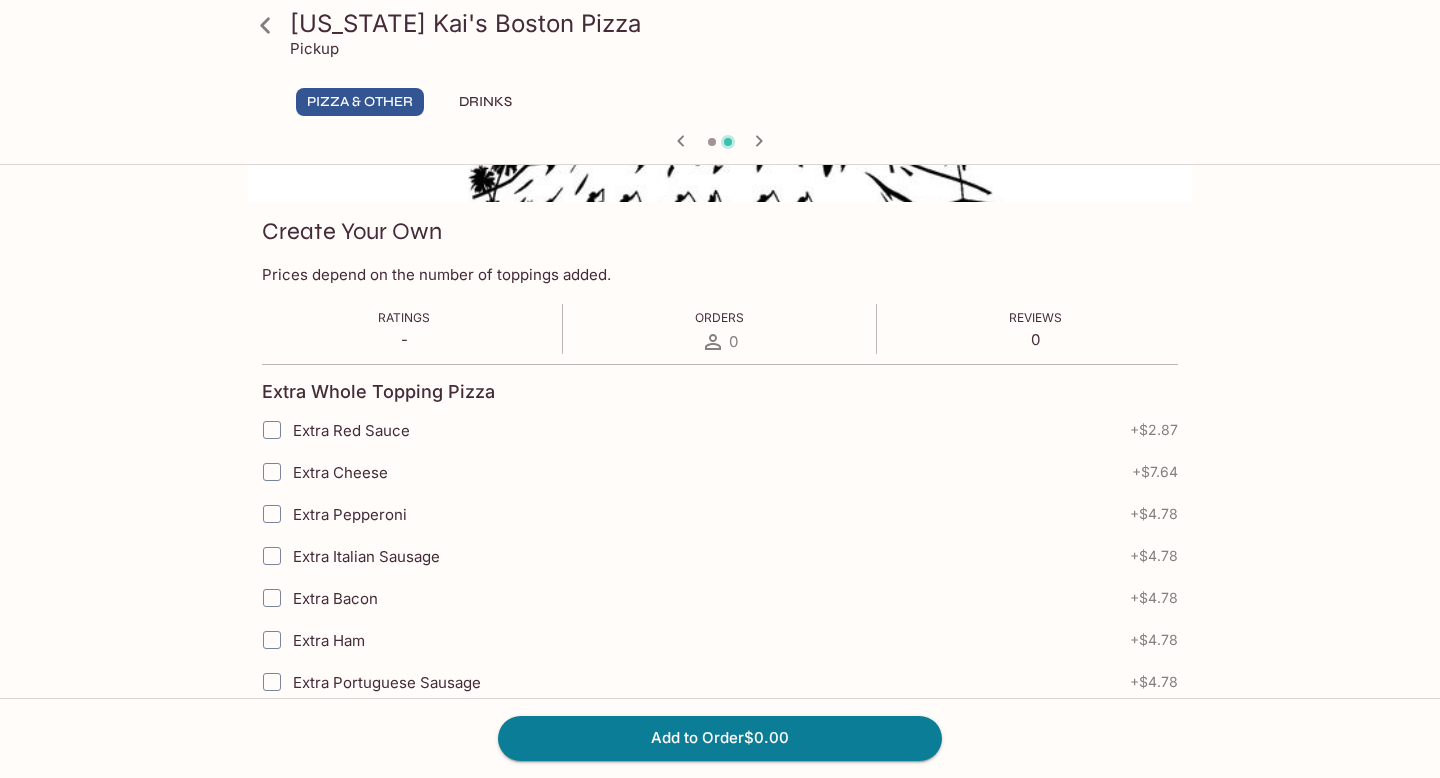 click on "Extra Pepperoni" at bounding box center [272, 514] 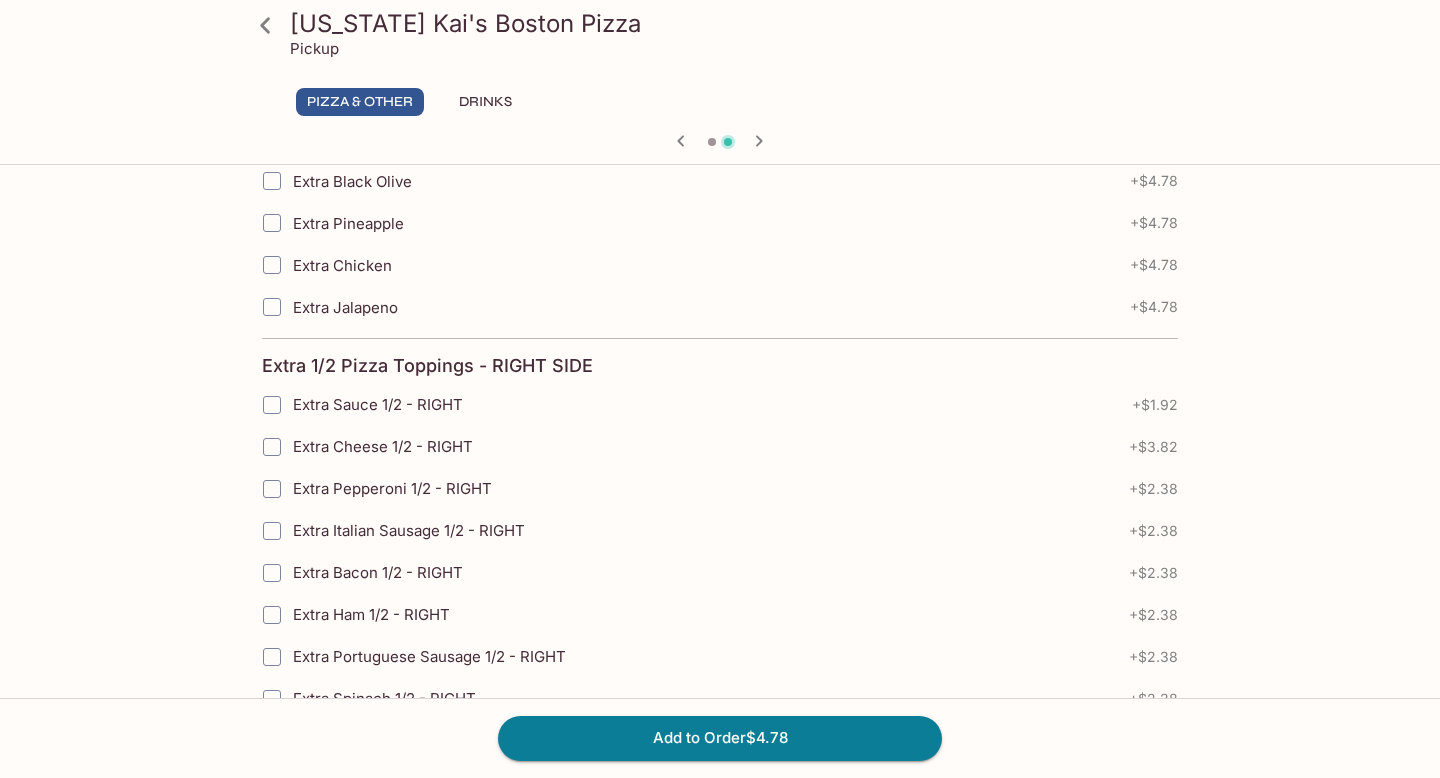 scroll, scrollTop: 1025, scrollLeft: 0, axis: vertical 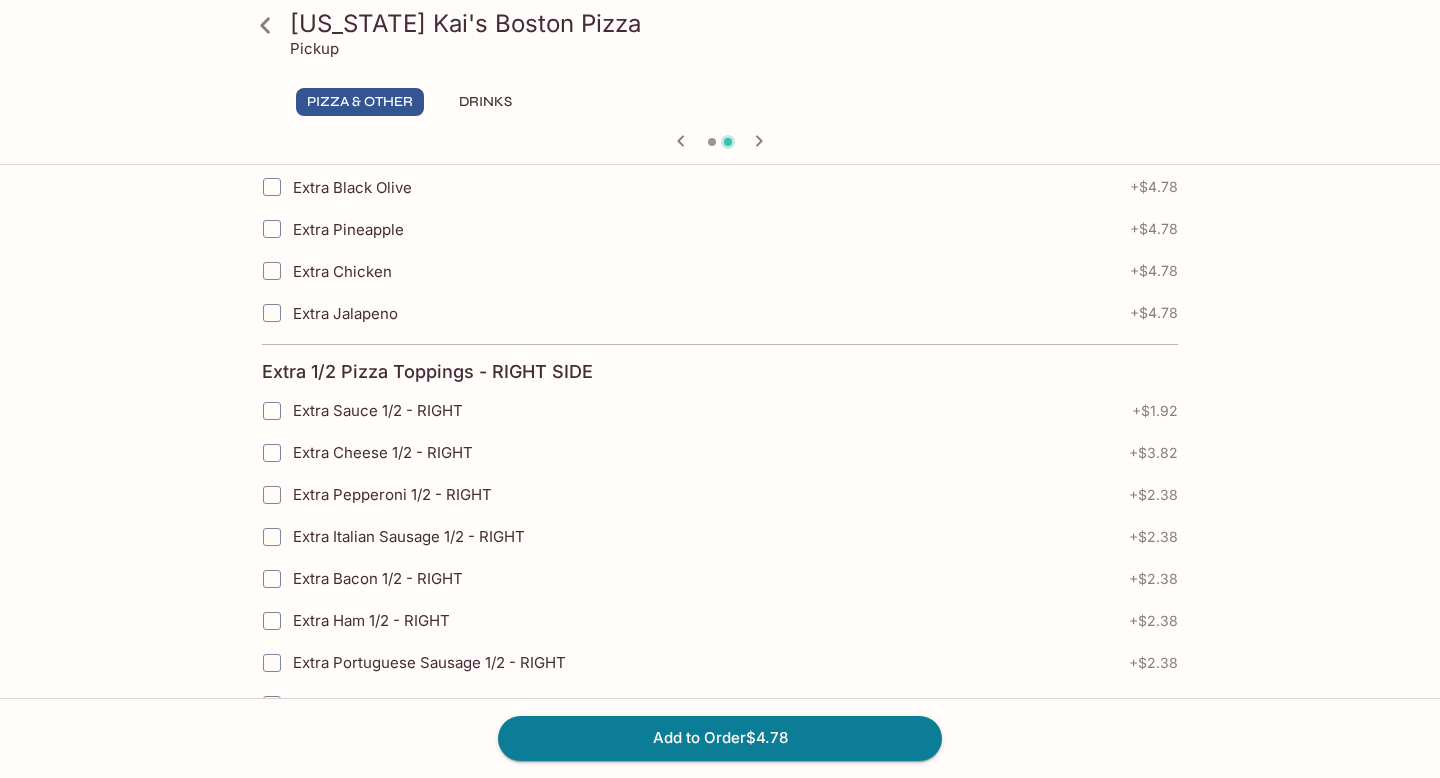 click on "Extra Chicken" at bounding box center (272, 271) 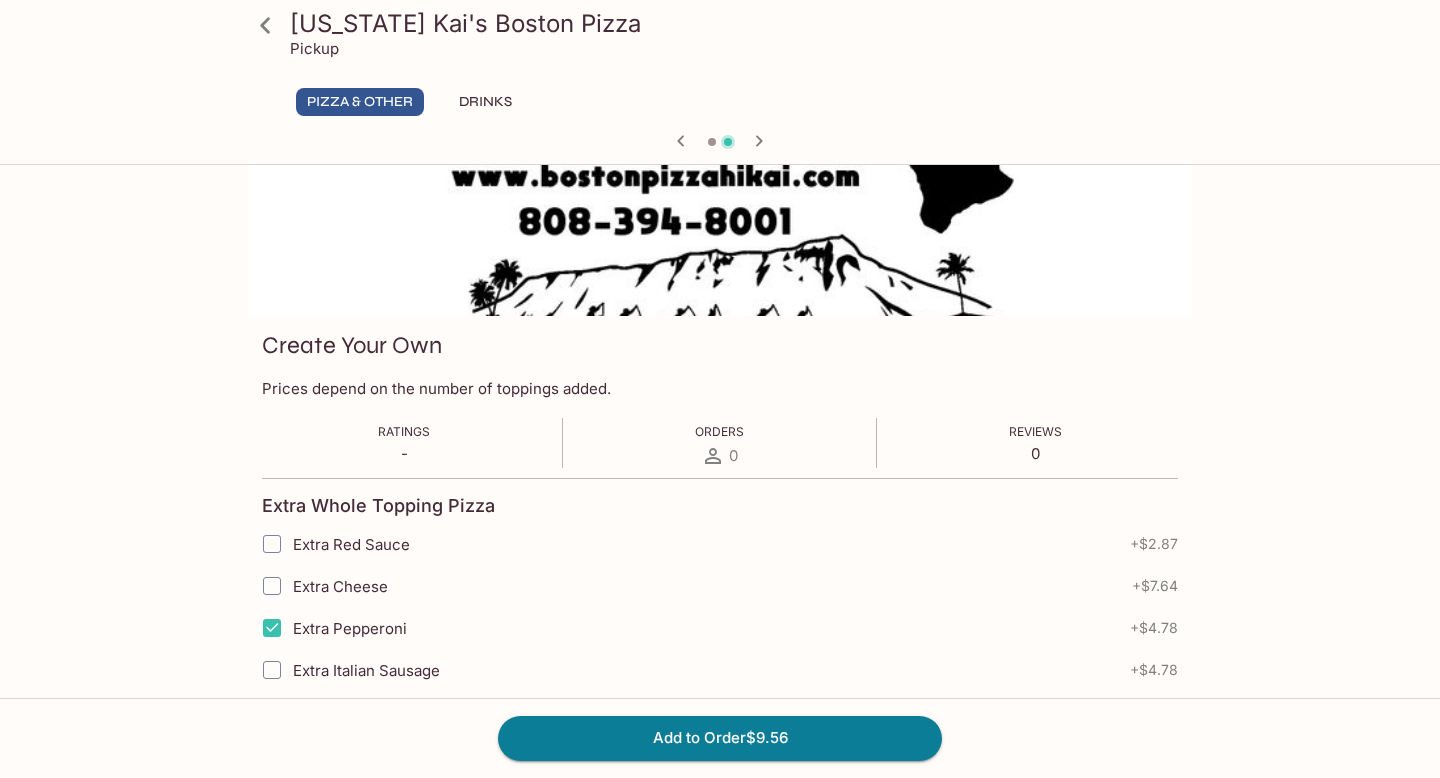 scroll, scrollTop: 0, scrollLeft: 0, axis: both 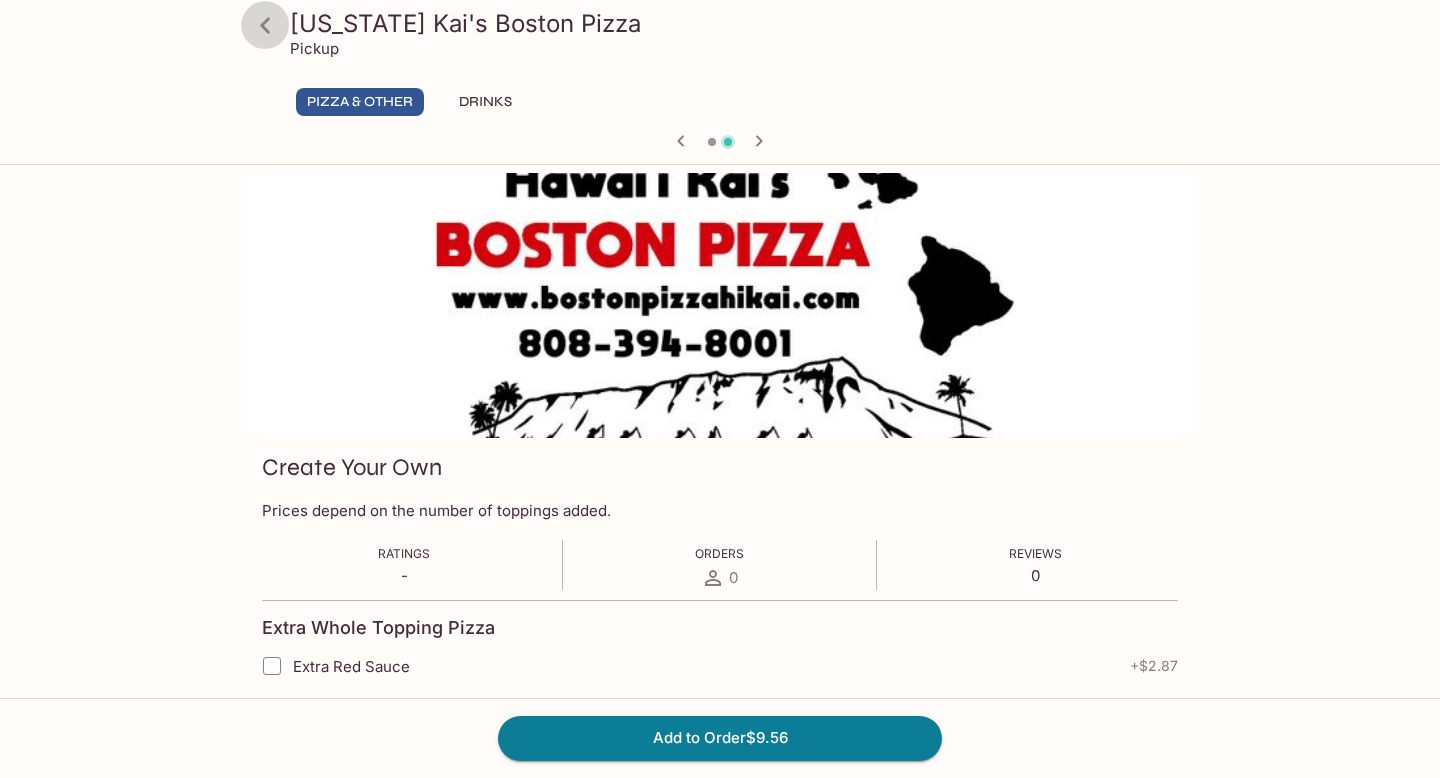 click 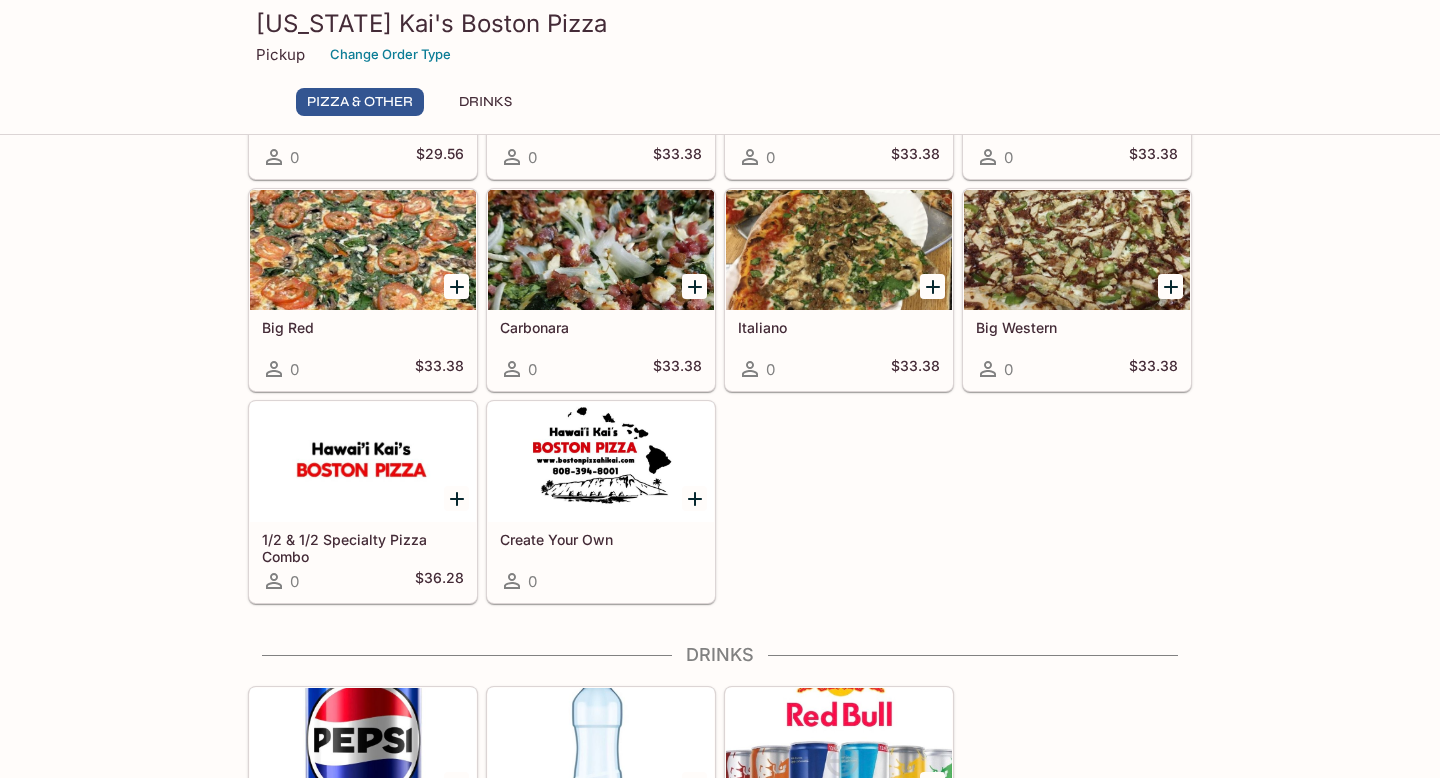 scroll, scrollTop: 757, scrollLeft: 0, axis: vertical 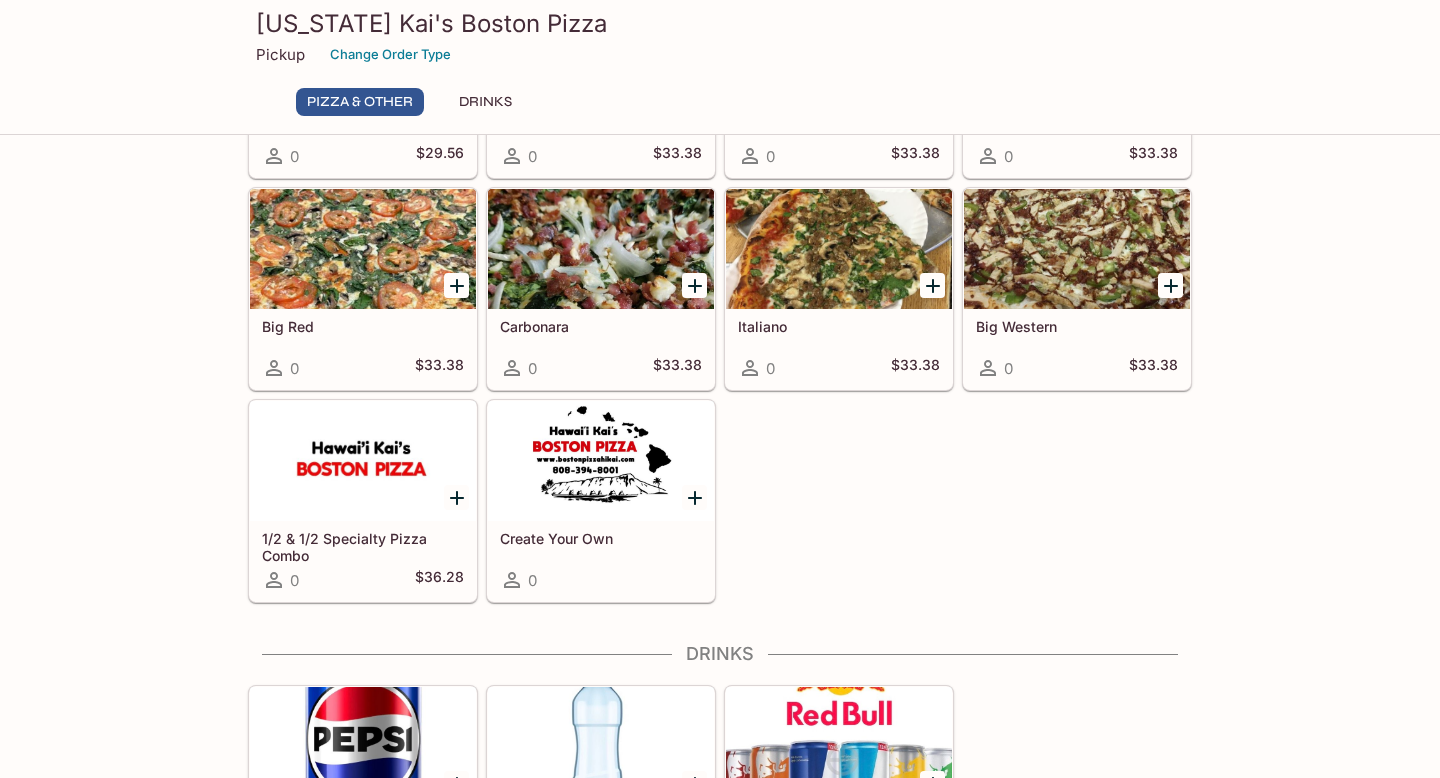 click at bounding box center [601, 461] 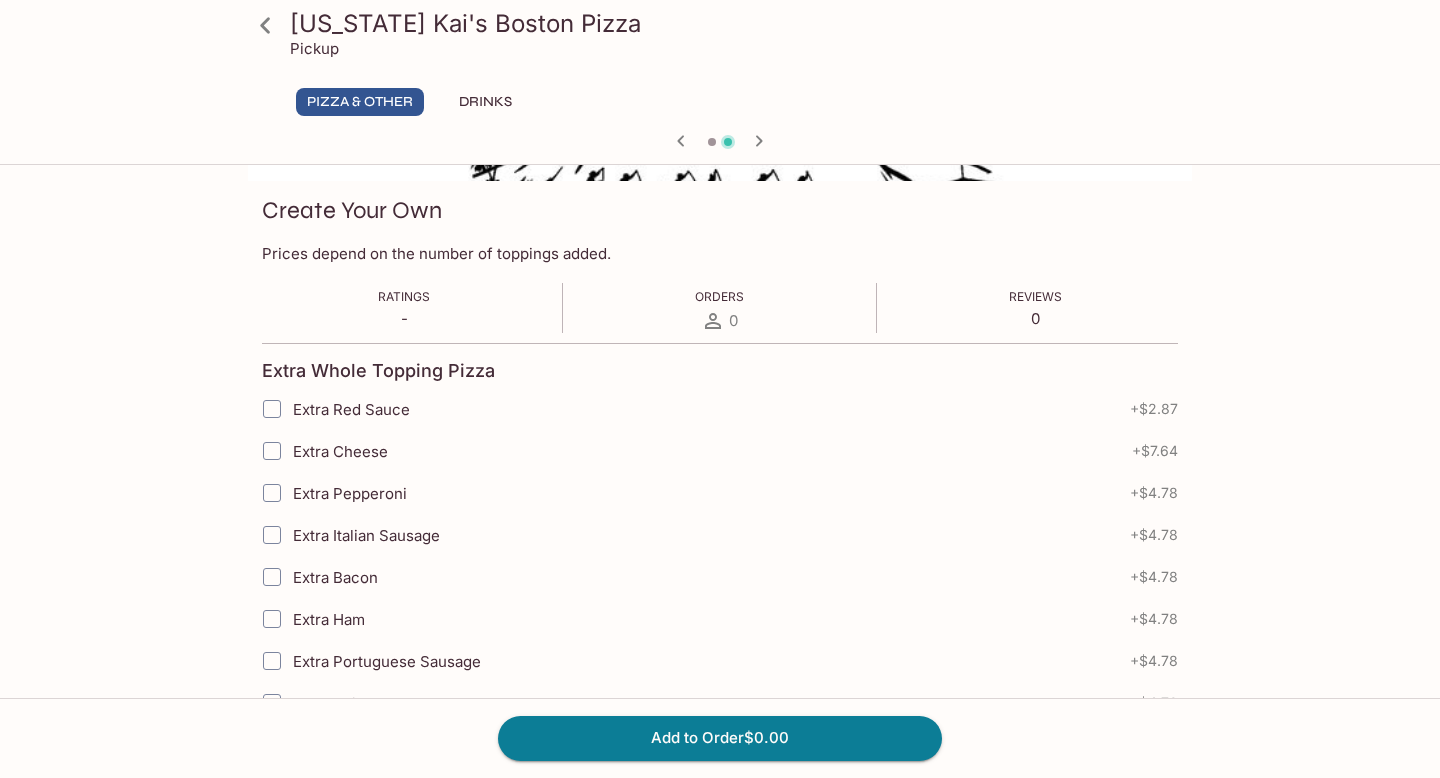 scroll, scrollTop: 0, scrollLeft: 0, axis: both 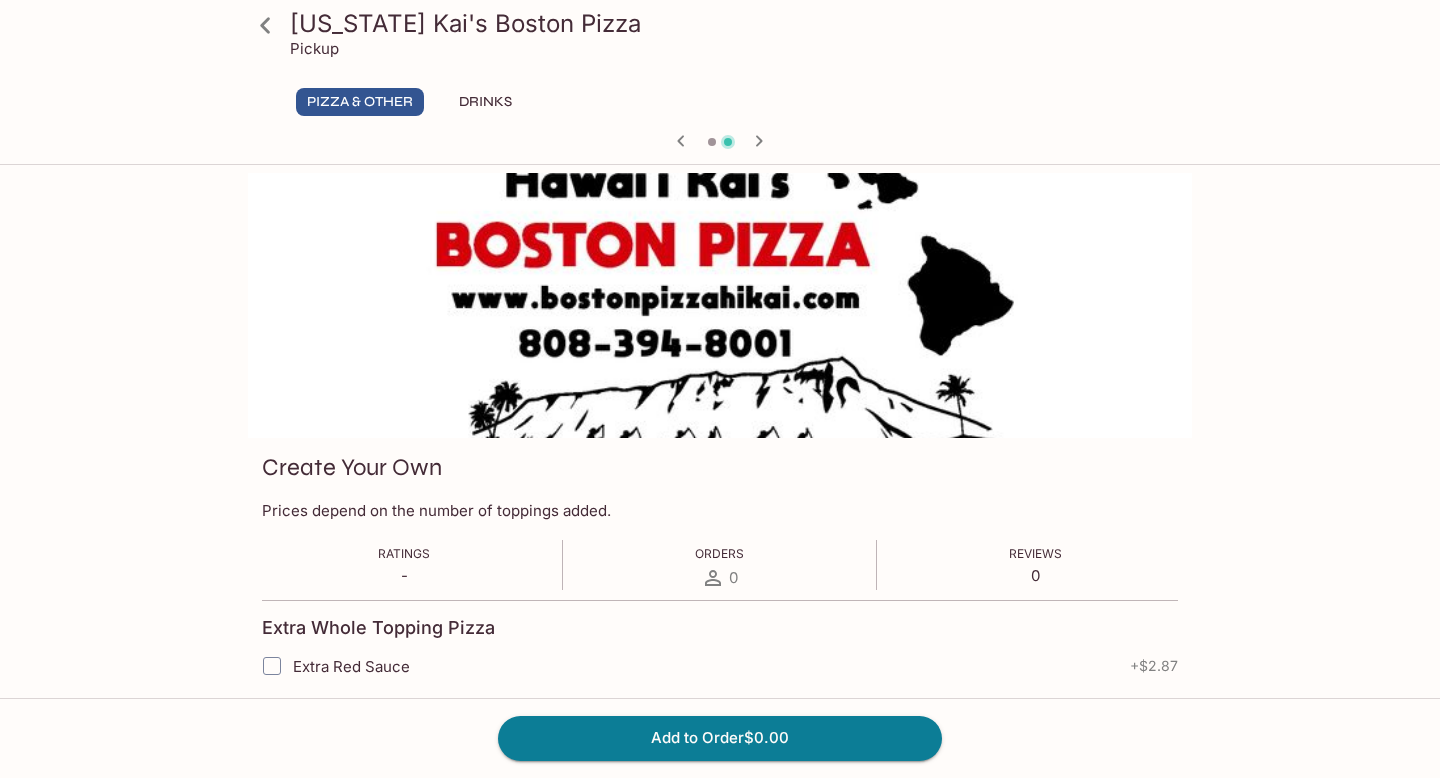 click 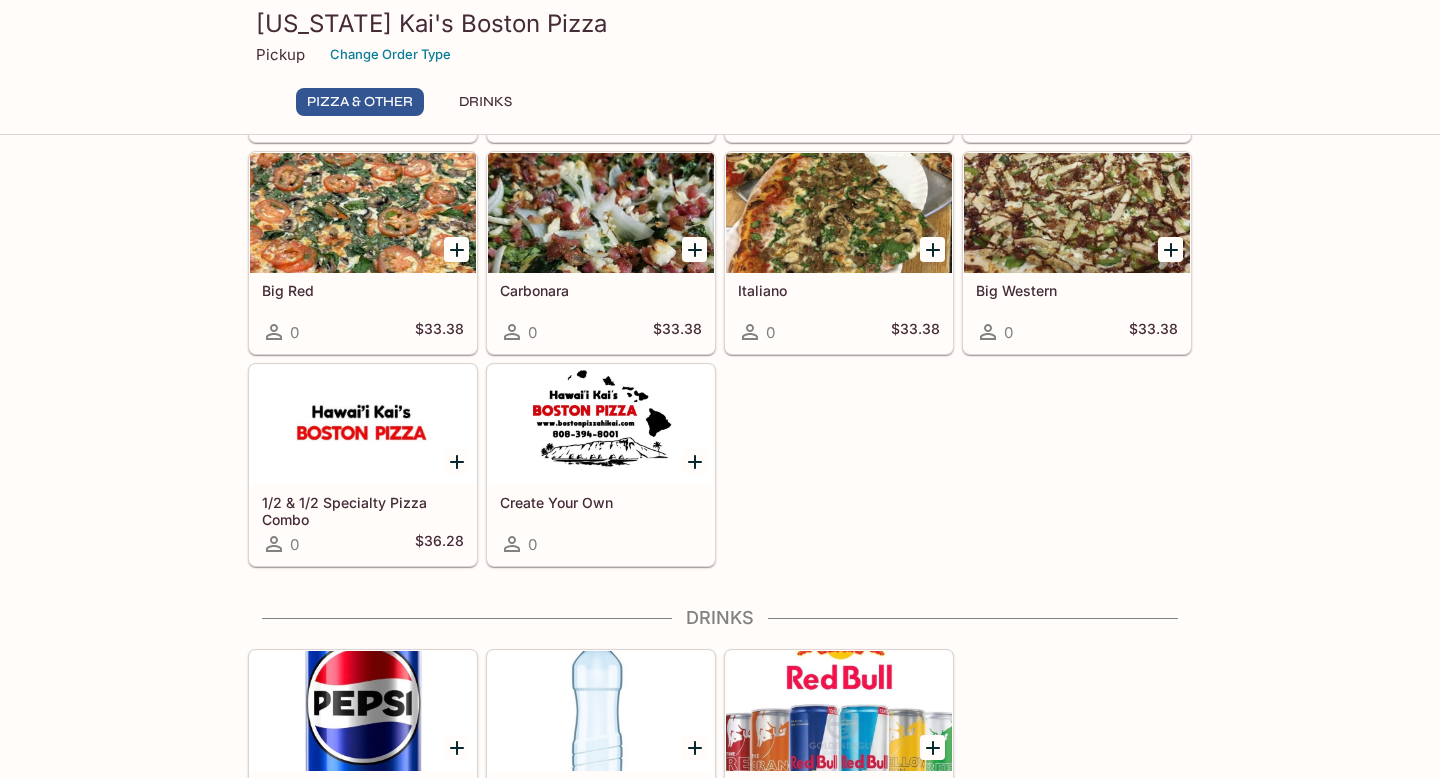 scroll, scrollTop: 796, scrollLeft: 0, axis: vertical 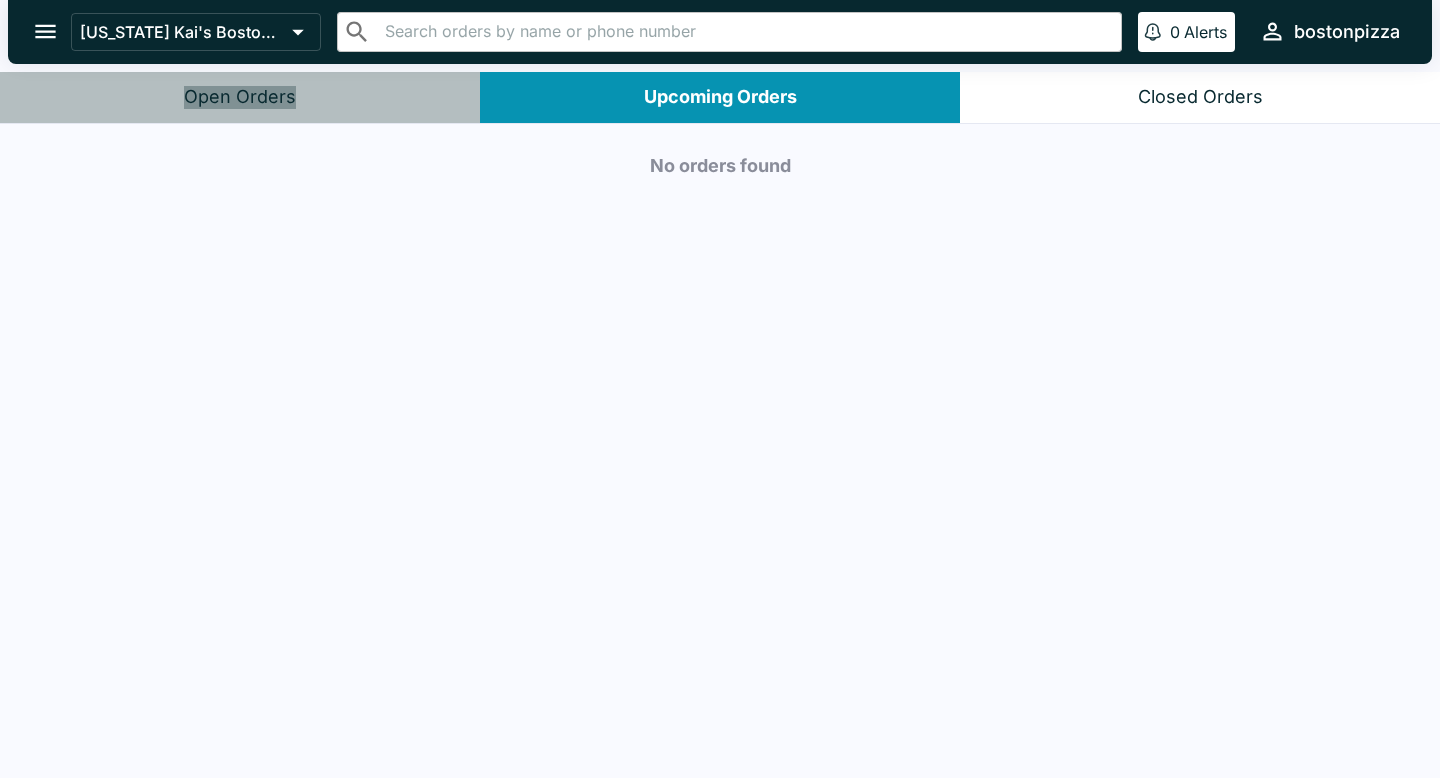 click on "Open Orders" at bounding box center (240, 97) 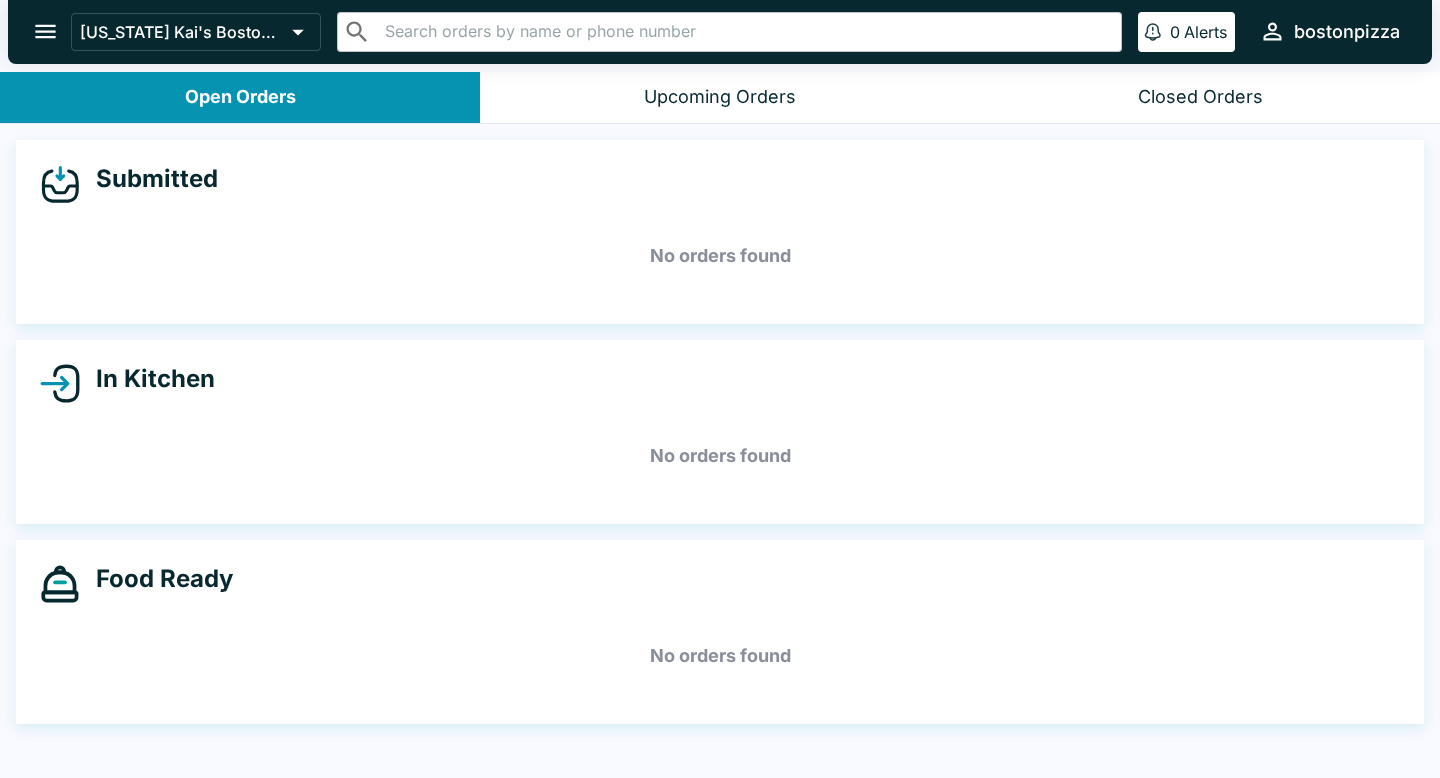 type 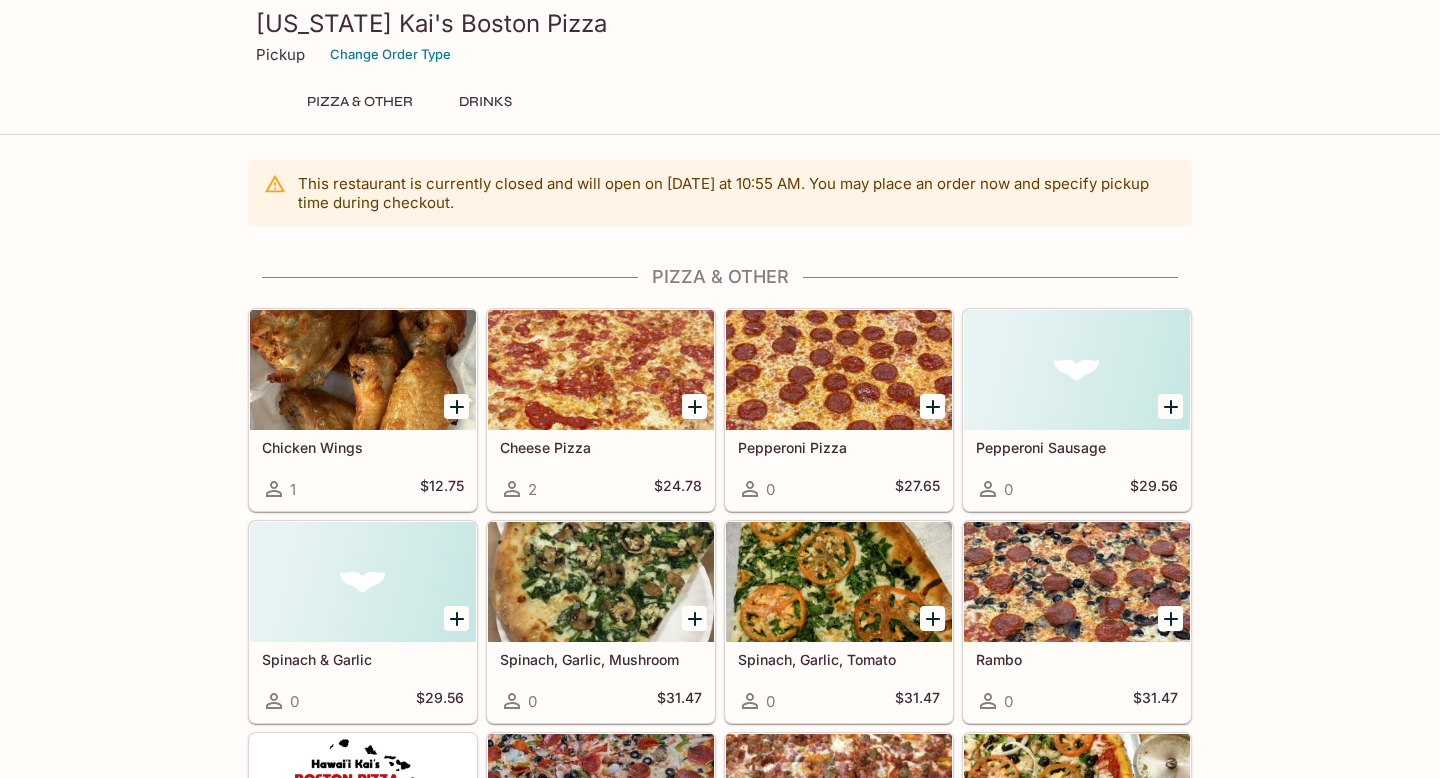 scroll, scrollTop: 664, scrollLeft: 0, axis: vertical 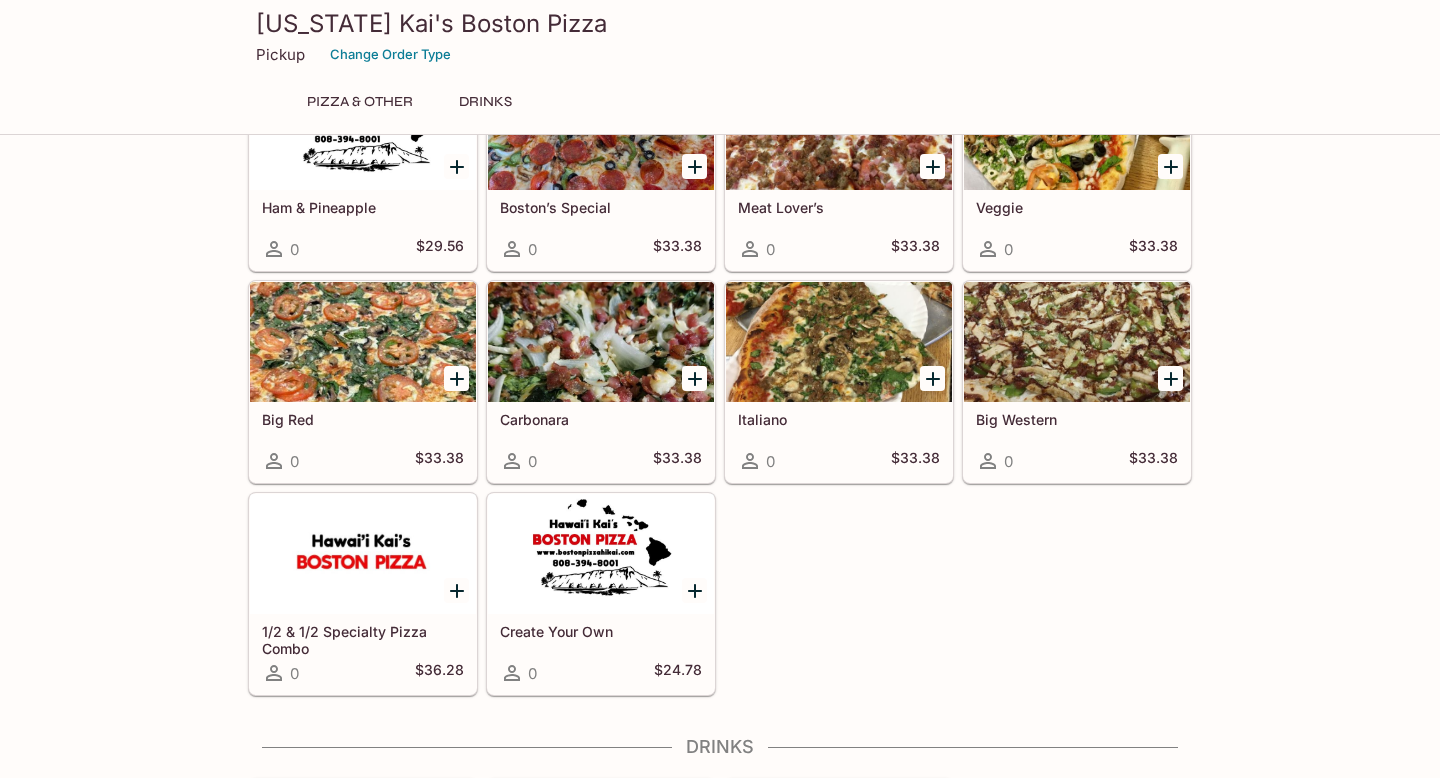 click at bounding box center [601, 554] 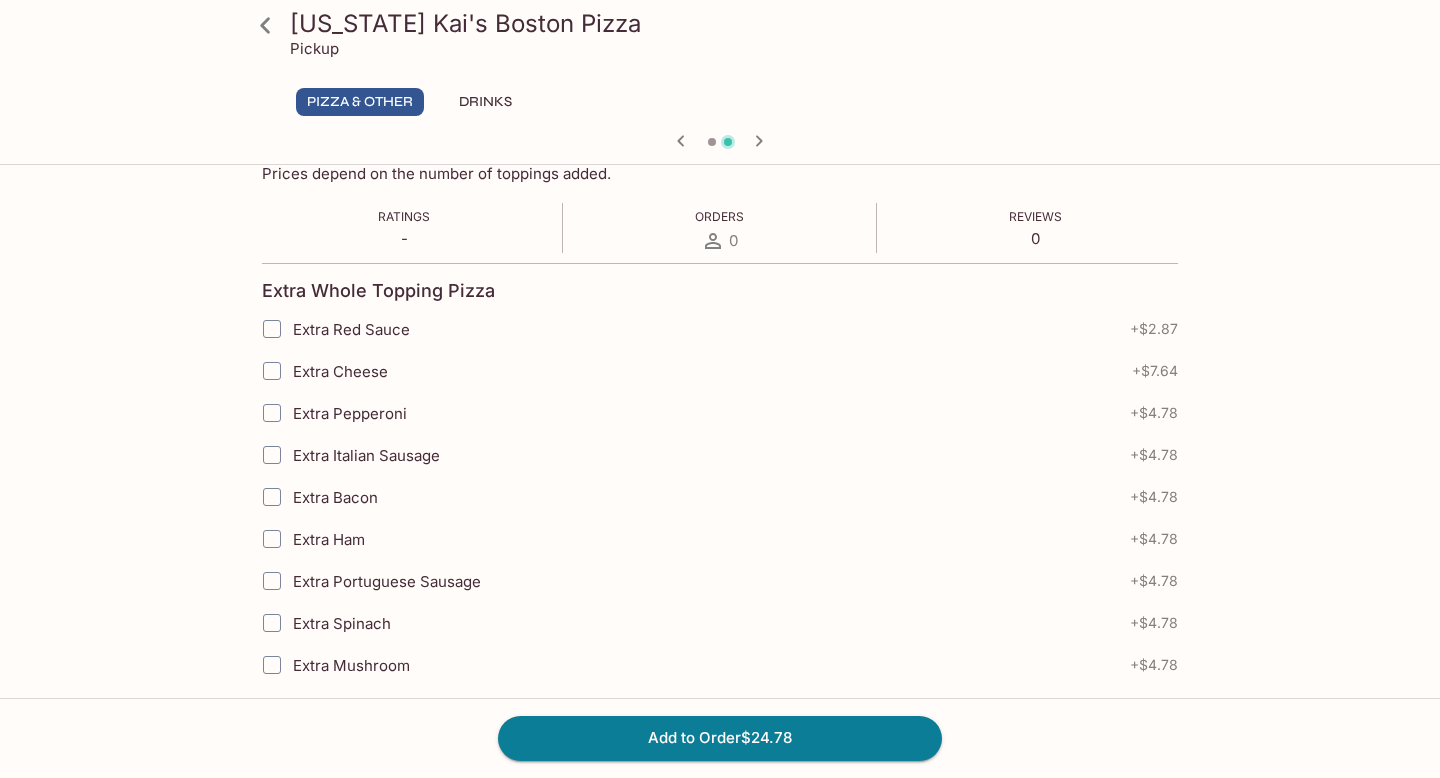 scroll, scrollTop: 341, scrollLeft: 0, axis: vertical 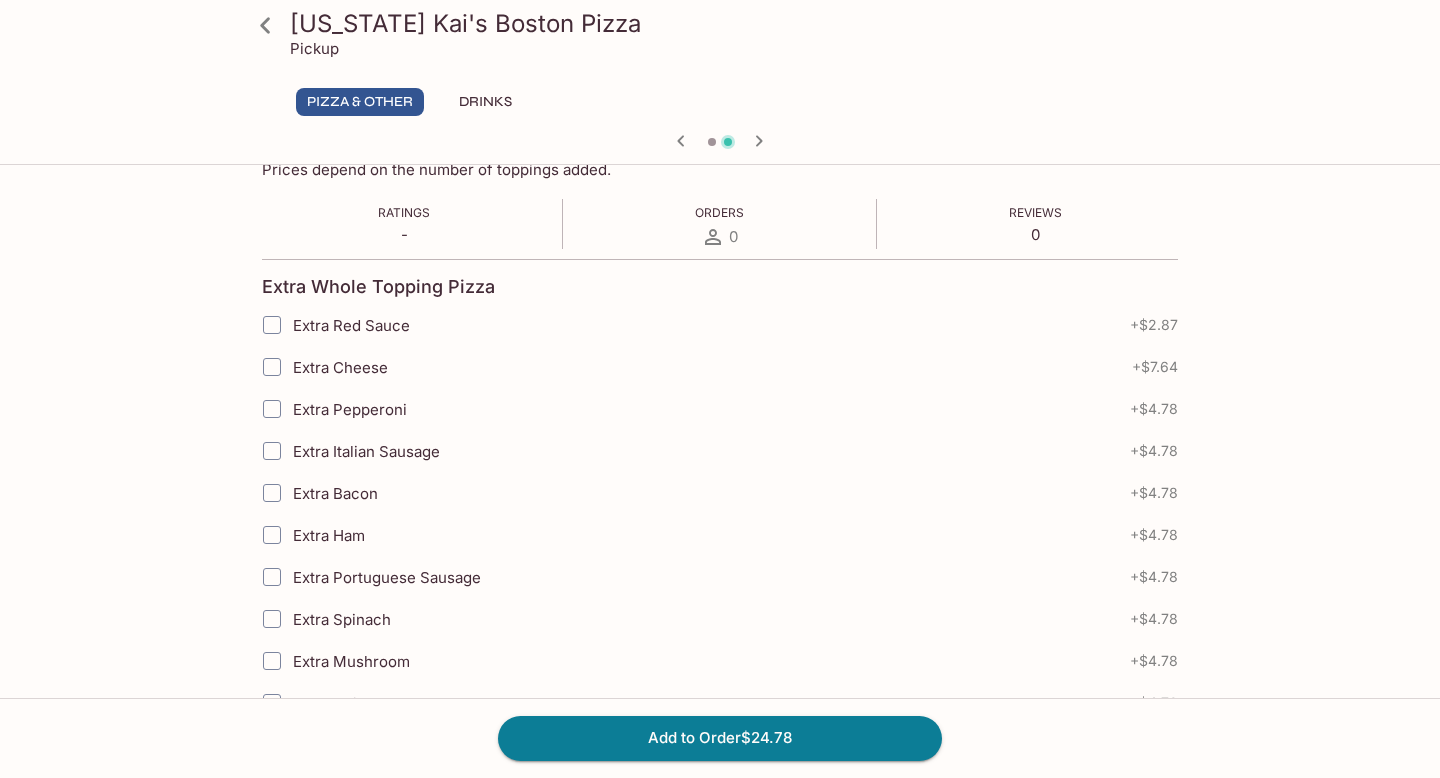 click on "Extra Pepperoni" at bounding box center (272, 409) 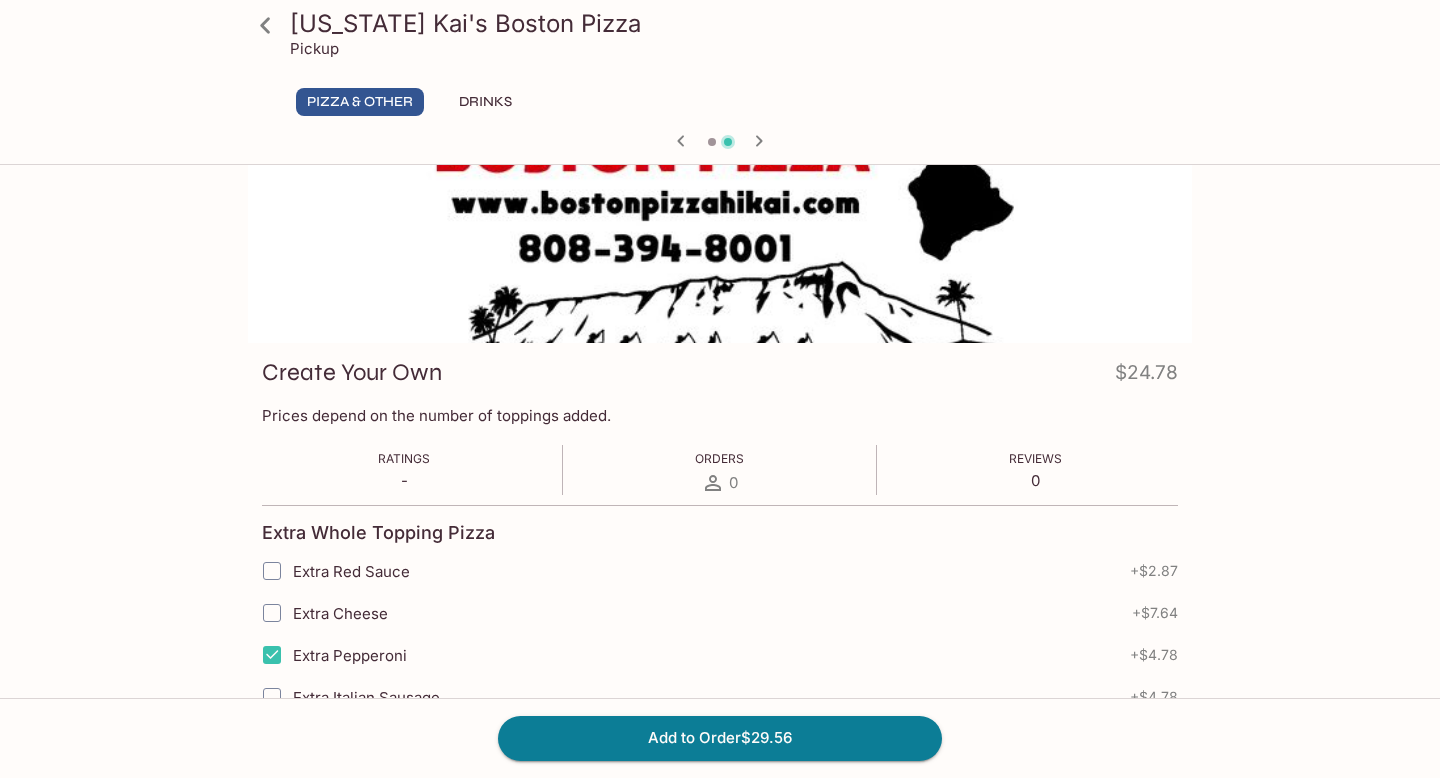 scroll, scrollTop: 0, scrollLeft: 0, axis: both 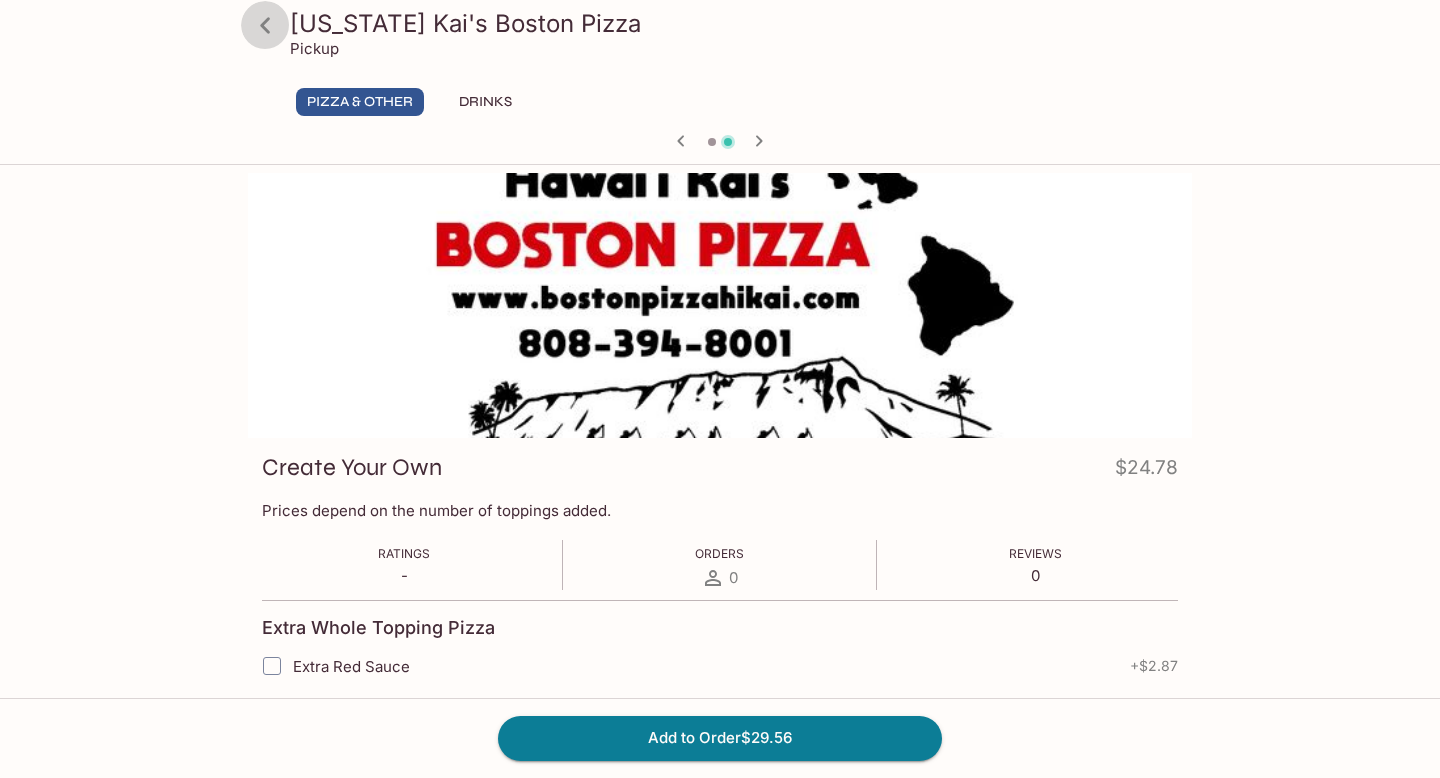 click 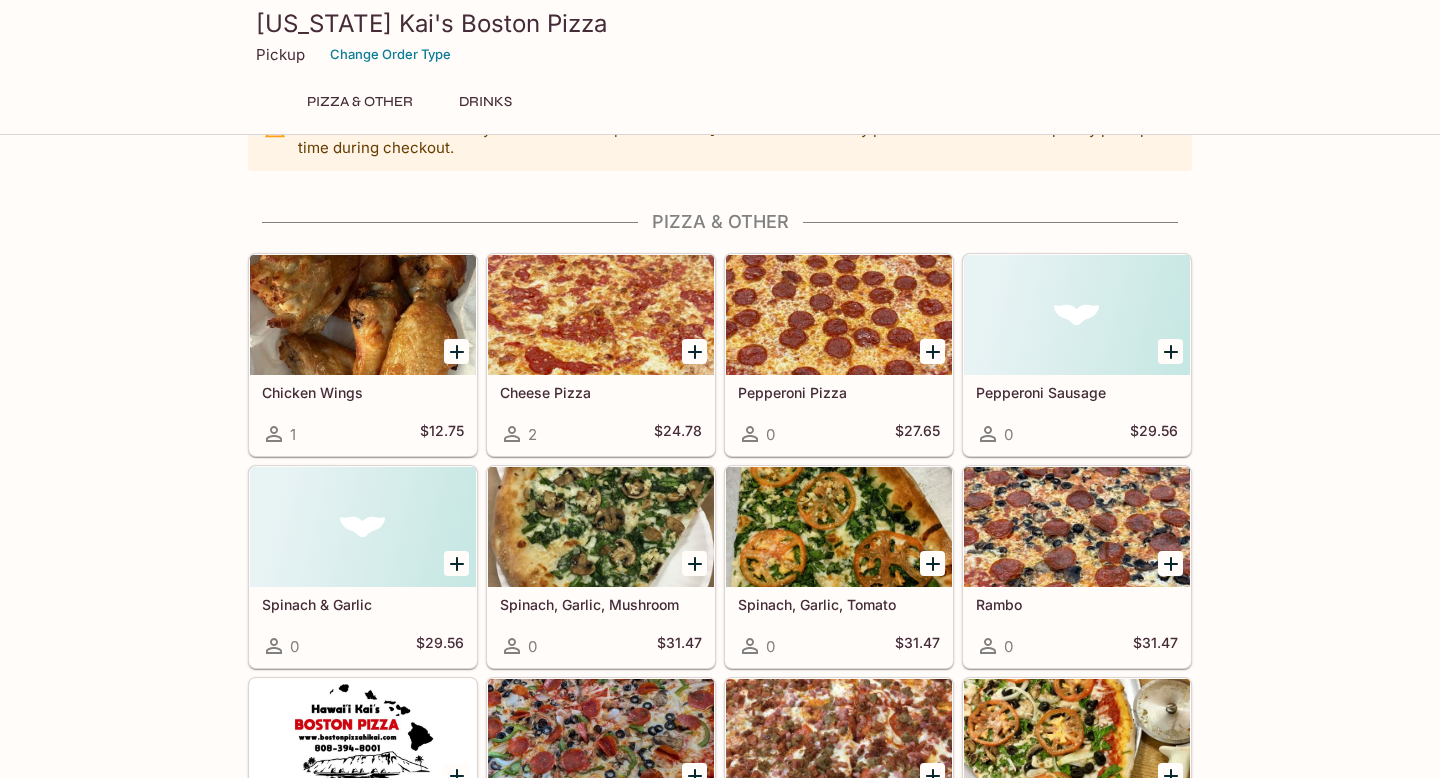 scroll, scrollTop: 54, scrollLeft: 0, axis: vertical 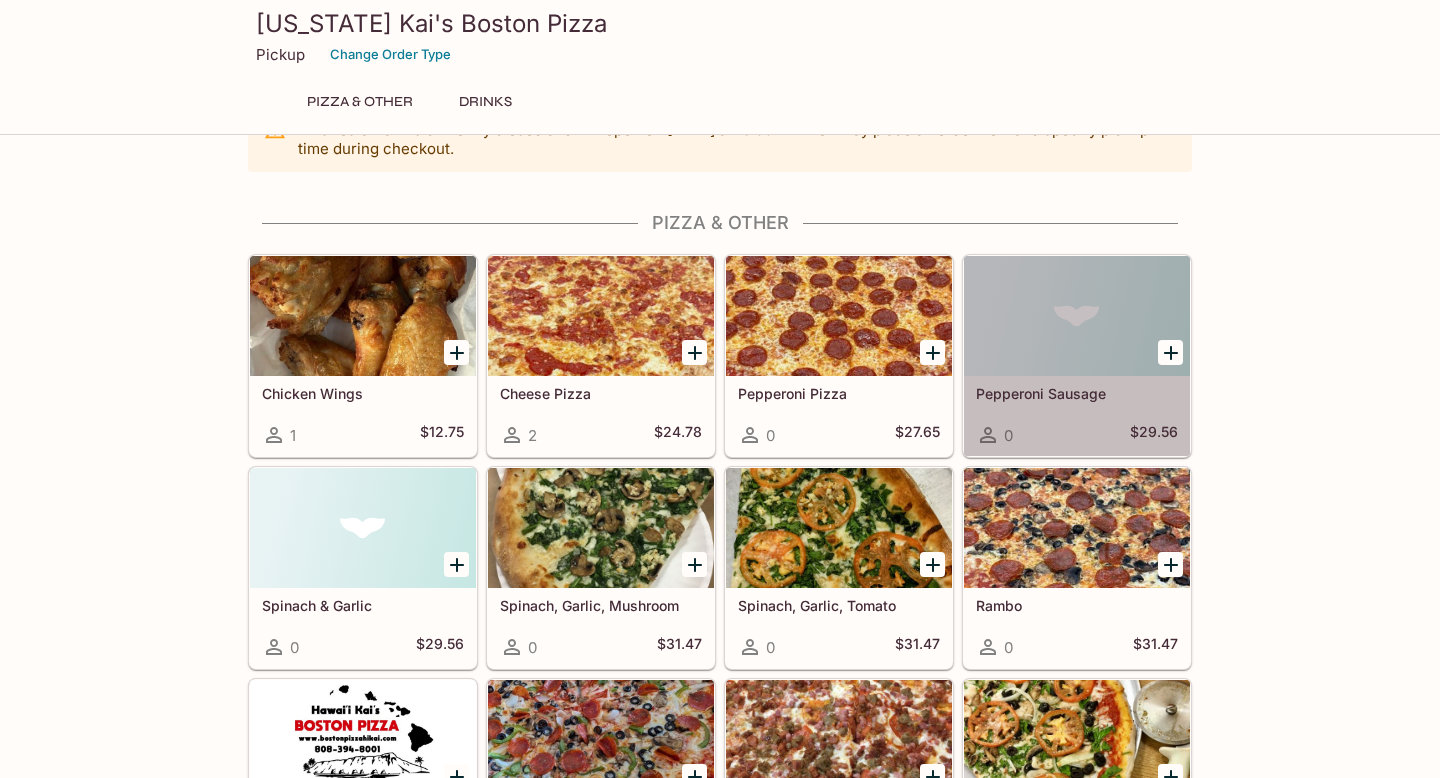 click at bounding box center [1077, 316] 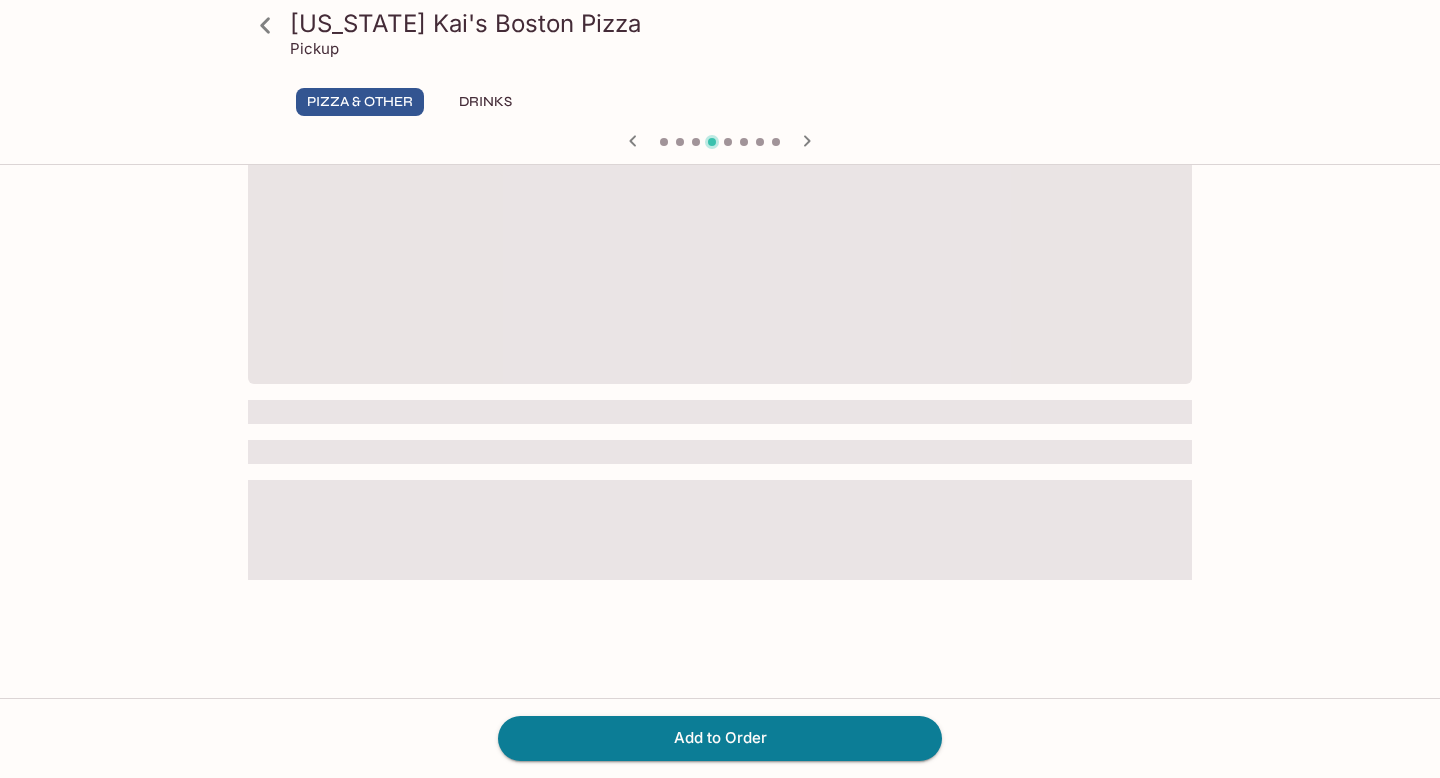 scroll, scrollTop: 0, scrollLeft: 0, axis: both 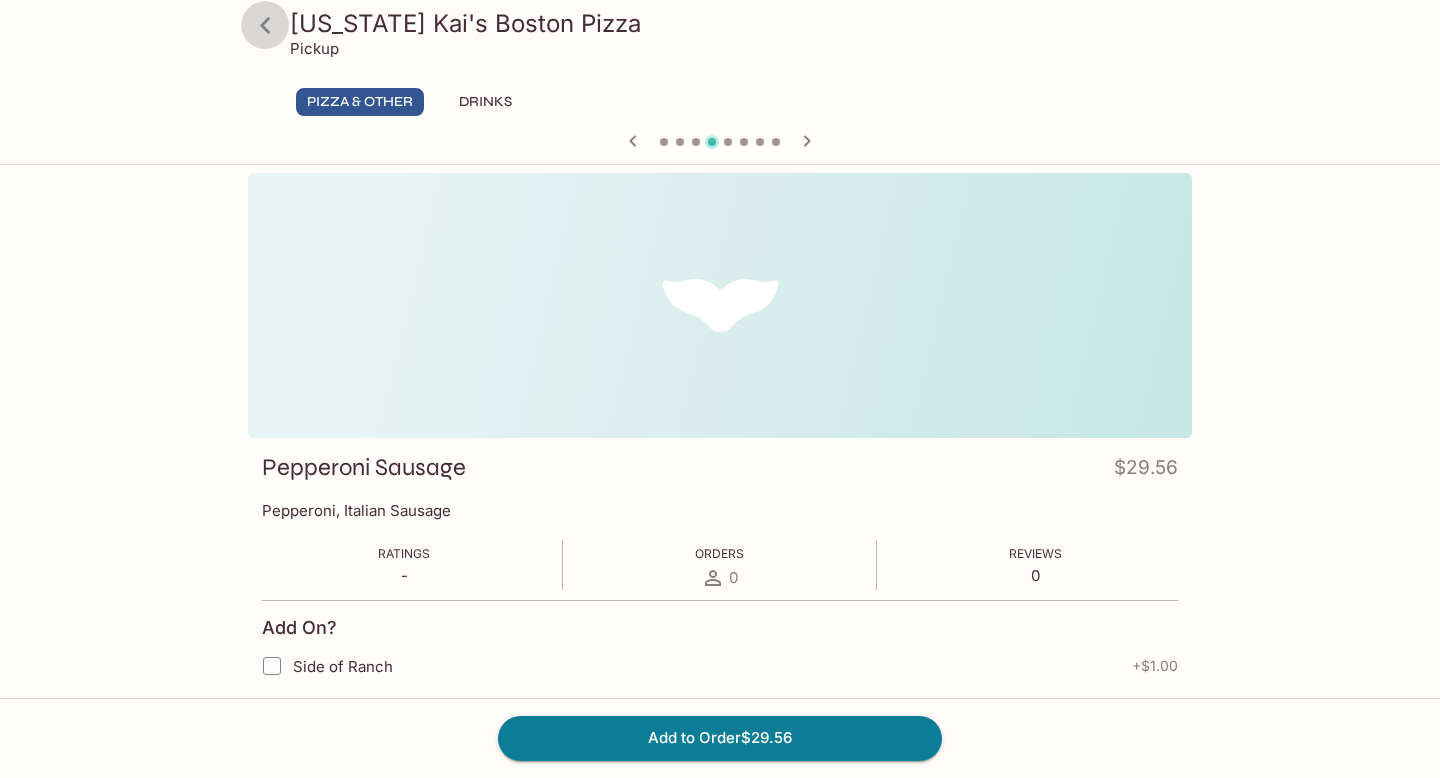 click 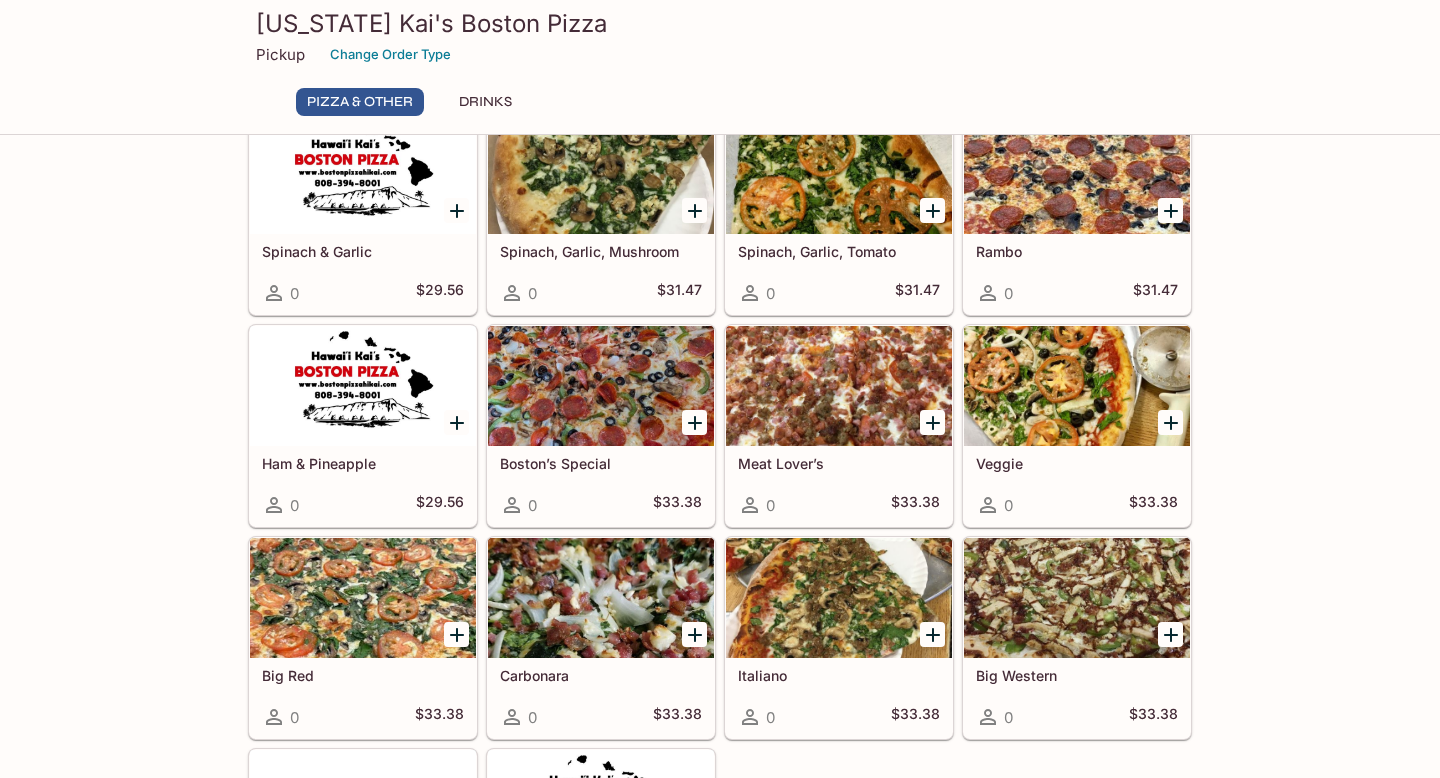 scroll, scrollTop: 0, scrollLeft: 0, axis: both 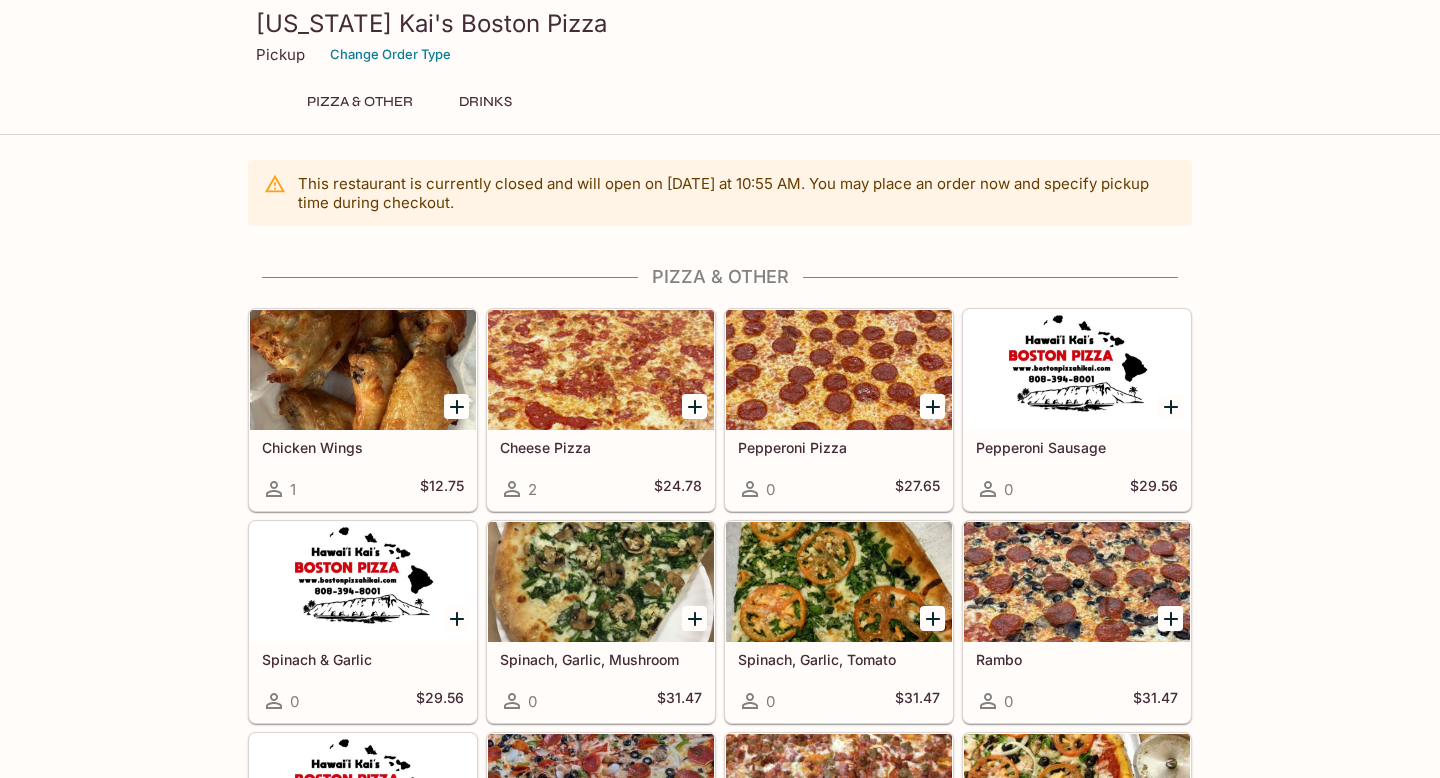 click on "Pickup Change Order Type" at bounding box center (720, 54) 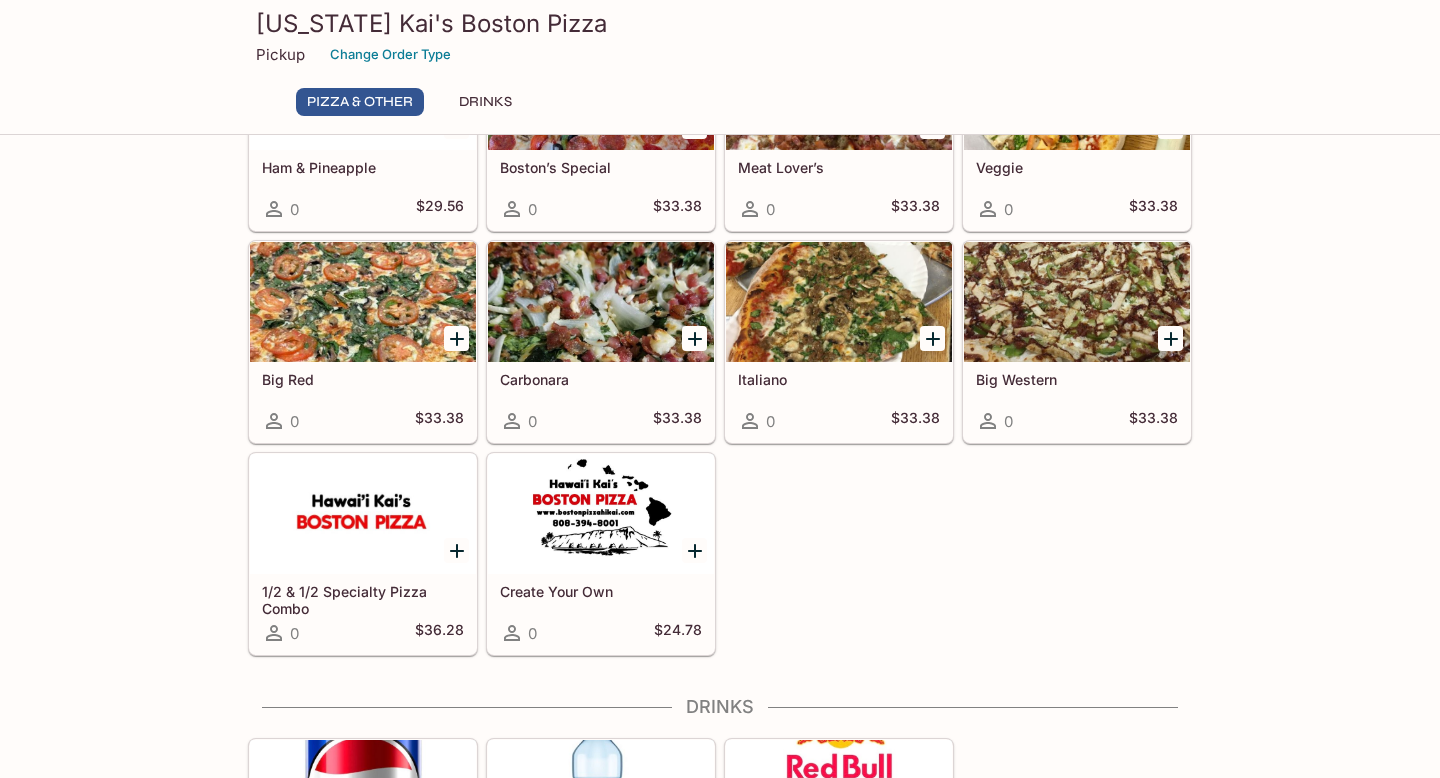 scroll, scrollTop: 868, scrollLeft: 0, axis: vertical 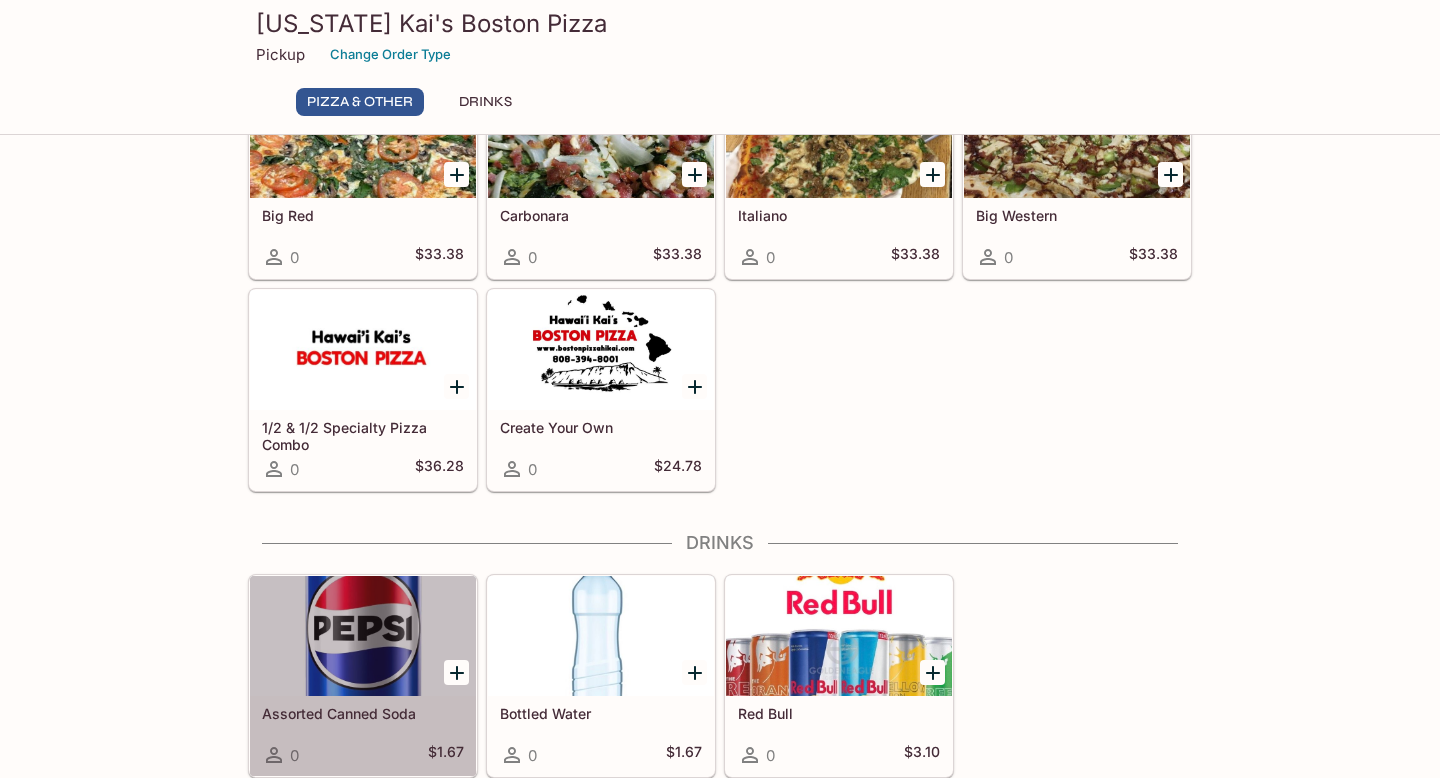 click at bounding box center [363, 636] 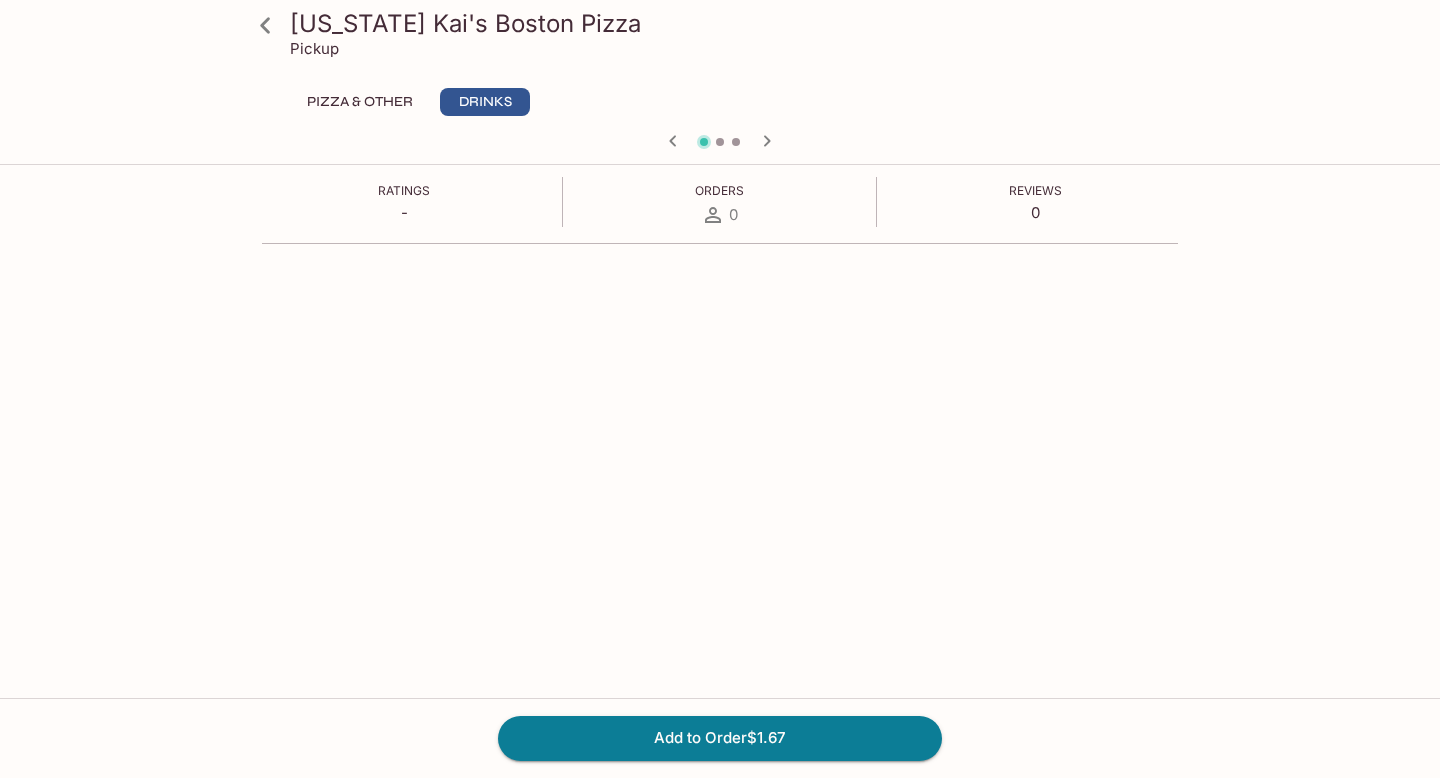 scroll, scrollTop: 0, scrollLeft: 0, axis: both 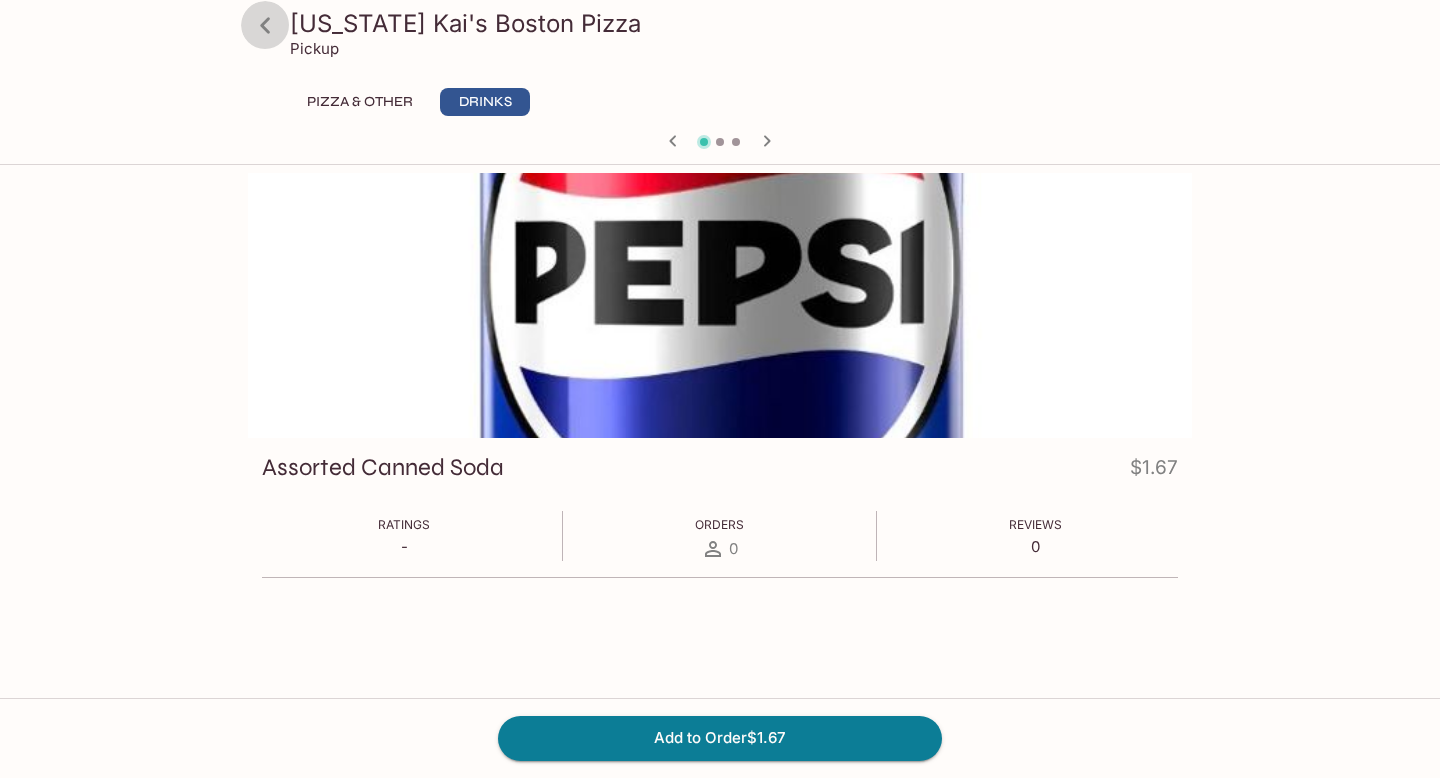 click 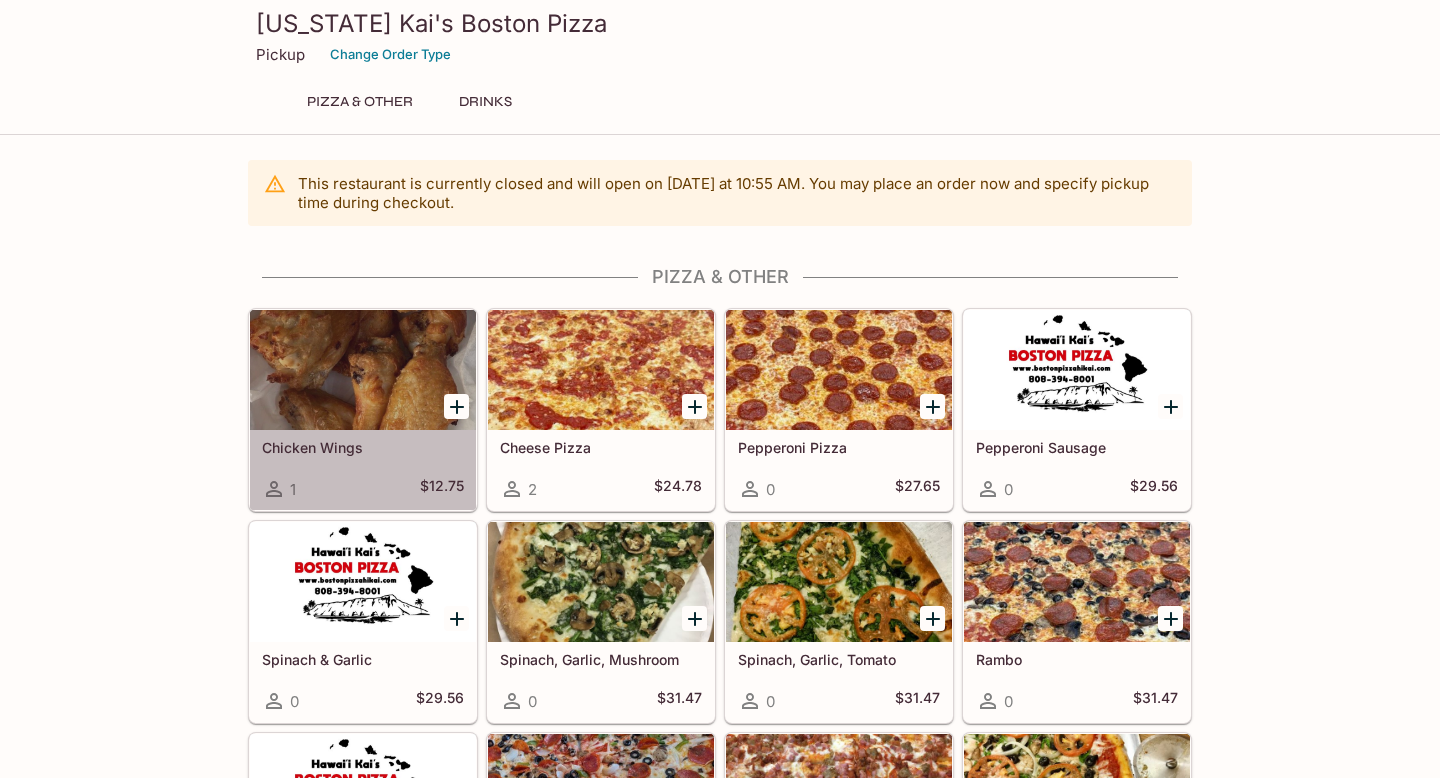click at bounding box center (363, 370) 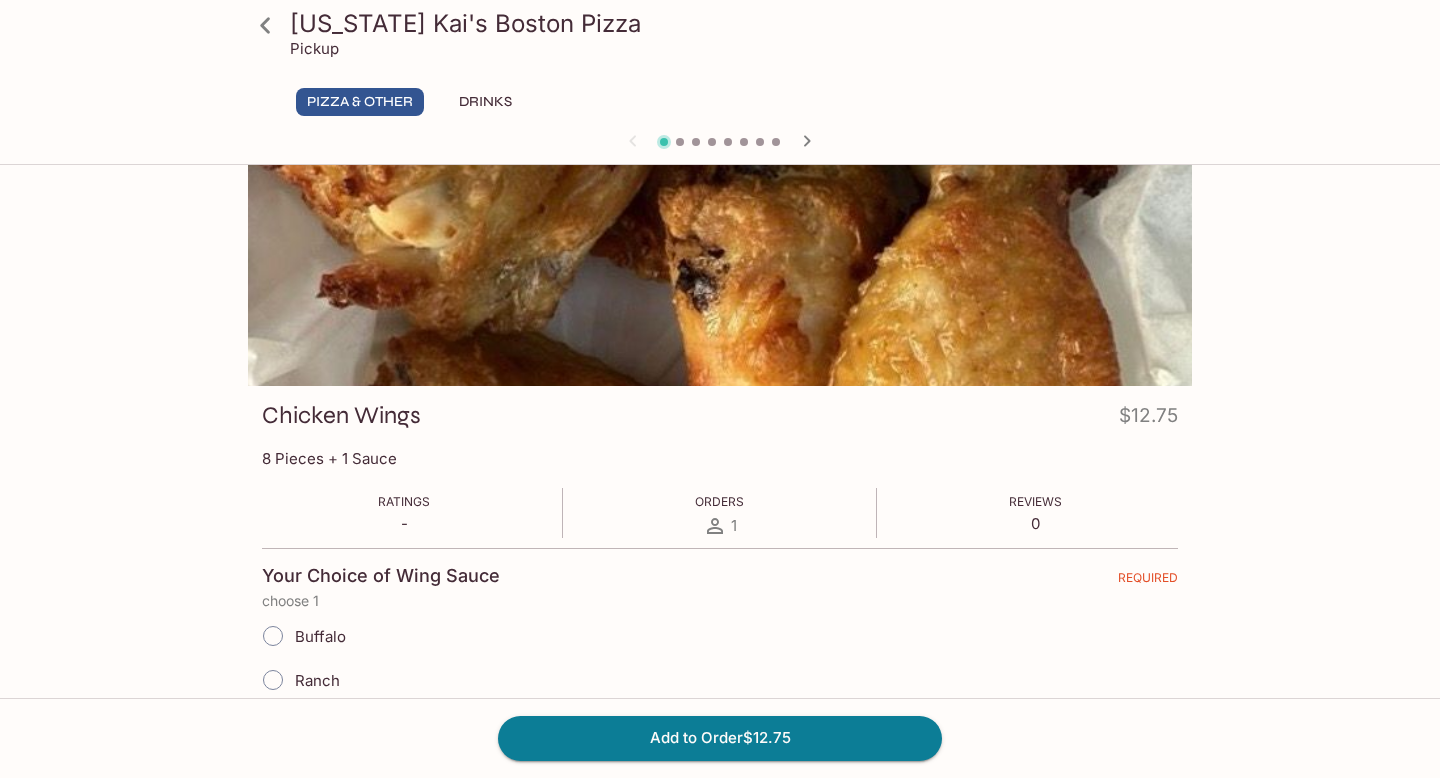 scroll, scrollTop: 54, scrollLeft: 0, axis: vertical 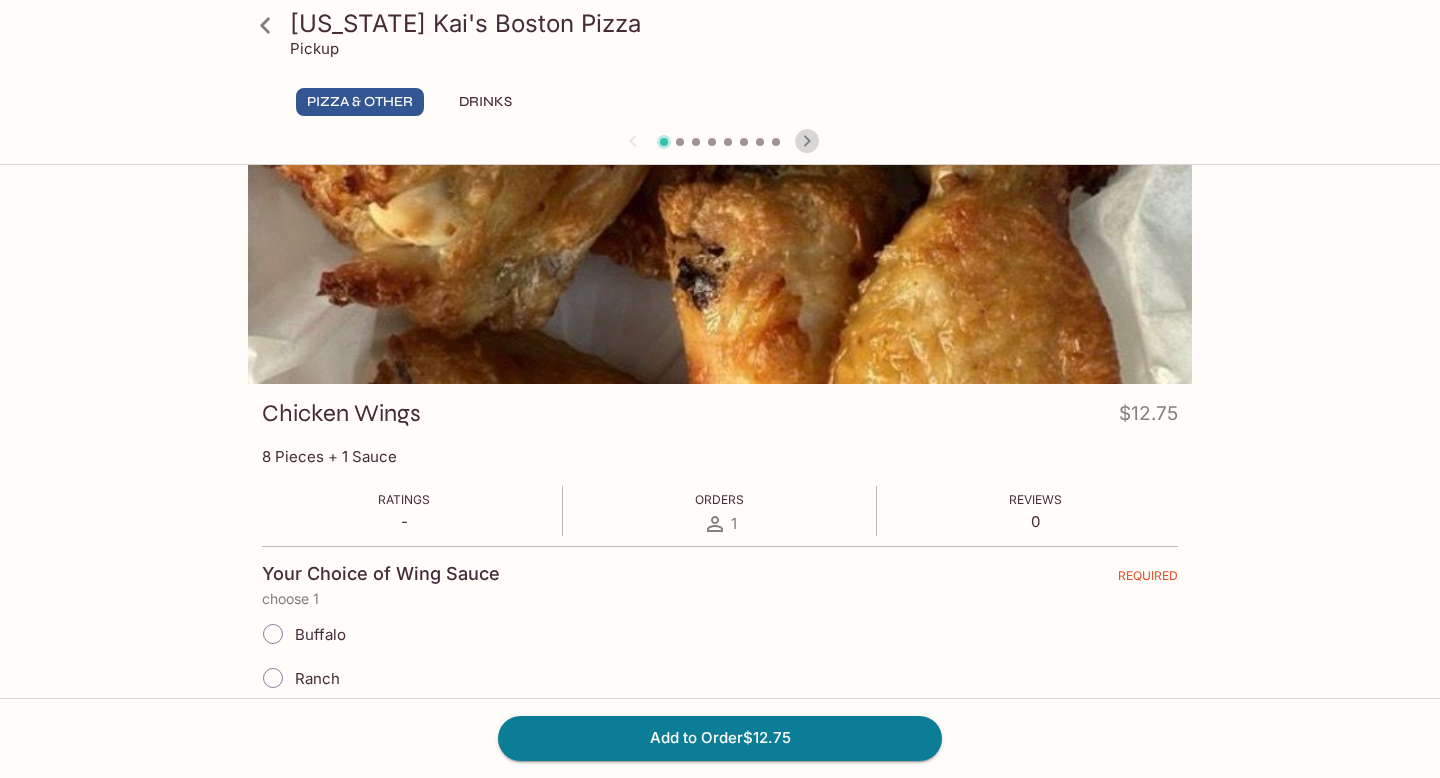 click 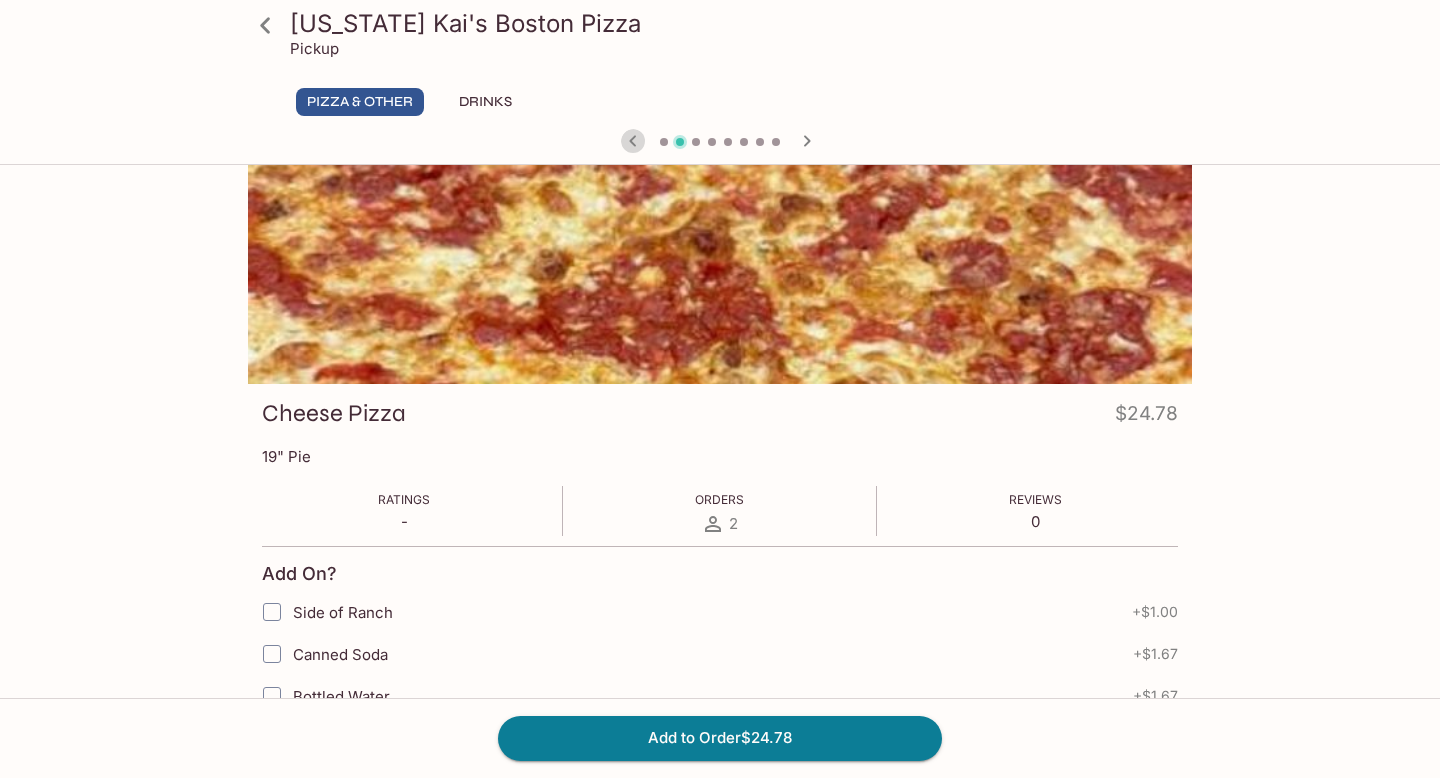 click 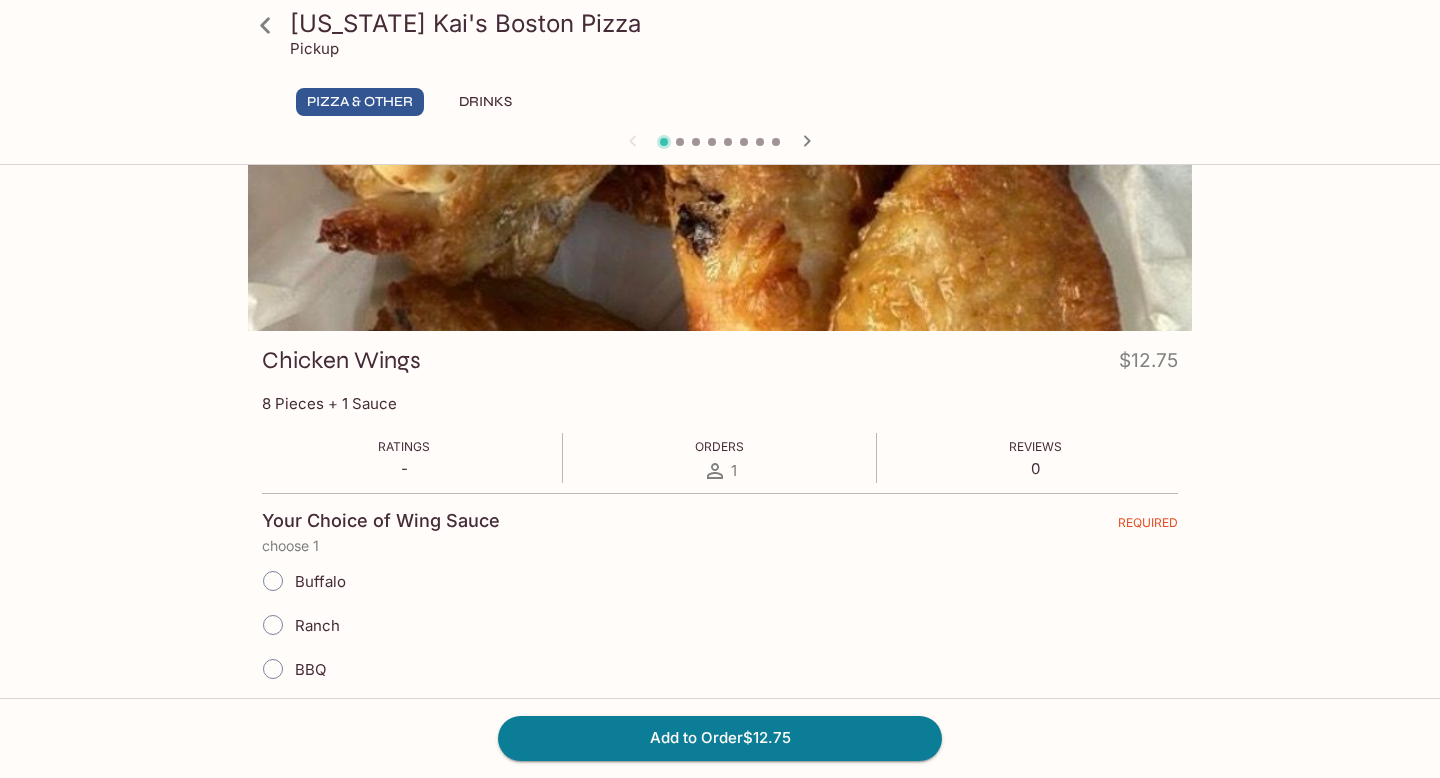 scroll, scrollTop: 0, scrollLeft: 0, axis: both 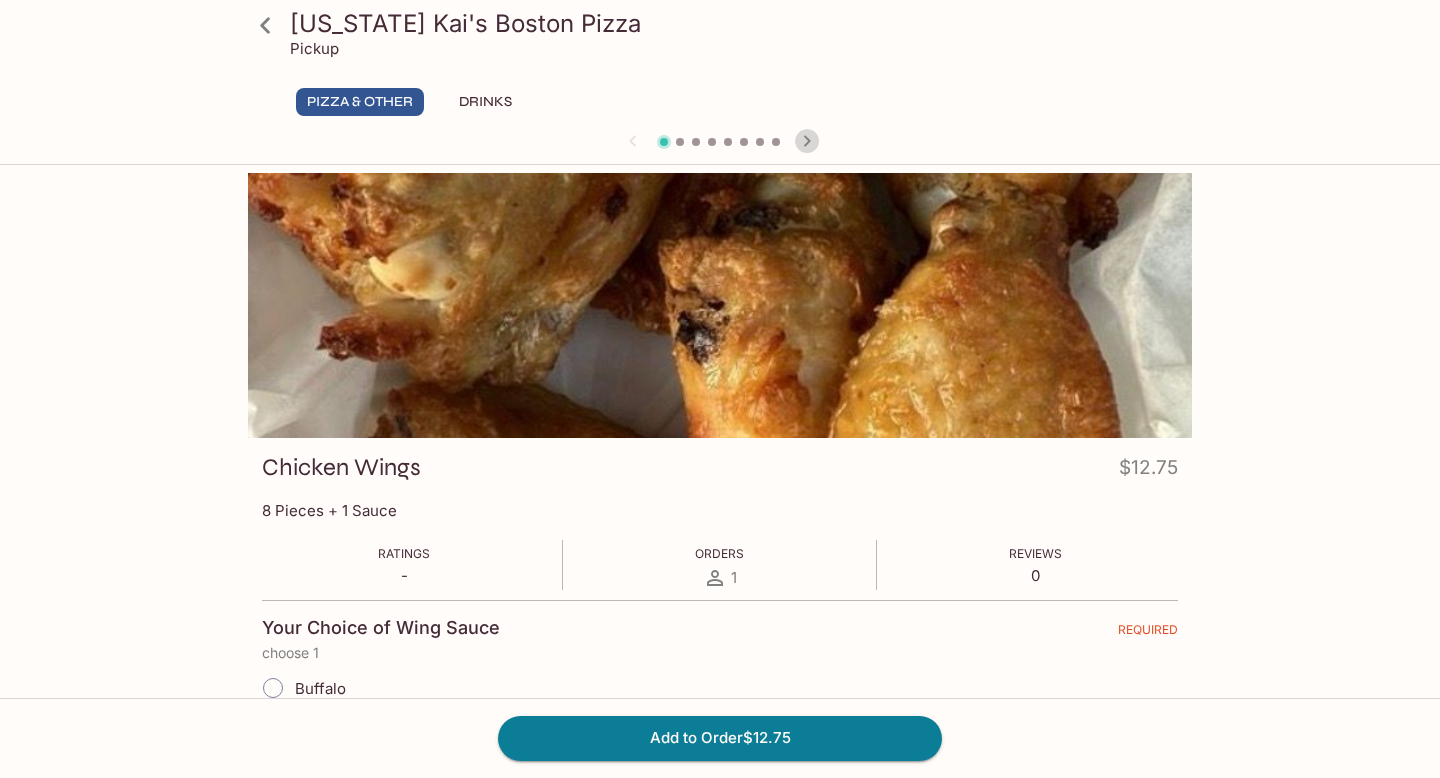 click 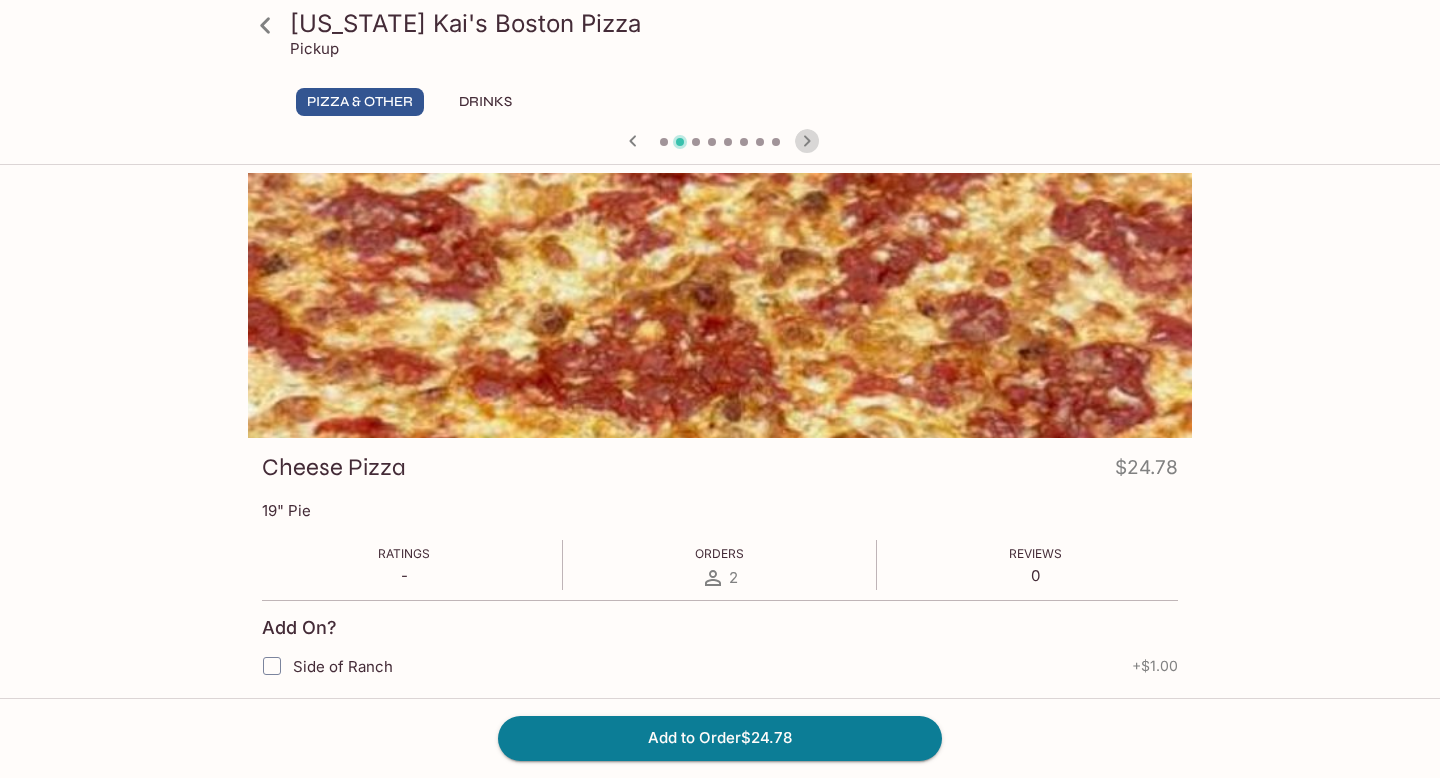 click 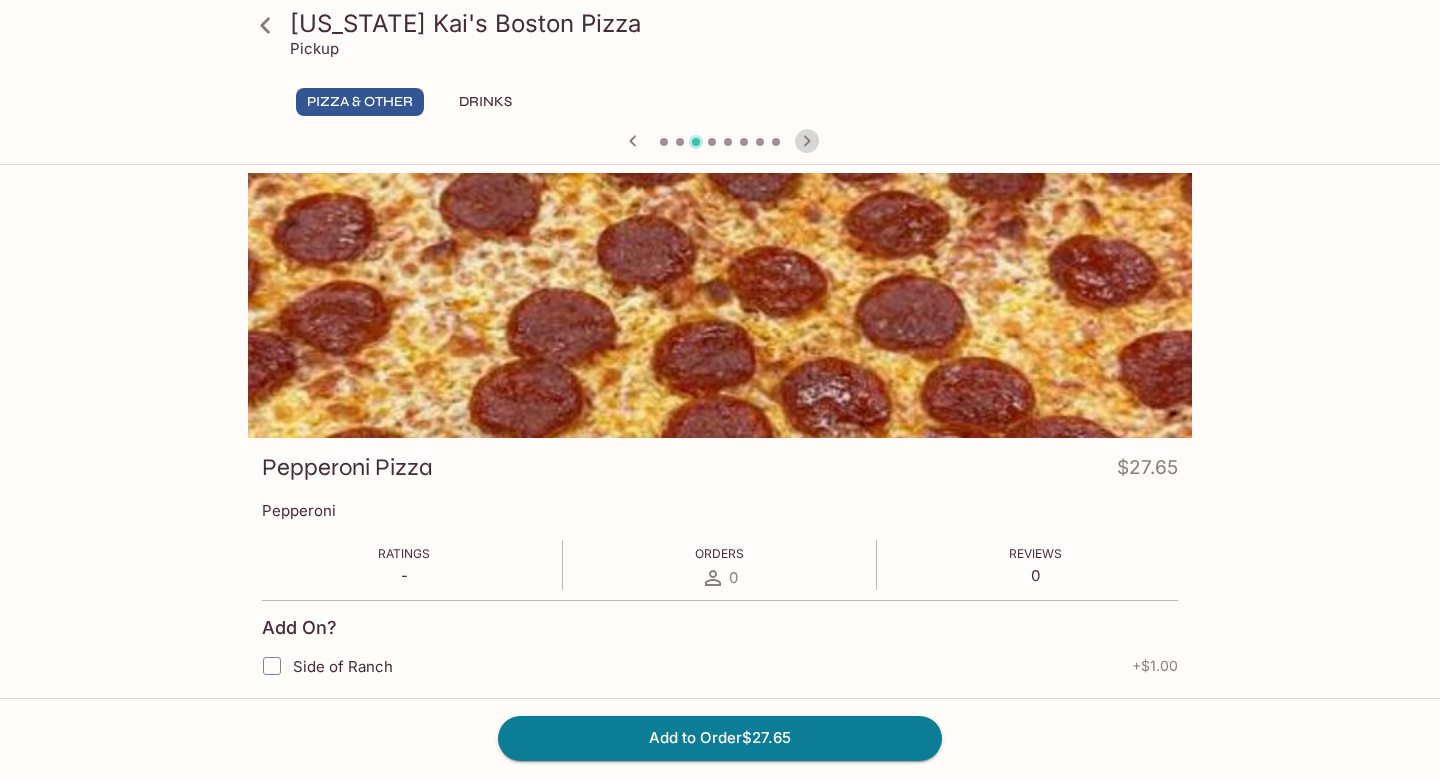 click 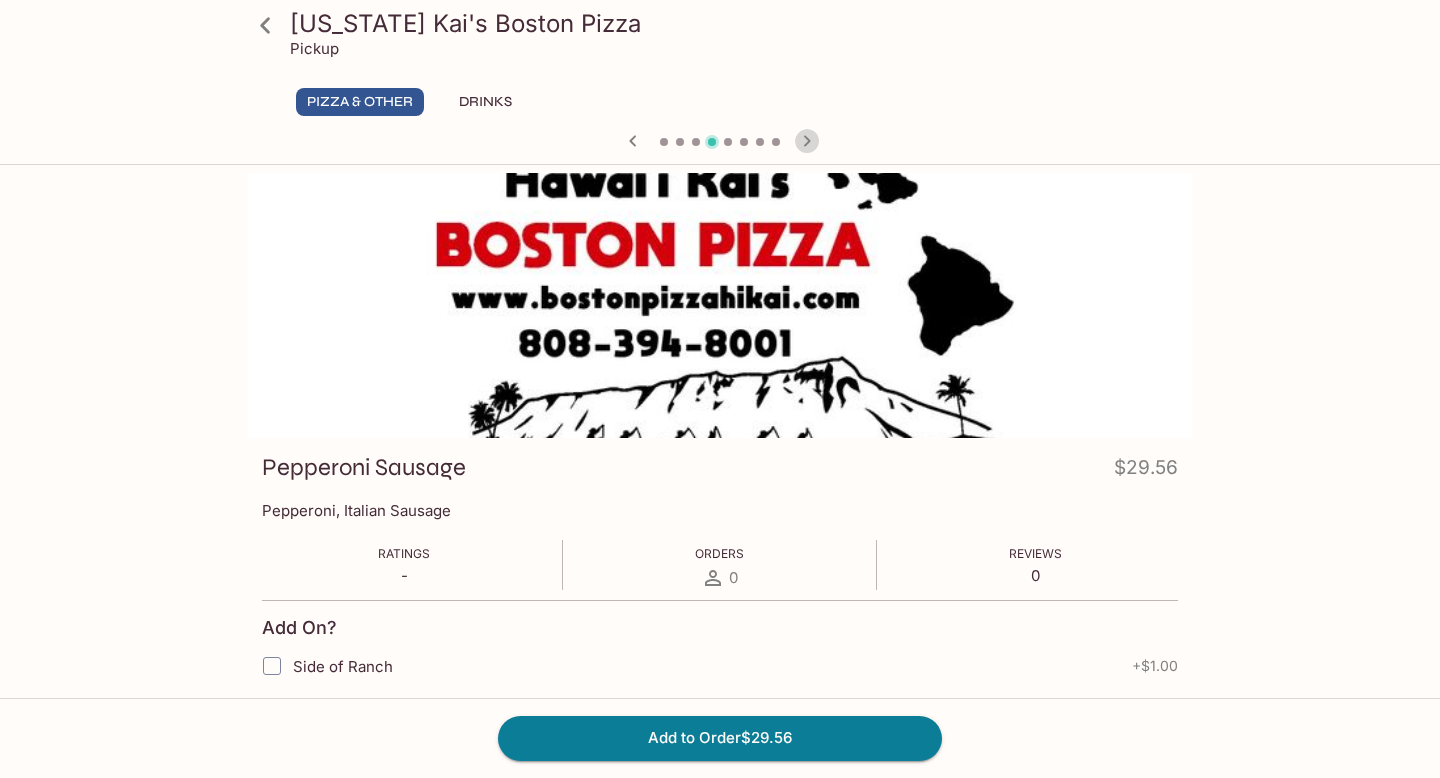 click 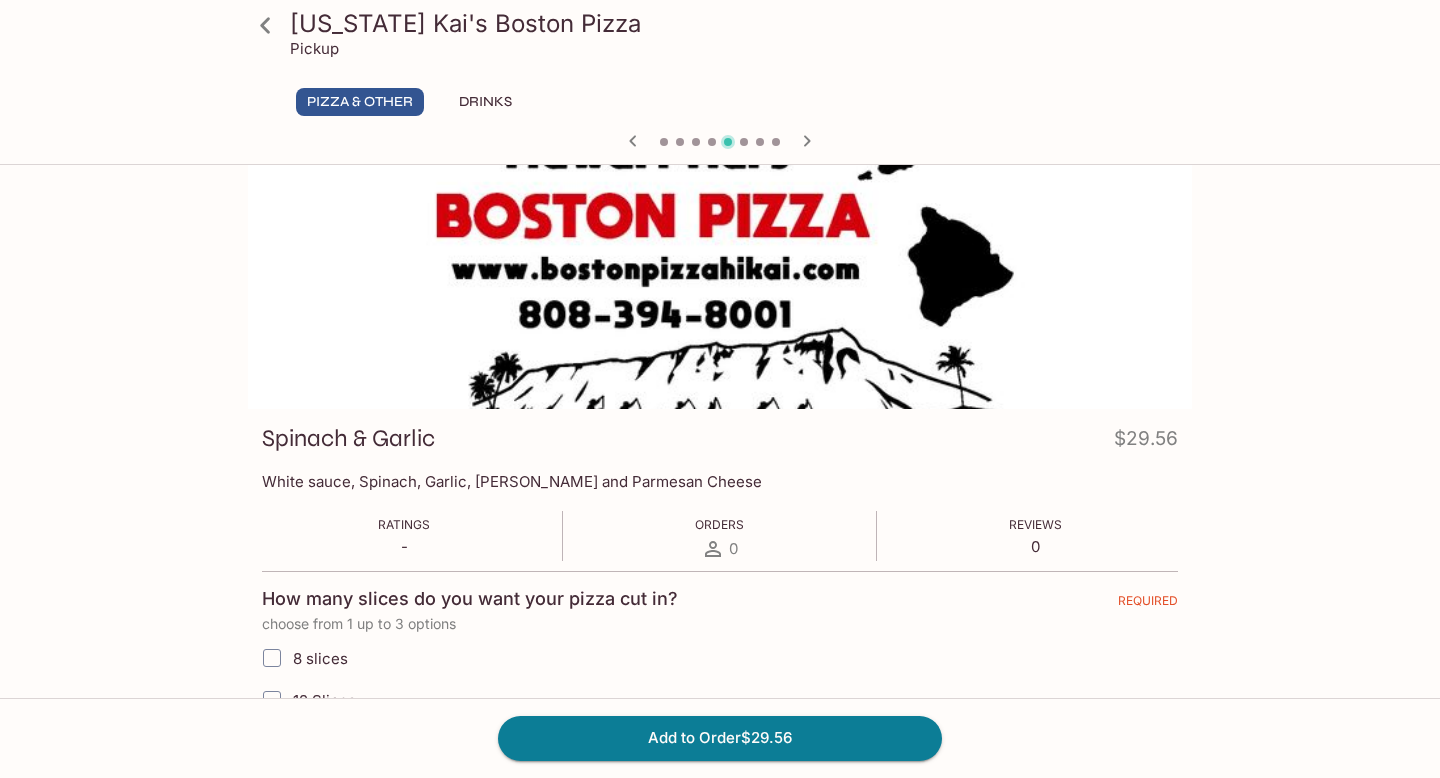 scroll, scrollTop: 0, scrollLeft: 0, axis: both 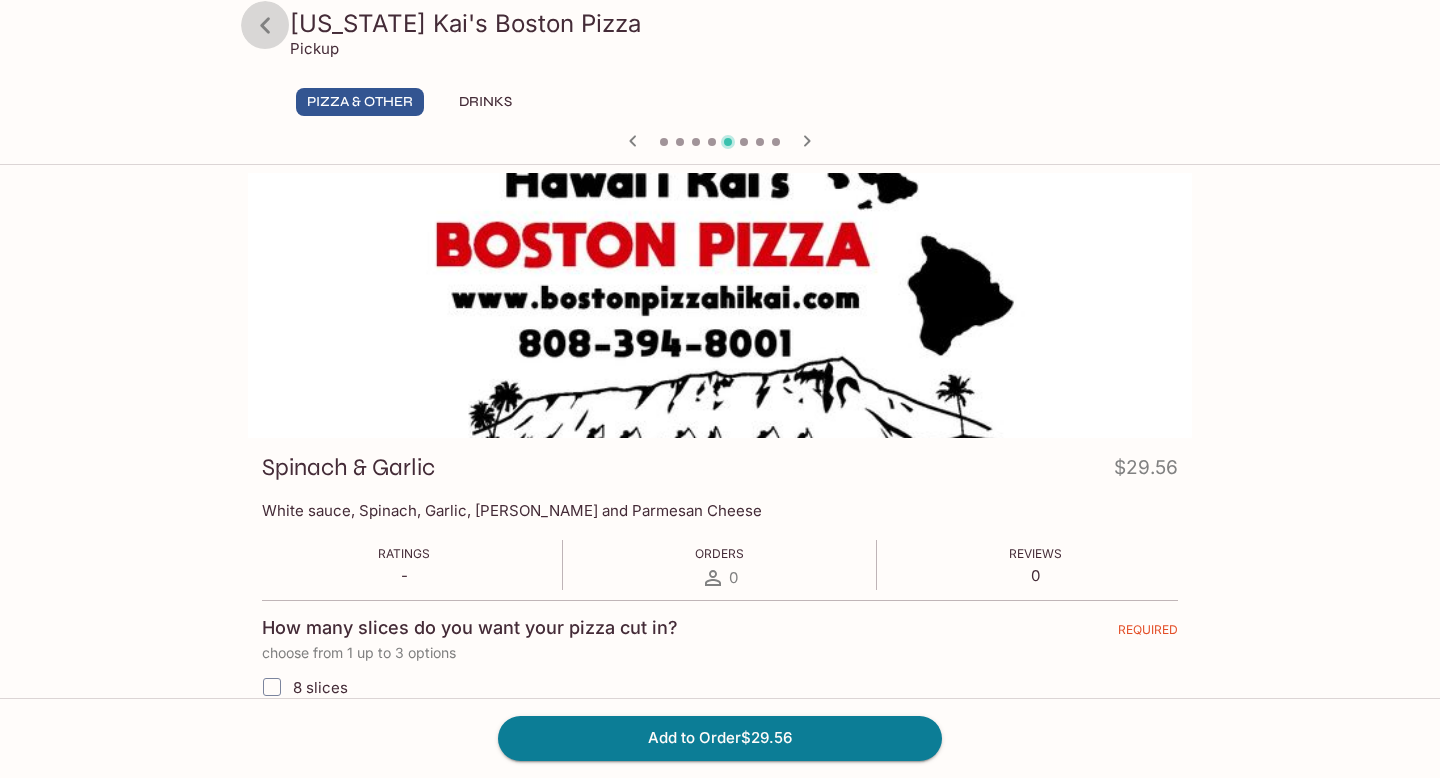 click 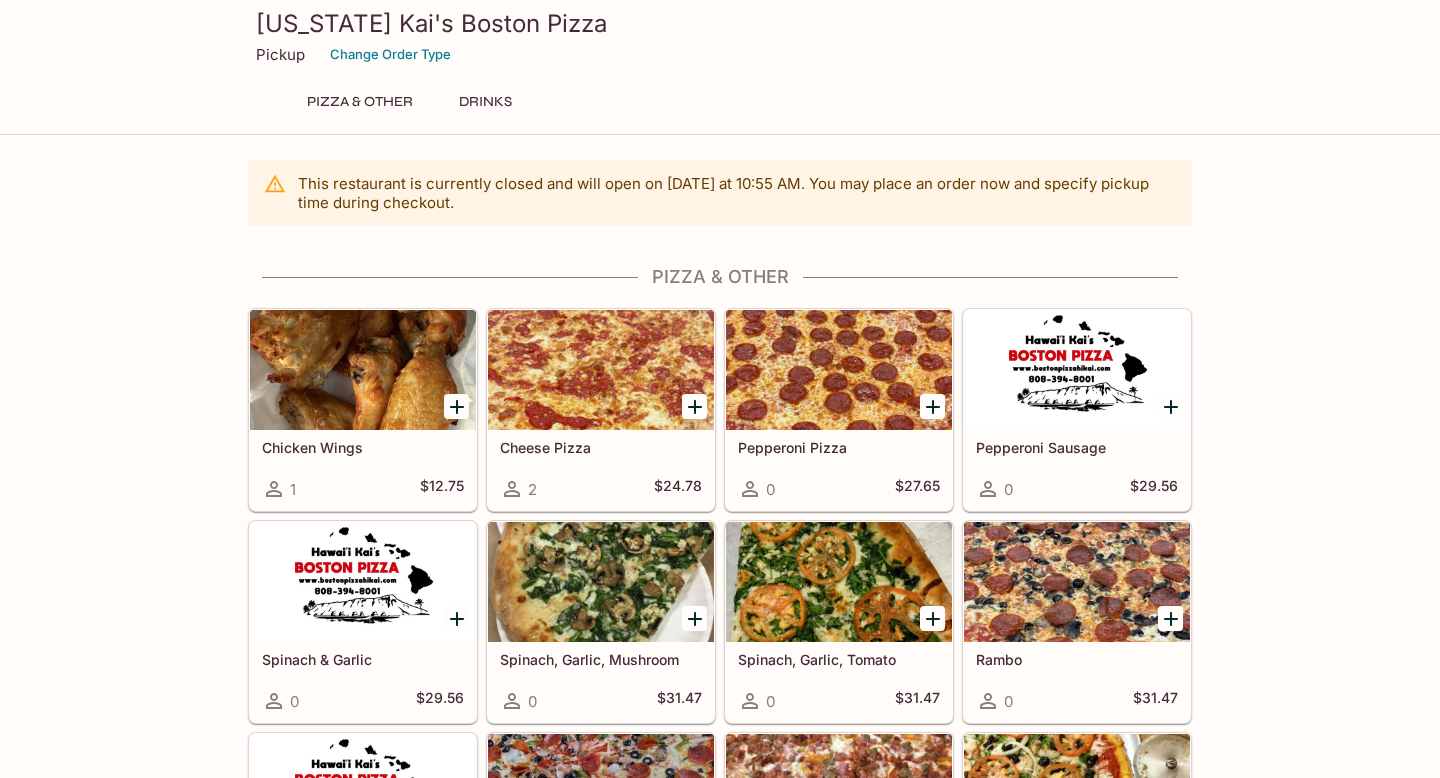 click at bounding box center (1077, 582) 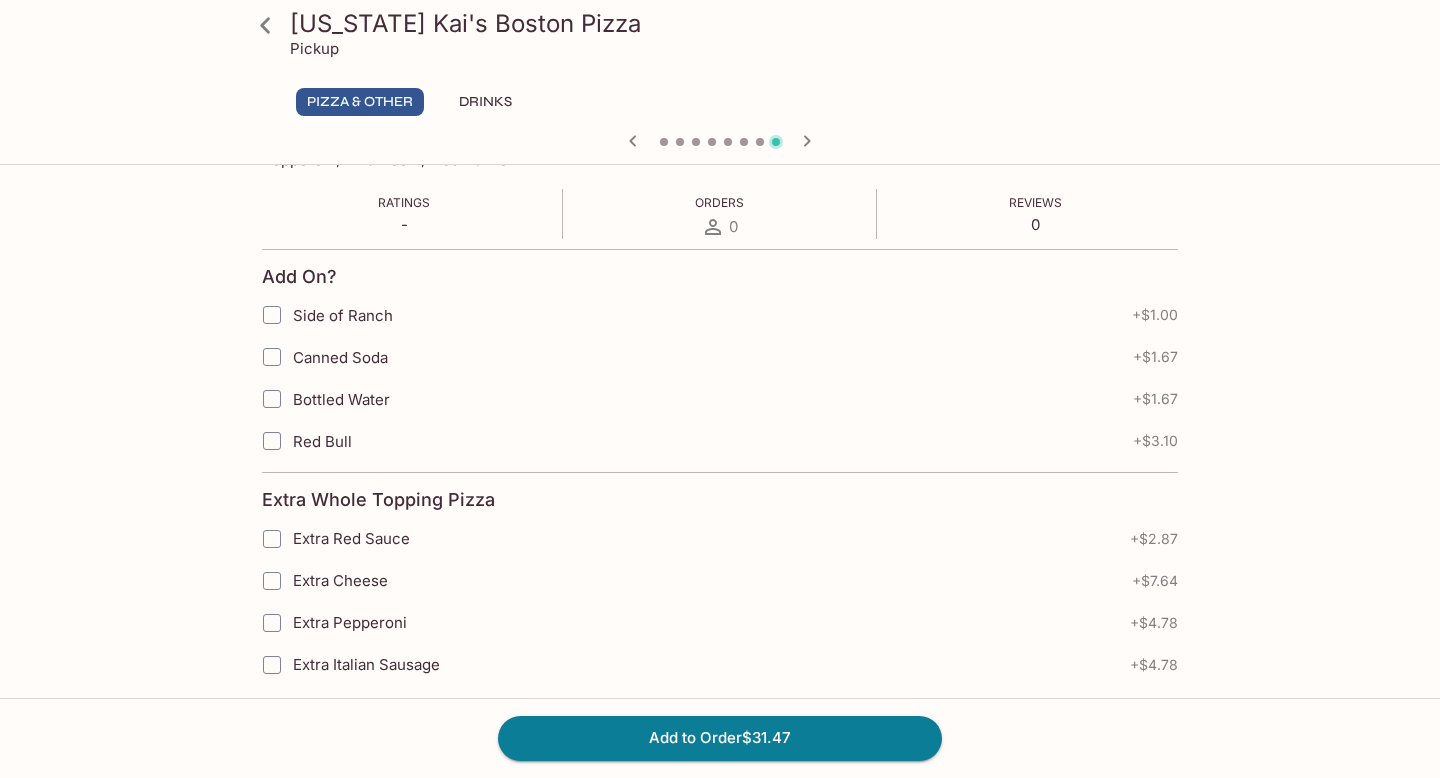 scroll, scrollTop: 0, scrollLeft: 0, axis: both 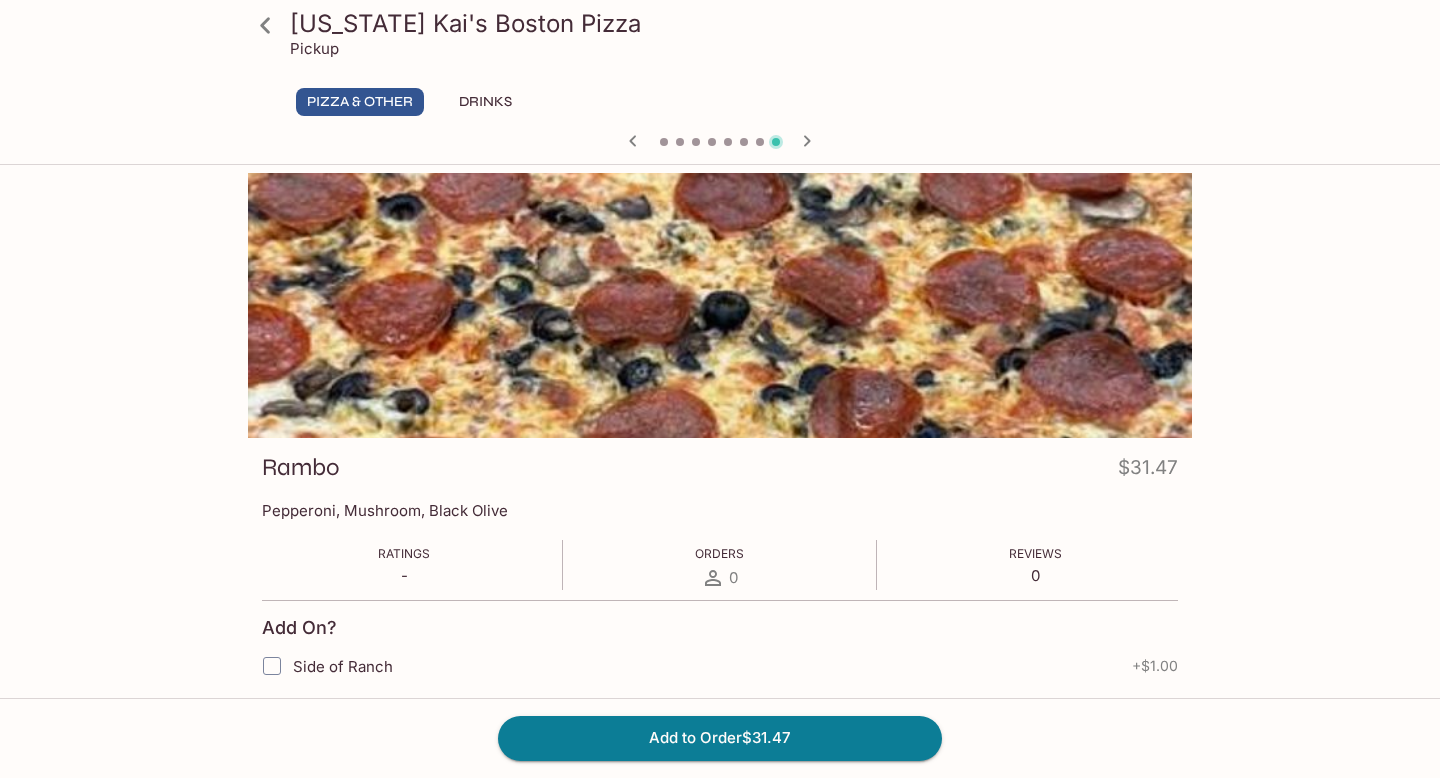 click 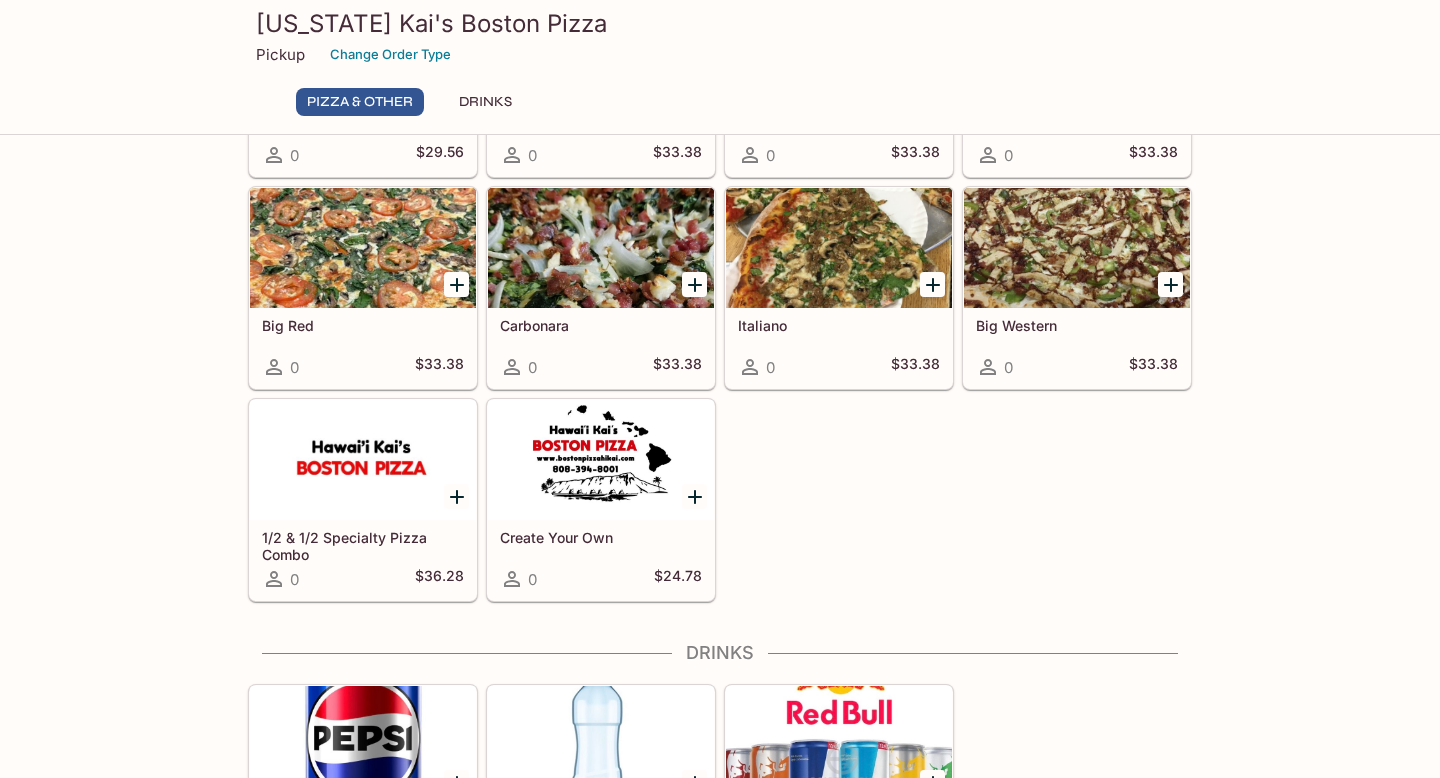 scroll, scrollTop: 868, scrollLeft: 0, axis: vertical 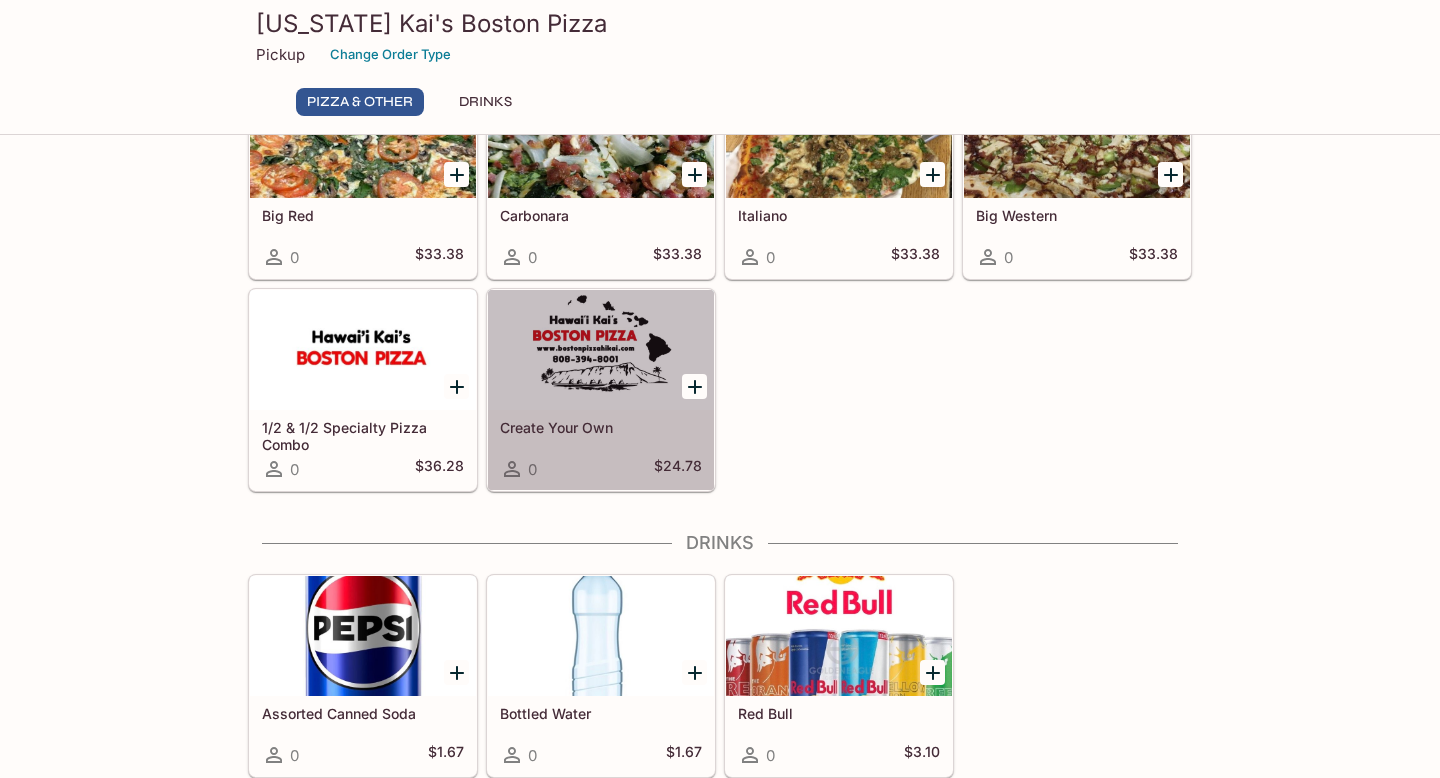 click at bounding box center (601, 350) 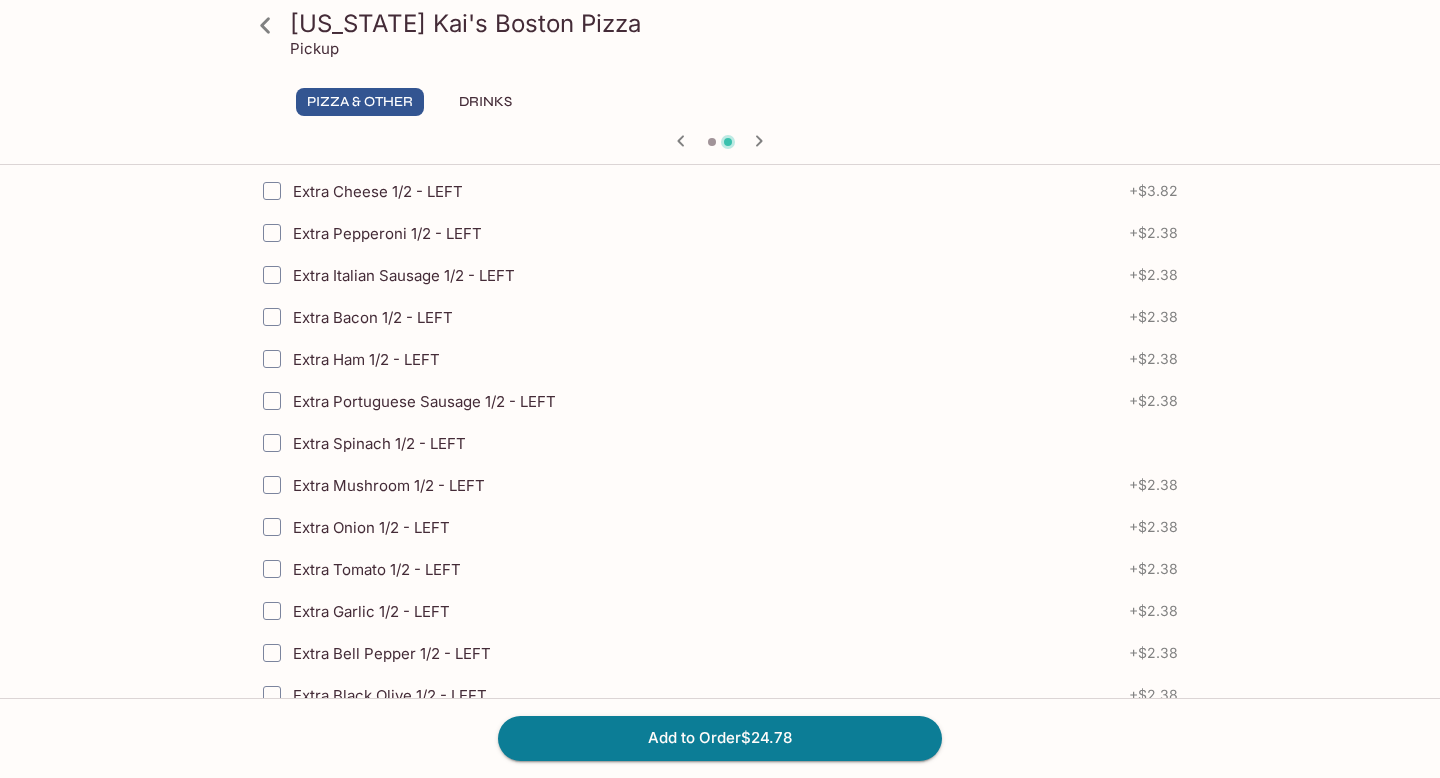 scroll, scrollTop: 2278, scrollLeft: 0, axis: vertical 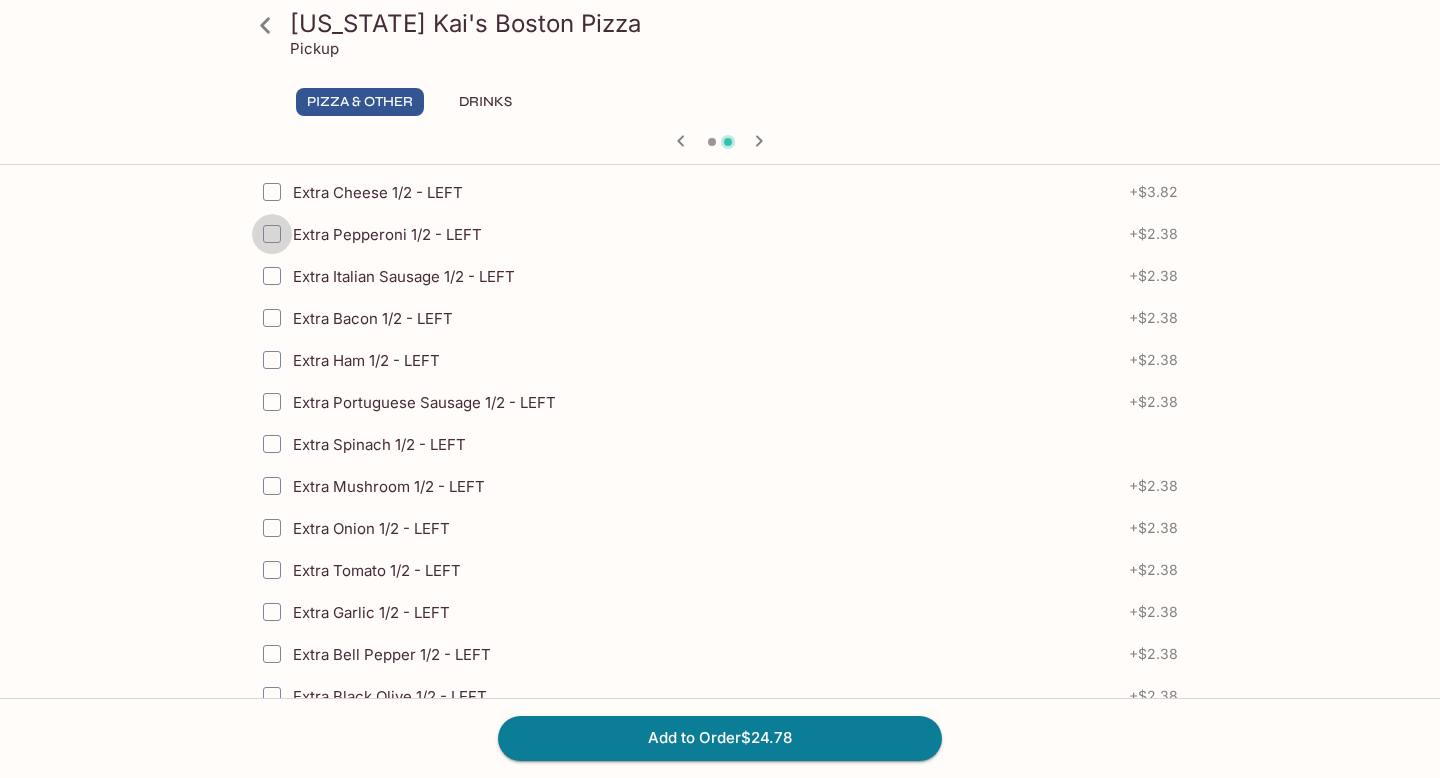 click on "Extra Pepperoni 1/2 - LEFT" at bounding box center (272, 234) 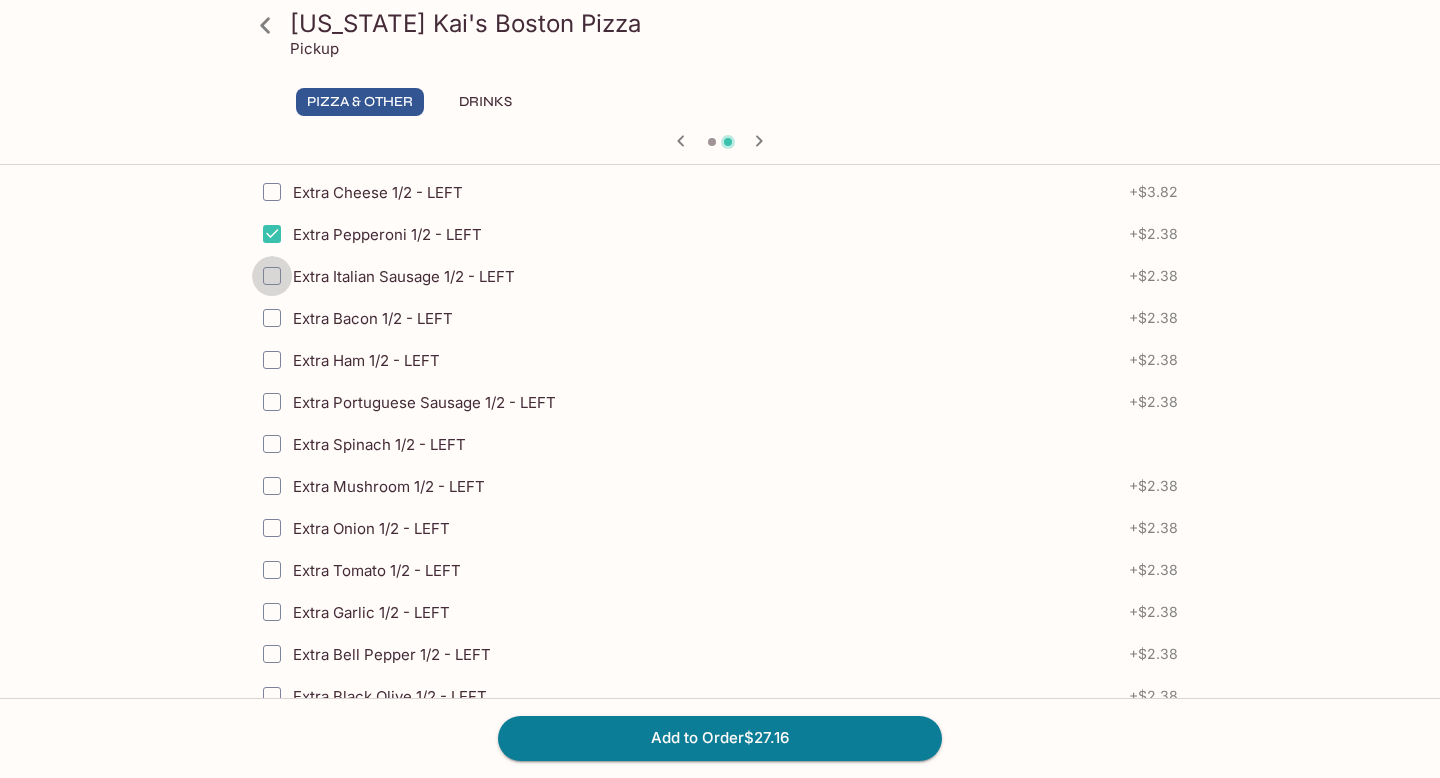 click on "Extra Italian Sausage 1/2 - LEFT" at bounding box center (272, 276) 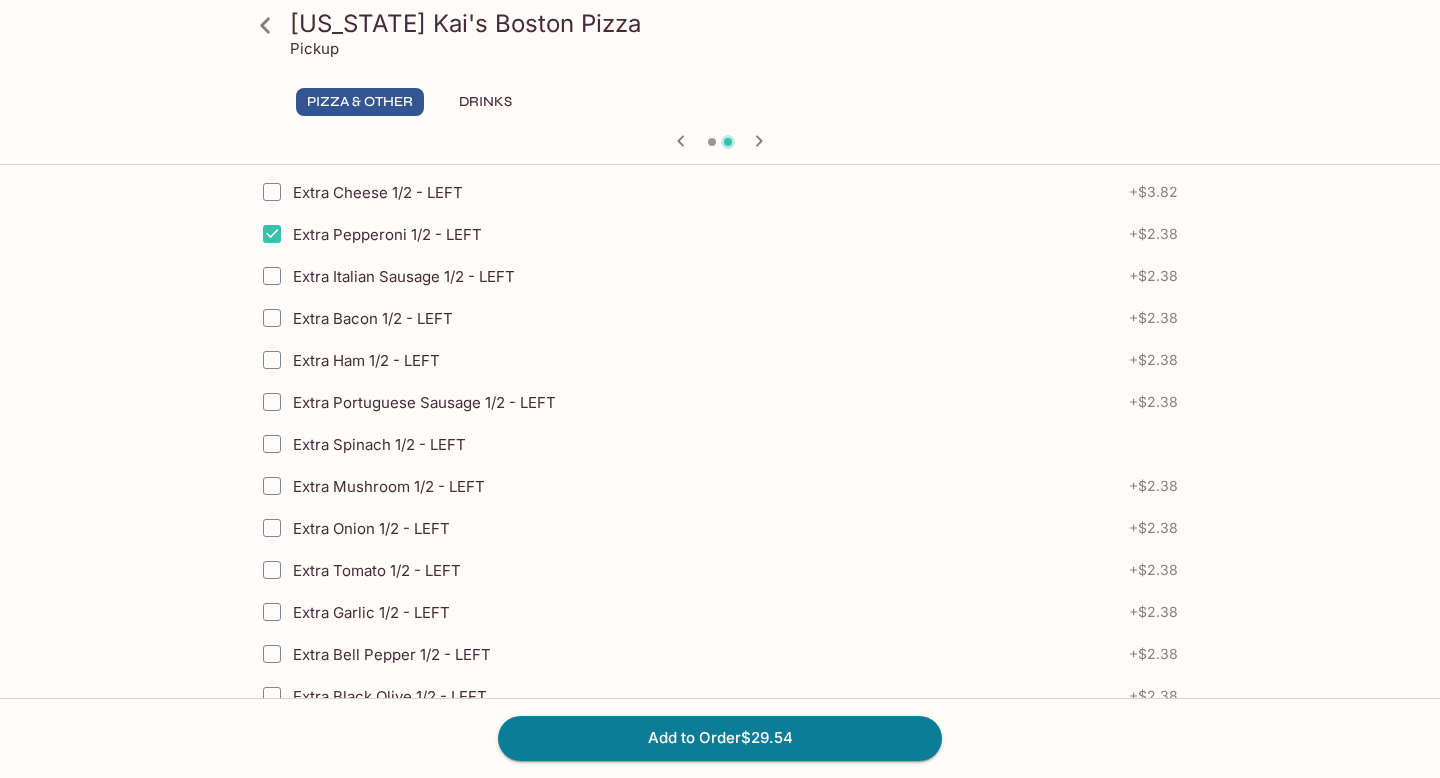 click on "Extra Bacon 1/2 - LEFT" at bounding box center [272, 318] 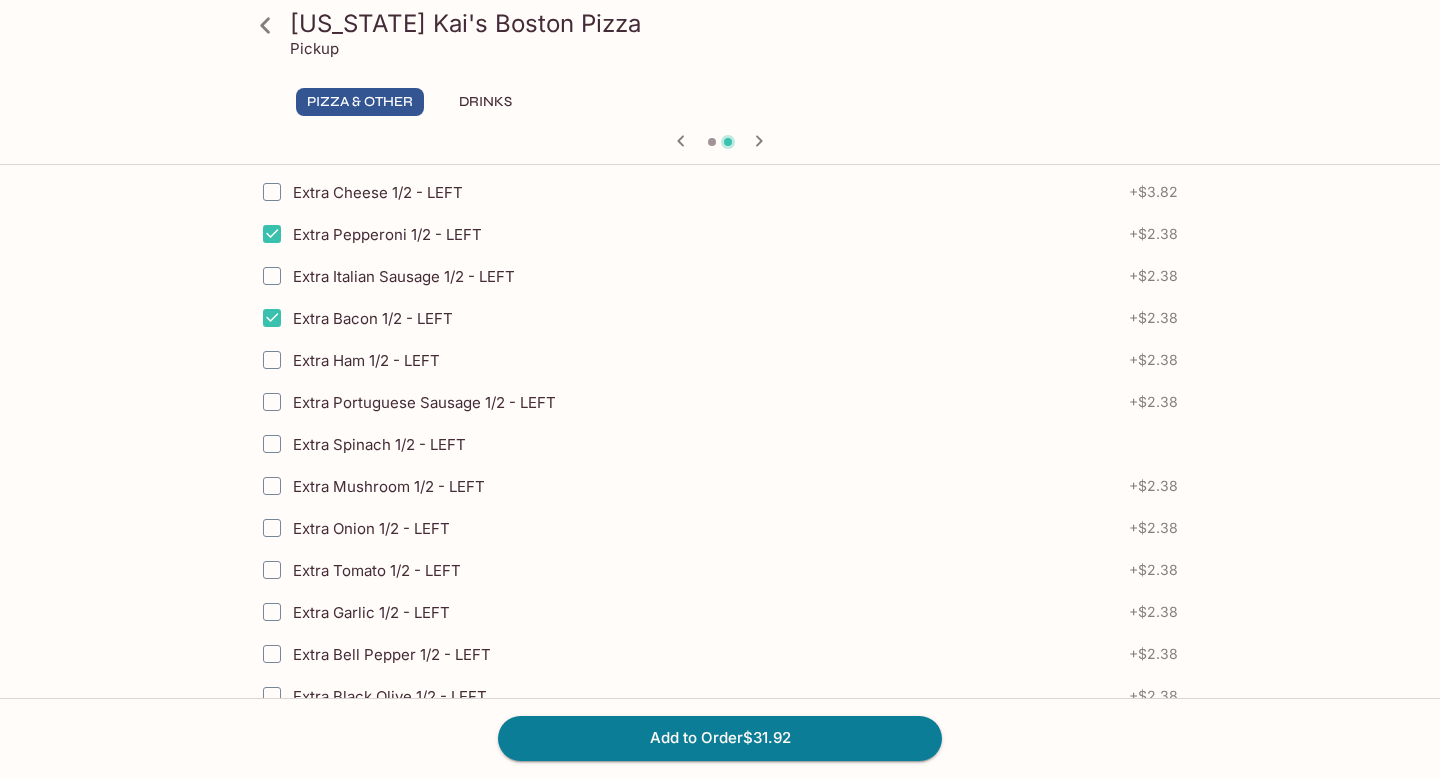 click on "Extra Ham 1/2 - LEFT" at bounding box center [272, 360] 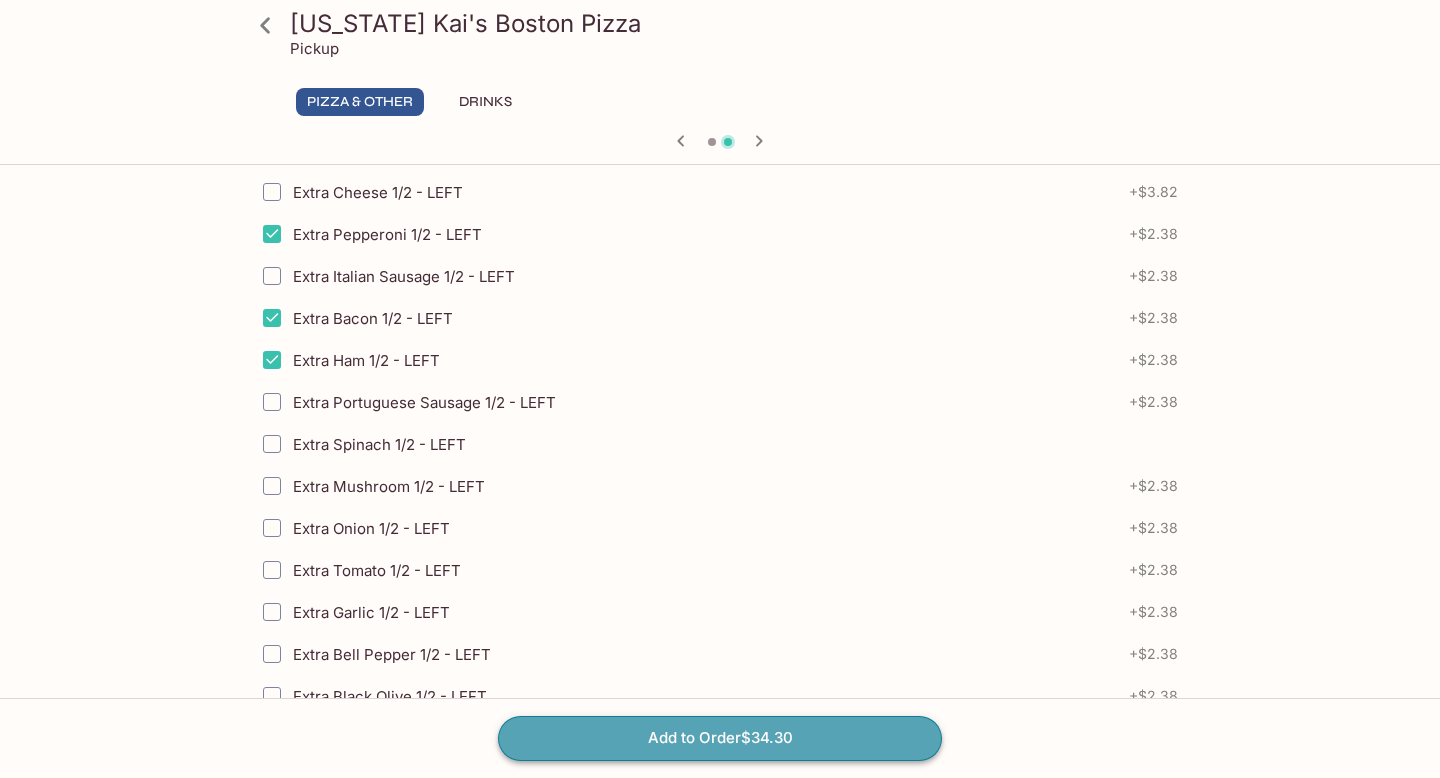 click on "Add to Order  $34.30" at bounding box center [720, 738] 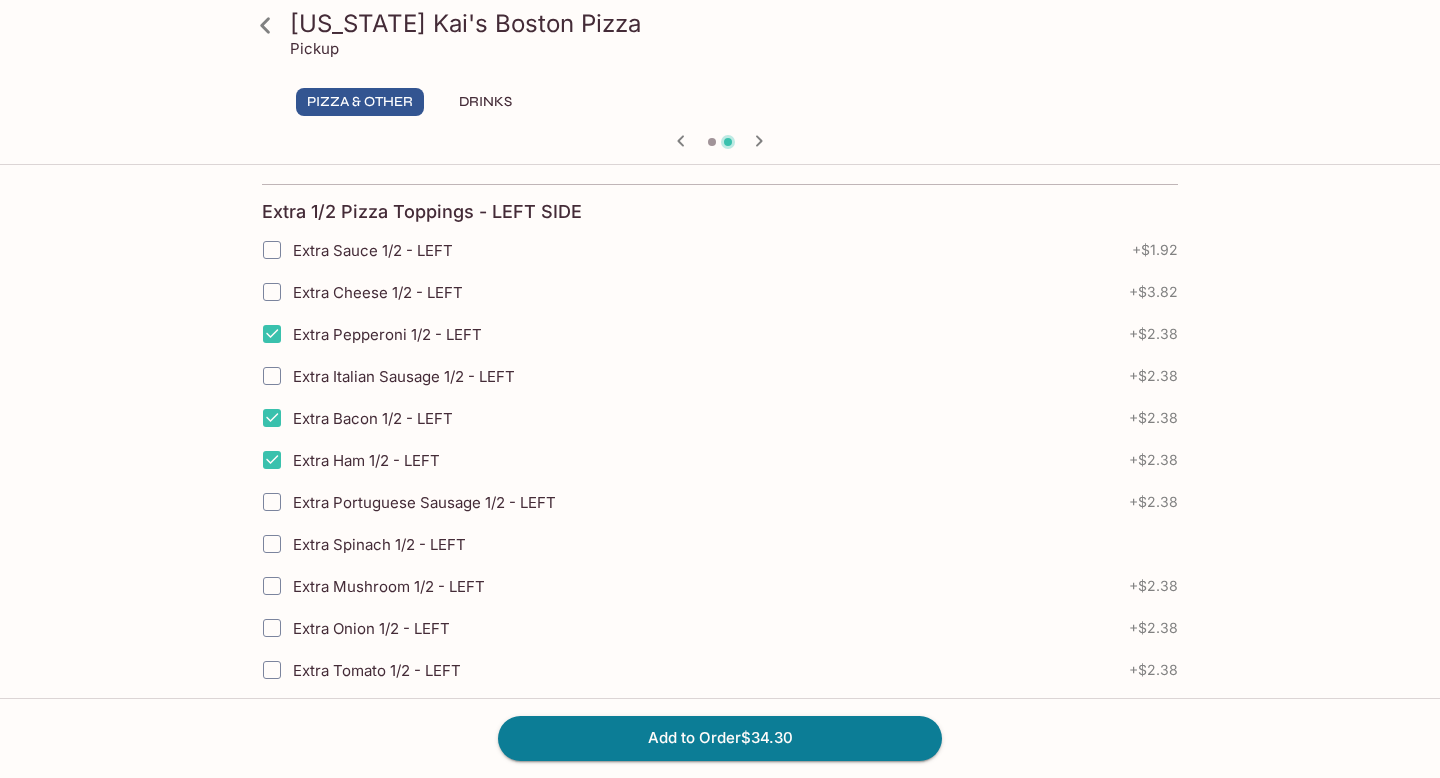 scroll, scrollTop: 2188, scrollLeft: 0, axis: vertical 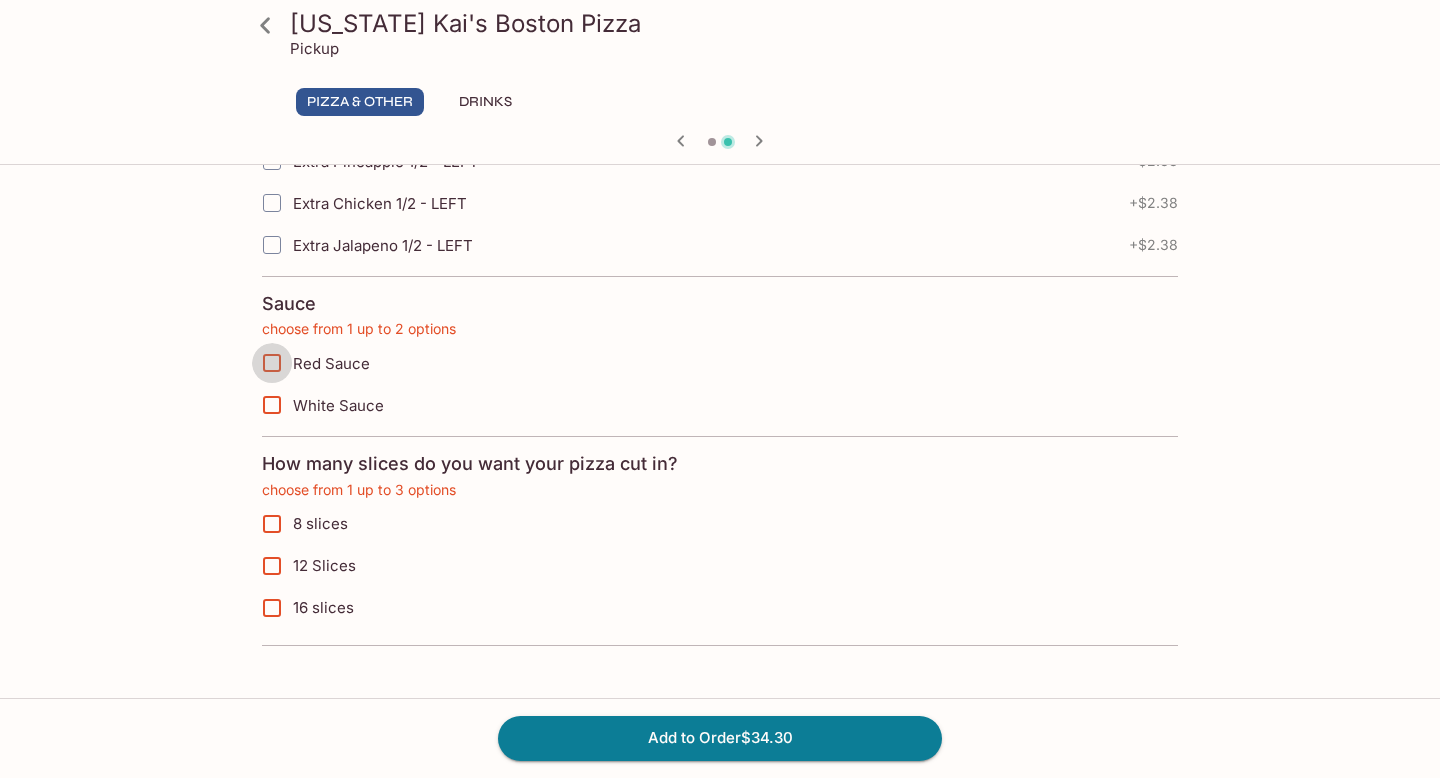 click on "Red Sauce" at bounding box center [272, 363] 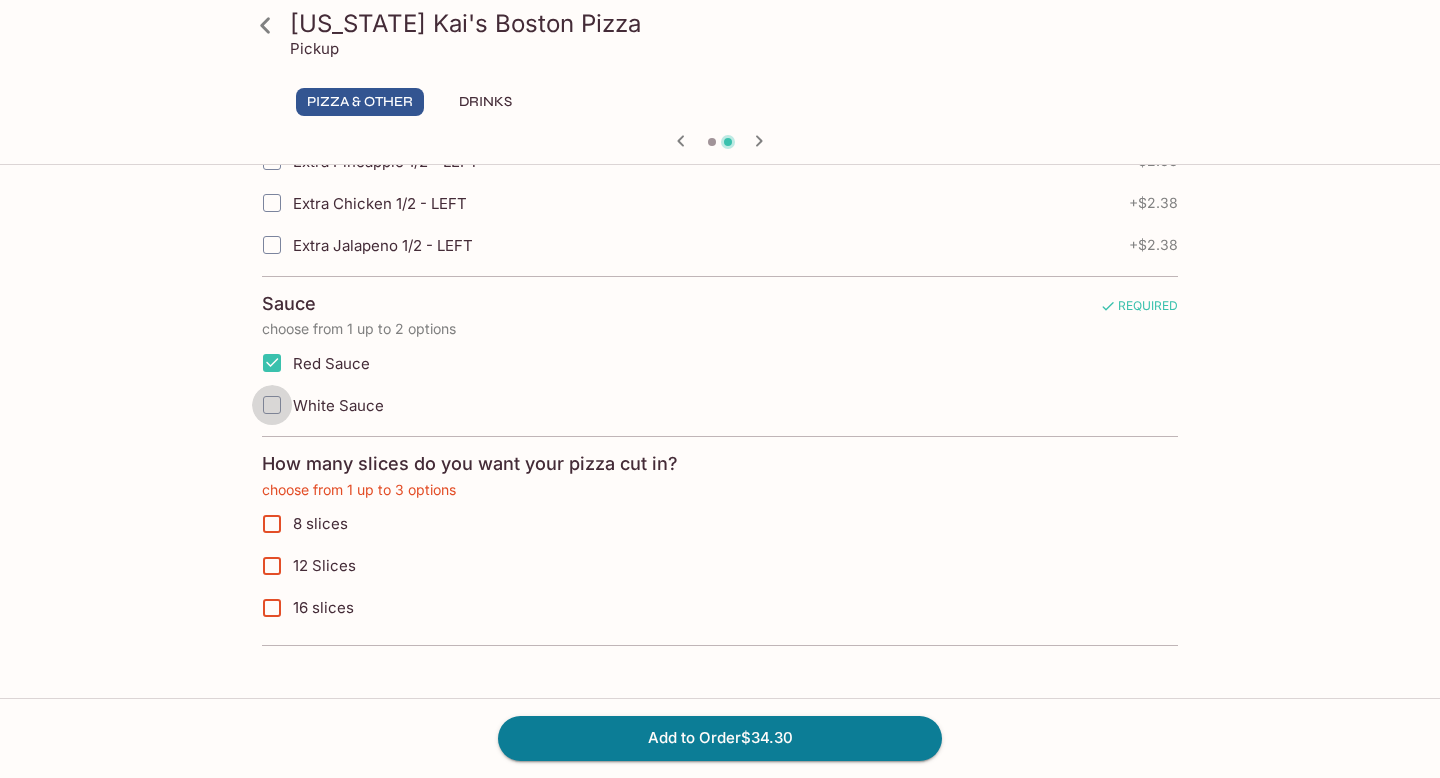 click on "White Sauce" at bounding box center [272, 405] 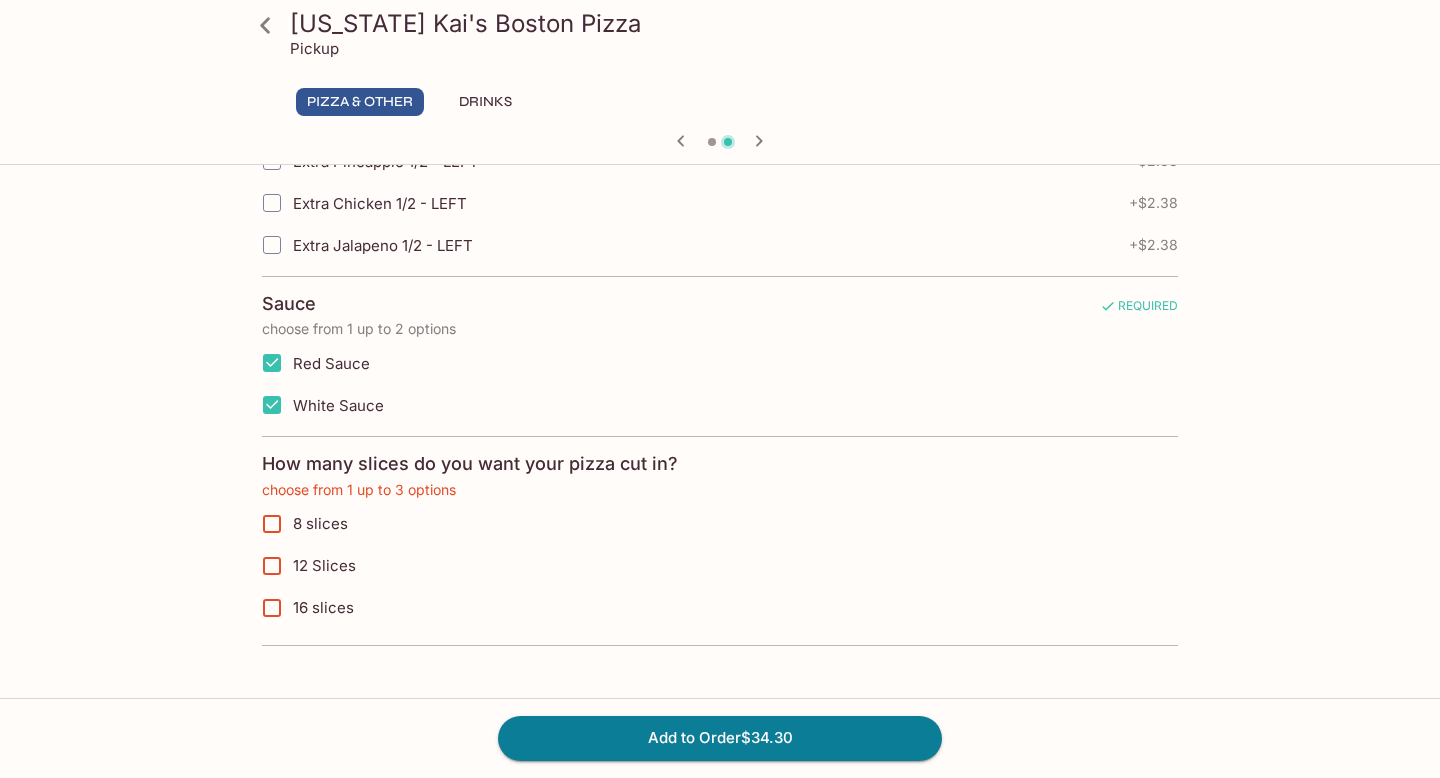 click 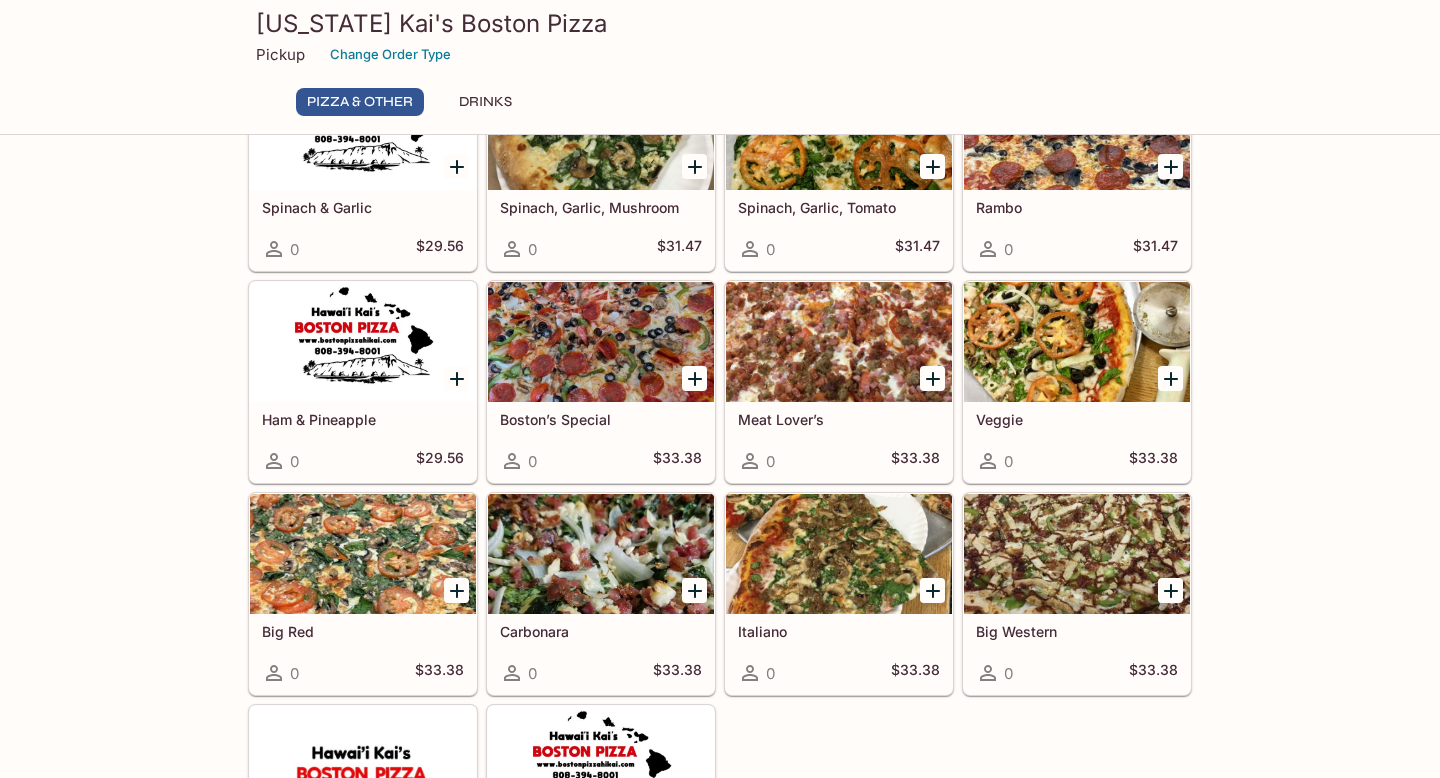 scroll, scrollTop: 770, scrollLeft: 0, axis: vertical 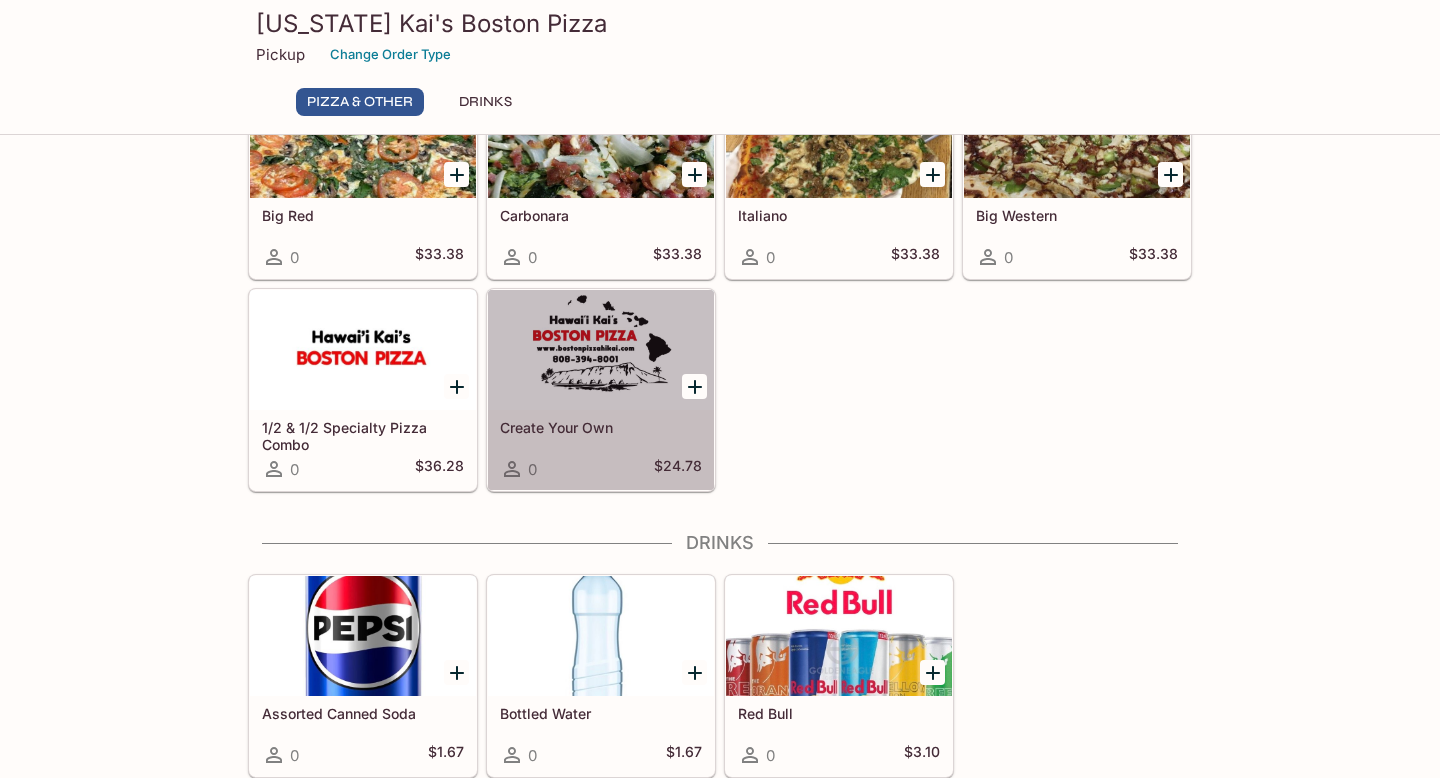 click at bounding box center [601, 350] 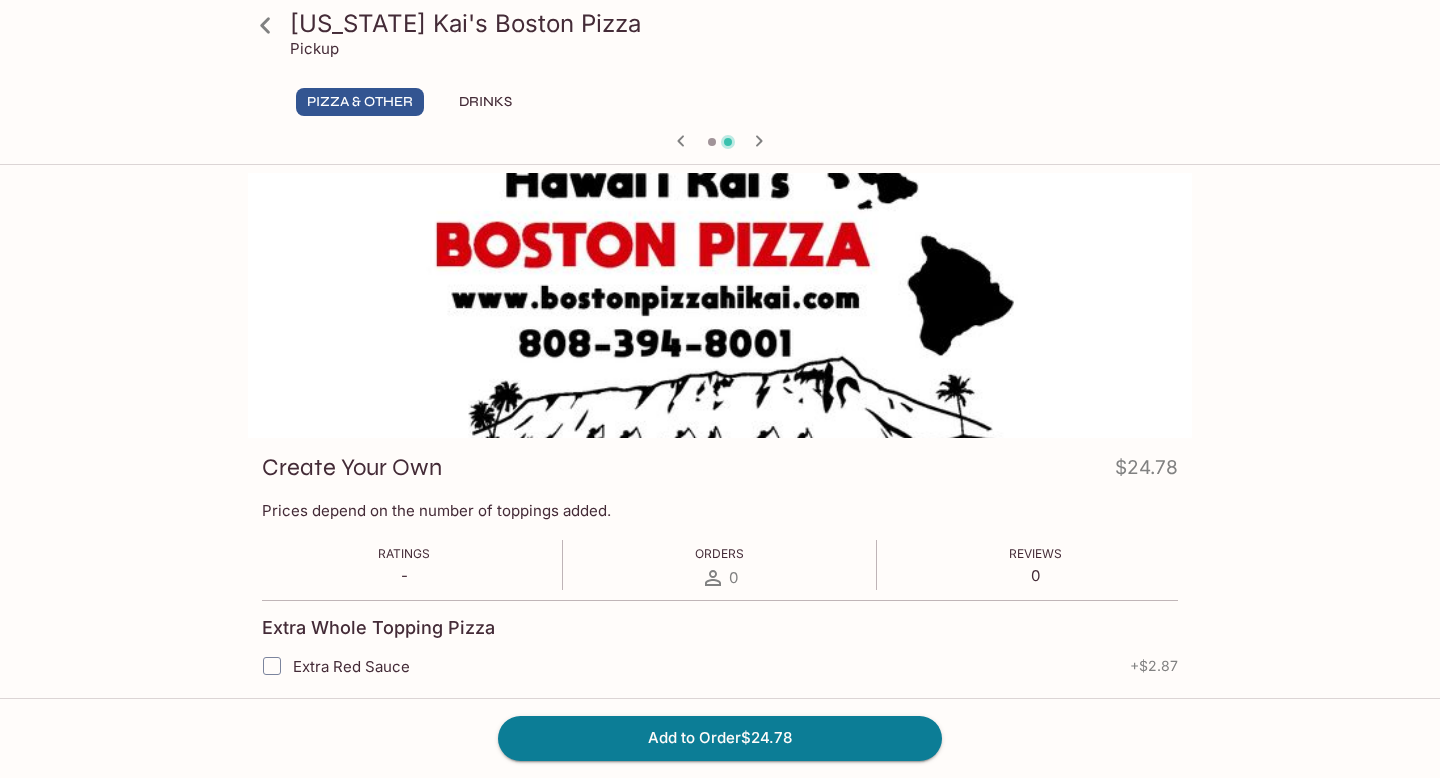click 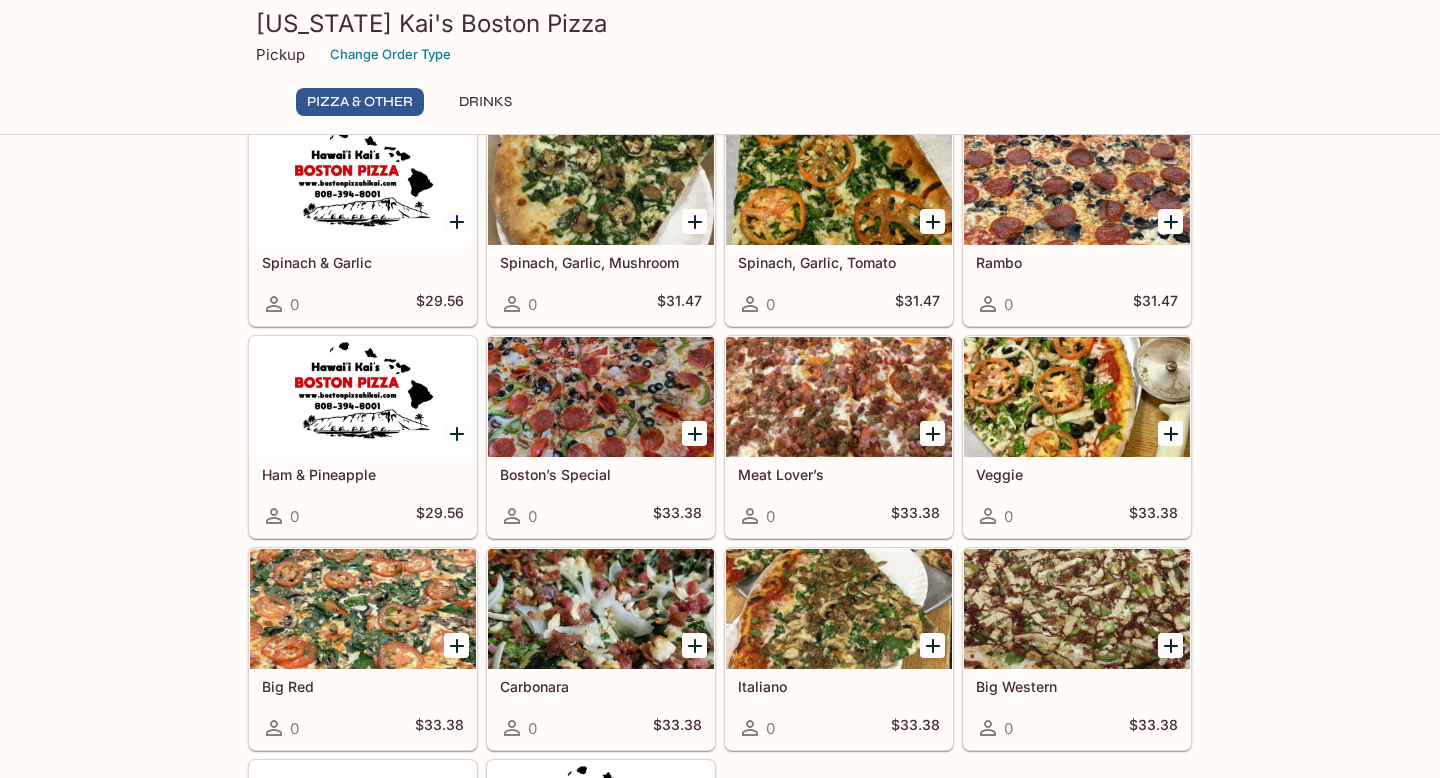 scroll, scrollTop: 303, scrollLeft: 0, axis: vertical 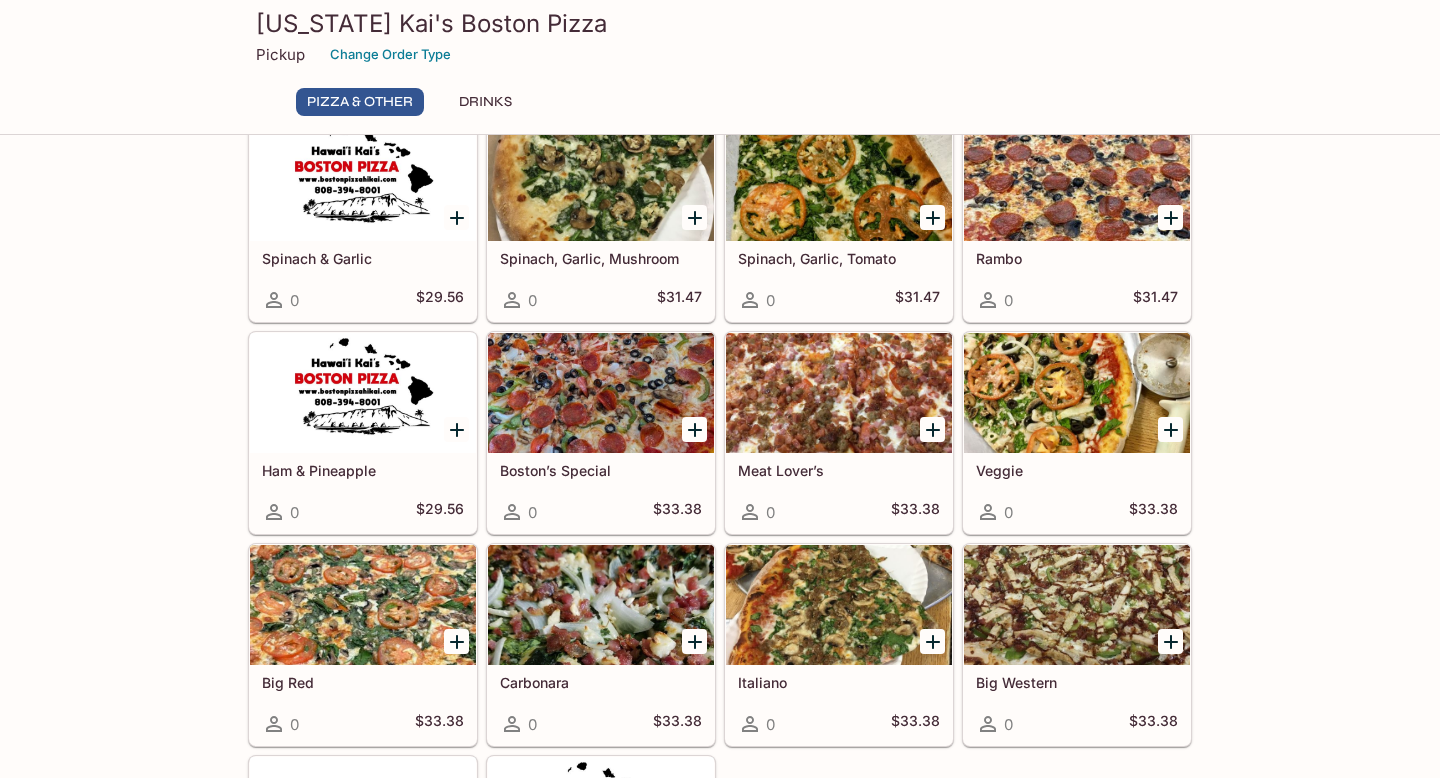 click at bounding box center [601, 181] 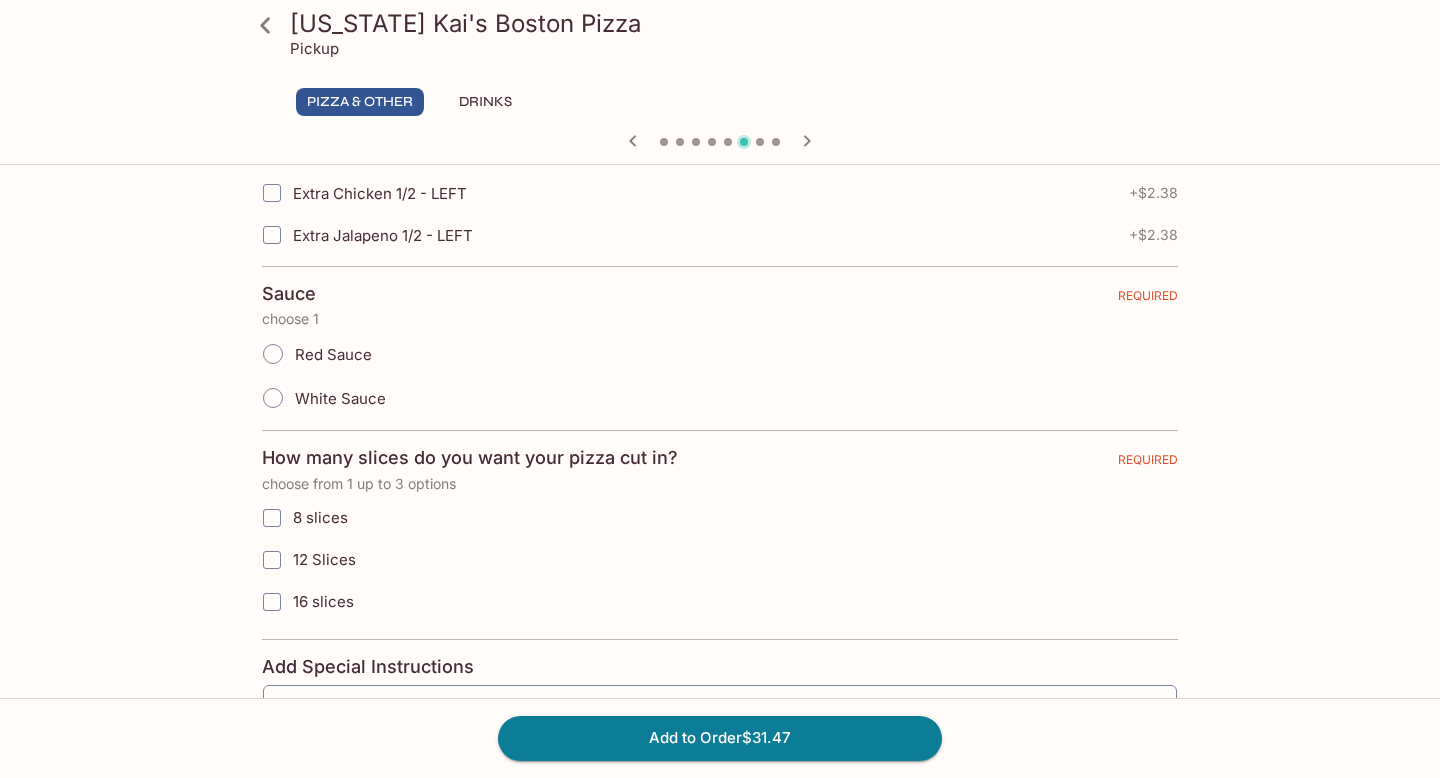 scroll, scrollTop: 2863, scrollLeft: 0, axis: vertical 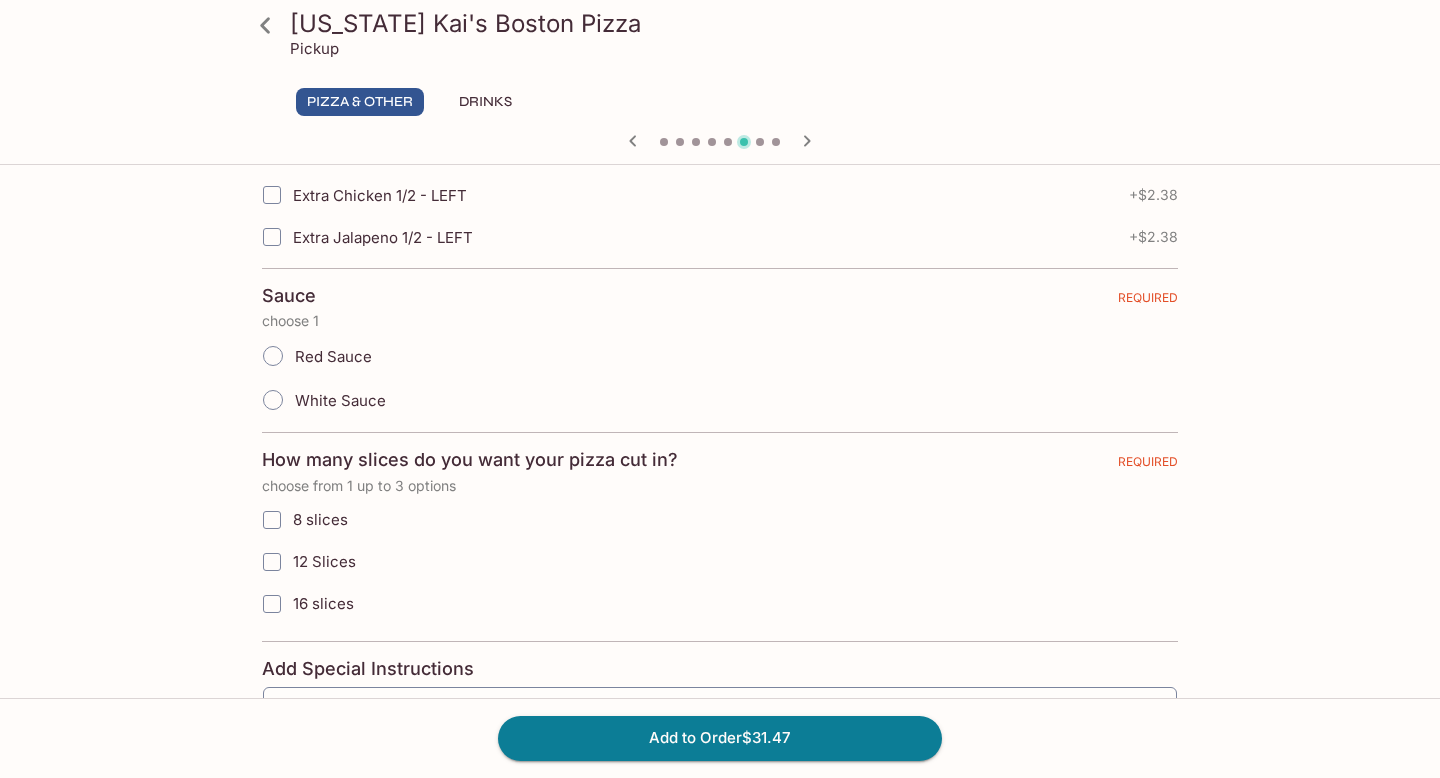 click on "8 slices" at bounding box center [272, 520] 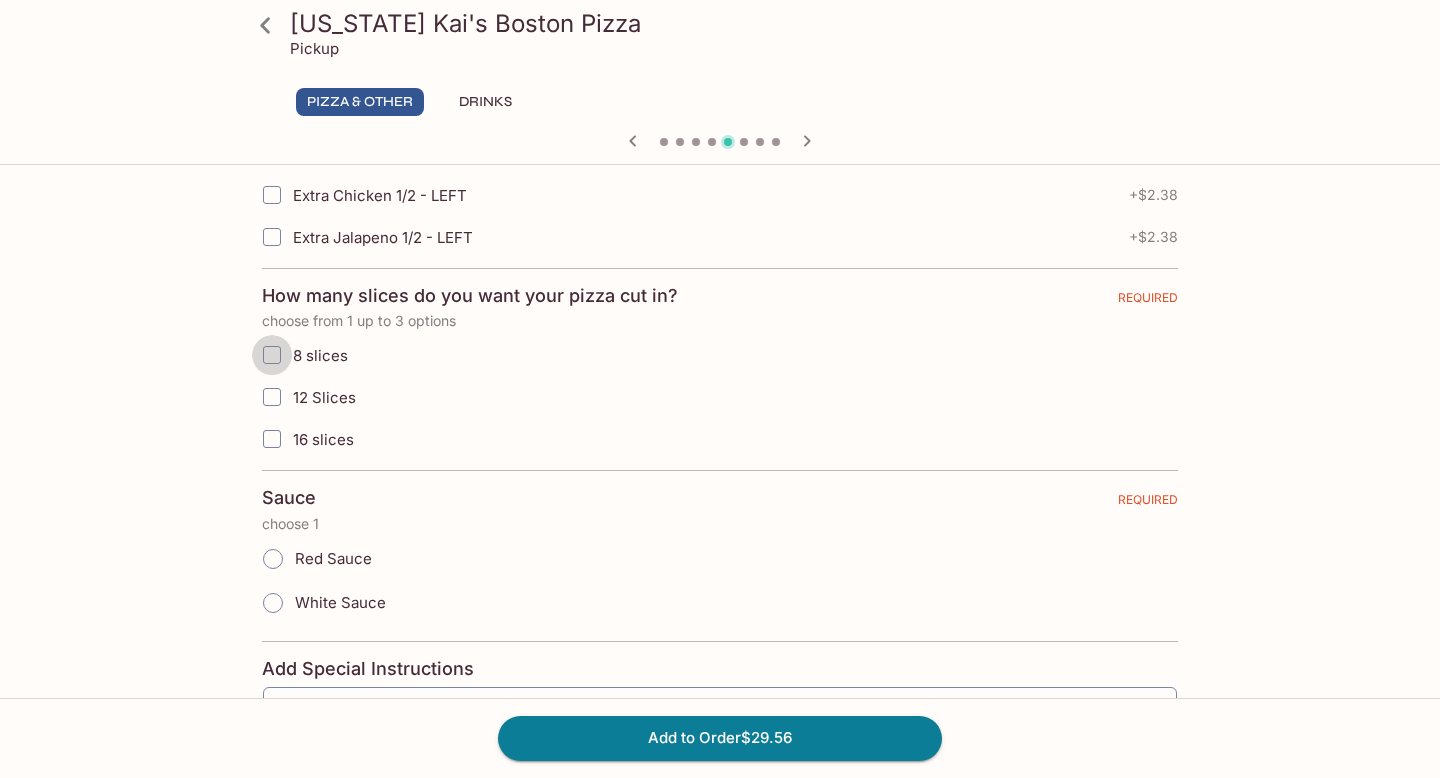 click on "8 slices" at bounding box center [272, 355] 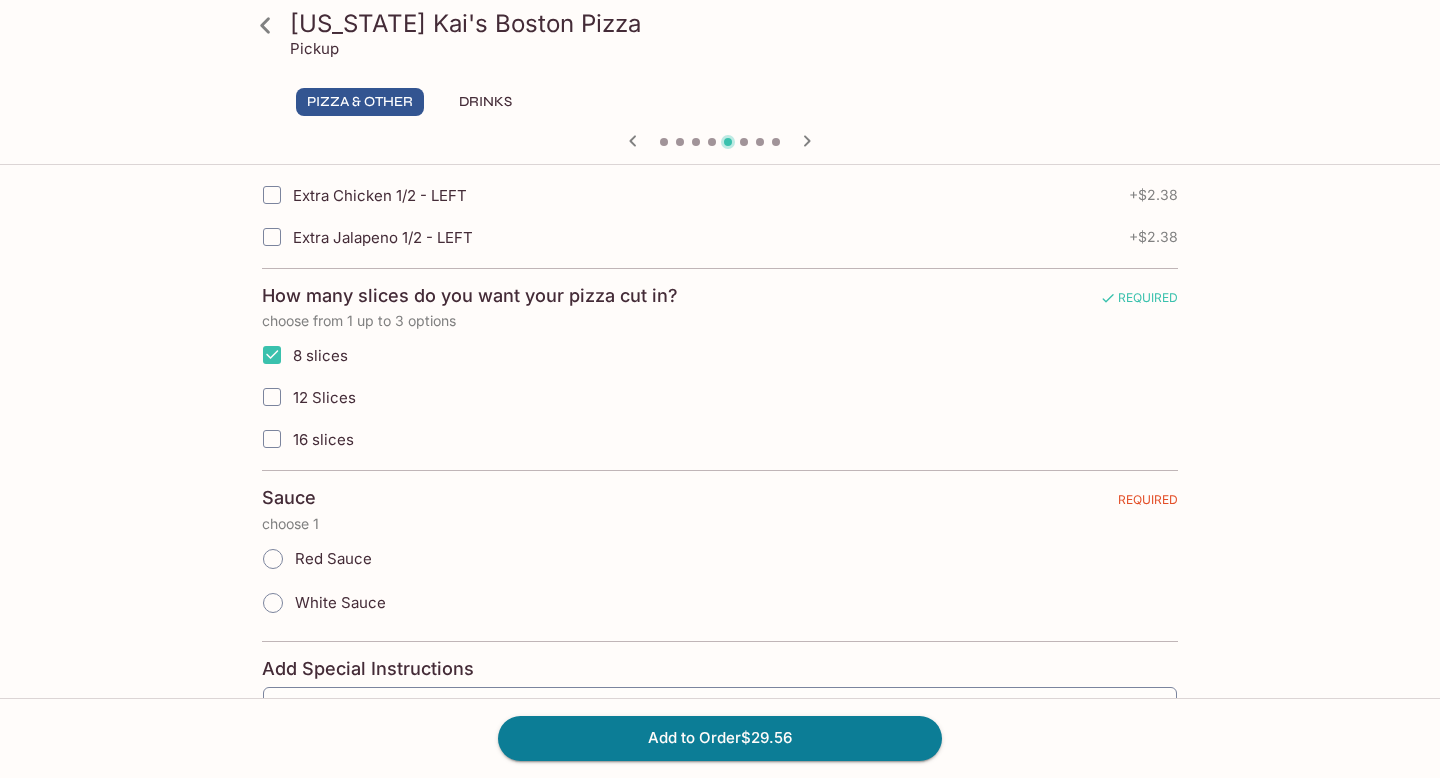 click on "12 Slices" at bounding box center [272, 397] 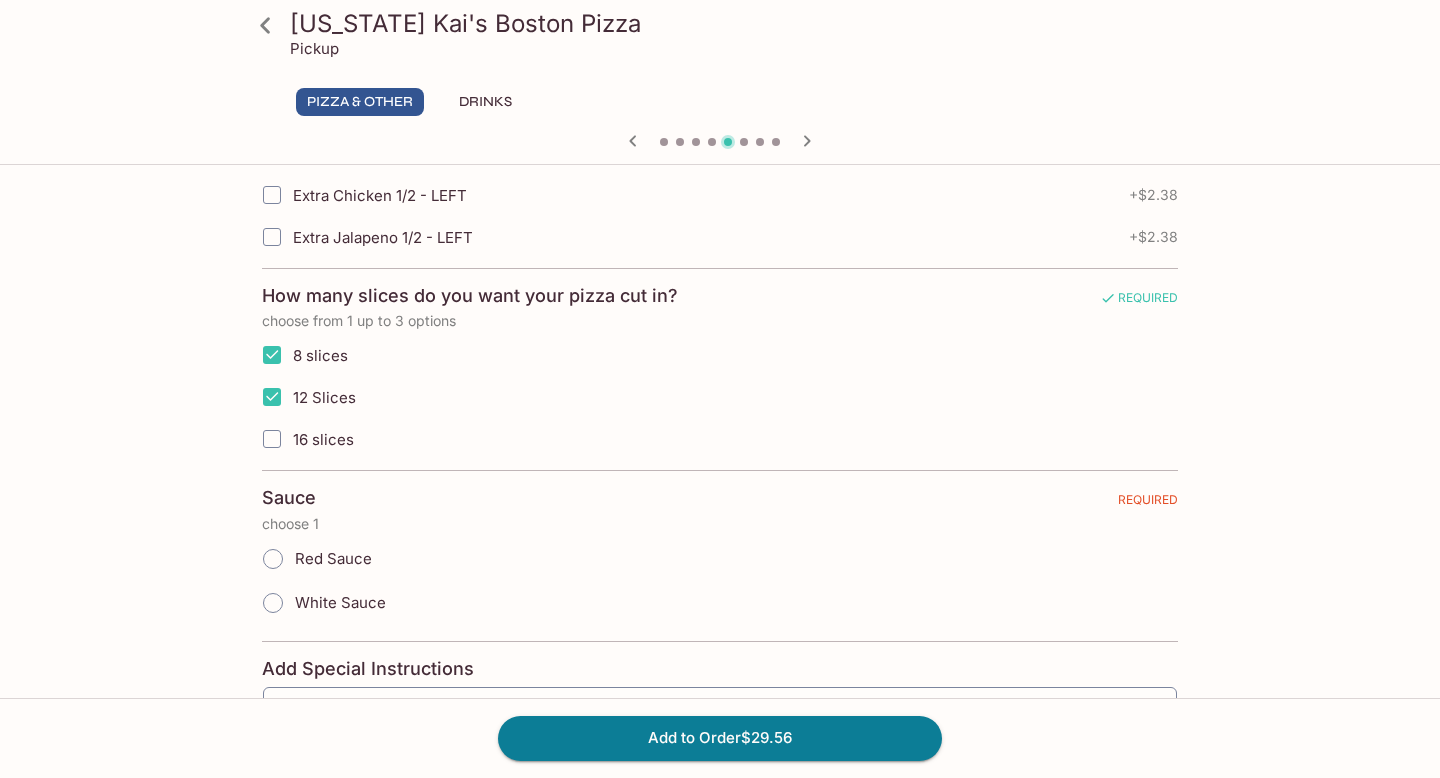 click on "16 slices" at bounding box center [272, 439] 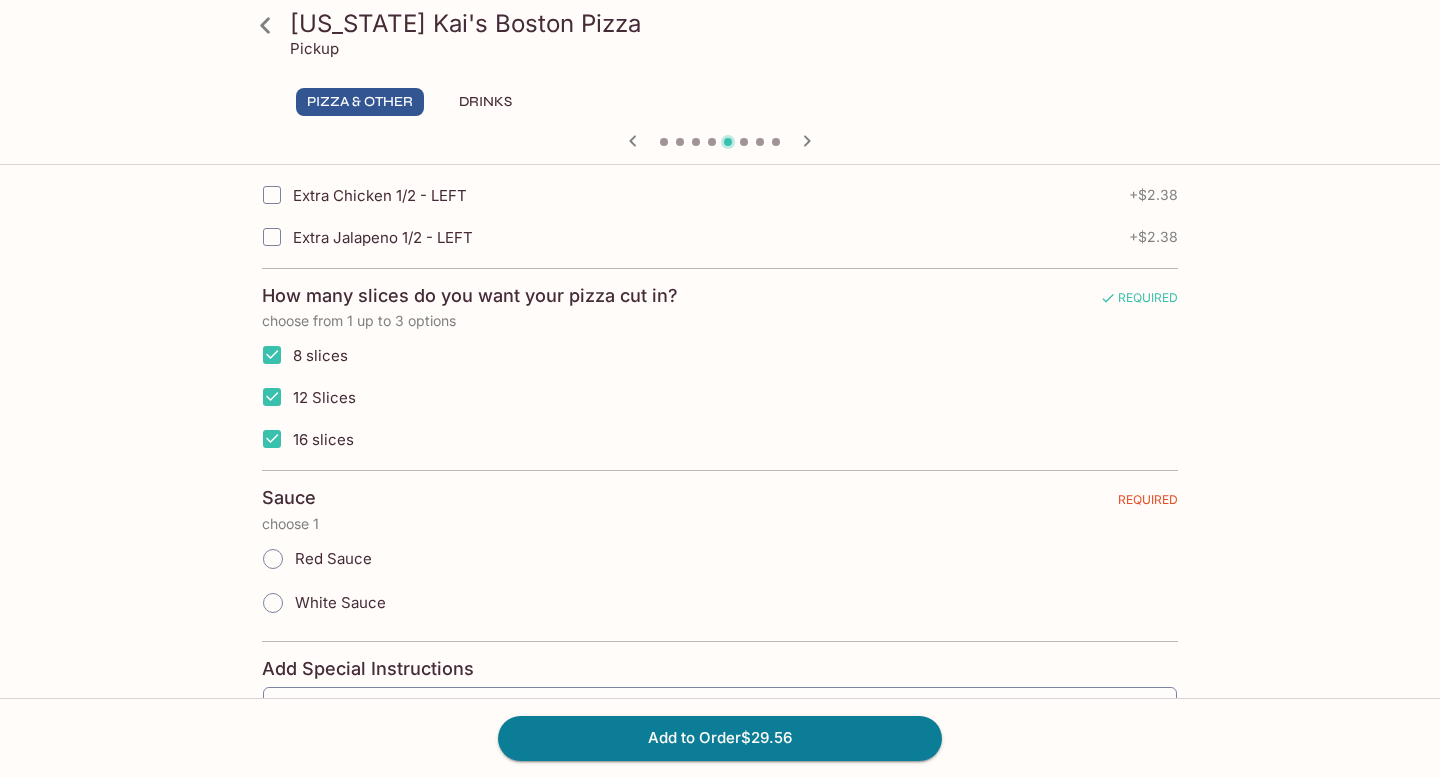 click 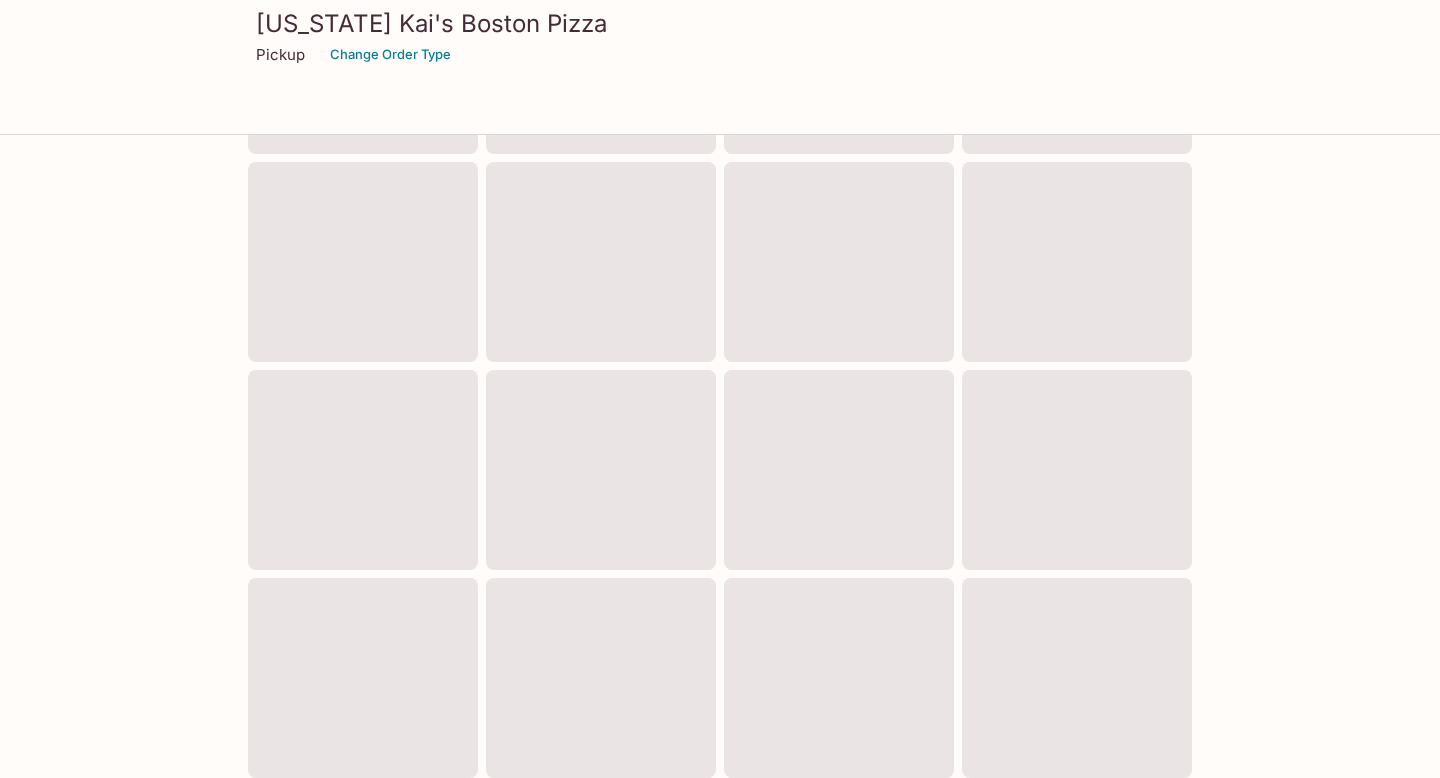 scroll, scrollTop: 0, scrollLeft: 0, axis: both 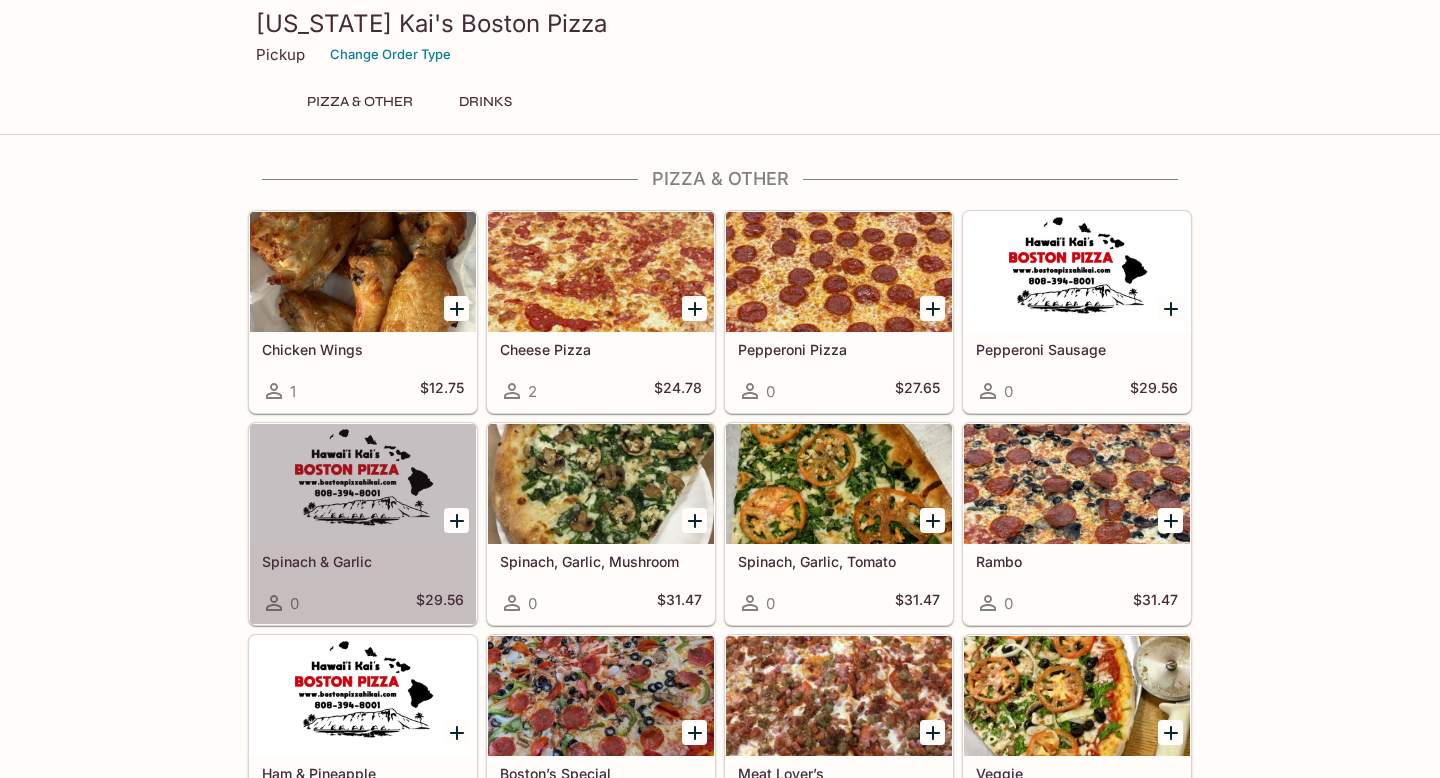 click at bounding box center (363, 484) 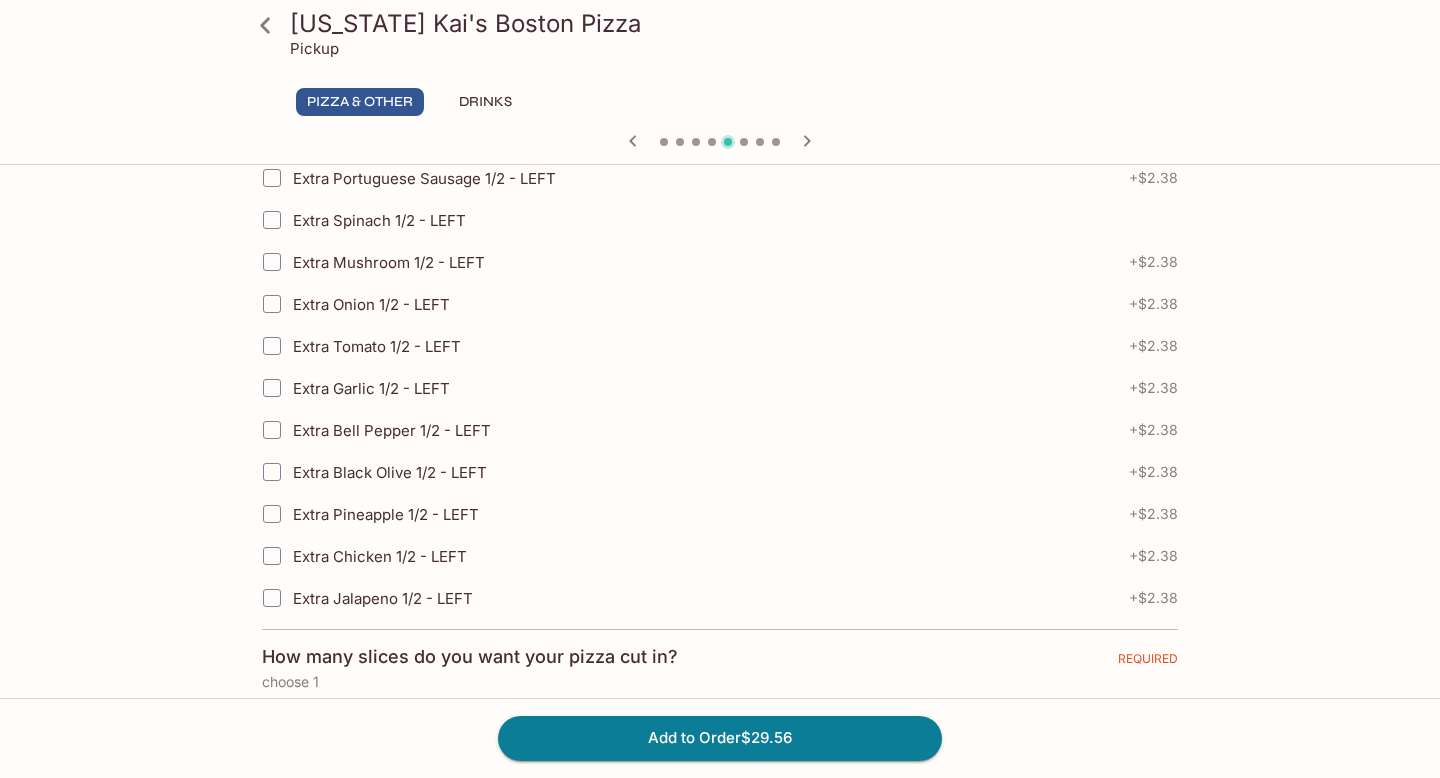 scroll, scrollTop: 2501, scrollLeft: 0, axis: vertical 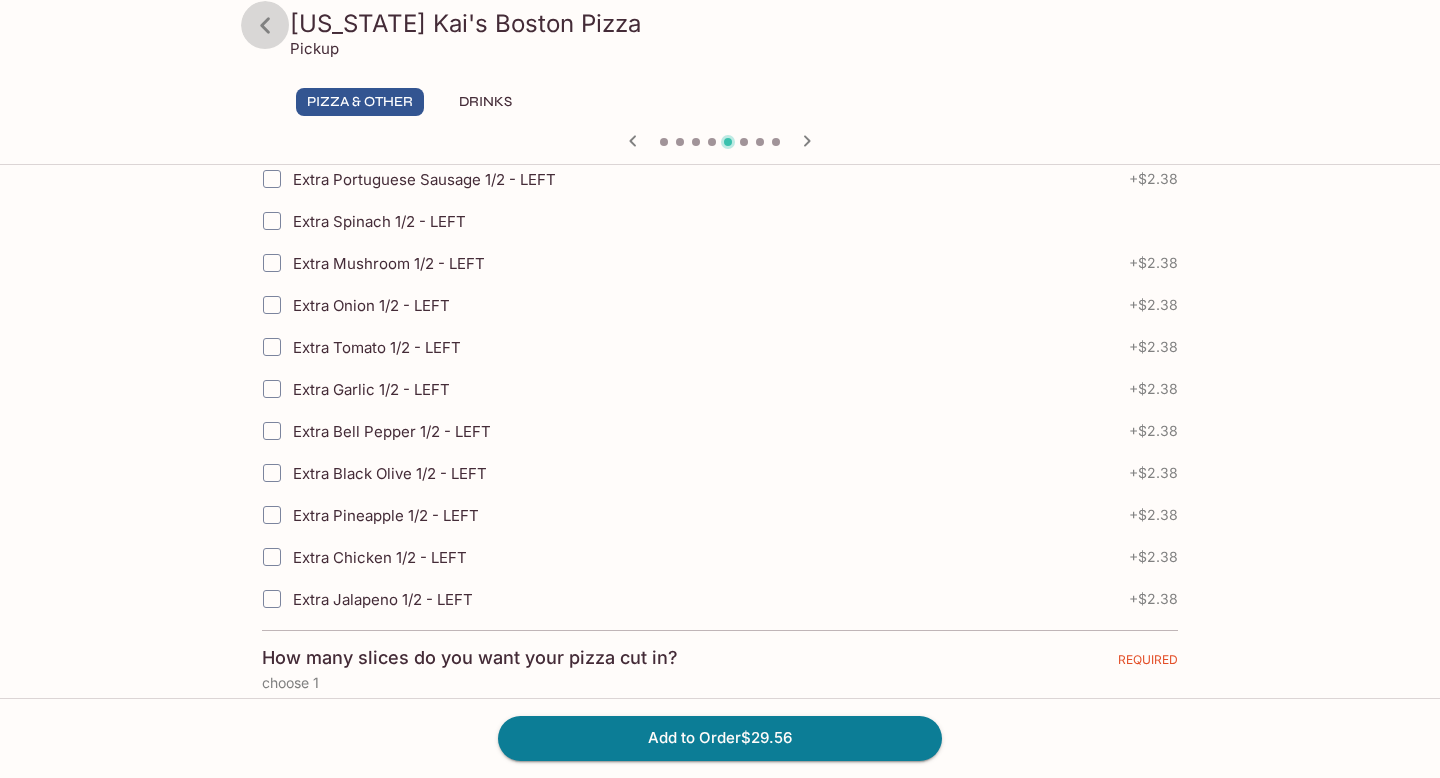 click 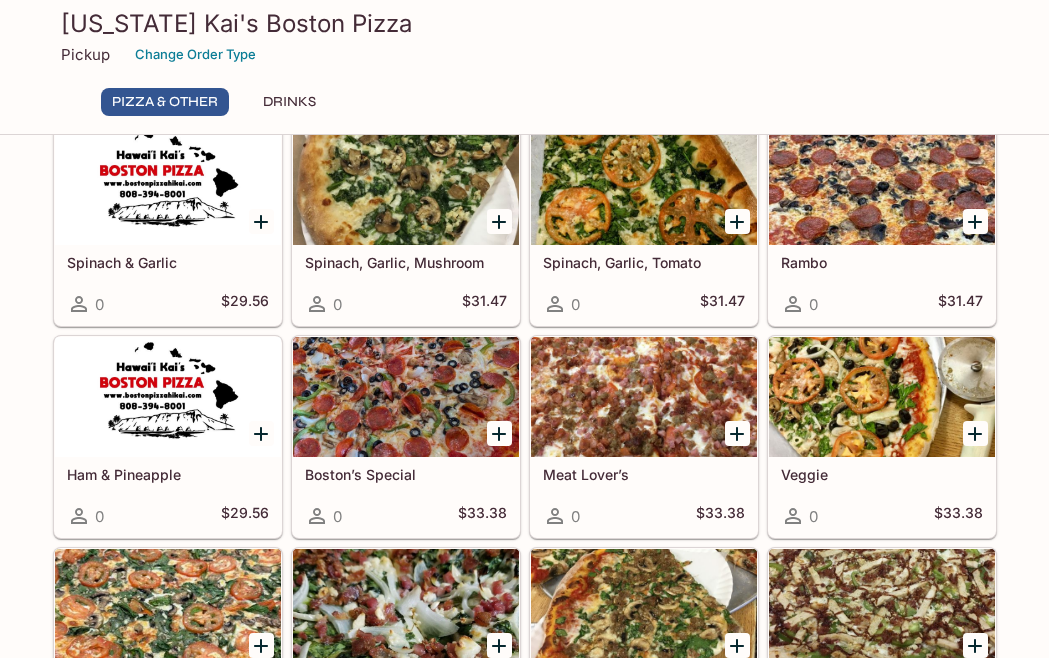 scroll, scrollTop: 0, scrollLeft: 0, axis: both 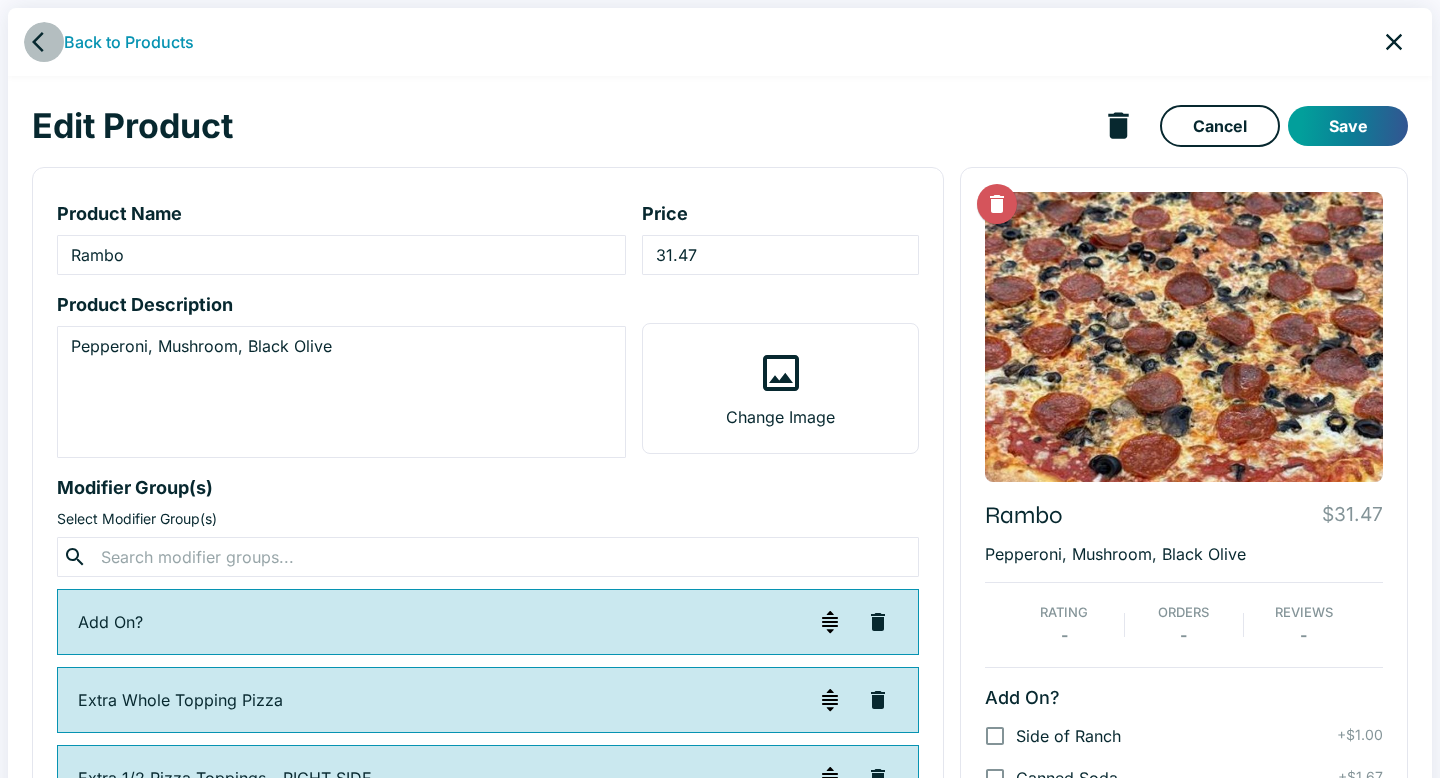 click 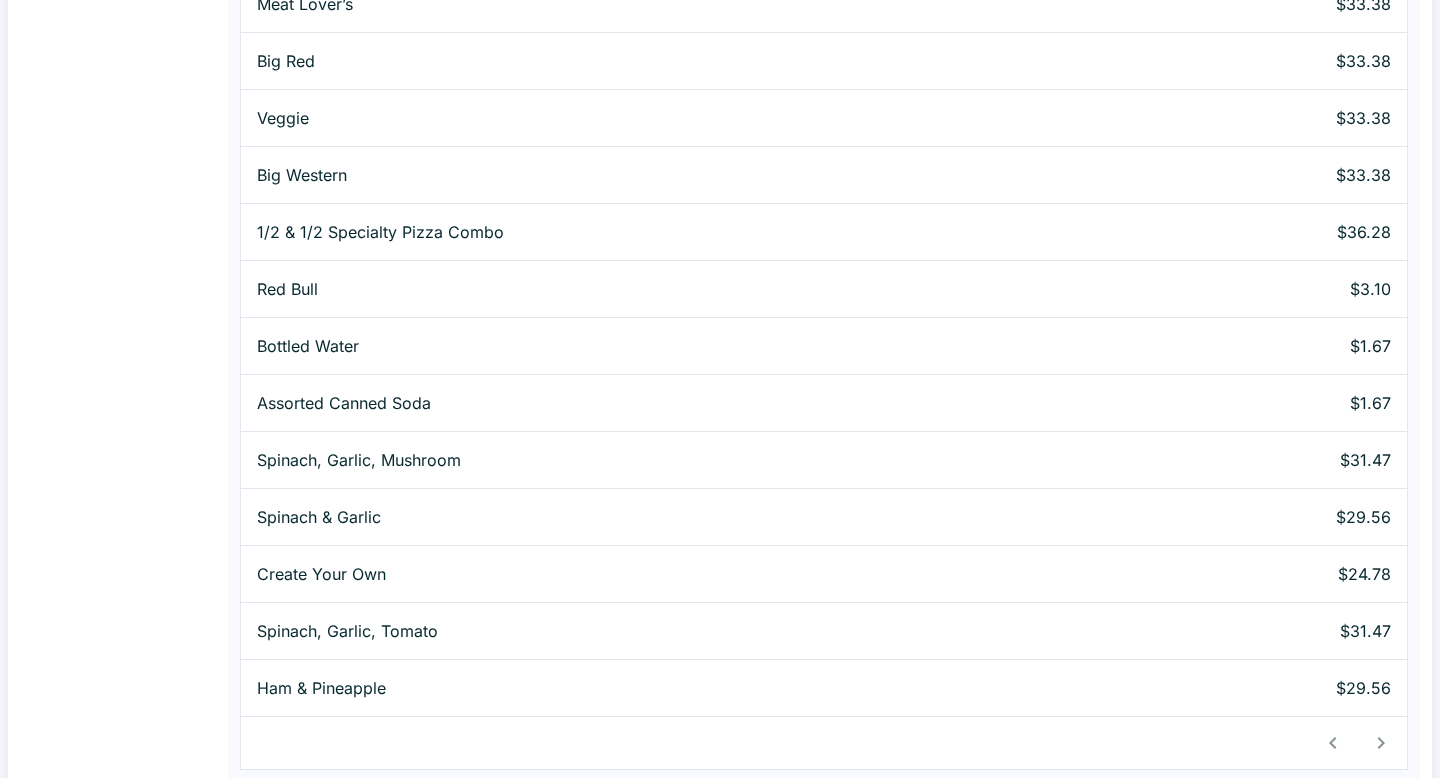 scroll, scrollTop: 758, scrollLeft: 0, axis: vertical 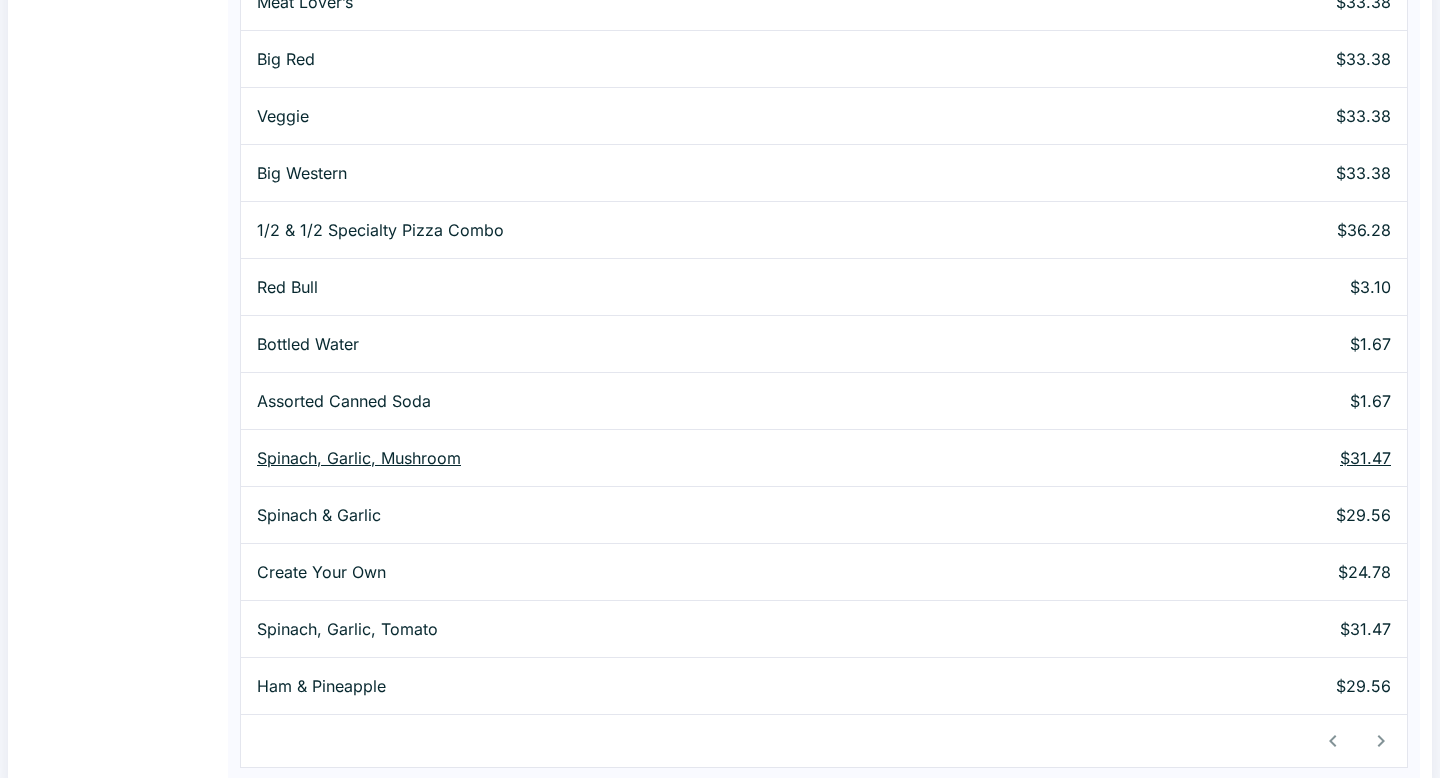 click on "Spinach, Garlic, Mushroom" at bounding box center [685, 458] 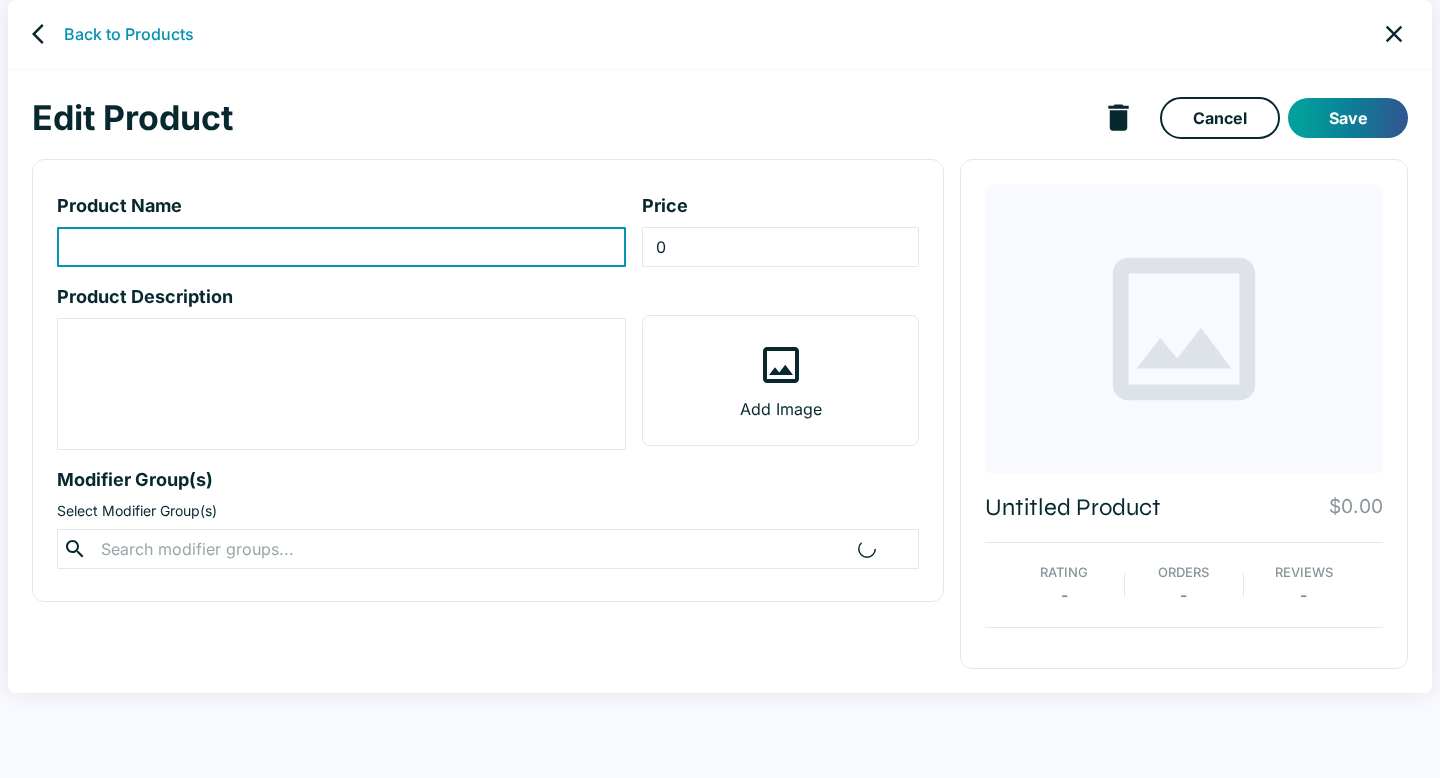 scroll, scrollTop: 0, scrollLeft: 0, axis: both 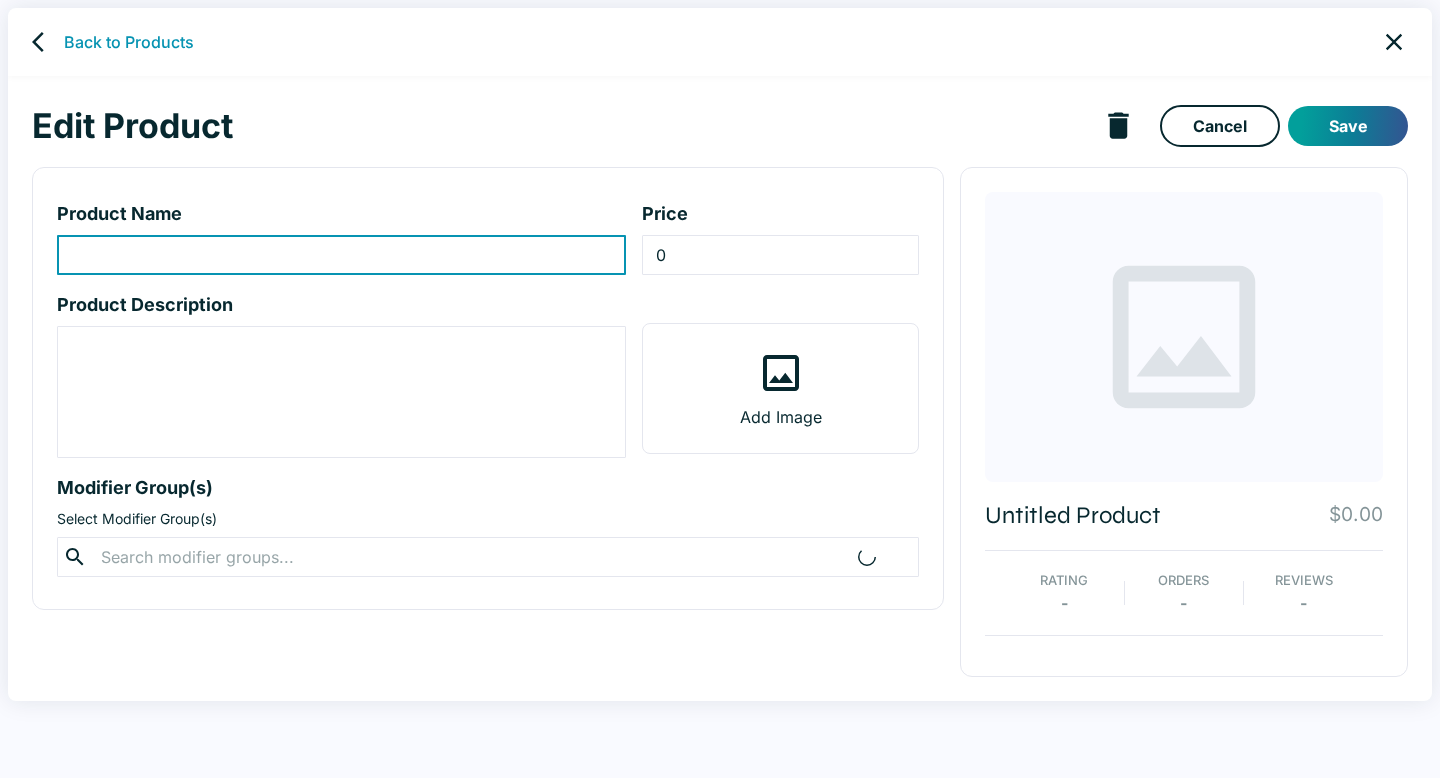 type on "Spinach, Garlic, Mushroom" 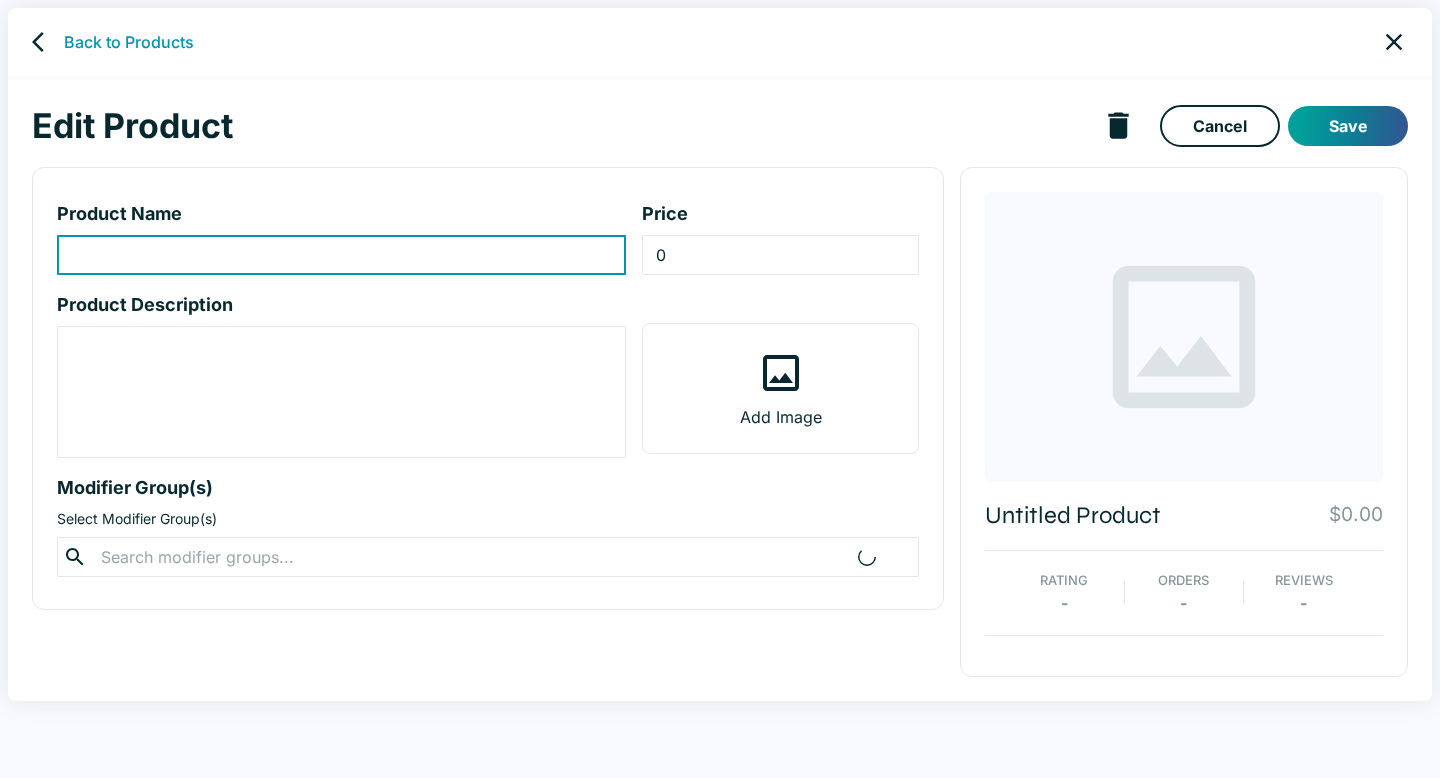 type on "31.47" 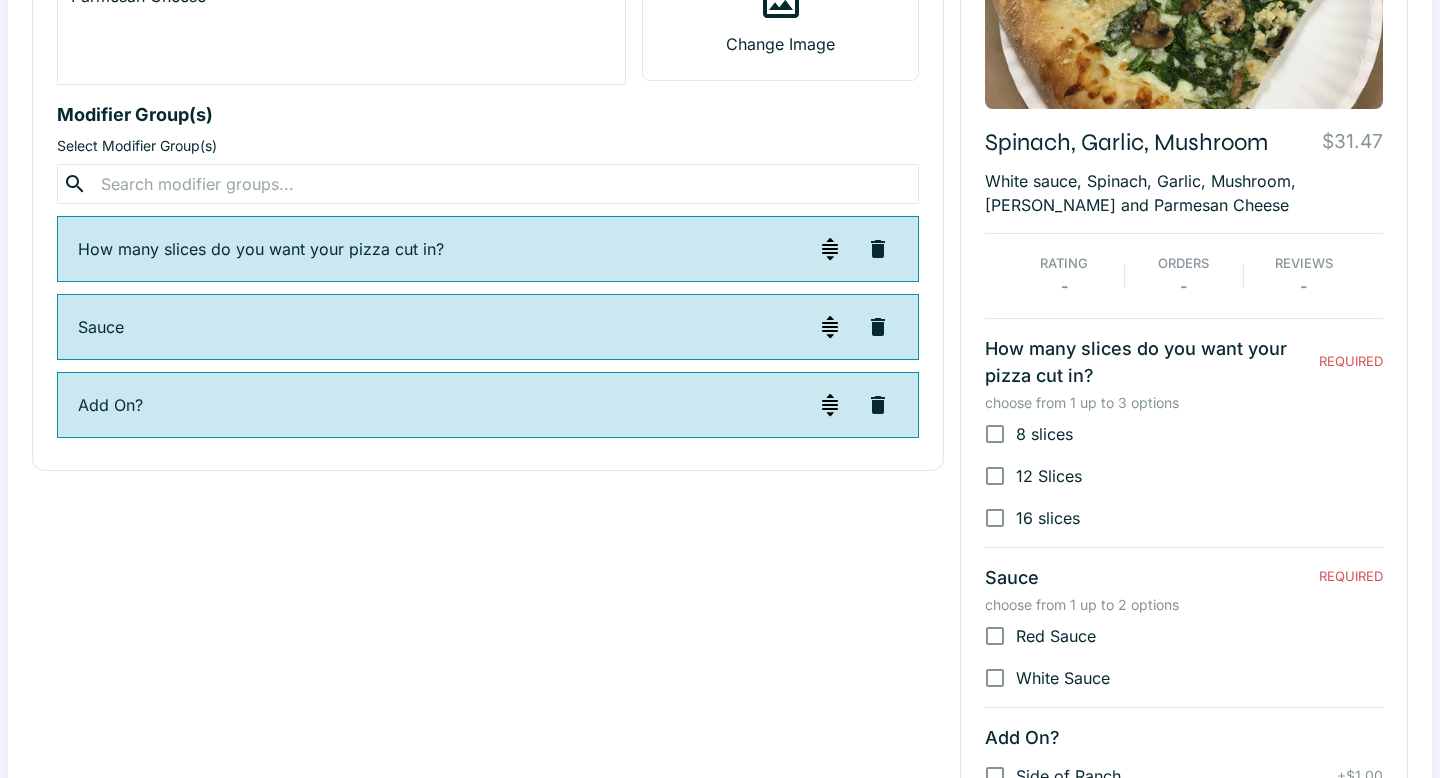 scroll, scrollTop: 0, scrollLeft: 0, axis: both 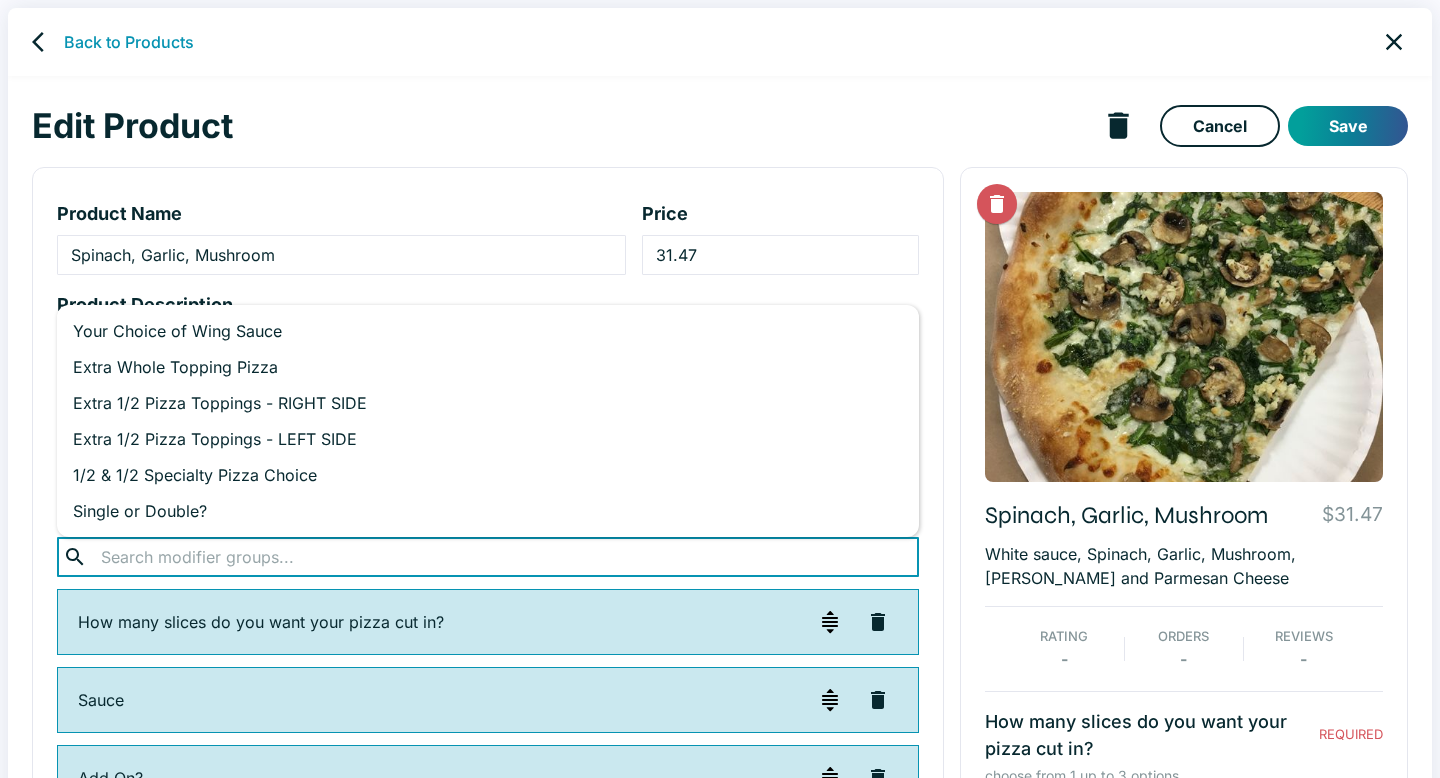 click at bounding box center (487, 557) 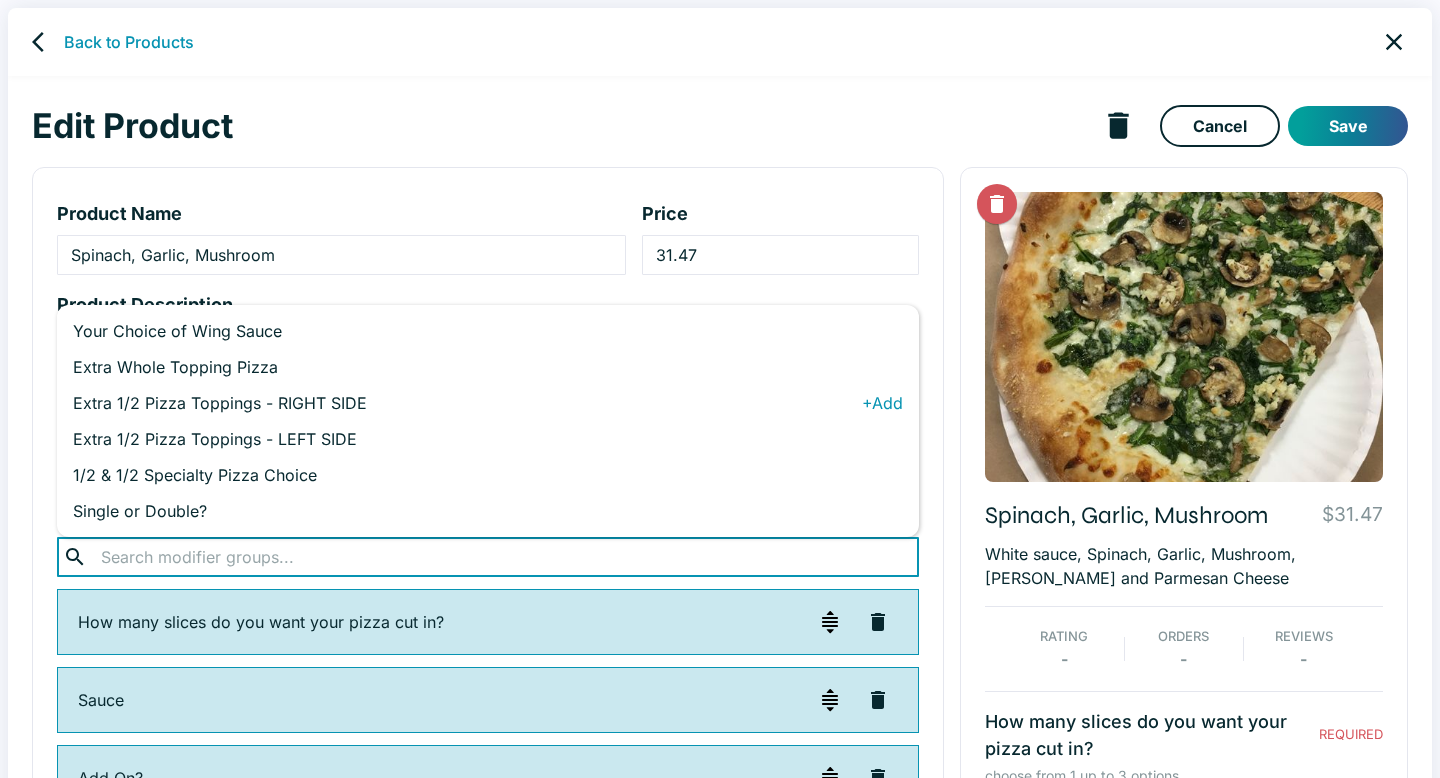 click on "Extra 1/2 Pizza Toppings - RIGHT SIDE" at bounding box center (467, 403) 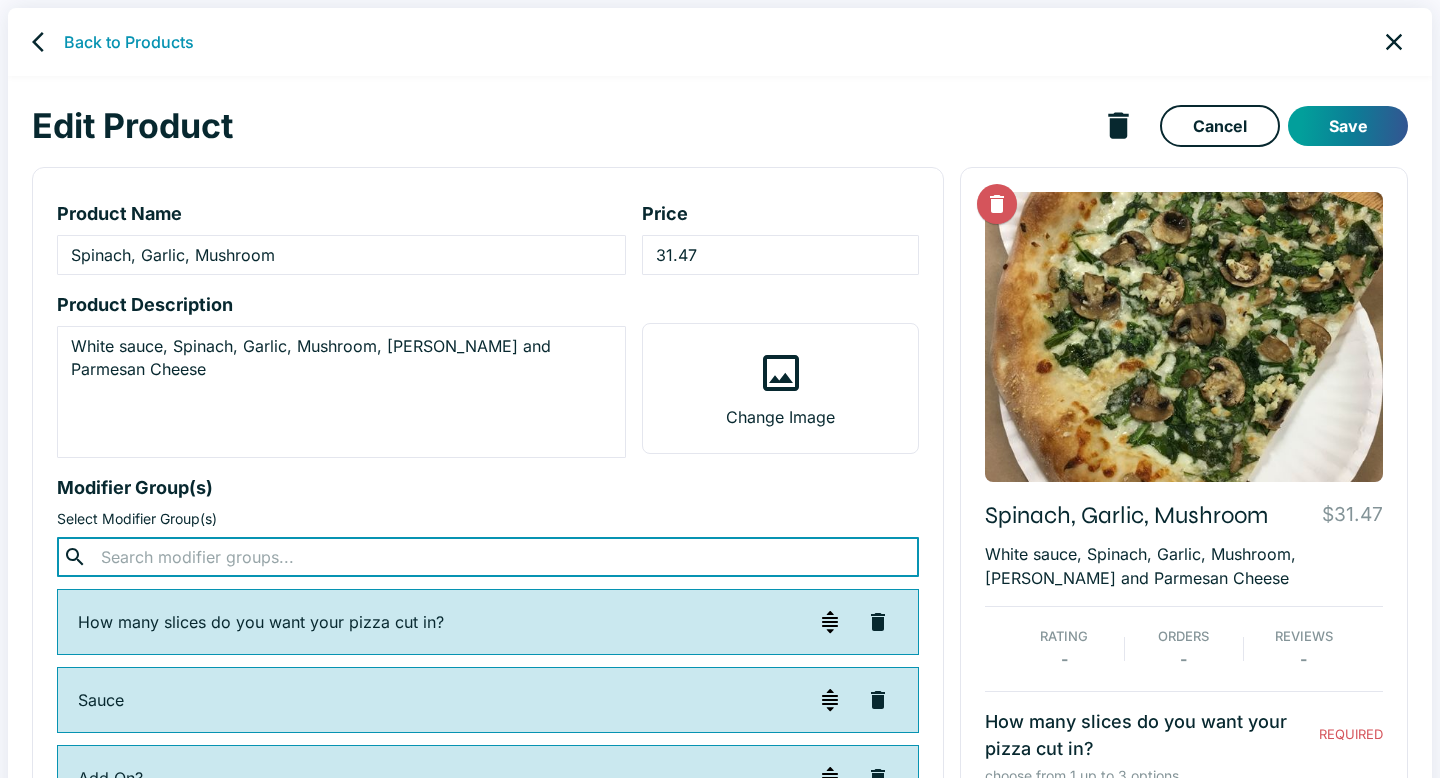 click at bounding box center (487, 557) 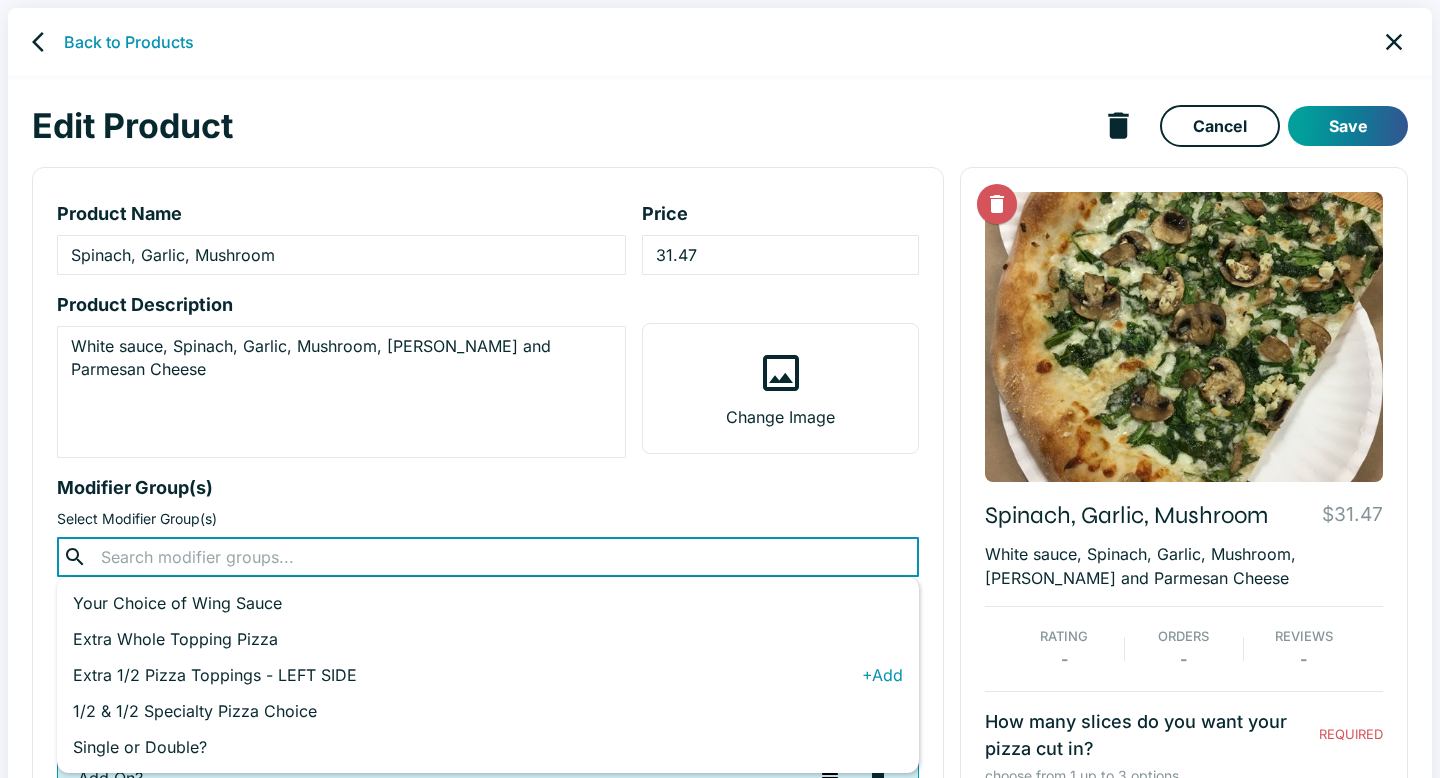 click on "Extra 1/2 Pizza Toppings - LEFT SIDE" at bounding box center [467, 675] 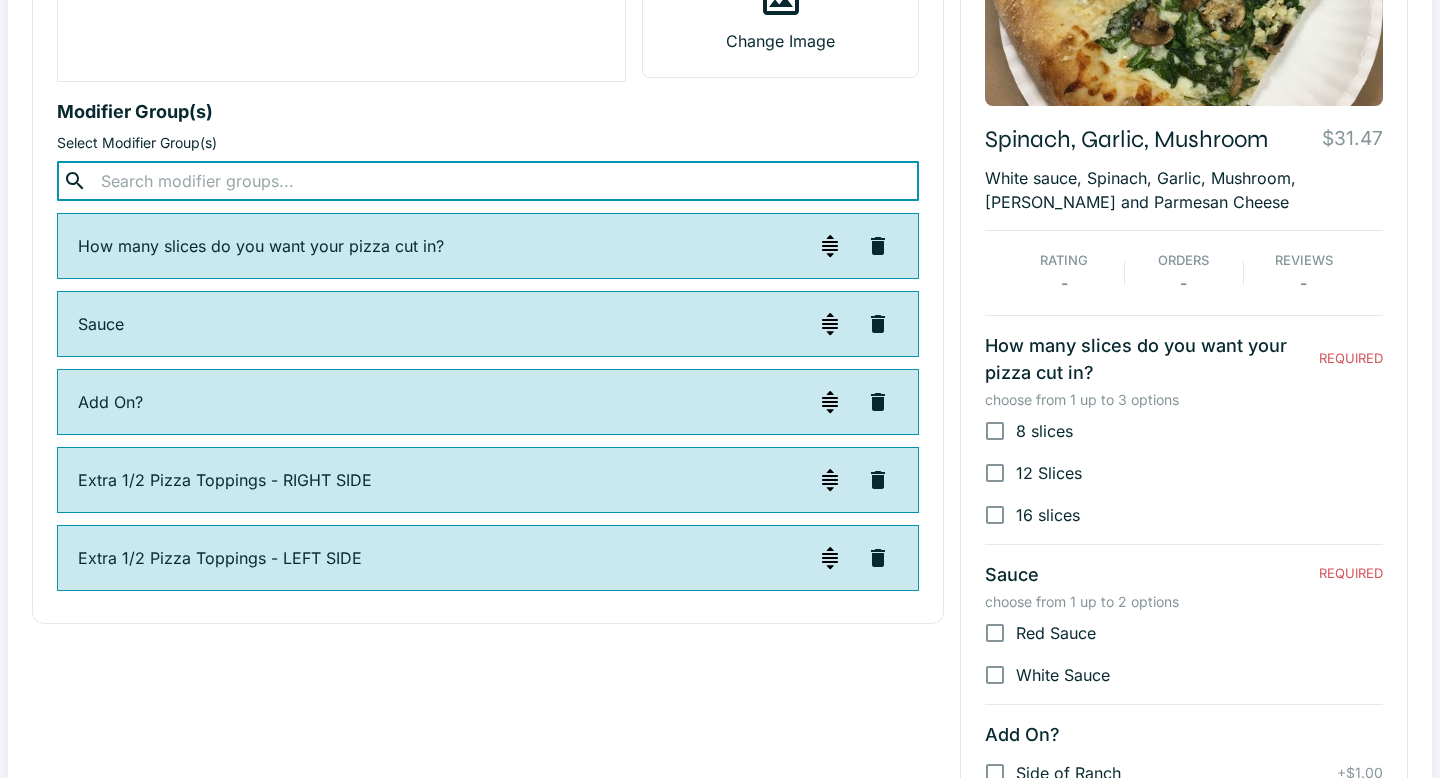 scroll, scrollTop: 377, scrollLeft: 0, axis: vertical 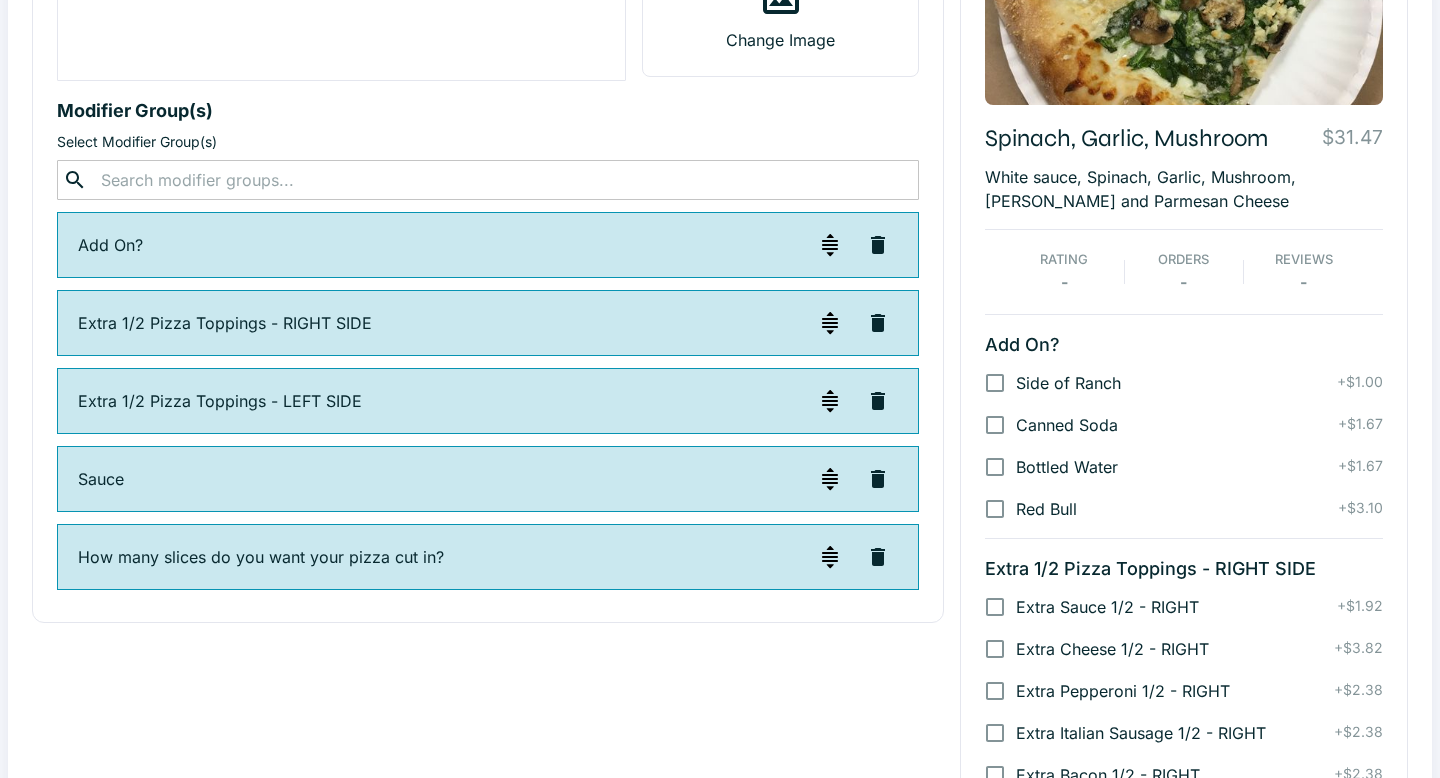 click at bounding box center (487, 180) 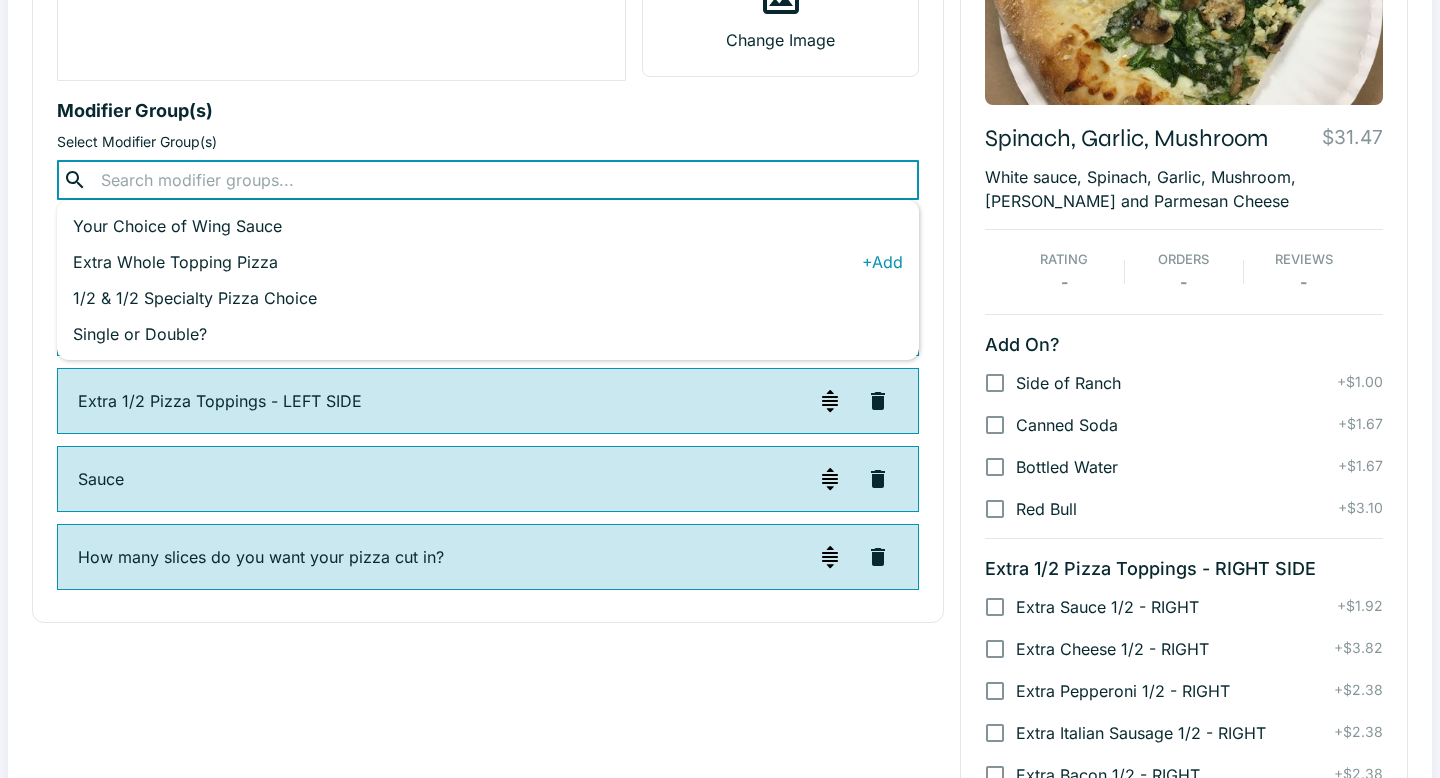 click on "Extra Whole Topping Pizza" at bounding box center [467, 262] 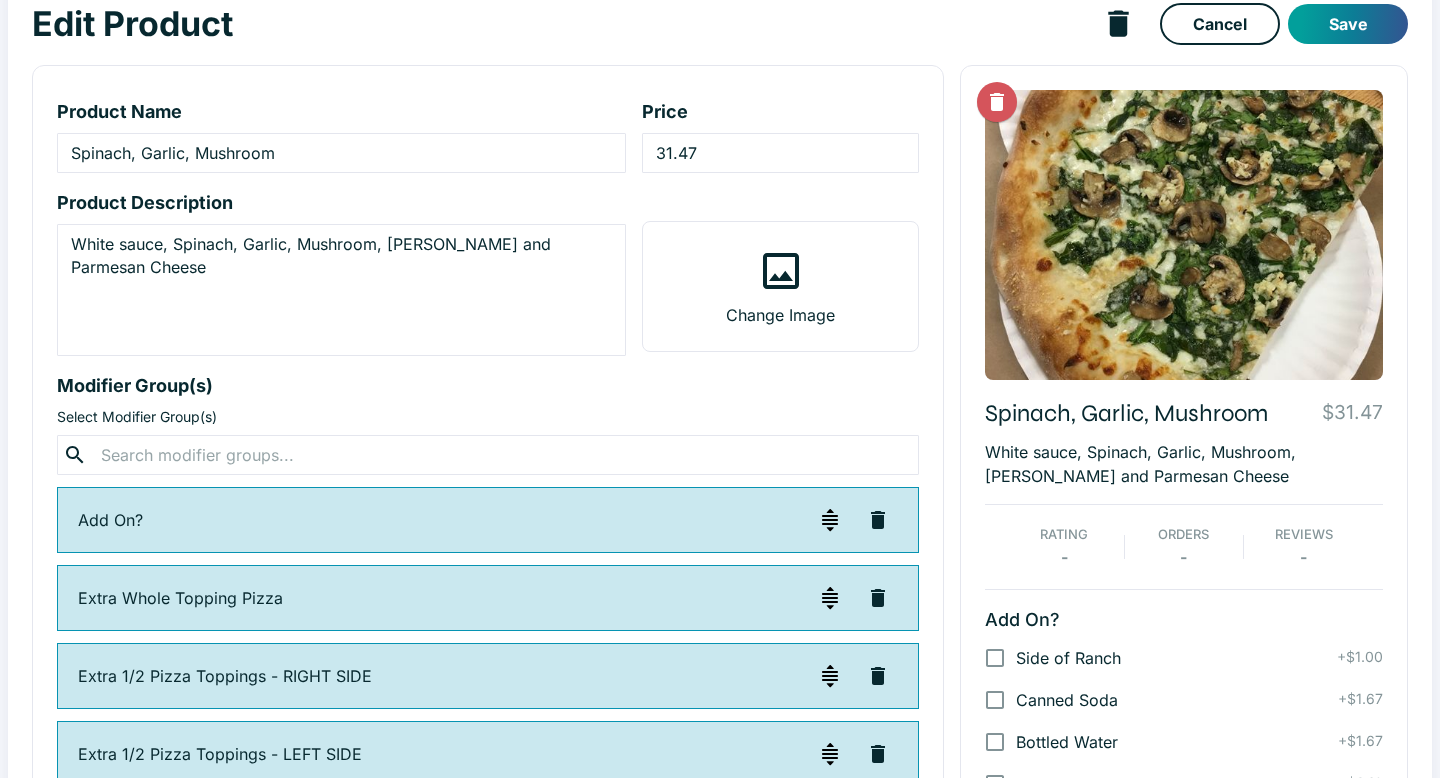 scroll, scrollTop: 0, scrollLeft: 0, axis: both 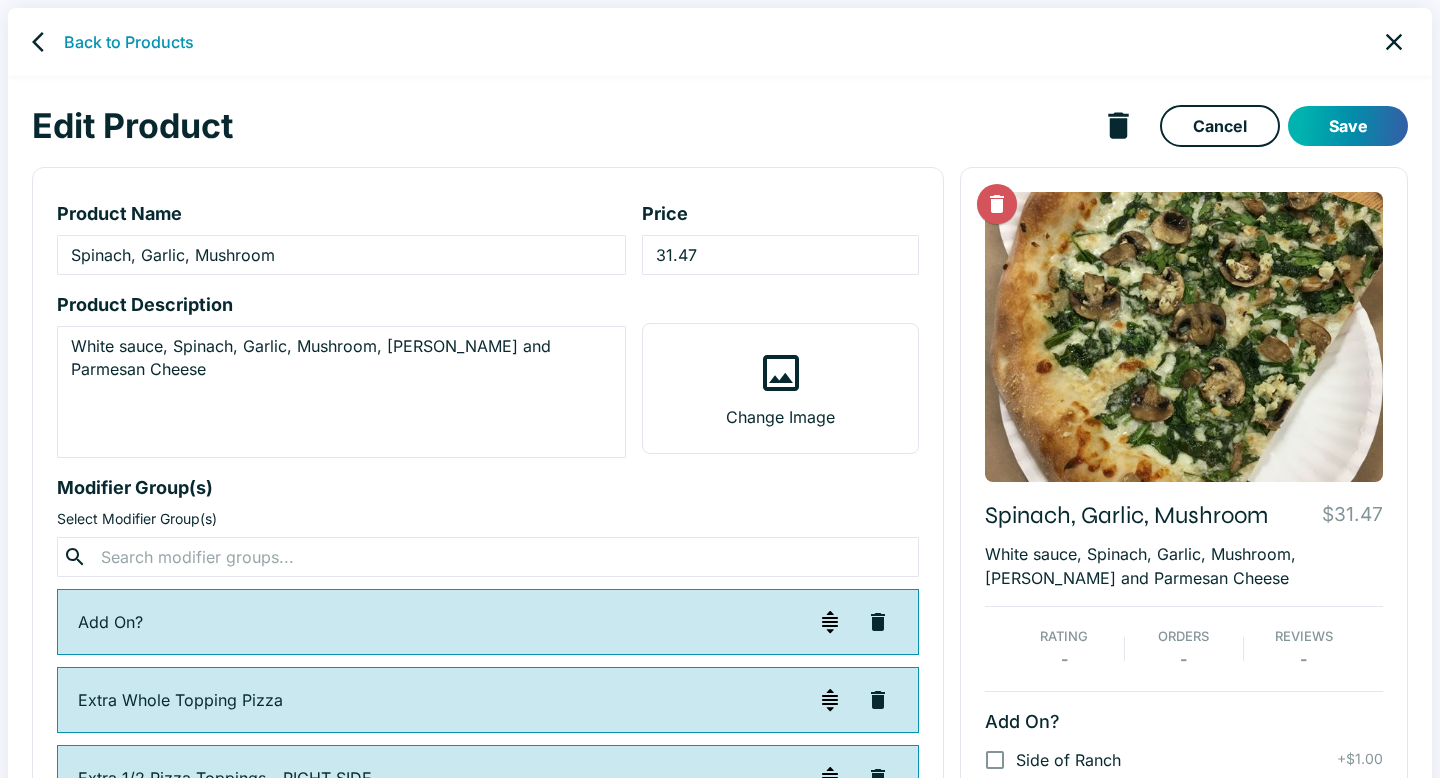 click on "Save" at bounding box center (1348, 126) 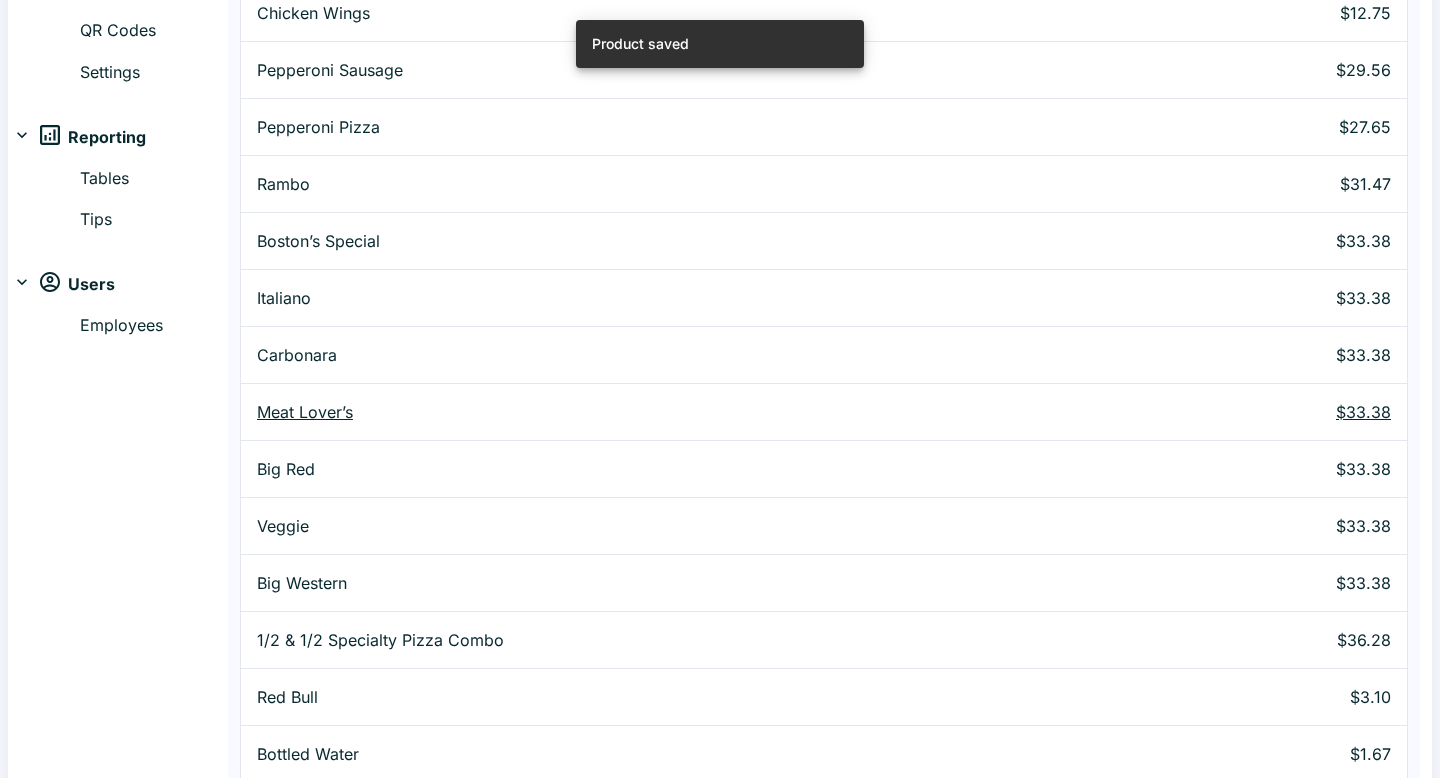 scroll, scrollTop: 776, scrollLeft: 0, axis: vertical 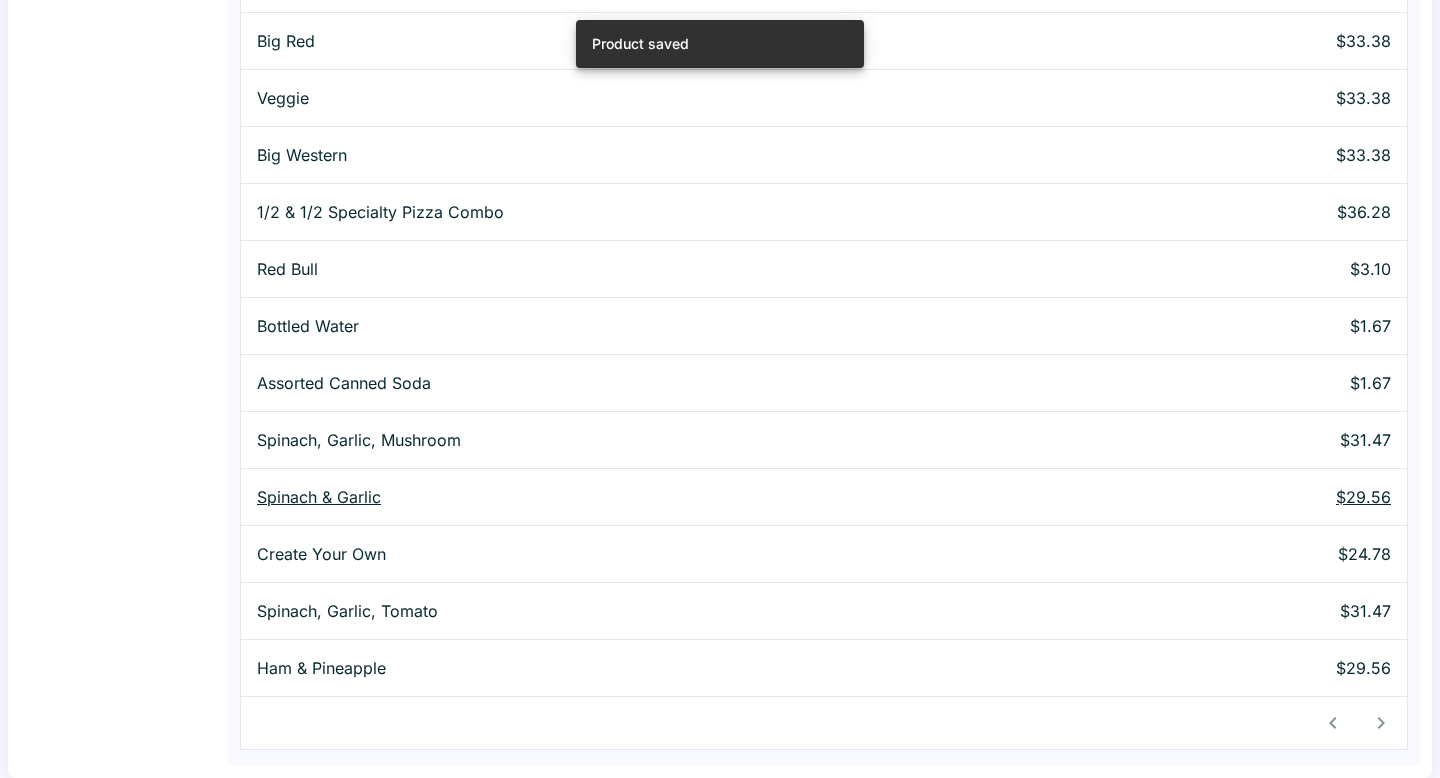 click on "Spinach & Garlic" at bounding box center (685, 497) 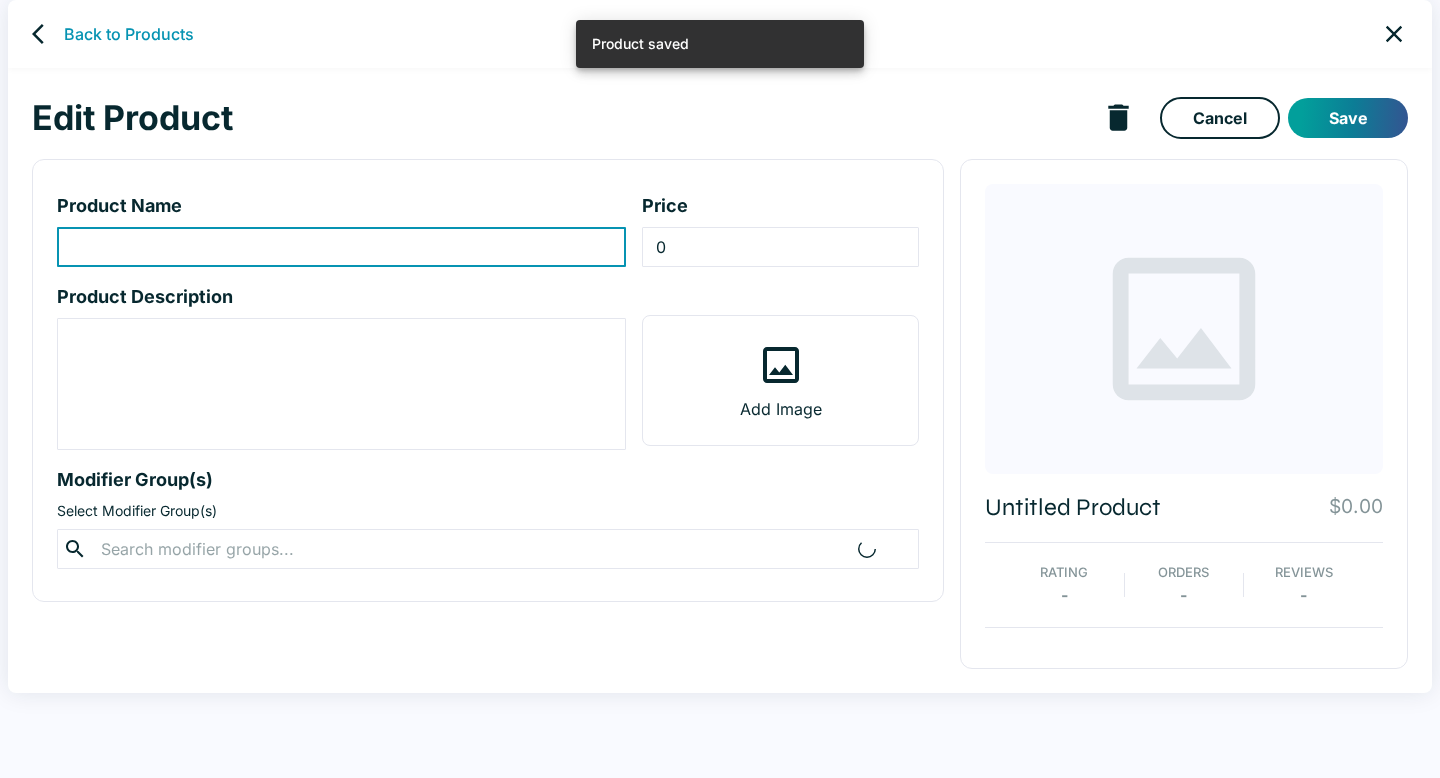 scroll, scrollTop: 0, scrollLeft: 0, axis: both 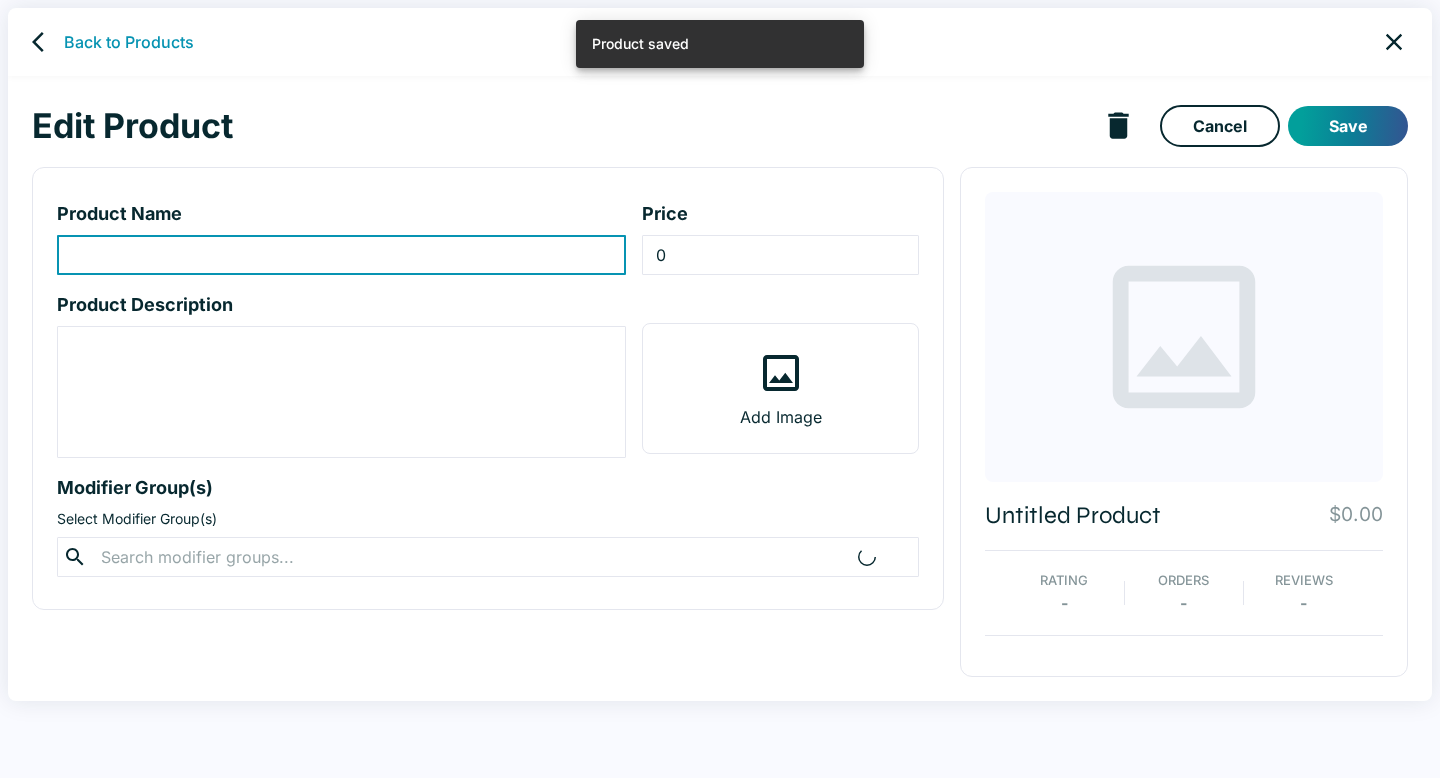 type on "Spinach & Garlic" 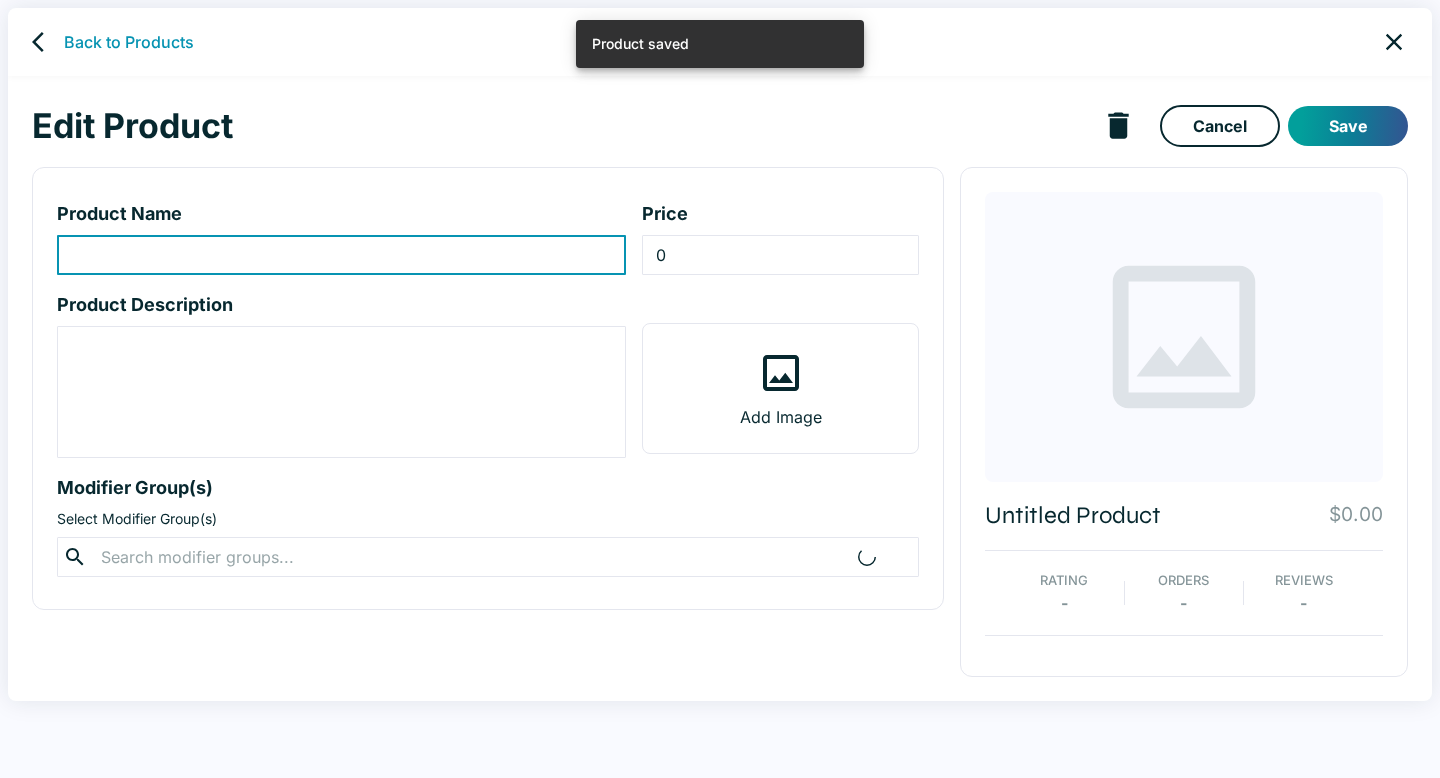 type on "29.56" 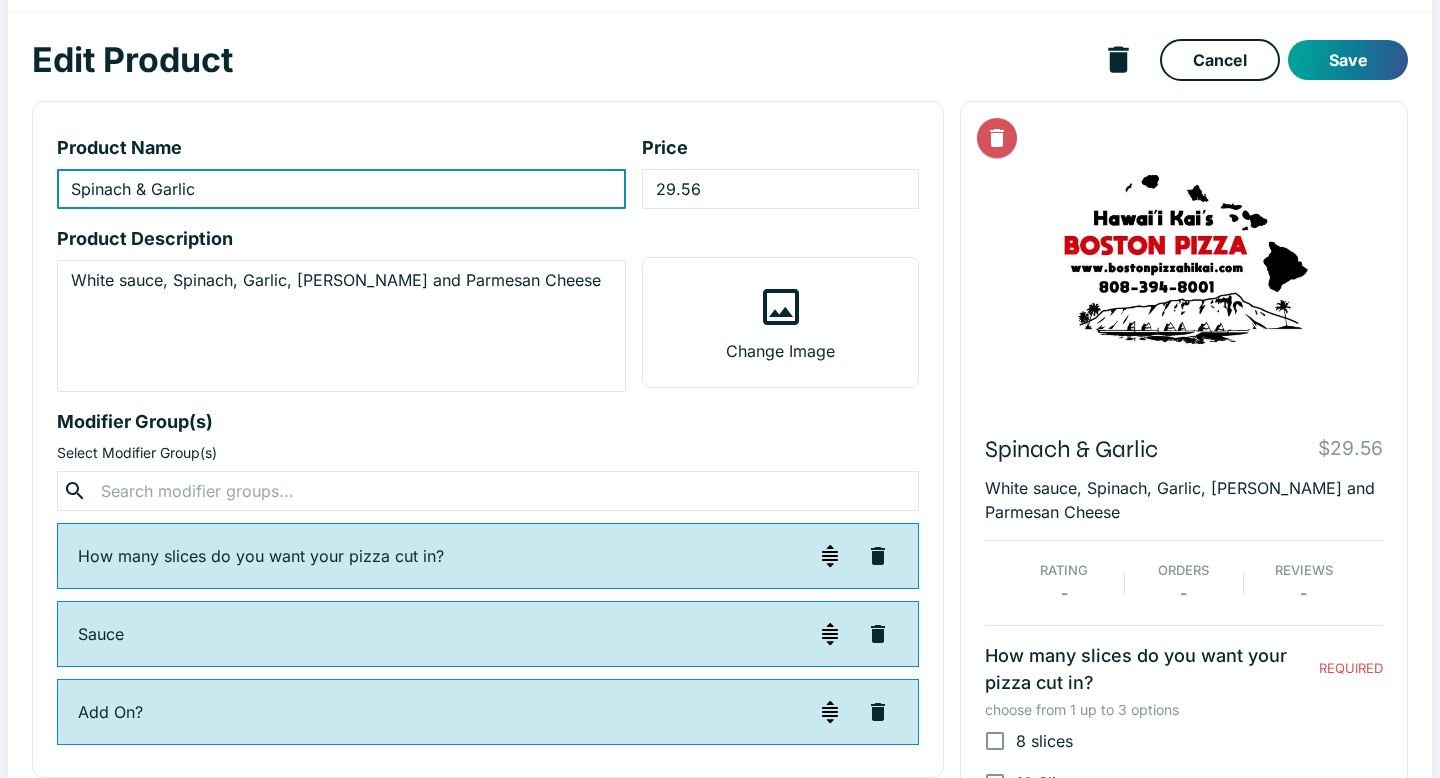 scroll, scrollTop: 67, scrollLeft: 0, axis: vertical 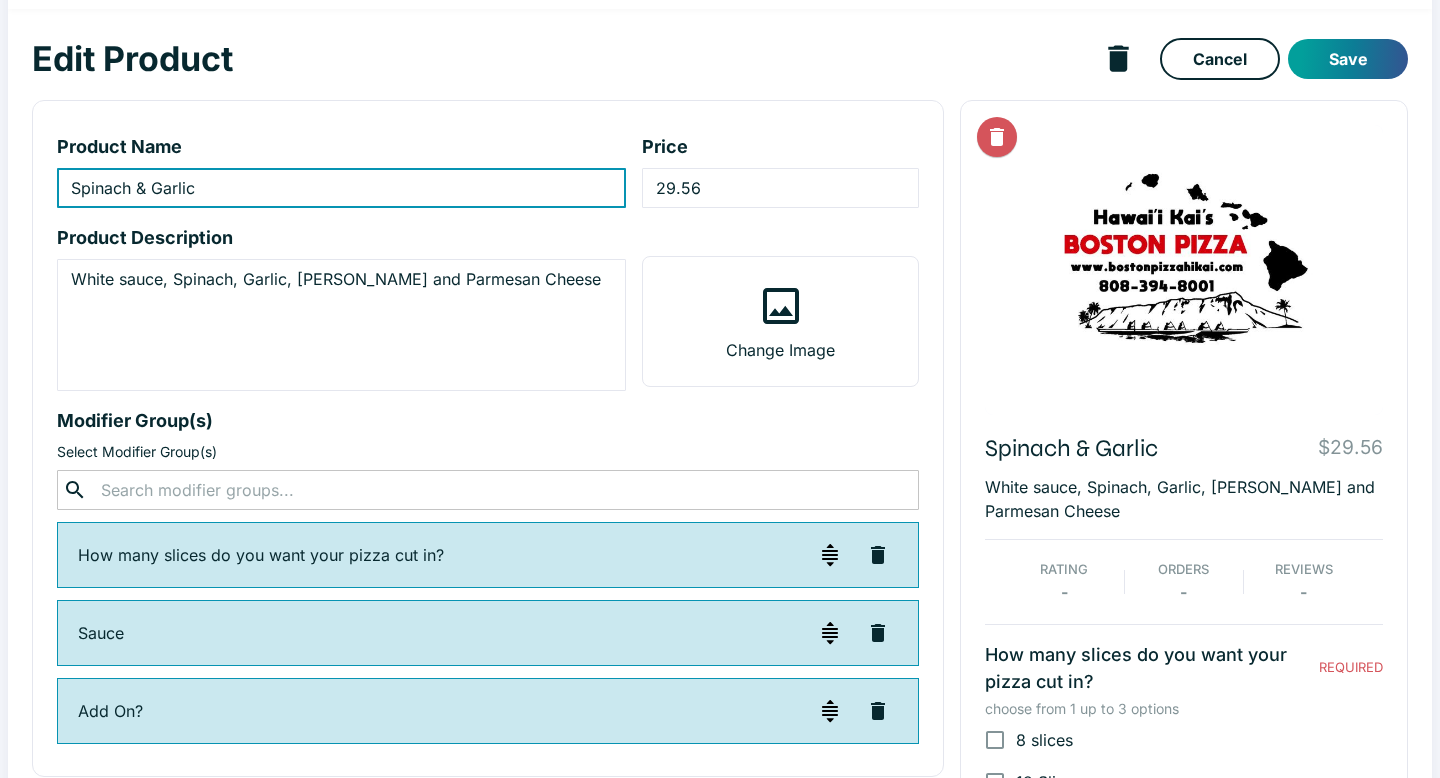click at bounding box center (487, 490) 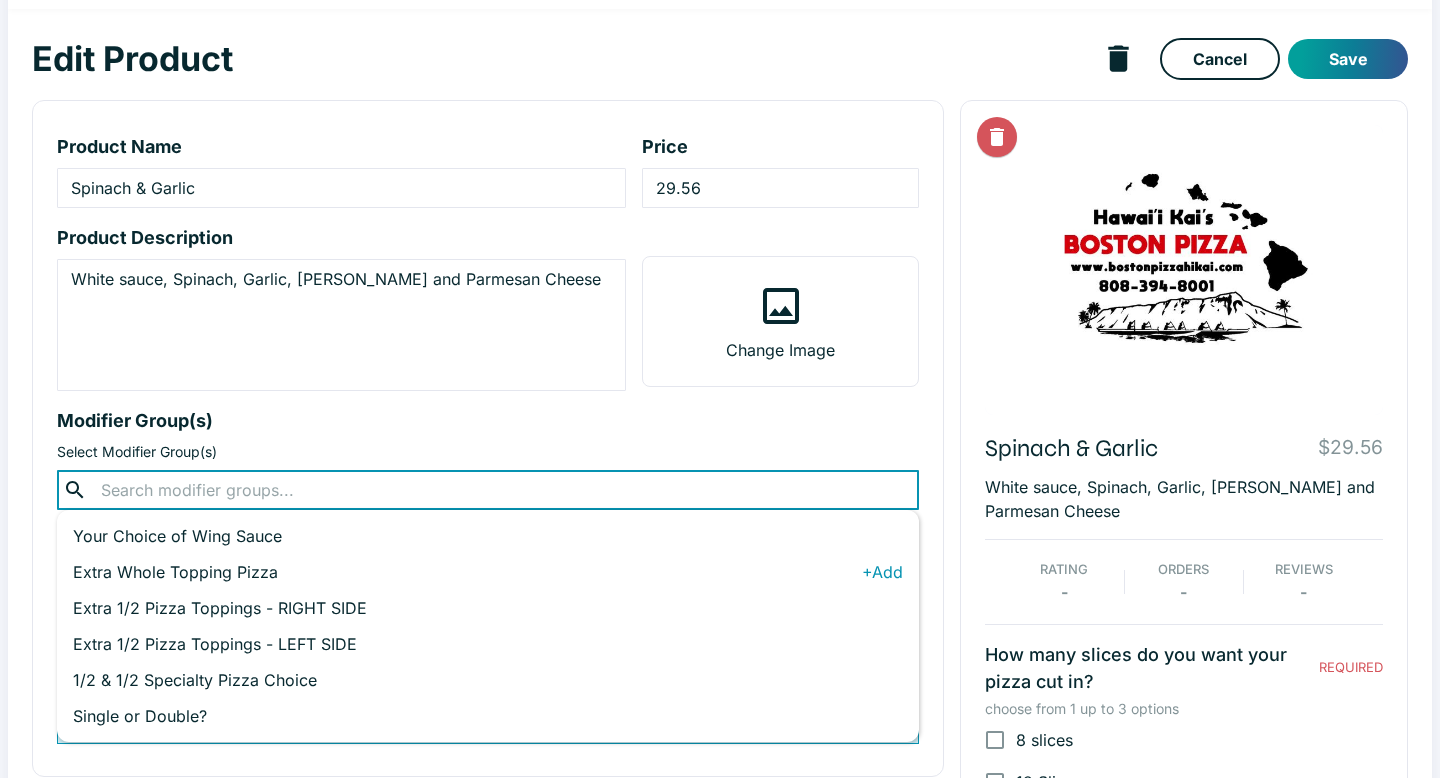 click on "Extra Whole Topping Pizza" at bounding box center [467, 572] 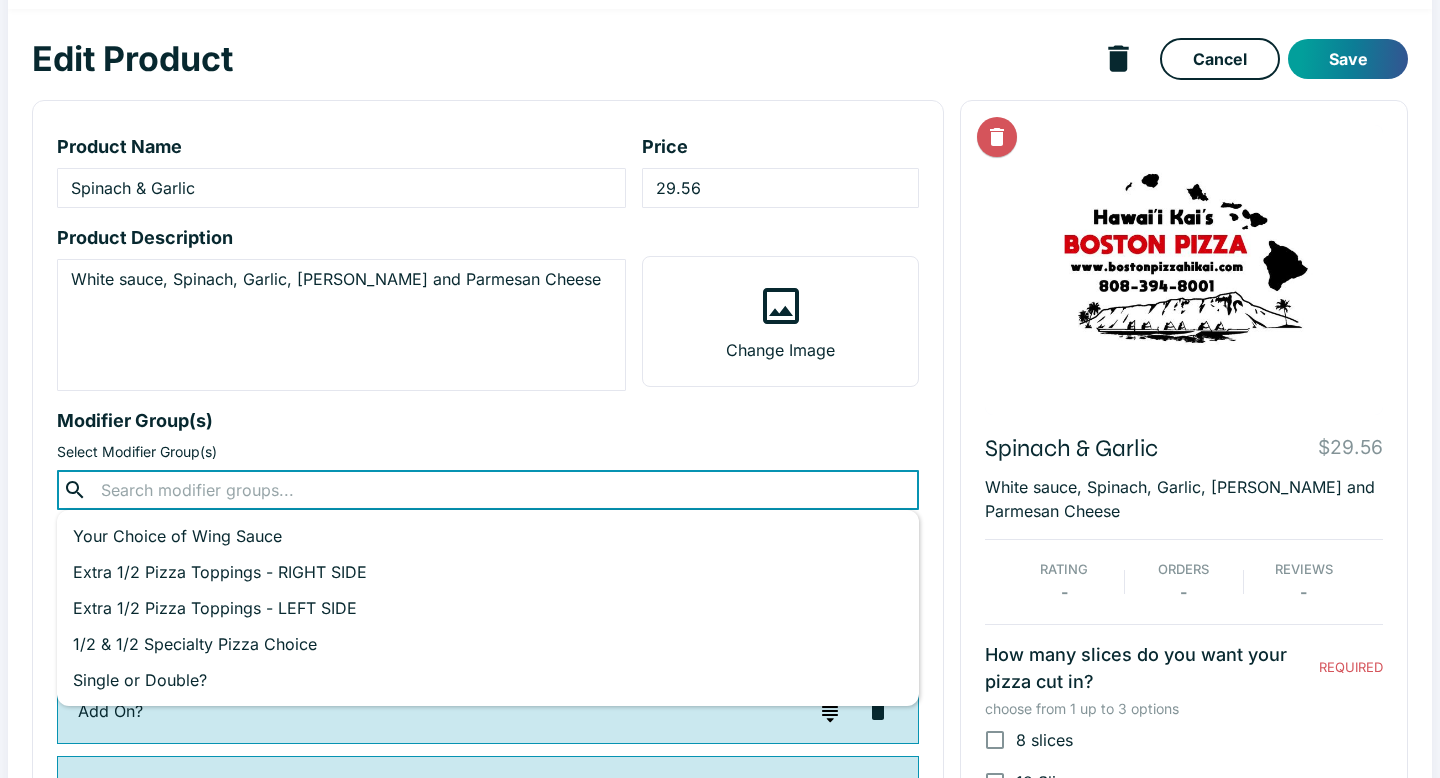 click at bounding box center [487, 490] 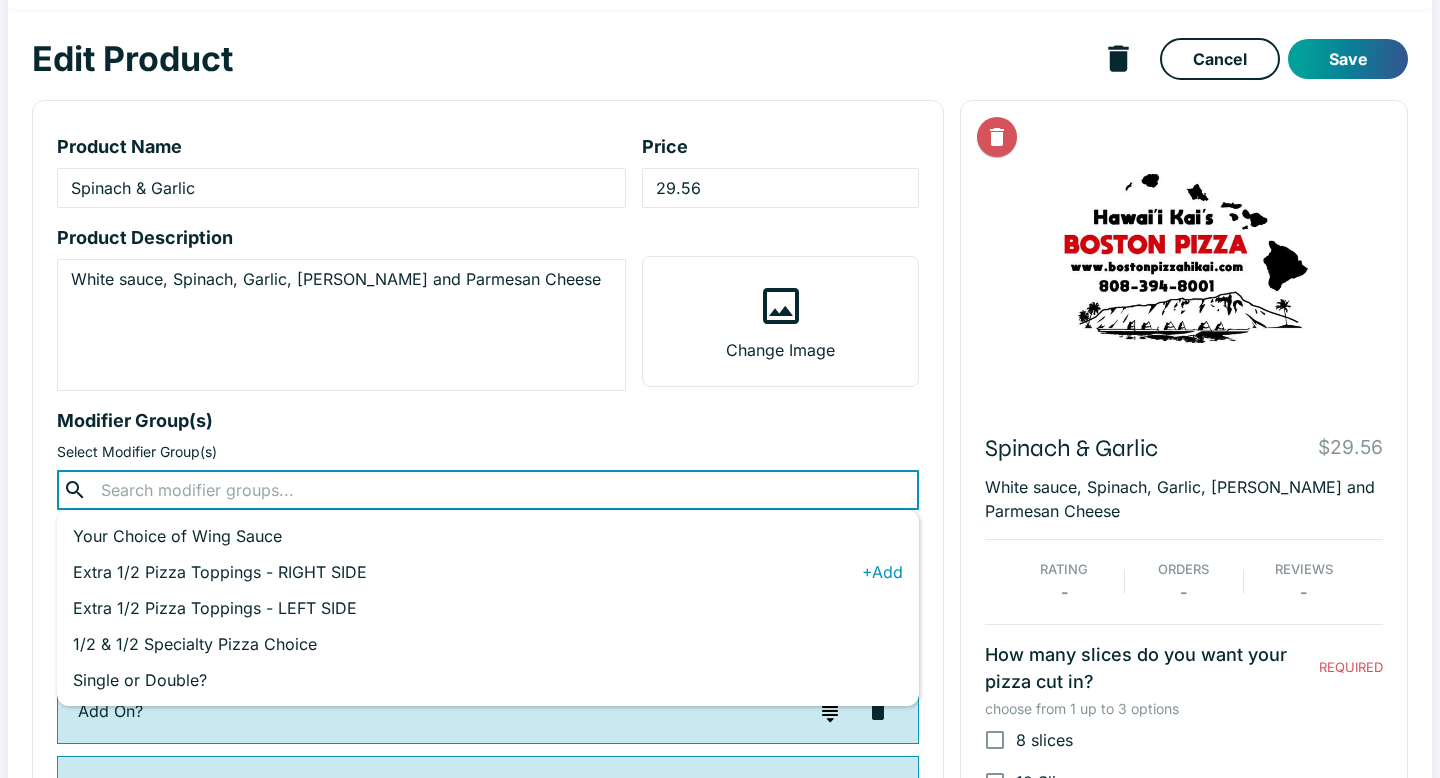 click on "Extra 1/2 Pizza Toppings - RIGHT SIDE" at bounding box center [467, 572] 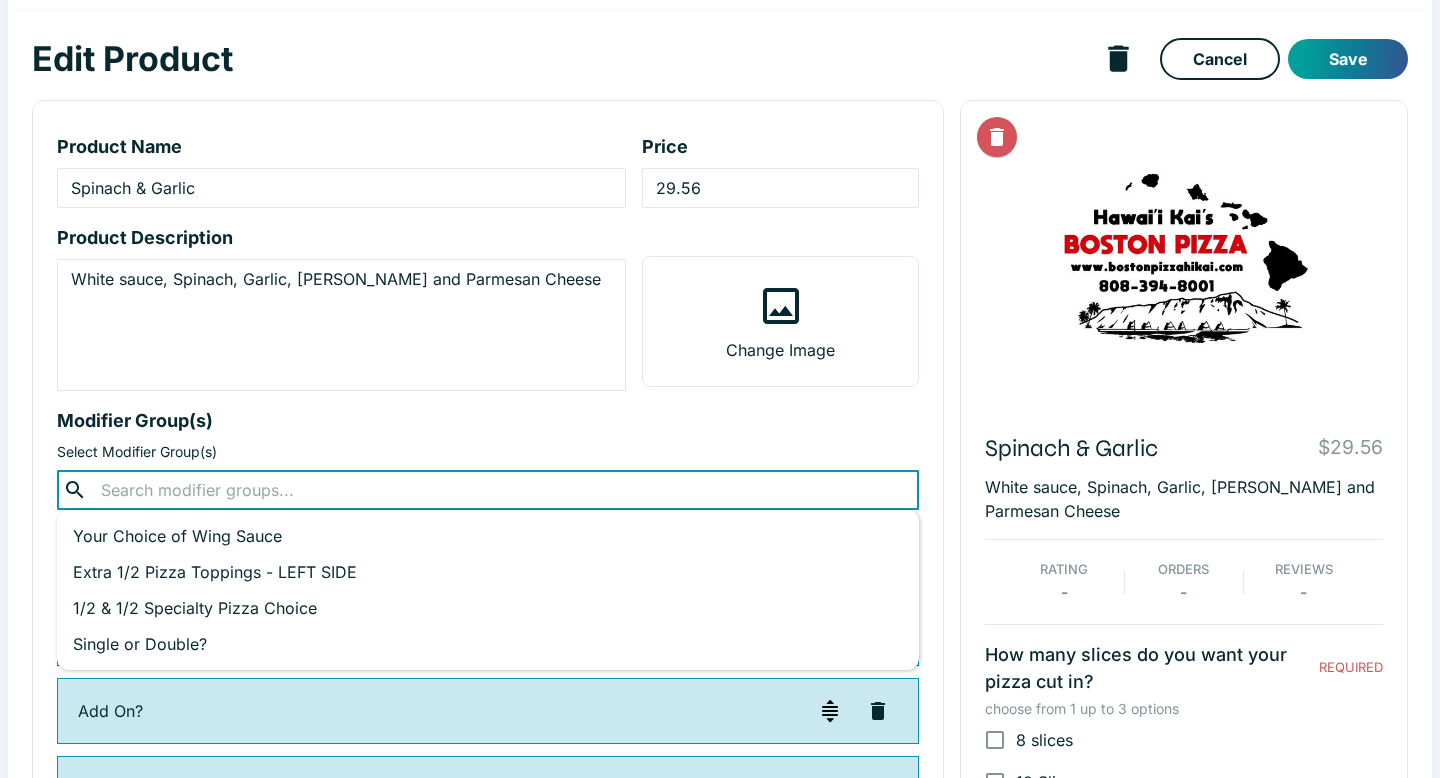 click at bounding box center [487, 490] 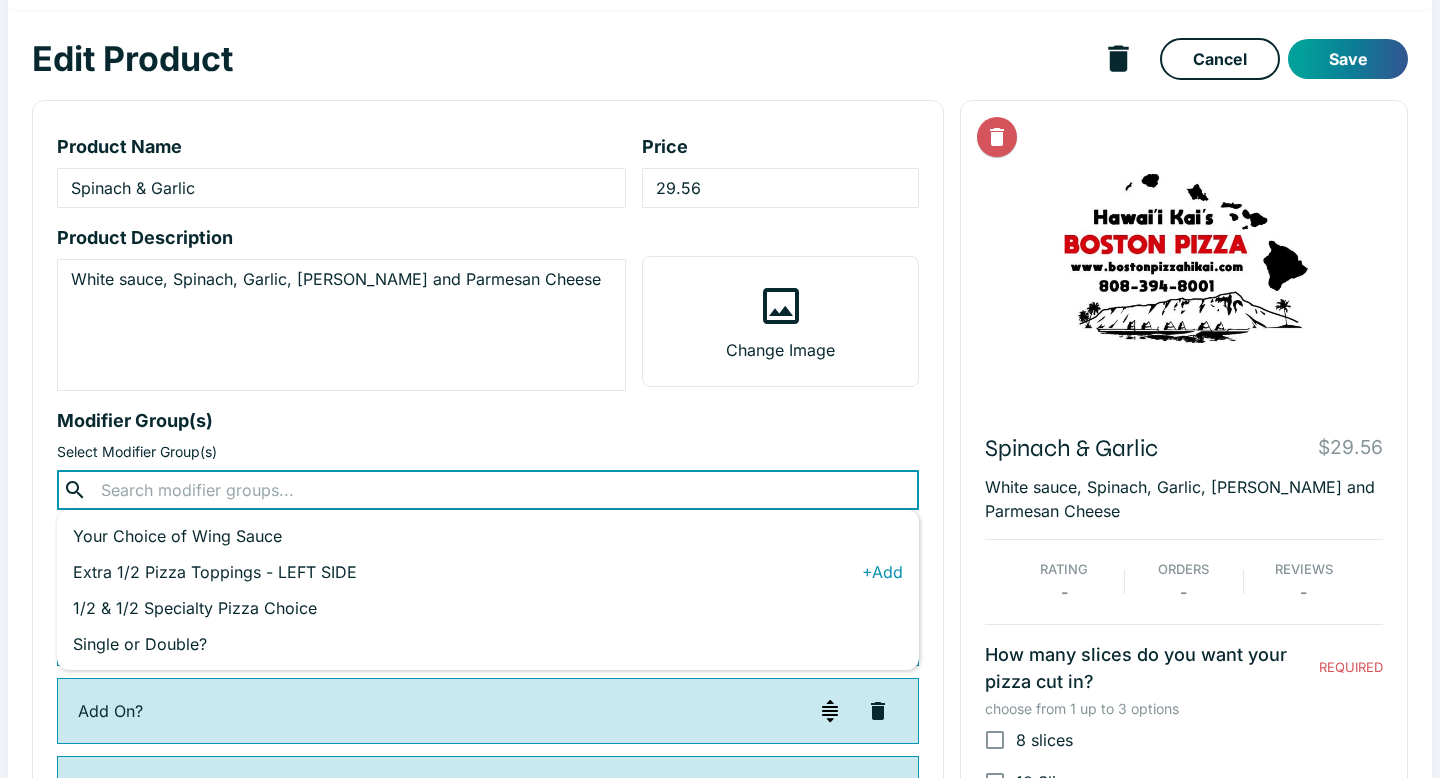 click on "Extra 1/2 Pizza Toppings - LEFT SIDE" at bounding box center (467, 572) 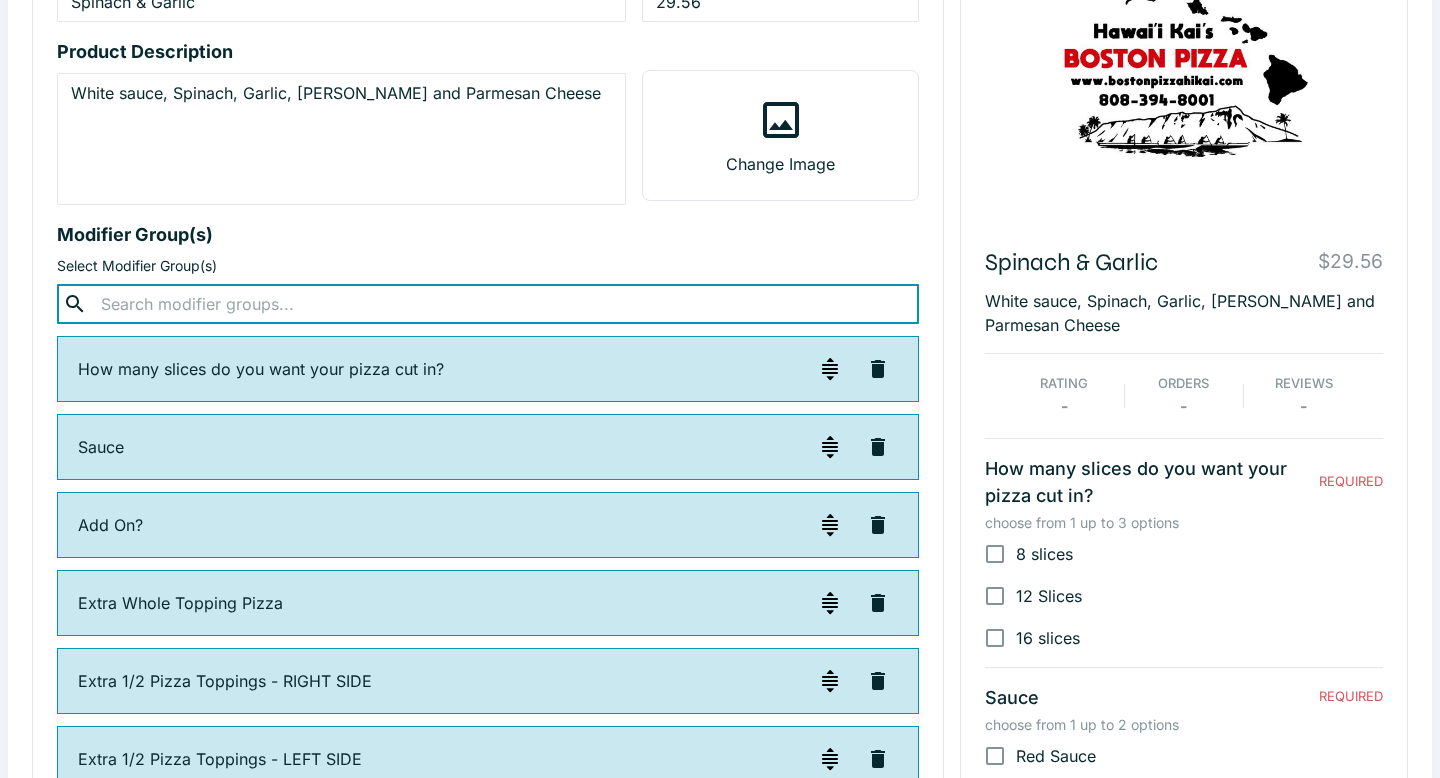 scroll, scrollTop: 260, scrollLeft: 0, axis: vertical 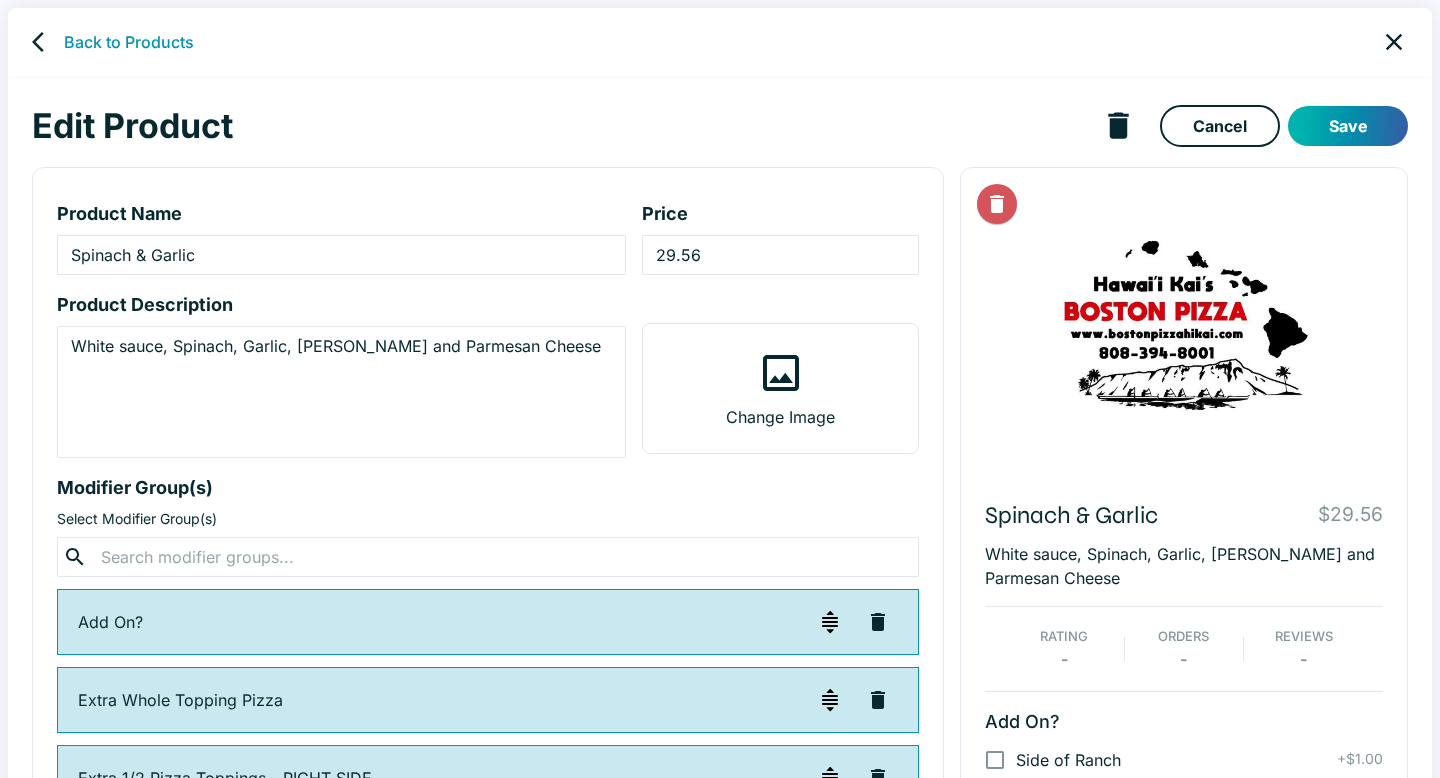 click on "Save" at bounding box center [1348, 126] 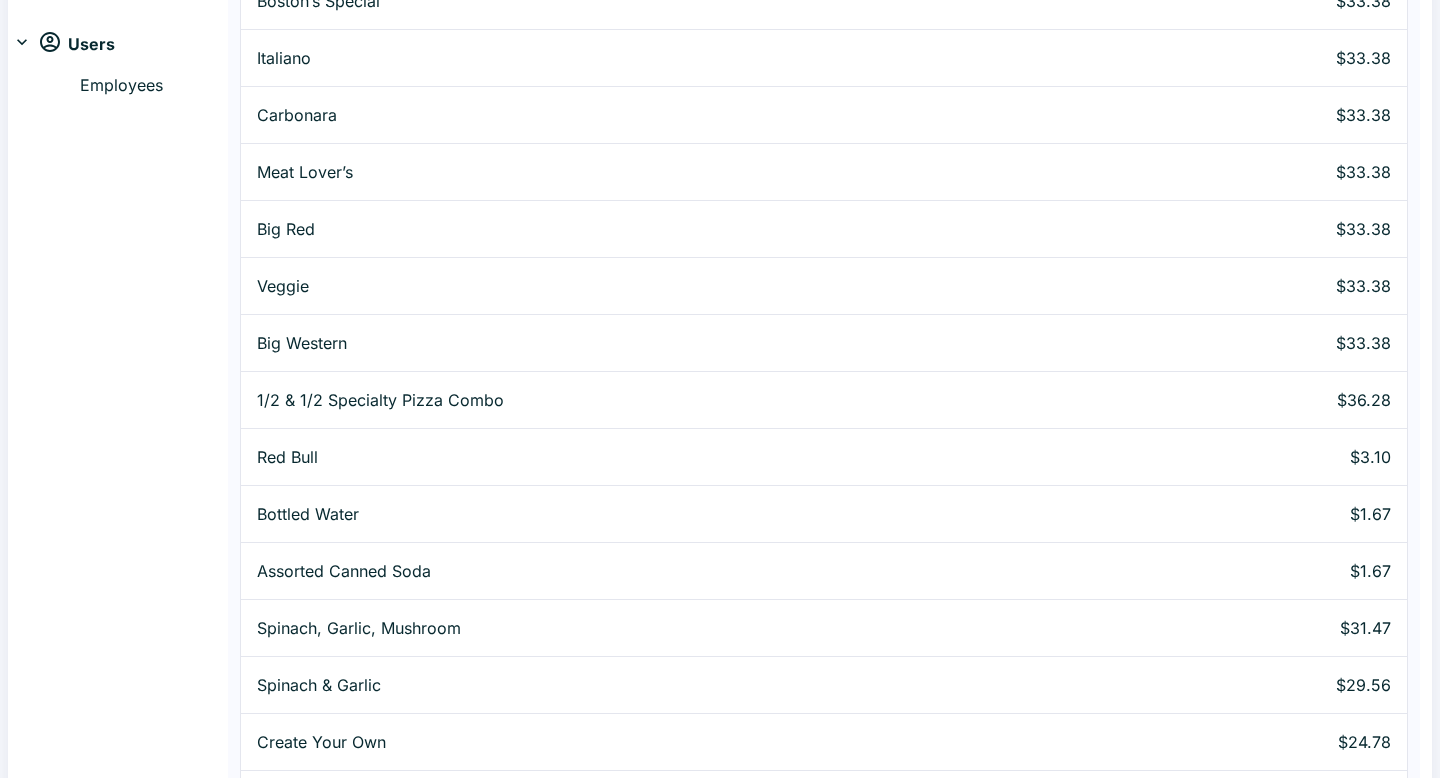 scroll, scrollTop: 776, scrollLeft: 0, axis: vertical 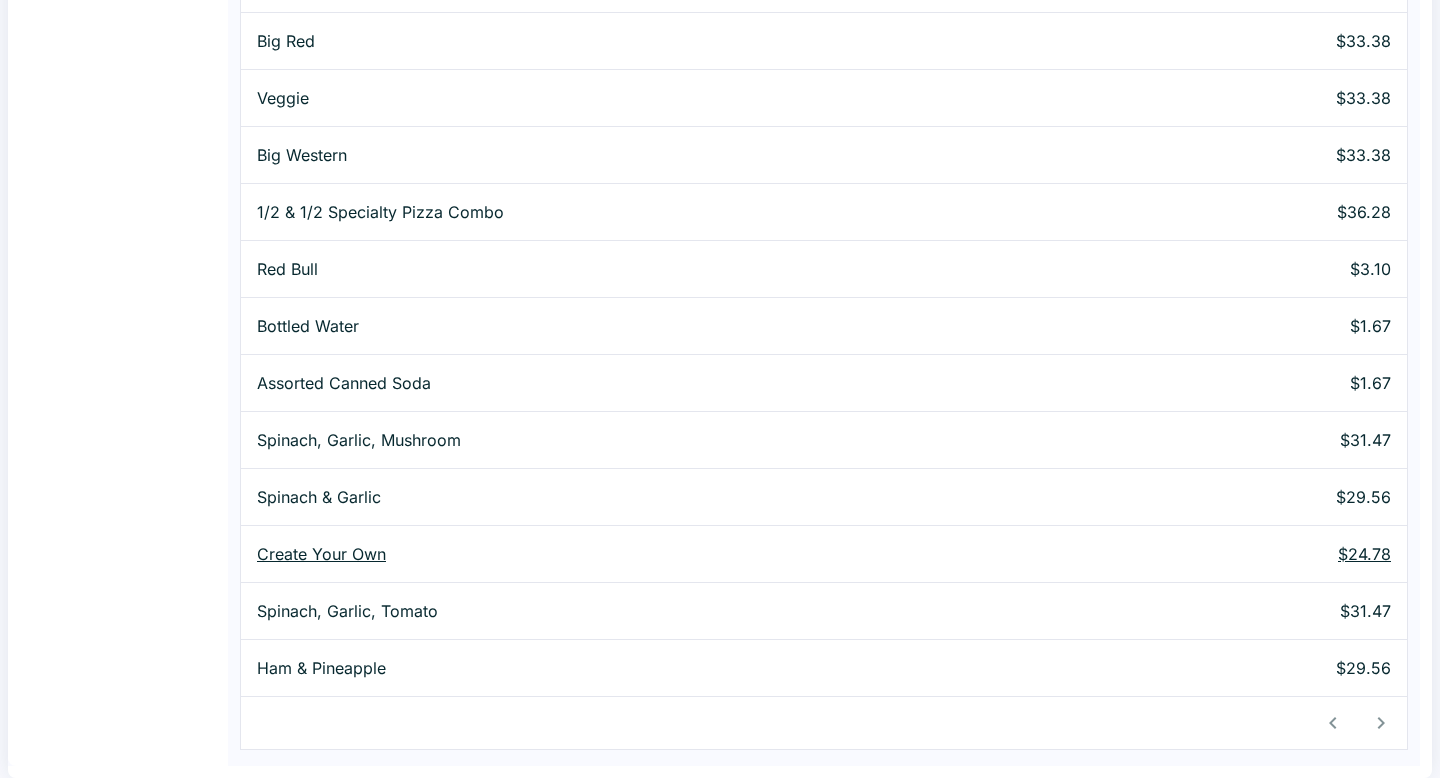 click on "Create Your Own" at bounding box center [685, 554] 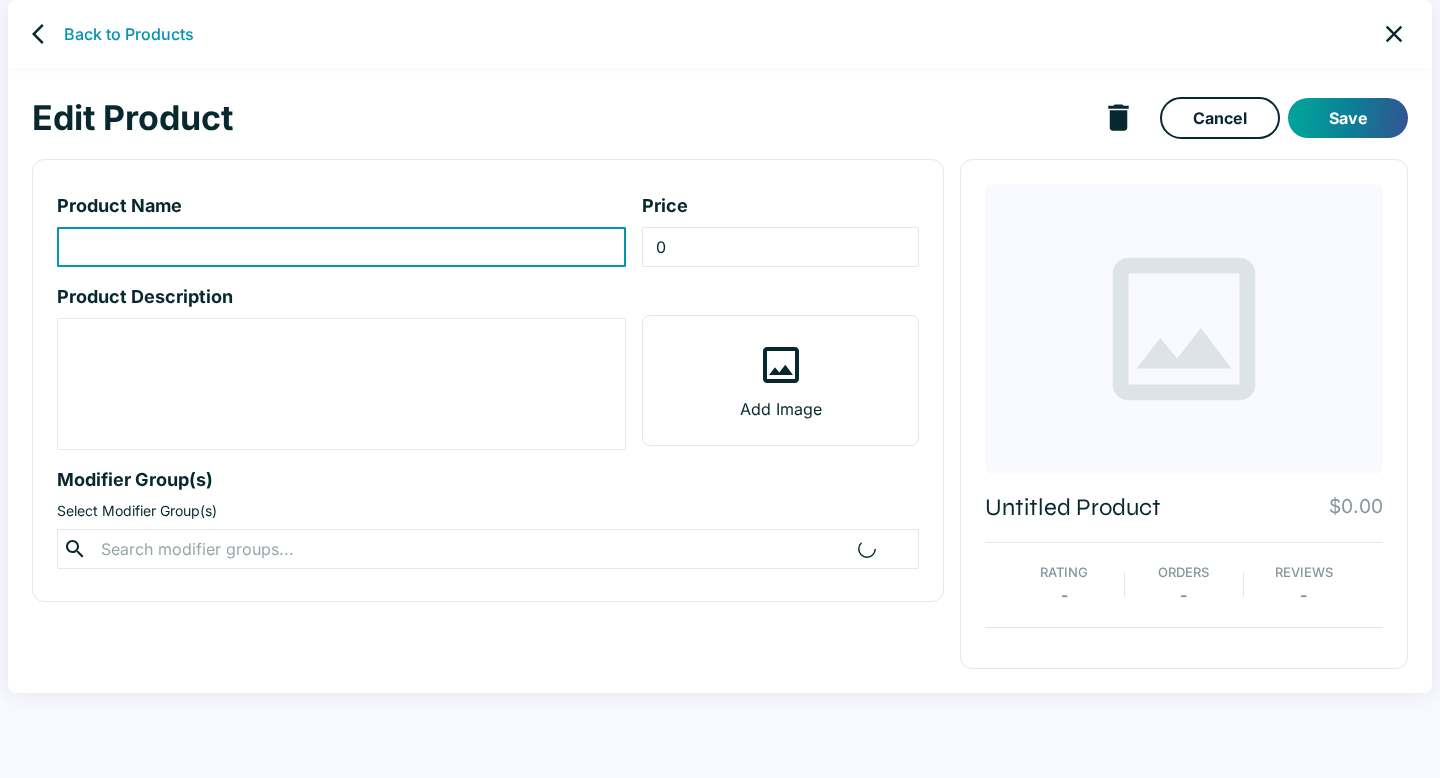 scroll, scrollTop: 0, scrollLeft: 0, axis: both 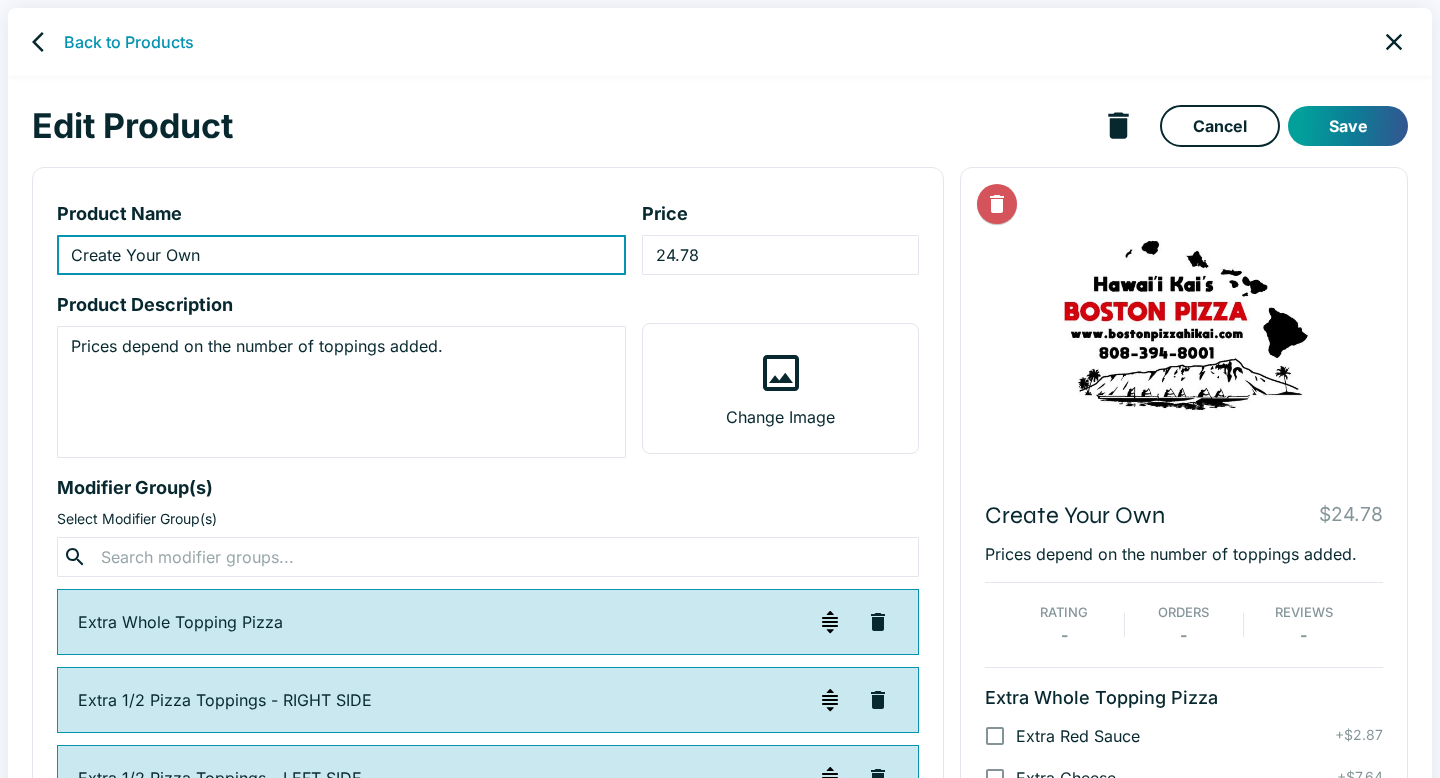 type on "Create Your Own" 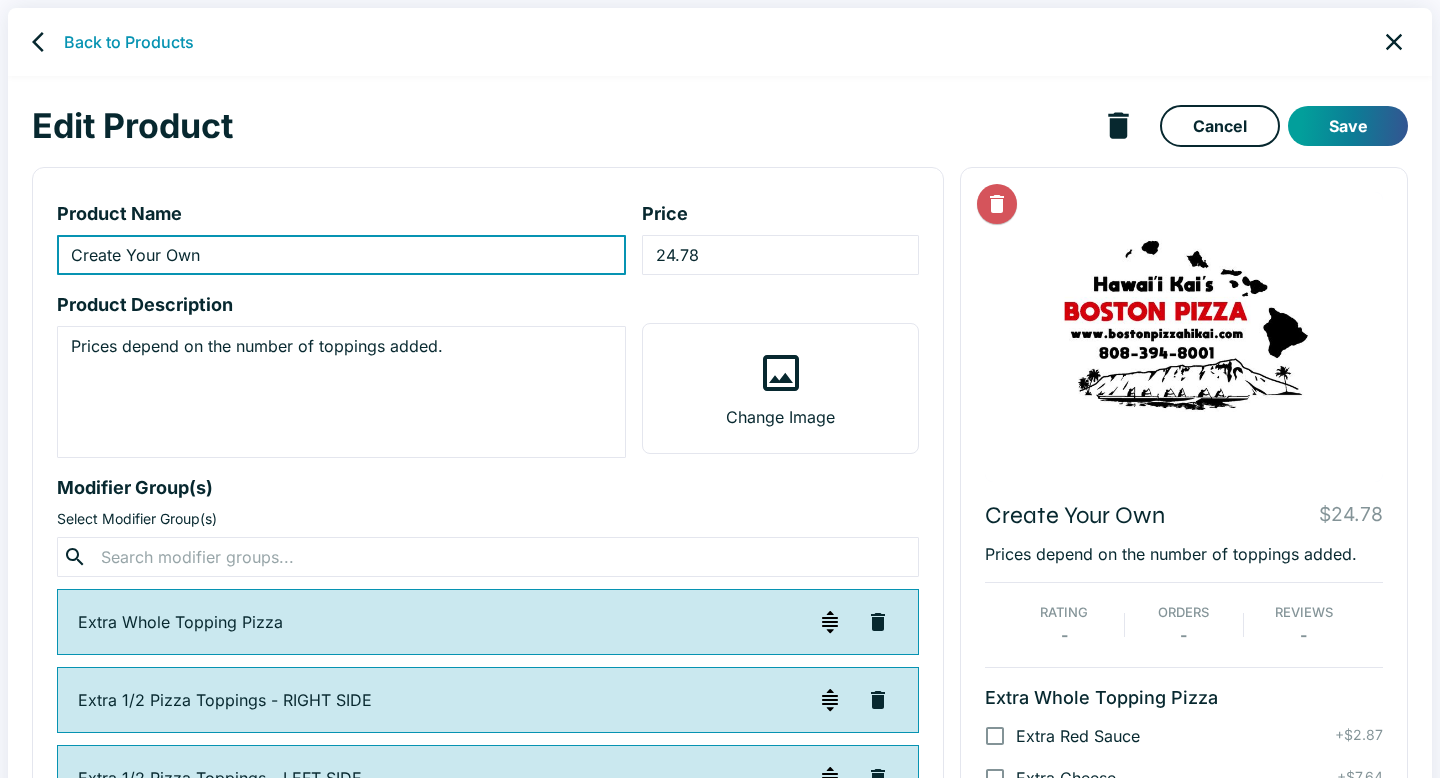 type on "24.78" 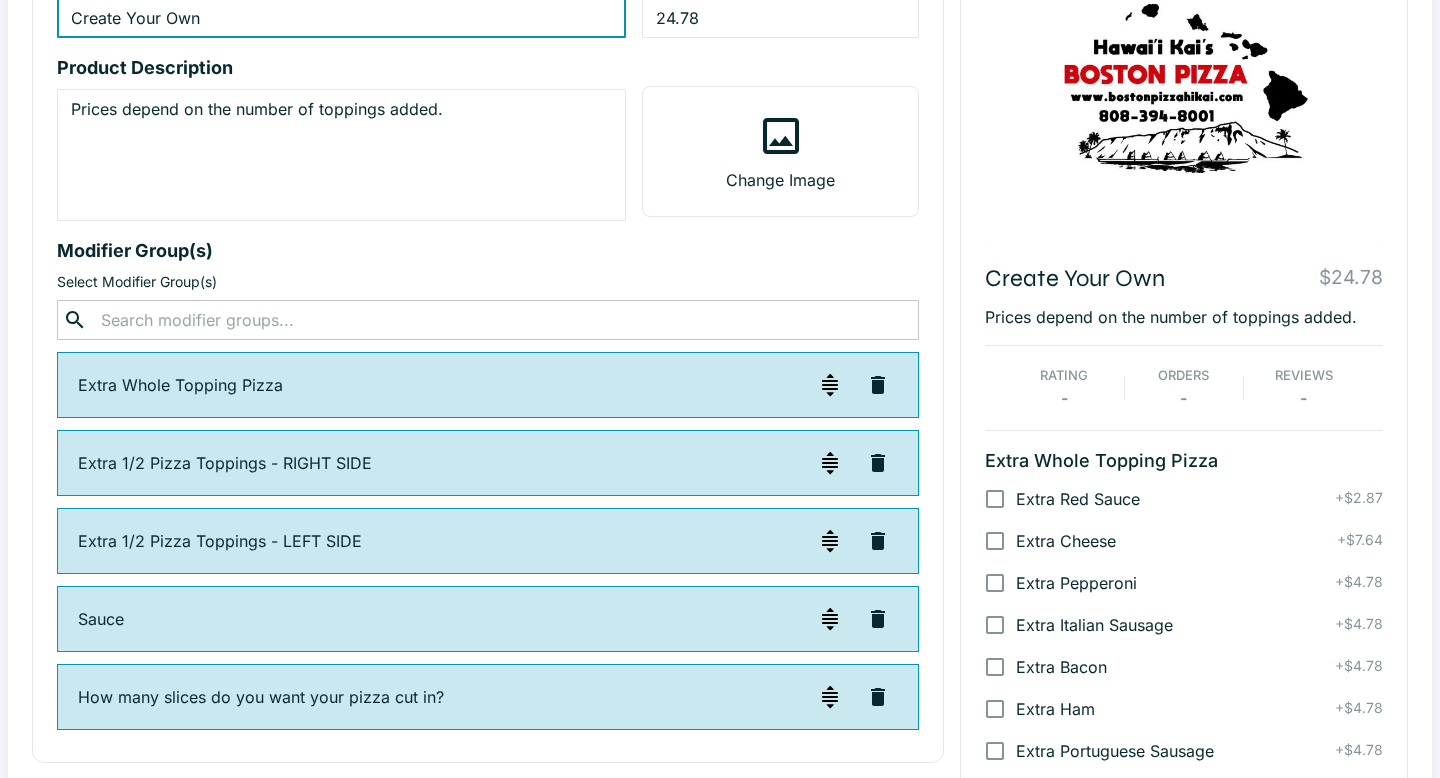 scroll, scrollTop: 255, scrollLeft: 0, axis: vertical 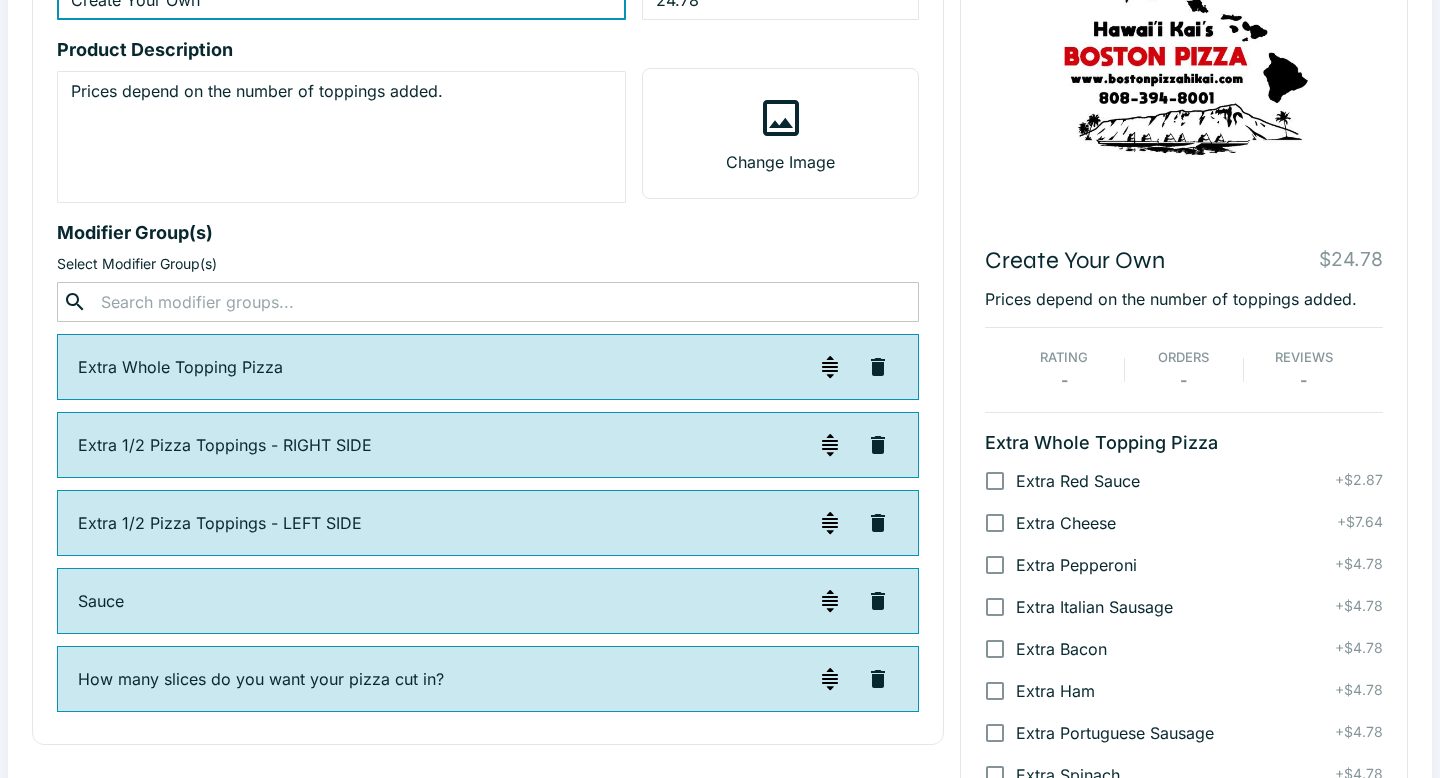 click at bounding box center [487, 302] 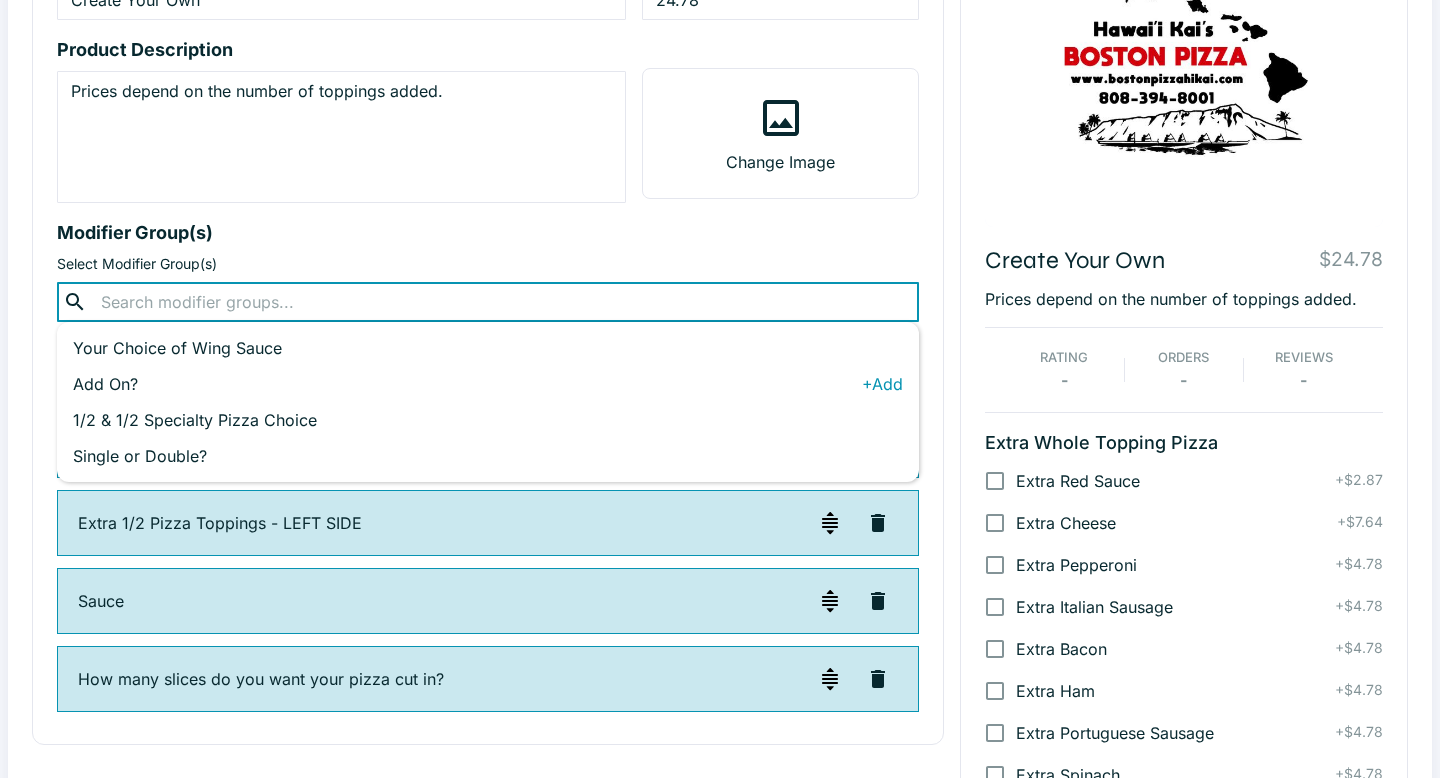 click on "Add On?" at bounding box center [467, 384] 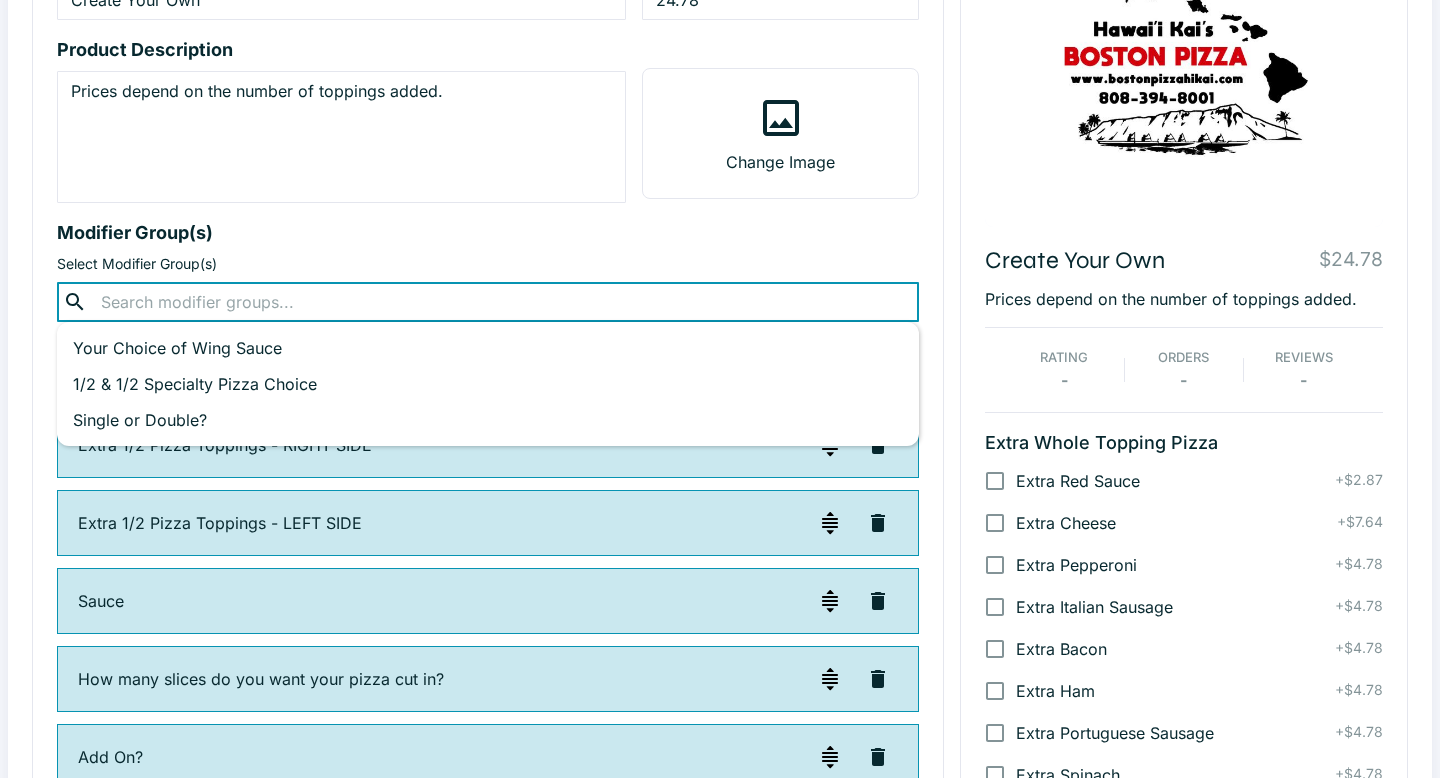 click at bounding box center (487, 302) 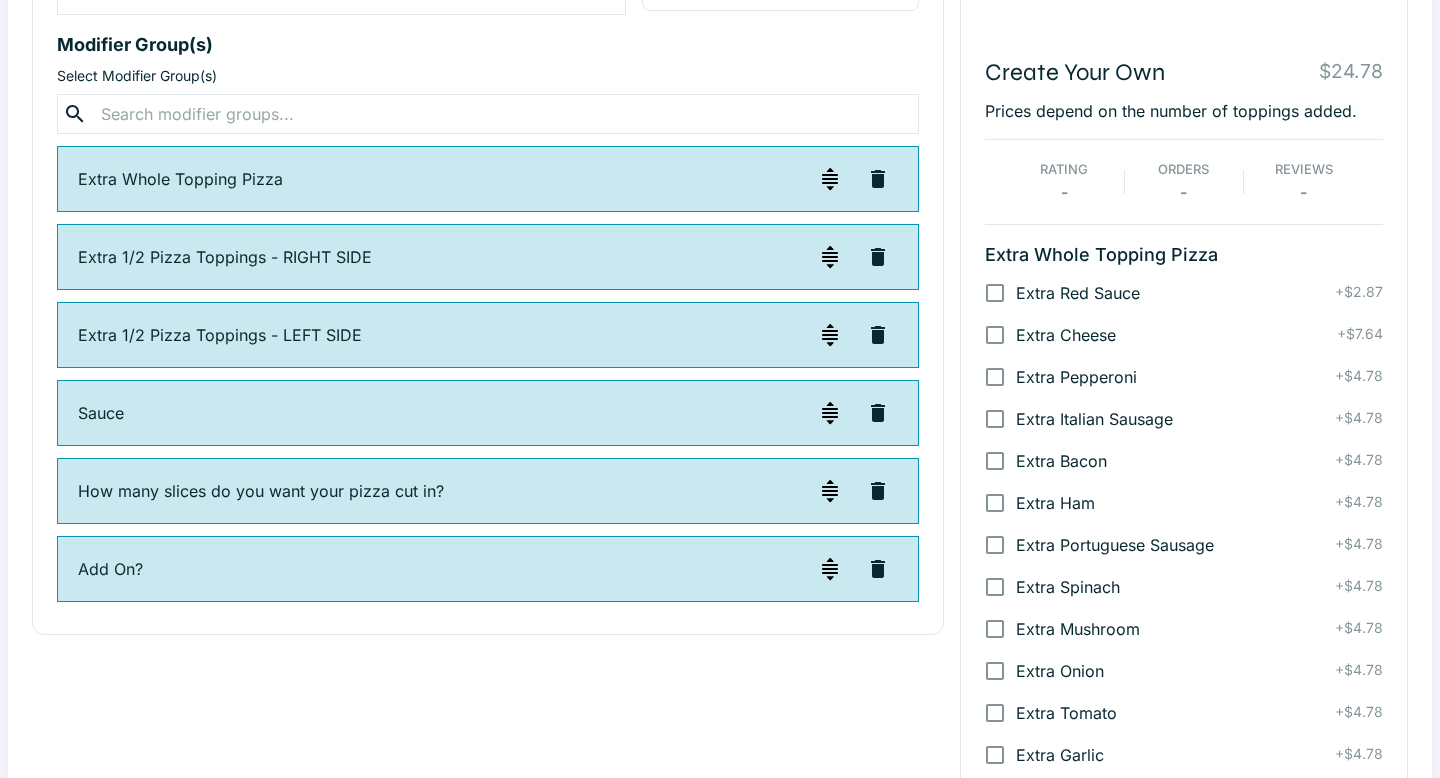 scroll, scrollTop: 444, scrollLeft: 0, axis: vertical 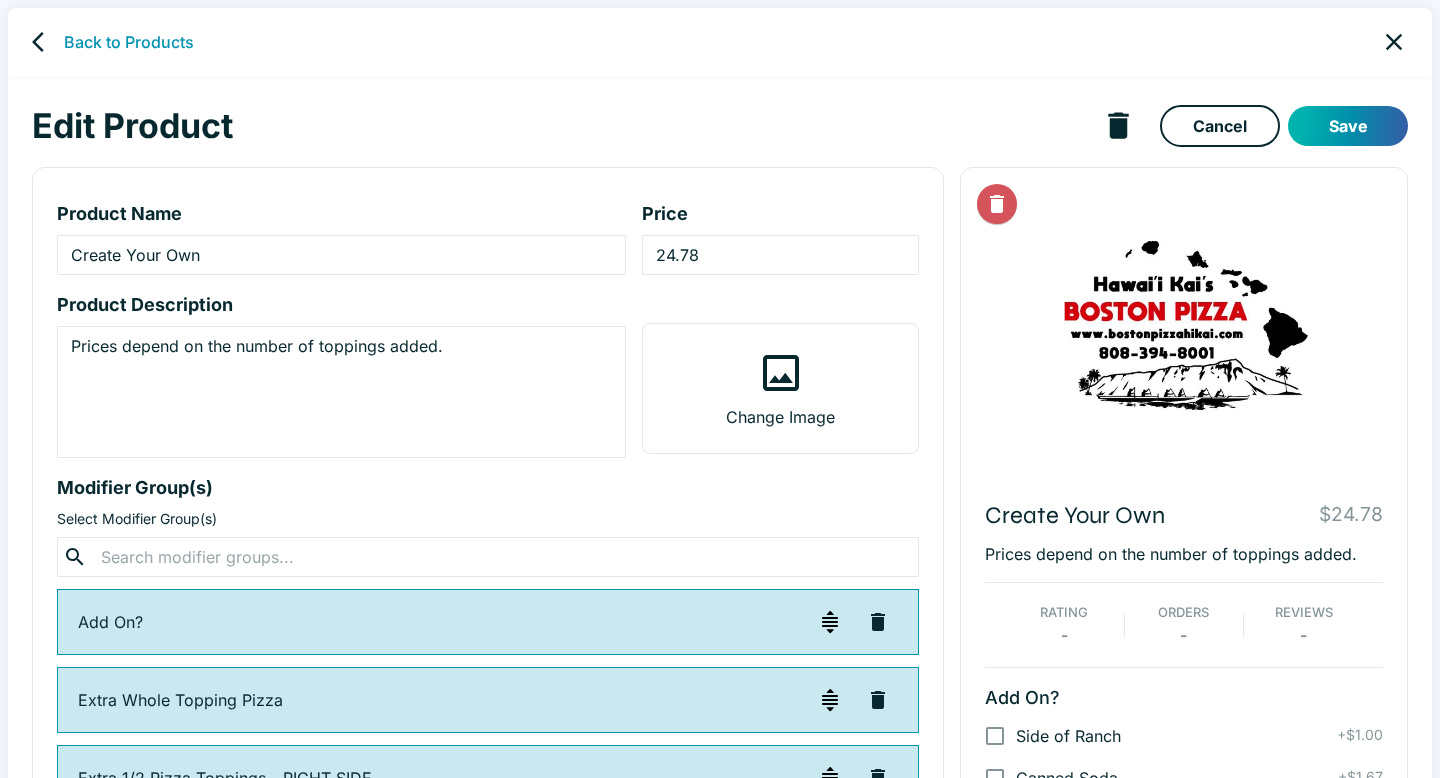 click on "Save" at bounding box center (1348, 126) 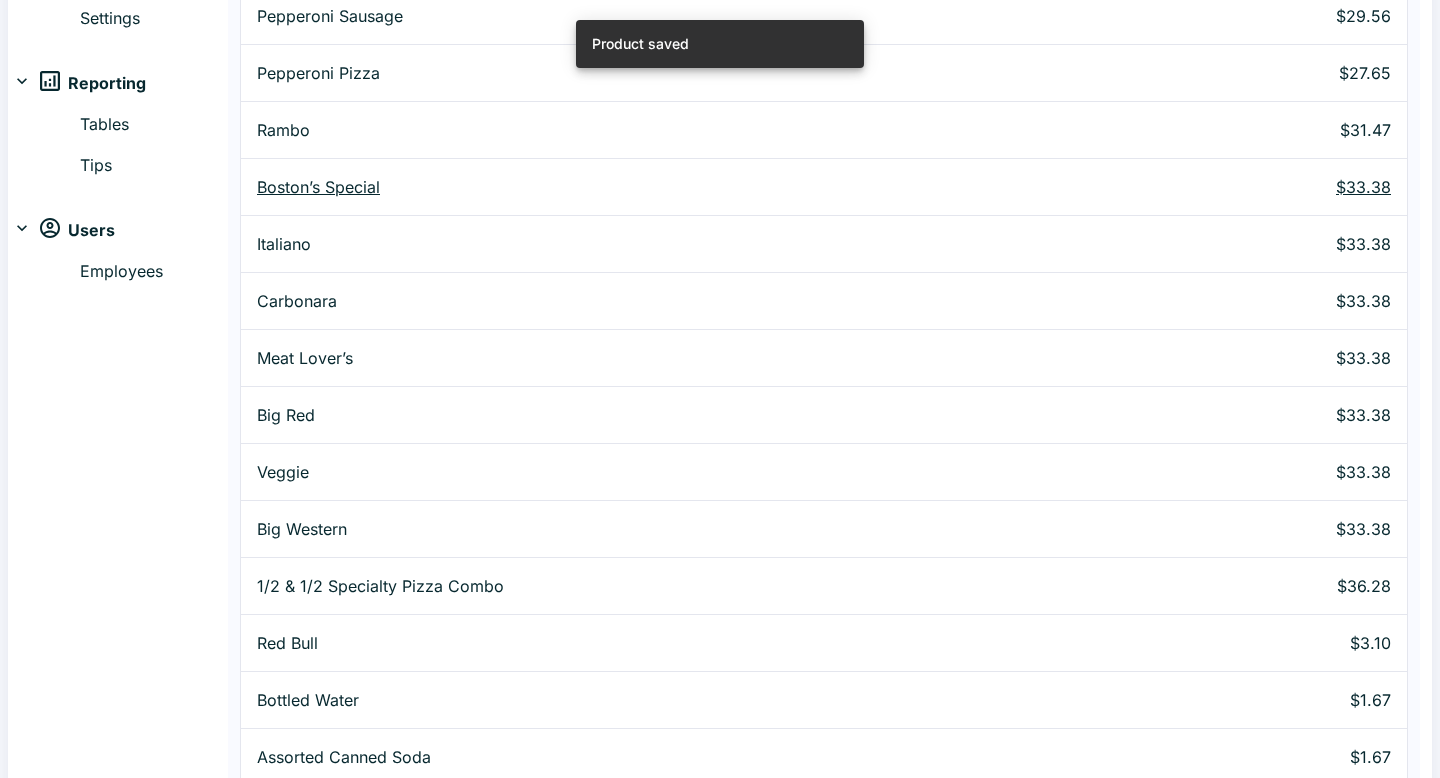 scroll, scrollTop: 776, scrollLeft: 0, axis: vertical 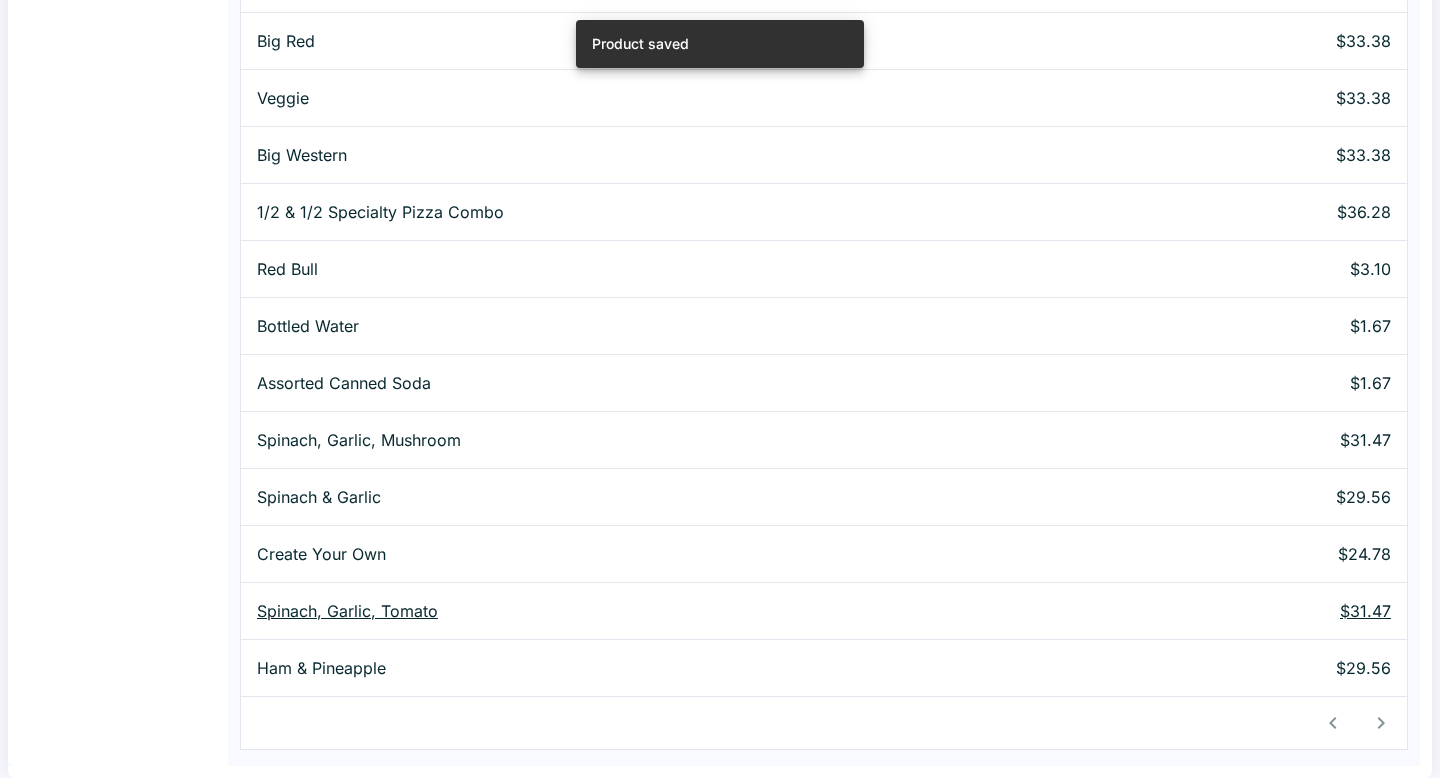 click on "Spinach, Garlic, Tomato" at bounding box center (685, 611) 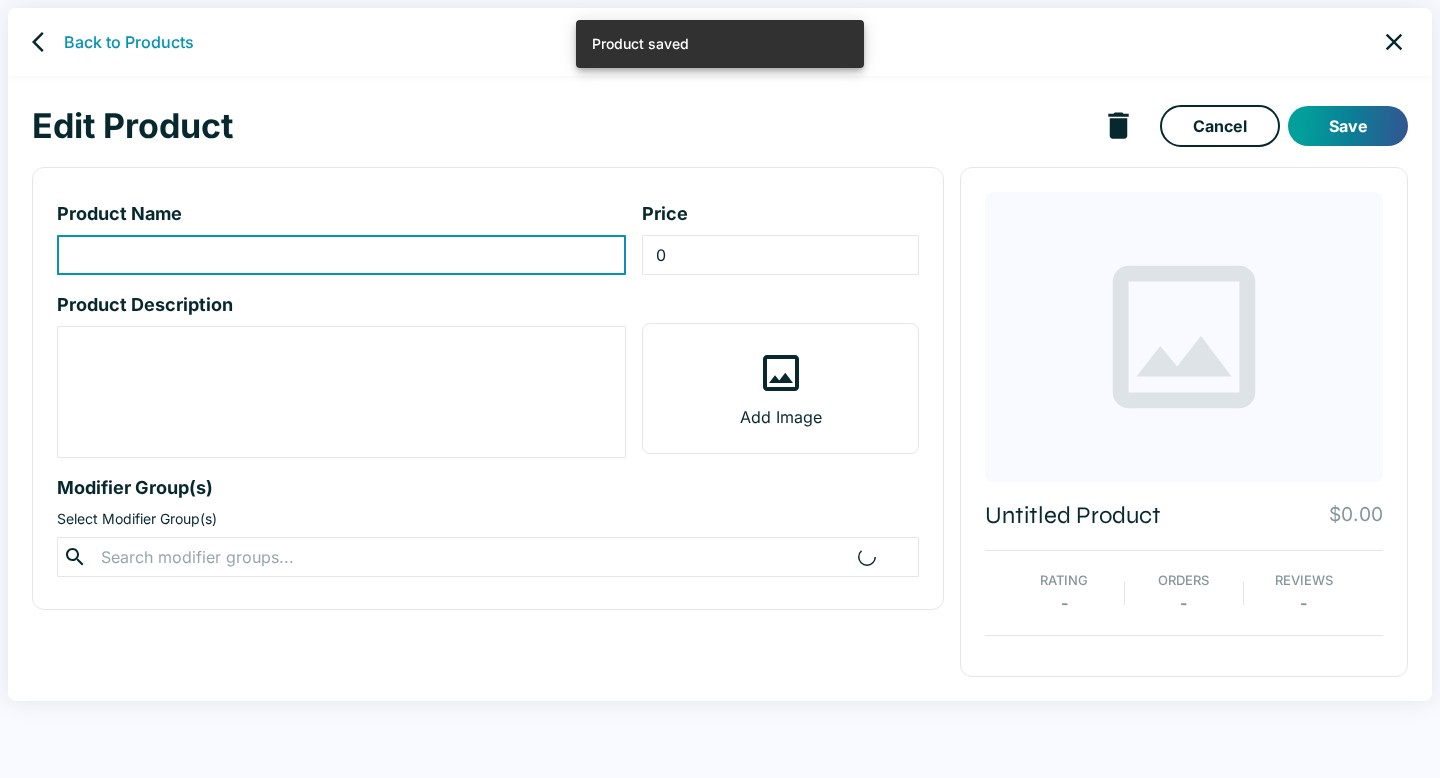 type on "Spinach, Garlic, Tomato" 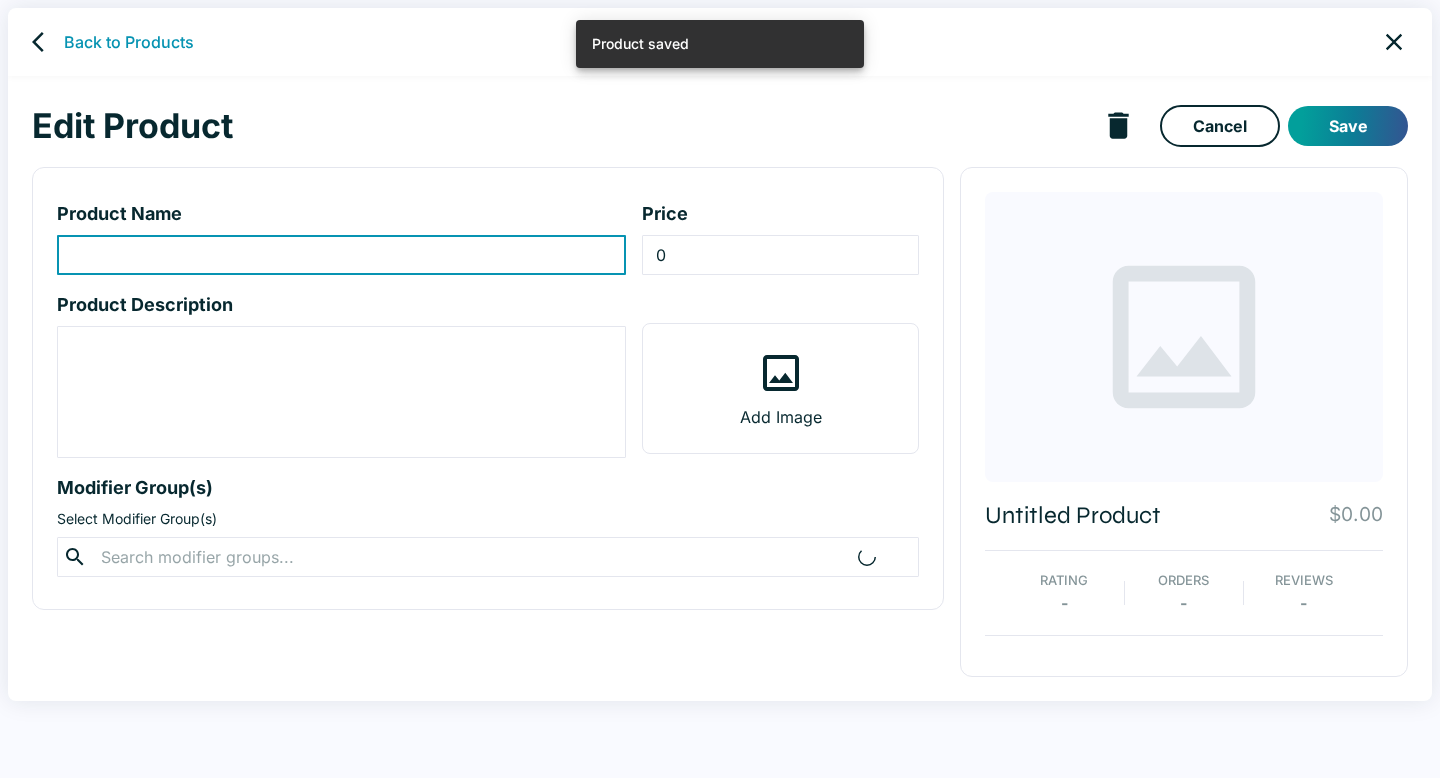 type on "31.47" 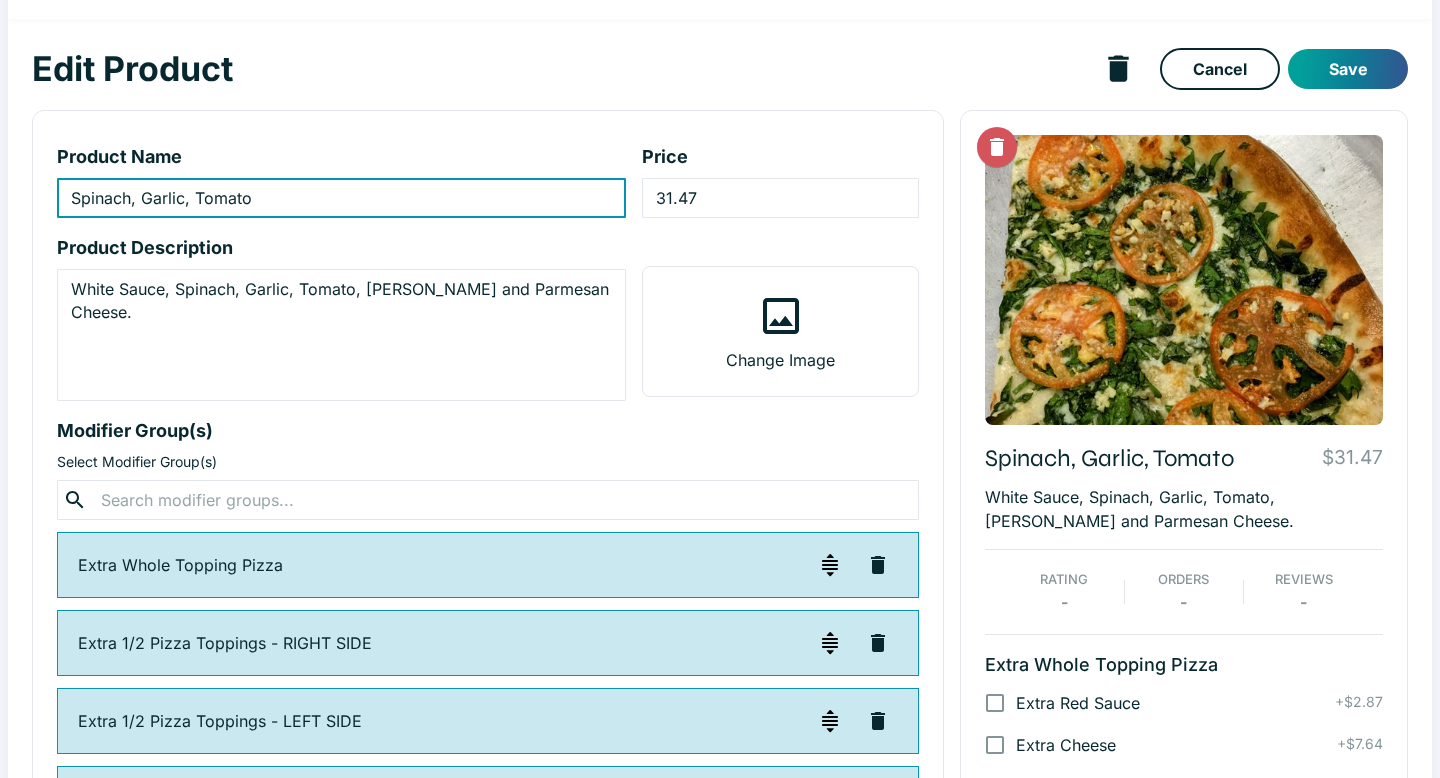 scroll, scrollTop: 0, scrollLeft: 0, axis: both 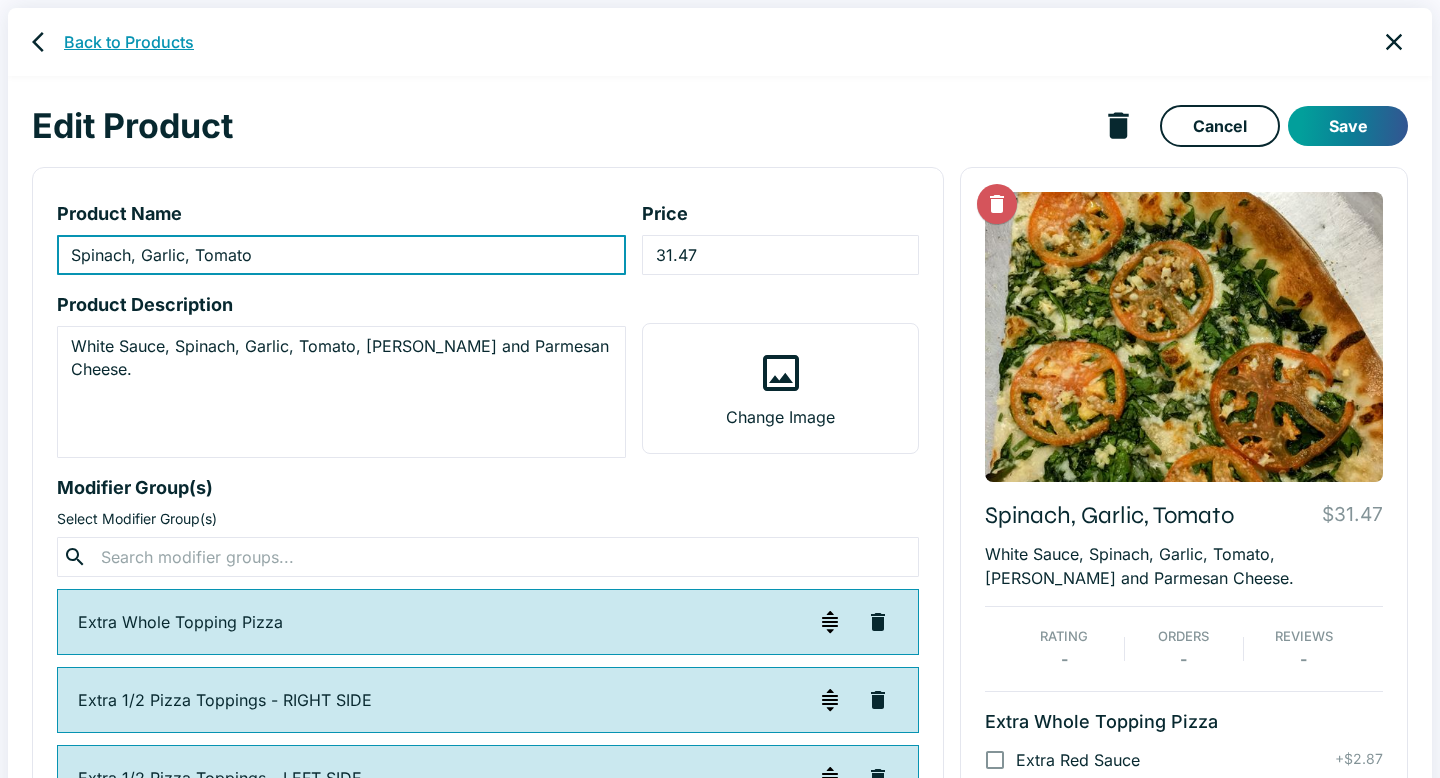 click on "Back to Products" at bounding box center [129, 42] 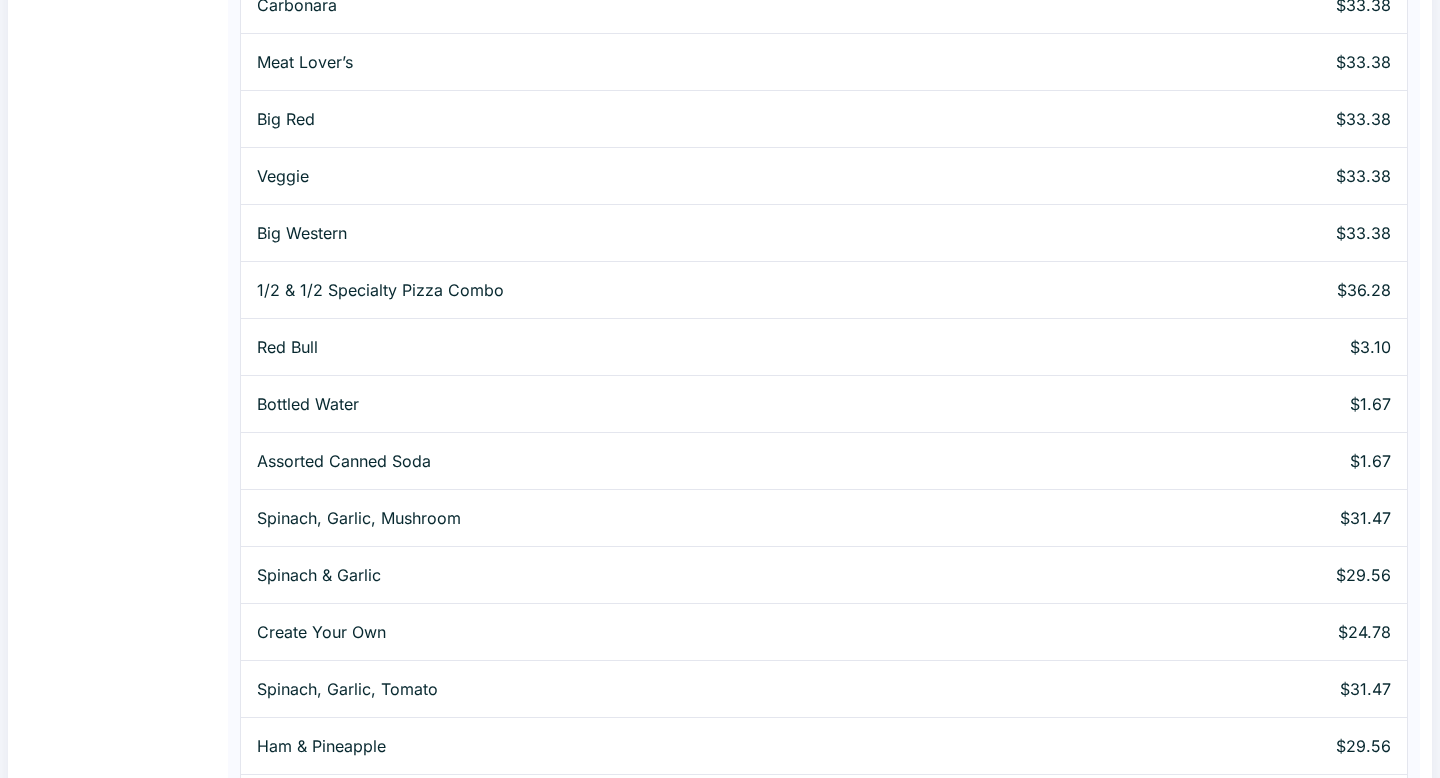 scroll, scrollTop: 776, scrollLeft: 0, axis: vertical 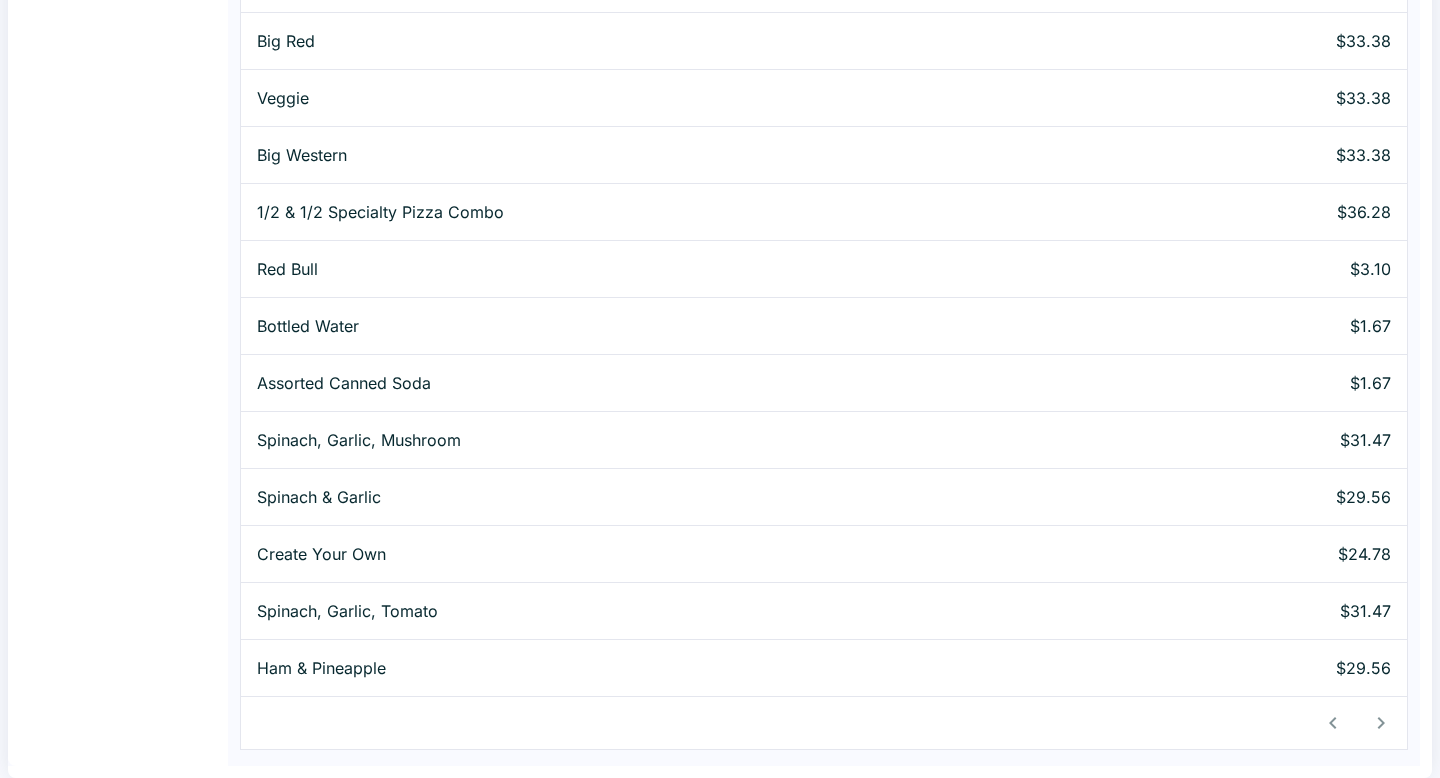 click on "Ham & Pineapple" at bounding box center (685, 668) 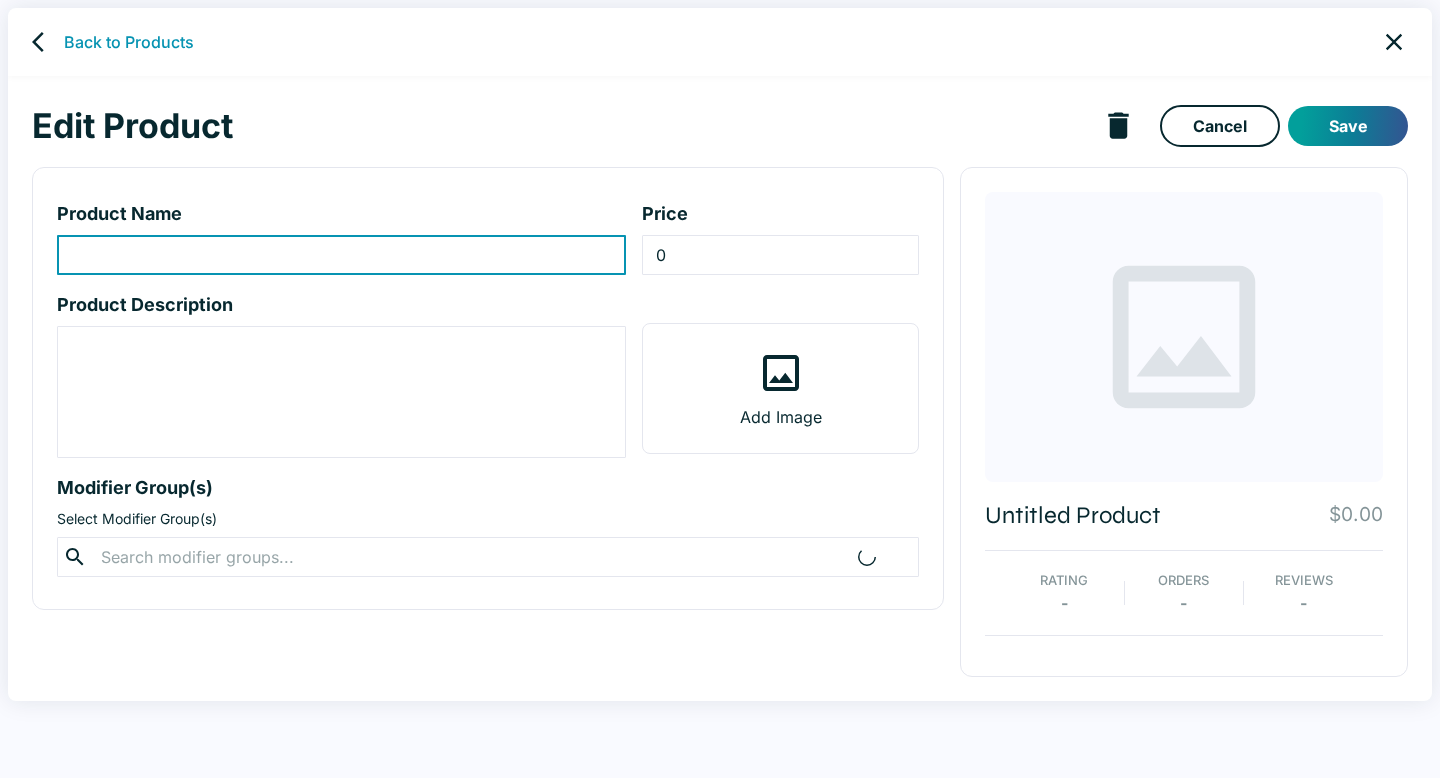 type on "Ham & Pineapple" 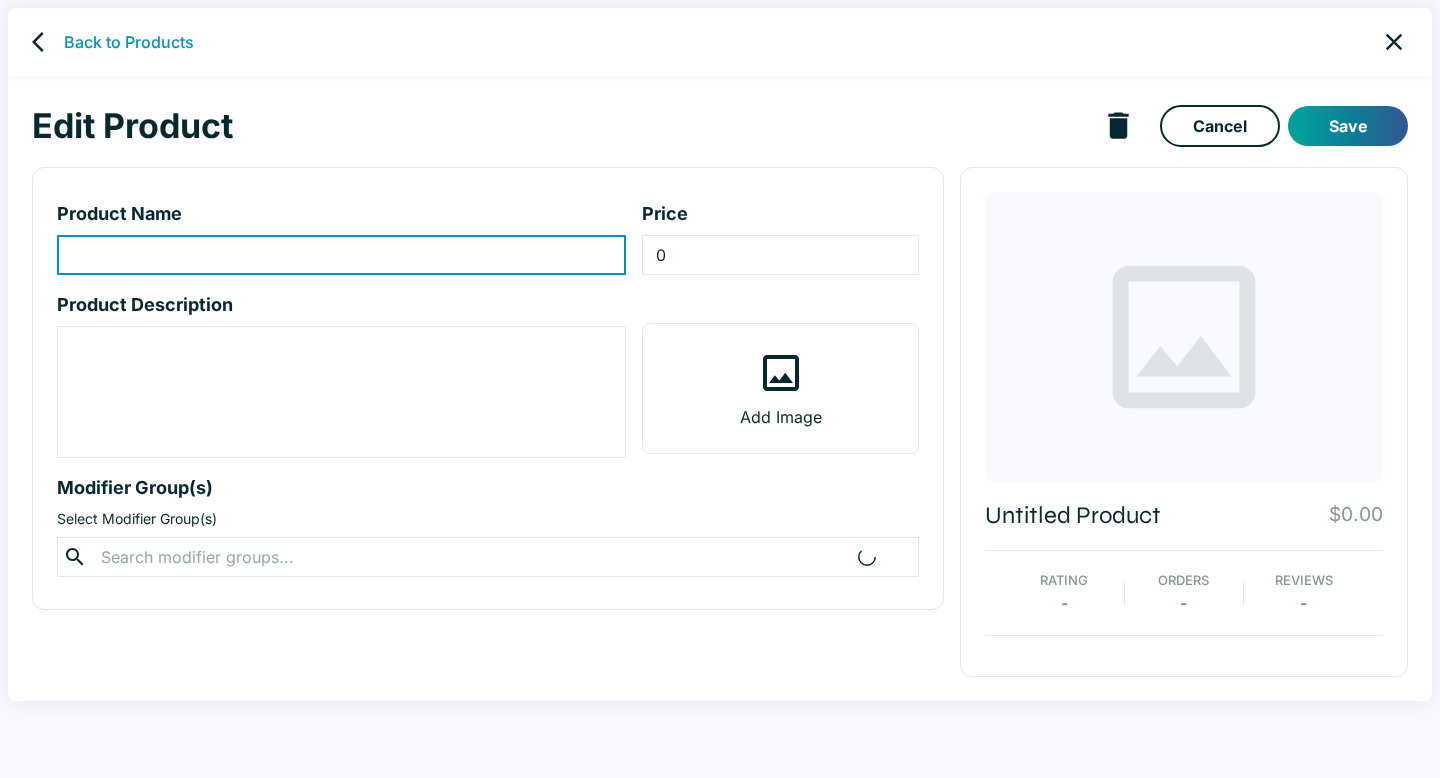 type on "29.56" 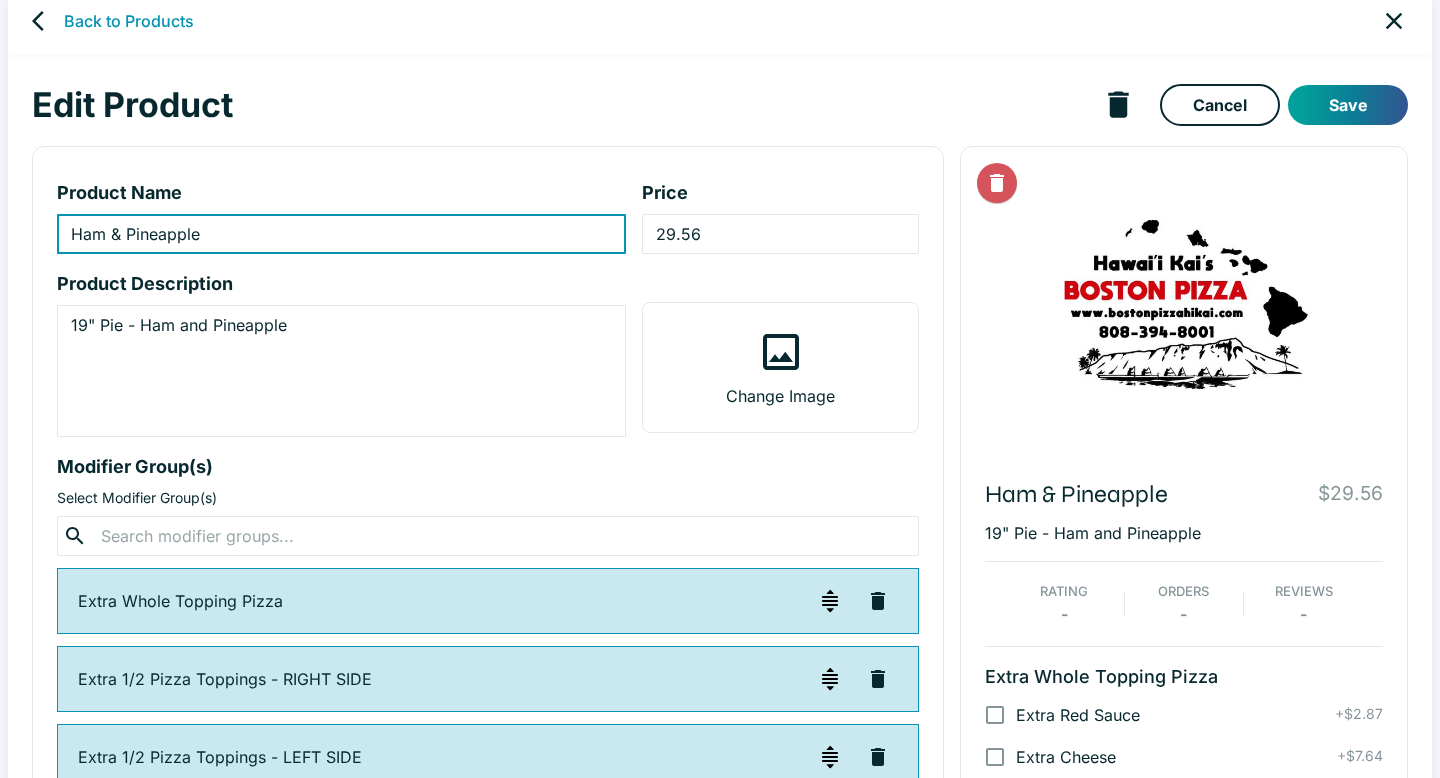 scroll, scrollTop: 0, scrollLeft: 0, axis: both 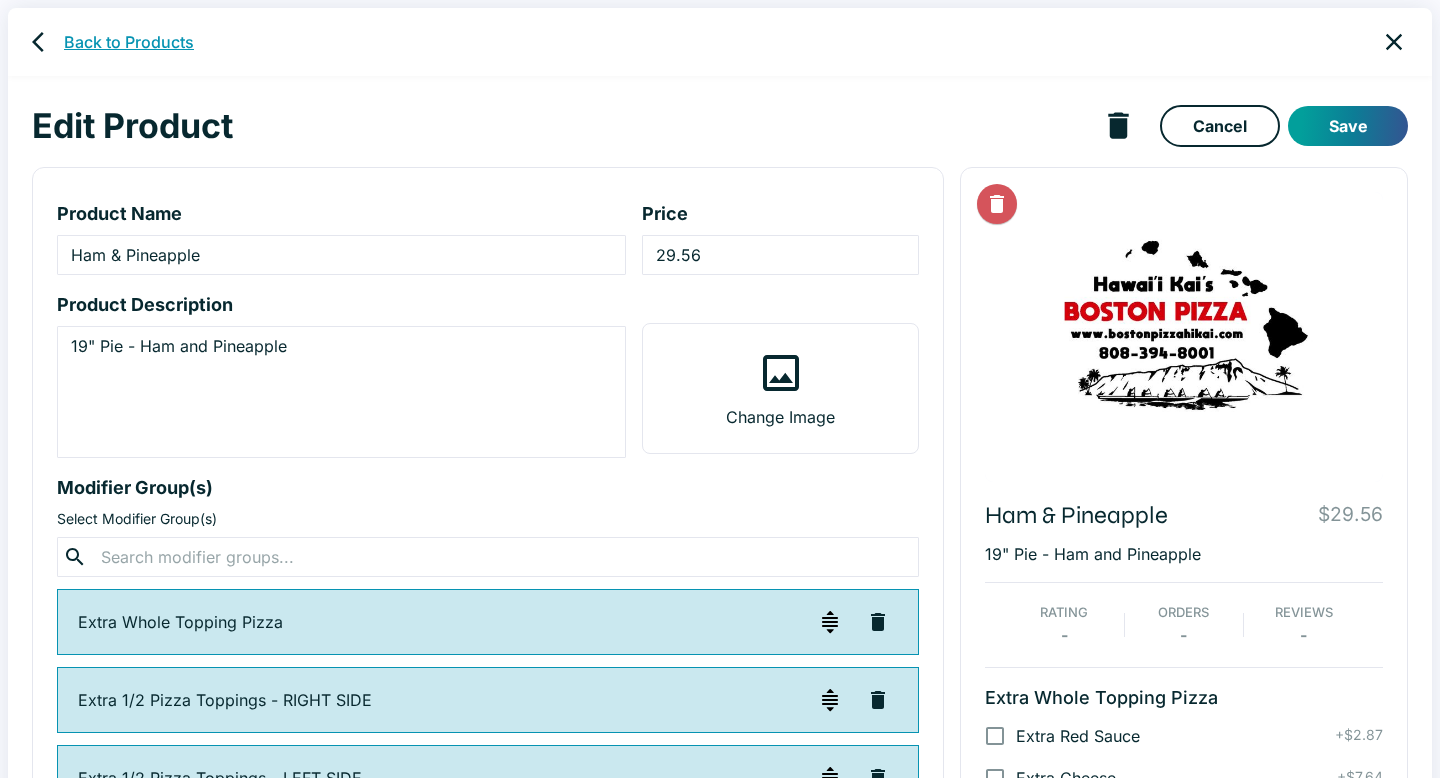 click on "Back to Products" at bounding box center [129, 42] 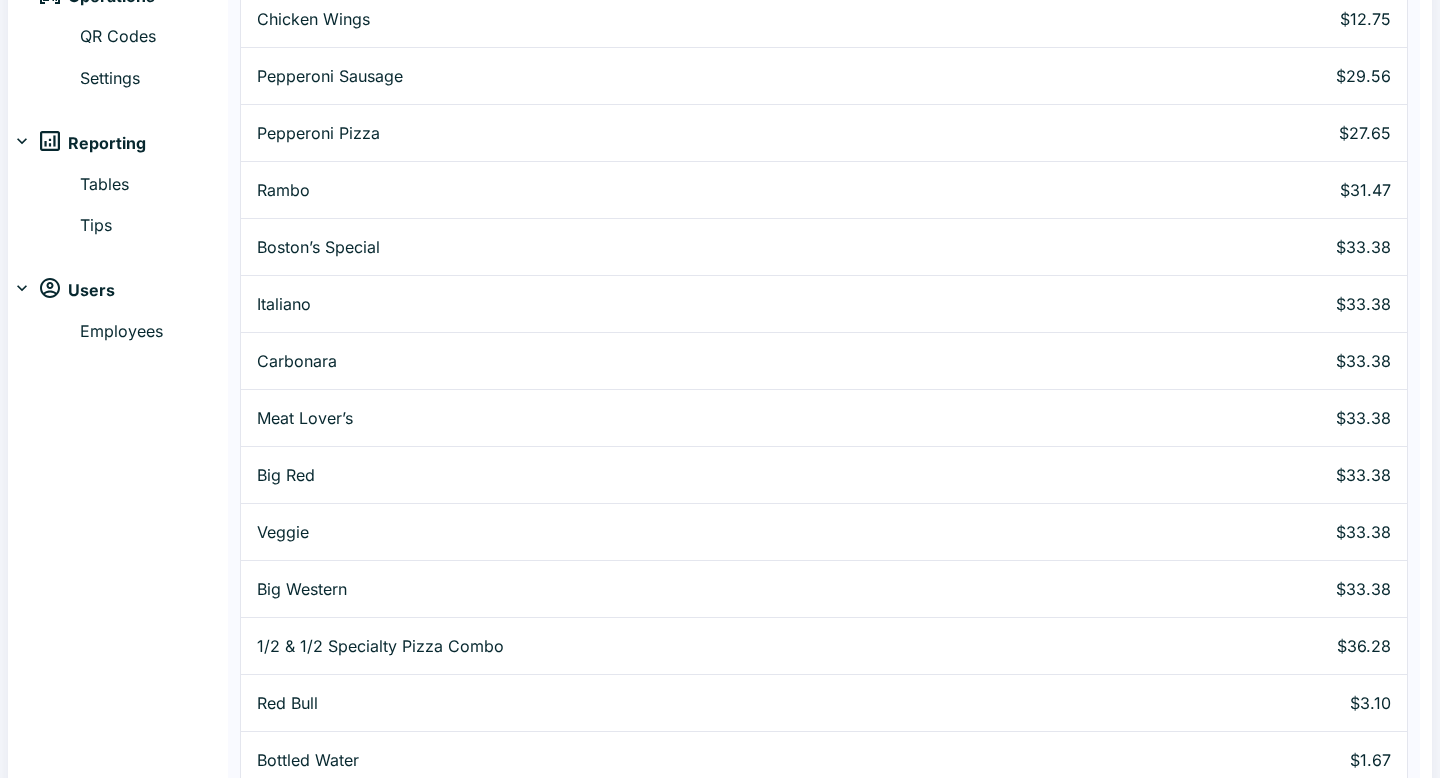 scroll, scrollTop: 0, scrollLeft: 0, axis: both 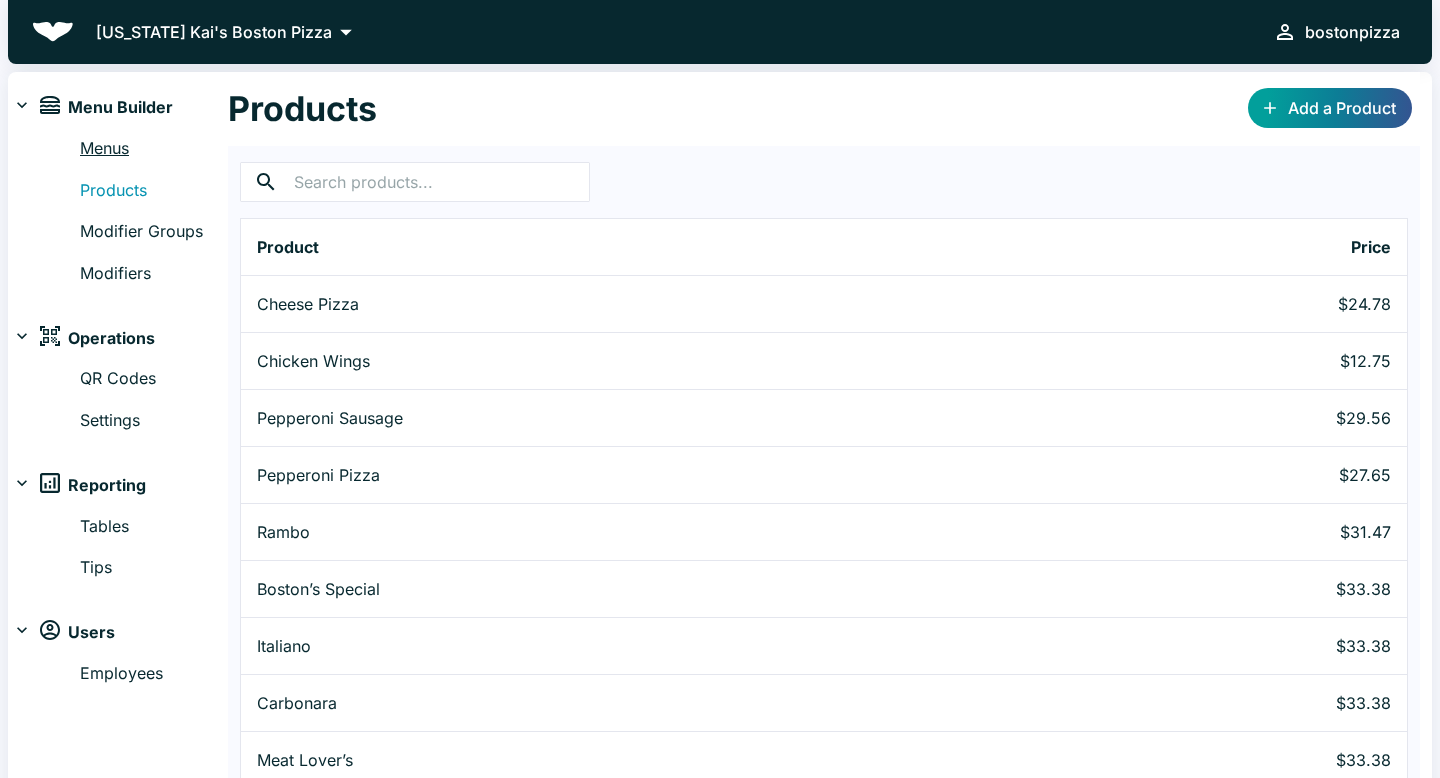 click on "Menus" at bounding box center [154, 149] 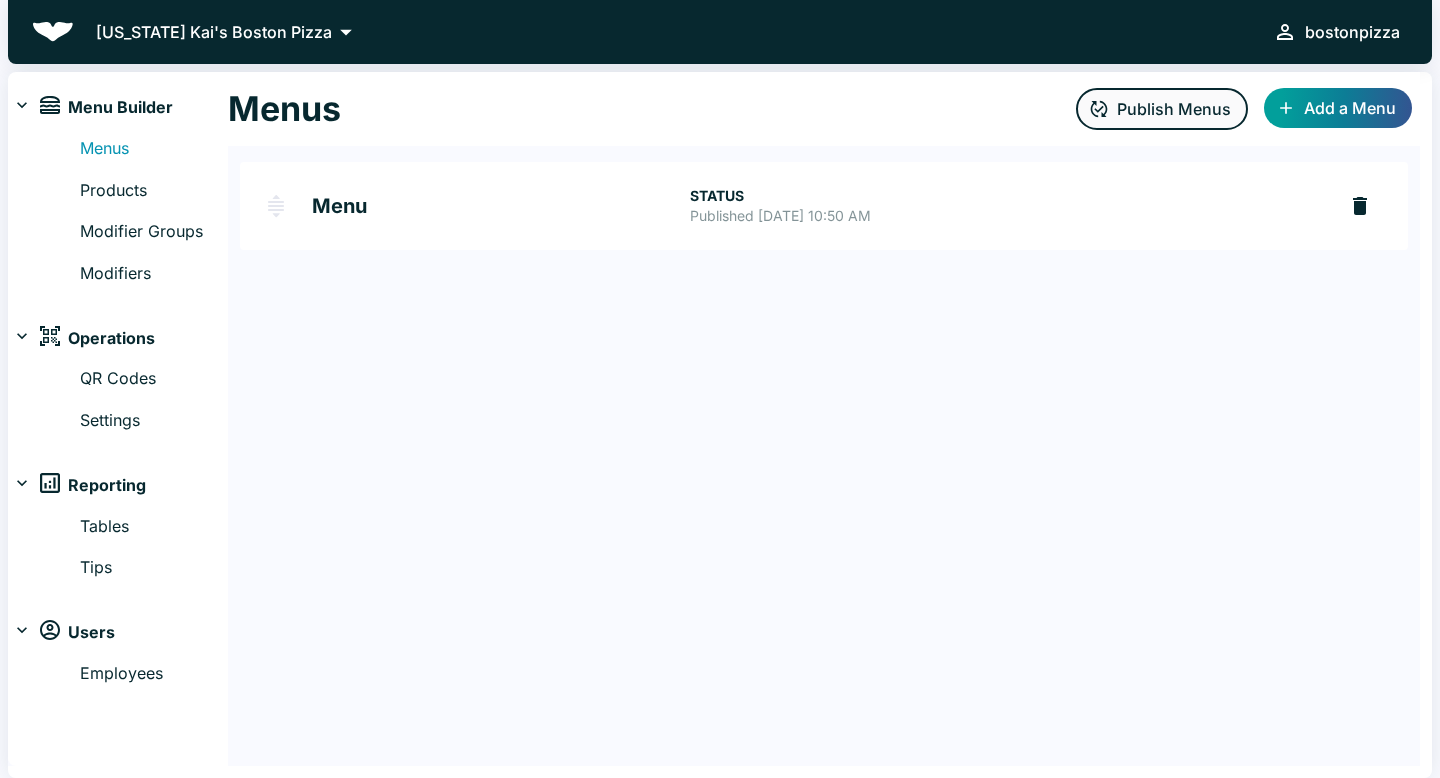 click on "Publish Menus" at bounding box center (1162, 109) 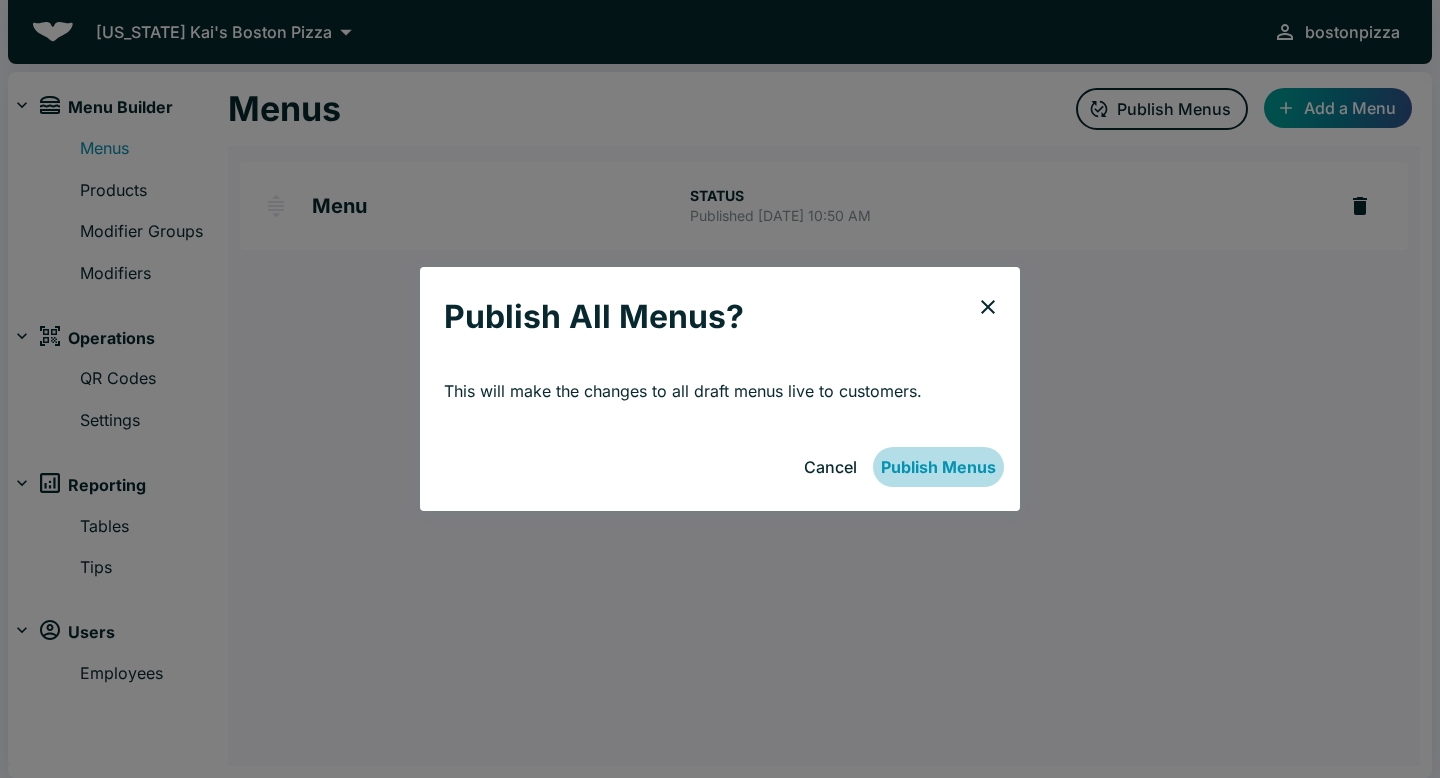 click on "Publish Menus" at bounding box center (938, 467) 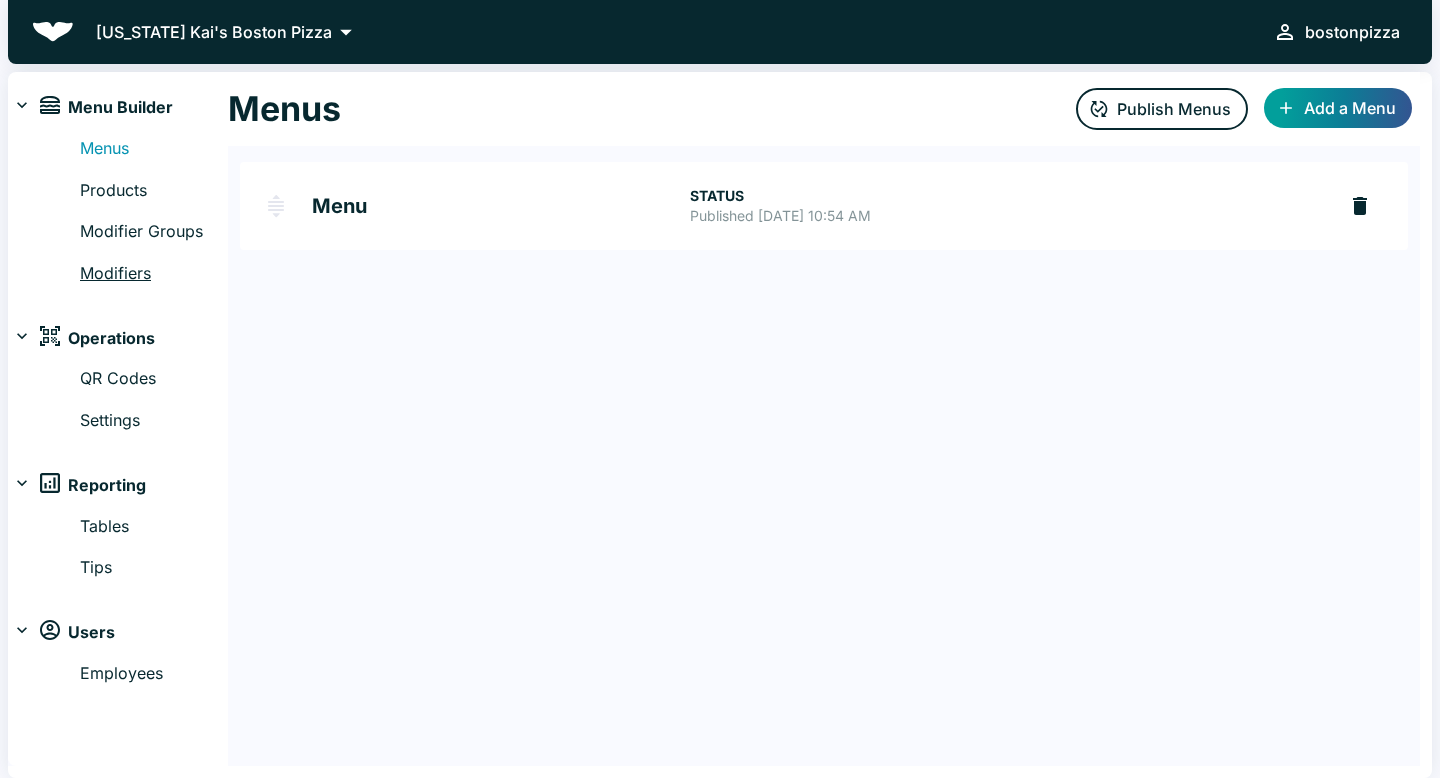 click on "Modifiers" at bounding box center [154, 274] 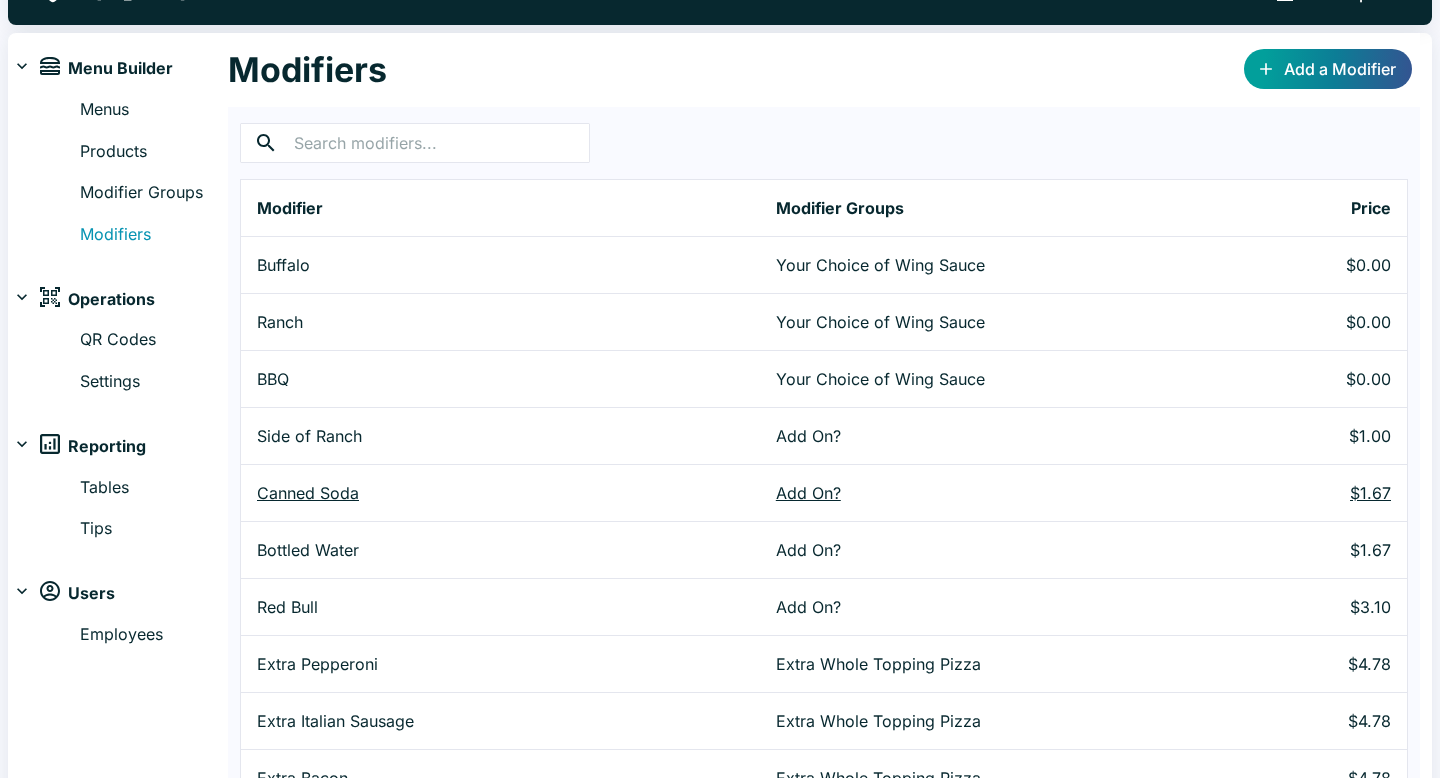 scroll, scrollTop: 0, scrollLeft: 0, axis: both 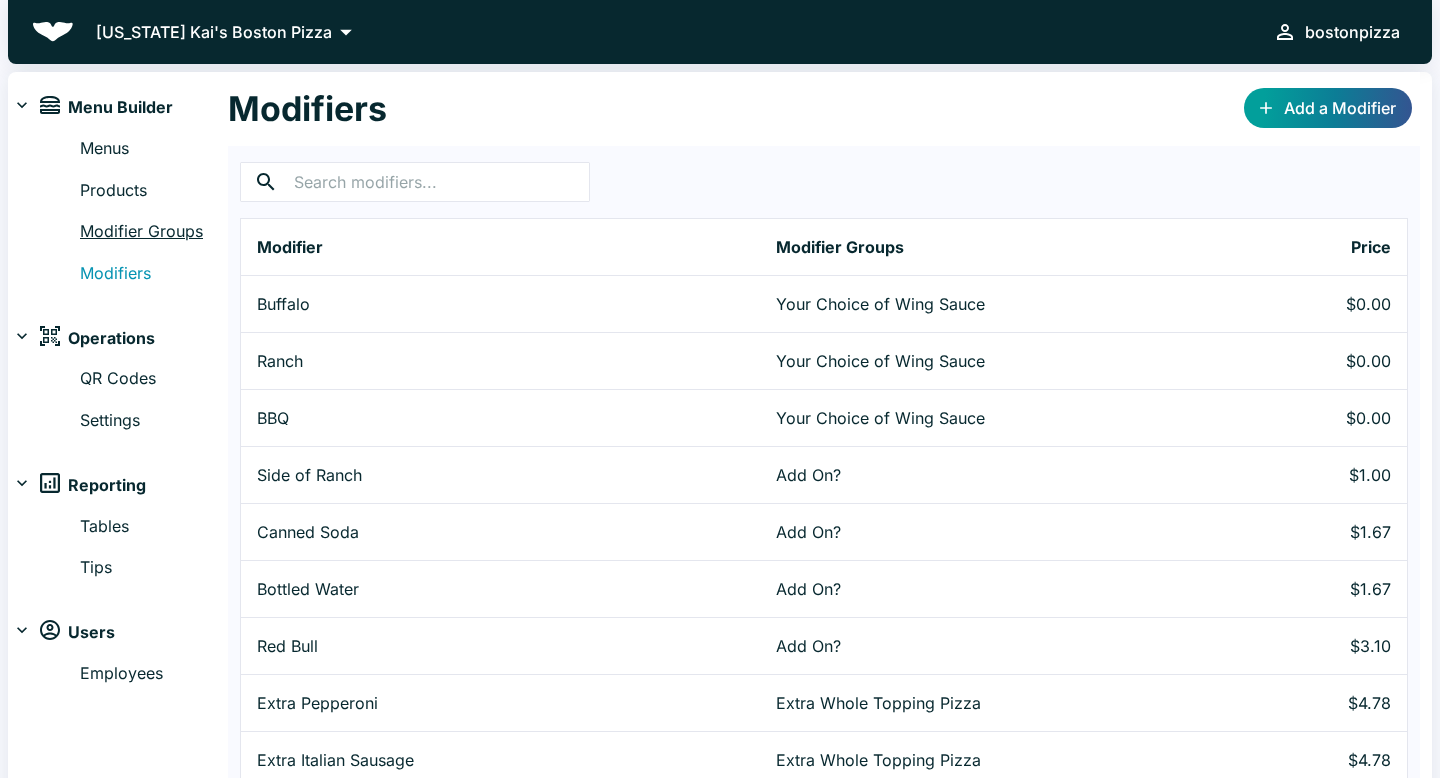 click on "Modifier Groups" at bounding box center [154, 232] 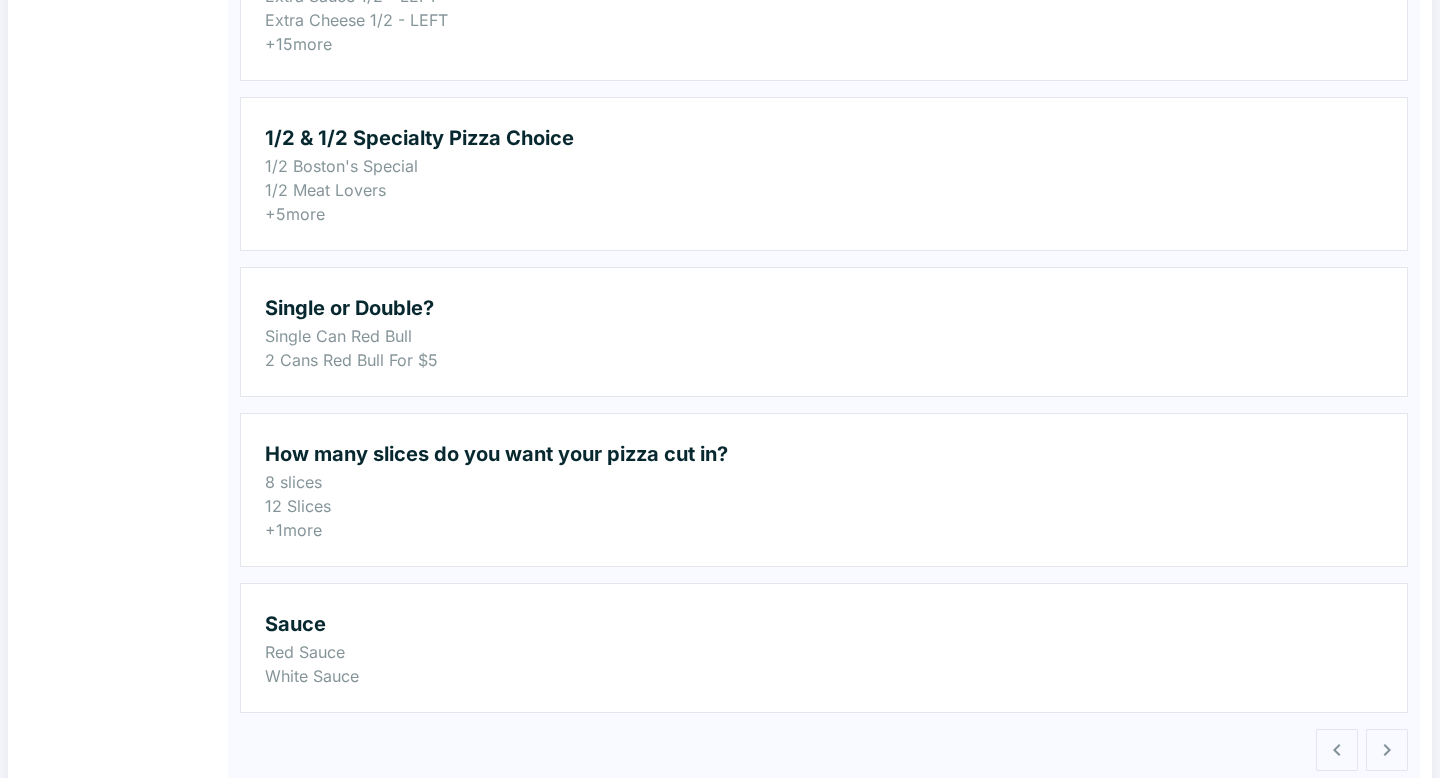 scroll, scrollTop: 984, scrollLeft: 0, axis: vertical 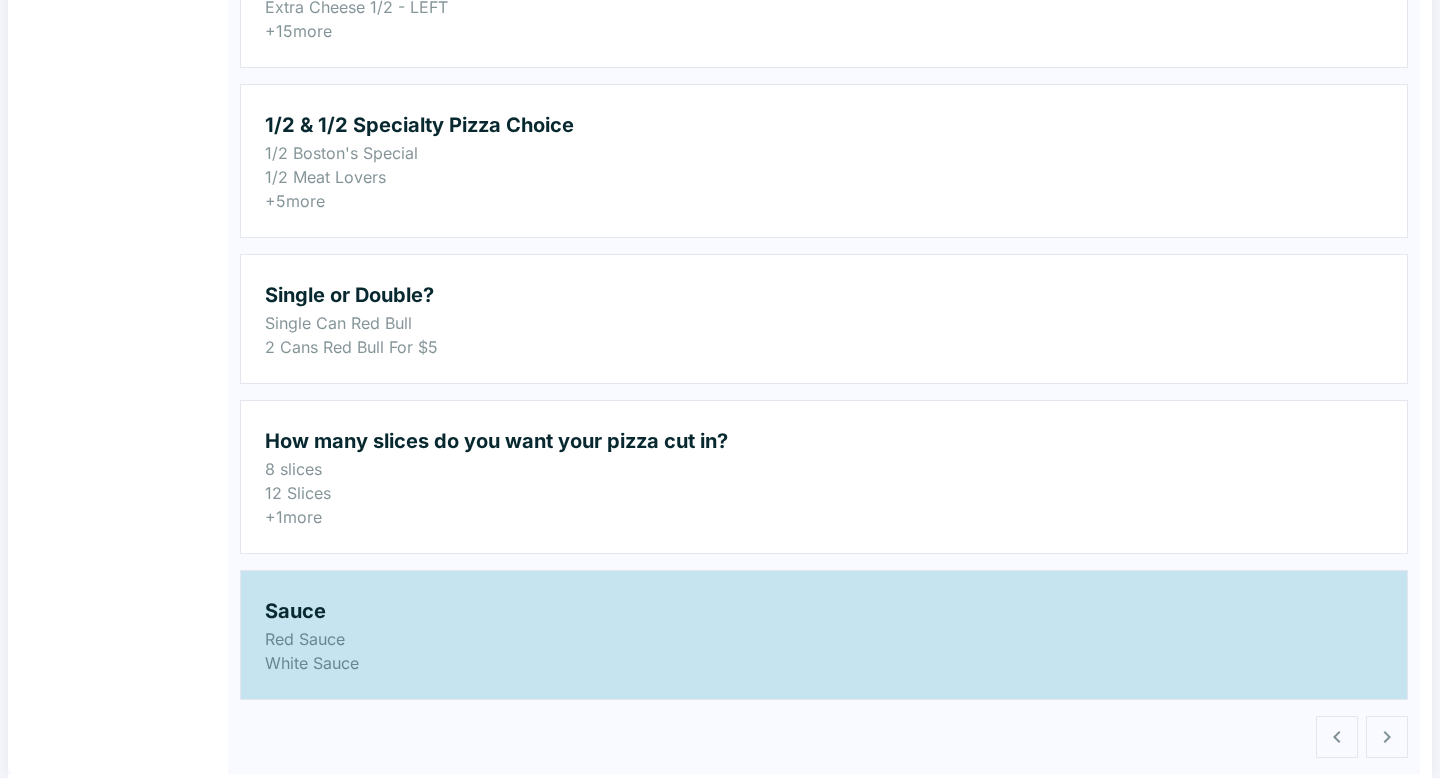 click on "Sauce" at bounding box center [824, 611] 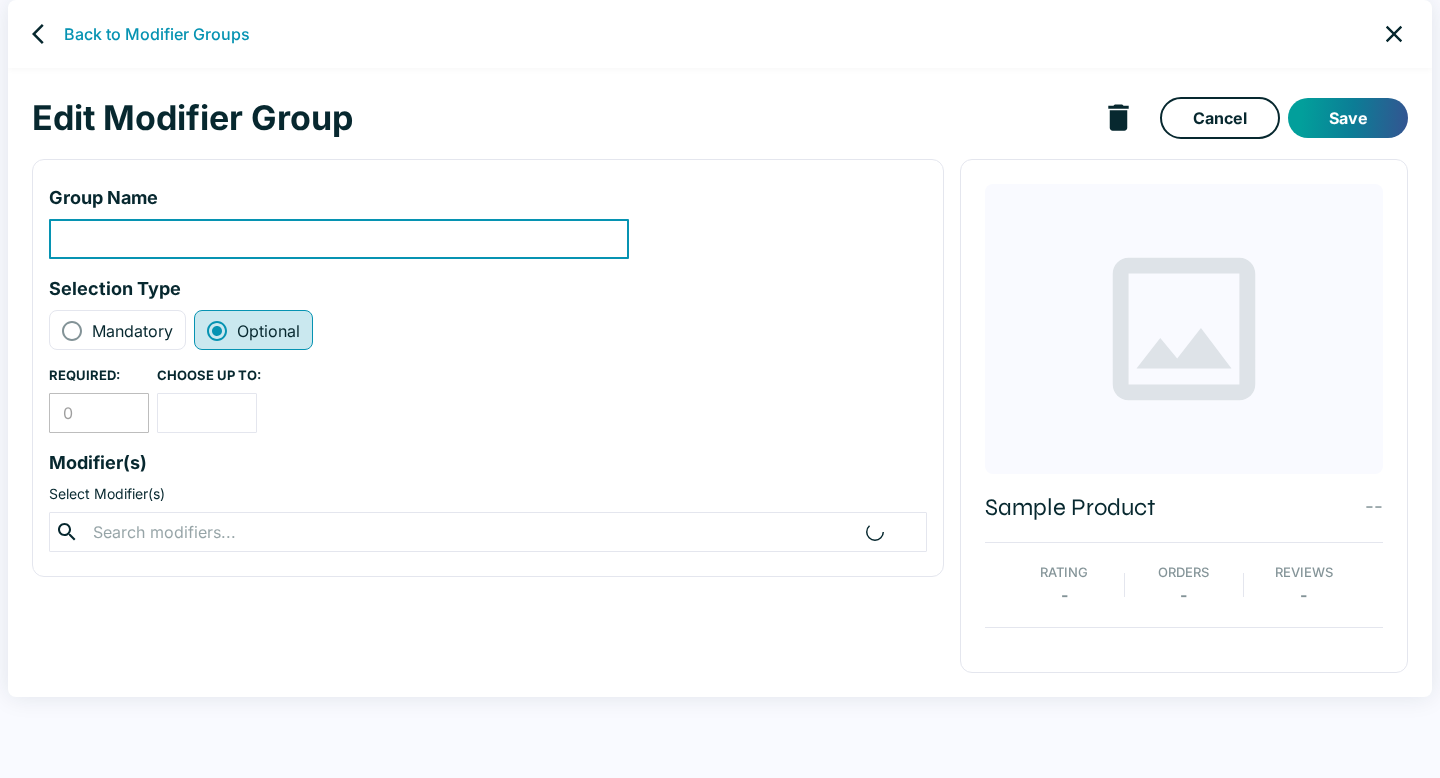 scroll, scrollTop: 0, scrollLeft: 0, axis: both 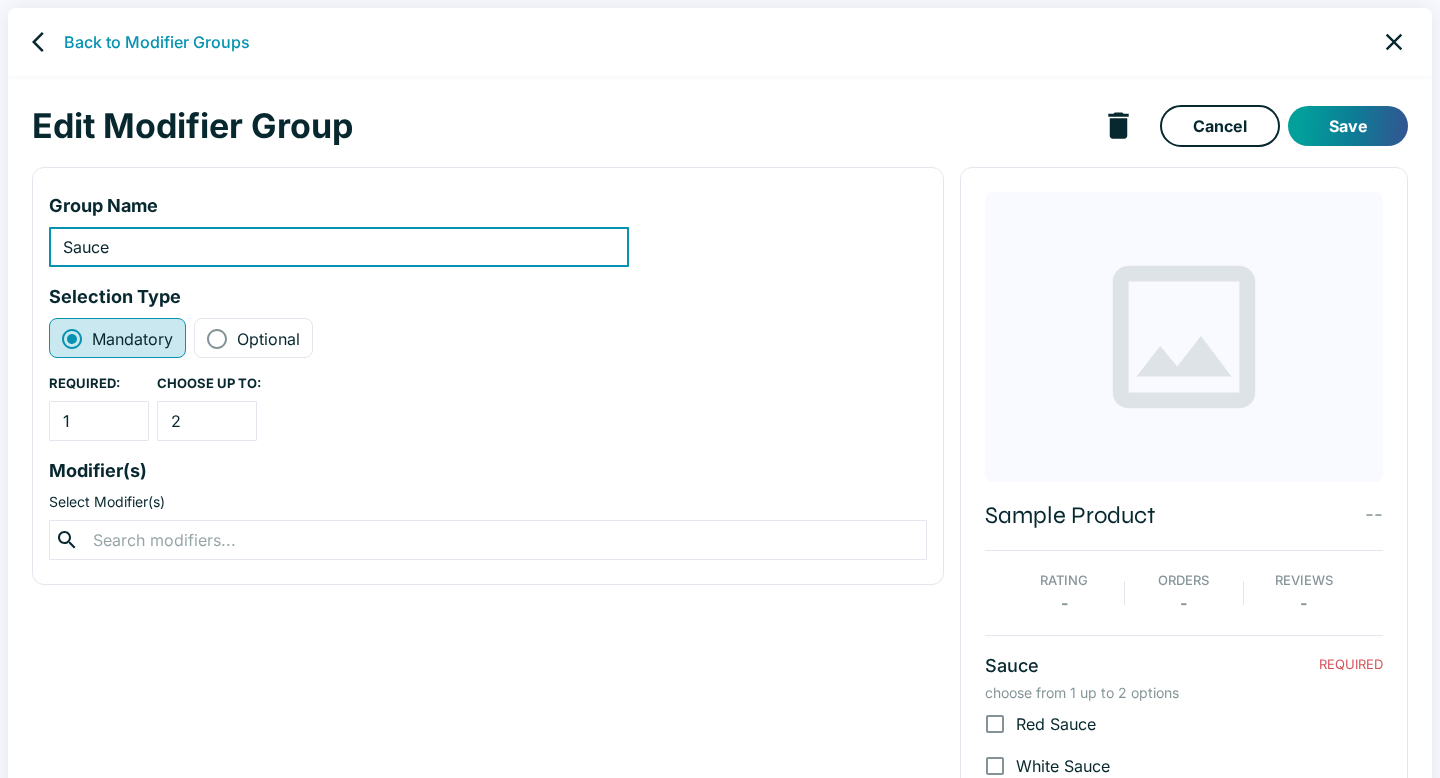 type on "Sauce" 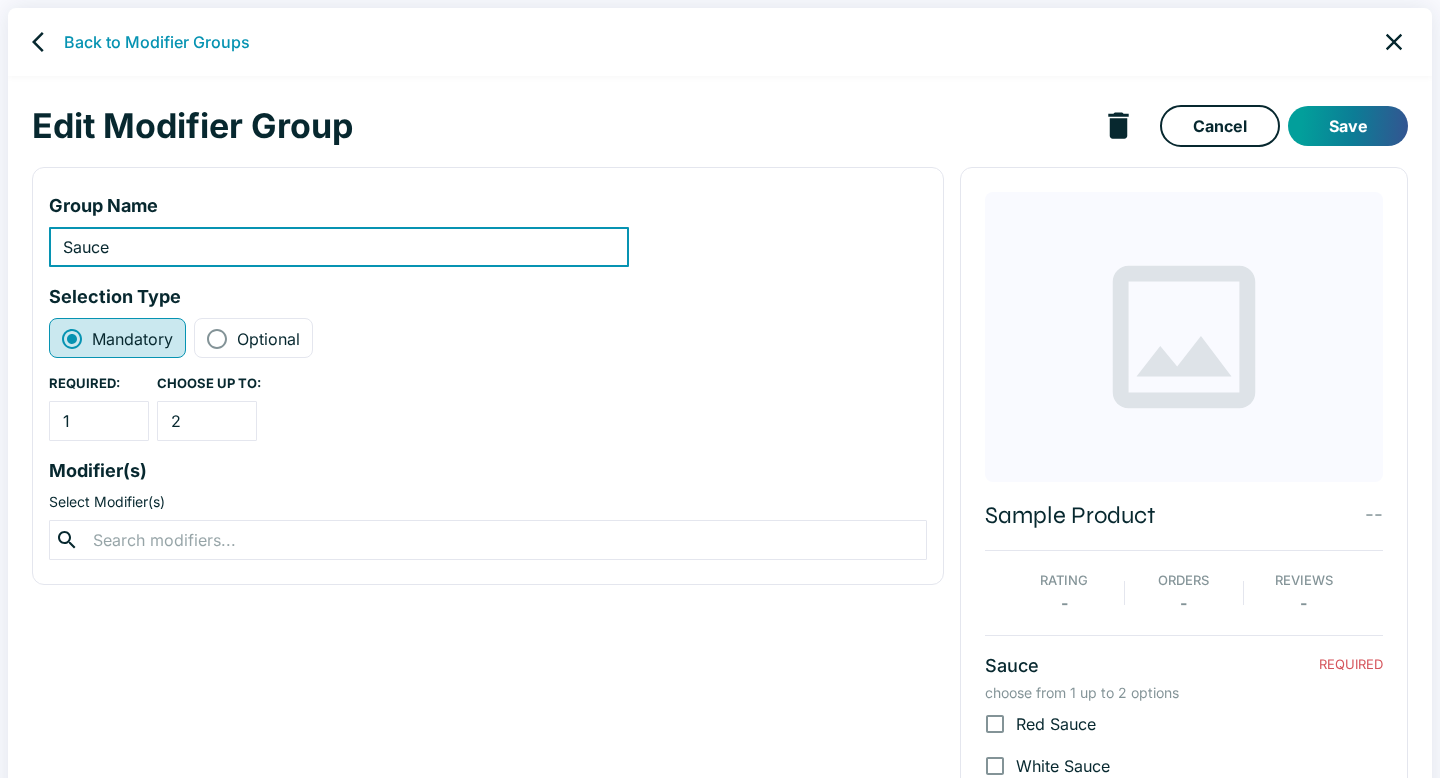 radio on "true" 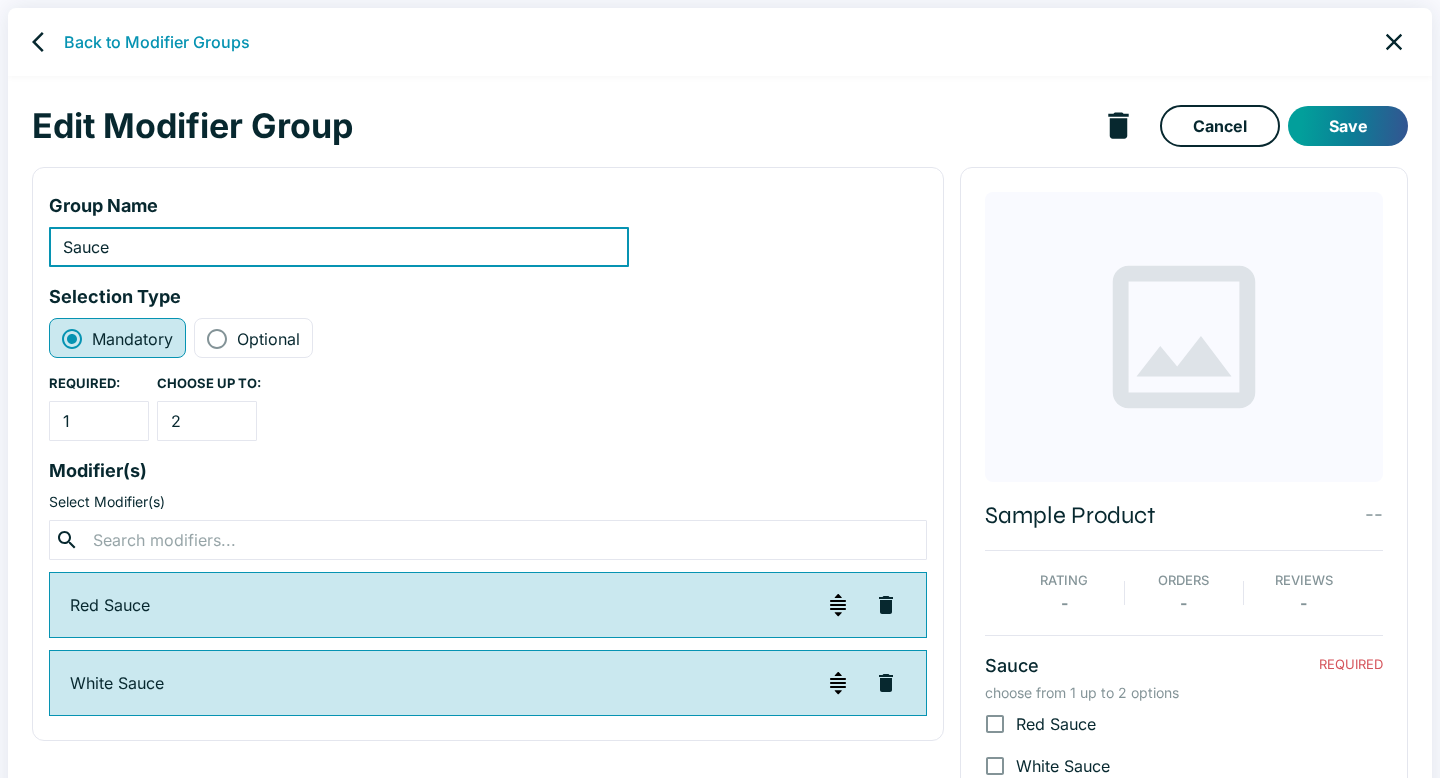 scroll, scrollTop: 57, scrollLeft: 0, axis: vertical 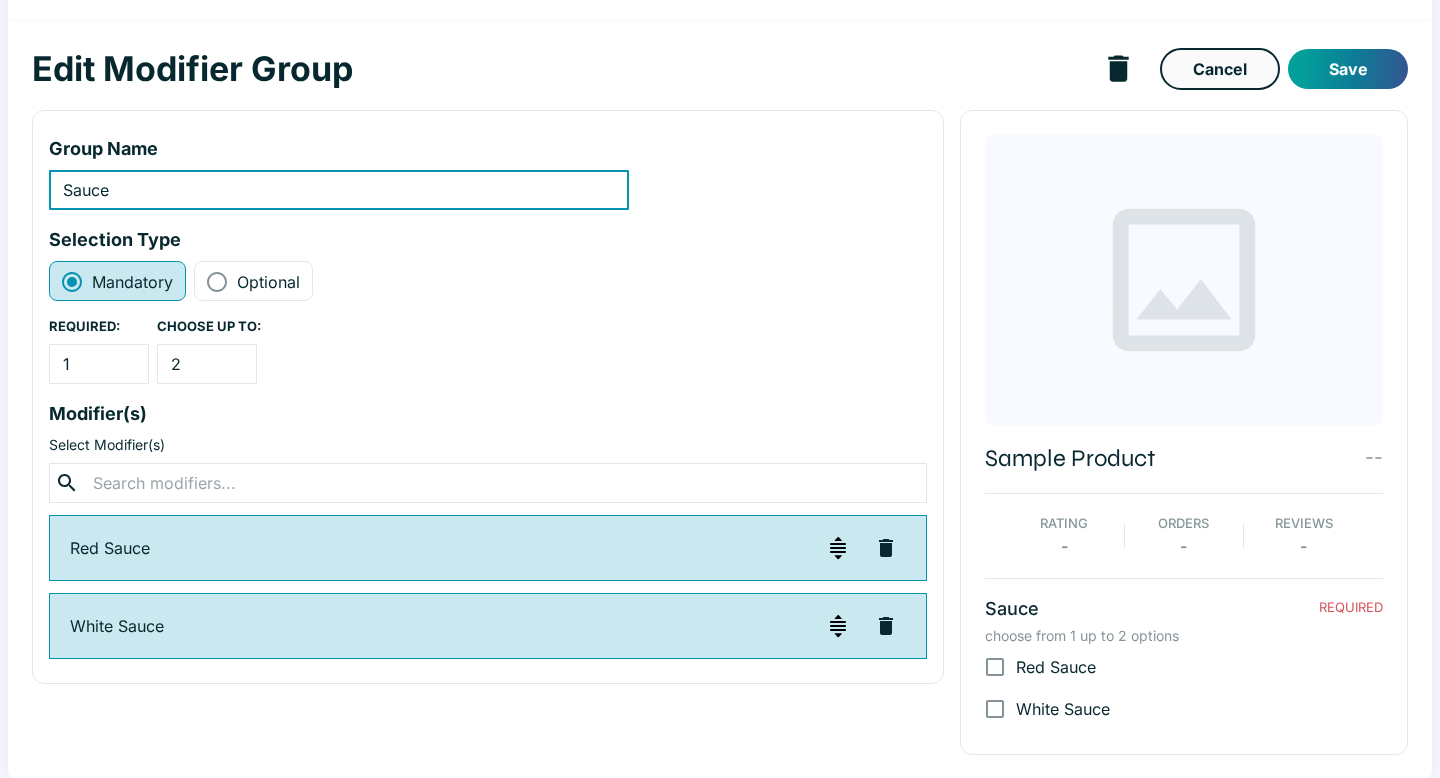 click on "Cancel" at bounding box center (1220, 69) 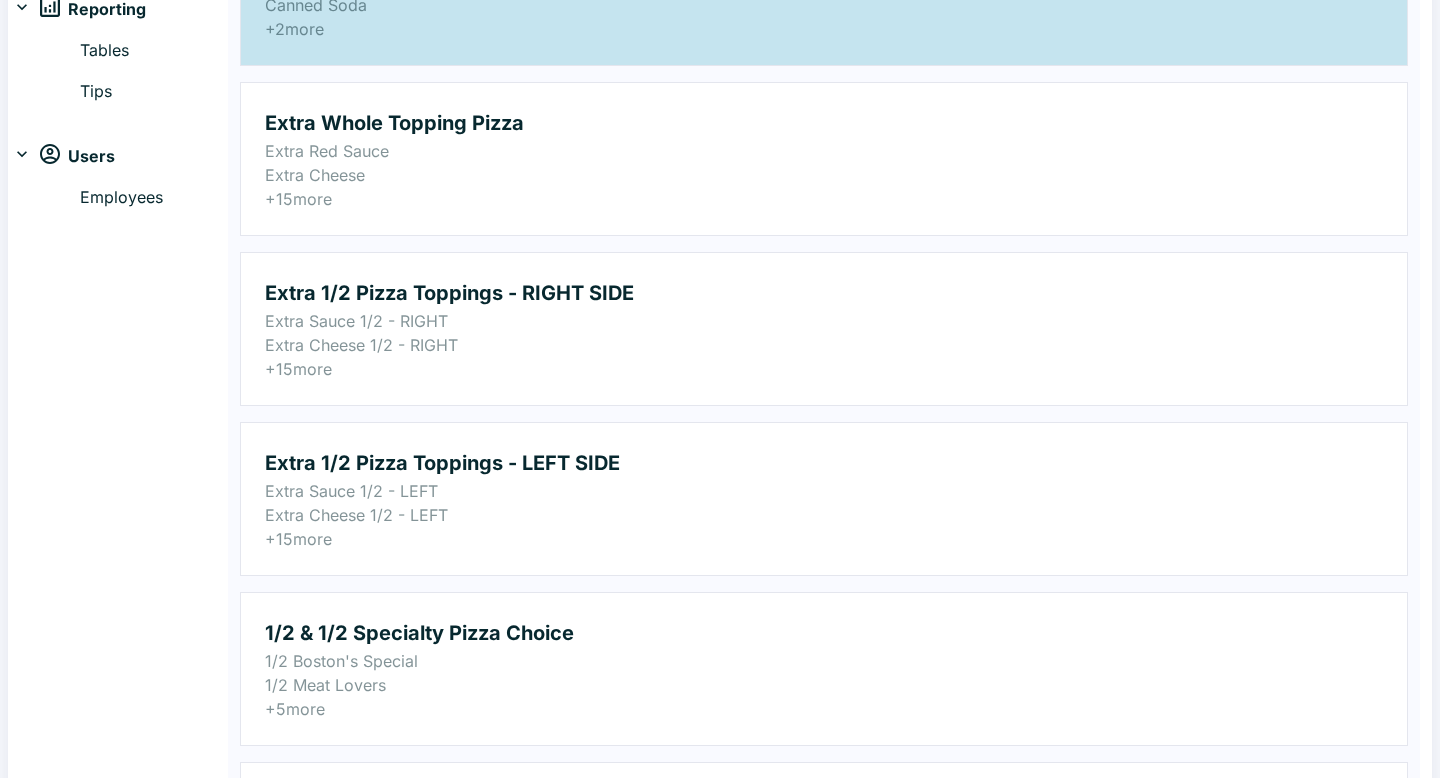 scroll, scrollTop: 992, scrollLeft: 0, axis: vertical 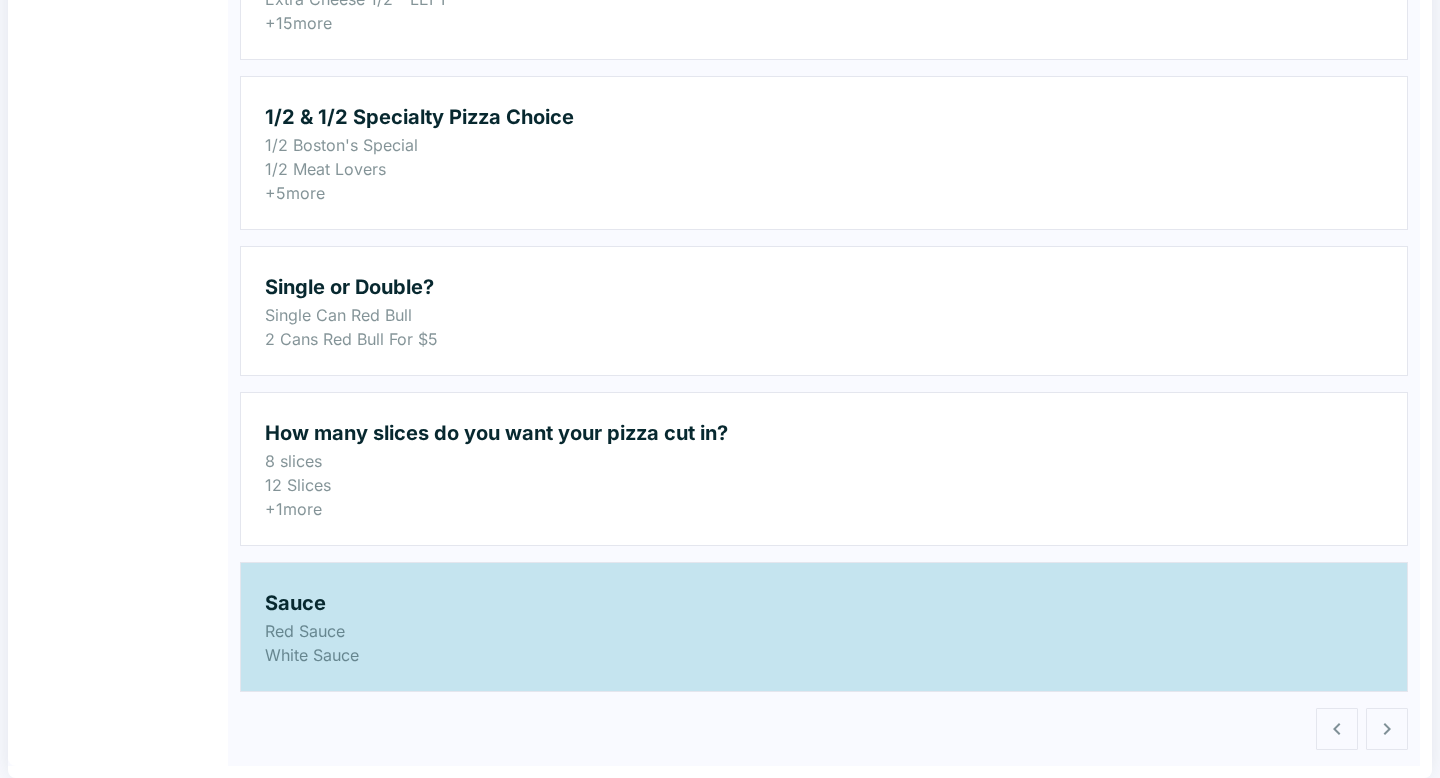 click on "Red Sauce" at bounding box center [824, 631] 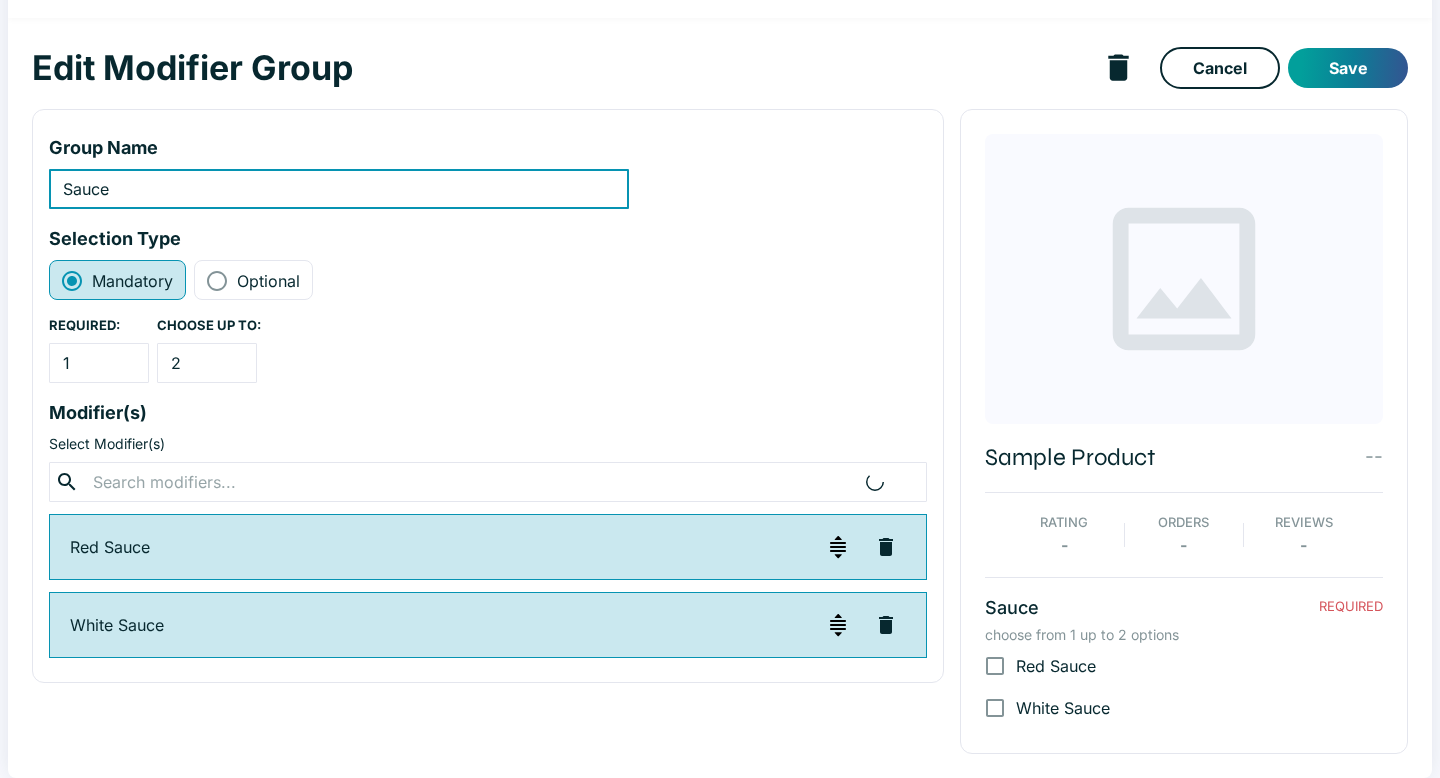 scroll, scrollTop: 0, scrollLeft: 0, axis: both 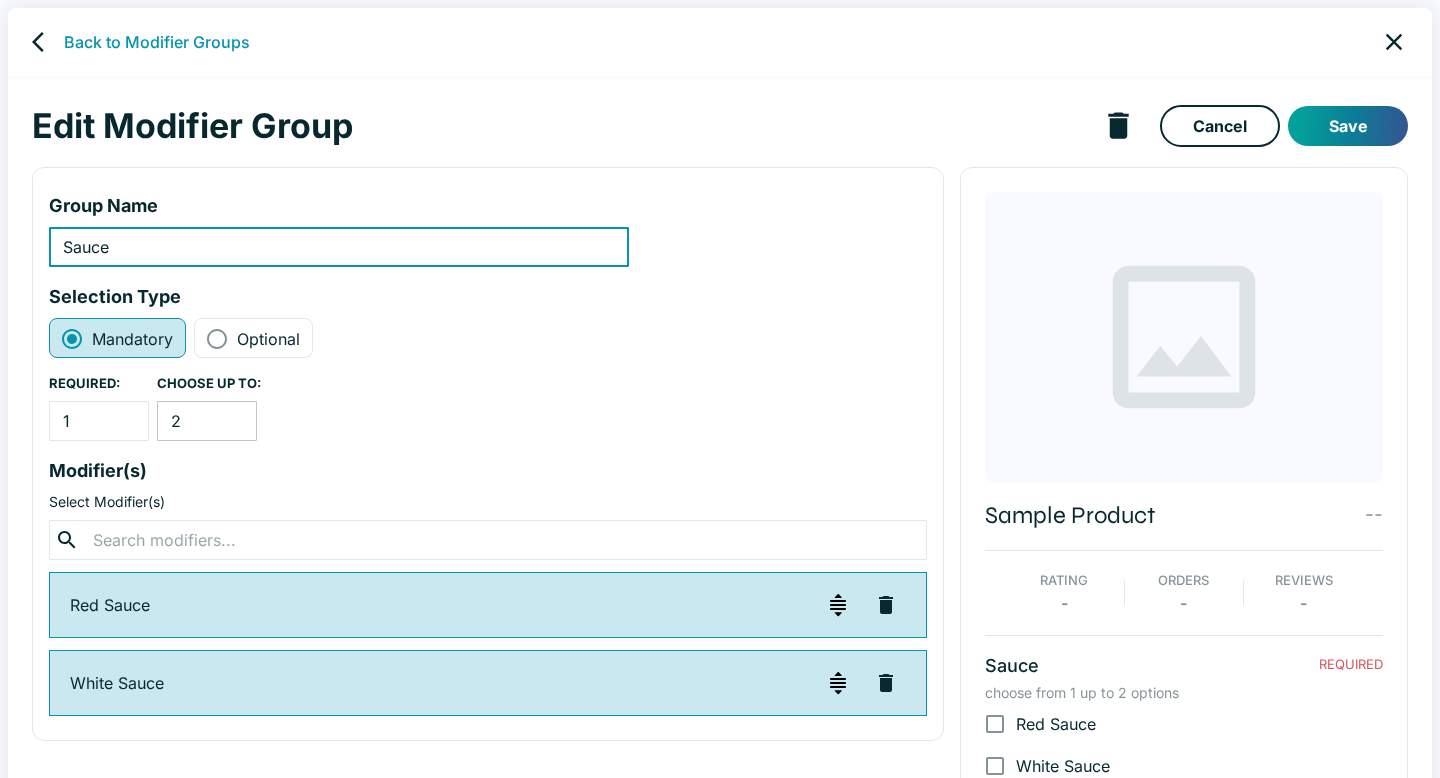 click on "2" at bounding box center (207, 421) 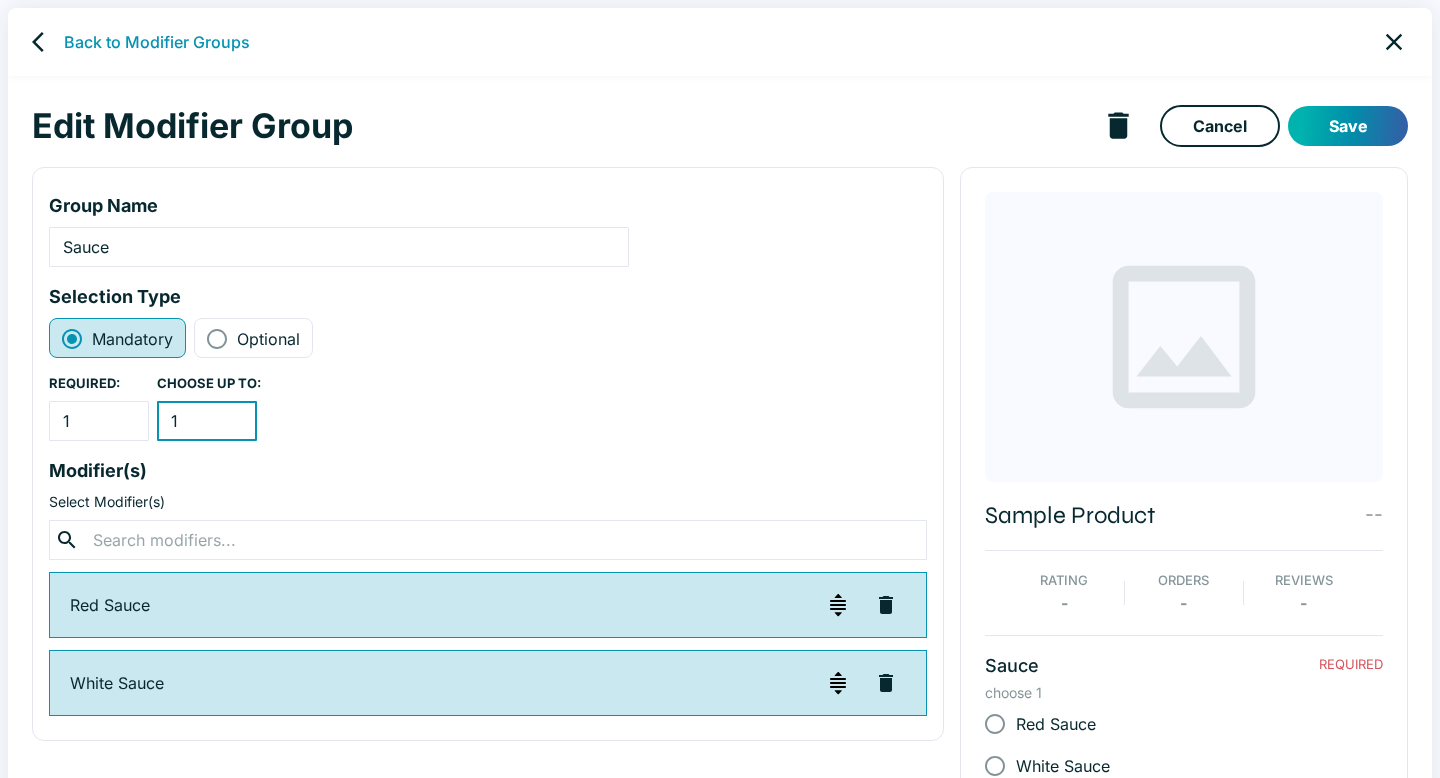 type on "1" 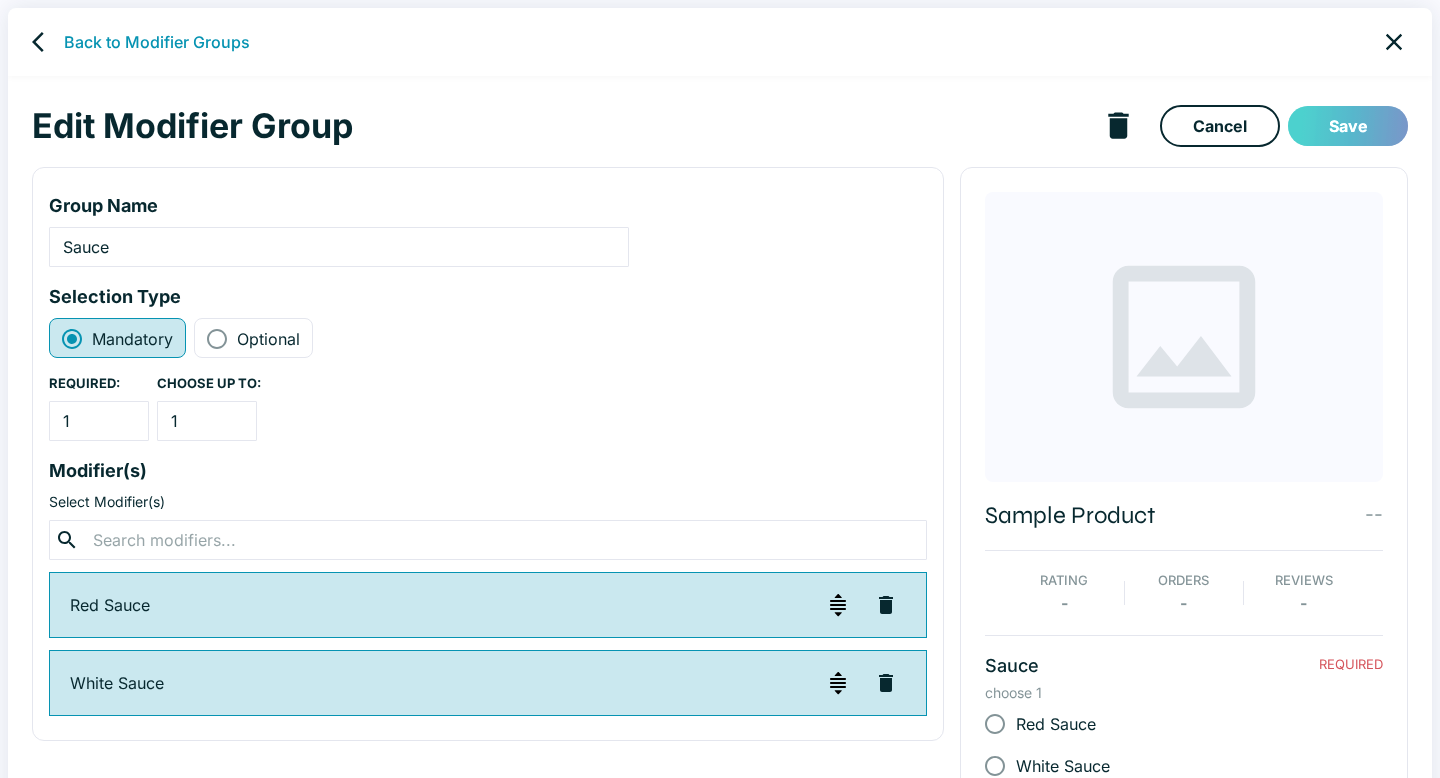 click on "Save" at bounding box center (1348, 126) 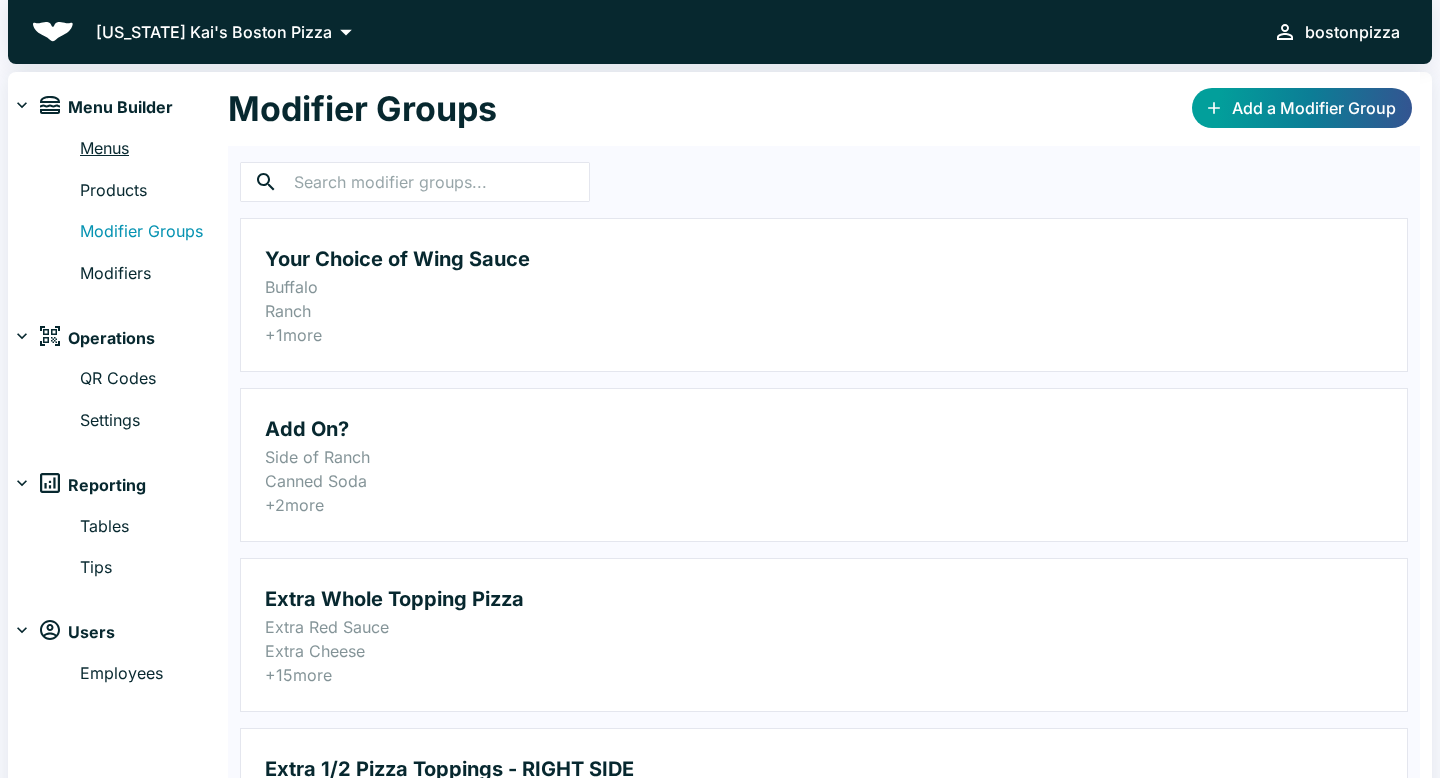 click on "Menus" at bounding box center (154, 149) 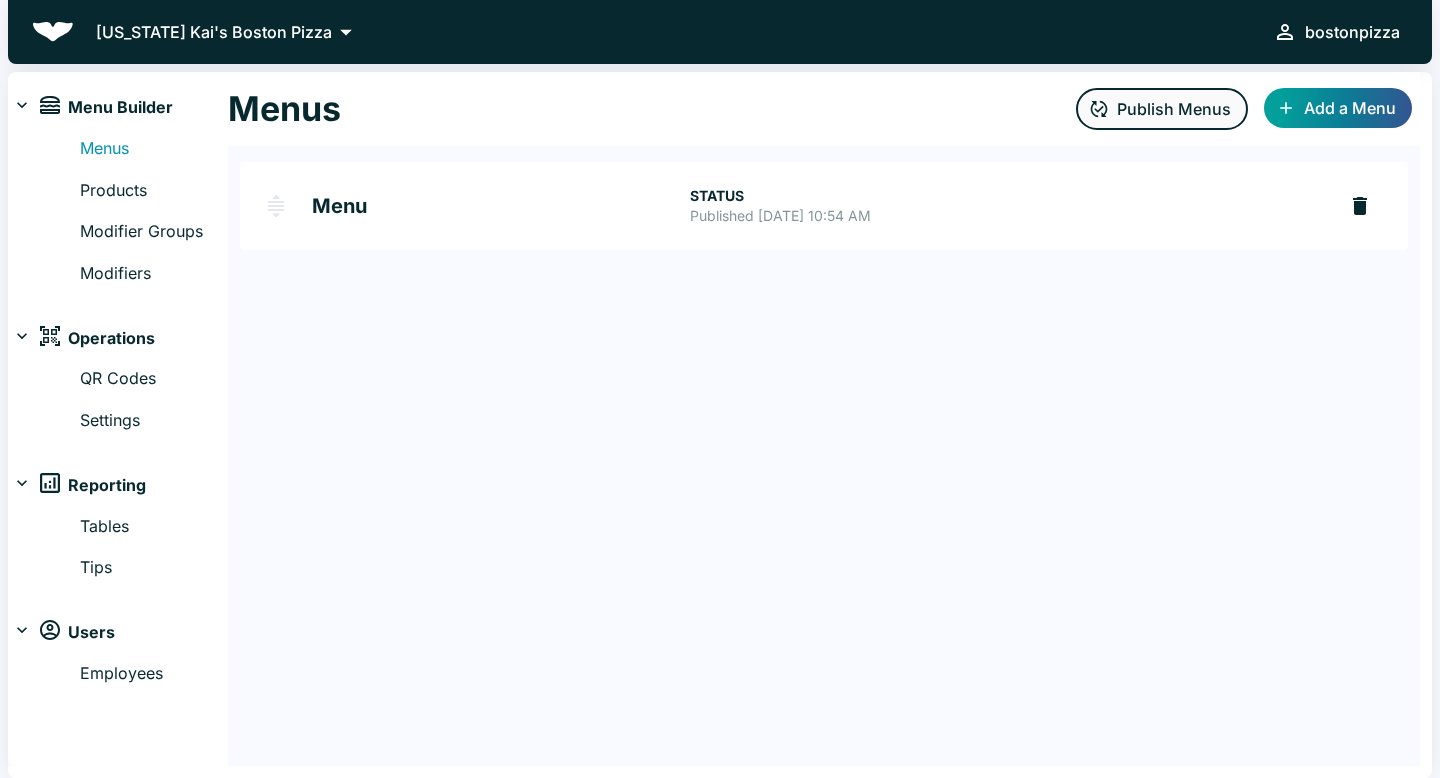 click on "Publish Menus" at bounding box center (1162, 109) 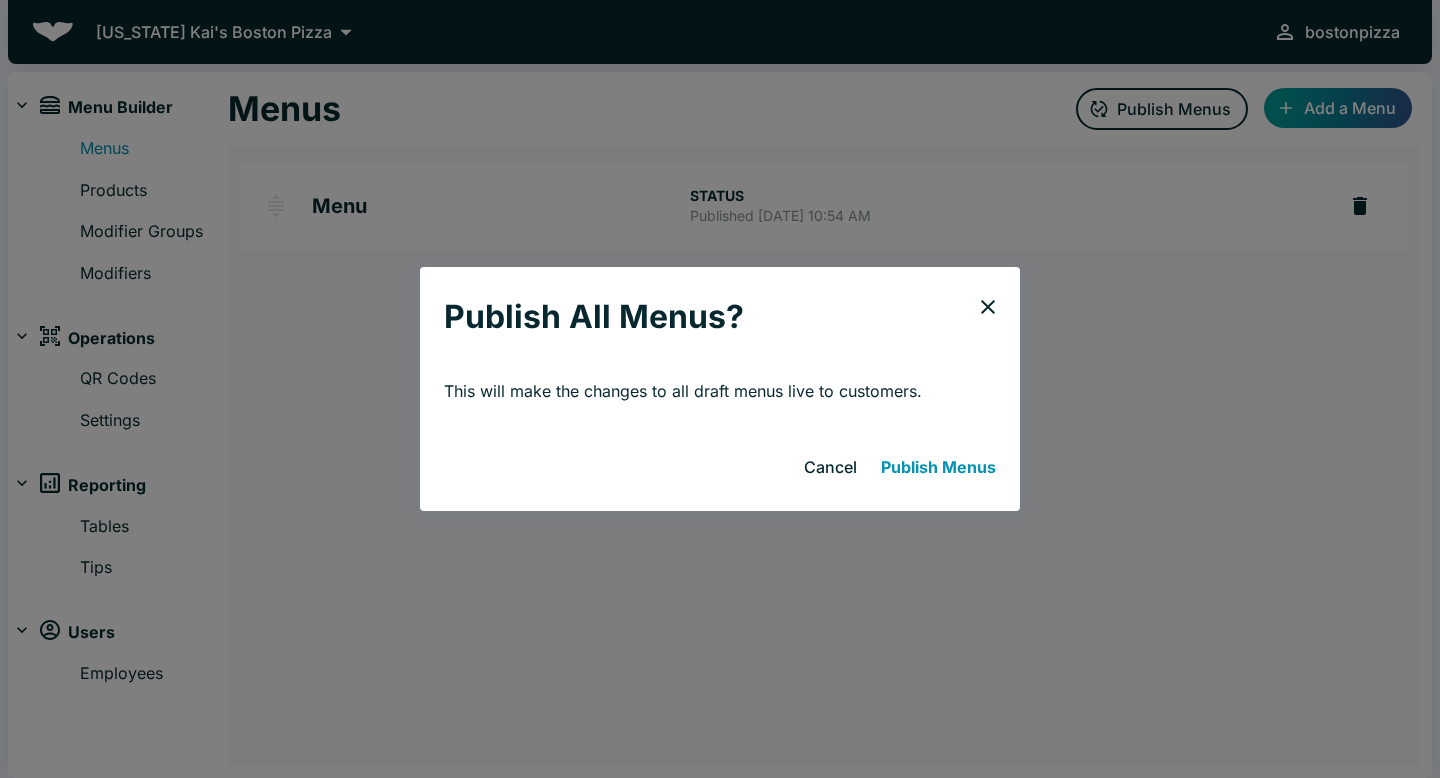 click on "Publish Menus" at bounding box center [938, 467] 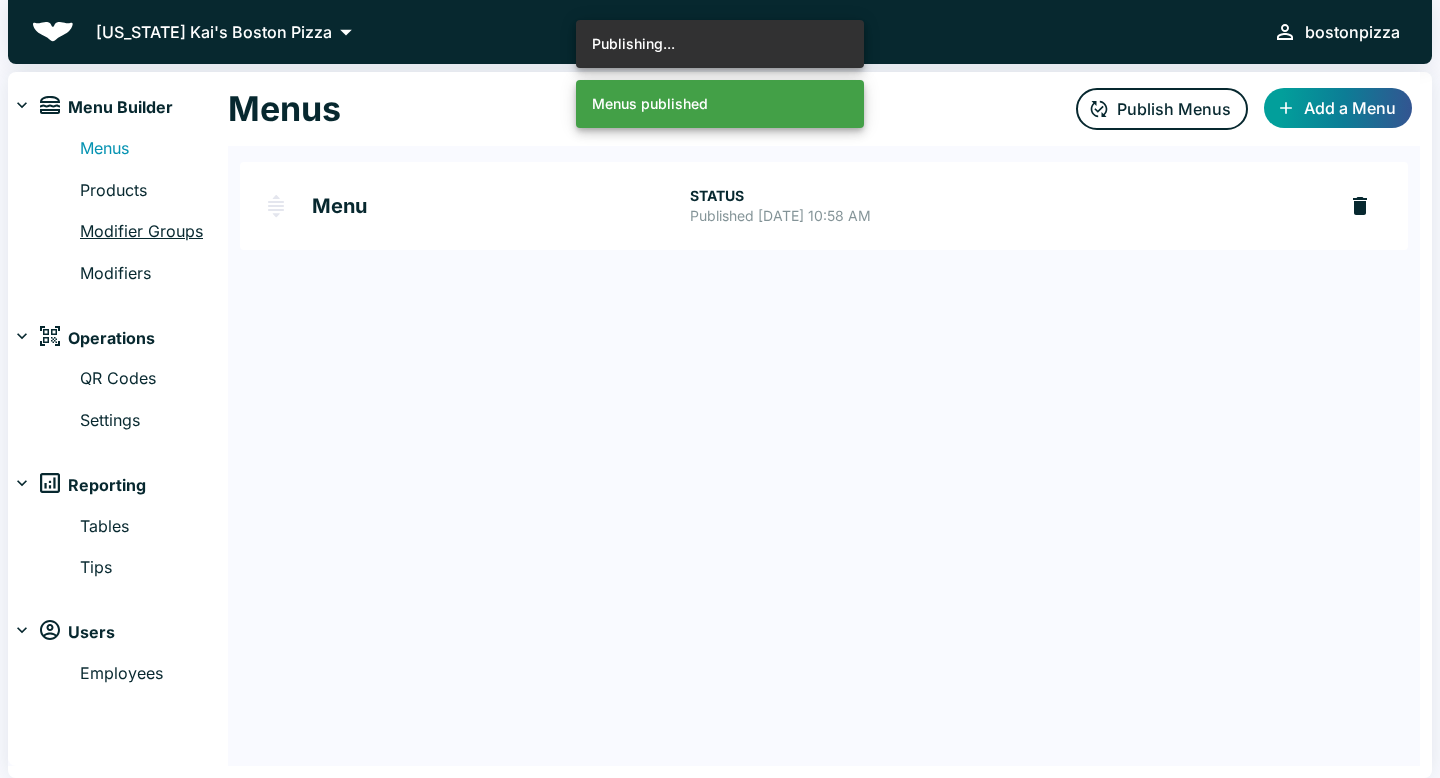 click on "Modifier Groups" at bounding box center (154, 232) 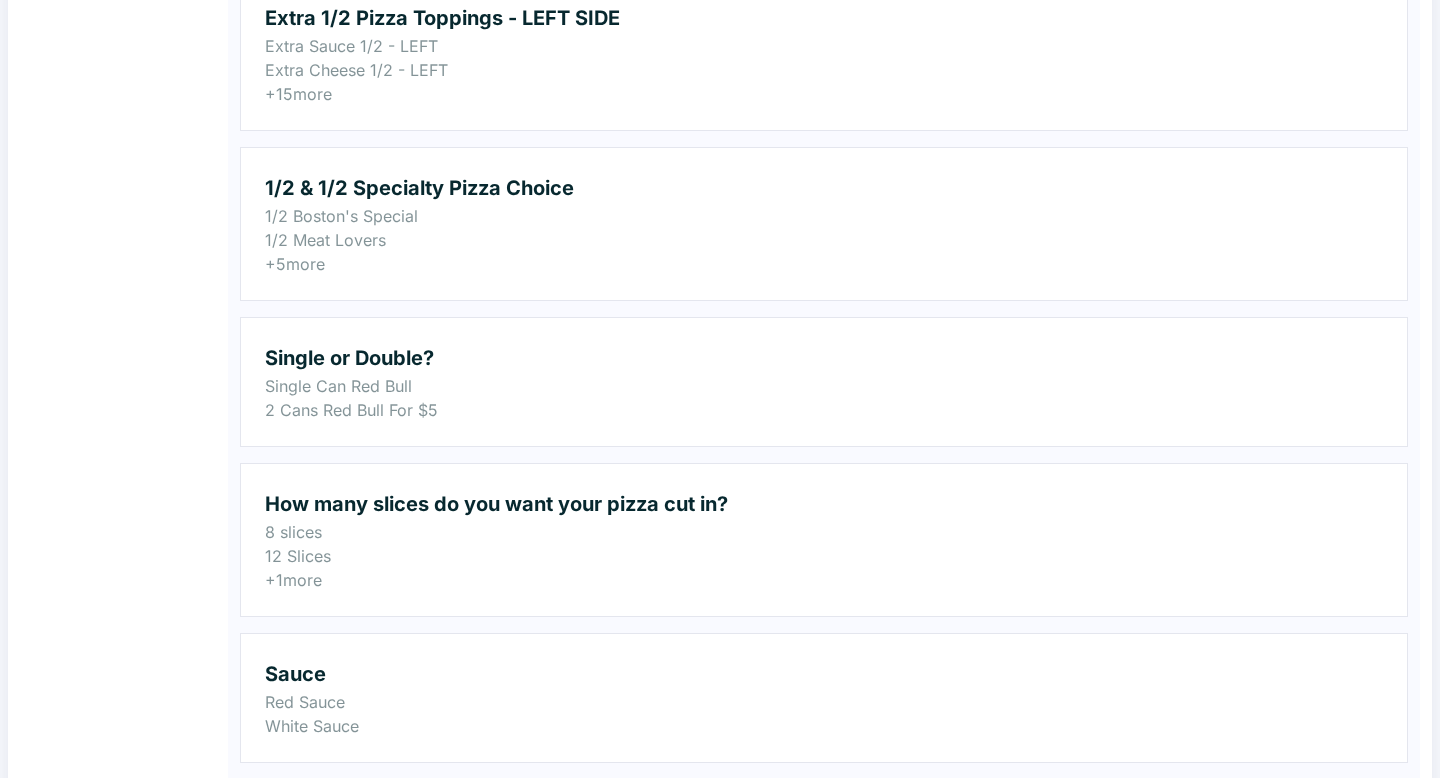scroll, scrollTop: 992, scrollLeft: 0, axis: vertical 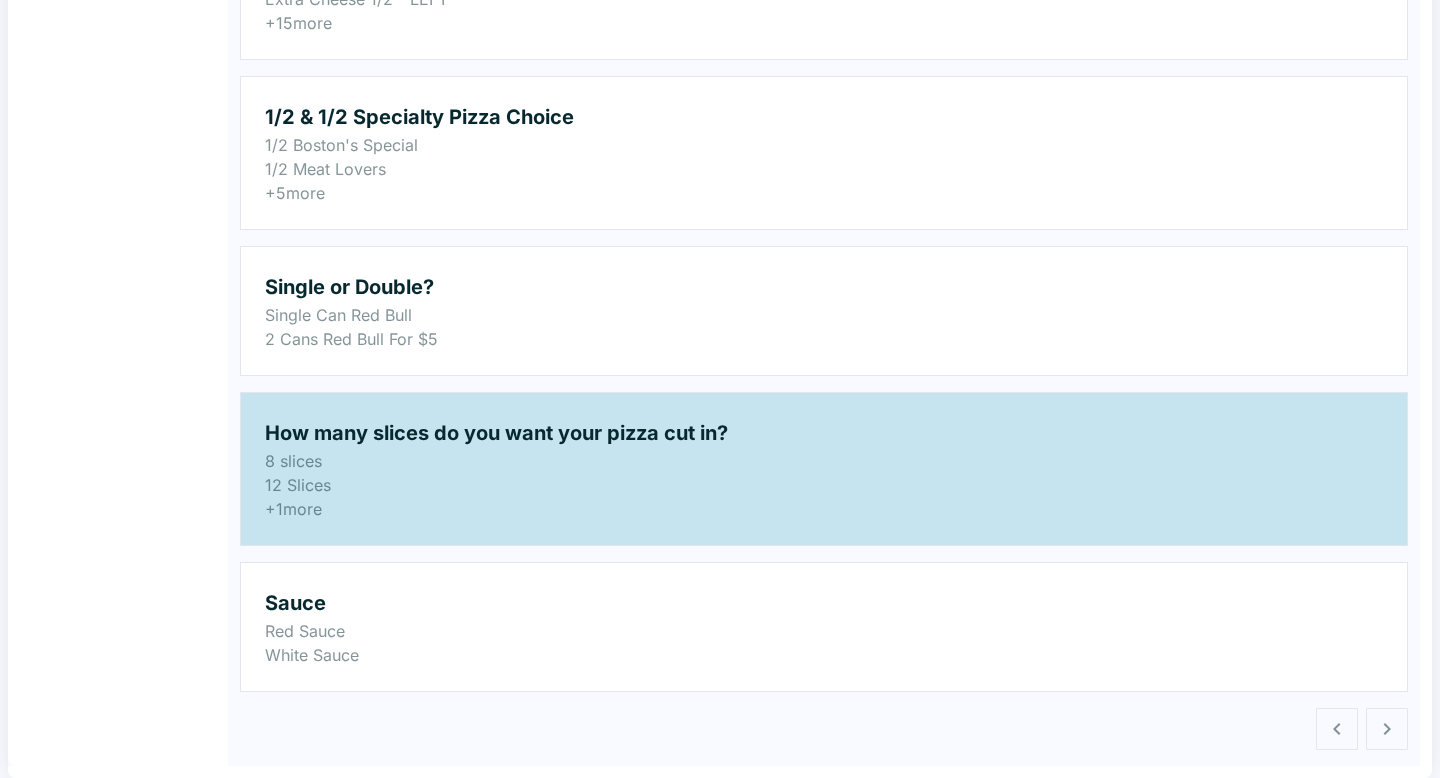 click on "12 Slices" at bounding box center [824, 485] 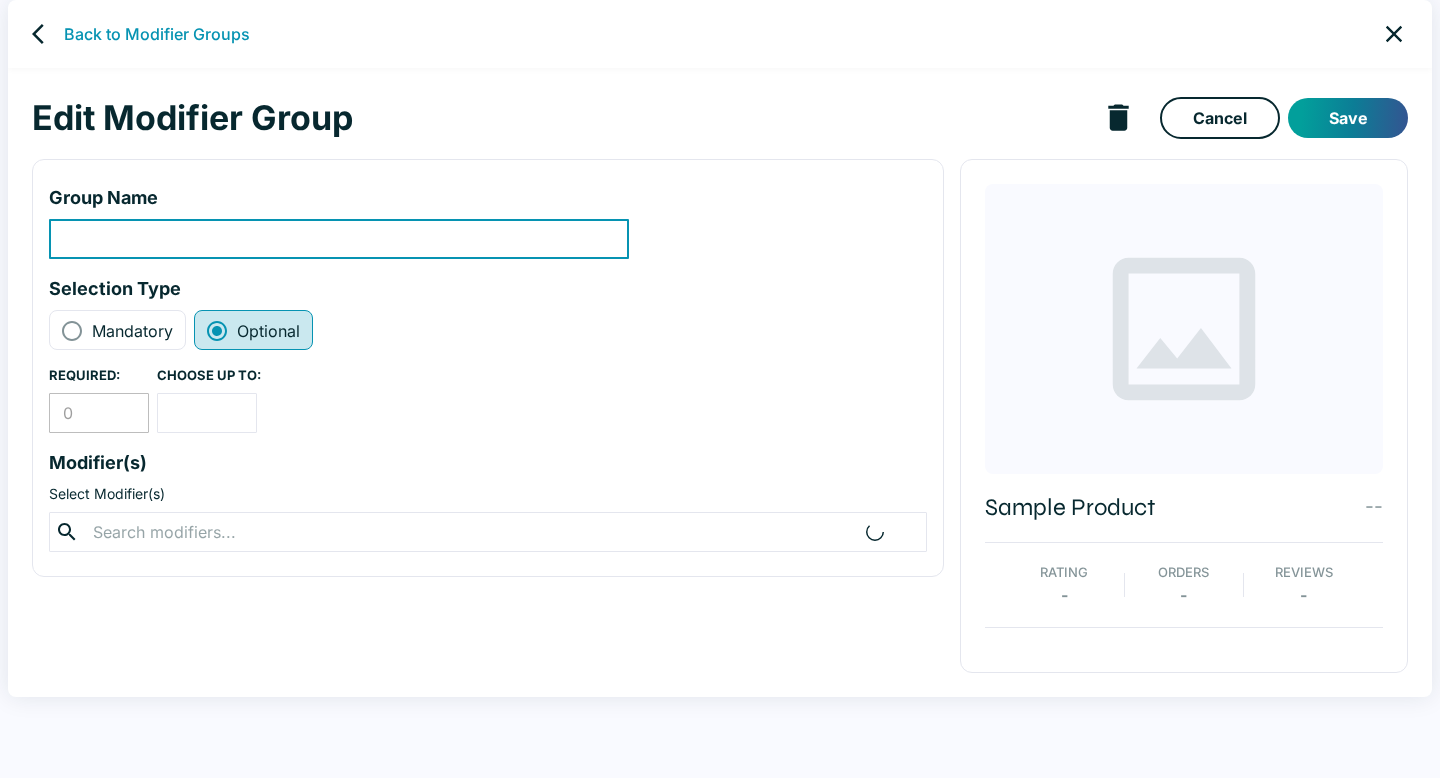 scroll, scrollTop: 0, scrollLeft: 0, axis: both 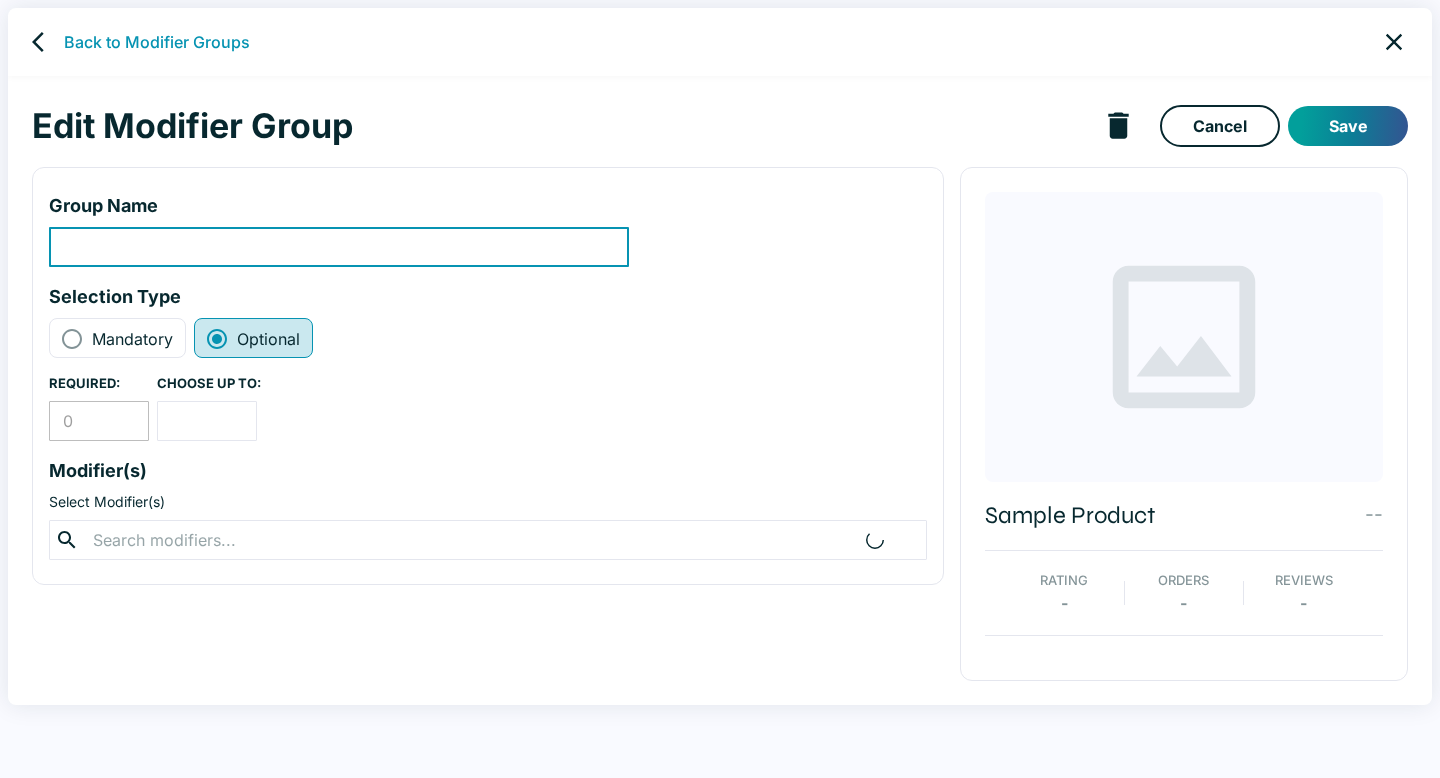 type on "How many slices do you want your pizza cut in?" 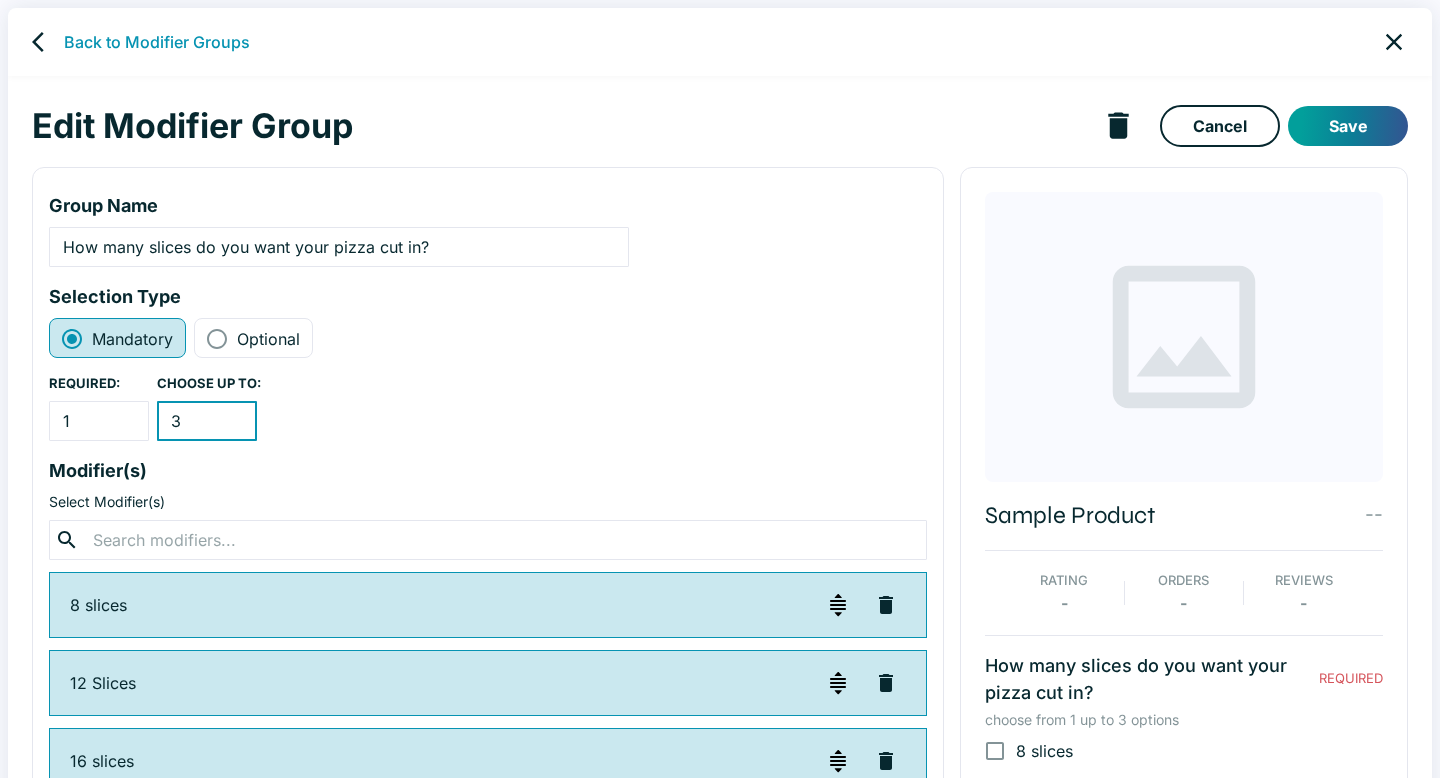 click on "3" at bounding box center (207, 421) 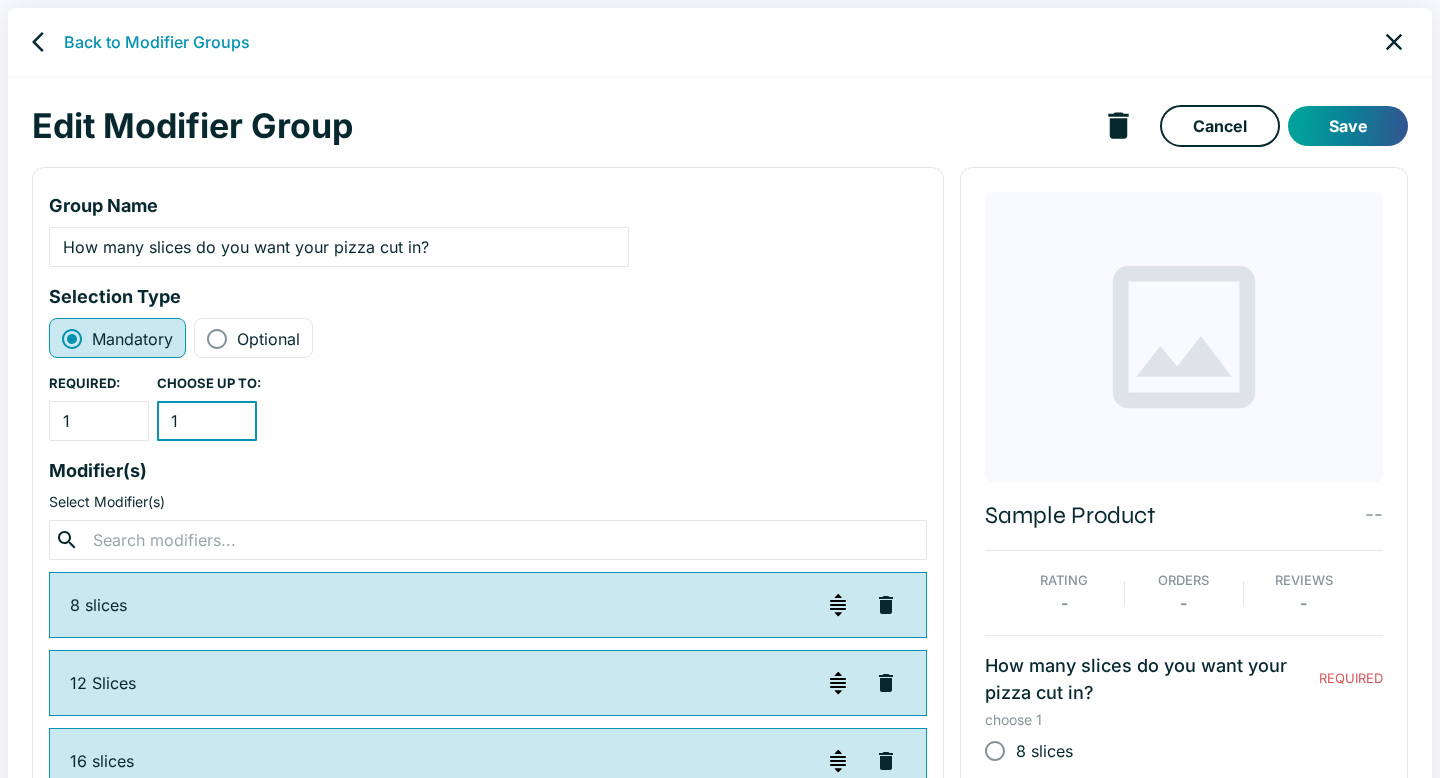 type on "1" 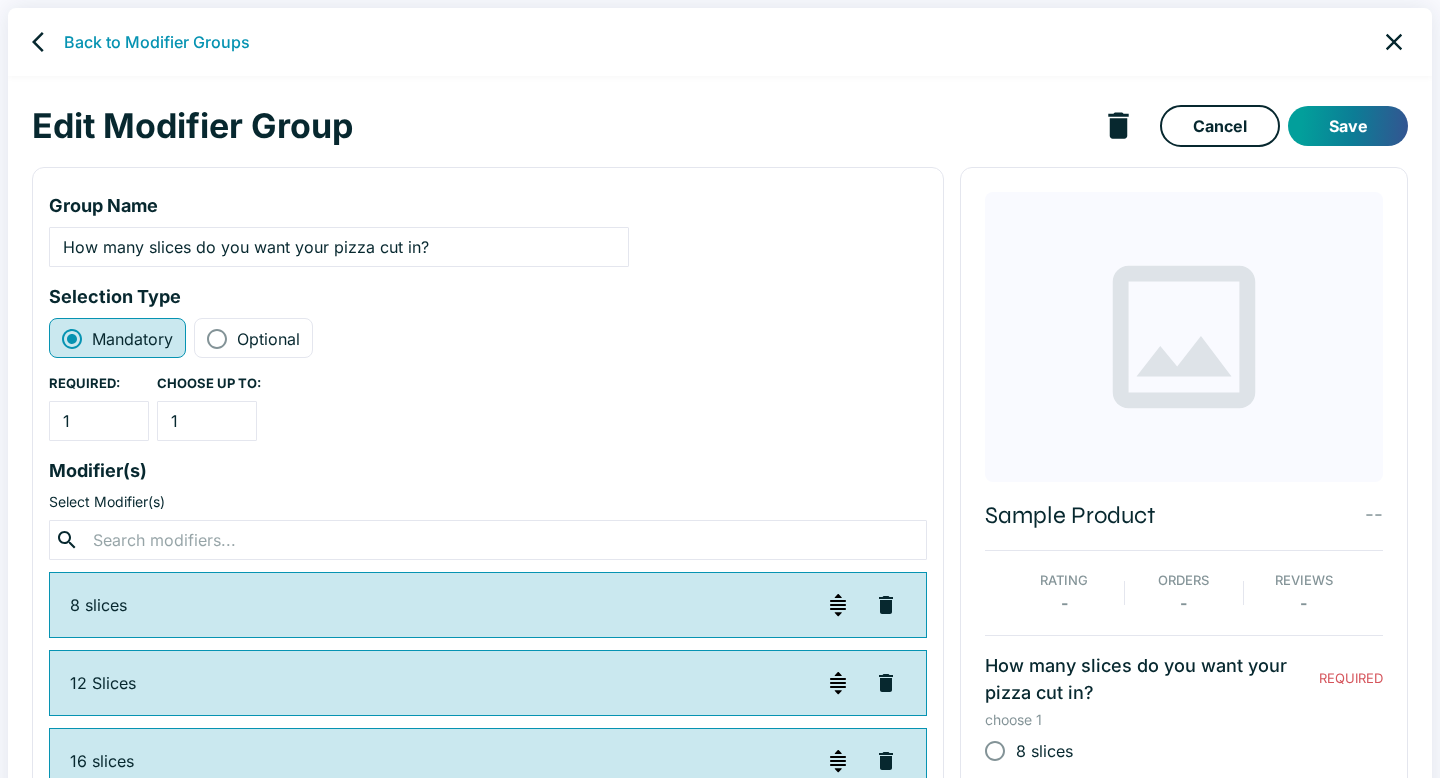 click on "REQUIRED: 1 ​ CHOOSE UP TO: 1 ​" at bounding box center (488, 408) 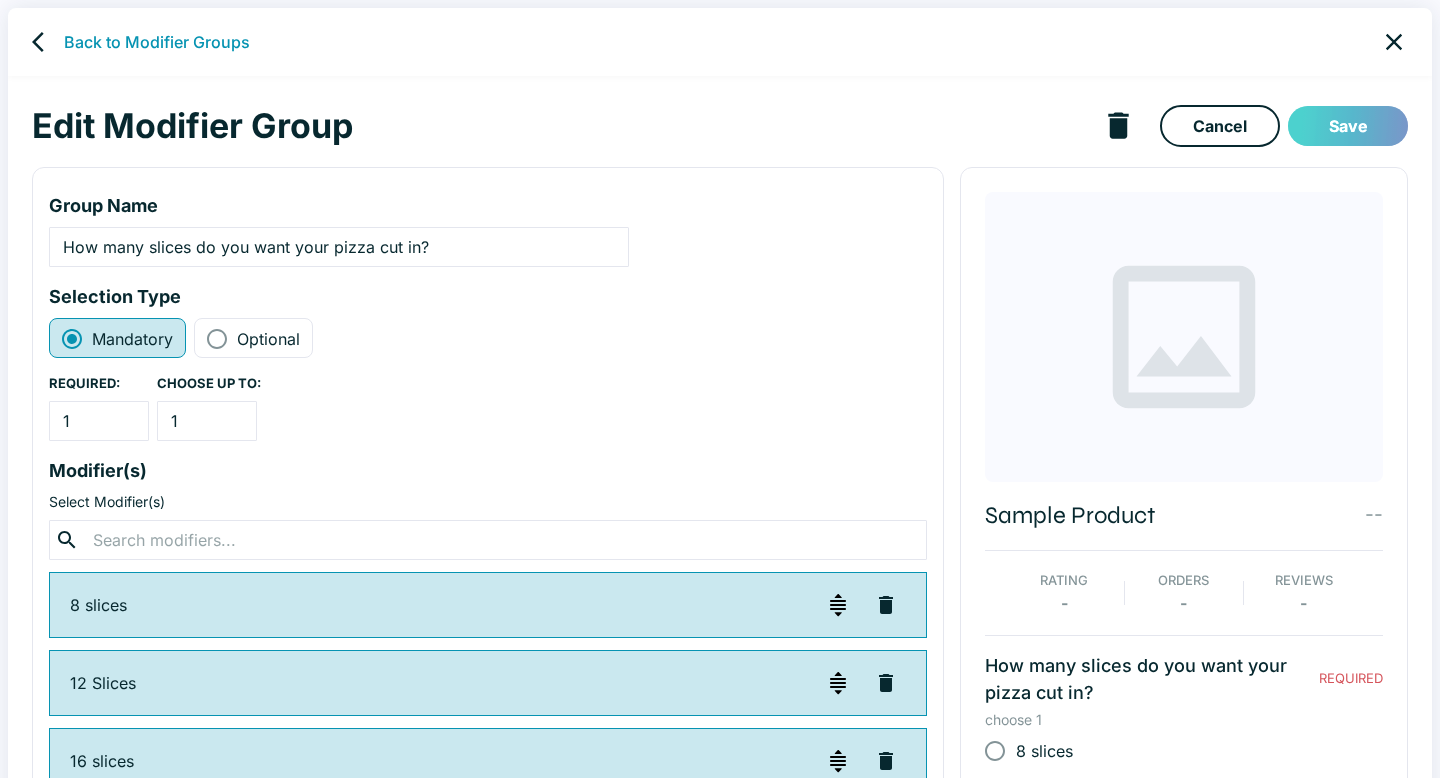 click on "Save" at bounding box center (1348, 126) 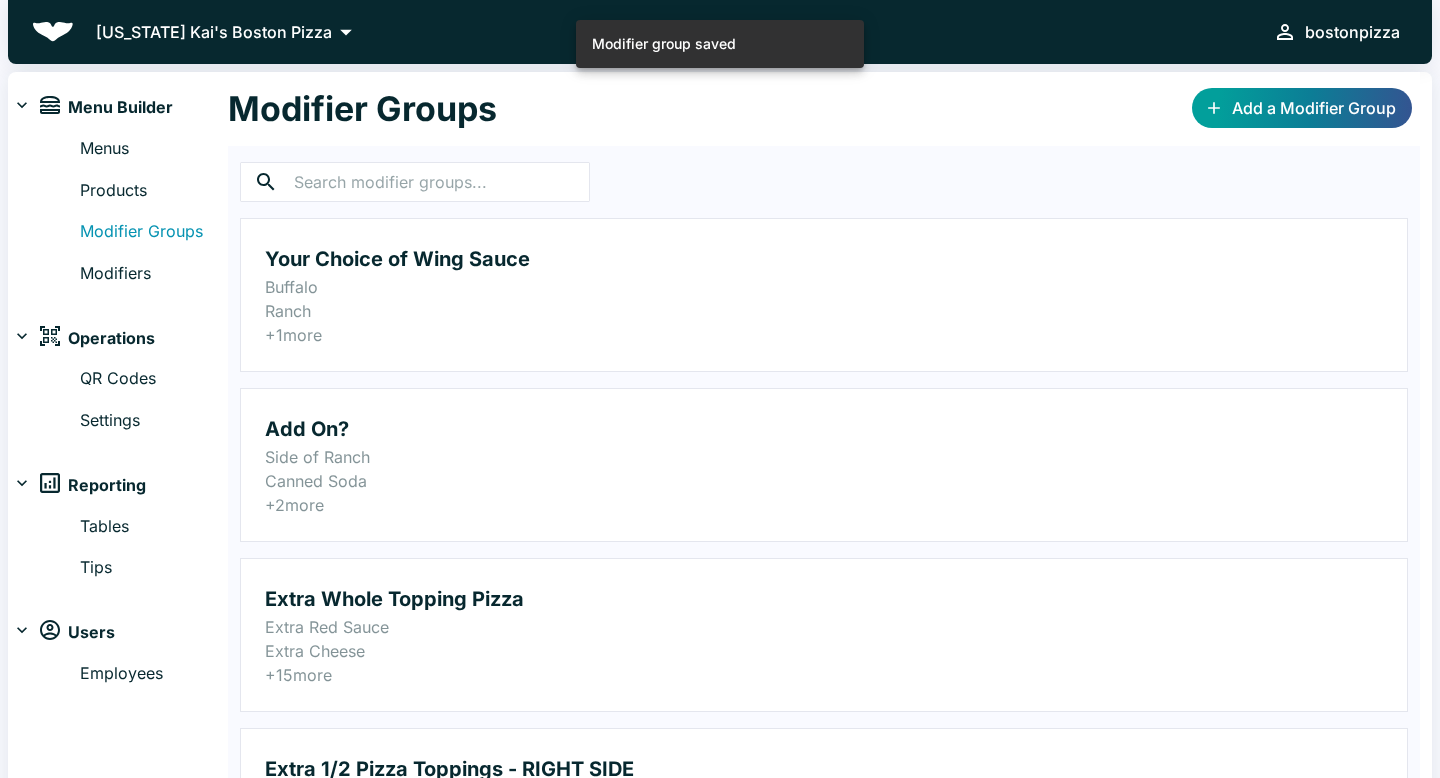 click on "Menus Products Modifier Groups Modifiers" at bounding box center [118, 207] 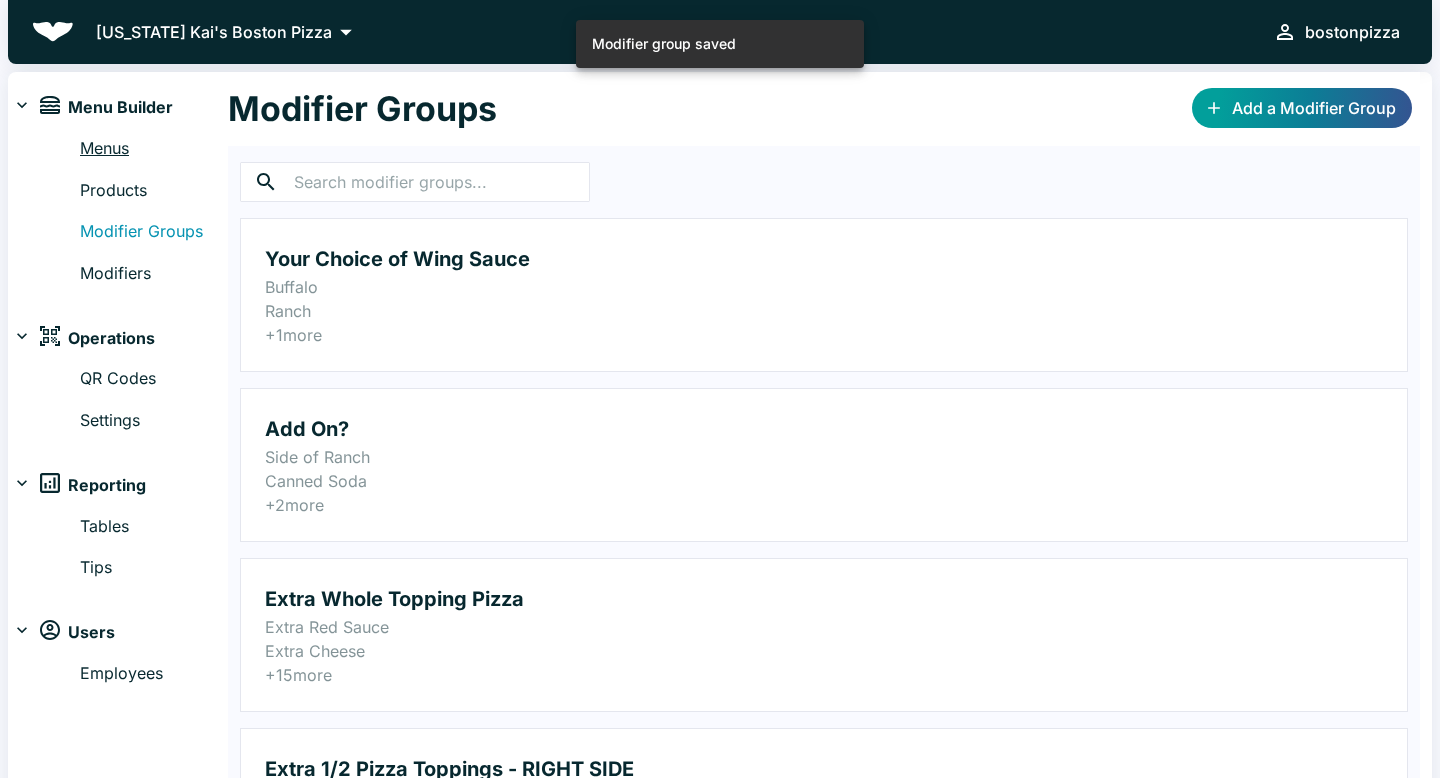 click on "Menus" at bounding box center [154, 149] 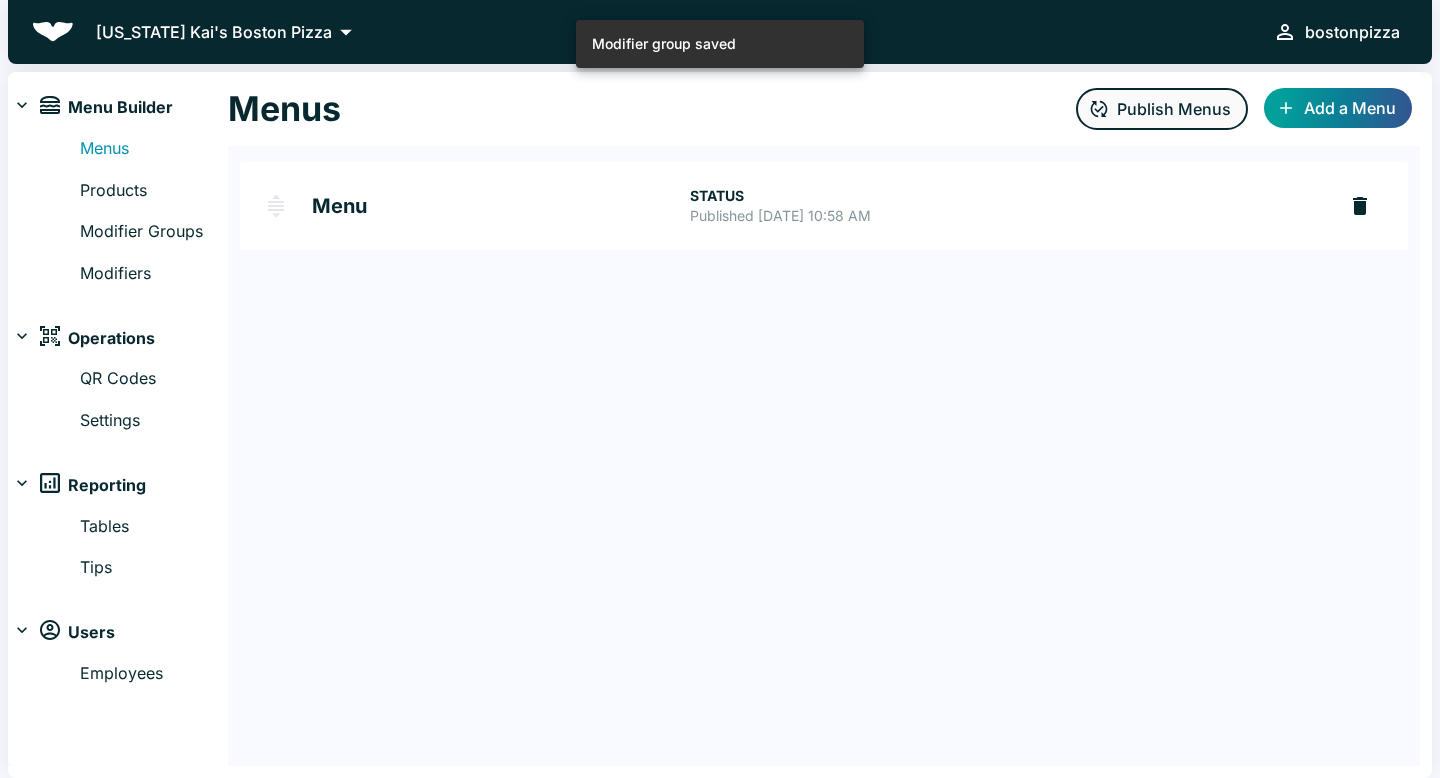 click on "Publish Menus" at bounding box center (1162, 109) 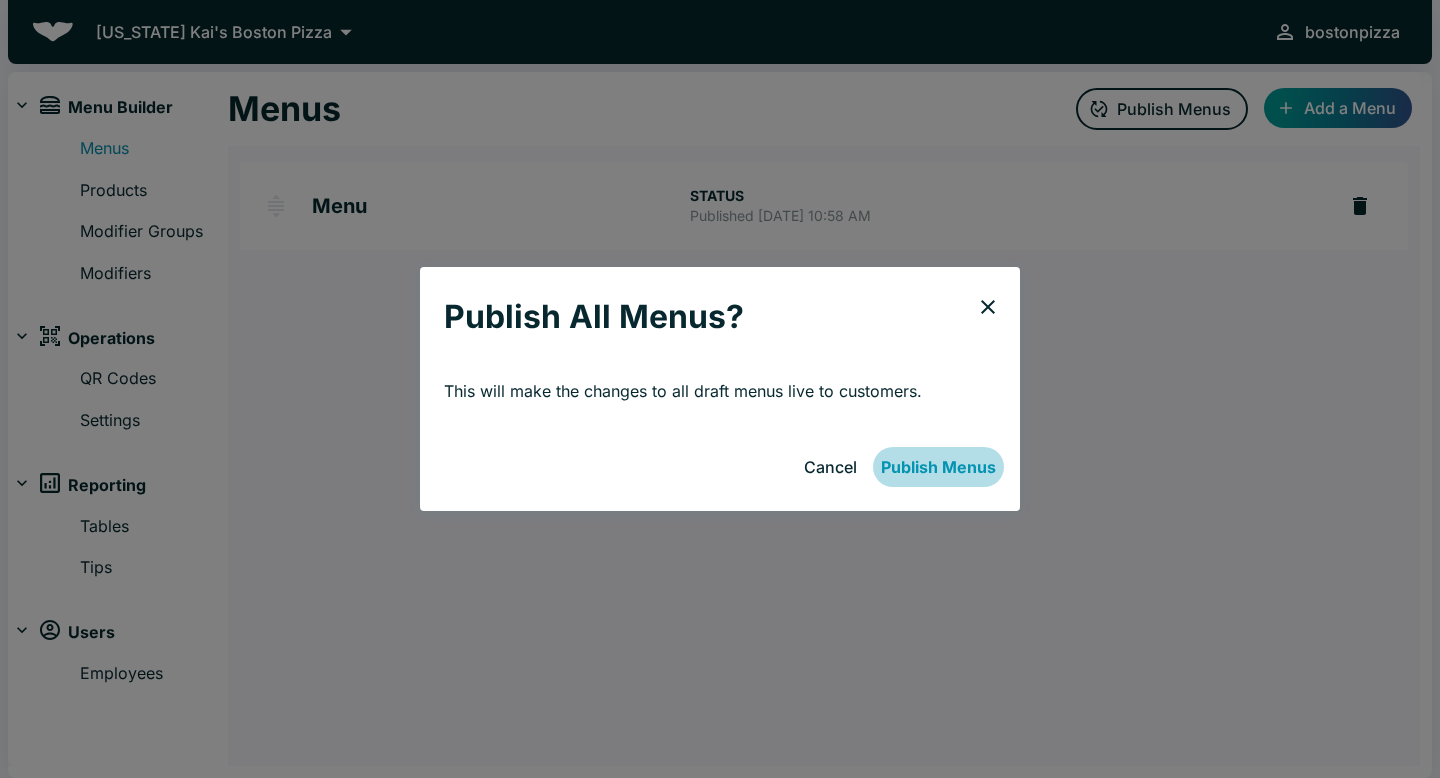 click on "Publish Menus" at bounding box center [938, 467] 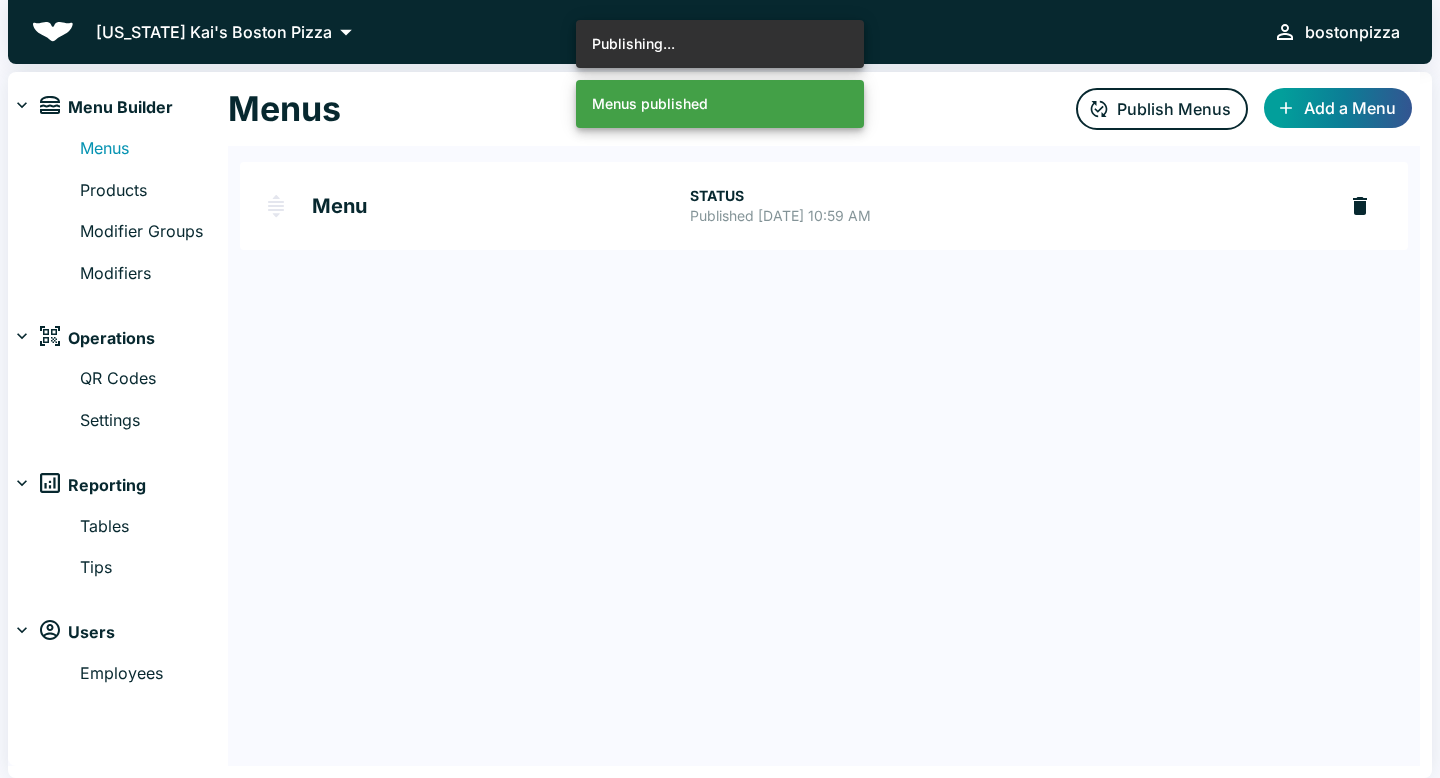 click on "Menus Products Modifier Groups Modifiers" at bounding box center (118, 207) 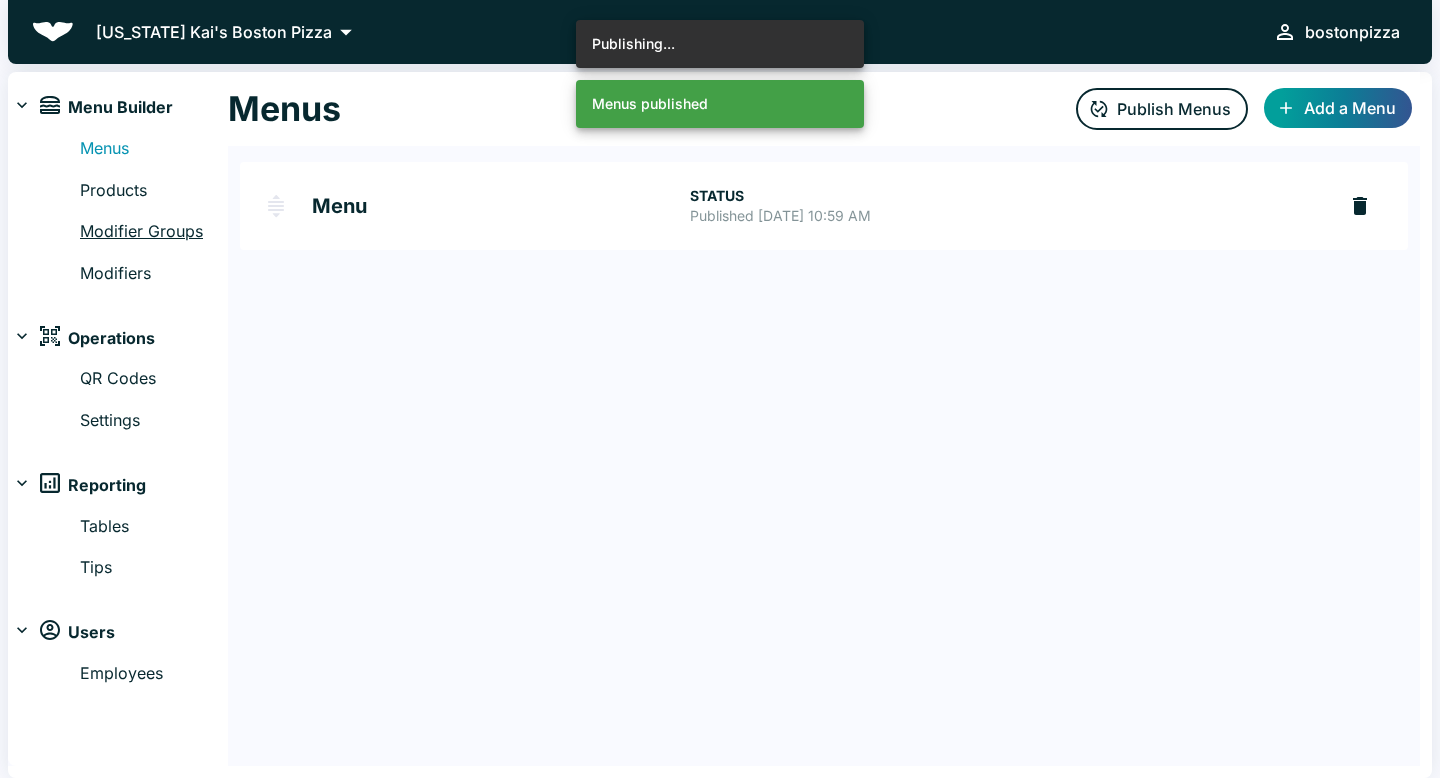 click on "Modifier Groups" at bounding box center (154, 232) 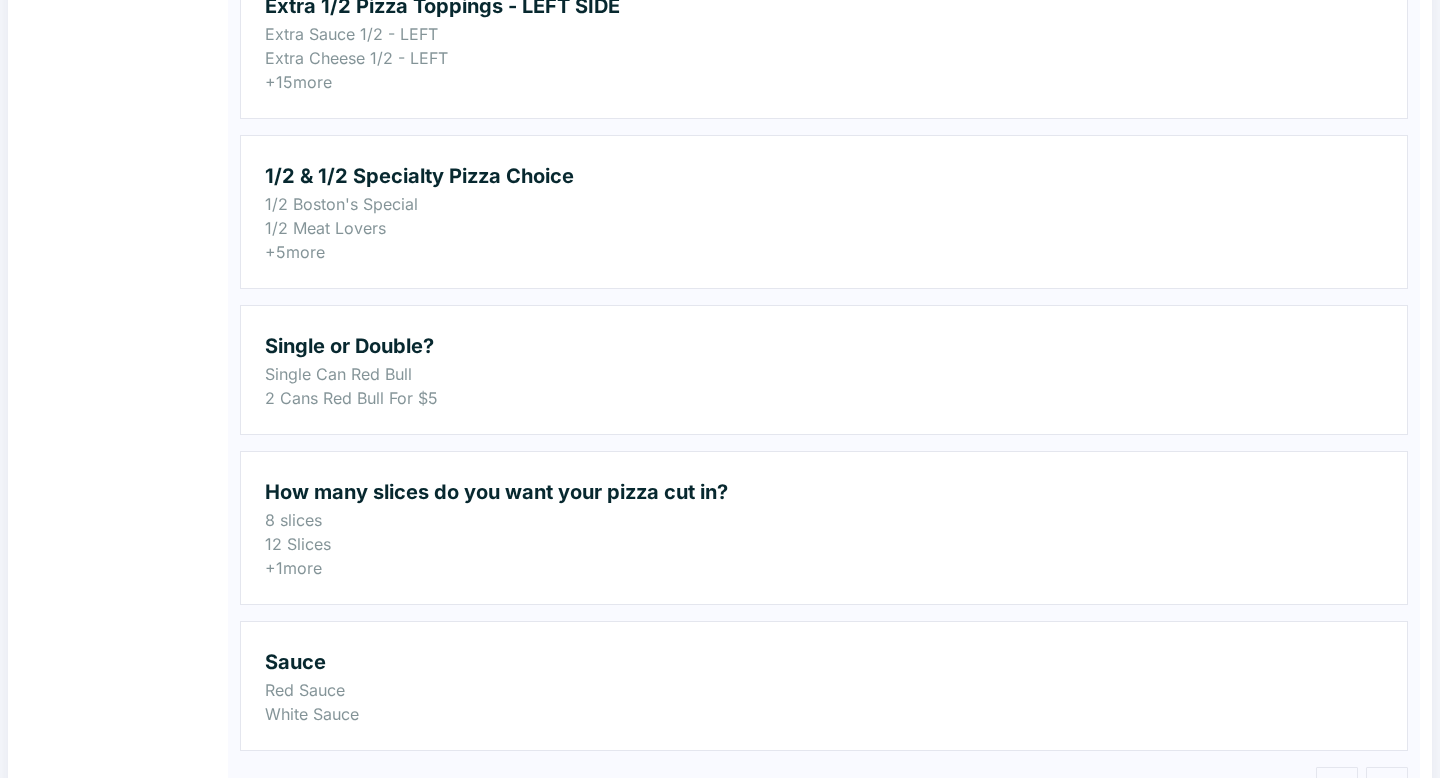scroll, scrollTop: 992, scrollLeft: 0, axis: vertical 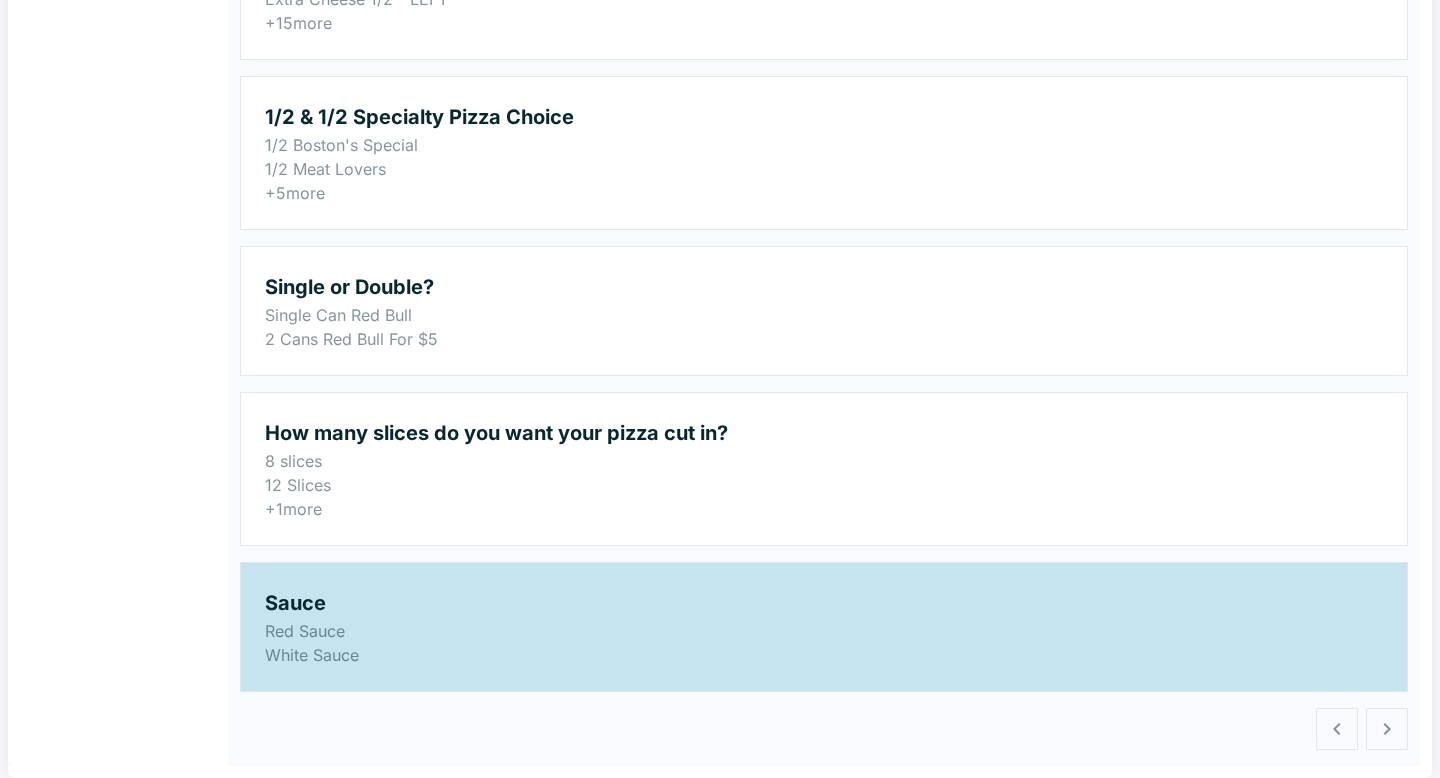 click on "Sauce" at bounding box center (824, 603) 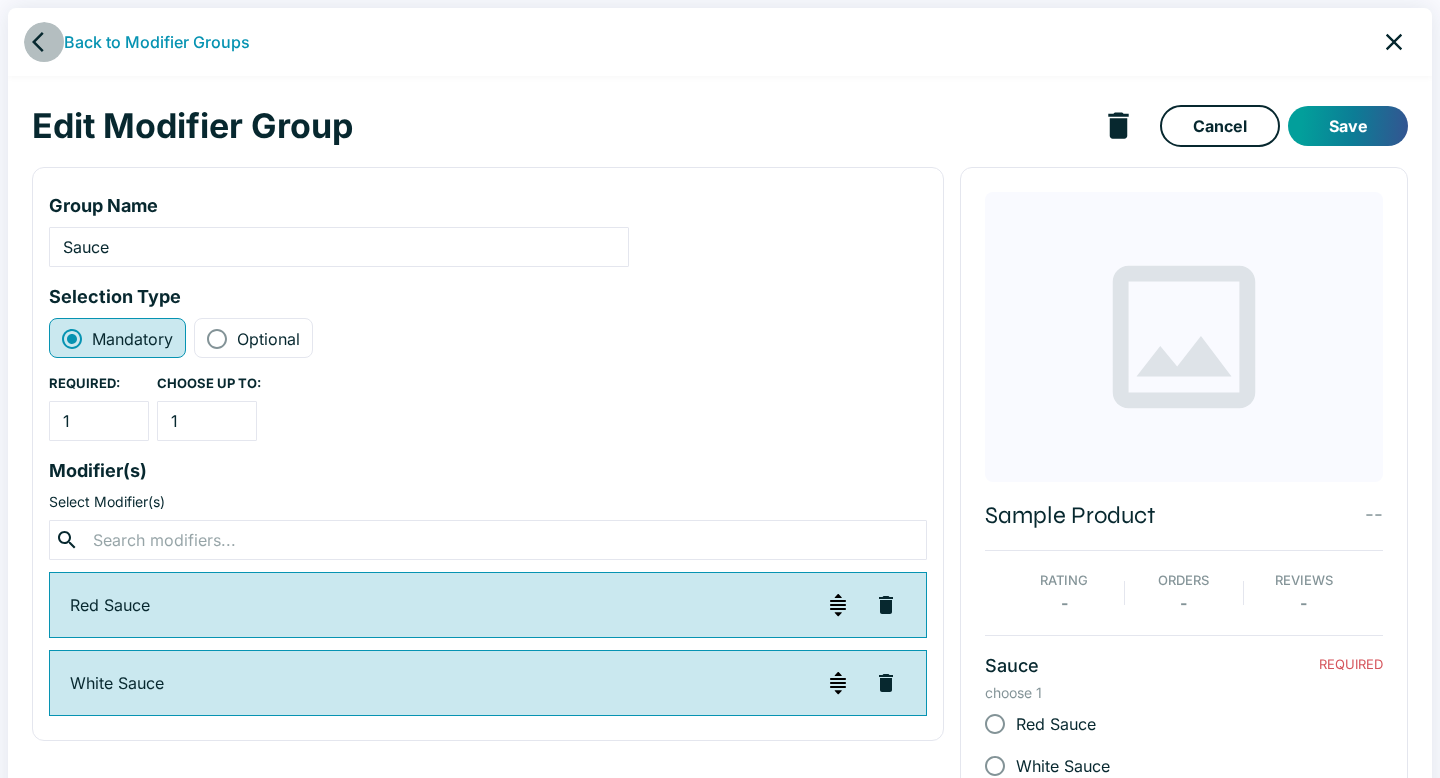 click 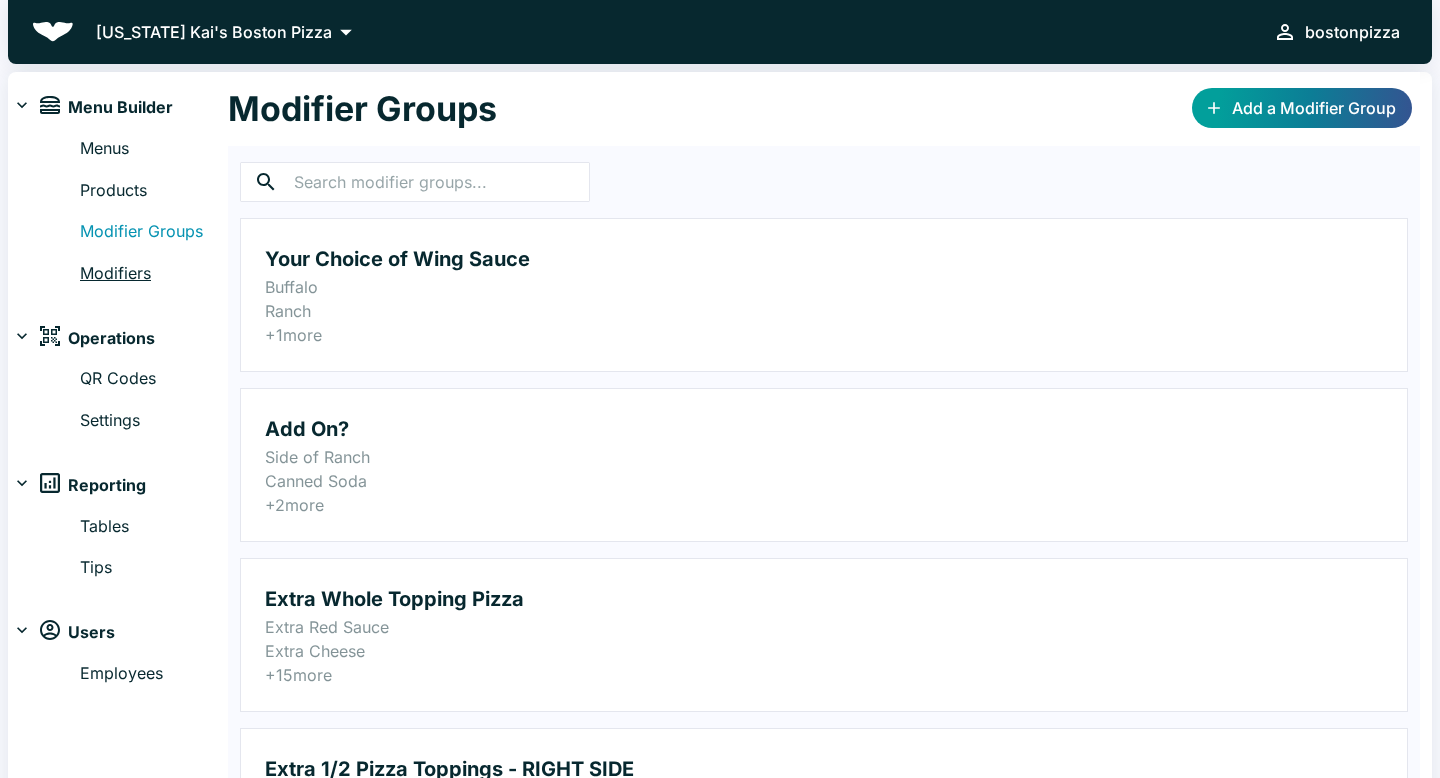 click on "Modifiers" at bounding box center (154, 274) 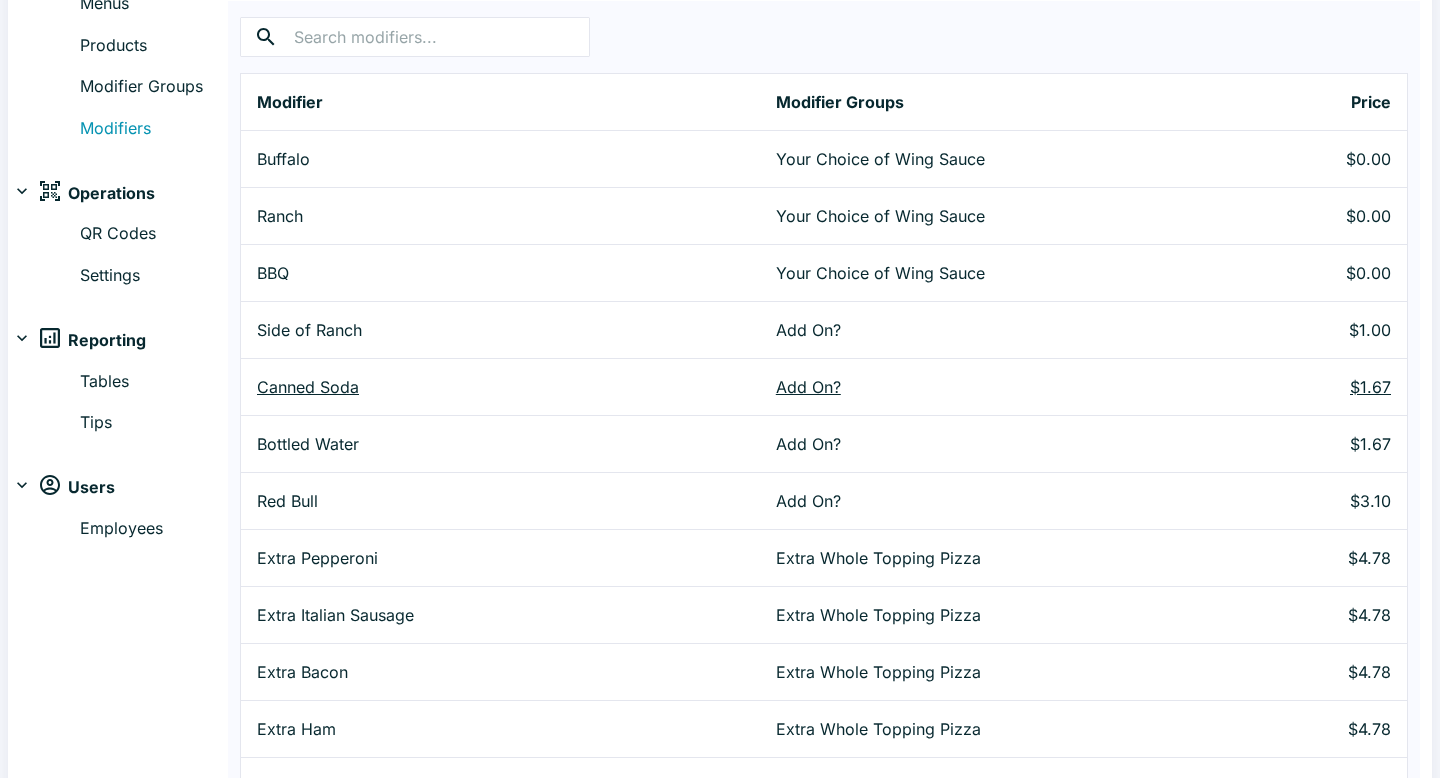 scroll, scrollTop: 0, scrollLeft: 0, axis: both 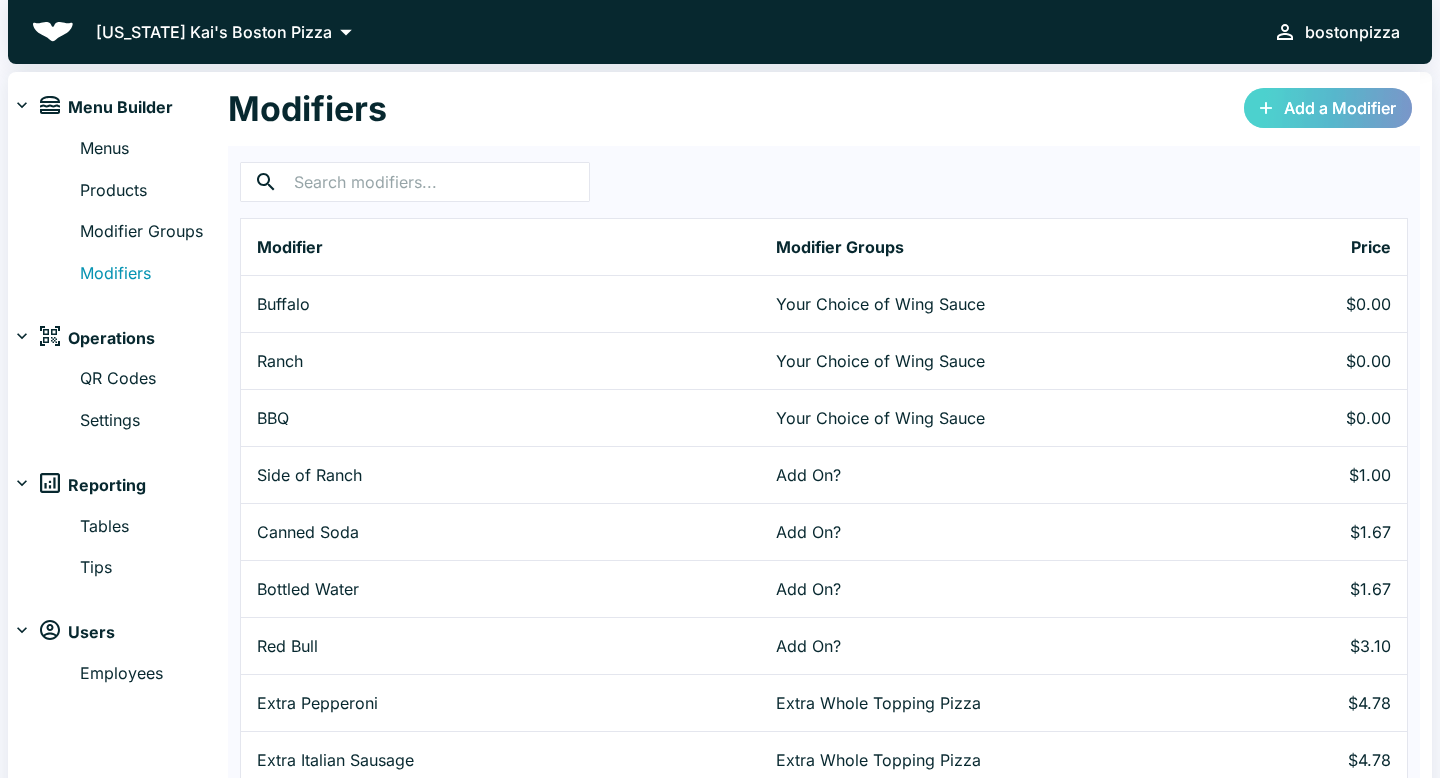 click on "Add a Modifier" at bounding box center [1328, 108] 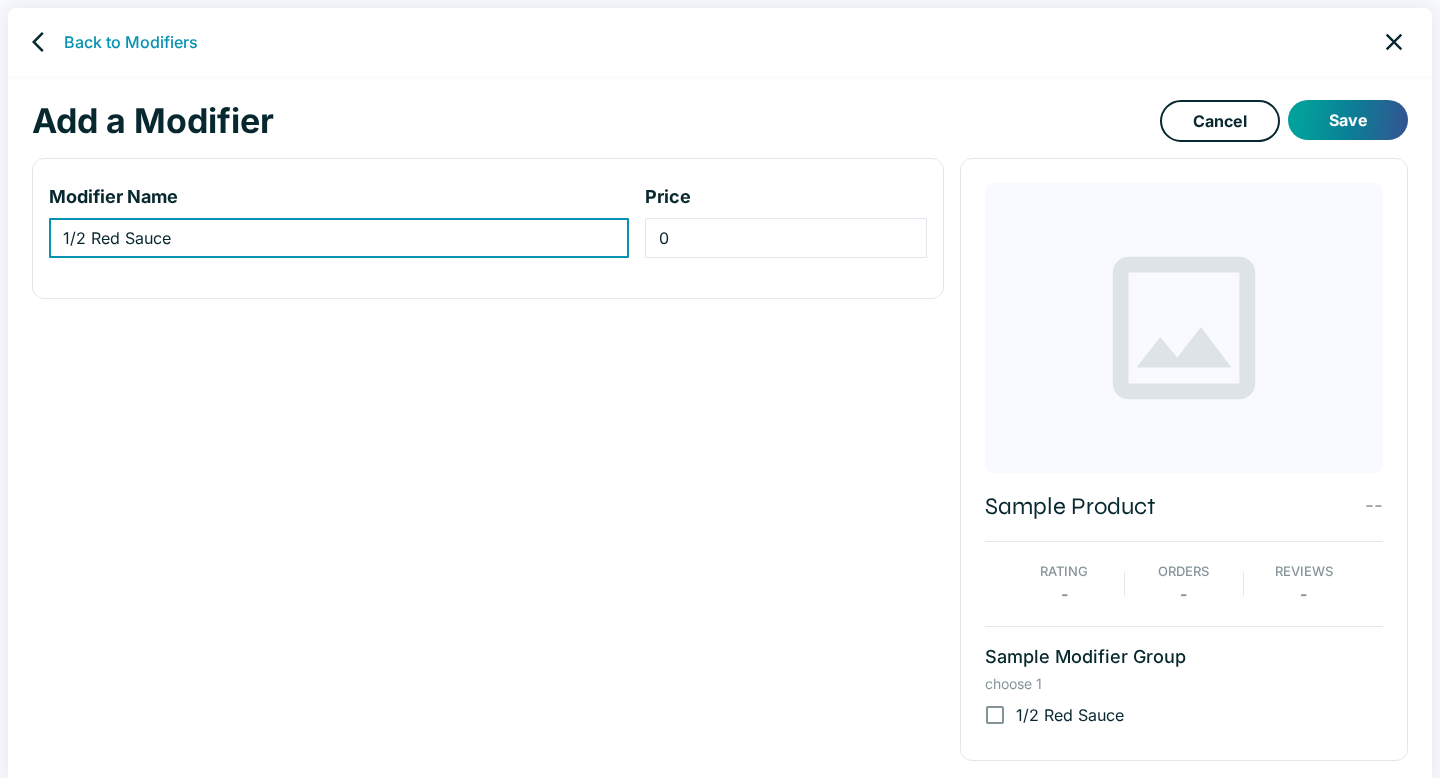 click on "1/2 Red Sauce" at bounding box center [339, 238] 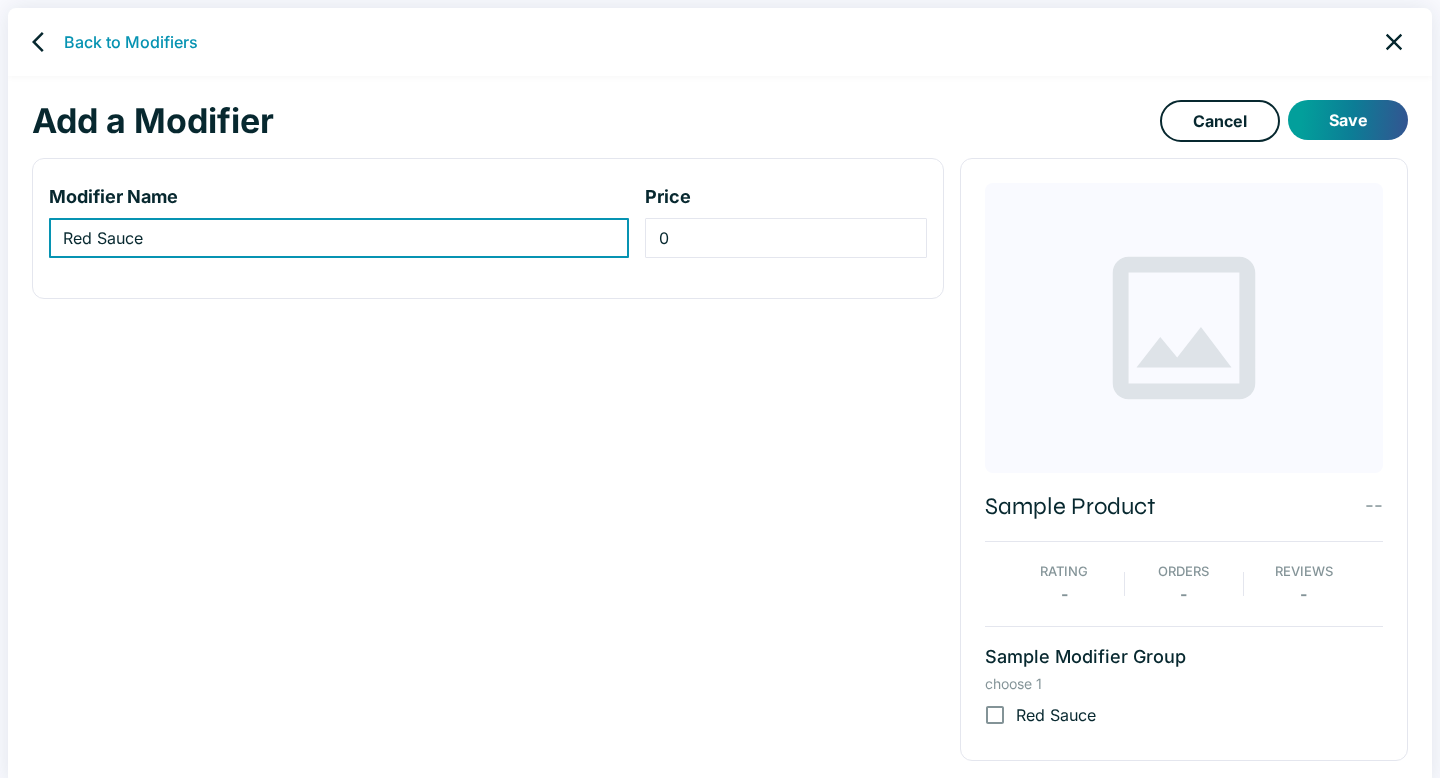 click on "Red Sauce" at bounding box center (339, 238) 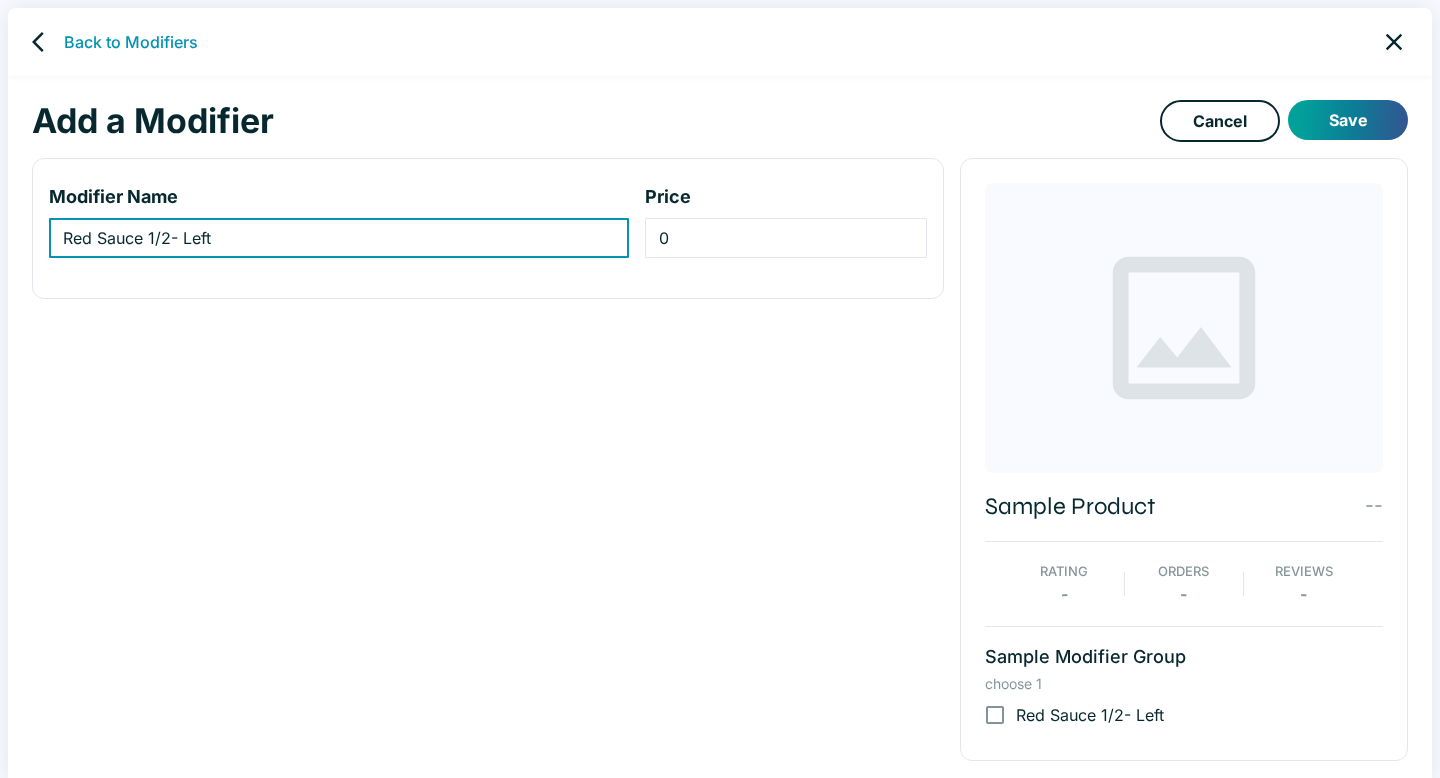 type on "Red Sauce 1/2- Left" 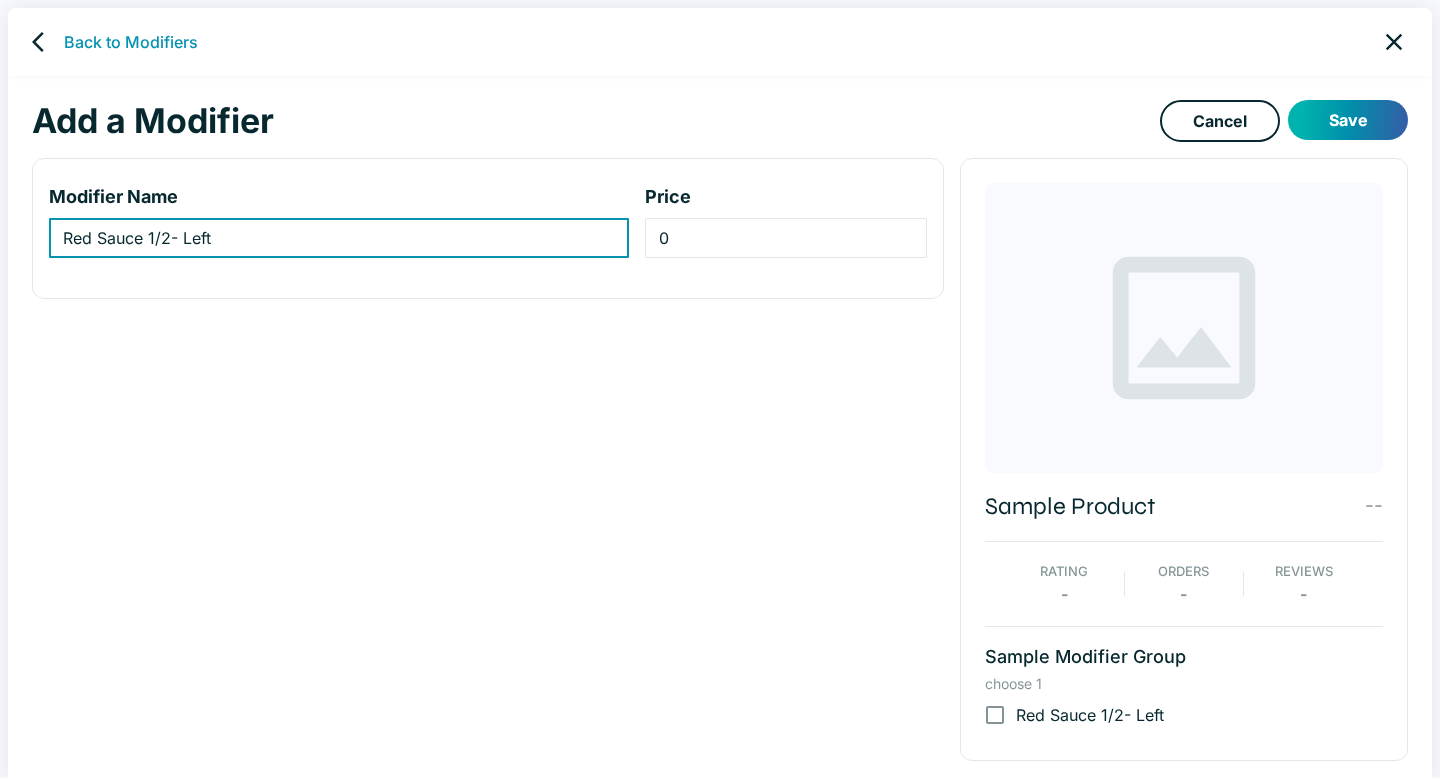 click on "Save" at bounding box center (1348, 120) 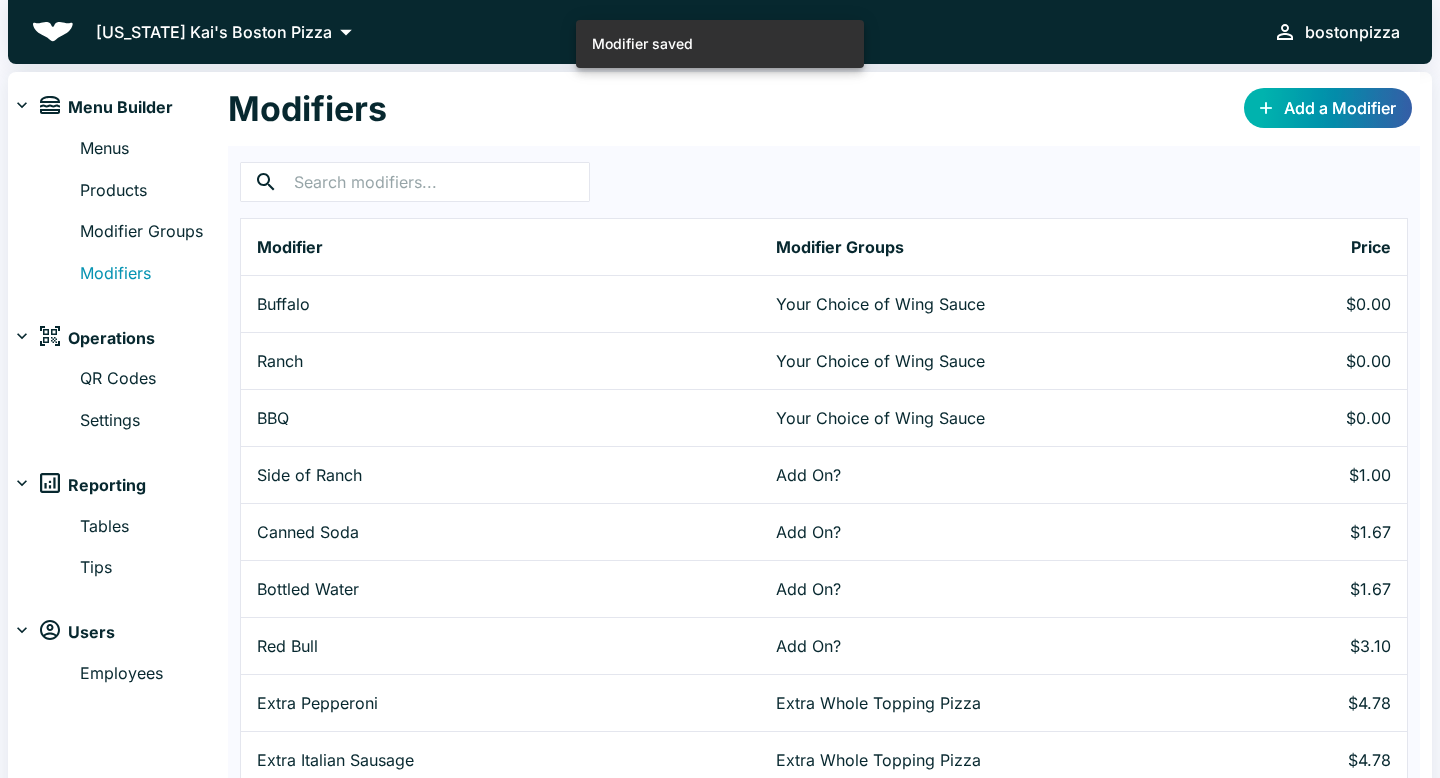 click on "Add a Modifier" at bounding box center (1328, 108) 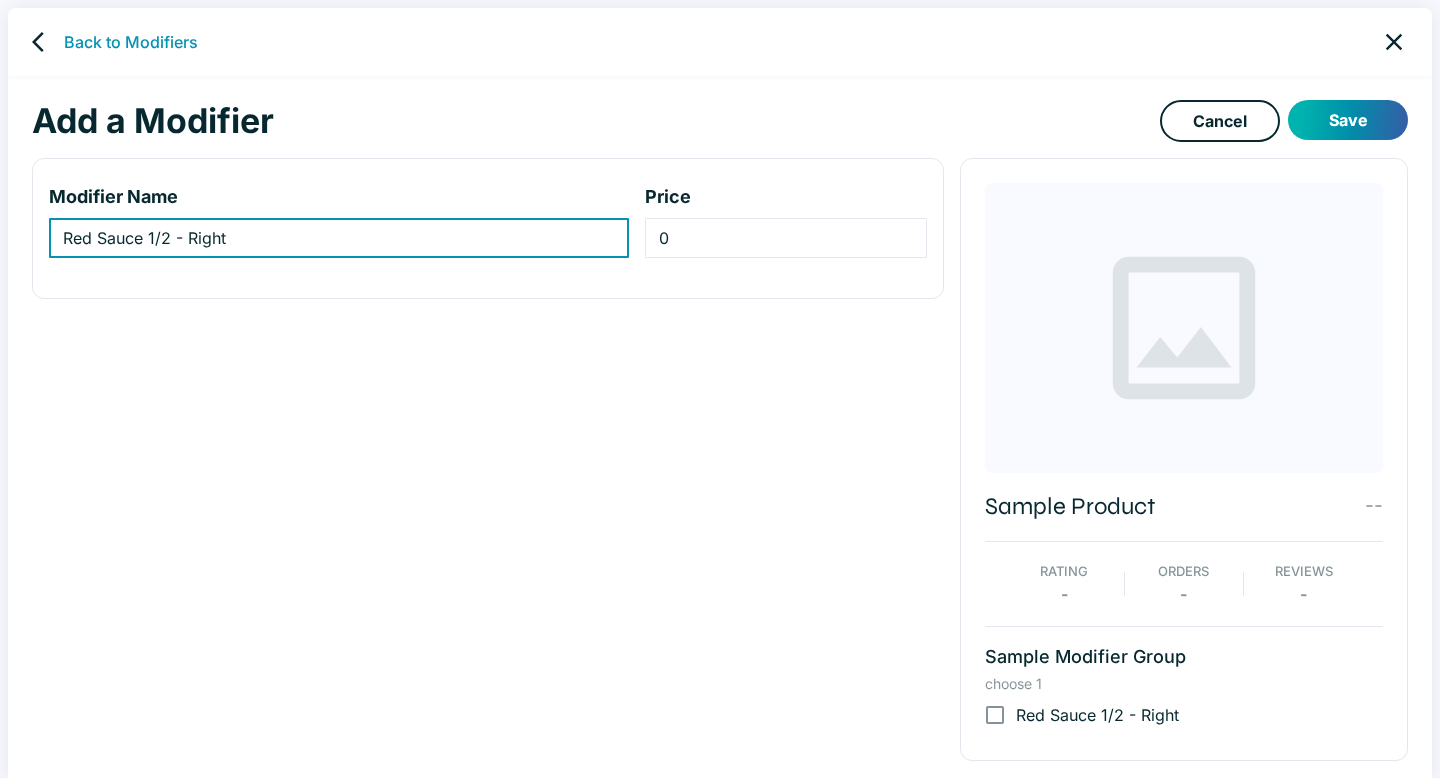 type on "Red Sauce 1/2 - Right" 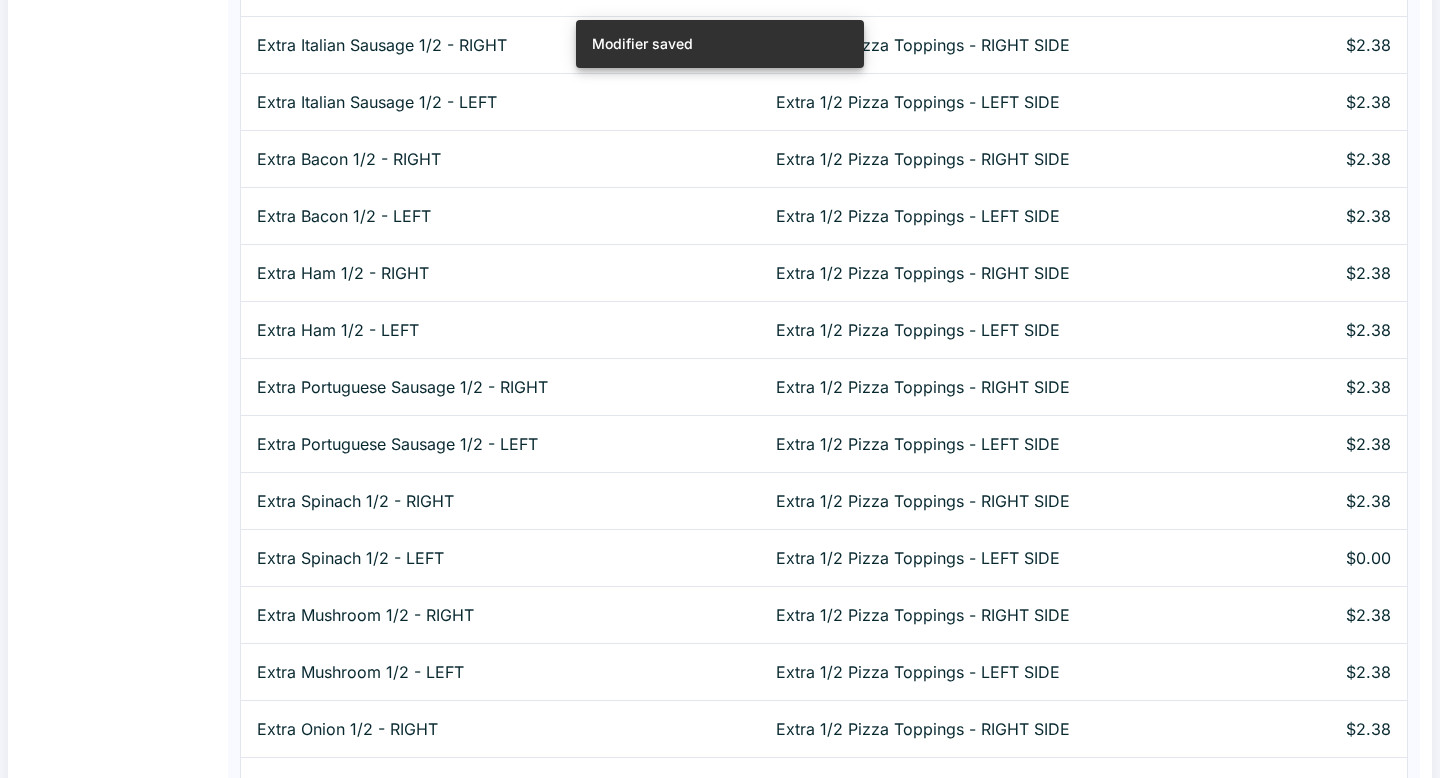 scroll, scrollTop: 2429, scrollLeft: 0, axis: vertical 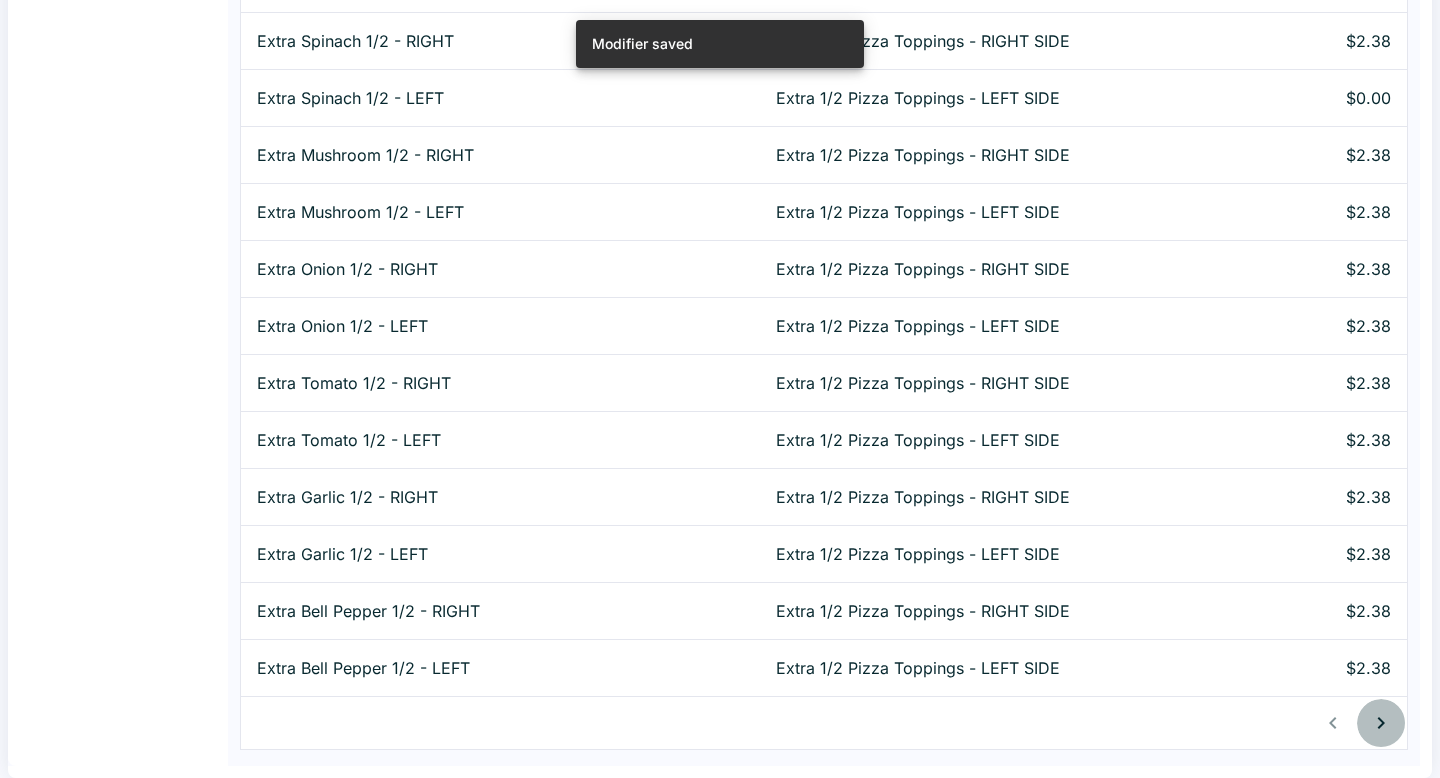 click 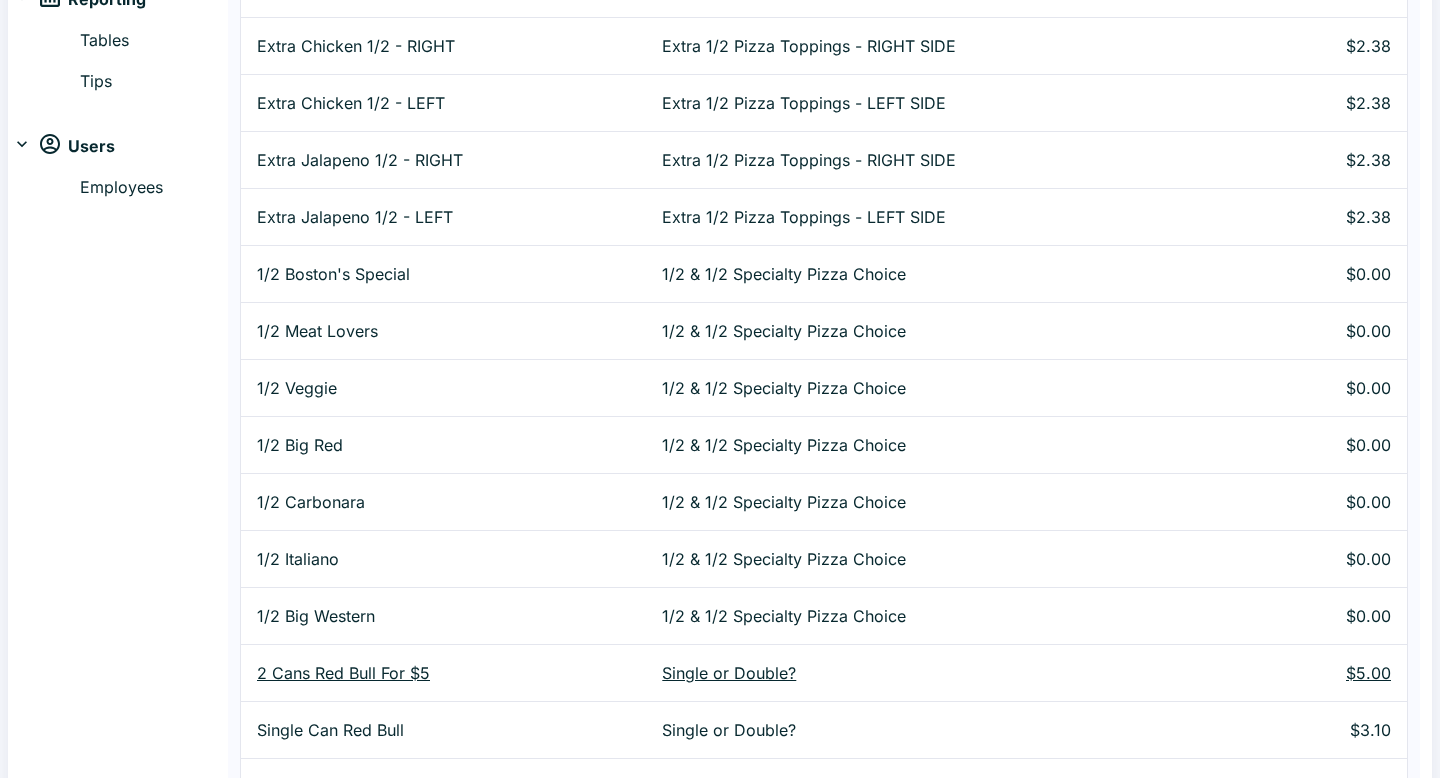 scroll, scrollTop: 0, scrollLeft: 0, axis: both 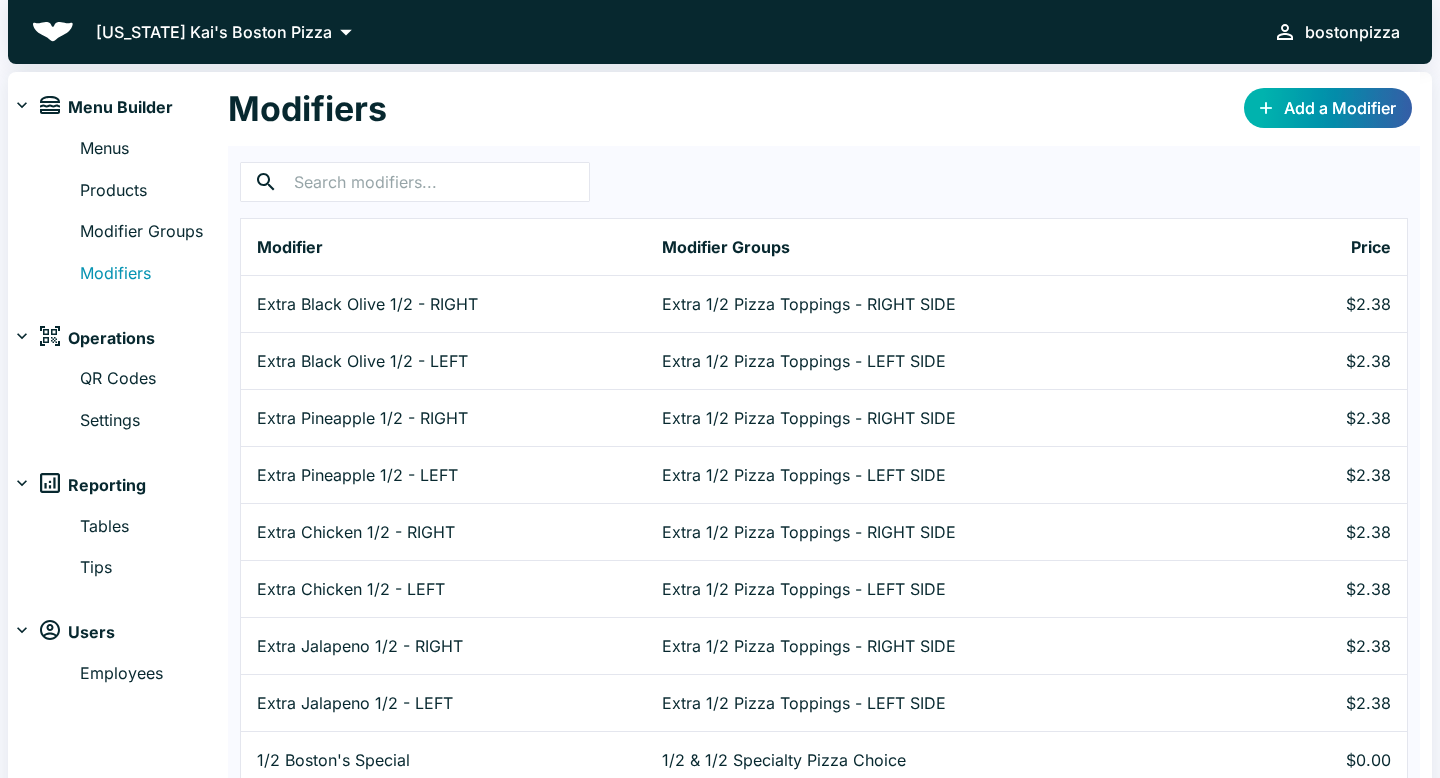 click on "Add a Modifier" at bounding box center [1328, 108] 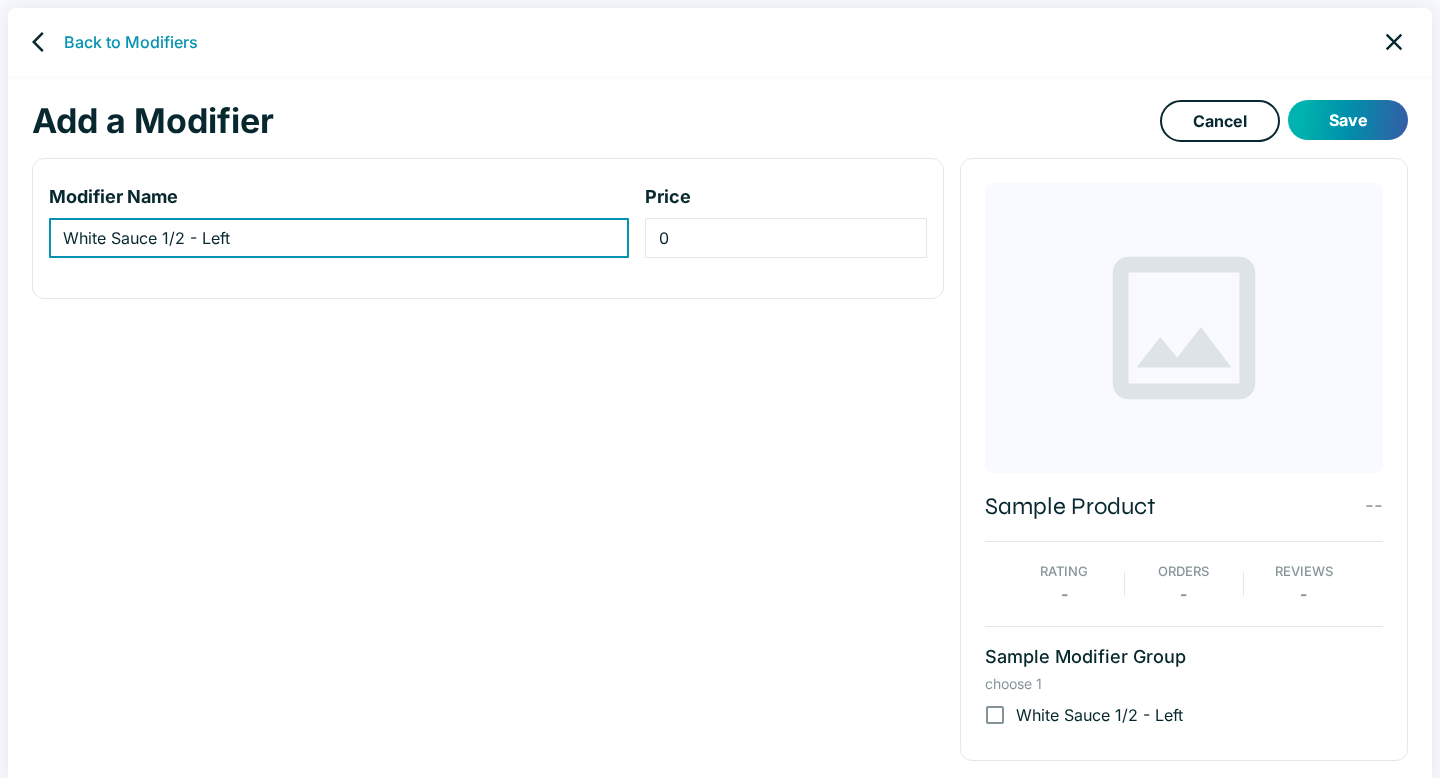 type on "White Sauce 1/2 - Left" 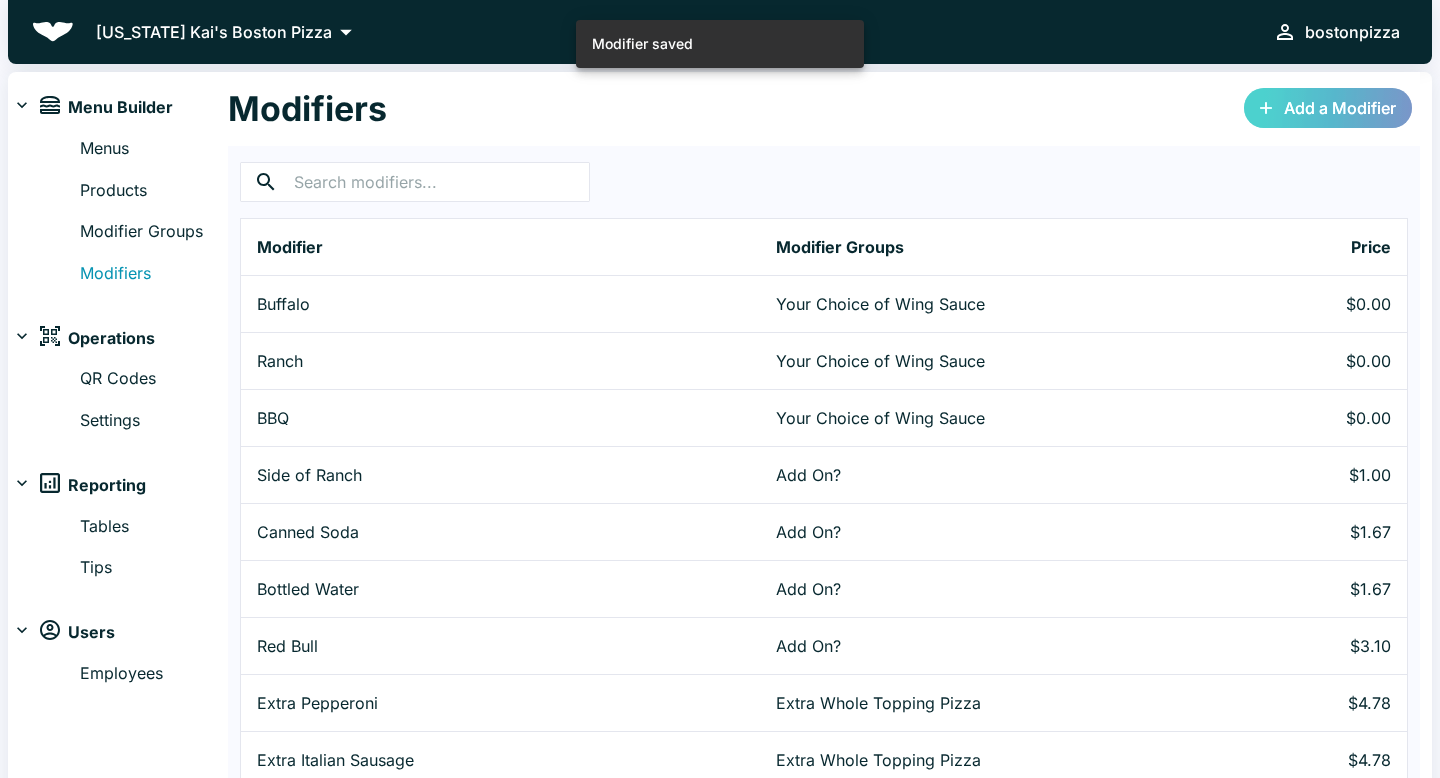 click on "Add a Modifier" at bounding box center (1328, 108) 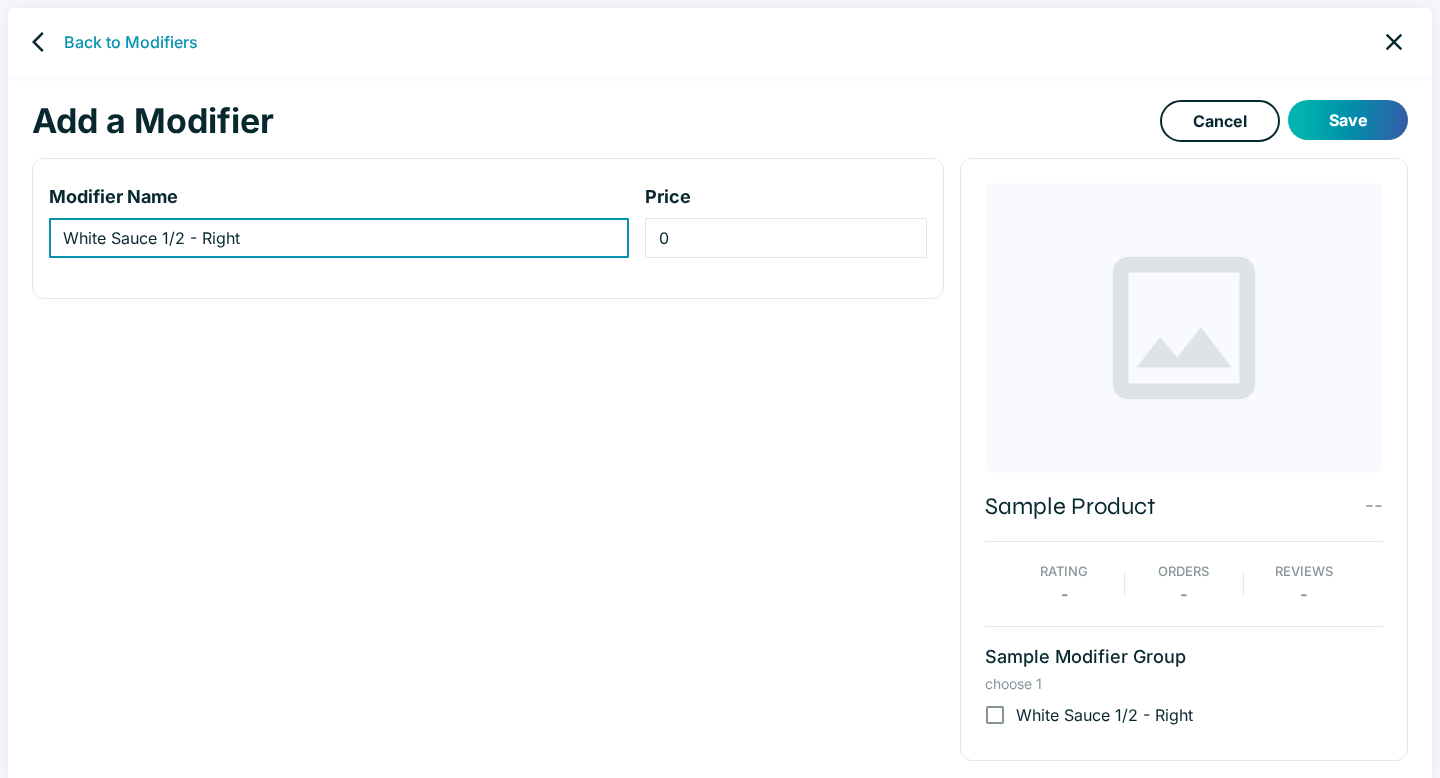type on "White Sauce 1/2 - Right" 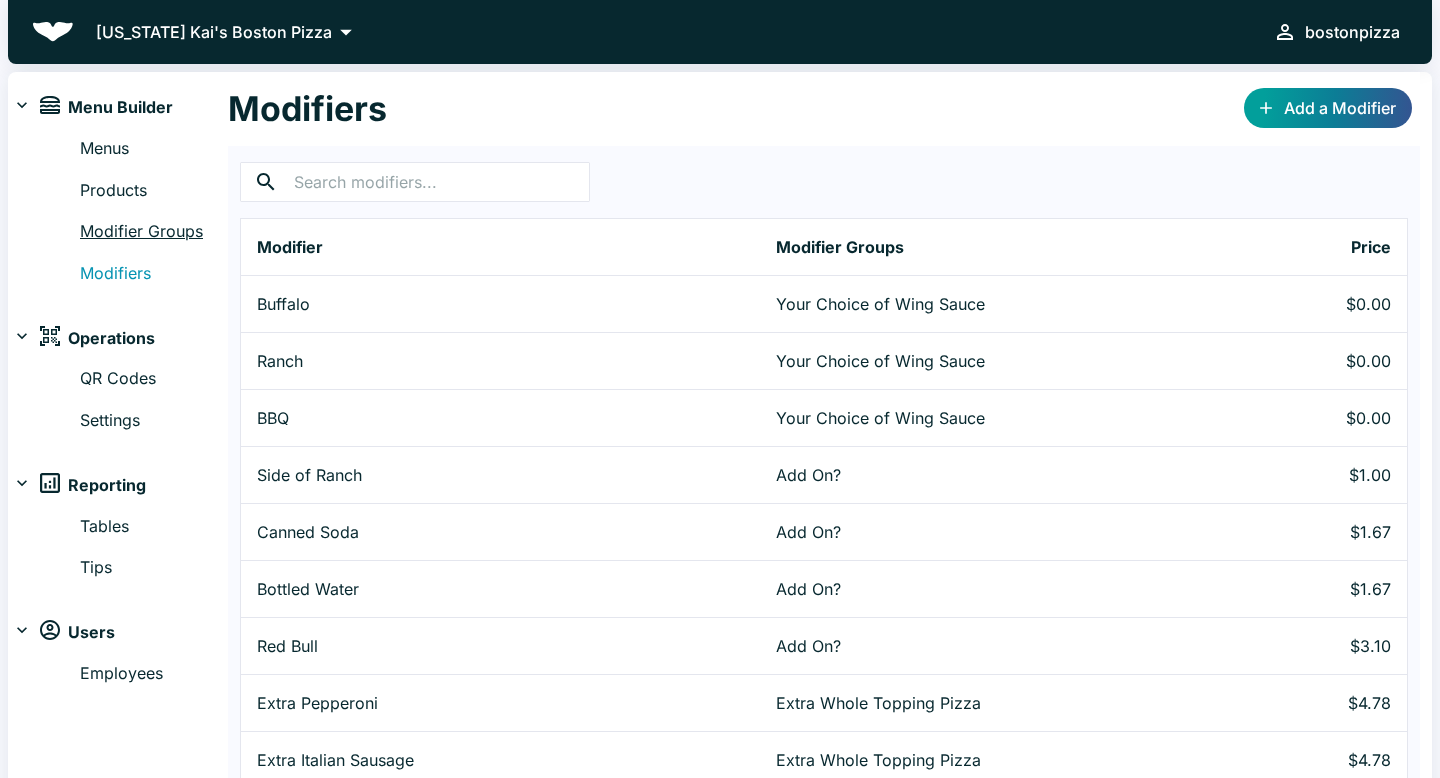 click on "Modifier Groups" at bounding box center (154, 232) 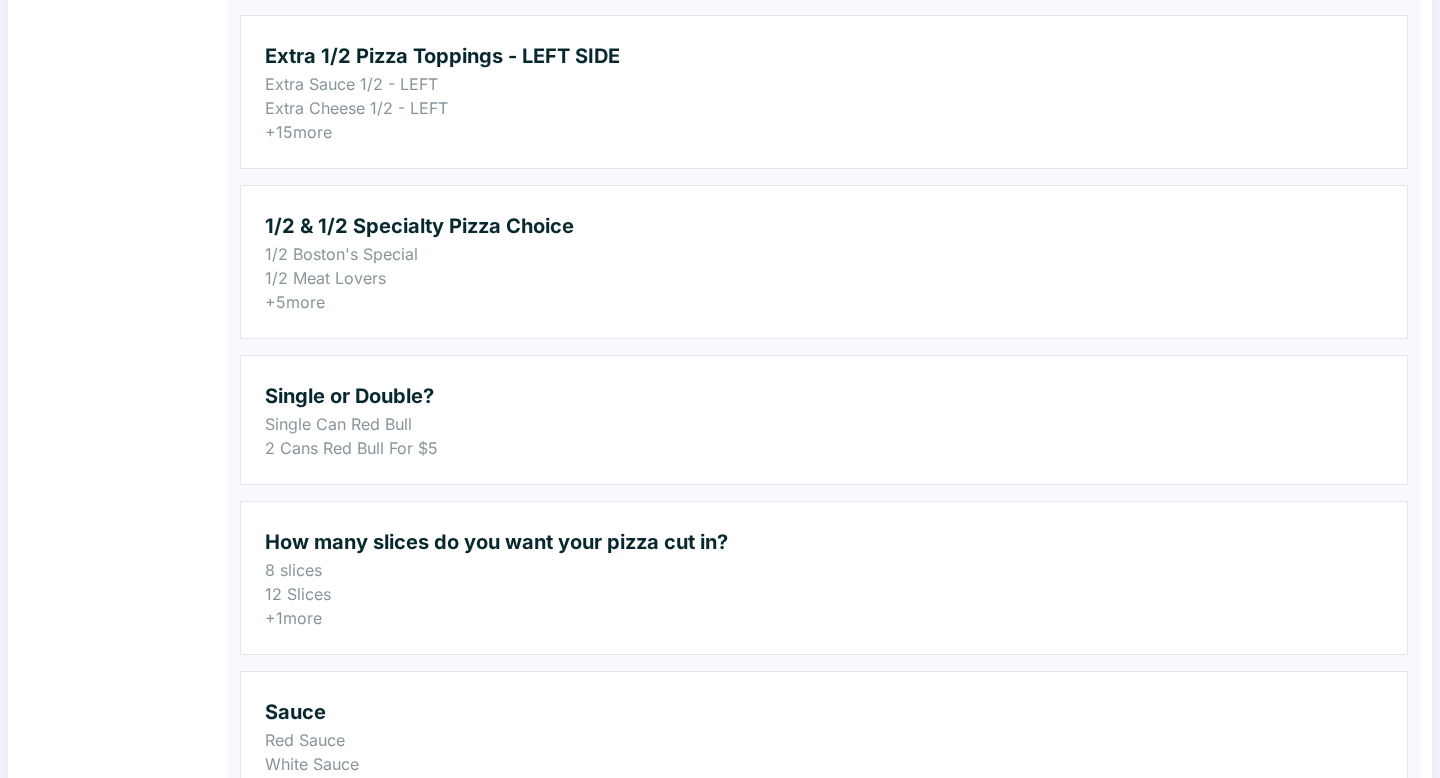scroll, scrollTop: 992, scrollLeft: 0, axis: vertical 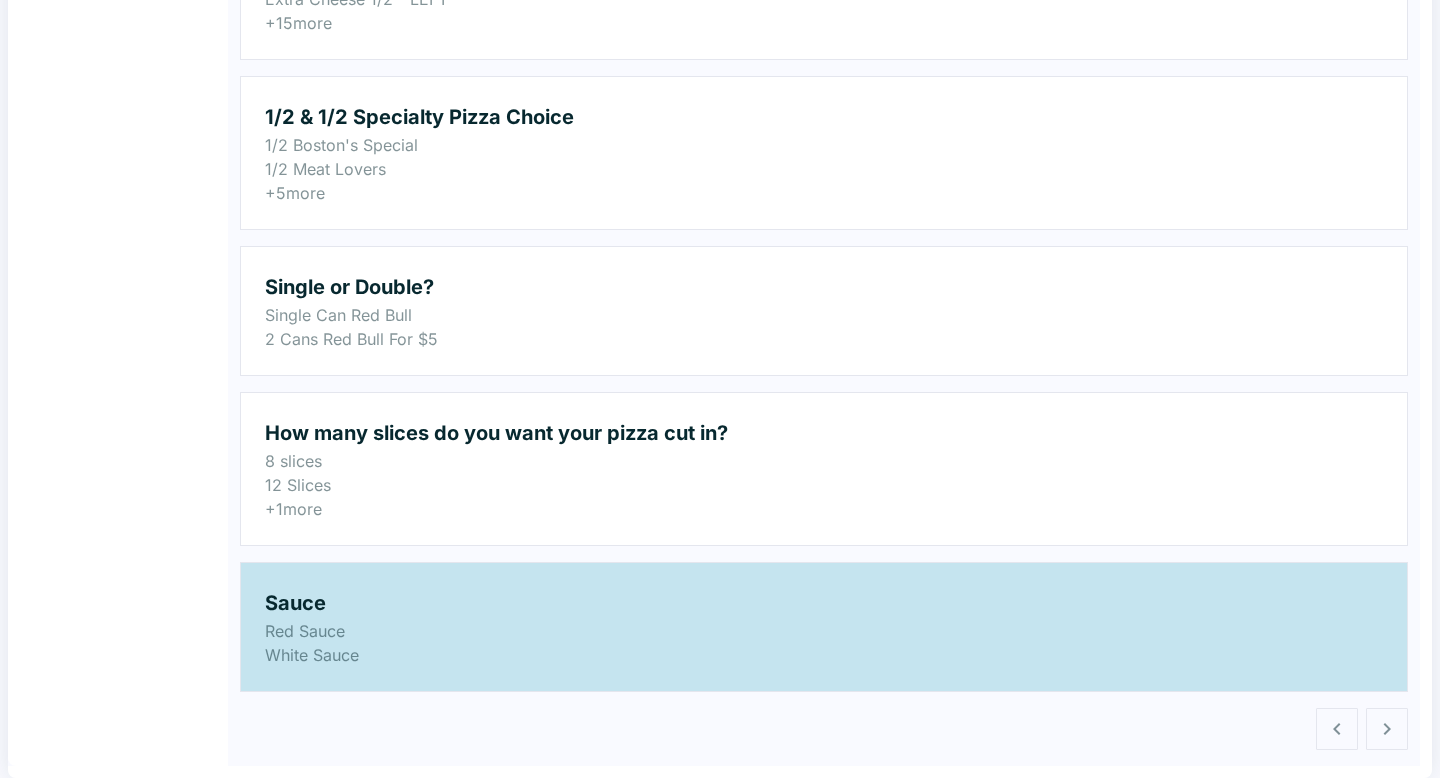 click on "Red Sauce" at bounding box center [824, 631] 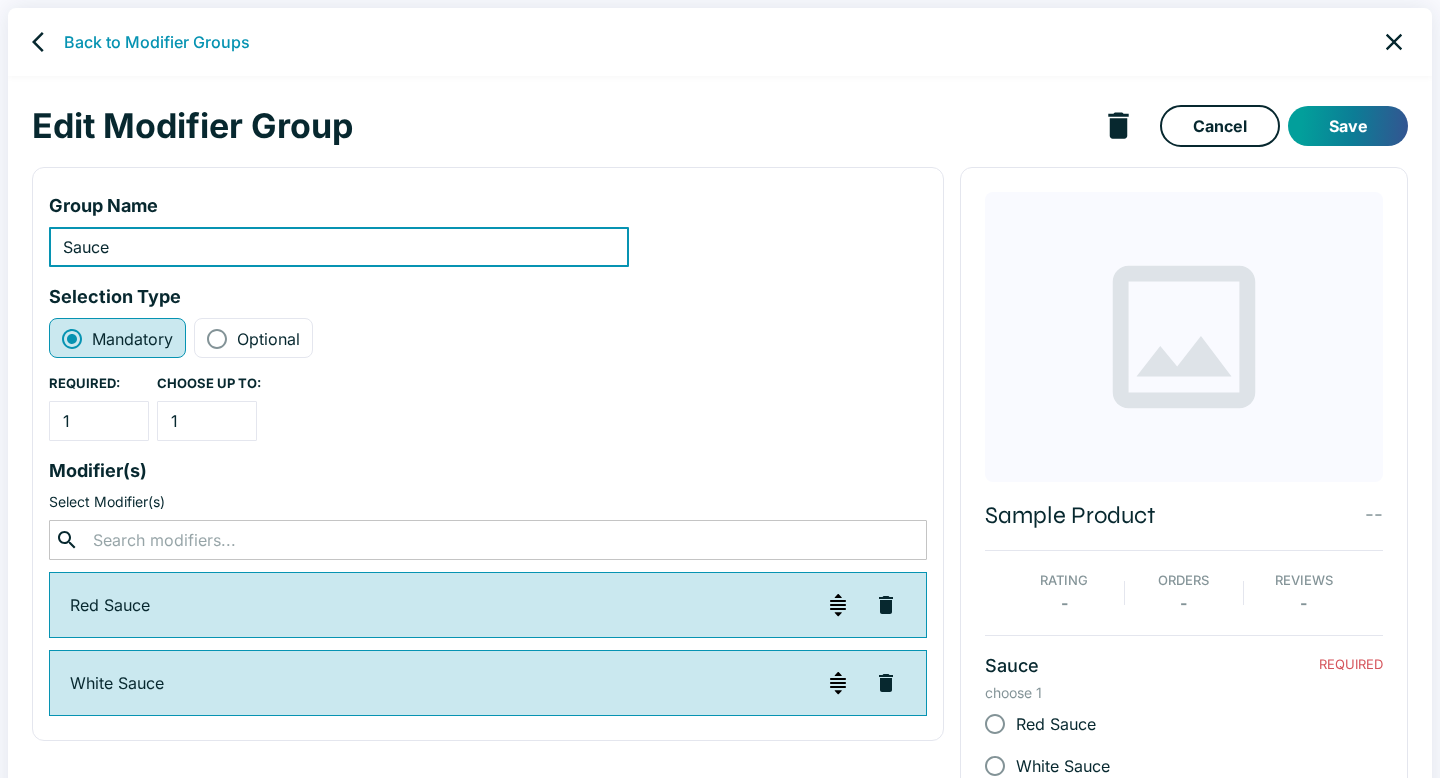 click on "​ ​" at bounding box center [488, 540] 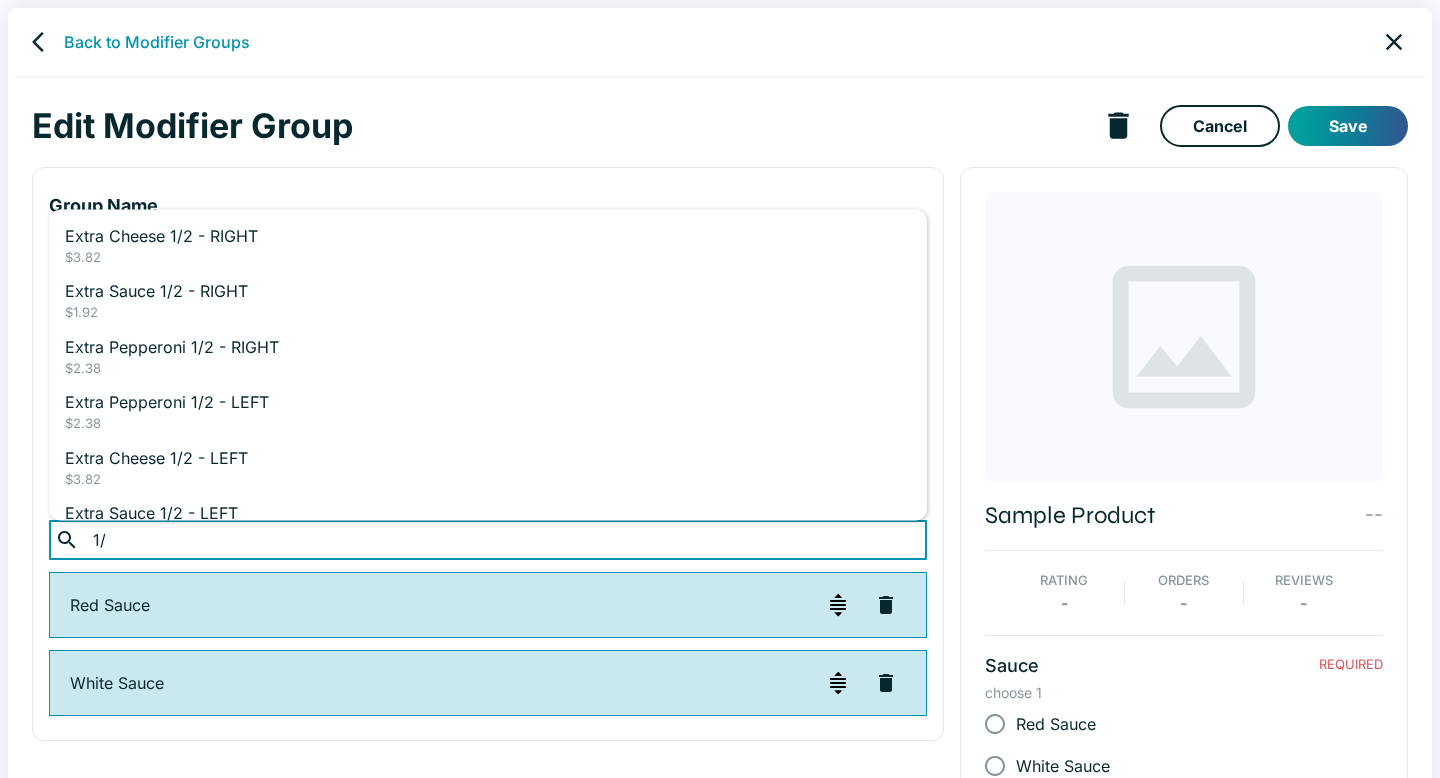type on "1" 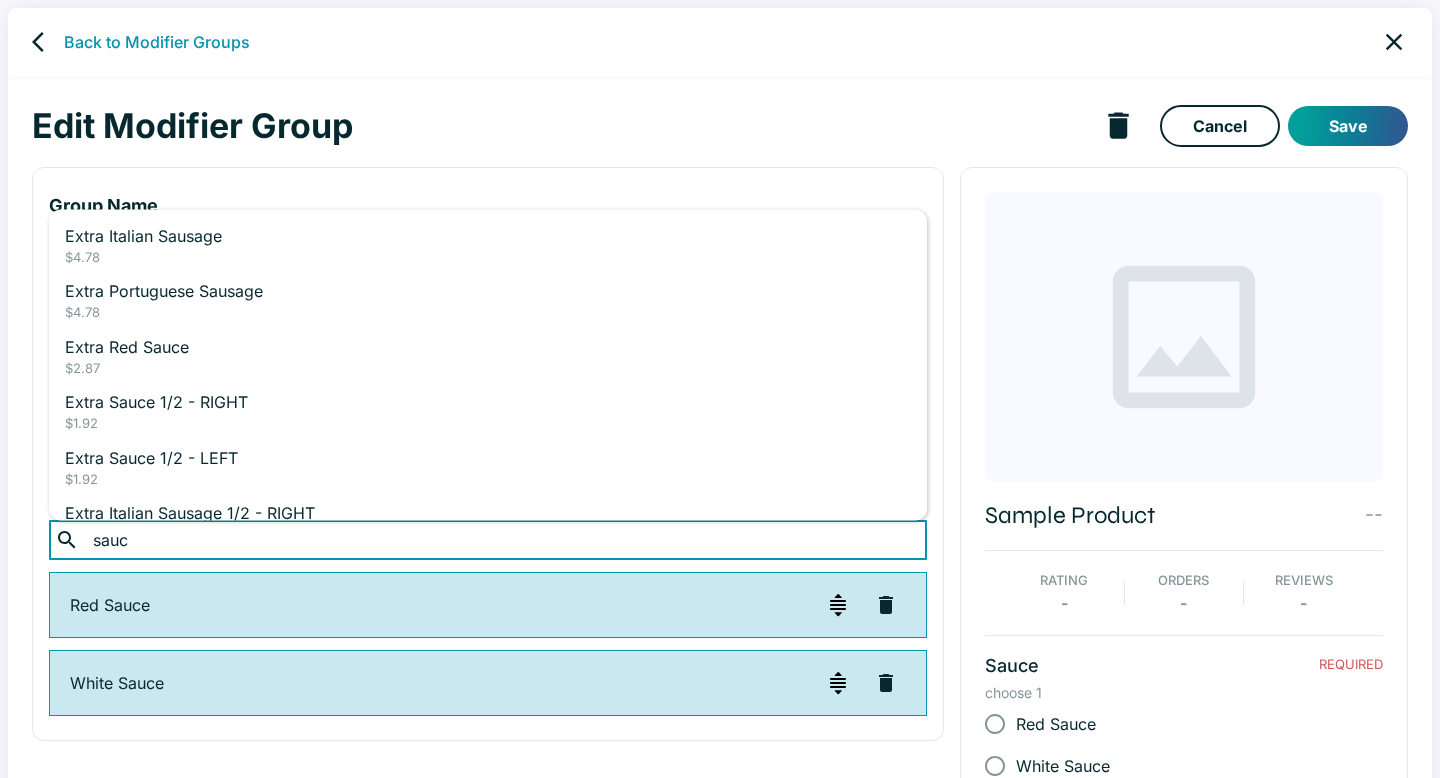 type on "sauce" 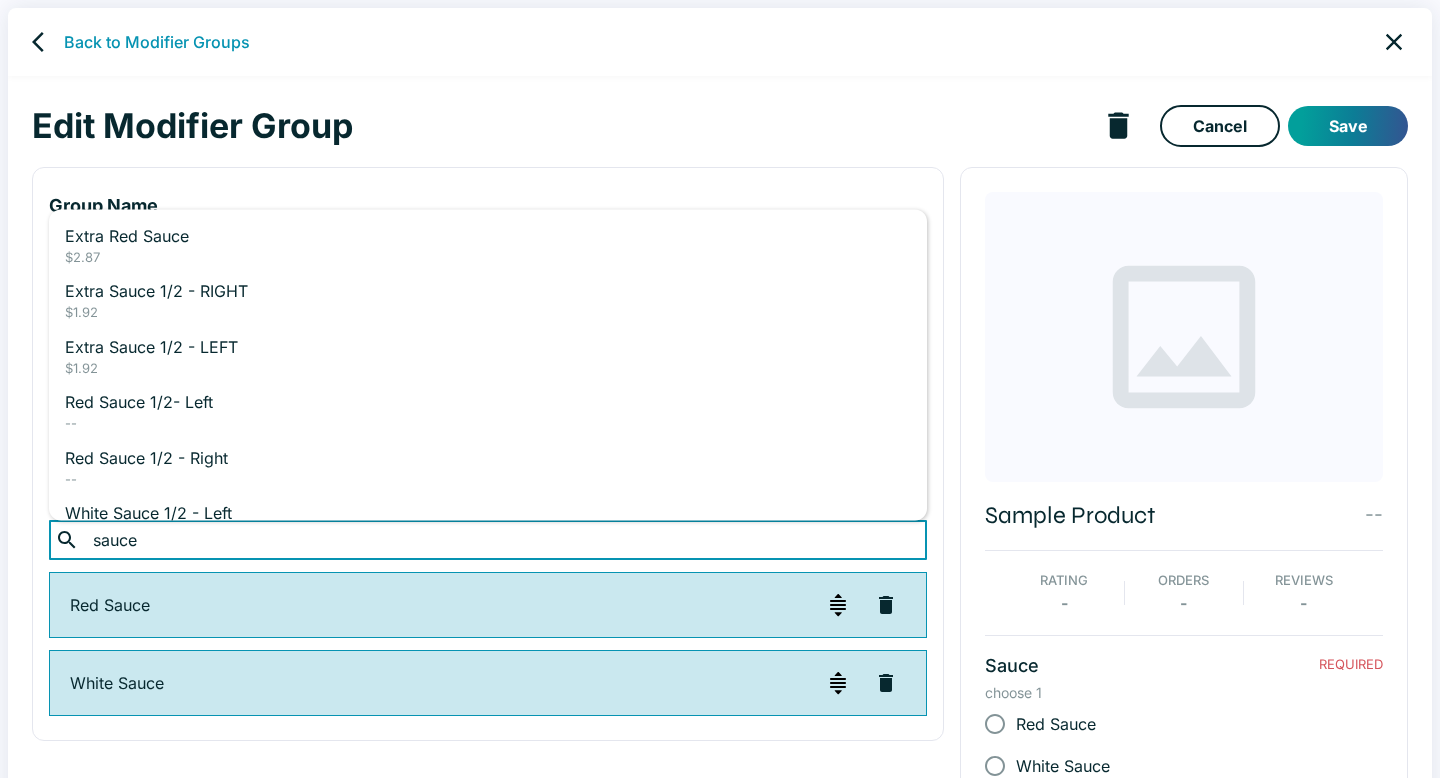 scroll, scrollTop: 93, scrollLeft: 0, axis: vertical 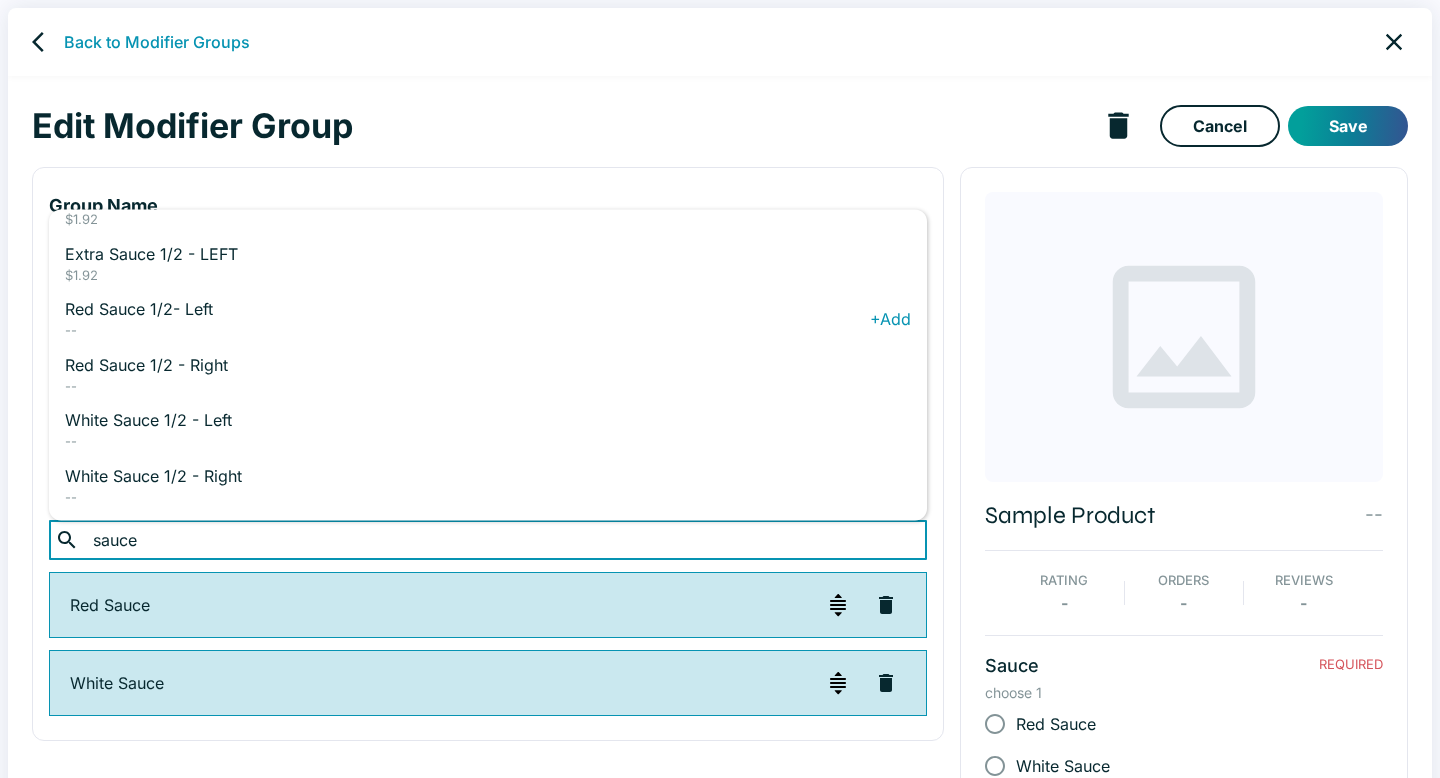 click on "Red Sauce 1/2- Left" at bounding box center [467, 309] 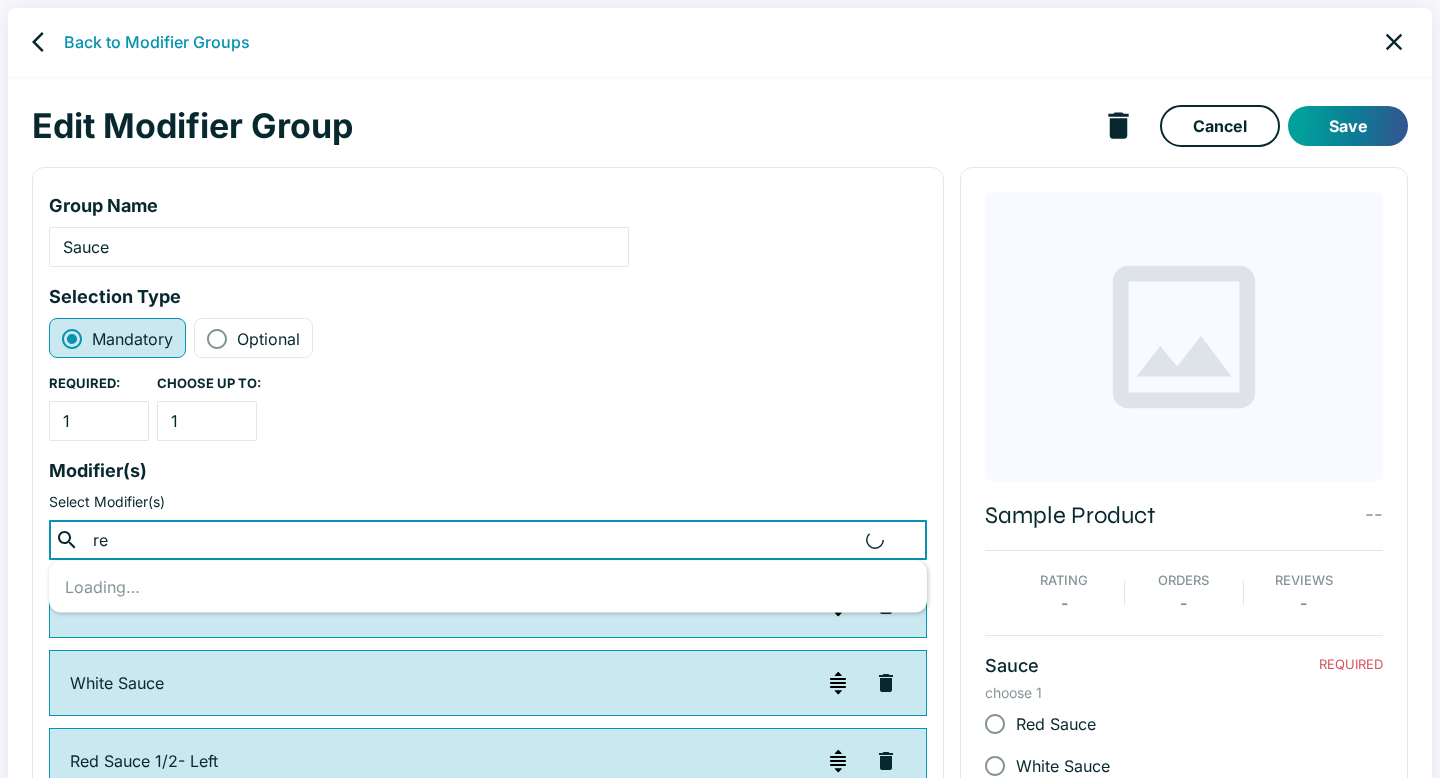 type on "red" 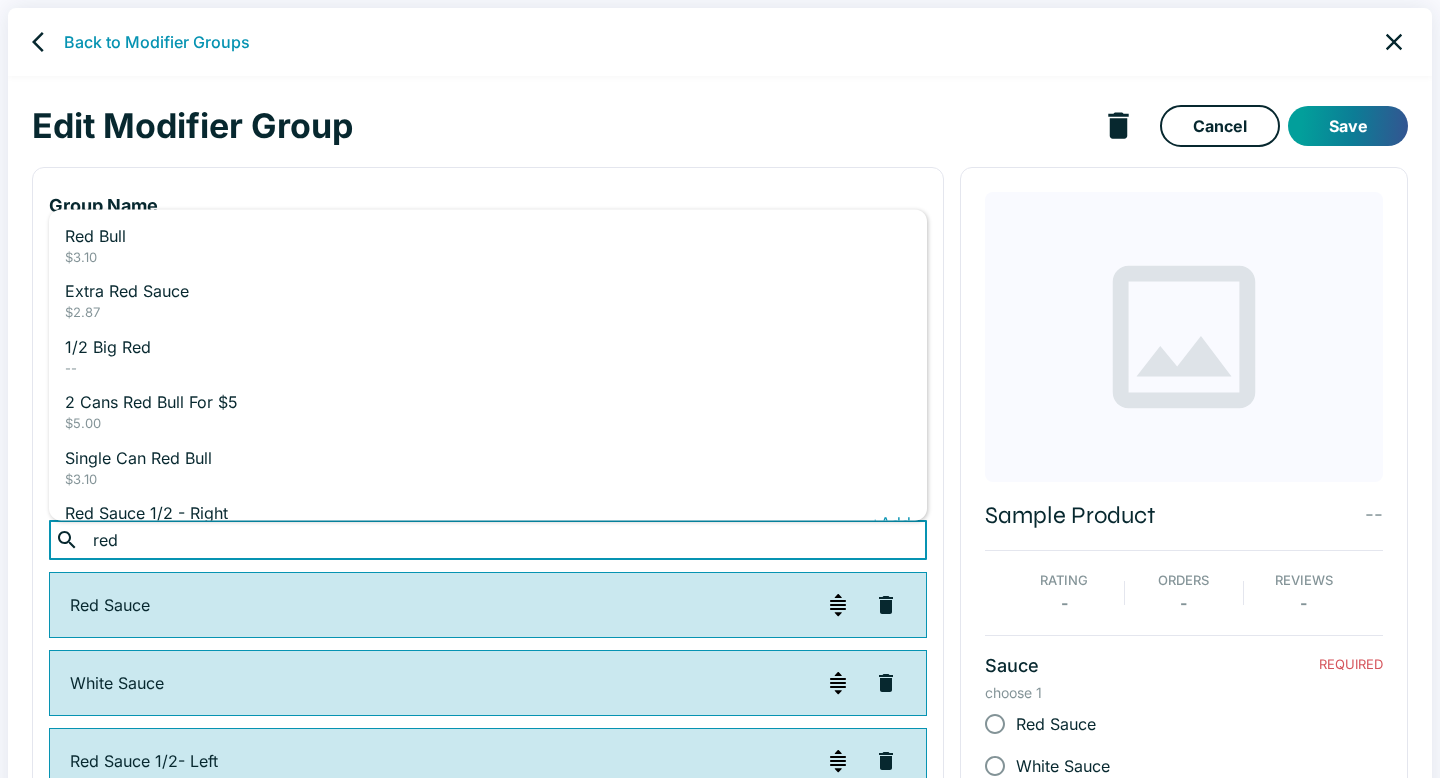 click on "Red Sauce 1/2 - Right" at bounding box center [467, 513] 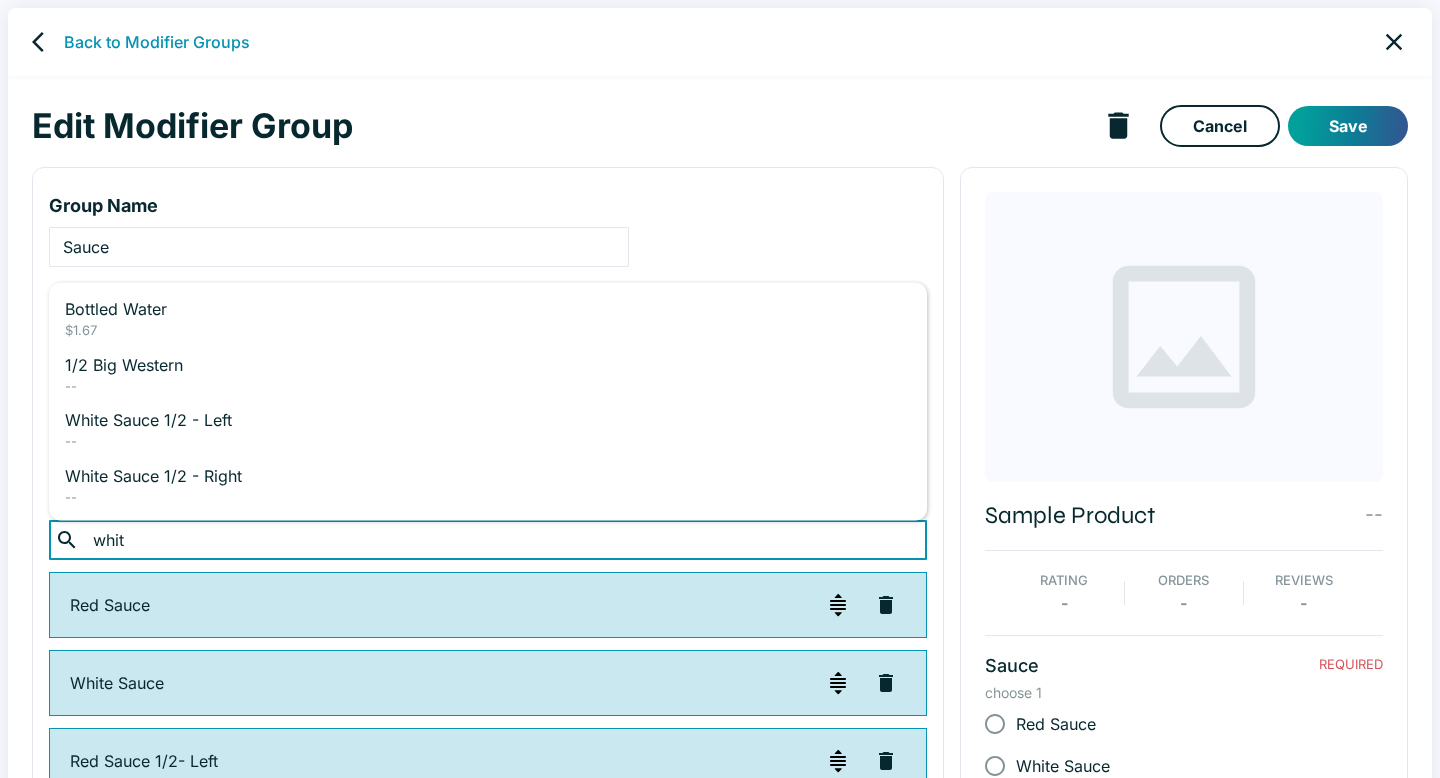 type on "white" 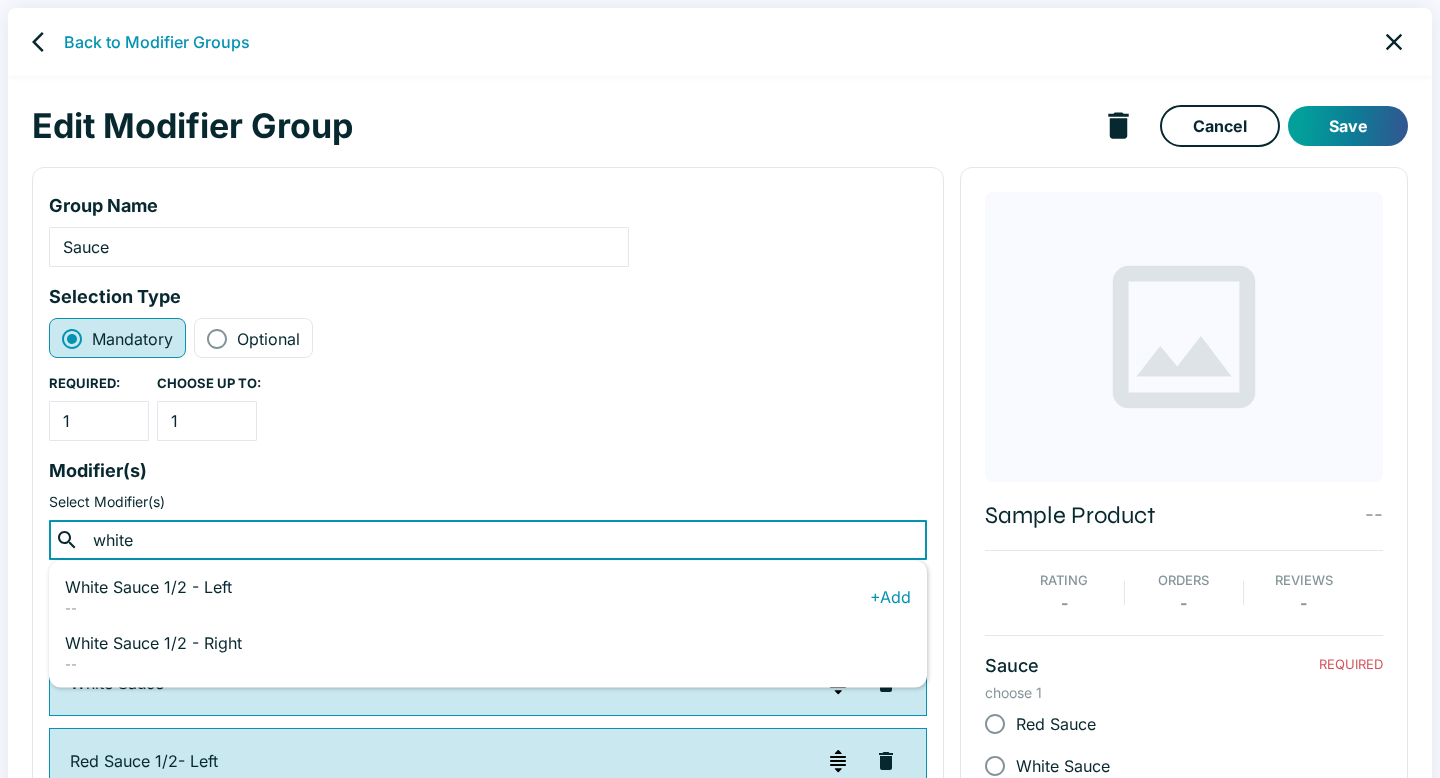 click on "White Sauce 1/2 - Left" at bounding box center (467, 587) 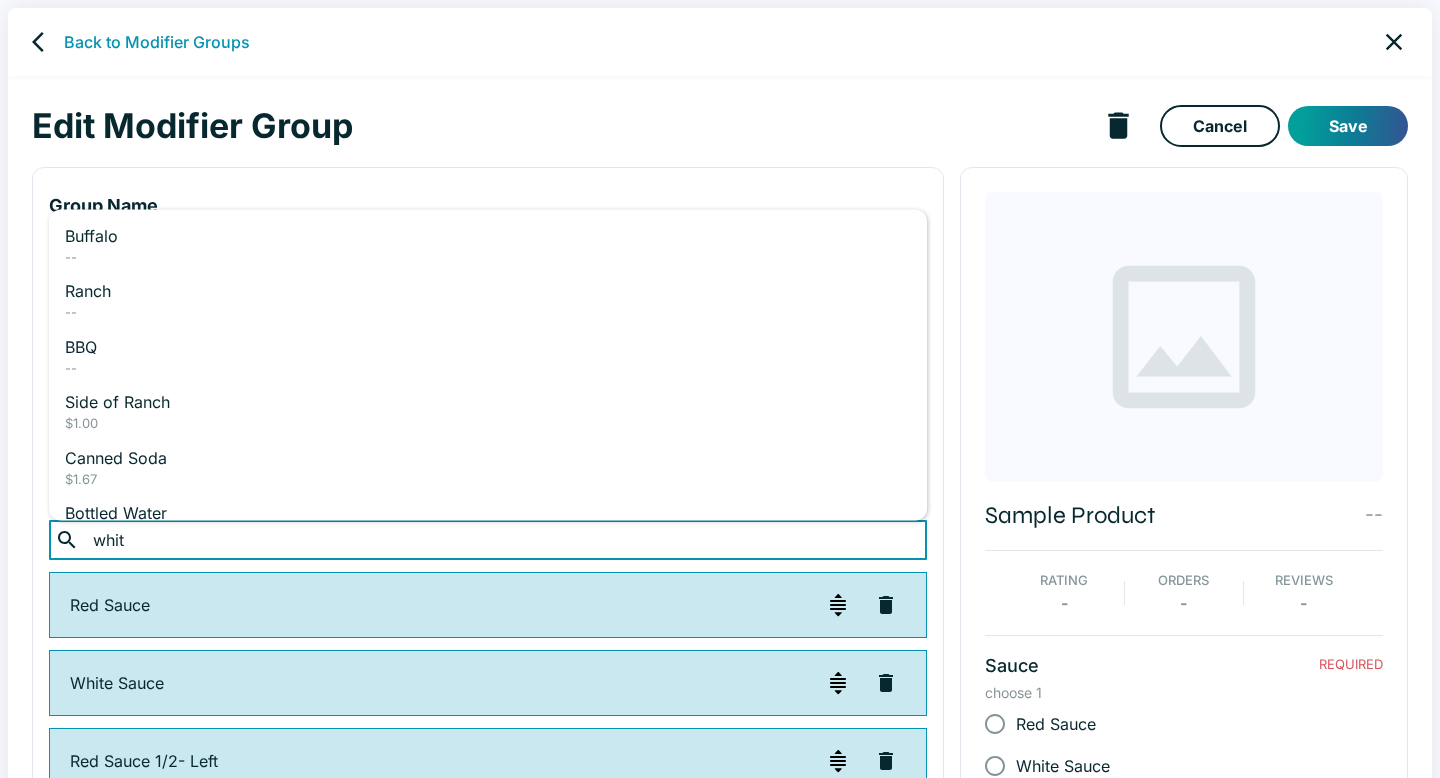 type on "white" 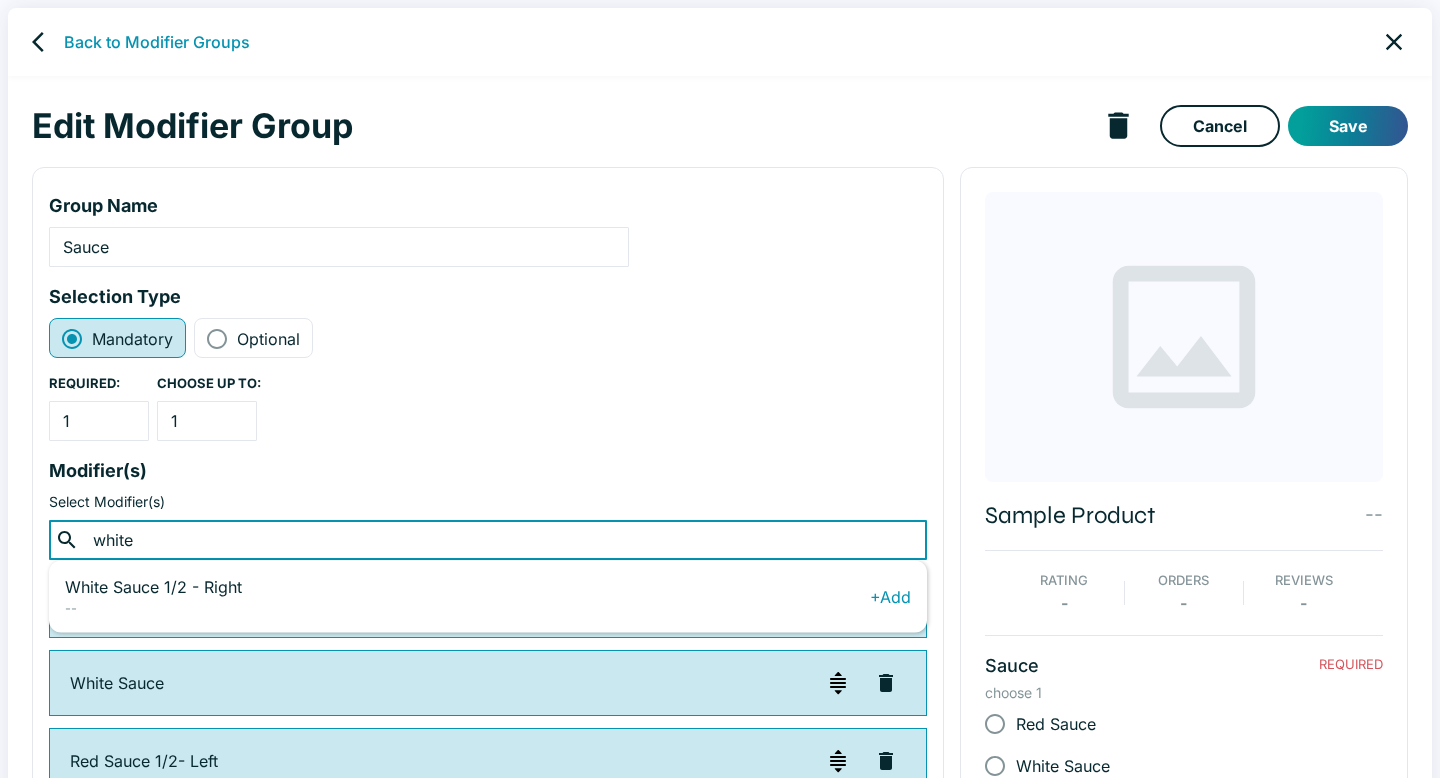 click on "White Sauce 1/2 - Right" at bounding box center [467, 587] 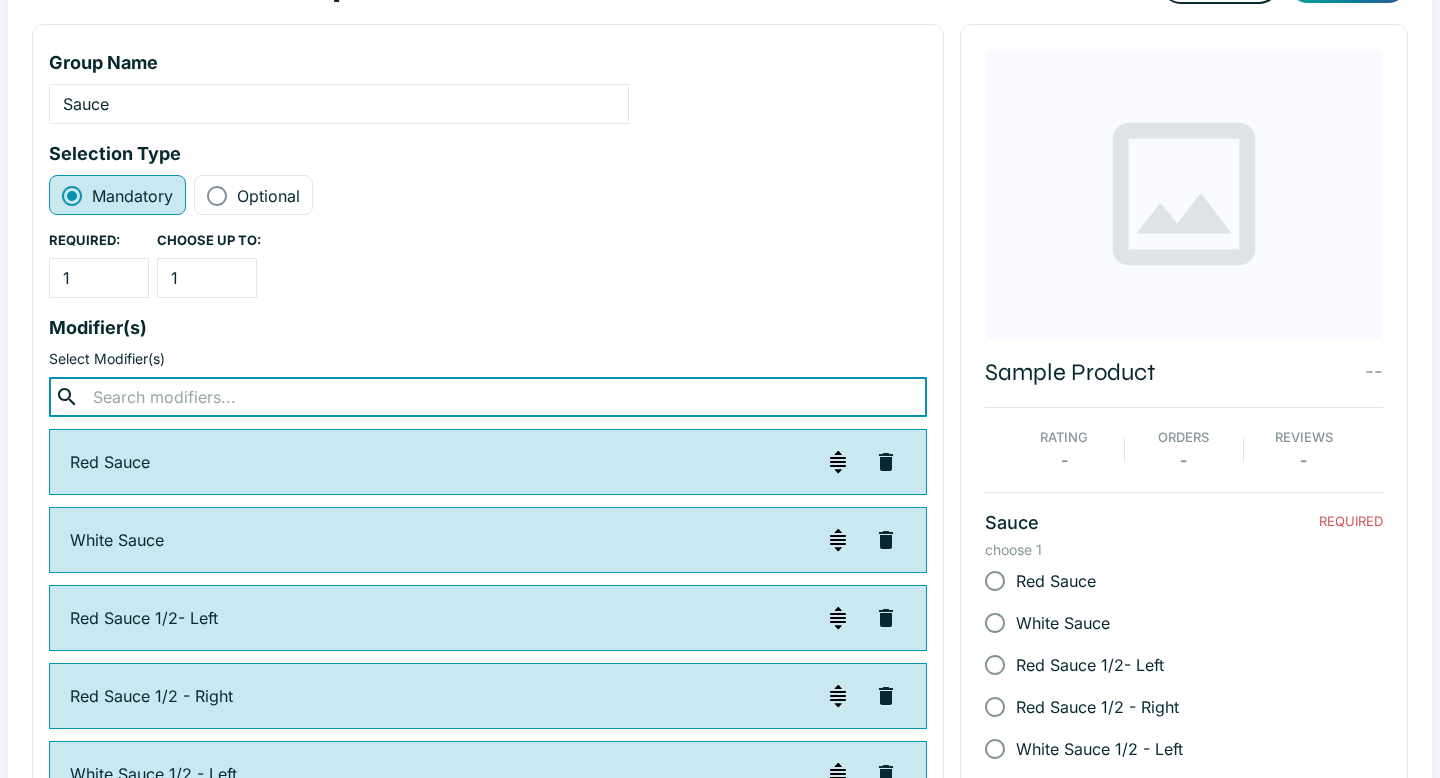 scroll, scrollTop: 0, scrollLeft: 0, axis: both 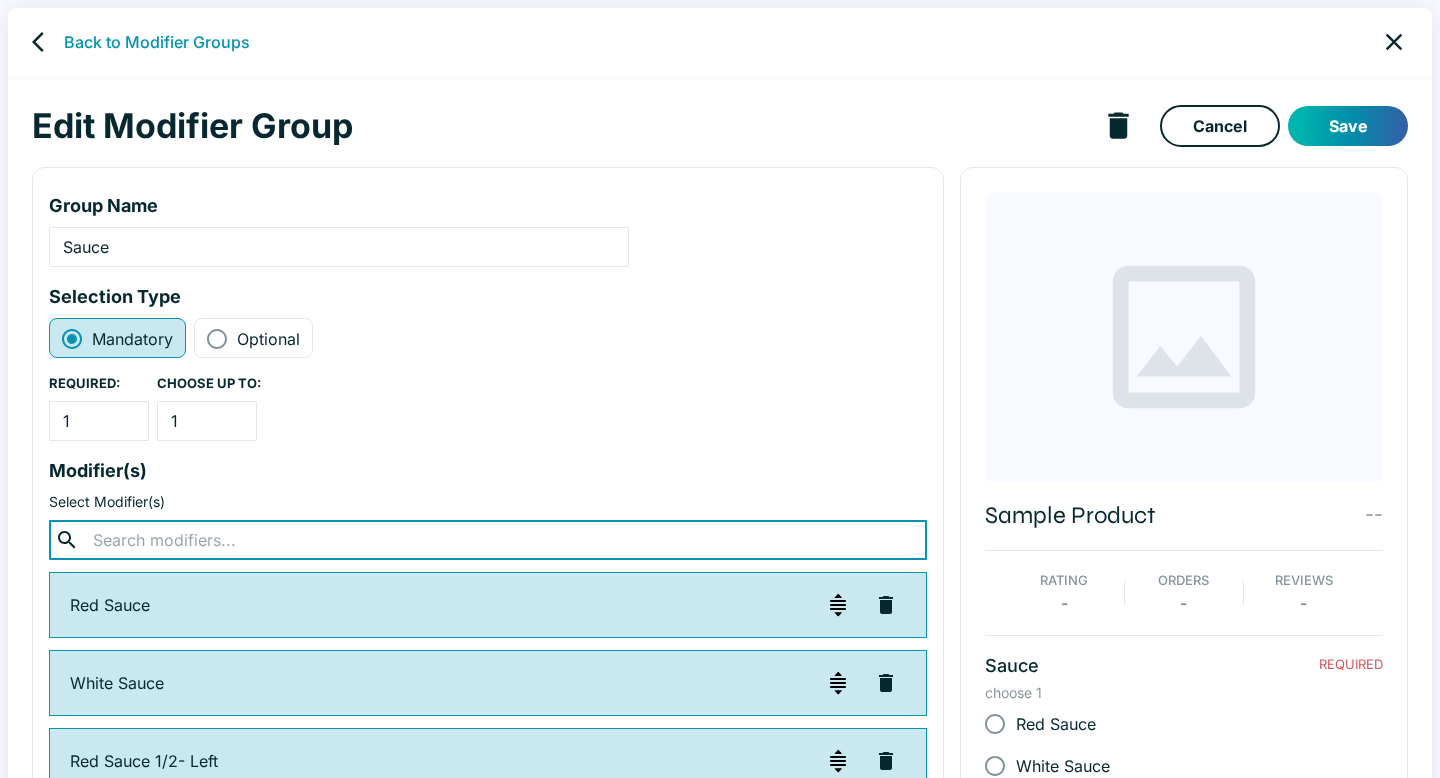 click on "Save" at bounding box center [1348, 126] 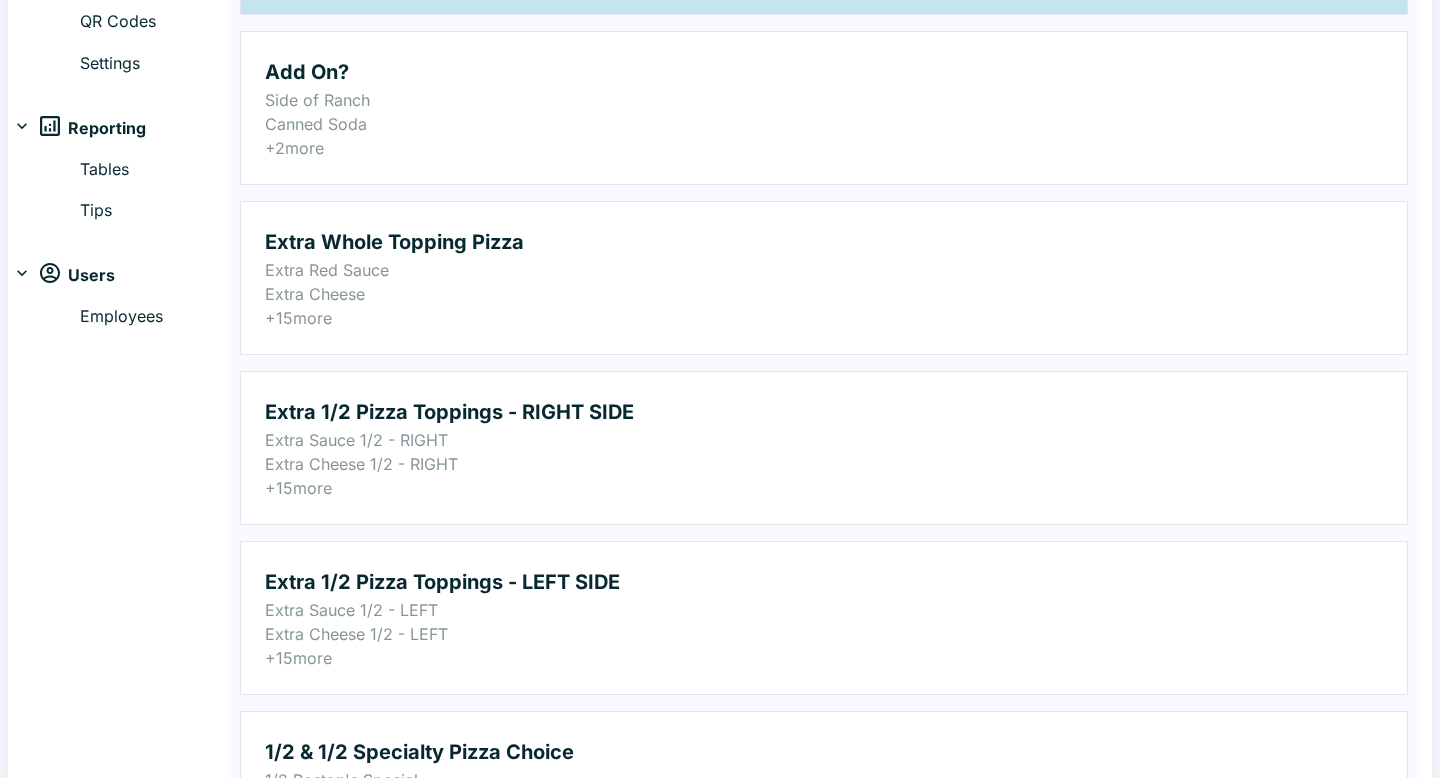 scroll, scrollTop: 0, scrollLeft: 0, axis: both 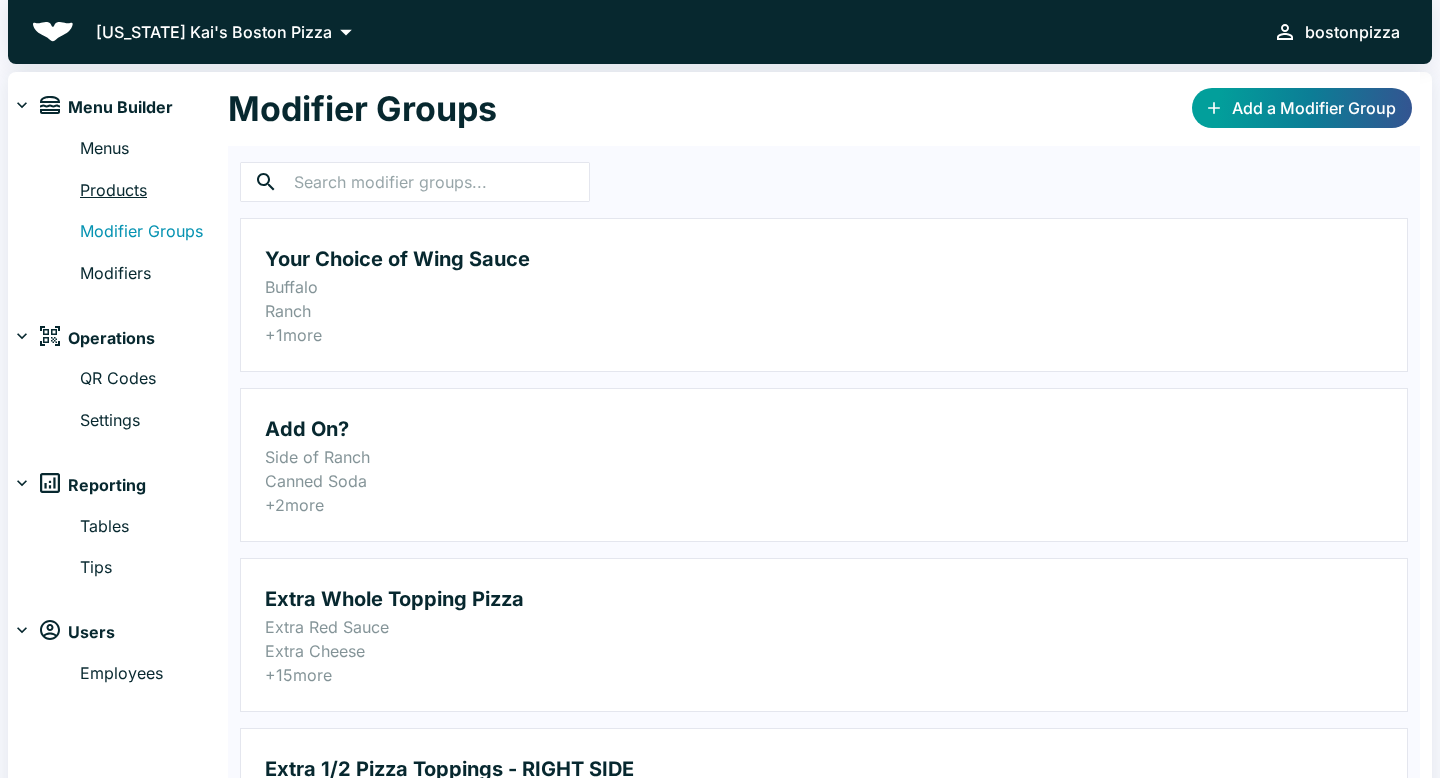 click on "Products" at bounding box center [154, 191] 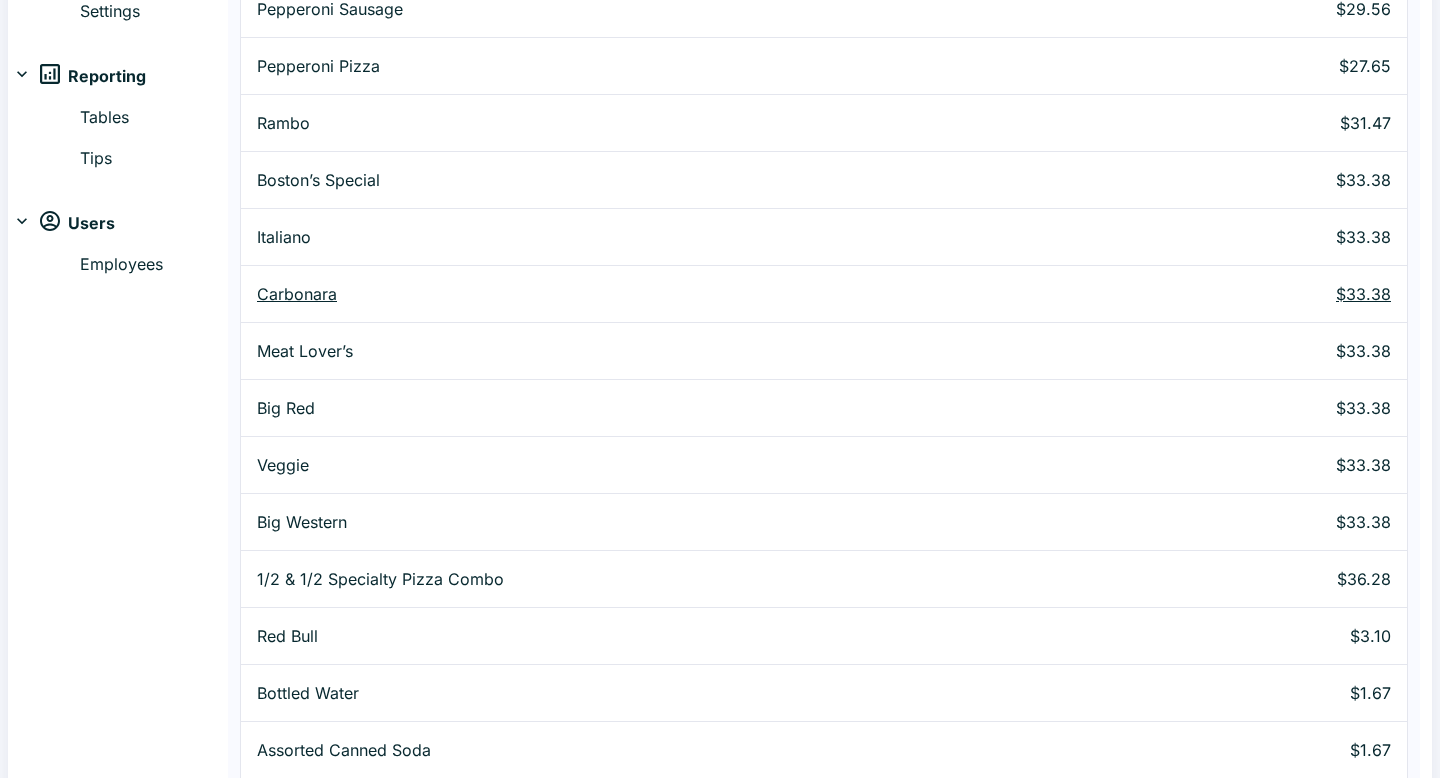 scroll, scrollTop: 776, scrollLeft: 0, axis: vertical 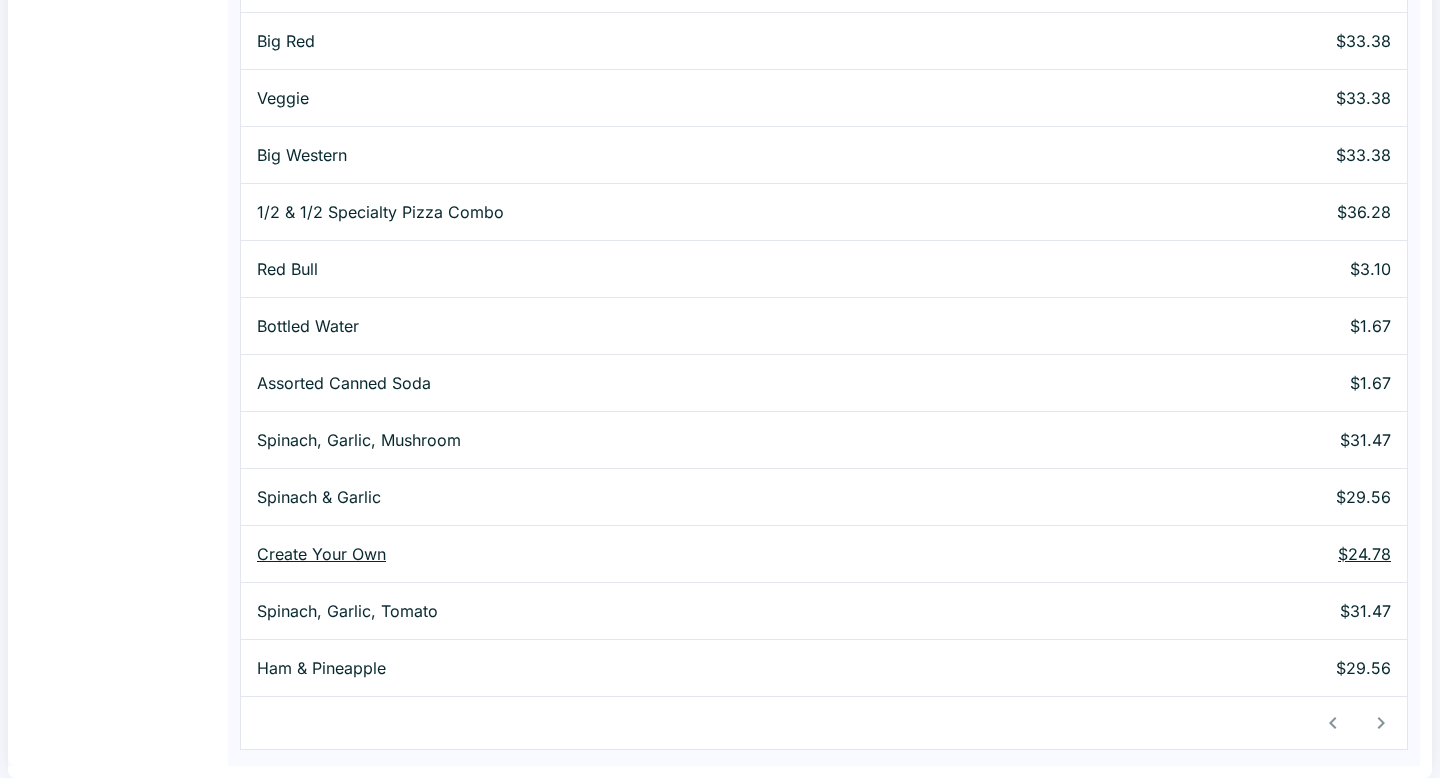 click on "Create Your Own" at bounding box center (685, 554) 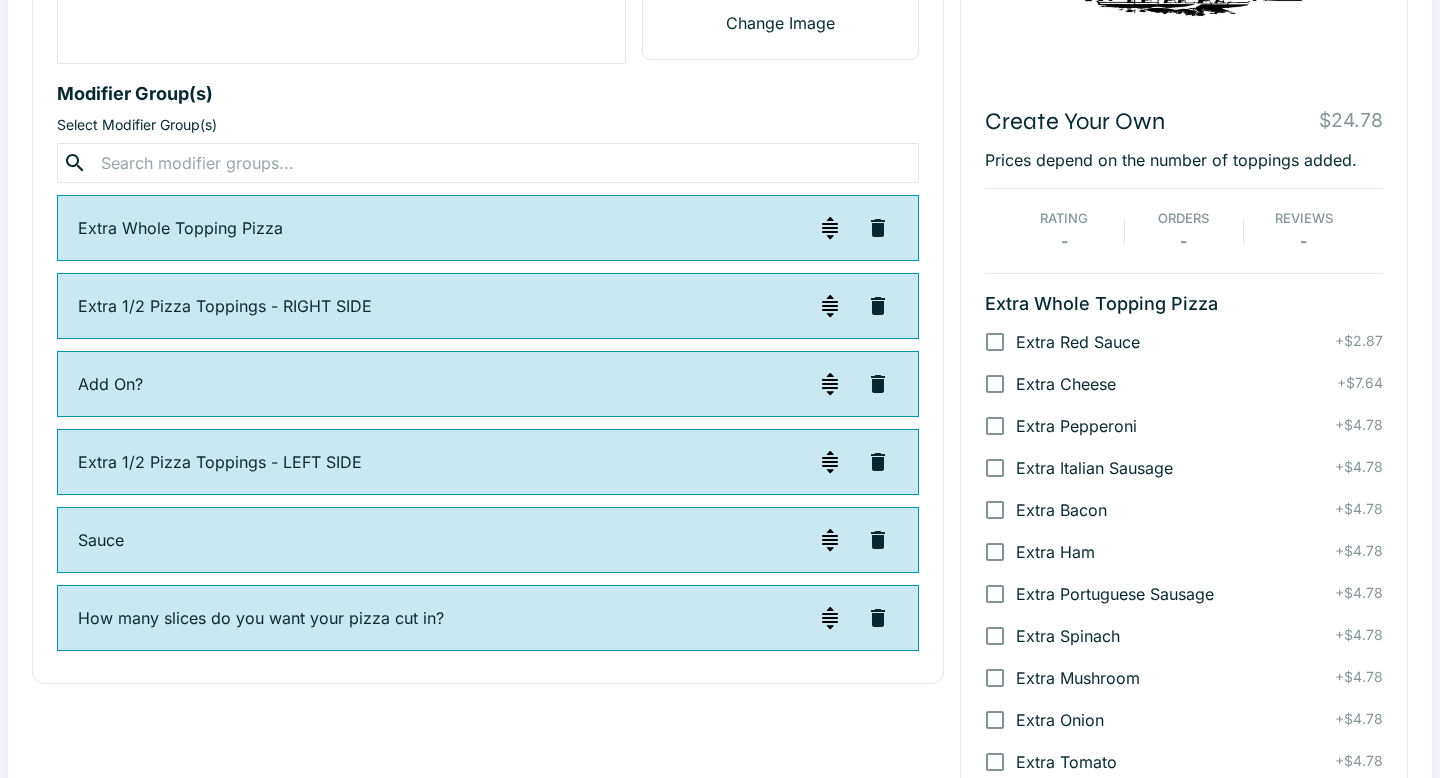 scroll, scrollTop: 378, scrollLeft: 0, axis: vertical 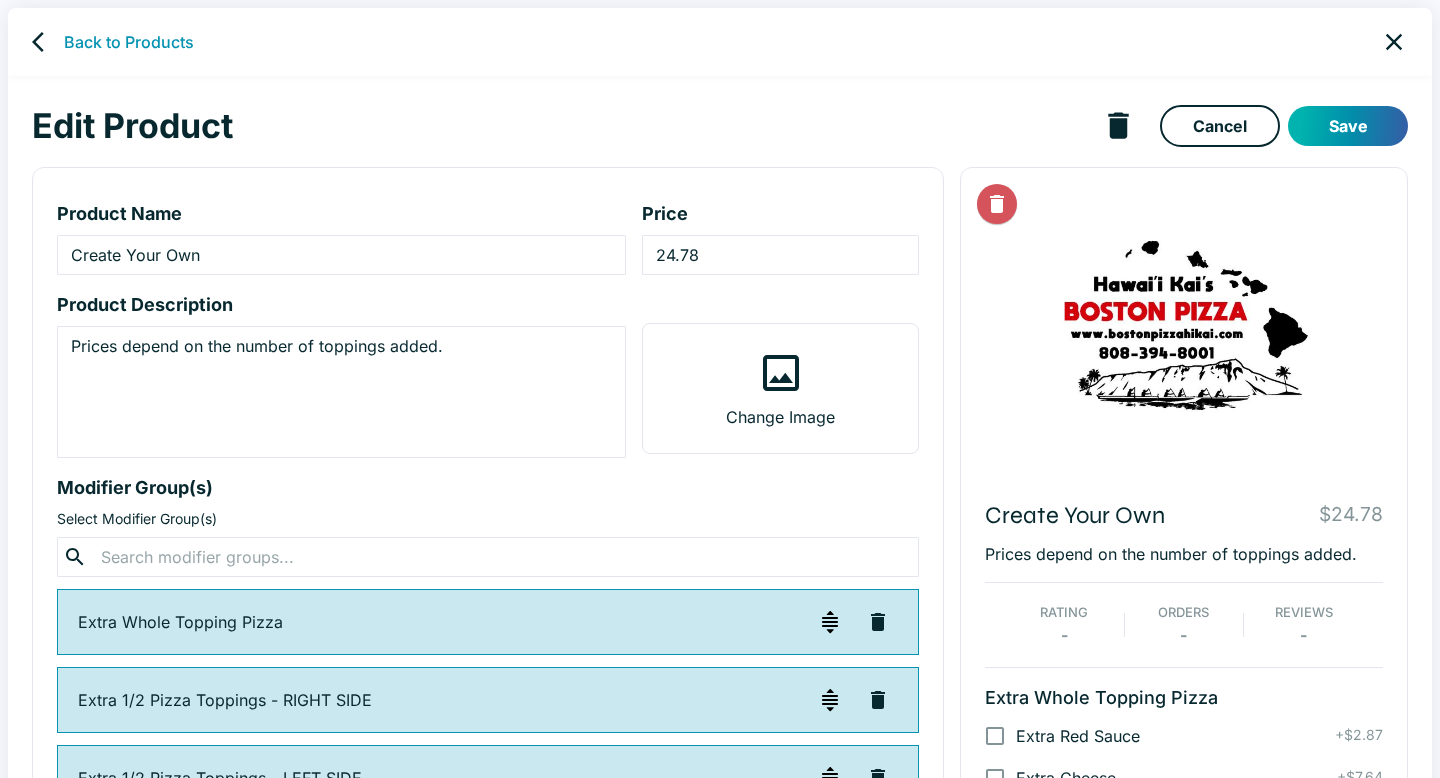 click on "Save" at bounding box center (1348, 126) 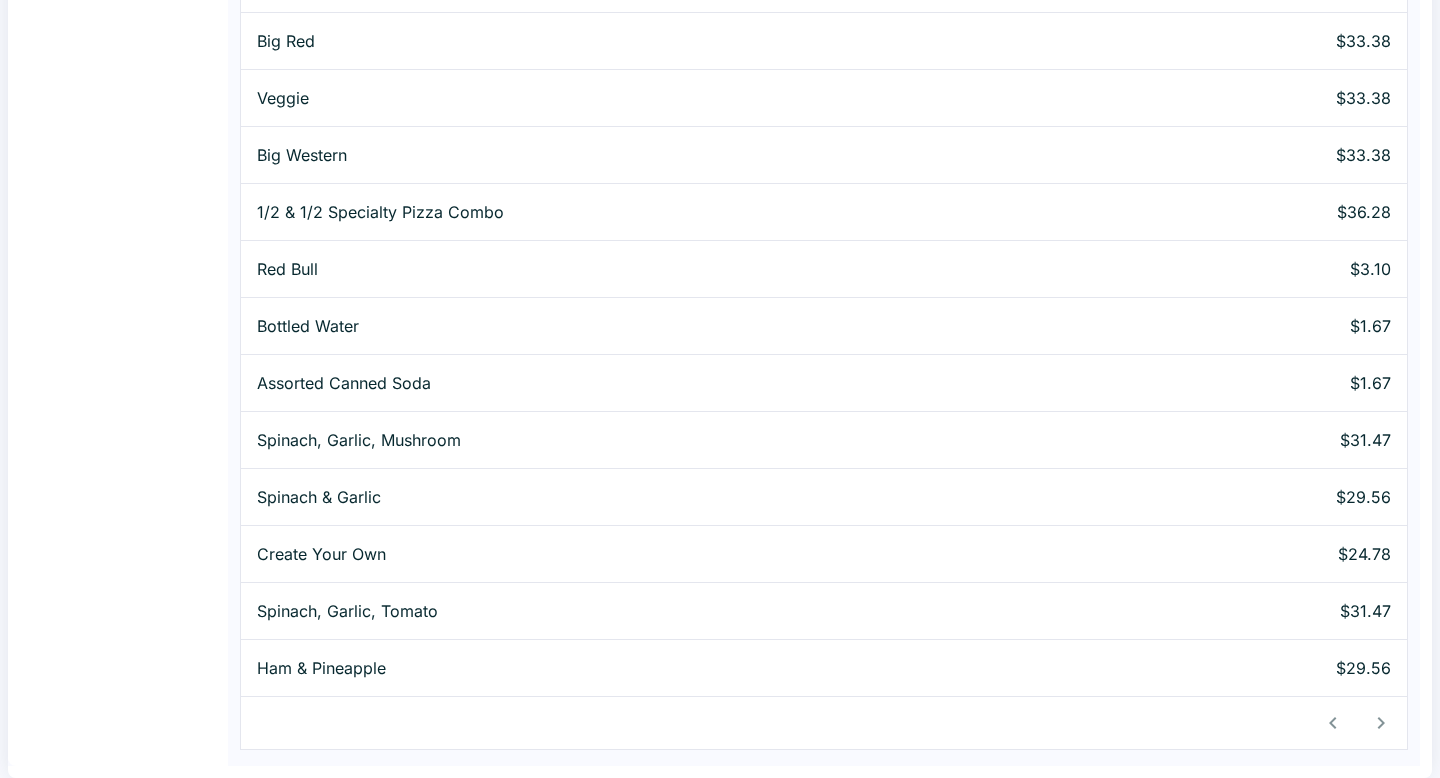 scroll, scrollTop: 771, scrollLeft: 0, axis: vertical 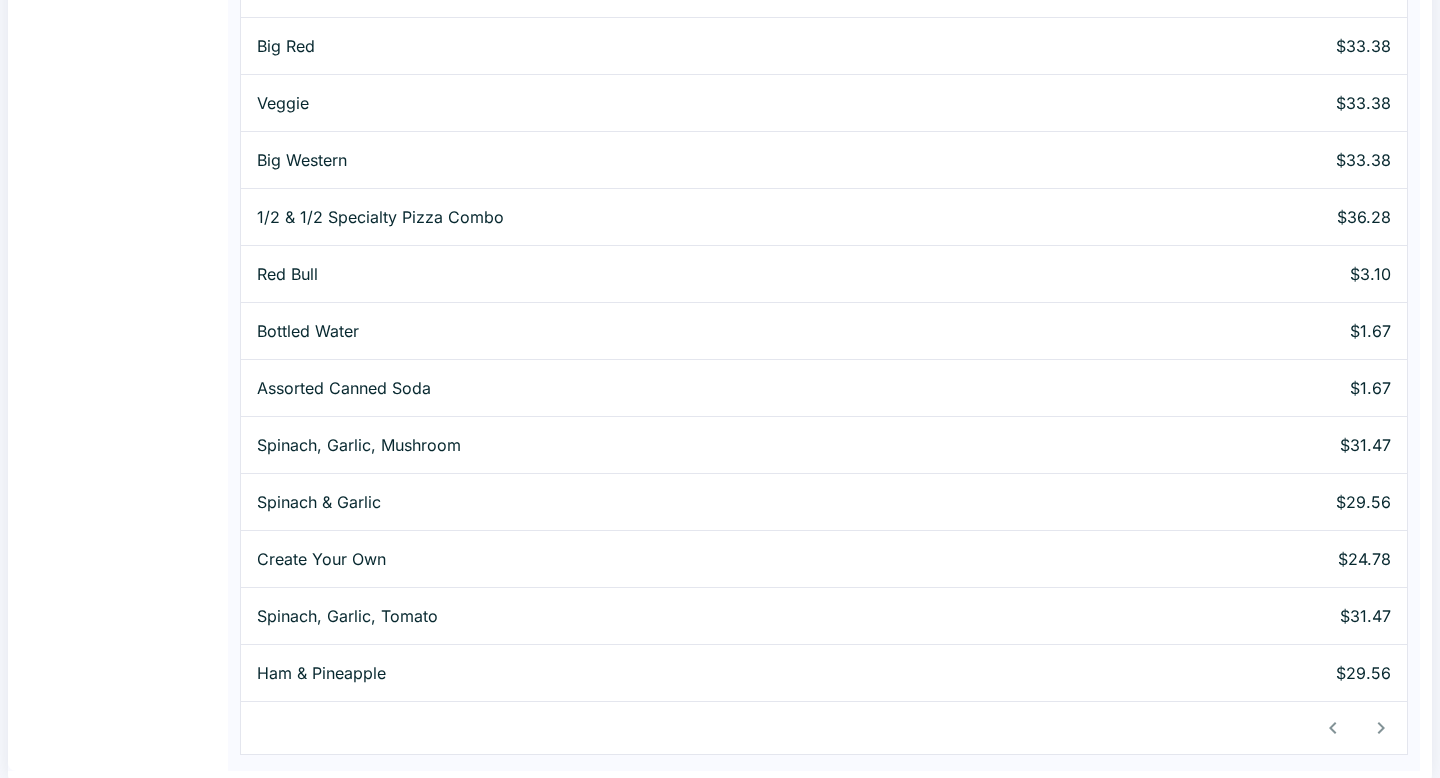click at bounding box center [1357, 728] 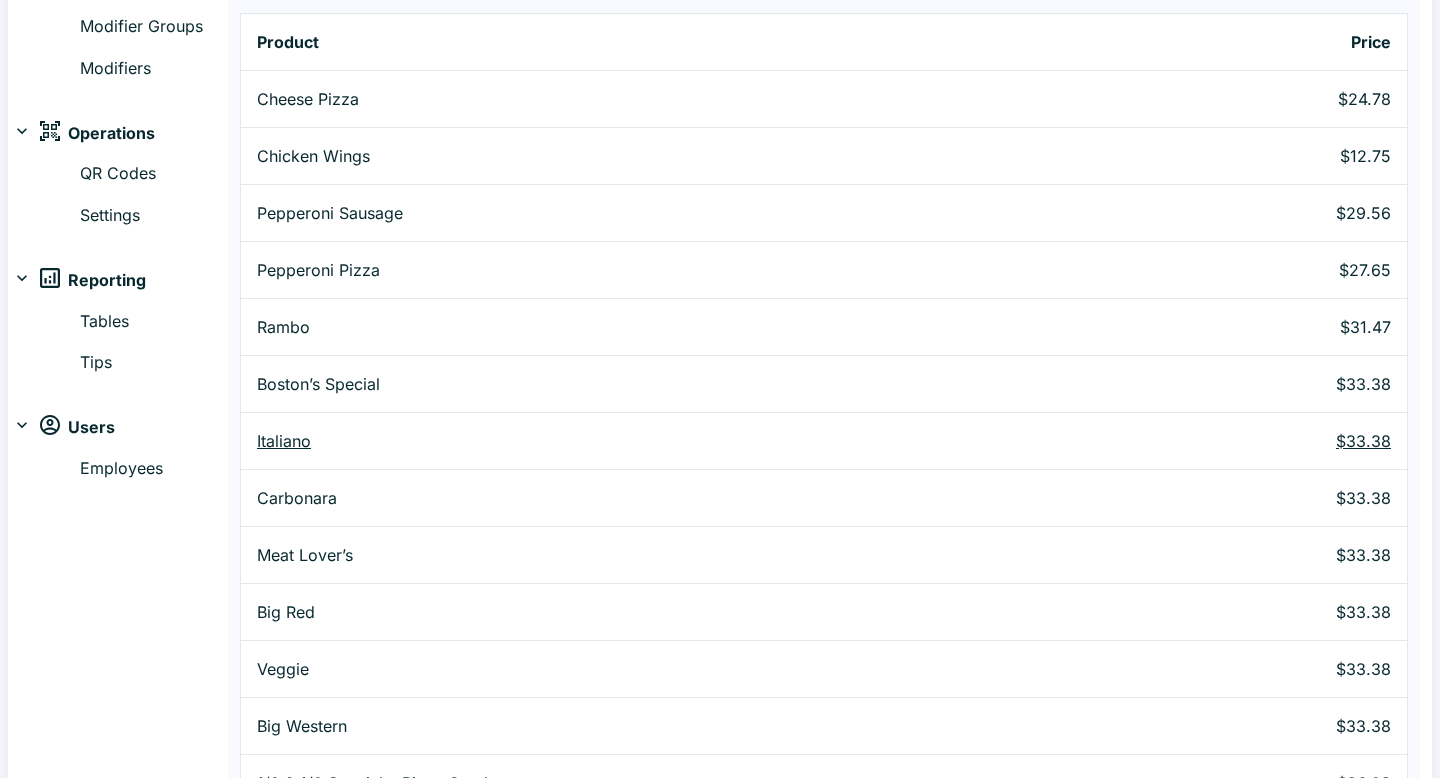 scroll, scrollTop: 0, scrollLeft: 0, axis: both 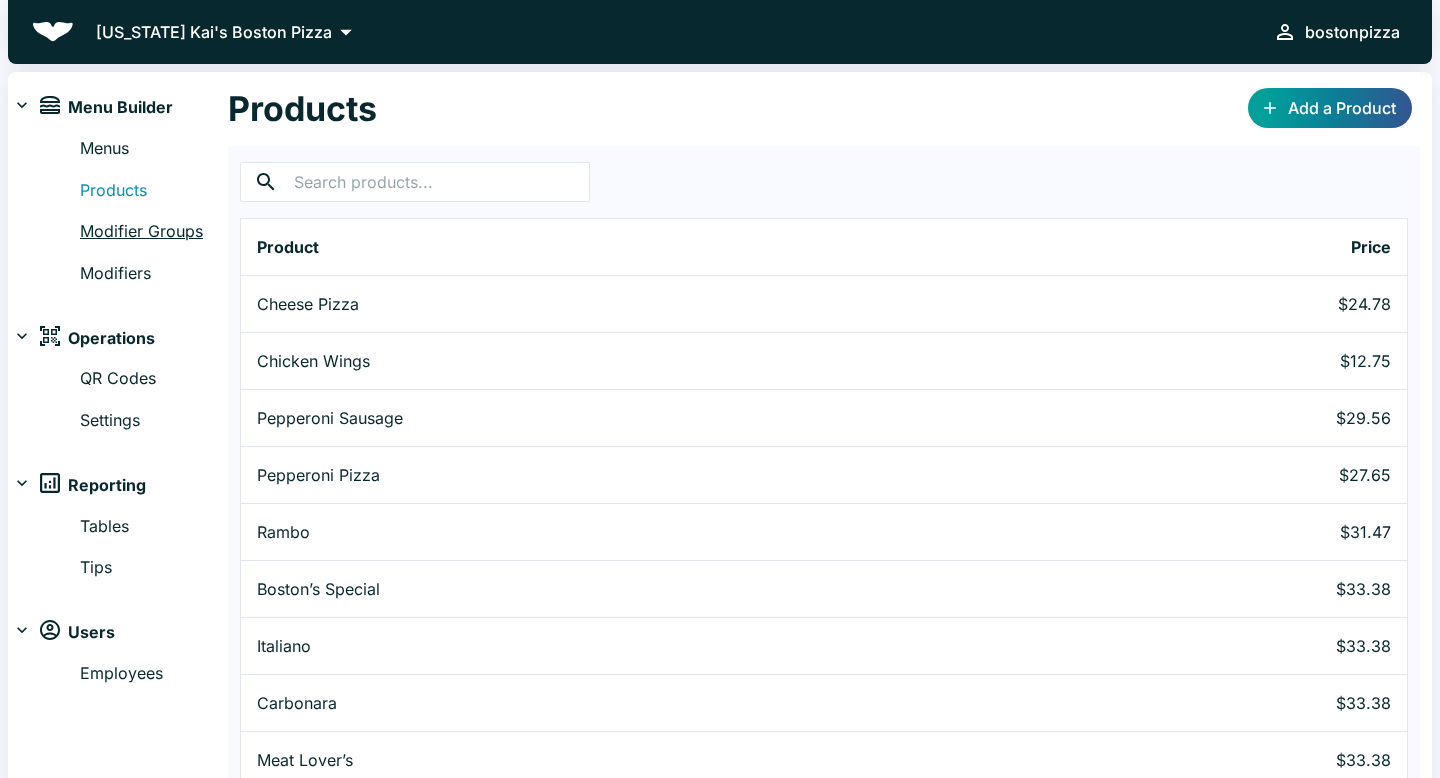 click on "Modifier Groups" at bounding box center (154, 232) 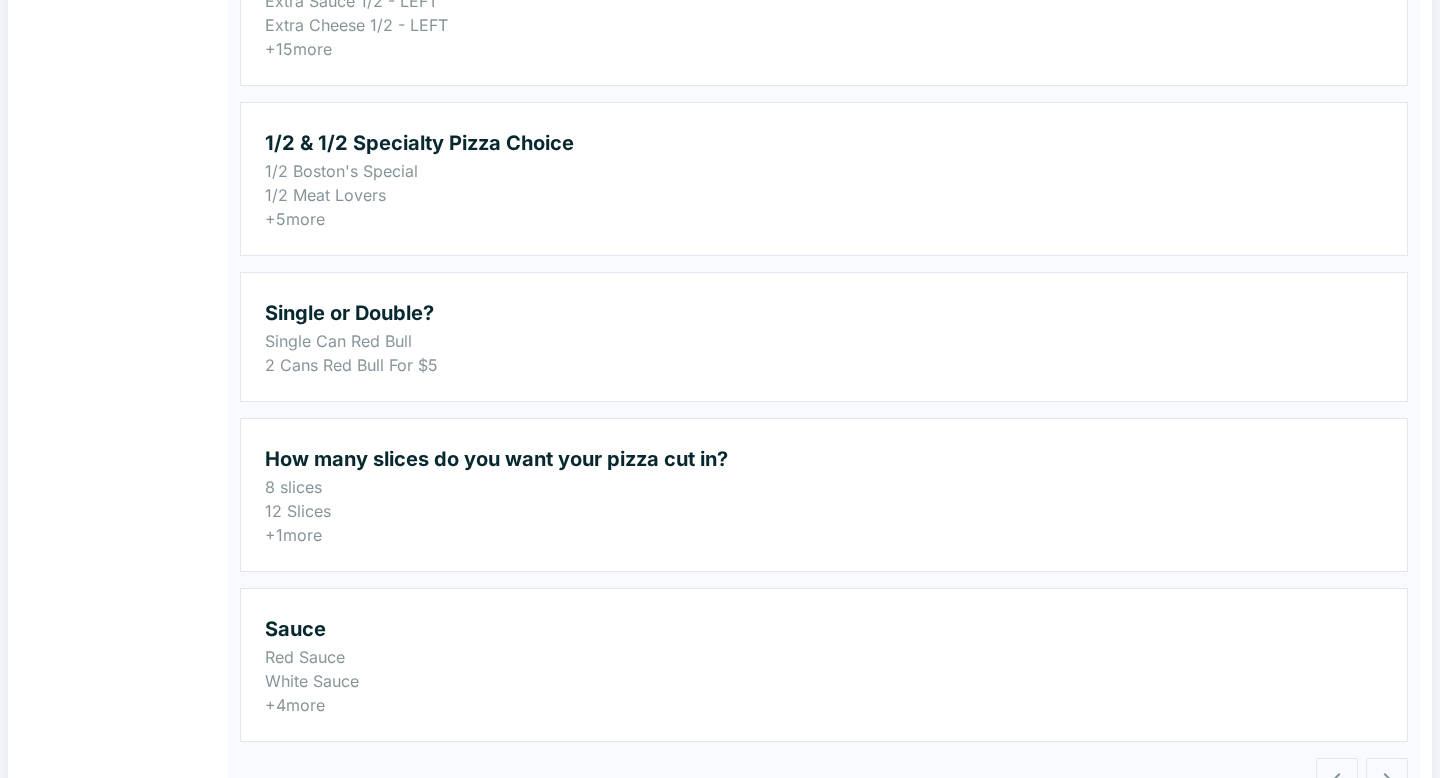 scroll, scrollTop: 1016, scrollLeft: 0, axis: vertical 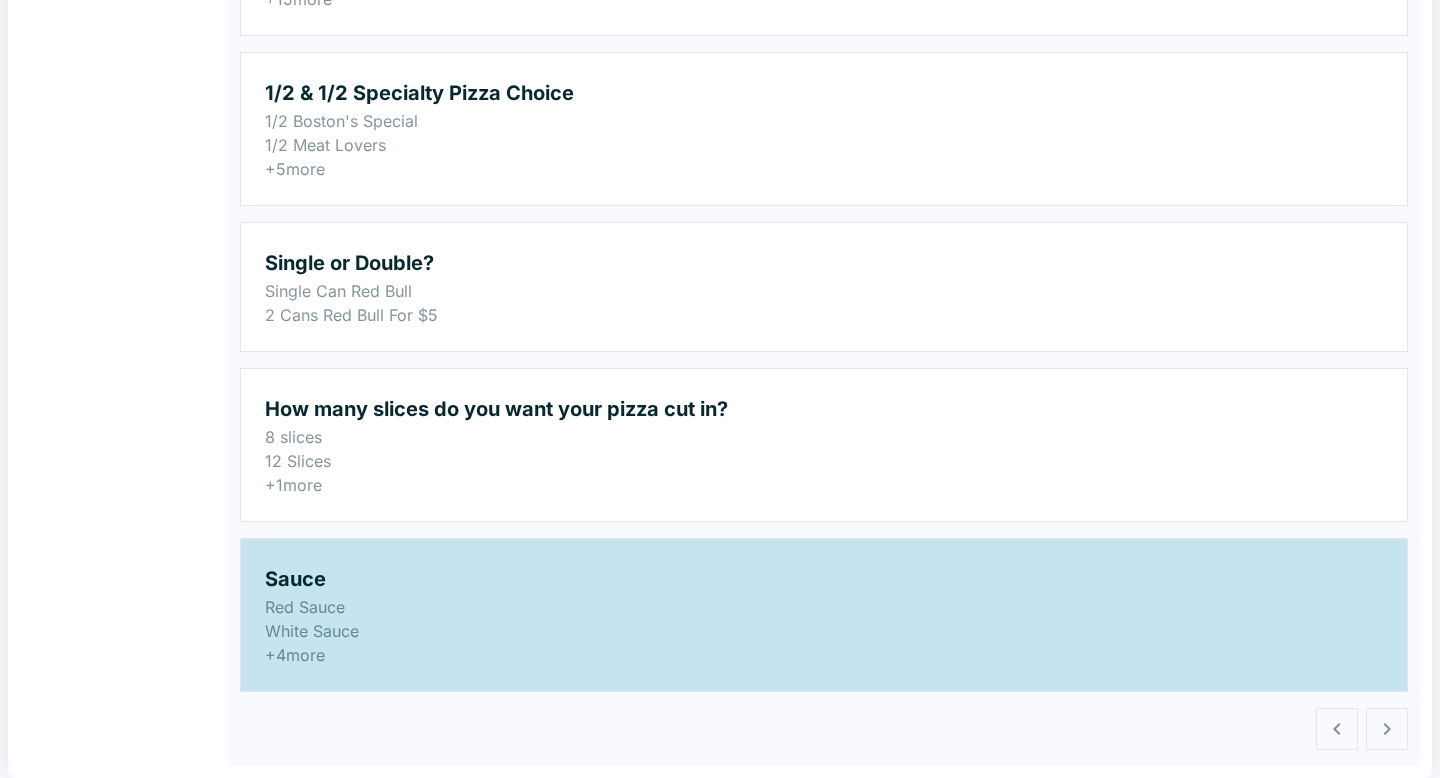 click on "Red Sauce" at bounding box center (824, 607) 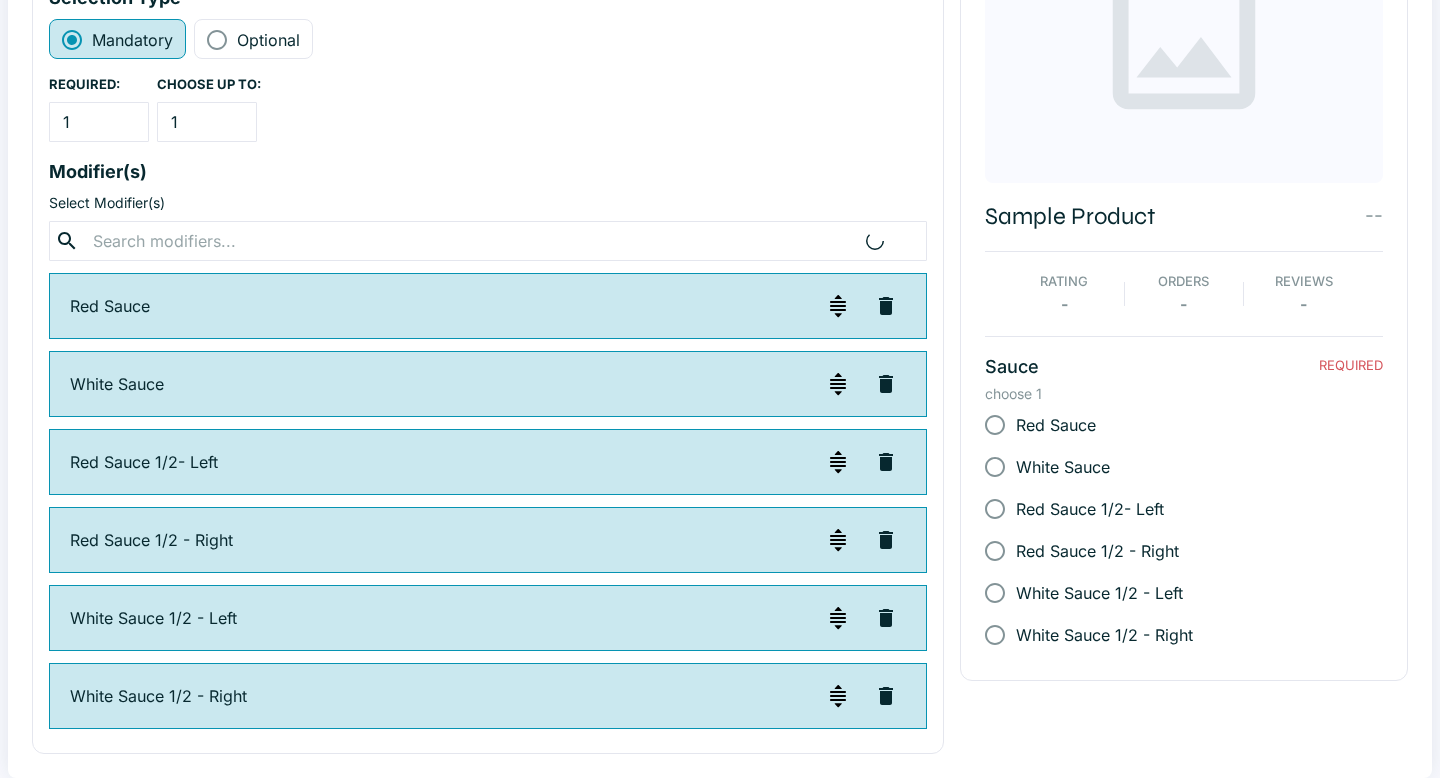 scroll, scrollTop: 0, scrollLeft: 0, axis: both 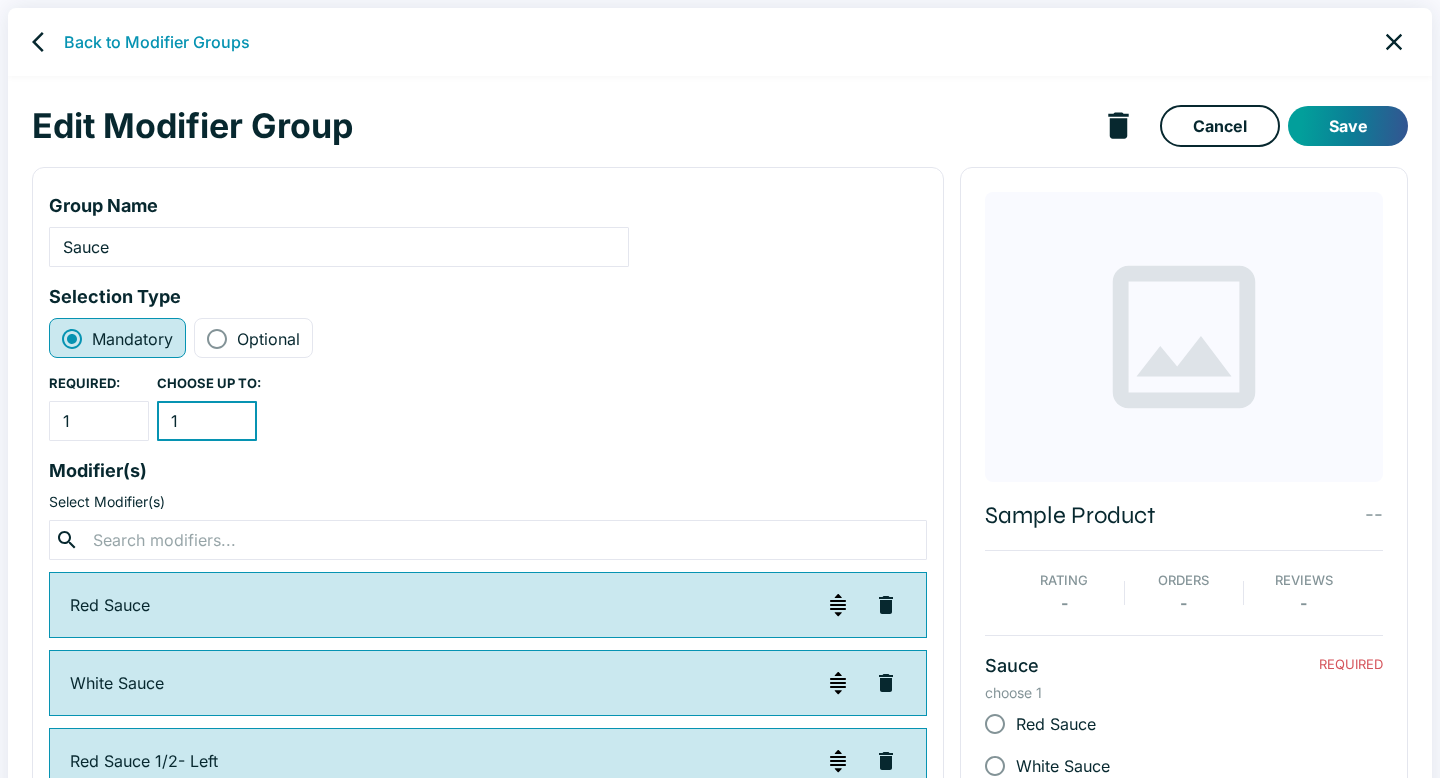 click on "1" at bounding box center (207, 421) 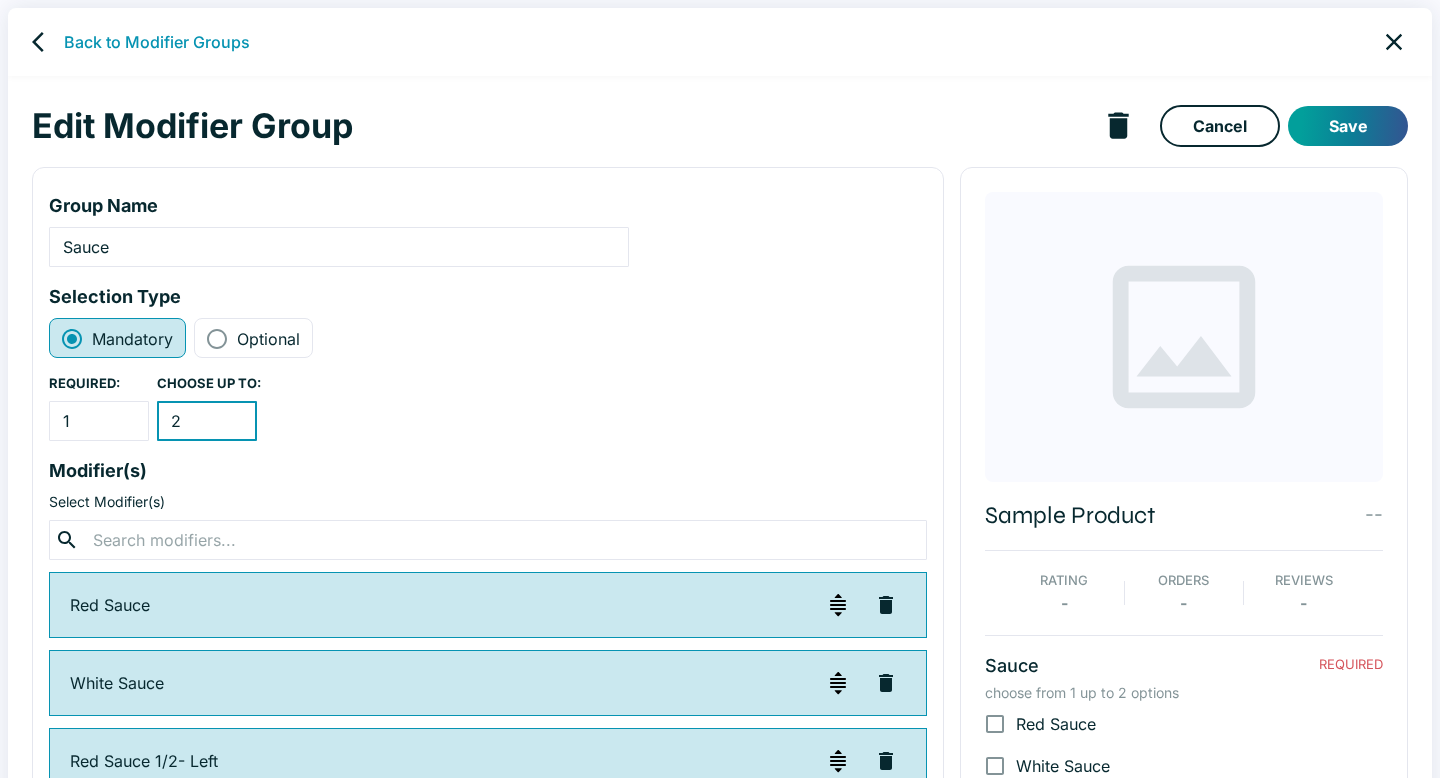 type on "2" 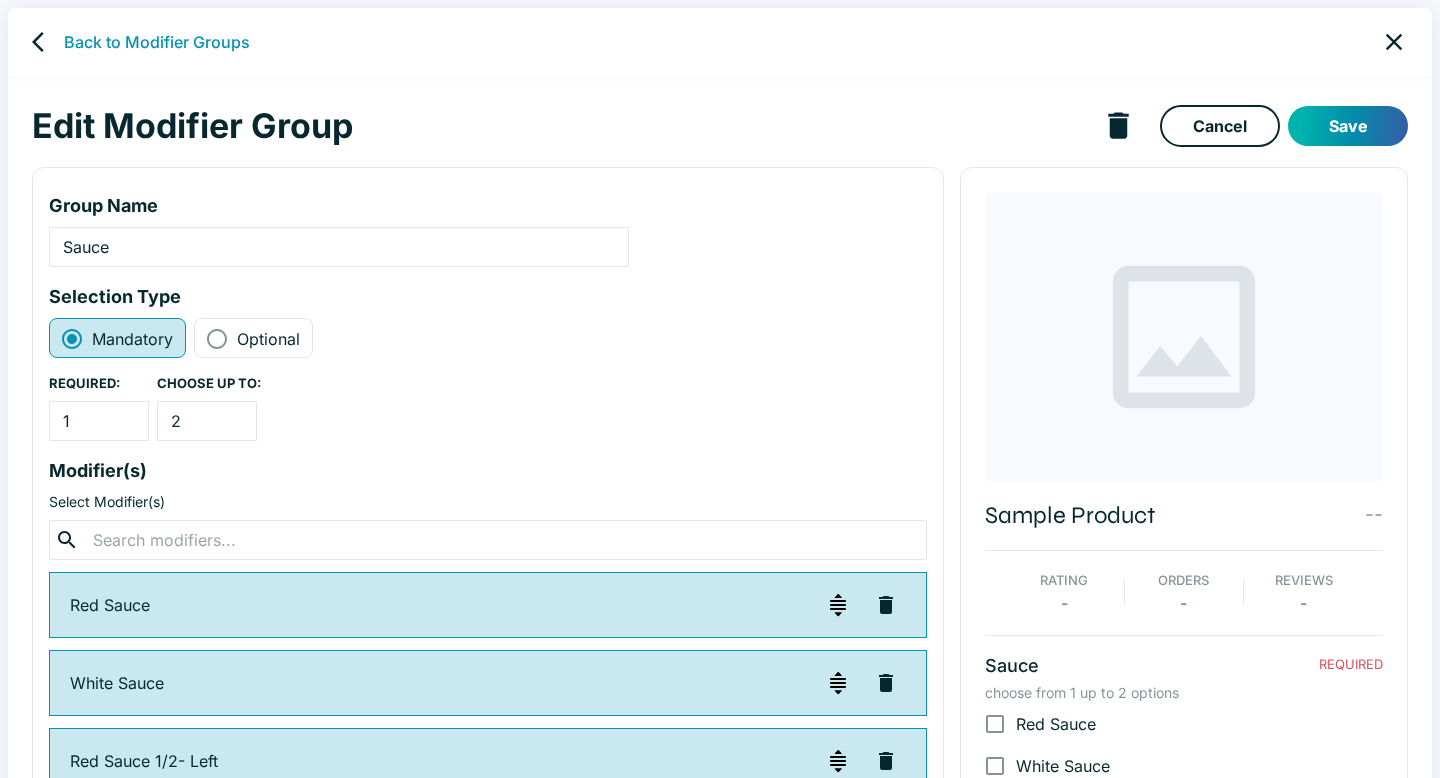 click on "Save" at bounding box center (1348, 126) 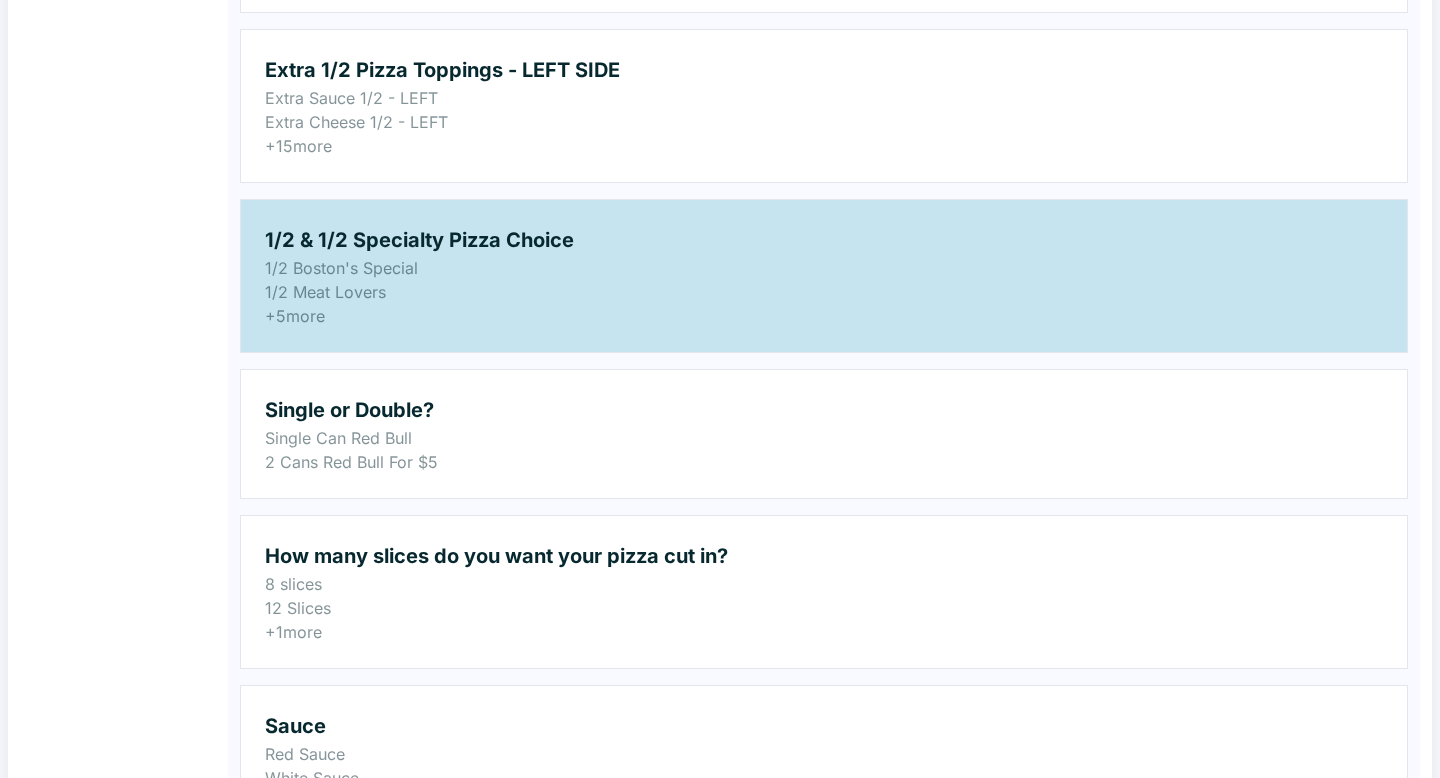 scroll, scrollTop: 1016, scrollLeft: 0, axis: vertical 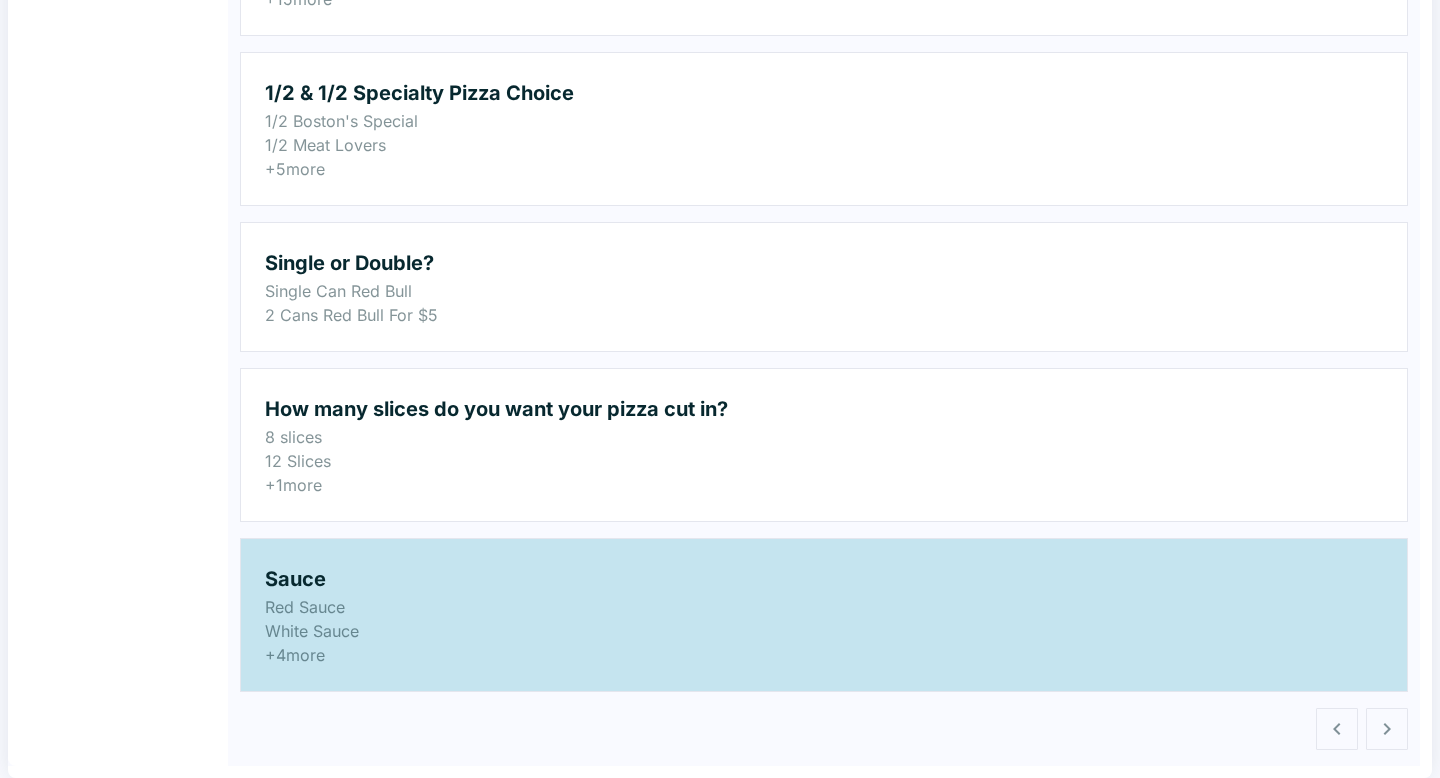 click on "Red Sauce" at bounding box center [824, 607] 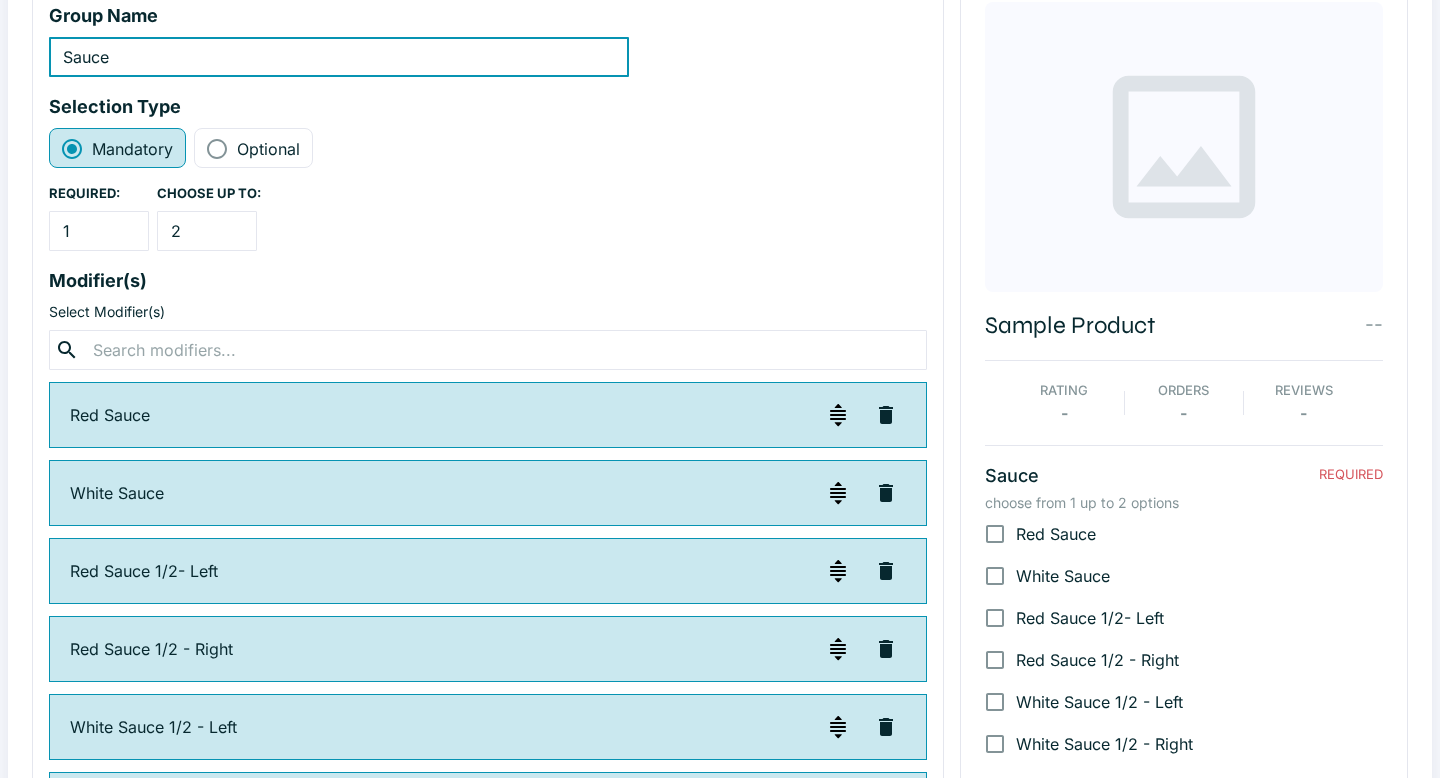 scroll, scrollTop: 0, scrollLeft: 0, axis: both 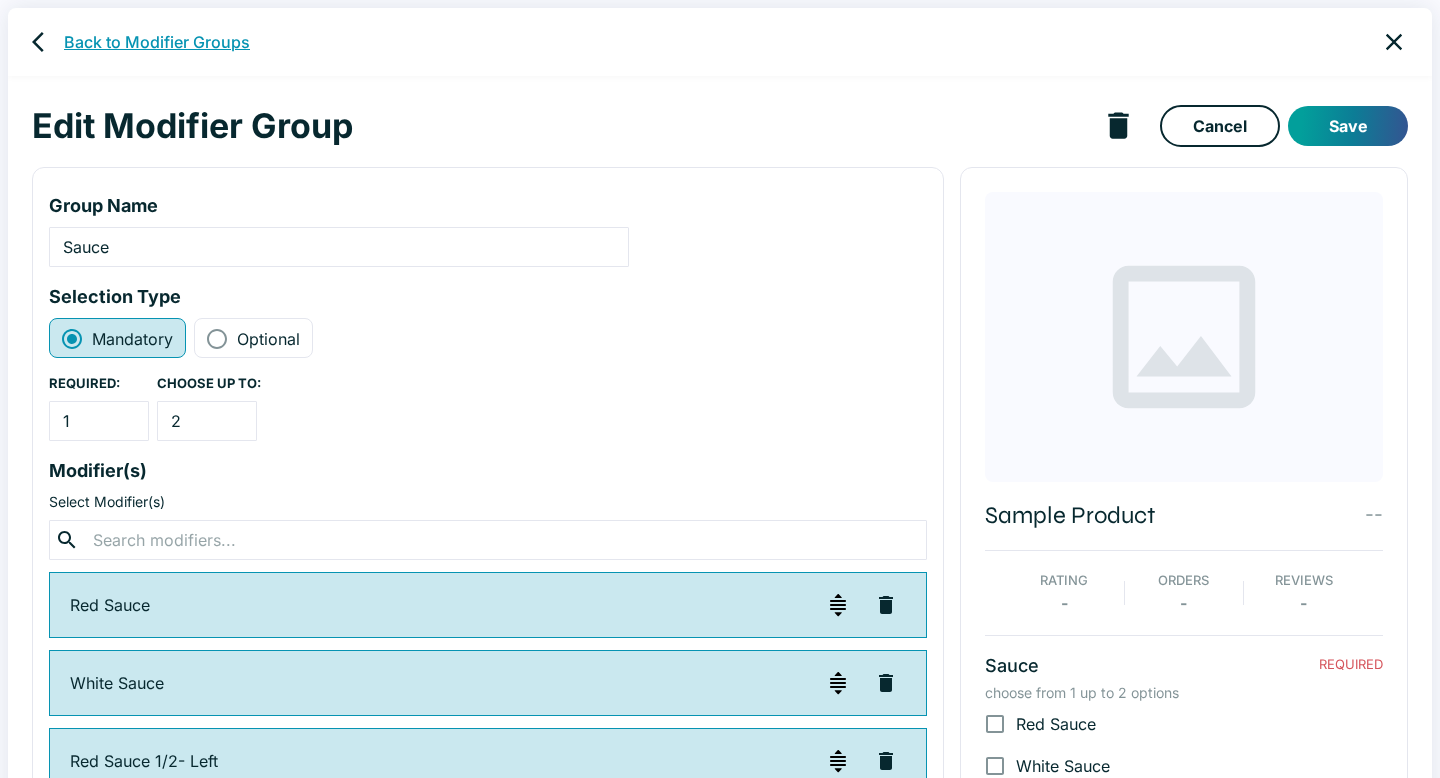 click on "Back to Modifier Groups" at bounding box center (157, 42) 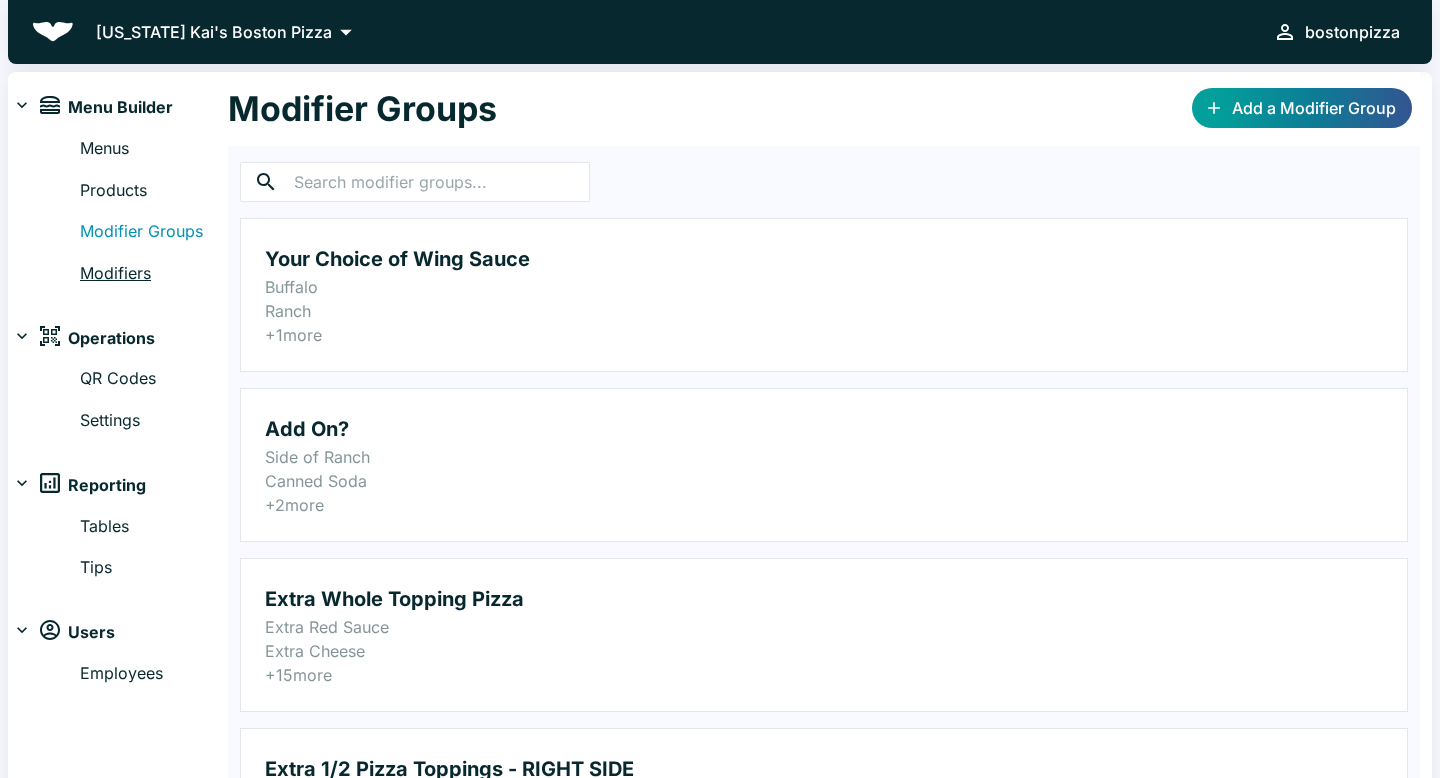 click on "Modifiers" at bounding box center [154, 274] 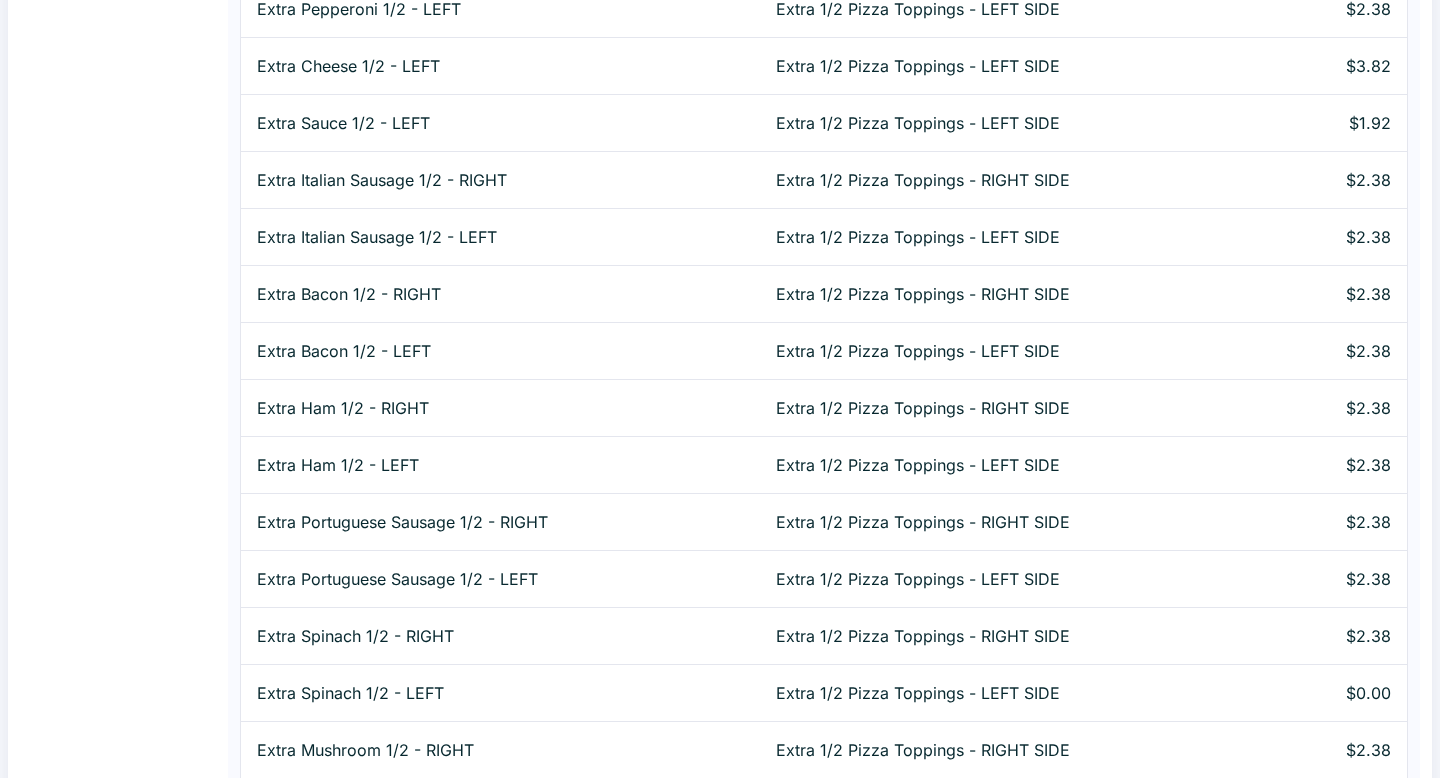scroll, scrollTop: 2429, scrollLeft: 0, axis: vertical 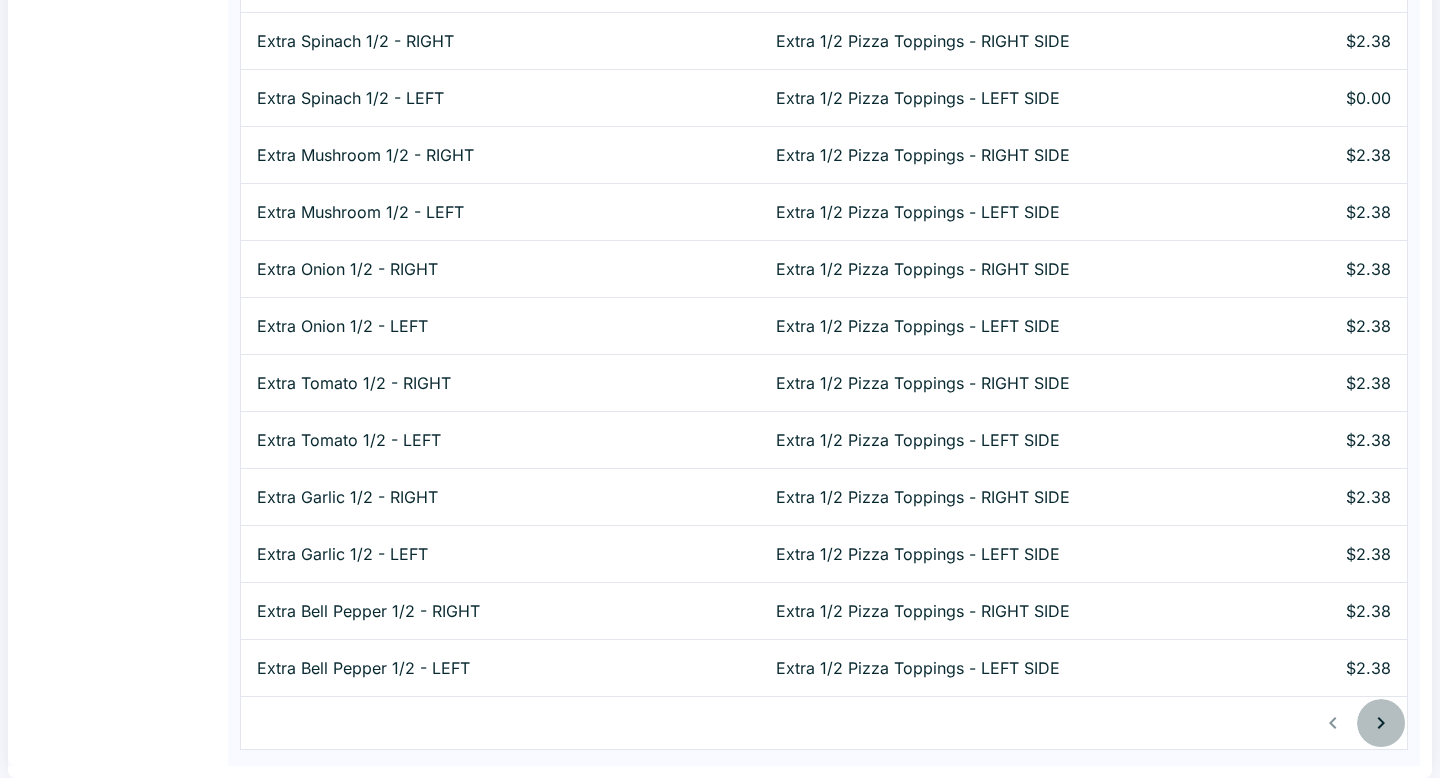 click 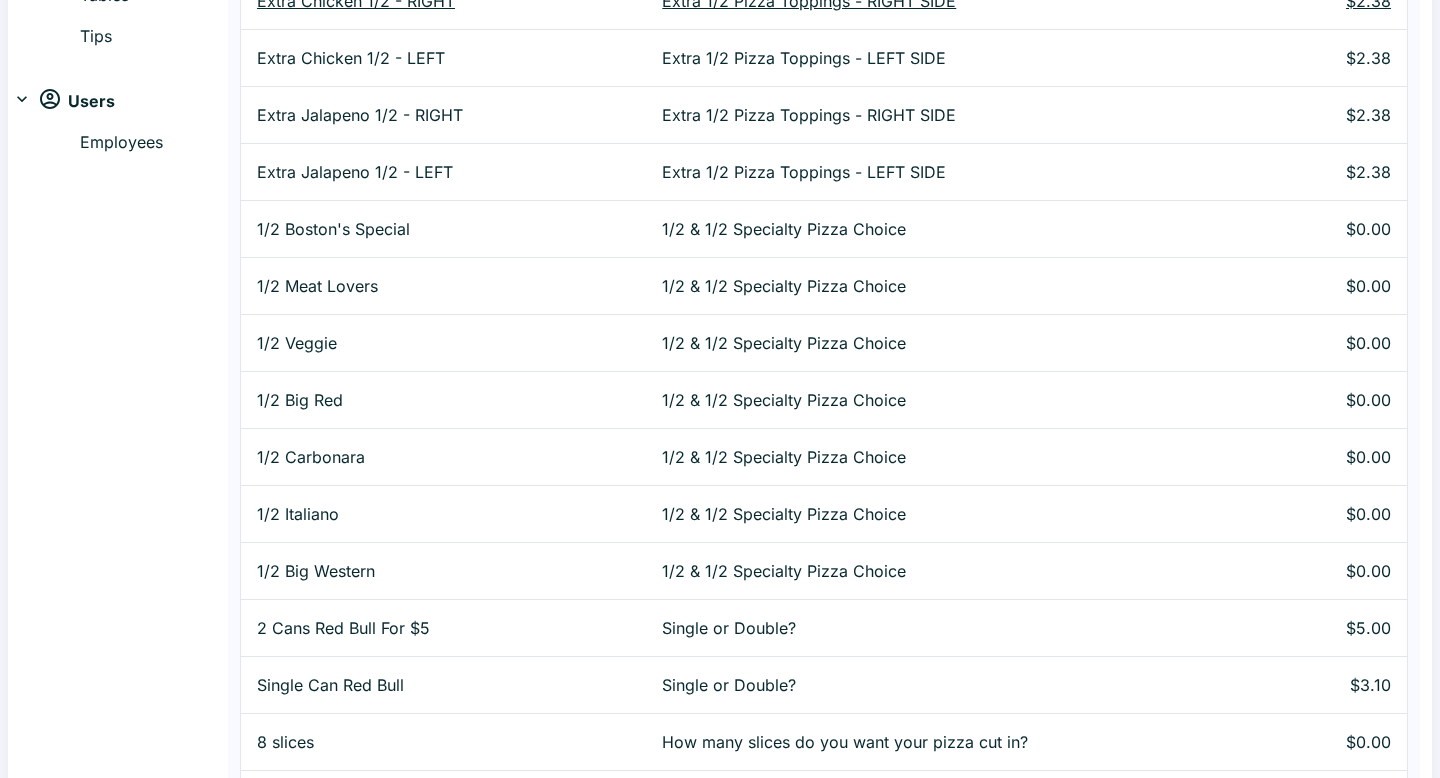 scroll, scrollTop: 1061, scrollLeft: 0, axis: vertical 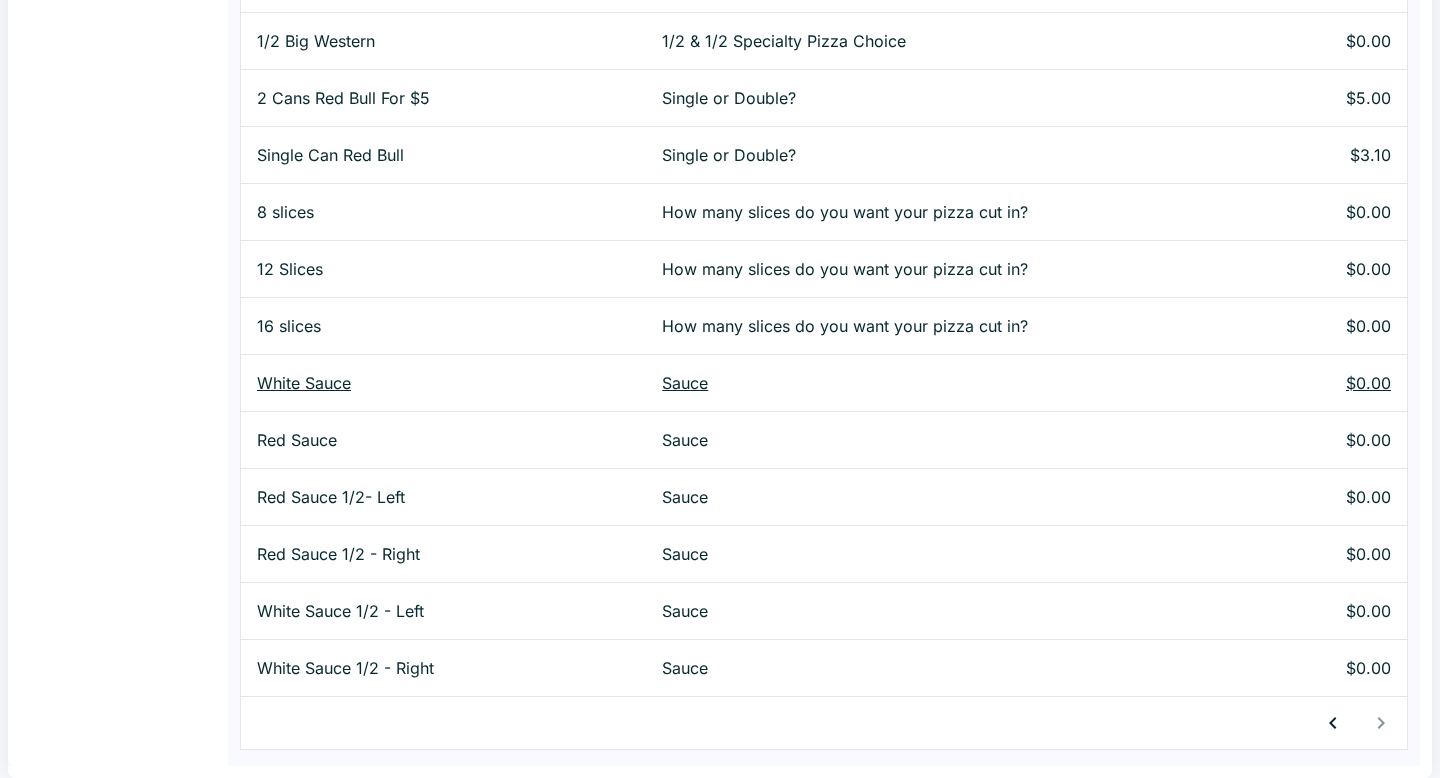 click on "White Sauce" at bounding box center (443, 383) 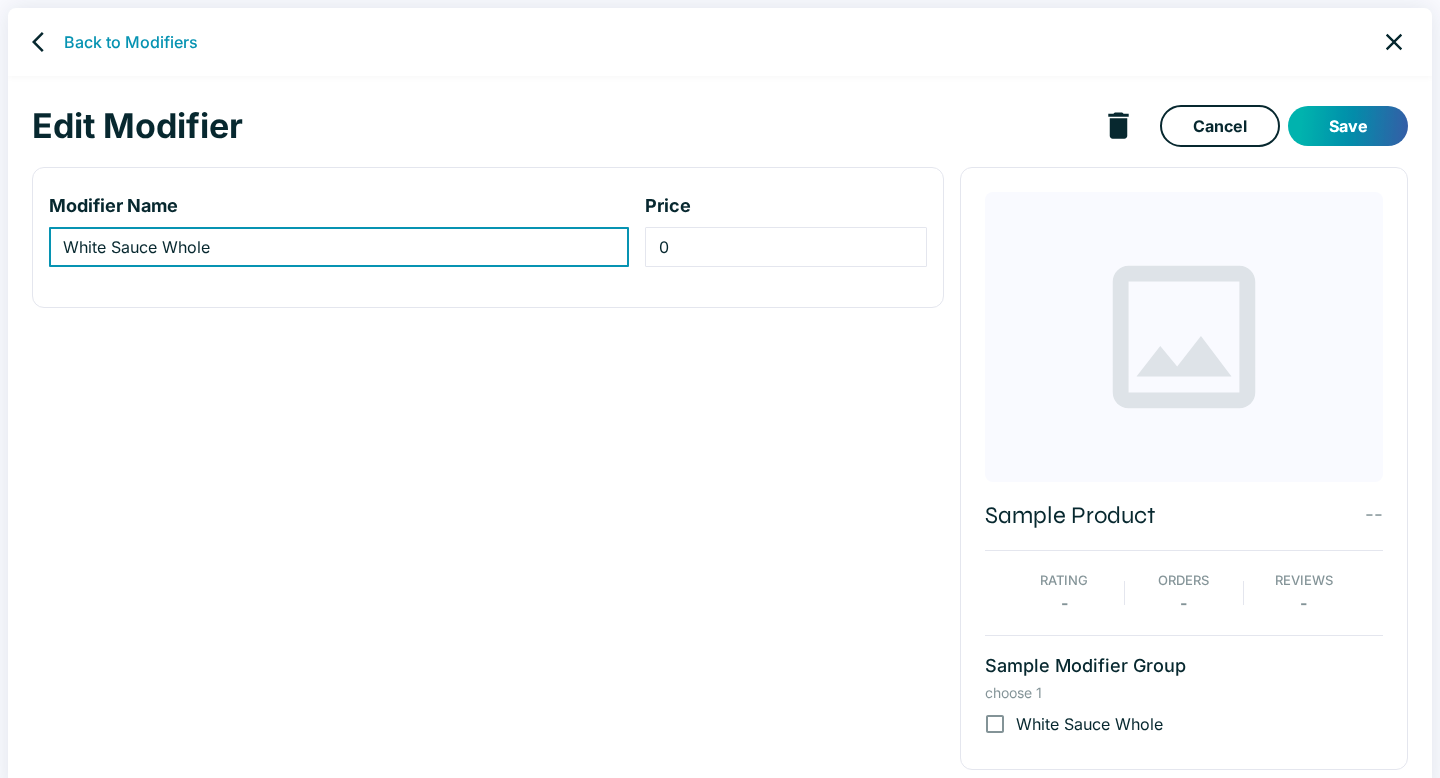 type on "White Sauce Whole" 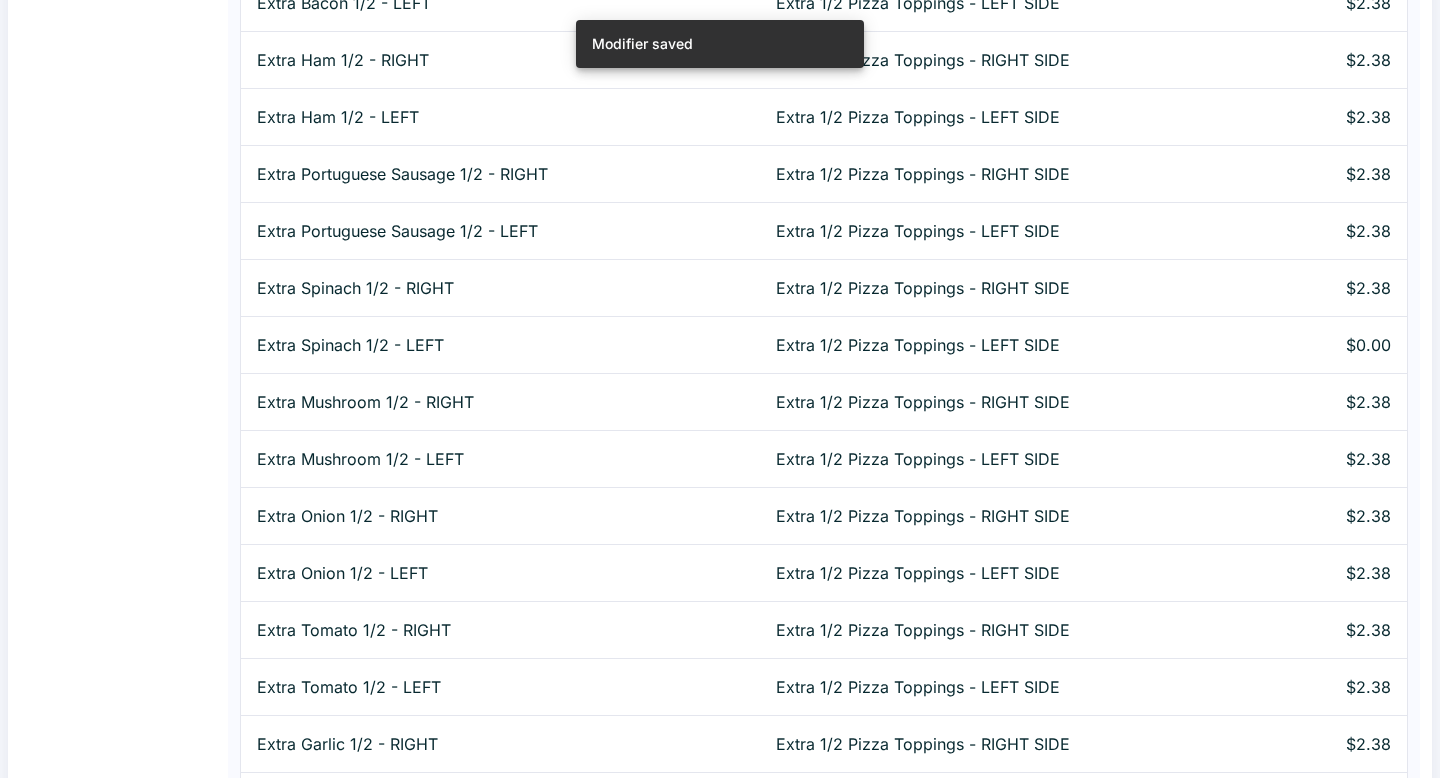 scroll, scrollTop: 2429, scrollLeft: 0, axis: vertical 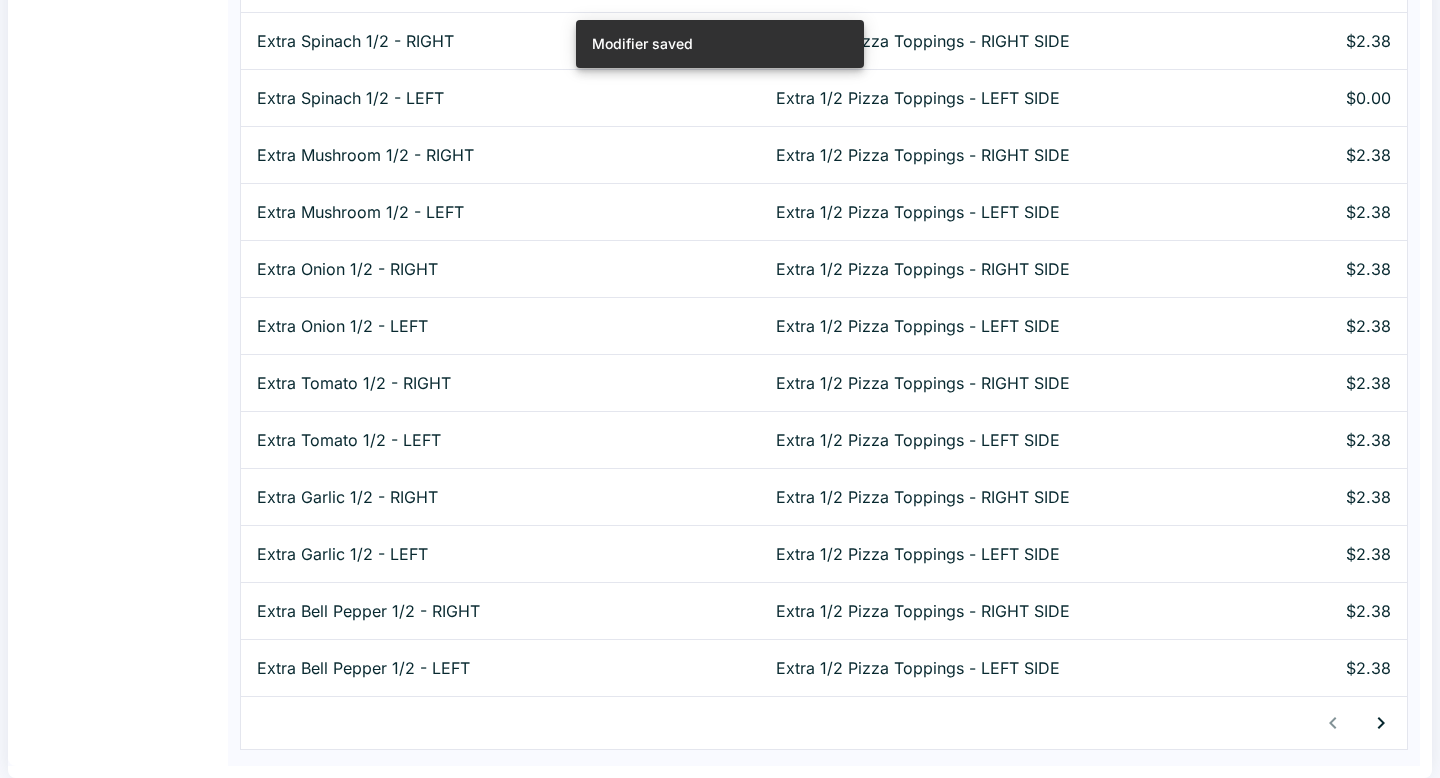 click 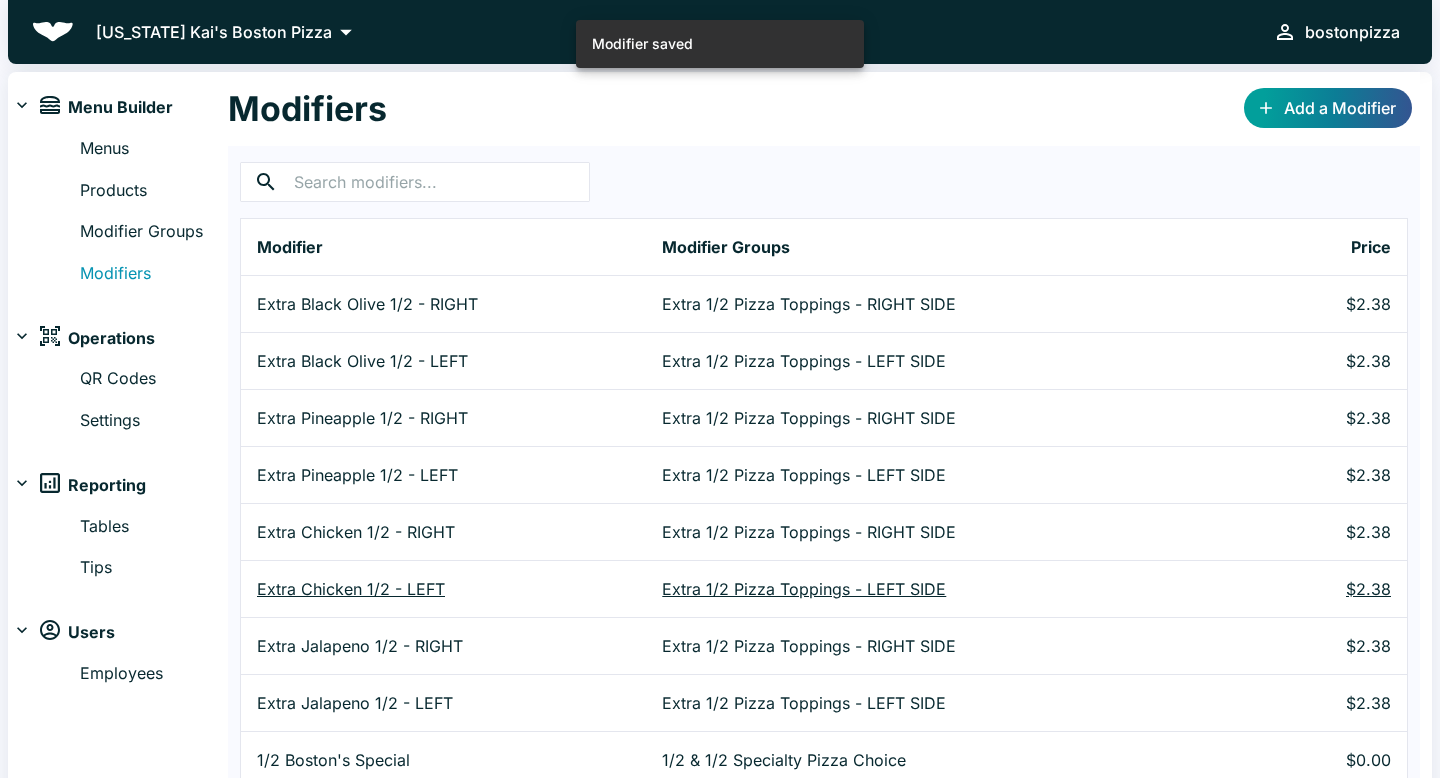 scroll, scrollTop: 1061, scrollLeft: 0, axis: vertical 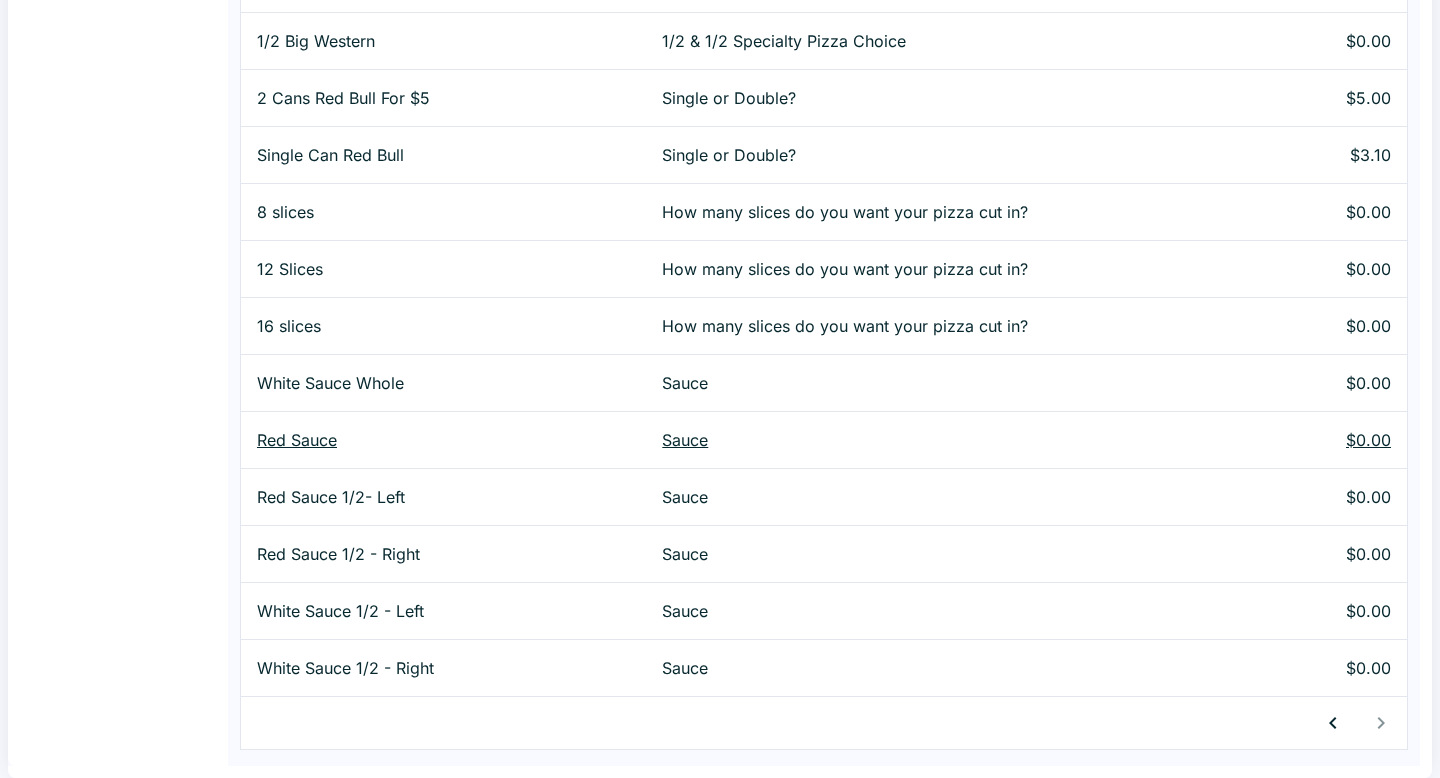 click on "Red Sauce" at bounding box center (443, 440) 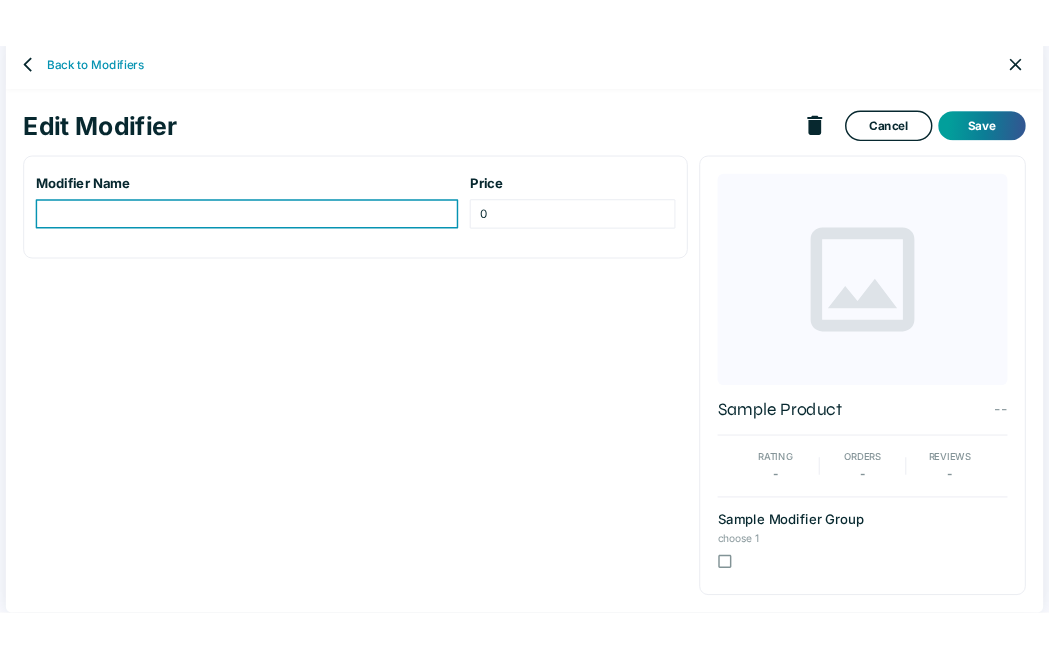 scroll, scrollTop: 0, scrollLeft: 0, axis: both 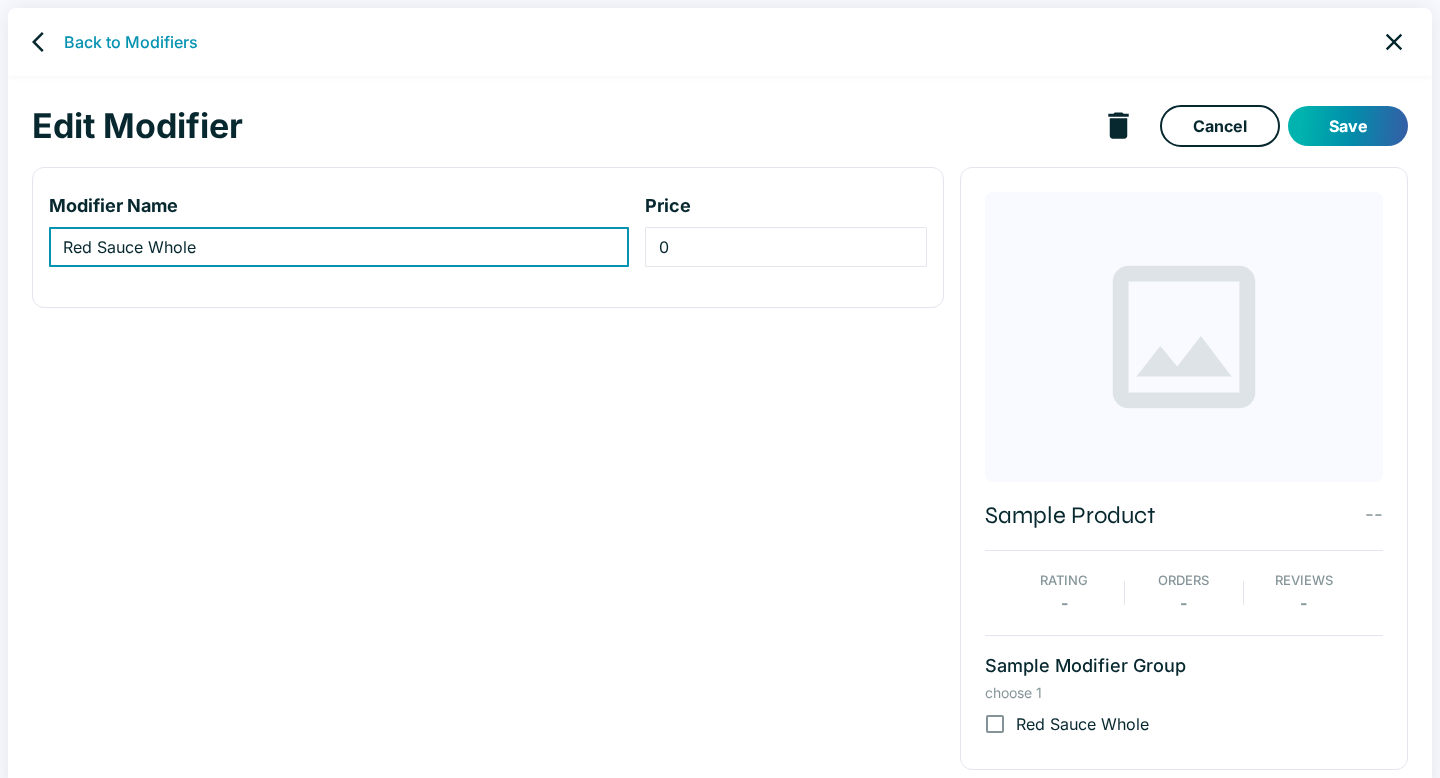 type on "Red Sauce Whole" 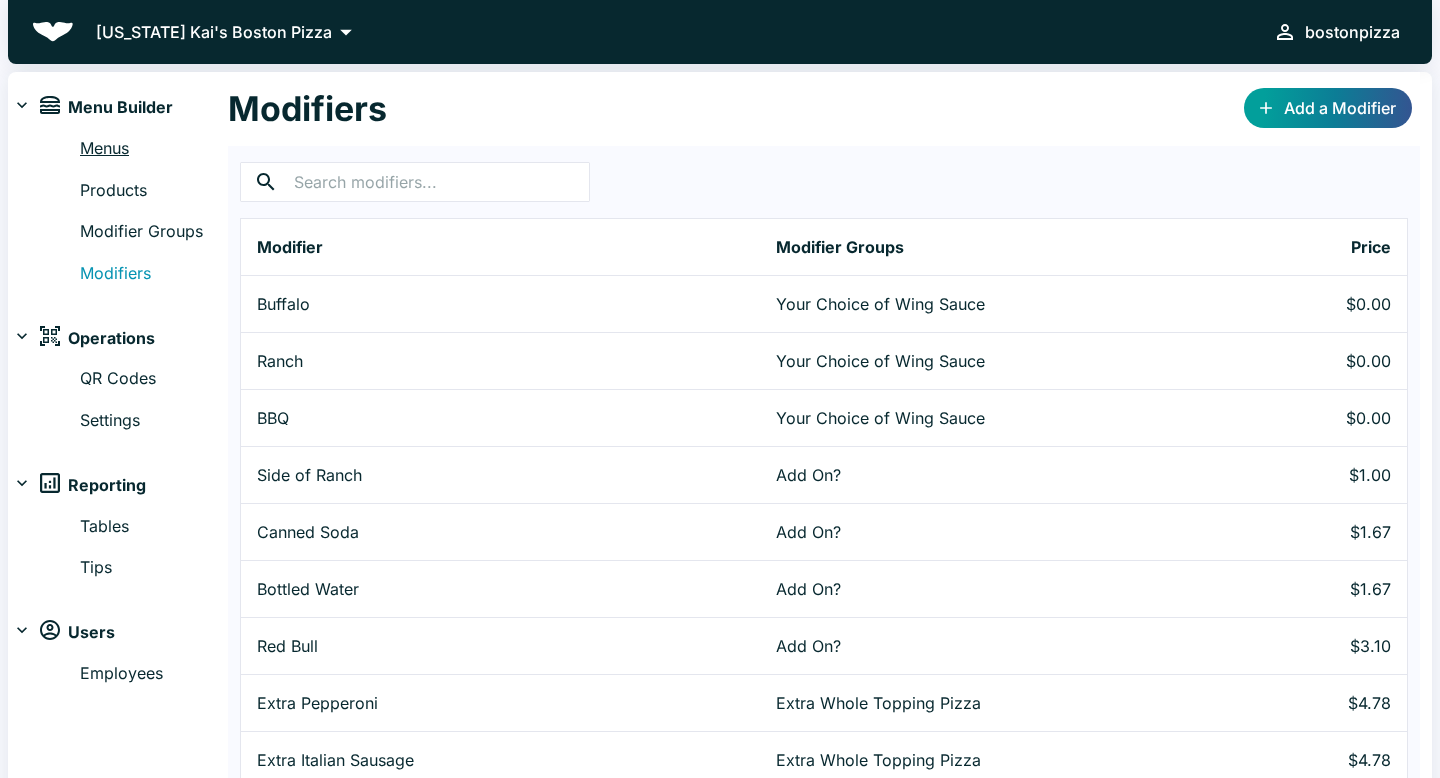 click on "Menus" at bounding box center [154, 149] 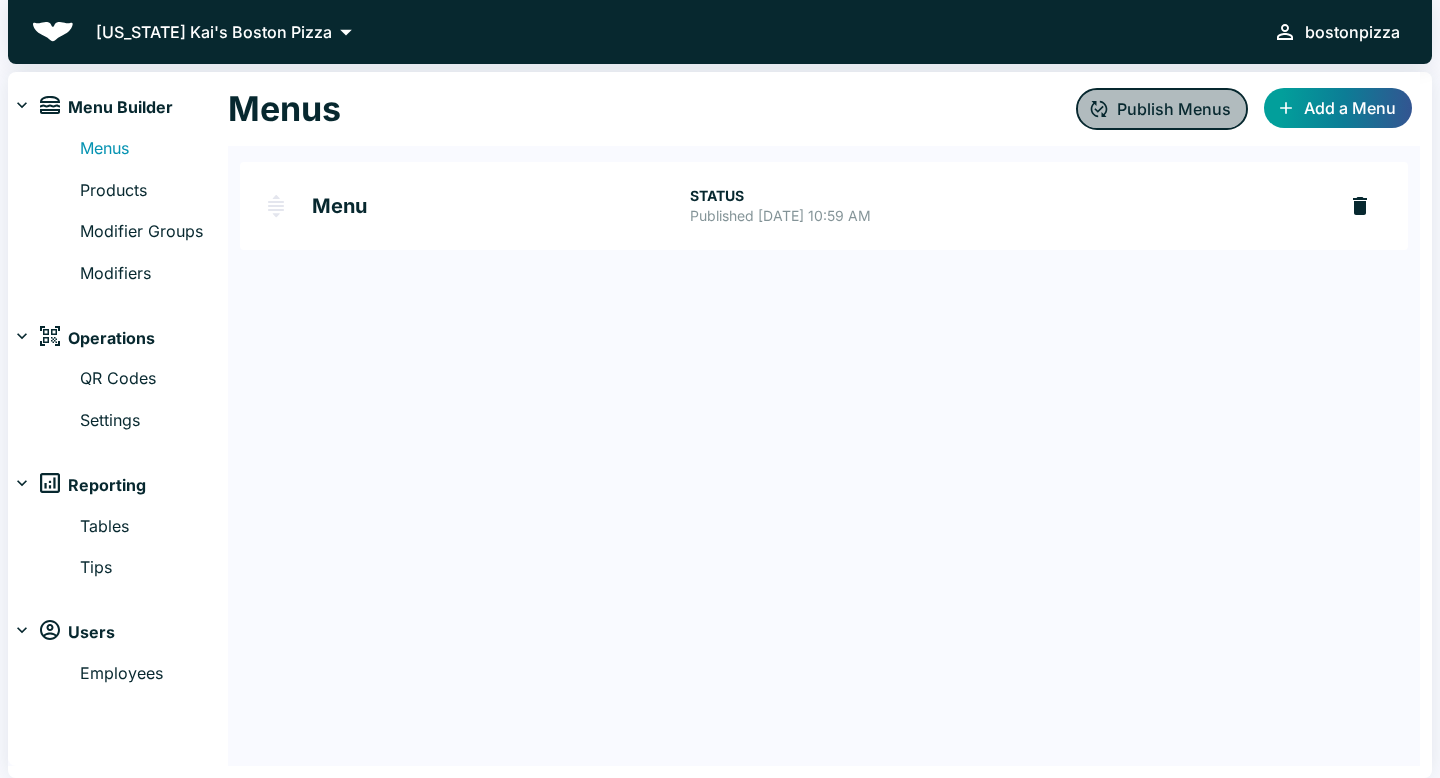 click 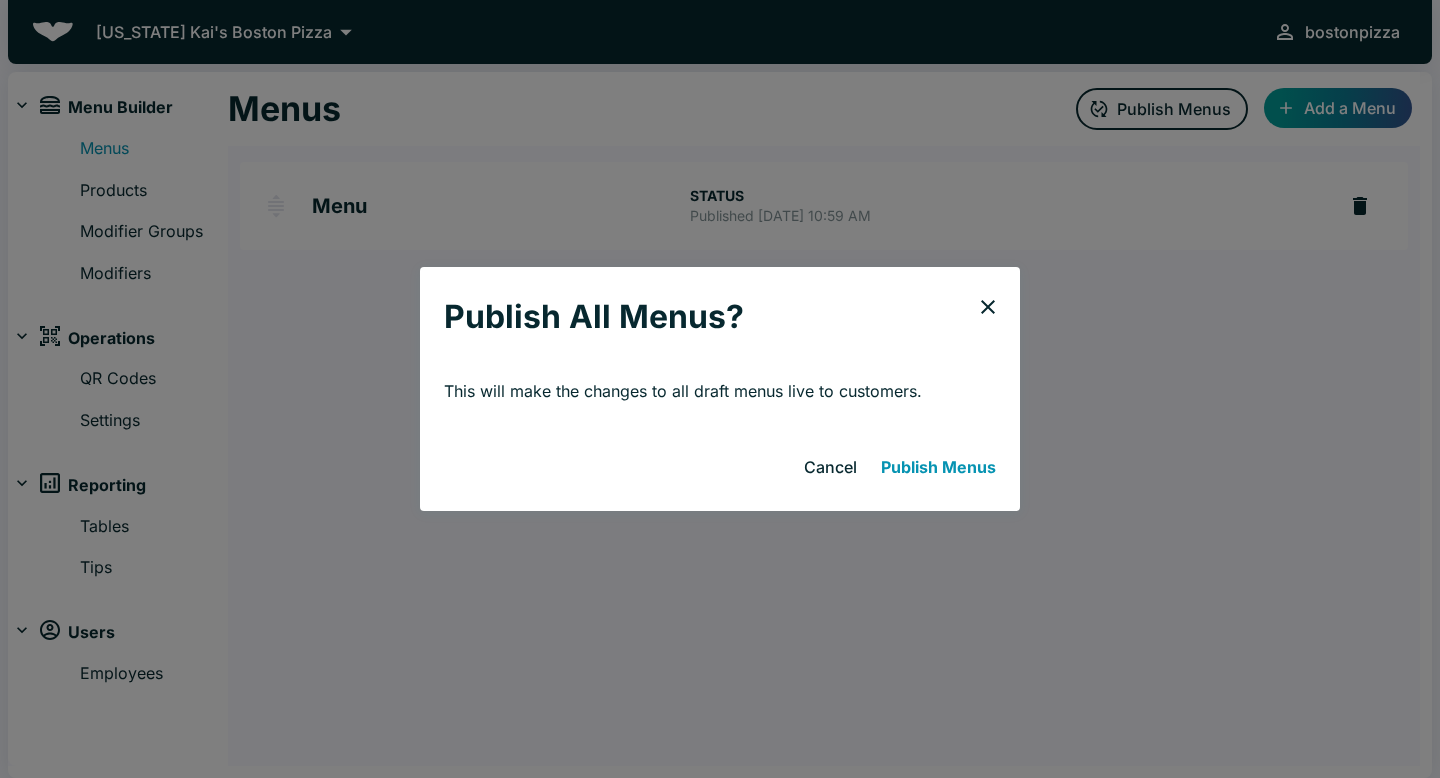 click on "Publish Menus" at bounding box center [938, 467] 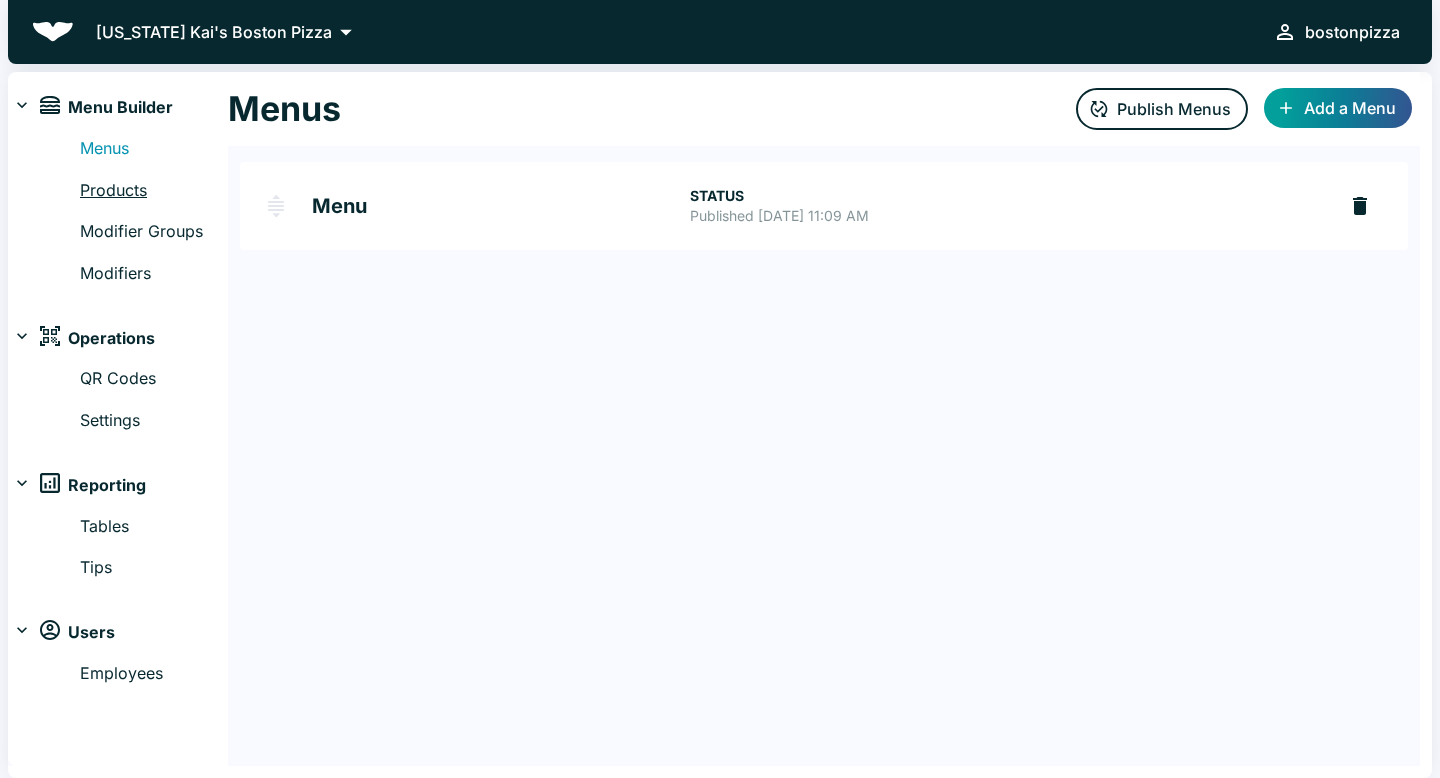 click on "Products" at bounding box center (154, 191) 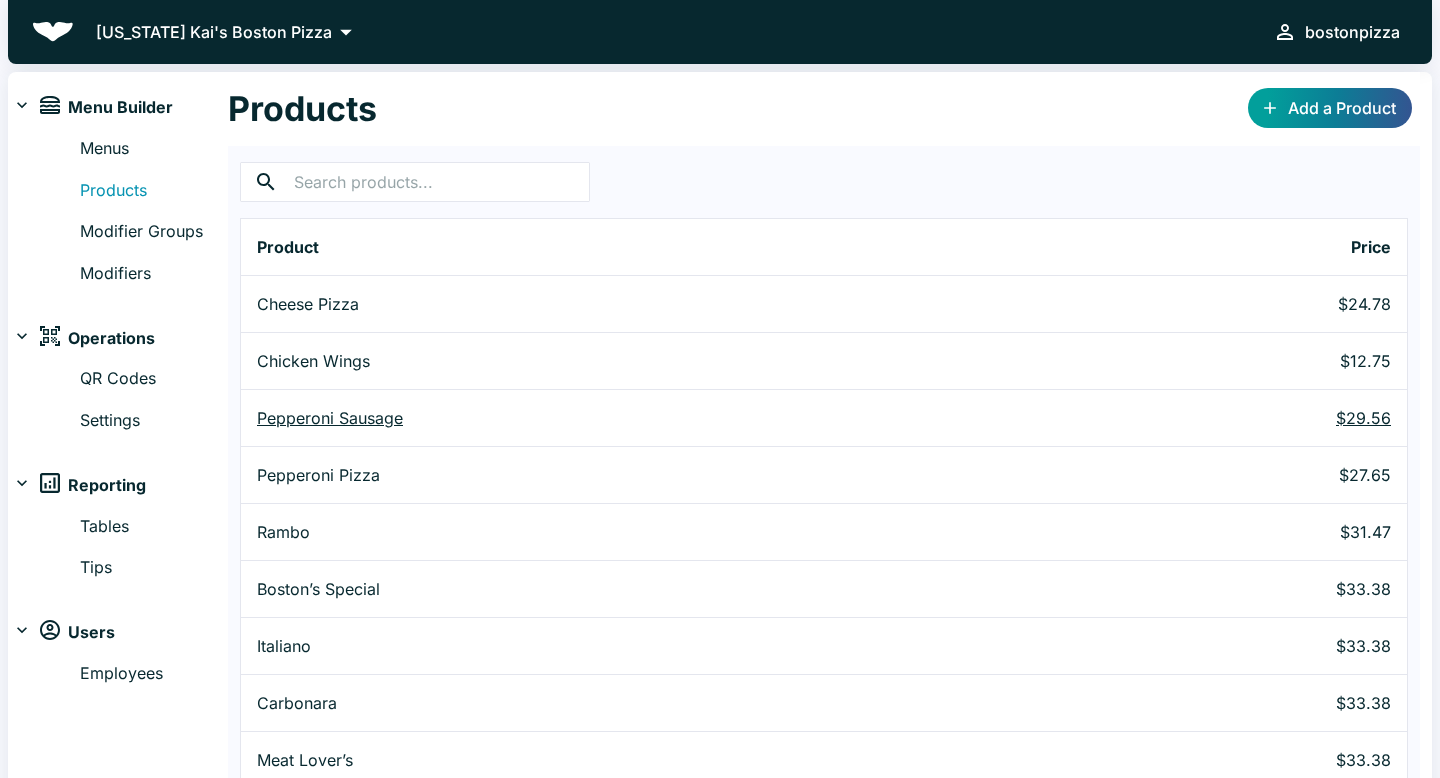 click on "Pepperoni Sausage" at bounding box center [685, 418] 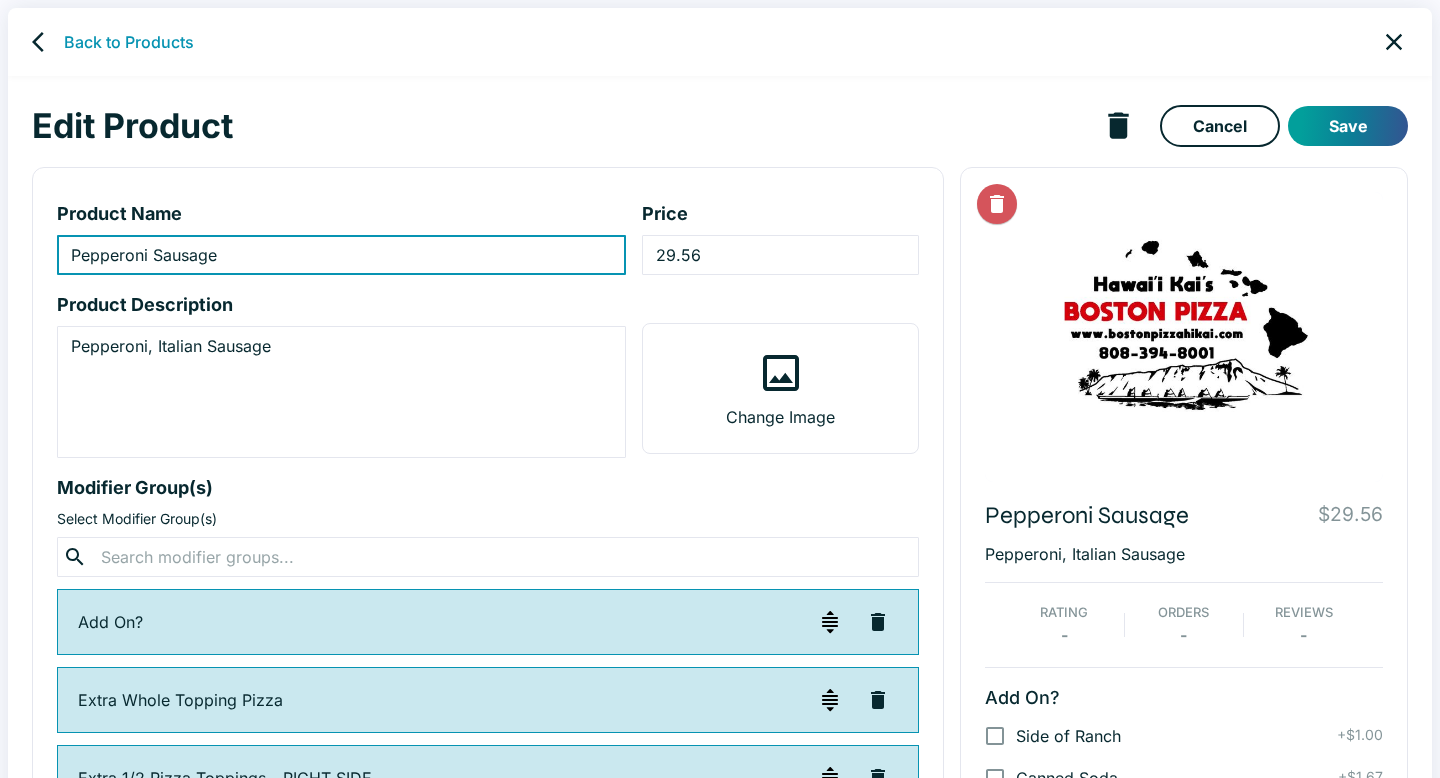 type on "Pepperoni Sausage" 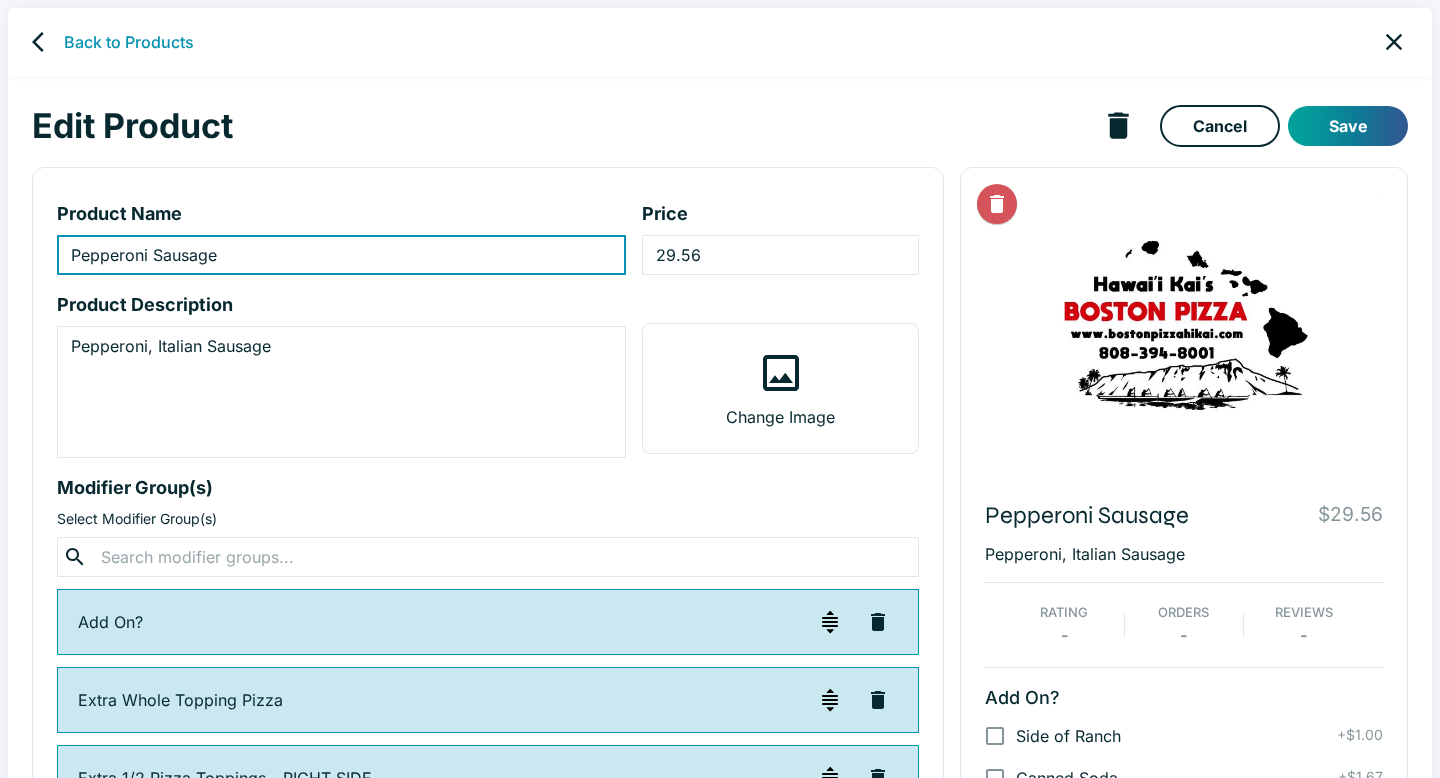 type on "29.56" 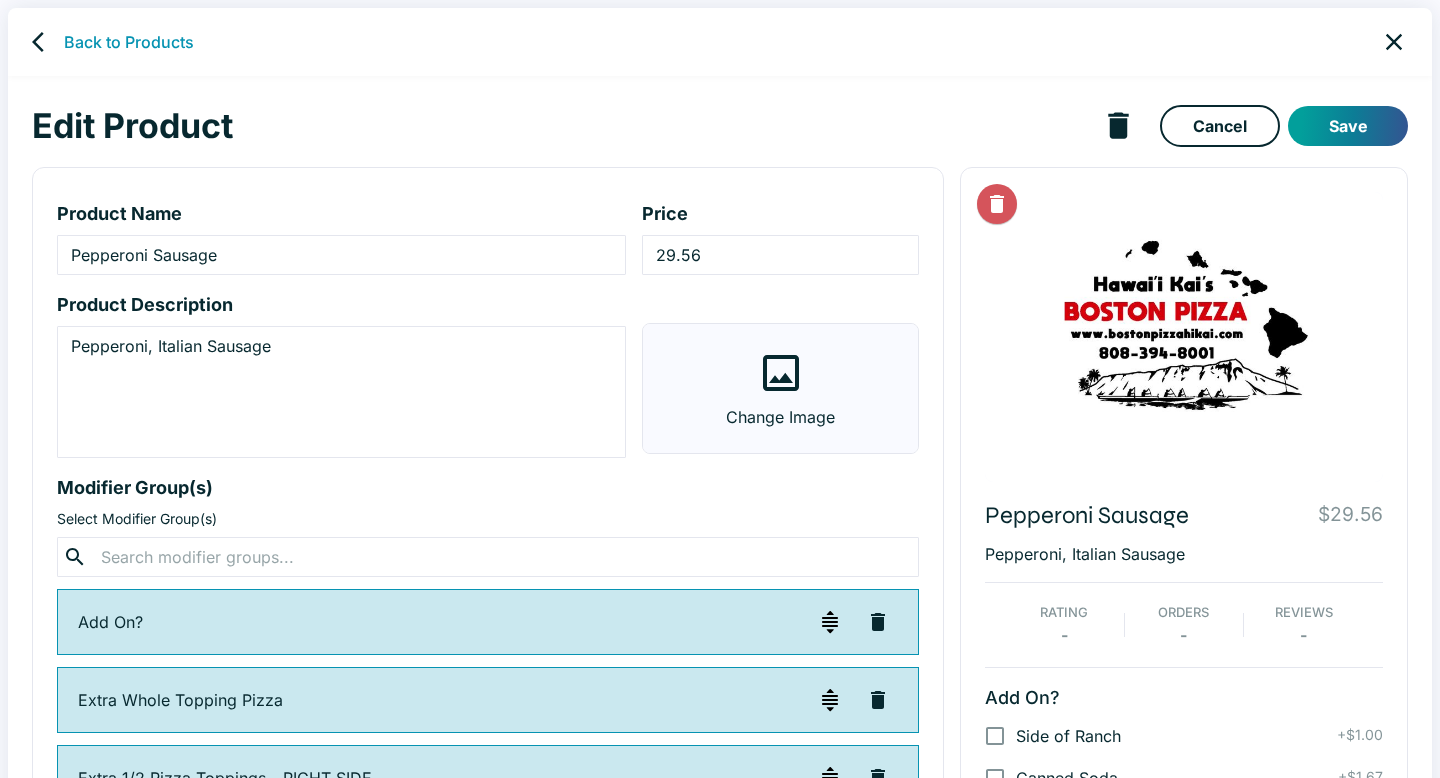 click on "Change Image" at bounding box center (780, 388) 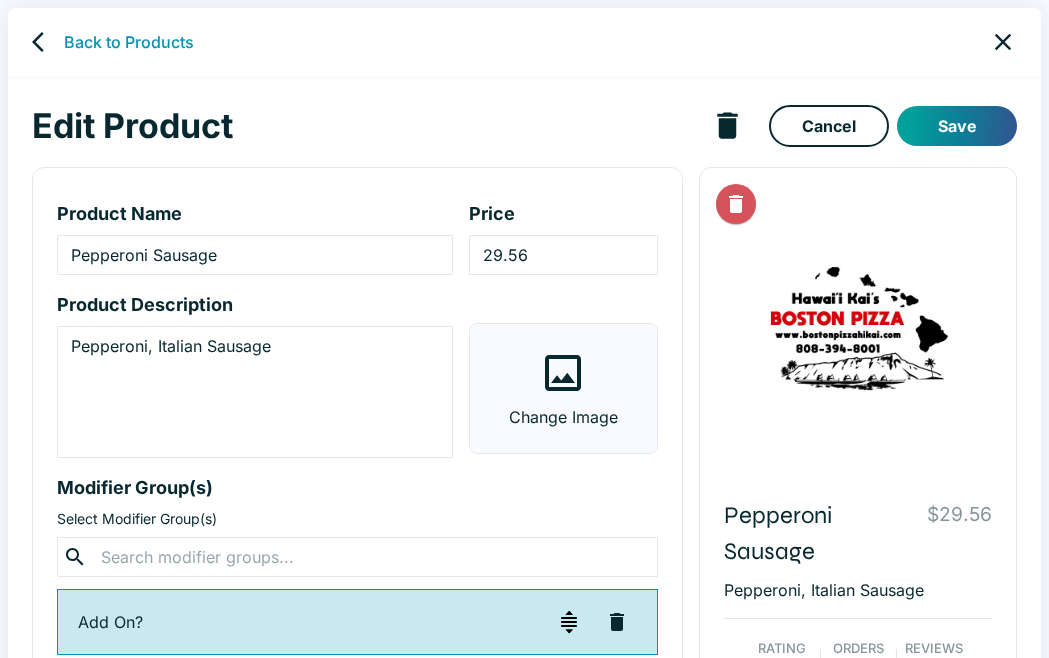 click on "Change Image" at bounding box center (564, 388) 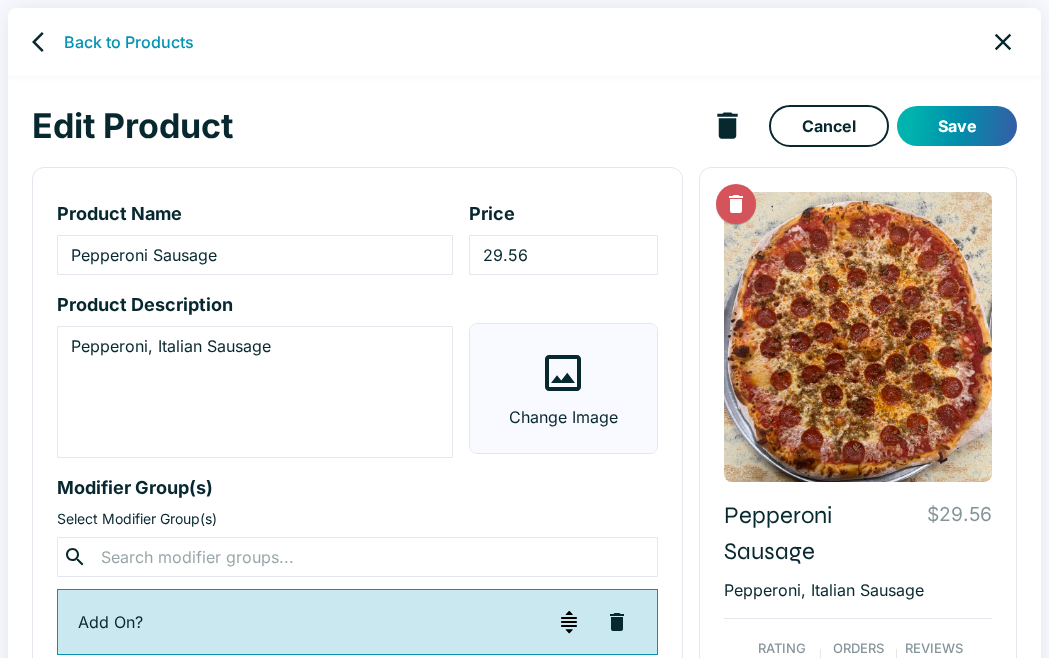 click on "Save" at bounding box center (957, 126) 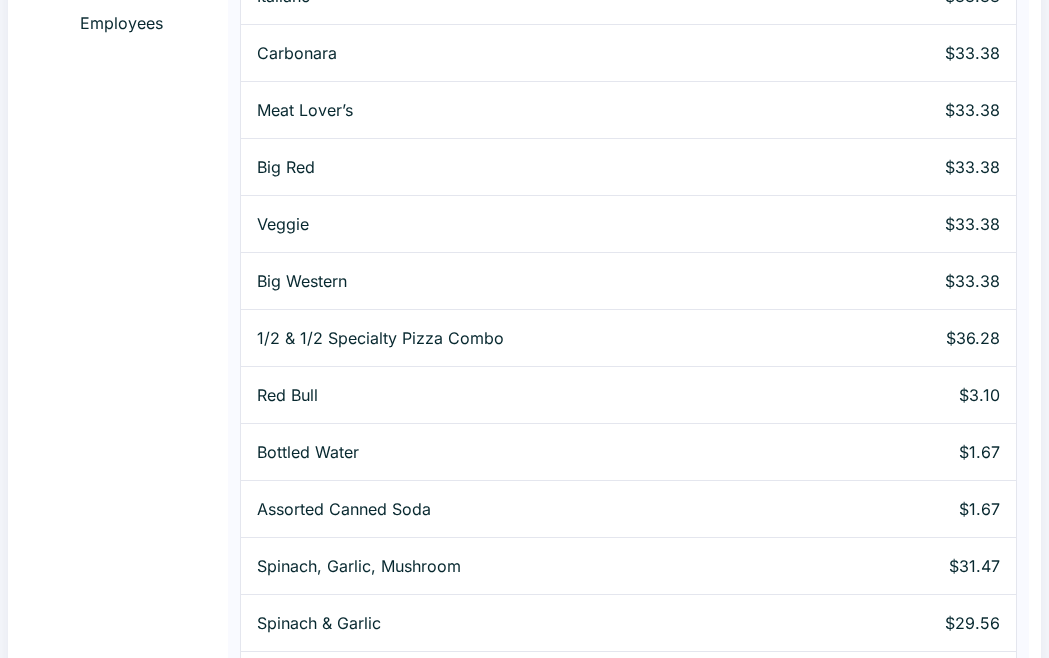 scroll, scrollTop: 896, scrollLeft: 0, axis: vertical 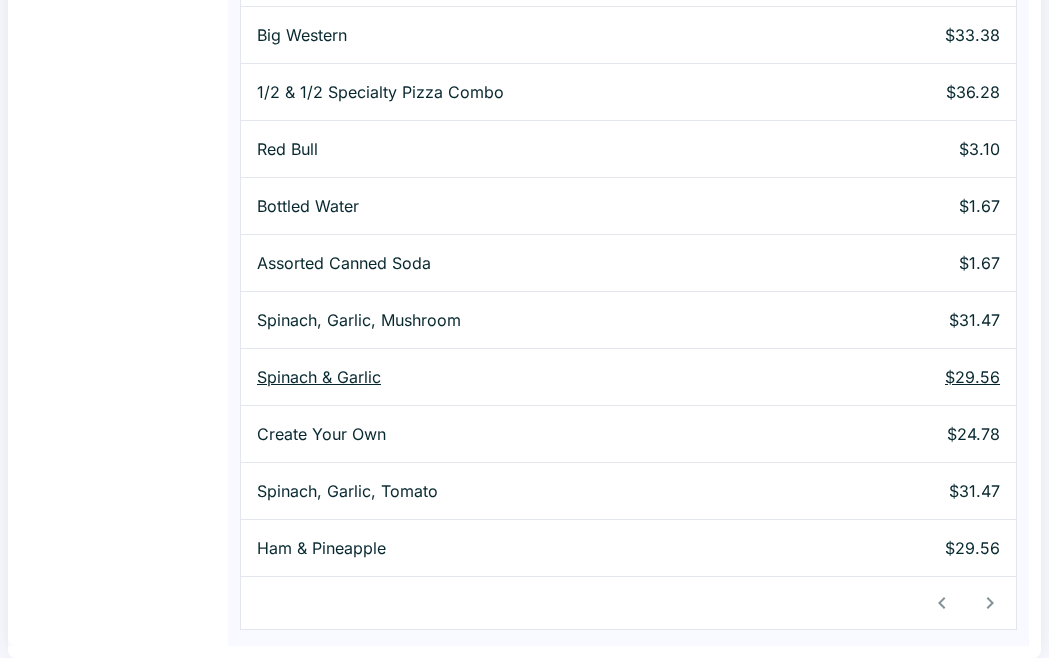 click on "Spinach & Garlic" at bounding box center [536, 377] 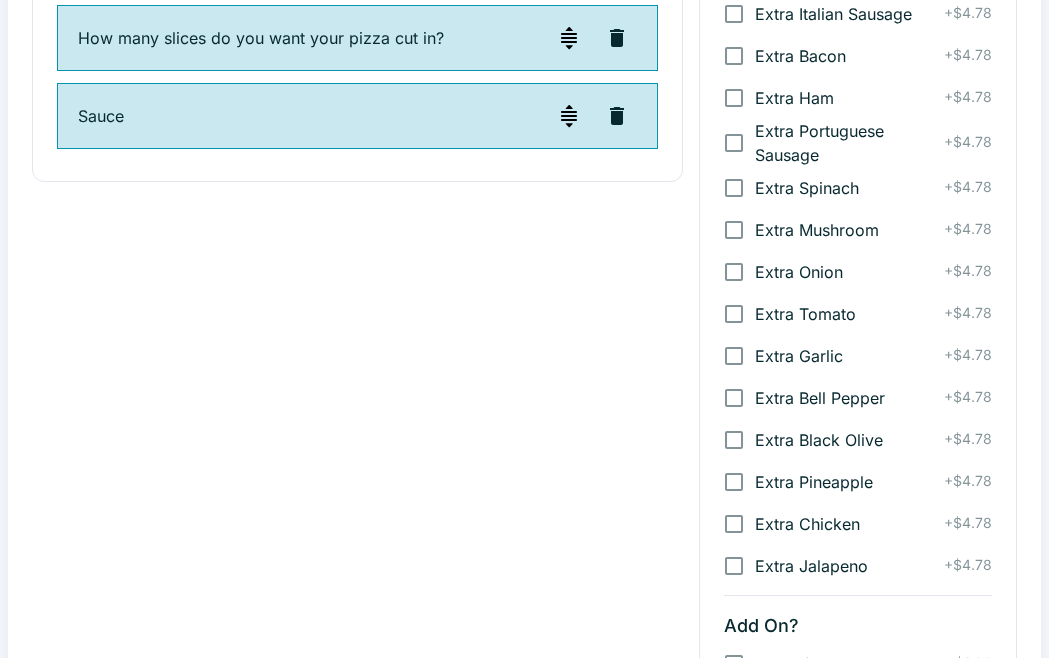 scroll, scrollTop: 0, scrollLeft: 0, axis: both 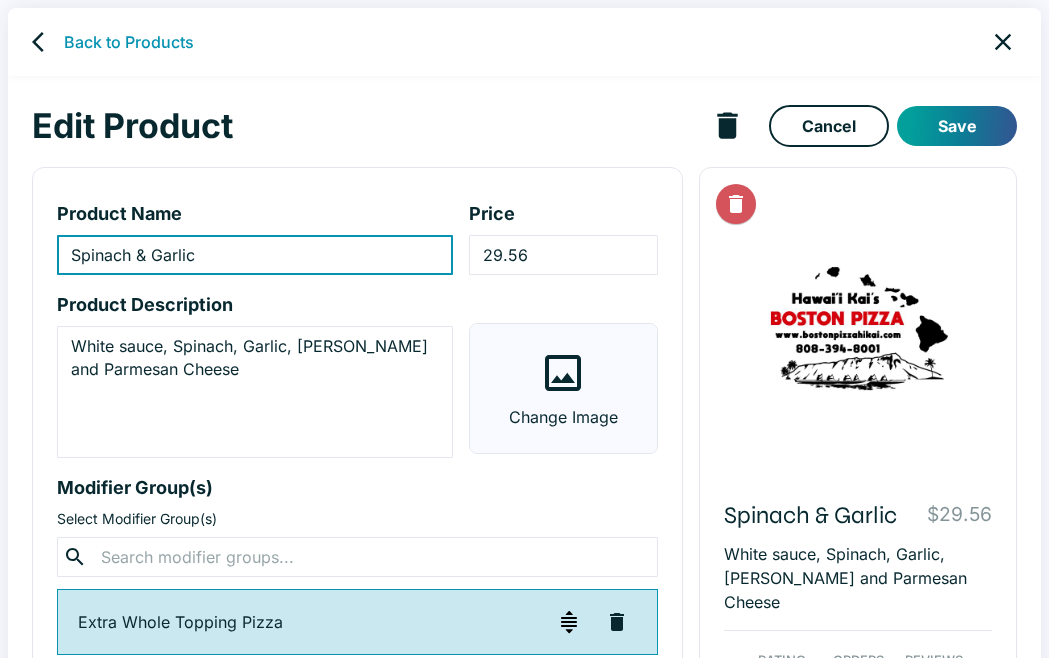 click on "Change Image" at bounding box center [564, 388] 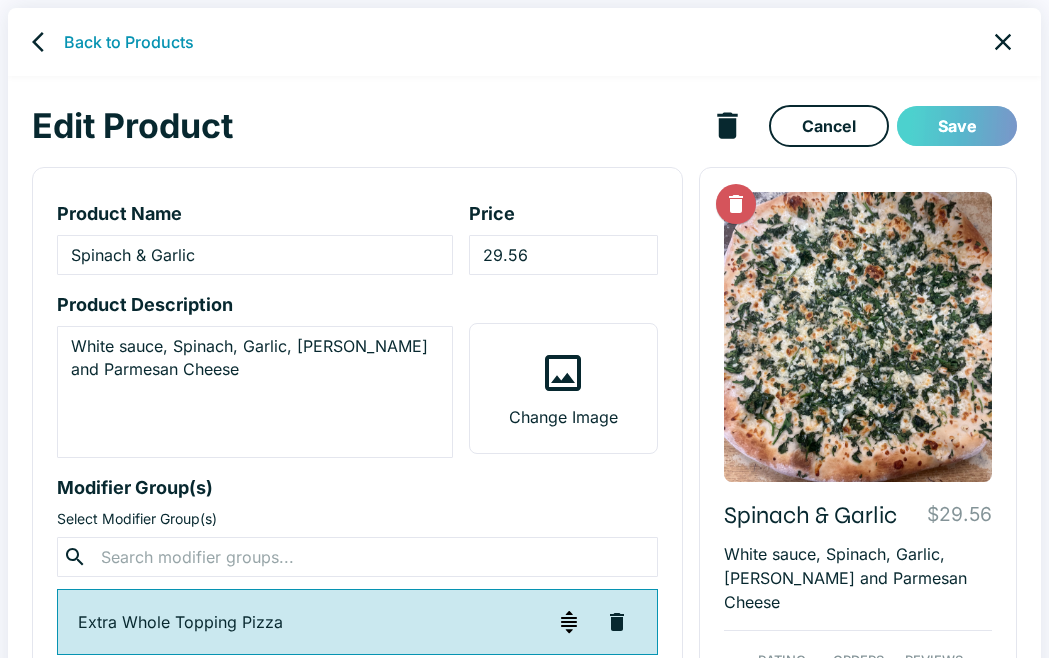 click on "Save" at bounding box center (957, 126) 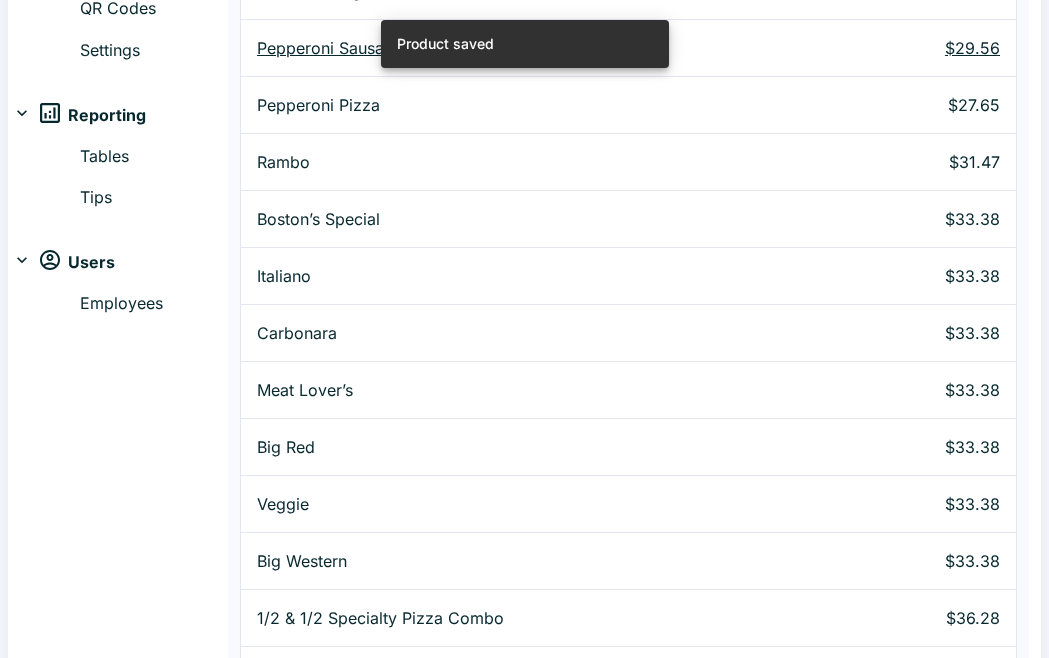scroll, scrollTop: 896, scrollLeft: 0, axis: vertical 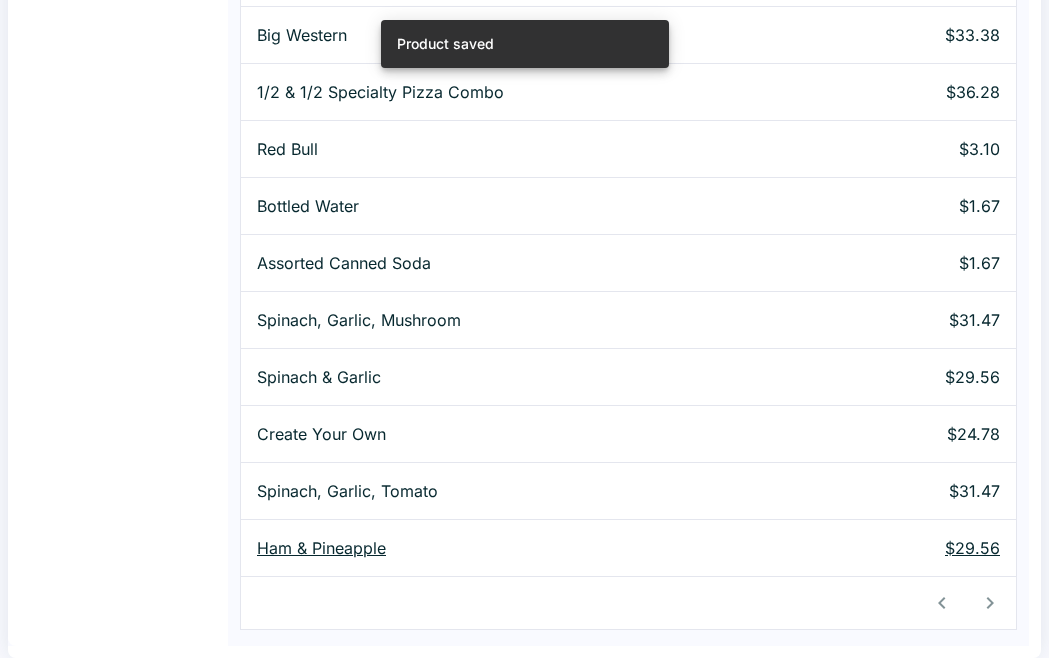 click on "Ham & Pineapple" at bounding box center (536, 548) 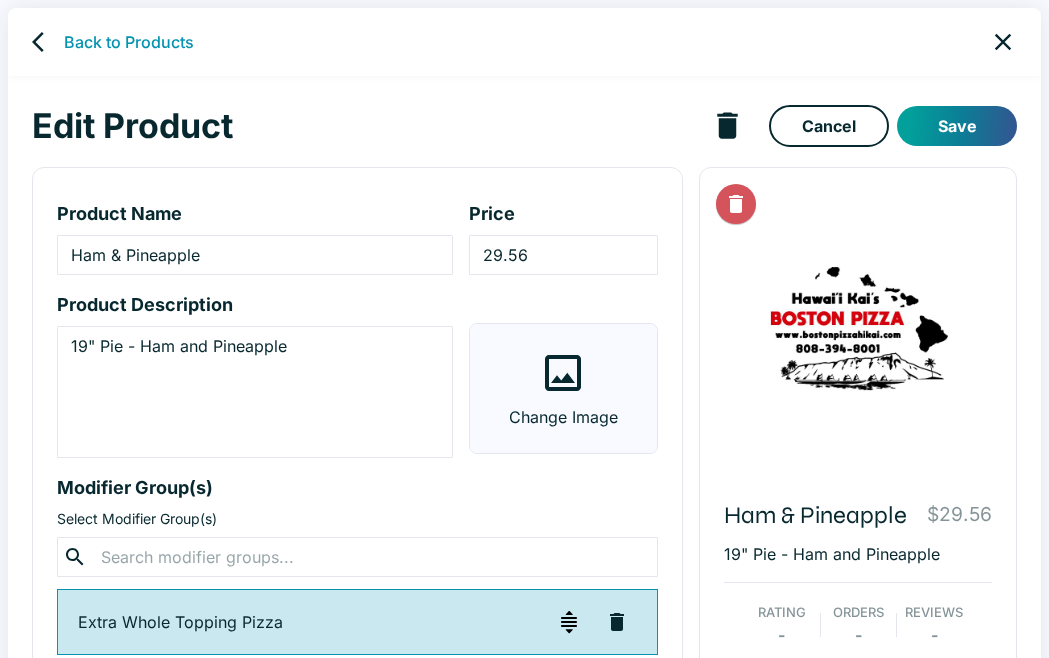 click on "Change Image" at bounding box center [564, 388] 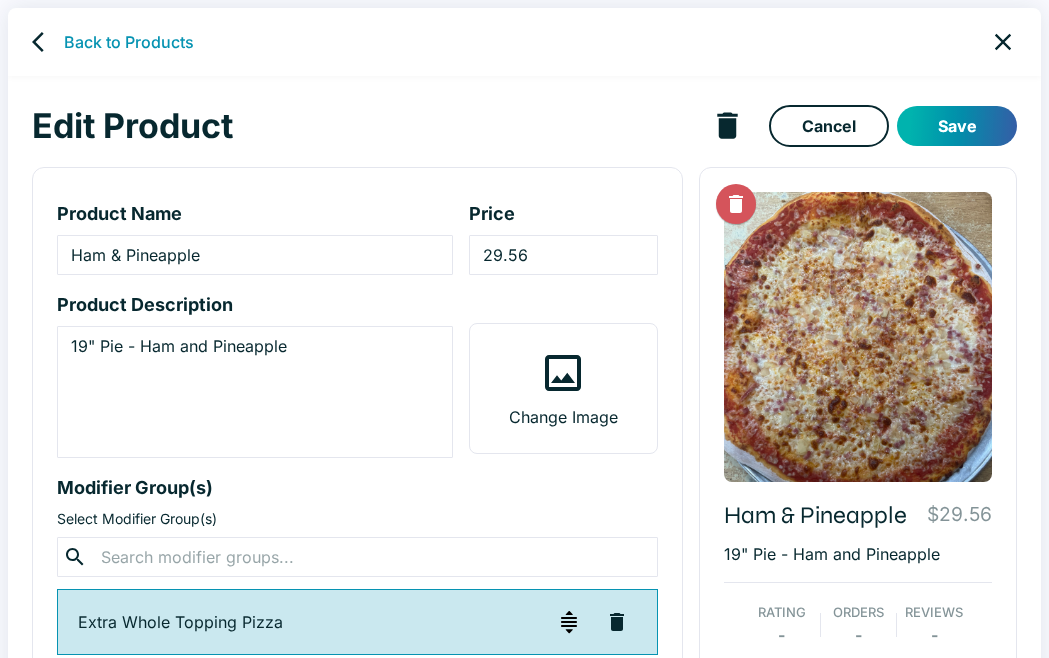 click on "Save" at bounding box center [957, 126] 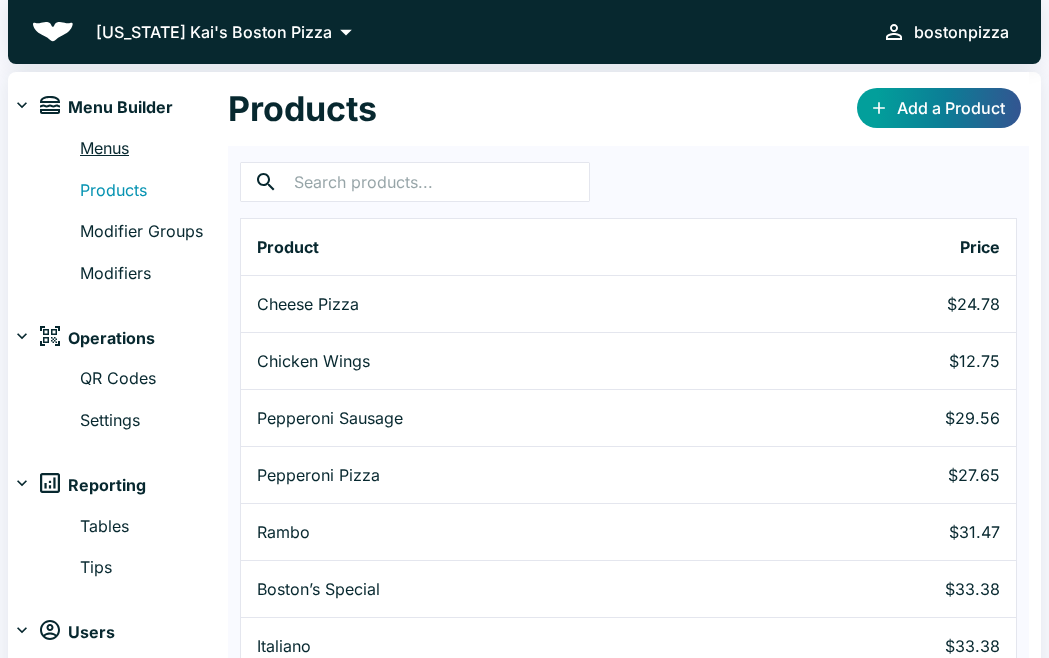 click on "Menus" at bounding box center (154, 149) 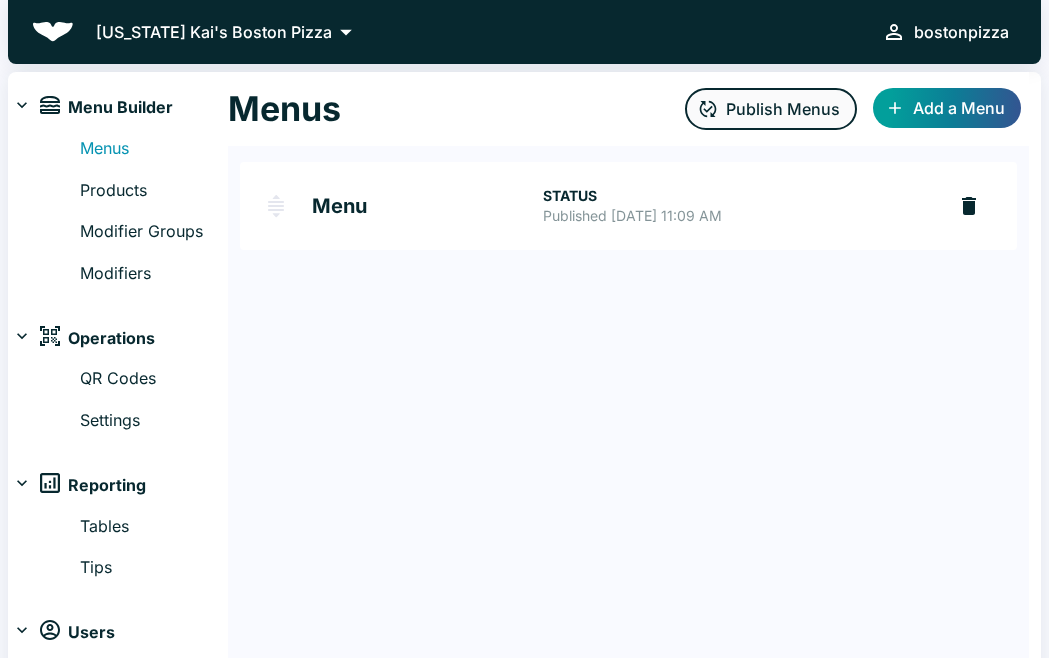 click on "Publish Menus" at bounding box center (771, 109) 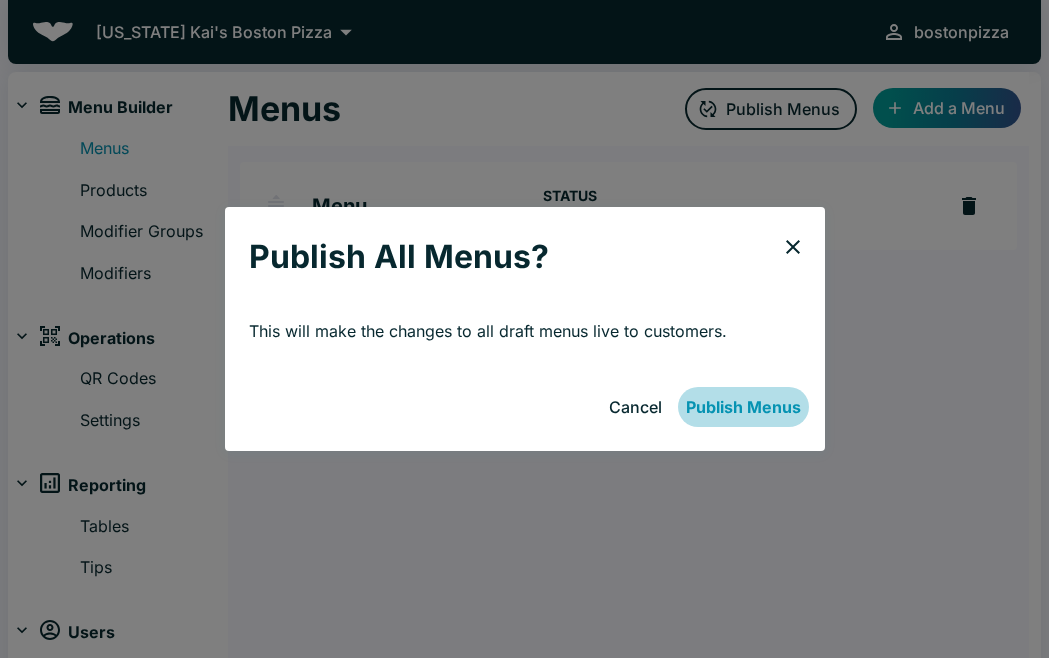 click on "Publish Menus" at bounding box center [743, 407] 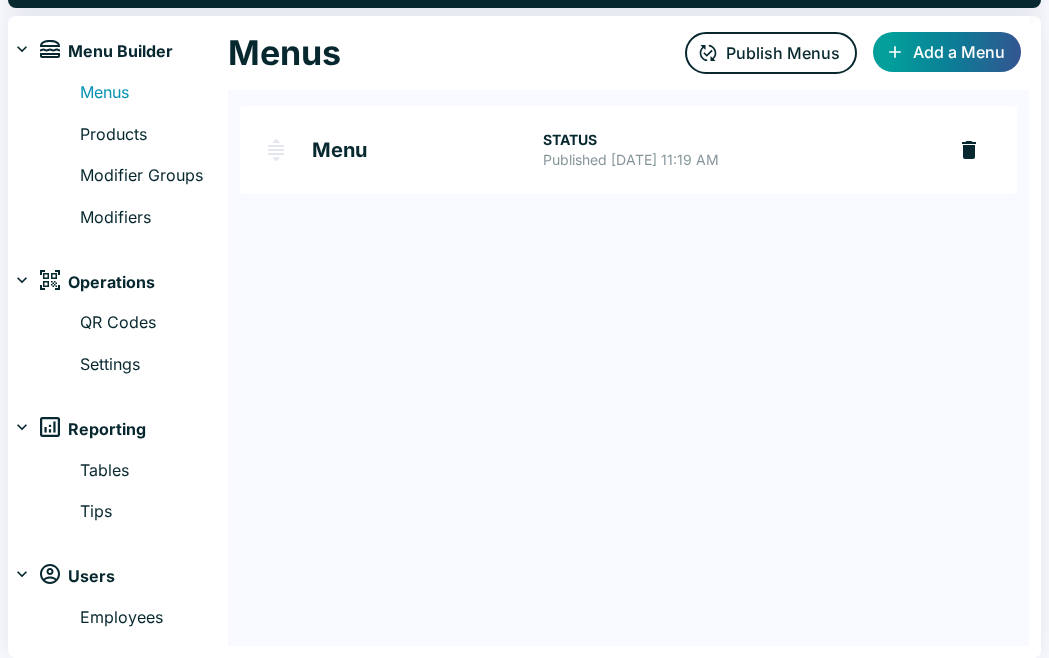 scroll, scrollTop: 0, scrollLeft: 0, axis: both 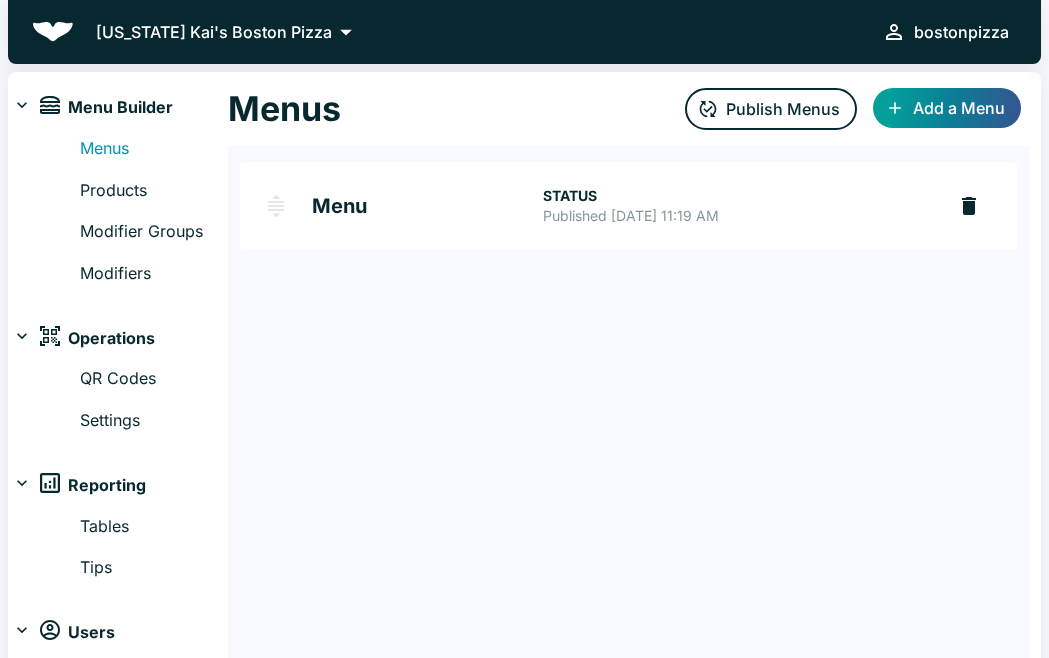 click on "[US_STATE] Kai's Boston Pizza" at bounding box center (214, 32) 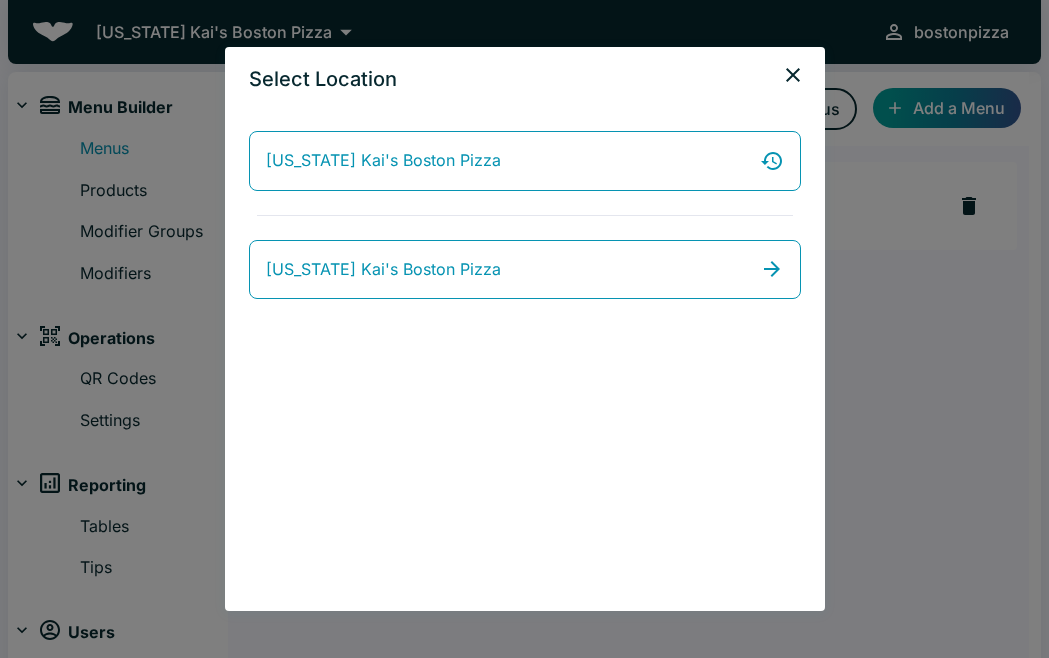 click on "Select Location Hawaii Kai's Boston Pizza Hawaii Kai's Boston Pizza" at bounding box center [524, 329] 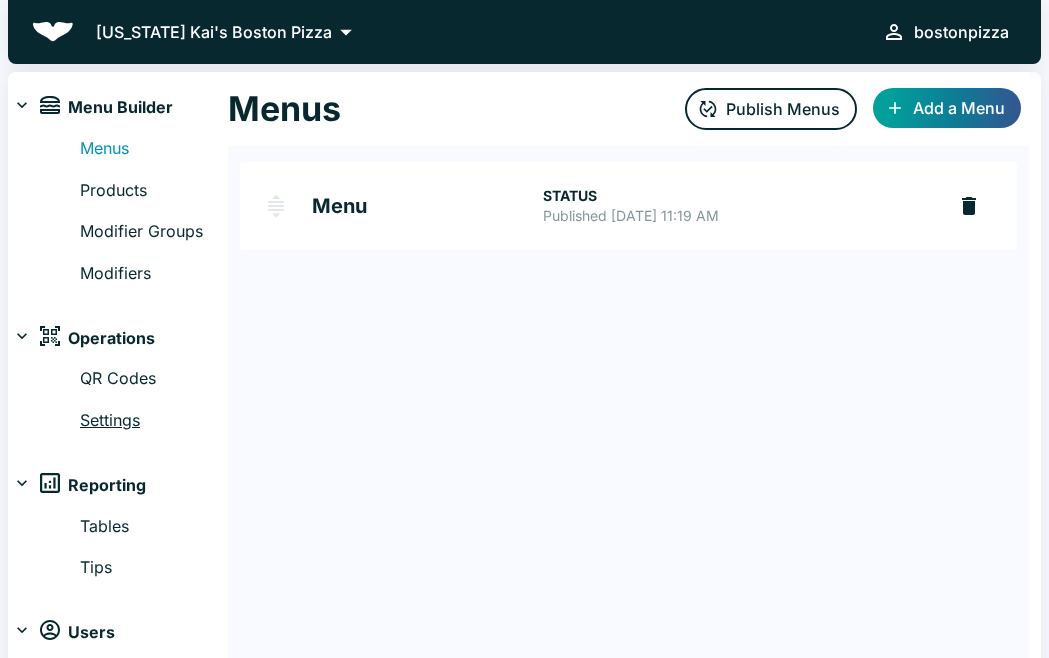 scroll, scrollTop: 56, scrollLeft: 0, axis: vertical 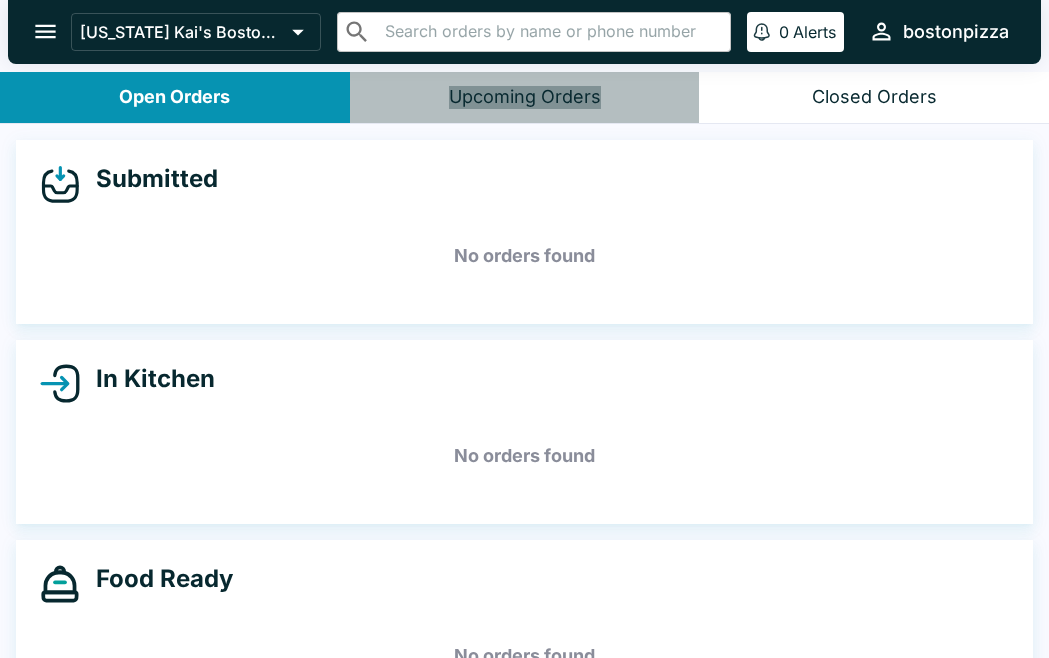 click on "Upcoming Orders" at bounding box center [525, 97] 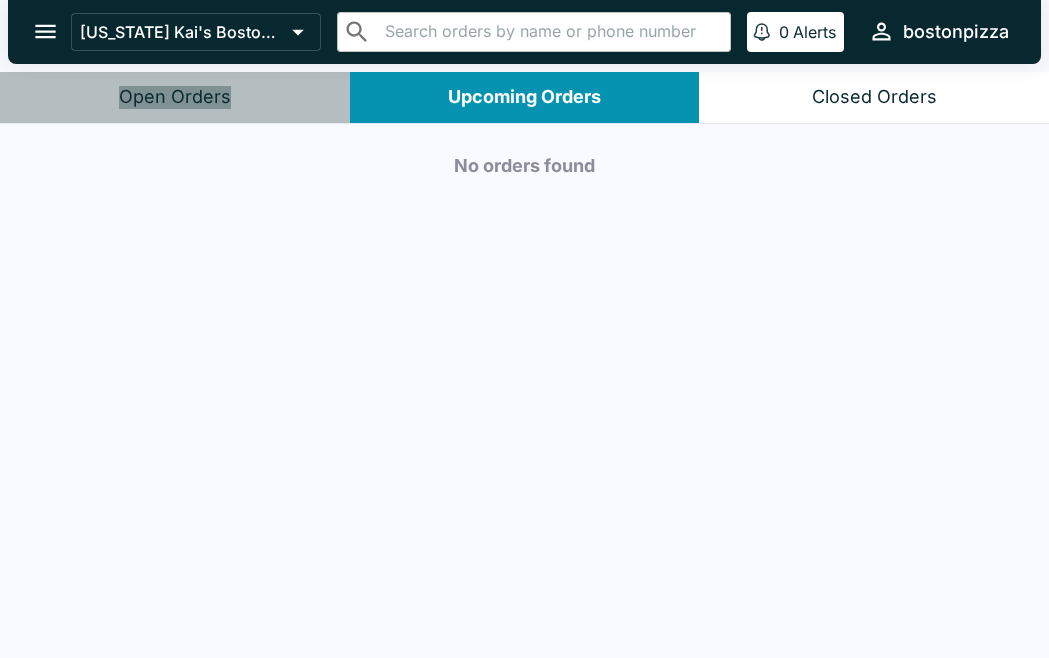 click on "Open Orders" at bounding box center [175, 97] 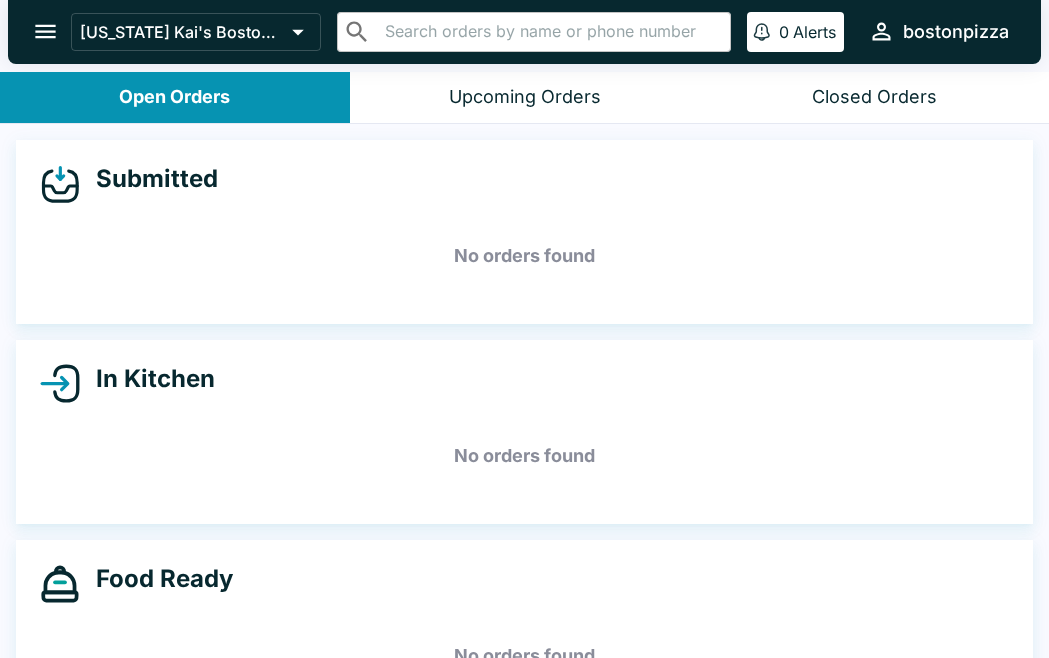 click 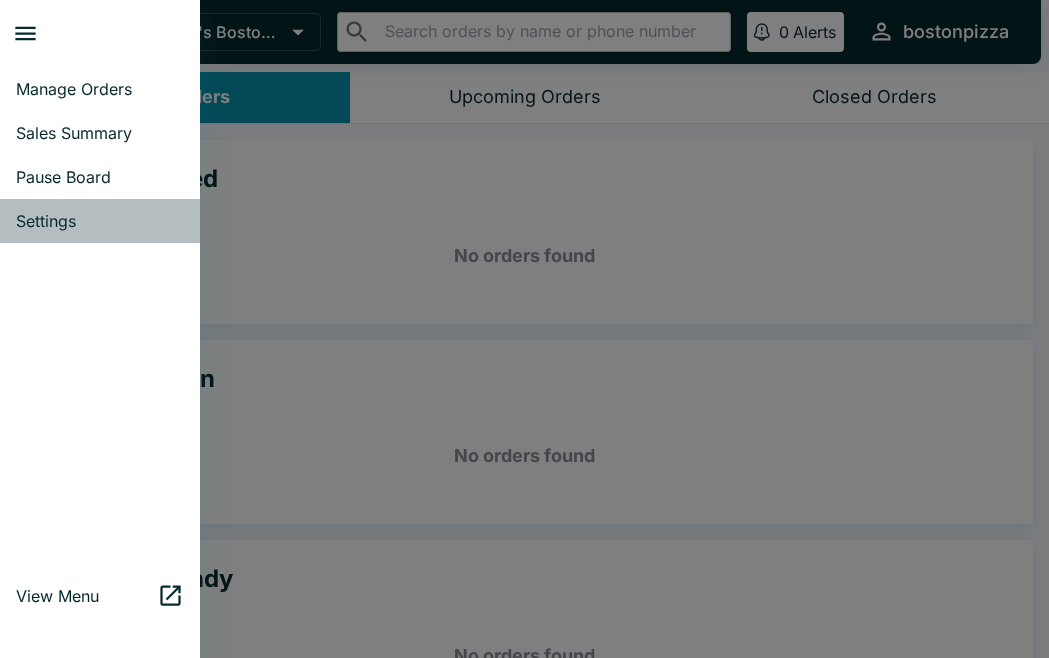 click on "Settings" at bounding box center [100, 221] 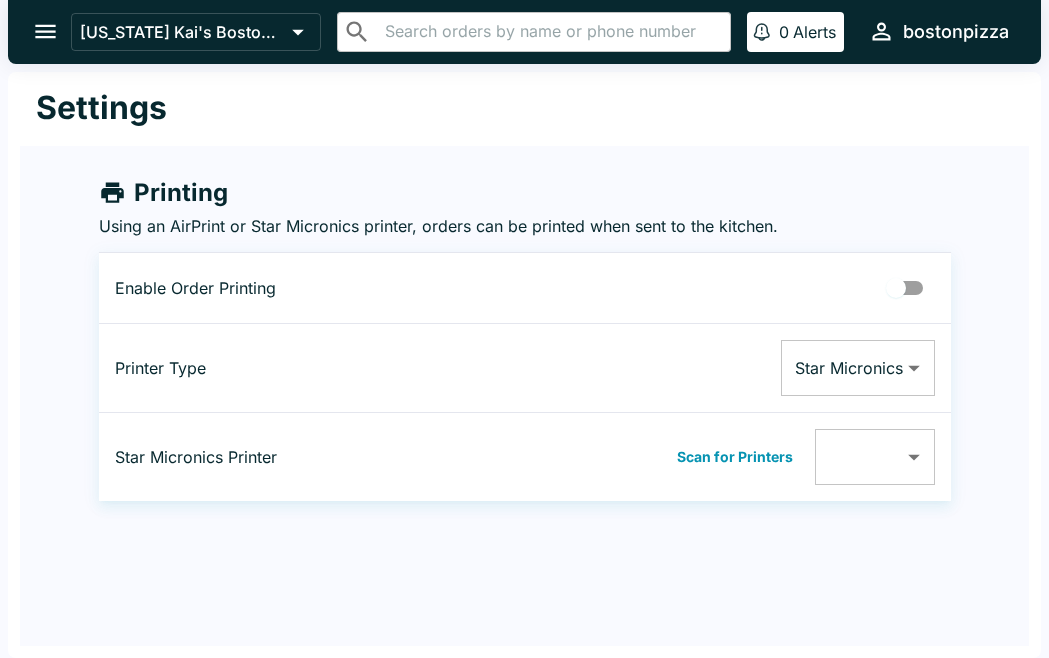 click at bounding box center (45, 31) 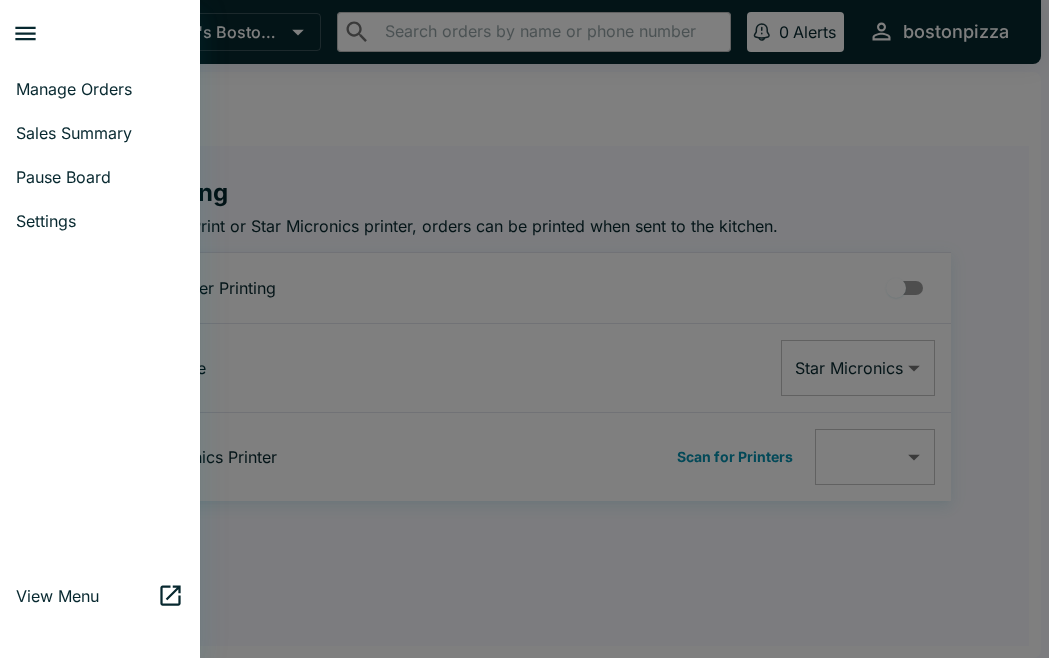 click 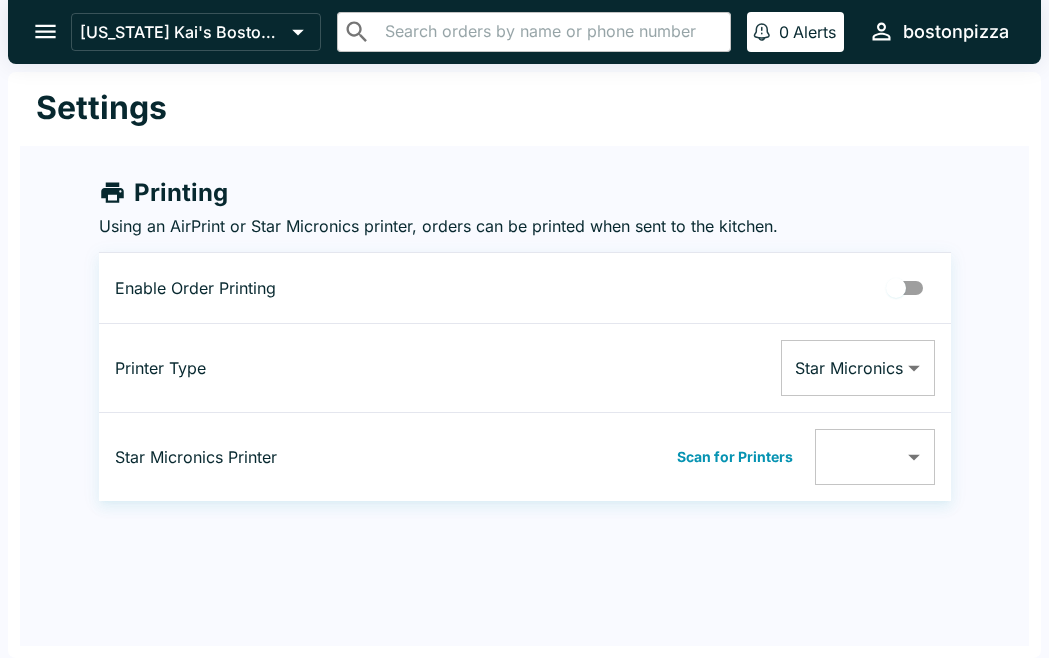 click on "bostonpizza" at bounding box center [956, 32] 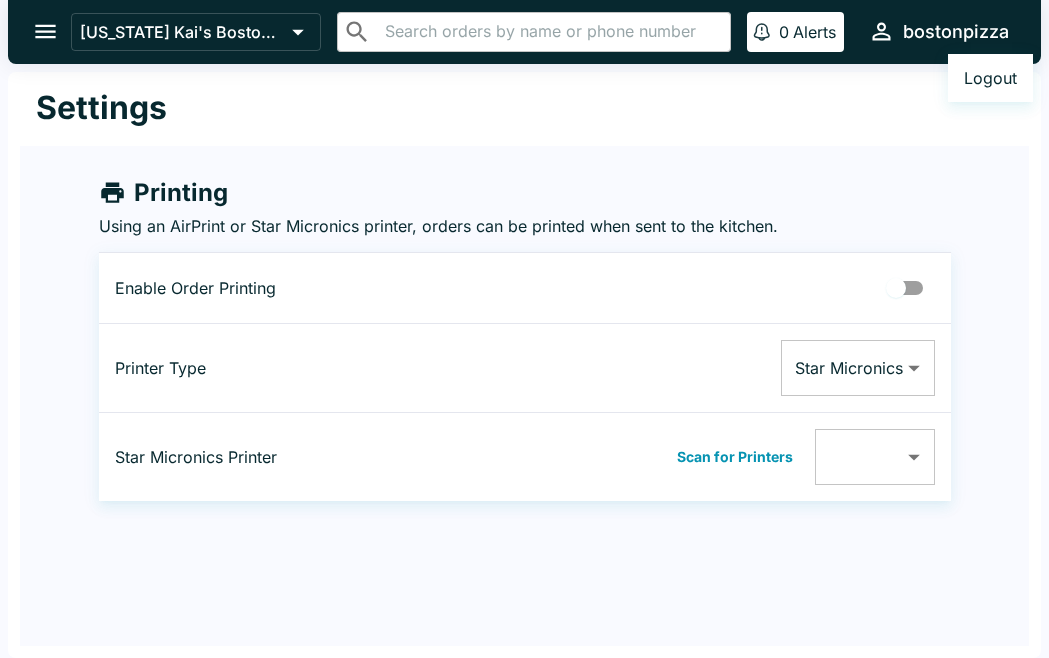 click at bounding box center (524, 329) 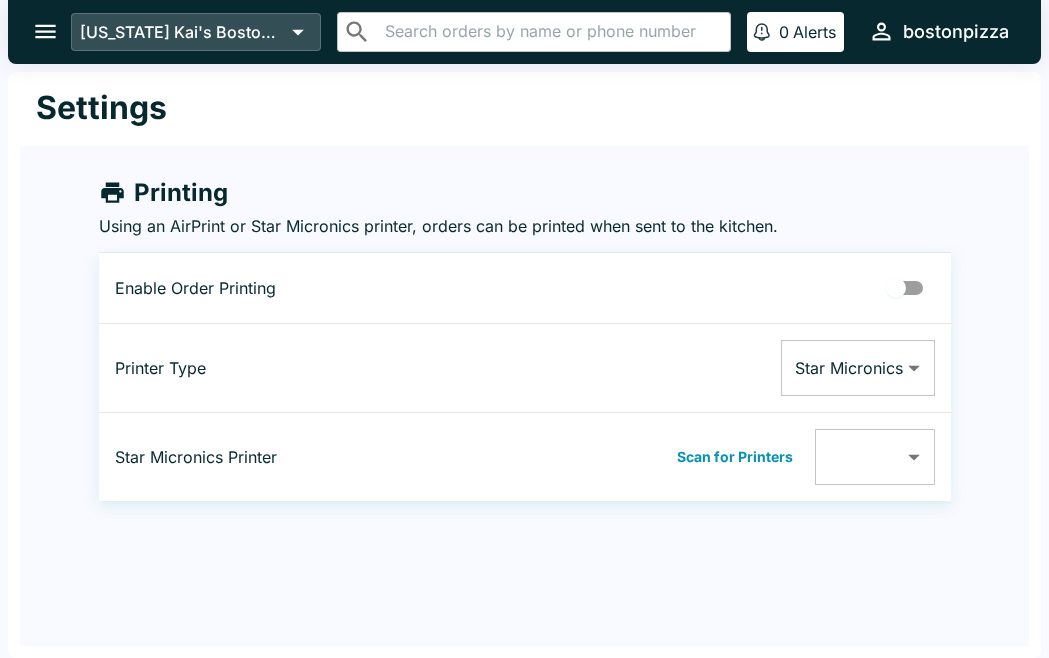 click on "[US_STATE] Kai's Boston Pizza" at bounding box center [182, 32] 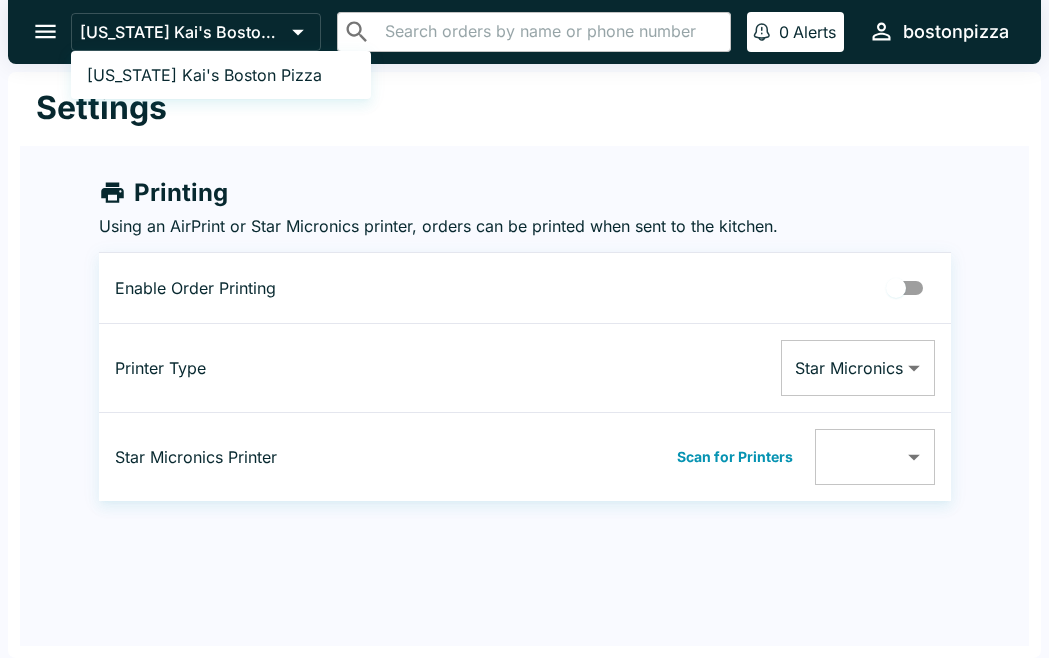 click on "[US_STATE] Kai's Boston Pizza" at bounding box center [204, 75] 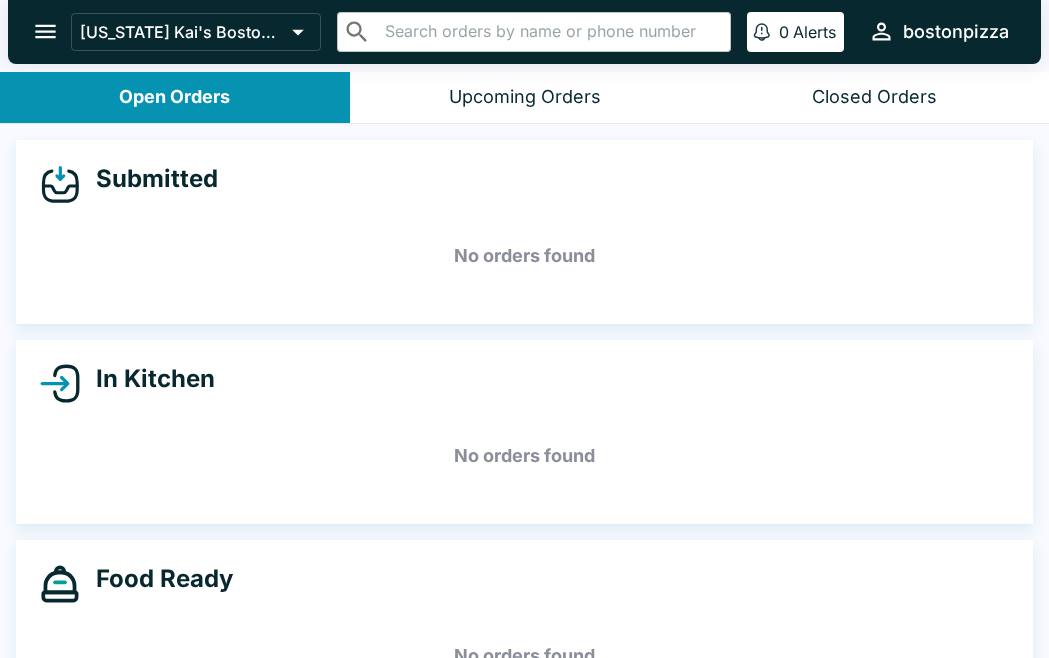 click on "Submitted" at bounding box center (149, 179) 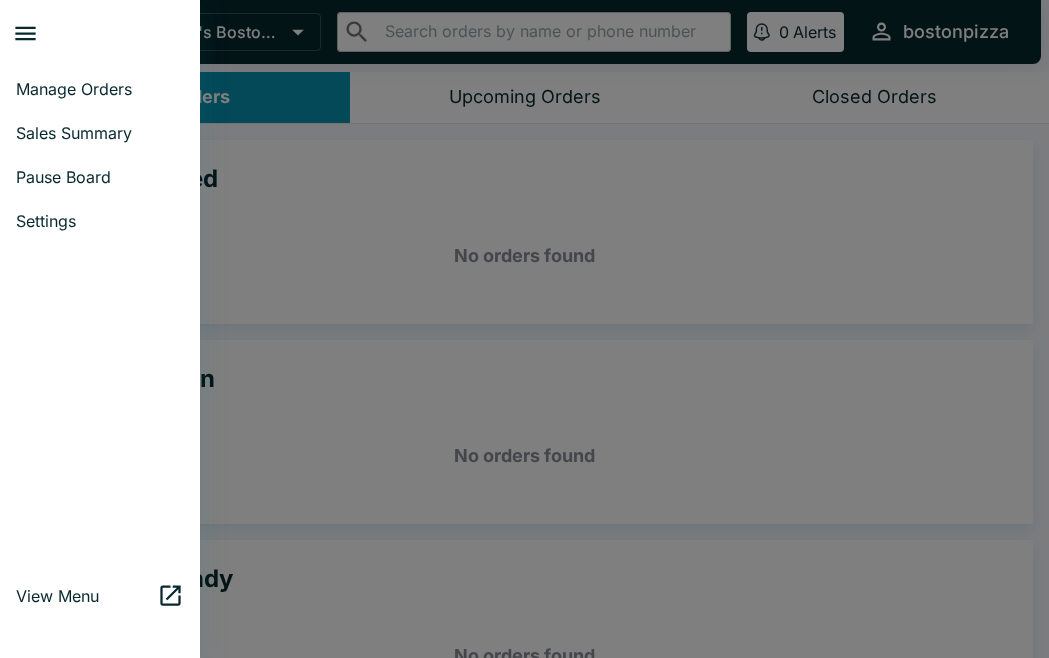 click on "Pause Board" at bounding box center [100, 177] 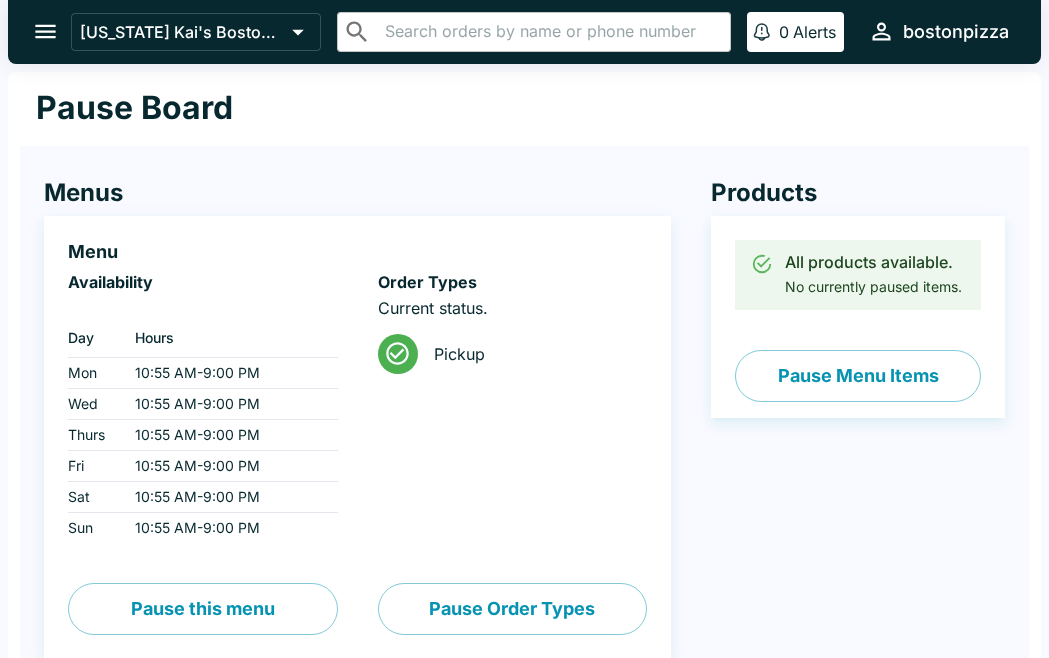 scroll, scrollTop: 53, scrollLeft: 0, axis: vertical 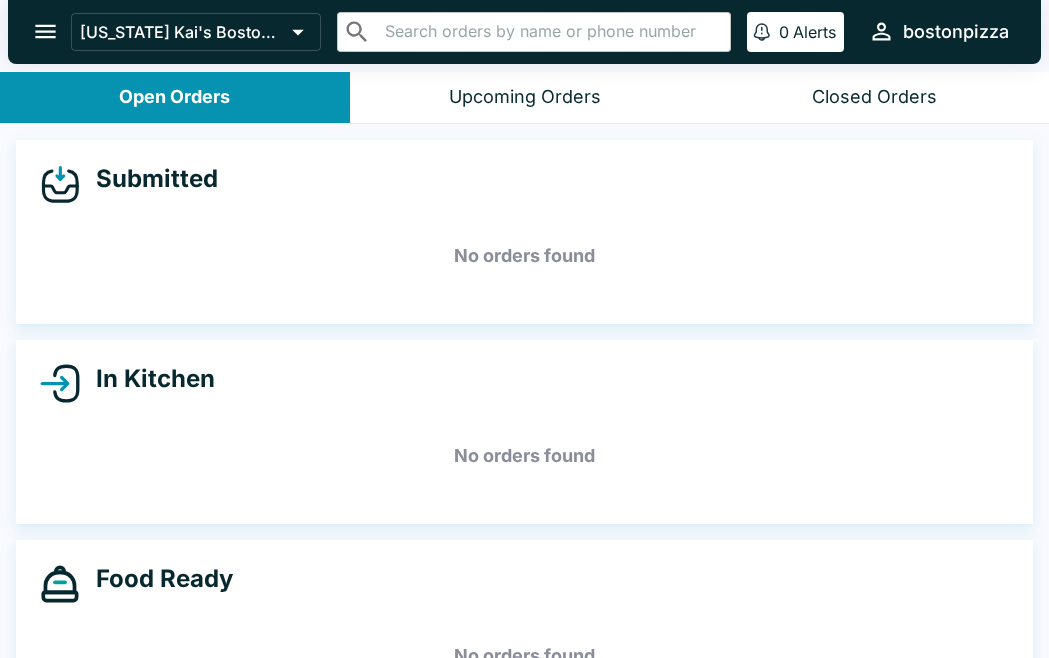 click 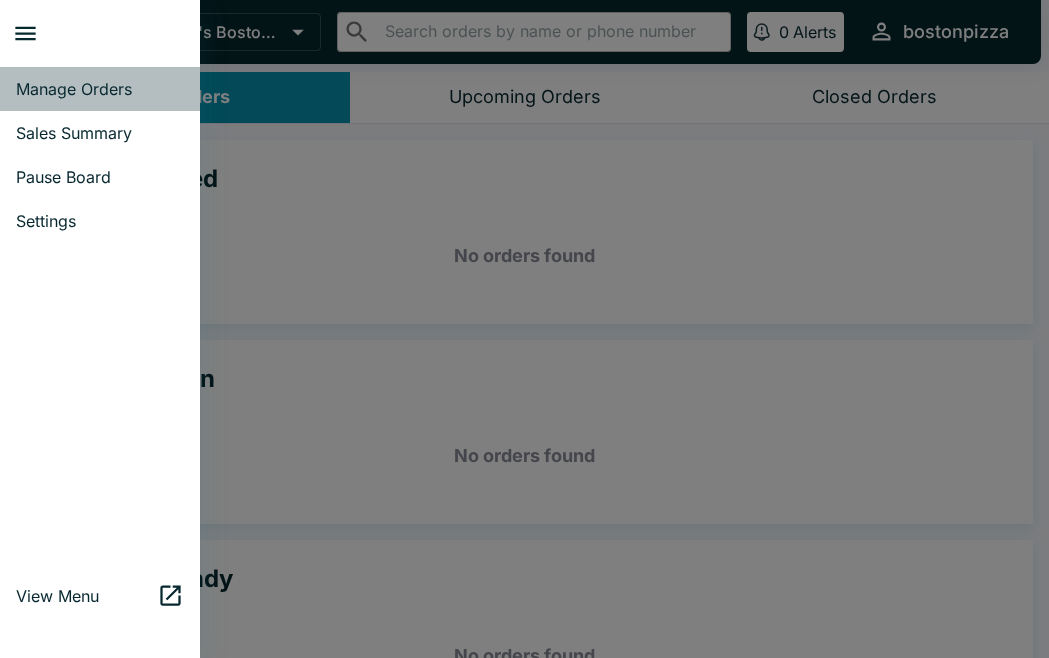 click on "Manage Orders" at bounding box center [100, 89] 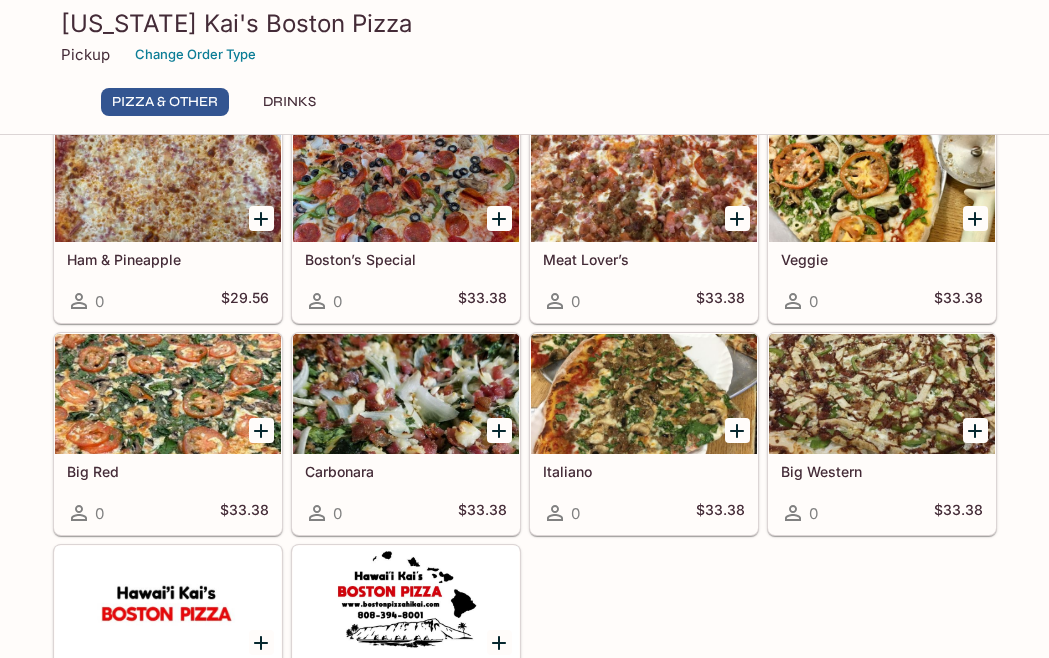 scroll, scrollTop: 0, scrollLeft: 0, axis: both 